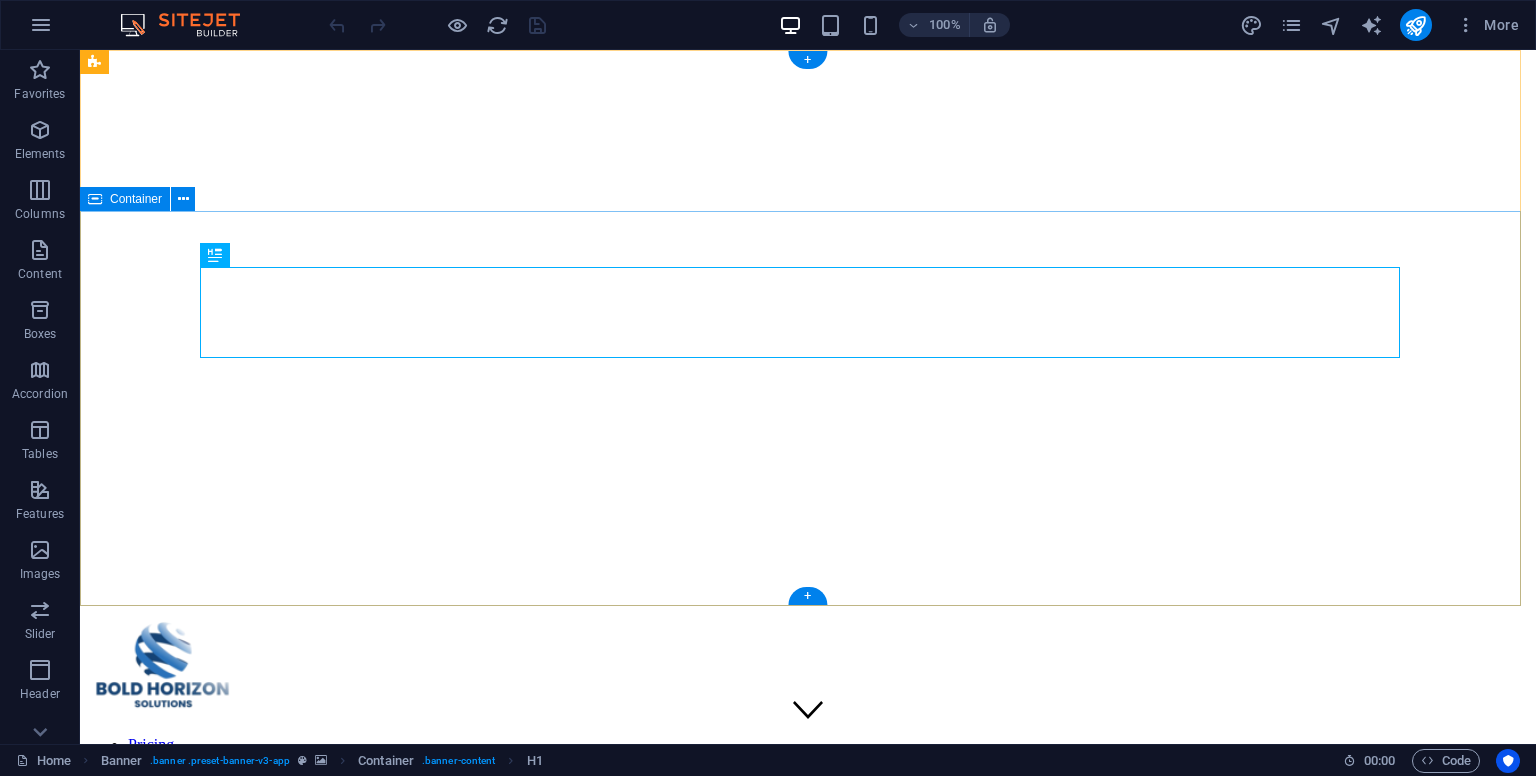 scroll, scrollTop: 0, scrollLeft: 0, axis: both 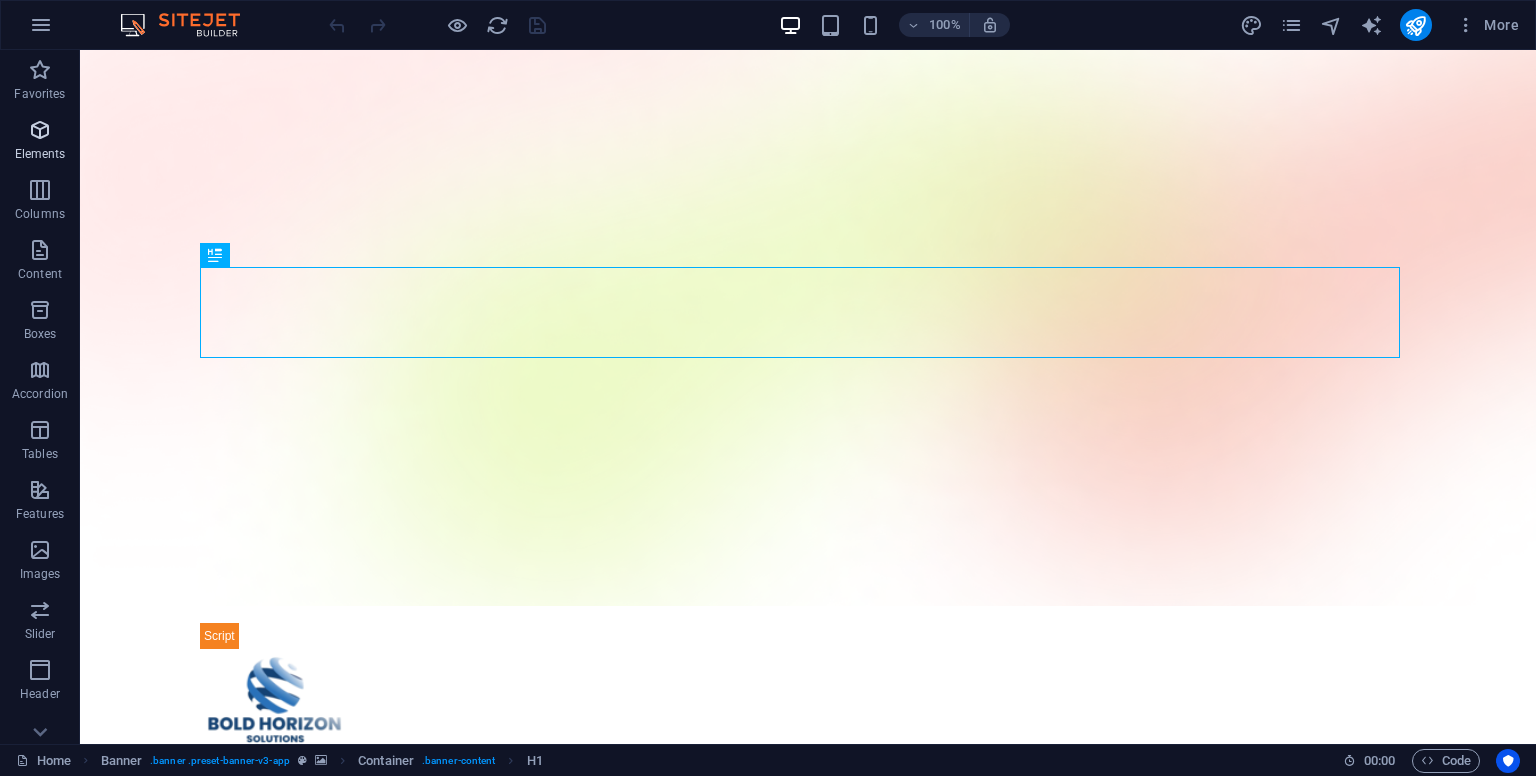 click at bounding box center (40, 130) 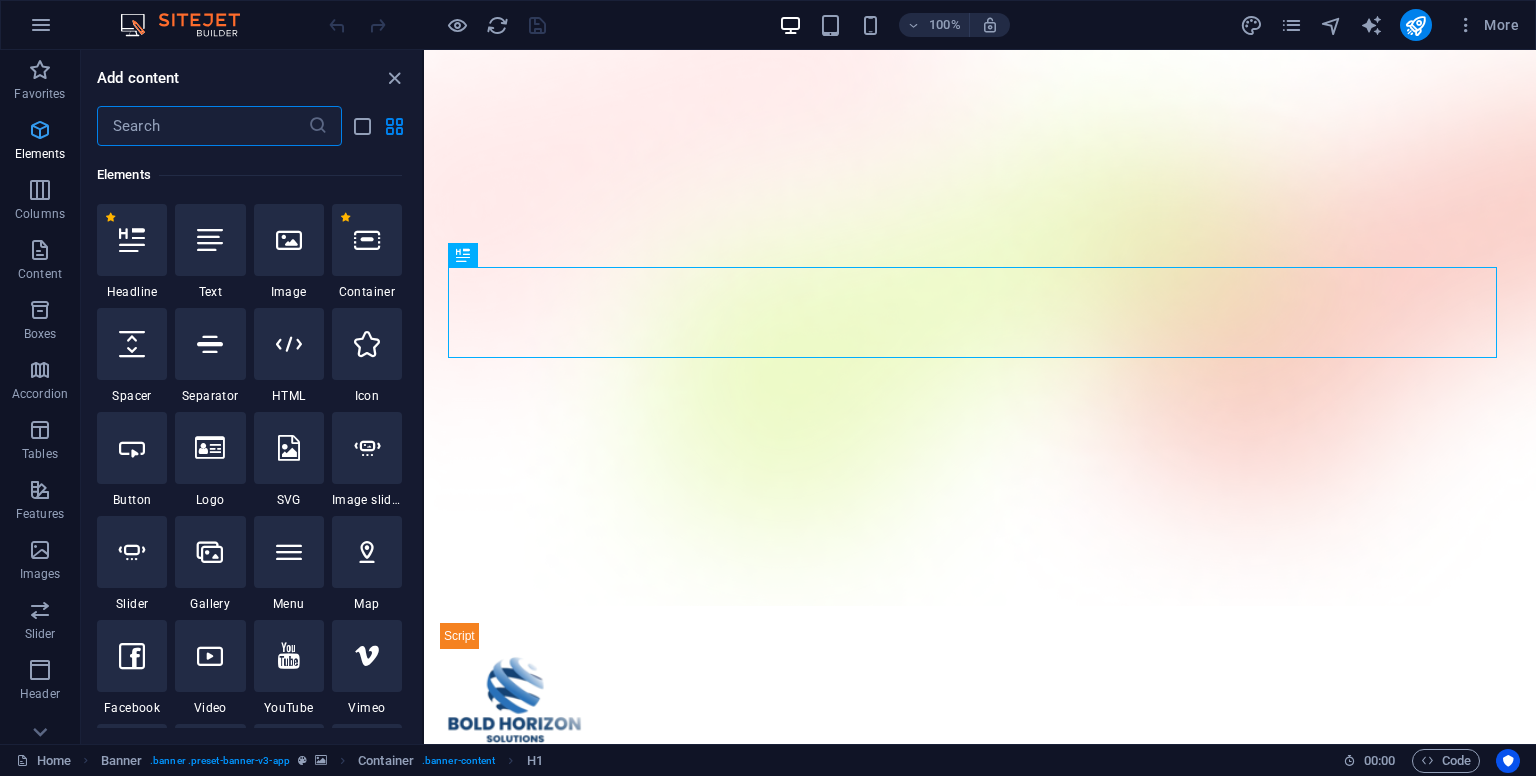 scroll, scrollTop: 212, scrollLeft: 0, axis: vertical 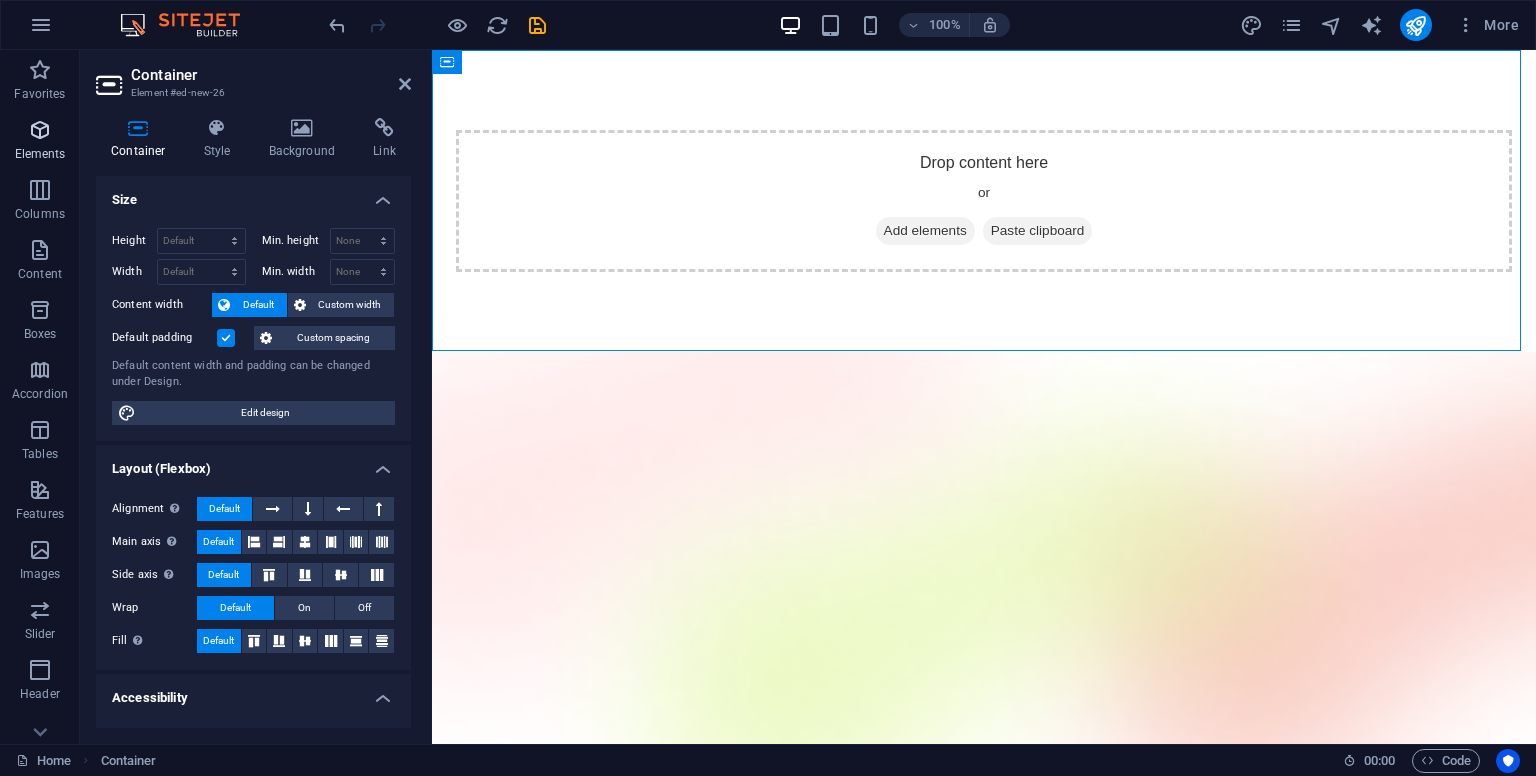 click at bounding box center (40, 130) 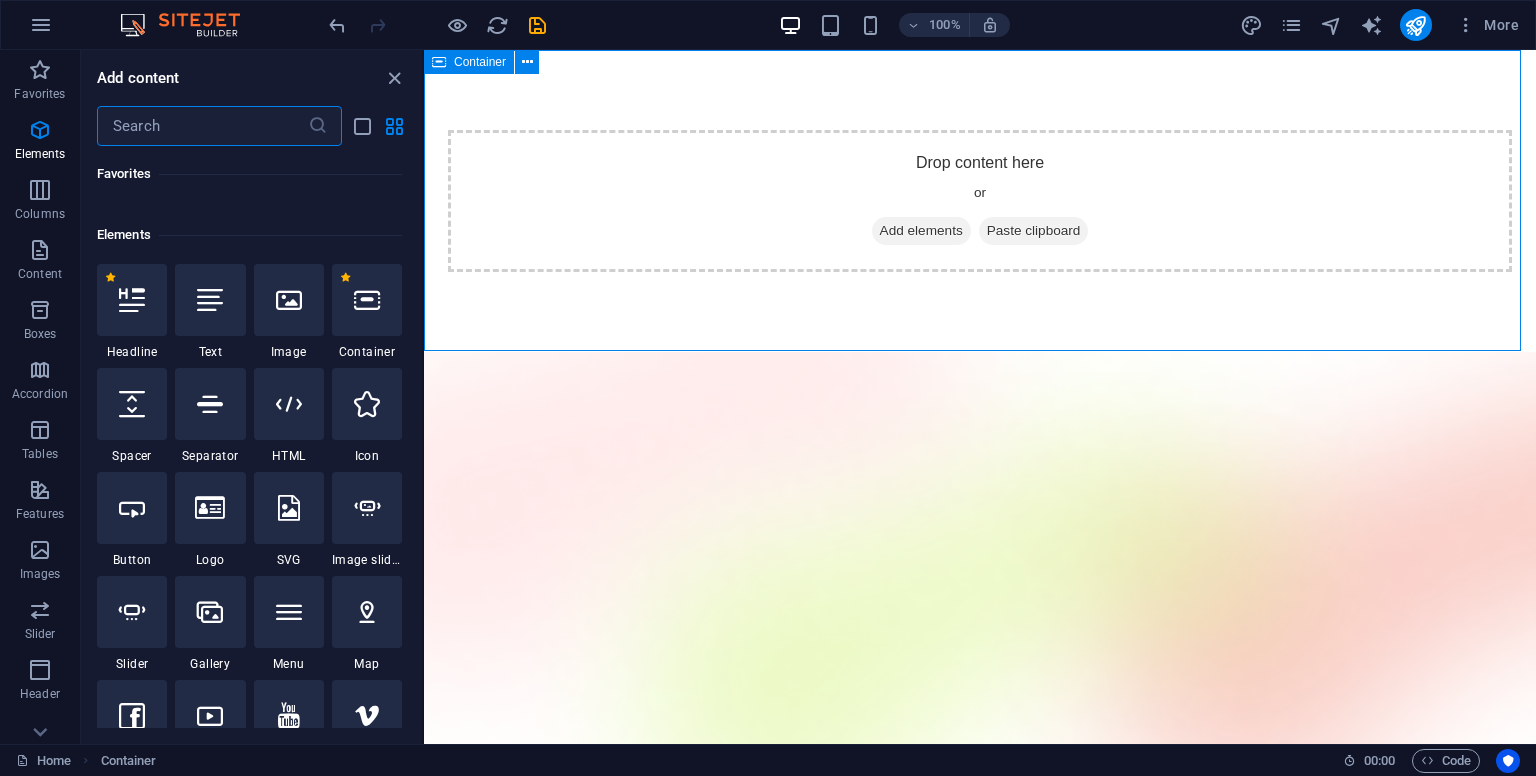 scroll, scrollTop: 212, scrollLeft: 0, axis: vertical 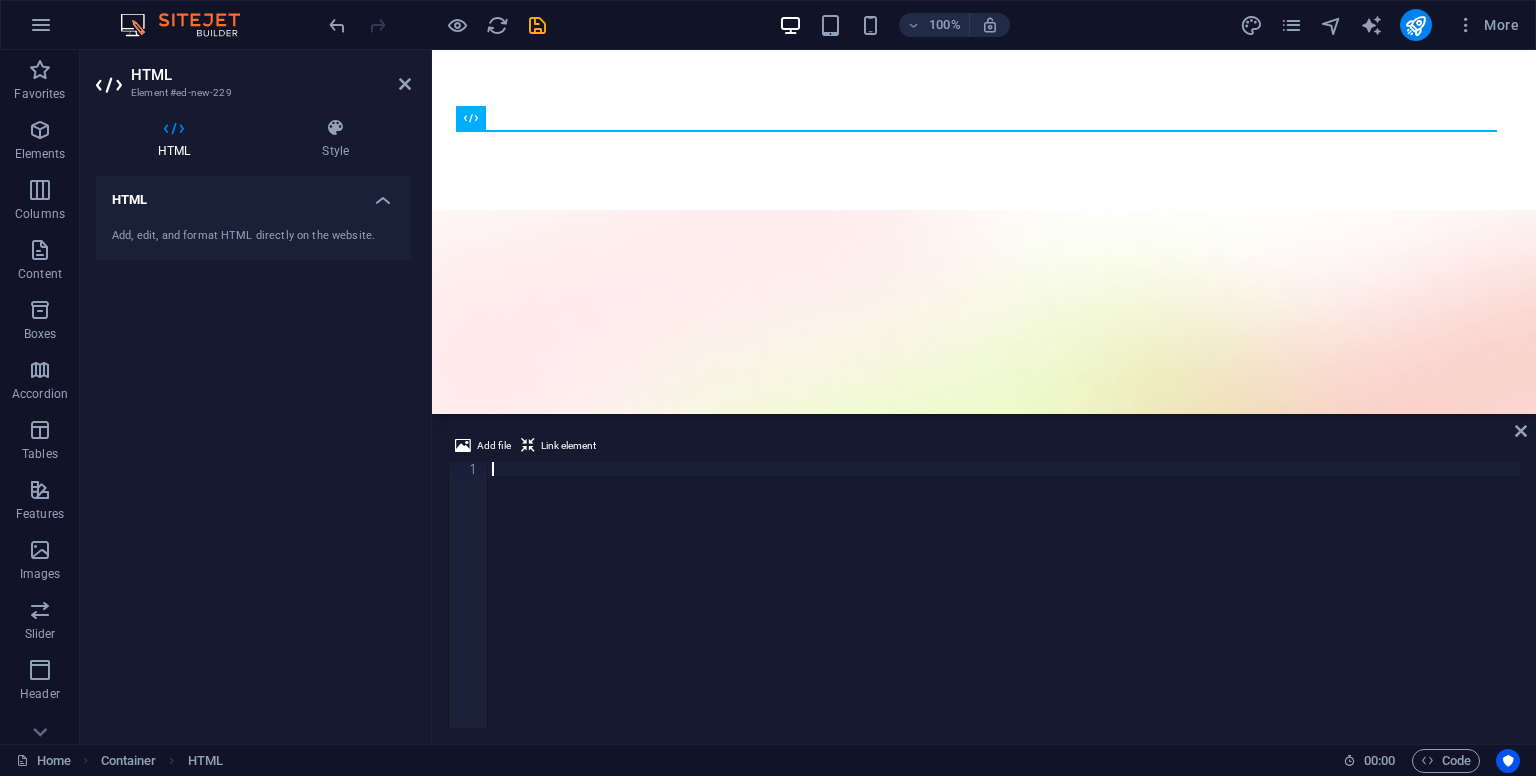 paste on "</html>" 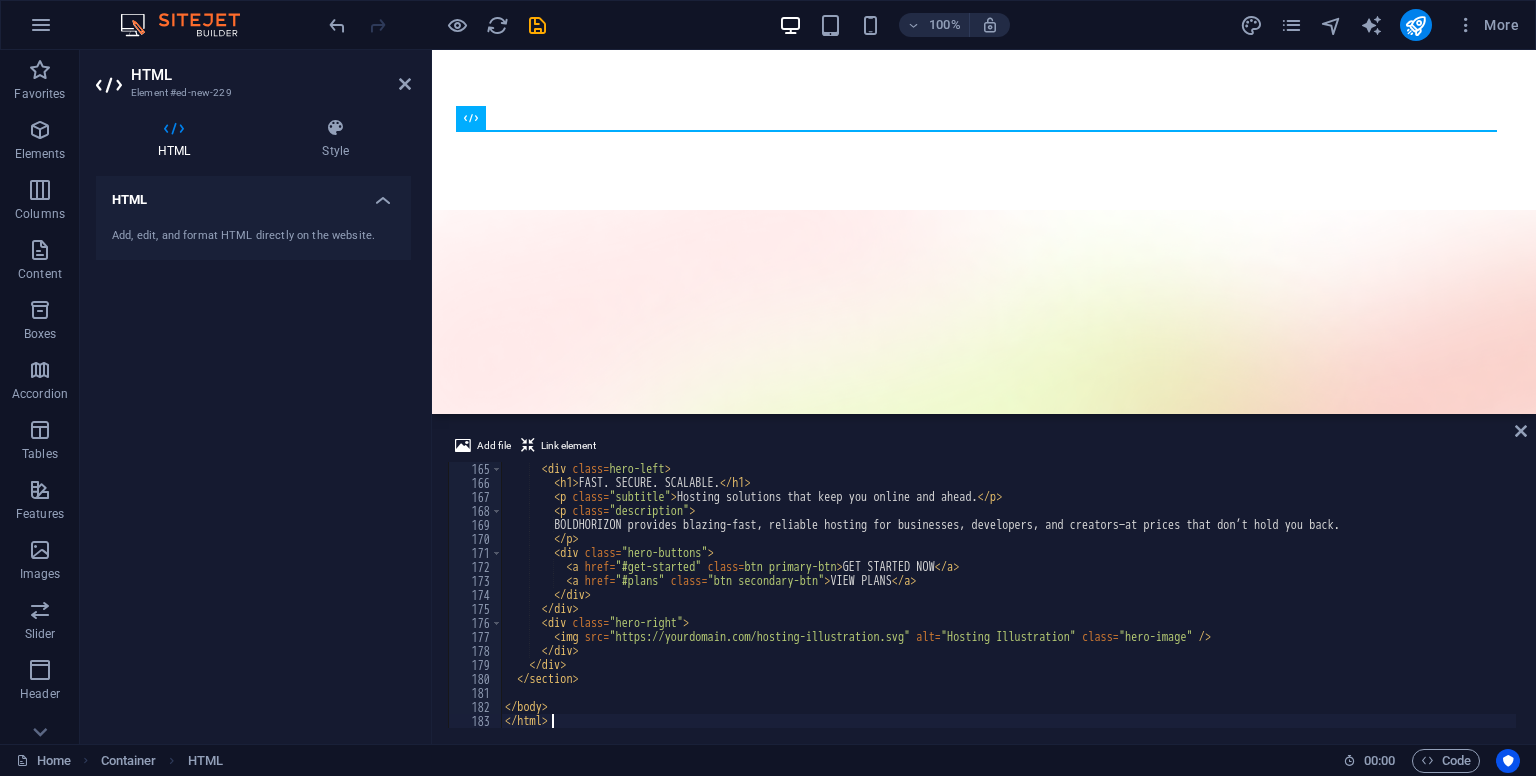 scroll, scrollTop: 2296, scrollLeft: 0, axis: vertical 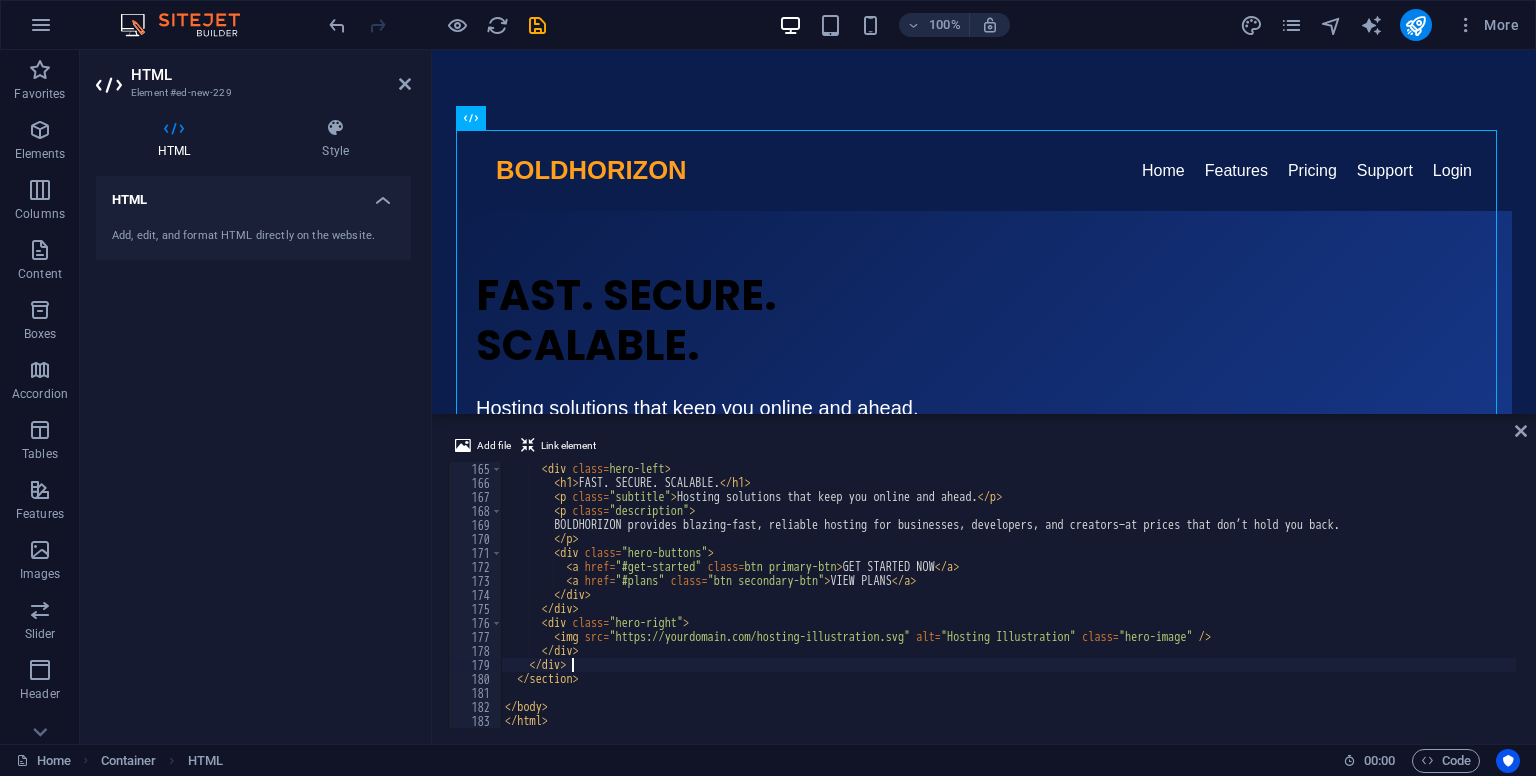 click on "<div class="hero-left"> <h1>FAST. SECURE. SCALABLE.</h1> <p class="subtitle">Hosting solutions that keep you online and ahead.</p> <p class="description"> BOLDHORIZON provides blazing-fast, reliable hosting for businesses, developers, and creators—at prices that don’t hold you back. </p> <div class="hero-buttons"> <a href="#get-started" class="btn primary-btn">GET STARTED NOW</a> <a href="#plans" class="btn secondary-btn">VIEW PLANS</a> </div> </div> <div class="hero-right"> <img src="https://yourdomain.com/hosting-illustration.svg" alt="Hosting Illustration" class="hero-image" /> </div> </div> </section> </body> </html>" at bounding box center [1008, 609] 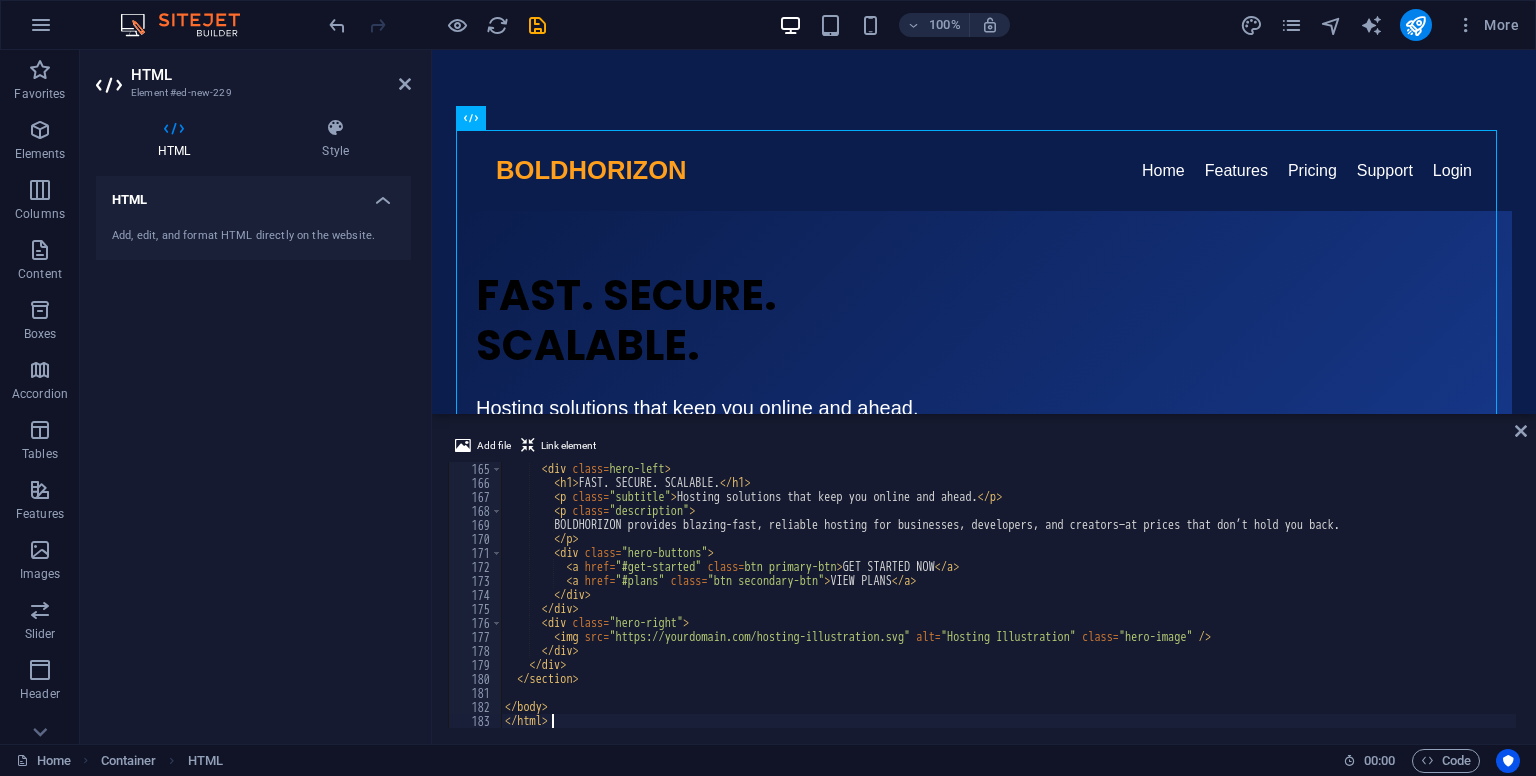 type on "</body>" 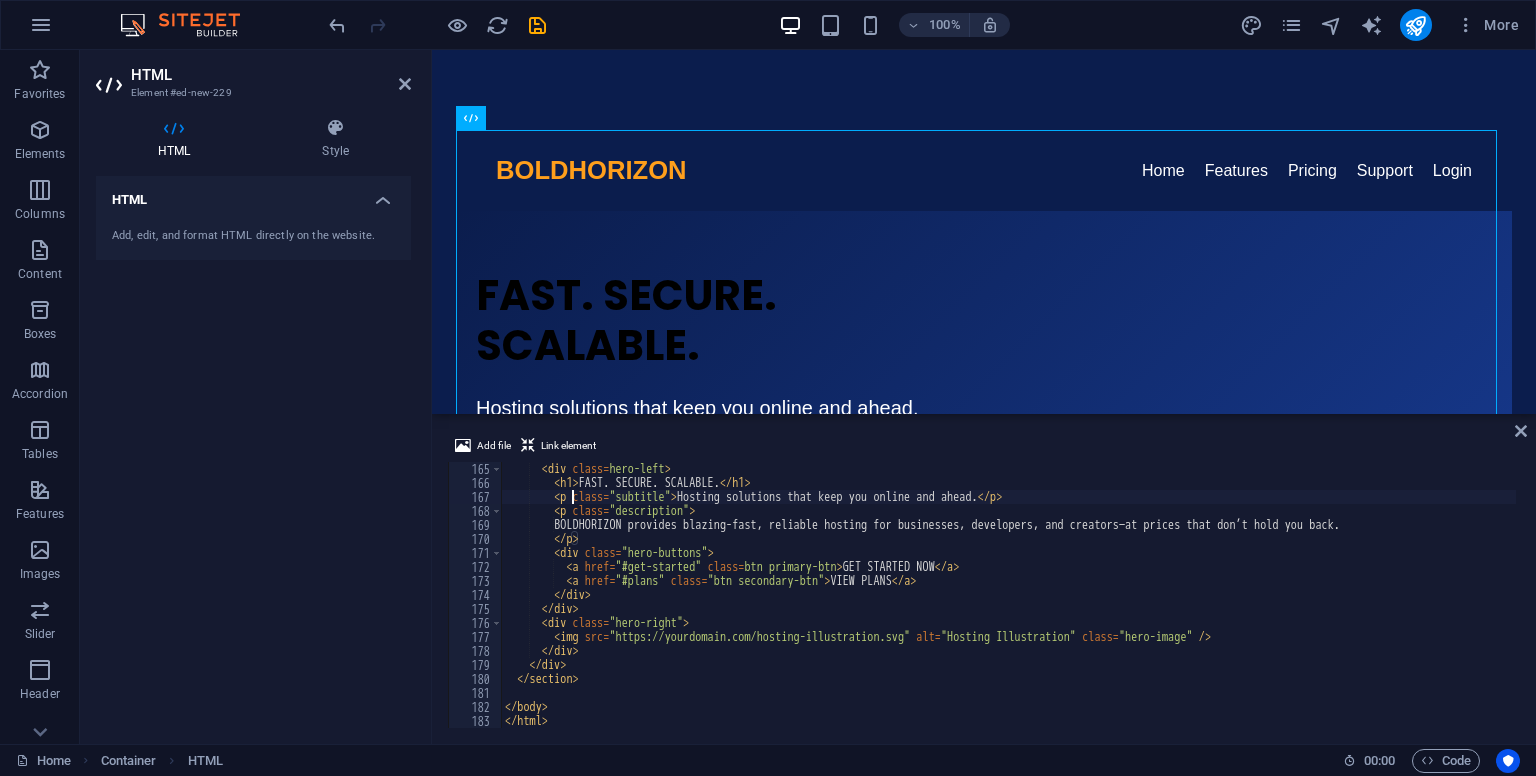type on "<!-- Hero Section -->" 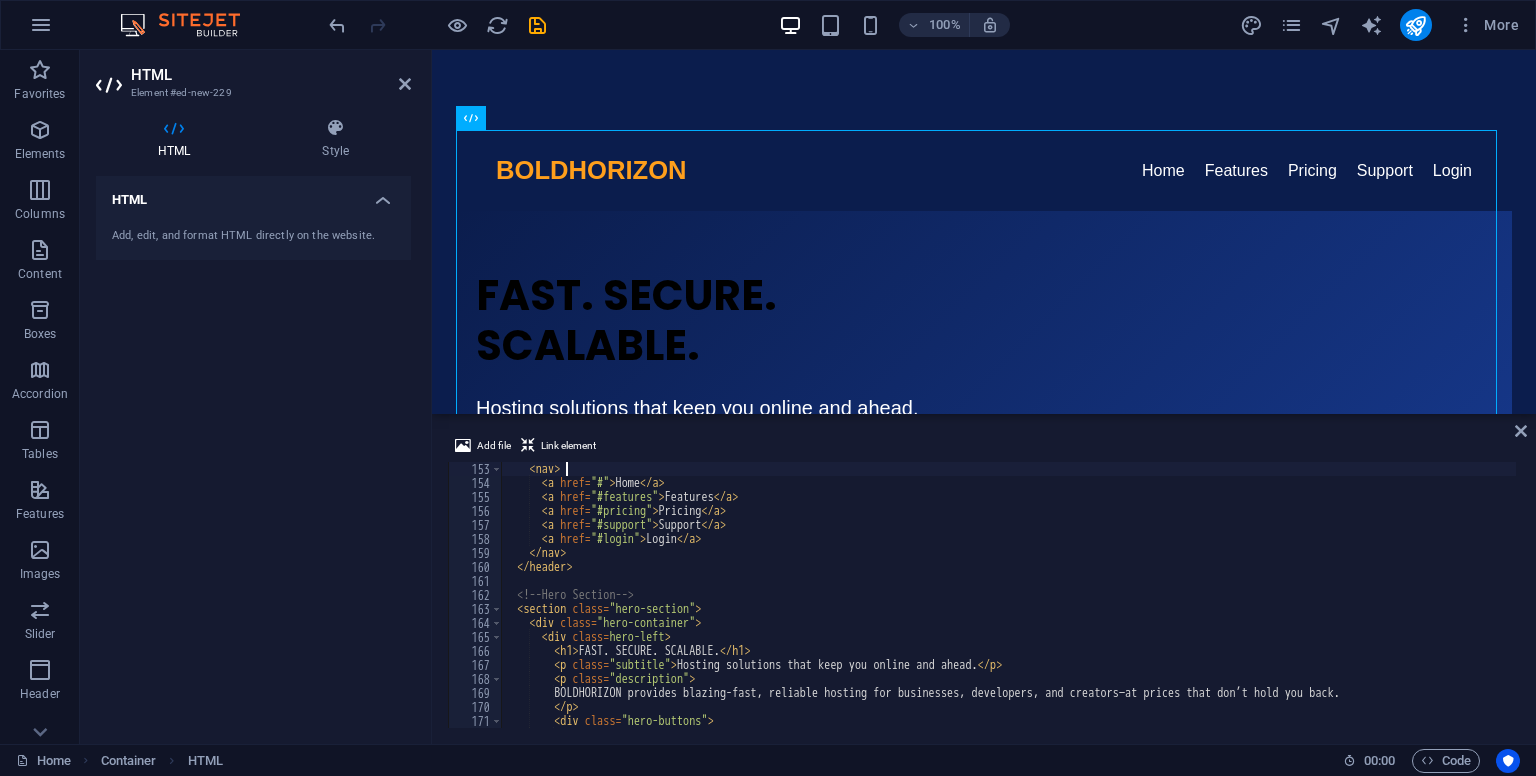 type on "<!--Navbar -->" 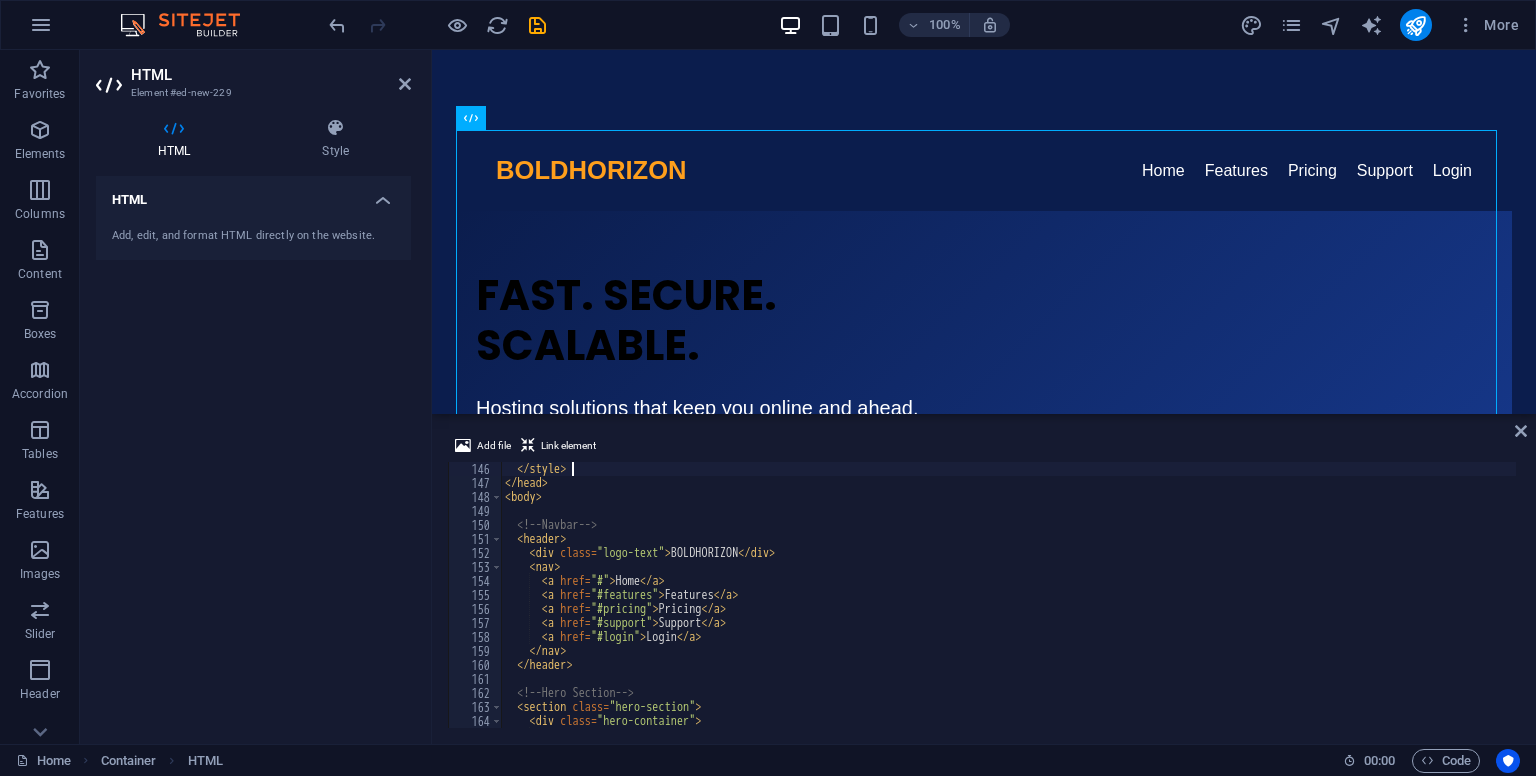 scroll, scrollTop: 1974, scrollLeft: 0, axis: vertical 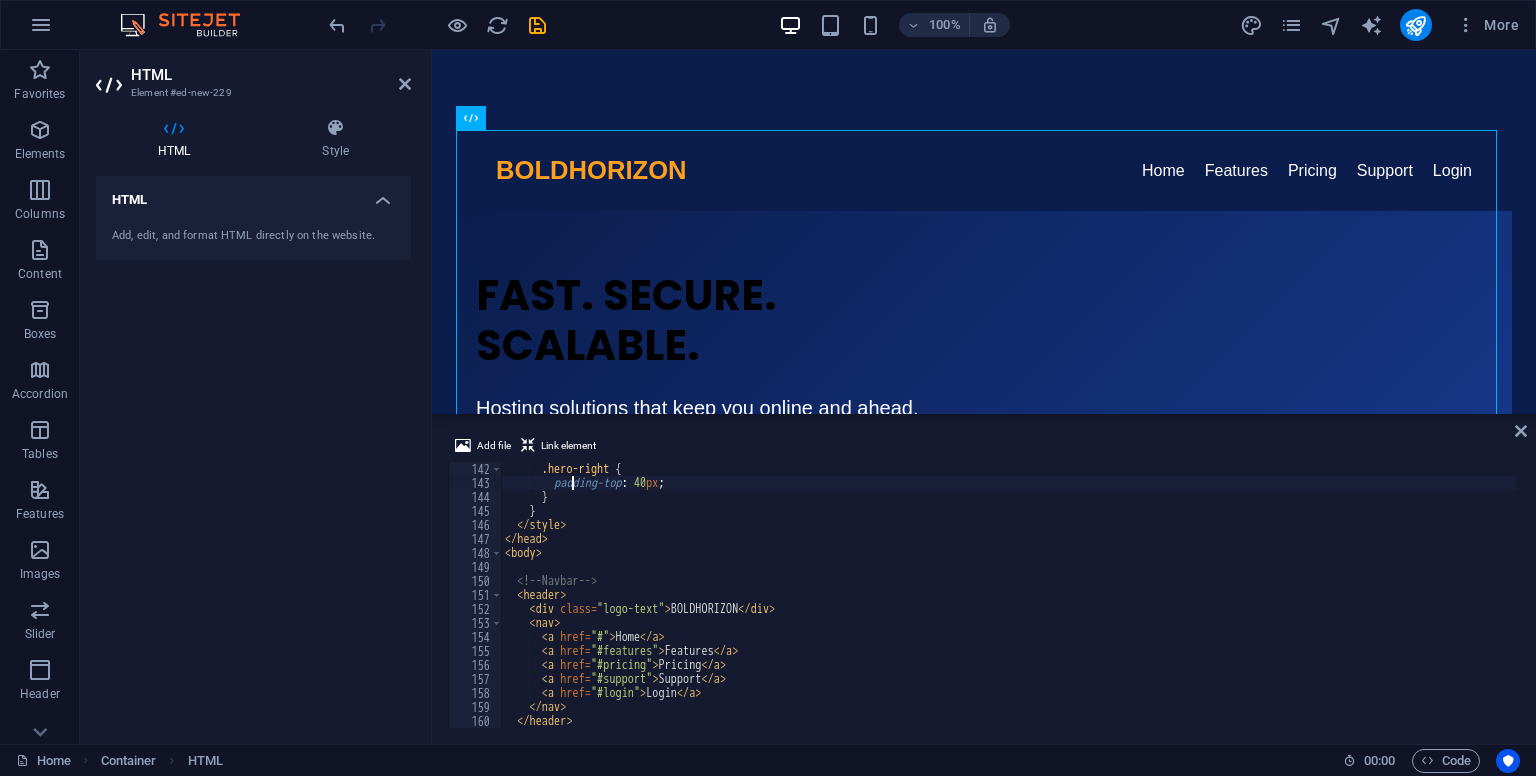 type on "<body>" 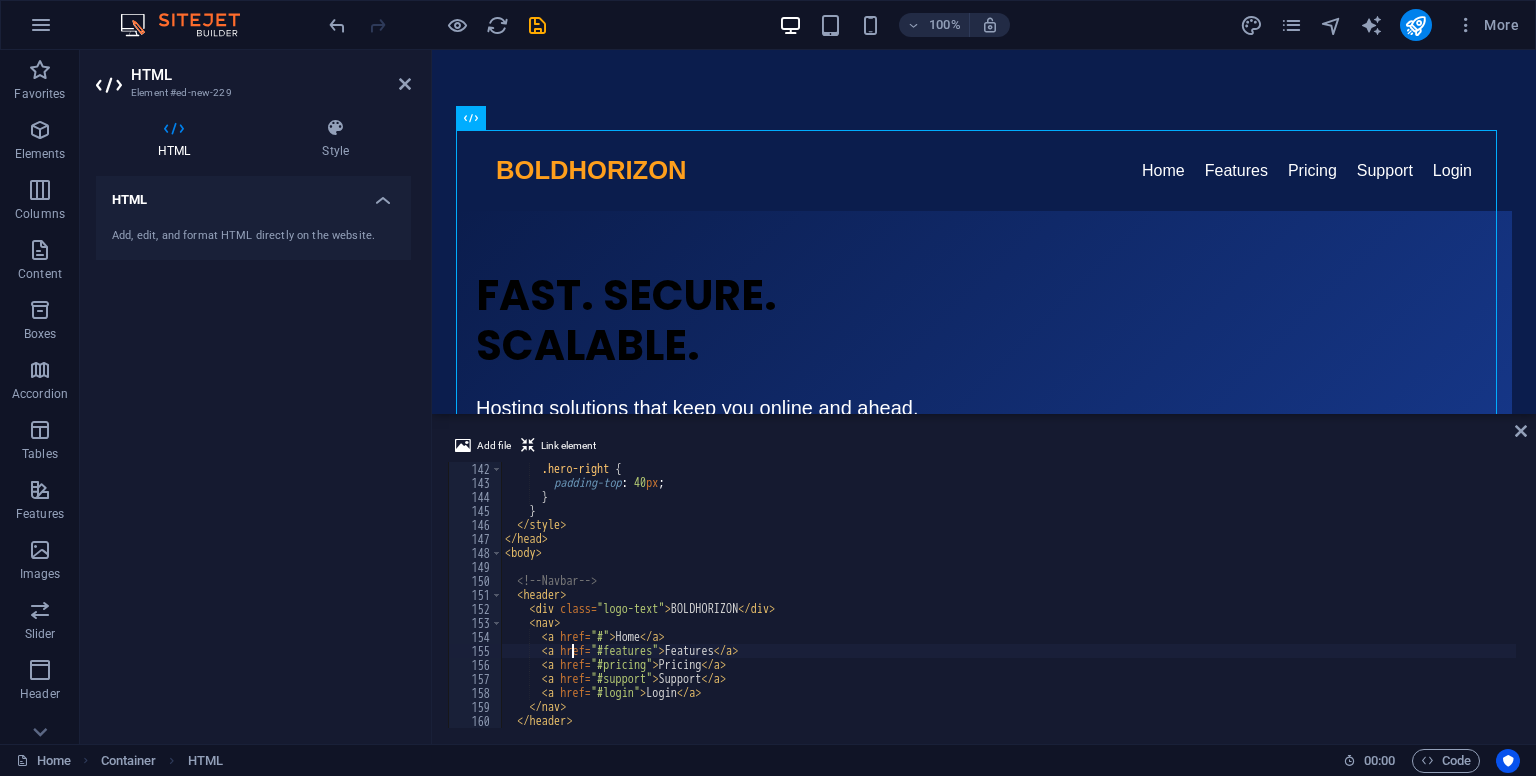 type on "</header>" 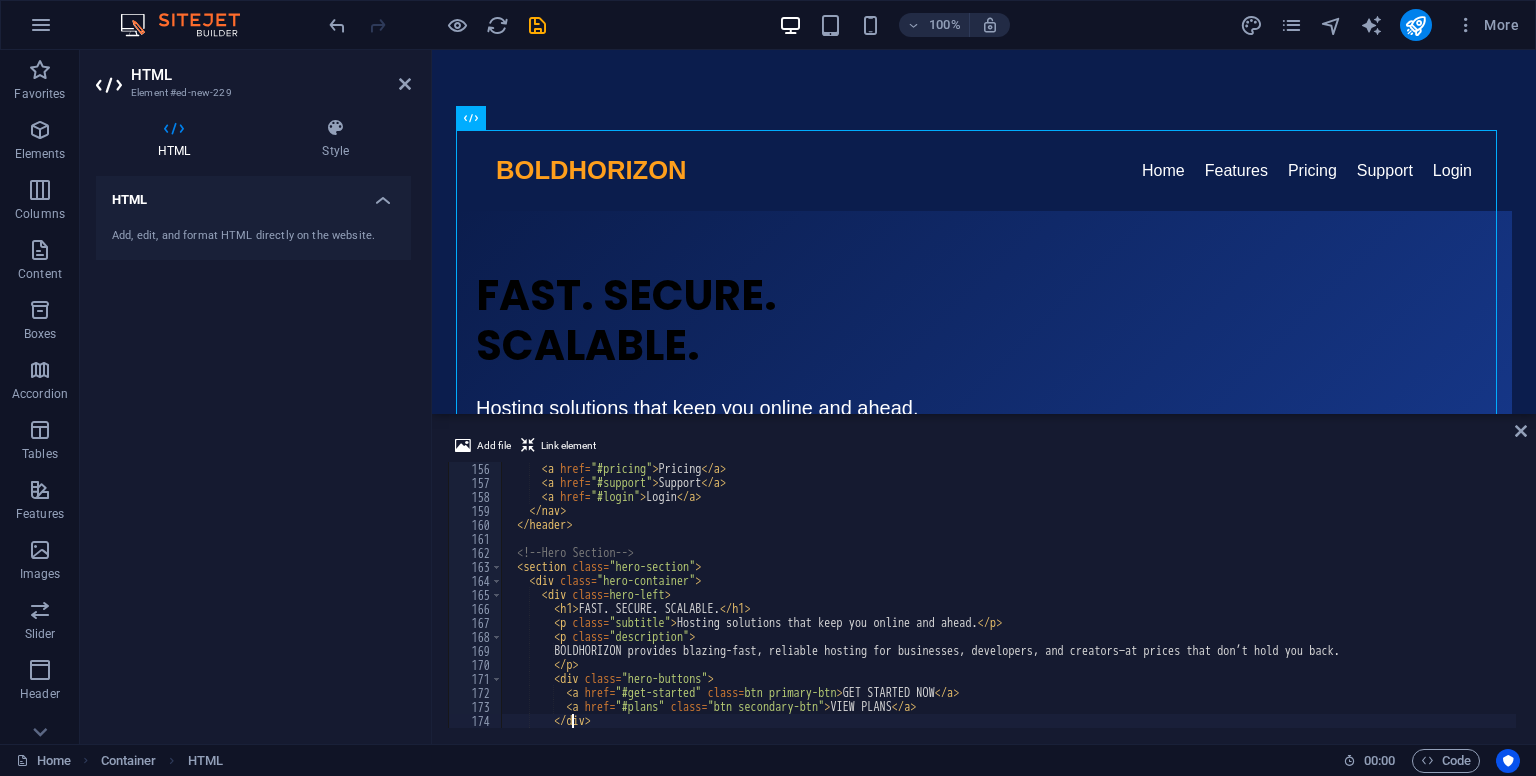 type on "</section>" 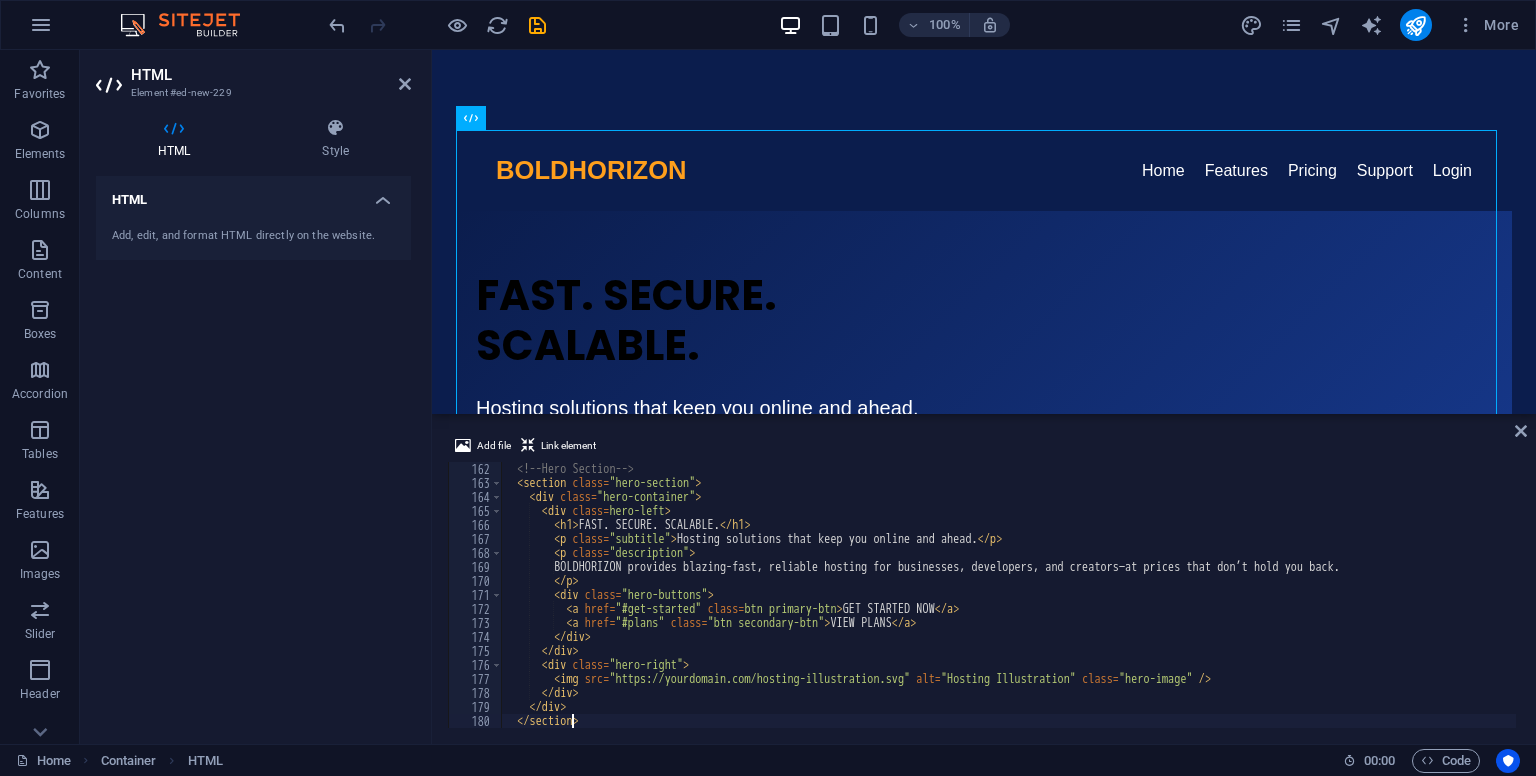 scroll, scrollTop: 2296, scrollLeft: 0, axis: vertical 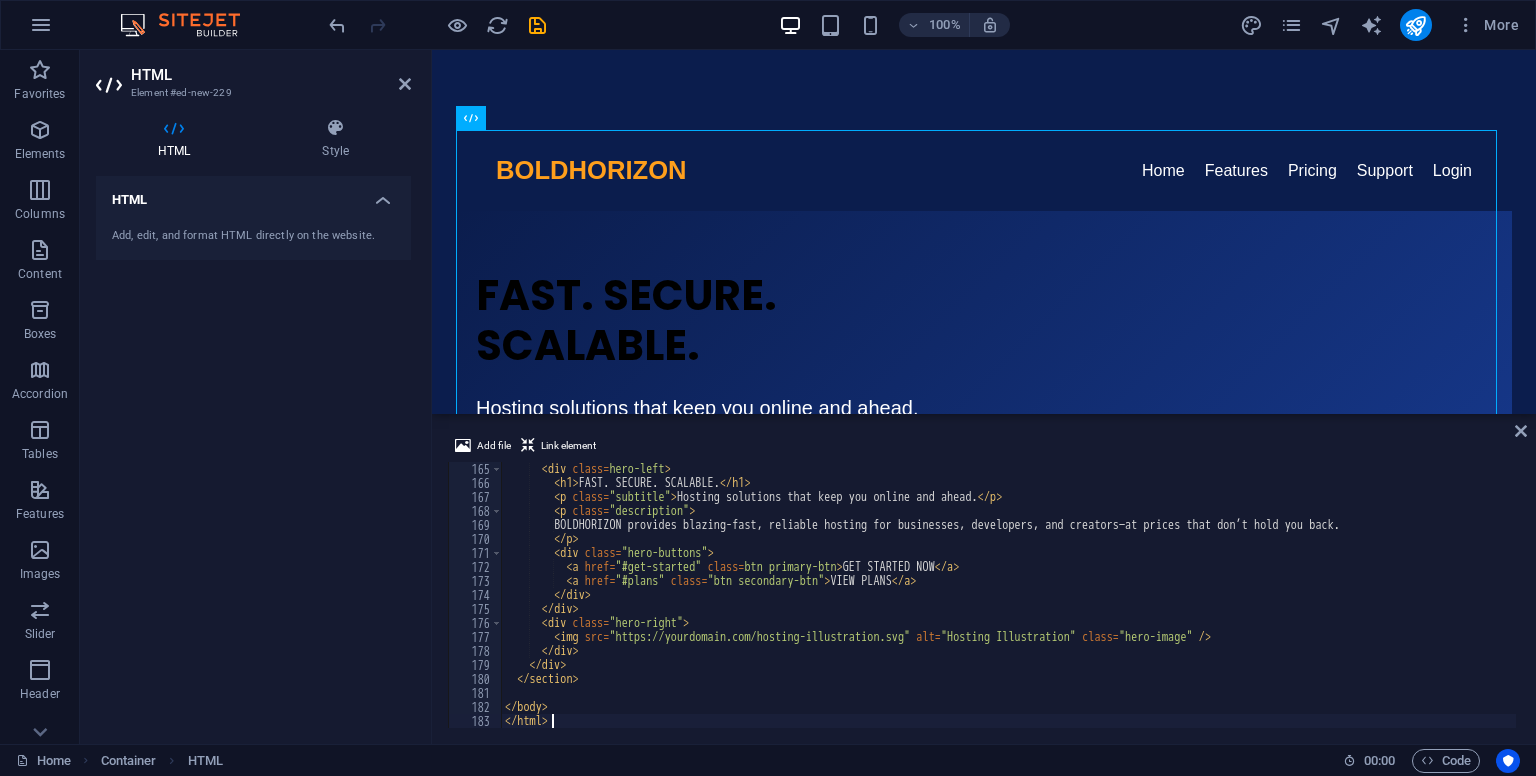 type on "</body>" 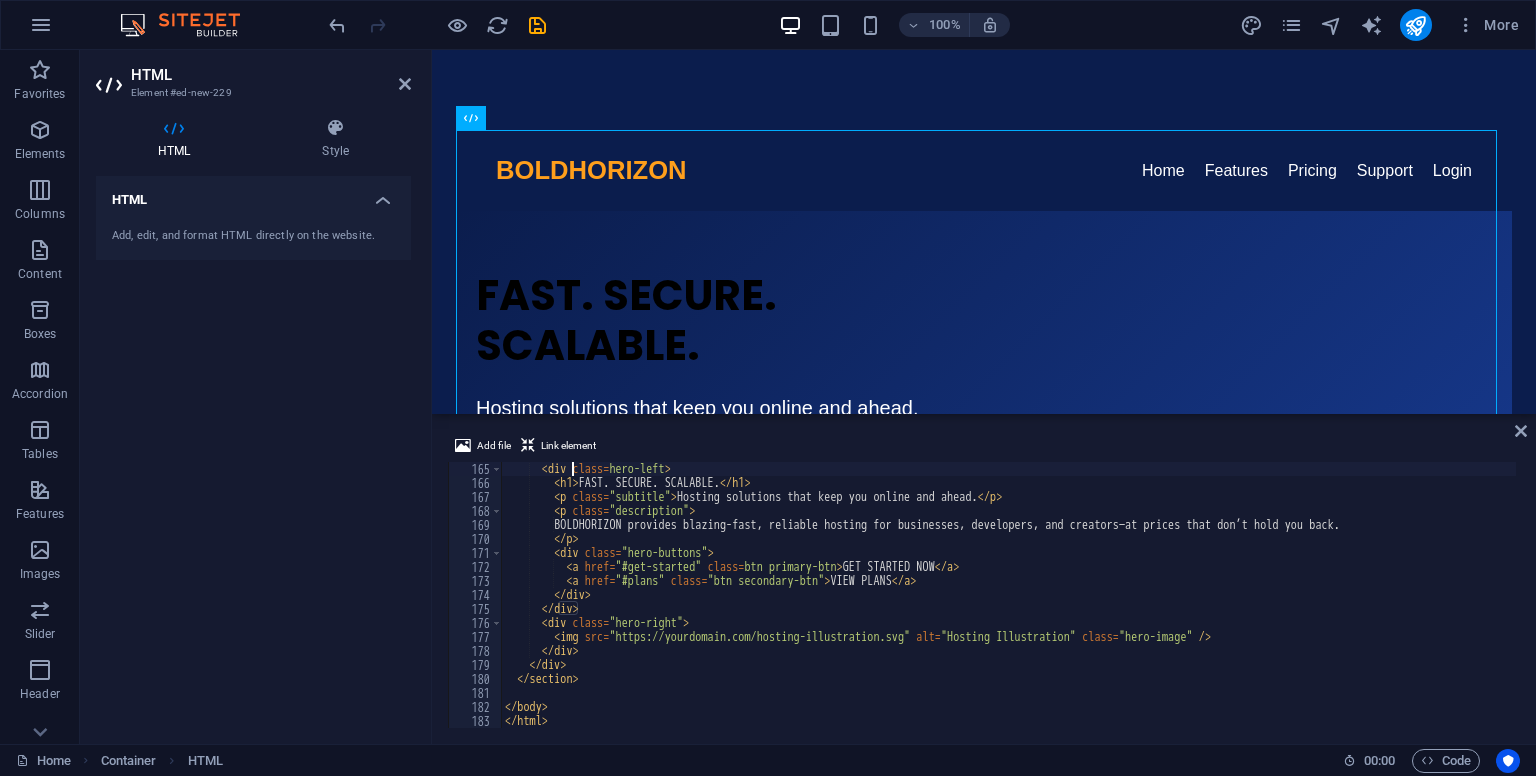 type on "<!-- Hero Section -->" 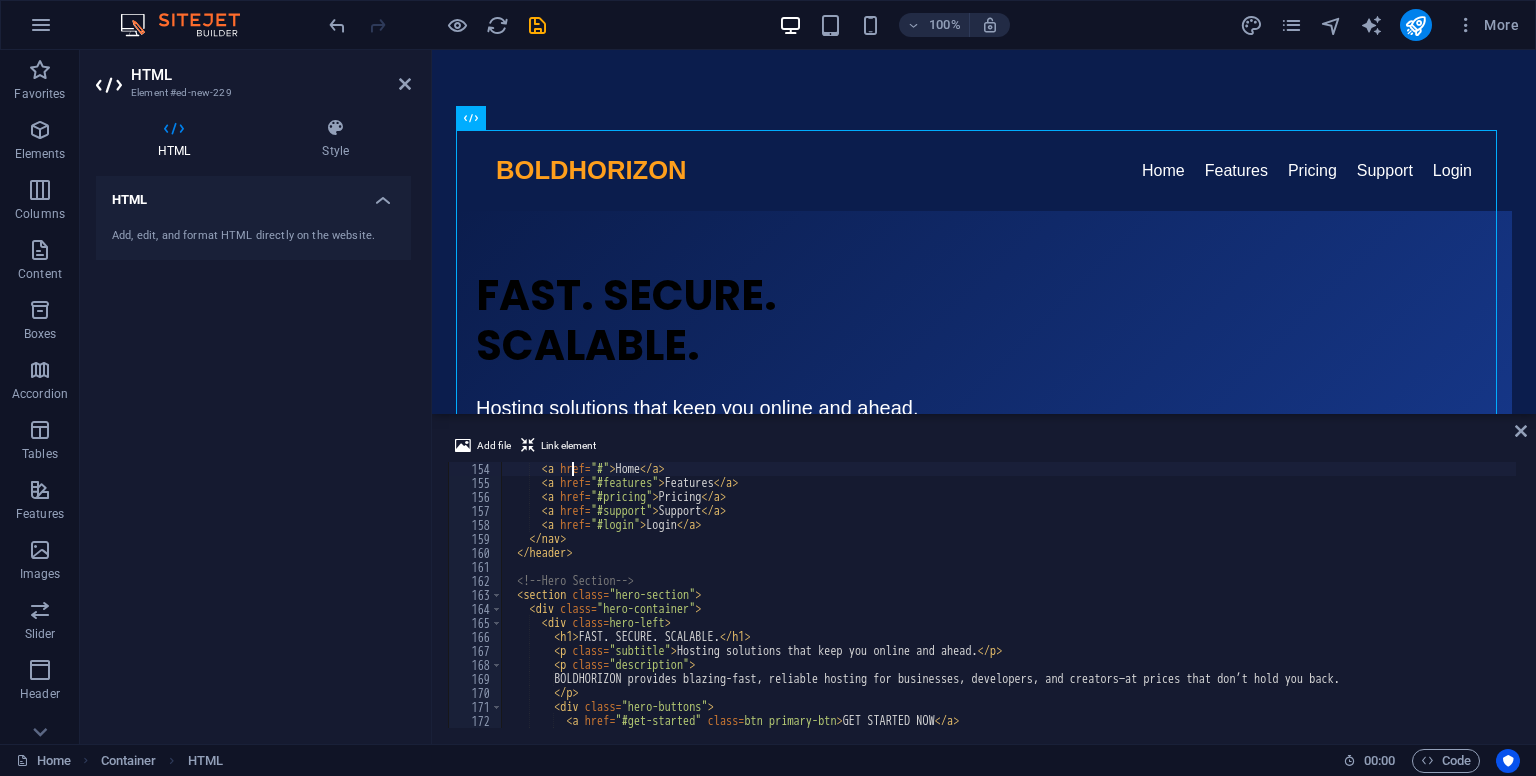 type on "<!--Navbar -->" 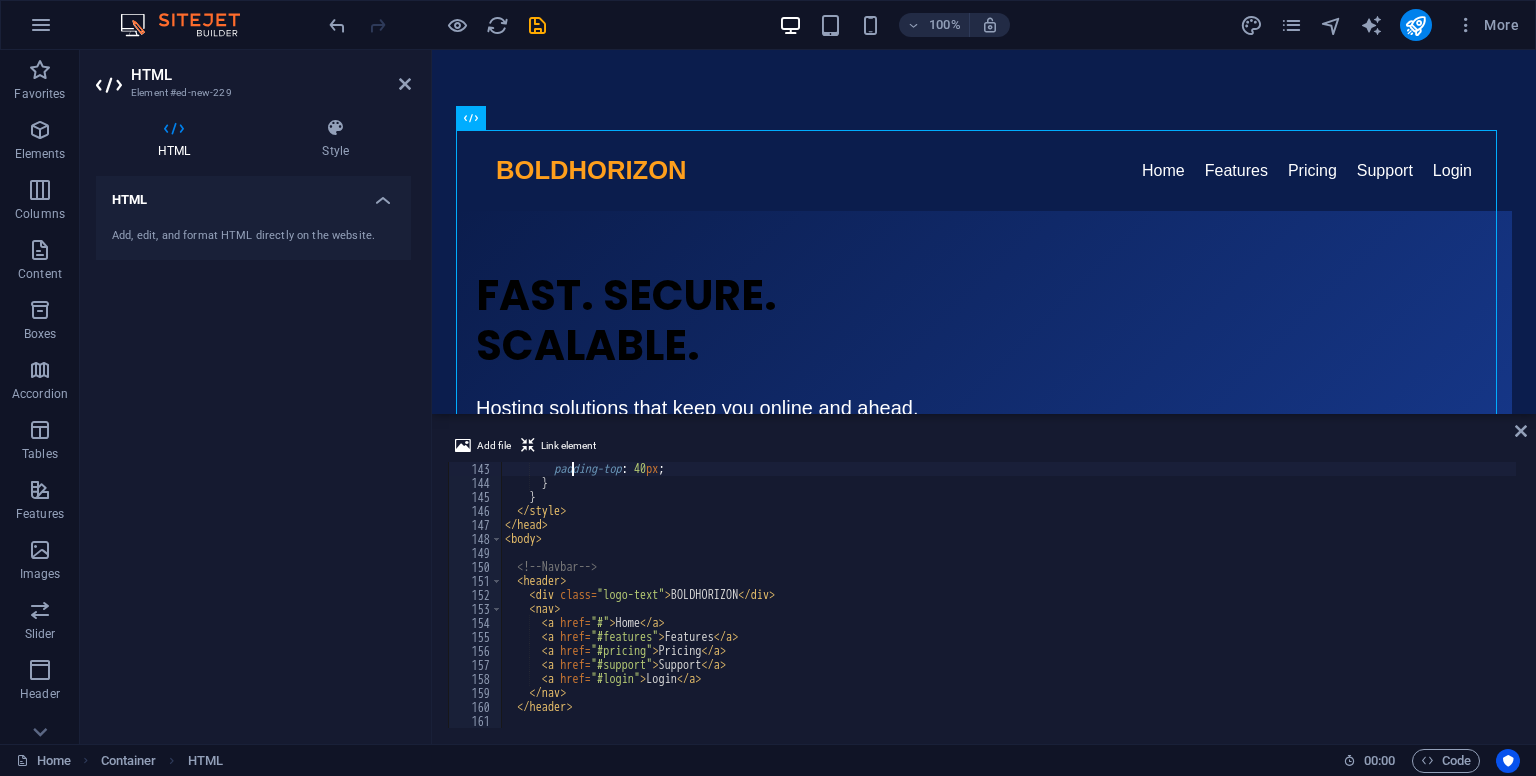 type on "hero-right" 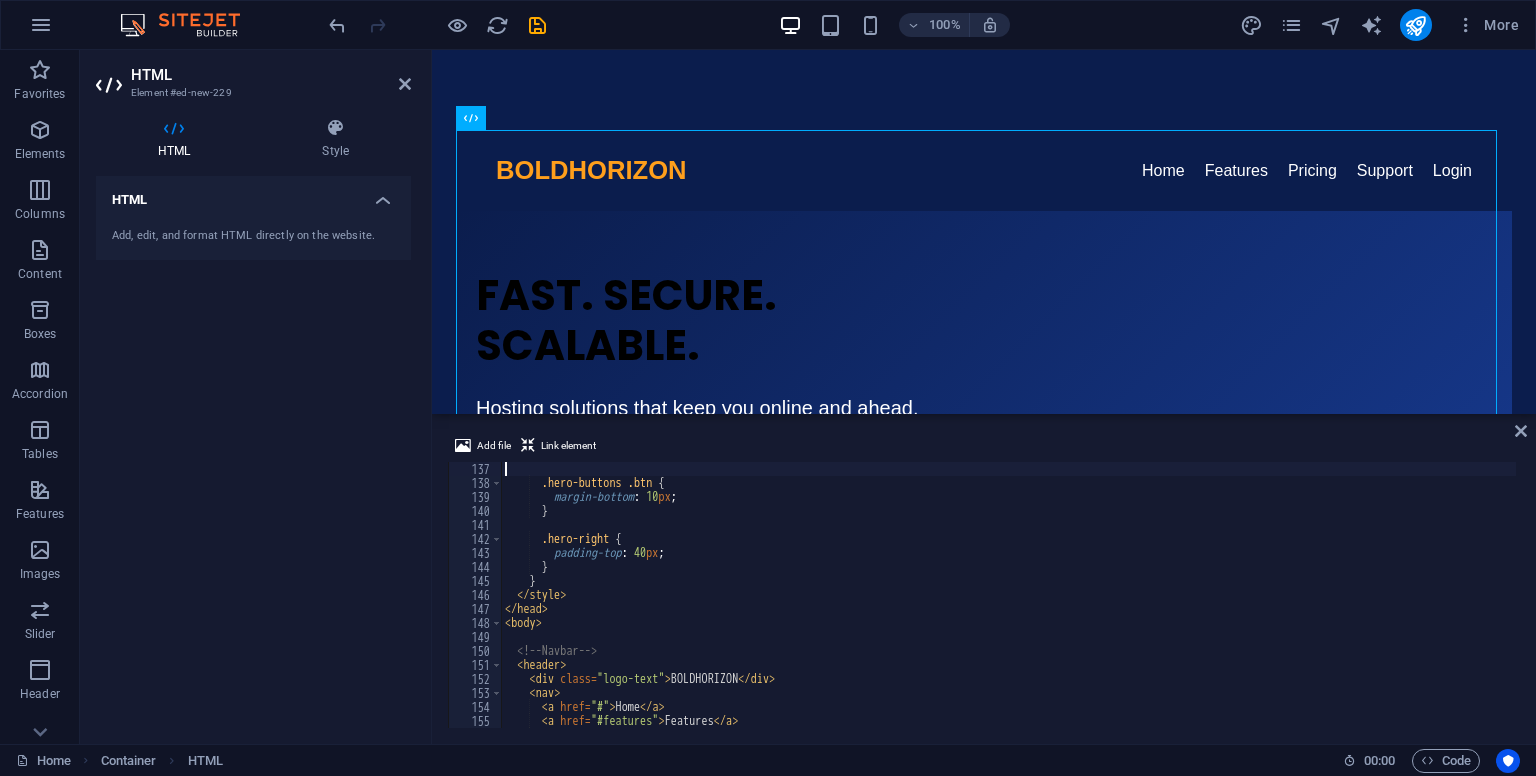 type on ".hero-container {" 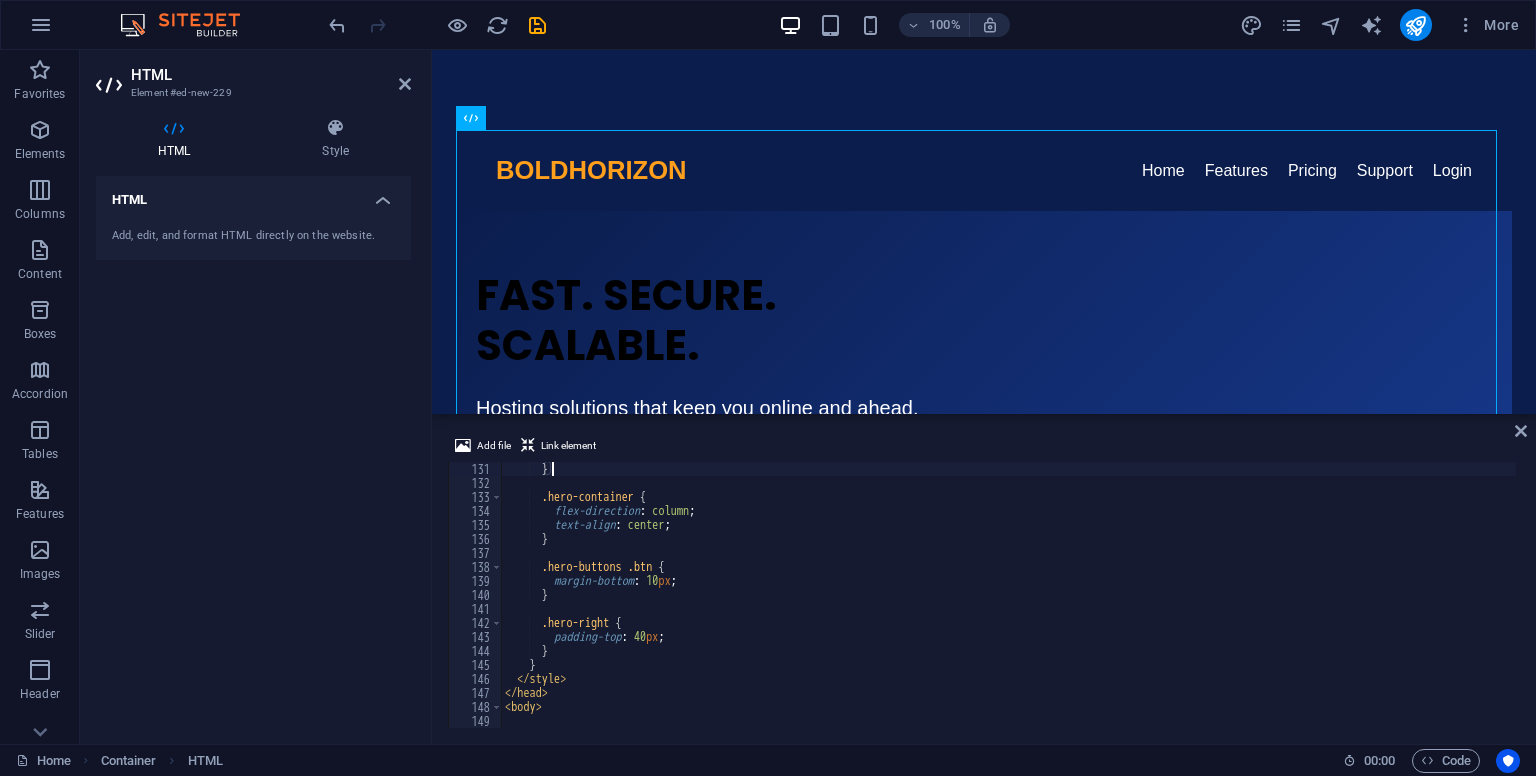 type on "nav {" 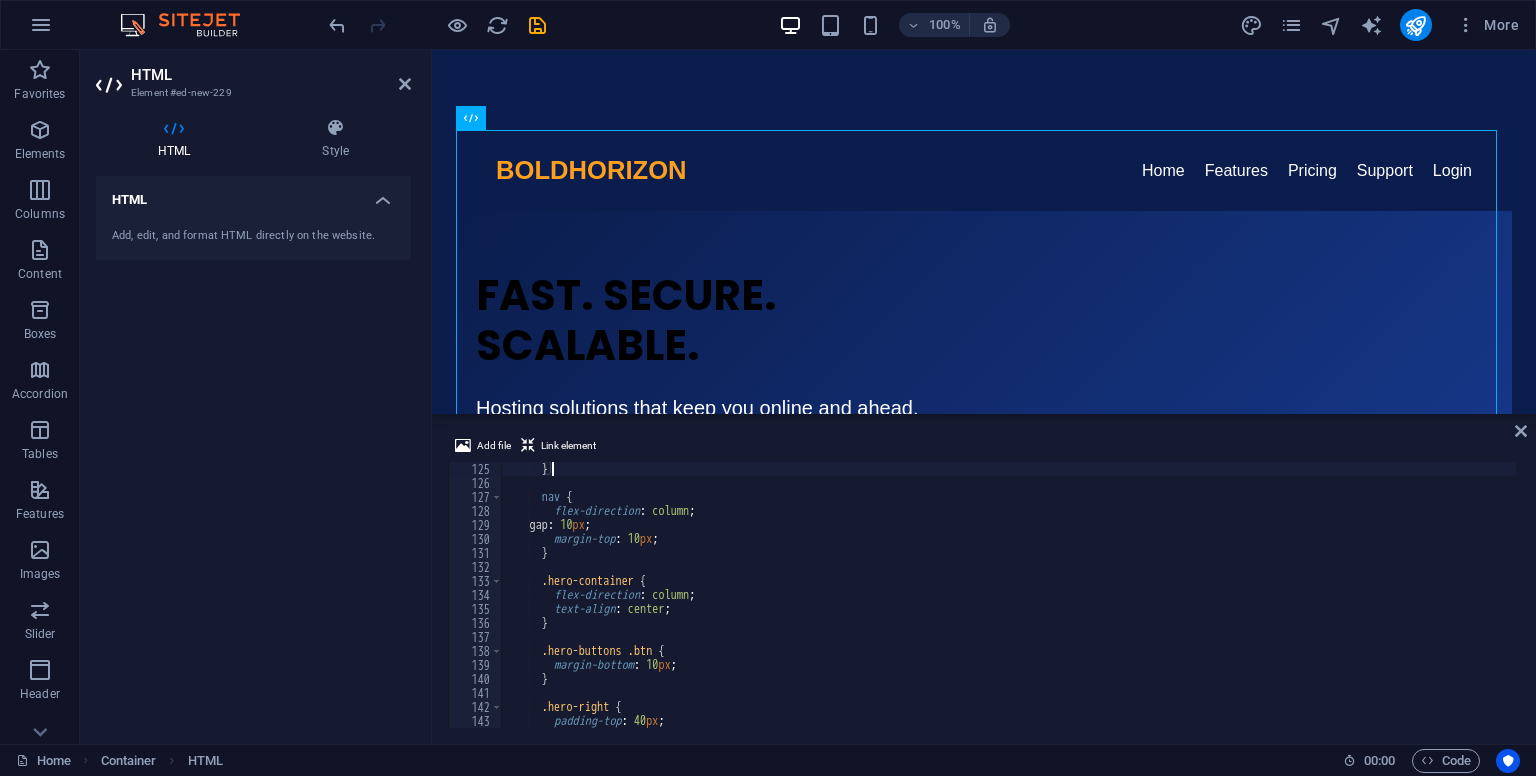 type on "@media (max-width: 768px) {" 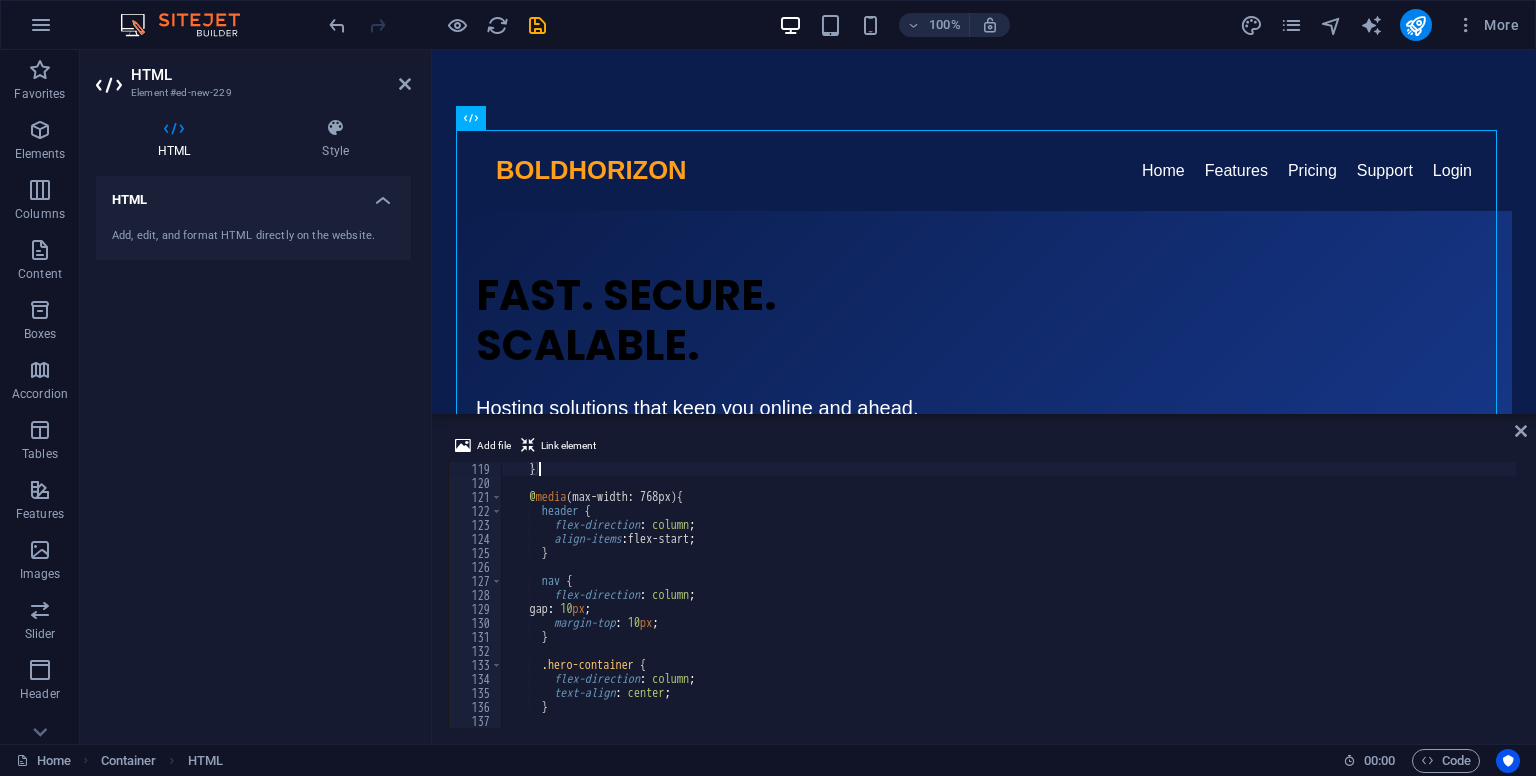 type on ".hero-image {" 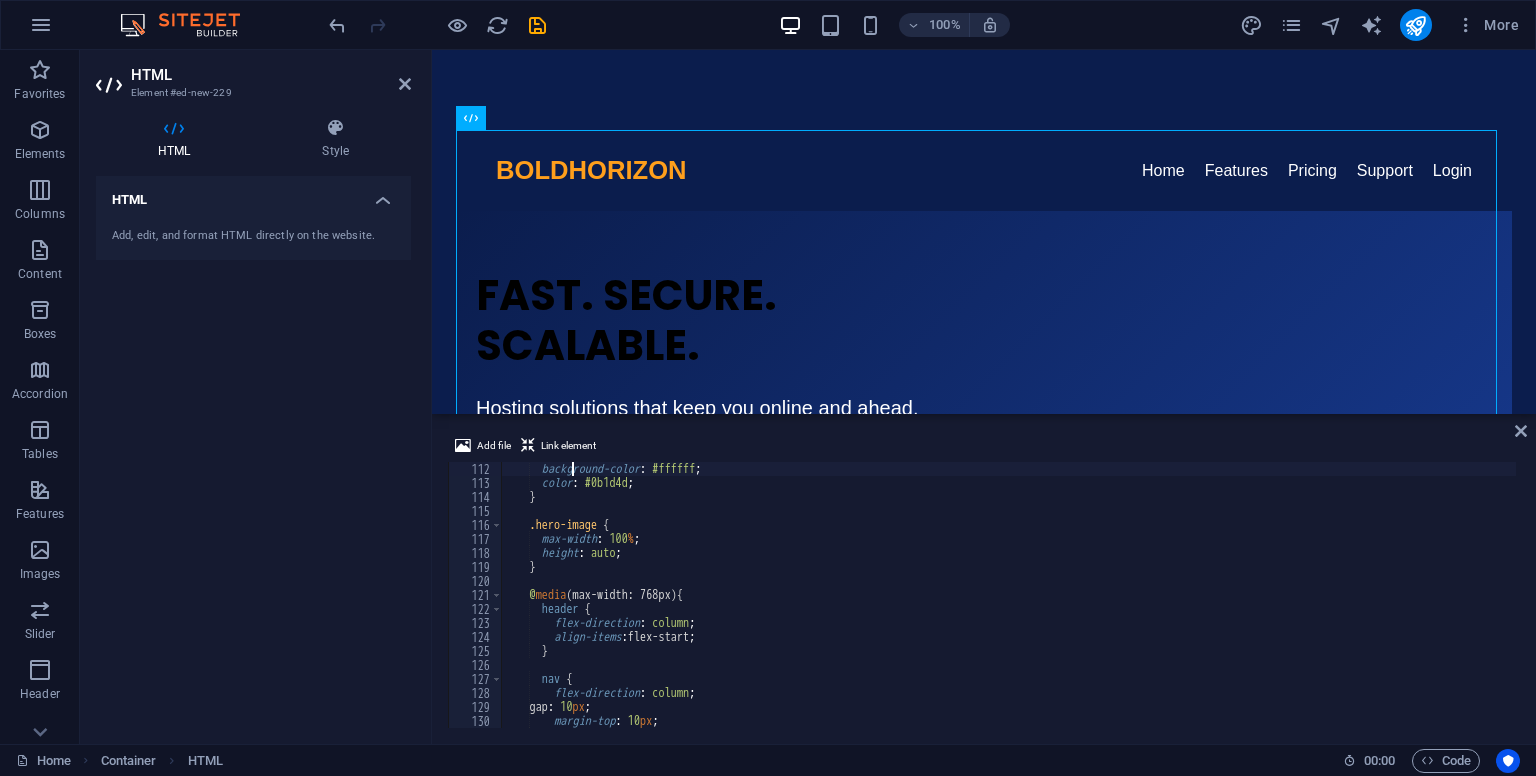 type on "secondary-btn" 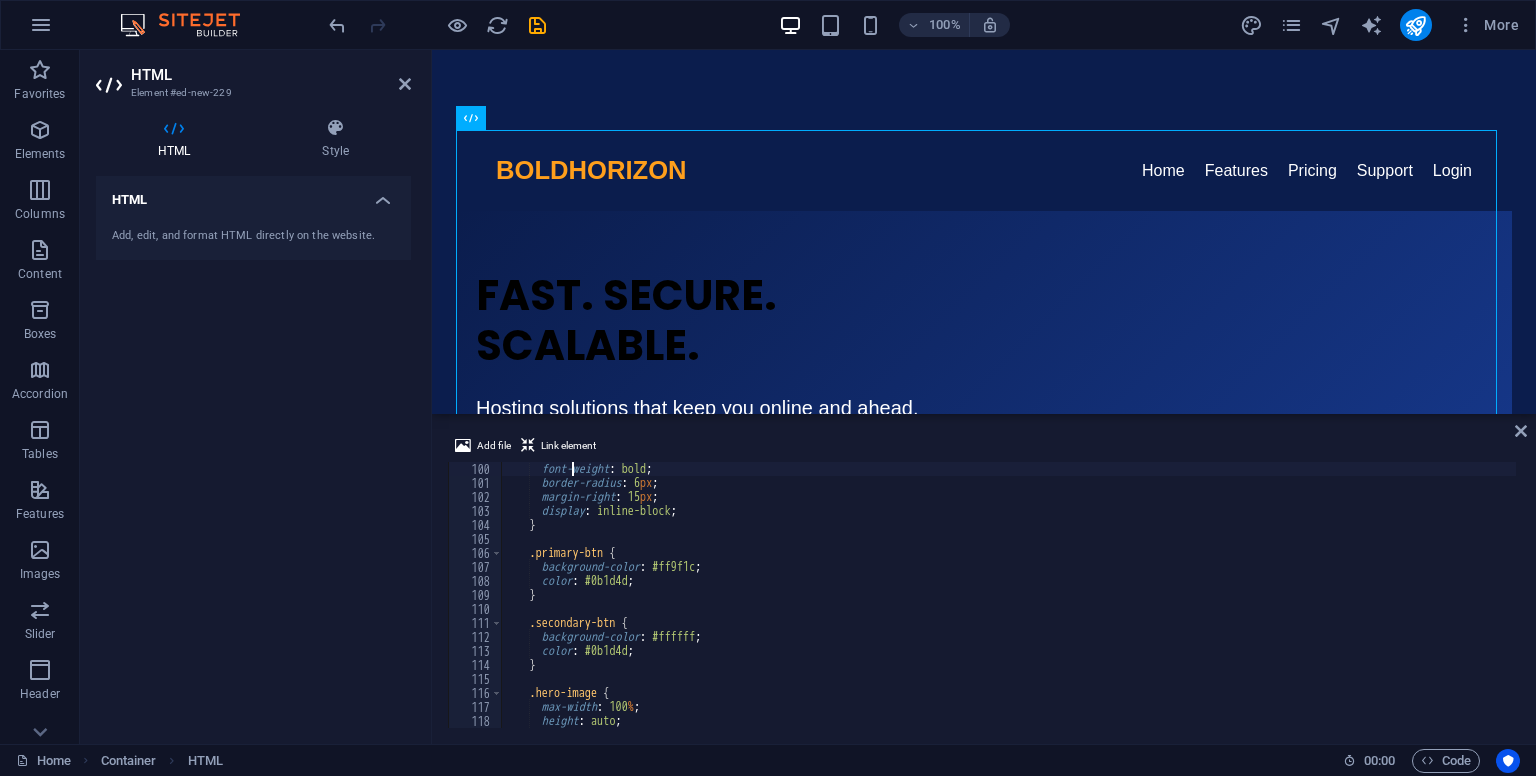 type on ".hero-buttons .btn {" 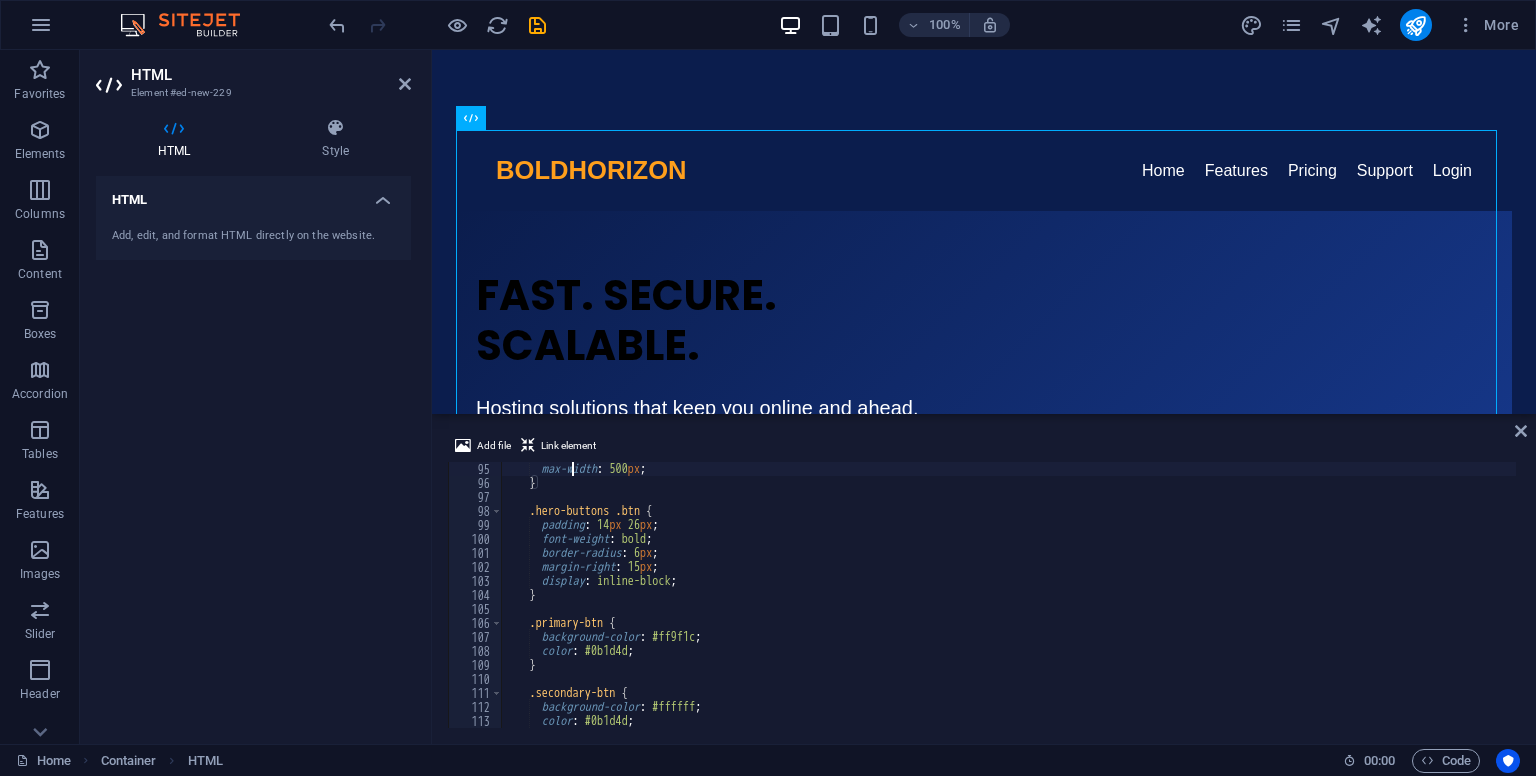 type on ".description {" 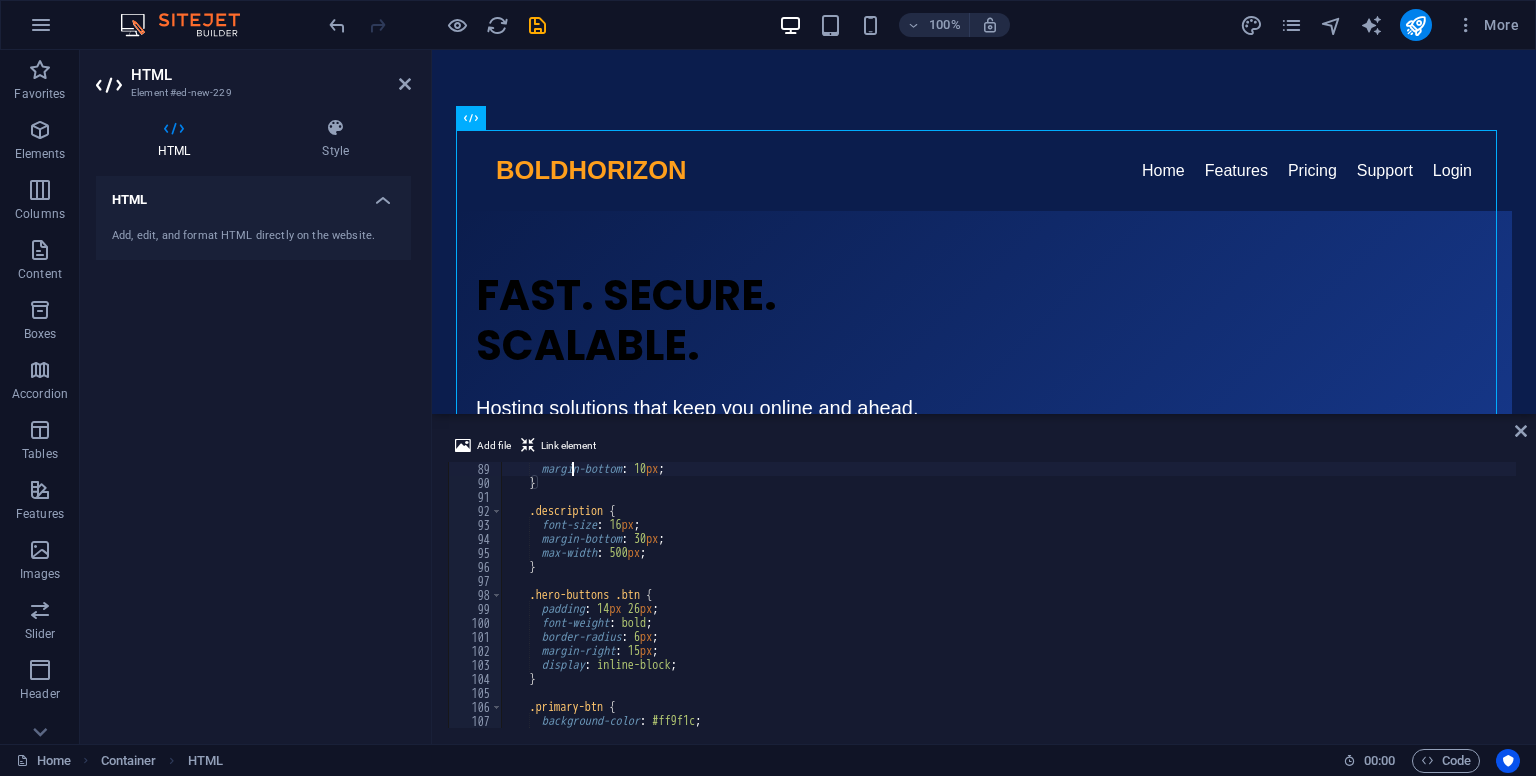 type on ".subtitle {" 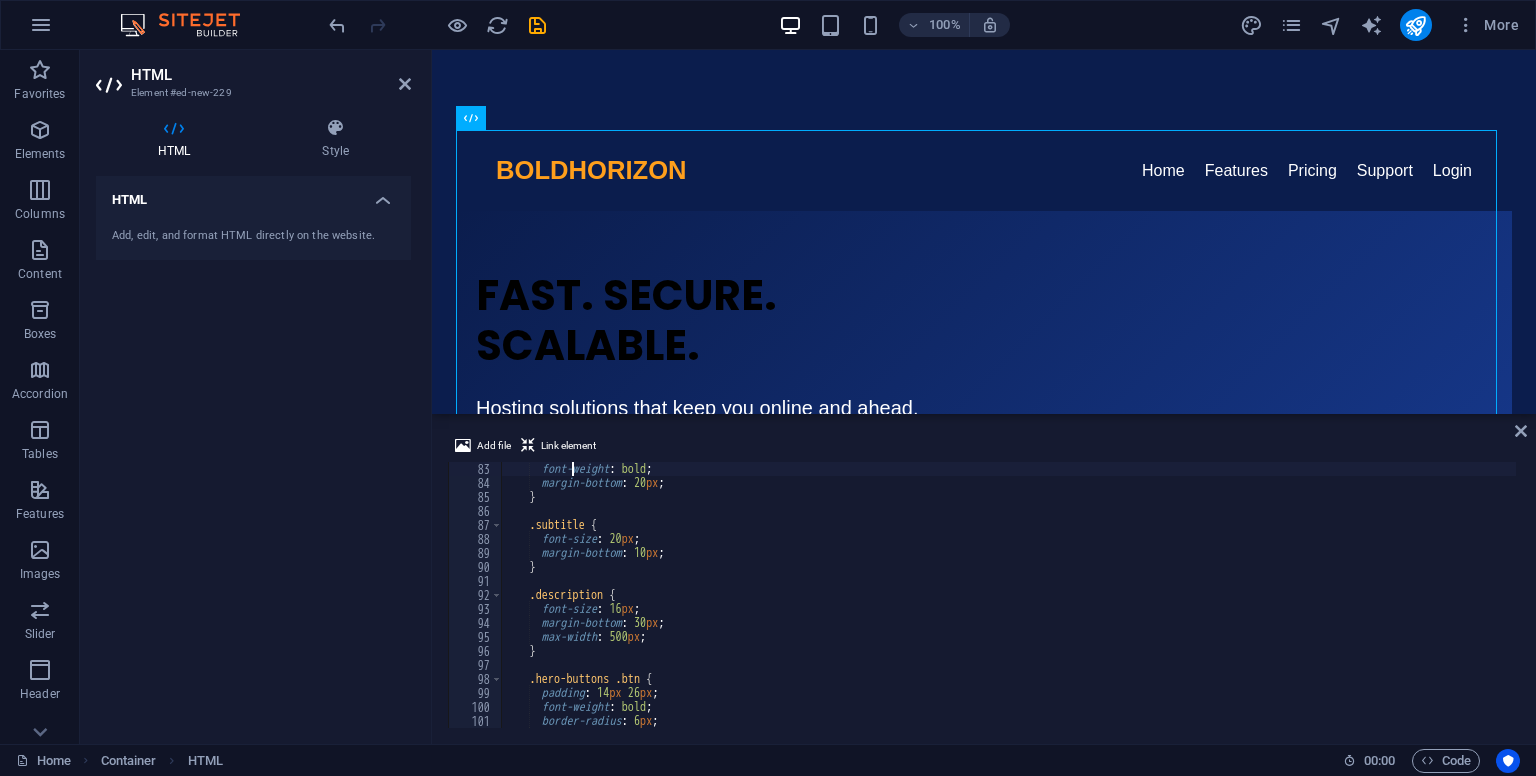 type on "h1 {" 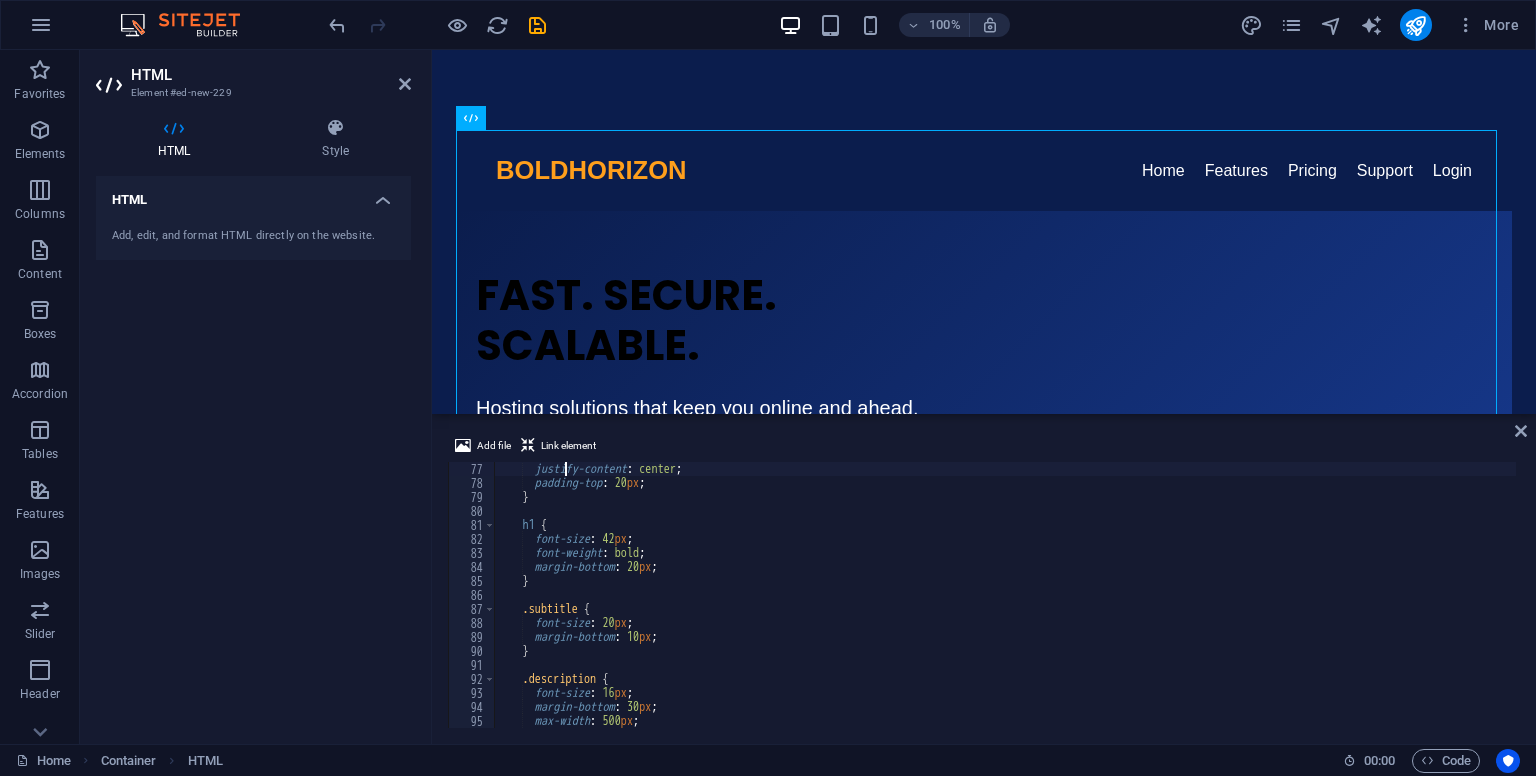 type on "hero-right" 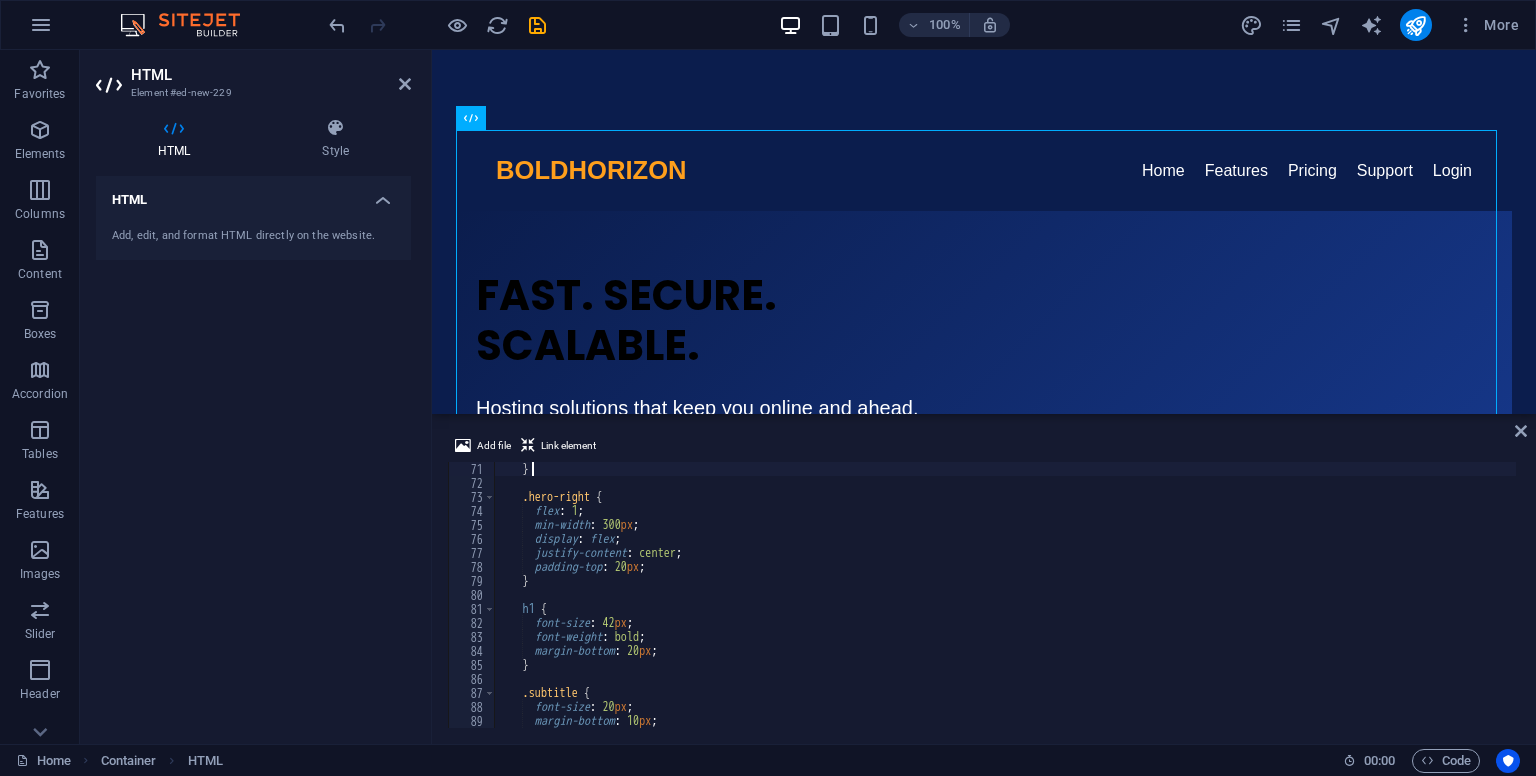 type on ".hero-left {" 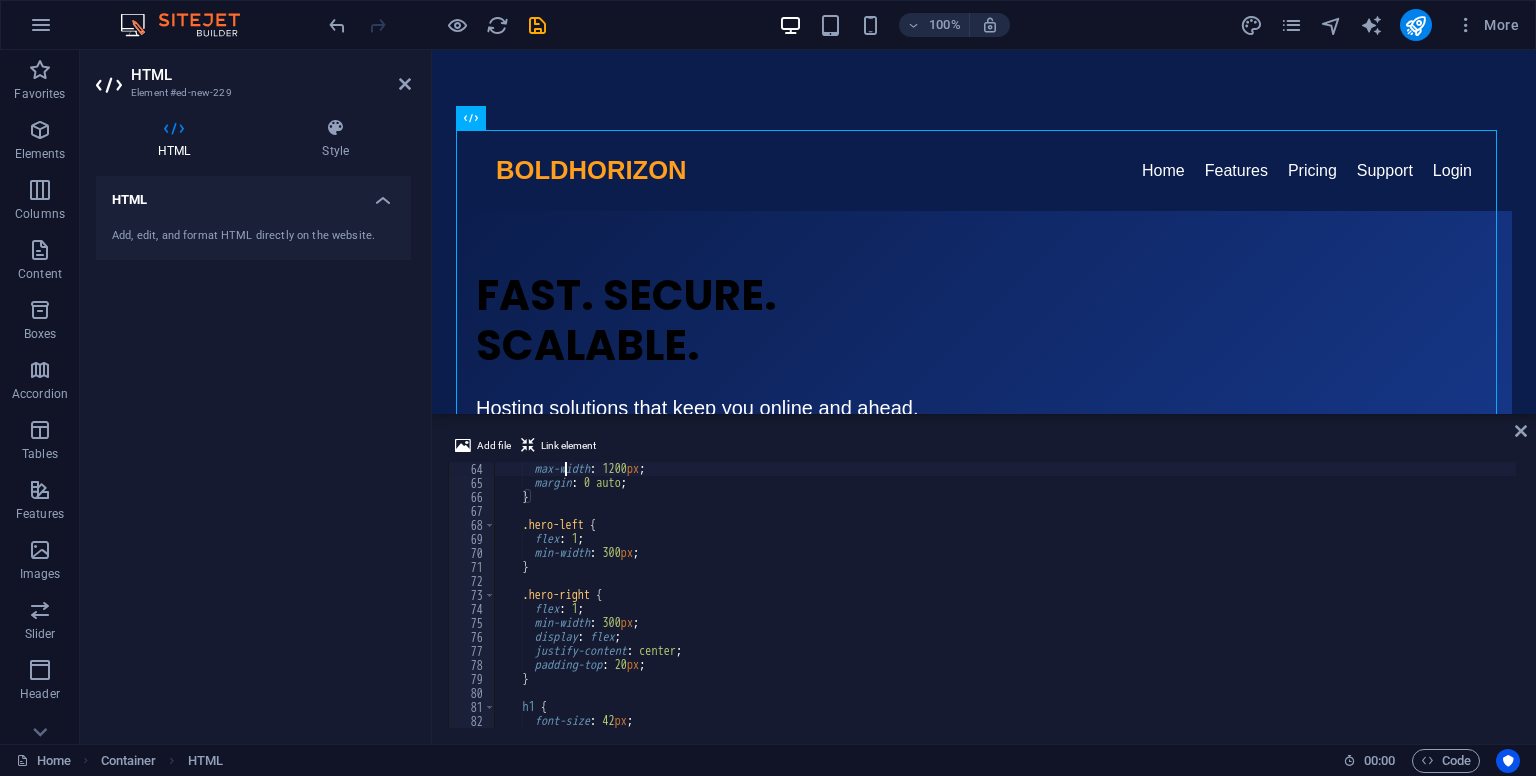 scroll, scrollTop: 840, scrollLeft: 0, axis: vertical 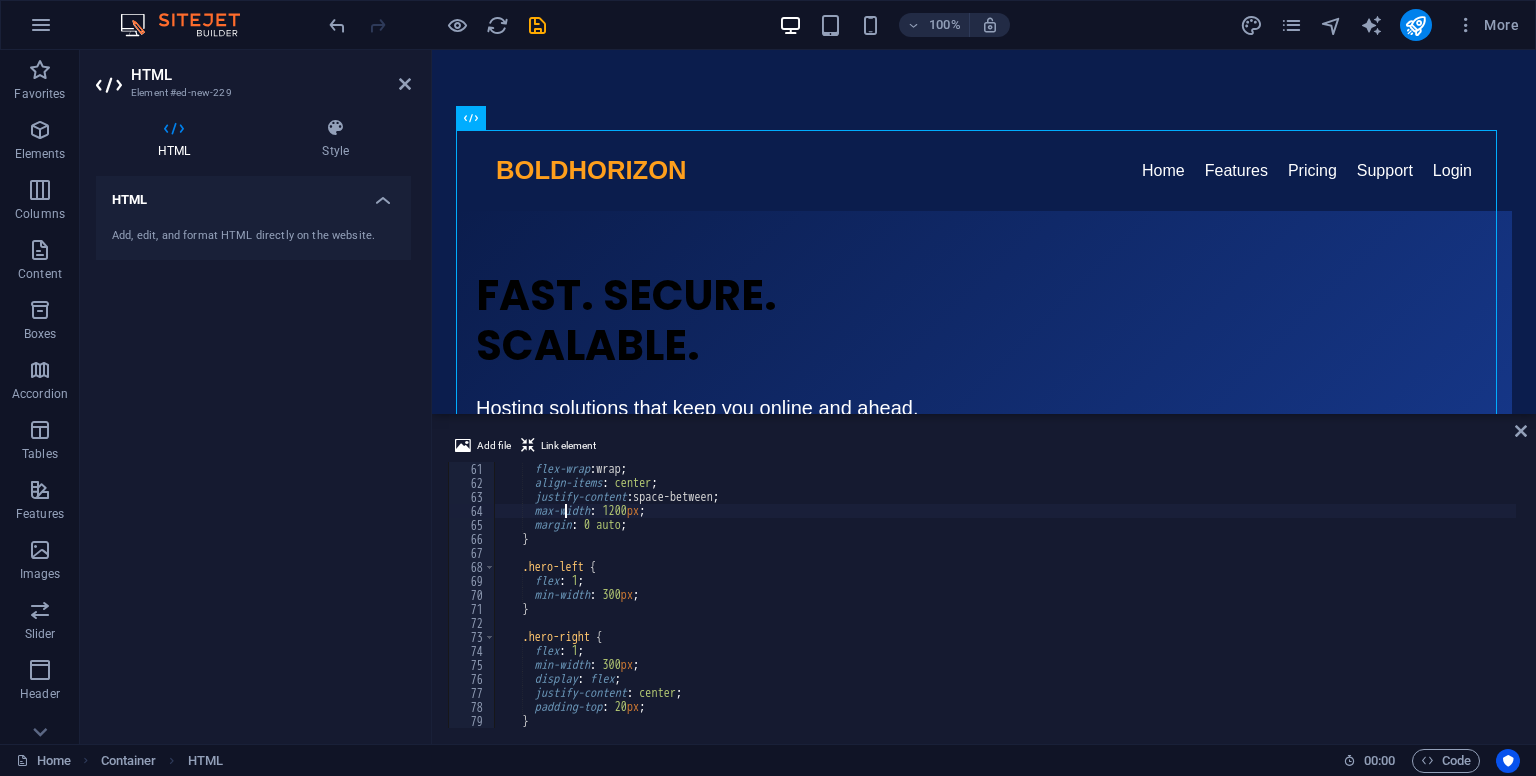 type on "}" 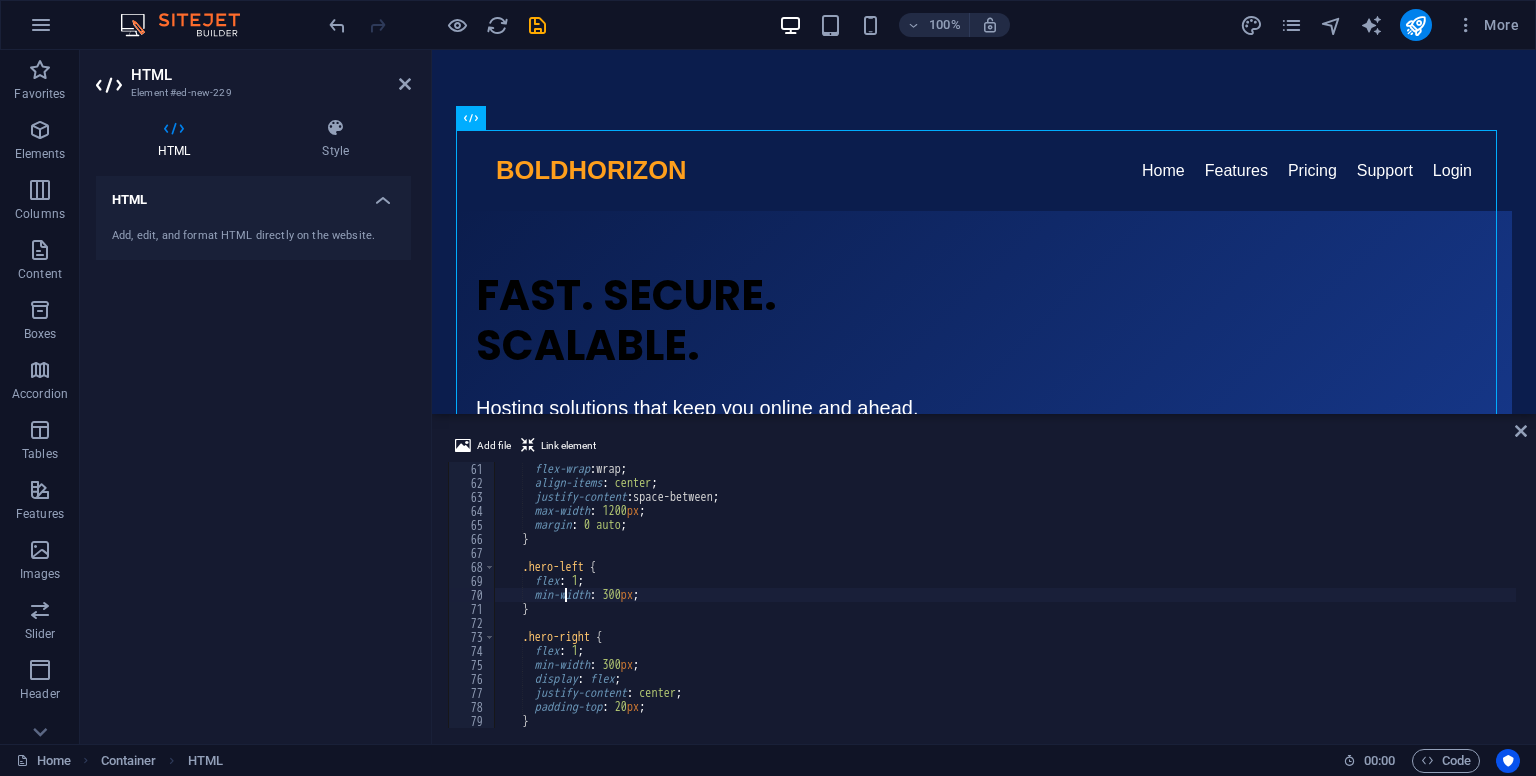 type on "}" 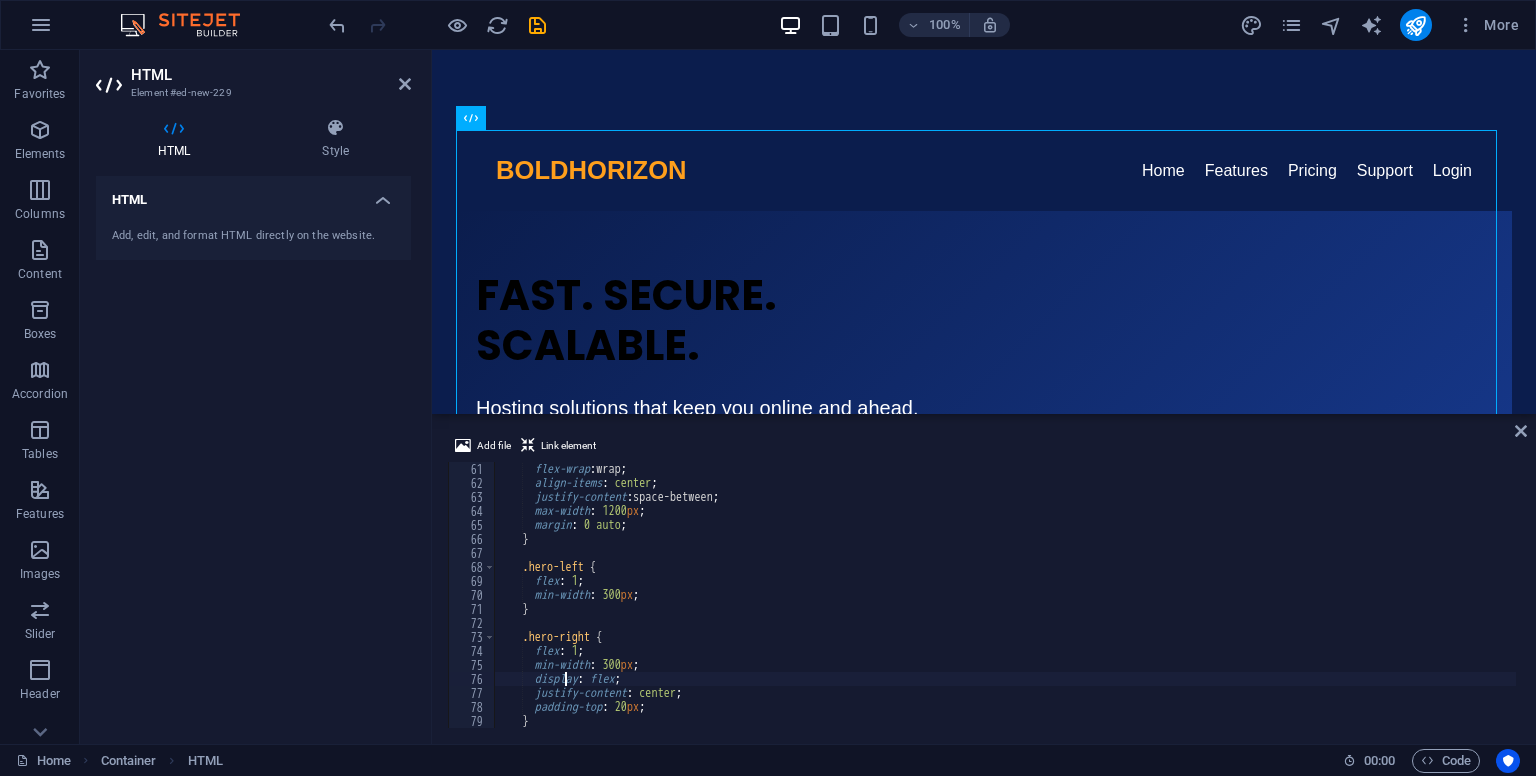 type on "}" 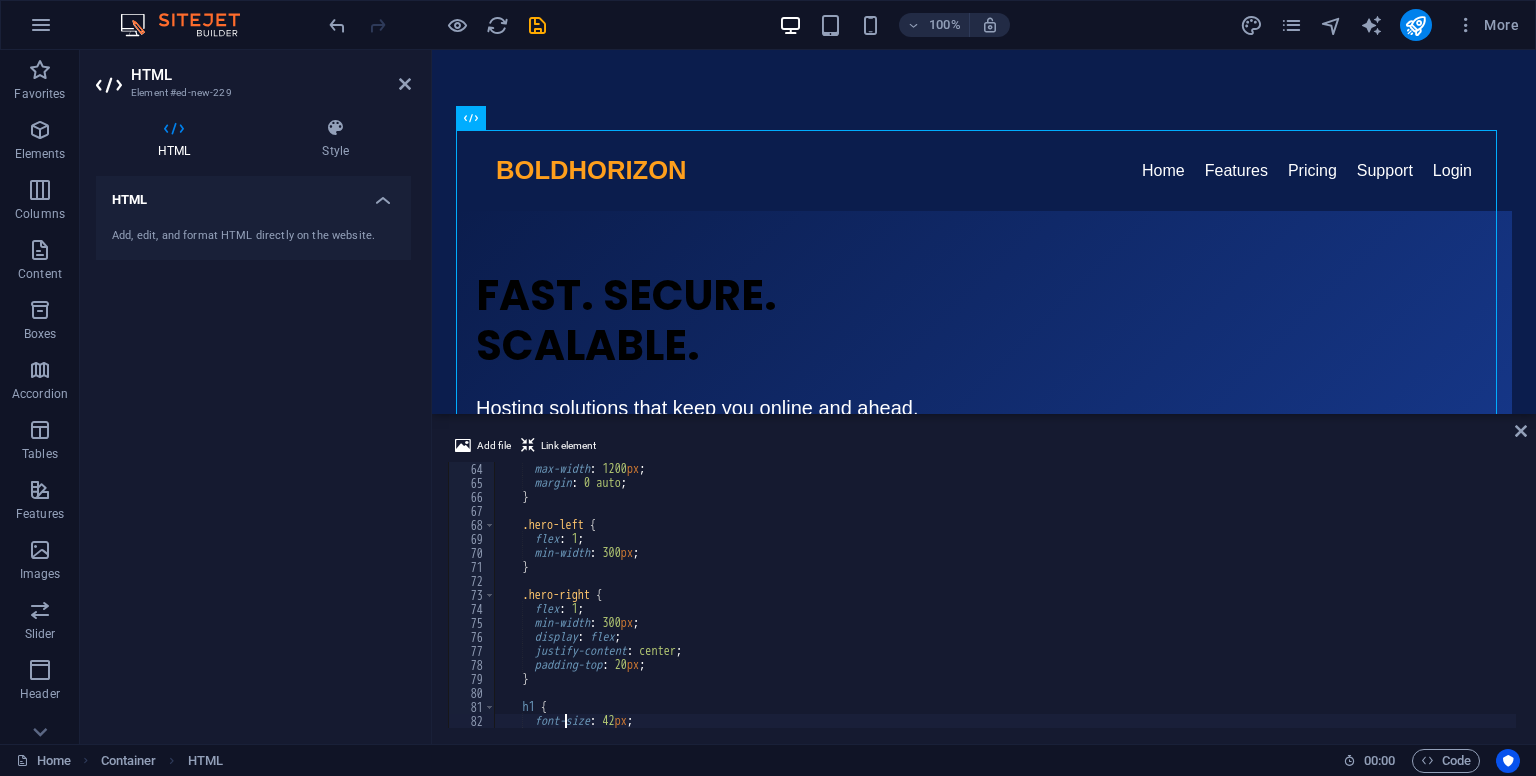 type on "}" 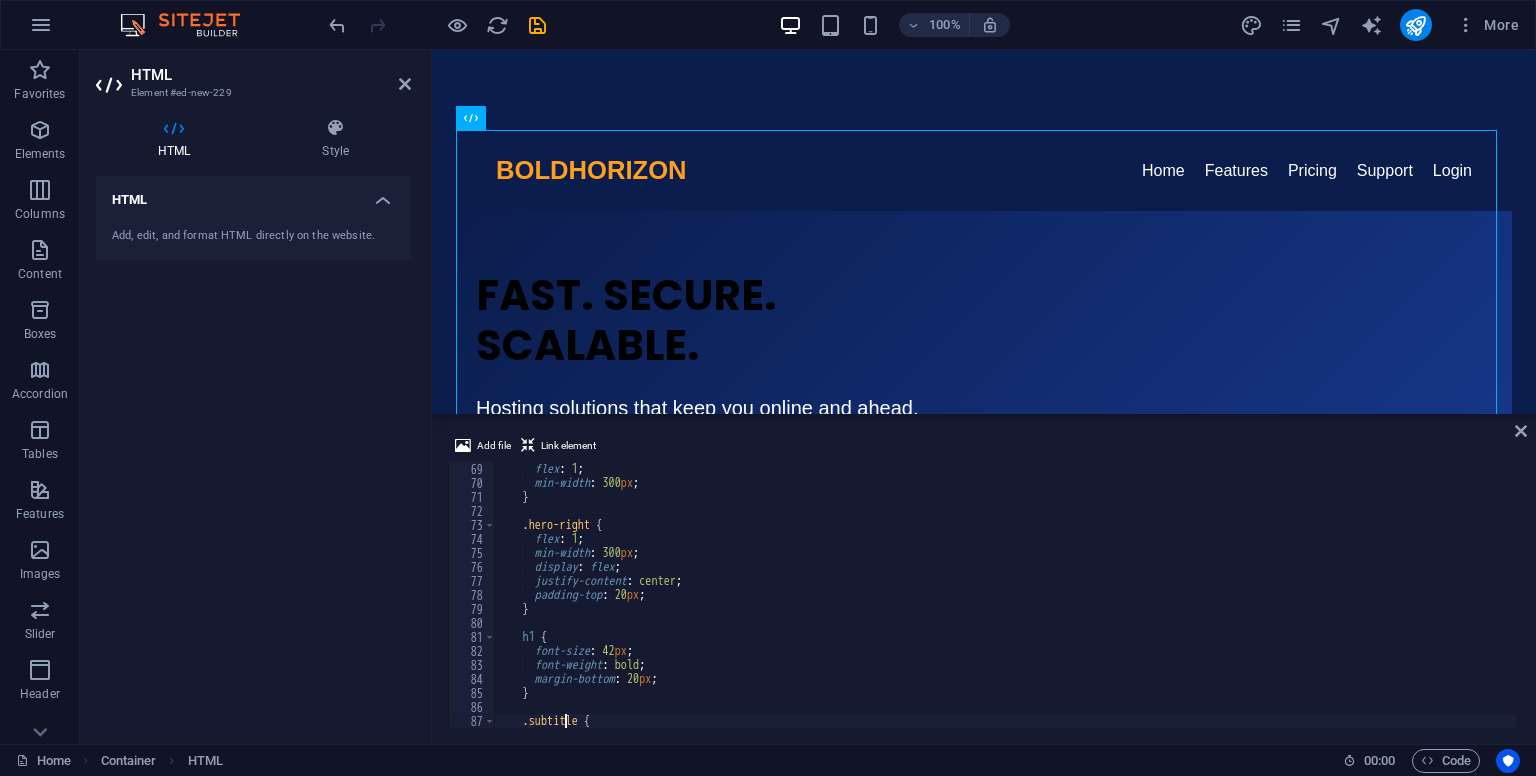 scroll, scrollTop: 952, scrollLeft: 0, axis: vertical 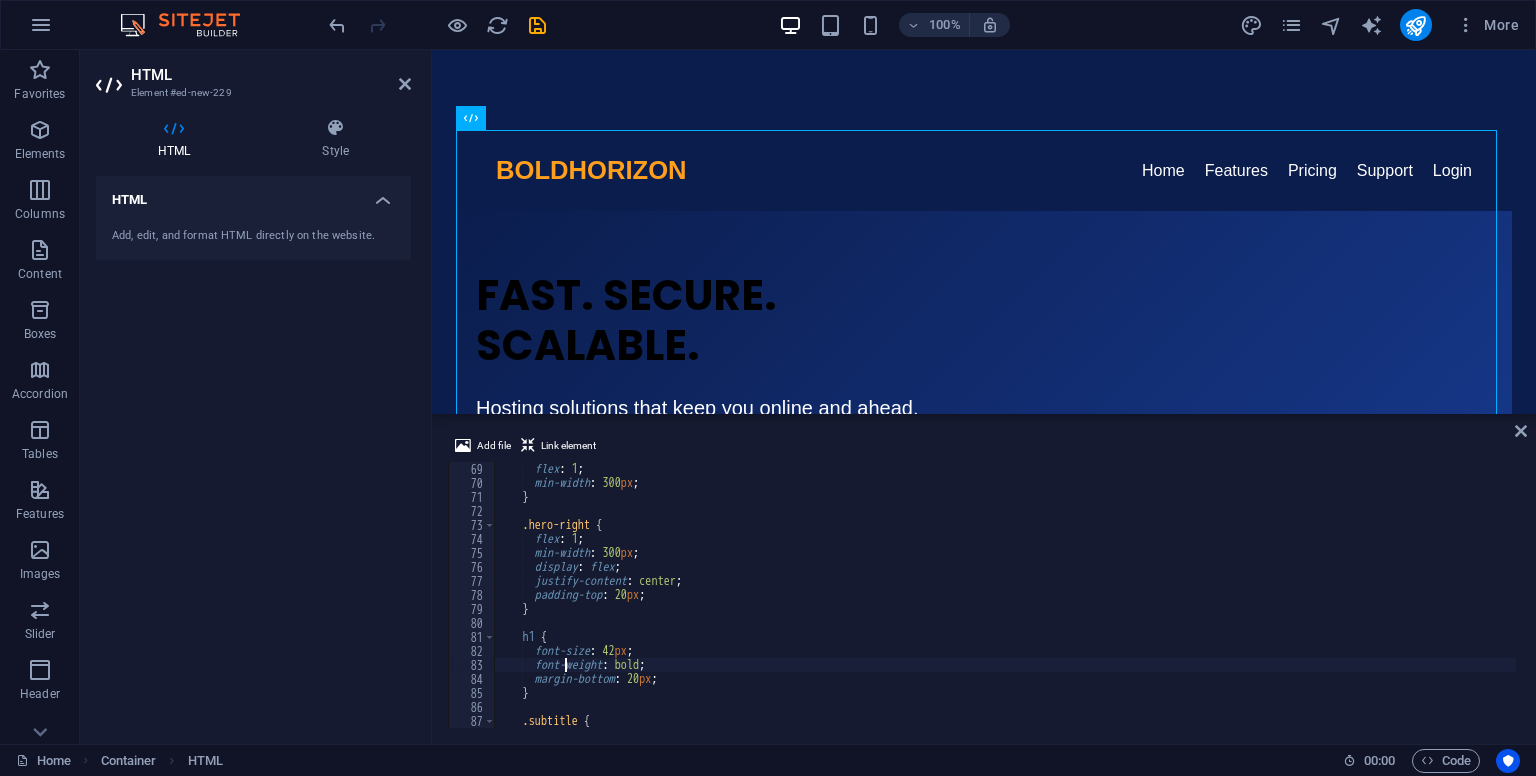 type on "h1 {" 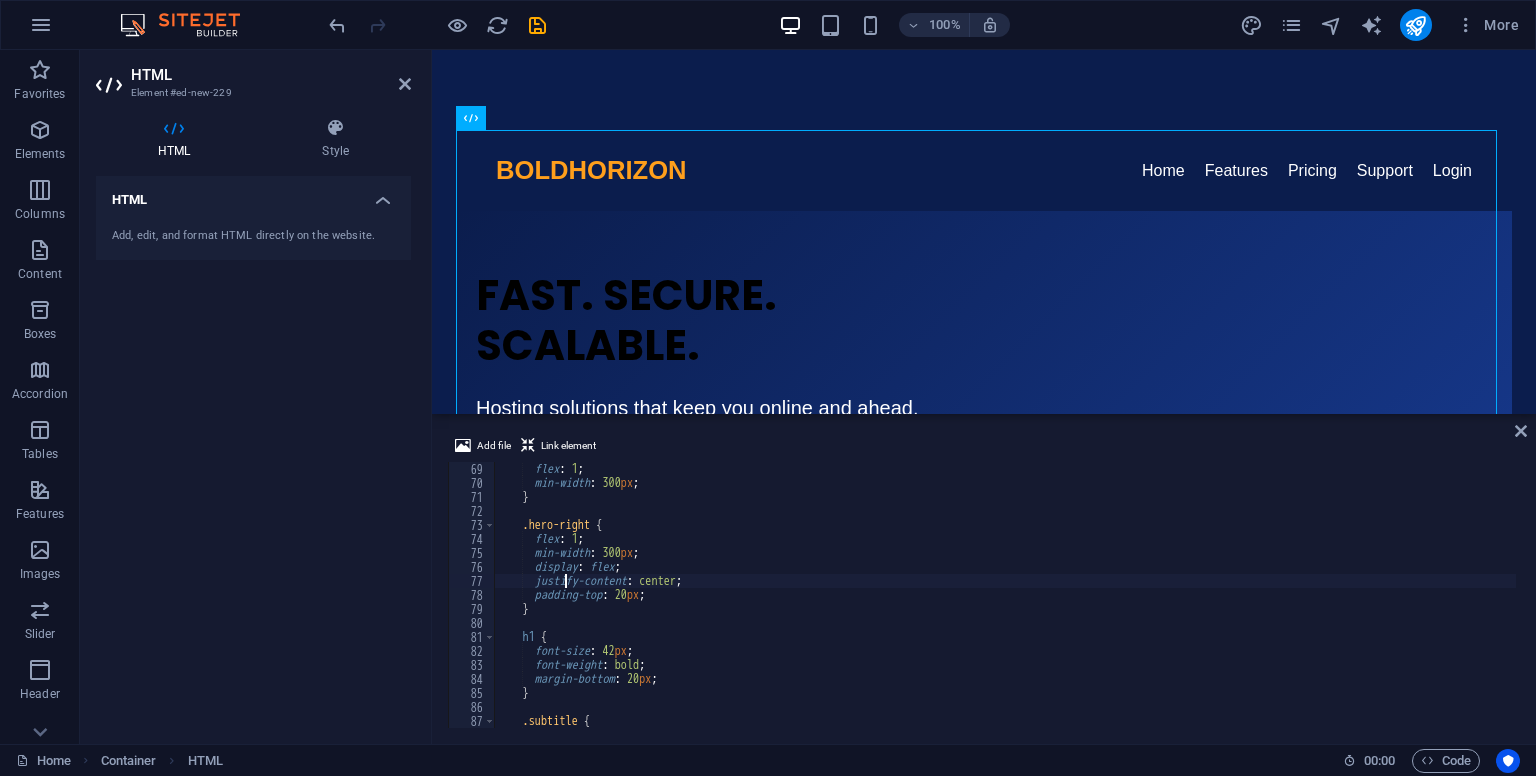 type on "hero-right" 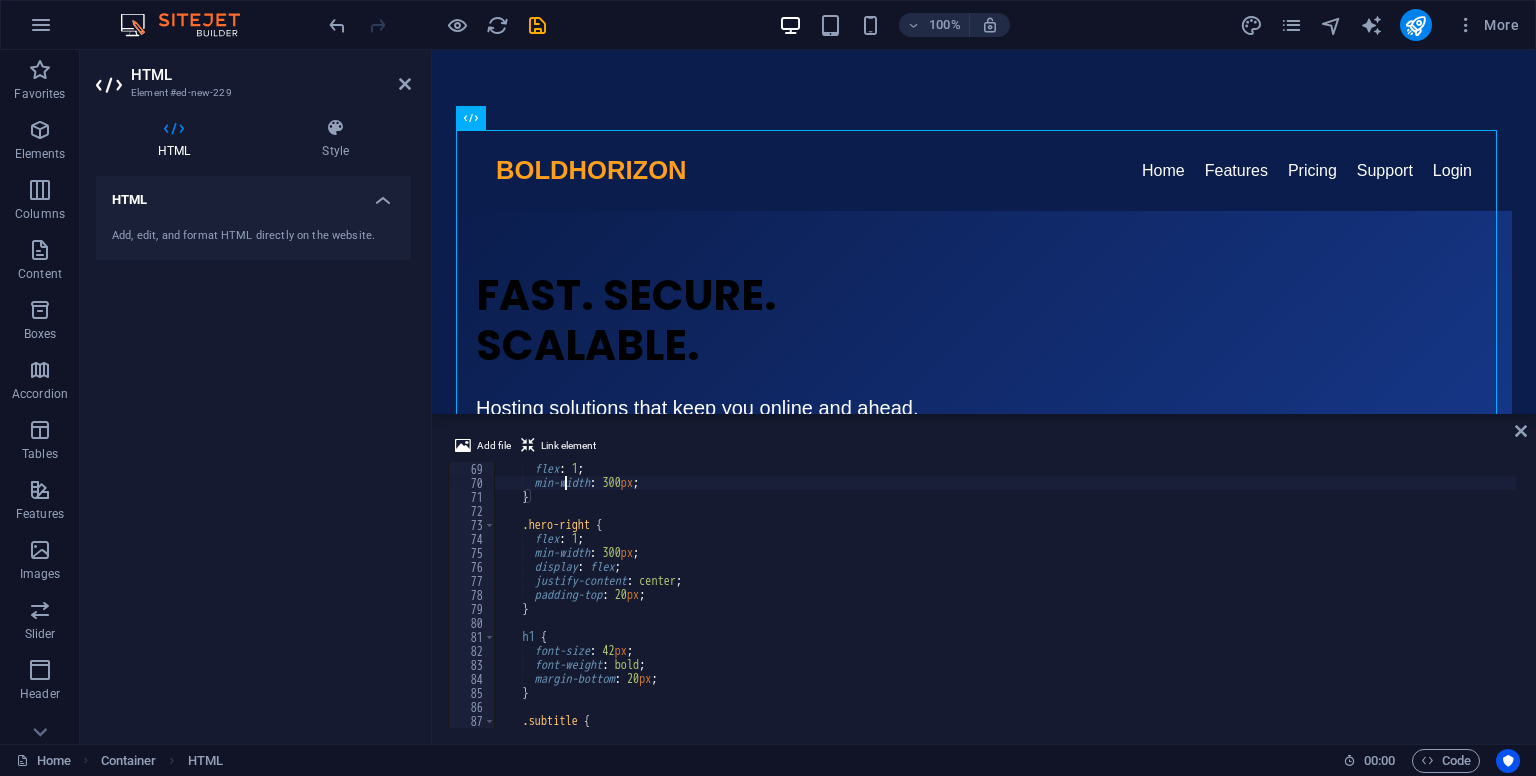 type on ".hero-left {" 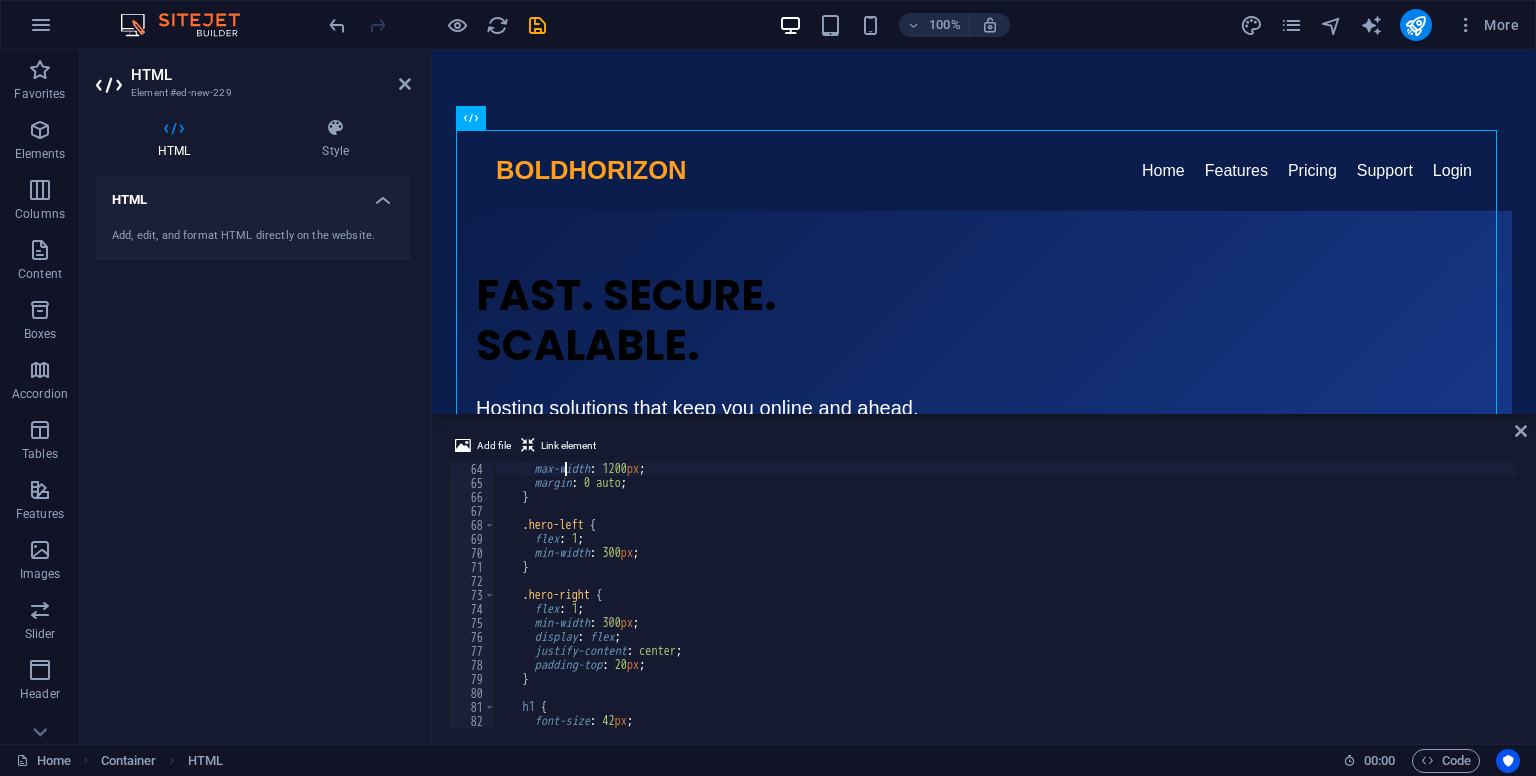 type on ".hero-container {" 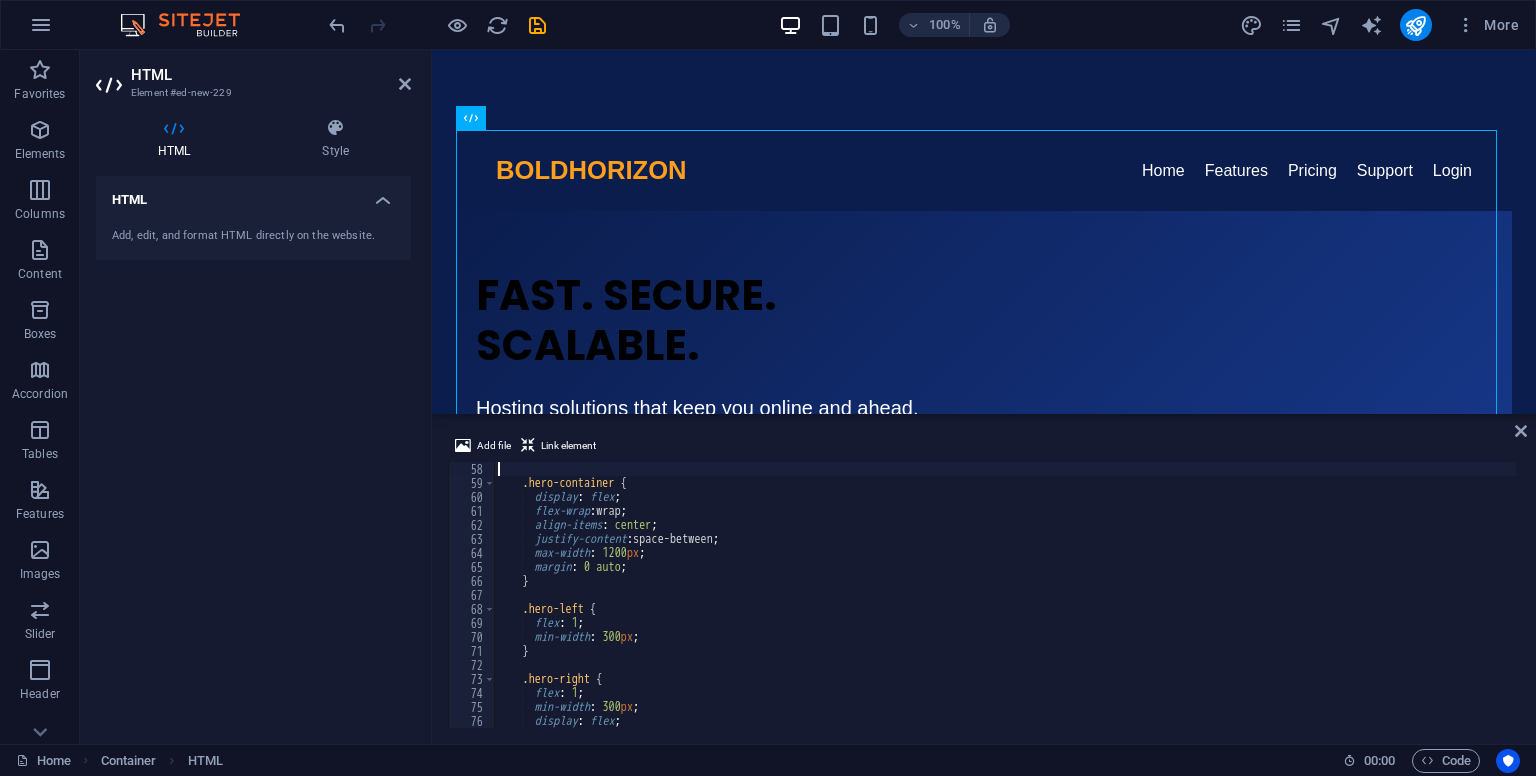 type on ".hero-section {" 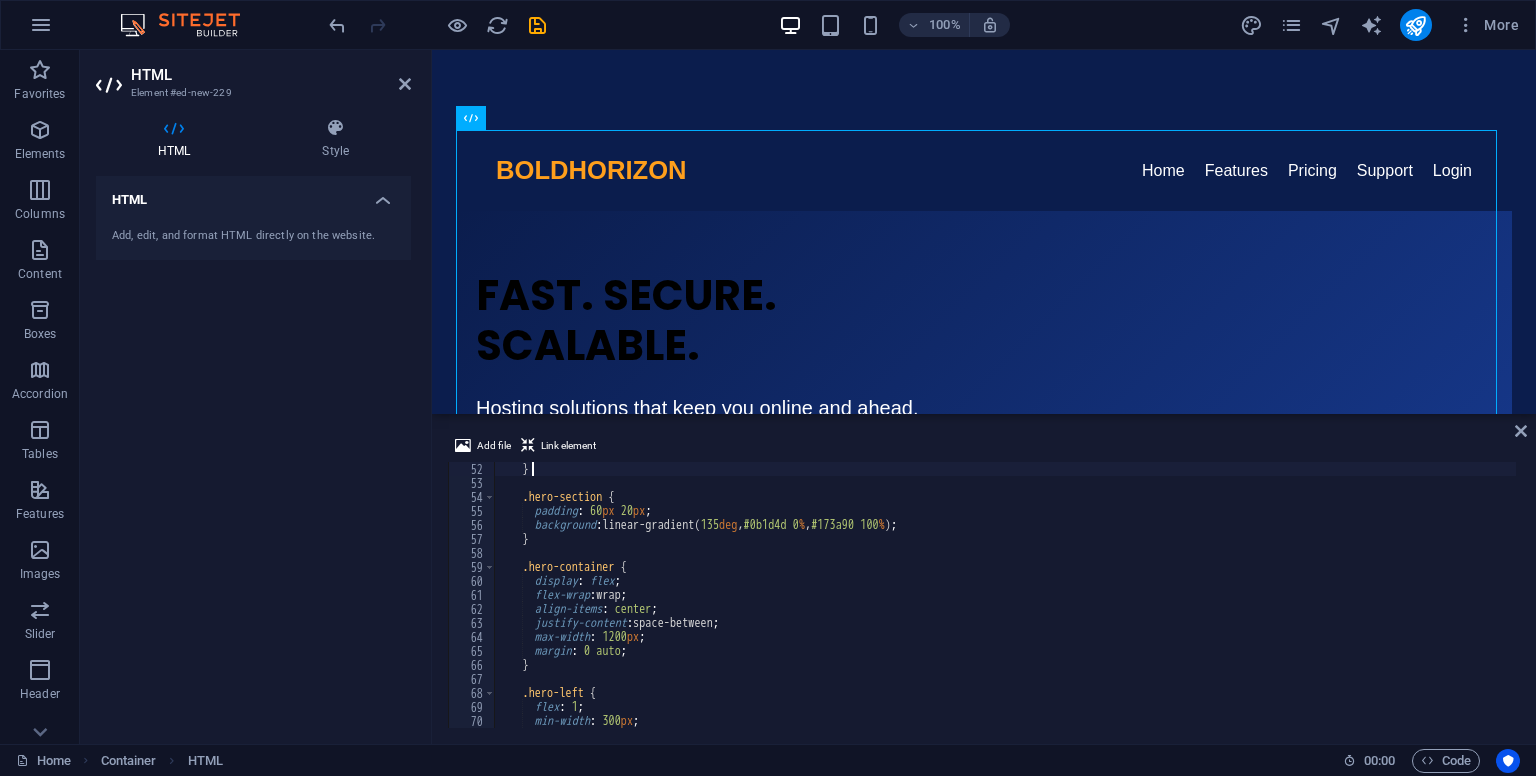 type on "nav a {" 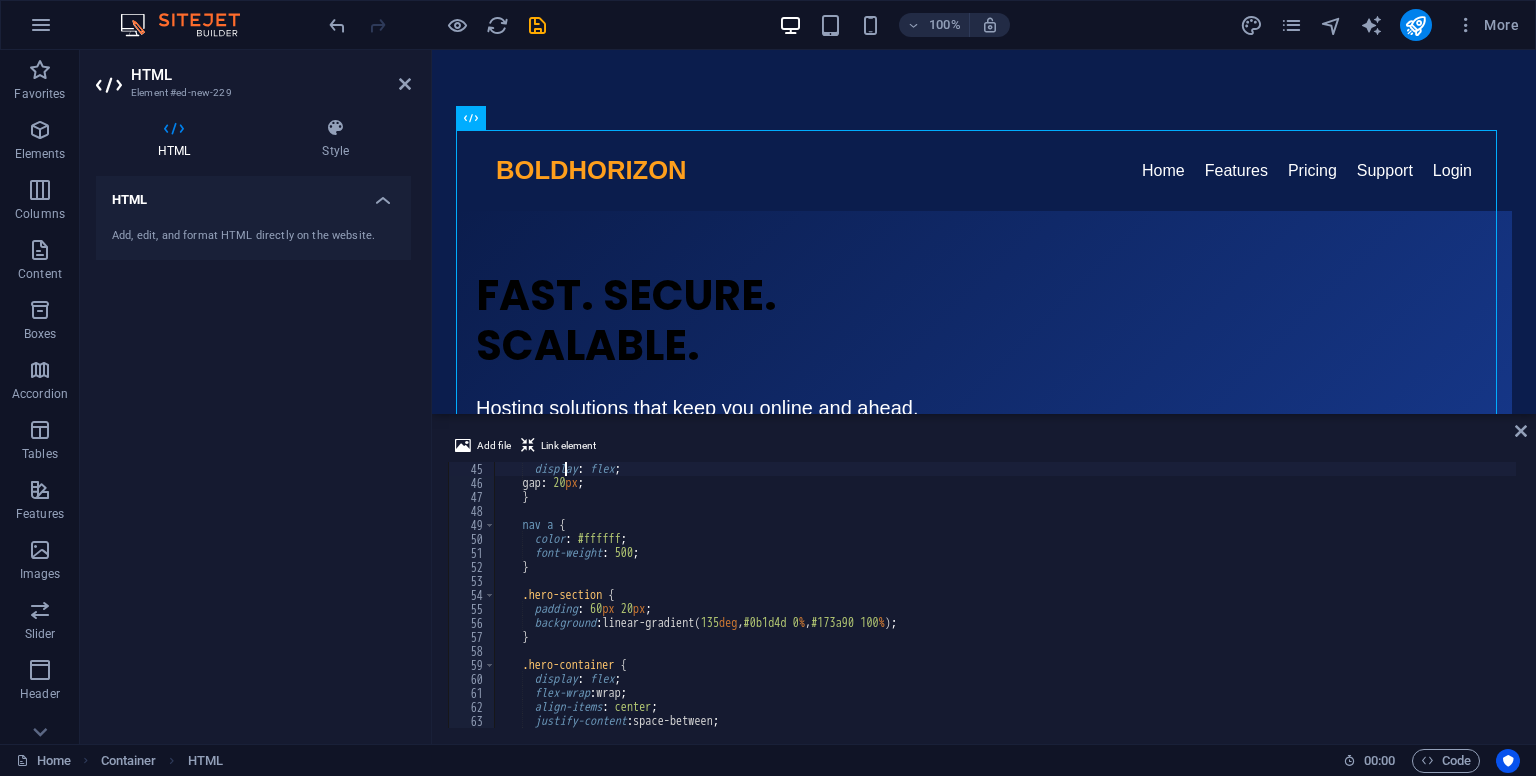 type on "nav {" 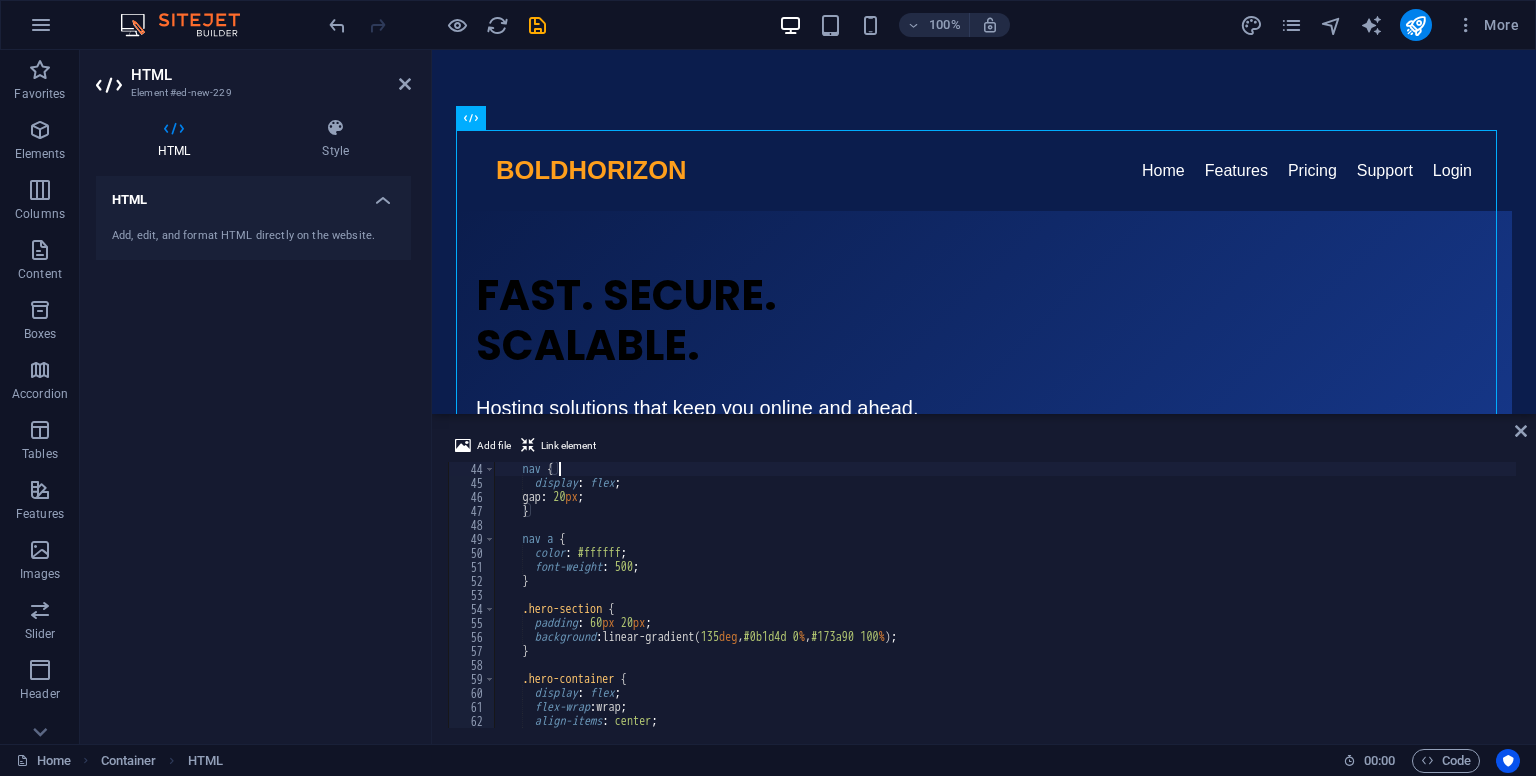 type on ".logo-text {" 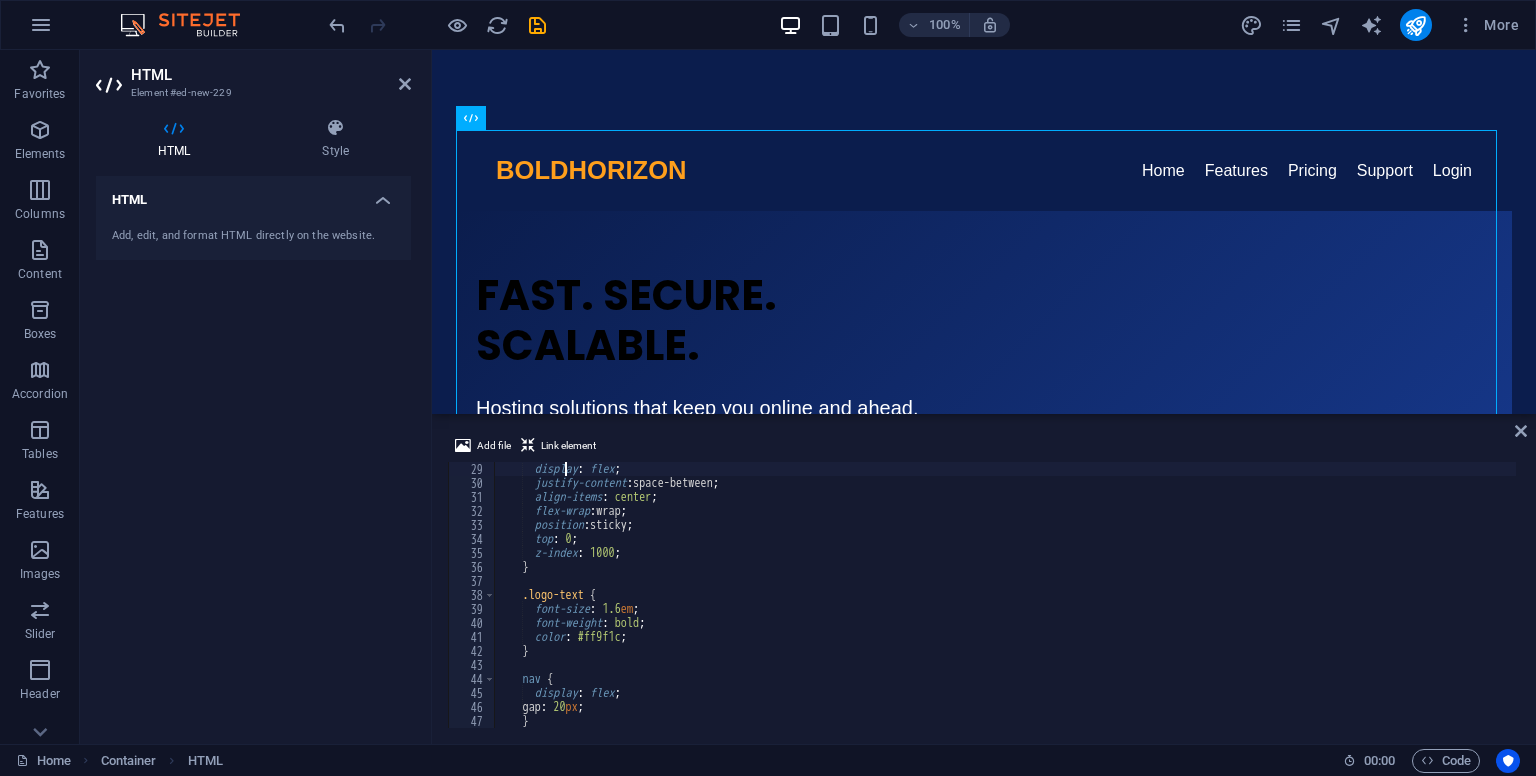 type on "header {" 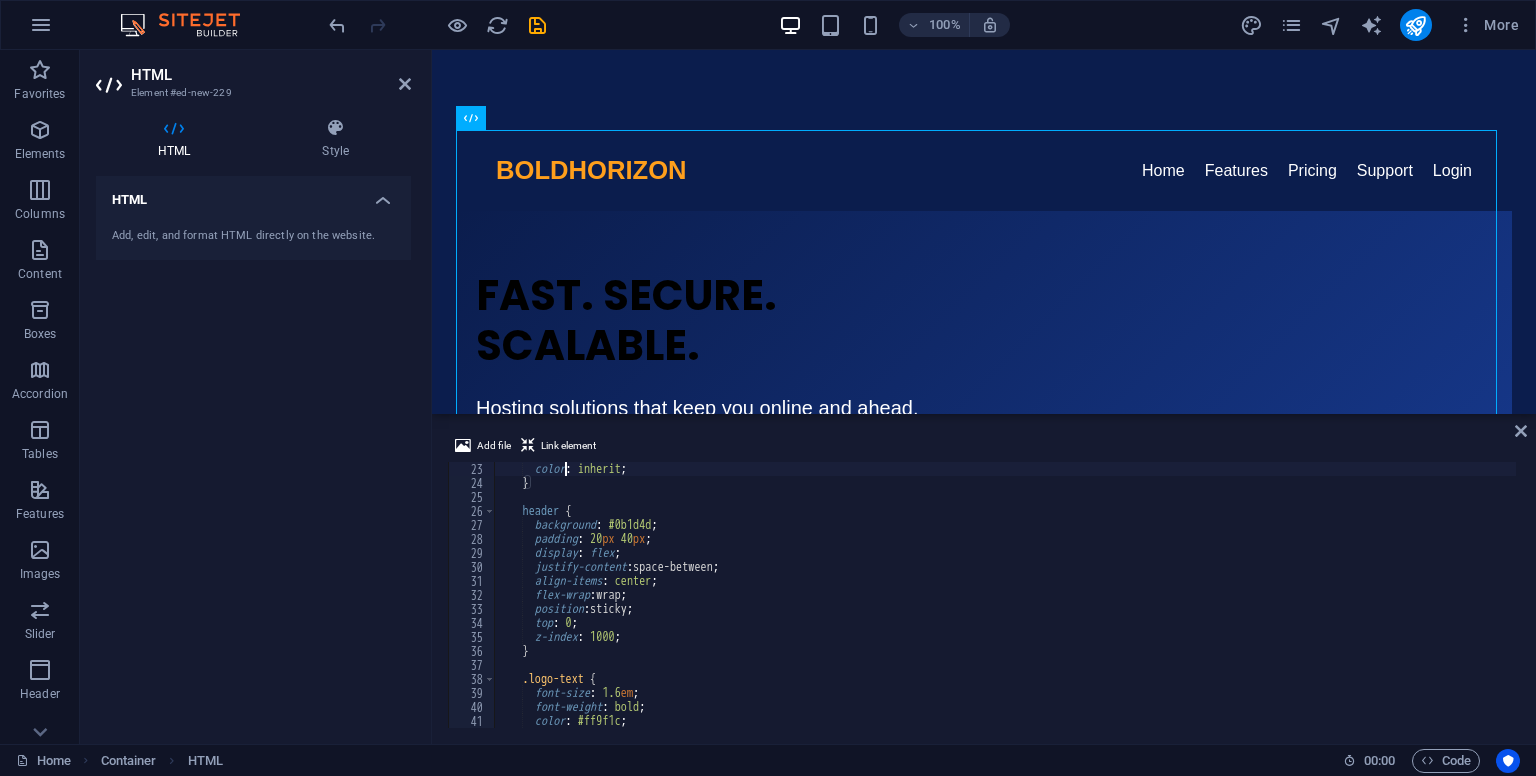 type on "a {" 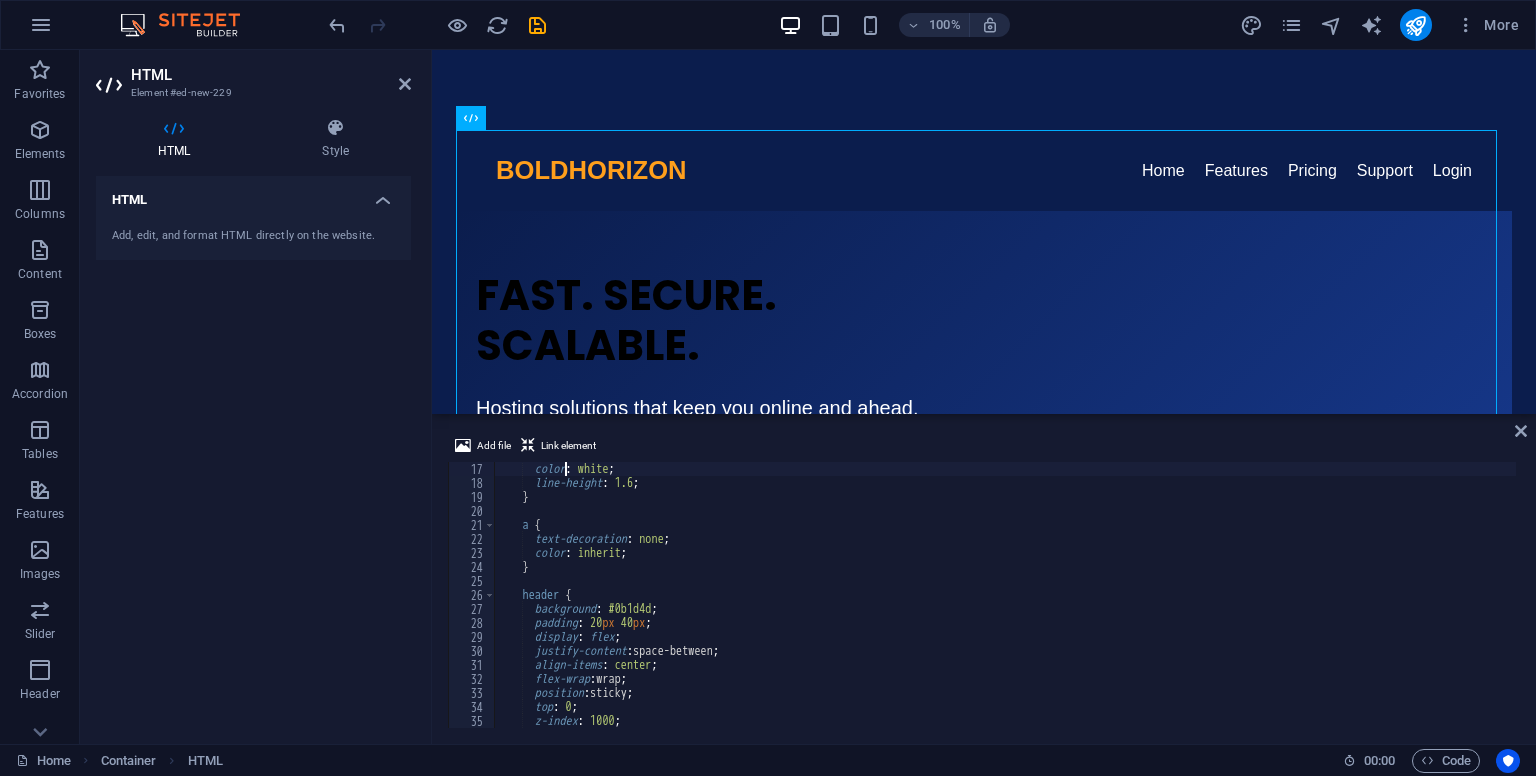 type on "body {" 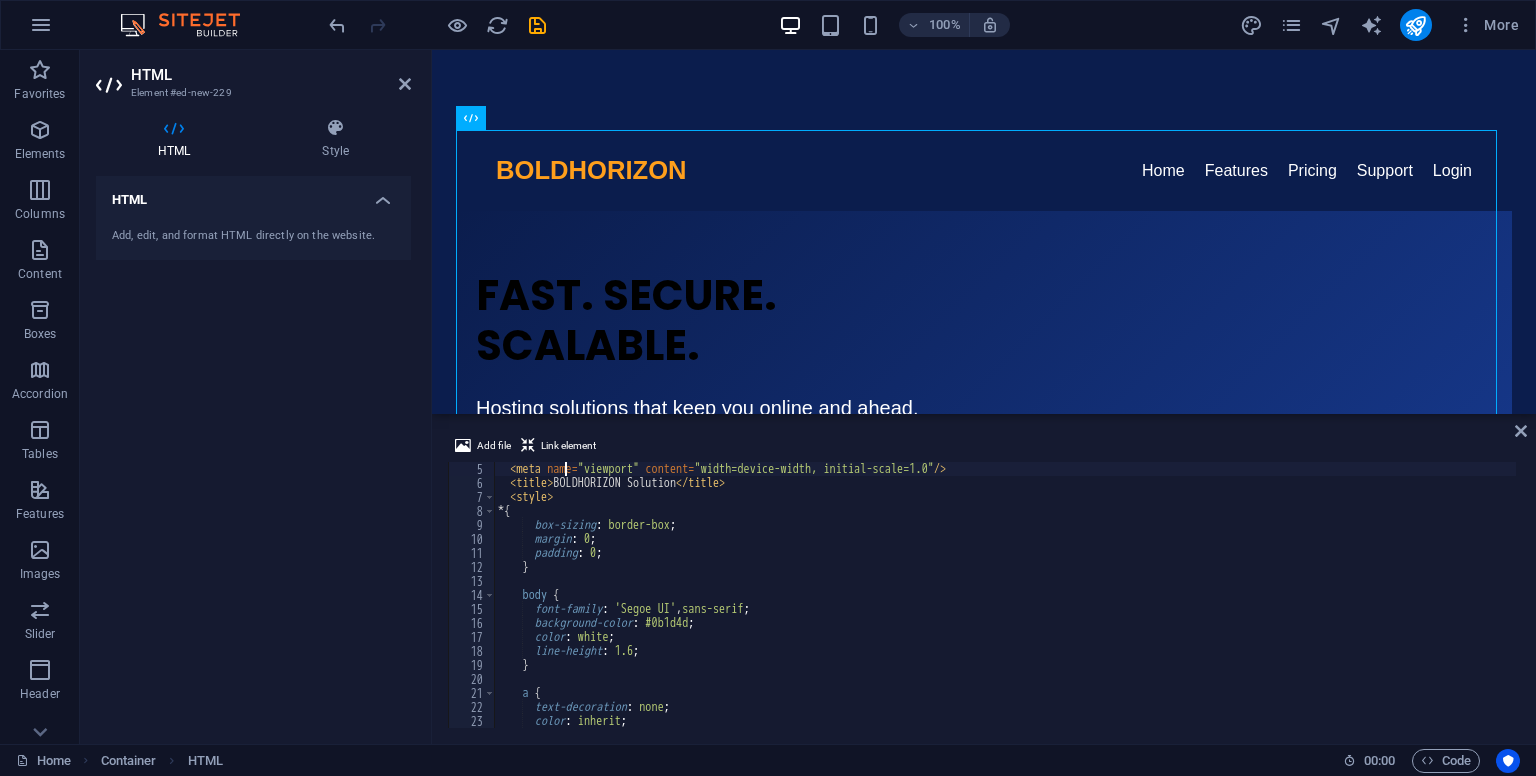 scroll, scrollTop: 0, scrollLeft: 0, axis: both 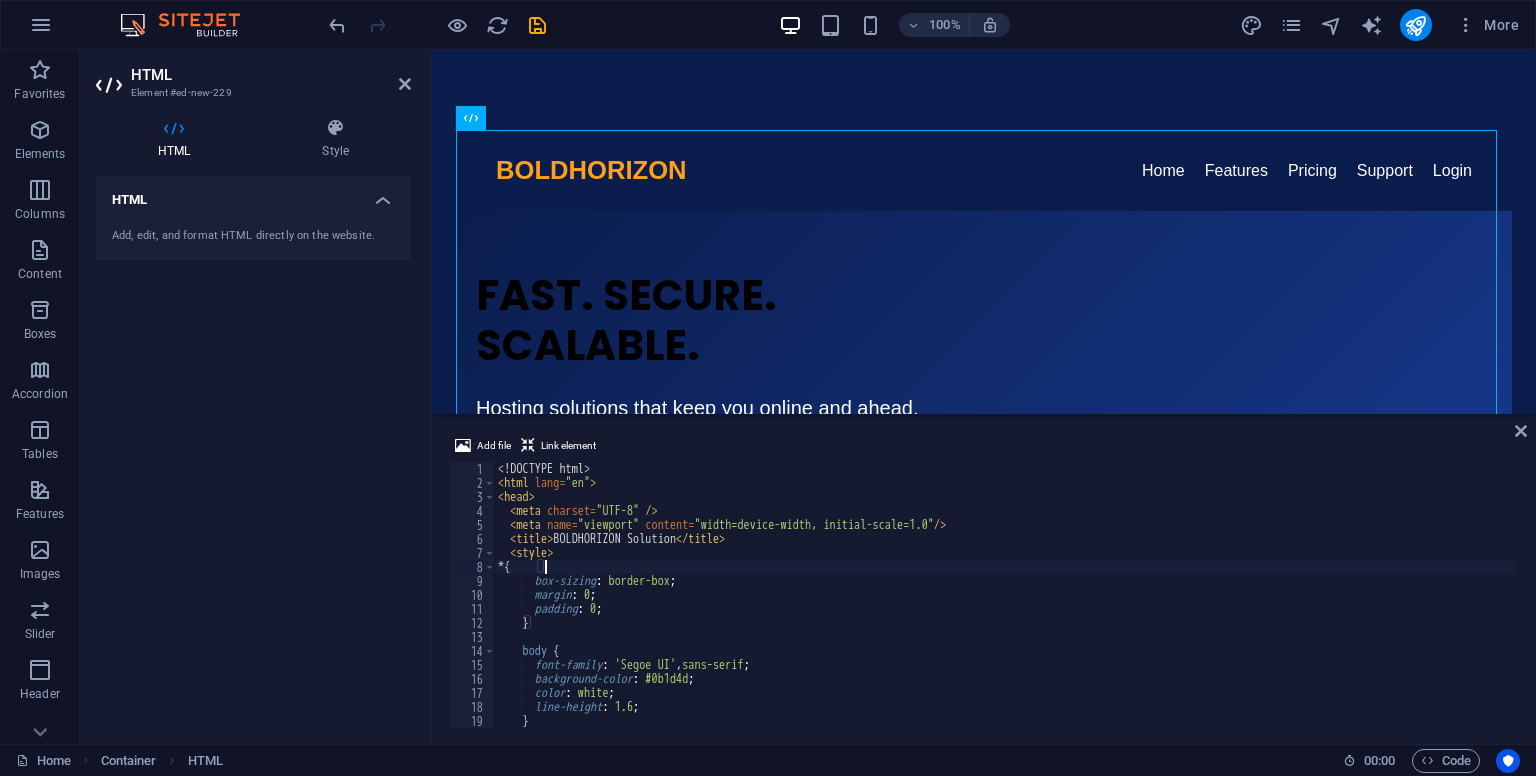 type on "}" 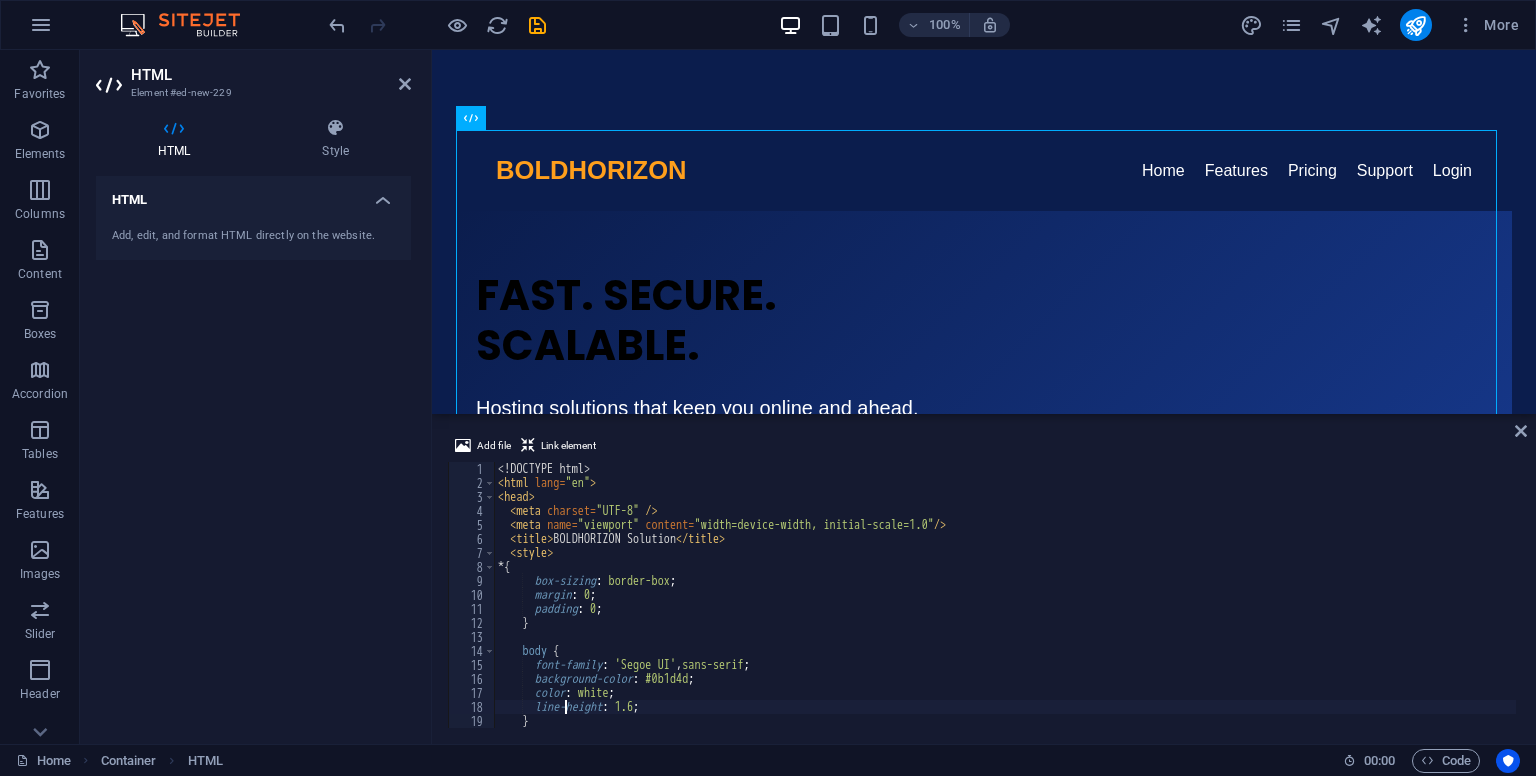 type on "}" 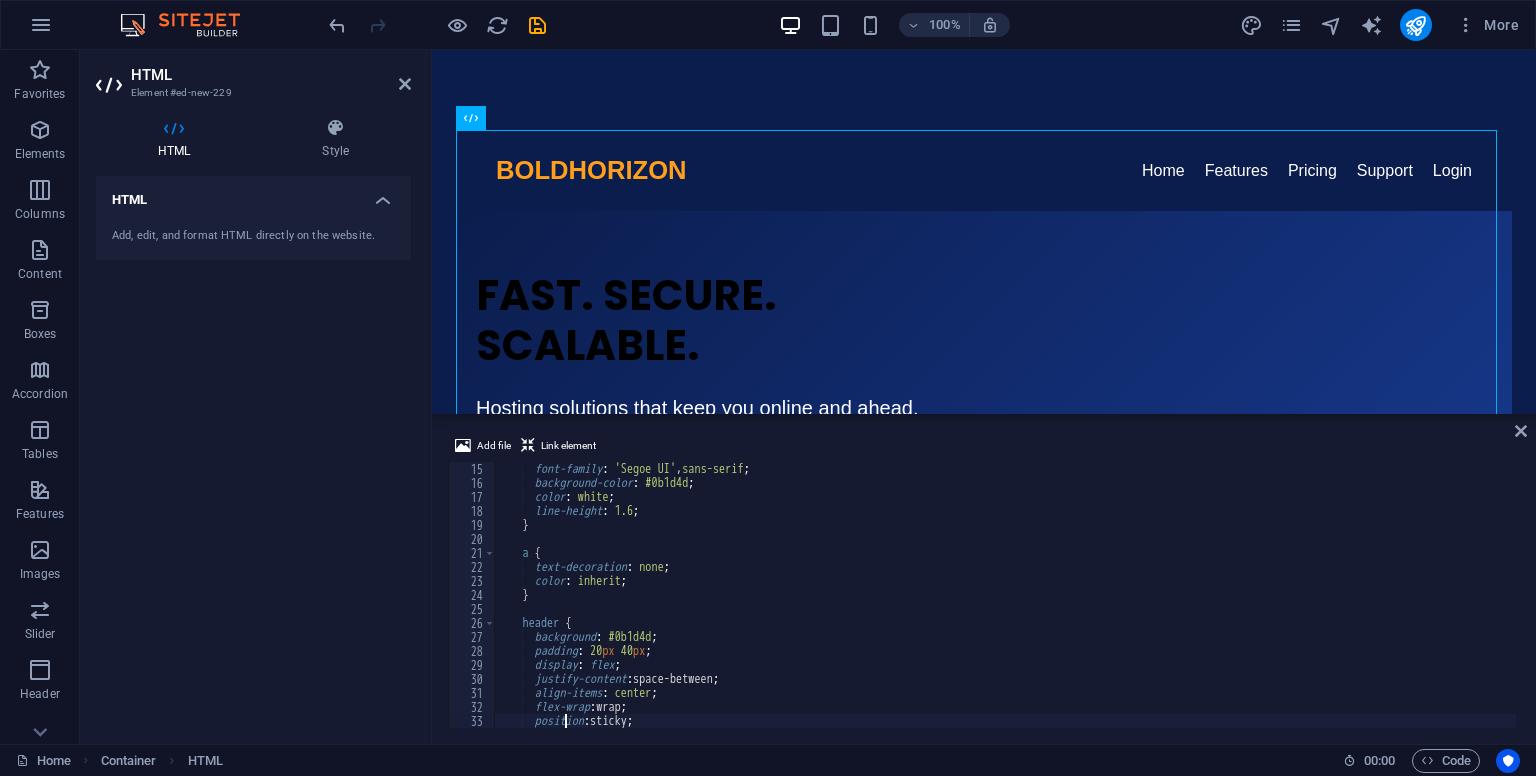 type on "}" 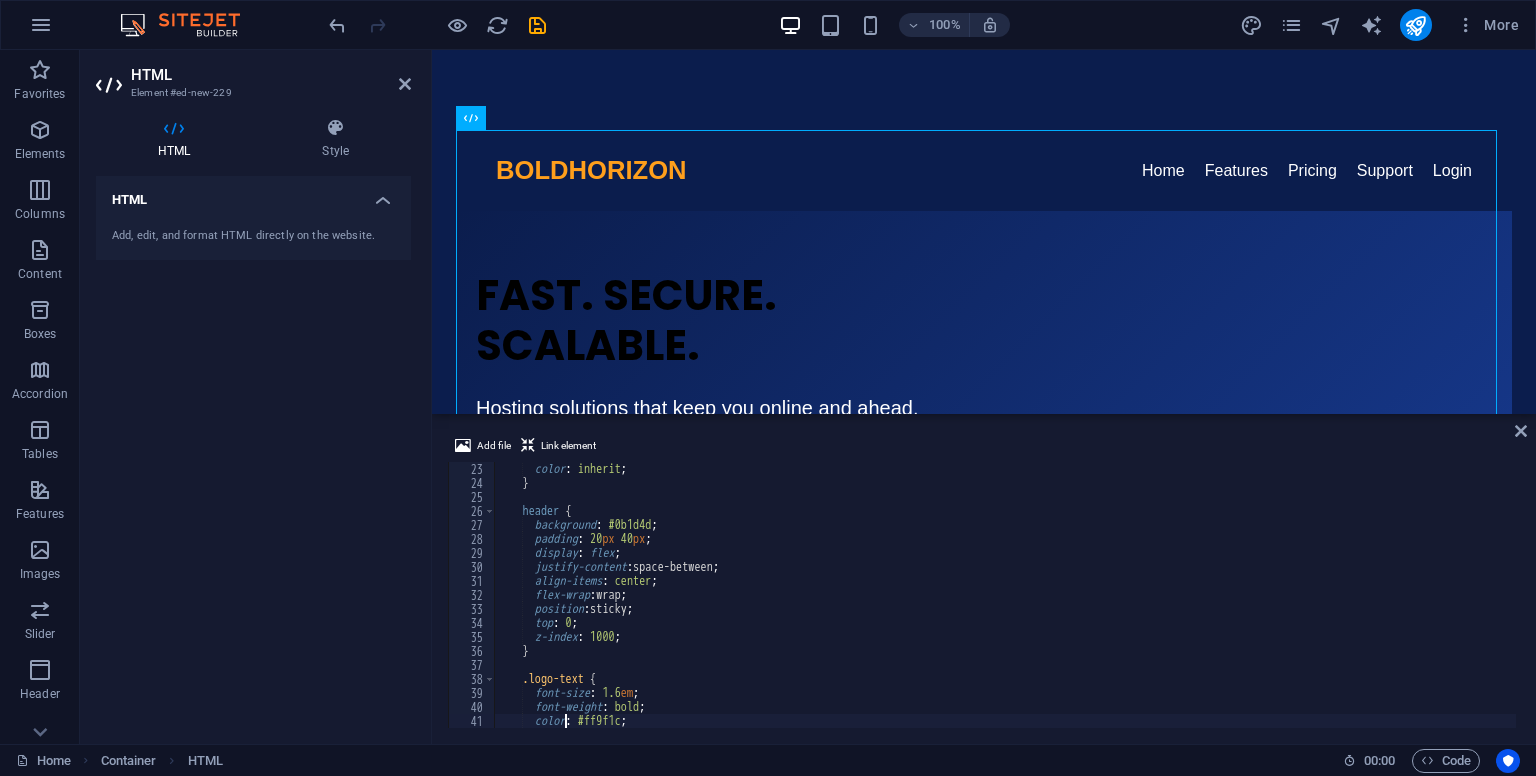 type on "}" 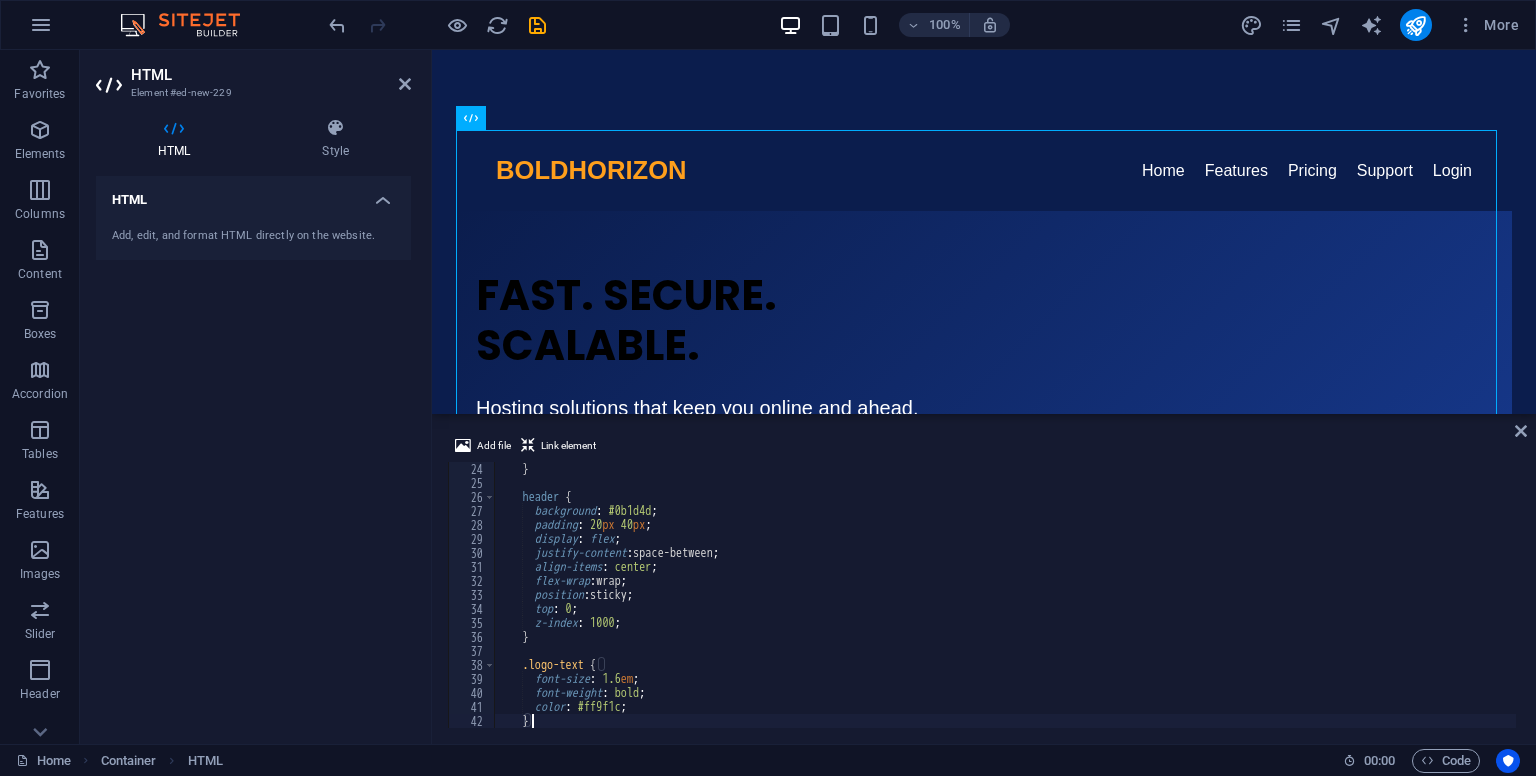 type 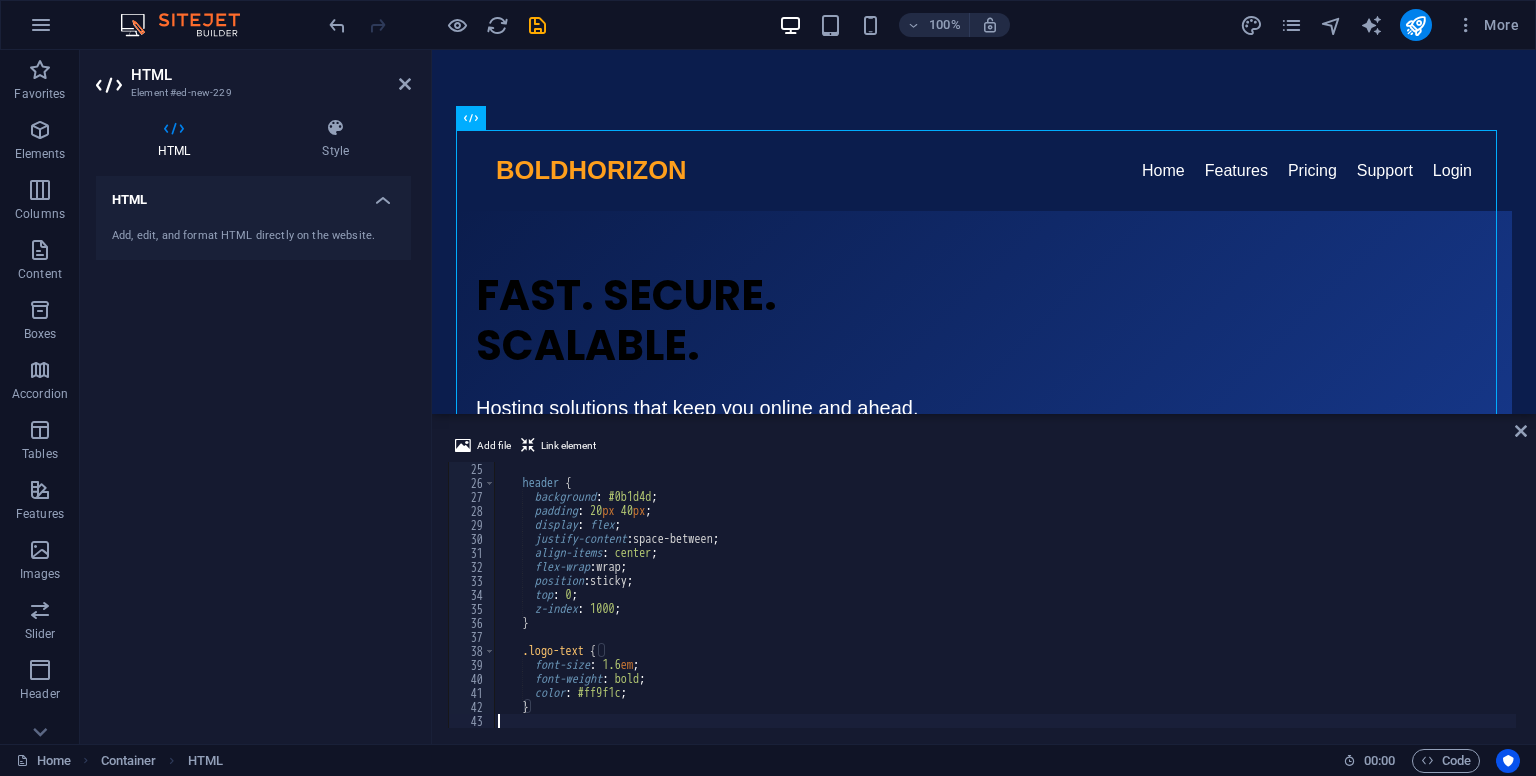 scroll, scrollTop: 336, scrollLeft: 0, axis: vertical 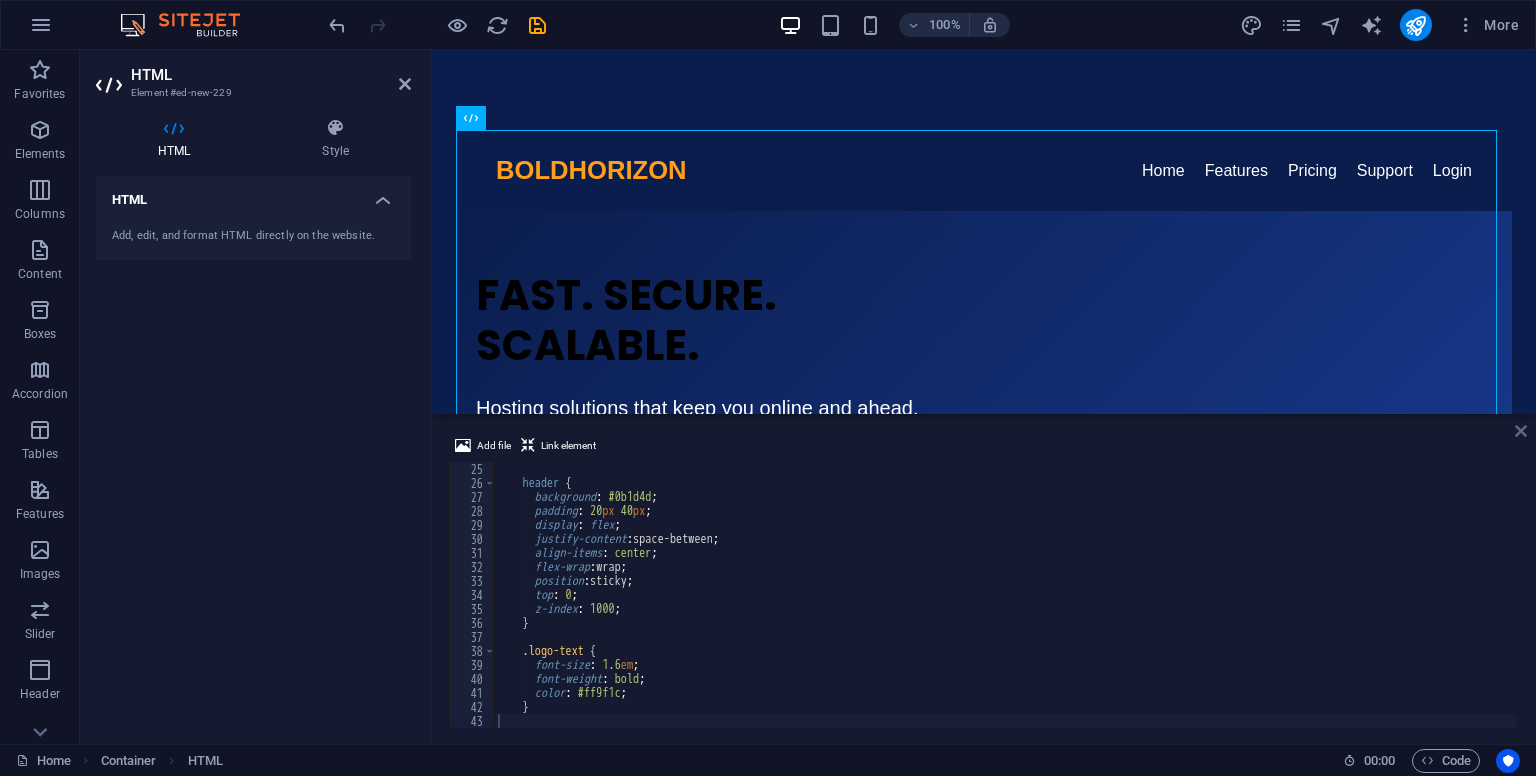 click at bounding box center (1521, 431) 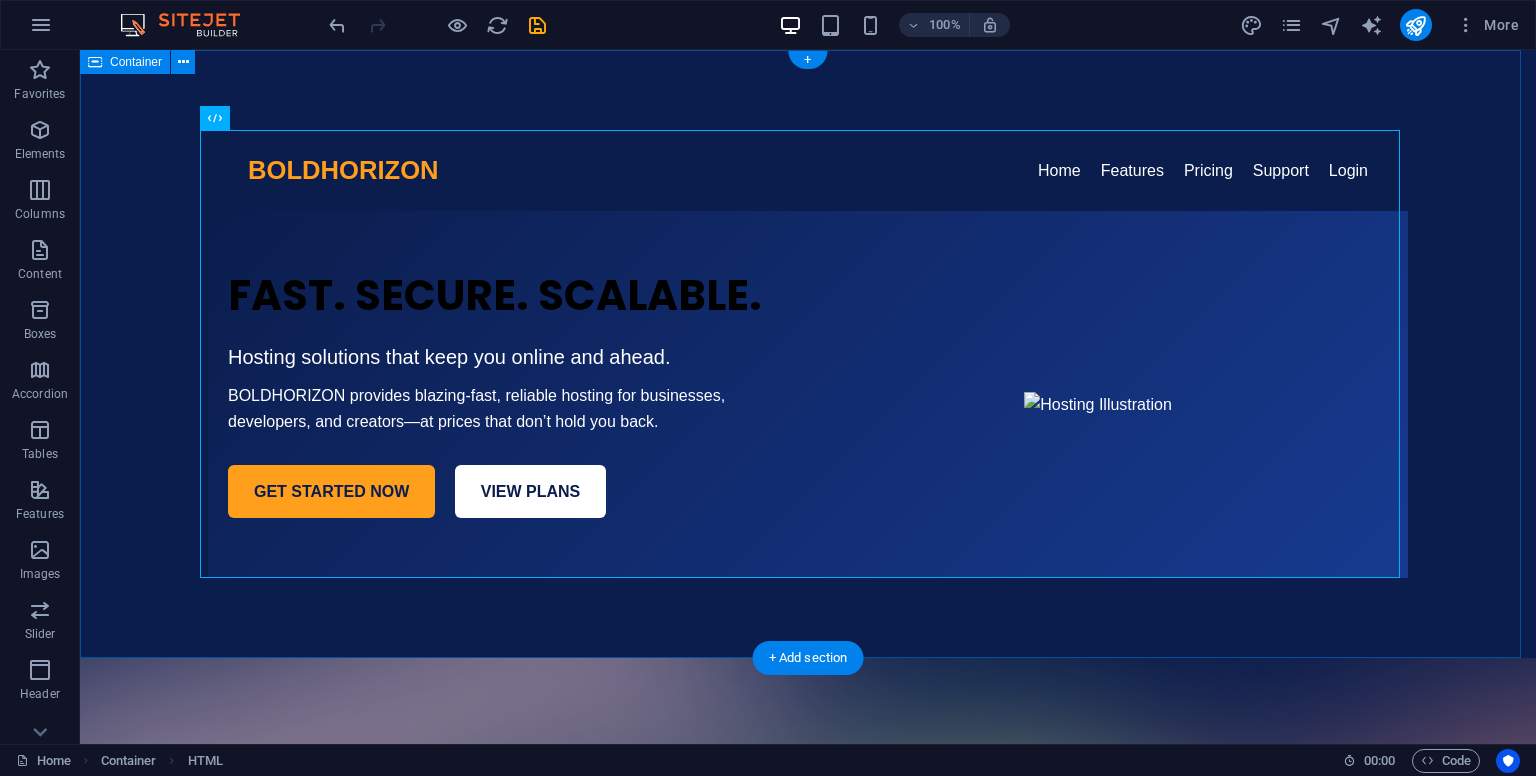 click on "BOLDHORIZON Solution
BOLDHORIZON
Home
Features
Pricing
Support
Login
FAST. SECURE. SCALABLE.
Hosting solutions that keep you online and ahead.
BOLDHORIZON provides blazing-fast, reliable hosting for businesses, developers, and creators—at prices that don’t hold you back.
GET STARTED NOW
VIEW PLANS" at bounding box center [808, 354] 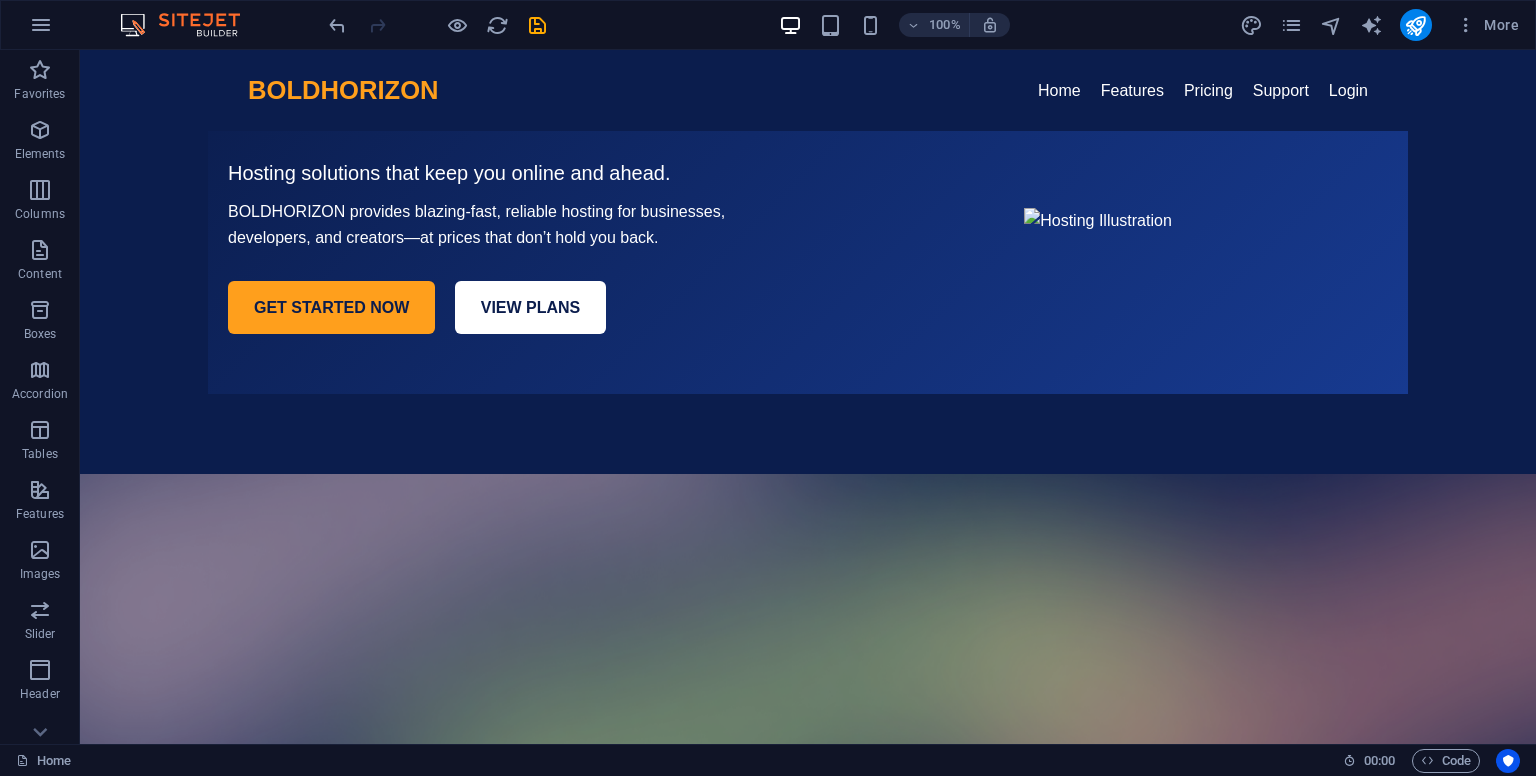 scroll, scrollTop: 0, scrollLeft: 0, axis: both 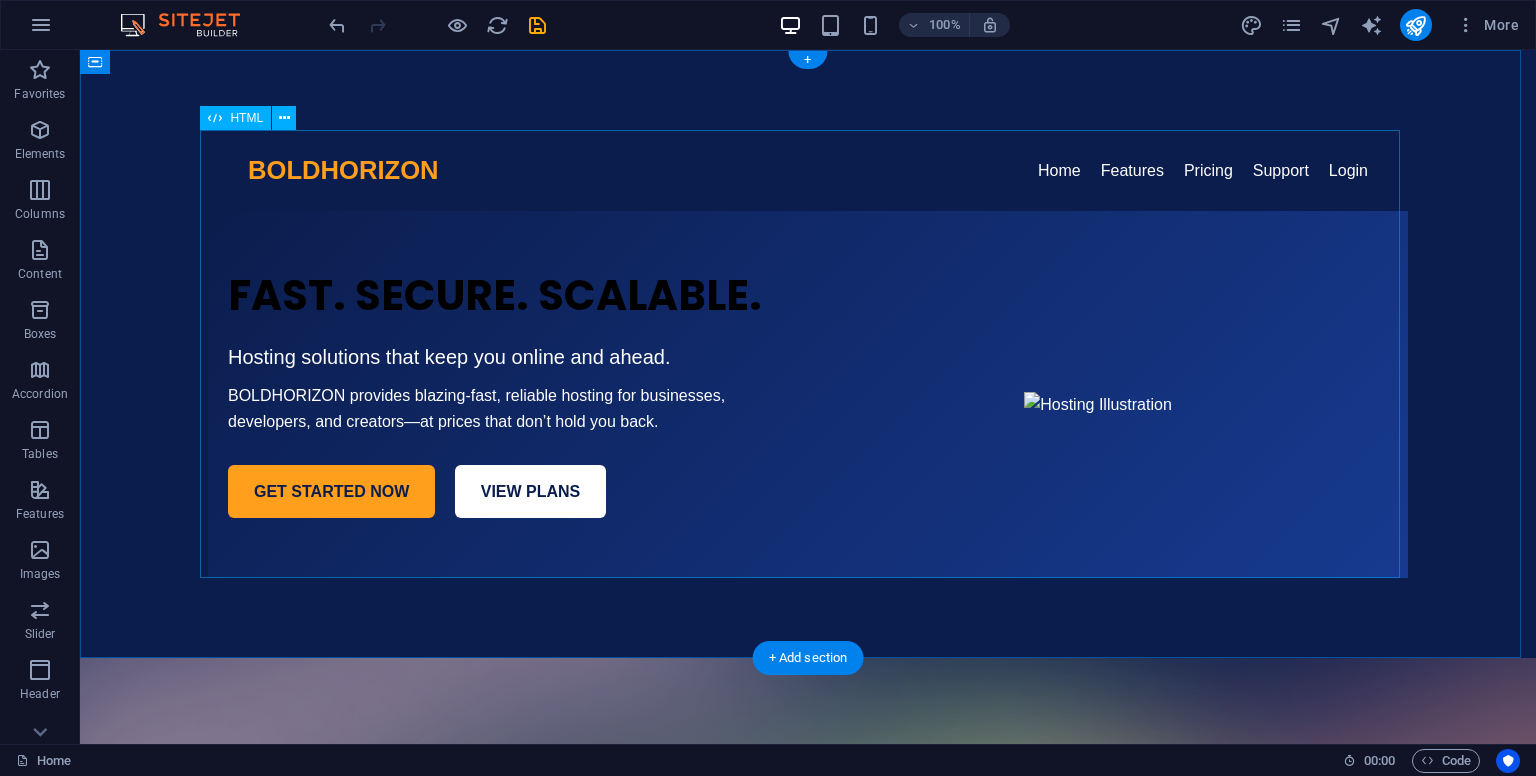 click on "BOLDHORIZON Solution
BOLDHORIZON
Home
Features
Pricing
Support
Login
FAST. SECURE. SCALABLE.
Hosting solutions that keep you online and ahead.
BOLDHORIZON provides blazing-fast, reliable hosting for businesses, developers, and creators—at prices that don’t hold you back.
GET STARTED NOW
VIEW PLANS" at bounding box center (808, 354) 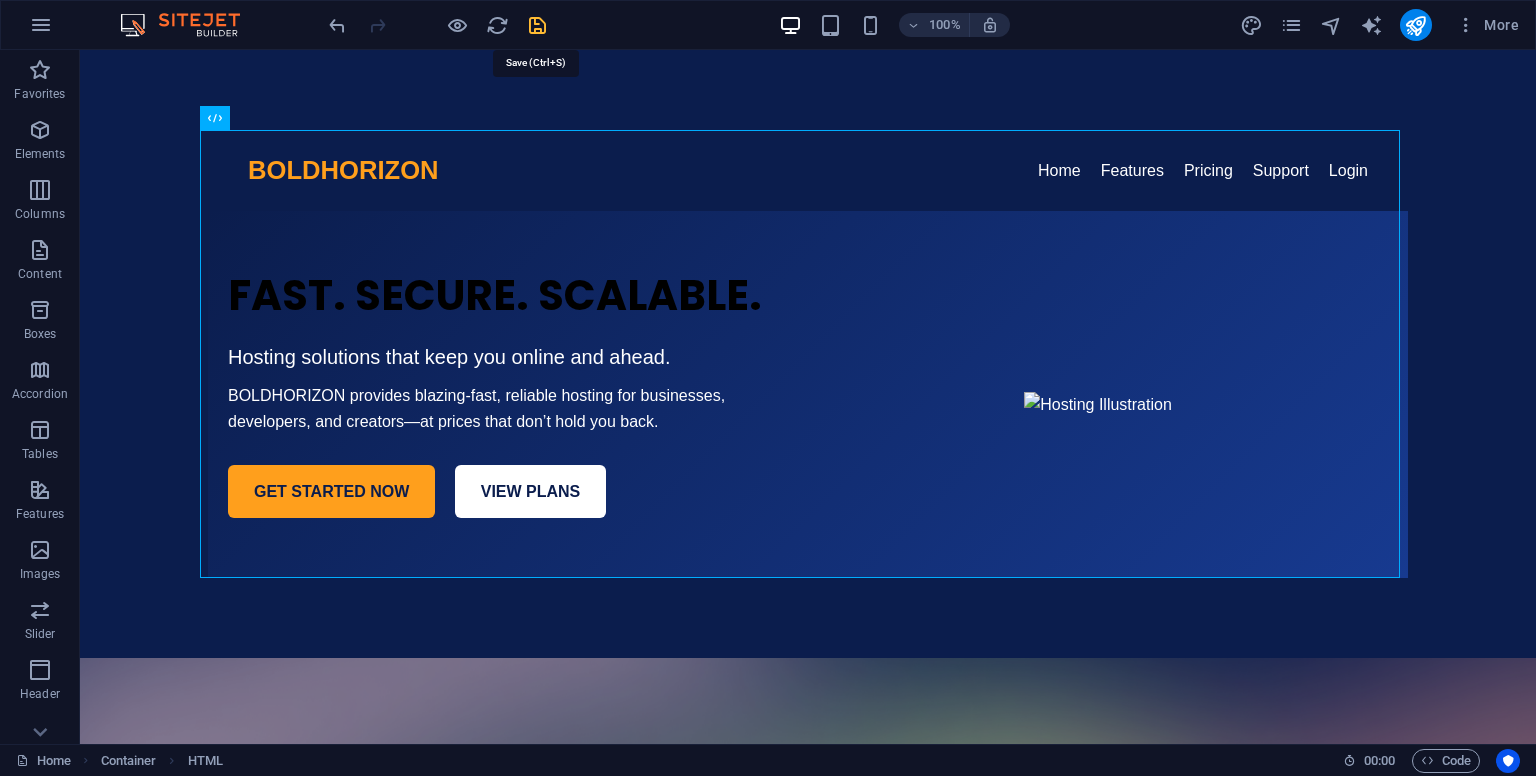 click at bounding box center [537, 25] 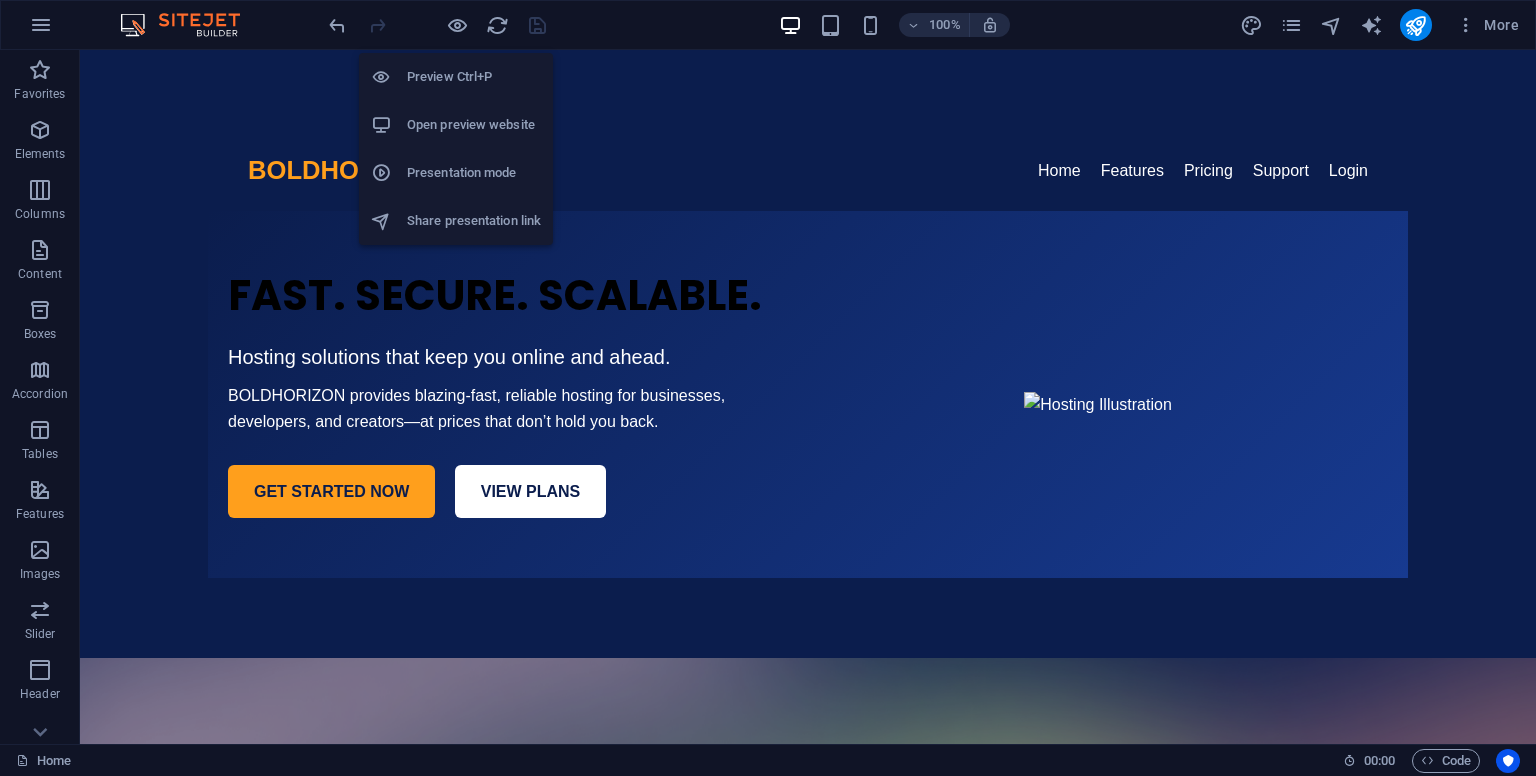 click on "Open preview website" at bounding box center [474, 125] 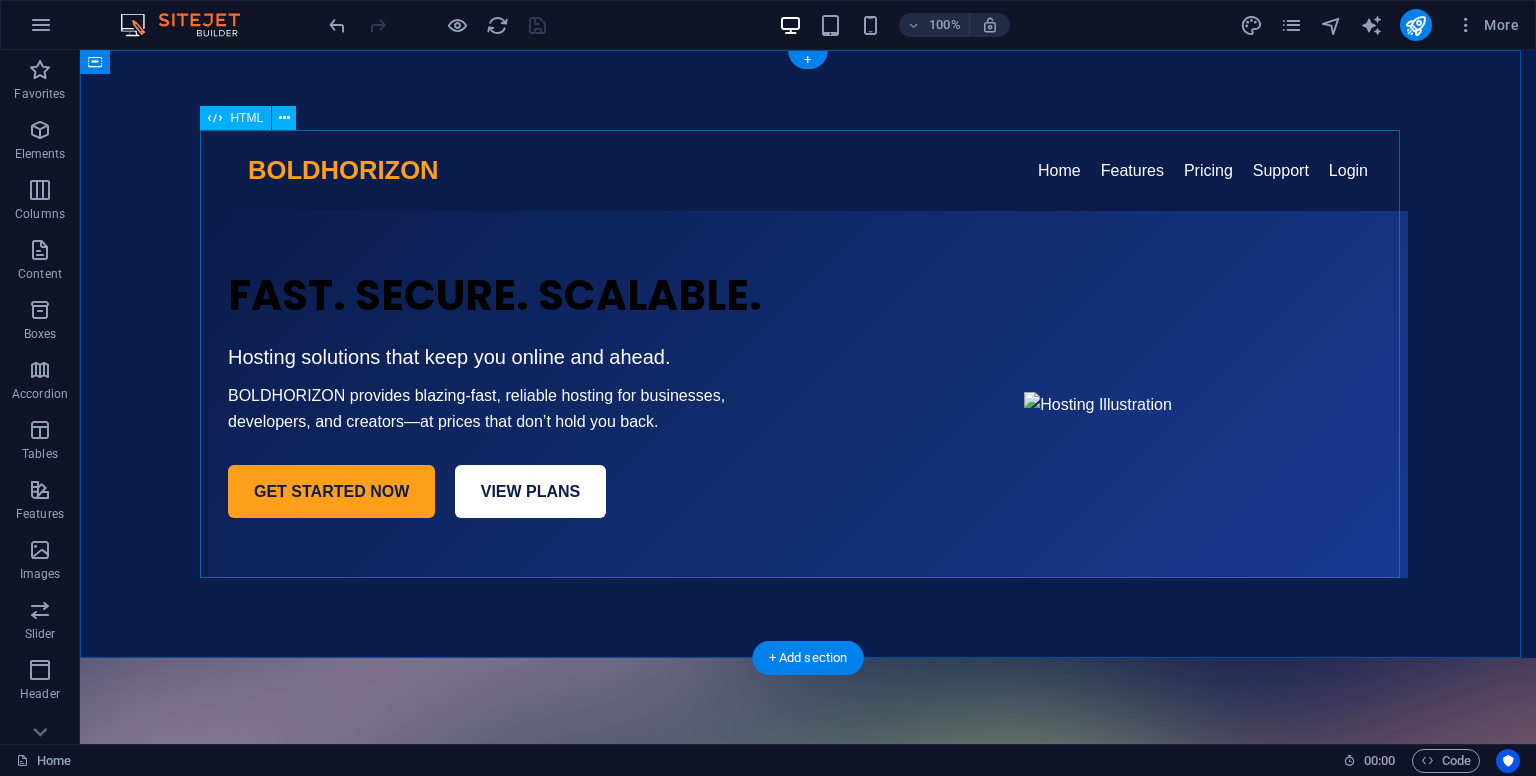 click on "BOLDHORIZON Solution
BOLDHORIZON
Home
Features
Pricing
Support
Login
FAST. SECURE. SCALABLE.
Hosting solutions that keep you online and ahead.
BOLDHORIZON provides blazing-fast, reliable hosting for businesses, developers, and creators—at prices that don’t hold you back.
GET STARTED NOW
VIEW PLANS" at bounding box center [808, 354] 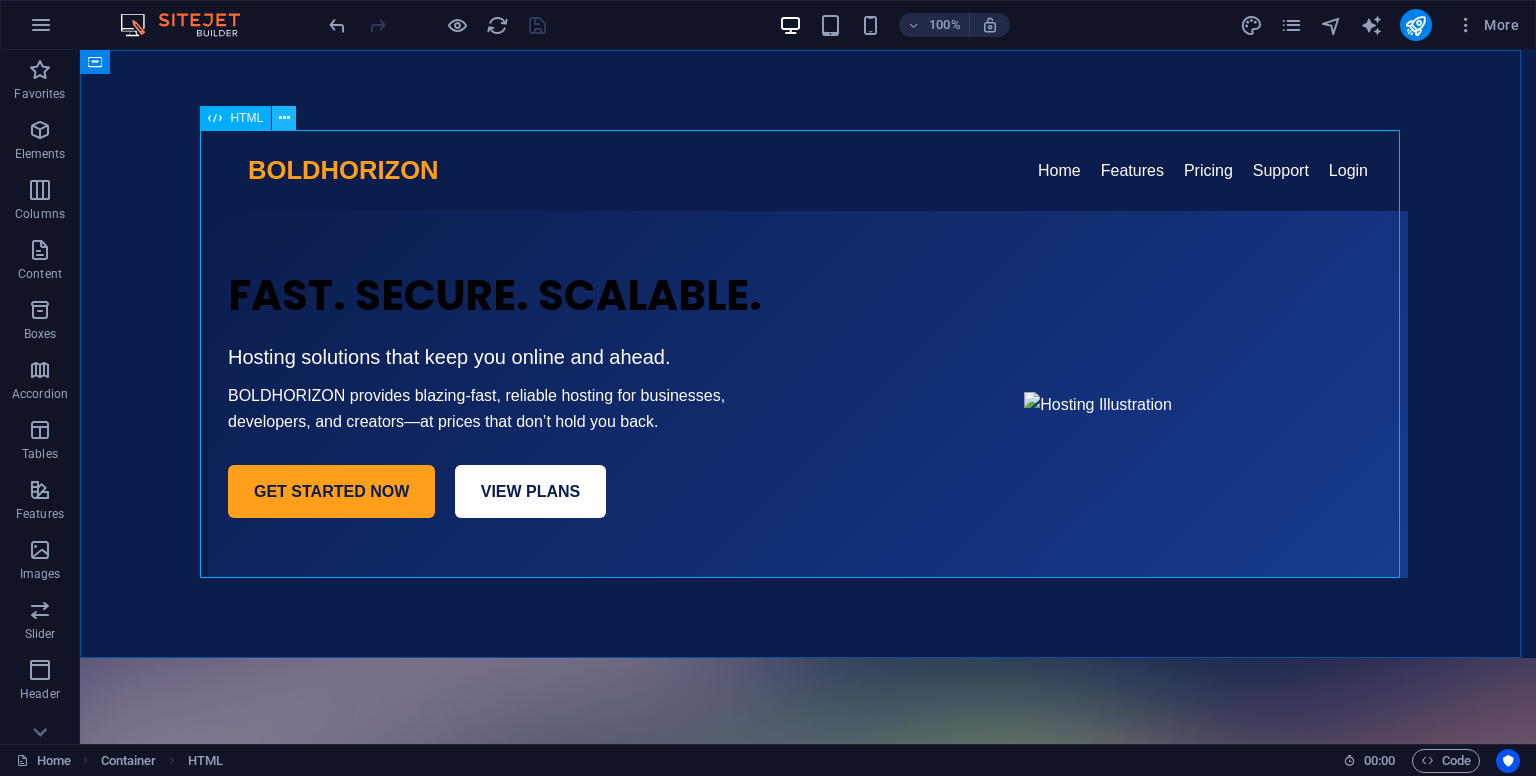 click at bounding box center [284, 118] 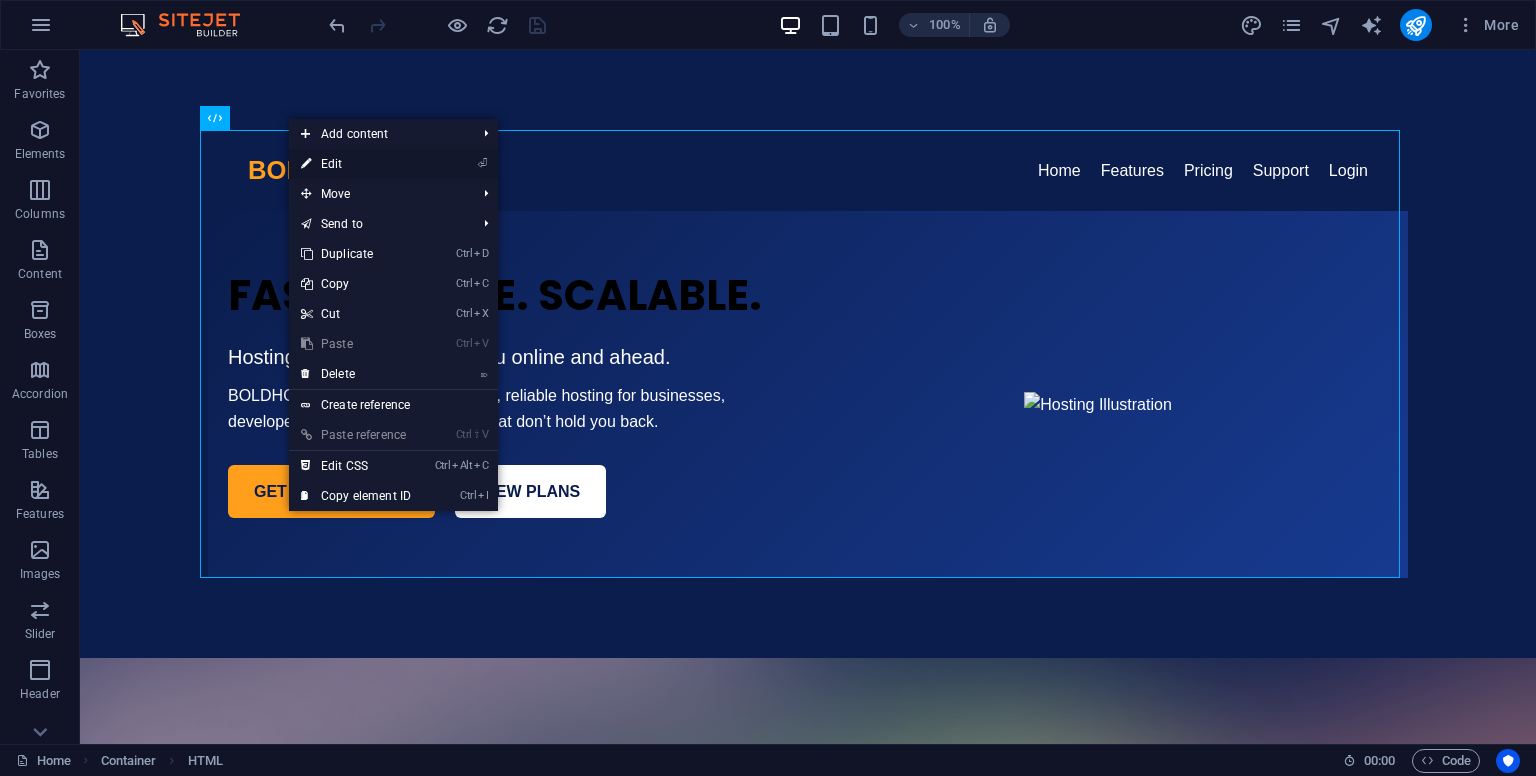 click on "⏎  Edit" at bounding box center (356, 164) 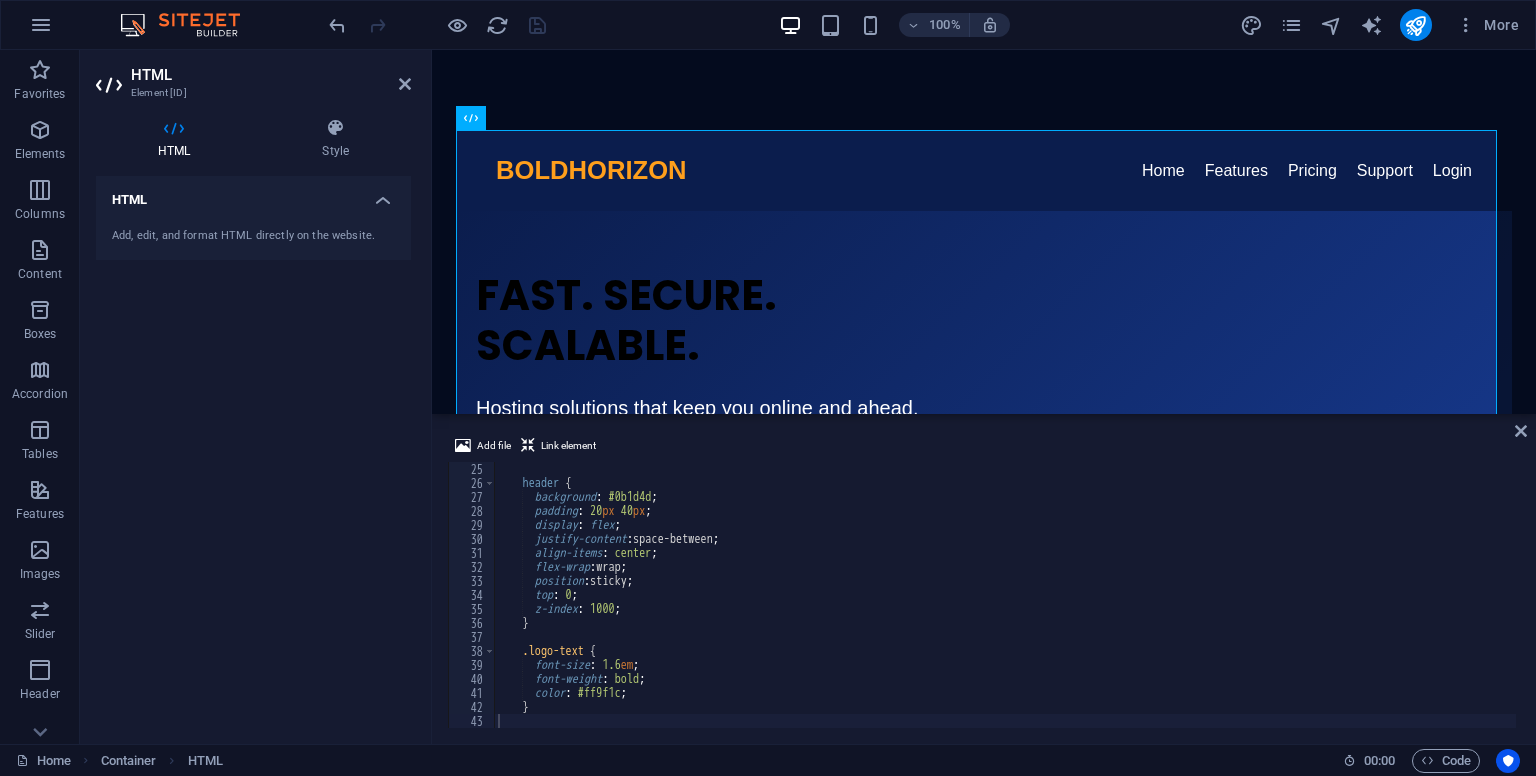 click on "Add file Link element" at bounding box center (984, 448) 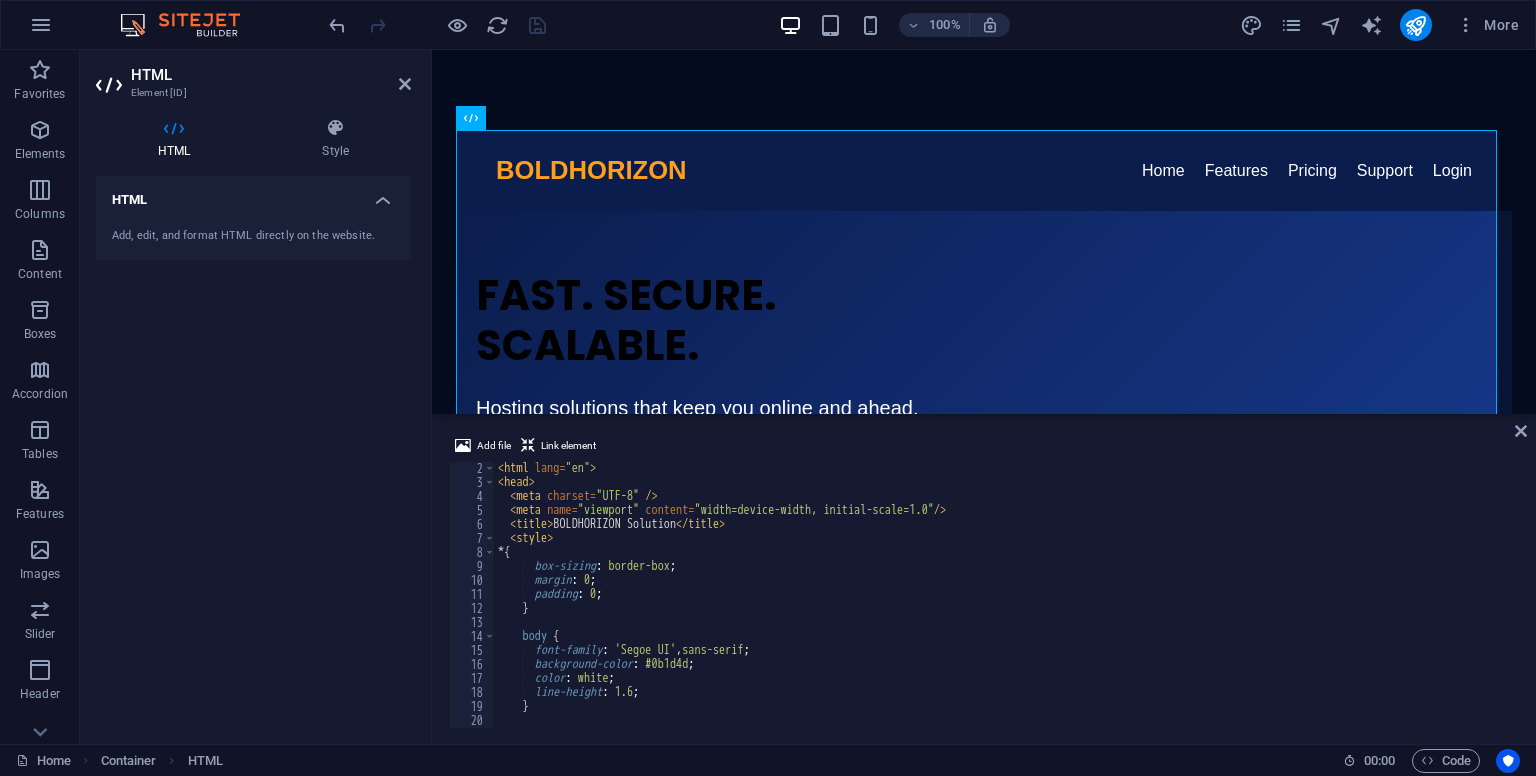 scroll, scrollTop: 0, scrollLeft: 0, axis: both 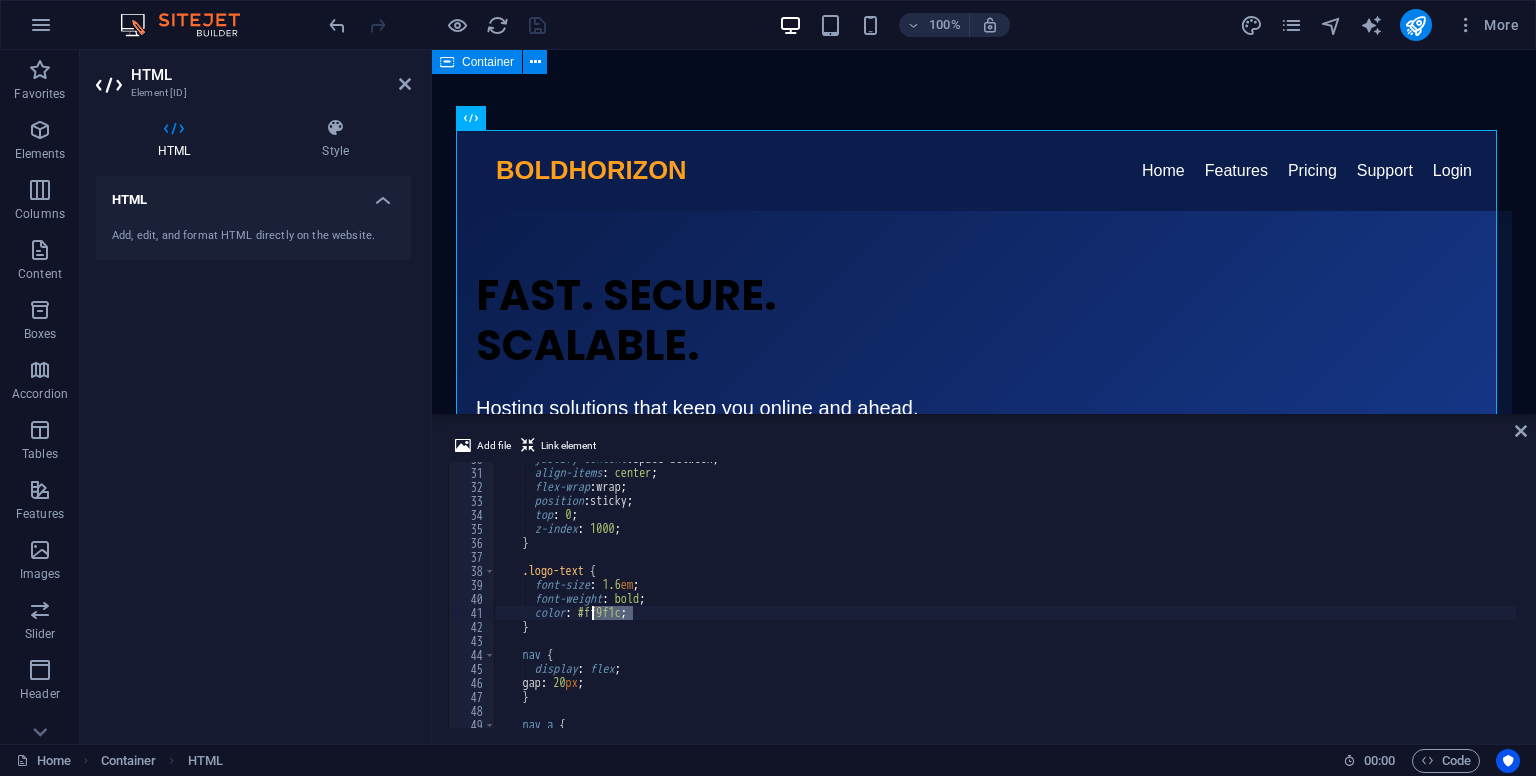 drag, startPoint x: 632, startPoint y: 614, endPoint x: 596, endPoint y: 618, distance: 36.221542 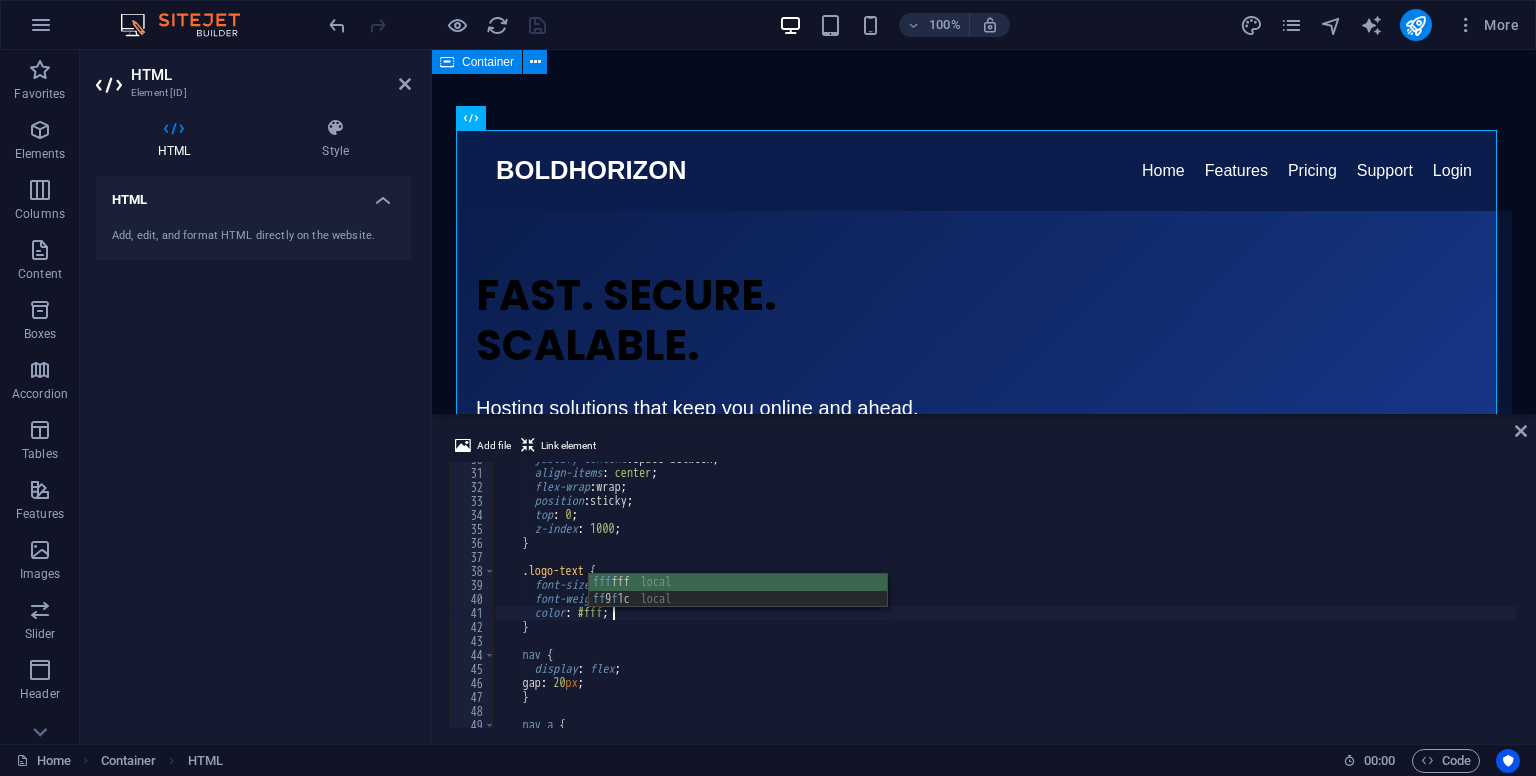 scroll, scrollTop: 0, scrollLeft: 8, axis: horizontal 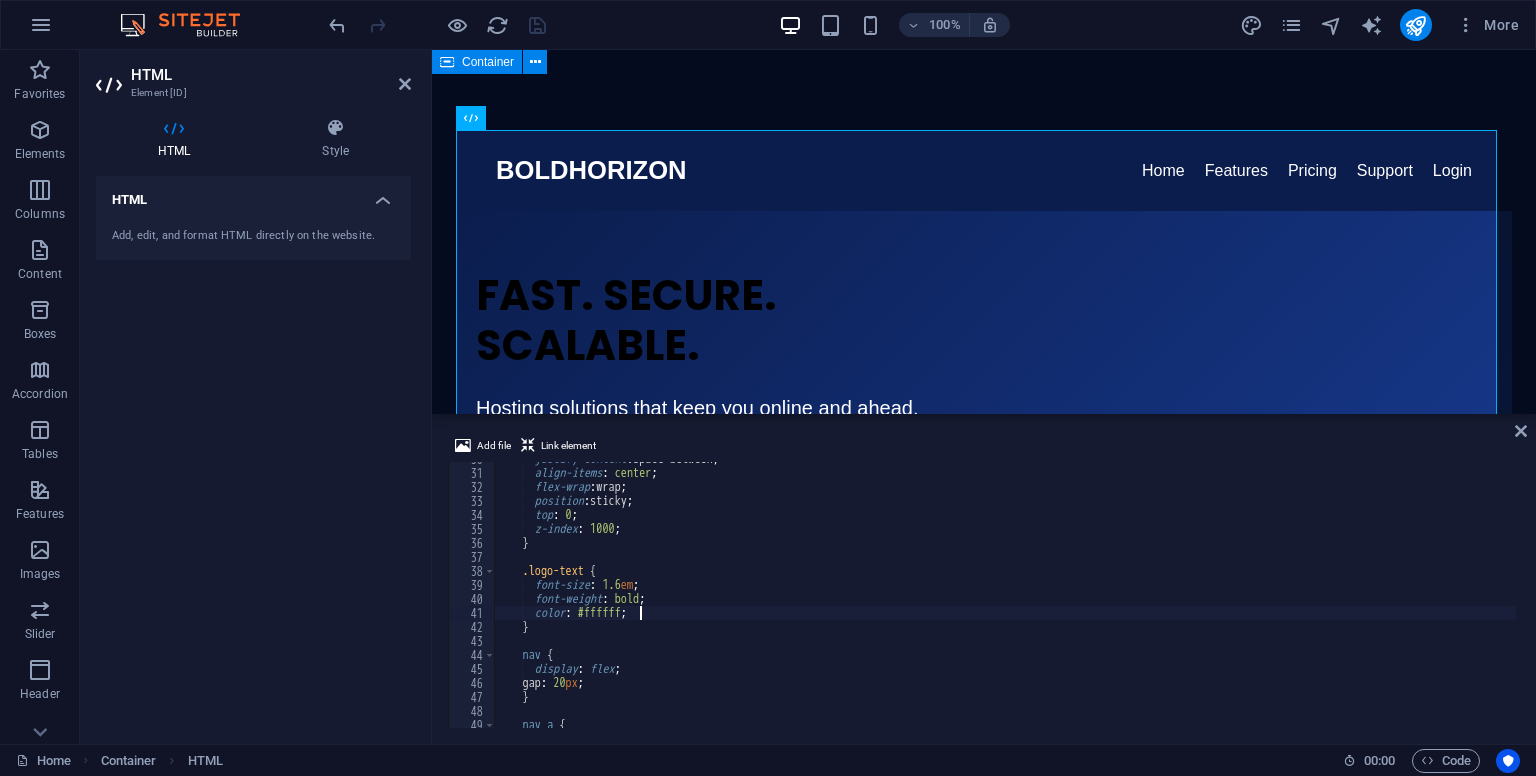 click on "justify-content :  space-between ;         align-items :   center ;         flex-wrap :  wrap ;         position :  sticky ;         top :   0 ;         z-index :   1000 ;      }      .logo-text   {         font-size :   1.6 em ;         font-weight :   bold ;         color :   #ffffff ;      }      nav   {         display :   flex ;        gap :   20 px ;      }      nav   a   {" at bounding box center [1005, 599] 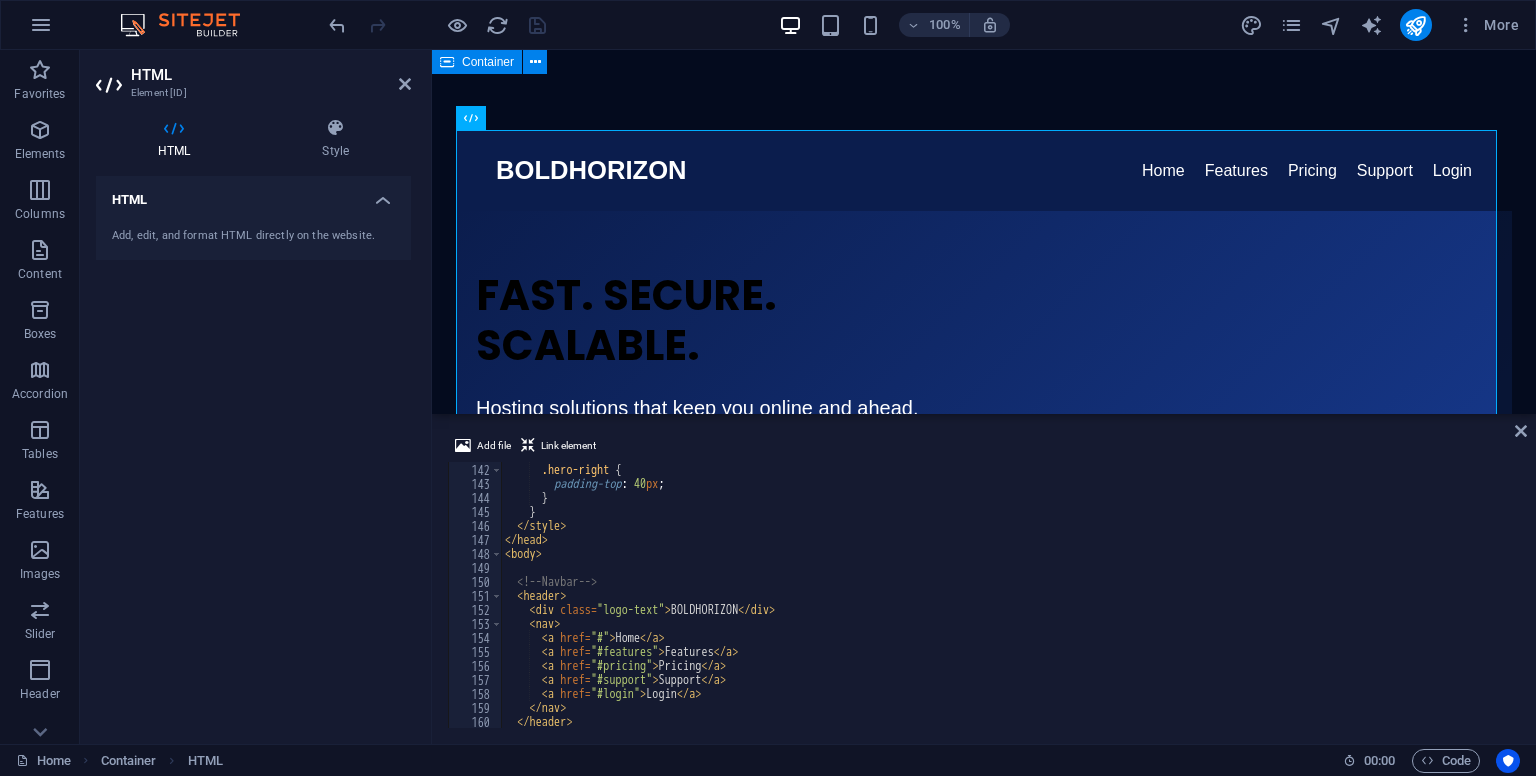 scroll, scrollTop: 1980, scrollLeft: 0, axis: vertical 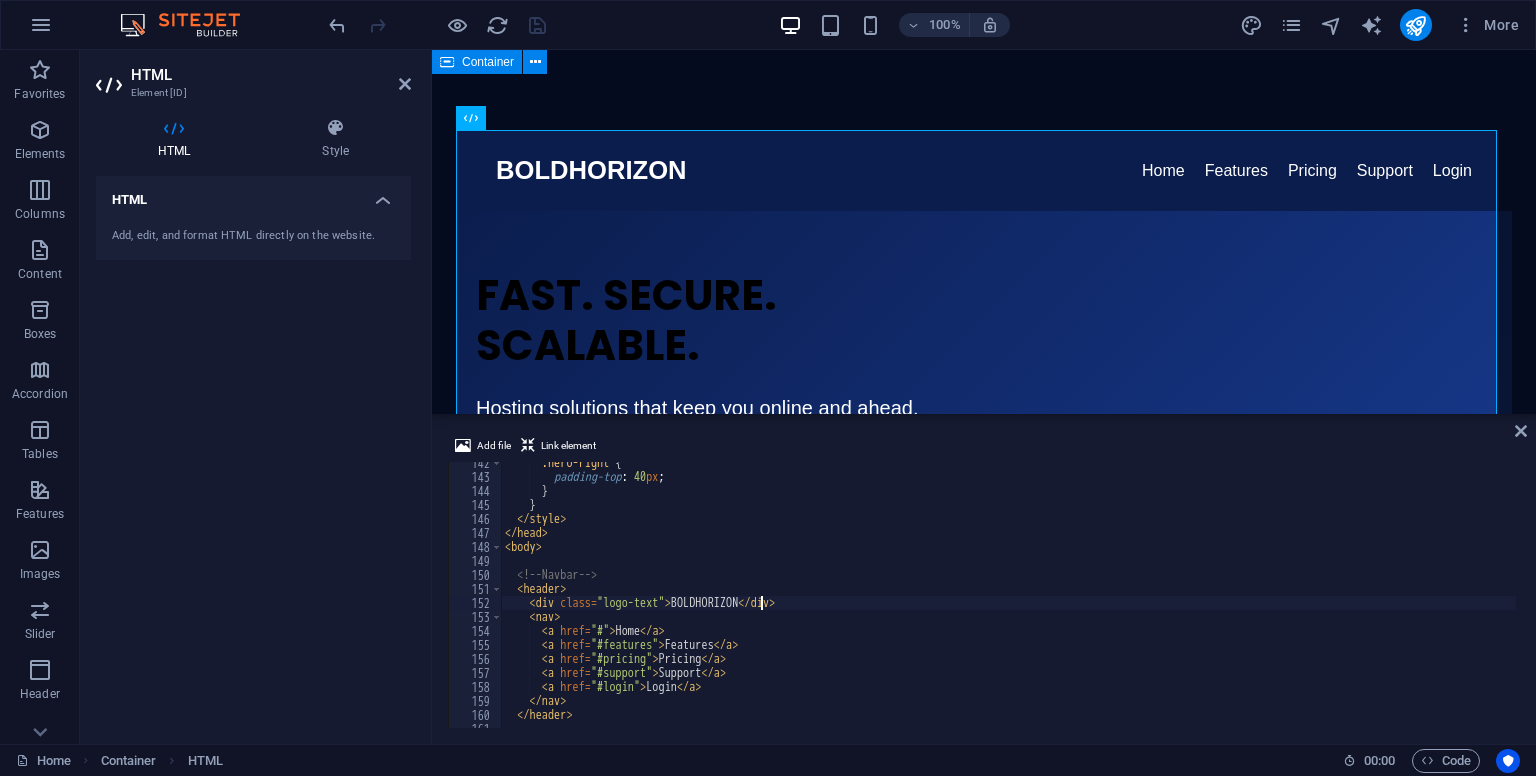 click on "<!--  Navbar  -->    < header >      < div   class = "logo-text" > BOLDHORIZON </ div >      < nav >         < a   href = "#" > Home </ a >         < a   href = "#features" > Features </ a >         < a   href = "#pricing" > Pricing </ a >         < a   href = "#support" > Support </ a >         < a   href = "#login" > Login </ a >      </ nav >    </ header >" at bounding box center [1008, 603] 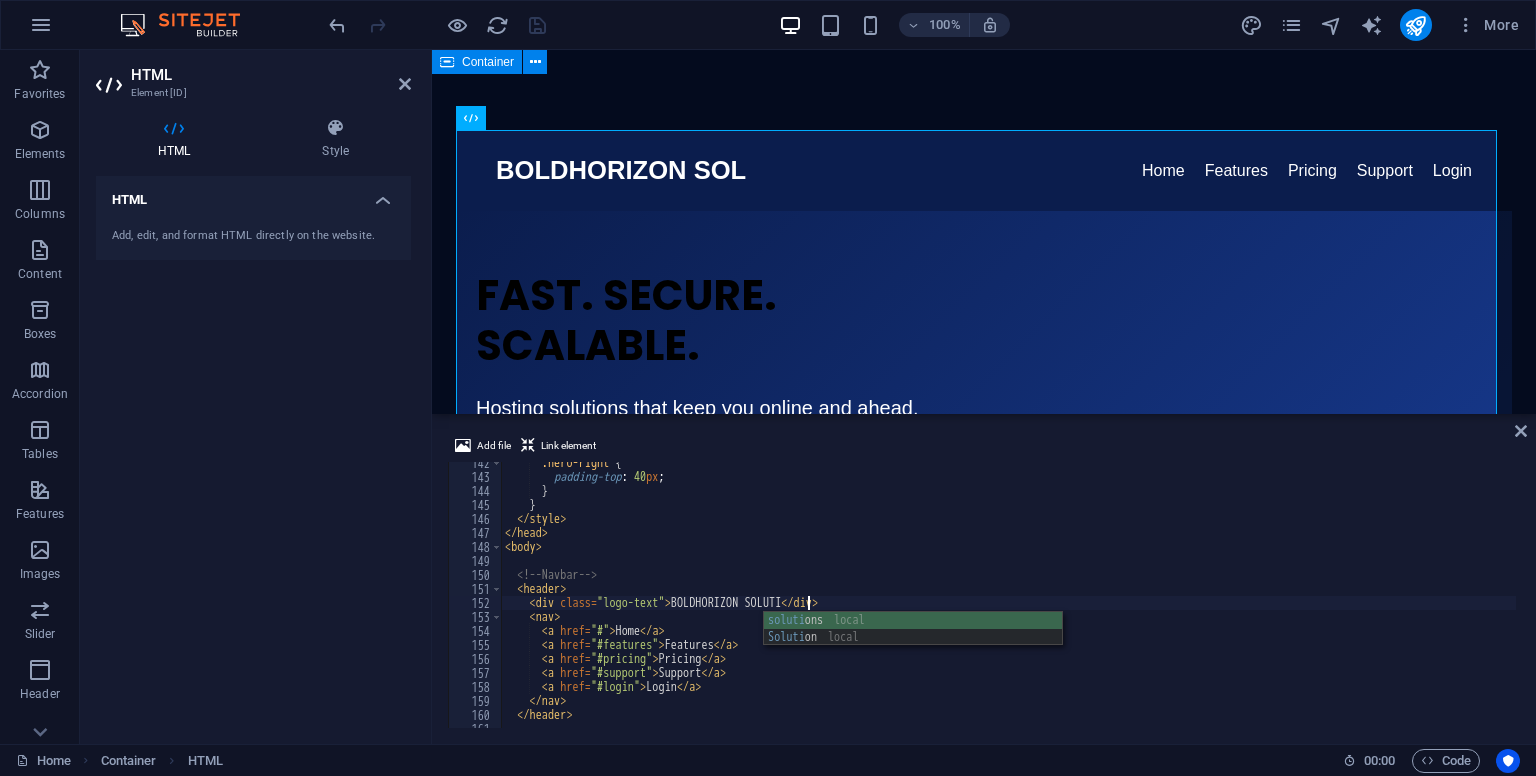 scroll, scrollTop: 0, scrollLeft: 25, axis: horizontal 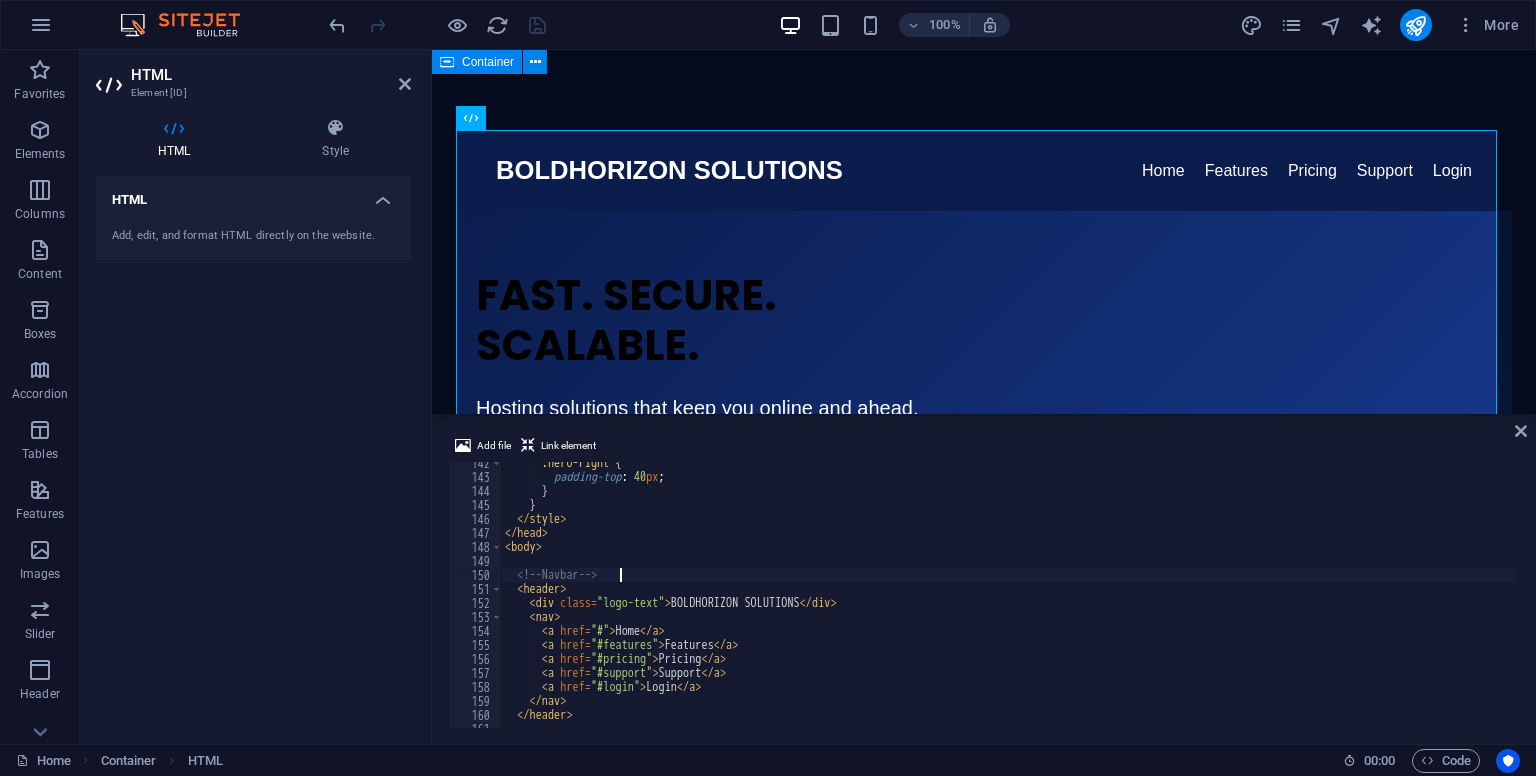 click on "BOLDHORIZON SOLUTIONS
Home
Features
Pricing
Support
Login
FAST. SECURE. SCALABLE.
Hosting solutions that keep you online and ahead.
BOLDHORIZON provides blazing-fast, reliable hosting for businesses, developers, and creators—at prices that don’t hold you back.
GET STARTED NOW
VIEW PLANS" at bounding box center (1008, 603) 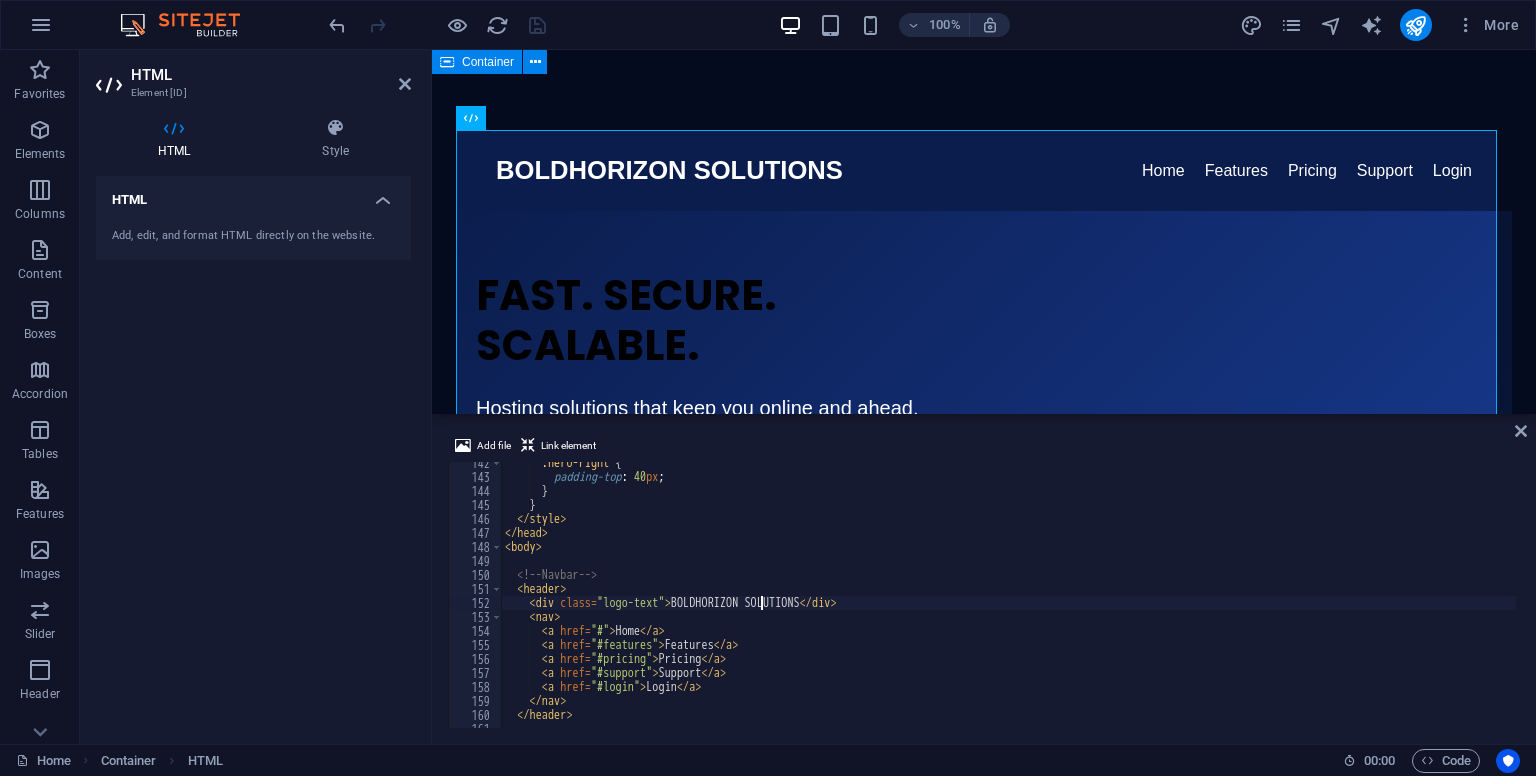 click on "BOLDHORIZON SOLUTIONS
Home
Features
Pricing
Support
Login
FAST. SECURE. SCALABLE.
Hosting solutions that keep you online and ahead.
BOLDHORIZON provides blazing-fast, reliable hosting for businesses, developers, and creators—at prices that don’t hold you back.
GET STARTED NOW
VIEW PLANS" at bounding box center [1008, 603] 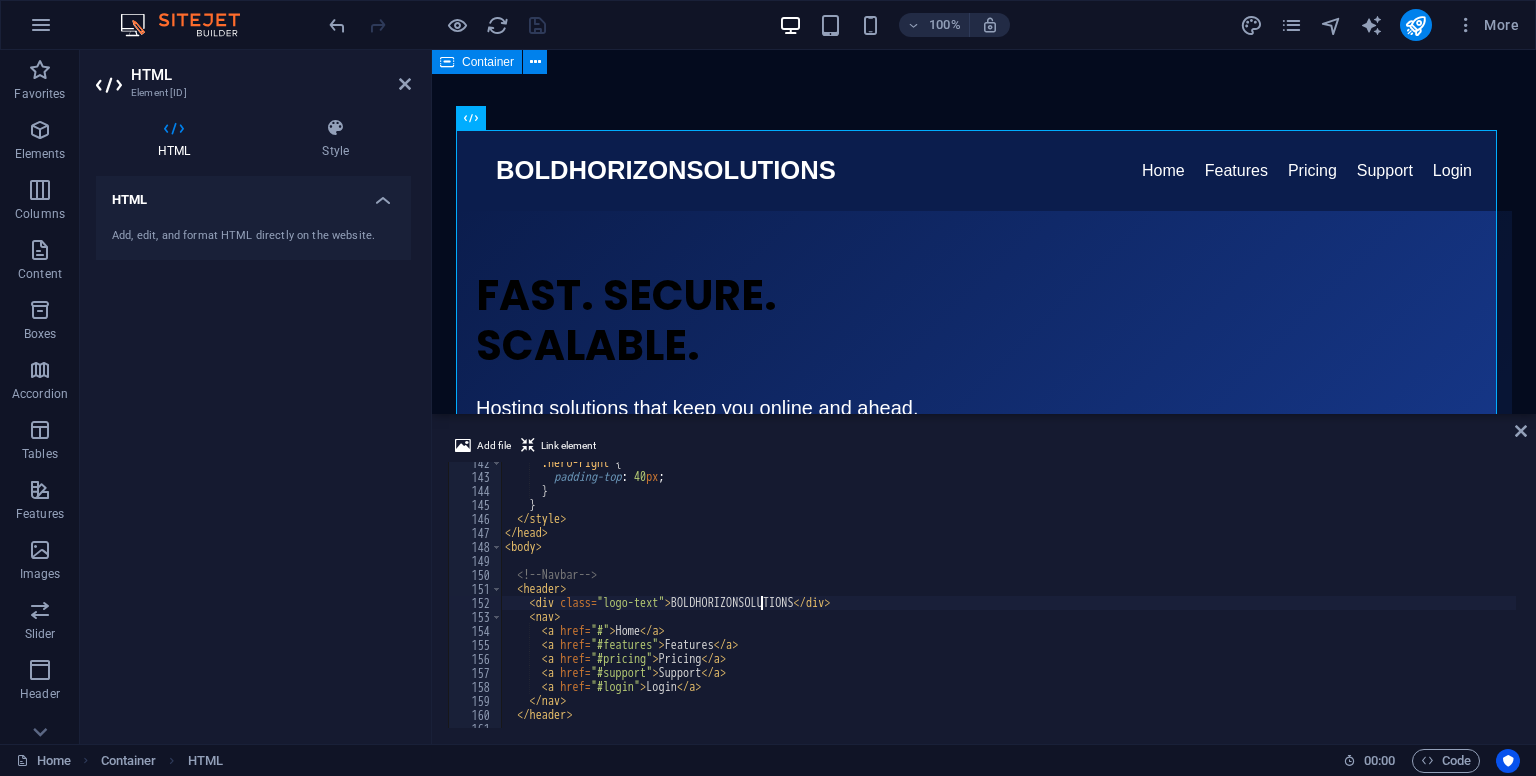 scroll, scrollTop: 0, scrollLeft: 21, axis: horizontal 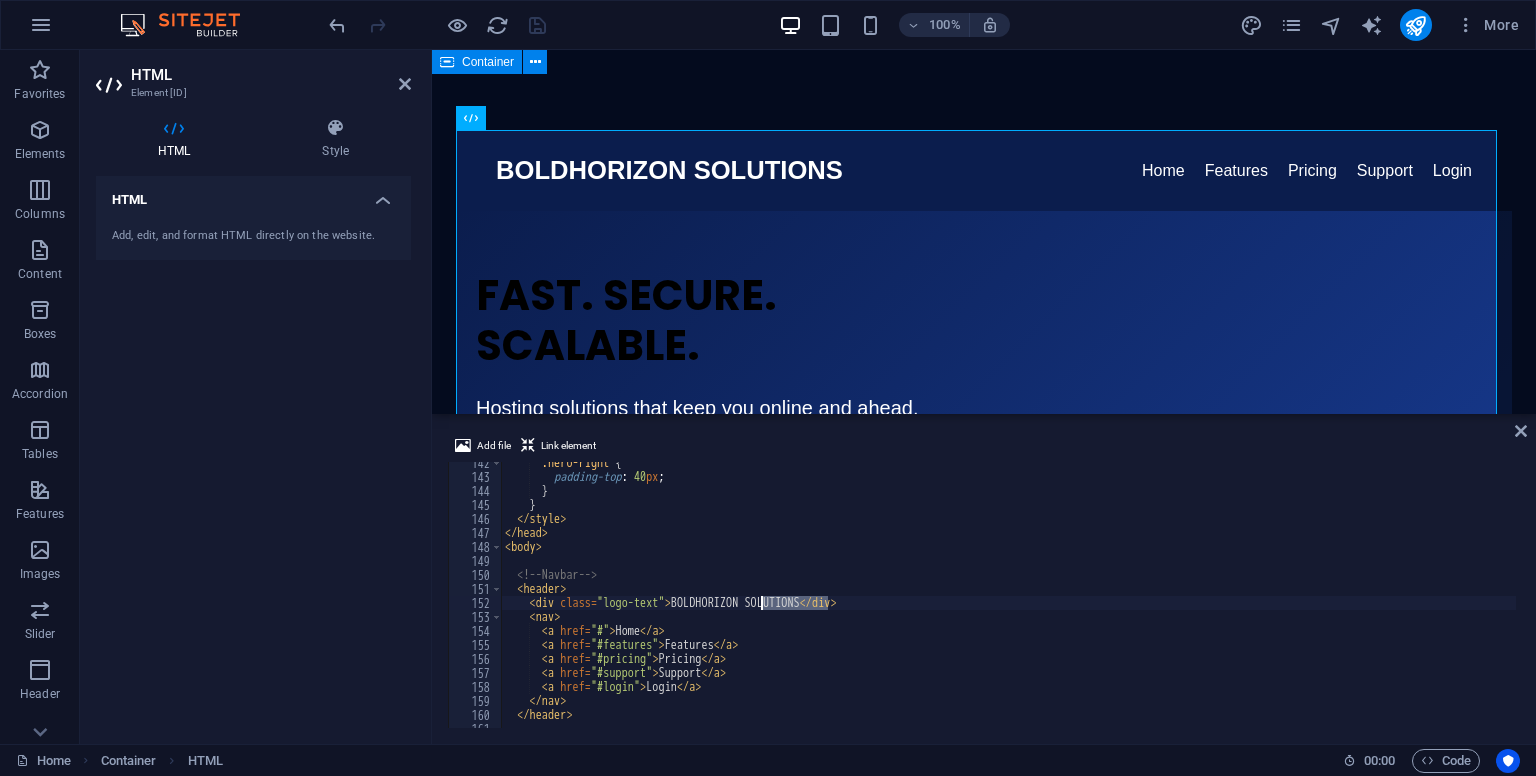 drag, startPoint x: 826, startPoint y: 601, endPoint x: 764, endPoint y: 603, distance: 62.03225 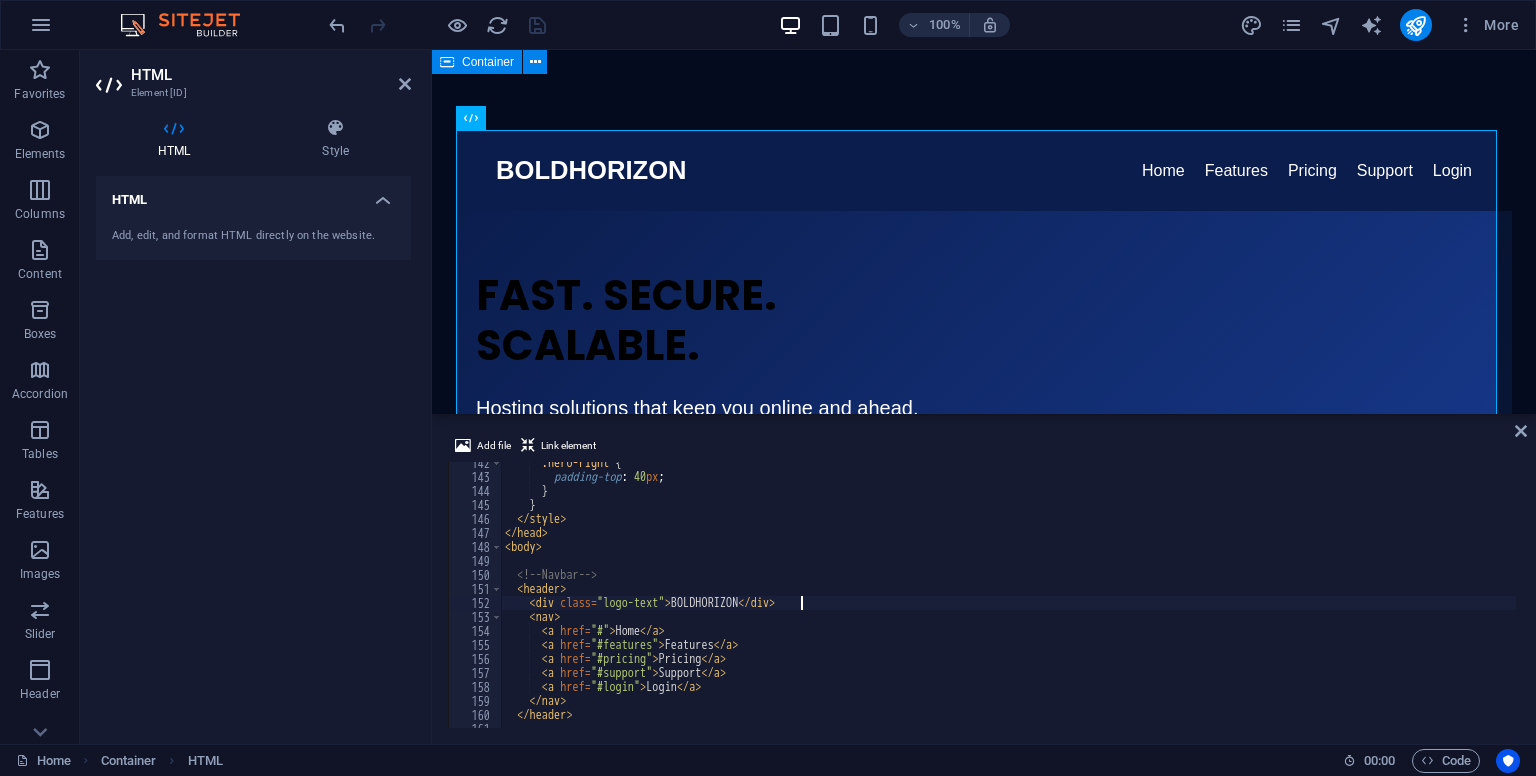 click on "<!--  Navbar  -->    < header >      < div   class = "logo-text" > BOLDHORIZON </ div >      < nav >         < a   href = "#" > Home </ a >         < a   href = "#features" > Features </ a >         < a   href = "#pricing" > Pricing </ a >         < a   href = "#support" > Support </ a >         < a   href = "#login" > Login </ a >      </ nav >    </ header >" at bounding box center (1008, 603) 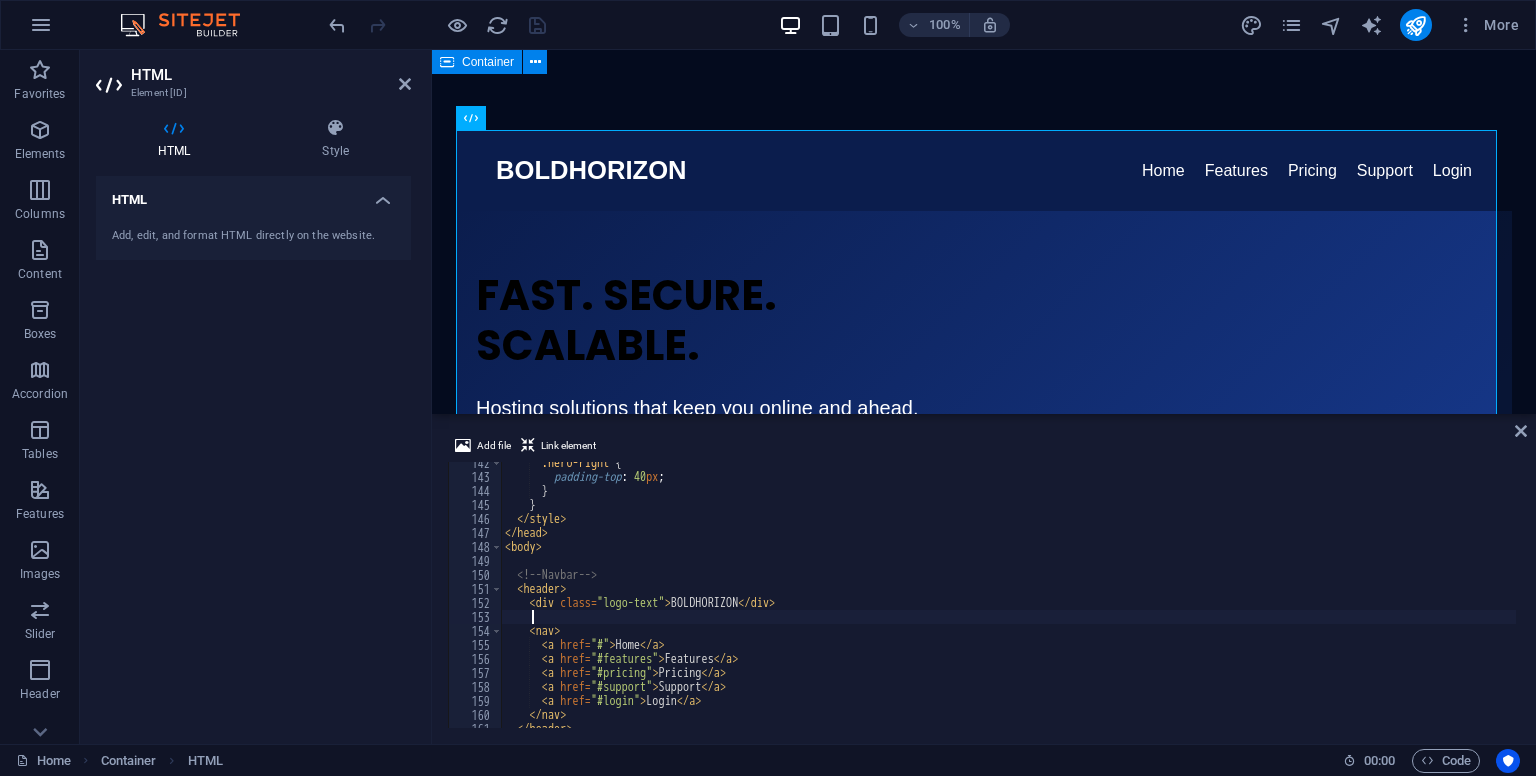 paste on "SOLUTIONS" 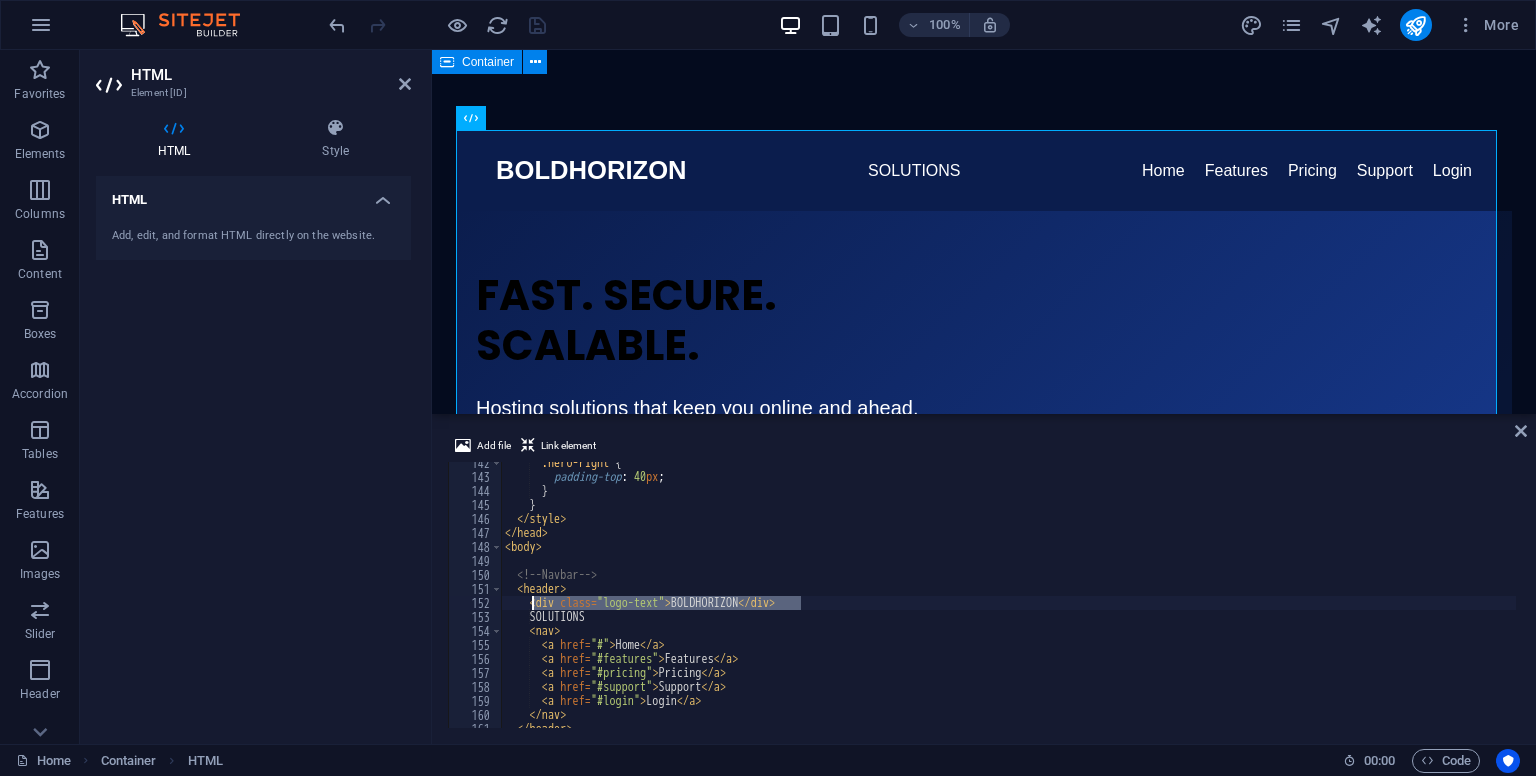 drag, startPoint x: 840, startPoint y: 604, endPoint x: 532, endPoint y: 600, distance: 308.02597 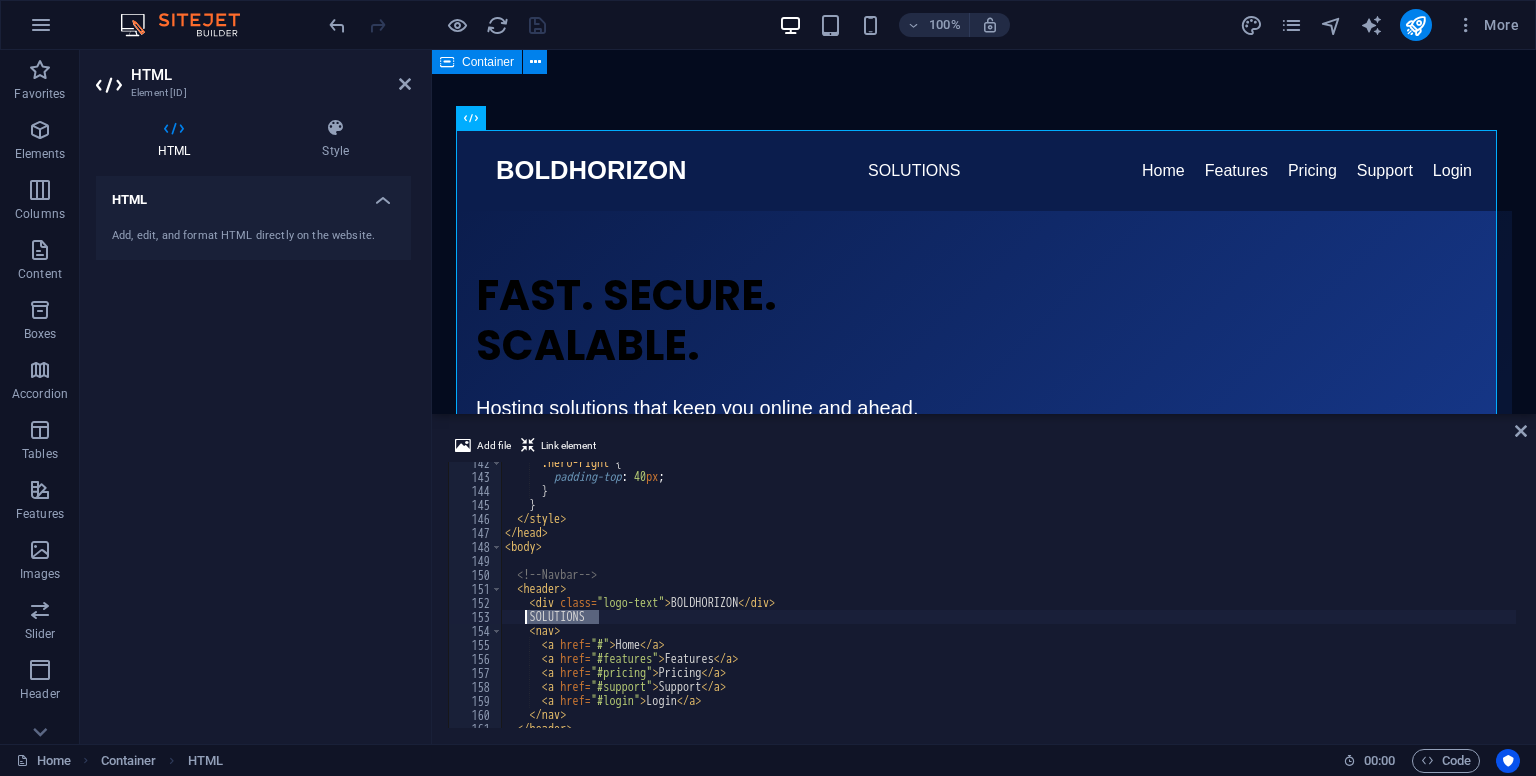 drag, startPoint x: 612, startPoint y: 614, endPoint x: 526, endPoint y: 617, distance: 86.05231 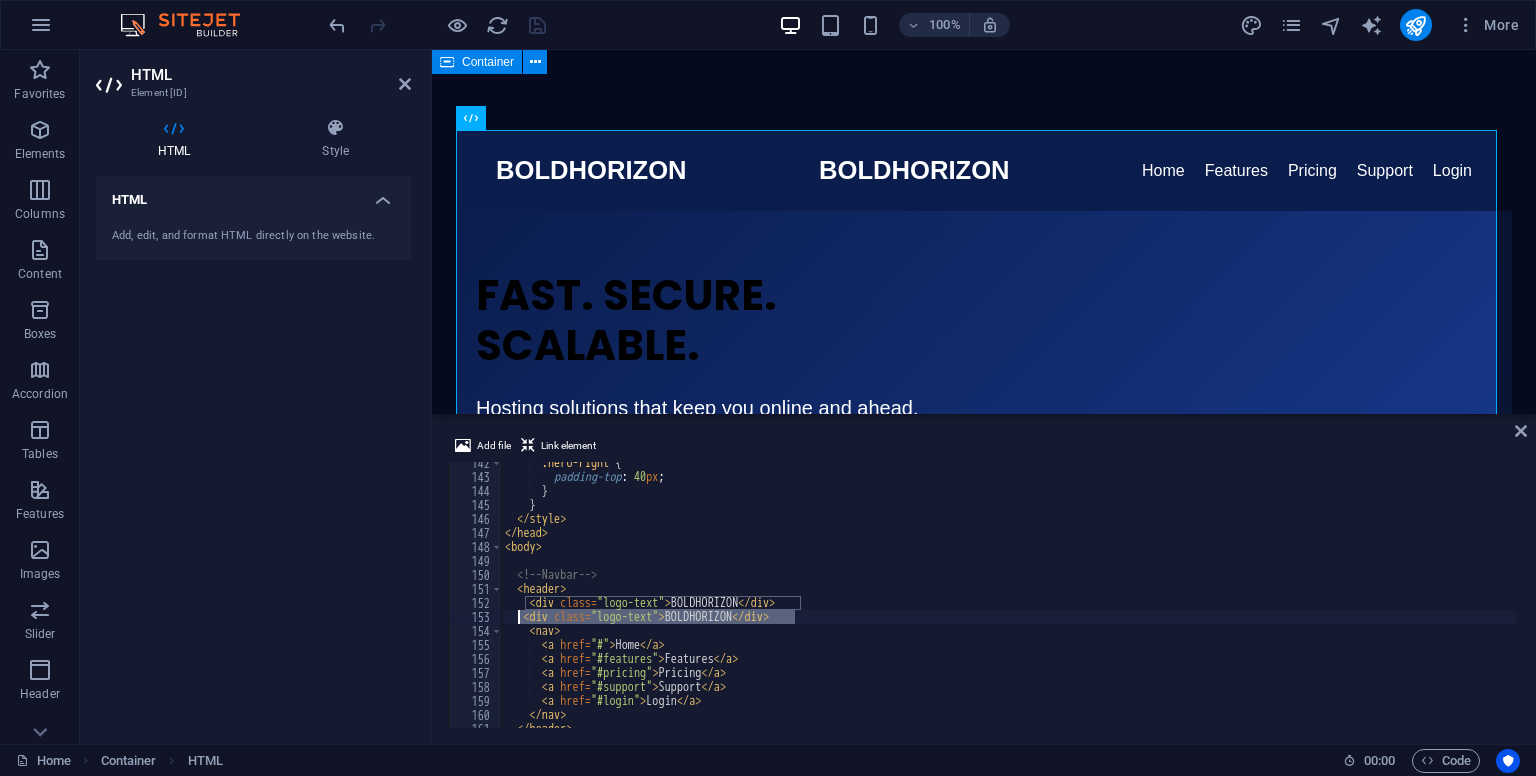 drag, startPoint x: 808, startPoint y: 617, endPoint x: 520, endPoint y: 617, distance: 288 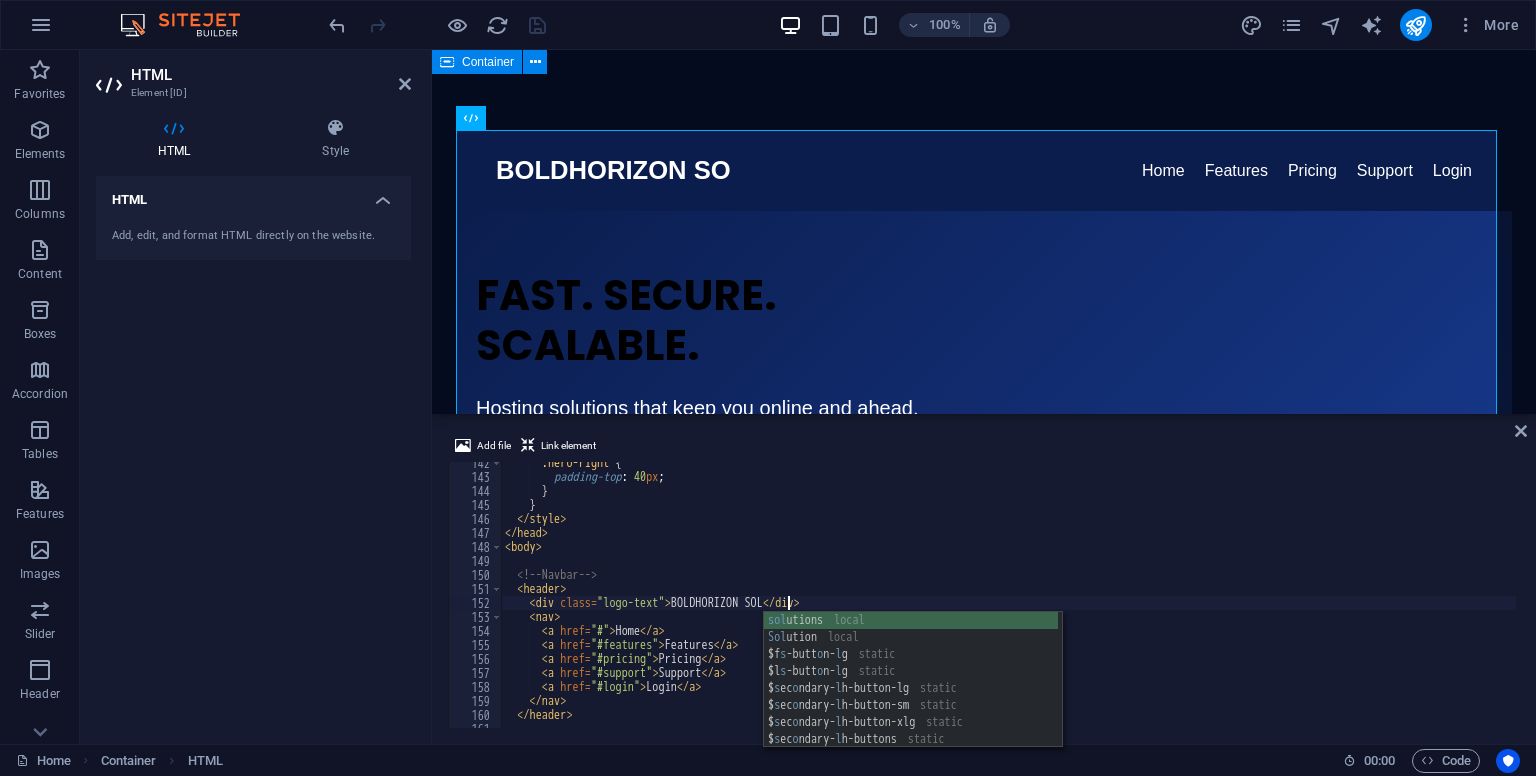 scroll, scrollTop: 0, scrollLeft: 23, axis: horizontal 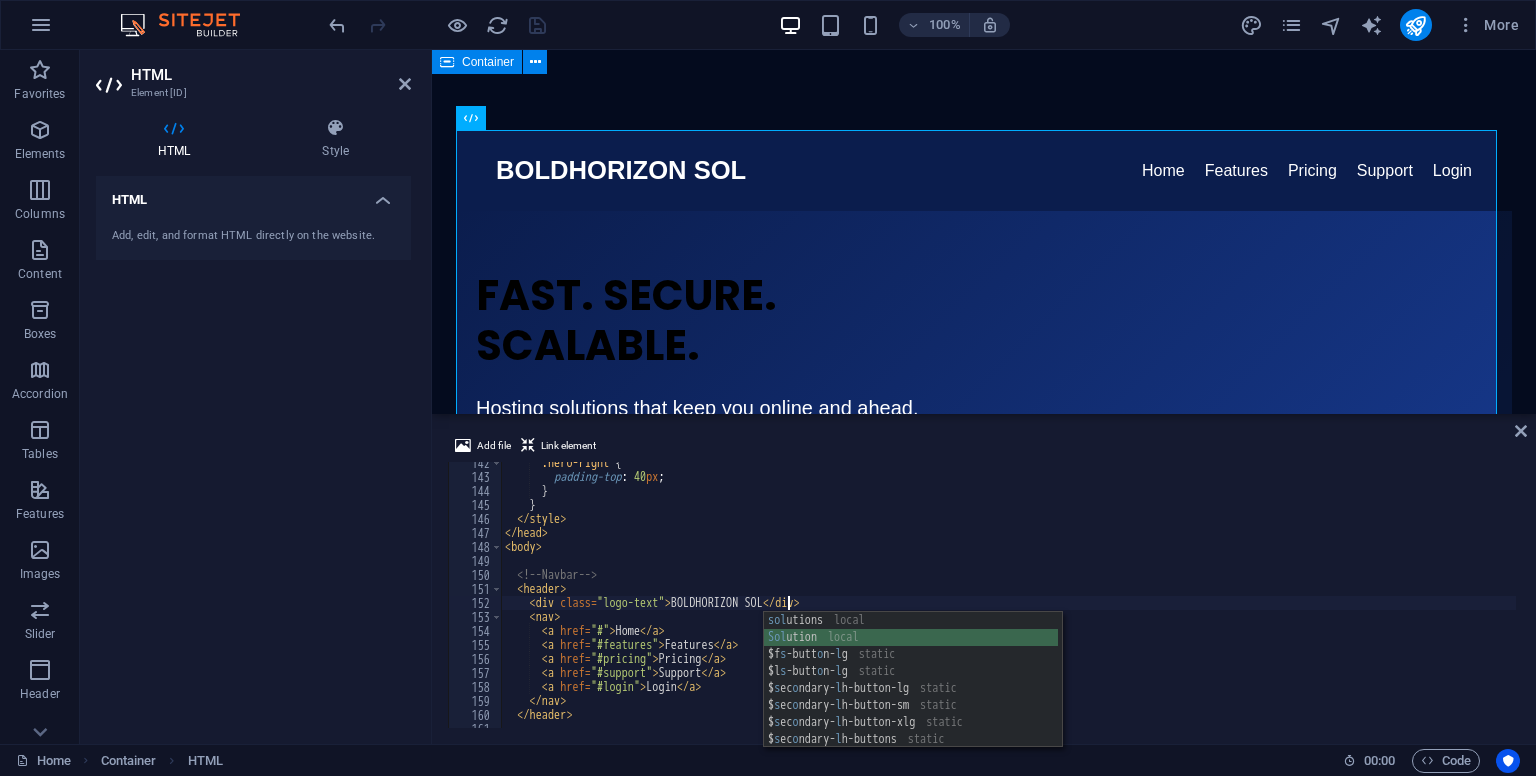 click on "sol utions local Sol ution local $f s -butt o n- l g static $l s -butt o n- l g static $ s ec o ndary- l h-button-lg static $ s ec o ndary- l h-button-sm static $ s ec o ndary- l h-button-xlg static $ s ec o ndary- l h-buttons static $ s ec o ndary- l s-button-lg static" at bounding box center [911, 697] 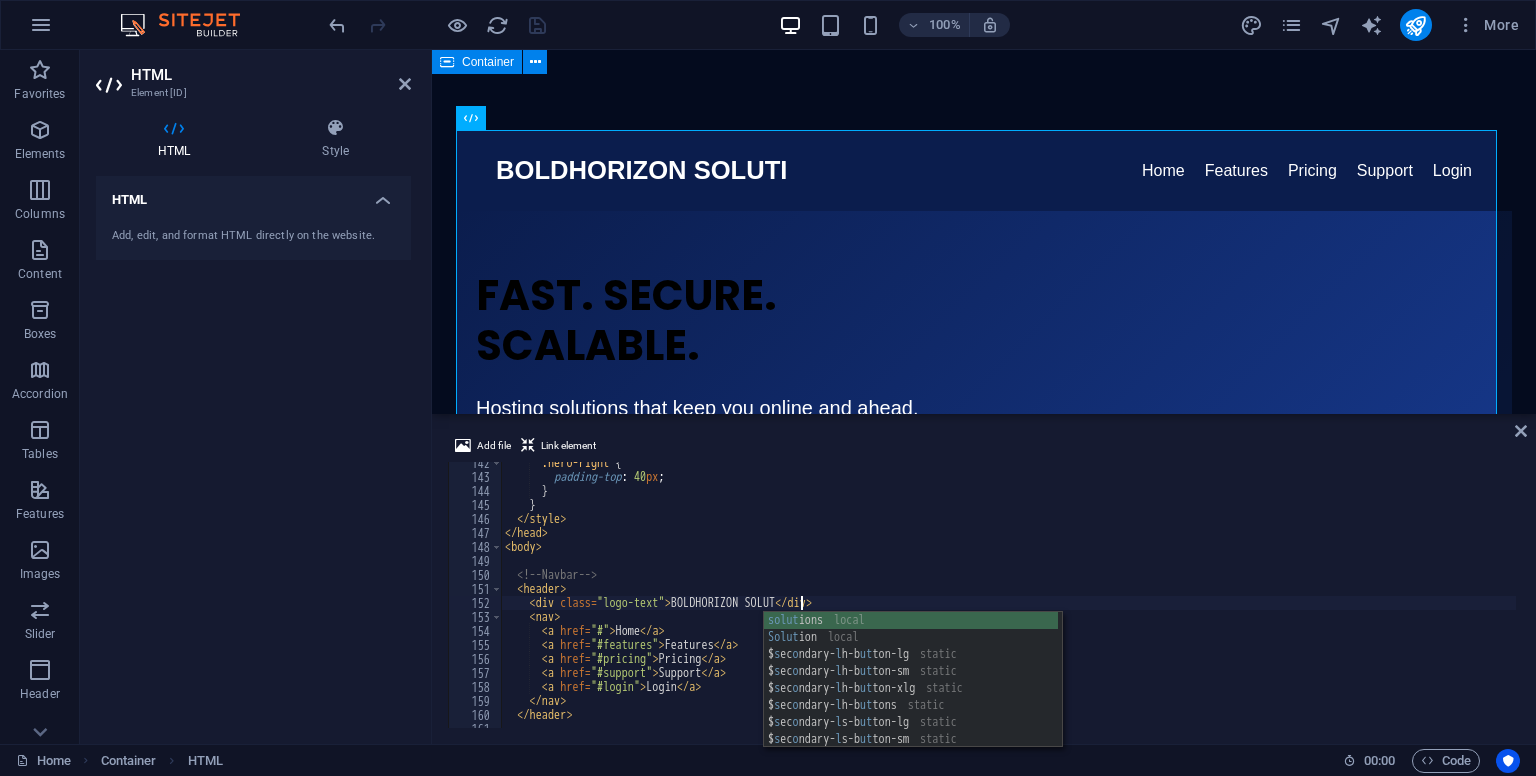 scroll, scrollTop: 0, scrollLeft: 25, axis: horizontal 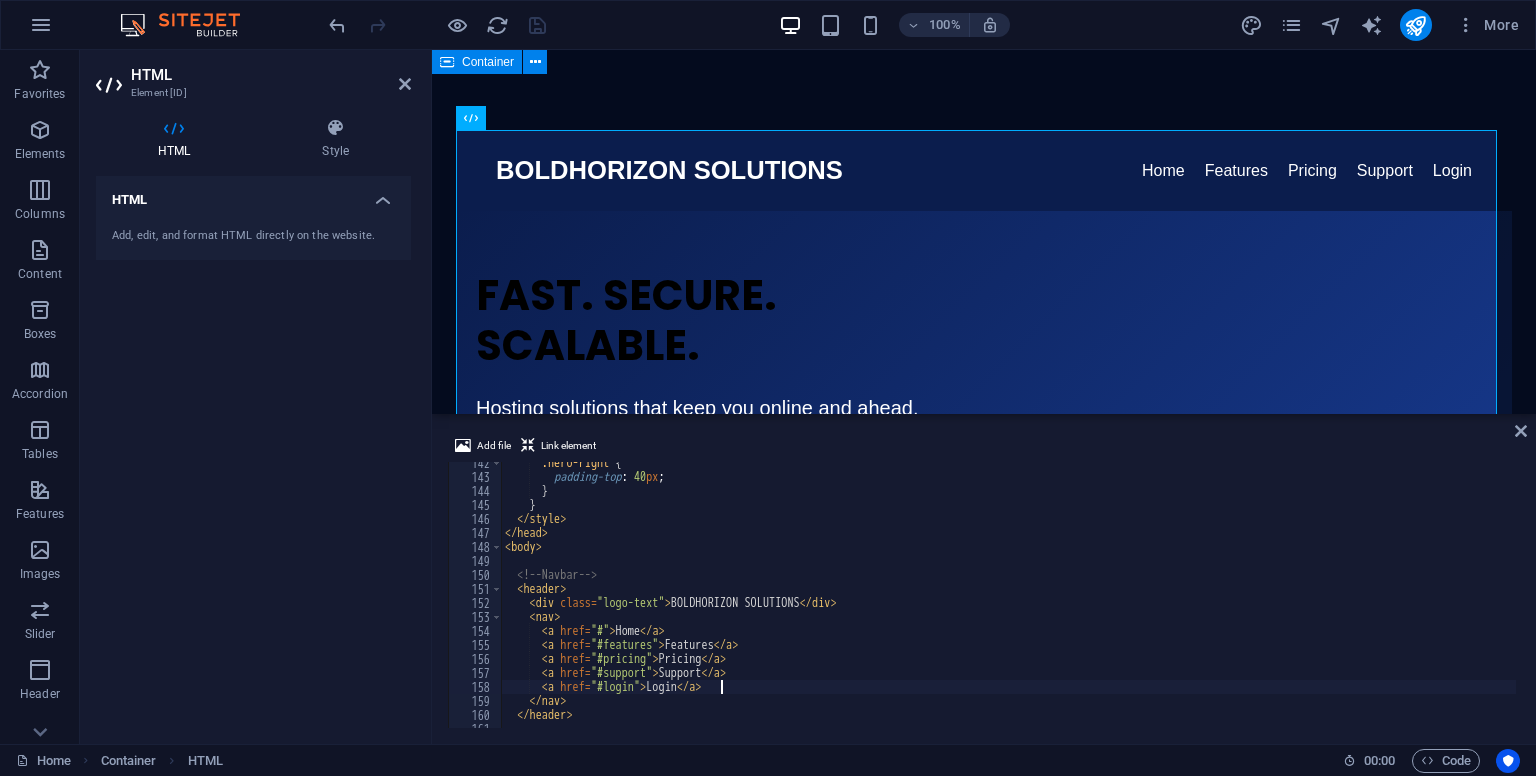 click on "BOLDHORIZON SOLUTIONS
Home
Features
Pricing
Support
Login
FAST. SECURE. SCALABLE.
Hosting solutions that keep you online and ahead.
BOLDHORIZON provides blazing-fast, reliable hosting for businesses, developers, and creators—at prices that don’t hold you back.
GET STARTED NOW
VIEW PLANS" at bounding box center (1008, 603) 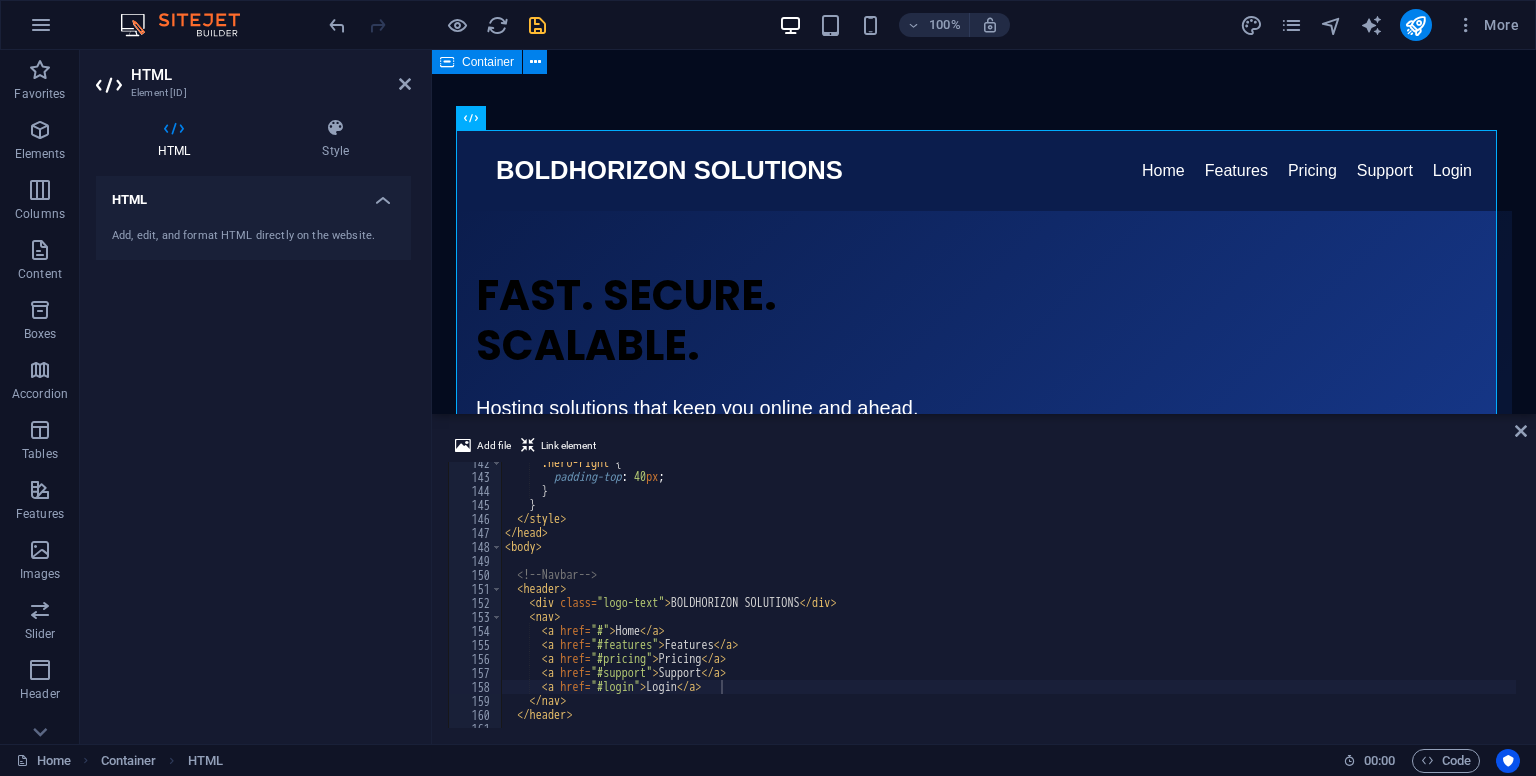 click on "Add file Link element <a href="#login">Login</a> 142 143 144 145 146 147 148 149 150 151 152 153 154 155 156 157 158 159 160 161 162 .hero-right { padding-top: 40px; } } </style> </head> <body> <!--Navbar--> <header> <div class="logo-text">BOLDHORIZON SOLUTIONS</div> <nav> <a href="#">Home</a> <a href="#features">Features</a> <a href="#pricing">Pricing</a> <a href="#support">Support</a> <a href="#login">Login</a> </nav> </header>     XXXXXXXXXXXXXXXXXXXXXXXXXXXXXXXXXXXXXXXXXXXXXXXXXXXXXXXXXXXXXXXXXXXXXXXXXXXXXXXXXXXXXXXXXXXXXXXXXXXXXXXXXXXXXXXXXXXXXXXXXXXXXXXXXXXXXXXXXXXXXXXXXXXXXXXXXXXXXXXXXXXXXXXXXXXXXXXXXXXXXXXXXXXXXXXXXXXXXXXXXXXXXXXXXXXXXXXXXXXXXXXXXXXXXXXXXXXXXXXXXXXXXXXXXXXXXXXX" at bounding box center [984, 581] 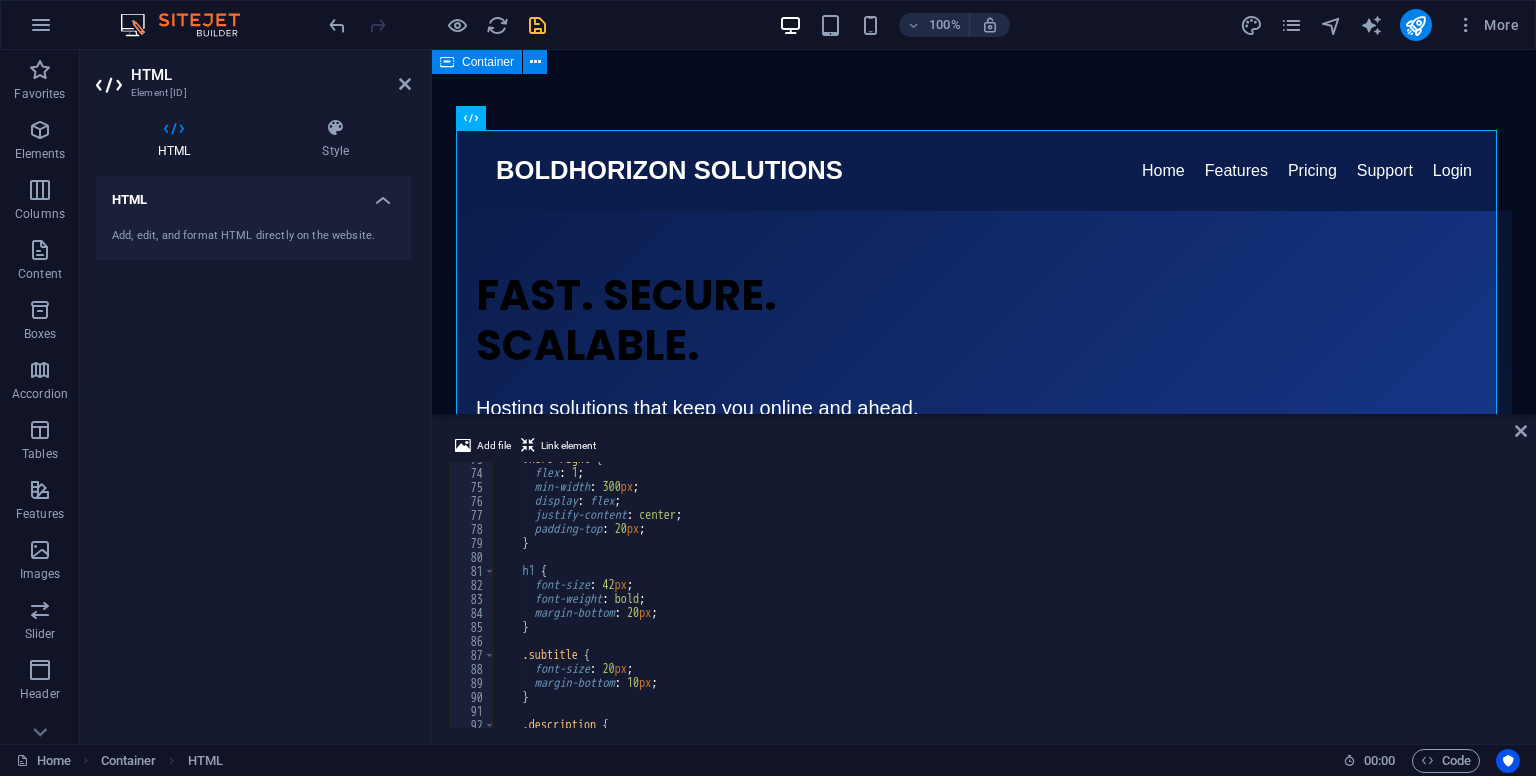 scroll, scrollTop: 1017, scrollLeft: 0, axis: vertical 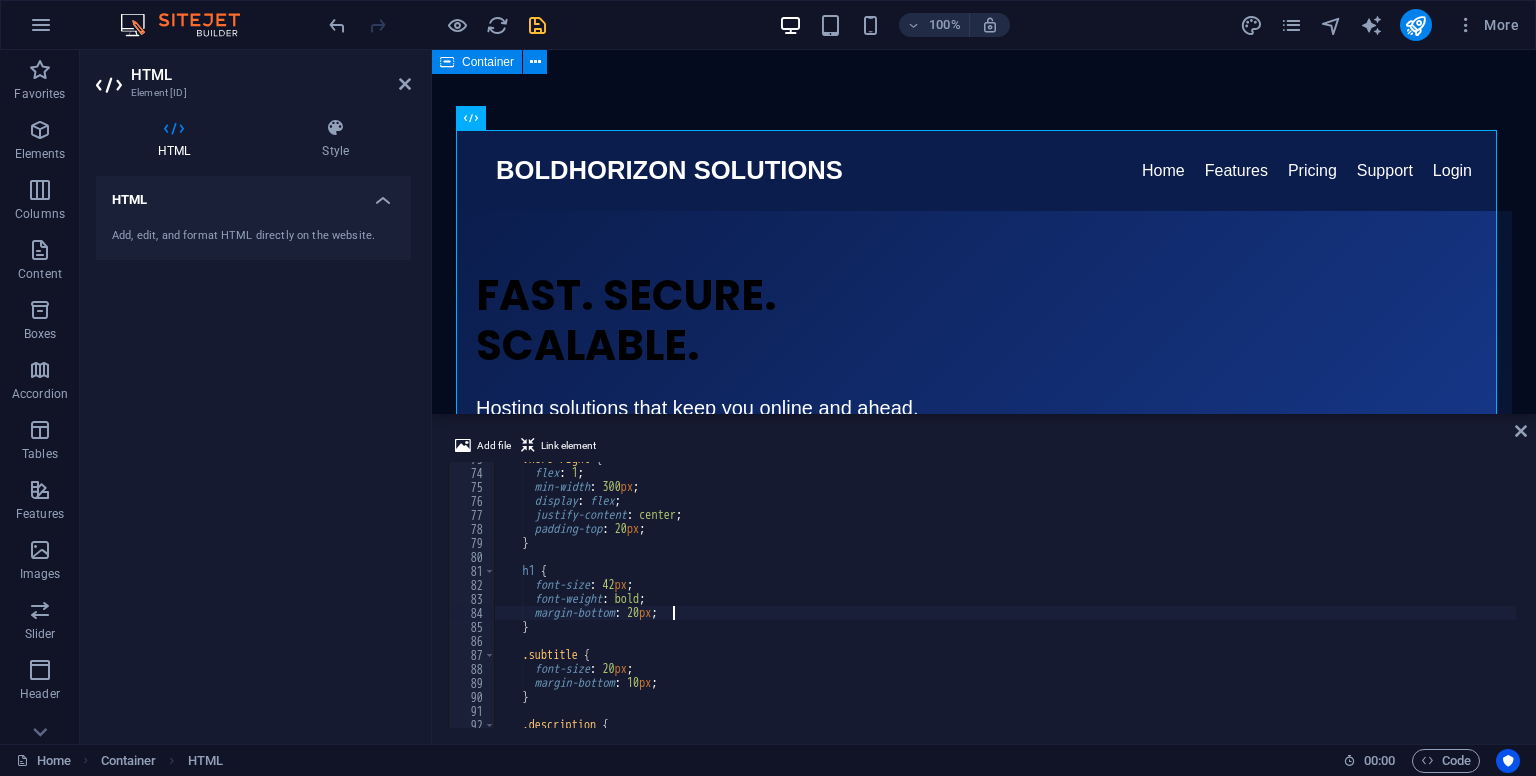 click on ".hero-right   {         flex :   1 ;         min-width :   300 px ;         display :   flex ;         justify-content :   center ;         padding-top :   20 px ;      }      h1   {         font-size :   42 px ;         font-weight :   bold ;         margin-bottom :   20 px ;      }      .subtitle   {         font-size :   20 px ;         margin-bottom :   10 px ;      }      .description   {" at bounding box center [1005, 599] 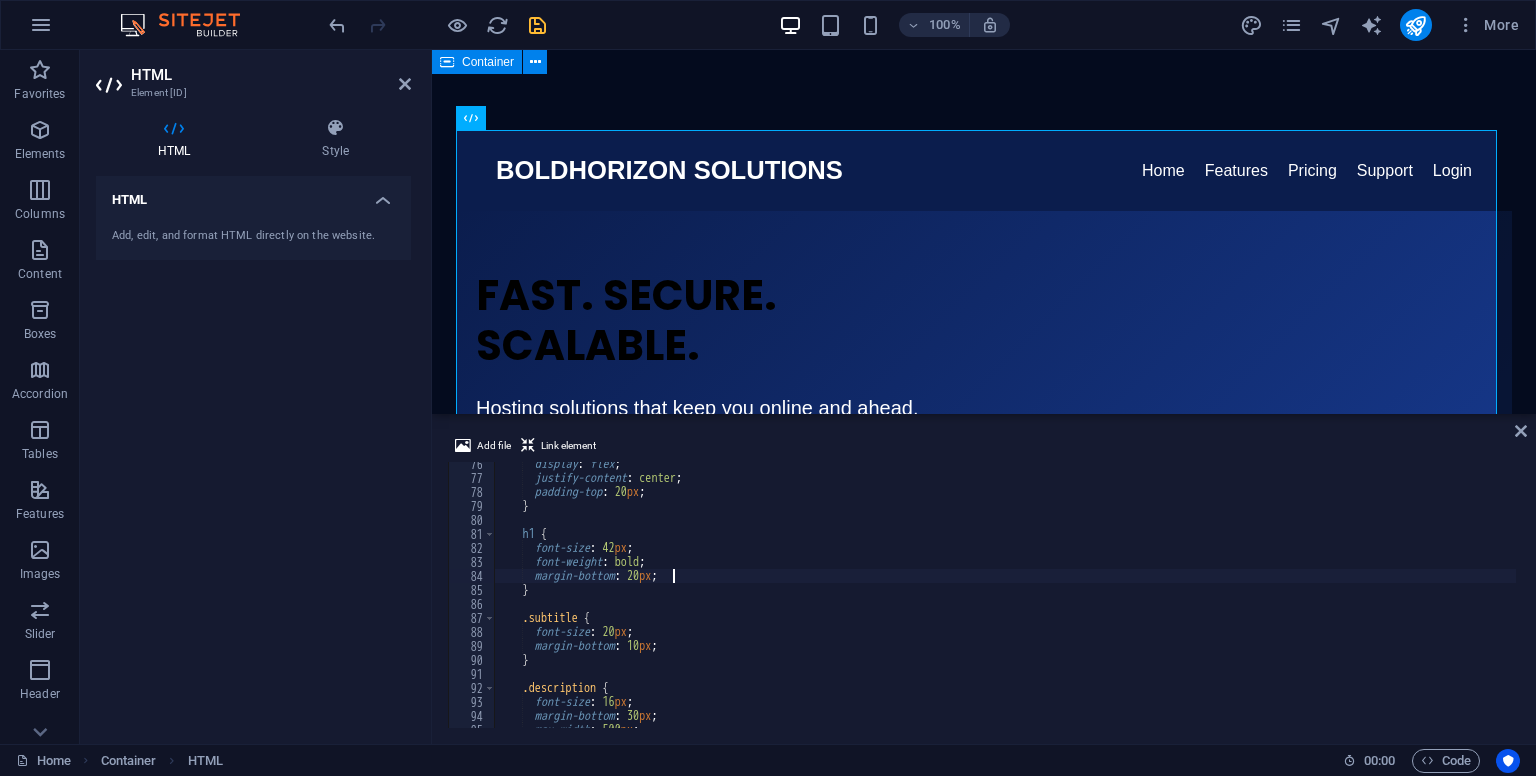 scroll, scrollTop: 1086, scrollLeft: 0, axis: vertical 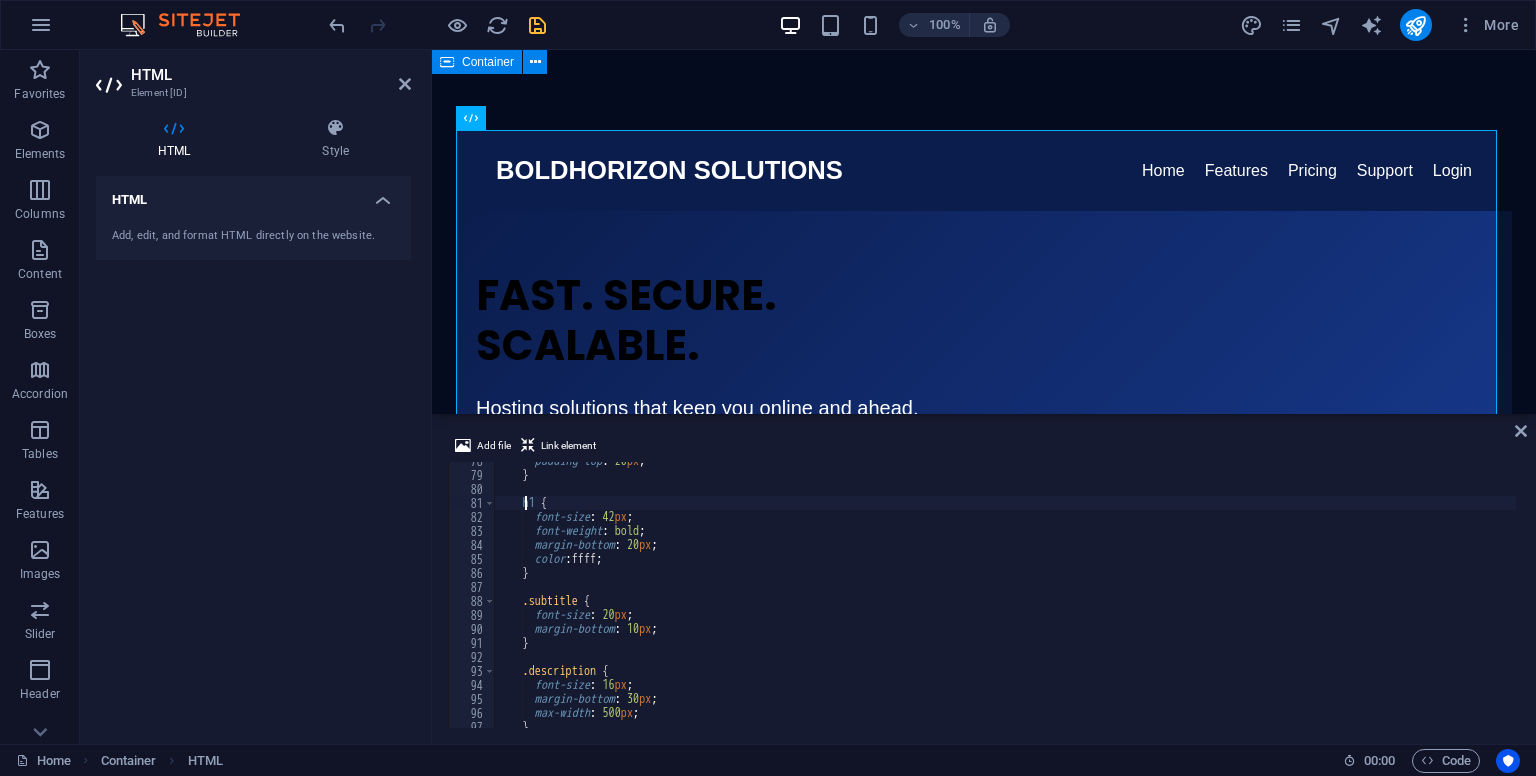 click on "padding-top: 20px; } h1 { font-size: 42px; font-weight: bold; margin-bottom: 20px; color: ffff; } .subtitle { font-size: 20px; margin-bottom: 10px; } .description { font-size: 16px; margin-bottom: 30px; max-width: 500px; }" at bounding box center (1005, 601) 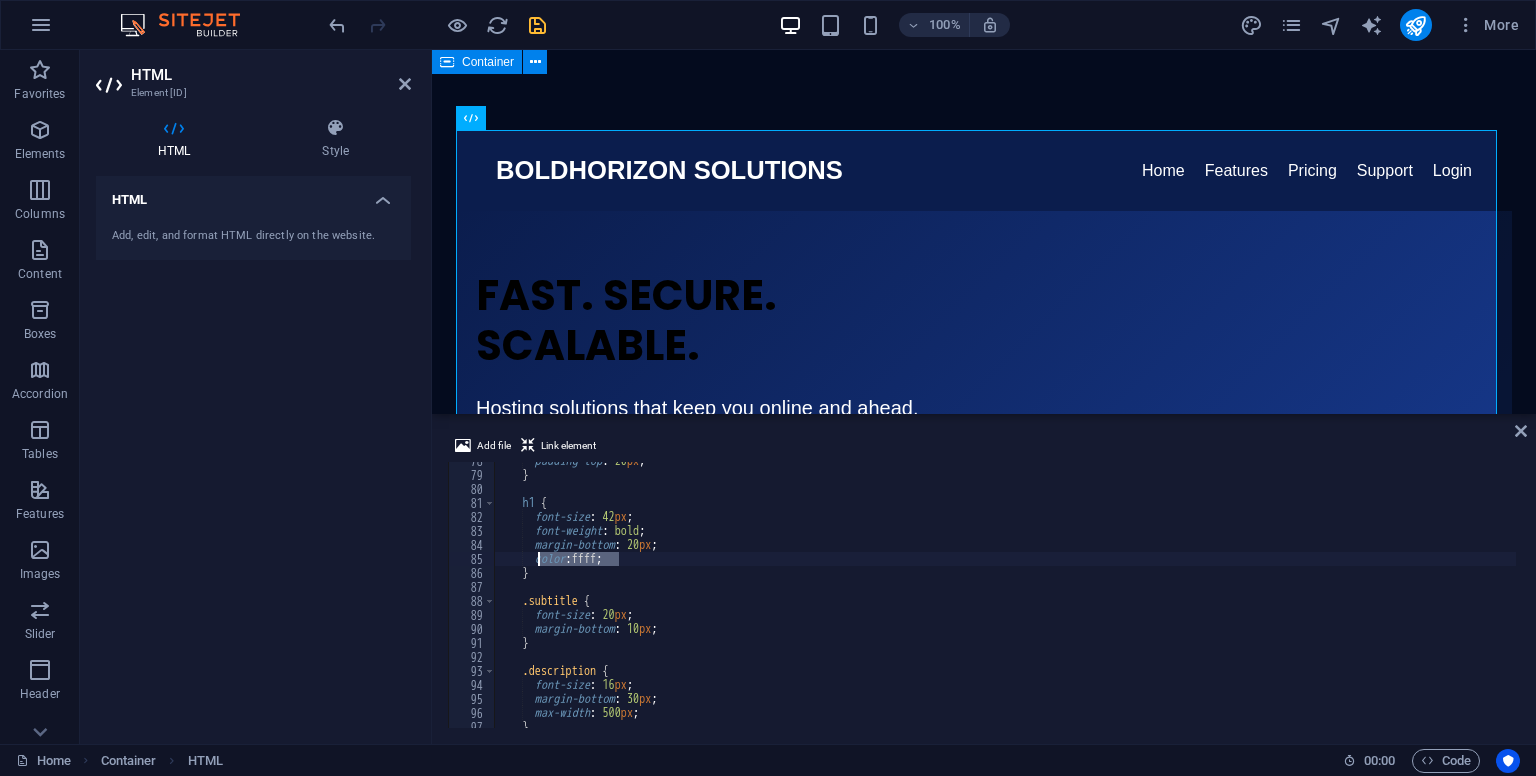drag, startPoint x: 659, startPoint y: 559, endPoint x: 538, endPoint y: 564, distance: 121.103264 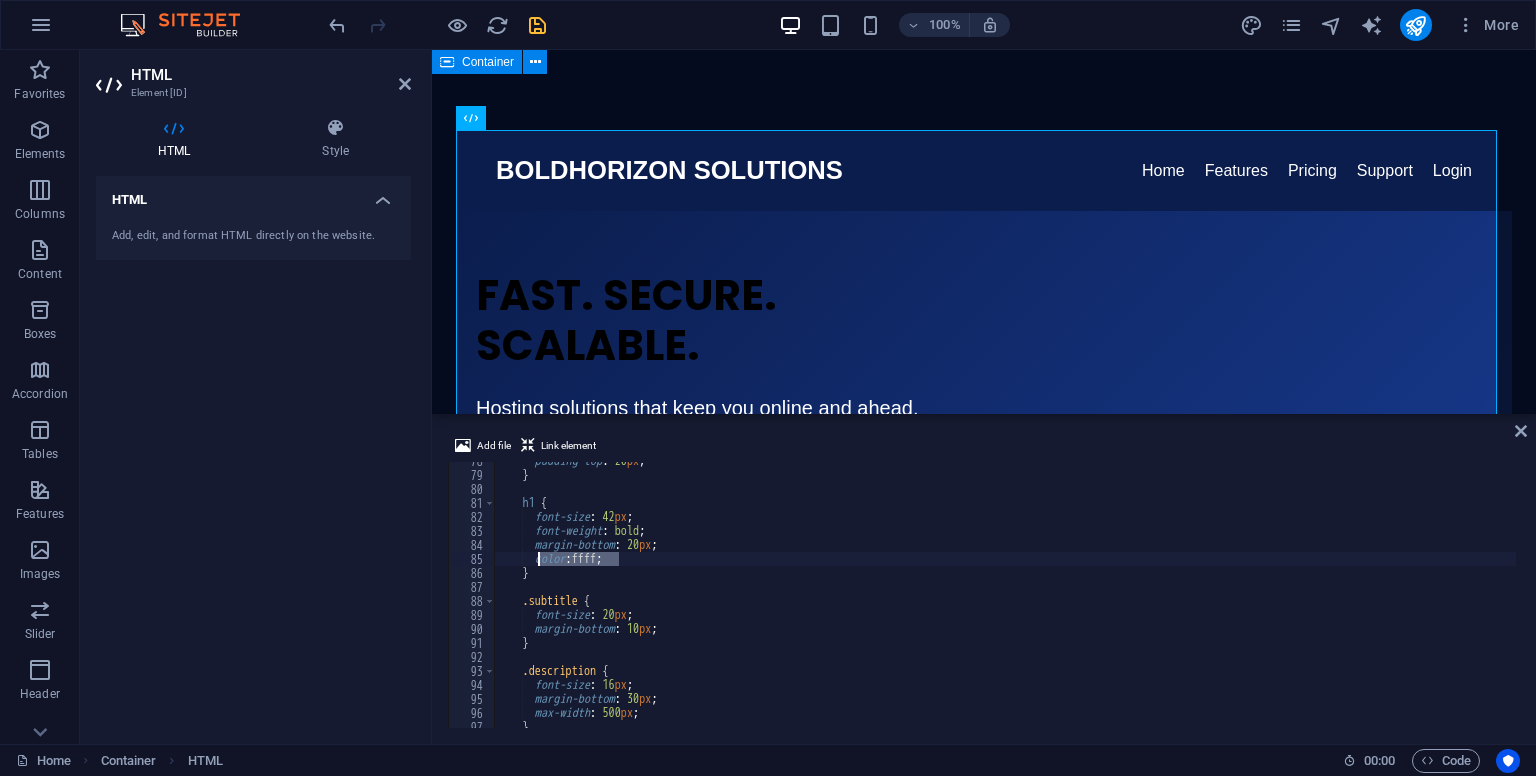 scroll, scrollTop: 0, scrollLeft: 1, axis: horizontal 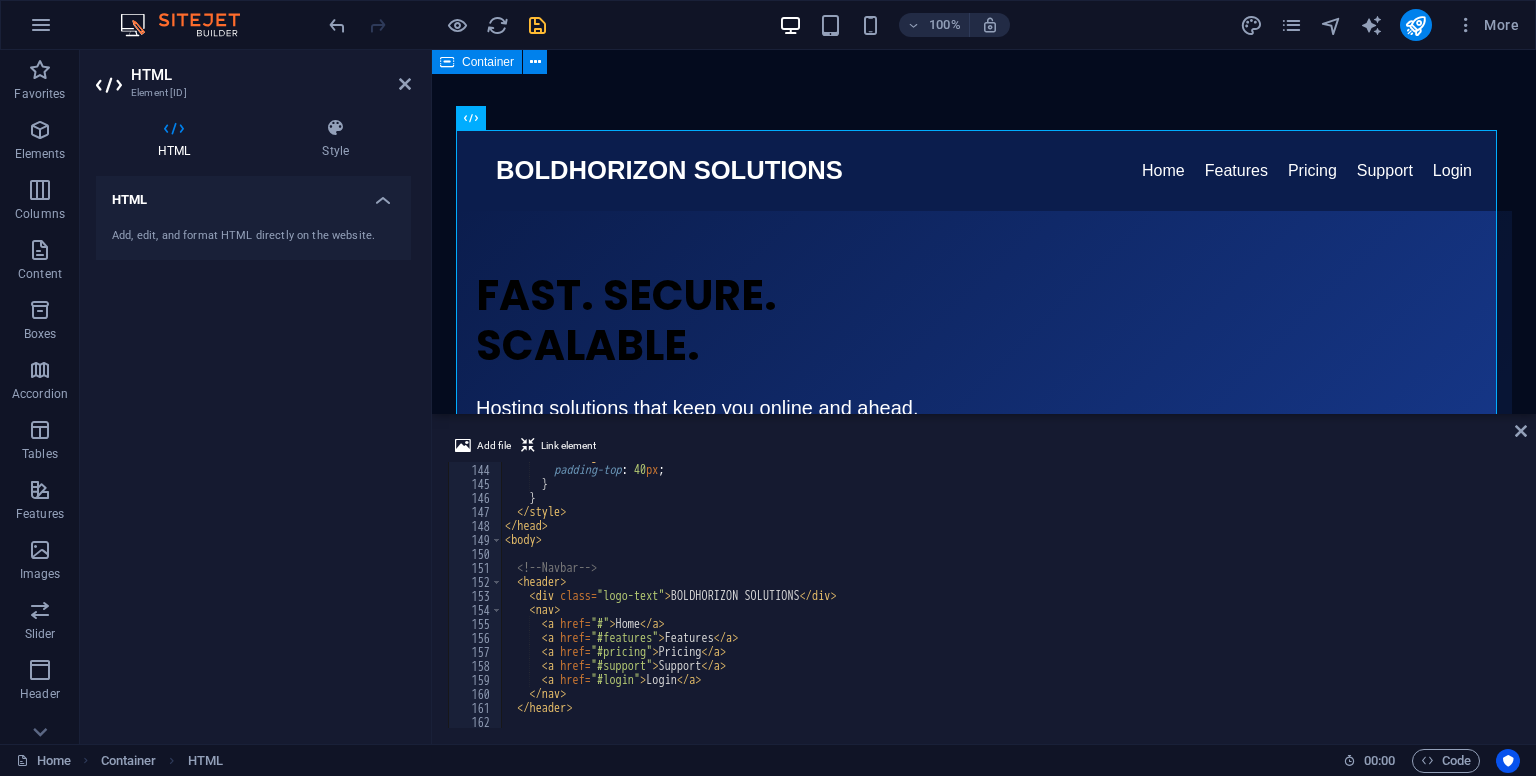 click on "Add file Link element 143 144 145 146 147 148 149 150 151 152 153 154 155 156 157 158 159 160 161 162 163           padding-top :   40 px ;         }      }" at bounding box center (984, 581) 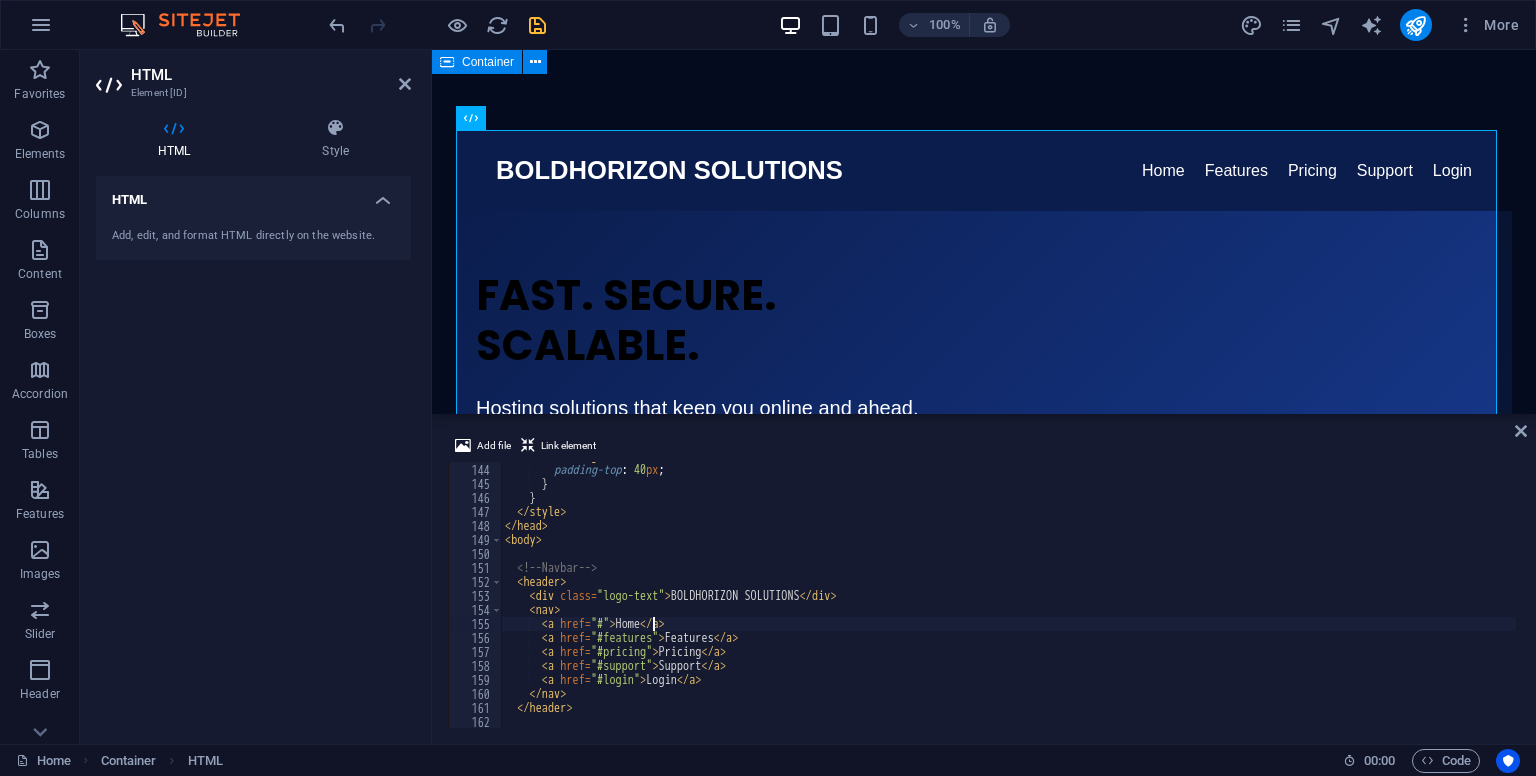 click on "BOLDHORIZON SOLUTIONS
Home
Features
Pricing
Support
Login
FAST. SECURE. SCALABLE.
Hosting solutions that keep you online and ahead.
BOLDHORIZON provides blazing-fast, reliable hosting for businesses, developers, and creators—at prices that don’t hold you back.
GET STARTED NOW
VIEW PLANS" at bounding box center [1008, 596] 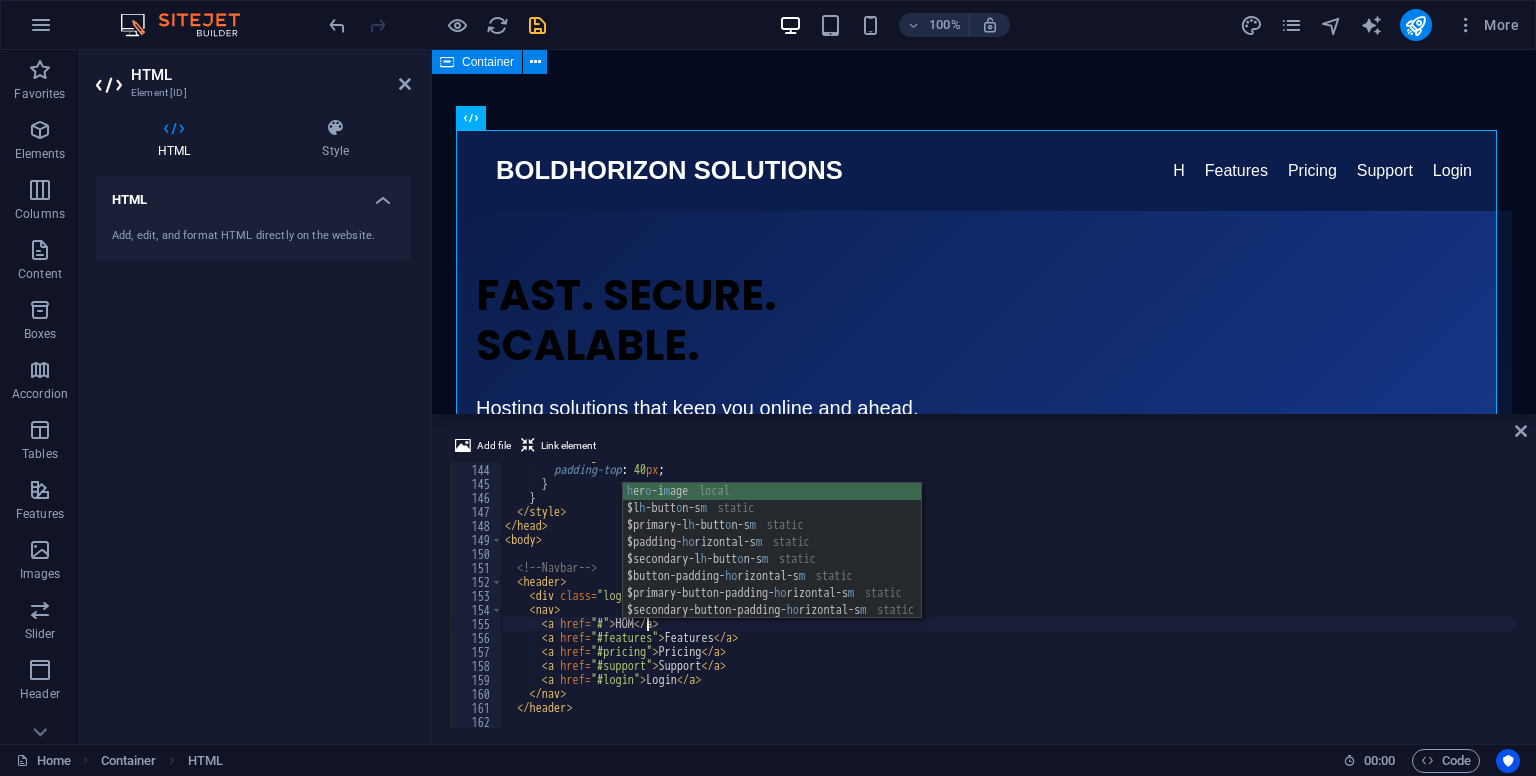 scroll, scrollTop: 0, scrollLeft: 12, axis: horizontal 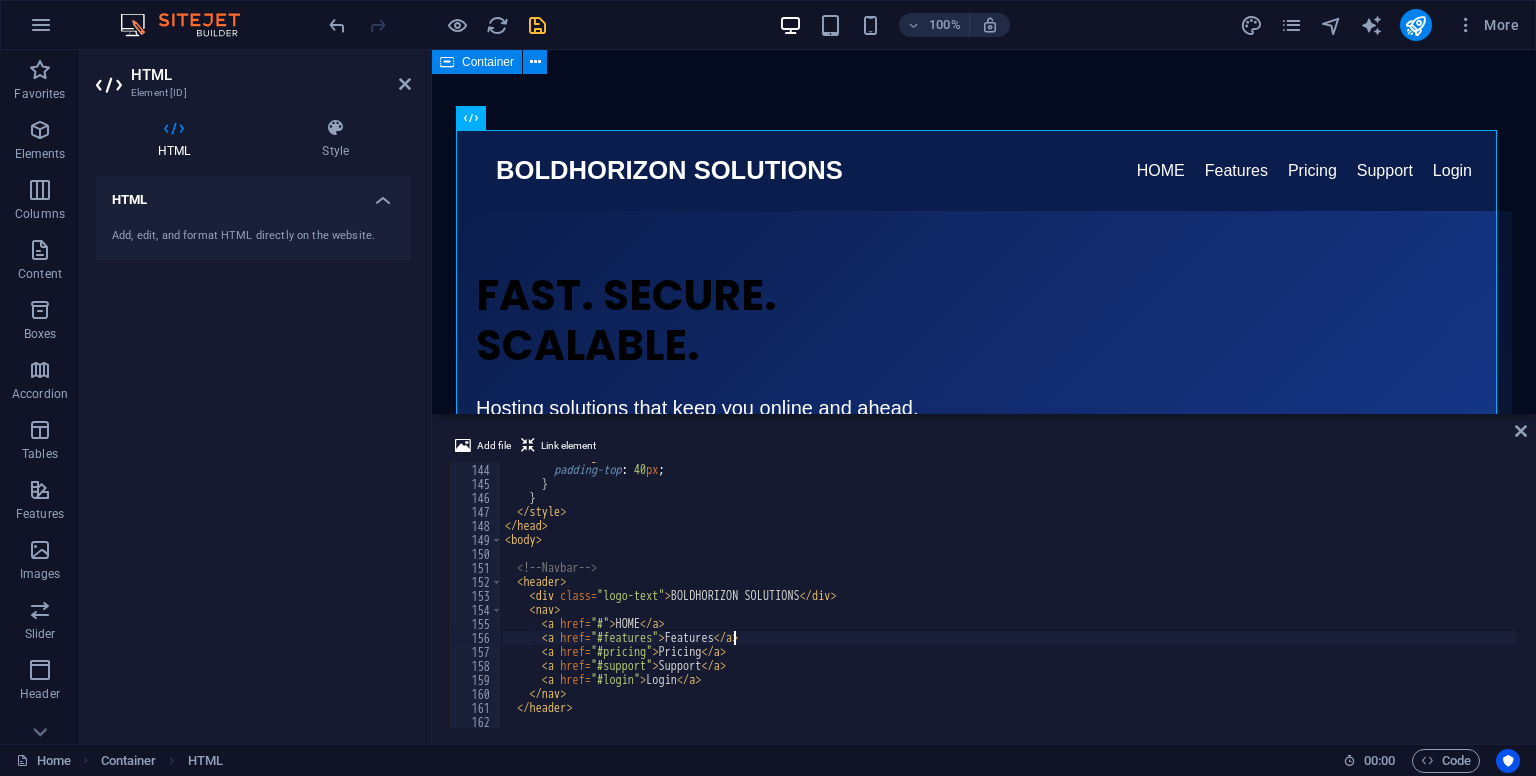 click on ".hero-right { padding-top: 40px; } } </style> </head> <body> <!--Navbar--> <header> <div class="logo-text">BOLDHORIZON SOLUTIONS</div> <nav> <a href="#">HOME</a> <a href="#features">Features</a> <a href="#pricing">Pricing</a> <a href="#support">Support</a> <a href="#login">Login</a> </nav> </header>" at bounding box center (1008, 596) 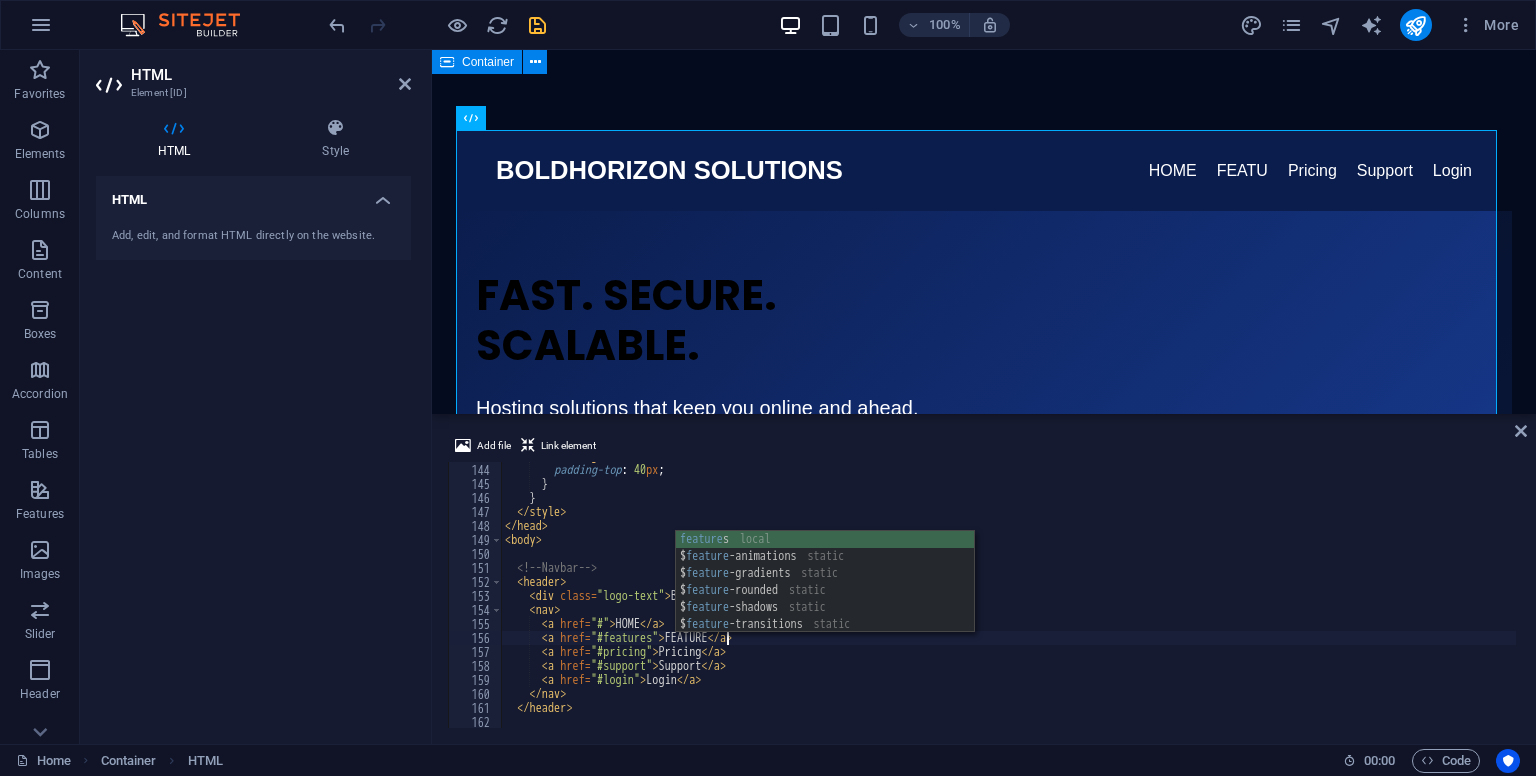 scroll, scrollTop: 0, scrollLeft: 19, axis: horizontal 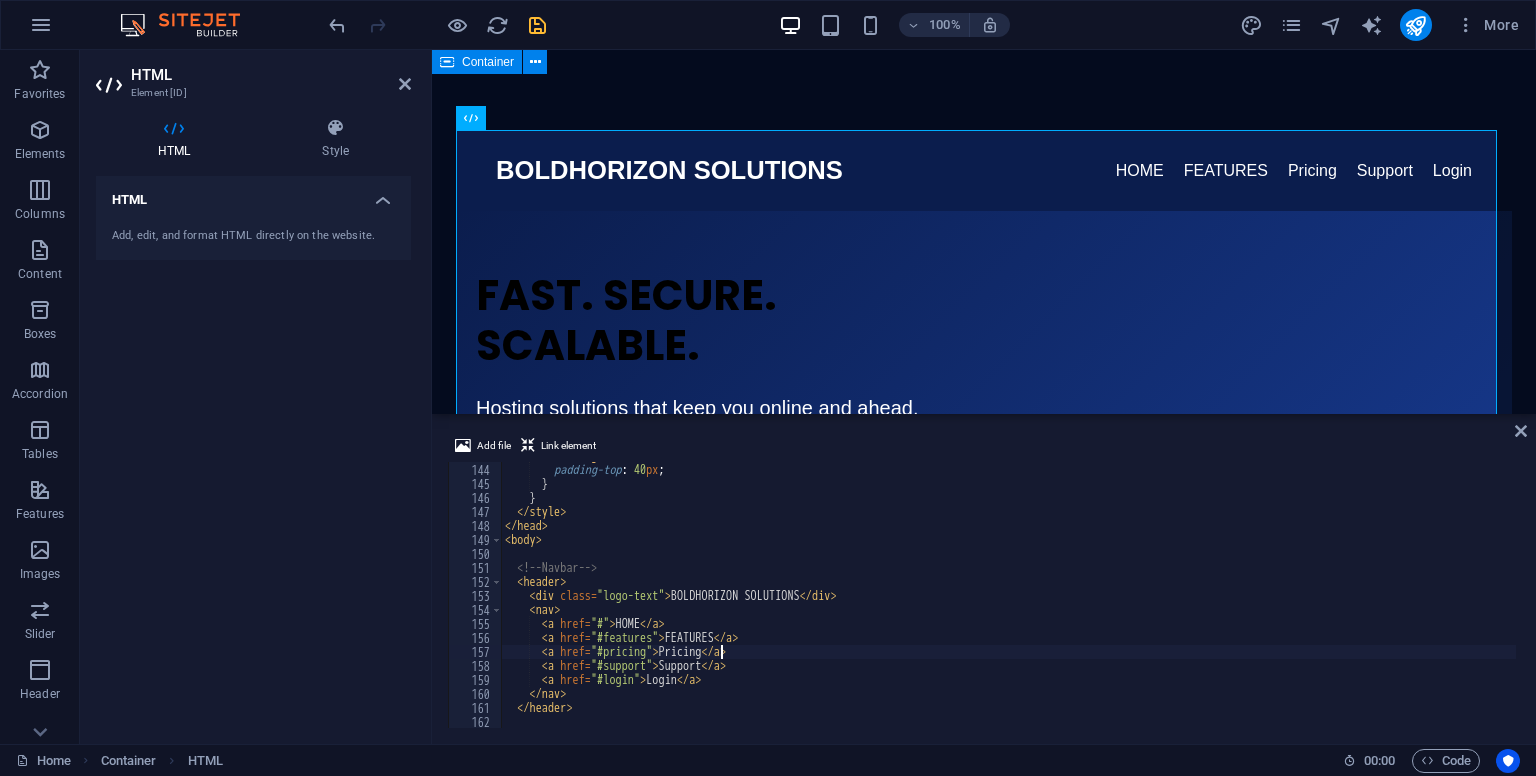 click on "</ style > </ head > < body >    <!--  Navbar  -->    < header >      < div   class = "logo-text" > BOLDHORIZON SOLUTIONS </ div >      < nav >         < a   href = "#" > HOME </ a >         < a   href = "#features" > FEATURES </ a >         < a   href = "#pricing" > Pricing </ a >         < a   href = "#support" > Support </ a >         < a   href = "#login" > Login </ a >      </ nav >    </ header >" at bounding box center (1008, 596) 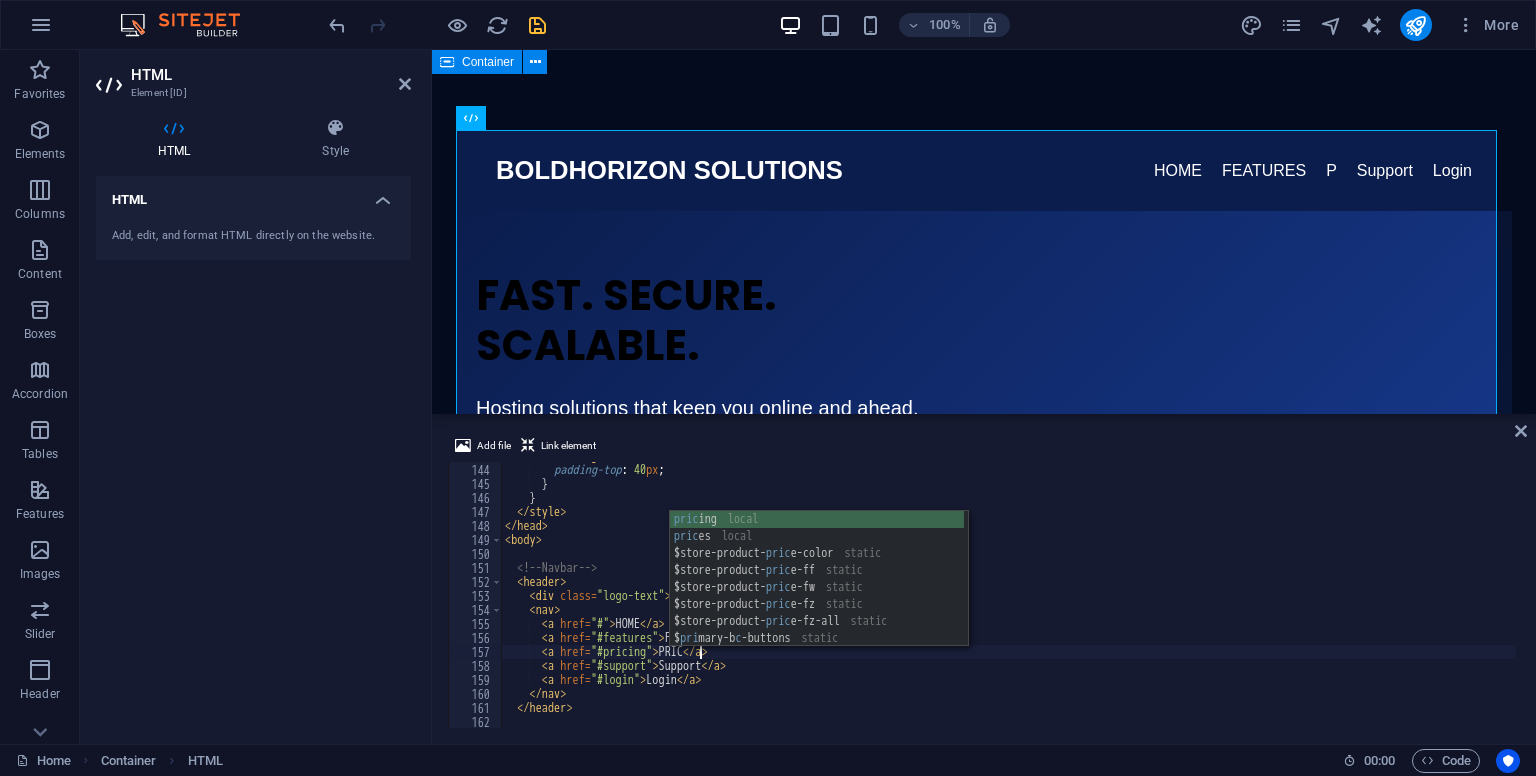 scroll, scrollTop: 0, scrollLeft: 16, axis: horizontal 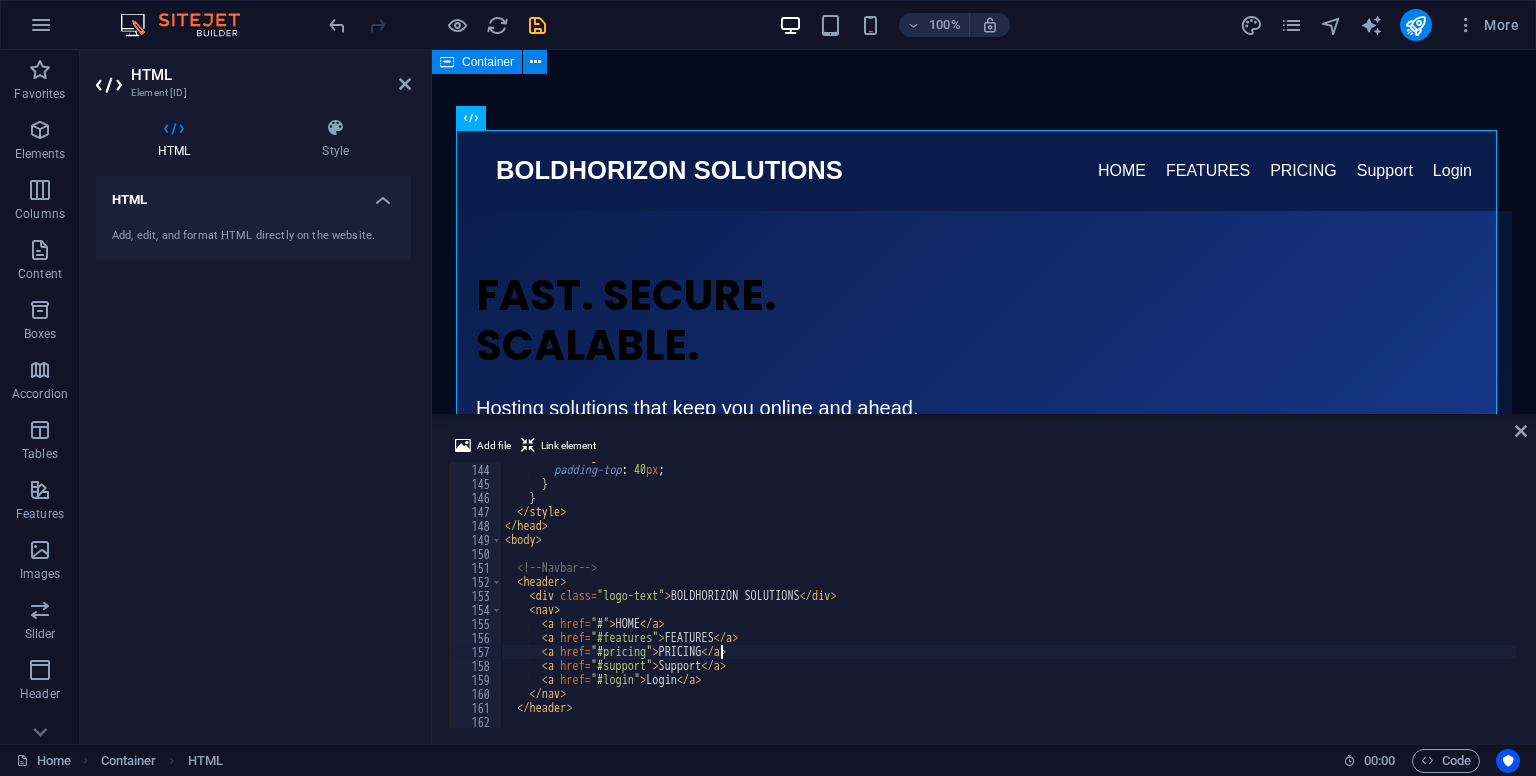 click on "</ style > </ head > < body >    <!--  Navbar  -->    < header >      < div   class = "logo-text" > BOLDHORIZON SOLUTIONS </ div >      < nav >         < a   href = "#" > HOME </ a >         < a   href = "#features" > FEATURES </ a >         < a   href = "#pricing" > PRICING </ a >         < a   href = "#support" > Support </ a >         < a   href = "#login" > Login </ a >      </ nav >    </ header >" at bounding box center (1008, 596) 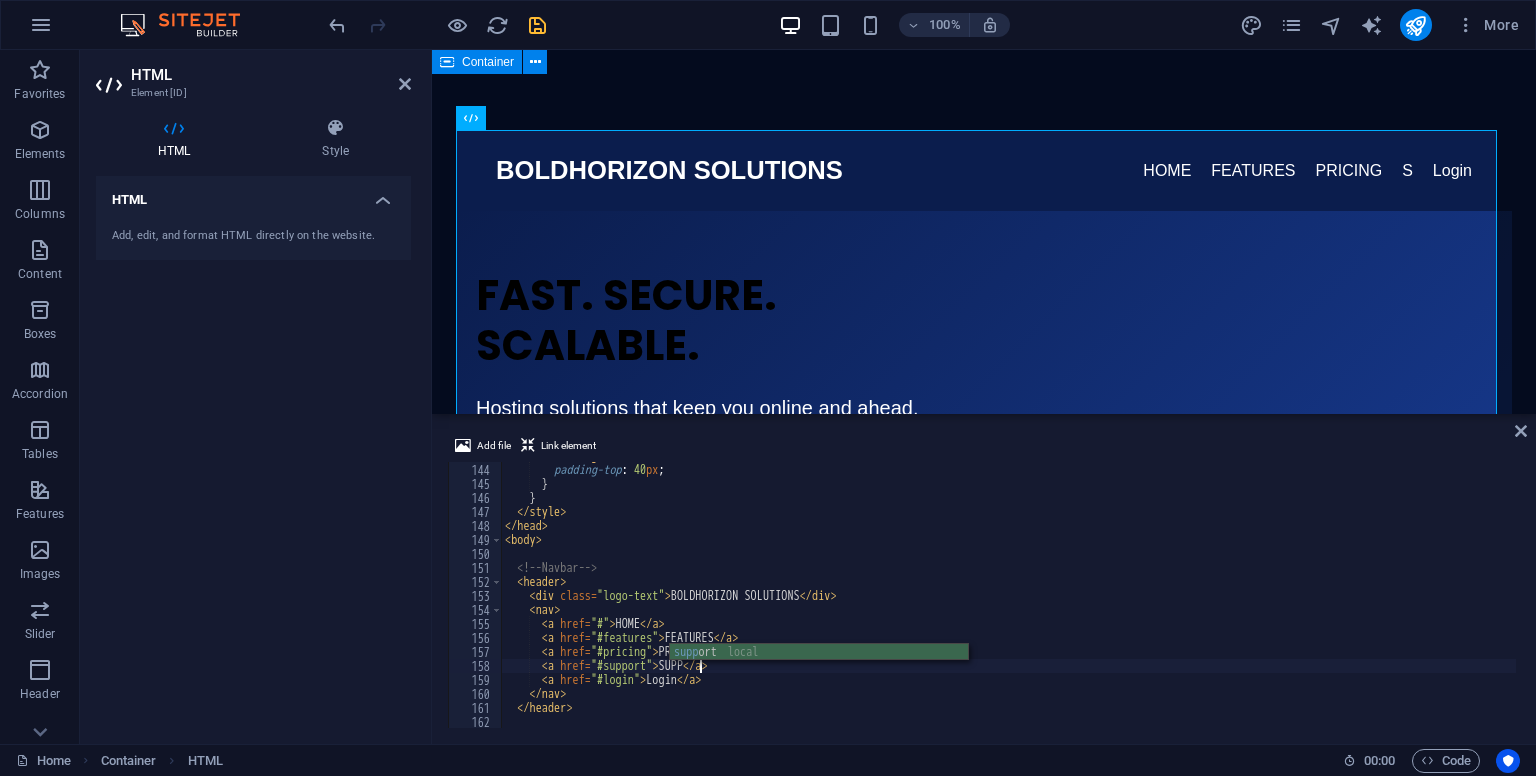 scroll, scrollTop: 0, scrollLeft: 16, axis: horizontal 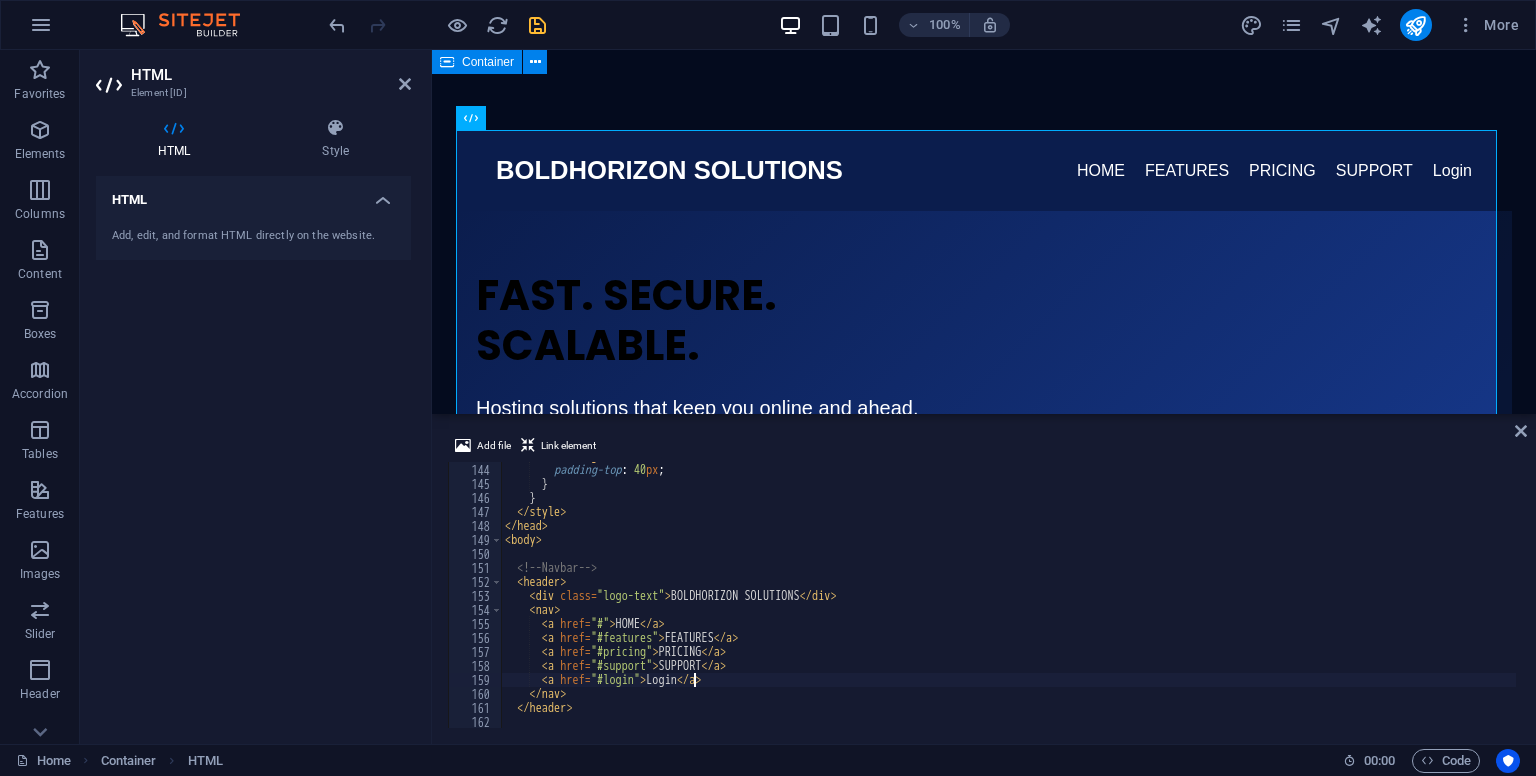 click on "<!--  Navbar  -->    < header >      < div   class = "logo-text" > BOLDHORIZON SOLUTIONS </ div >      < nav >         < a   href = "#" > HOME </ a >         < a   href = "#features" > FEATURES </ a >         < a   href = "#pricing" > PRICING </ a >         < a   href = "#support" > SUPPORT </ a >         < a   href = "#login" > Login </ a >      </ nav >    </ header >    <!--  Hero Section  -->    < section   class = "hero-section" >      < div   class = "hero-container" >         < div   class = "hero-left" >           < h1 > FAST. SECURE. SCALABLE. </ h1 >           < p   class = "subtitle" > Hosting solutions that keep you online and ahead. </ p >           < p   class = "description" >             BOLDHORIZON SOLUTIONS provides blazing-fast, reliable hosting for businesses, developers, and creators—at prices that don’t hold you back.        We Handle Everything for You. Just Log In, and We'll Bring Your Website to Life — No Technical Skills Needed.           </ p >           < div   class = "hero-buttons" >              < a   href = "#get-started"   class = "btn primary-btn" > GET STARTED NOW </ a >              < a   href = "#plans"   class = "btn secondary-btn" > VIEW PLANS </ a >           </ div >         </ div >         < div   class = "hero-right" >" at bounding box center (1008, 596) 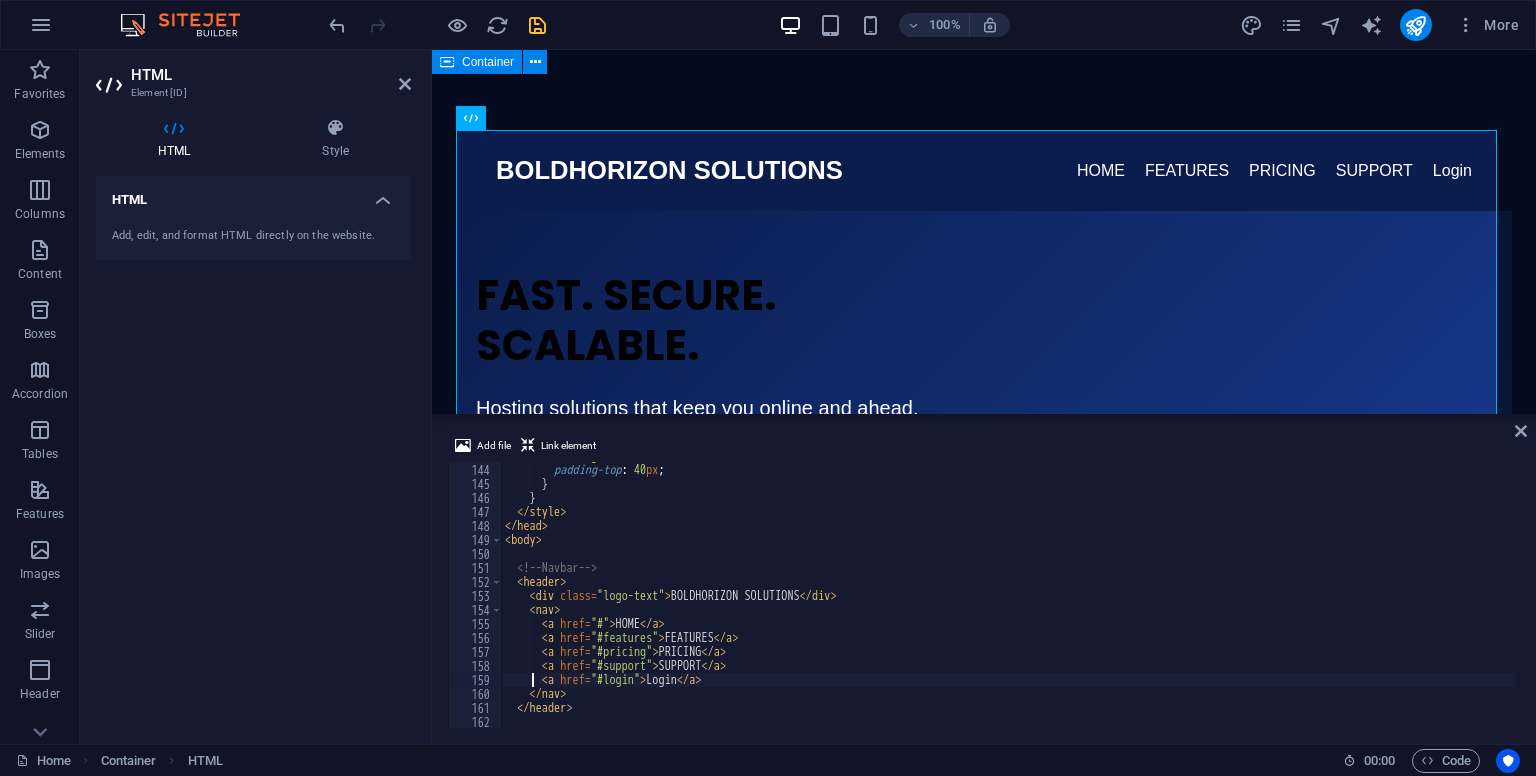 click on "<!--  Navbar  -->    < header >      < div   class = "logo-text" > BOLDHORIZON SOLUTIONS </ div >      < nav >         < a   href = "#" > HOME </ a >         < a   href = "#features" > FEATURES </ a >         < a   href = "#pricing" > PRICING </ a >         < a   href = "#support" > SUPPORT </ a >         < a   href = "#login" > Login </ a >      </ nav >    </ header >    <!--  Hero Section  -->    < section   class = "hero-section" >      < div   class = "hero-container" >         < div   class = "hero-left" >           < h1 > FAST. SECURE. SCALABLE. </ h1 >           < p   class = "subtitle" > Hosting solutions that keep you online and ahead. </ p >           < p   class = "description" >             BOLDHORIZON SOLUTIONS provides blazing-fast, reliable hosting for businesses, developers, and creators—at prices that don’t hold you back.        We Handle Everything for You. Just Log In, and We'll Bring Your Website to Life — No Technical Skills Needed.           </ p >           < div   class = "hero-buttons" >              < a   href = "#get-started"   class = "btn primary-btn" > GET STARTED NOW </ a >              < a   href = "#plans"   class = "btn secondary-btn" > VIEW PLANS </ a >           </ div >         </ div >         < div   class = "hero-right" >" at bounding box center [1008, 596] 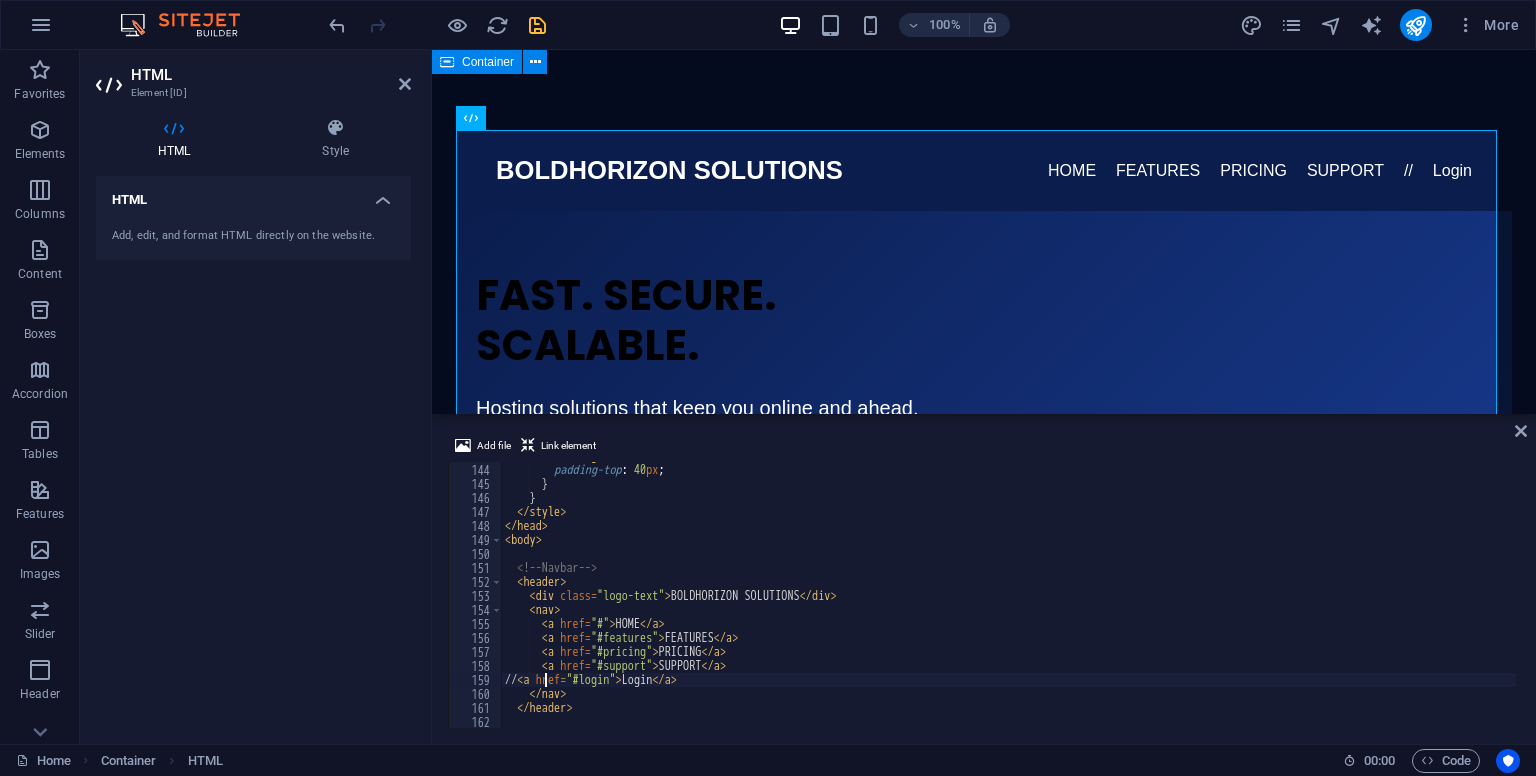 type on "<a href="#login">Login</a>" 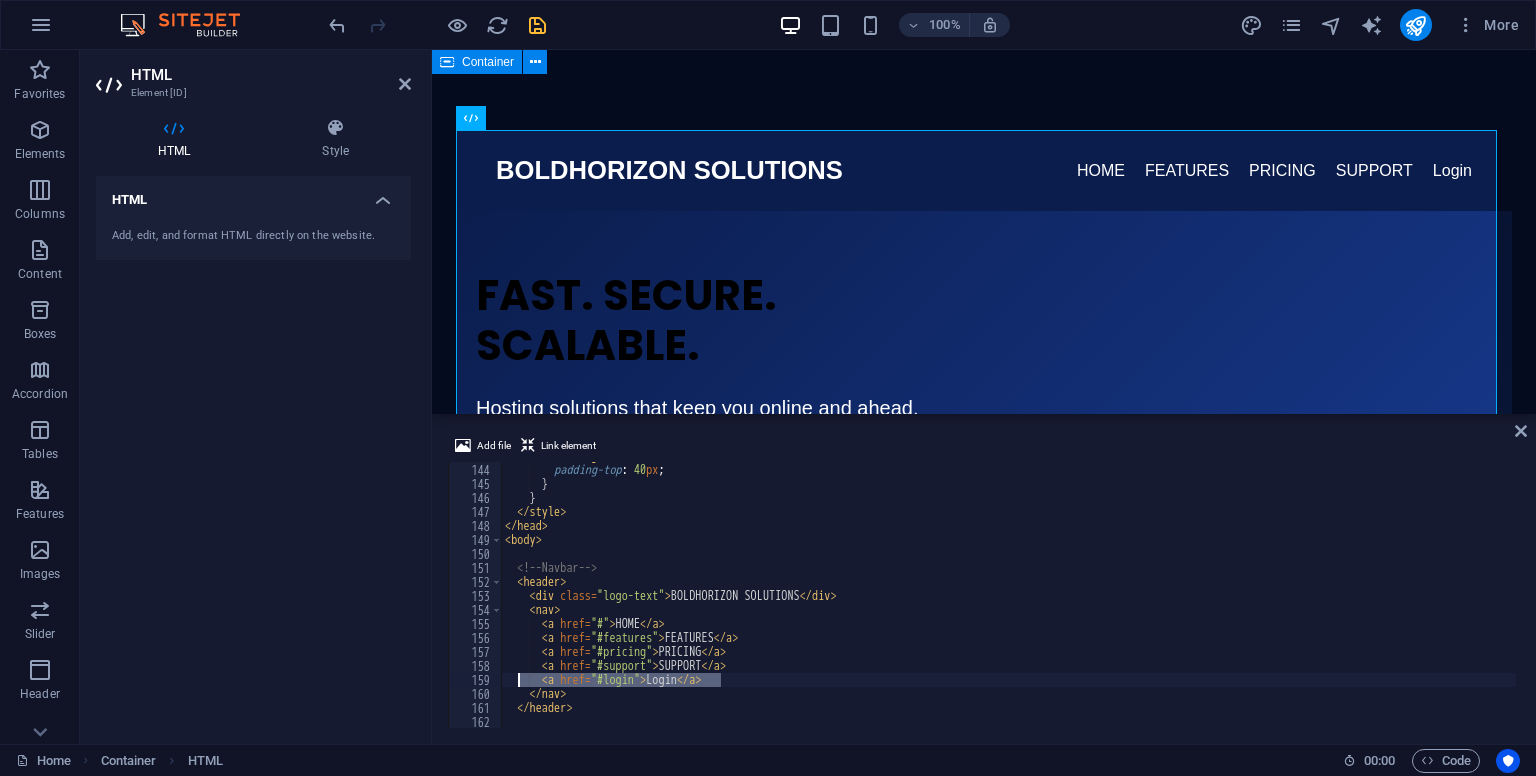 drag, startPoint x: 755, startPoint y: 680, endPoint x: 522, endPoint y: 680, distance: 233 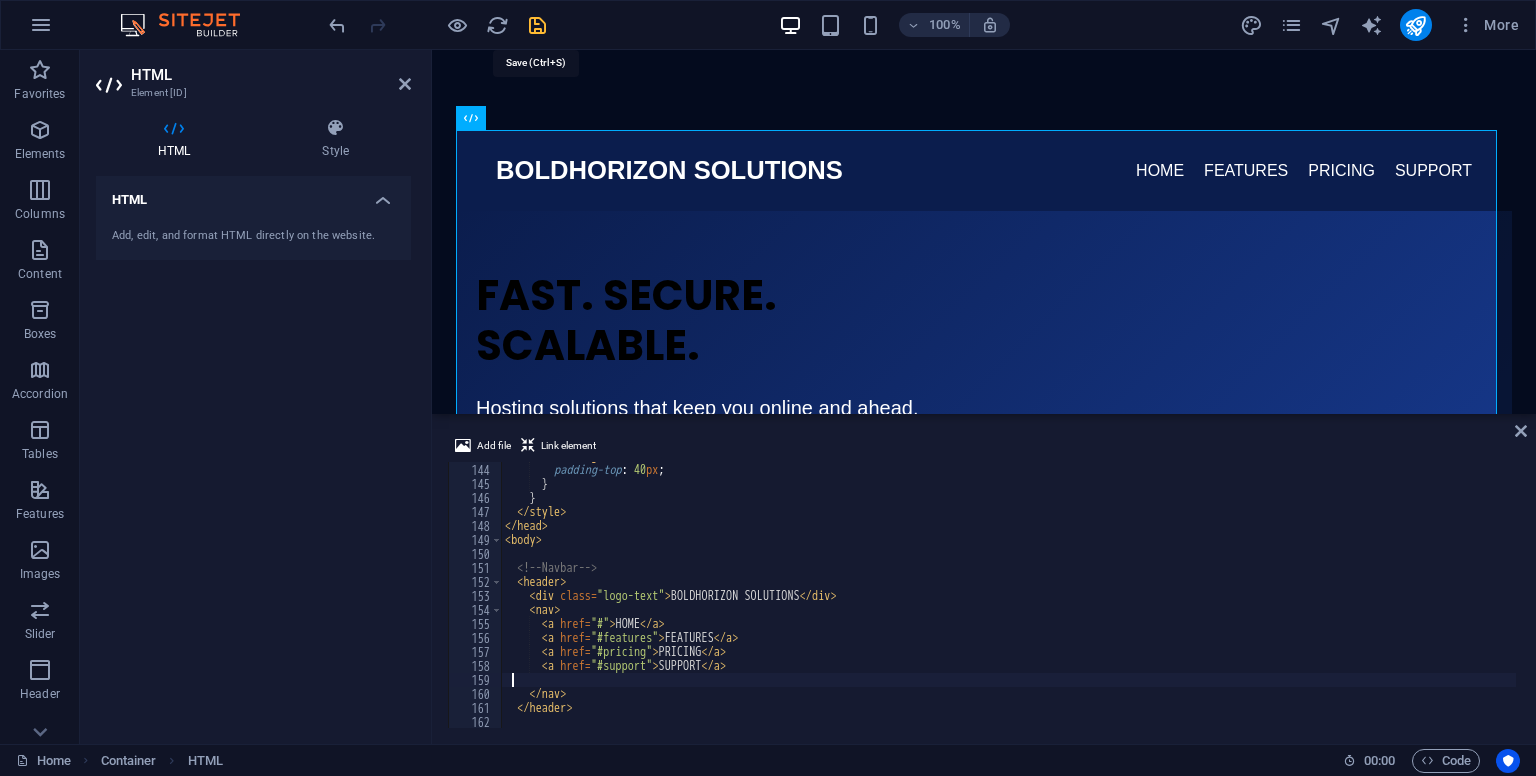 type 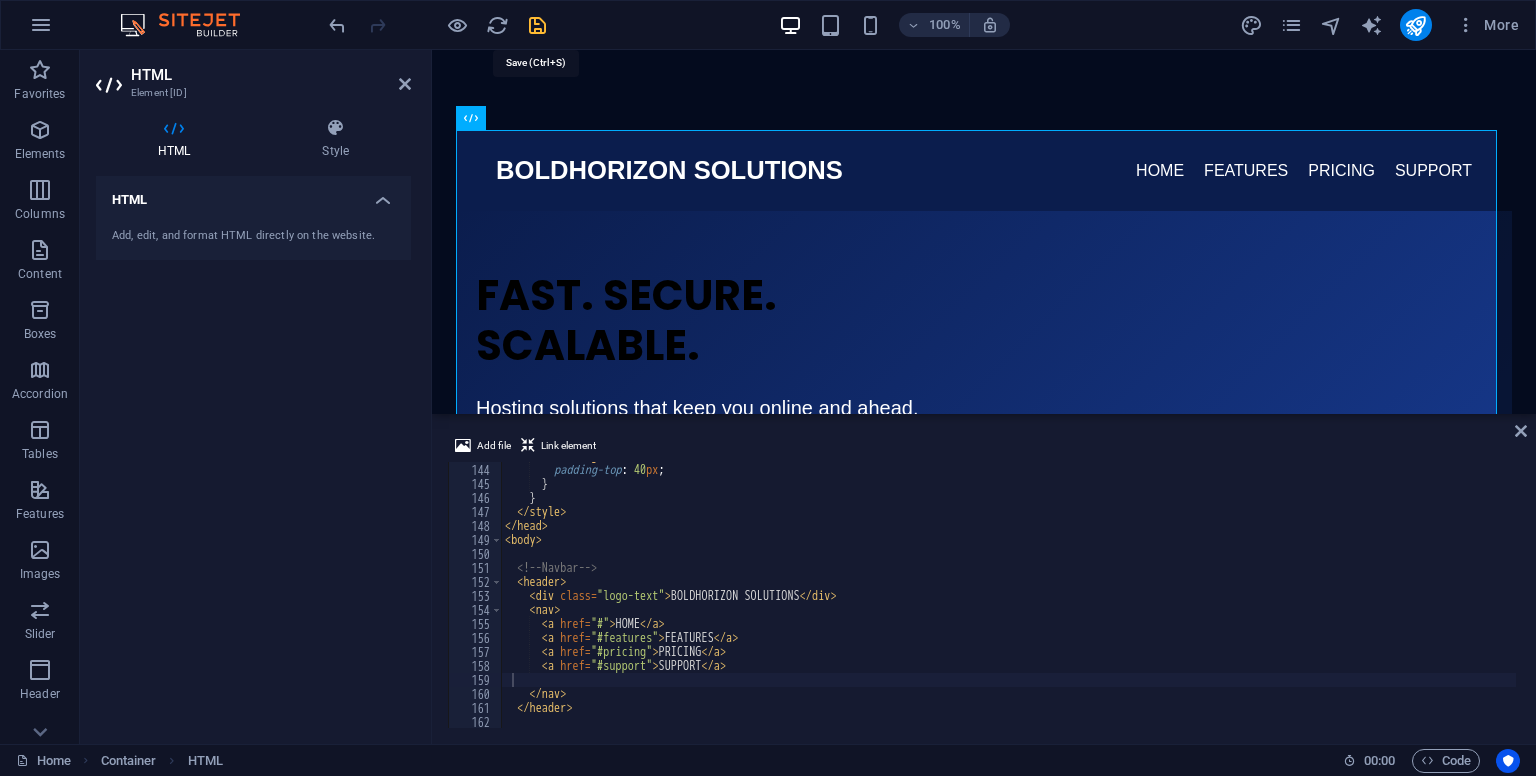 click at bounding box center (537, 25) 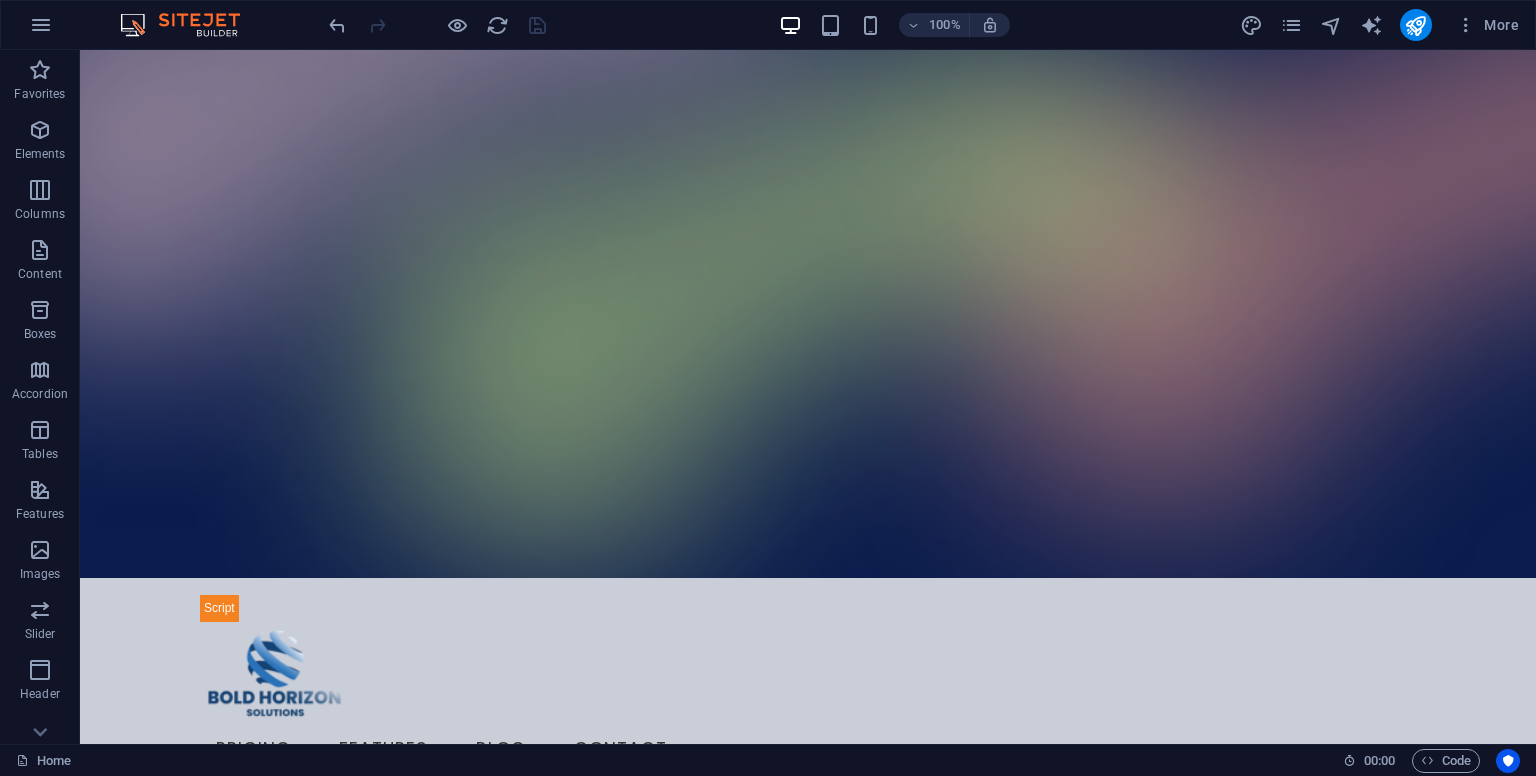 scroll, scrollTop: 664, scrollLeft: 0, axis: vertical 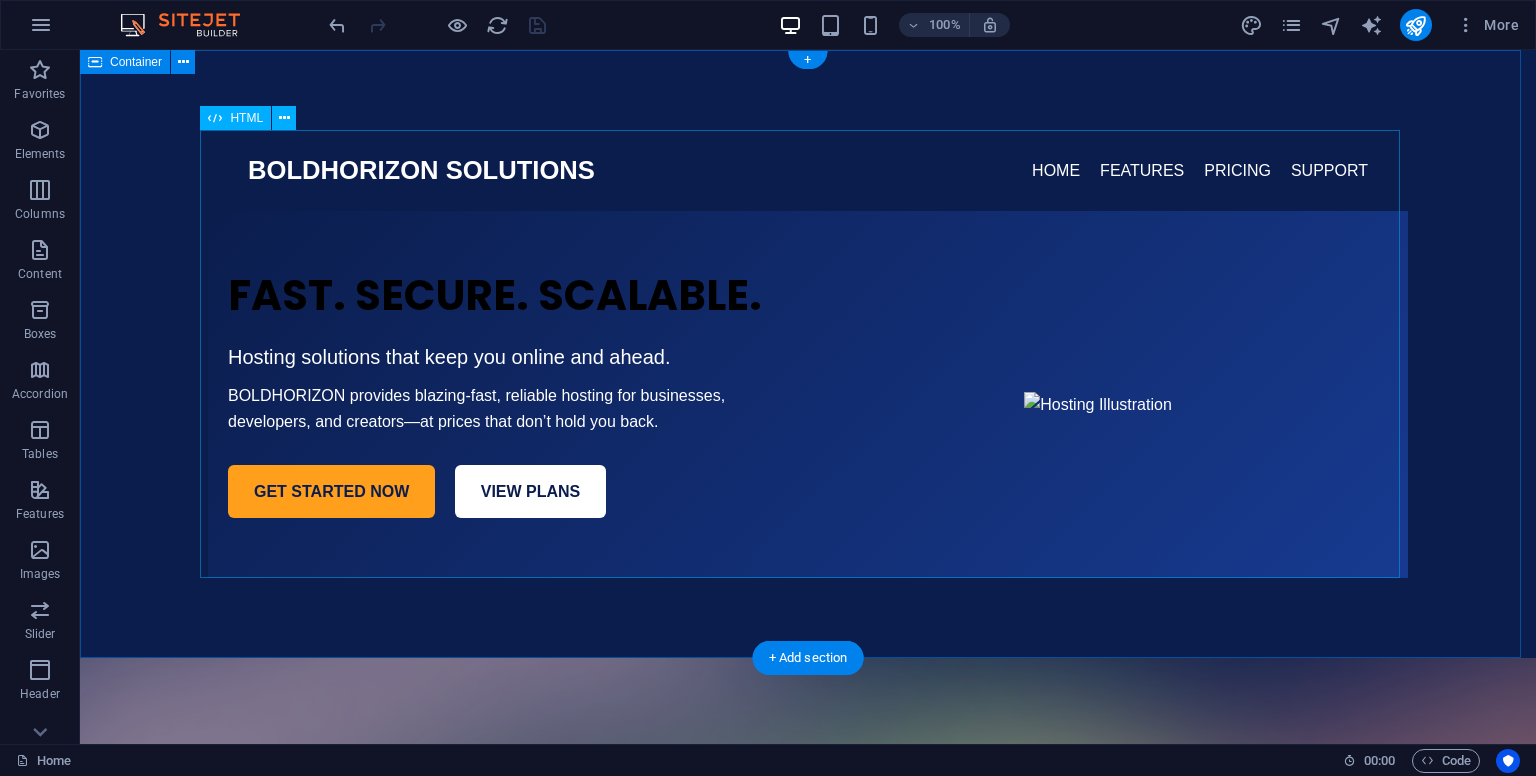 click on "BOLDHORIZON Solution
BOLDHORIZON SOLUTIONS
HOME
FEATURES
PRICING
SUPPORT
FAST. SECURE. SCALABLE.
Hosting solutions that keep you online and ahead.
BOLDHORIZON provides blazing-fast, reliable hosting for businesses, developers, and creators—at prices that don’t hold you back.
GET STARTED NOW
VIEW PLANS" at bounding box center (808, 354) 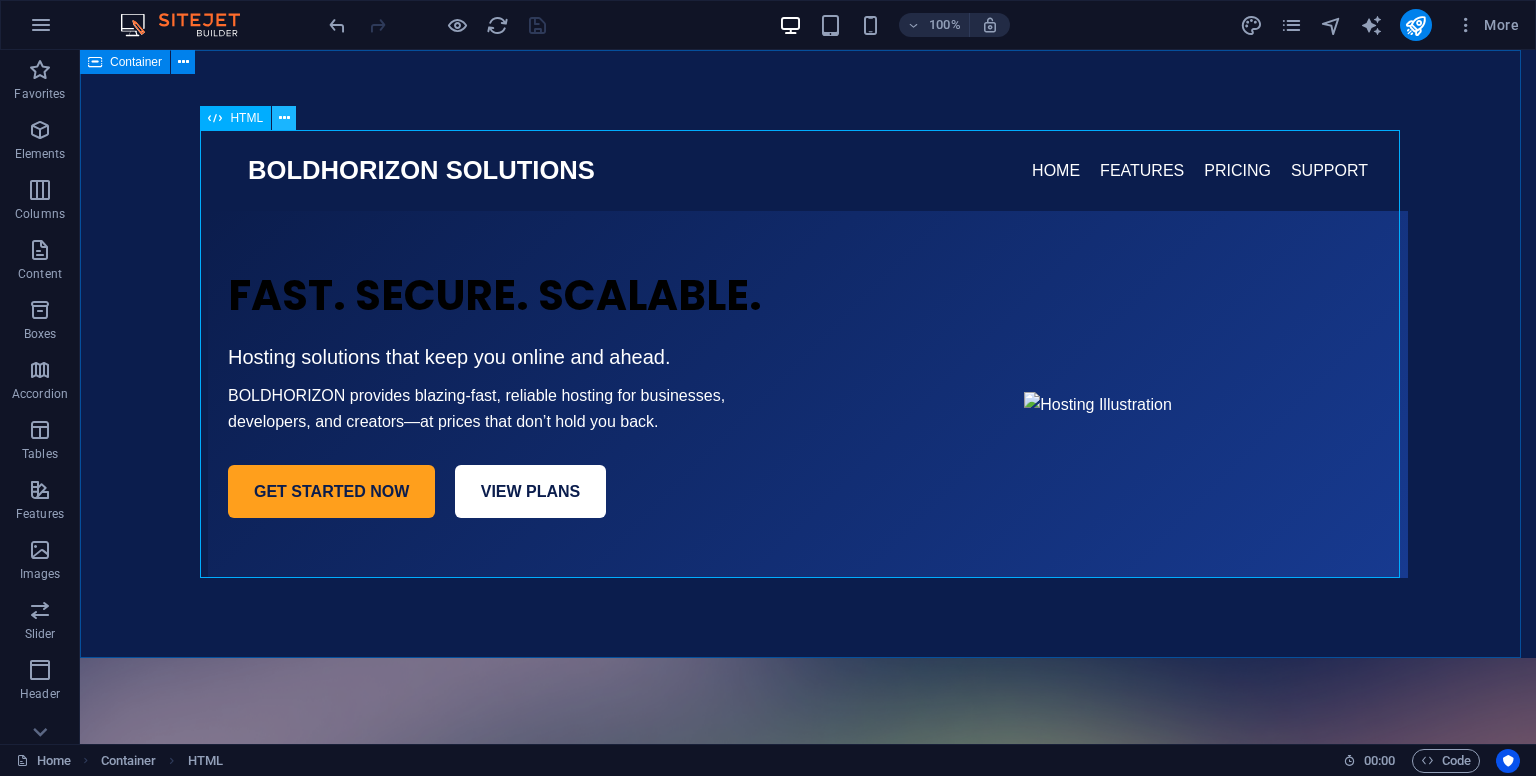 click at bounding box center (284, 118) 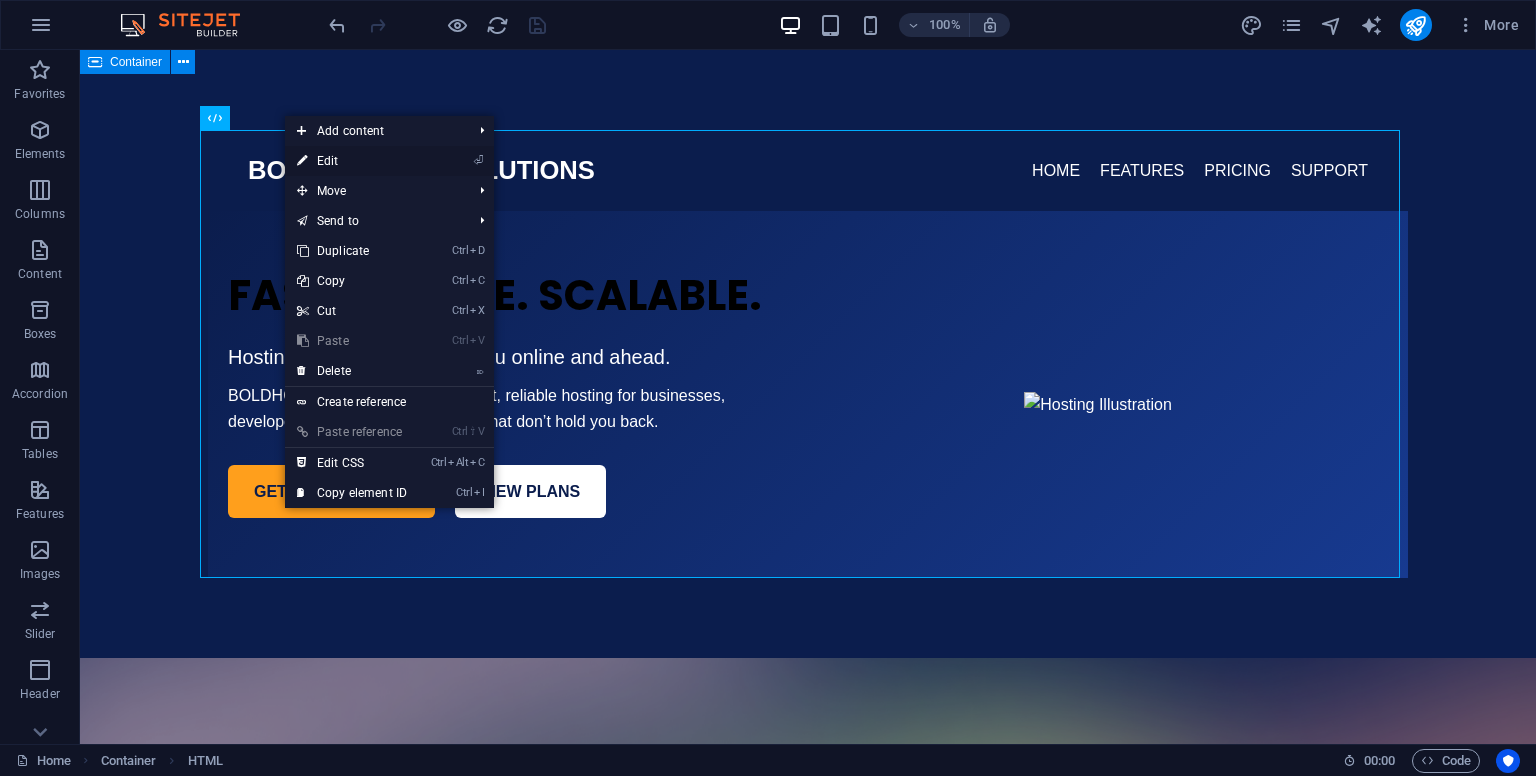 click on "⏎  Edit" at bounding box center [352, 161] 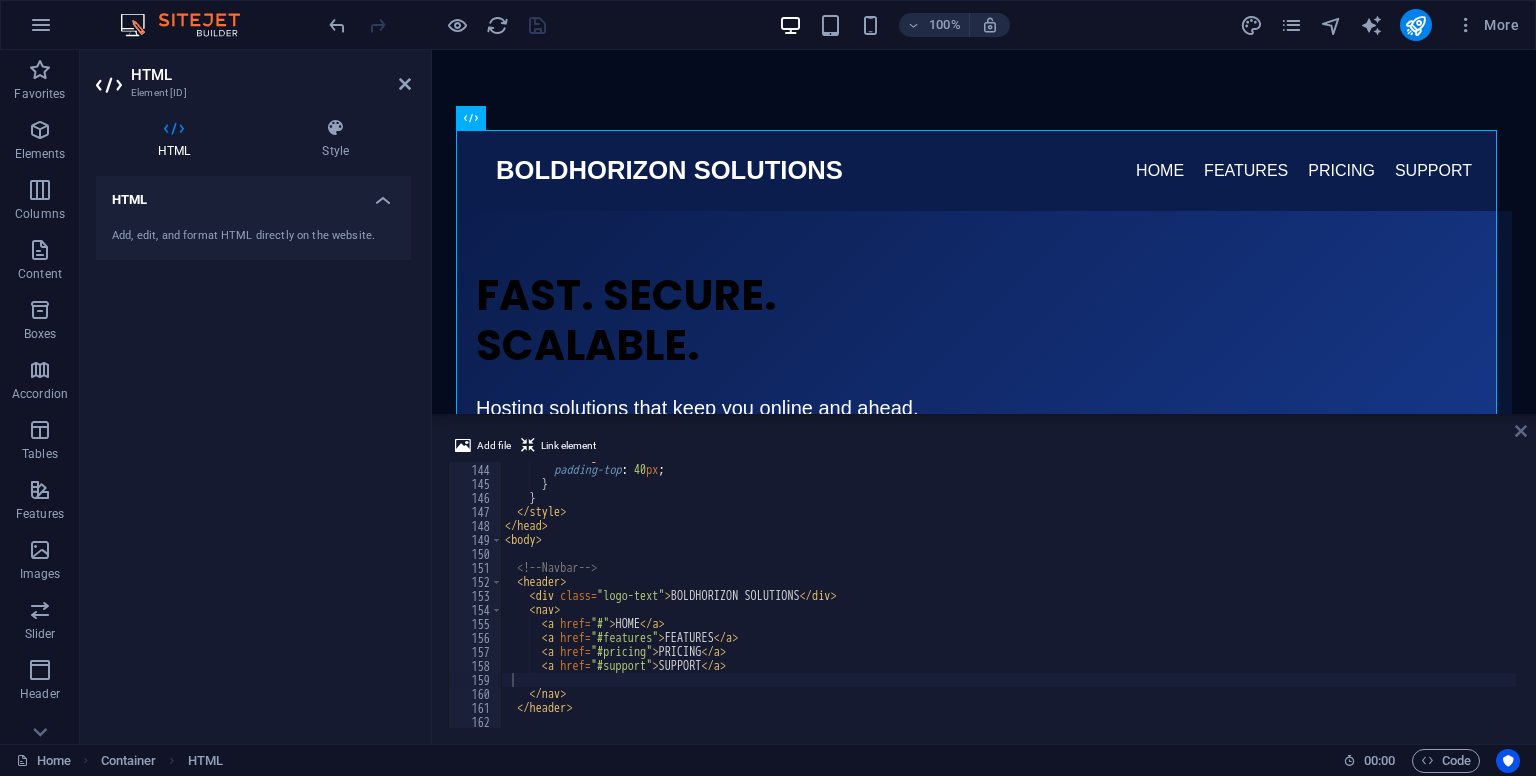 click at bounding box center [1521, 431] 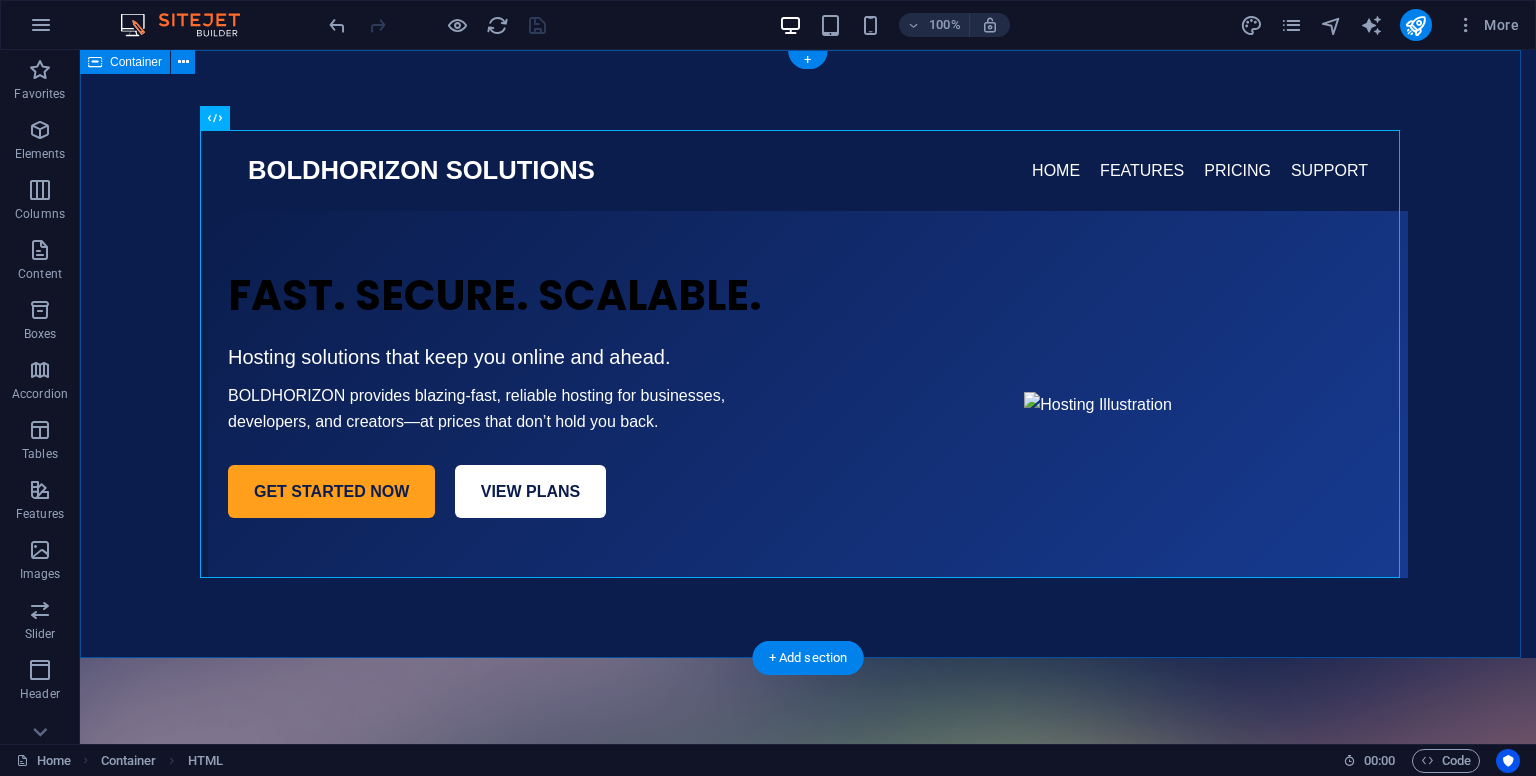 click on "BOLDHORIZON Solution
BOLDHORIZON SOLUTIONS
HOME
FEATURES
PRICING
SUPPORT
FAST. SECURE. SCALABLE.
Hosting solutions that keep you online and ahead.
BOLDHORIZON provides blazing-fast, reliable hosting for businesses, developers, and creators—at prices that don’t hold you back.
GET STARTED NOW
VIEW PLANS" at bounding box center (808, 354) 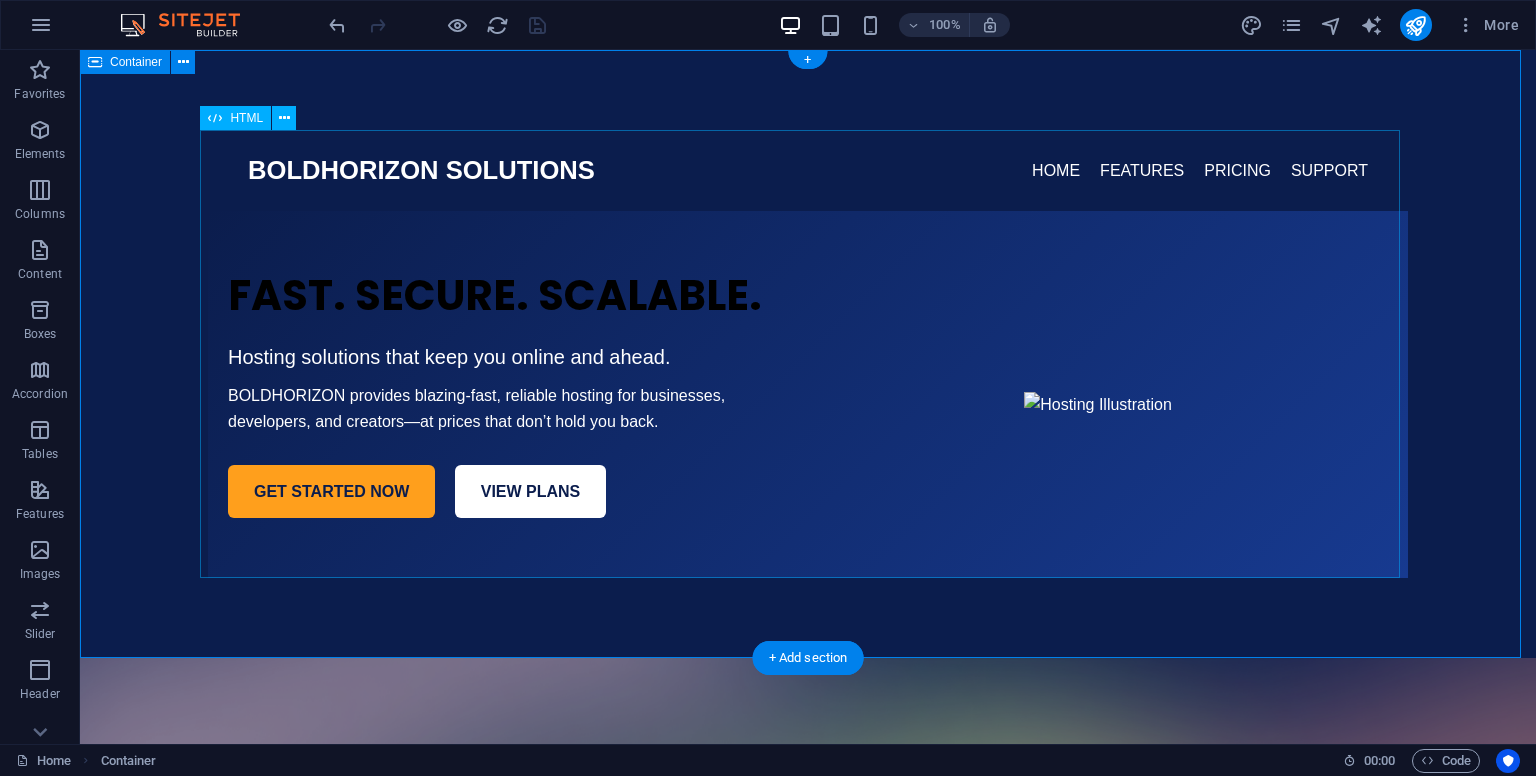 click on "BOLDHORIZON Solution
BOLDHORIZON SOLUTIONS
HOME
FEATURES
PRICING
SUPPORT
FAST. SECURE. SCALABLE.
Hosting solutions that keep you online and ahead.
BOLDHORIZON provides blazing-fast, reliable hosting for businesses, developers, and creators—at prices that don’t hold you back.
GET STARTED NOW
VIEW PLANS" at bounding box center [808, 354] 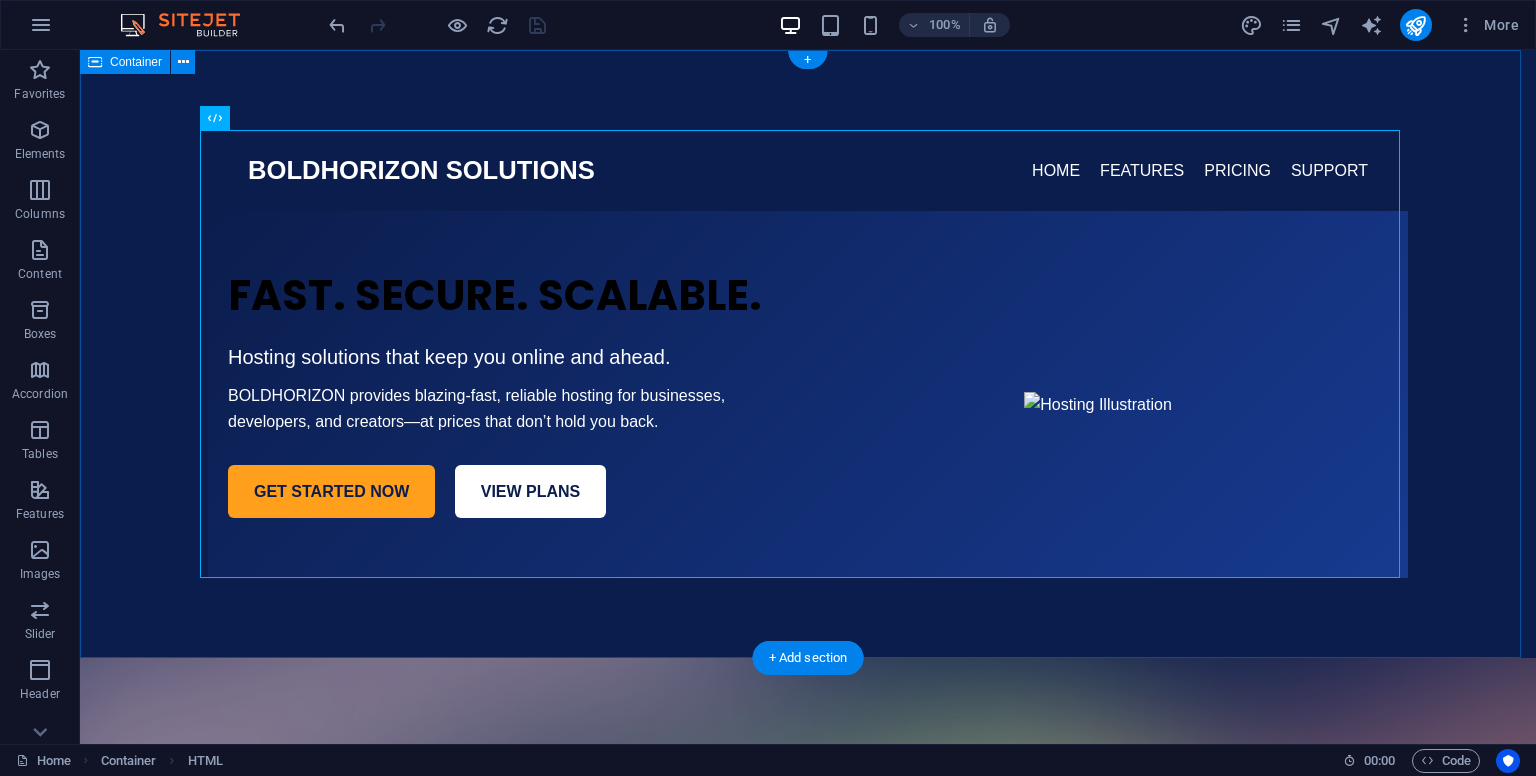 click on "BOLDHORIZON Solution
BOLDHORIZON SOLUTIONS
HOME
FEATURES
PRICING
SUPPORT
FAST. SECURE. SCALABLE.
Hosting solutions that keep you online and ahead.
BOLDHORIZON provides blazing-fast, reliable hosting for businesses, developers, and creators—at prices that don’t hold you back.
GET STARTED NOW
VIEW PLANS" at bounding box center [808, 354] 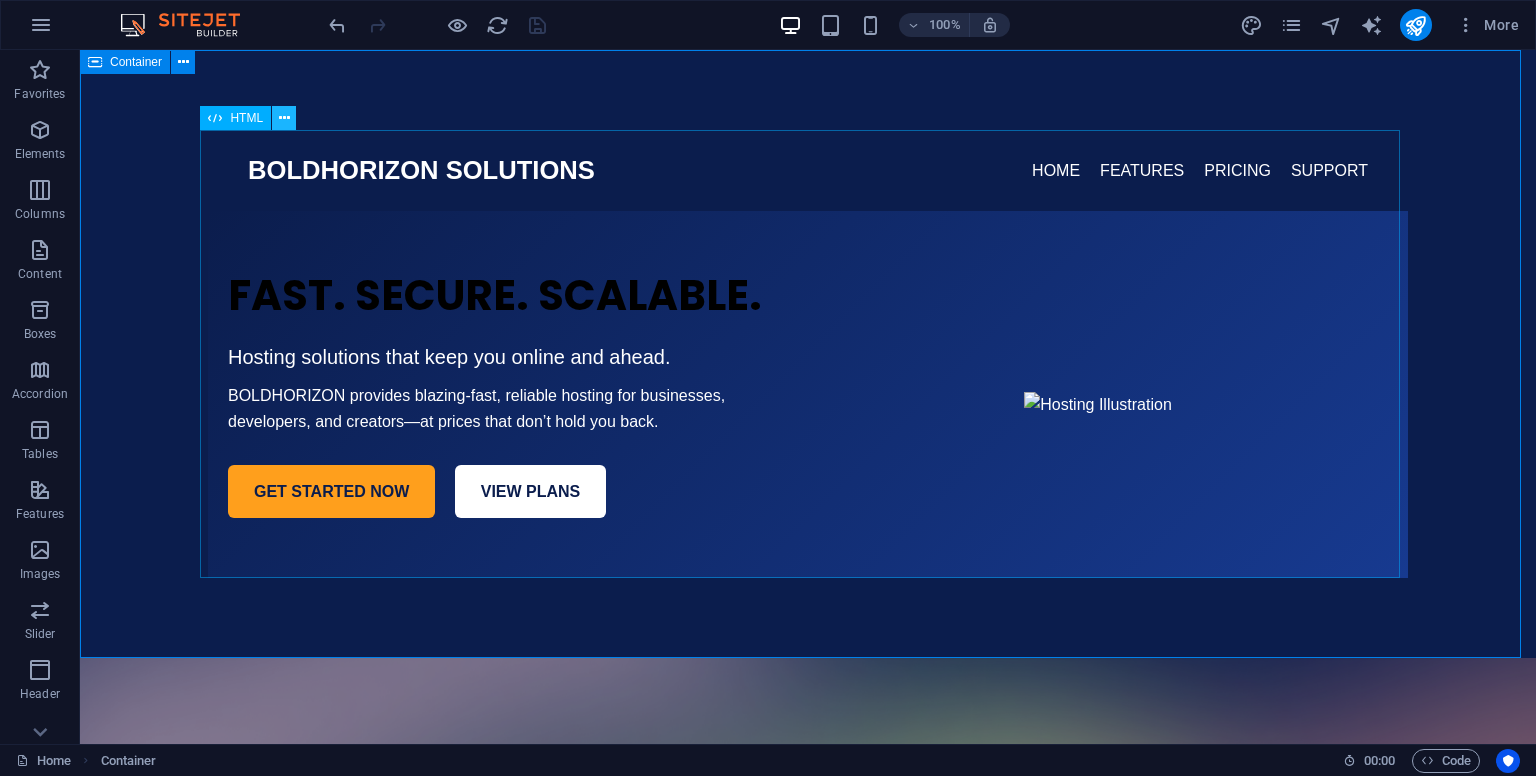 click at bounding box center (284, 118) 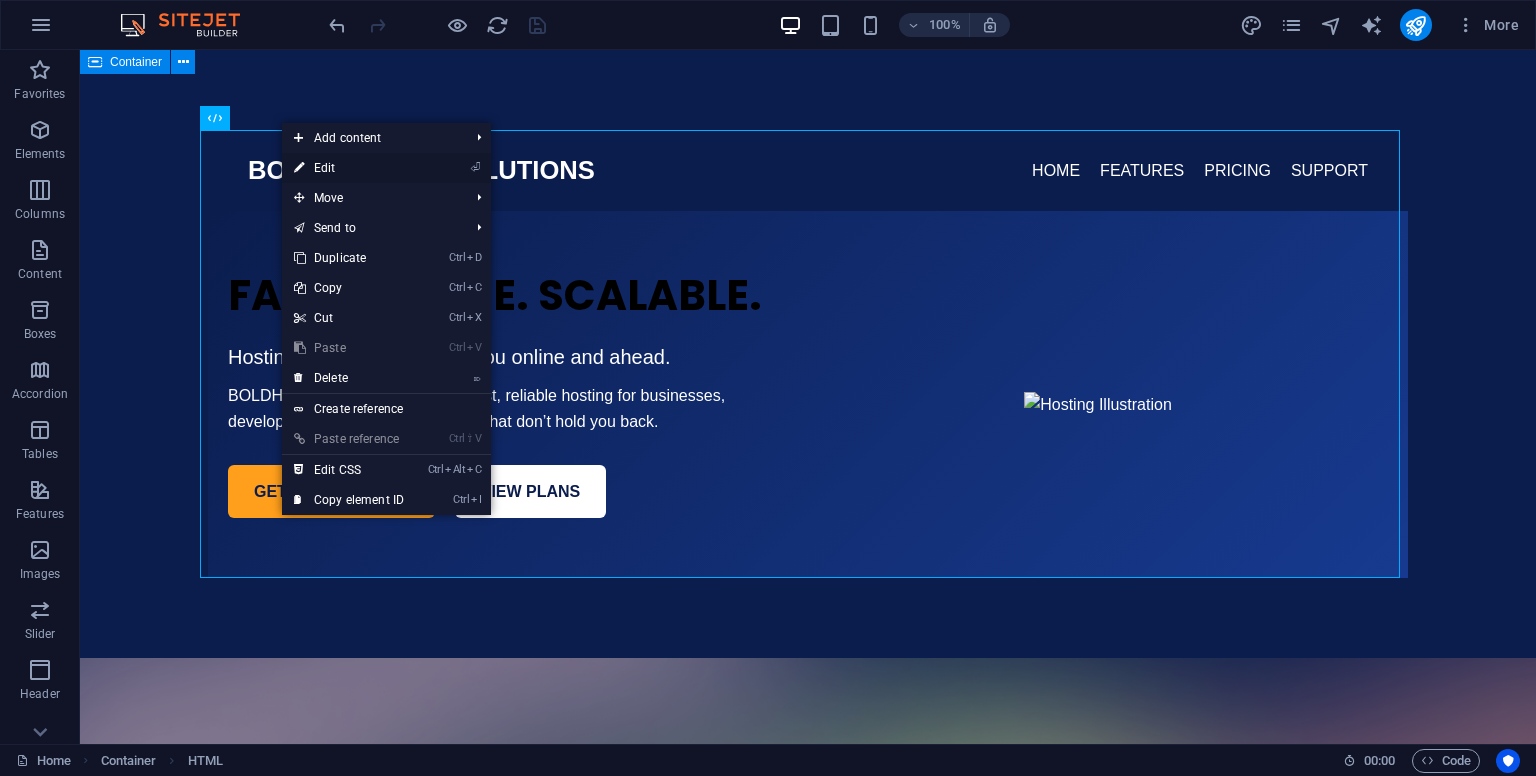 click on "⏎  Edit" at bounding box center [349, 168] 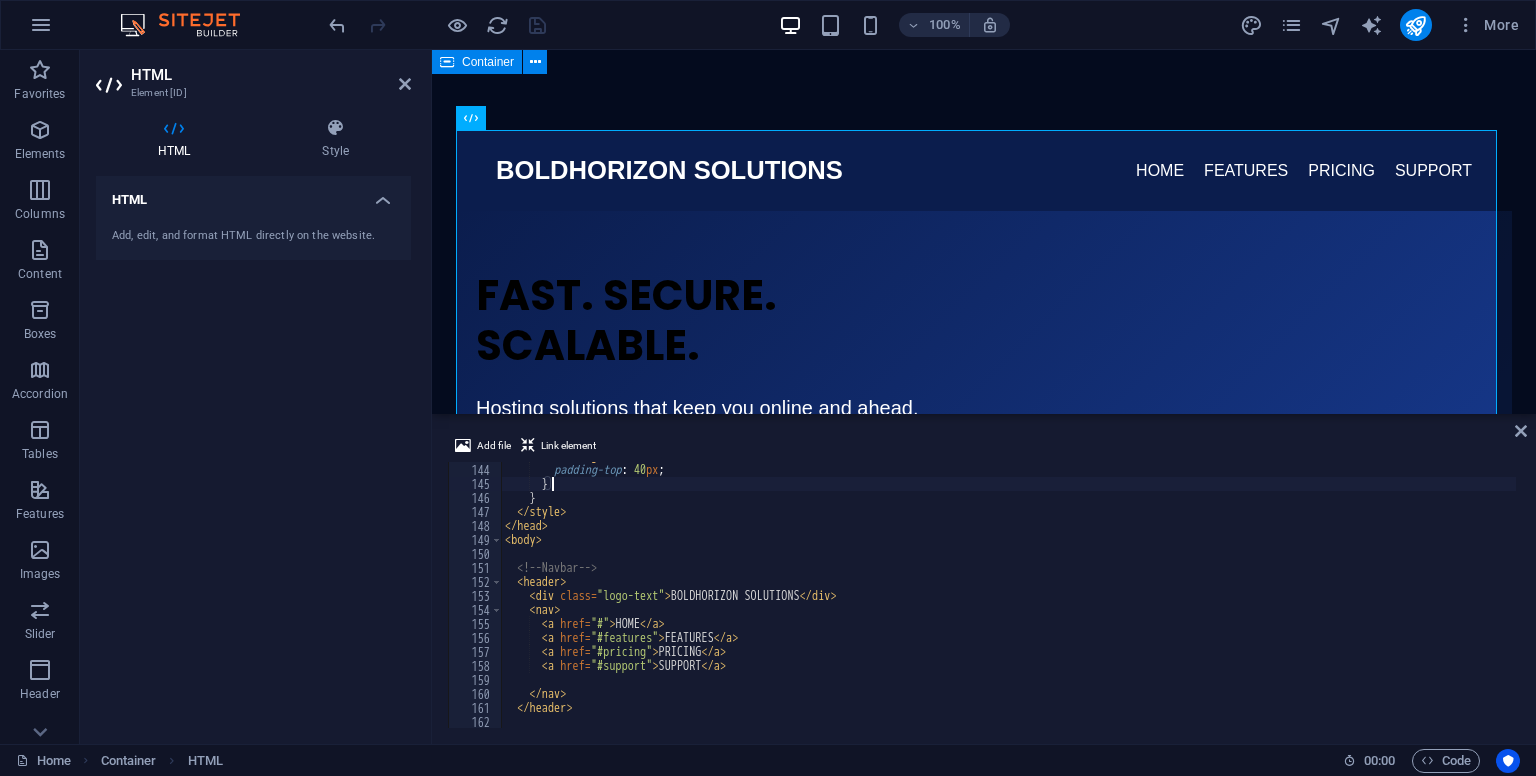 click on "}      .hero-right   {           padding-top :   40 px ;         }      }    </ style > </ head > < body >    <!--  Navbar  -->    < header >      < div   class = "logo-text" > BOLDHORIZON SOLUTIONS </ div >      < nav >         <a href = "#" > HOME </ a >         <a href = "#features" > FEATURES </ a >         <a href = "#pricing" > PRICING </ a >         <a href = "#support" > SUPPORT </ a >        </ nav >    </ header >" at bounding box center (1008, 596) 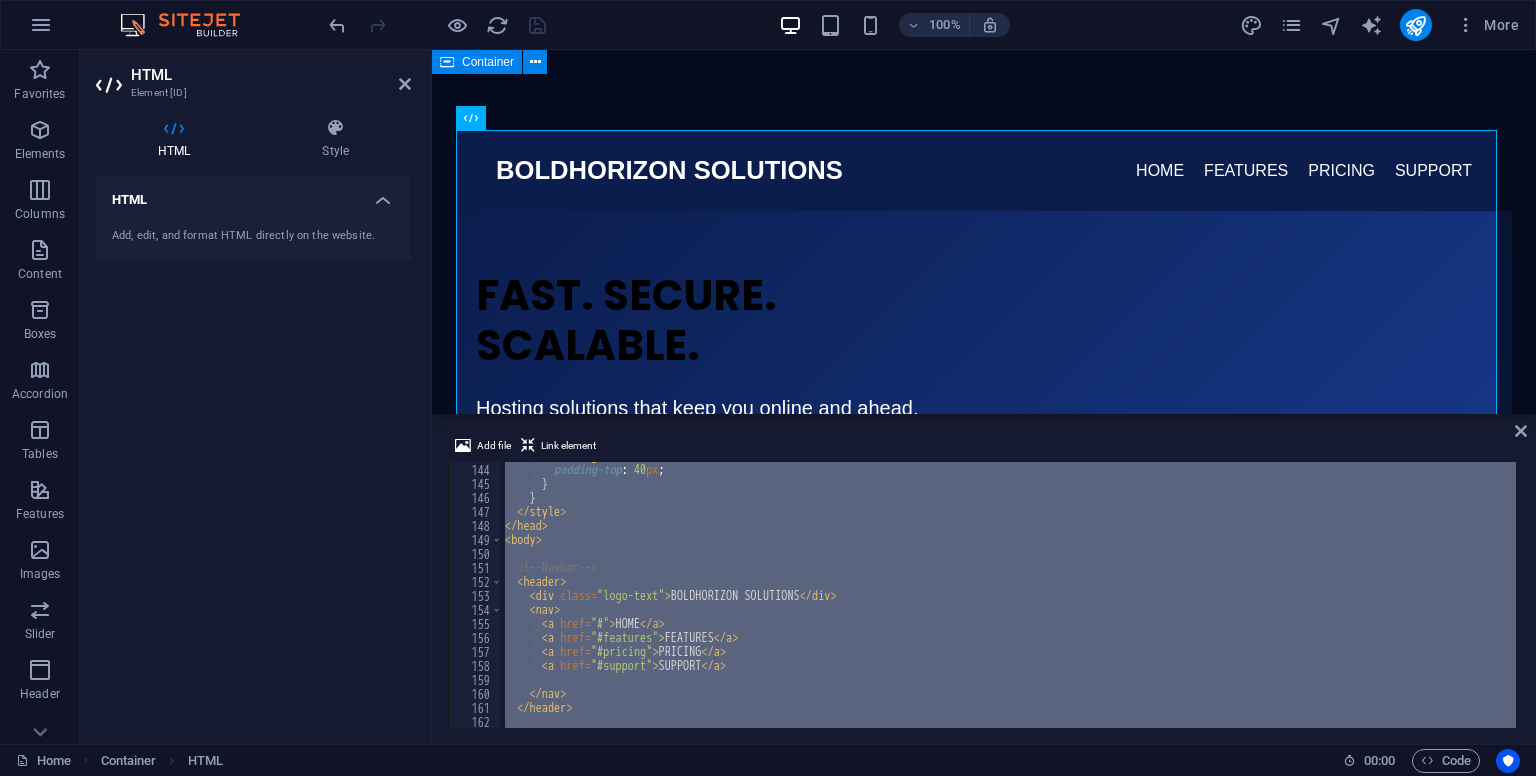type on "</html>" 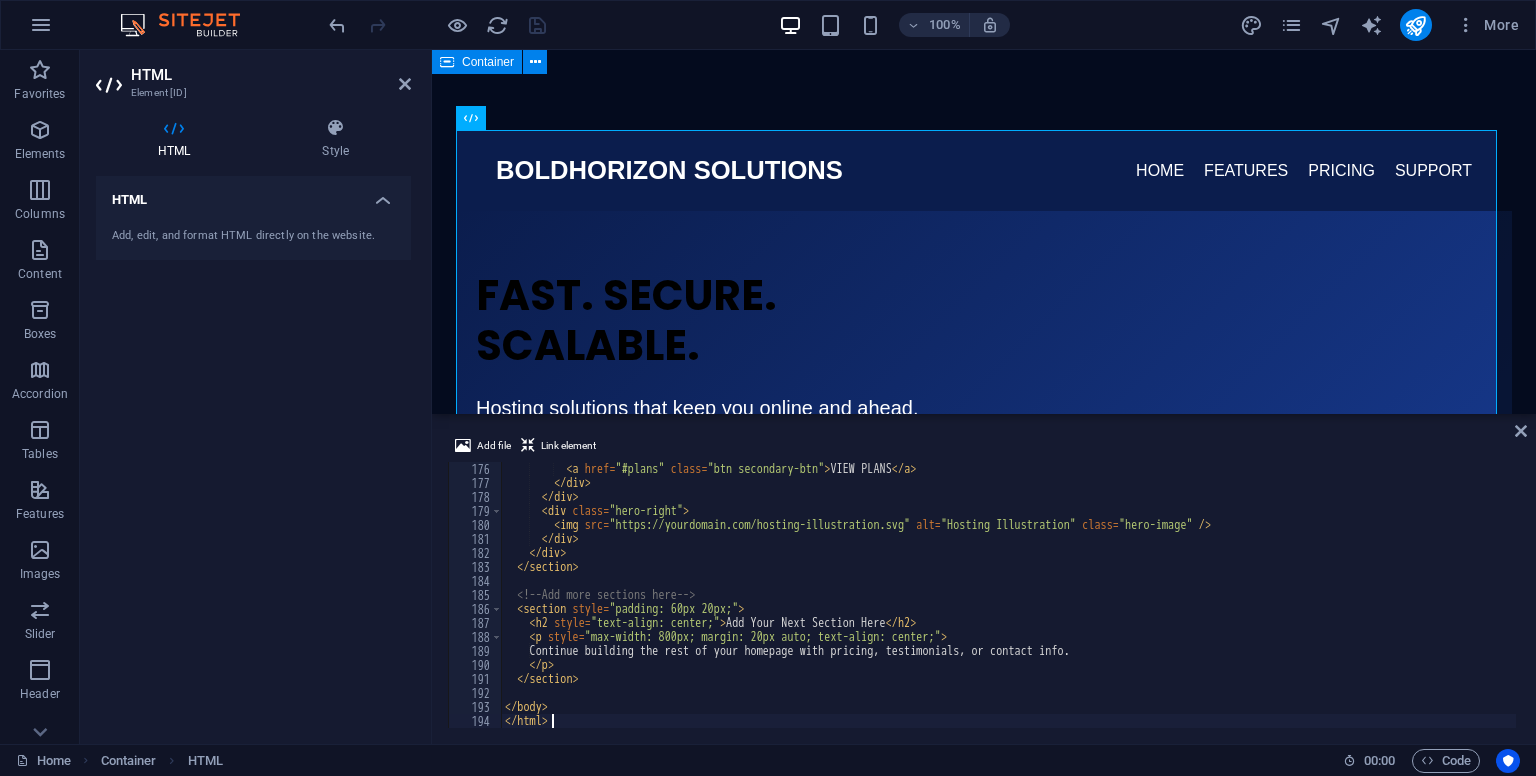 scroll, scrollTop: 2449, scrollLeft: 0, axis: vertical 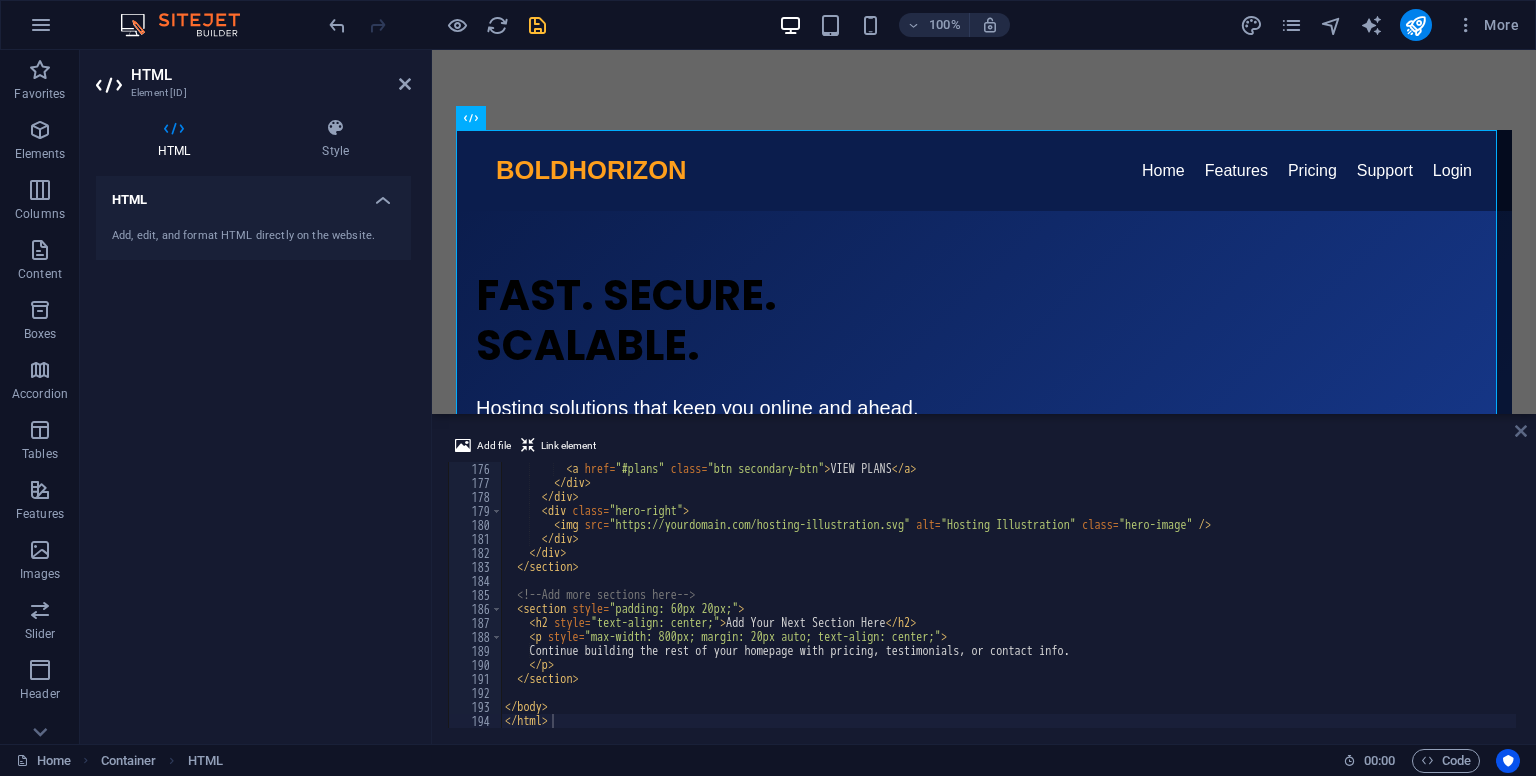 click at bounding box center (1521, 431) 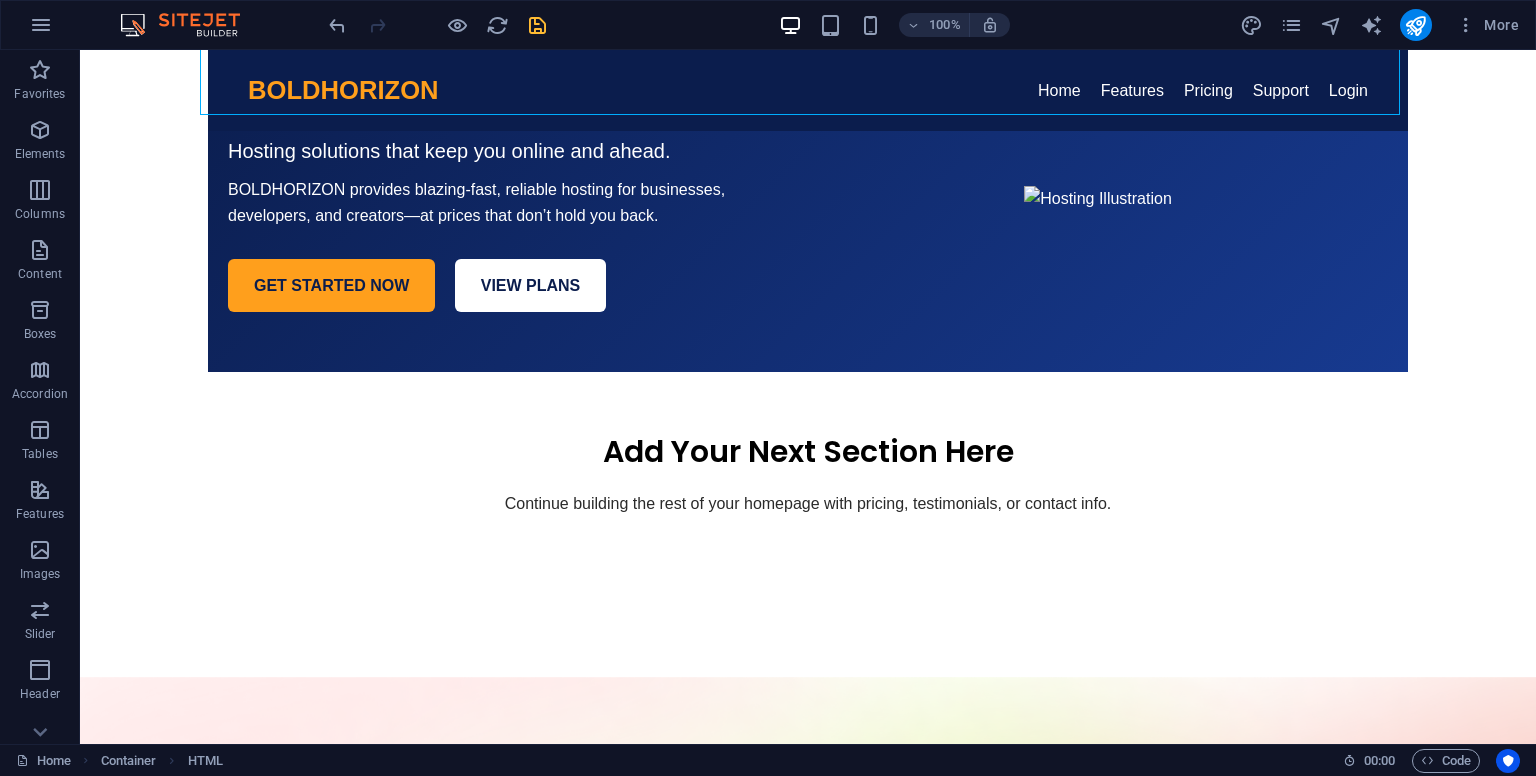 scroll, scrollTop: 0, scrollLeft: 0, axis: both 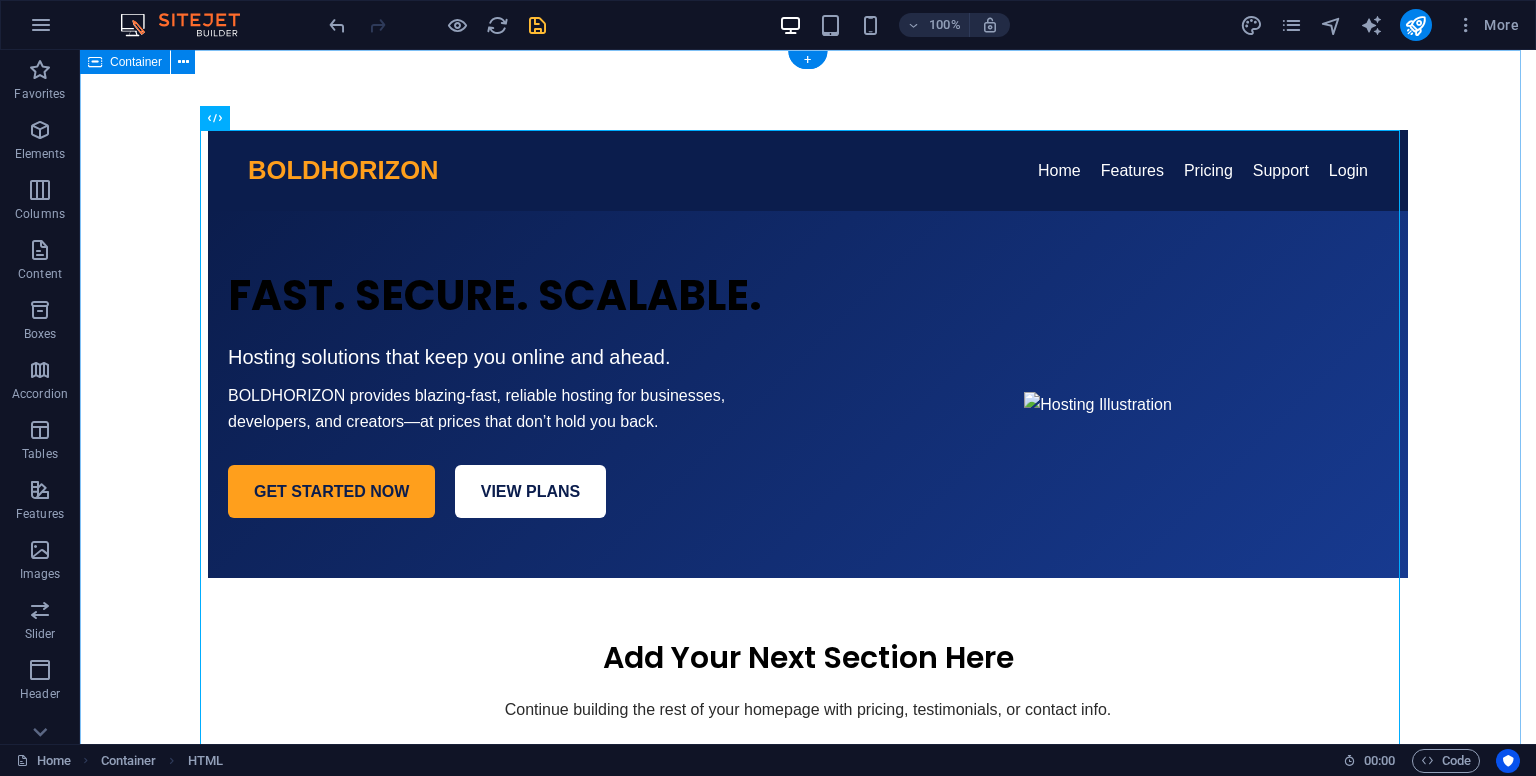 click on "BOLDHORIZON Solution
BOLDHORIZON
Home
Features
Pricing
Support
Login
FAST. SECURE. SCALABLE.
Hosting solutions that keep you online and ahead.
BOLDHORIZON provides blazing-fast, reliable hosting for businesses, developers, and creators—at prices that don’t hold you back.
GET STARTED NOW
VIEW PLANS
Add Your Next Section Here
Continue building the rest of your homepage with pricing, testimonials, or contact info." at bounding box center (808, 466) 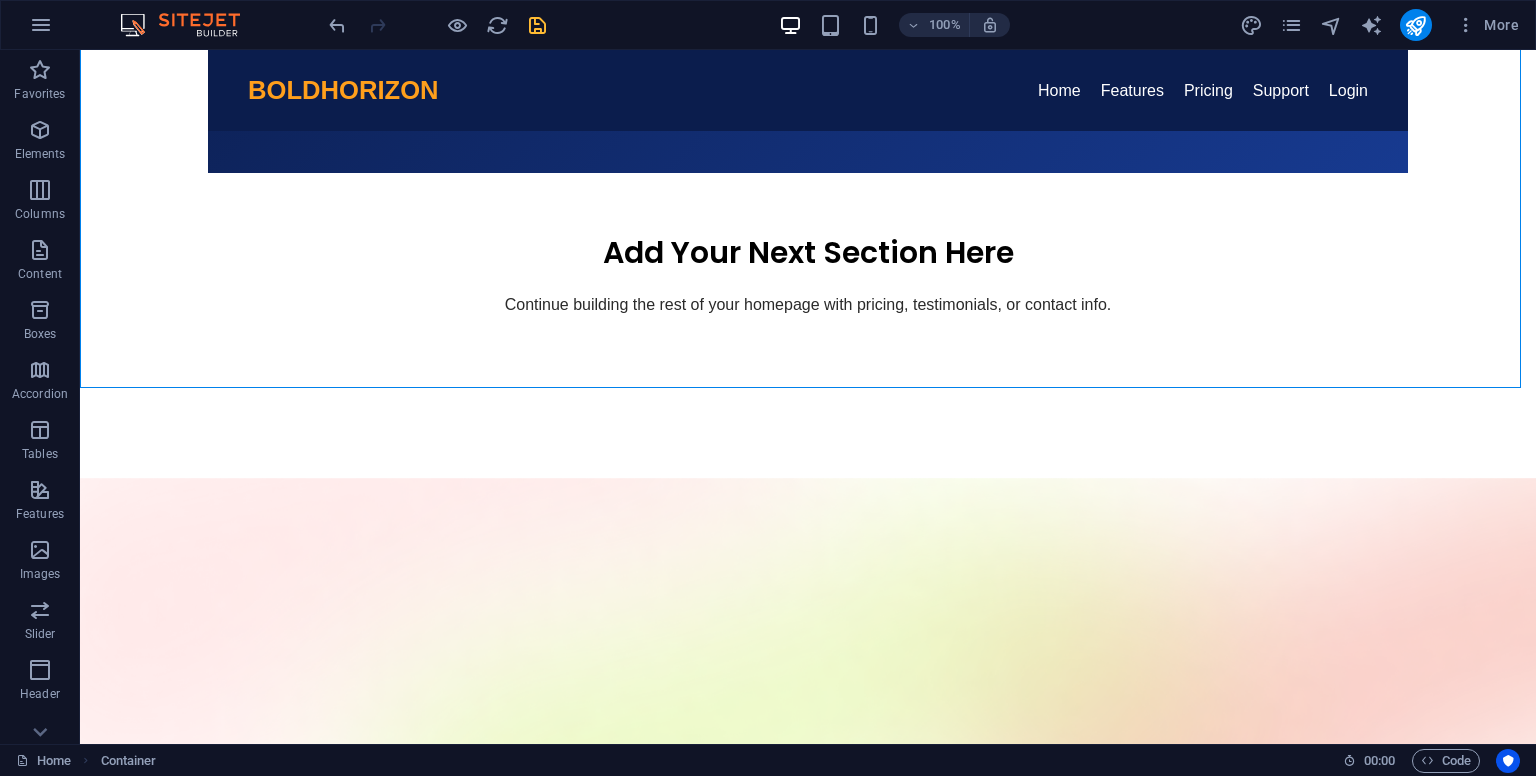 scroll, scrollTop: 392, scrollLeft: 0, axis: vertical 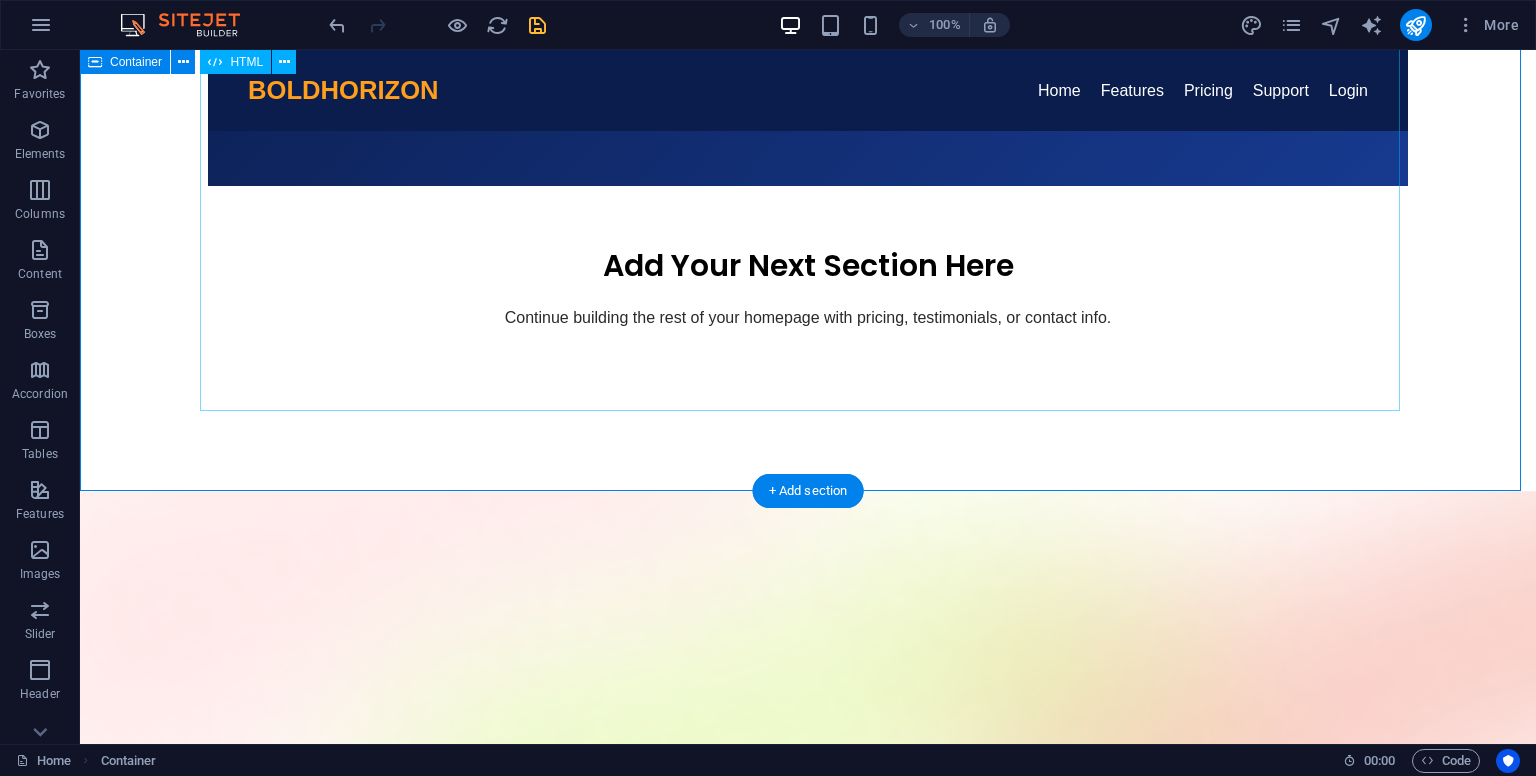 click on "BOLDHORIZON Solution
BOLDHORIZON
Home
Features
Pricing
Support
Login
FAST. SECURE. SCALABLE.
Hosting solutions that keep you online and ahead.
BOLDHORIZON provides blazing-fast, reliable hosting for businesses, developers, and creators—at prices that don’t hold you back.
GET STARTED NOW
VIEW PLANS
Add Your Next Section Here
Continue building the rest of your homepage with pricing, testimonials, or contact info." at bounding box center (808, 74) 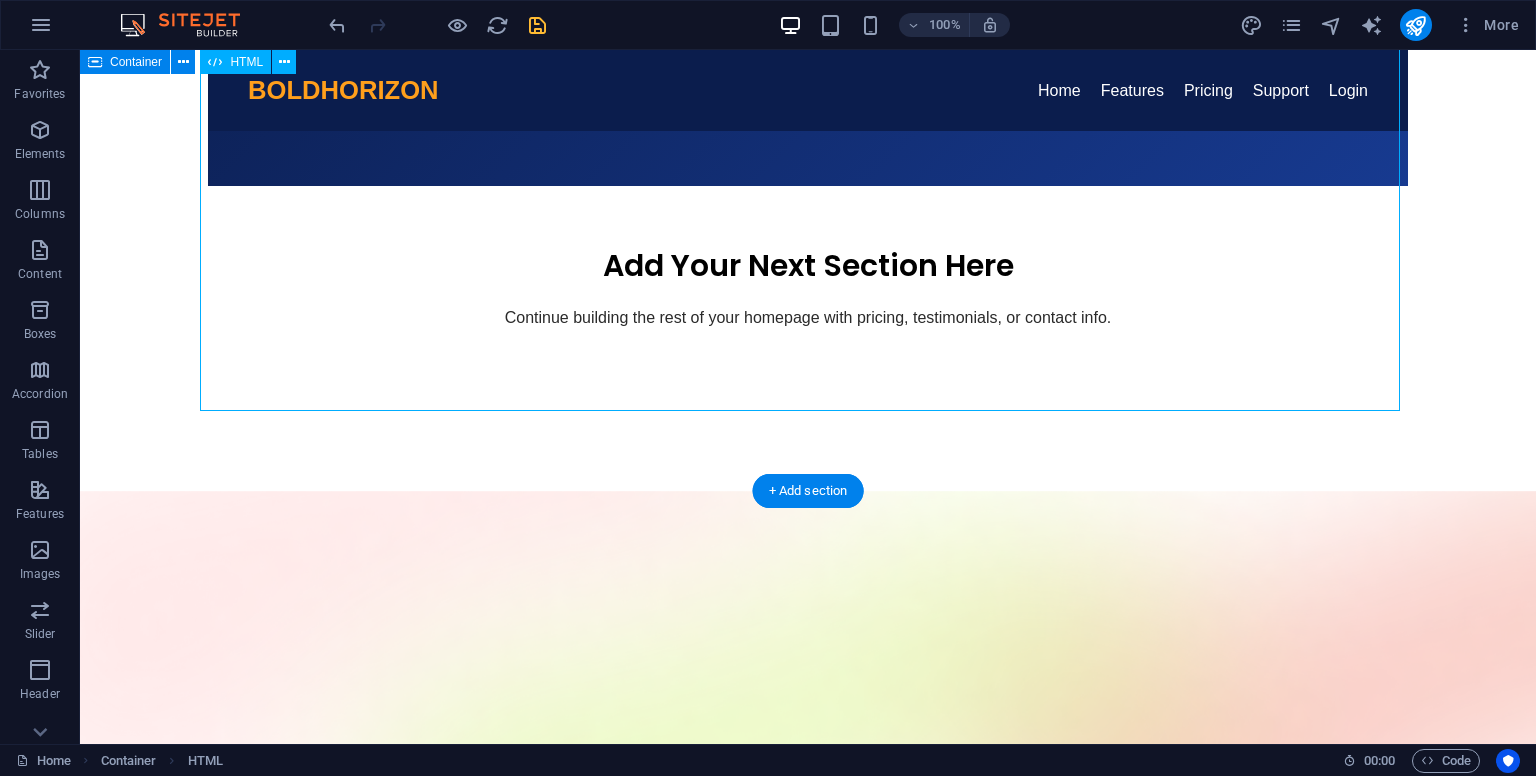 click on "BOLDHORIZON Solution
BOLDHORIZON
Home
Features
Pricing
Support
Login
FAST. SECURE. SCALABLE.
Hosting solutions that keep you online and ahead.
BOLDHORIZON provides blazing-fast, reliable hosting for businesses, developers, and creators—at prices that don’t hold you back.
GET STARTED NOW
VIEW PLANS
Add Your Next Section Here
Continue building the rest of your homepage with pricing, testimonials, or contact info." at bounding box center [808, 74] 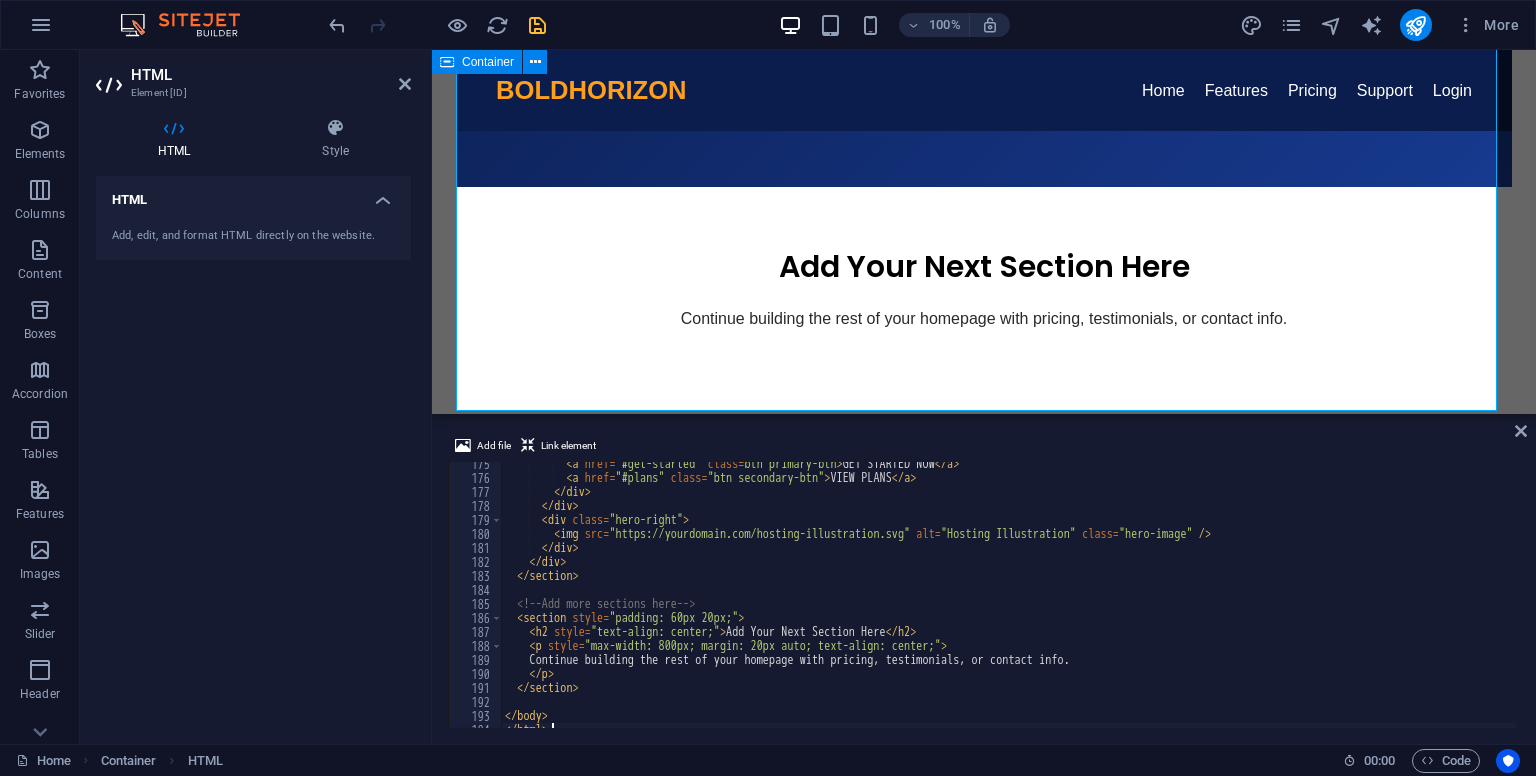 scroll, scrollTop: 2449, scrollLeft: 0, axis: vertical 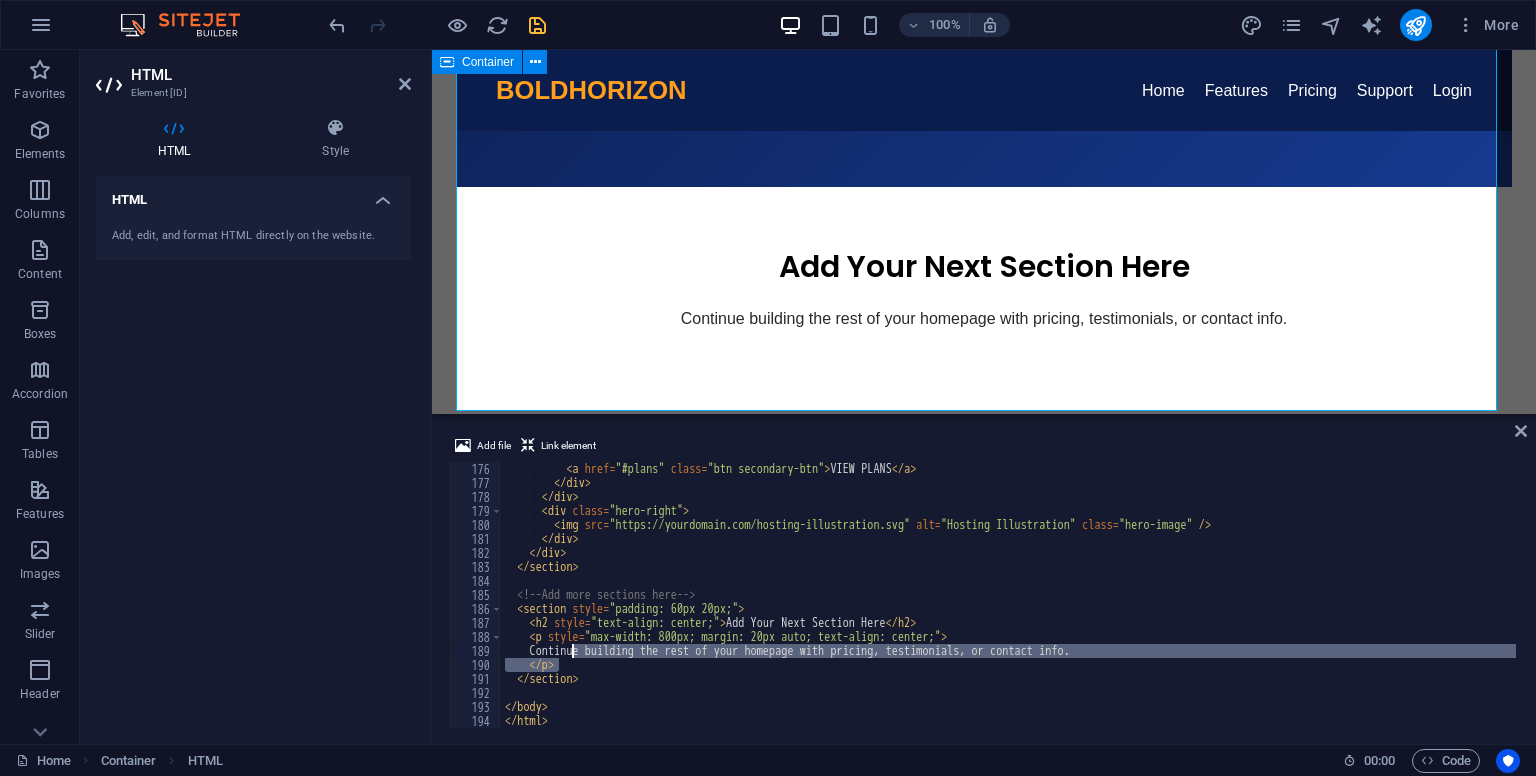 drag, startPoint x: 620, startPoint y: 669, endPoint x: 572, endPoint y: 646, distance: 53.225933 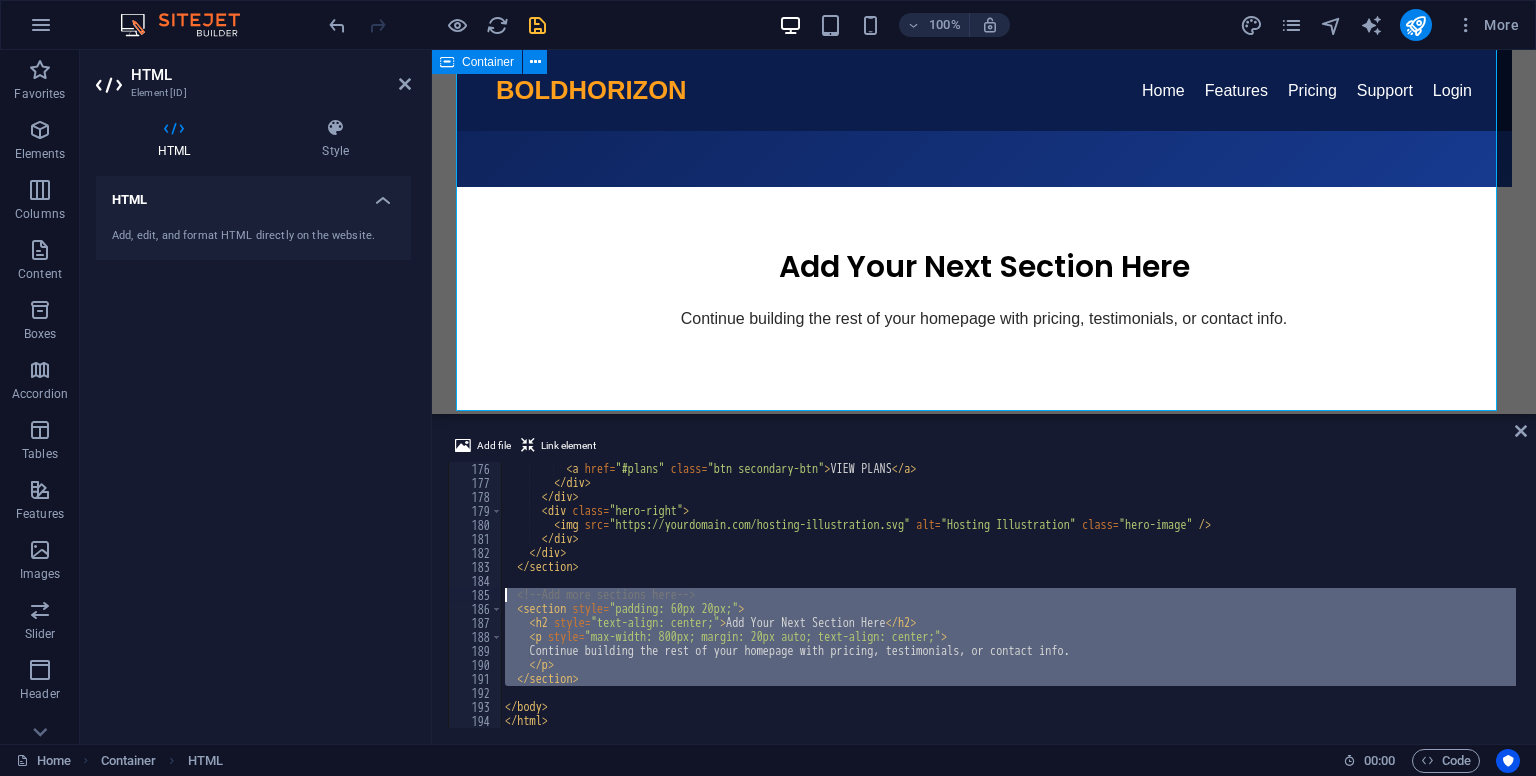 drag, startPoint x: 602, startPoint y: 692, endPoint x: 502, endPoint y: 589, distance: 143.55835 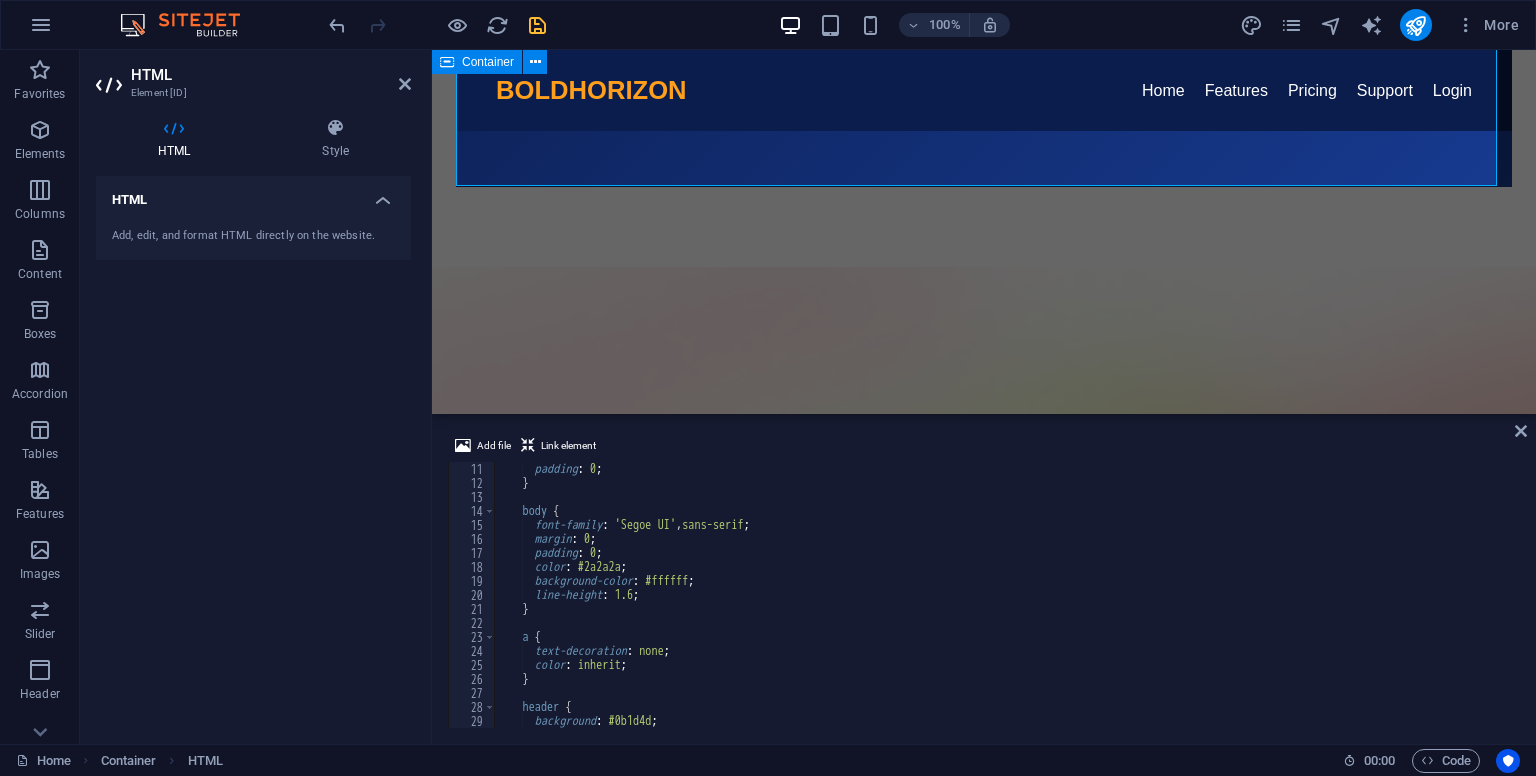 scroll, scrollTop: 0, scrollLeft: 0, axis: both 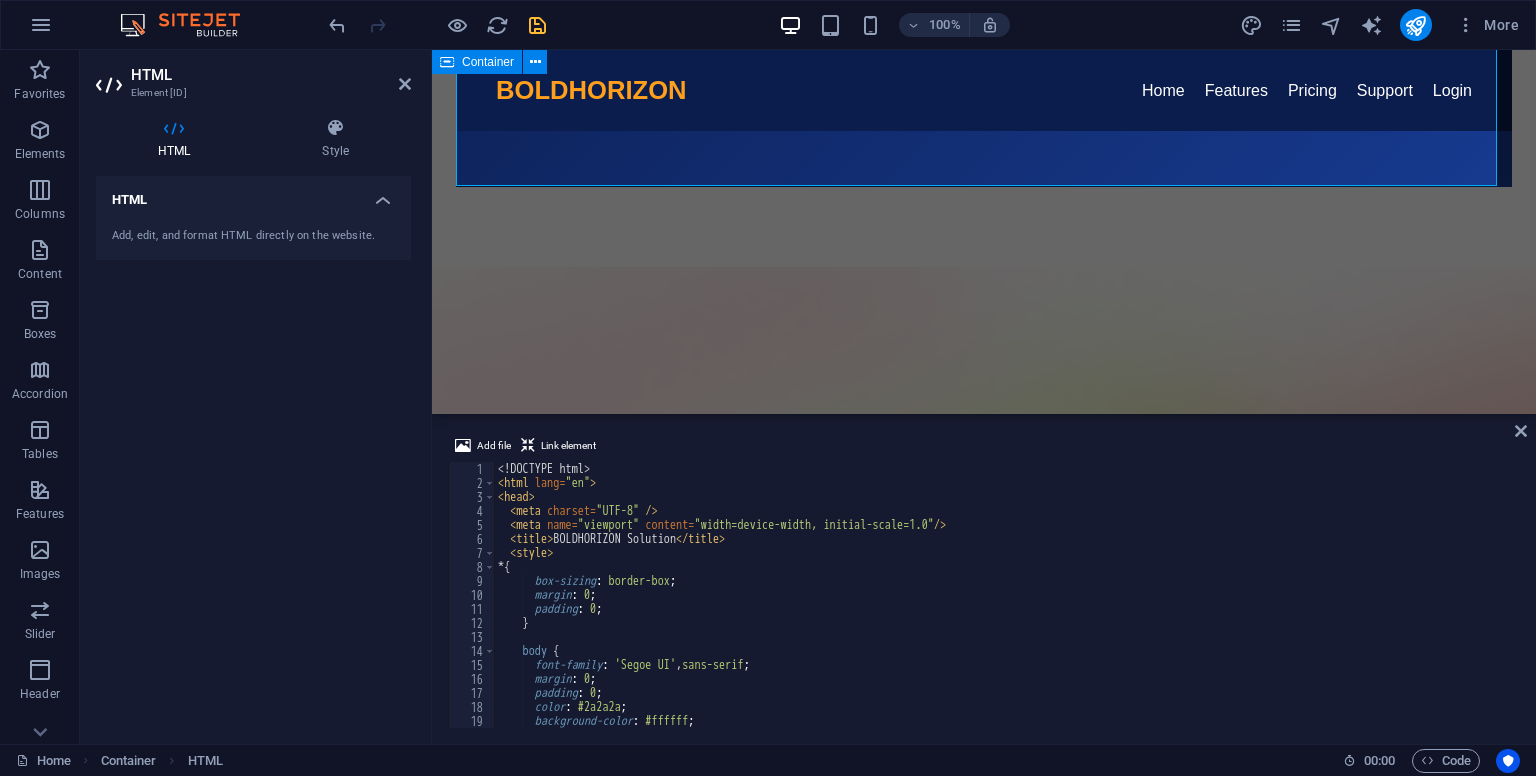 drag, startPoint x: 1518, startPoint y: 702, endPoint x: 1089, endPoint y: 336, distance: 563.91223 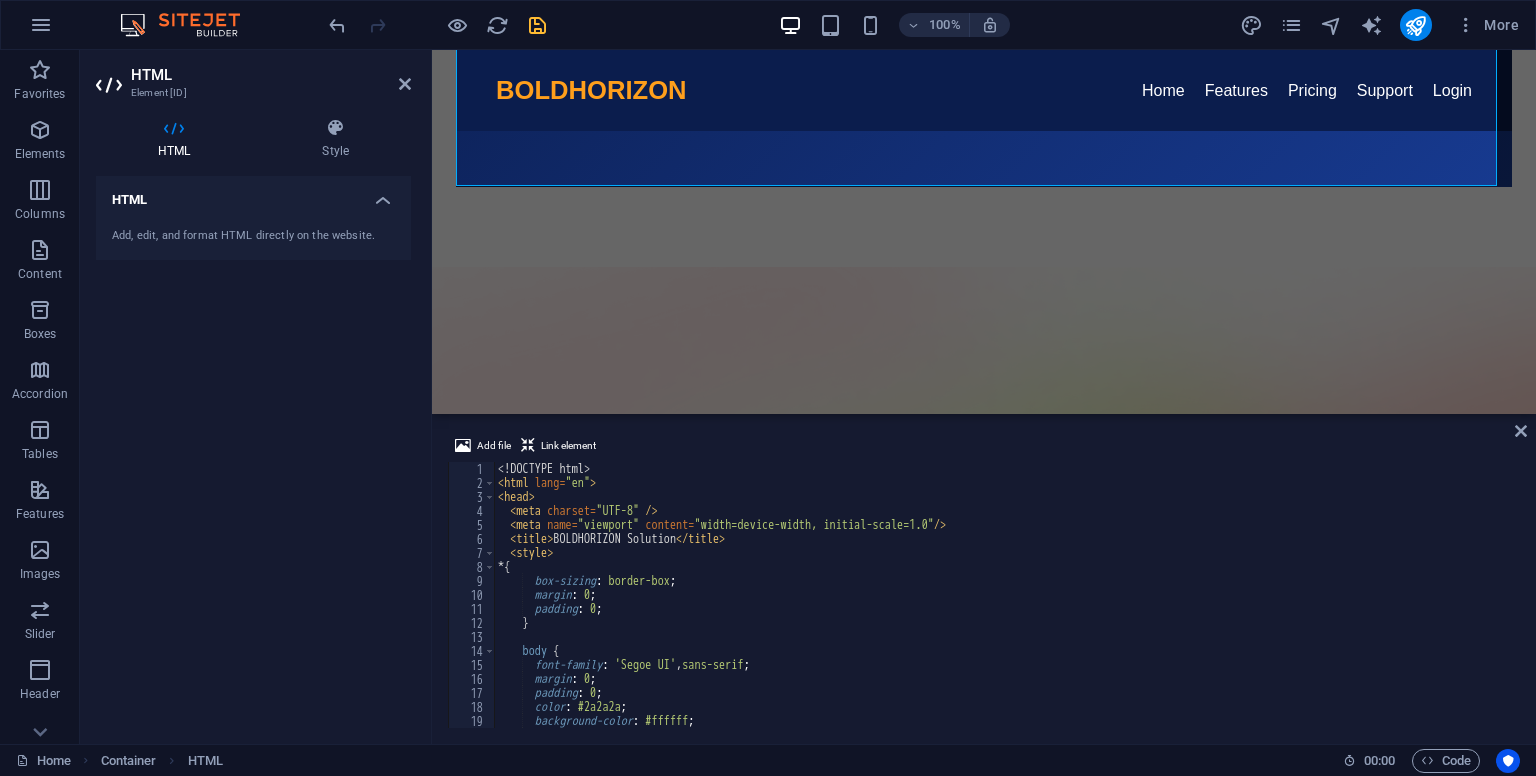 scroll, scrollTop: 0, scrollLeft: 0, axis: both 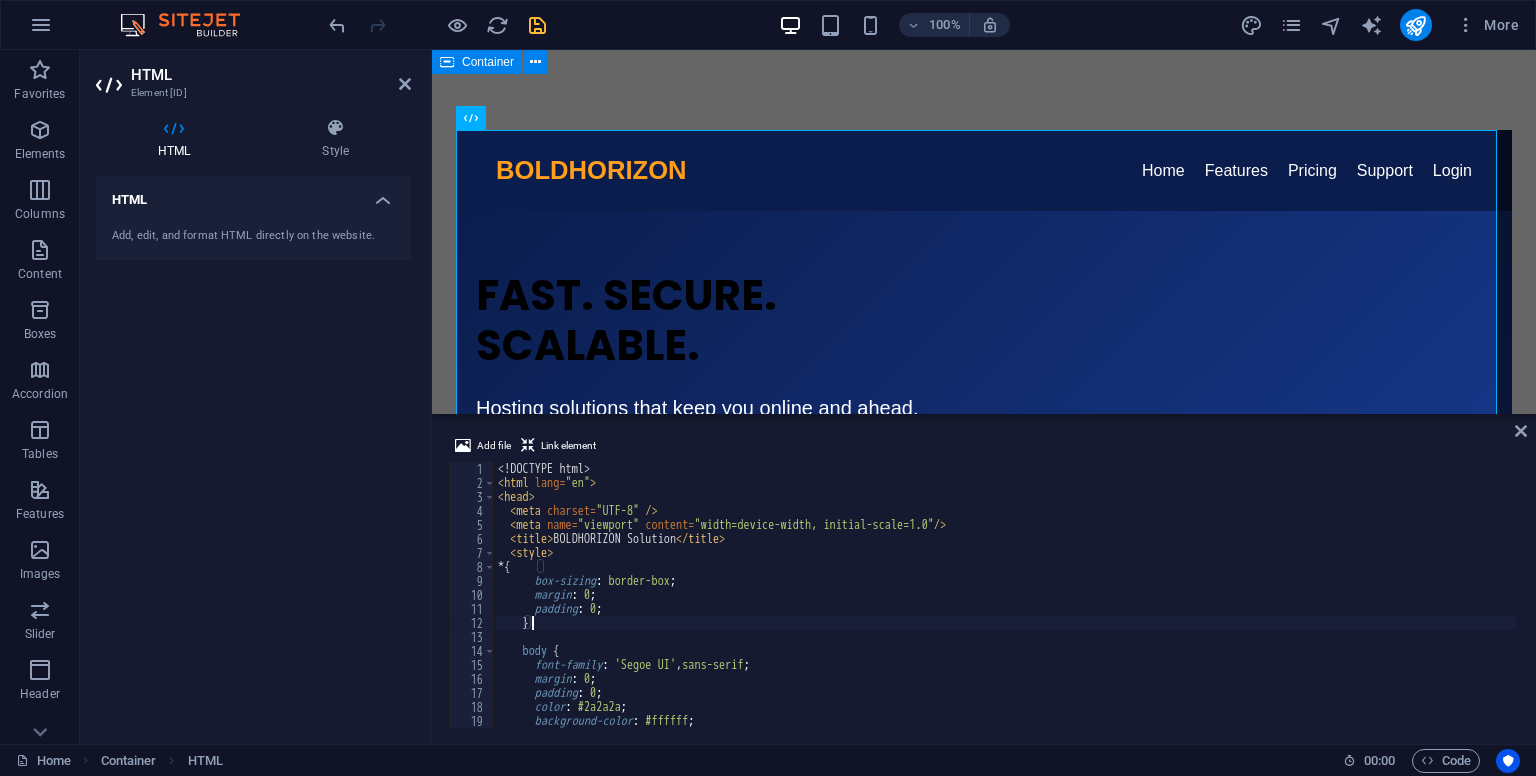click on "<! DOCTYPE   html > < html   lang = "en" > < head >    < meta   charset = "UTF-8"   />    < meta   name = "viewport"   content = "width=device-width, initial-scale=1.0" />    < title > BOLDHORIZON Solution </ title >    < style >     *  {         box-sizing :   border-box ;         margin :   0 ;         padding :   0 ;      }      body   {         font-family :   ' Segoe UI ' ,  sans-serif ;         margin :   0 ;         padding :   0 ;         color :   #2a2a2a ;         background-color :   #ffffff ;         line-height :   1.6 ;" at bounding box center [1005, 609] 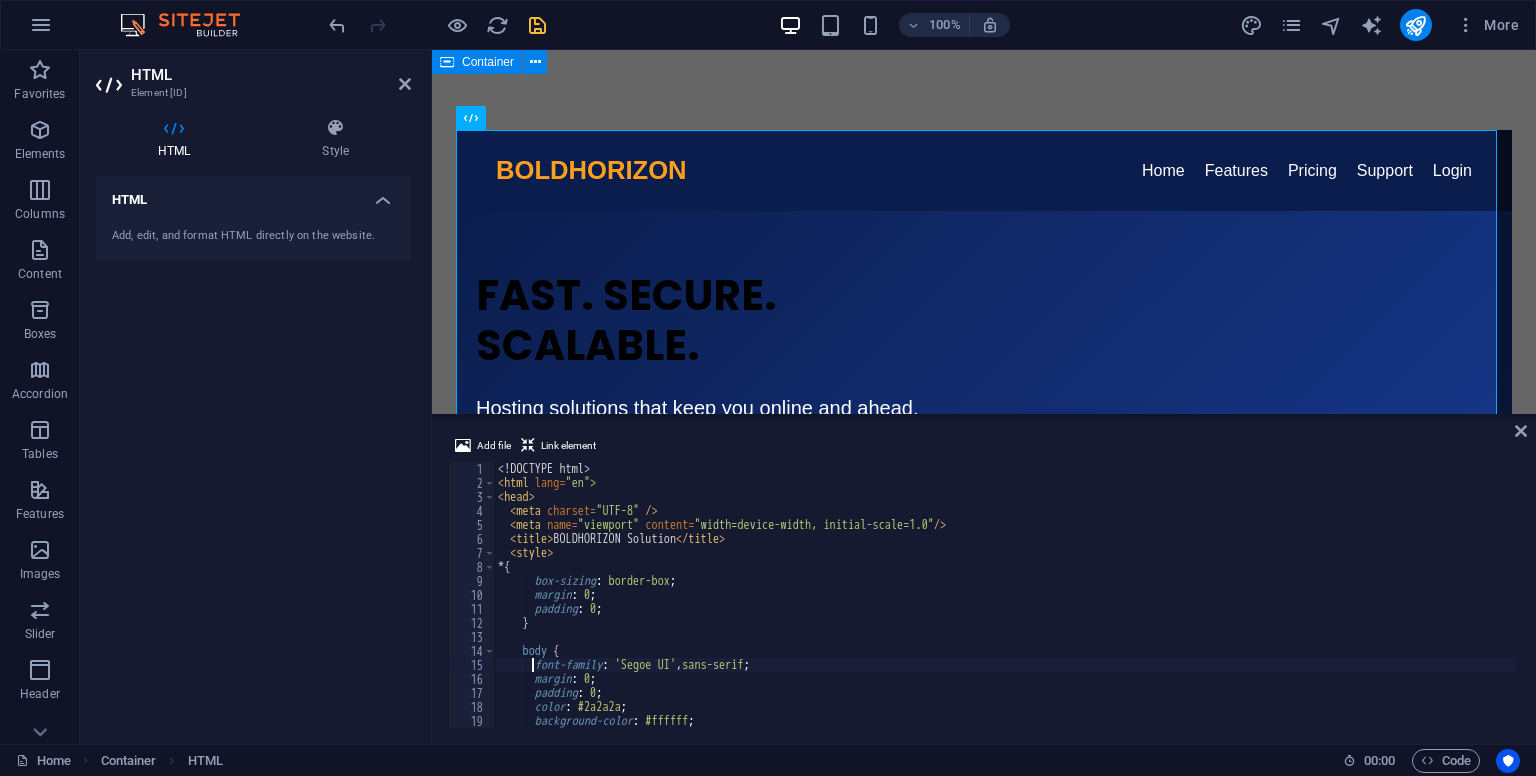 type on "}" 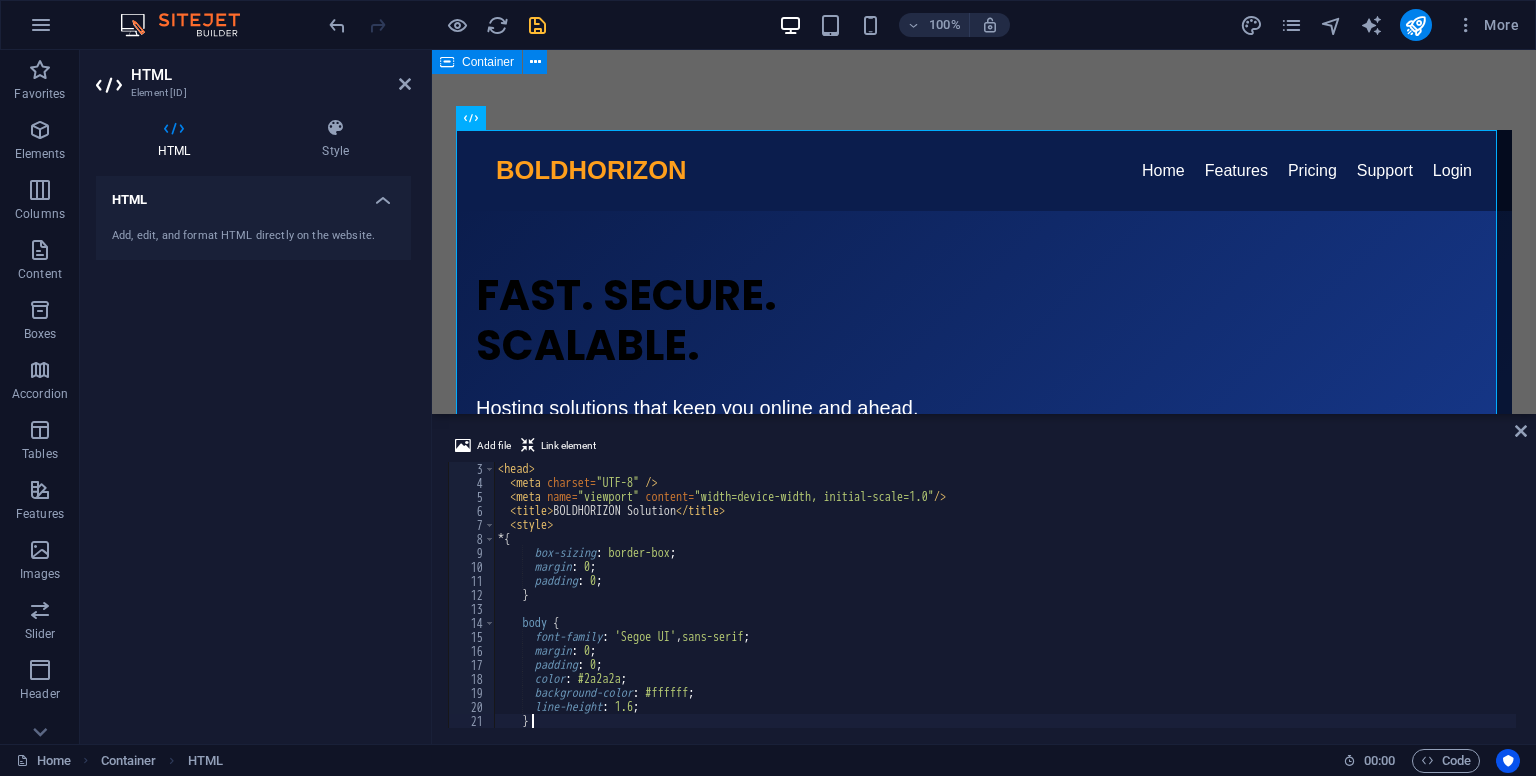 type on "}" 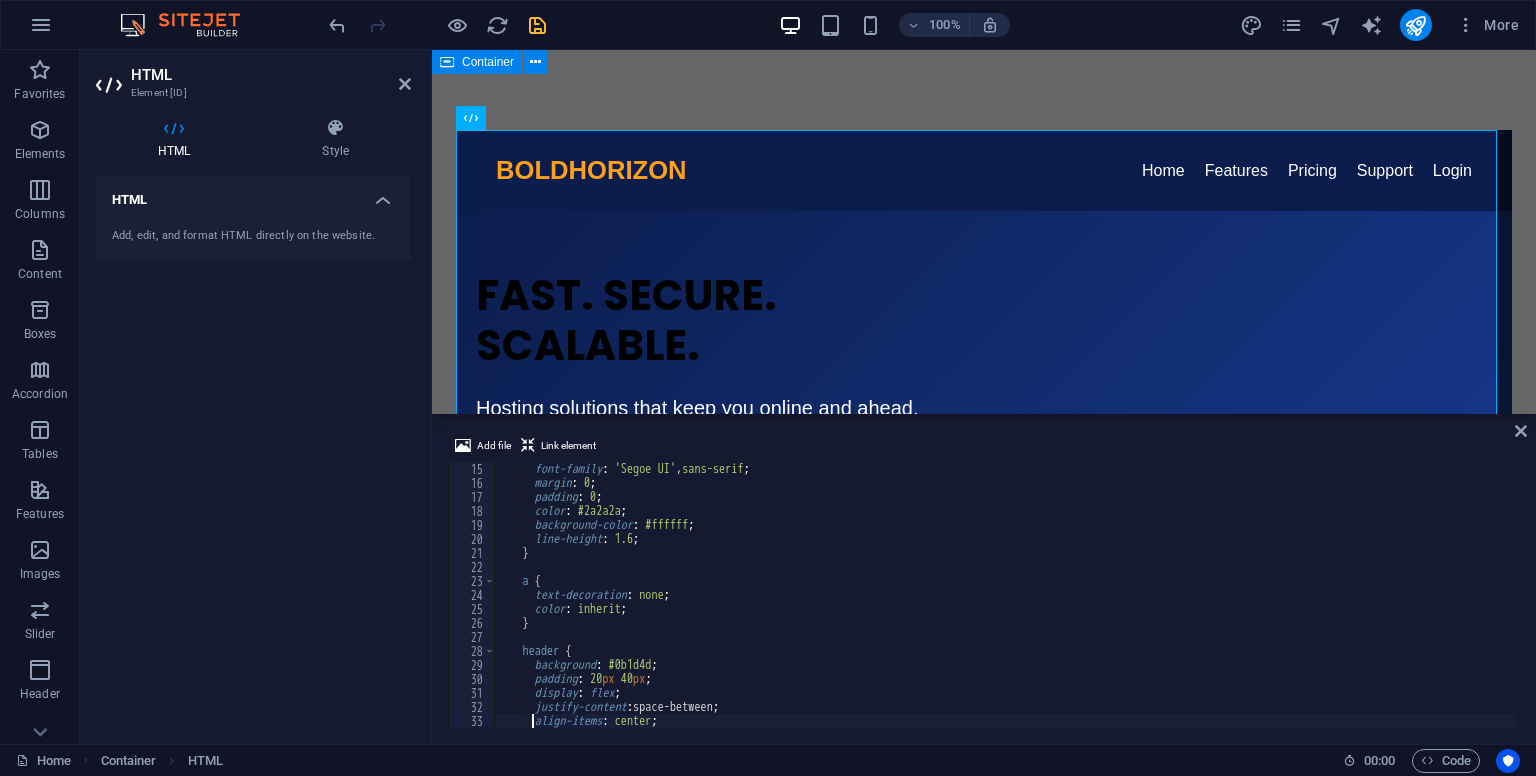 type on "}" 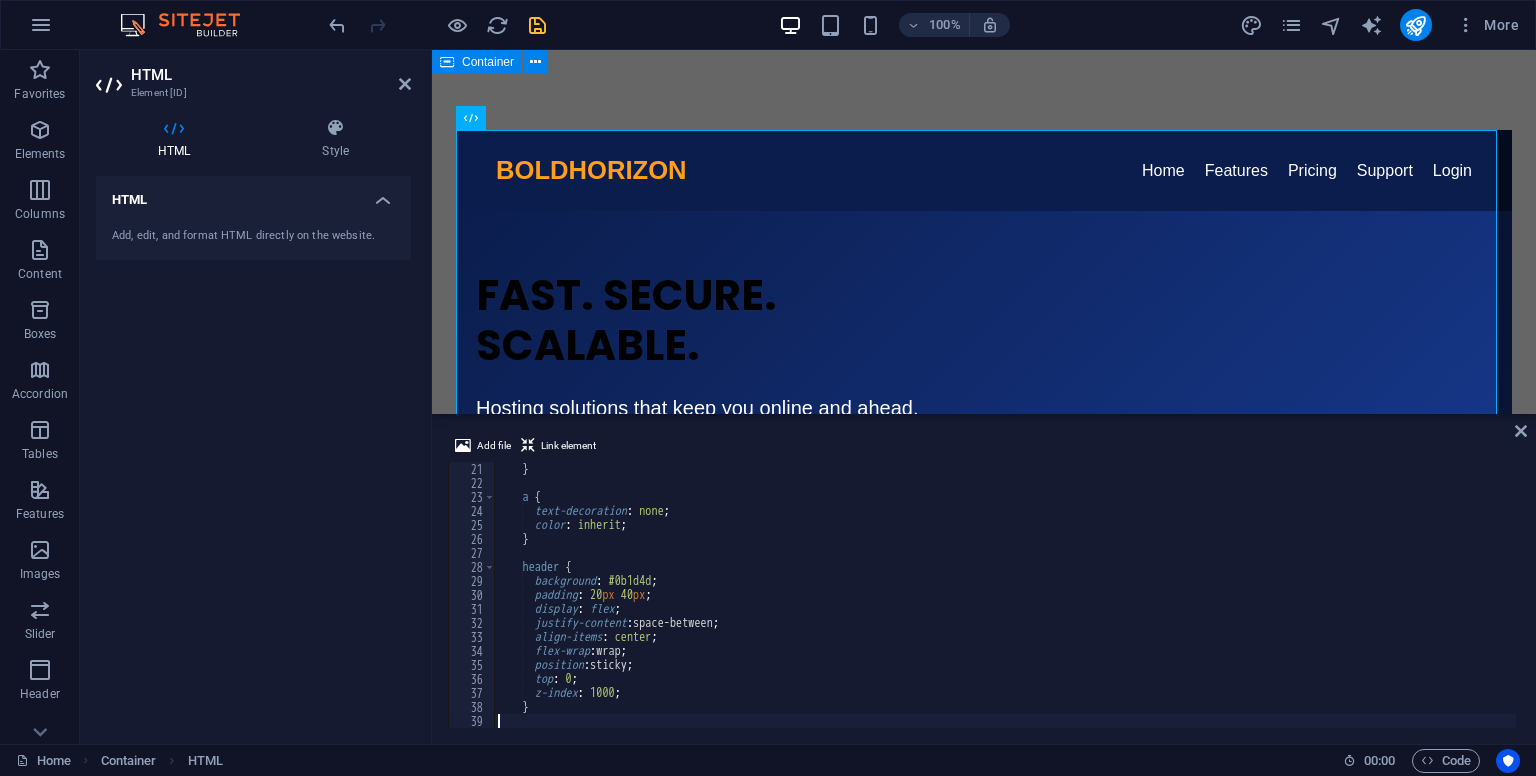 type on "}" 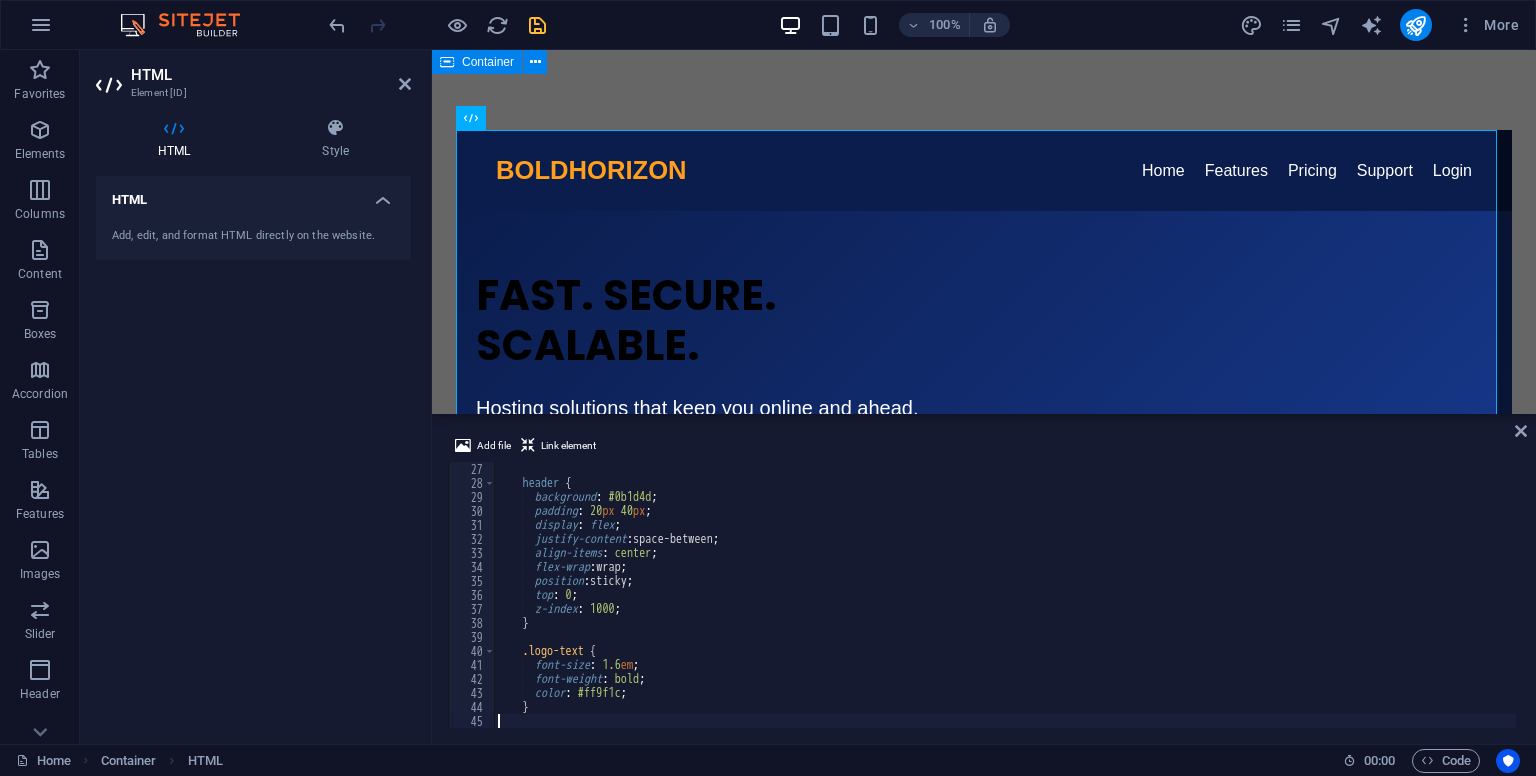 type on "}" 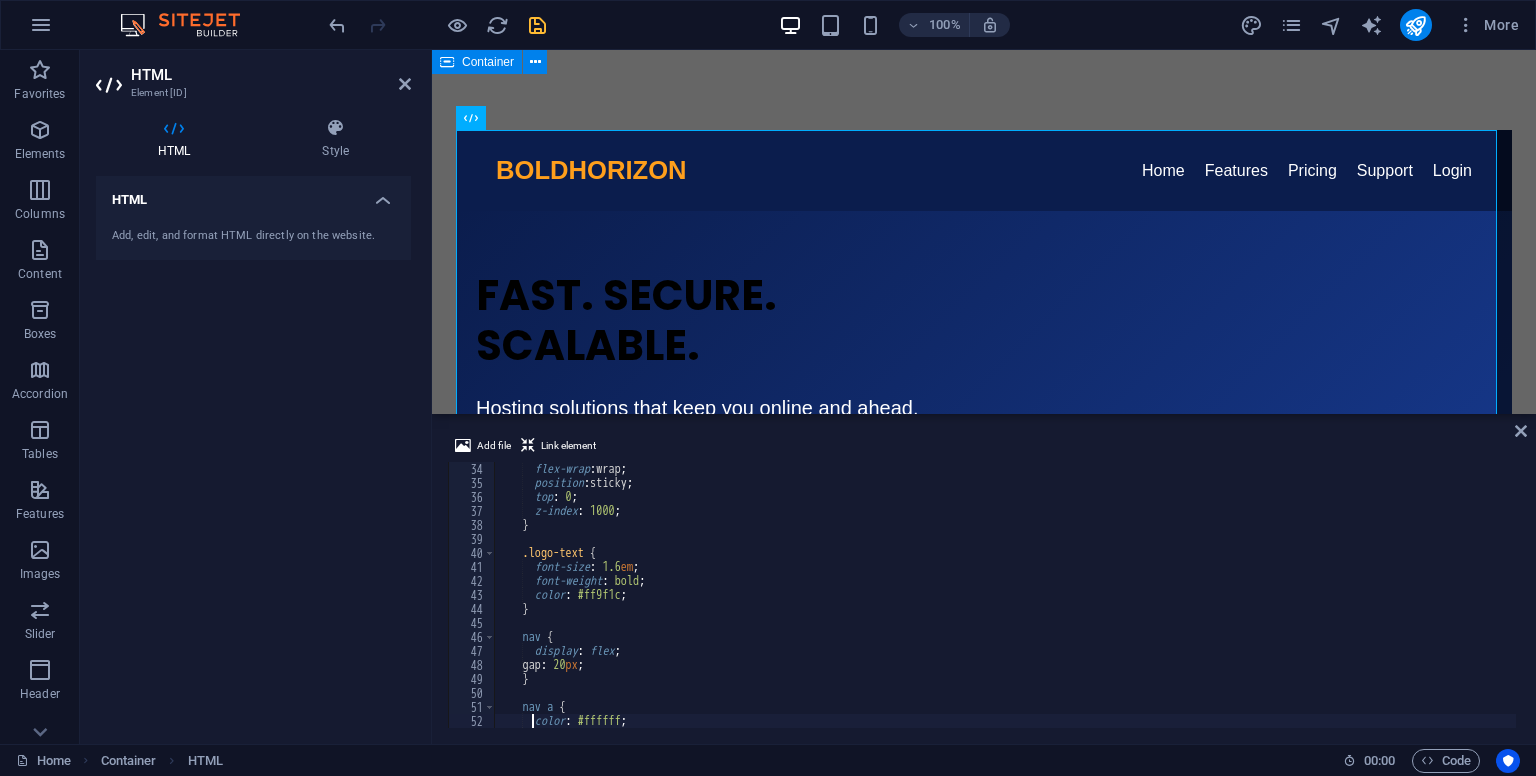 type on "}" 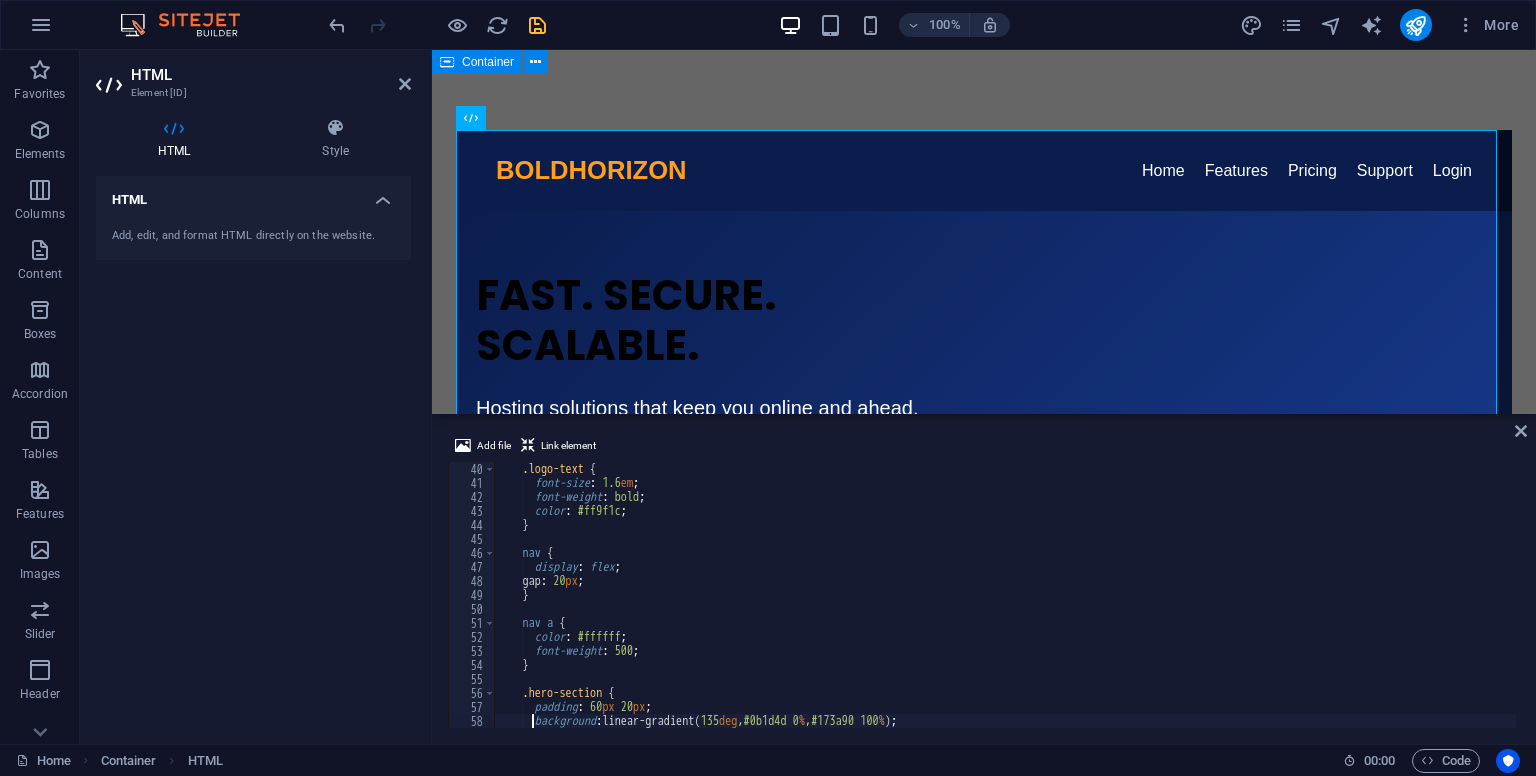 type on "}" 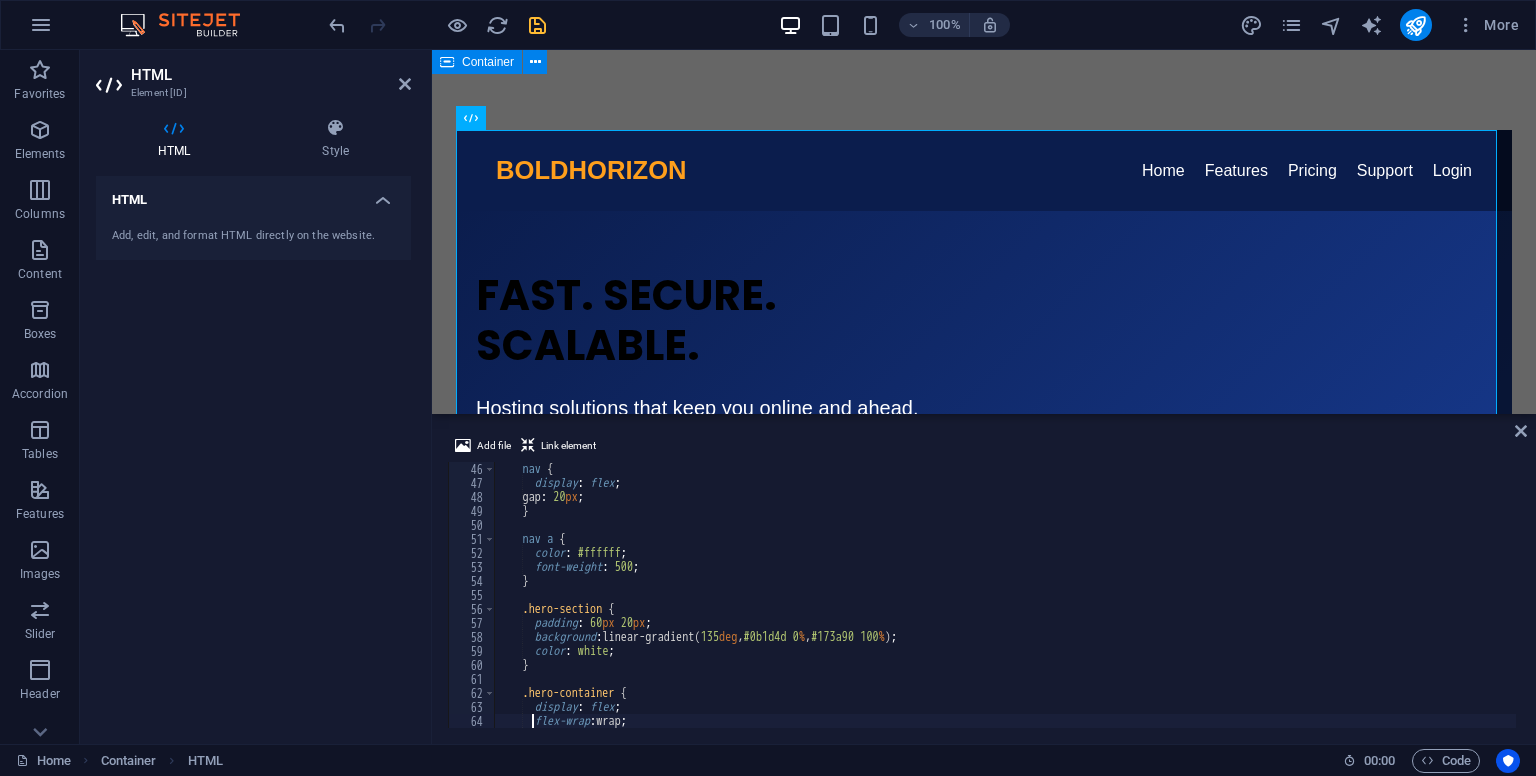 type on "}" 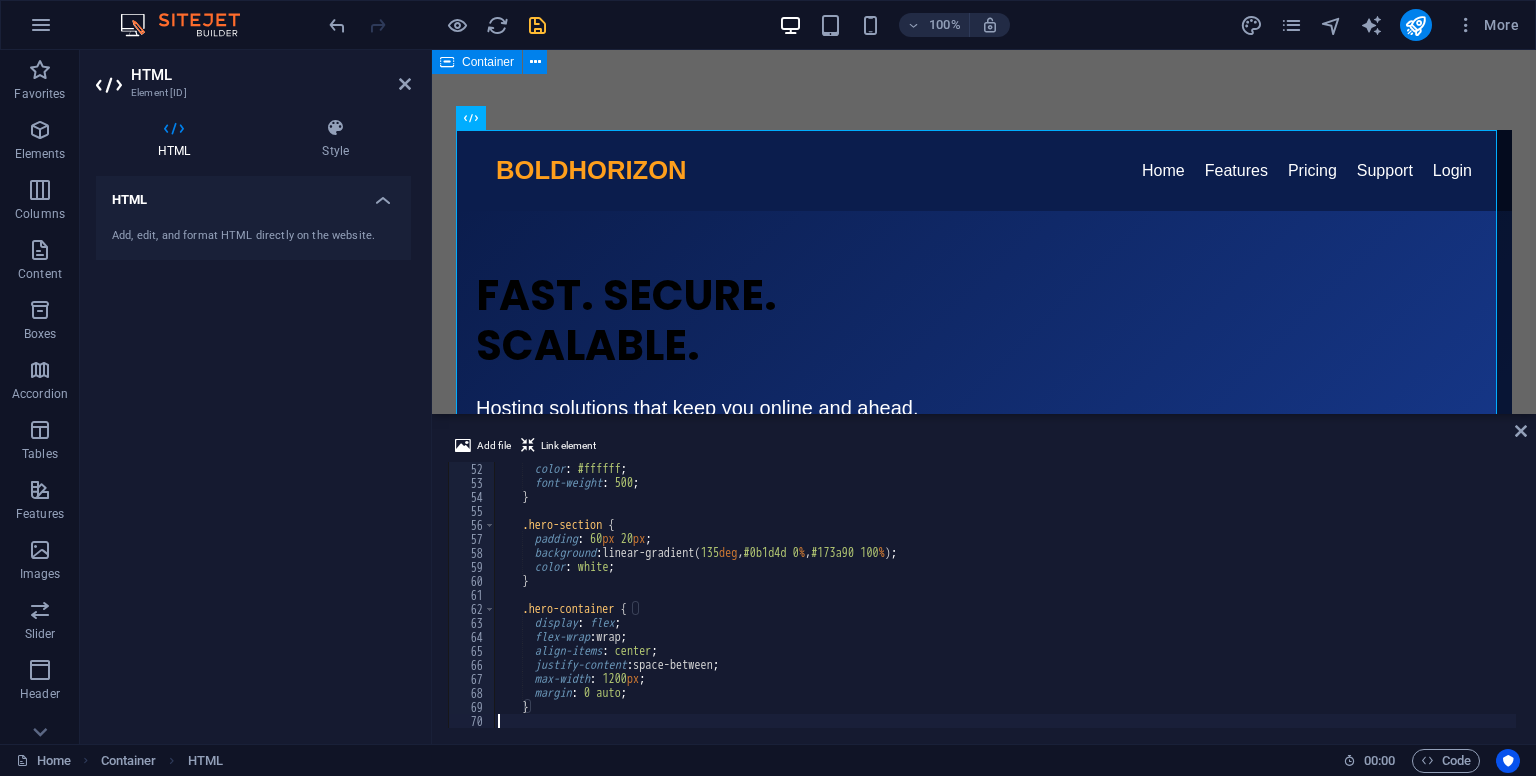 type on "}" 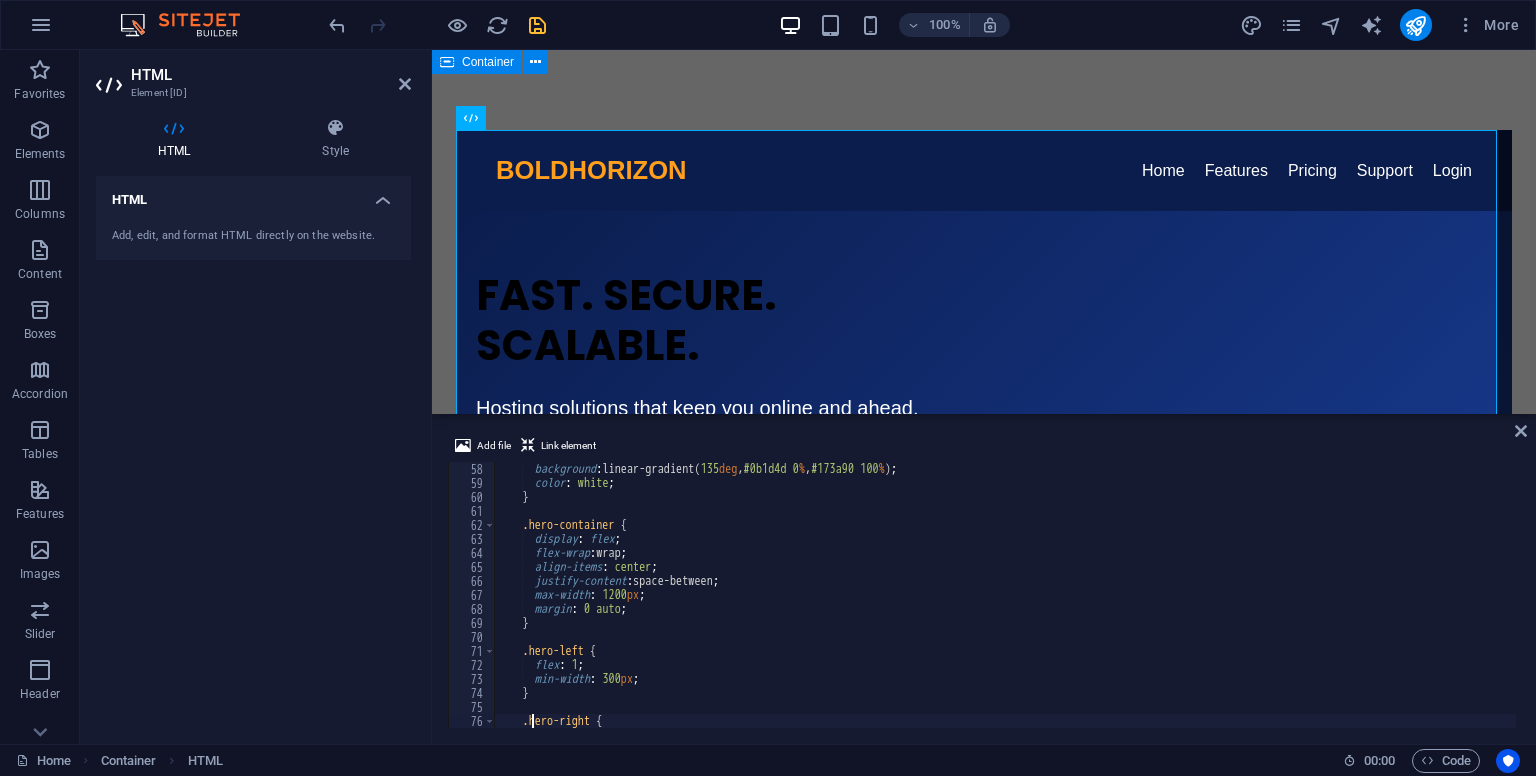 type on "}" 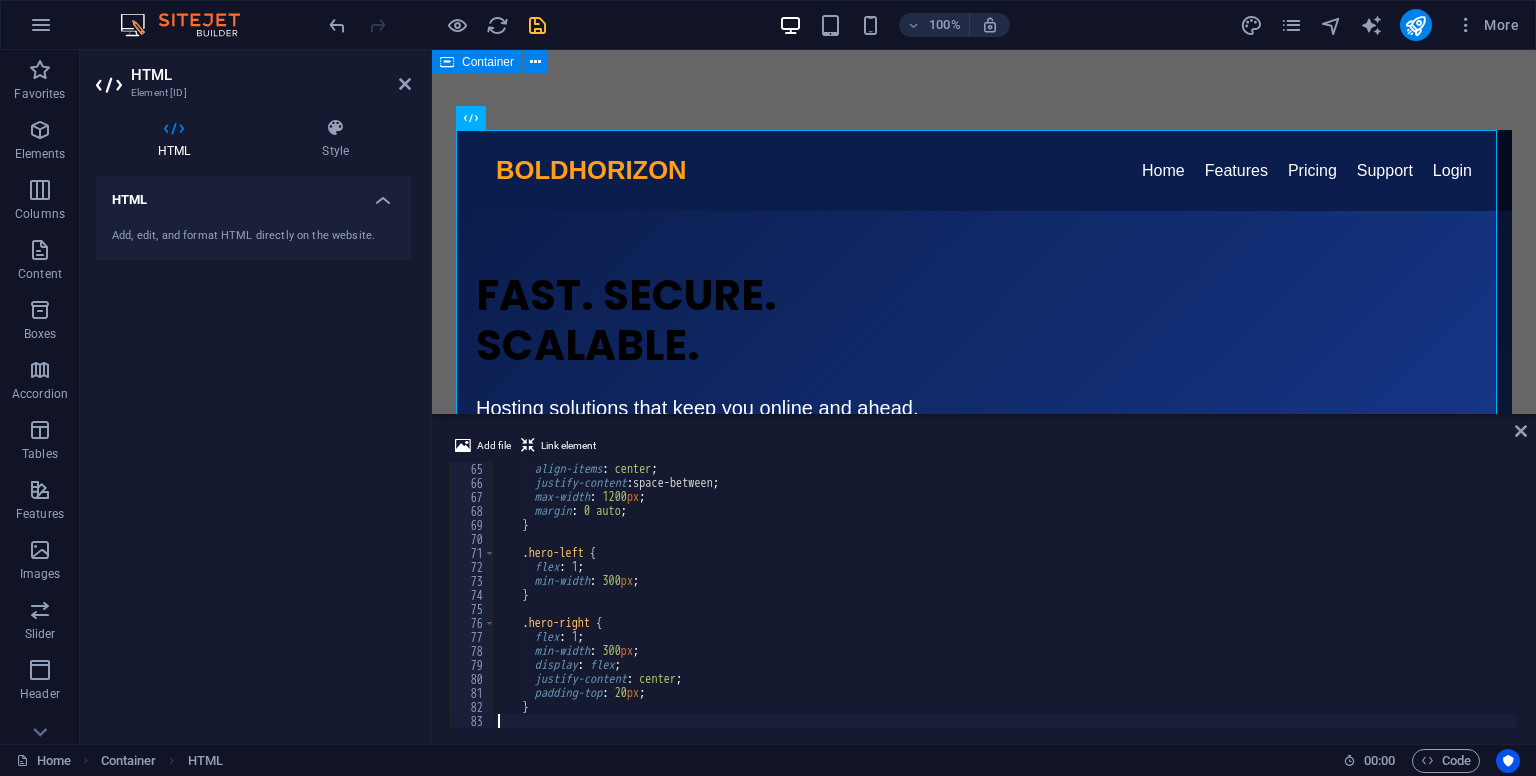 type on "}" 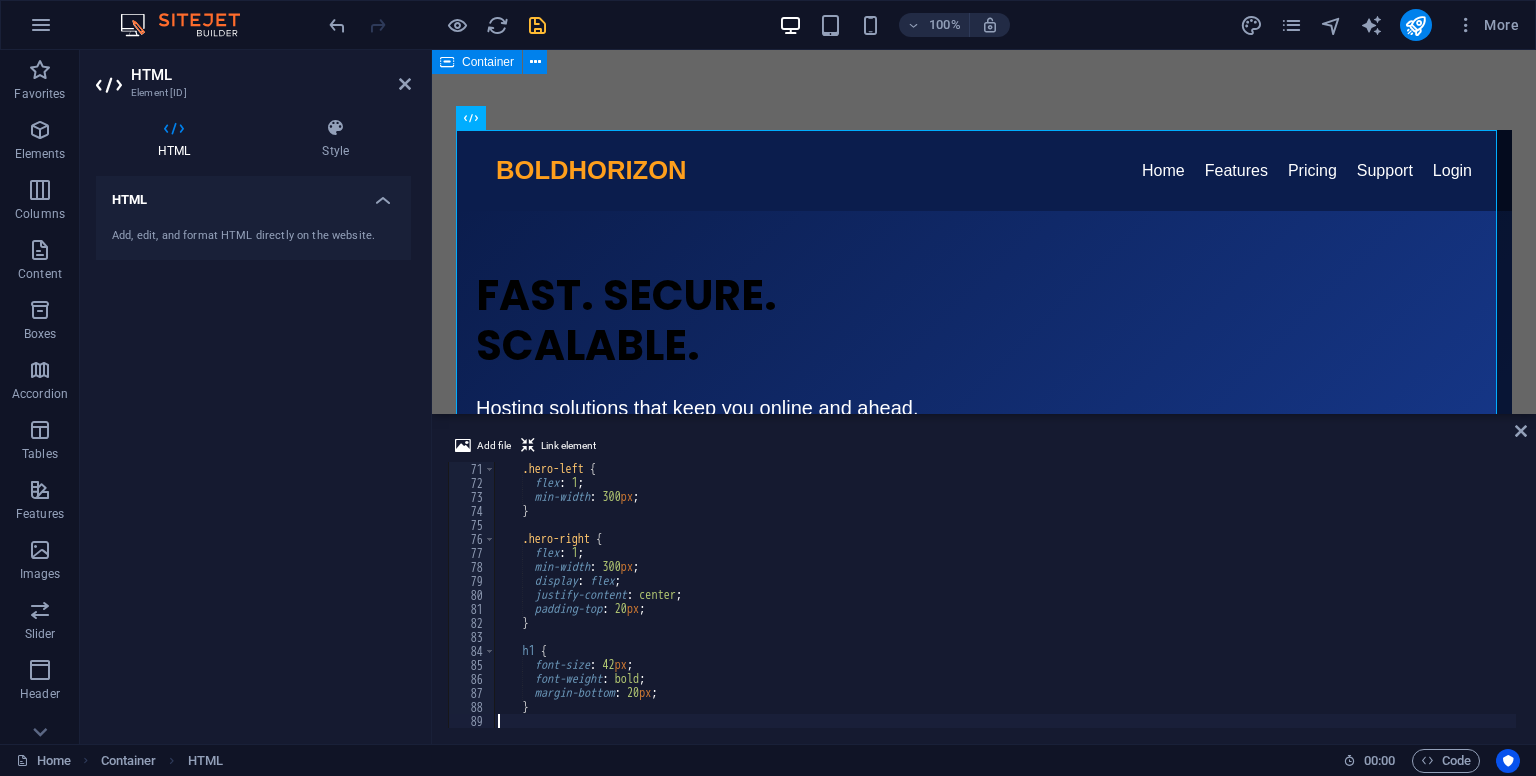 type on "}" 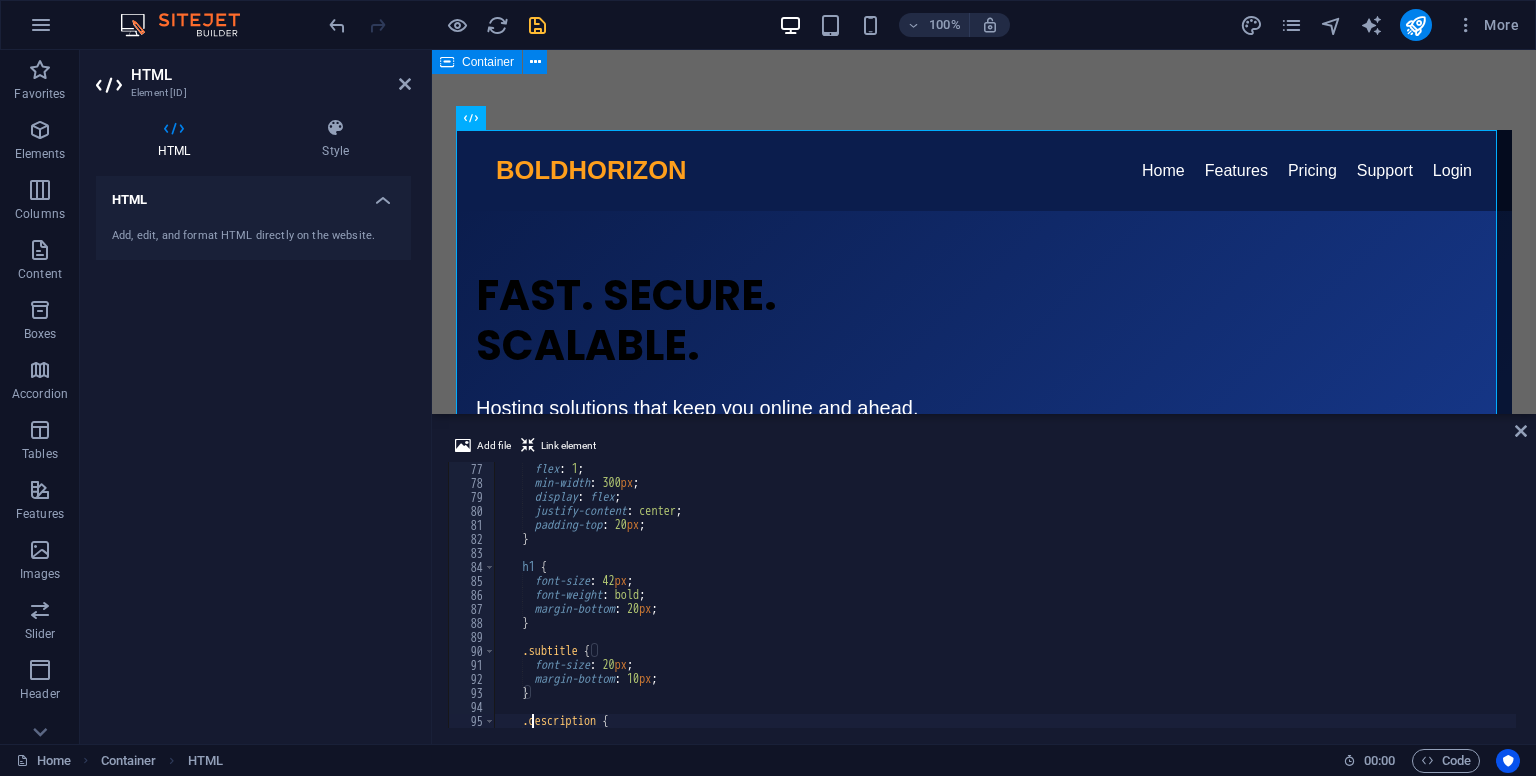 type on "}" 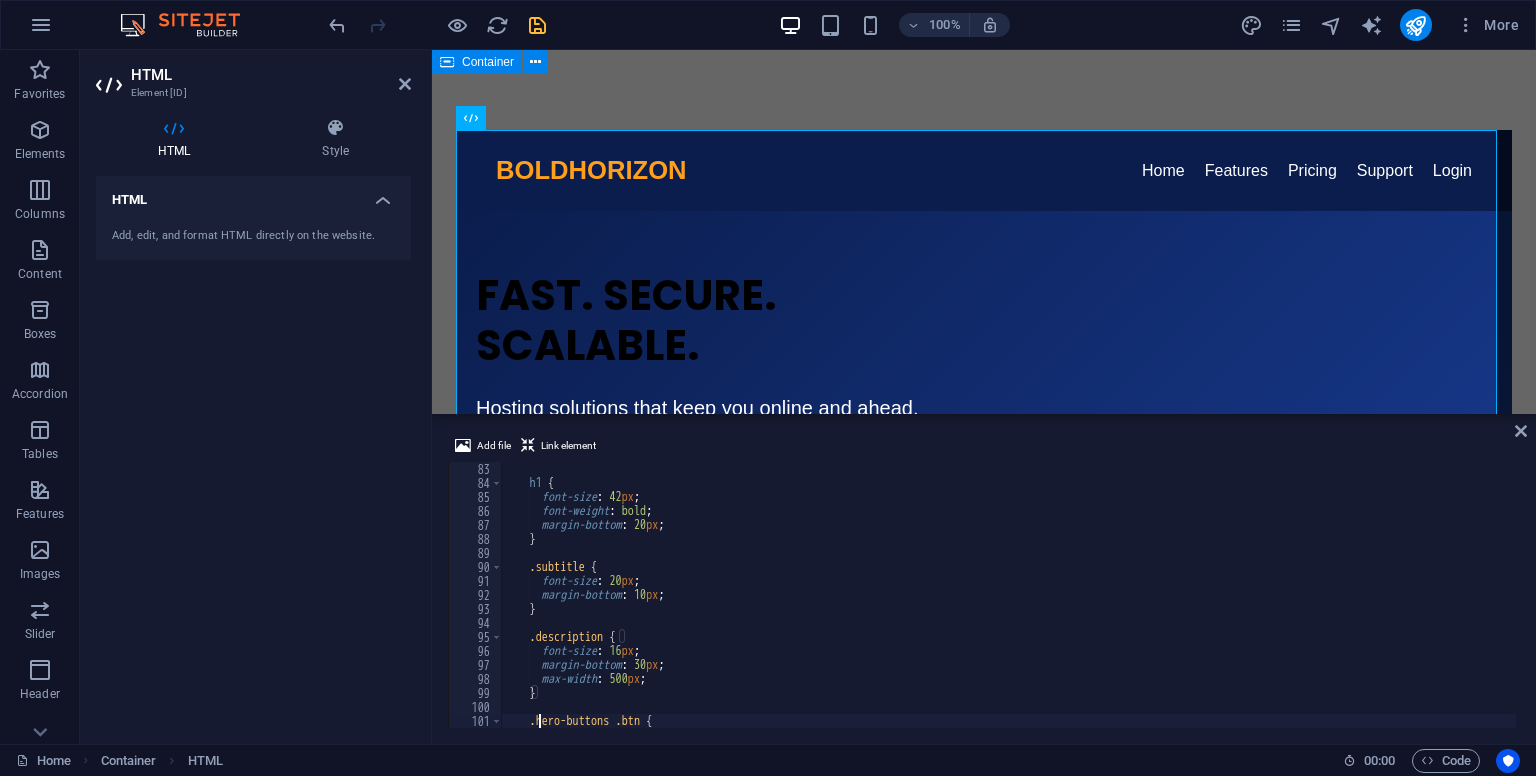 type on "}" 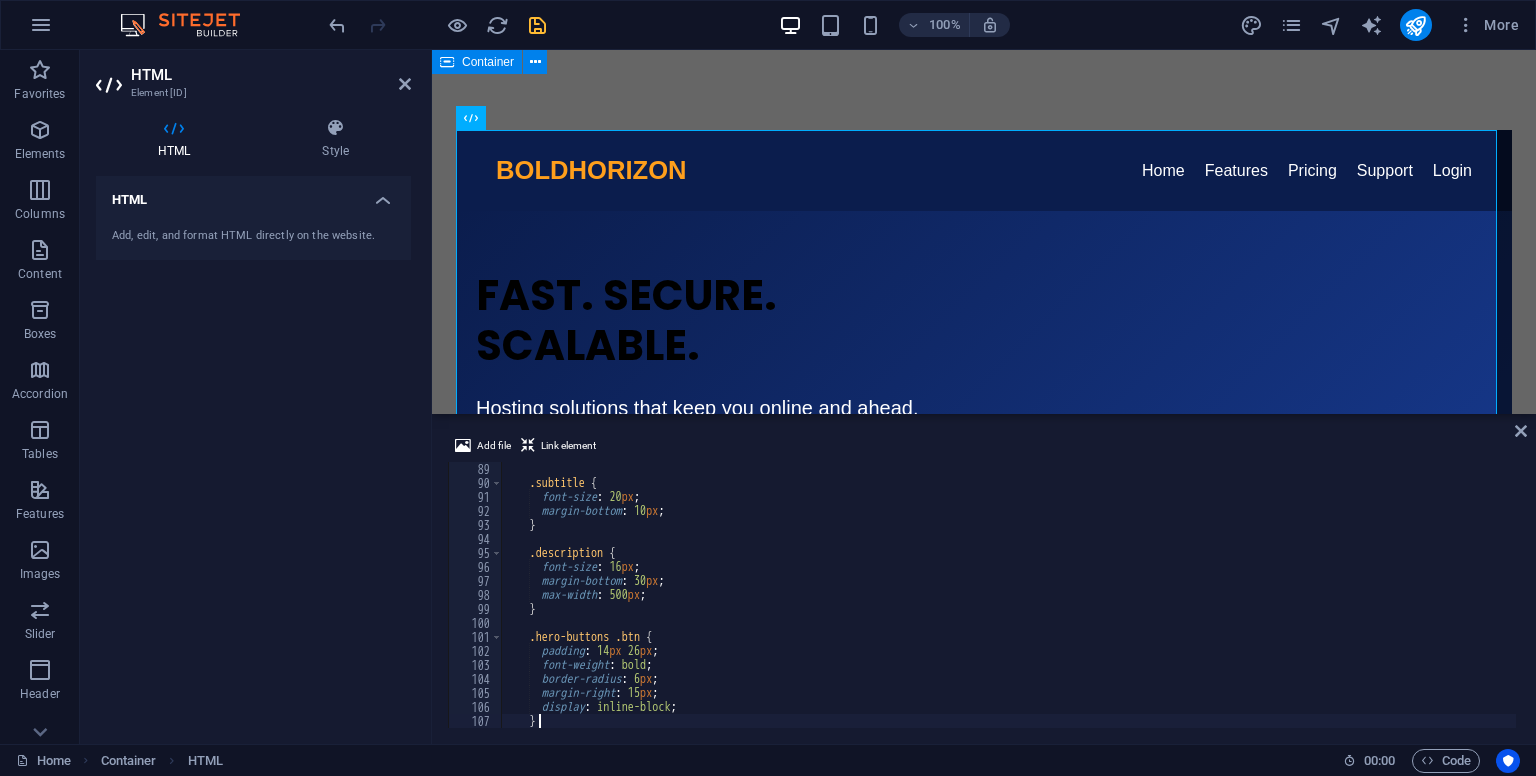 type on "}" 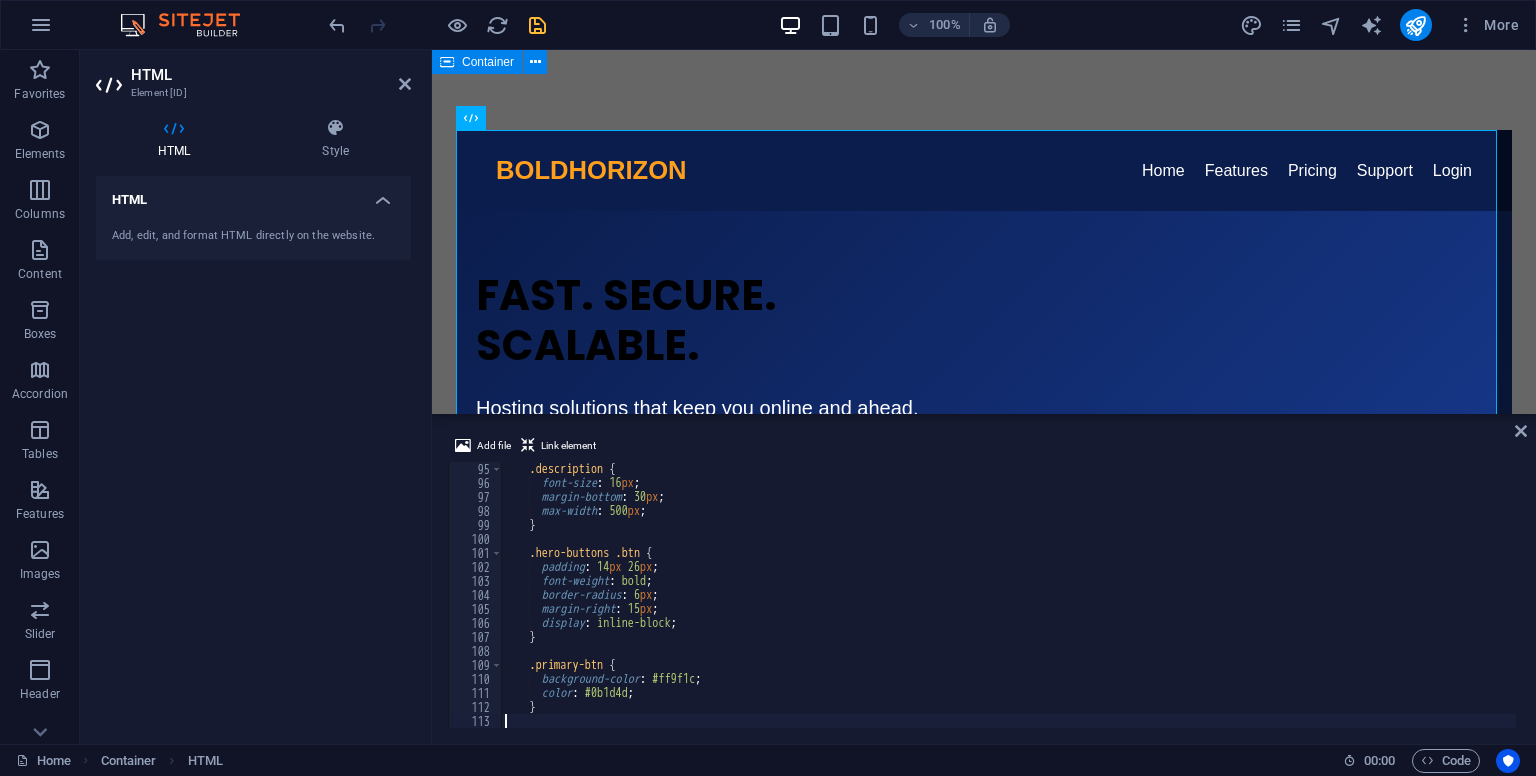 type on "}" 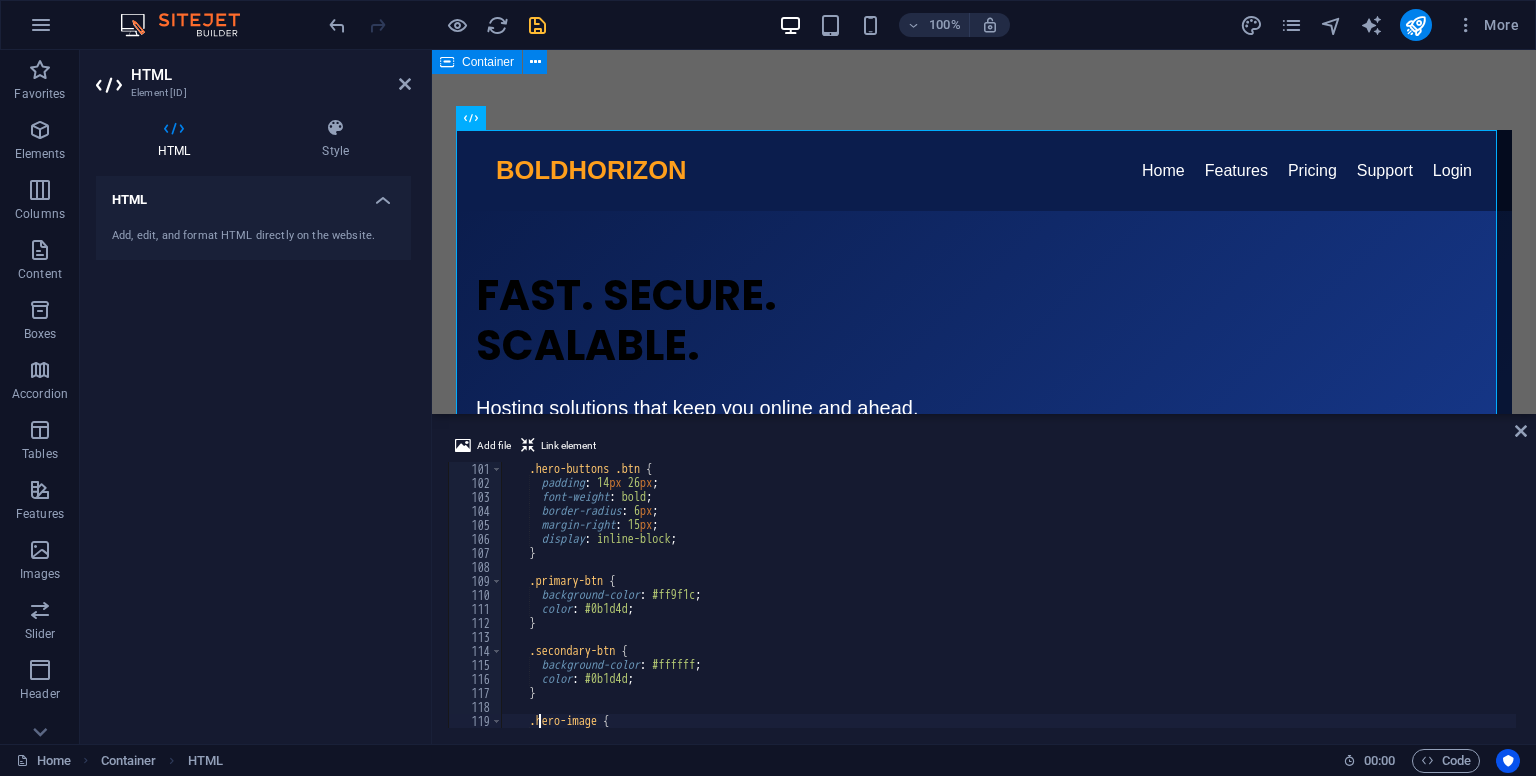 type on "}" 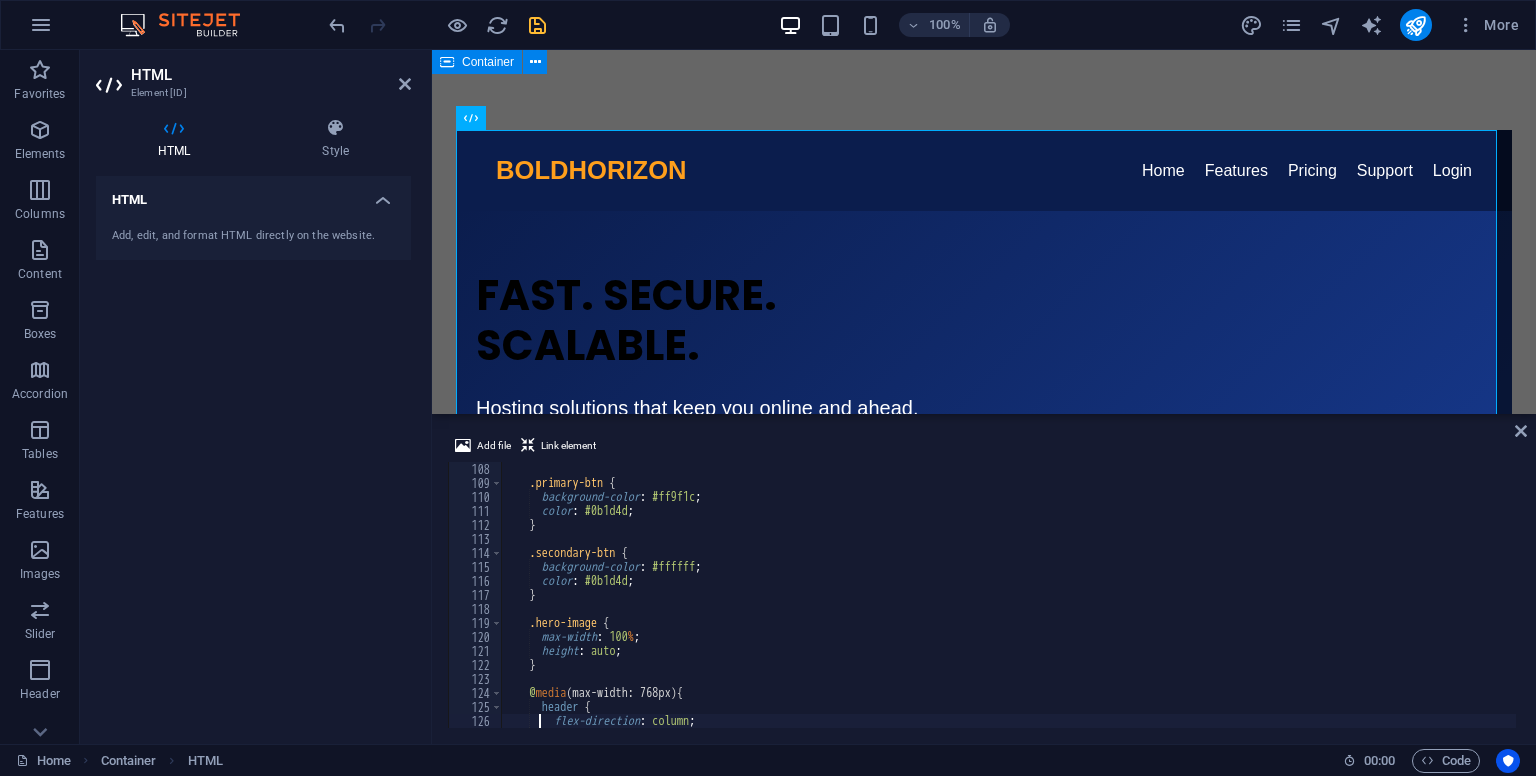 type on "}" 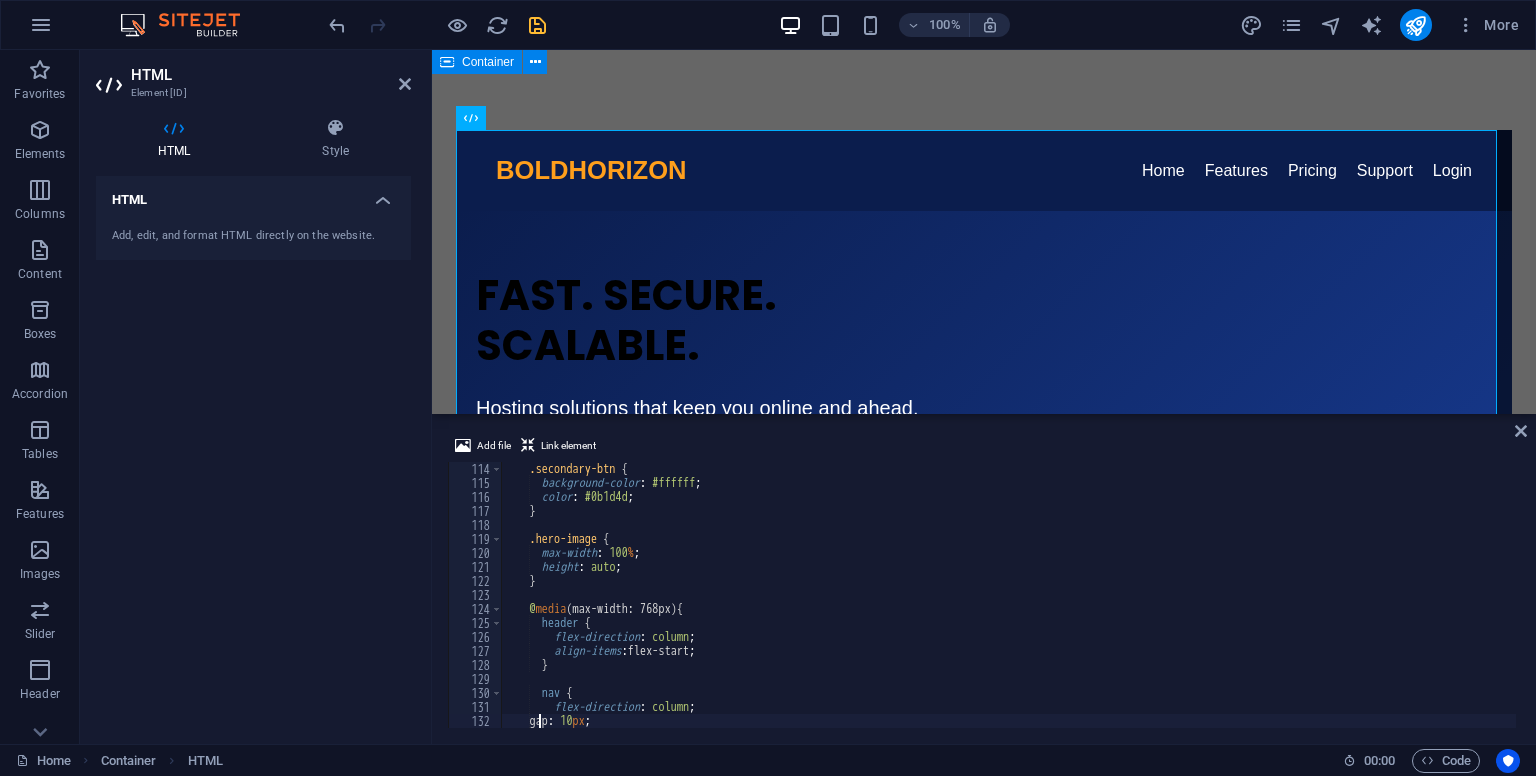 type on "}" 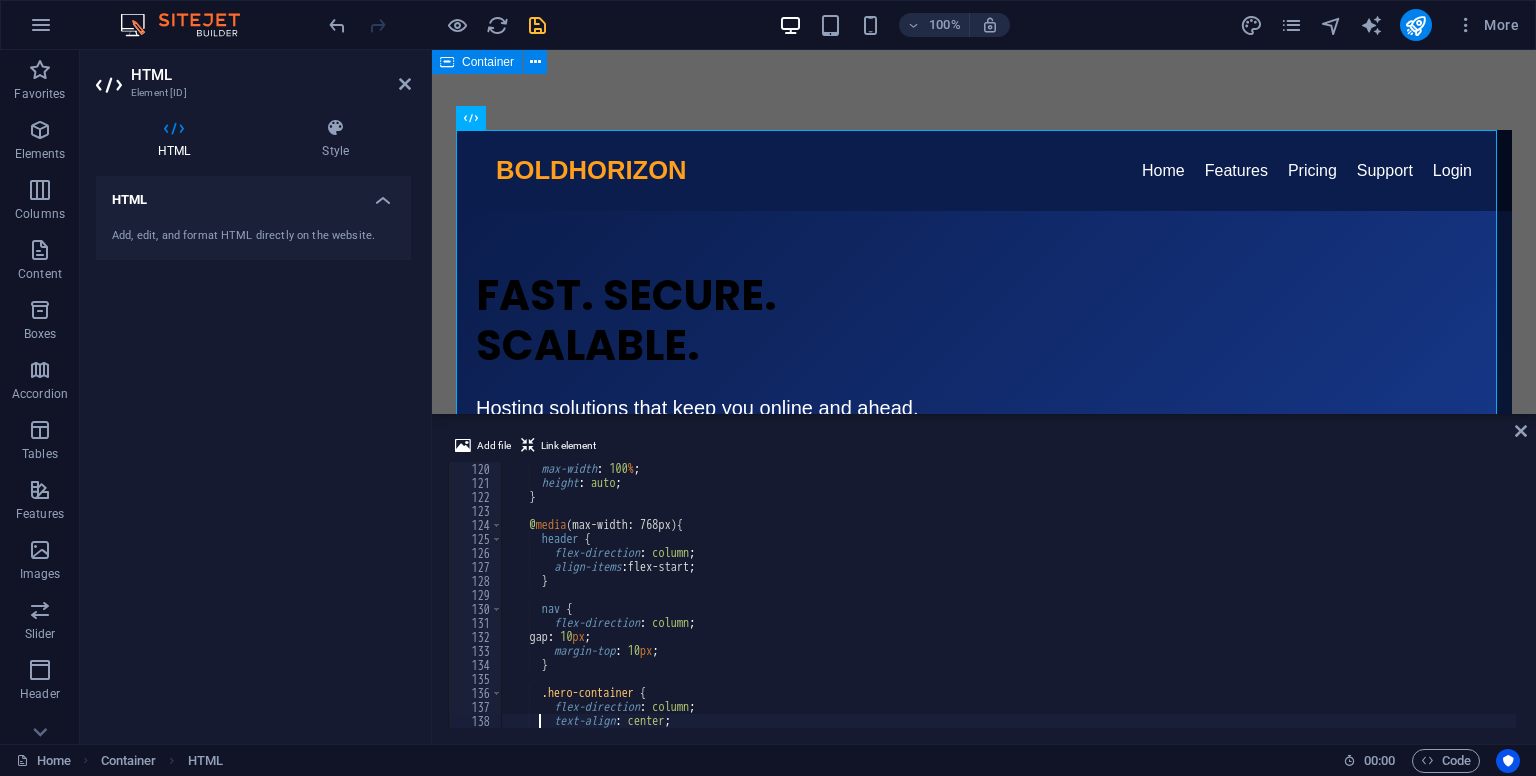 type on "}" 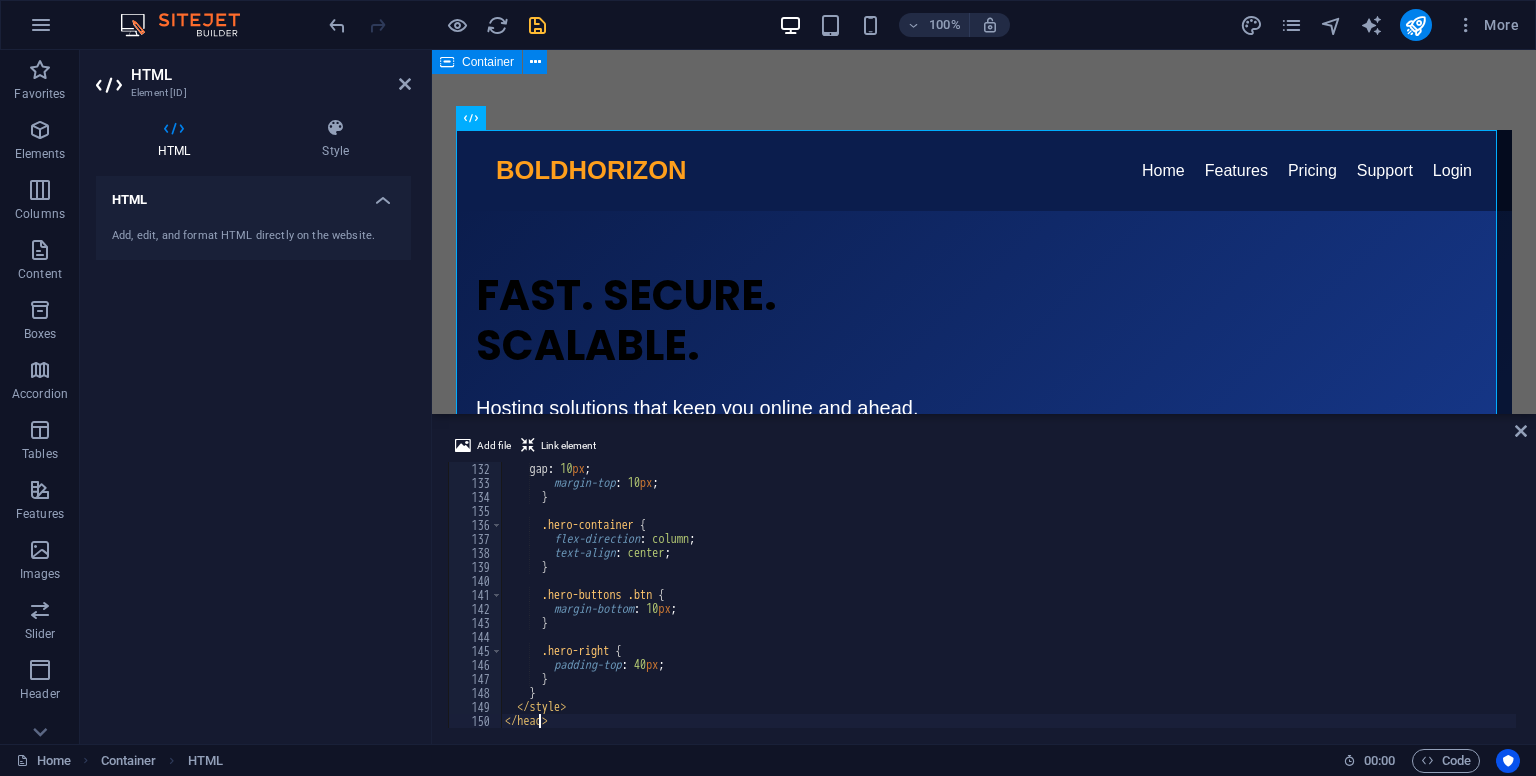 type on "<body>" 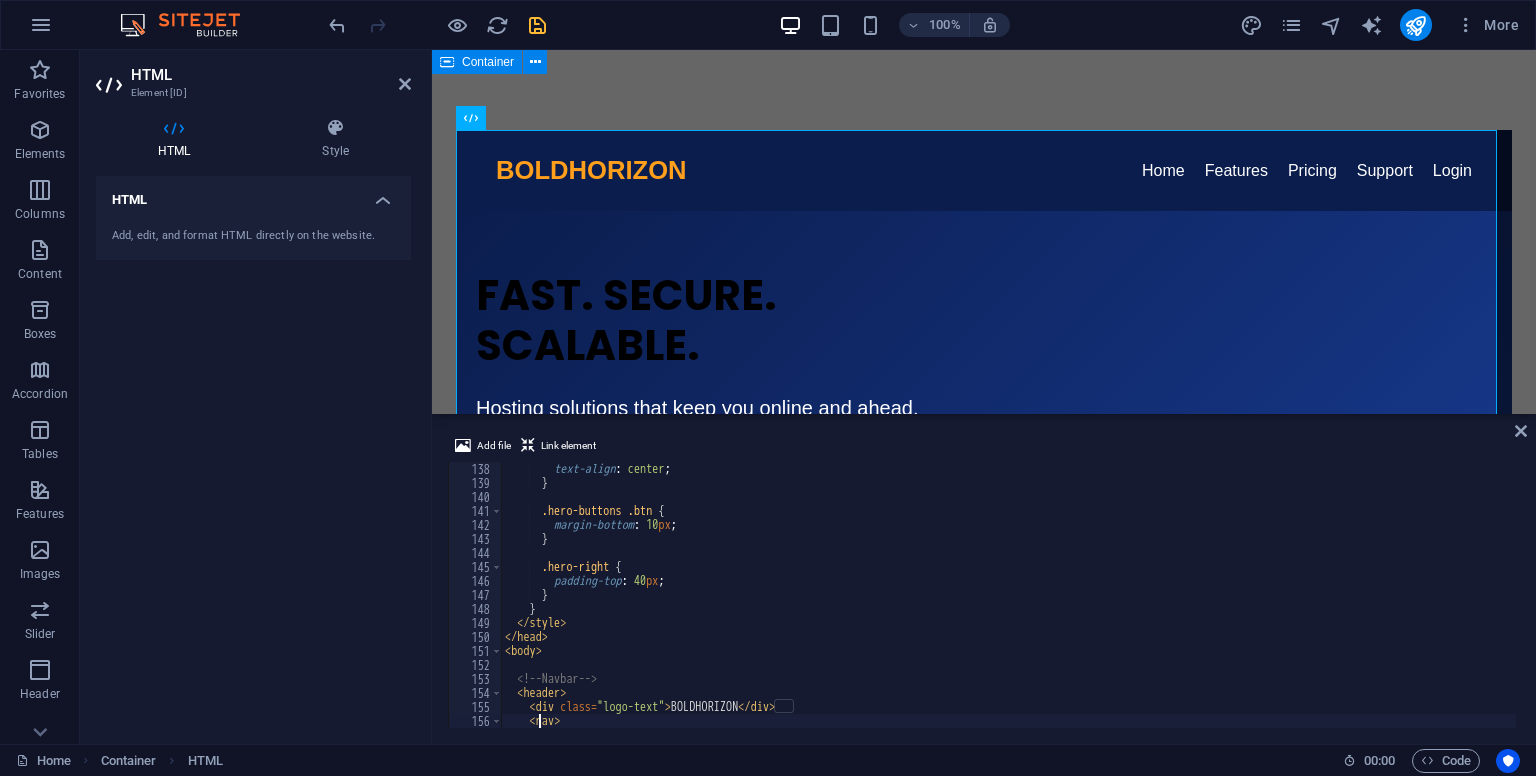 type on "</header>" 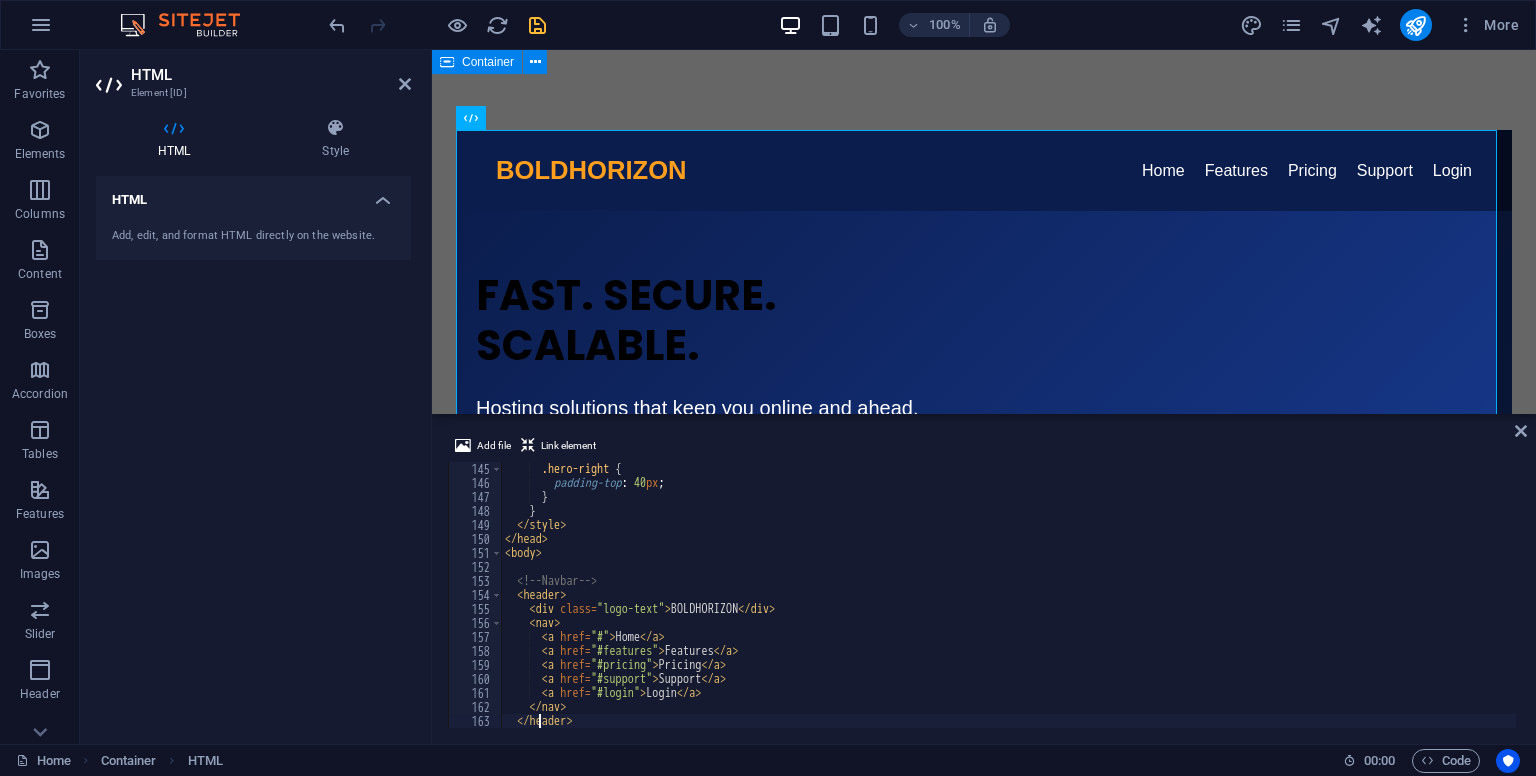scroll, scrollTop: 2044, scrollLeft: 0, axis: vertical 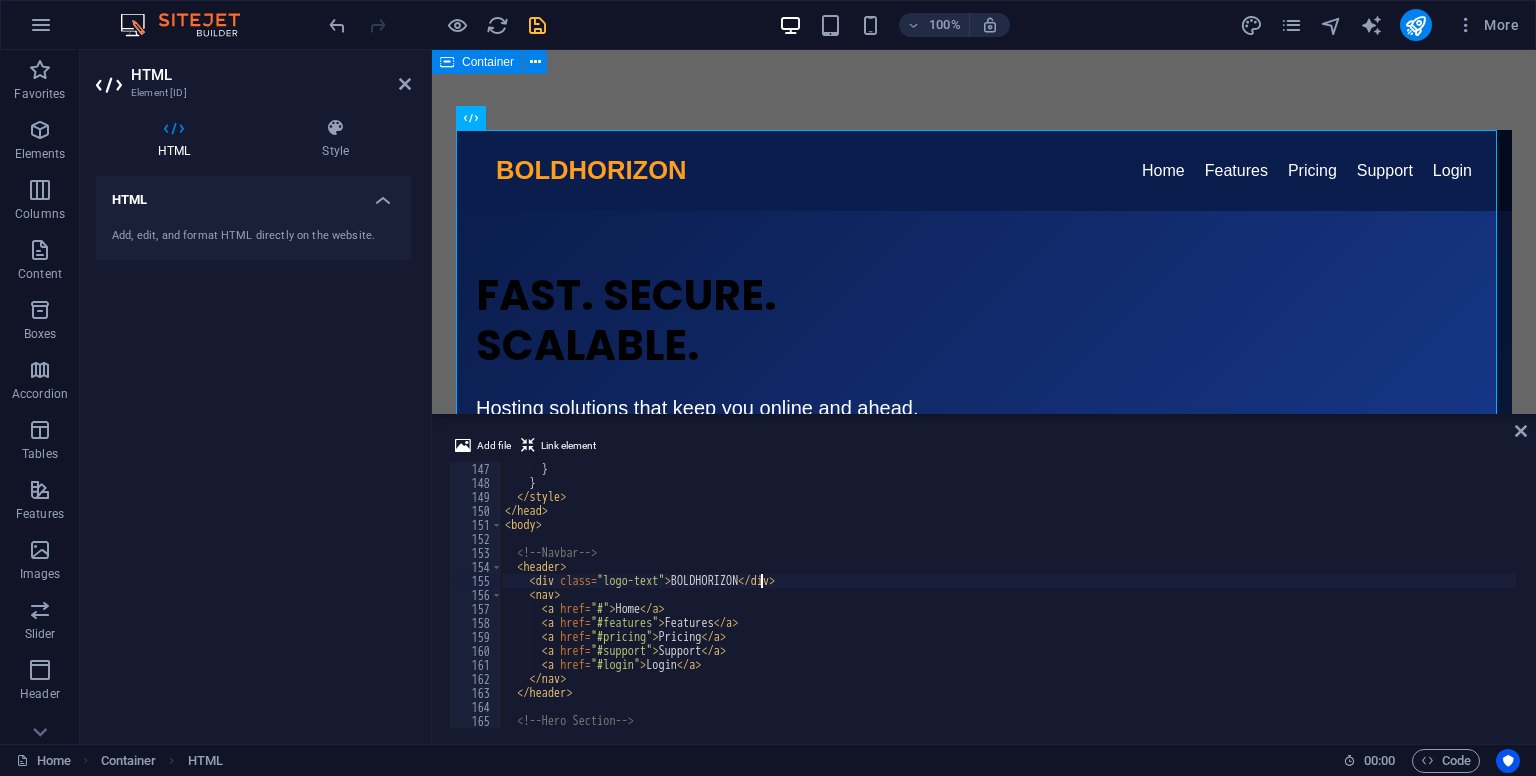 click on "} } </style> </head> <body> <!-- Navbar--> <header> <div class="logo-text">BOLDHORIZON</div> <nav> <a href="#">Home</a> <a href="#features">Features</a> <a href="#pricing">Pricing</a> <a href="#support">Support</a> <a href="#login">Login</a> </nav> </header> <!-- Hero Section --> <section class="hero-section">" at bounding box center (1008, 609) 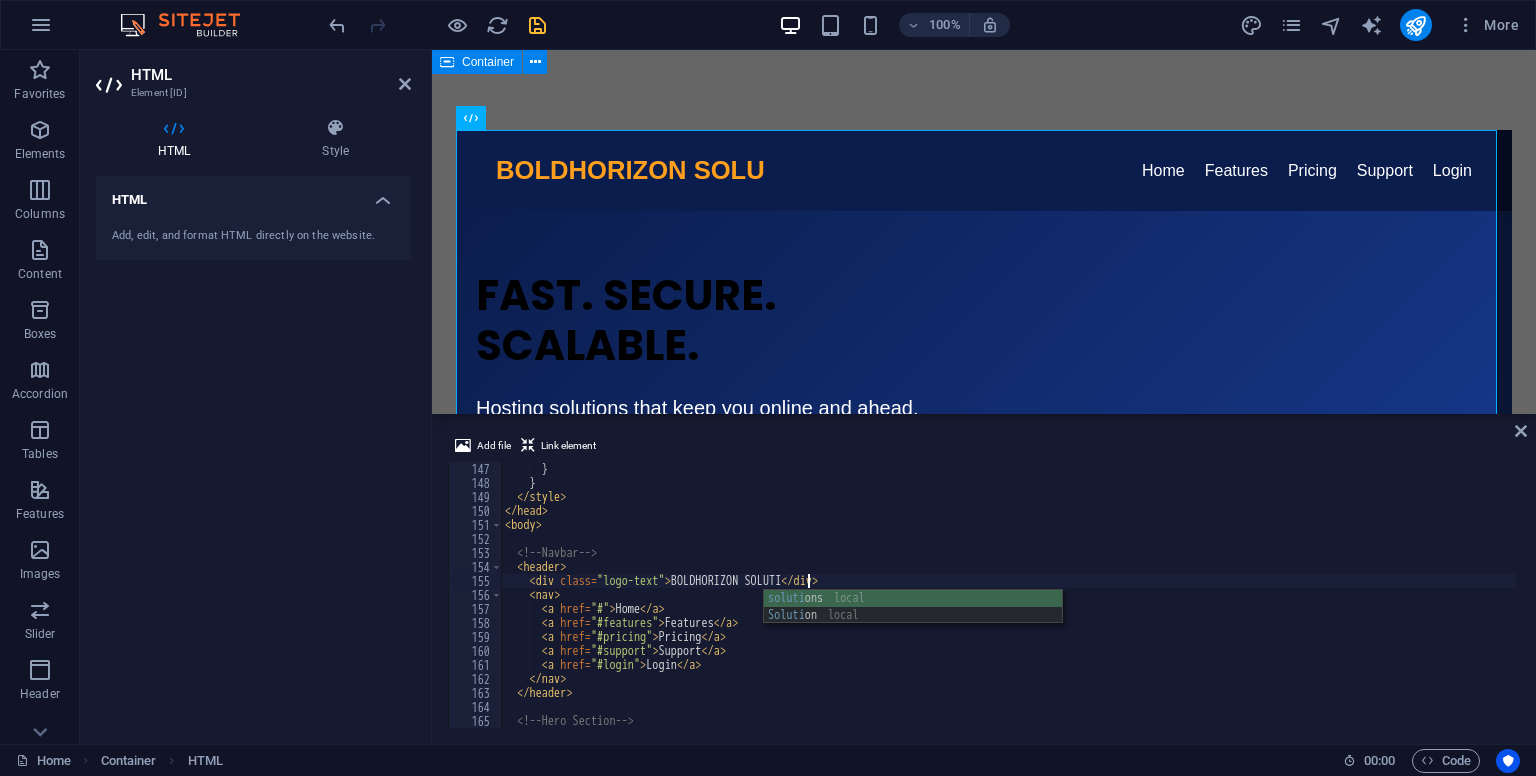 scroll, scrollTop: 0, scrollLeft: 25, axis: horizontal 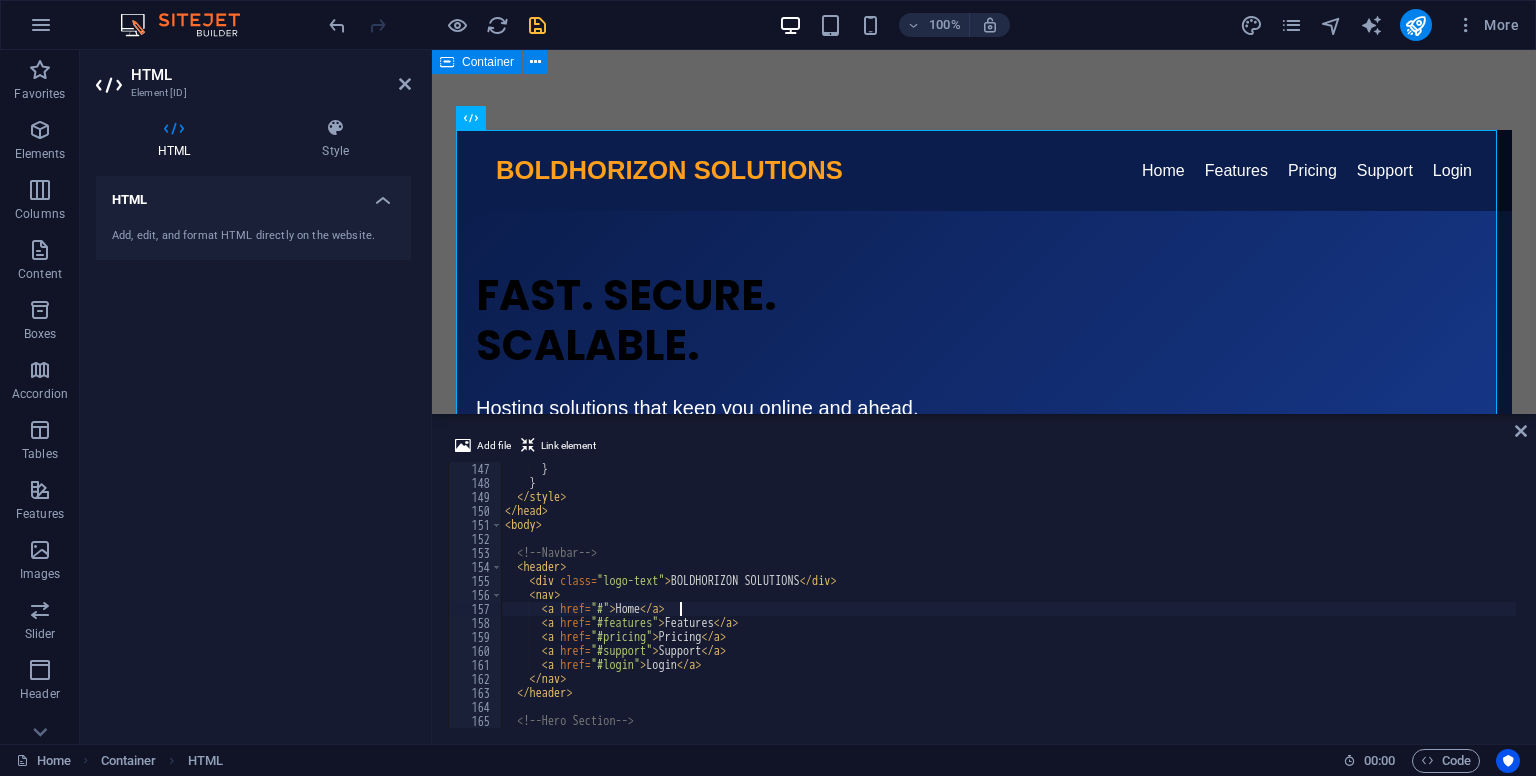 click on "</ style > </ head > < body >    <!--  Navbar  -->    < header >      < div   class = "logo-text" > BOLDHORIZON SOLUTIONS </ div >      < nav >         < a   href = "#" > Home </ a >         < a   href = "#features" > Features </ a >         < a   href = "#pricing" > Pricing </ a >         < a   href = "#support" > Support </ a >         < a   href = "#login" > Login </ a >      </ nav >    </ header >    <!--  Hero Section  -->    < section   class = "hero-section" >" at bounding box center [1008, 609] 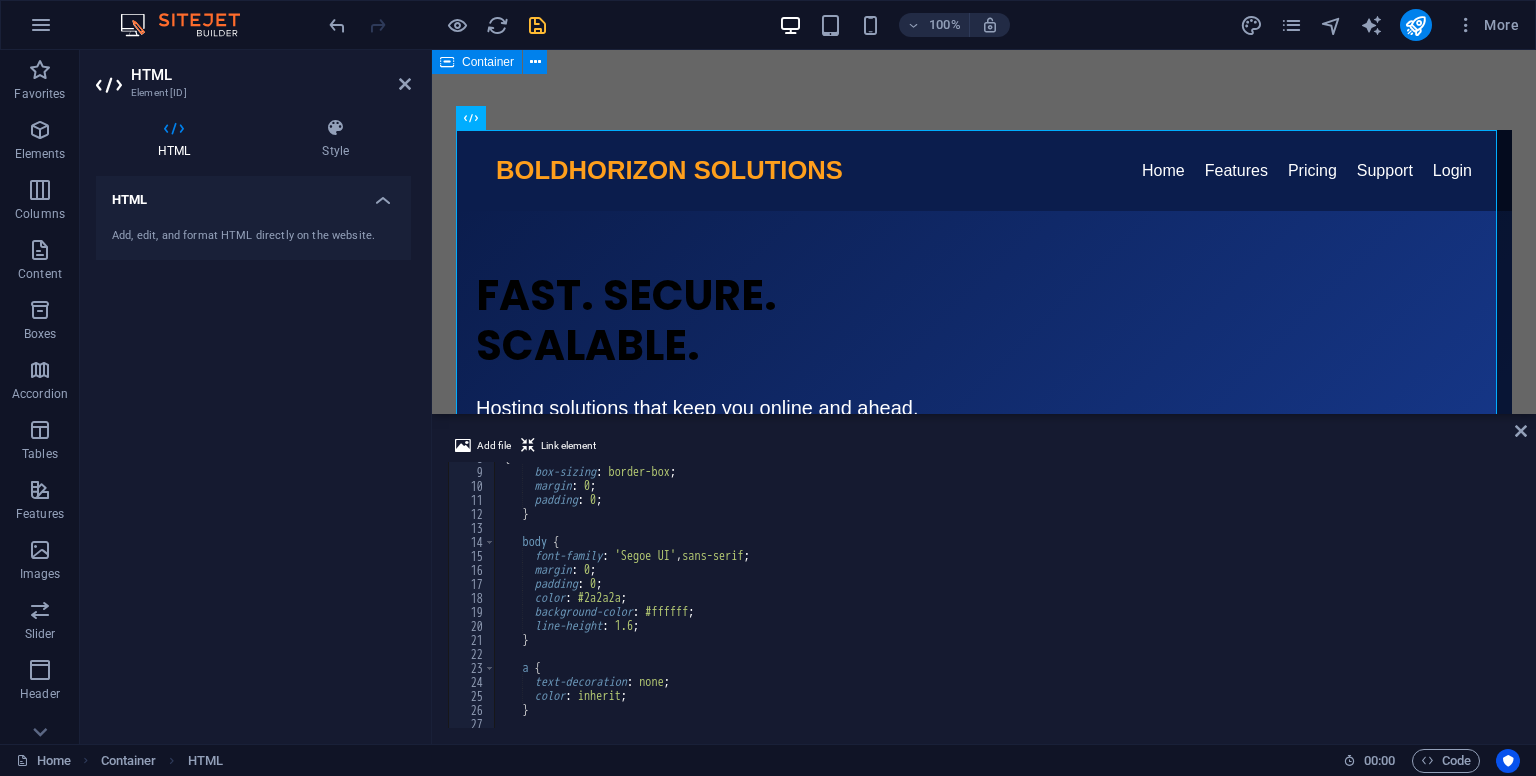 scroll, scrollTop: 92, scrollLeft: 0, axis: vertical 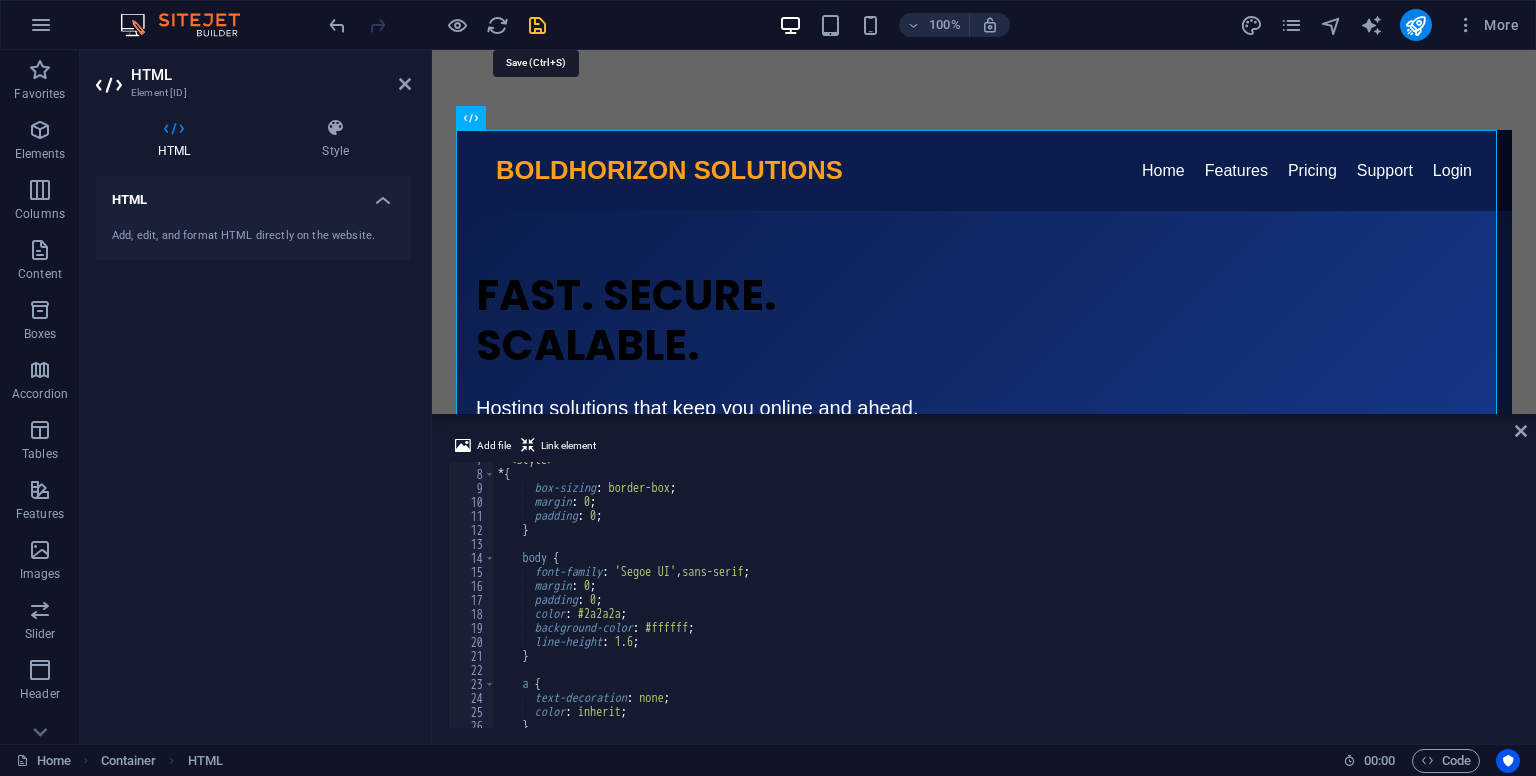 type on "<a href="#">Home</a>" 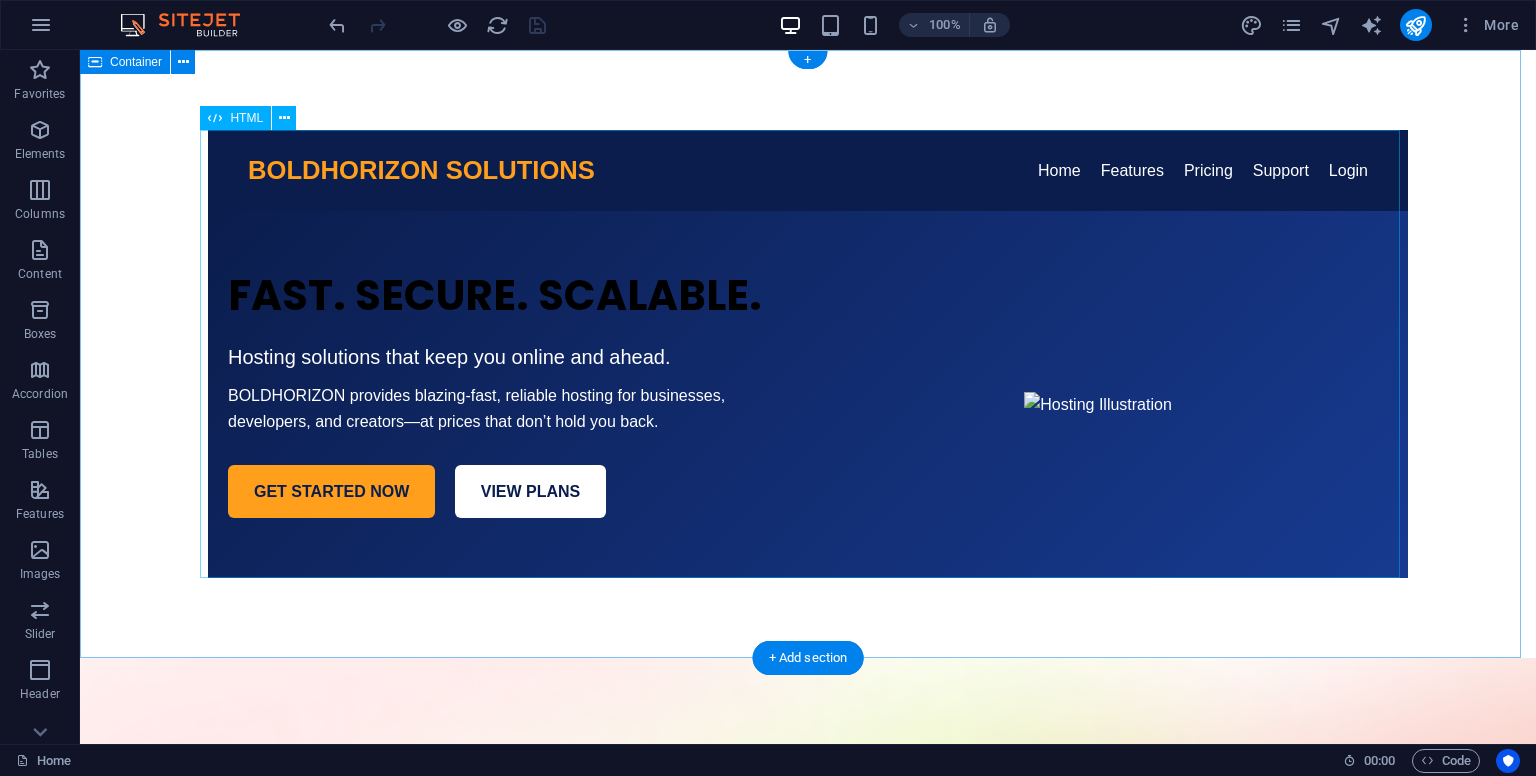 click on "BOLDHORIZON Solution
BOLDHORIZON SOLUTIONS
Home
Features
Pricing
Support
Login
FAST. SECURE. SCALABLE.
Hosting solutions that keep you online and ahead.
BOLDHORIZON provides blazing-fast, reliable hosting for businesses, developers, and creators—at prices that don’t hold you back.
GET STARTED NOW
VIEW PLANS" at bounding box center (808, 354) 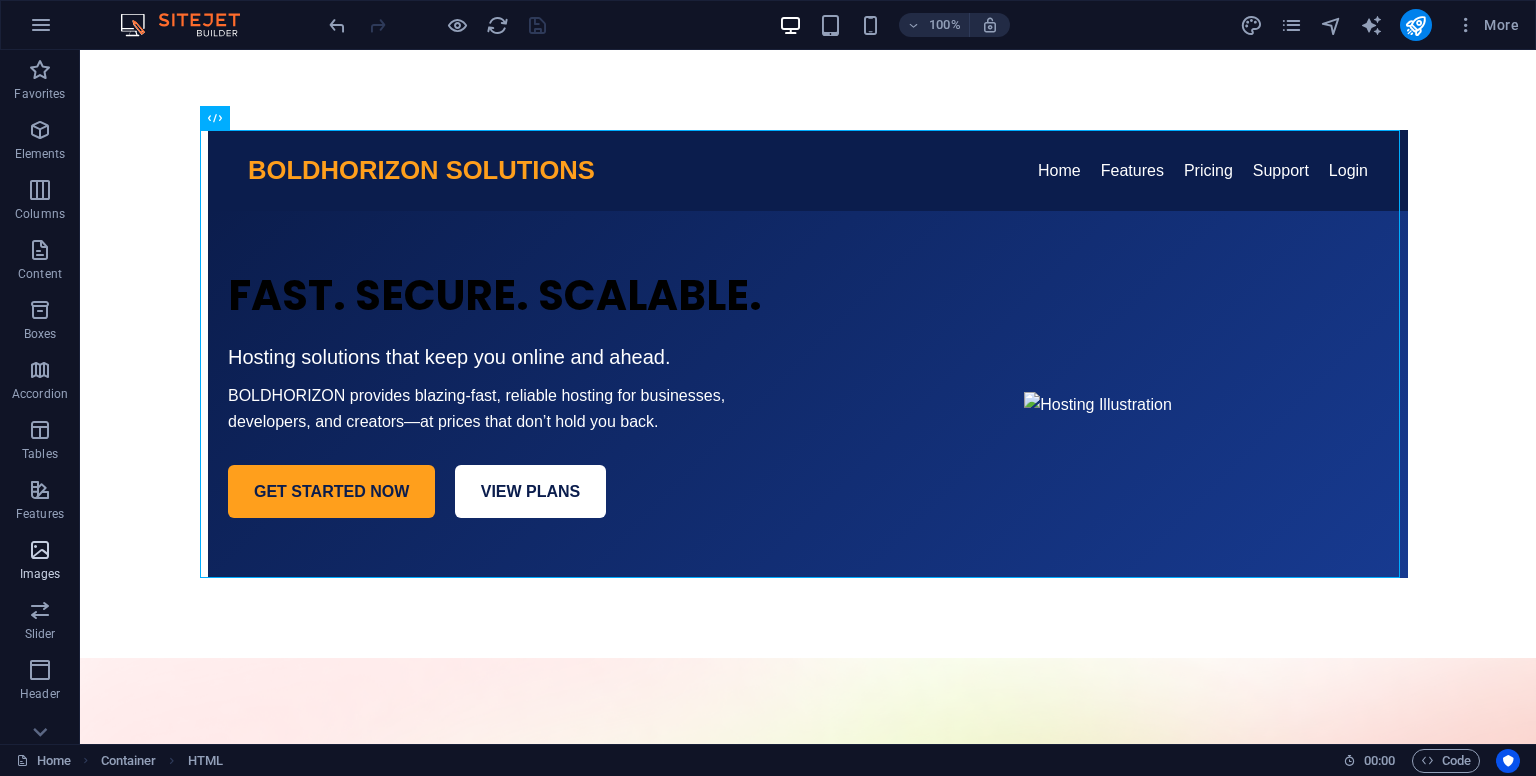 click at bounding box center [40, 550] 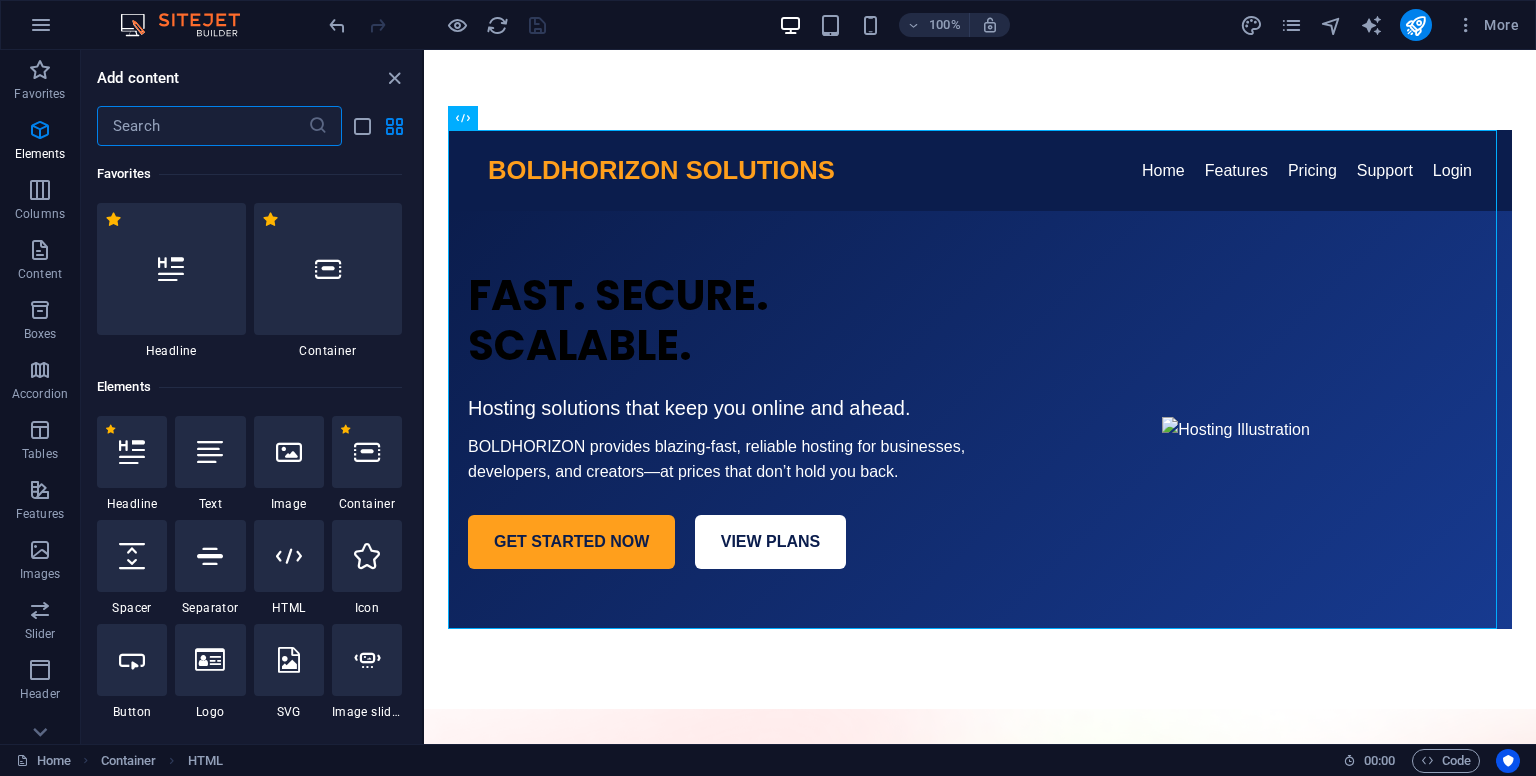 scroll, scrollTop: 10140, scrollLeft: 0, axis: vertical 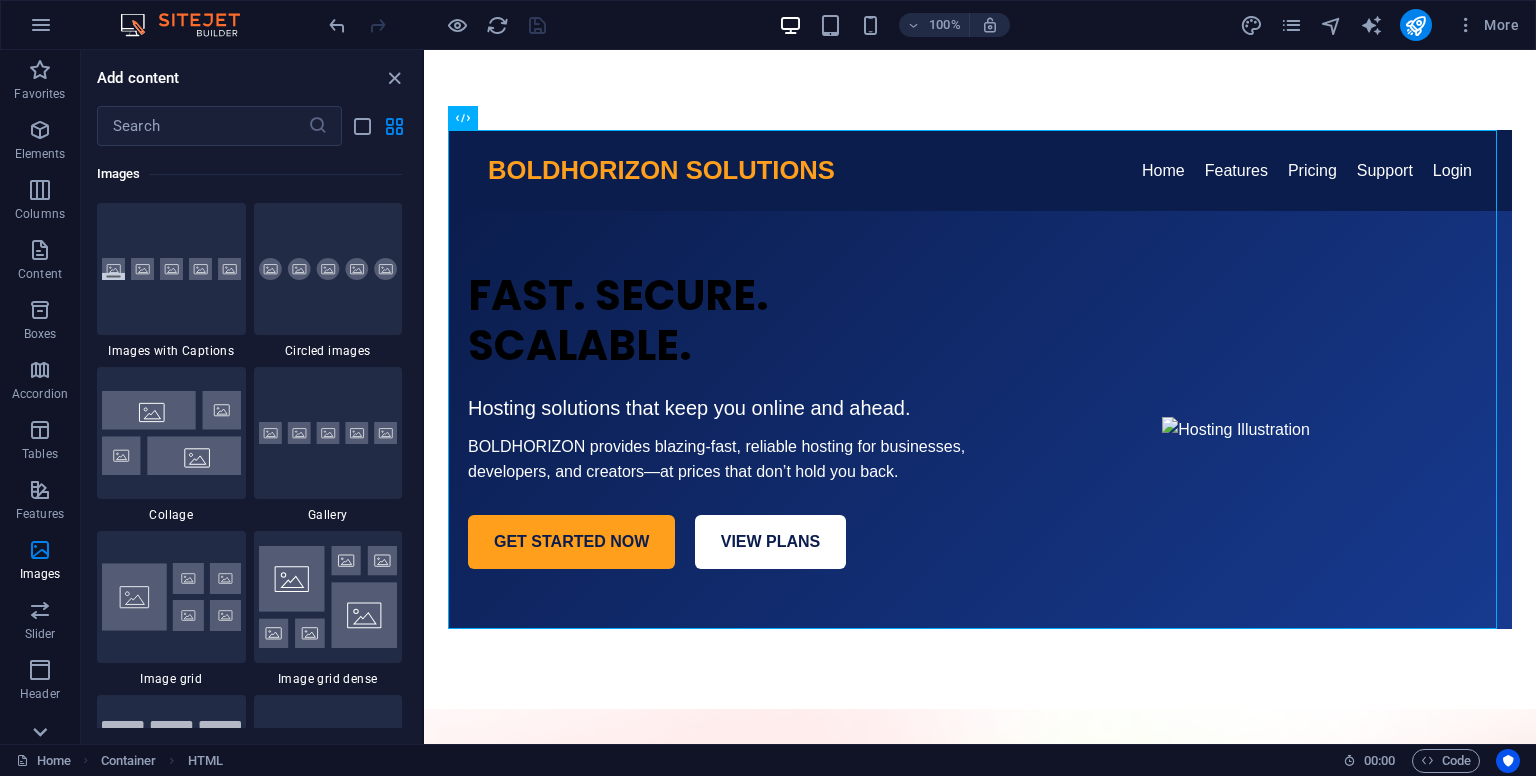 click 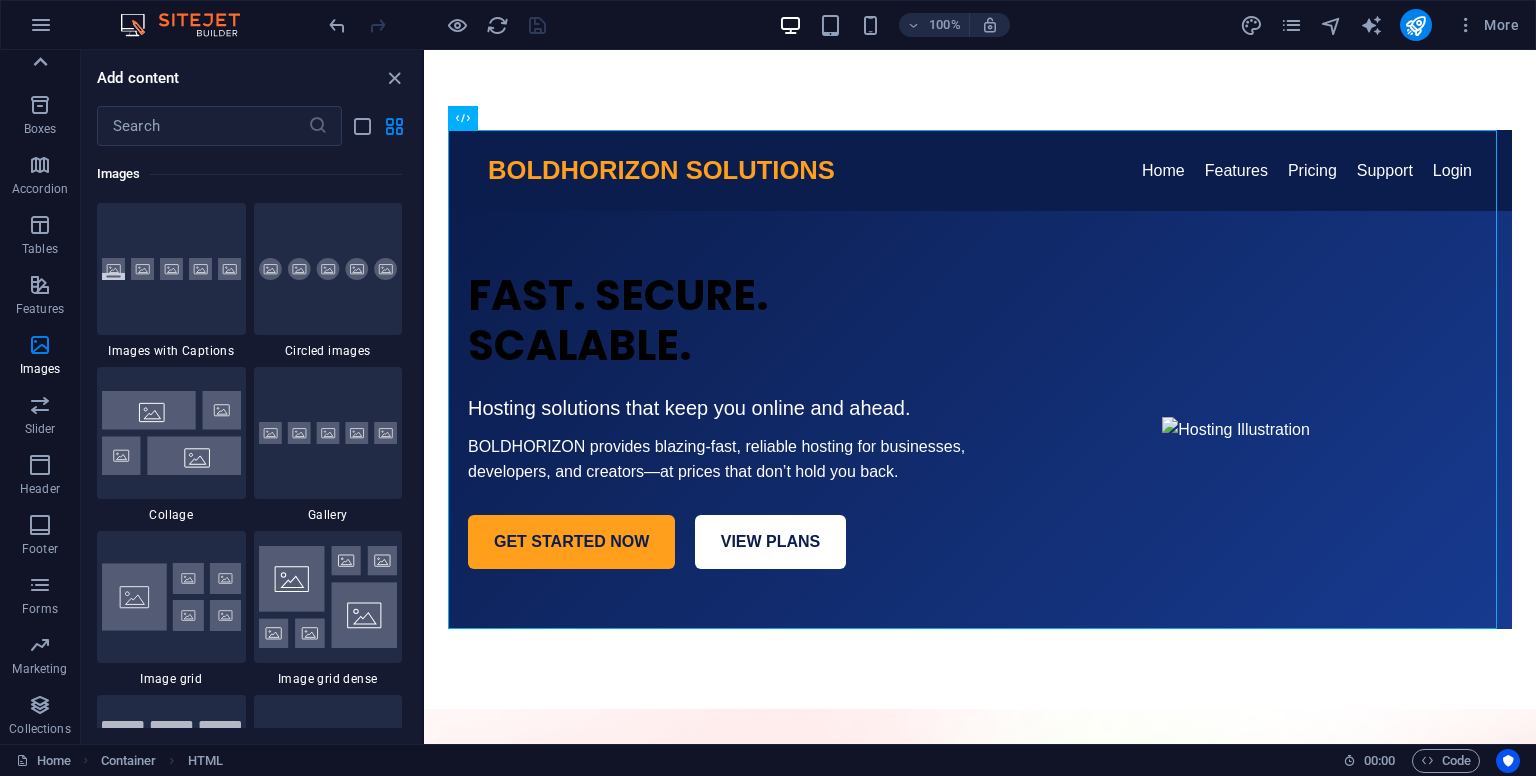 click 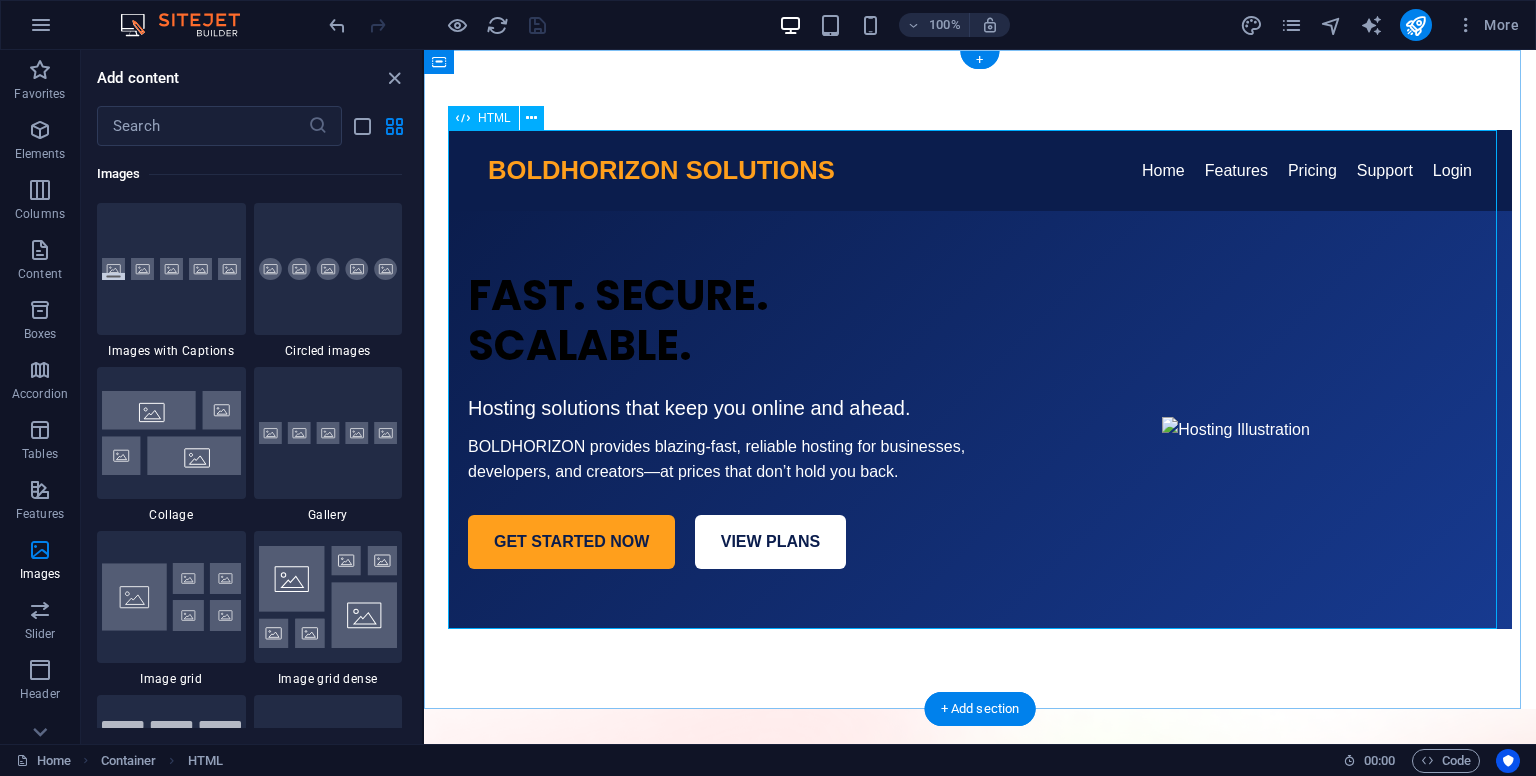 click on "BOLDHORIZON Solution
BOLDHORIZON SOLUTIONS
Home
Features
Pricing
Support
Login
FAST. SECURE. SCALABLE.
Hosting solutions that keep you online and ahead.
BOLDHORIZON provides blazing-fast, reliable hosting for businesses, developers, and creators—at prices that don’t hold you back.
GET STARTED NOW
VIEW PLANS" at bounding box center (980, 379) 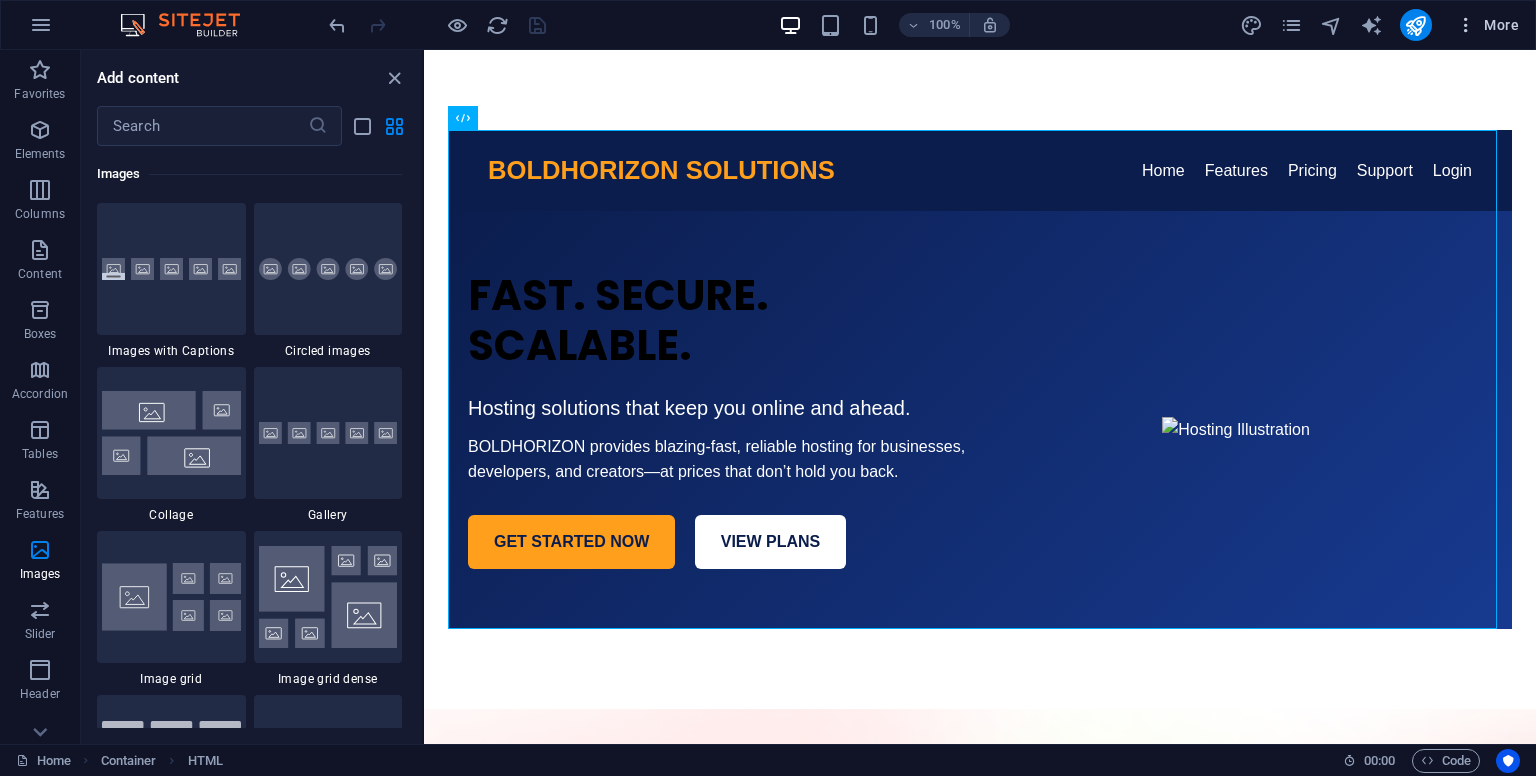 click at bounding box center [1466, 25] 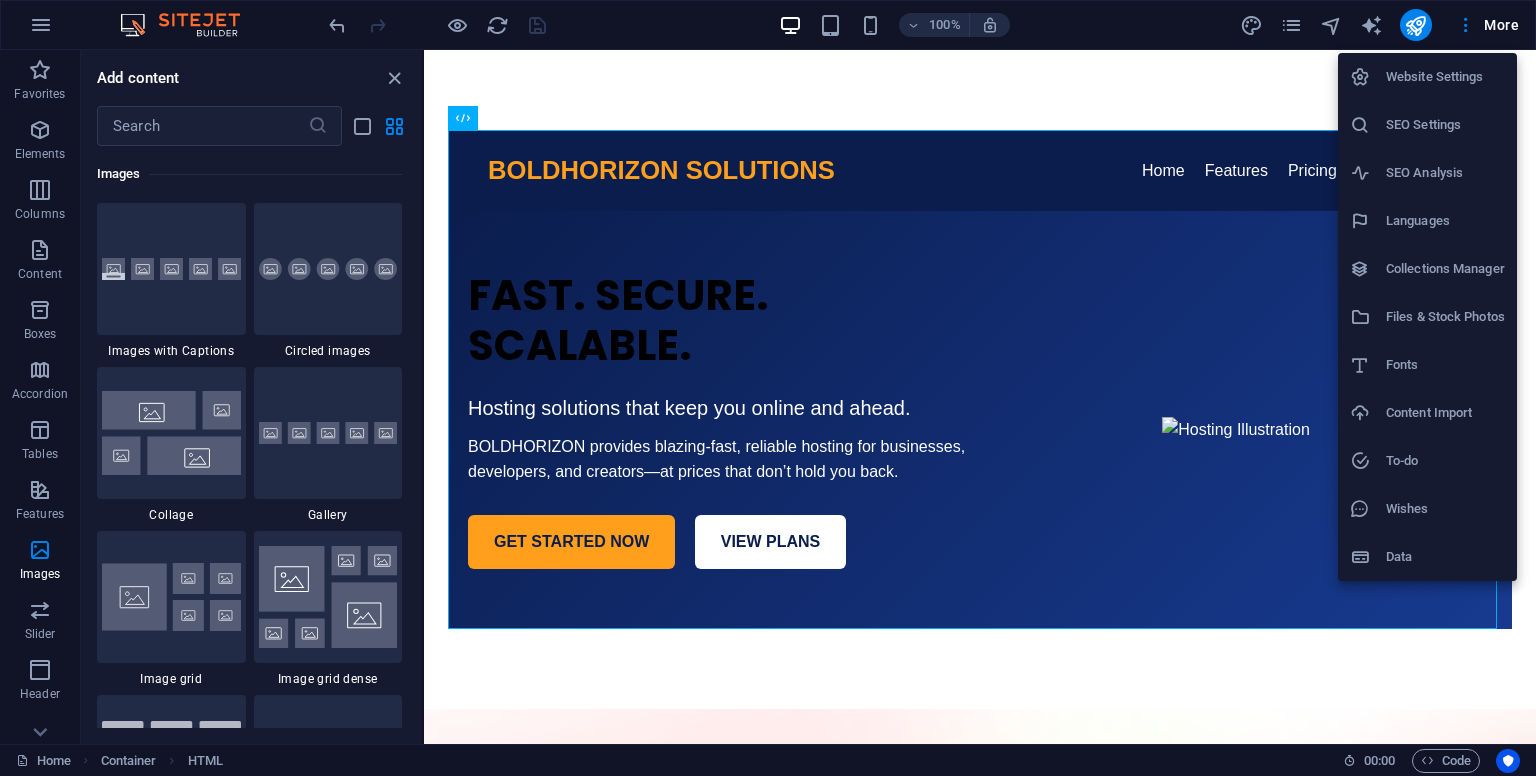 click on "Files & Stock Photos" at bounding box center (1445, 317) 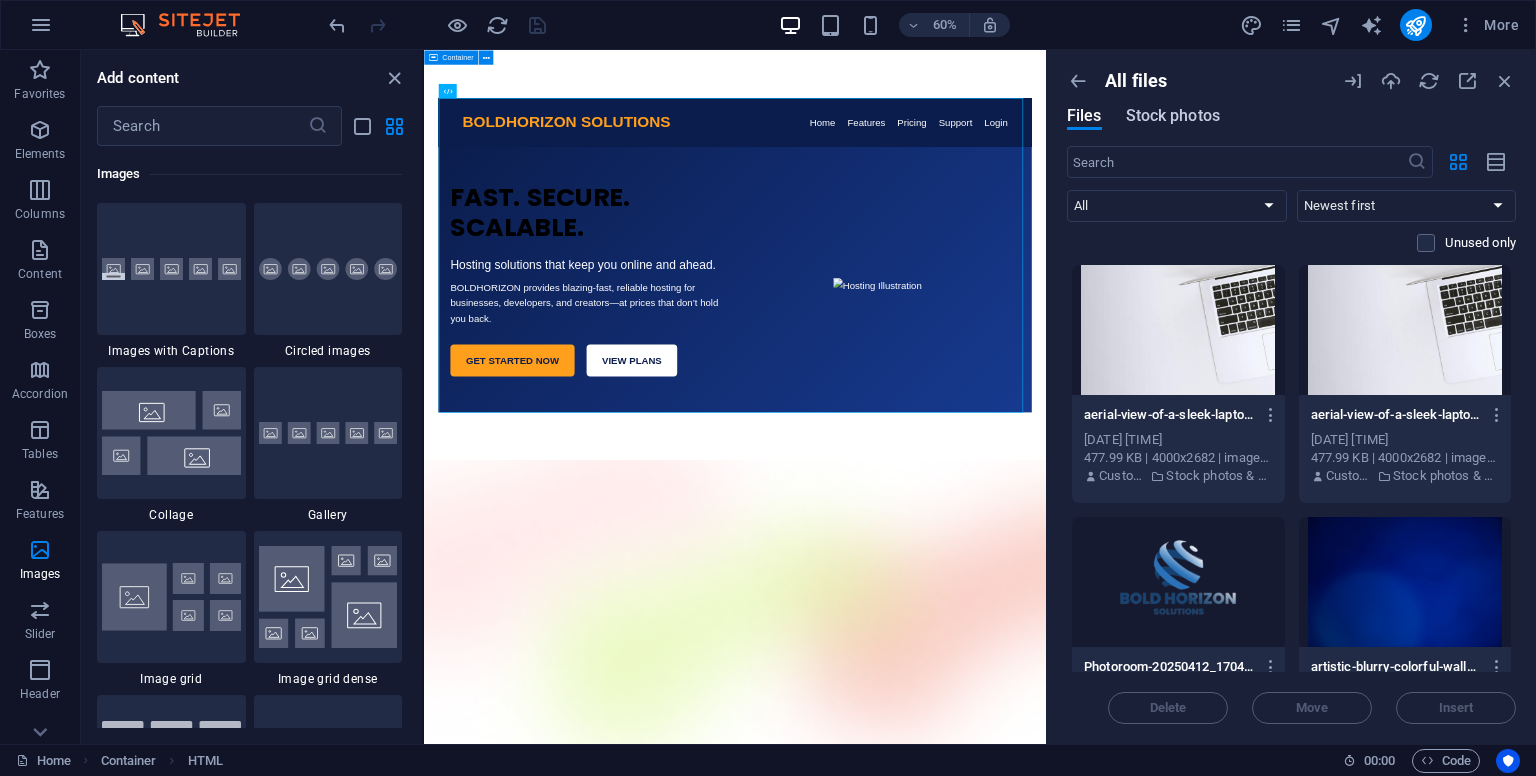 click on "Stock photos" at bounding box center (1173, 116) 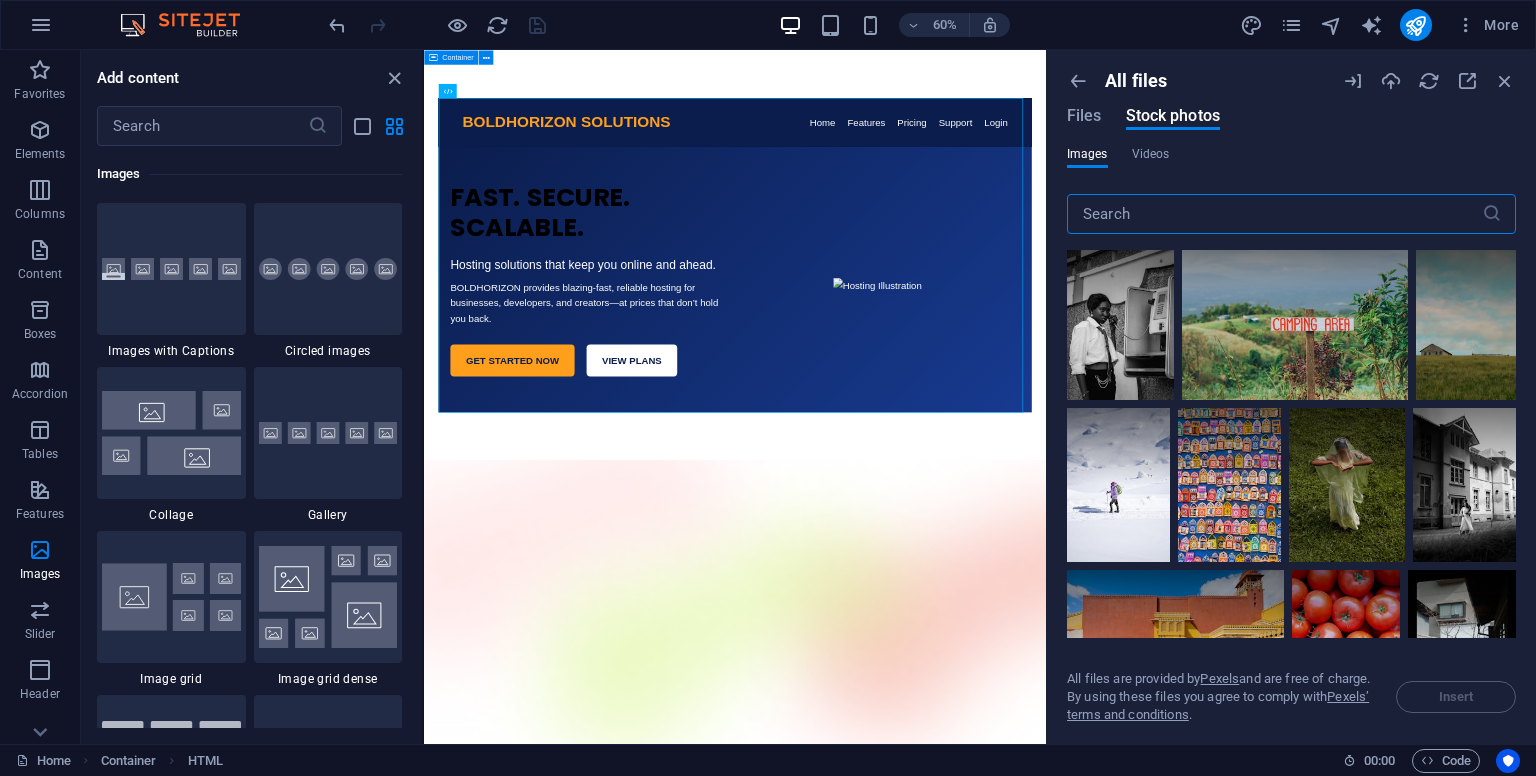 click at bounding box center [1274, 214] 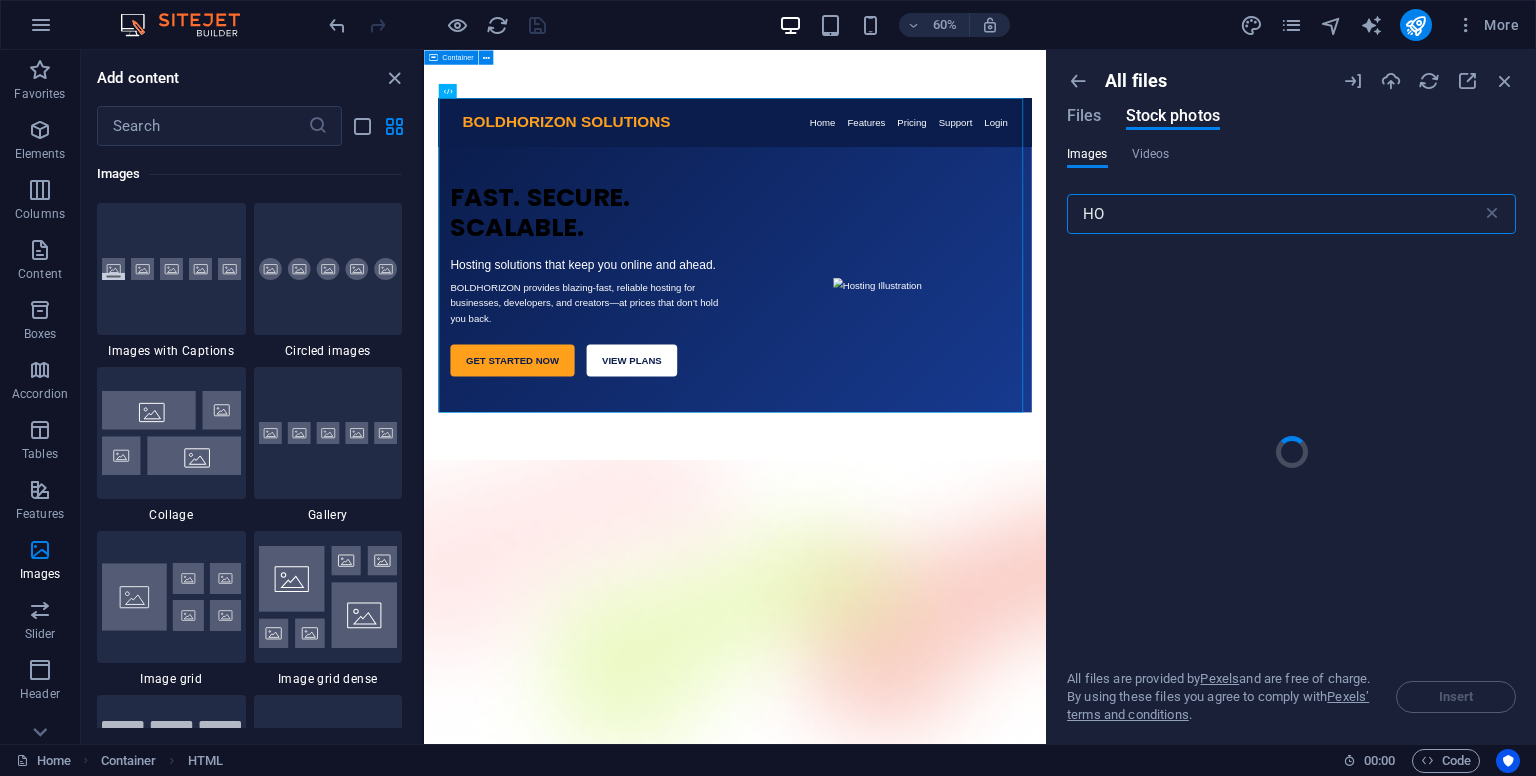 type on "H" 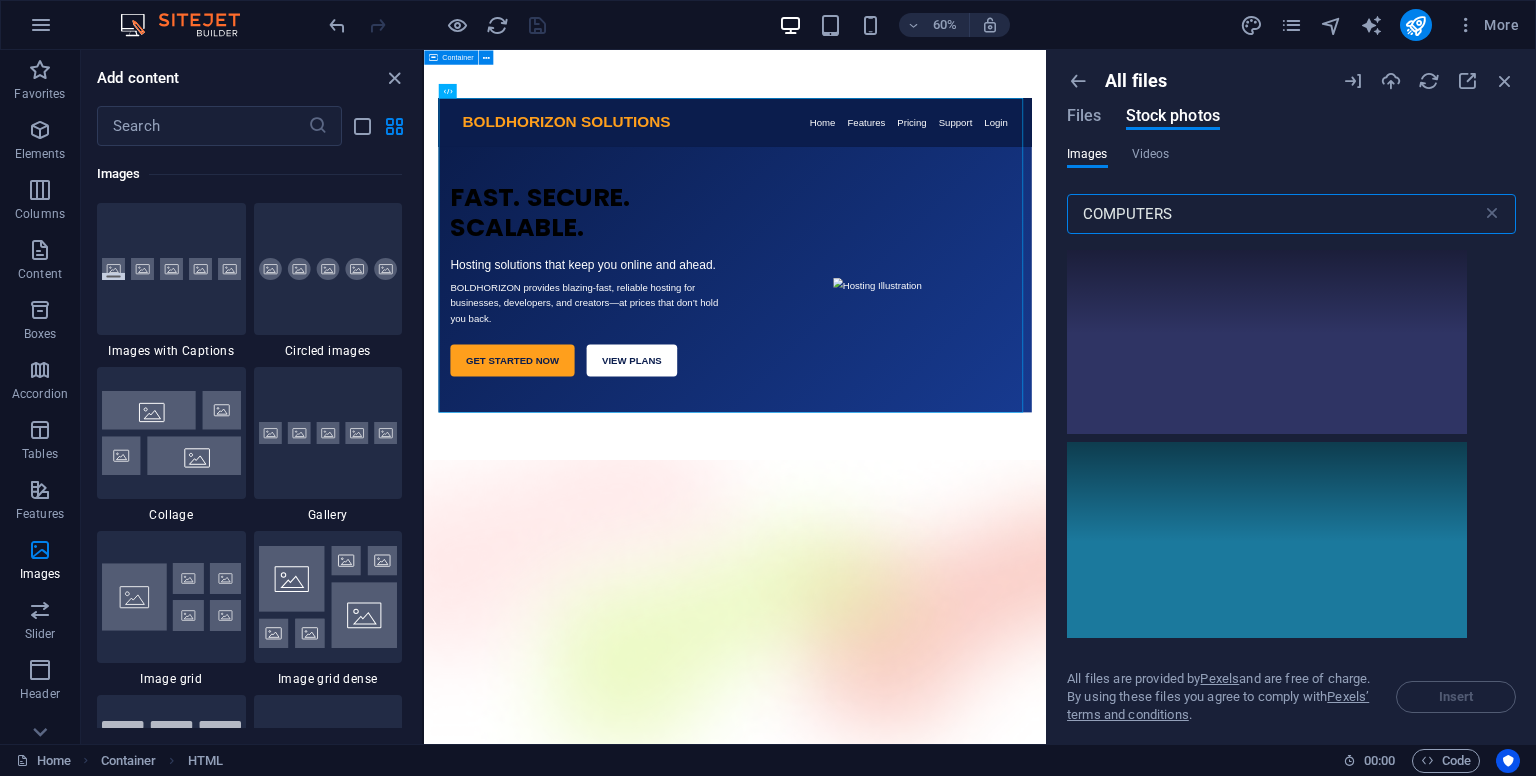 scroll, scrollTop: 1026, scrollLeft: 0, axis: vertical 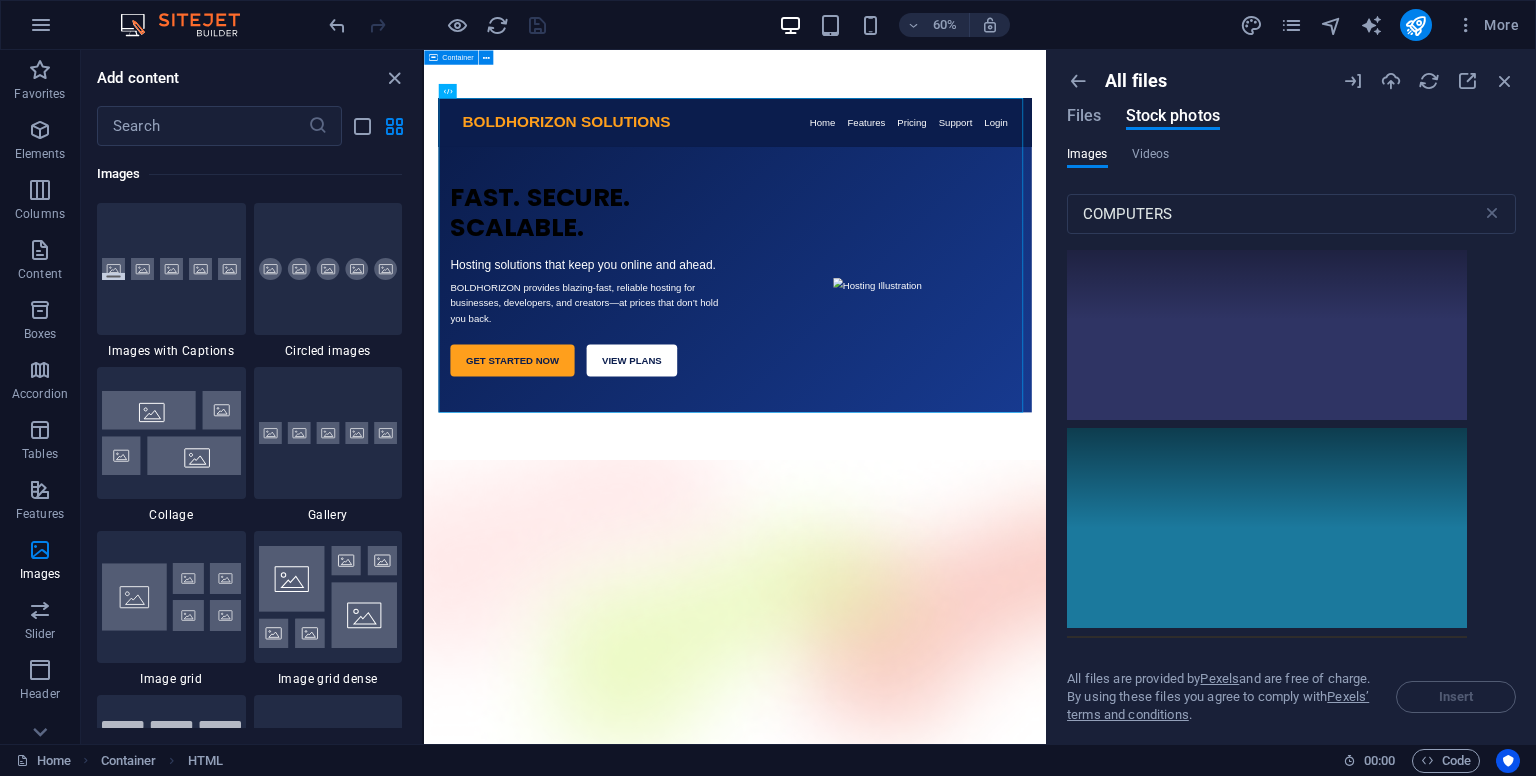 drag, startPoint x: 1516, startPoint y: 321, endPoint x: 1514, endPoint y: 303, distance: 18.110771 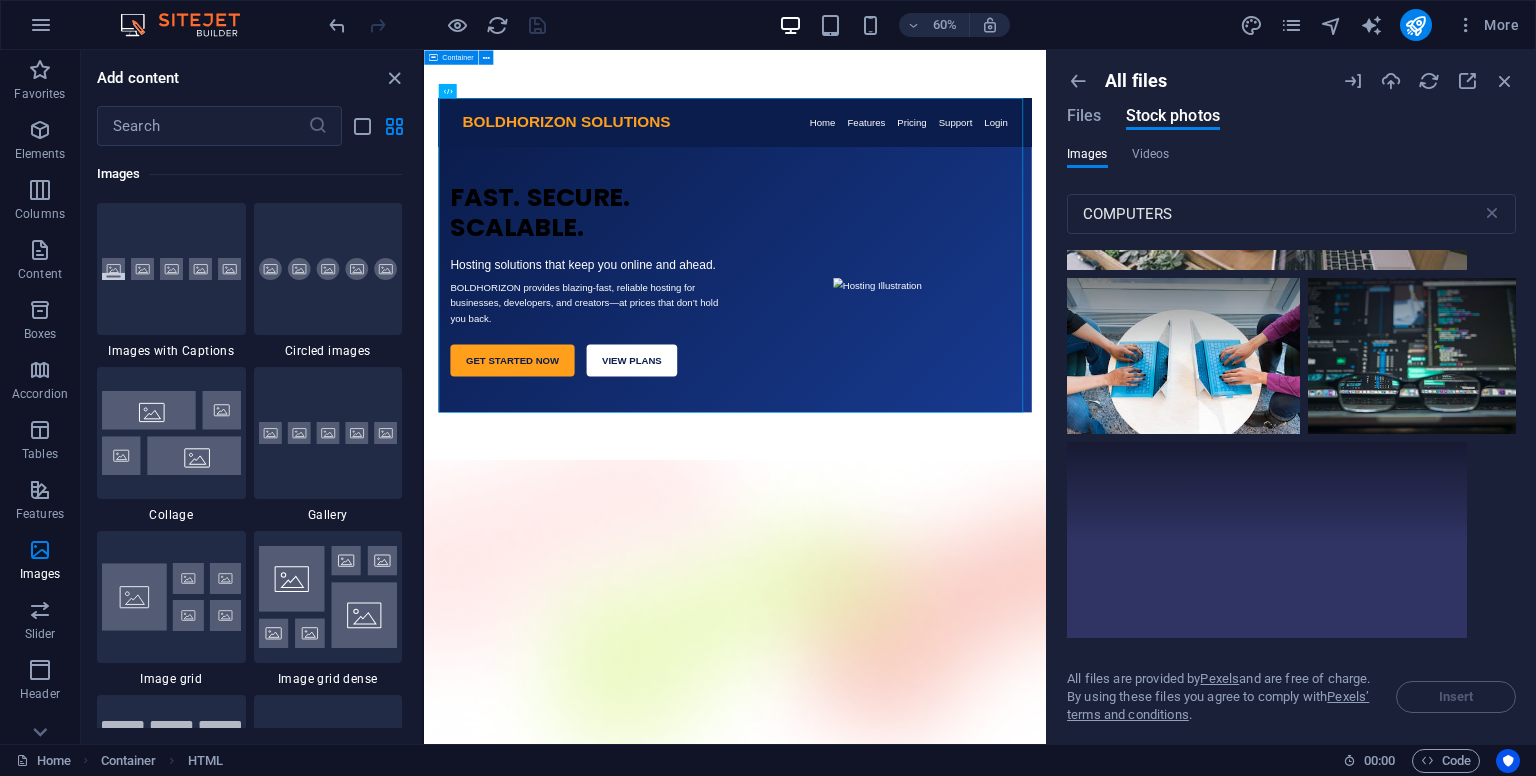scroll, scrollTop: 832, scrollLeft: 0, axis: vertical 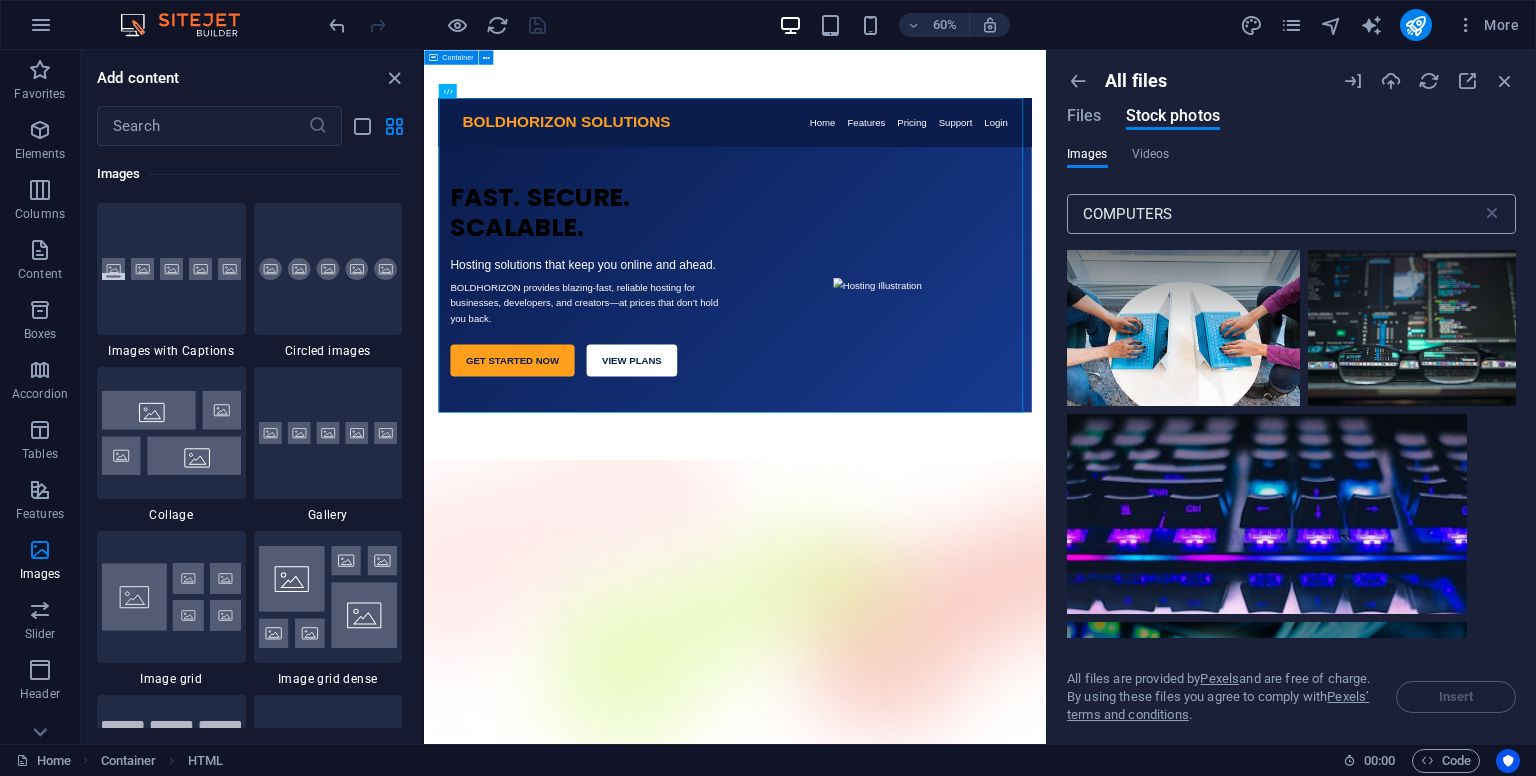 click on "COMPUTERS" at bounding box center [1274, 214] 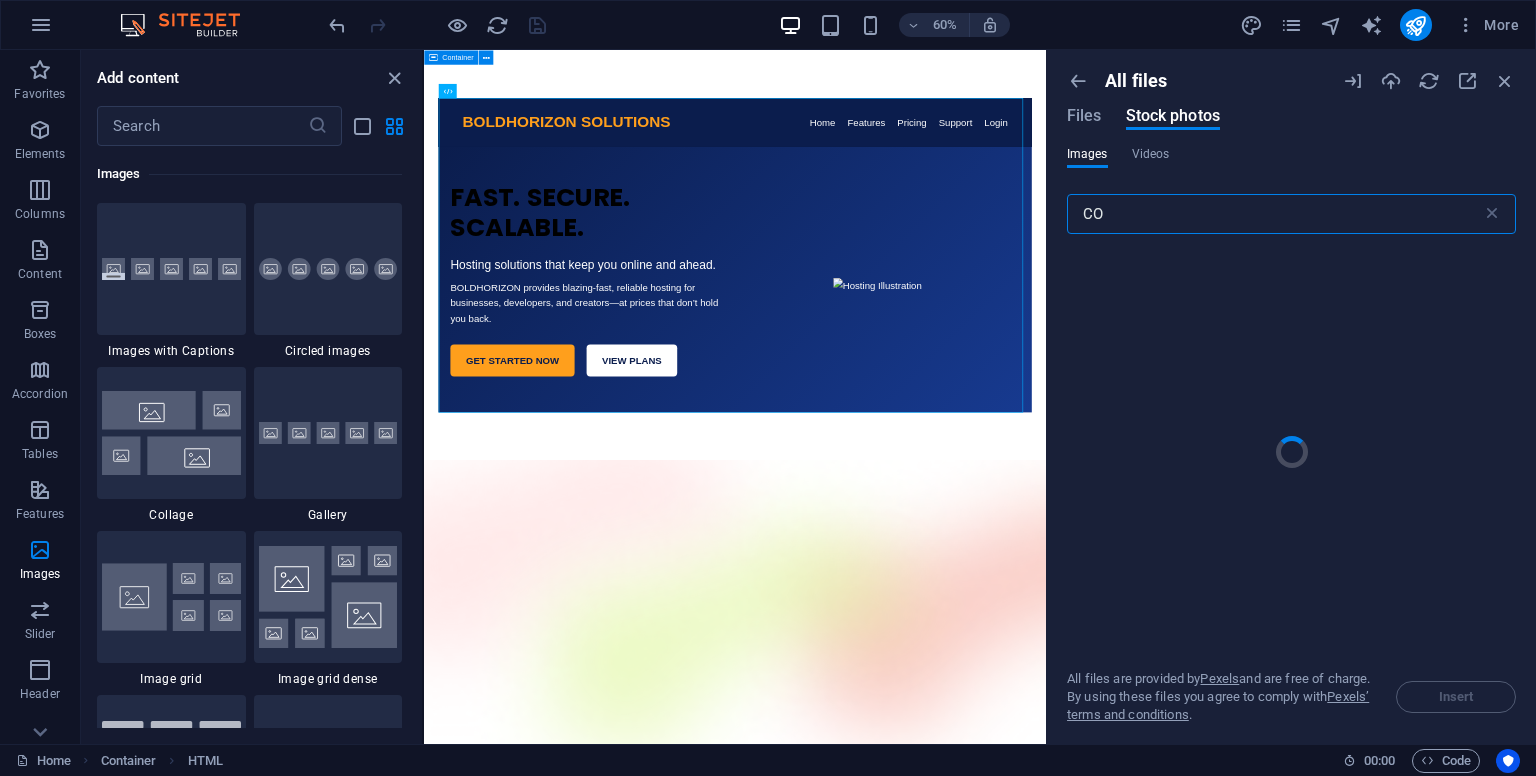 type on "C" 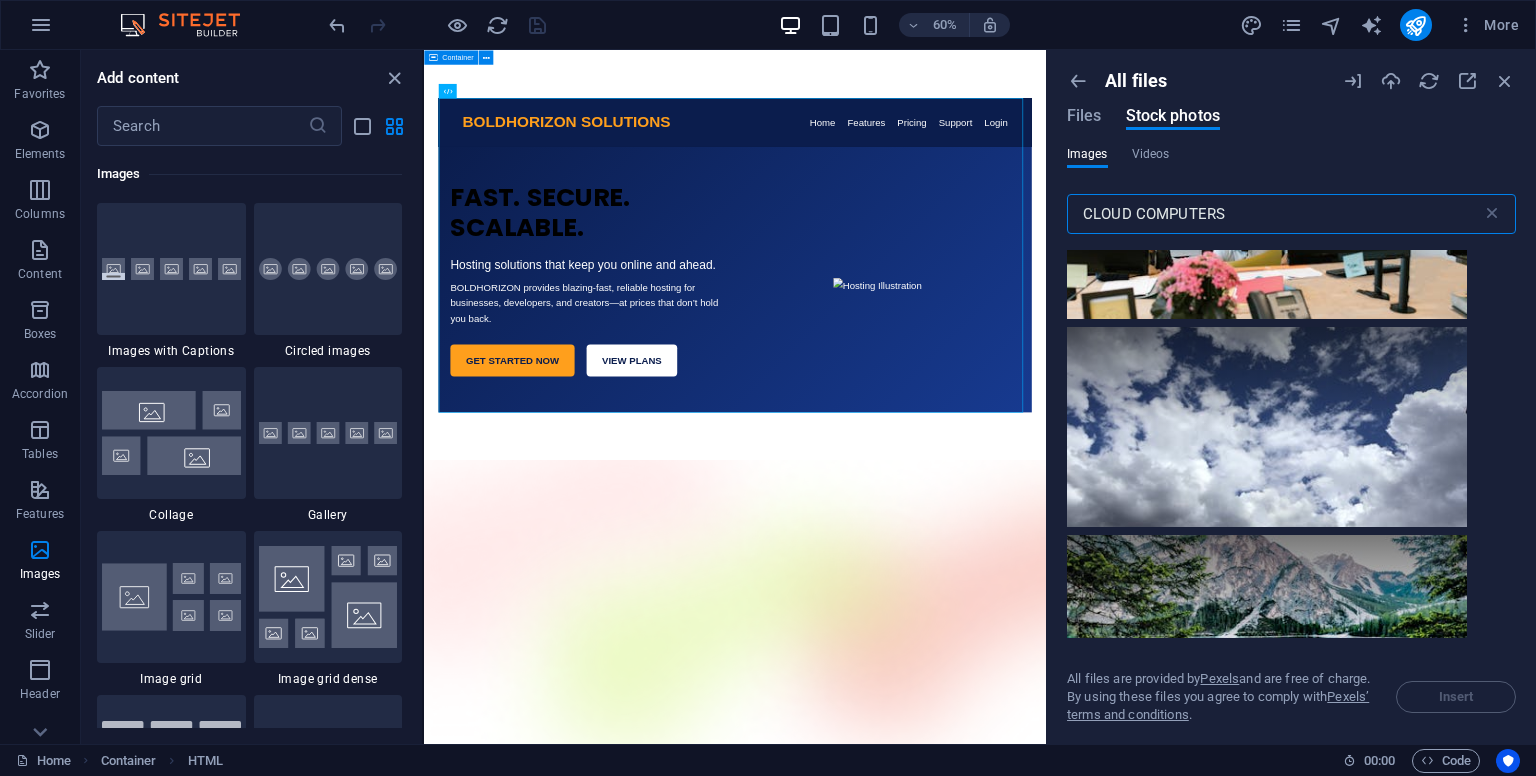 scroll, scrollTop: 1018, scrollLeft: 0, axis: vertical 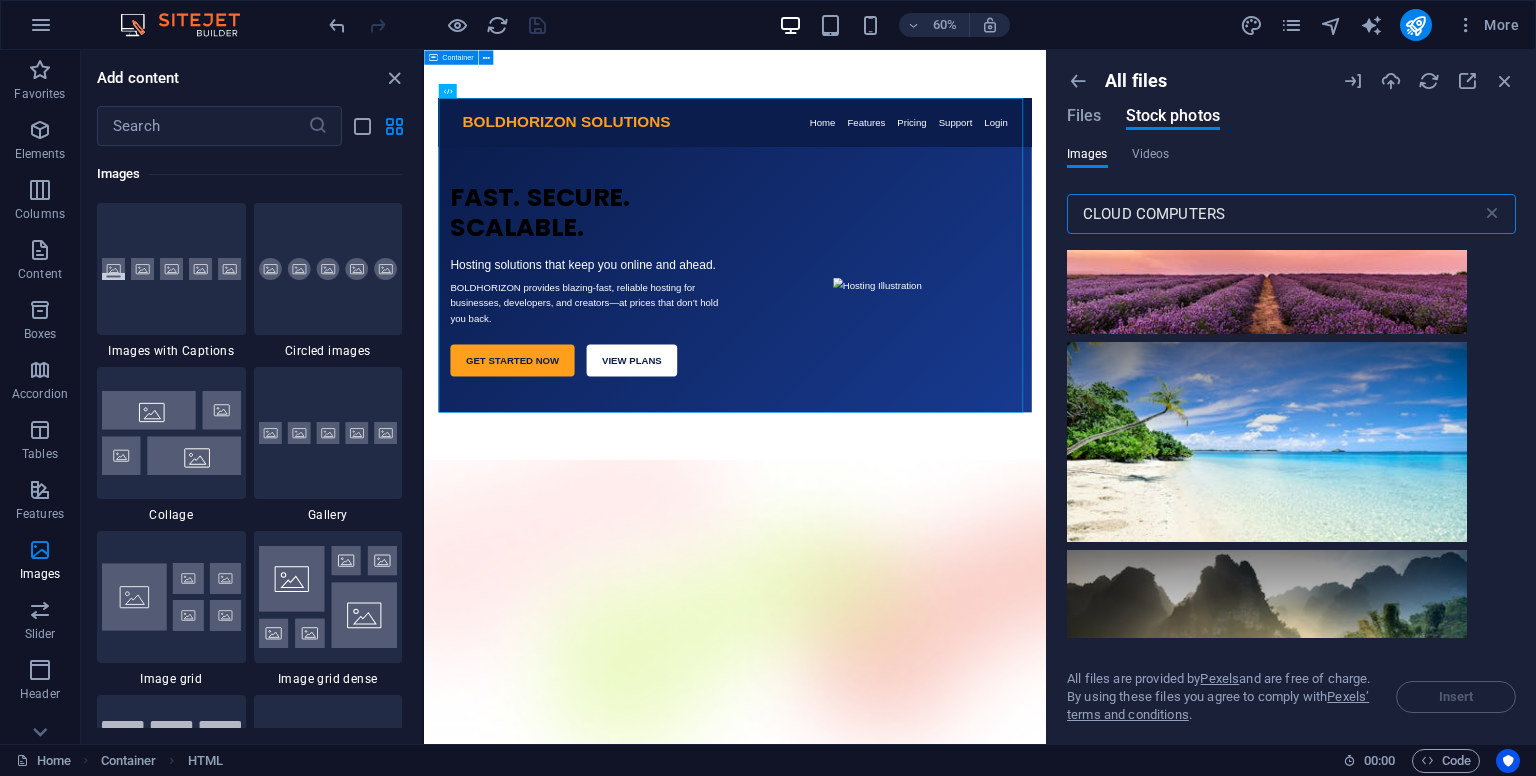 drag, startPoint x: 1133, startPoint y: 217, endPoint x: 1053, endPoint y: 216, distance: 80.00625 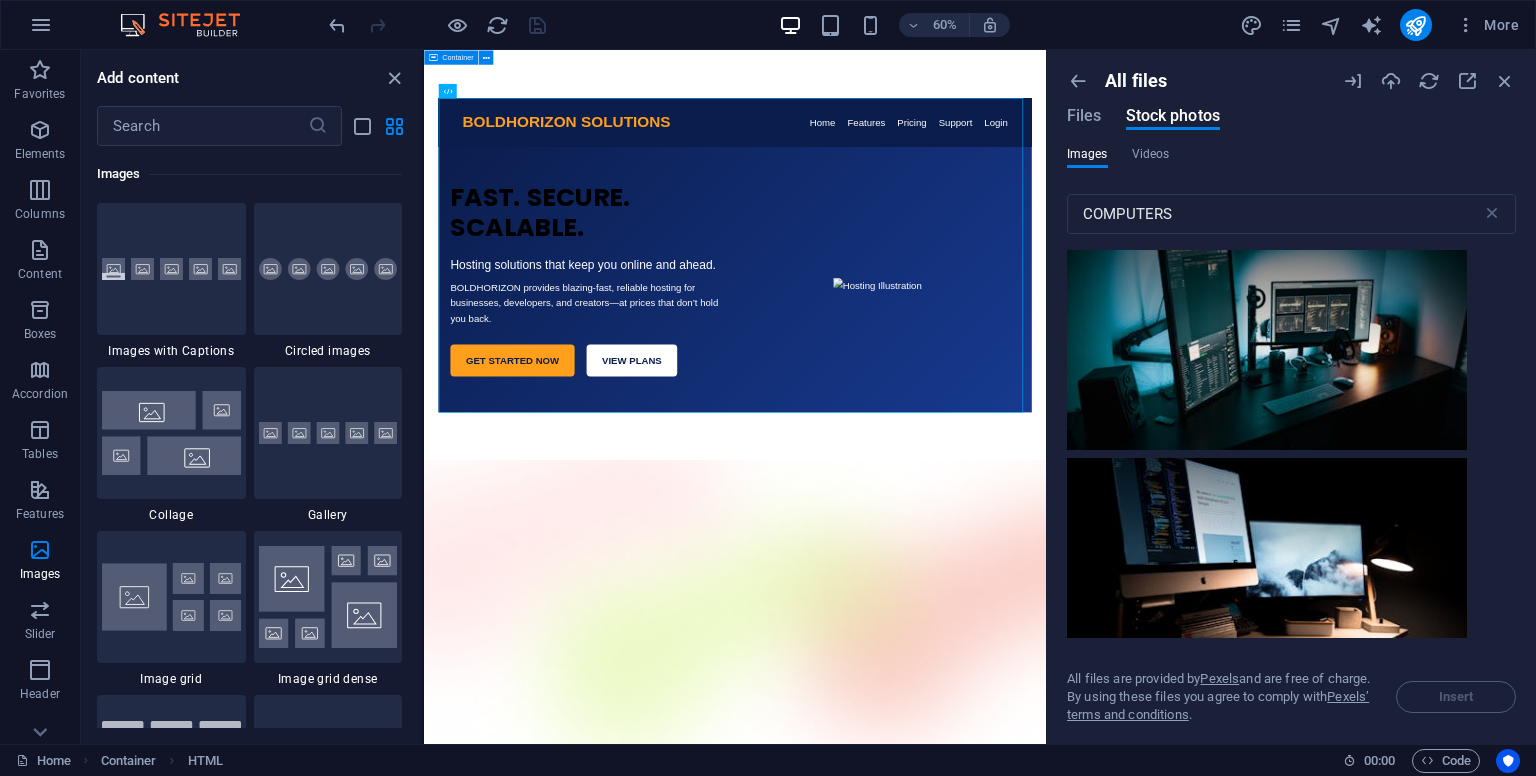 click at bounding box center [1291, 444] 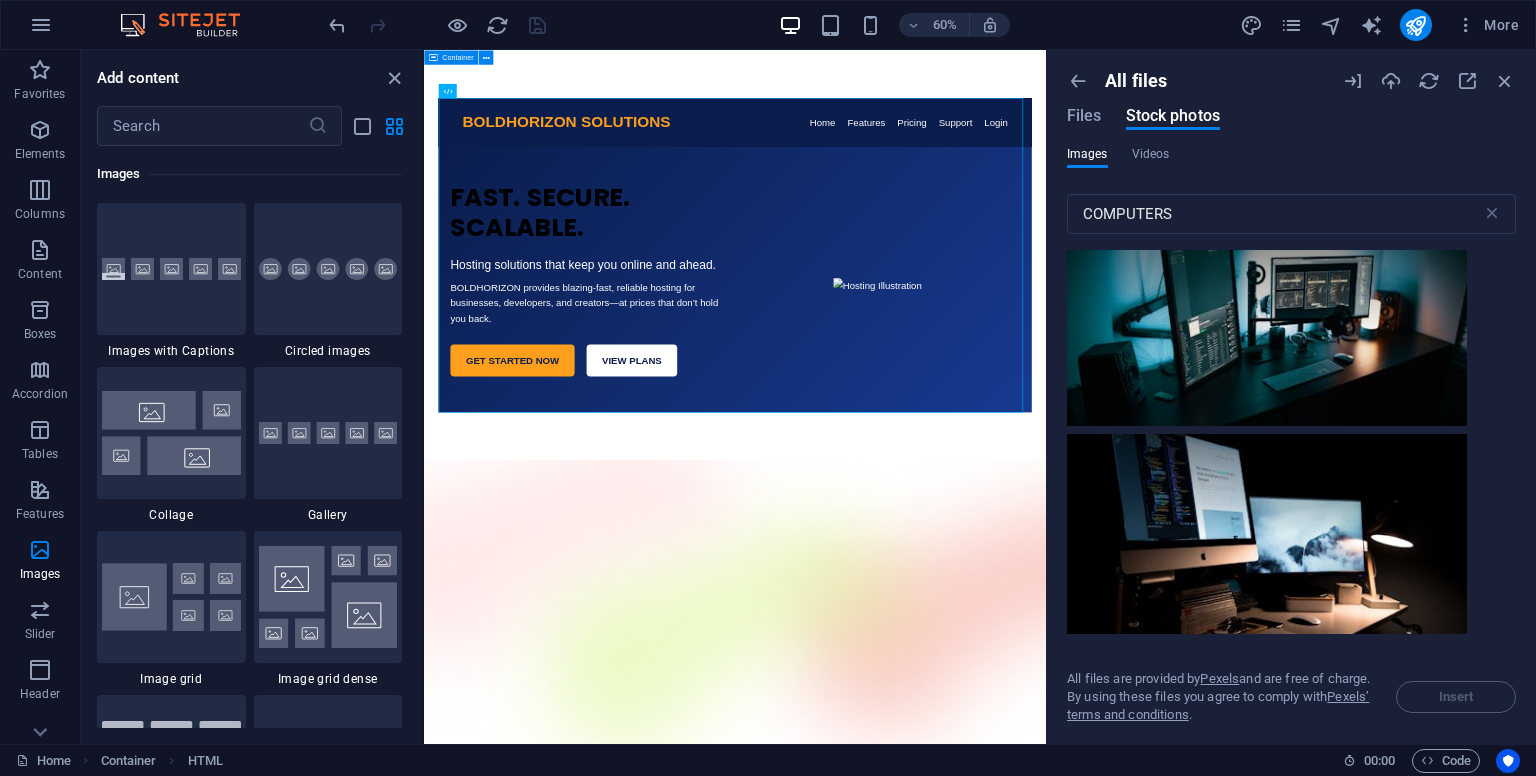 scroll, scrollTop: 0, scrollLeft: 0, axis: both 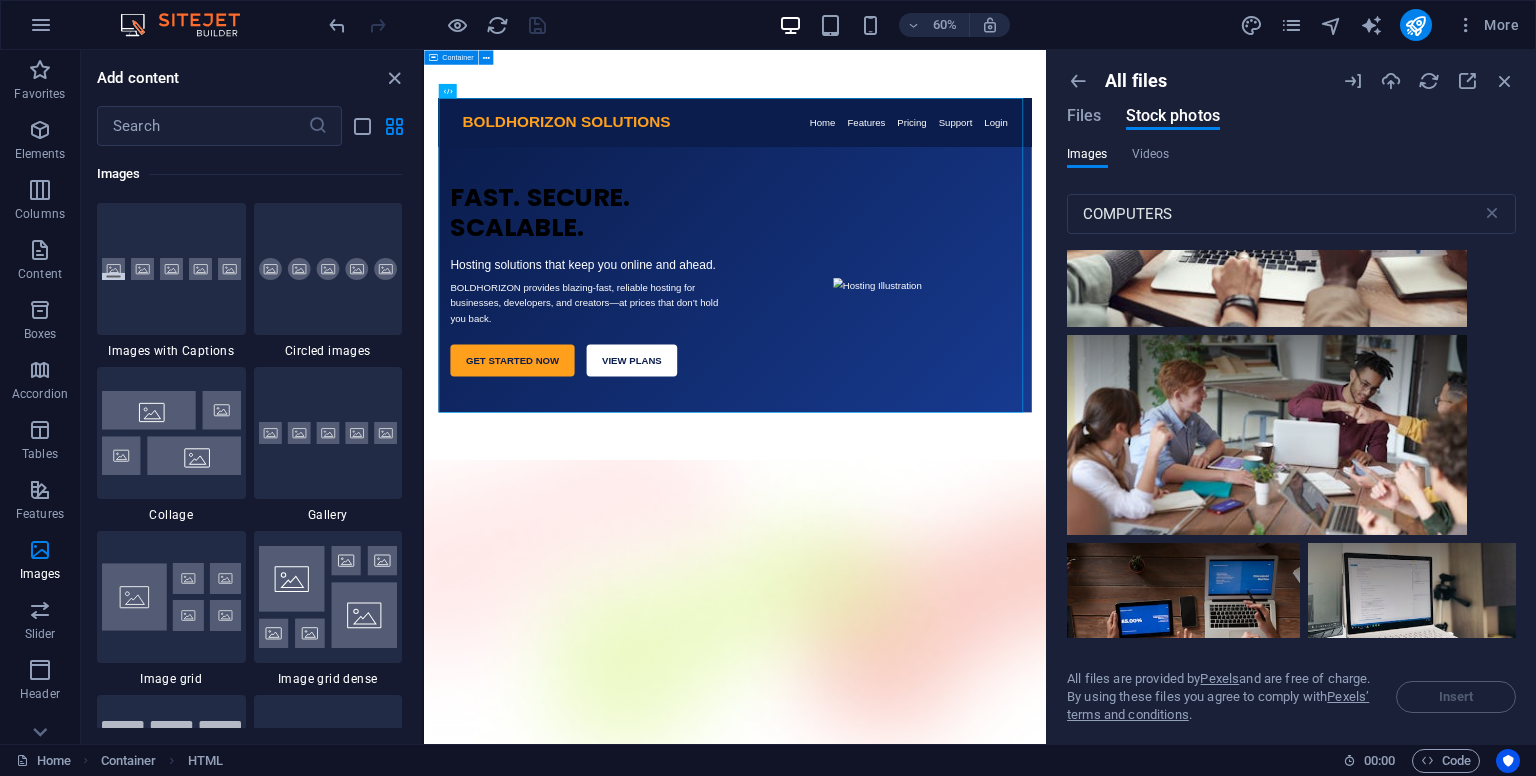 click at bounding box center (1291, 444) 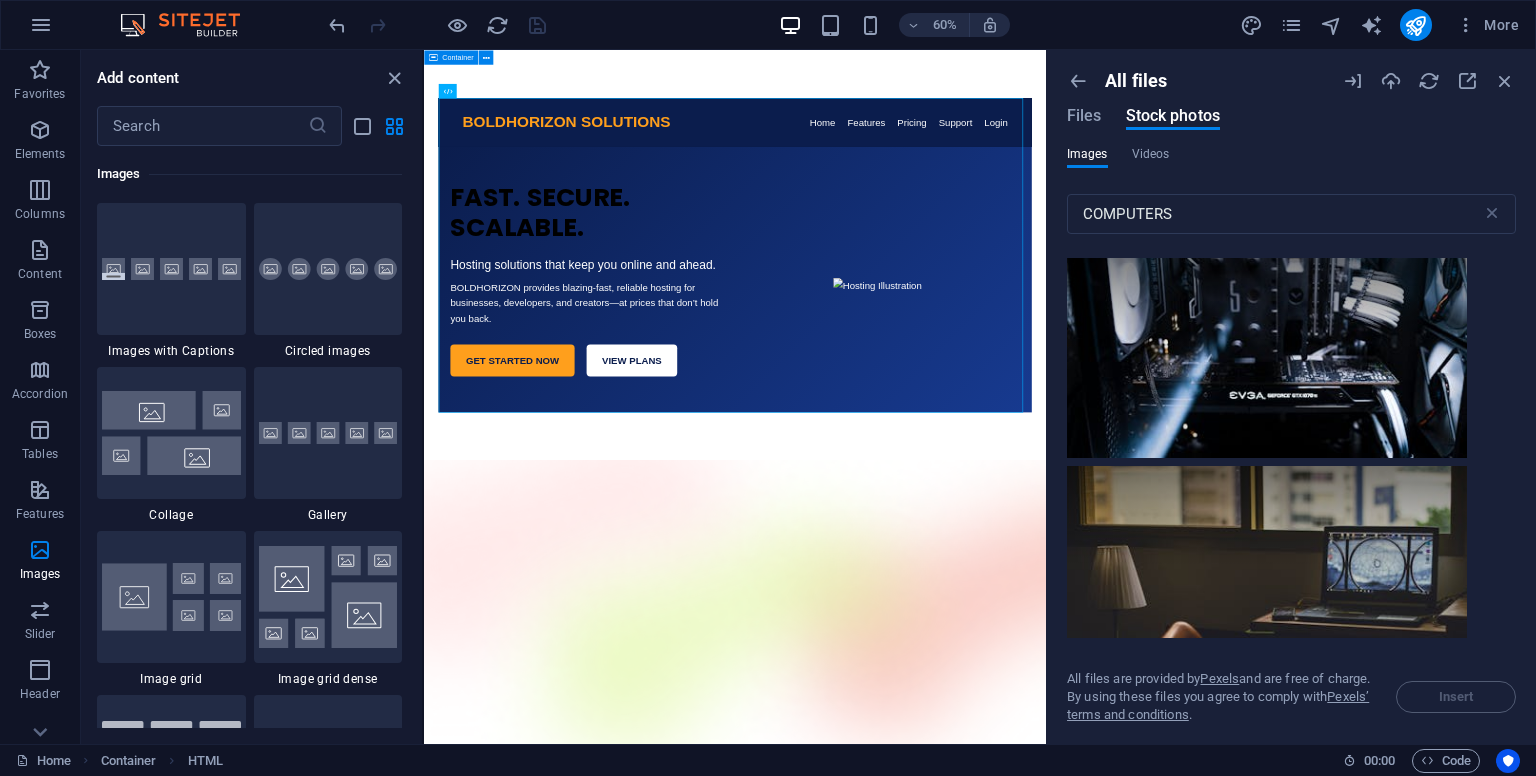 scroll, scrollTop: 12406, scrollLeft: 0, axis: vertical 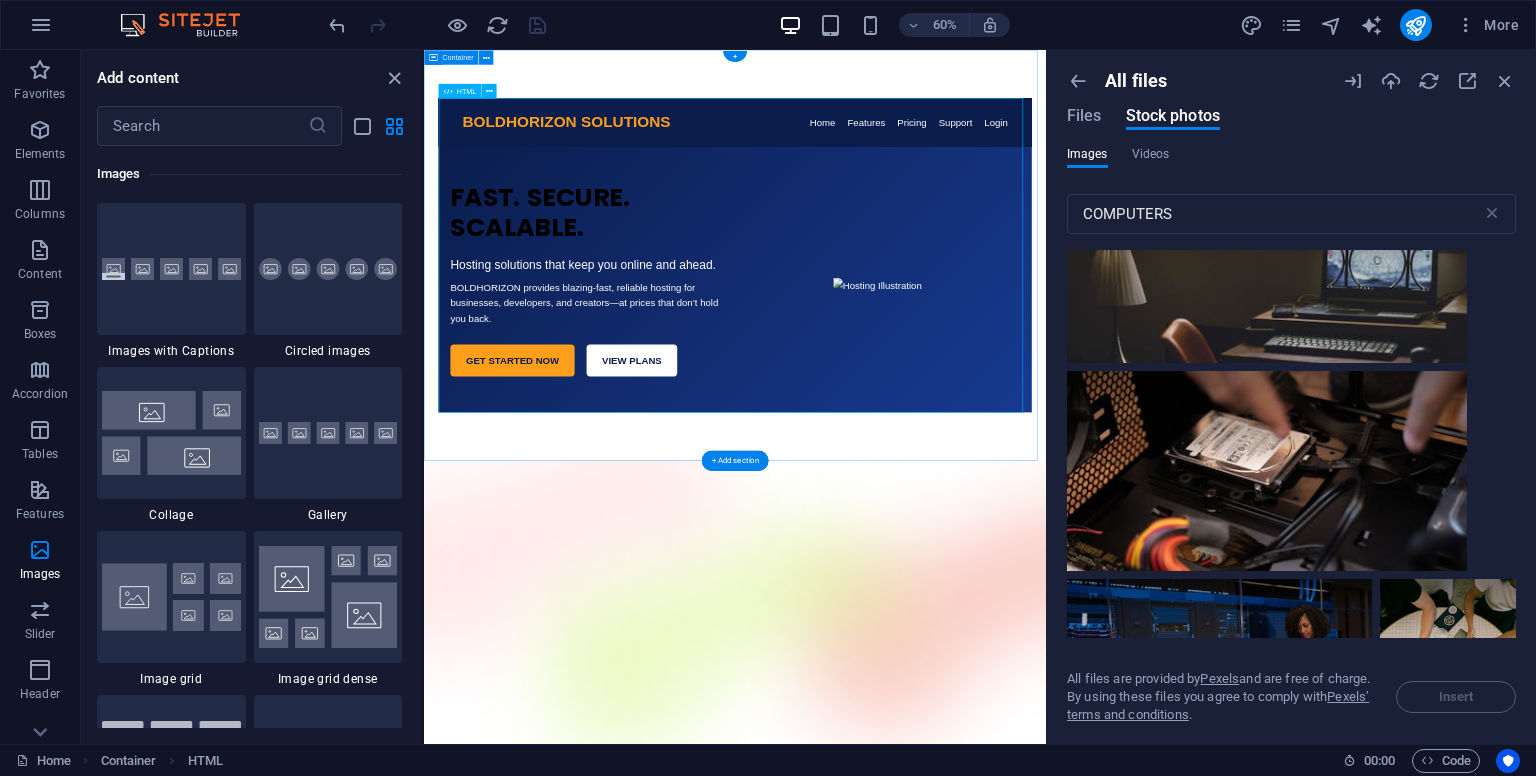 click on "BOLDHORIZON Solution
BOLDHORIZON SOLUTIONS
Home
Features
Pricing
Support
Login
FAST. SECURE. SCALABLE.
Hosting solutions that keep you online and ahead.
BOLDHORIZON provides blazing-fast, reliable hosting for businesses, developers, and creators—at prices that don’t hold you back.
GET STARTED NOW
VIEW PLANS" at bounding box center (942, 392) 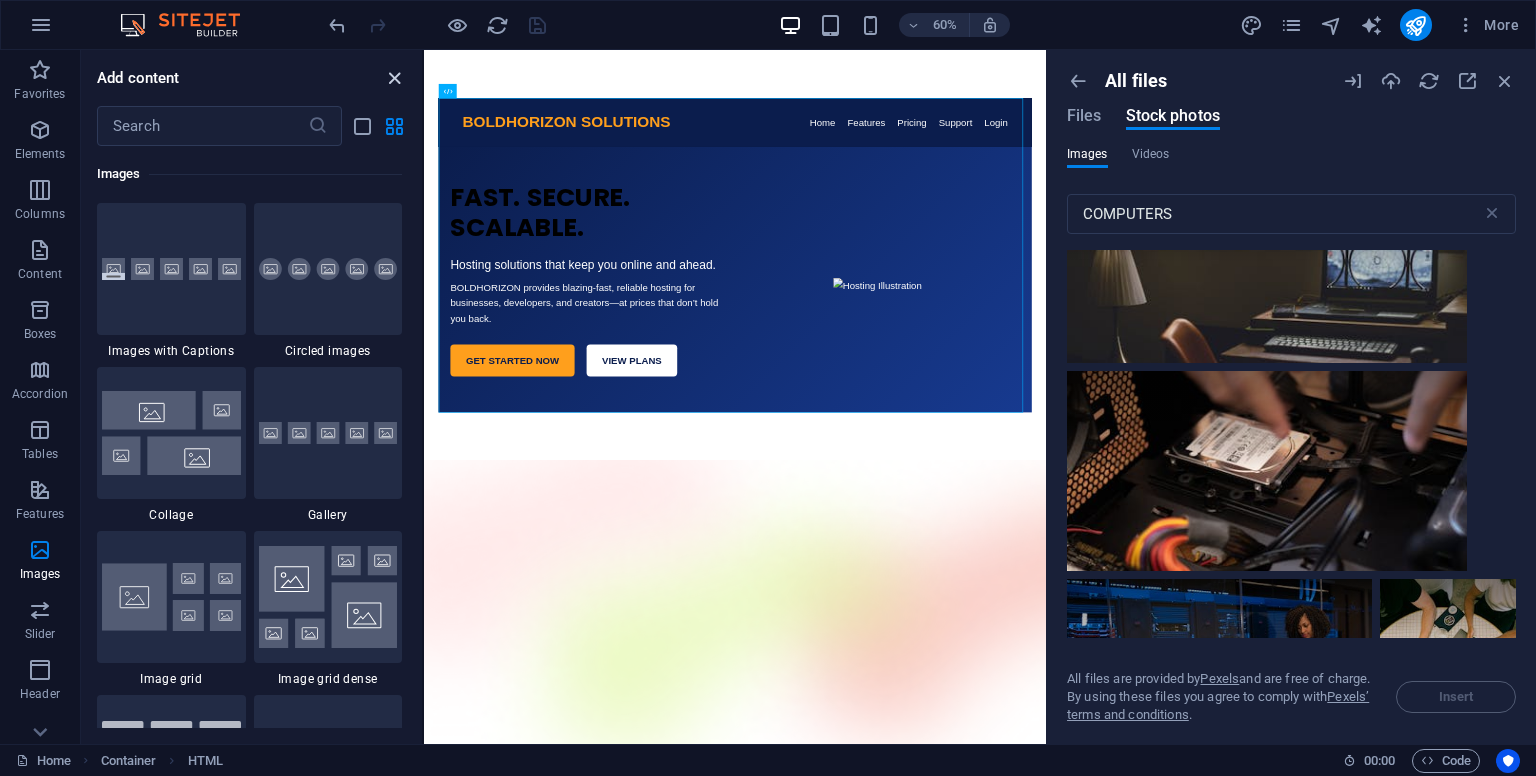 click at bounding box center (394, 78) 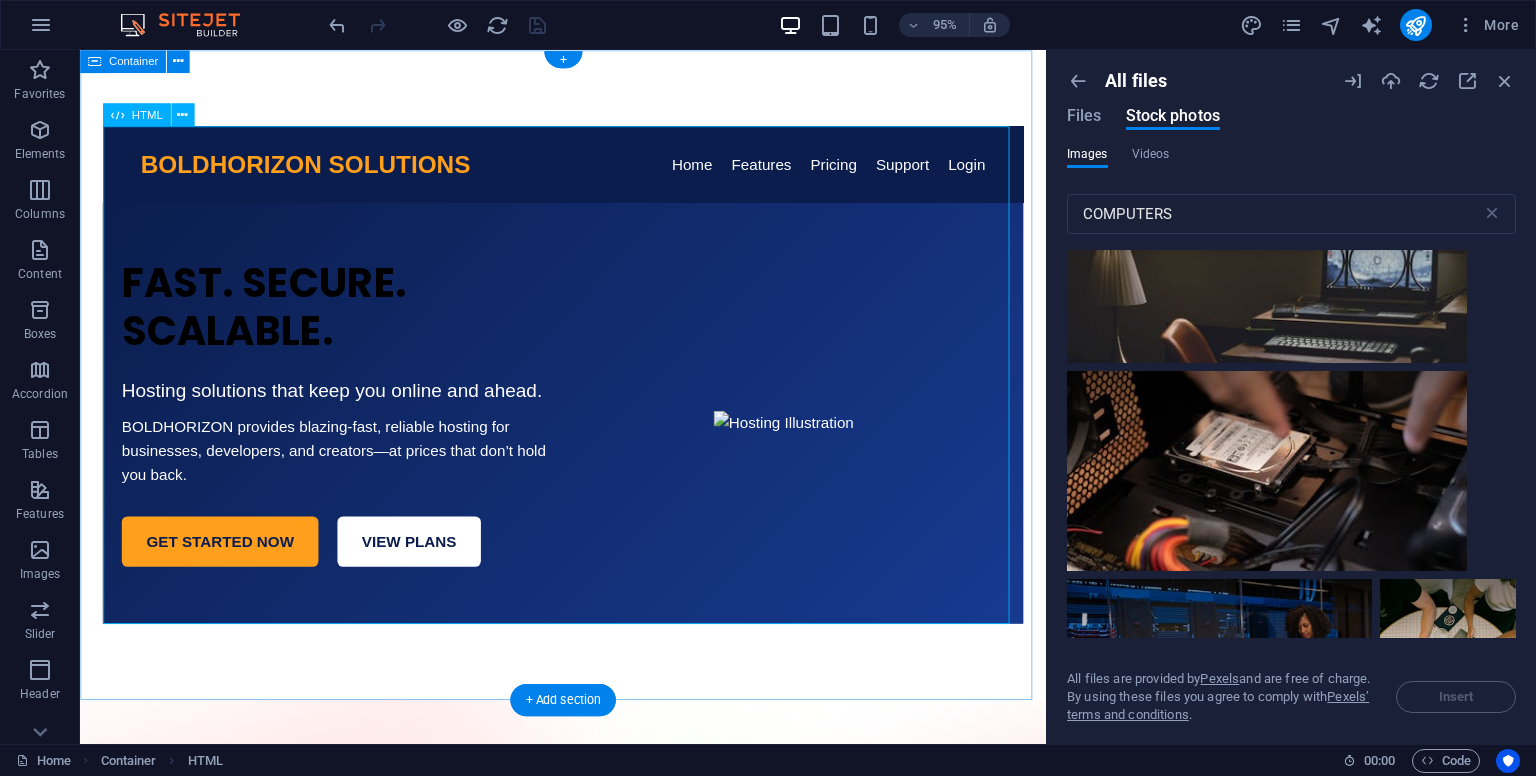 click on "BOLDHORIZON Solution
BOLDHORIZON SOLUTIONS
Home
Features
Pricing
Support
Login
FAST. SECURE. SCALABLE.
Hosting solutions that keep you online and ahead.
BOLDHORIZON provides blazing-fast, reliable hosting for businesses, developers, and creators—at prices that don’t hold you back.
GET STARTED NOW
VIEW PLANS" at bounding box center (588, 392) 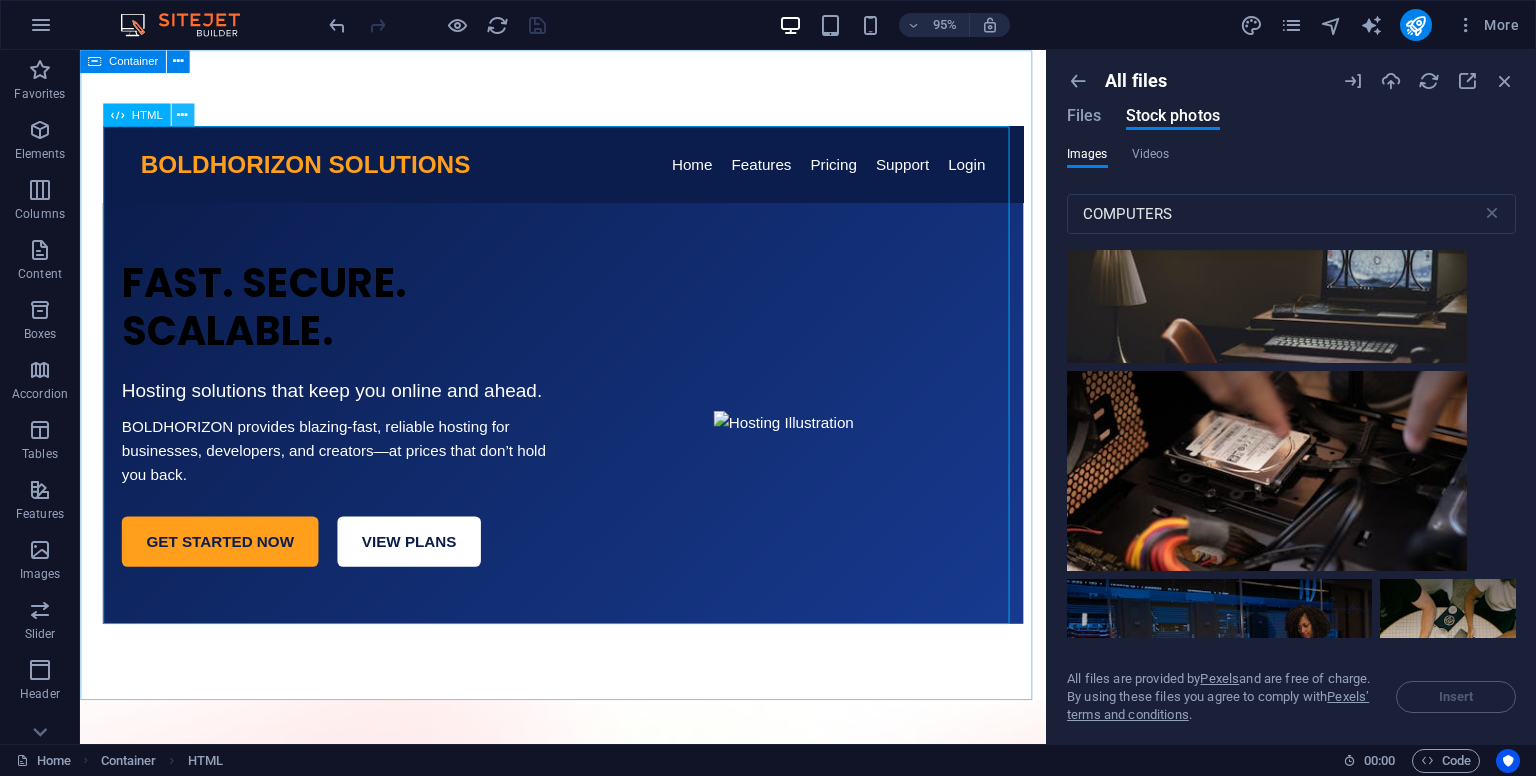 click at bounding box center [182, 115] 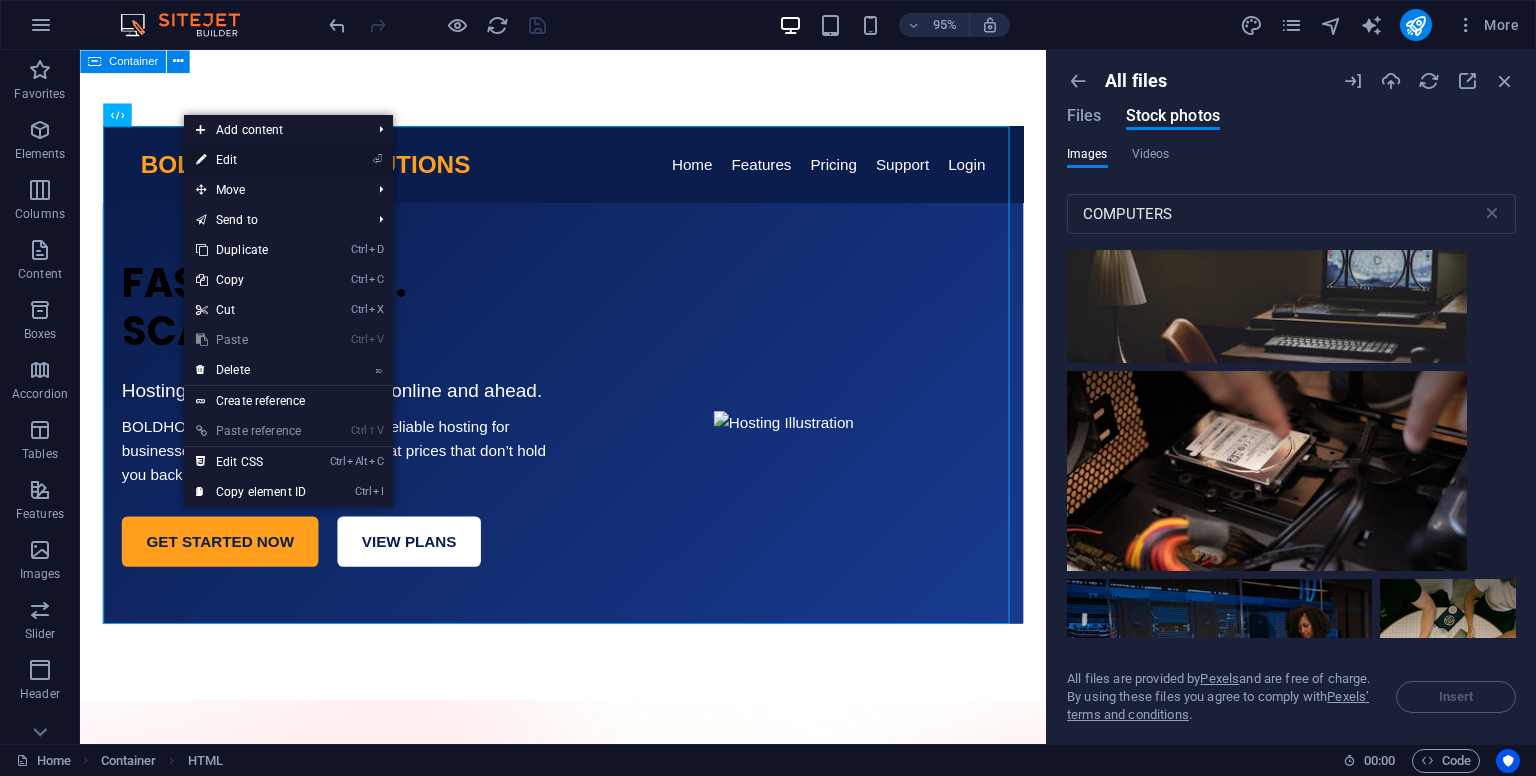 click on "⏎  Edit" at bounding box center (251, 160) 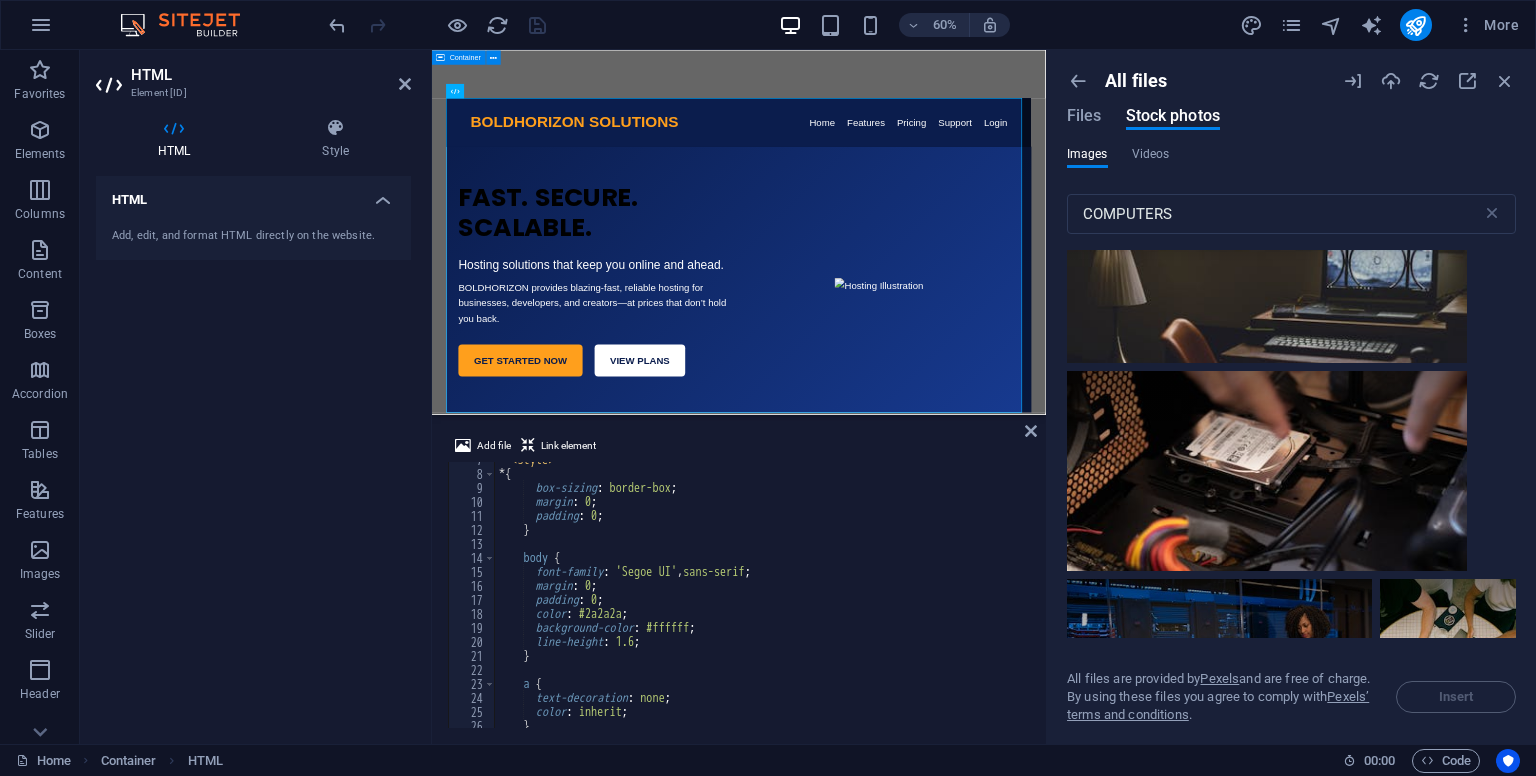 scroll, scrollTop: 92, scrollLeft: 0, axis: vertical 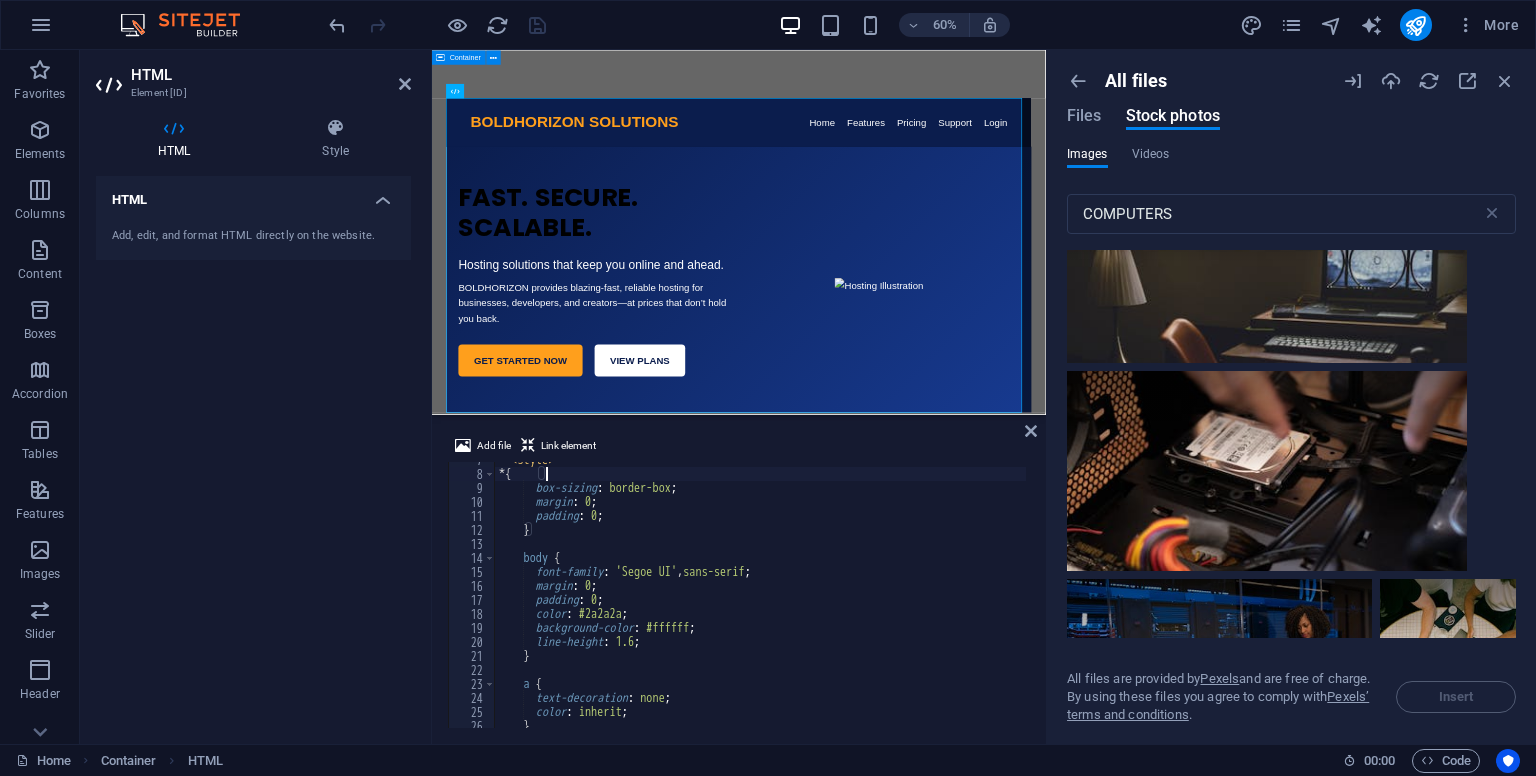 click at bounding box center [1025, 1665] 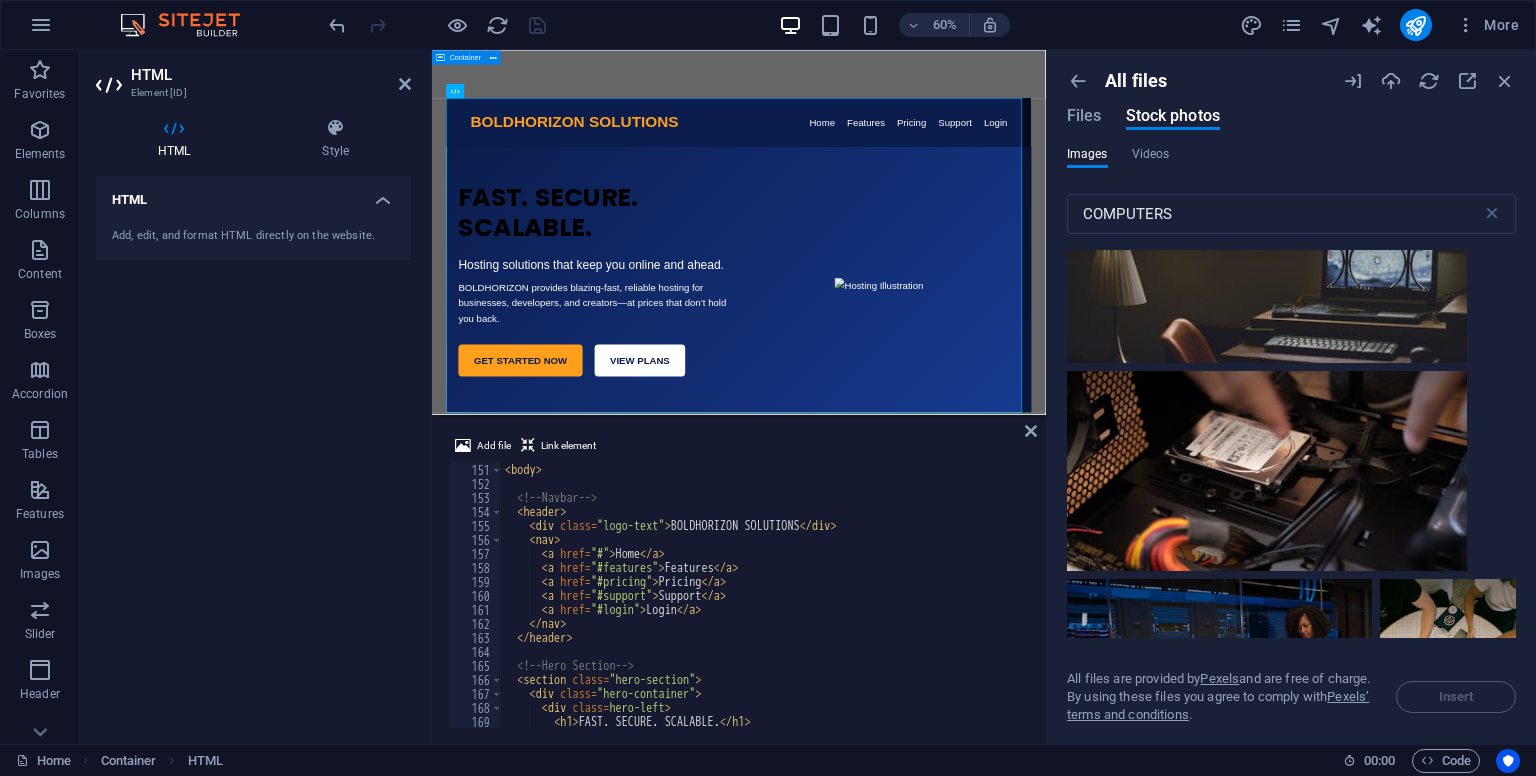 scroll, scrollTop: 2131, scrollLeft: 0, axis: vertical 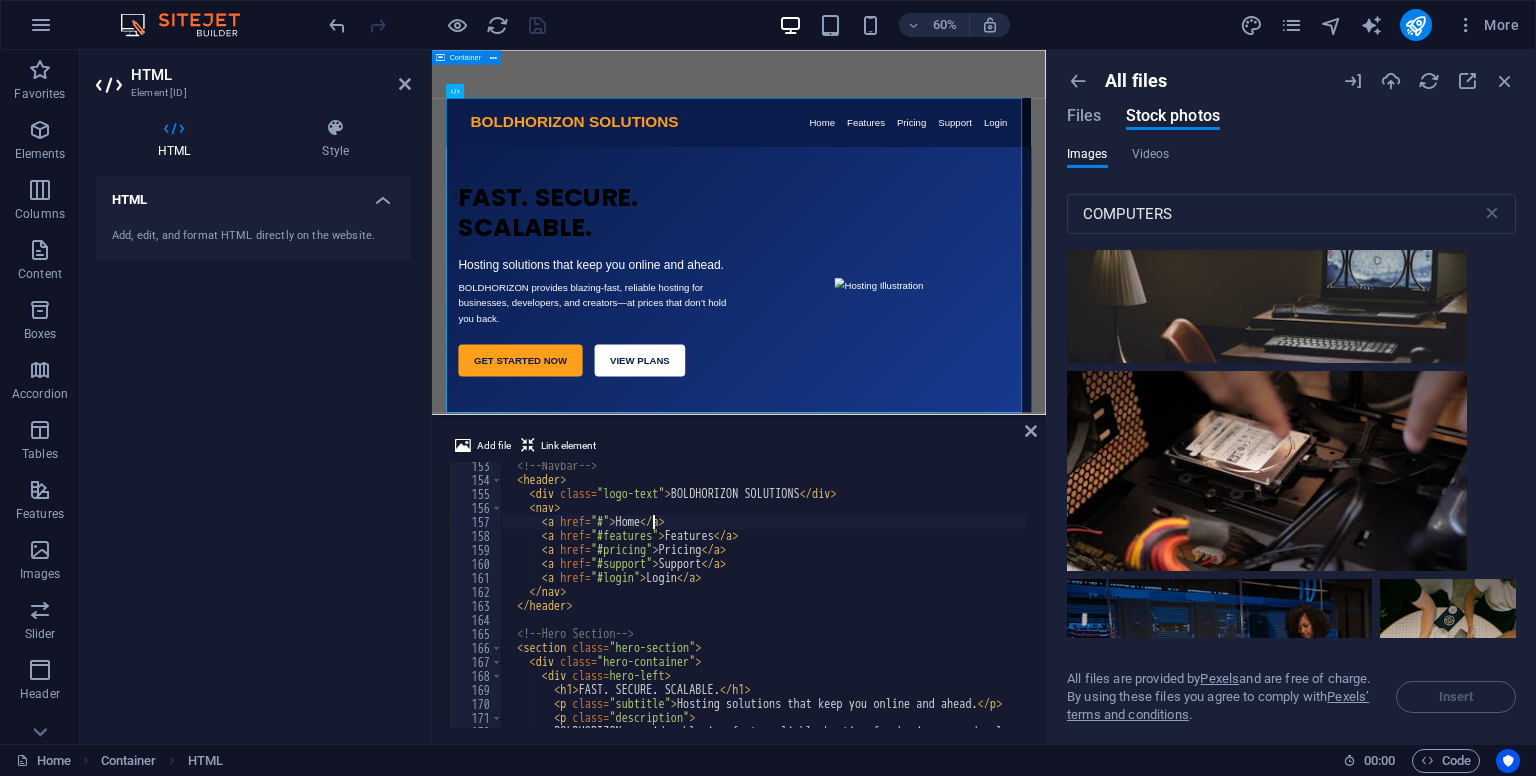 click on "<!--  Navbar  -->    < header >      < div   class = "logo-text" > BOLDHORIZON SOLUTIONS </ div >      < nav >         < a   href = "#" > Home </ a >         < a   href = "#features" > Features </ a >         < a   href = "#pricing" > Pricing </ a >         < a   href = "#support" > Support </ a >         < a   href = "#login" > Login </ a >      </ nav >    </ header >    <!--  Hero Section  -->    < section   class = "hero-section" >      < div   class = "hero-container" >         < div   class = "hero-left" >           < h1 > FAST. SECURE. SCALABLE. </ h1 >           < p   class = "subtitle" > Hosting solutions that keep you online and ahead. </ p >           < p   class = "description" >             BOLDHORIZON provides blazing-fast, reliable hosting for businesses, developers, and creators—at prices that don’t hold you back." at bounding box center (970, 604) 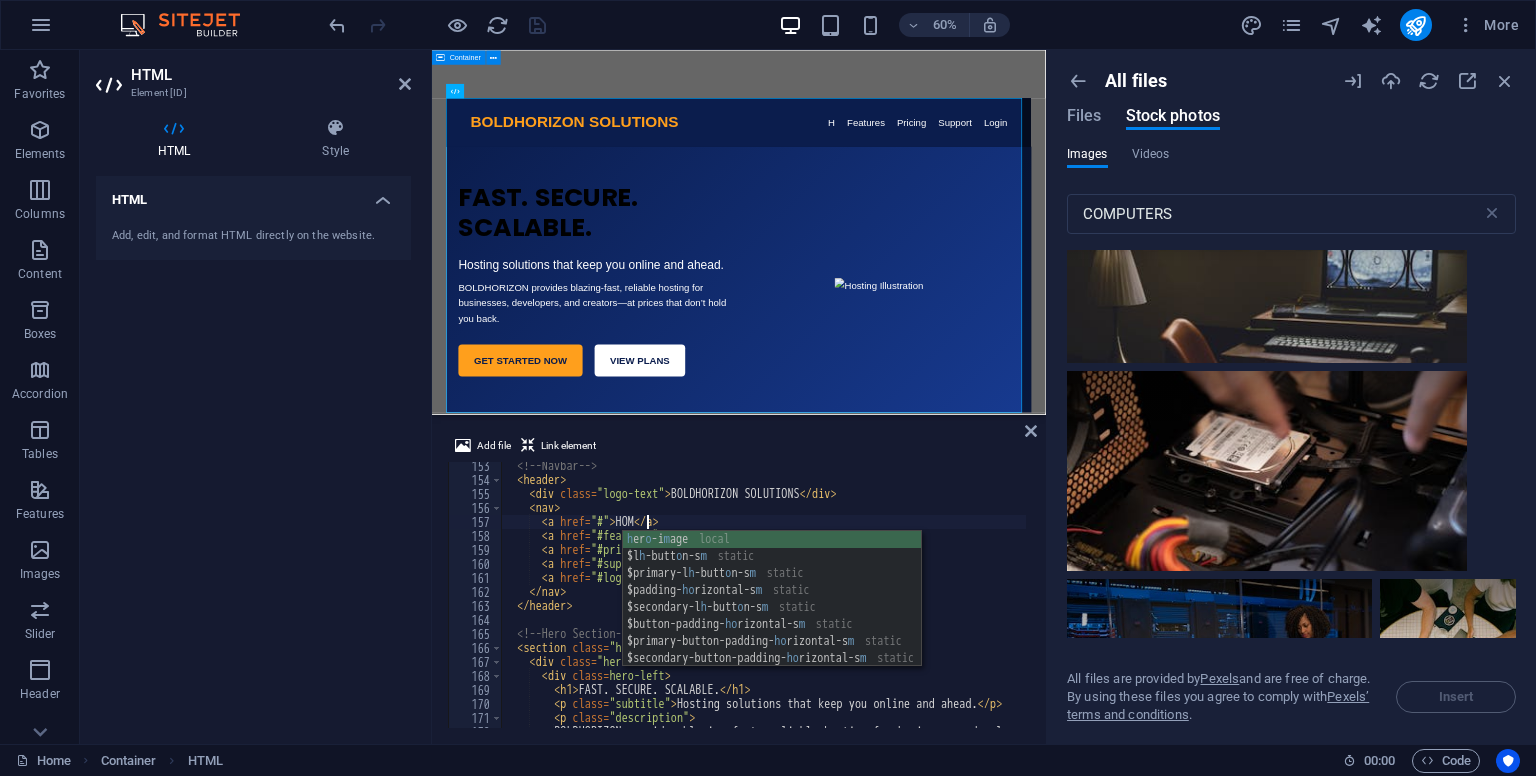 scroll, scrollTop: 0, scrollLeft: 12, axis: horizontal 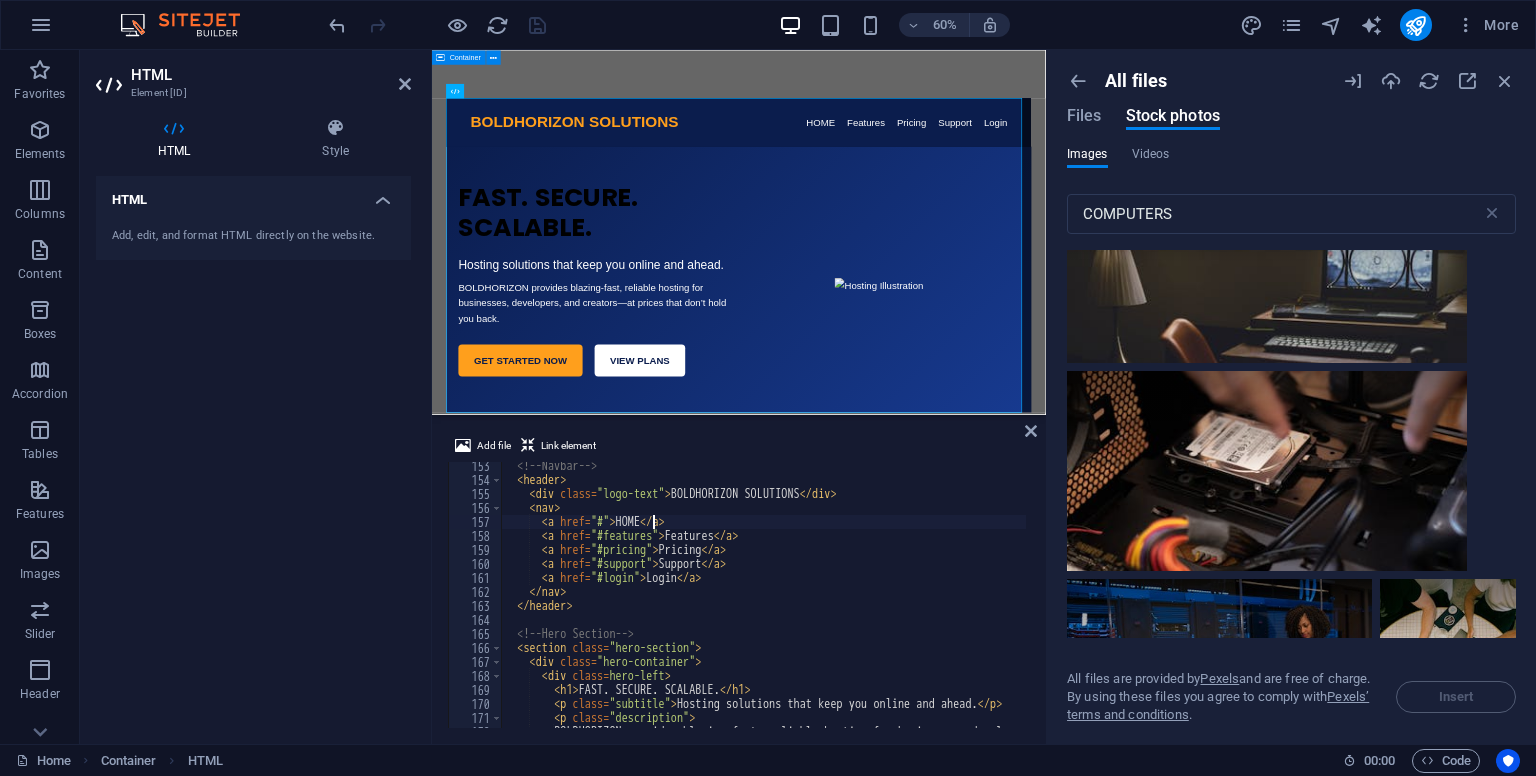 click on "[NAVBAR] [HEADER] [DIV CLASS = "logo-text"] BOLDHORIZON SOLUTIONS [/DIV] [NAV] [A HREF = "#"] HOME [/A] [A HREF = "#features"] Features [/A] [A HREF = "#pricing"] Pricing [/A] [A HREF = "#support"] Support [/A] [A HREF = "#login"] Login [/A] [/NAV] [/HEADER] [SECTION CLASS = "hero-section"] [DIV CLASS = "hero-container"] [DIV CLASS = "hero-left"] [H1] FAST. SECURE. SCALABLE. [/H1] [P CLASS = "subtitle"] Hosting solutions that keep you online and ahead. [/P] [P CLASS = "description"] BOLDHORIZON provides blazing-fast, reliable hosting for businesses, developers, and creators—at prices that don’t hold you back." at bounding box center [970, 604] 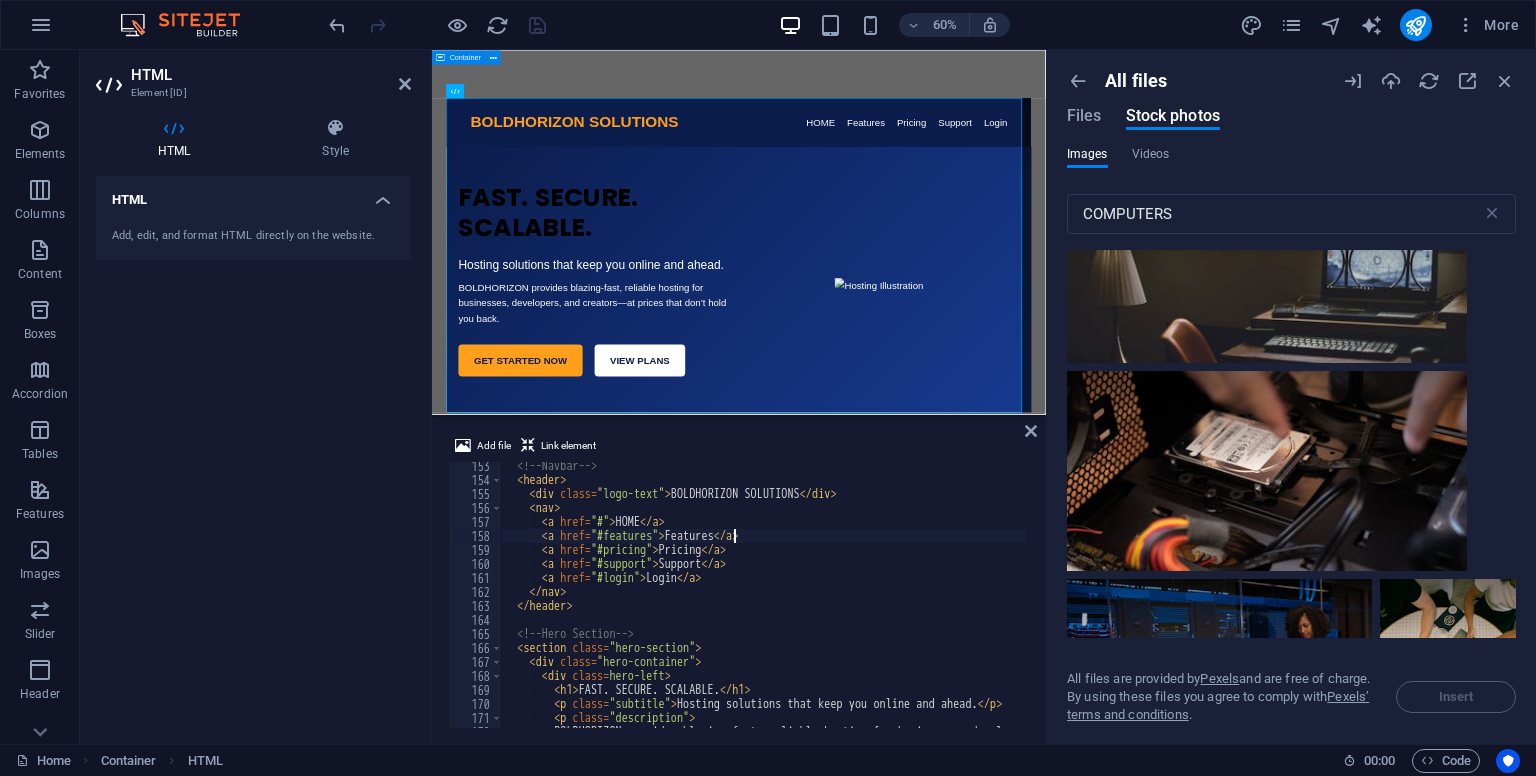 click on "[NAVBAR] [HEADER] [DIV CLASS = "logo-text"] BOLDHORIZON SOLUTIONS [/DIV] [NAV] [A HREF = "#"] HOME [/A] [A HREF = "#features"] Features [/A] [A HREF = "#pricing"] Pricing [/A] [A HREF = "#support"] Support [/A] [A HREF = "#login"] Login [/A] [/NAV] [/HEADER] [SECTION CLASS = "hero-section"] [DIV CLASS = "hero-container"] [DIV CLASS = "hero-left"] [H1] FAST. SECURE. SCALABLE. [/H1] [P CLASS = "subtitle"] Hosting solutions that keep you online and ahead. [/P] [P CLASS = "description"] BOLDHORIZON provides blazing-fast, reliable hosting for businesses, developers, and creators—at prices that don’t hold you back." at bounding box center [970, 604] 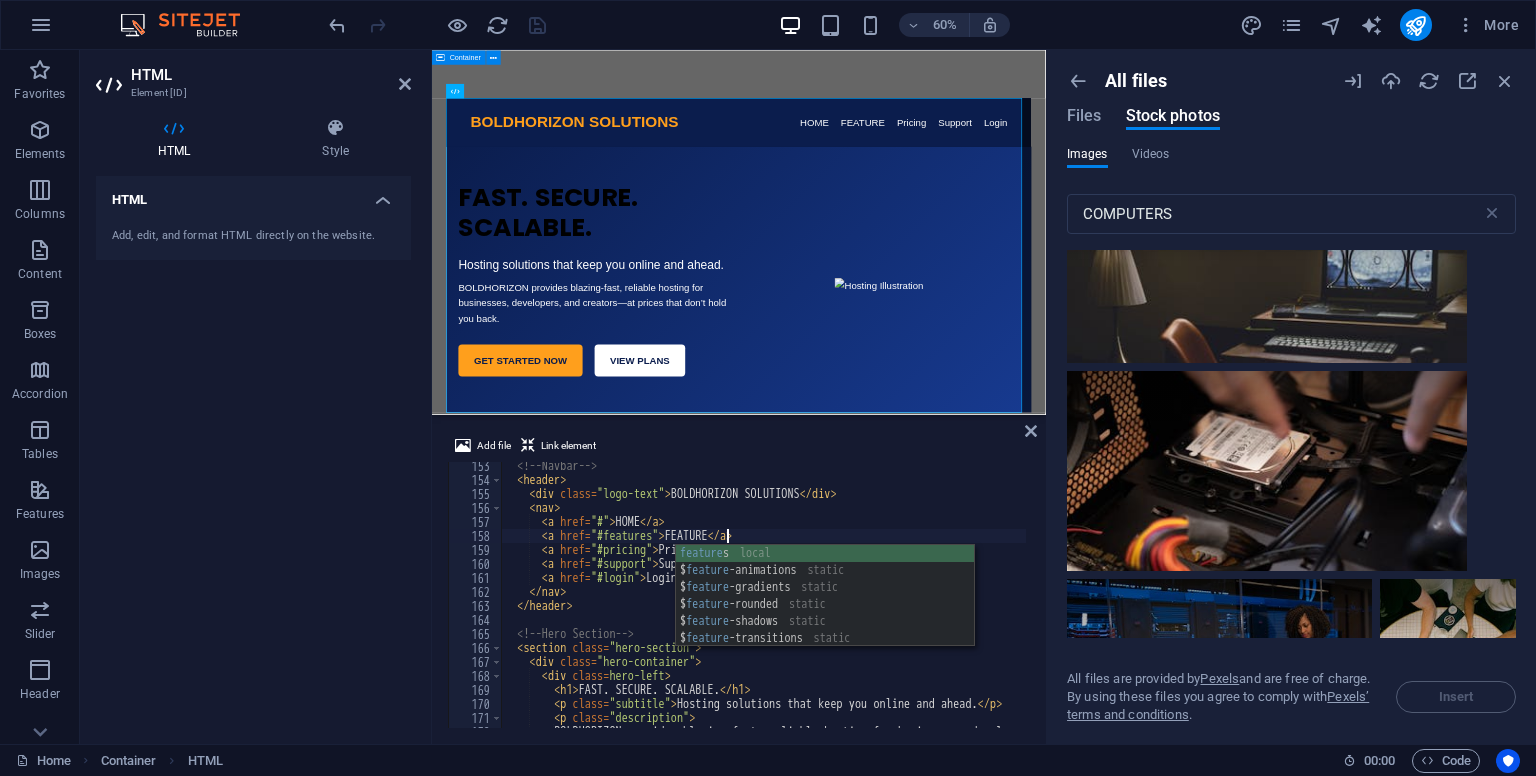 scroll, scrollTop: 0, scrollLeft: 19, axis: horizontal 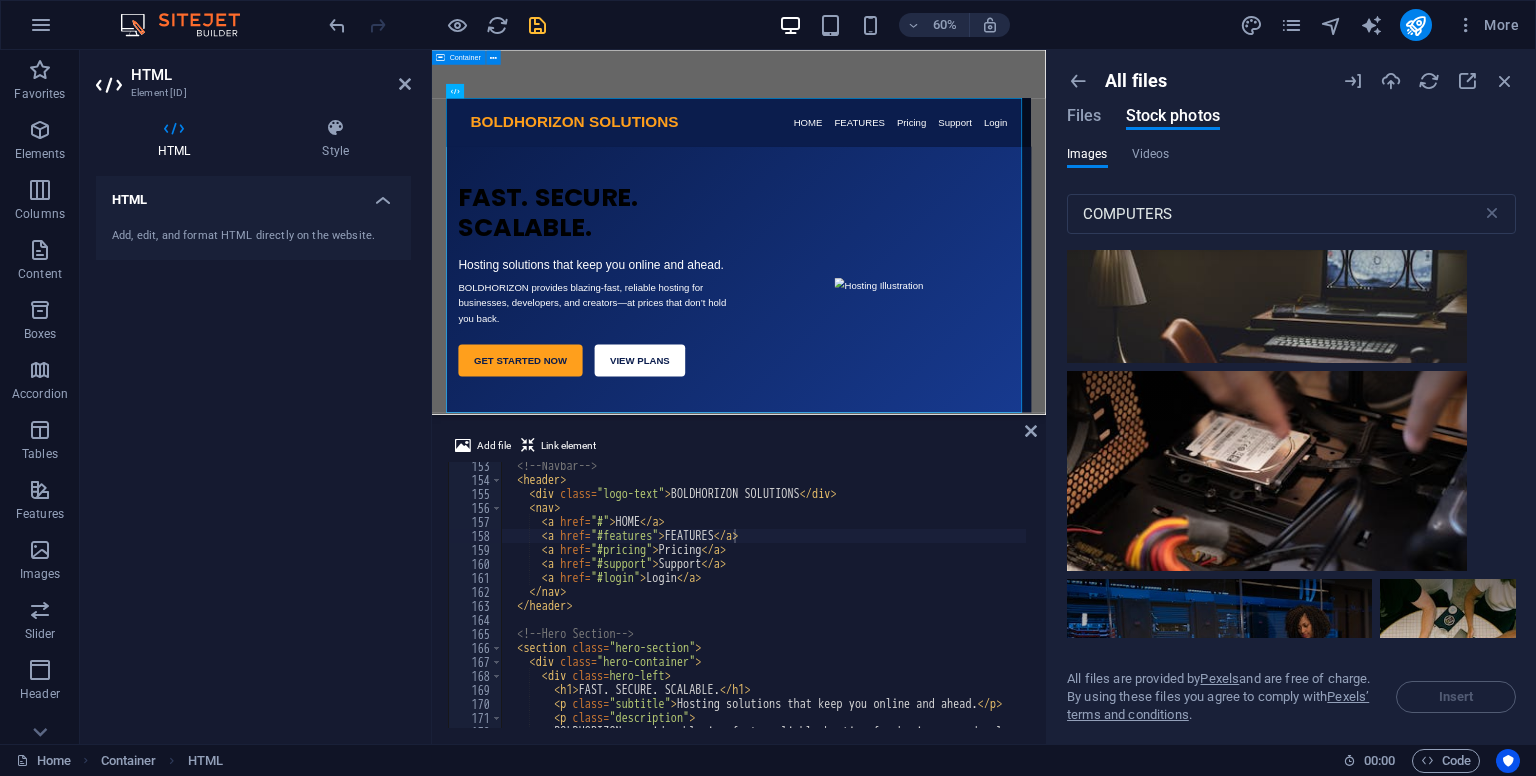 click on "boldhorizonsolutions.com Home Favorites Elements Columns Content Boxes Accordion Tables Features Images Slider Header Footer Forms Marketing Collections HTML Element #ed-825605839 HTML Style HTML Add, edit, and format HTML directly on the website. Preset Element Layout How this element expands within the layout (Flexbox). Size Default auto px % 1/1 1/2 1/3 1/4 1/5 1/6 1/7 1/8 1/9 1/10 Grow Shrink Order Container layout Visible Visible Opacity 100 % Overflow Spacing Margin Default auto px % rem vw vh Custom Custom auto px % rem vw vh auto px % rem vw vh auto px % rem vw vh auto px % rem vw vh Padding Default px rem % vh vw Custom Custom px rem % vh vw px rem % vh vw px rem % vh vw Border Style              - Width 1 auto px rem % vh vw Custom Custom 1 auto px rem % vh vw 1 auto px rem % vh vw 1 auto px rem % vh vw 1 auto px rem % vh vw  - Color Round corners Default px rem % vh vw Custom Custom px rem % vh" at bounding box center (768, 388) 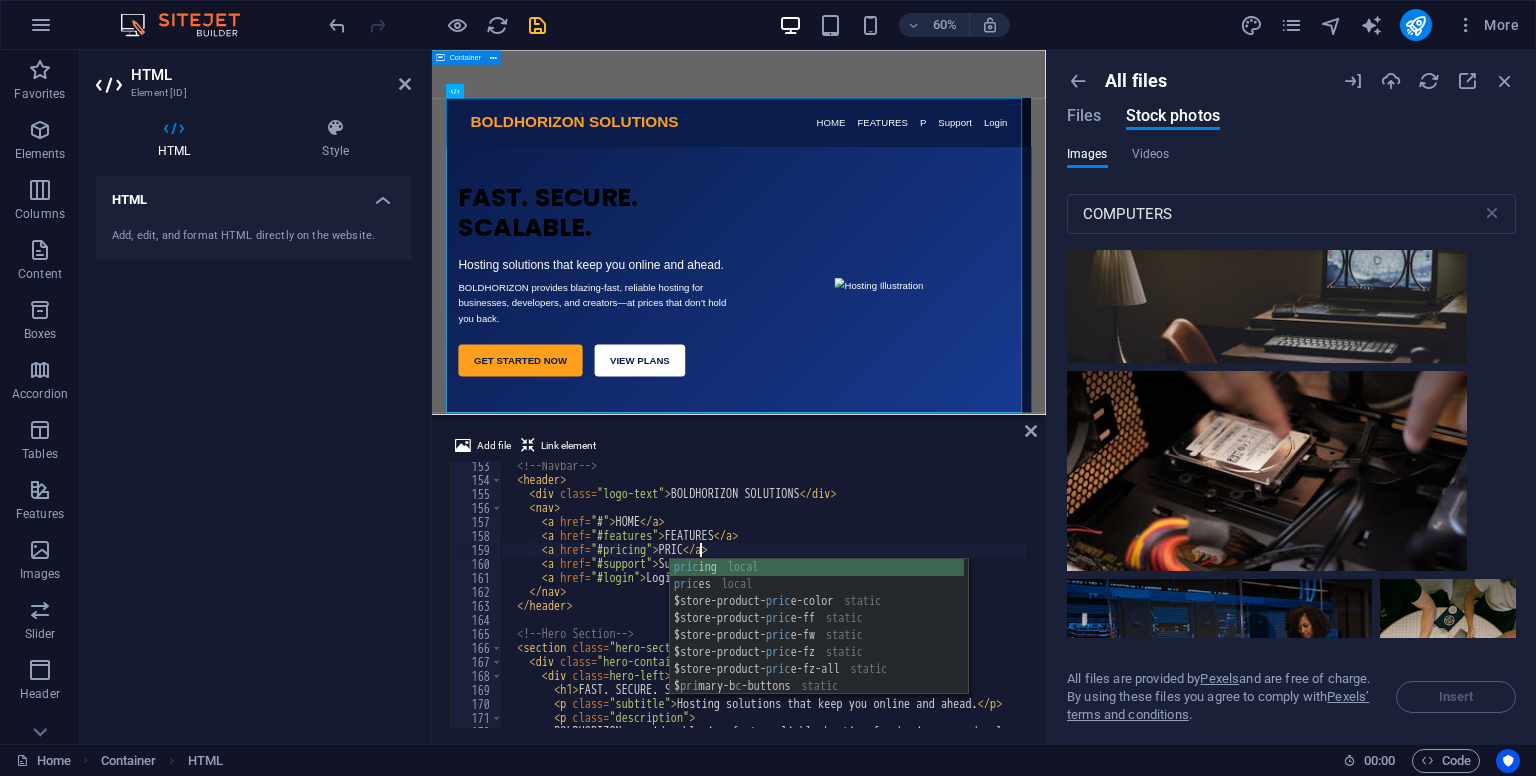 scroll, scrollTop: 0, scrollLeft: 16, axis: horizontal 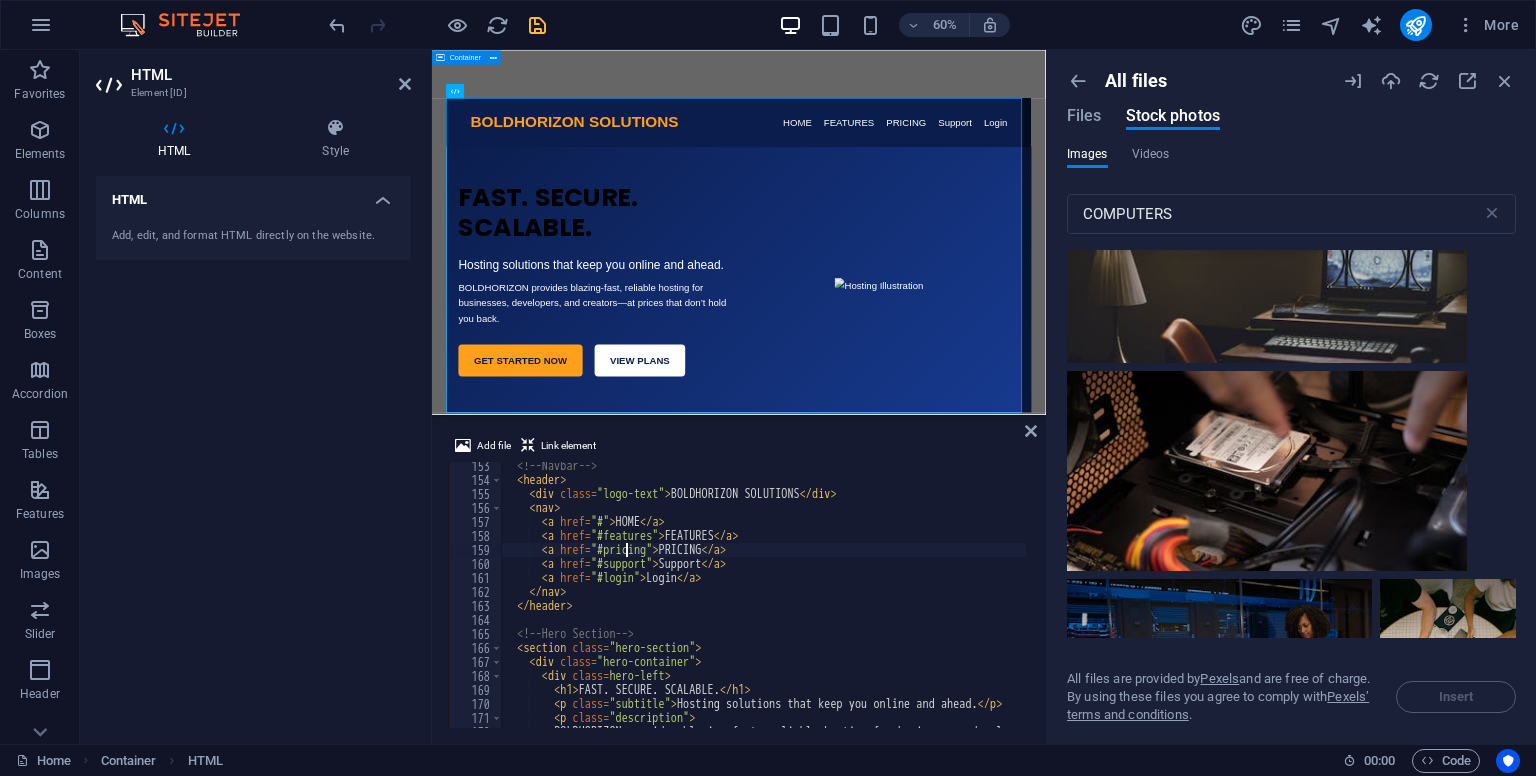 click on "<!--  Navbar  -->    < header >      < div   class = "logo-text" > BOLDHORIZON </ div >      < nav >         < a   href = "#" > Home </ a >         < a   href = "#features" > Features </ a >         < a   href = "#pricing" > Pricing </ a >         < a   href = "#support" > Support </ a >         < a   href = "#login" > Login </ a >      </ nav >    </ header >    <!--  Hero Section  -->    < section   class = "hero-section" >      < div   class = "hero-container" >         < div   class = "hero-left" >           < h1 > FAST. SECURE. SCALABLE. </ h1 >           < p   class = "subtitle" > Hosting solutions that keep you online and ahead. </ p >           < p   class = "description" >             BOLDHORIZON provides blazing-fast, reliable hosting for businesses, developers, and creators—at prices that don’t hold you back." at bounding box center [970, 604] 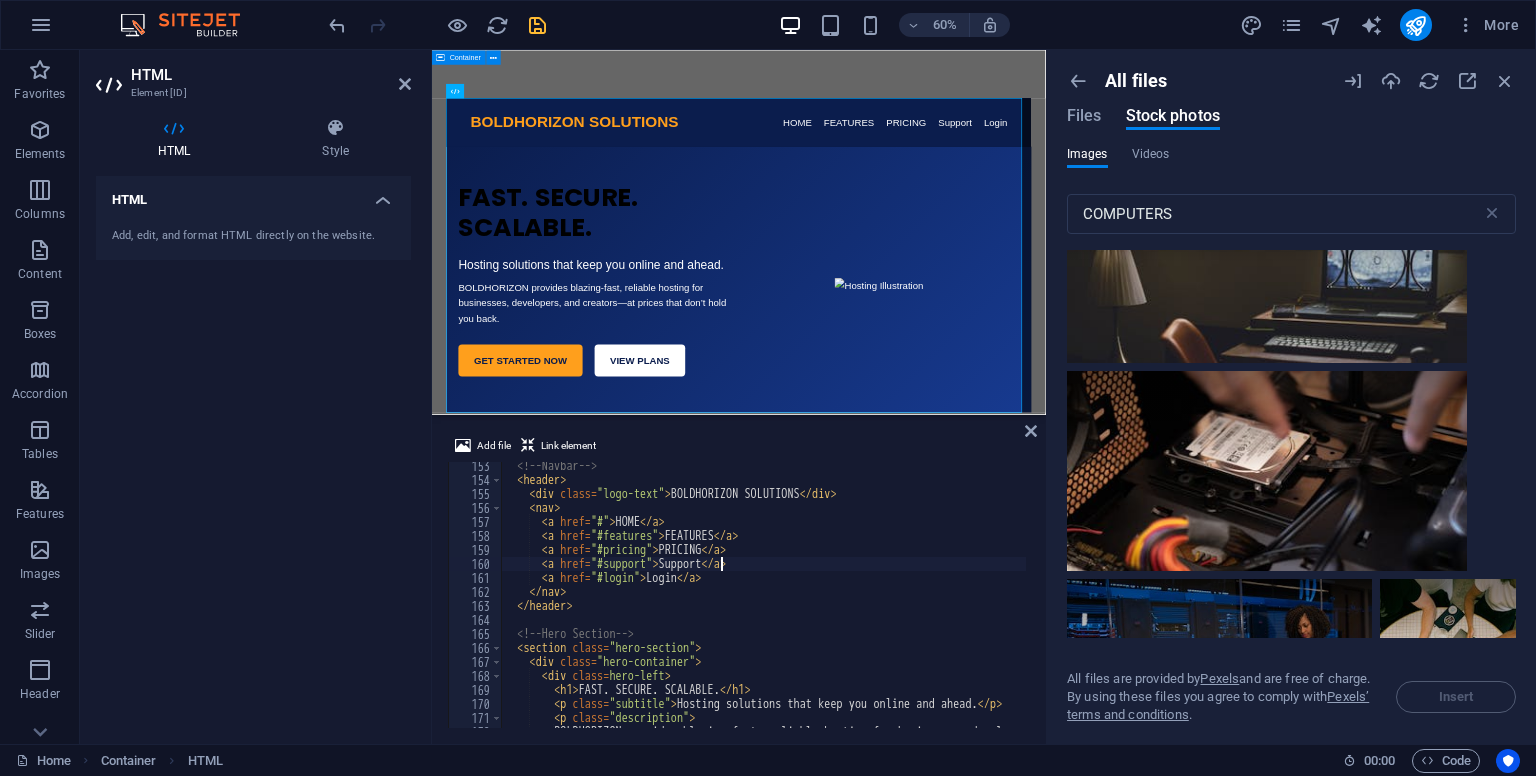 click on "<!--  Navbar  -->    < header >      < div   class = "logo-text" > BOLDHORIZON </ div >      < nav >         < a   href = "#" > Home </ a >         < a   href = "#features" > Features </ a >         < a   href = "#pricing" > Pricing </ a >         < a   href = "#support" > Support </ a >         < a   href = "#login" > Login </ a >      </ nav >    </ header >    <!--  Hero Section  -->    < section   class = "hero-section" >      < div   class = "hero-container" >         < div   class = "hero-left" >           < h1 > FAST. SECURE. SCALABLE. </ h1 >           < p   class = "subtitle" > Hosting solutions that keep you online and ahead. </ p >           < p   class = "description" >             BOLDHORIZON provides blazing-fast, reliable hosting for businesses, developers, and creators—at prices that don’t hold you back." at bounding box center [970, 604] 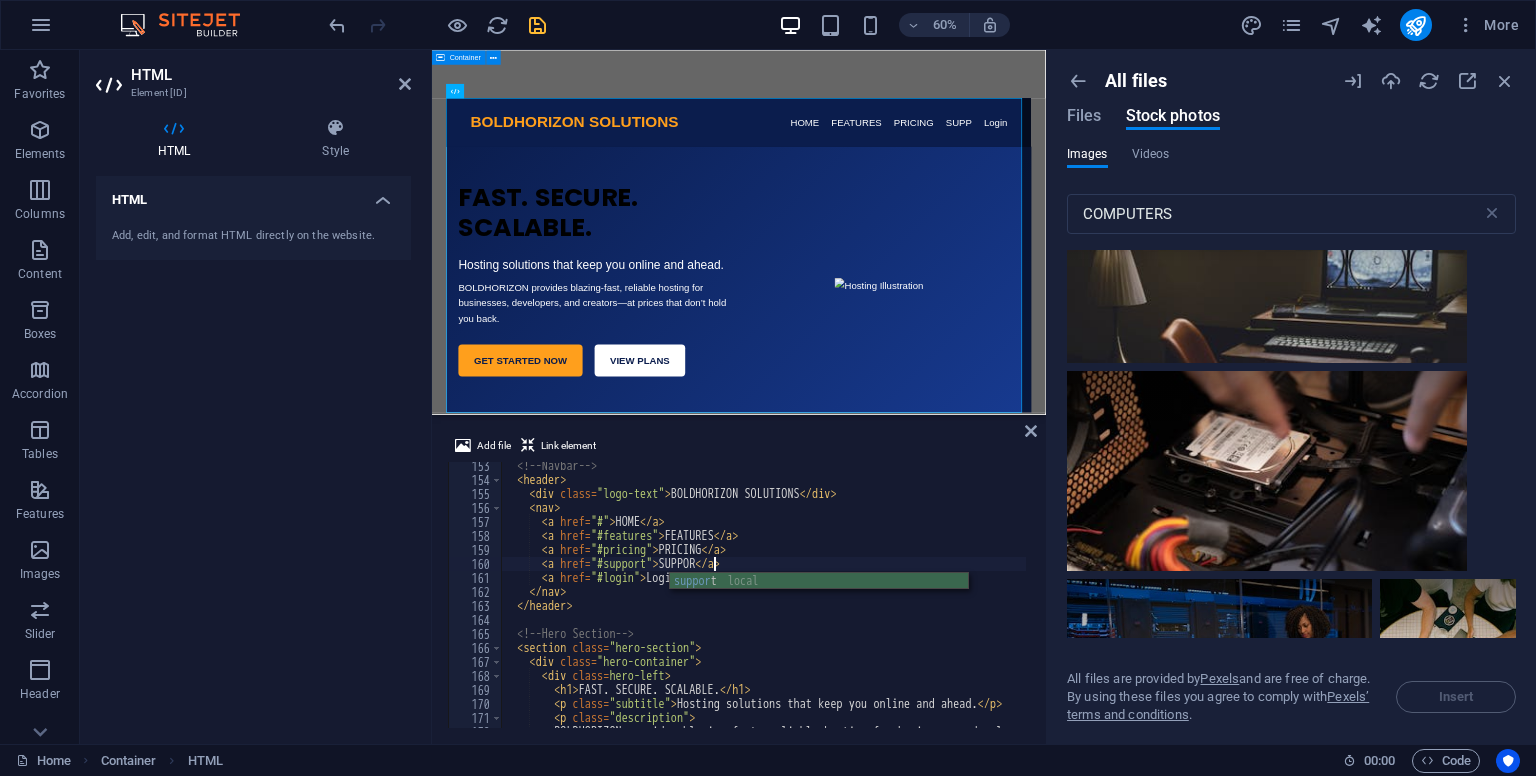 scroll, scrollTop: 0, scrollLeft: 16, axis: horizontal 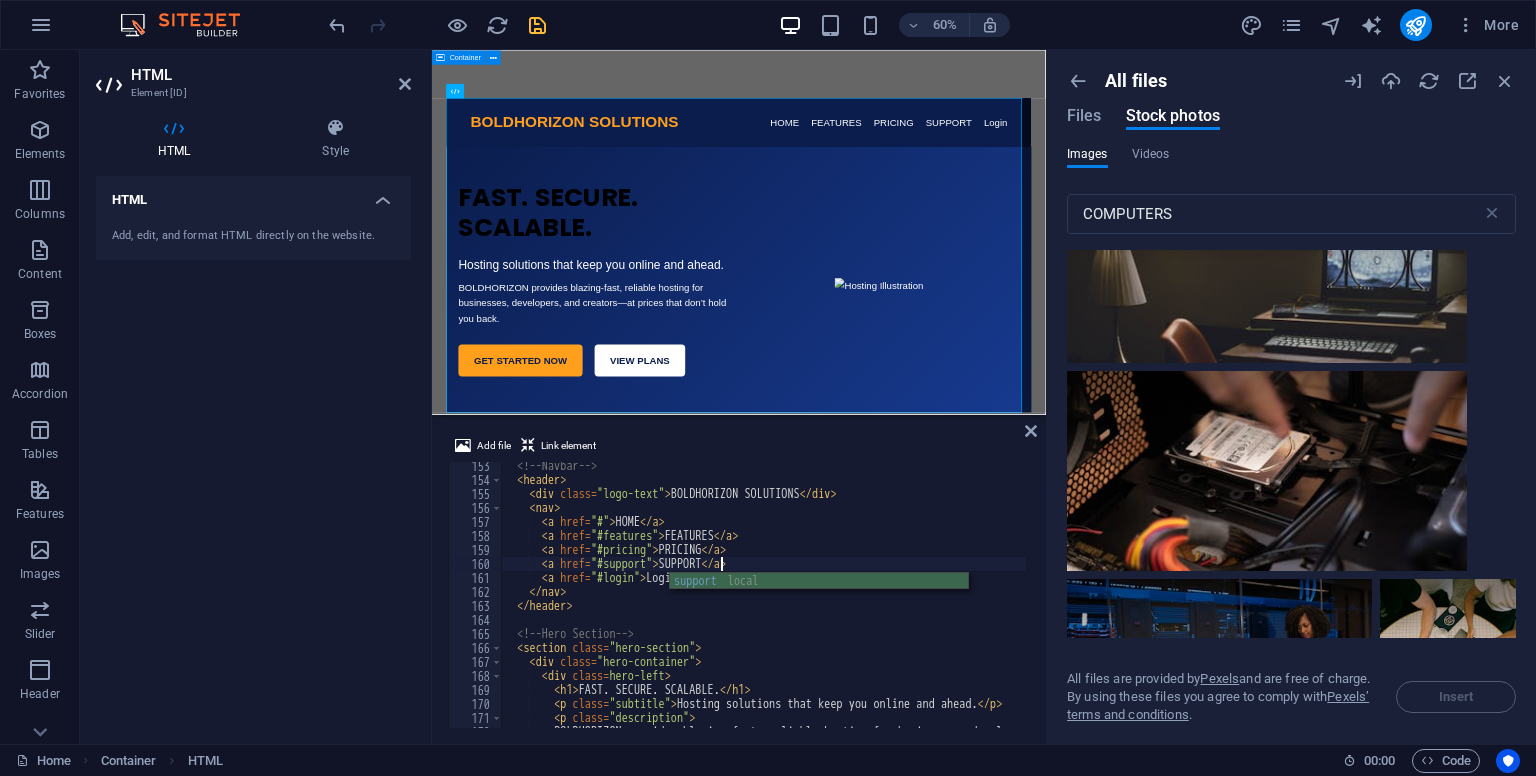 click on "<!--  Navbar  -->    < header >      < div   class = "logo-text" > BOLDHORIZON SOLUTIONS </ div >      < nav >         < a   href = "#" > HOME </ a >         < a   href = "#features" > FEATURES </ a >         < a   href = "#pricing" > PRICING </ a >         < a   href = "#support" > SUPPORT </ a >         < a   href = "#login" > Login </ a >      </ nav >    </ header >    <!--  Hero Section  -->    < section   class = "hero-section" >      < div   class = "hero-container" >         < div   class = "hero-left" >           < h1 > FAST. SECURE. SCALABLE. </ h1 >           < p   class = "subtitle" > Hosting solutions that keep you online and ahead. </ p >           < p   class = "description" >             BOLDHORIZON provides blazing-fast, reliable hosting for businesses, developers, and creators—at prices that don’t hold you back." at bounding box center [970, 604] 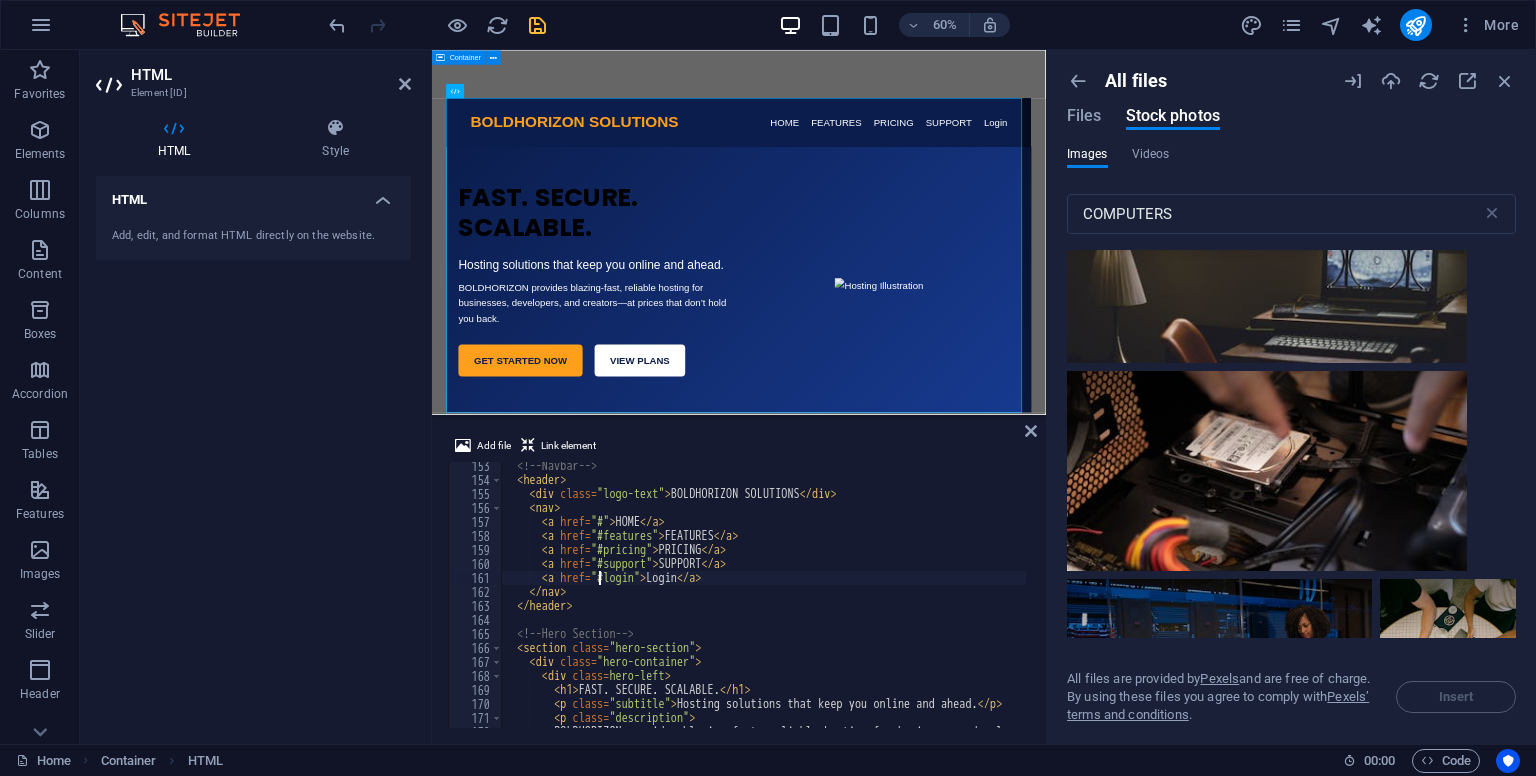 scroll, scrollTop: 0, scrollLeft: 16, axis: horizontal 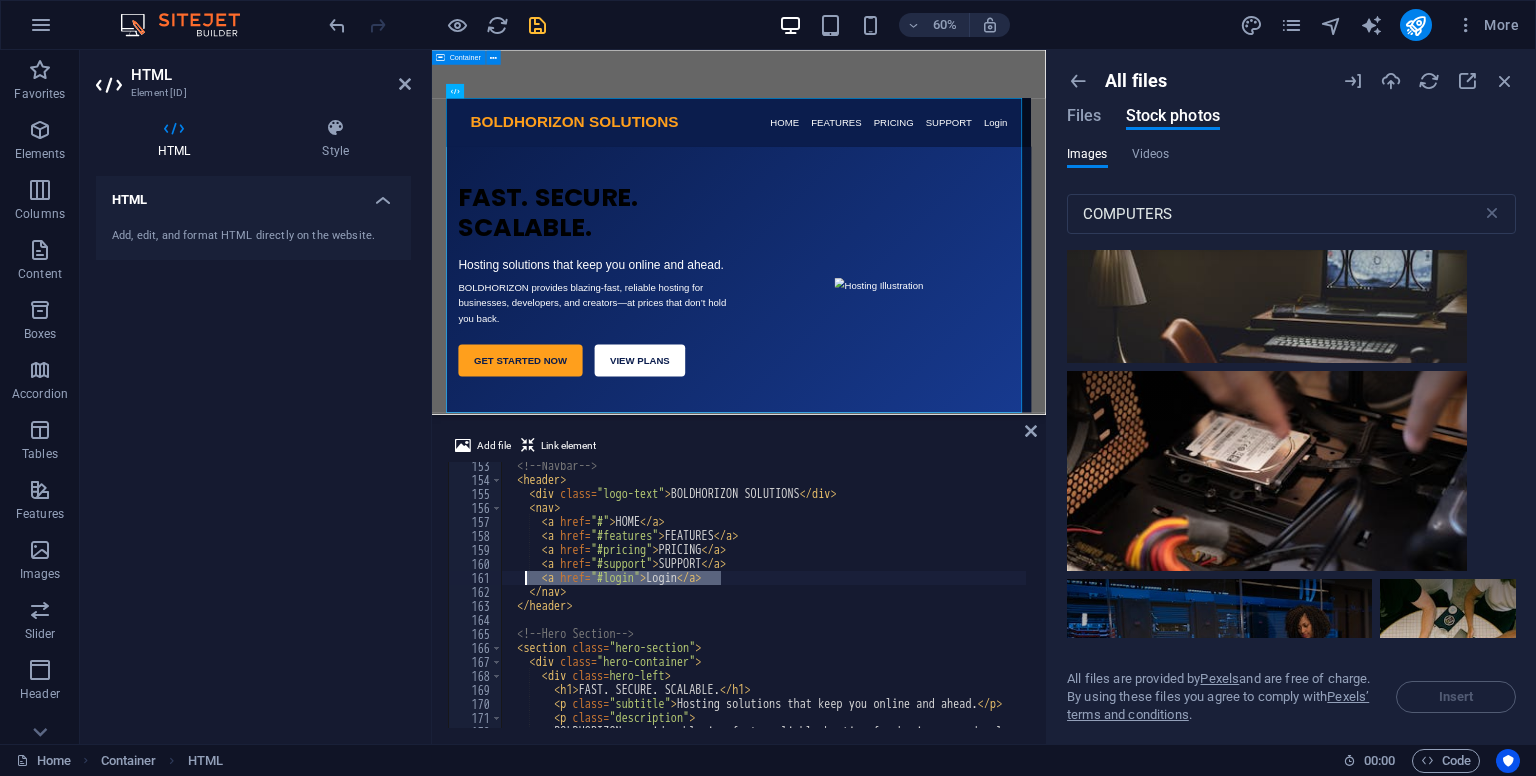 drag, startPoint x: 750, startPoint y: 577, endPoint x: 525, endPoint y: 578, distance: 225.00223 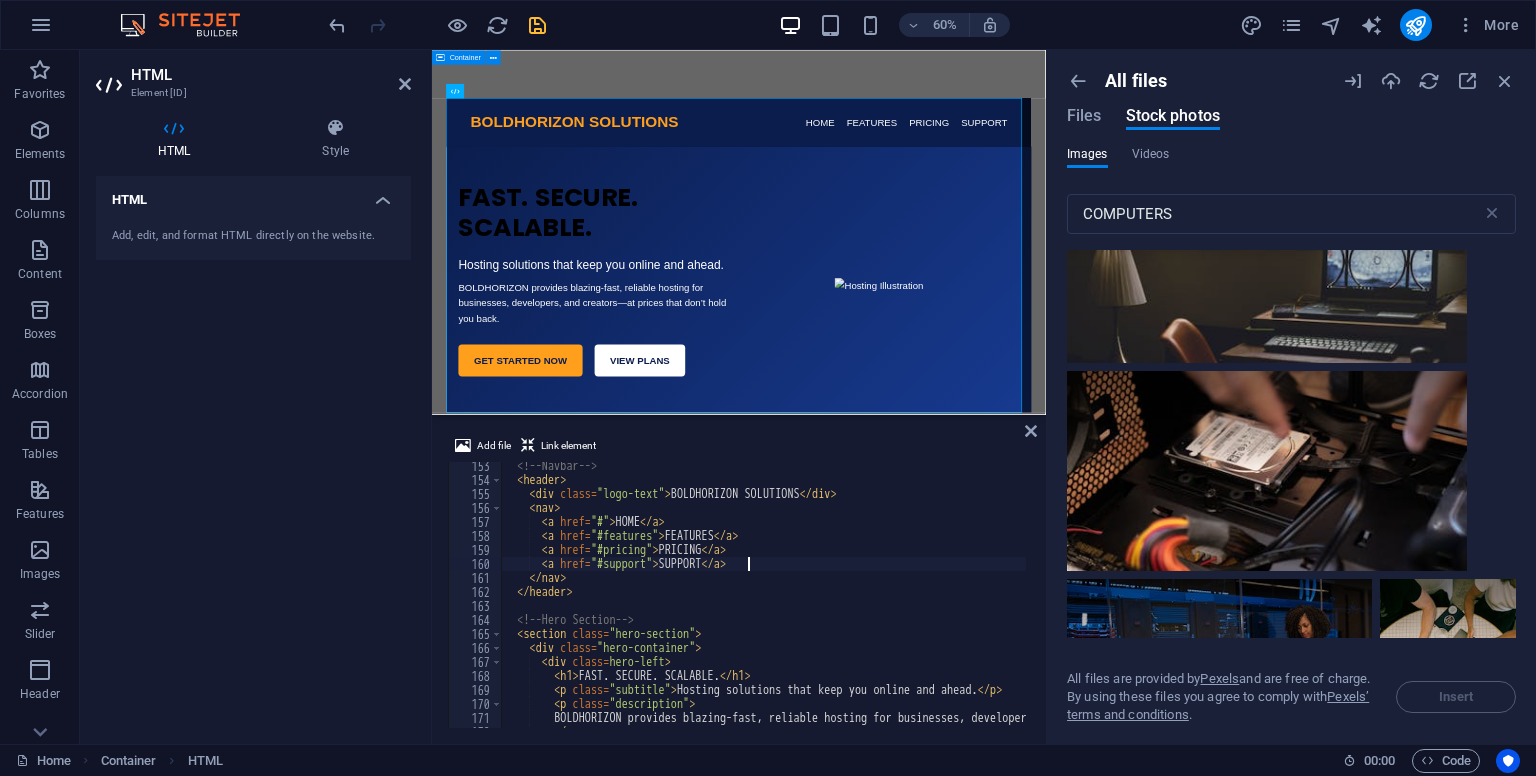 type on "<a href="#support">SUPPORT</a>" 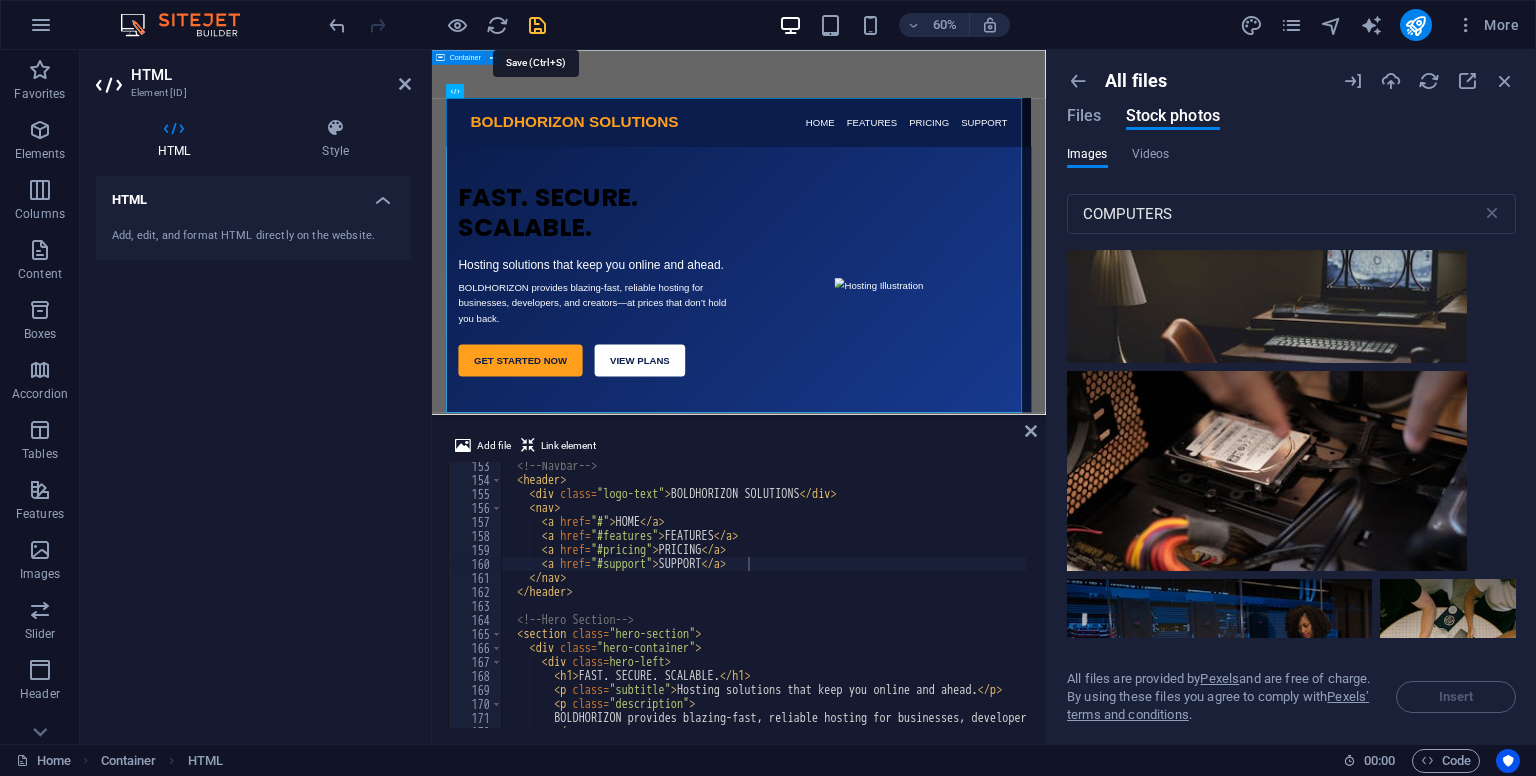click at bounding box center (537, 25) 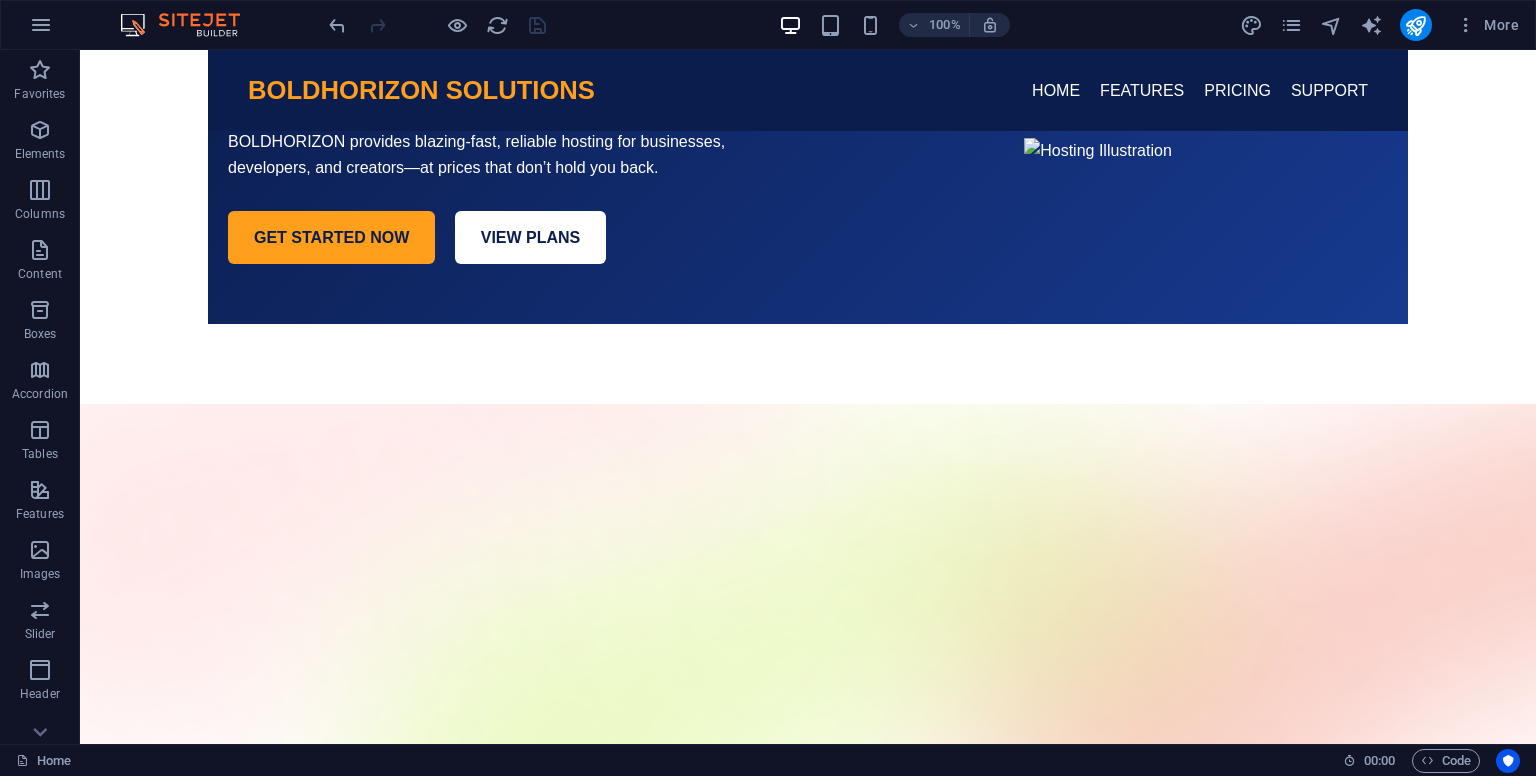 scroll, scrollTop: 0, scrollLeft: 0, axis: both 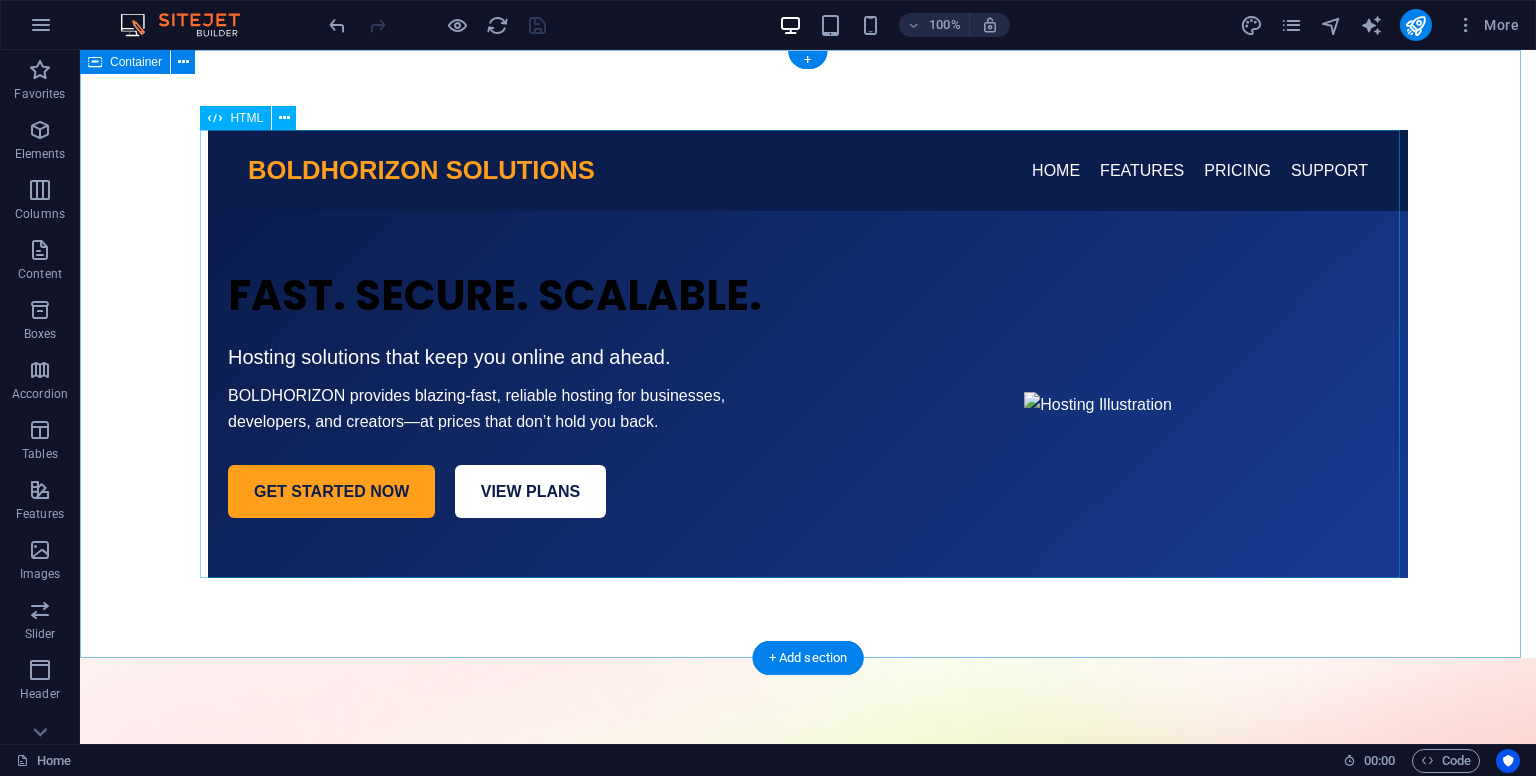 click on "BOLDHORIZON Solution
BOLDHORIZON SOLUTIONS
HOME
FEATURES
PRICING
SUPPORT
FAST. SECURE. SCALABLE.
Hosting solutions that keep you online and ahead.
BOLDHORIZON provides blazing-fast, reliable hosting for businesses, developers, and creators—at prices that don’t hold you back.
GET STARTED NOW
VIEW PLANS" at bounding box center [808, 354] 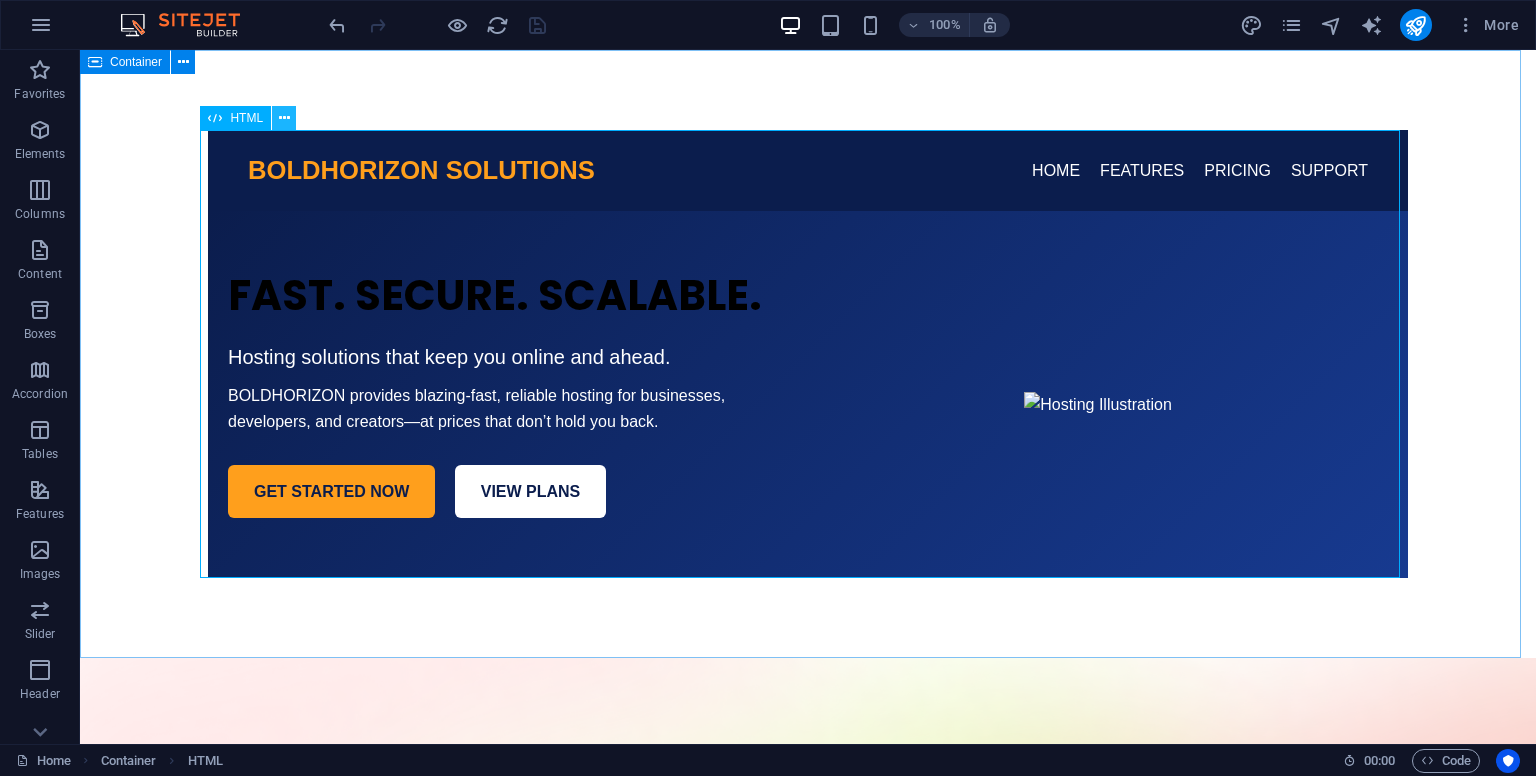 click at bounding box center [284, 118] 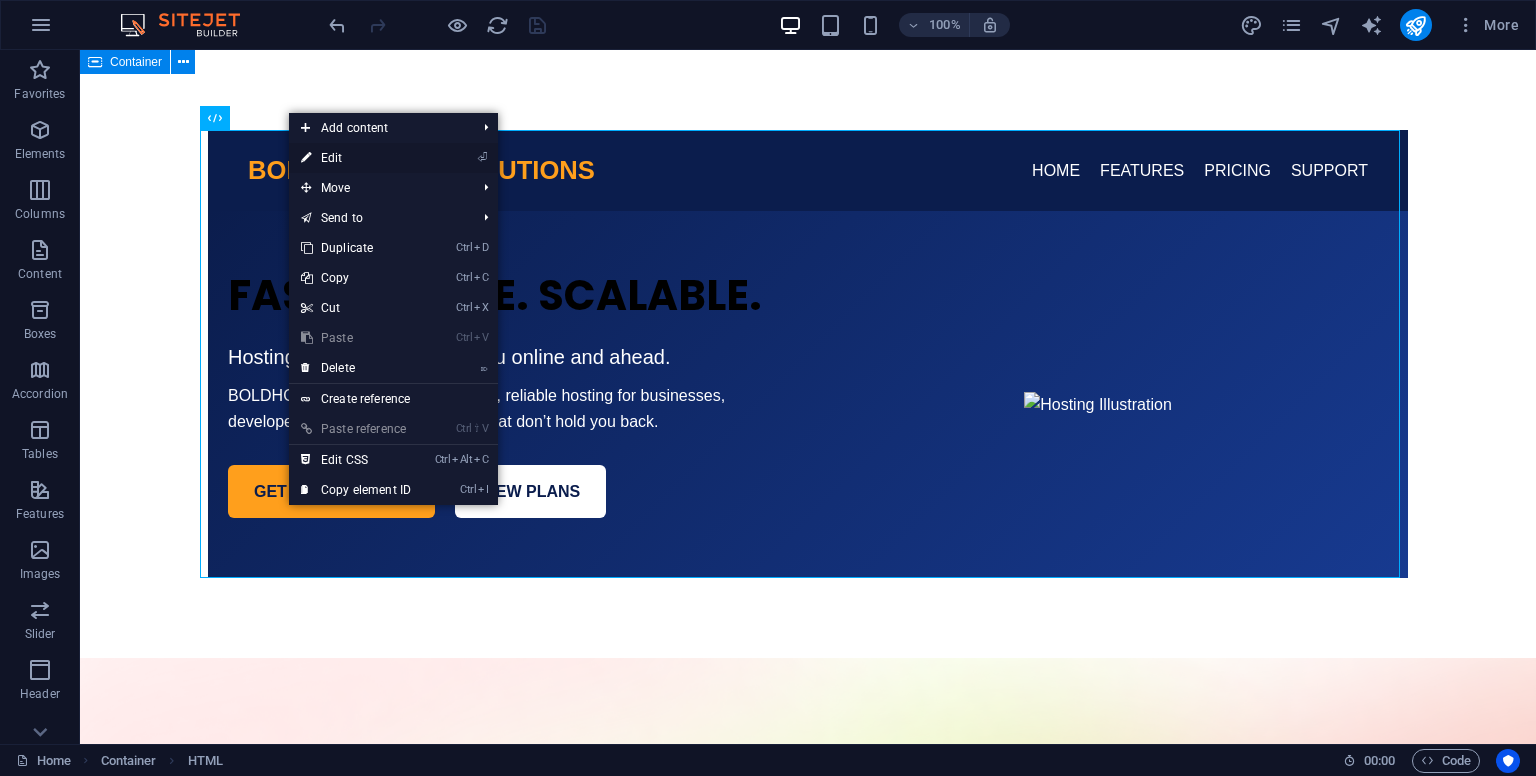 click on "⏎  Edit" at bounding box center [356, 158] 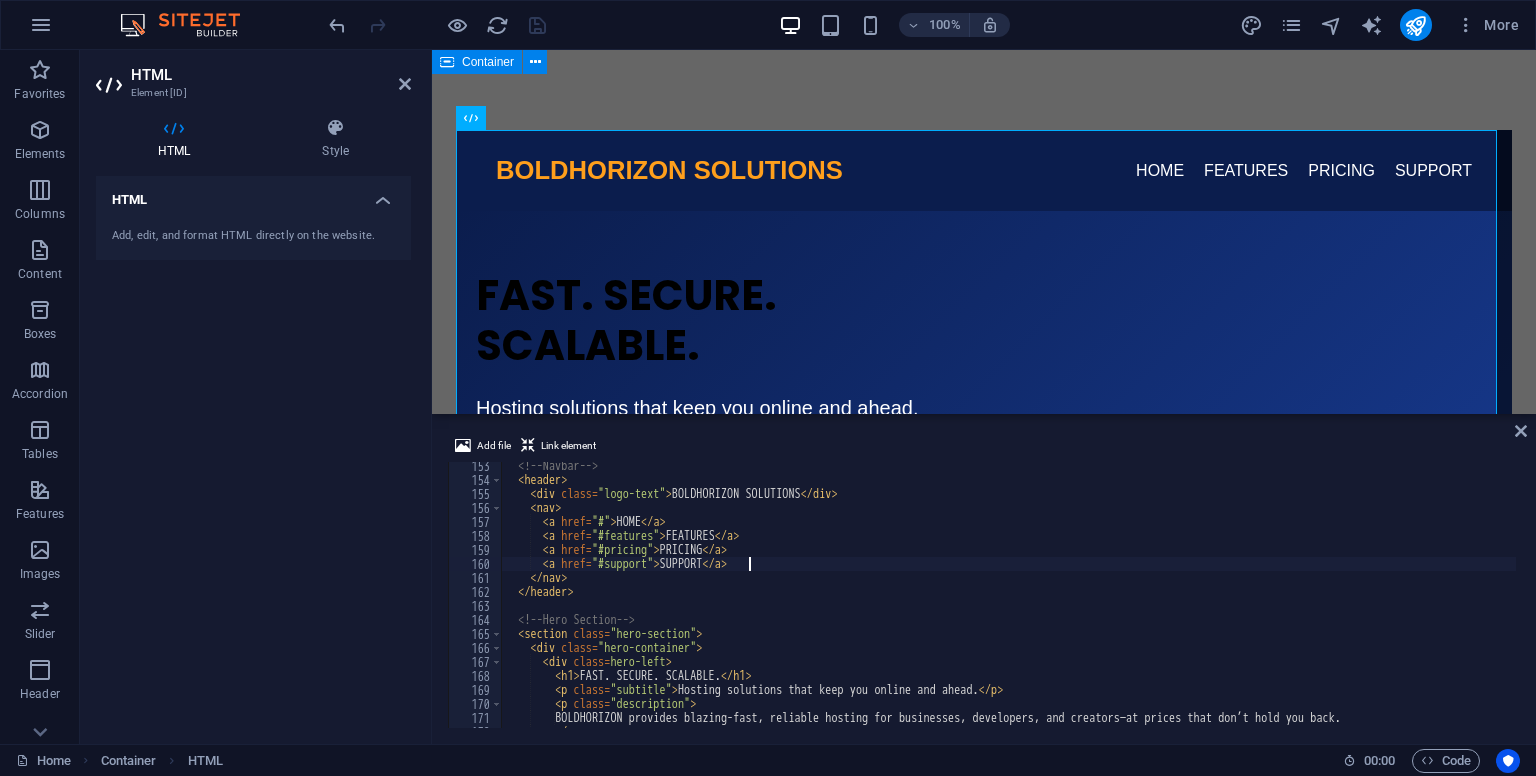 scroll, scrollTop: 2131, scrollLeft: 0, axis: vertical 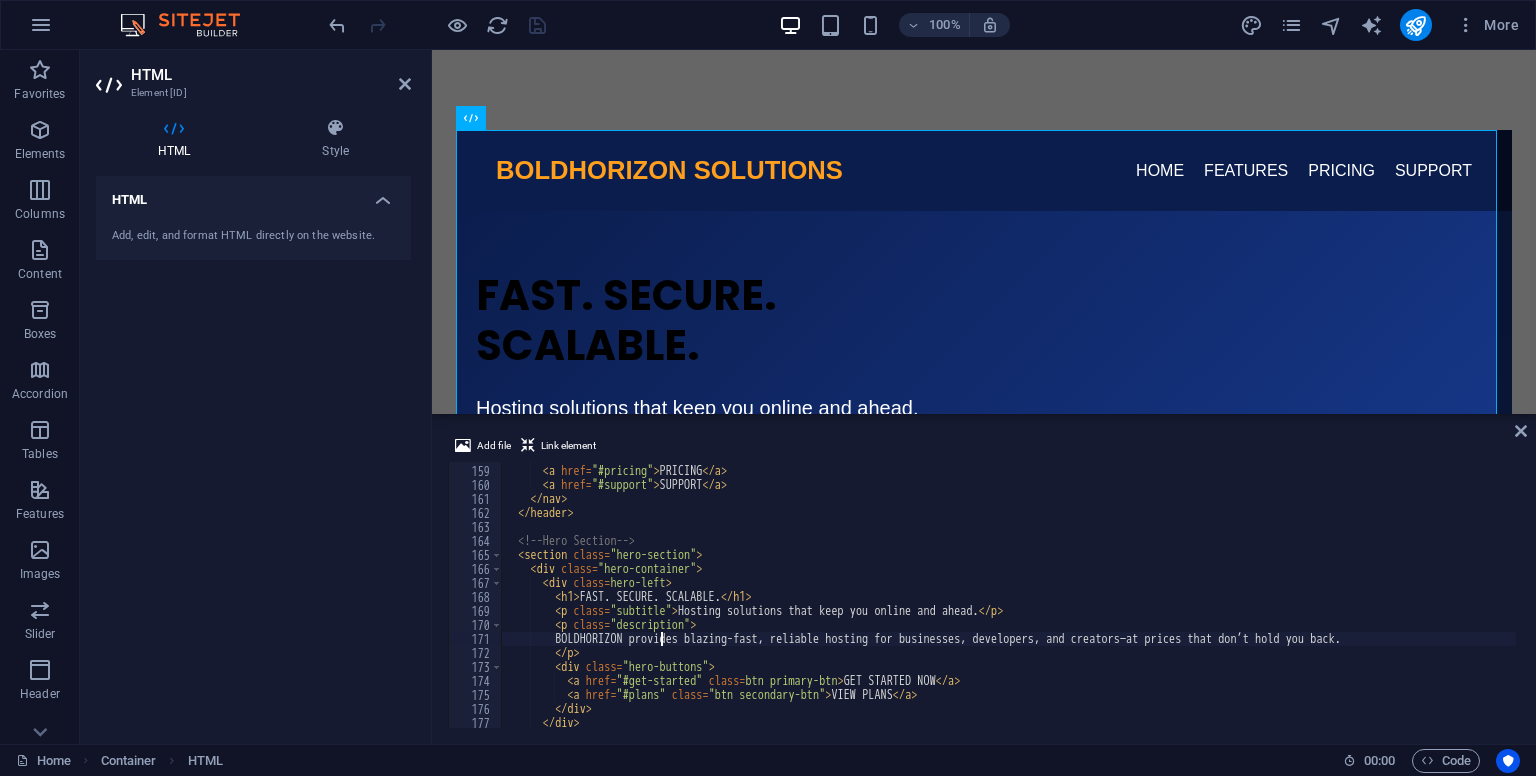 click on "FEATURES               PRICING               SUPPORT" at bounding box center [1009, 597] 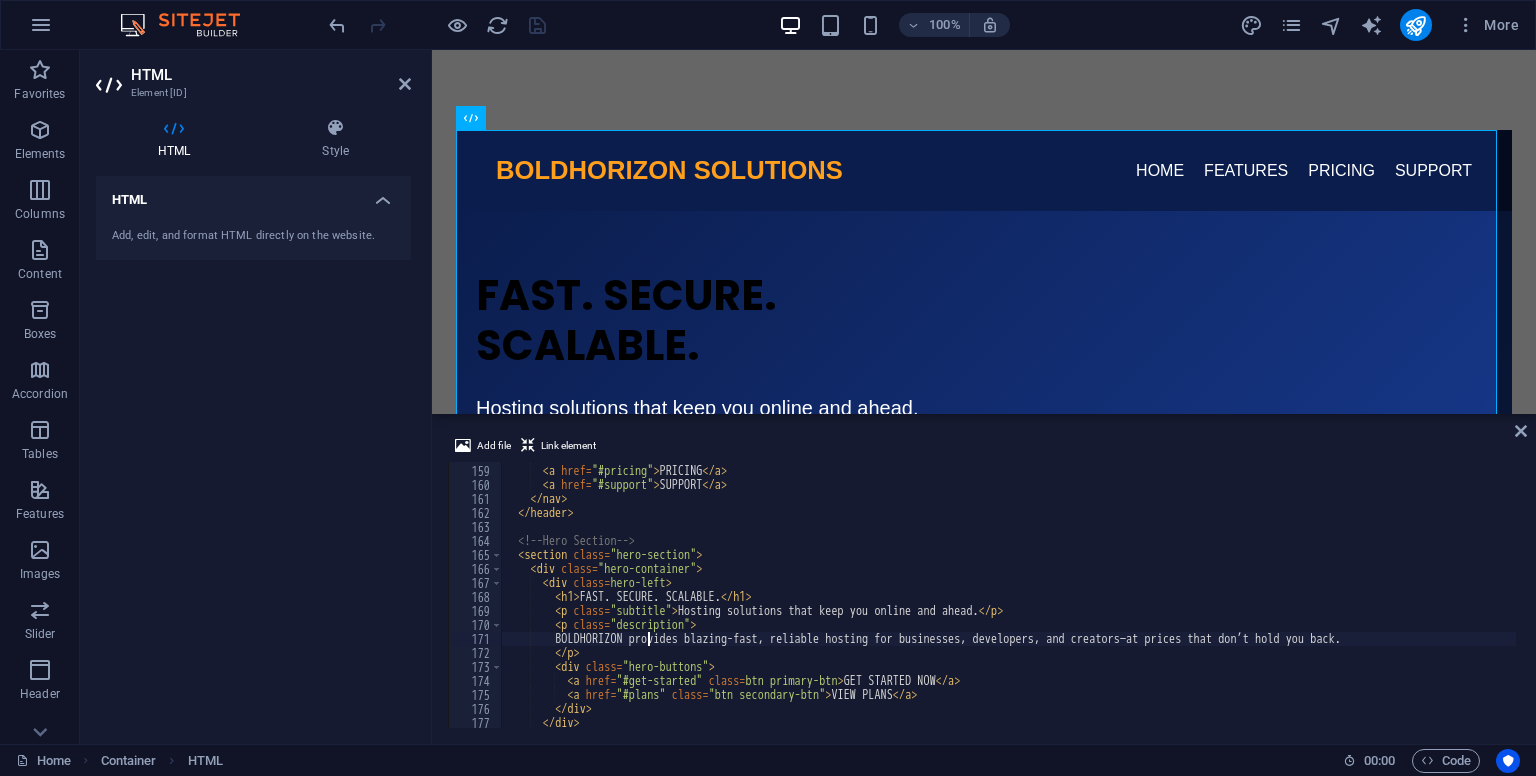 click on "FEATURES               PRICING               SUPPORT" at bounding box center (1009, 597) 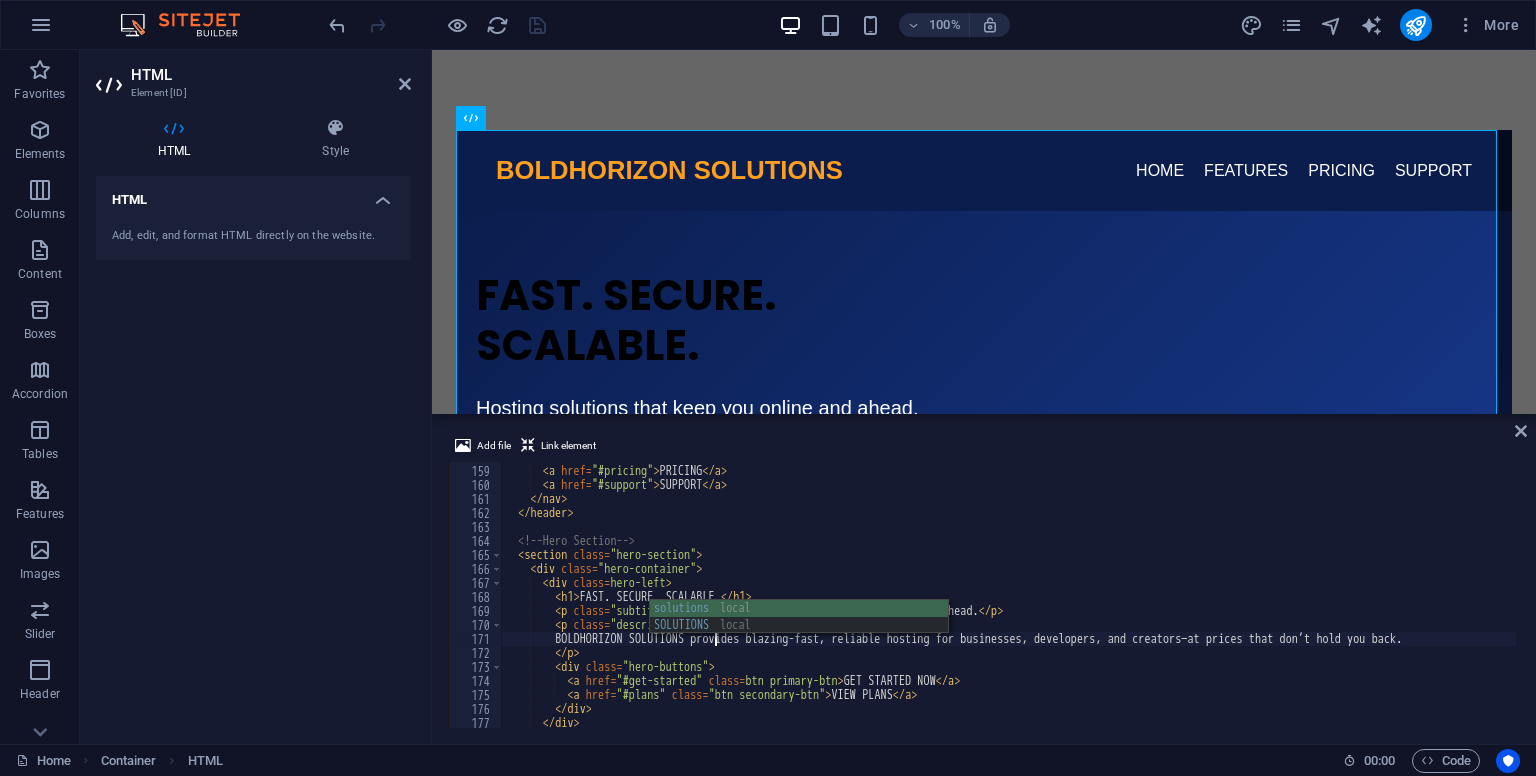 scroll, scrollTop: 0, scrollLeft: 17, axis: horizontal 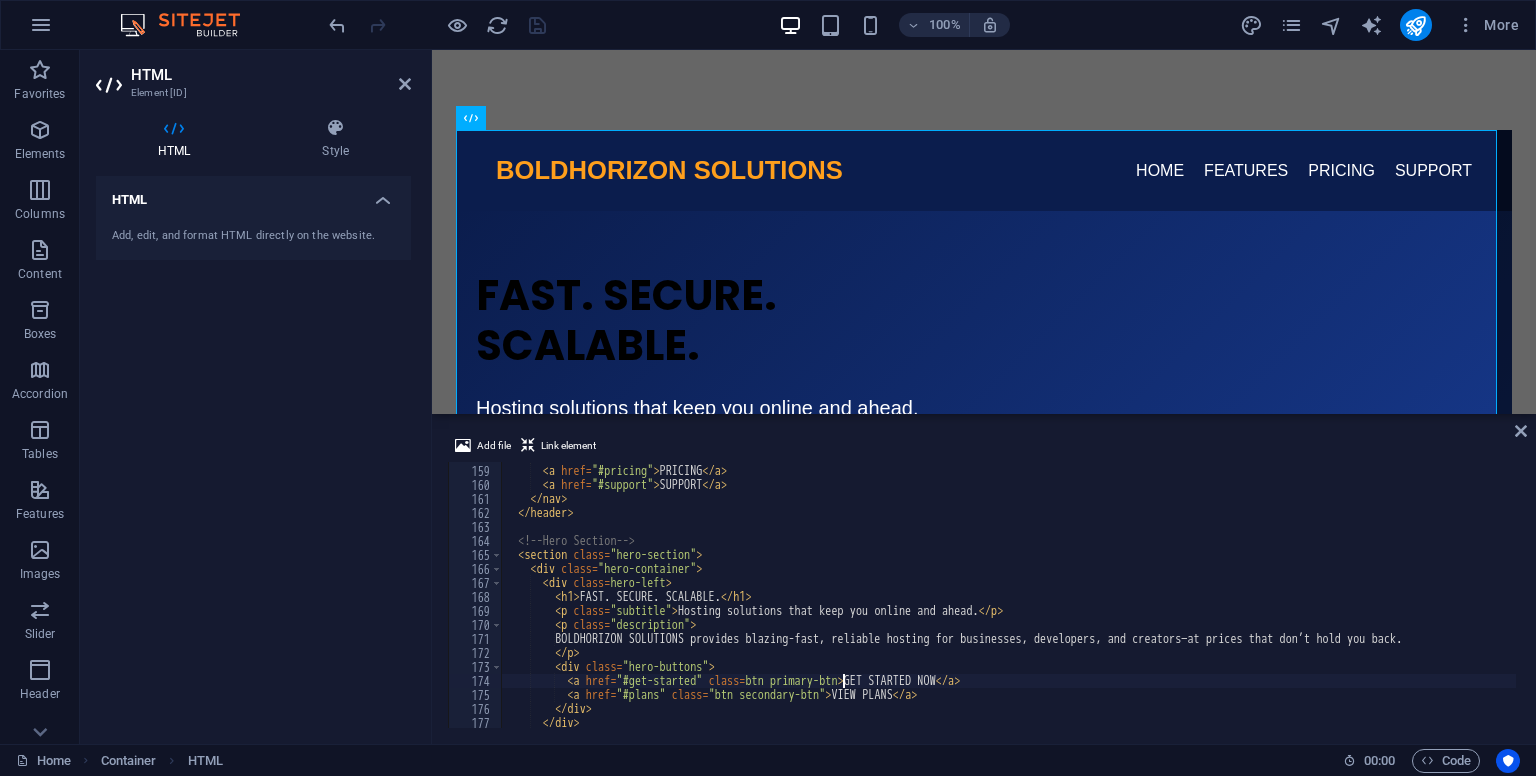 click on "[DIV CLASS = "hero-left"] [H1] FAST. SECURE. SCALABLE. [/H1] [P CLASS = "subtitle"] Hosting solutions that keep you online and ahead. [/P] [P CLASS = "description"] BOLDHORIZON SOLUTIONS provides blazing-fast, reliable hosting for businesses, developers, and creators—at prices that don’t hold you back. [/P] [DIV CLASS = "hero-buttons"] [A HREF = "#get-started" CLASS = "btn primary-btn"] GET STARTED NOW [/A] [A HREF = "#plans" CLASS = "btn secondary-btn"] VIEW PLANS [/A] [/DIV]" at bounding box center (1009, 597) 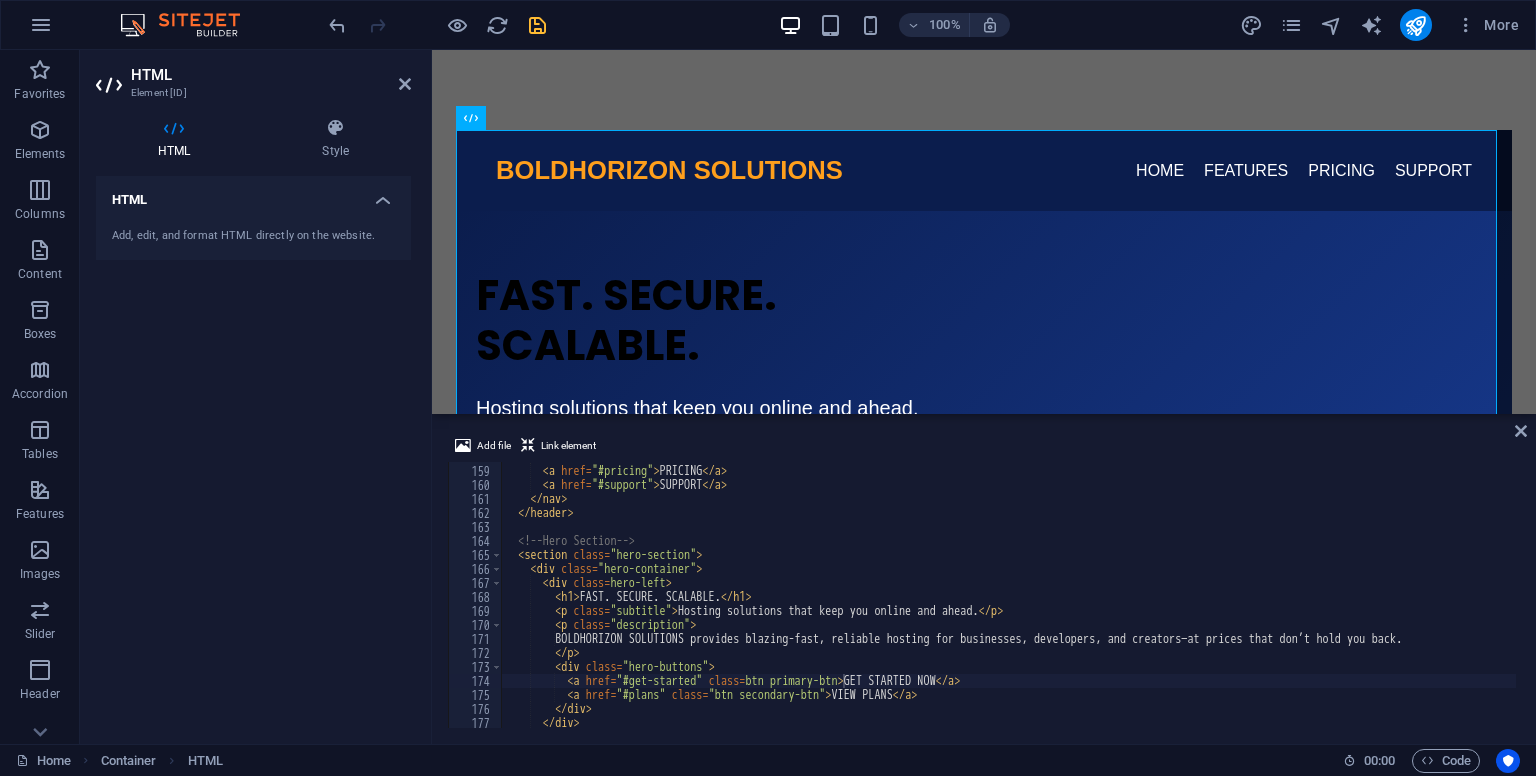 drag, startPoint x: 1520, startPoint y: 701, endPoint x: 1519, endPoint y: 711, distance: 10.049875 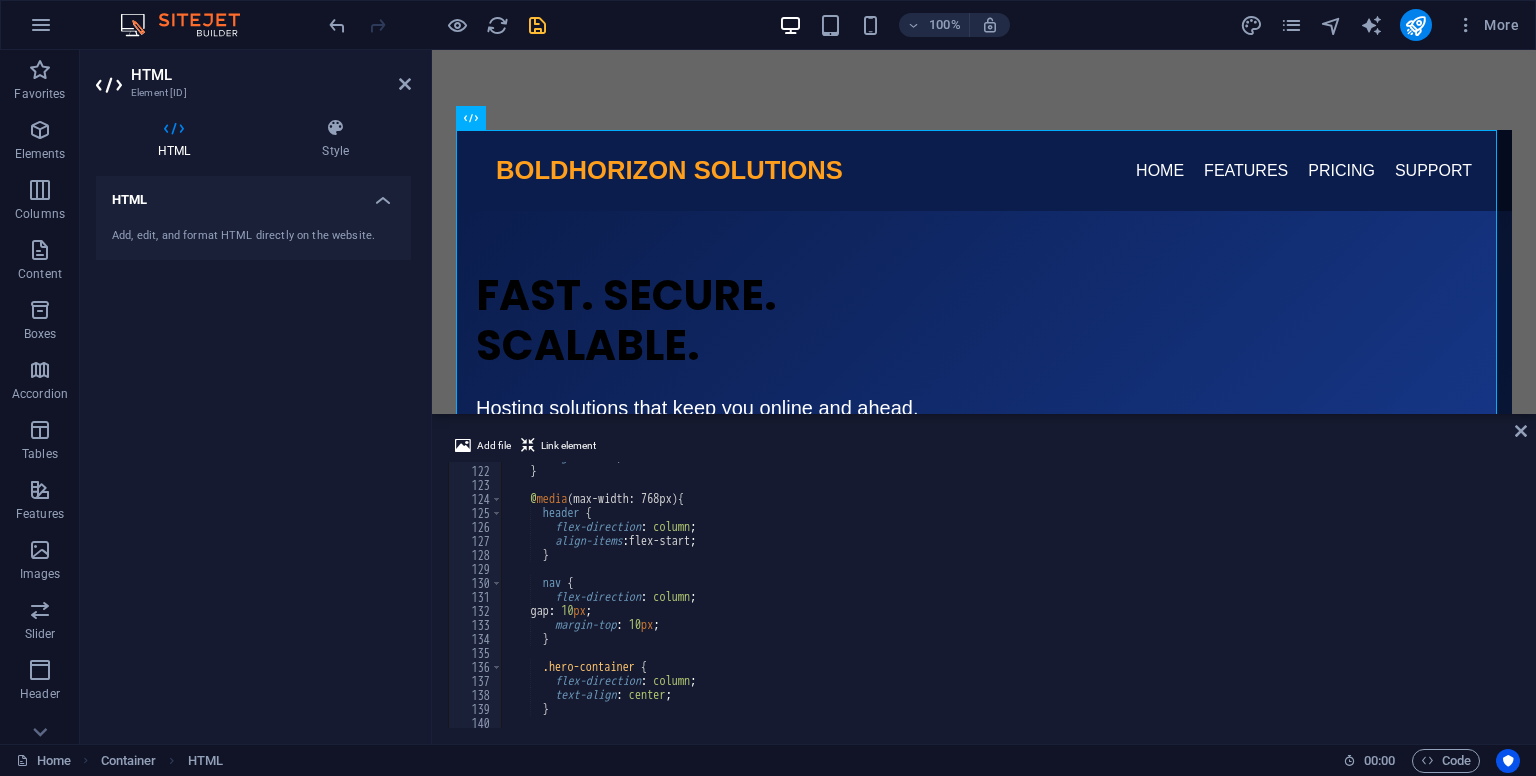 scroll, scrollTop: 1614, scrollLeft: 0, axis: vertical 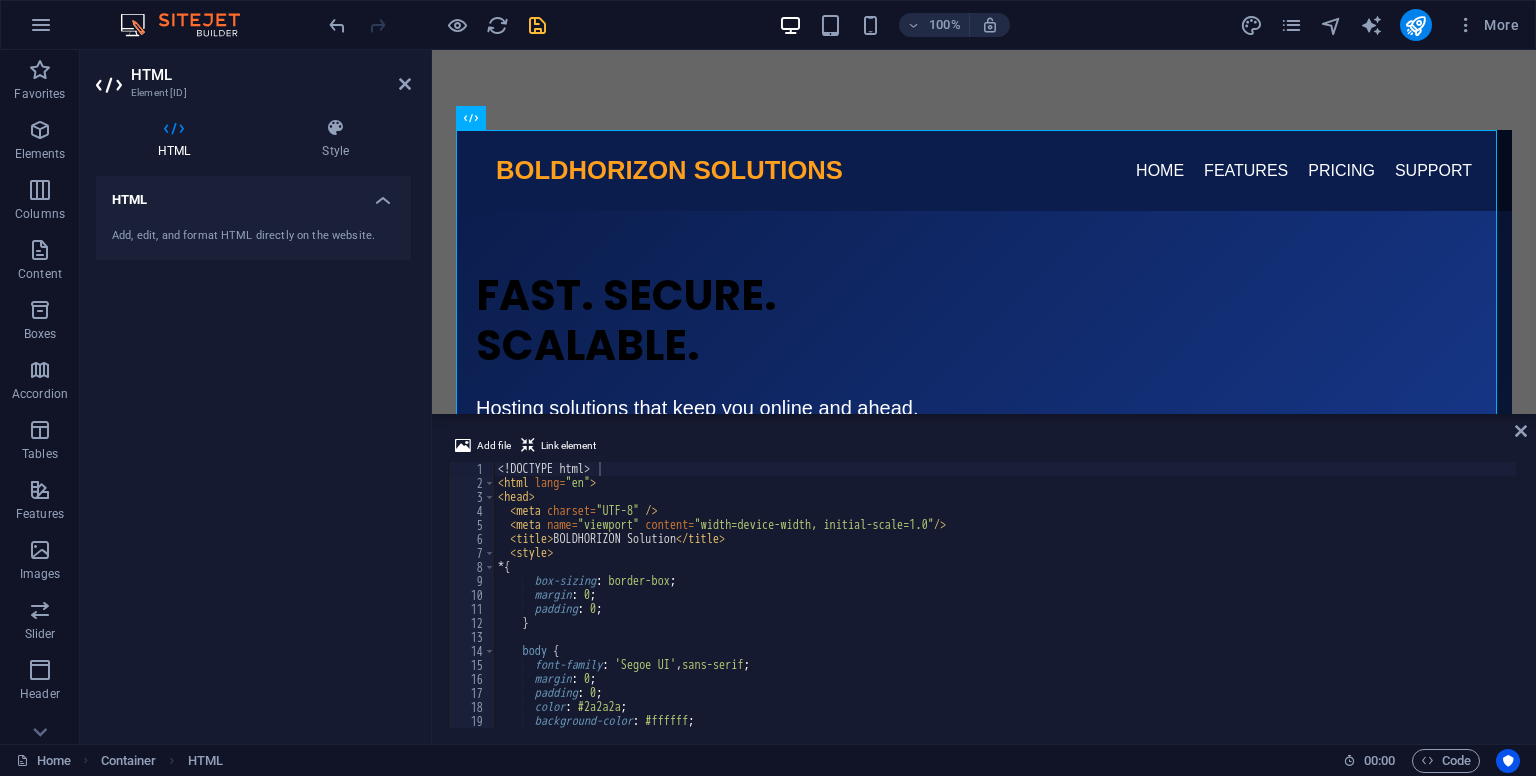 click at bounding box center (1515, 1750) 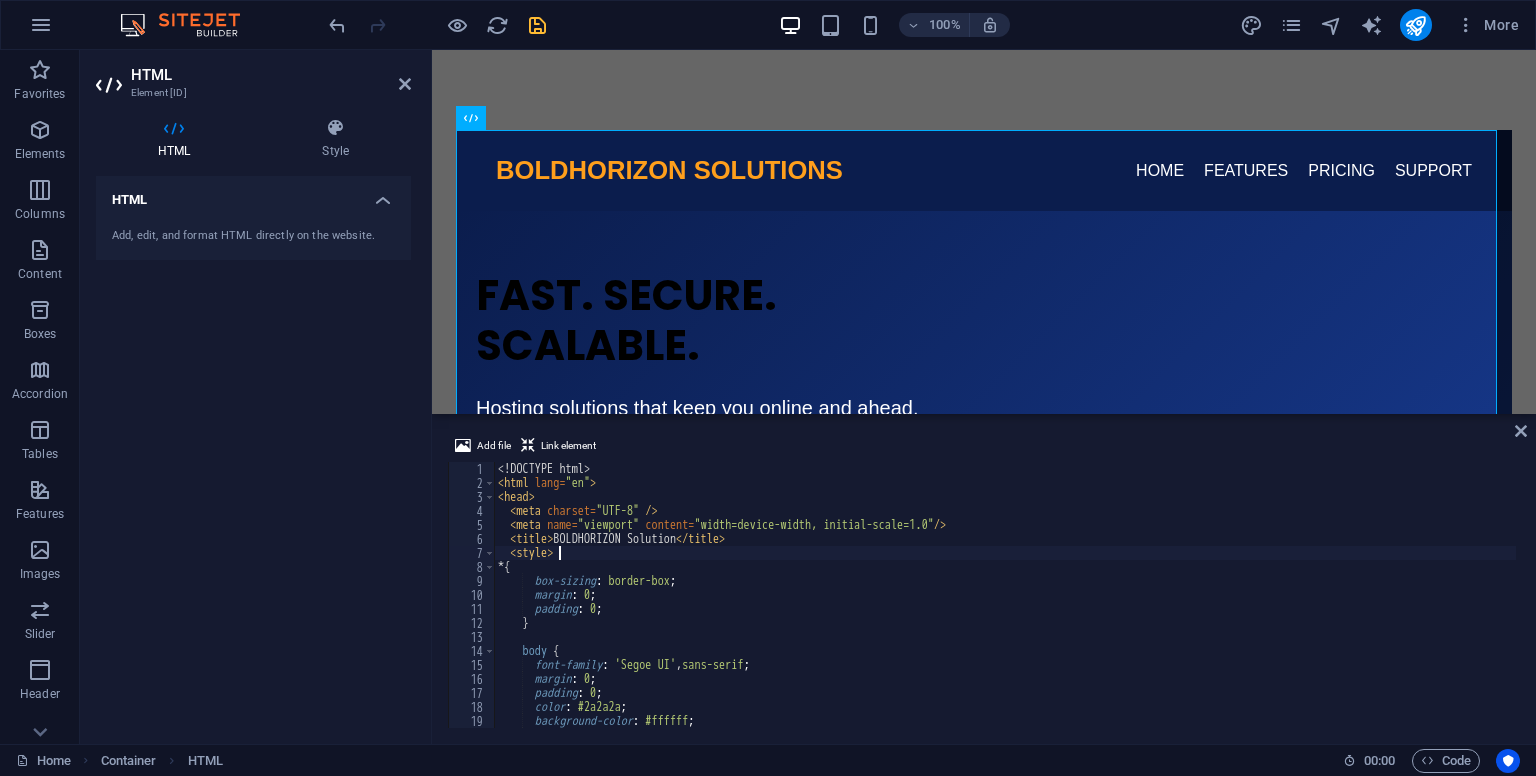click on "<! DOCTYPE   html > < html   lang = "en" > < head >    < meta   charset = "UTF-8"   />    < meta   name = "viewport"   content = "width=device-width, initial-scale=1.0" />    < title > BOLDHORIZON Solution </ title >    < style >     *  {         box-sizing :   border-box ;         margin :   0 ;         padding :   0 ;      }      body   {         font-family :   ' Segoe UI ' ,  sans-serif ;         margin :   0 ;         padding :   0 ;         color :   #2a2a2a ;         background-color :   #ffffff ;         line-height :   1.6 ;" at bounding box center (1005, 609) 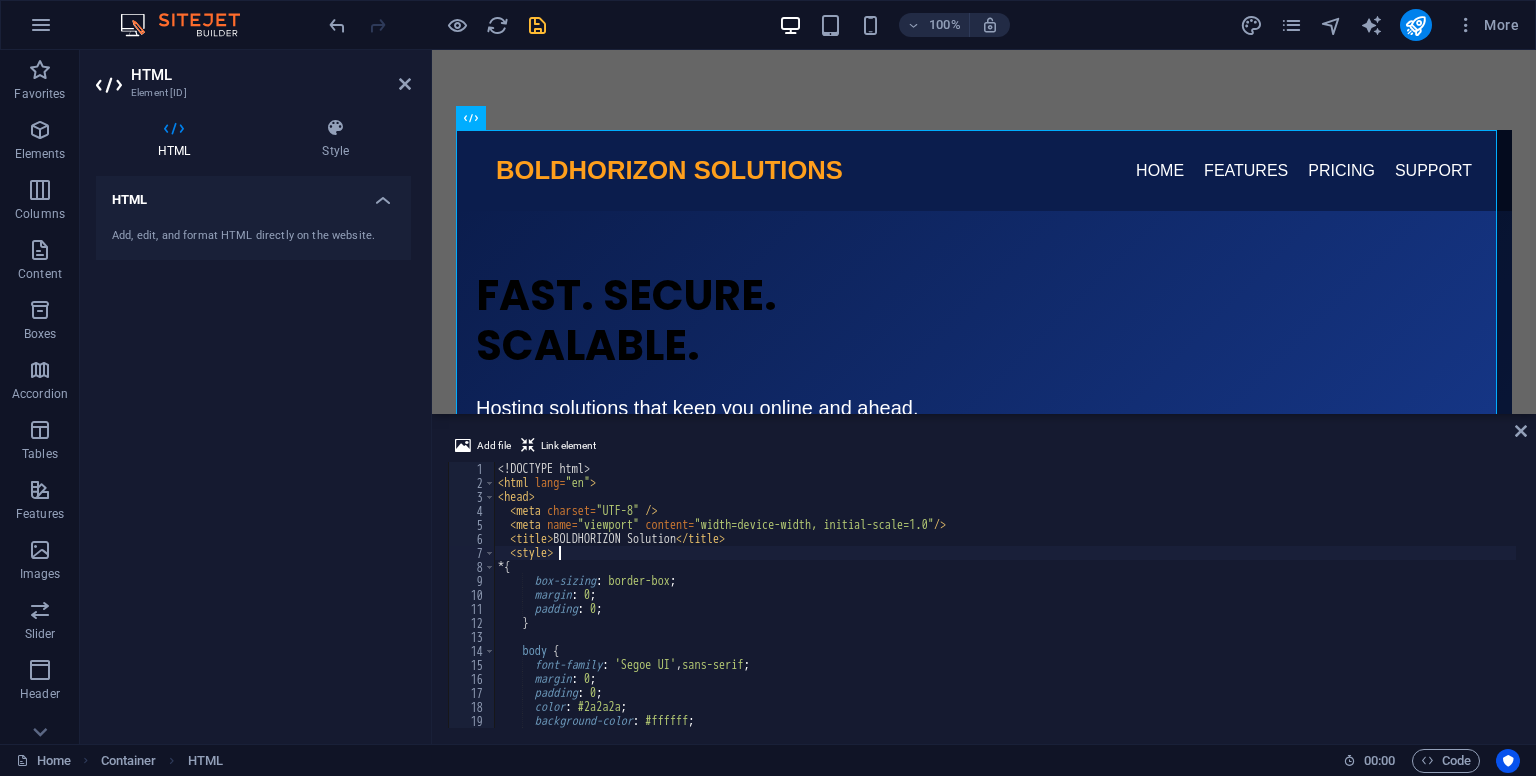 scroll, scrollTop: 0, scrollLeft: 2, axis: horizontal 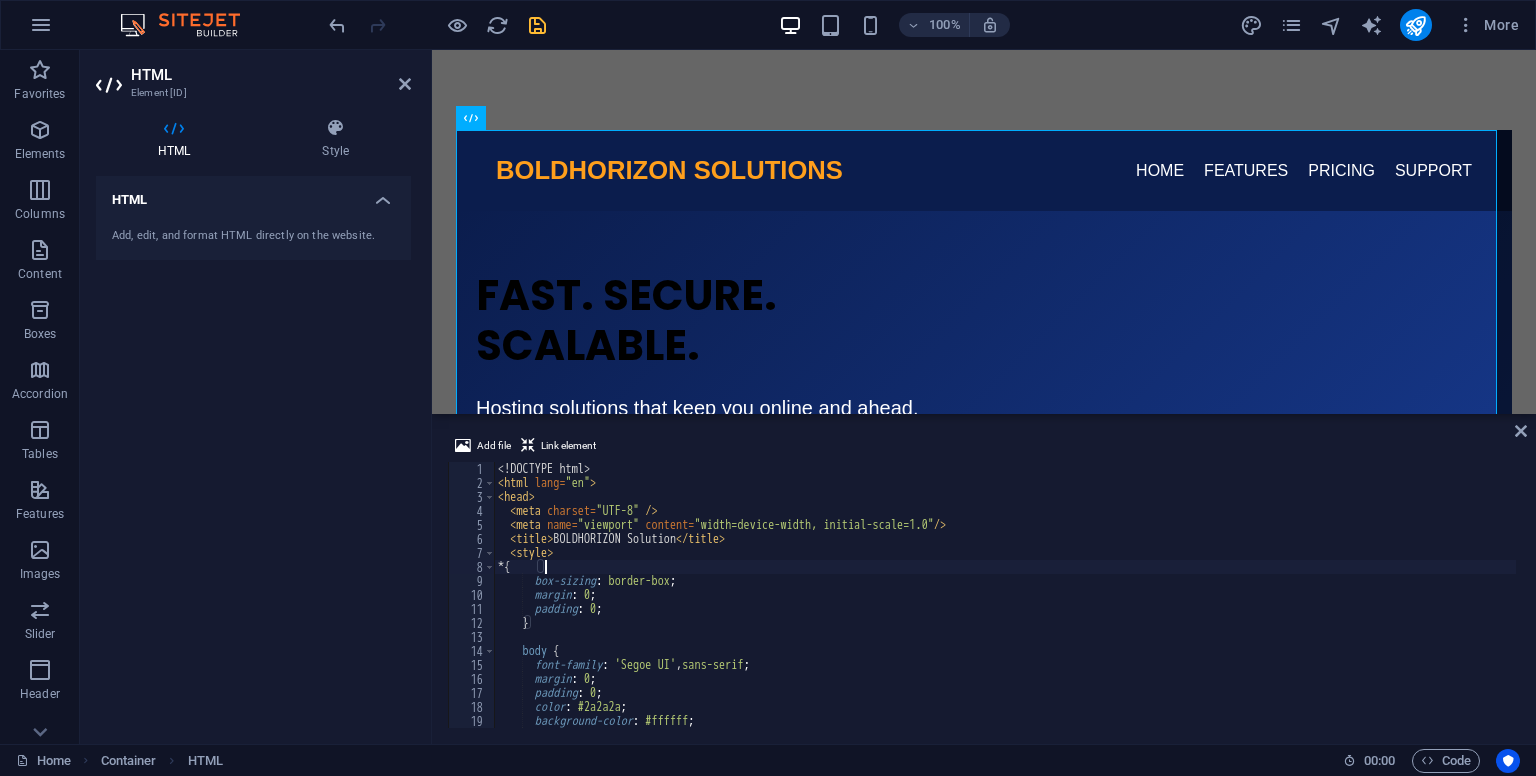 type on "}" 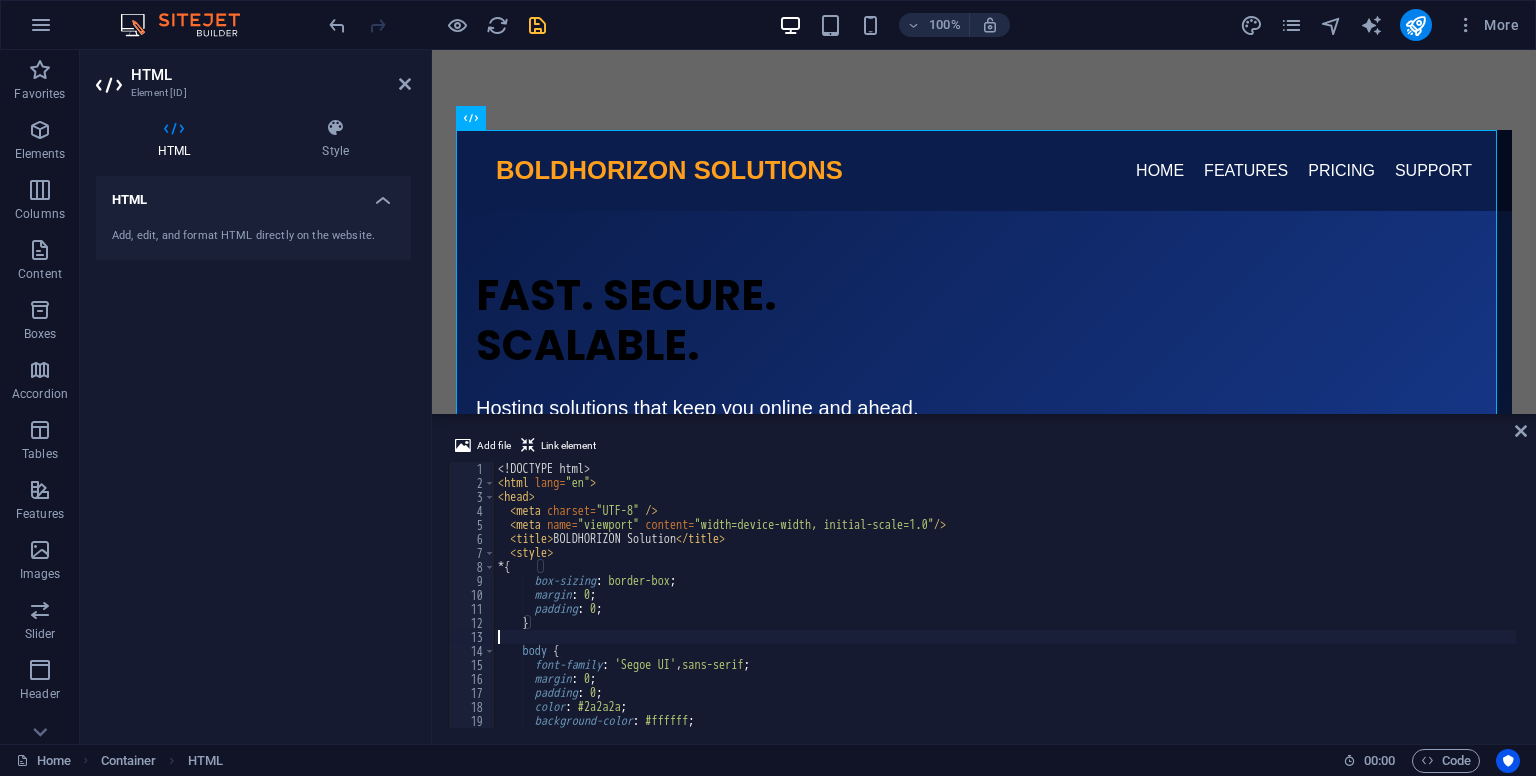 scroll, scrollTop: 0, scrollLeft: 0, axis: both 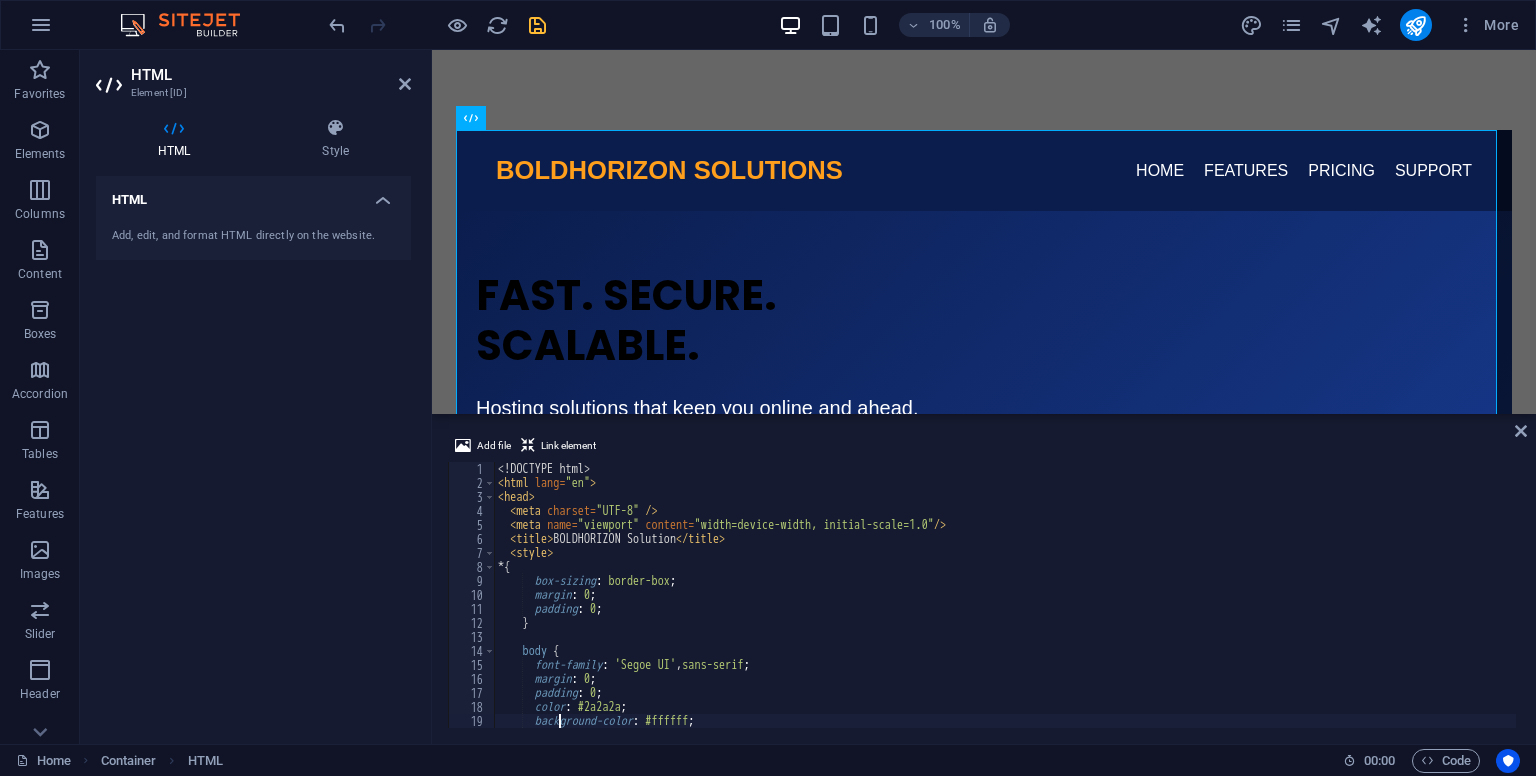 type on "}" 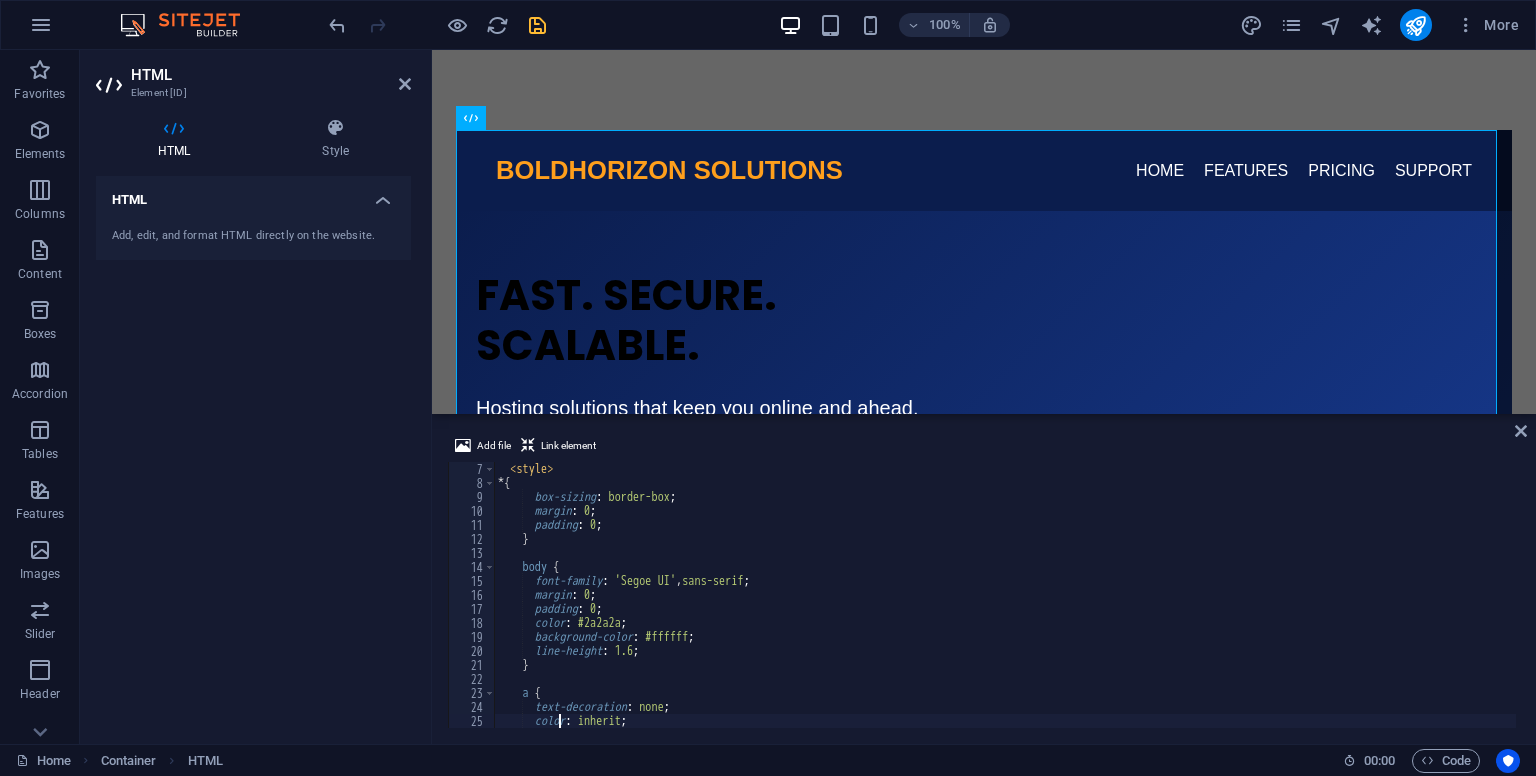 type on "}" 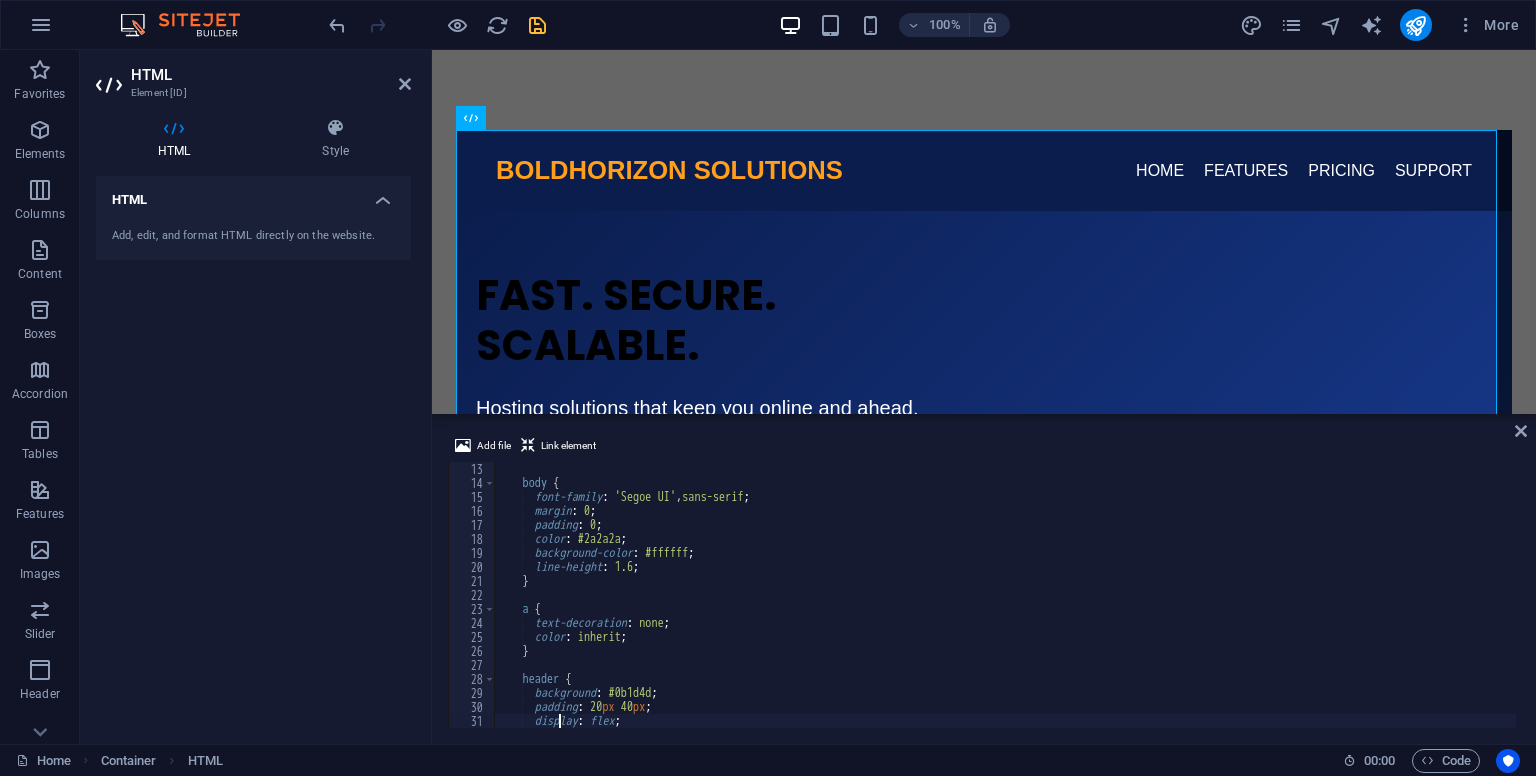 type on "}" 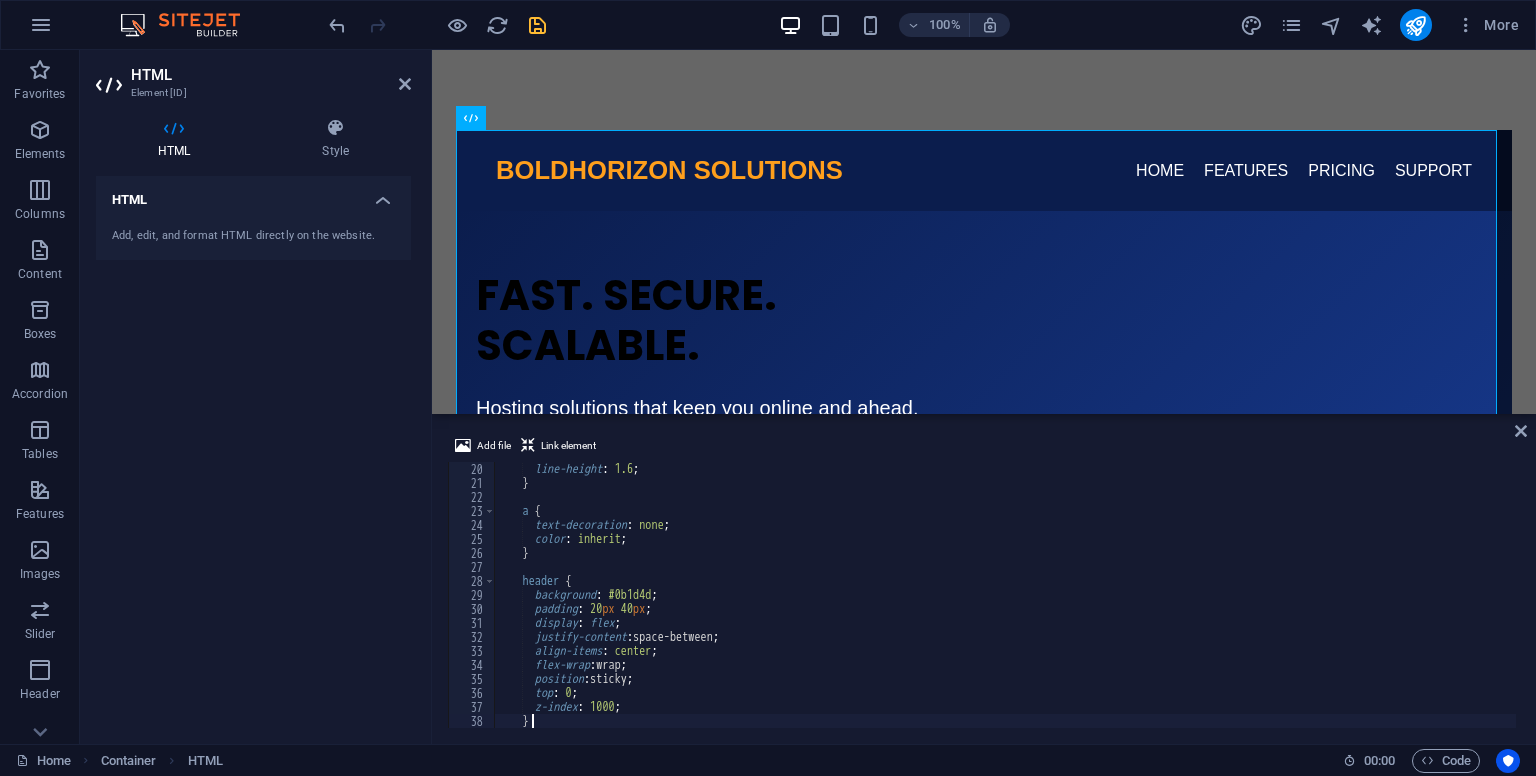 type on "}" 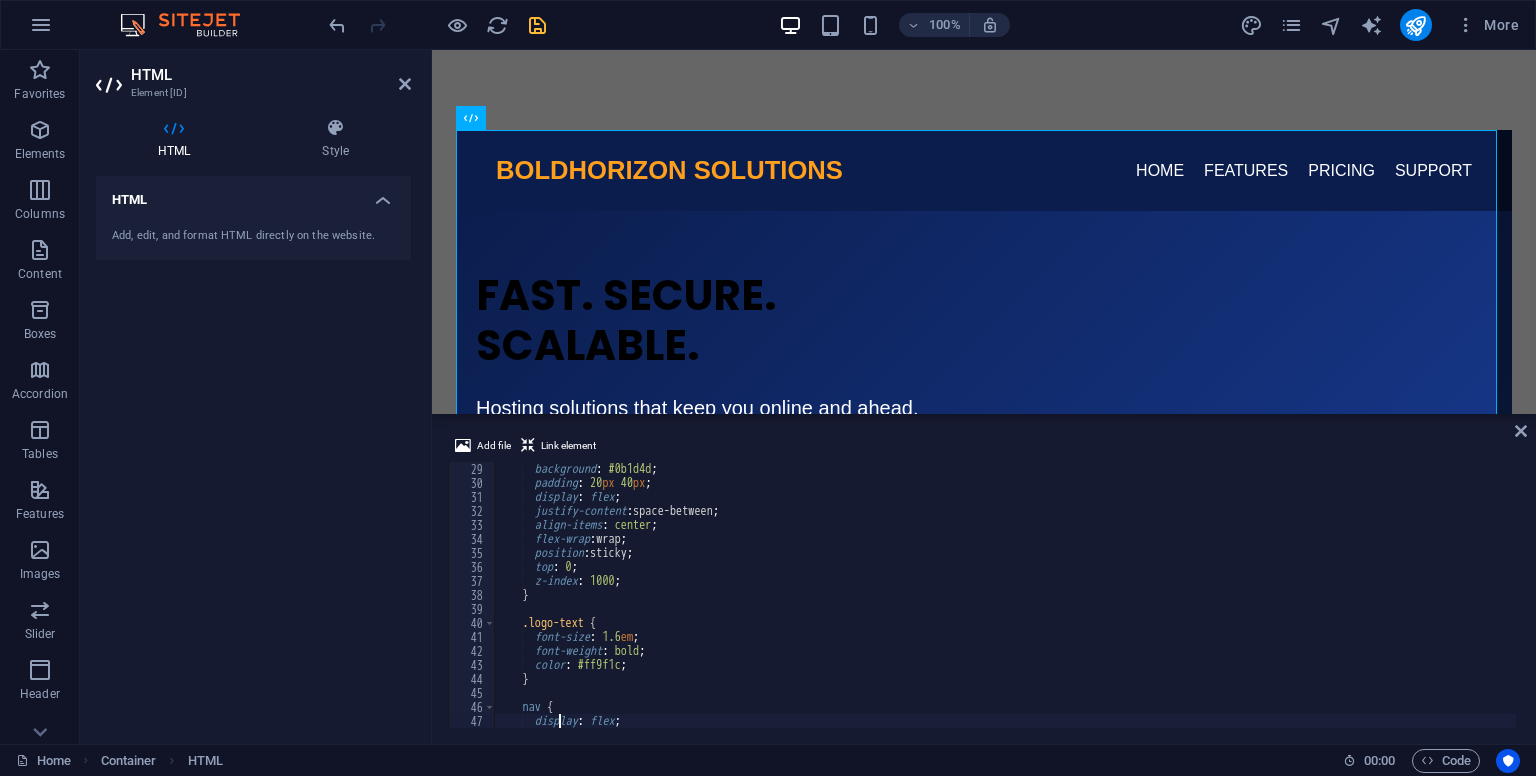 type on "}" 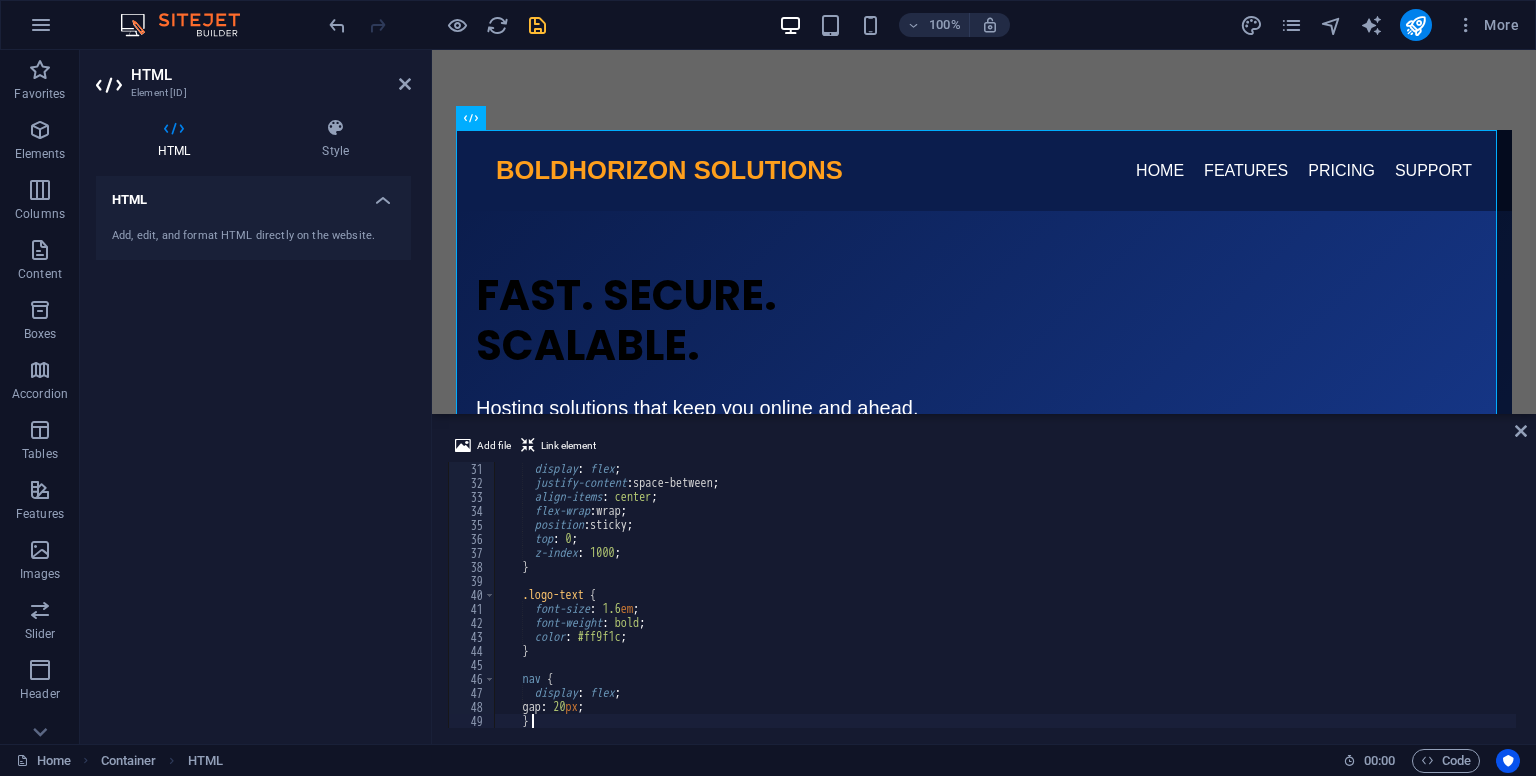 type on "}" 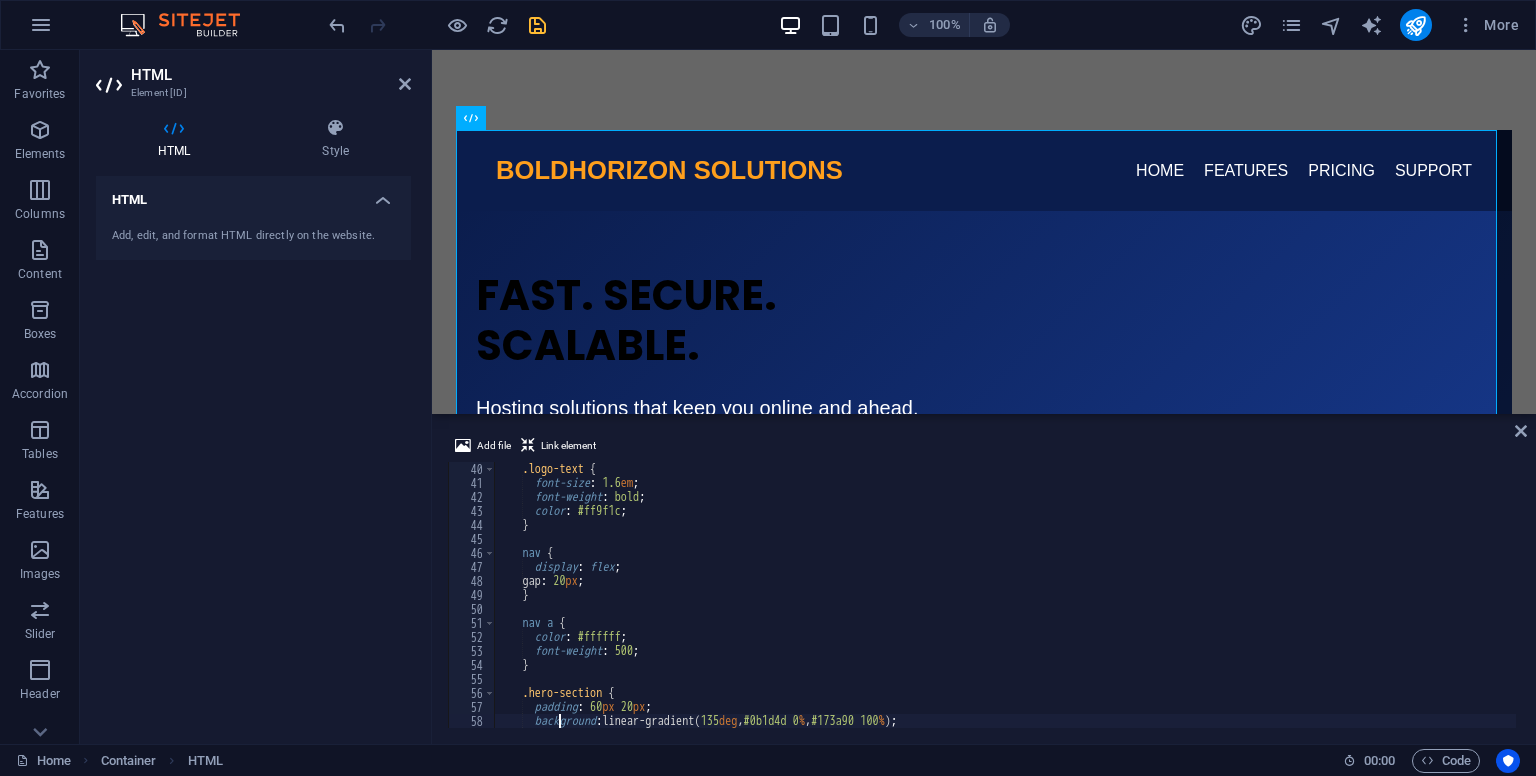 type on "}" 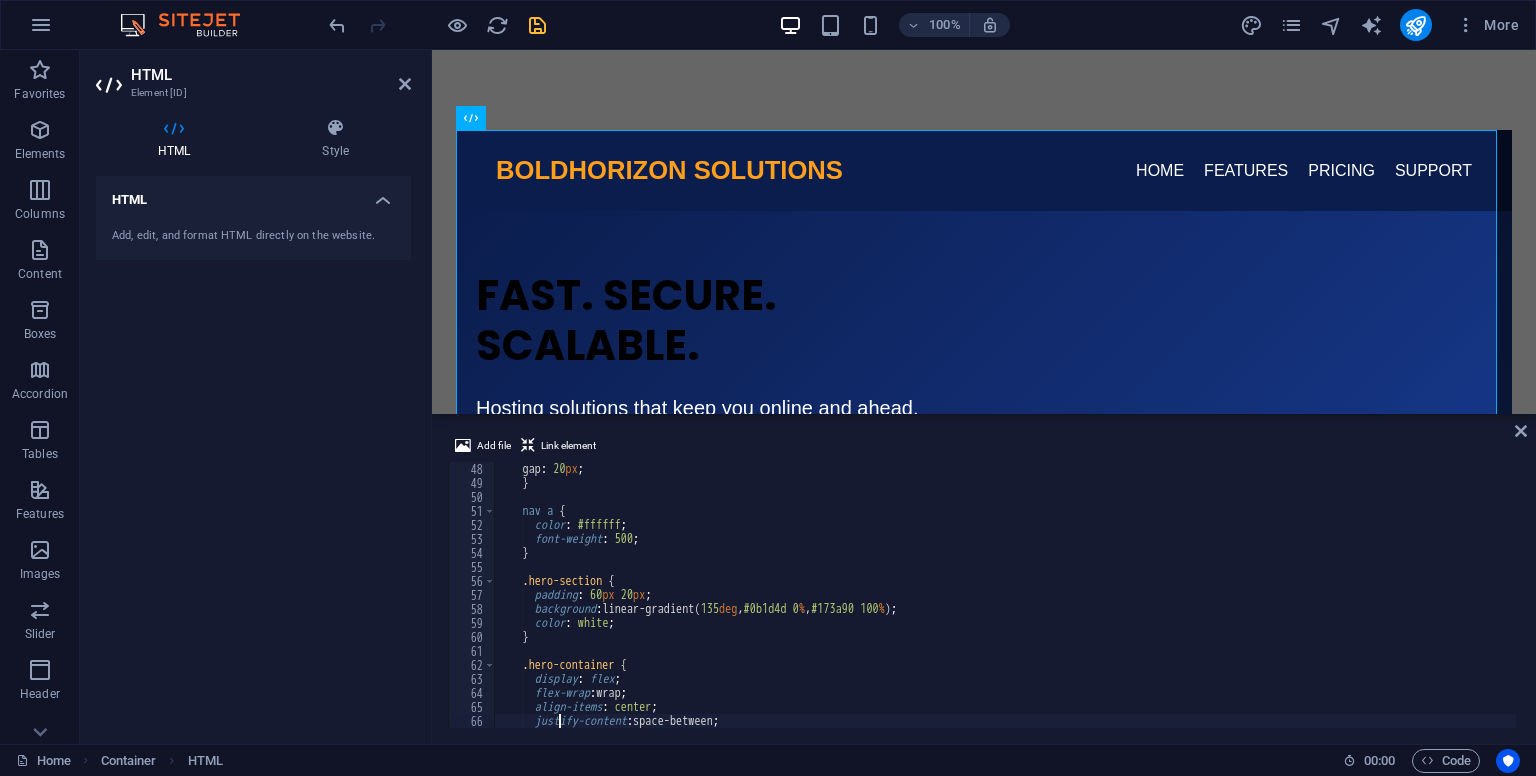type on "}" 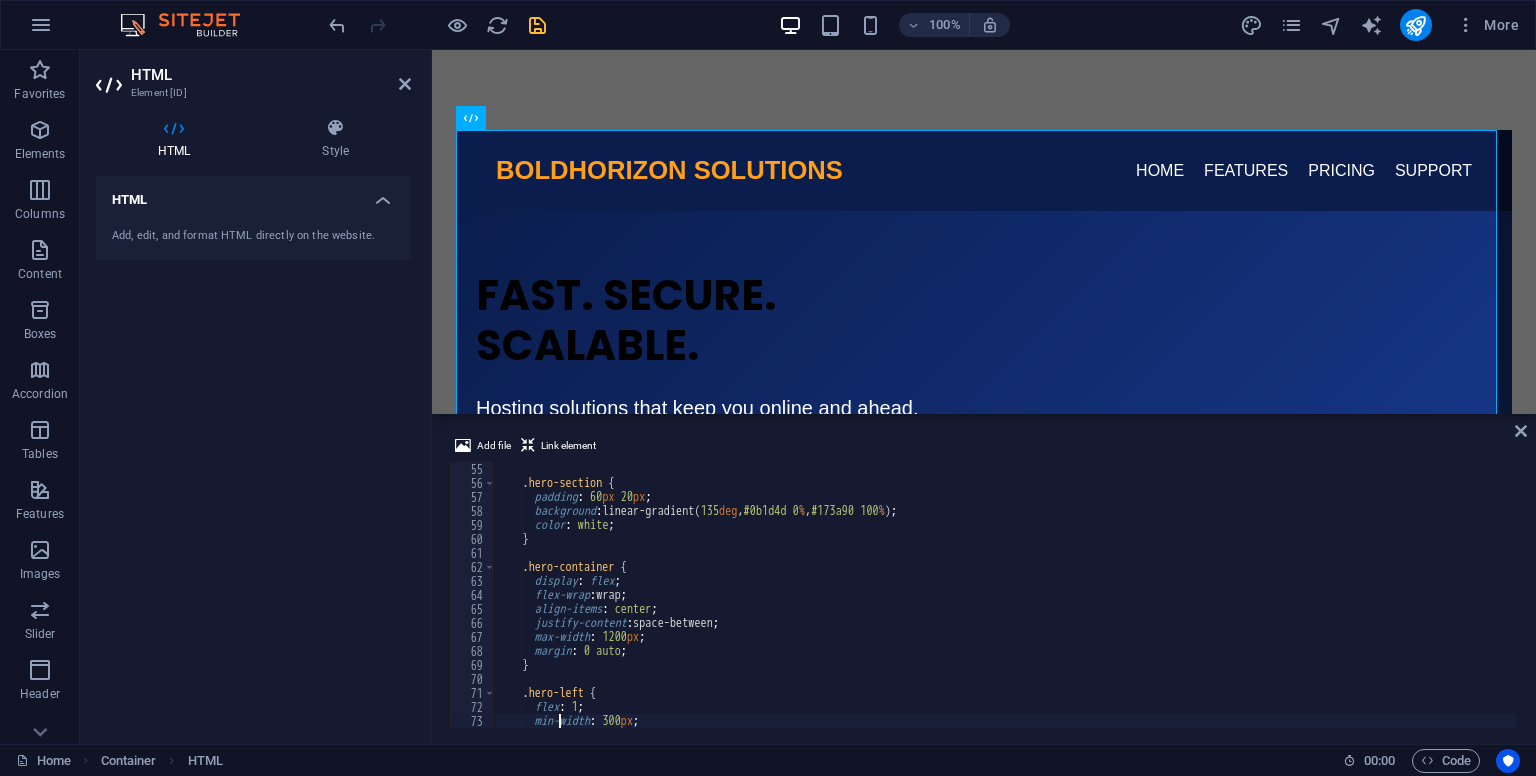 type on "}" 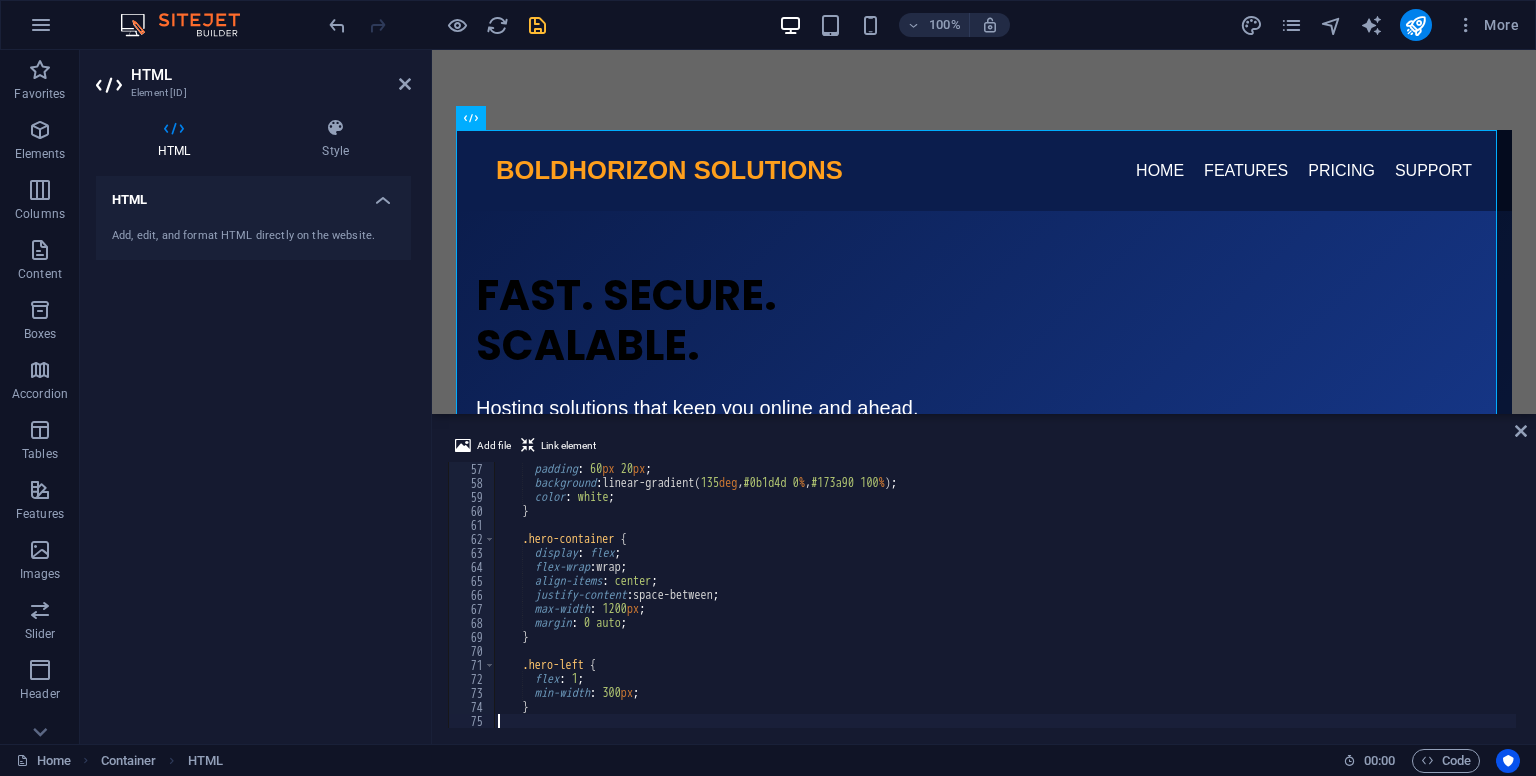 type on "}" 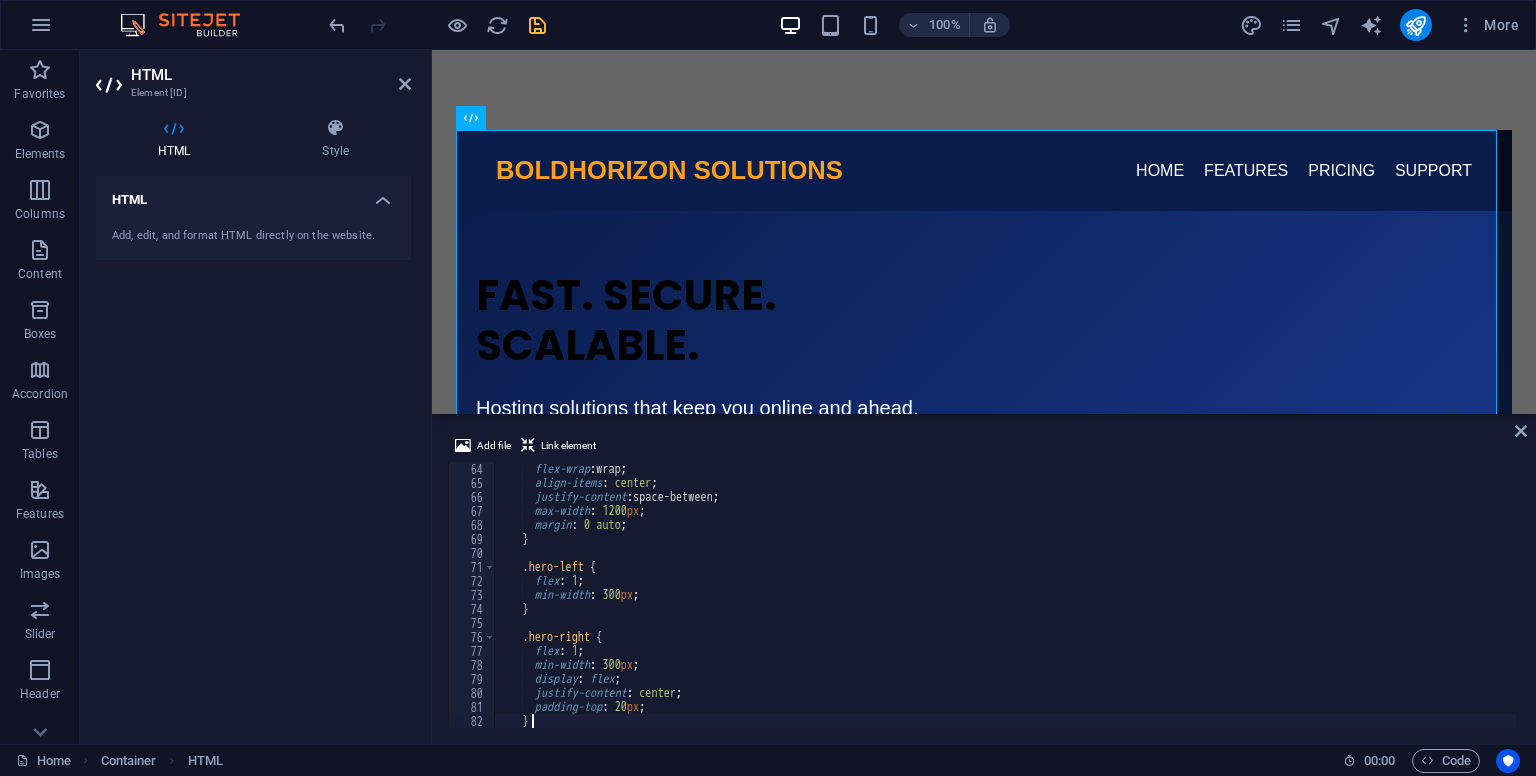 type on "}" 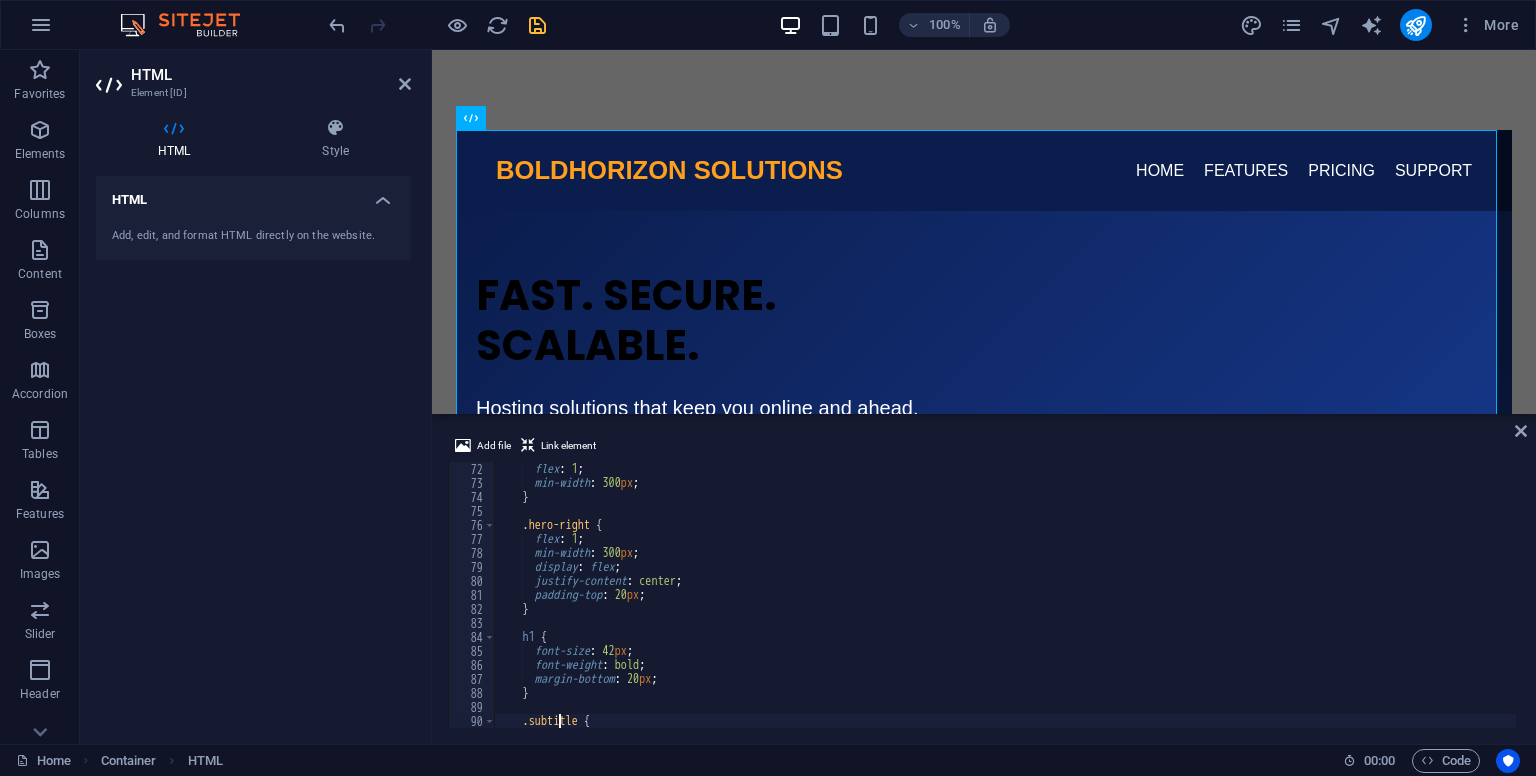 type on "}" 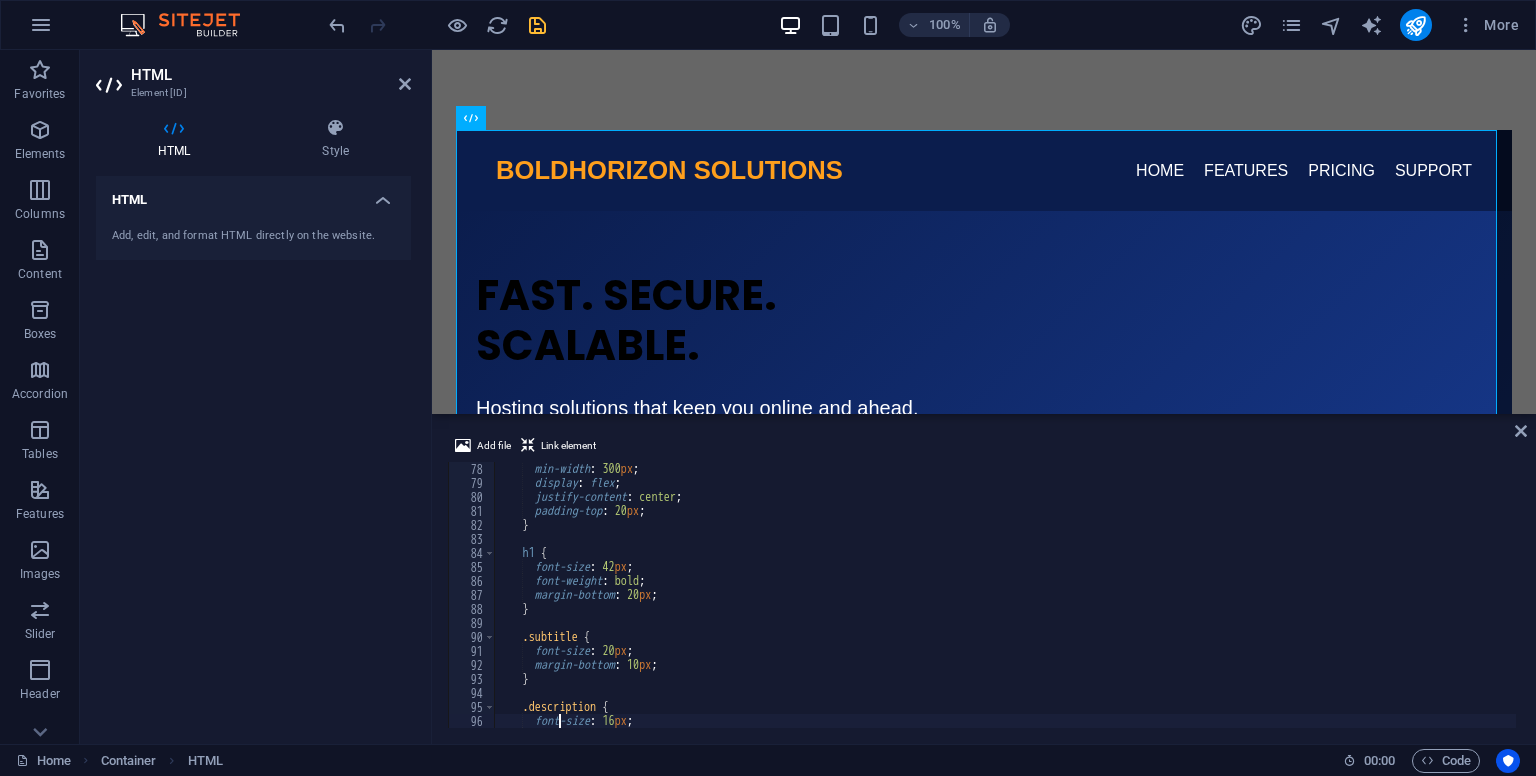 scroll, scrollTop: 1078, scrollLeft: 0, axis: vertical 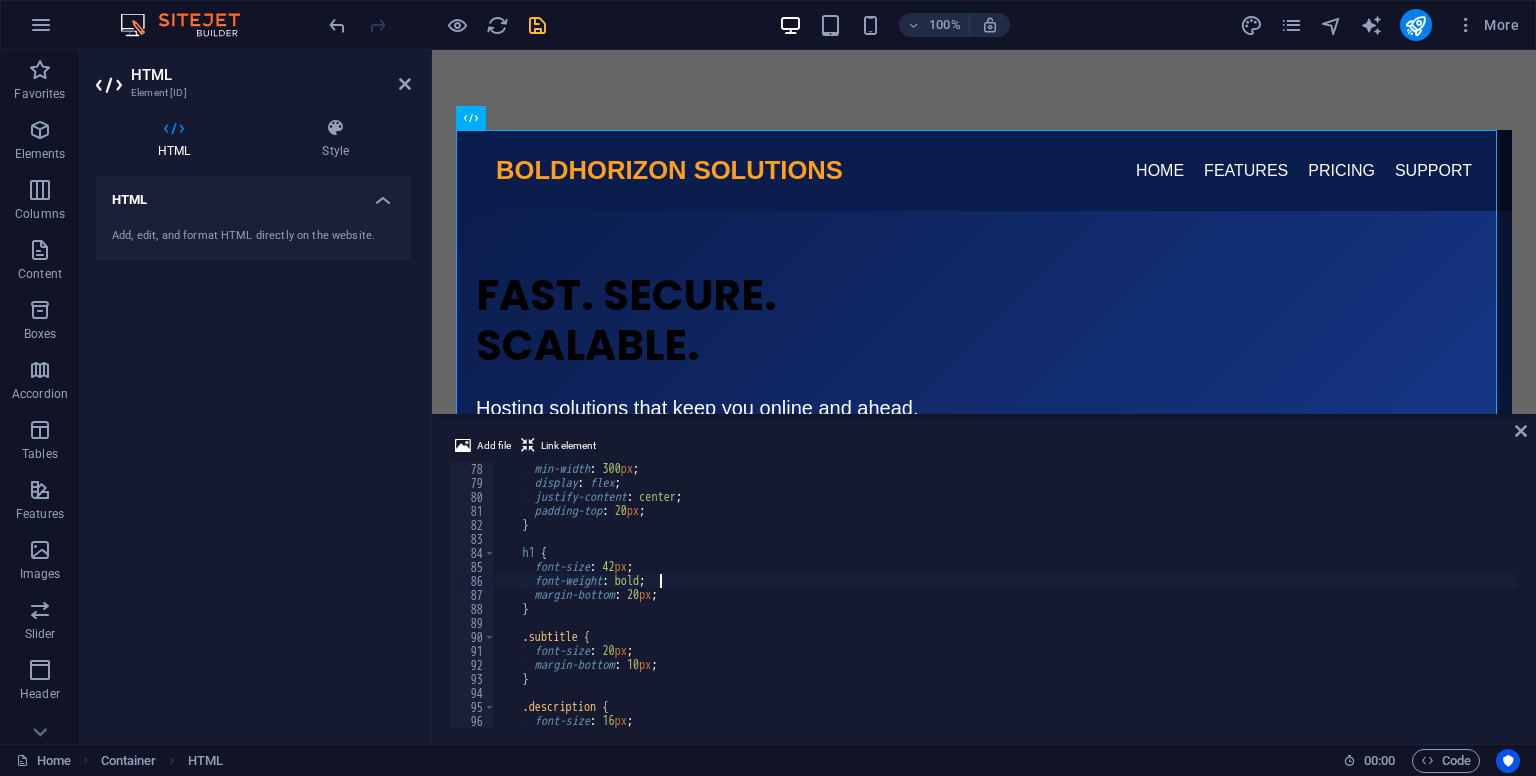 click on "min-width: 300px; display: flex; justify-content: center; padding-top: 20px; } h1 { font-size: 42px; font-weight: bold; margin-bottom: 20px; } .subtitle { font-size: 20px; margin-bottom: 10px; } .description { font-size: 16px; margin-bottom: 30px;" at bounding box center (1005, 609) 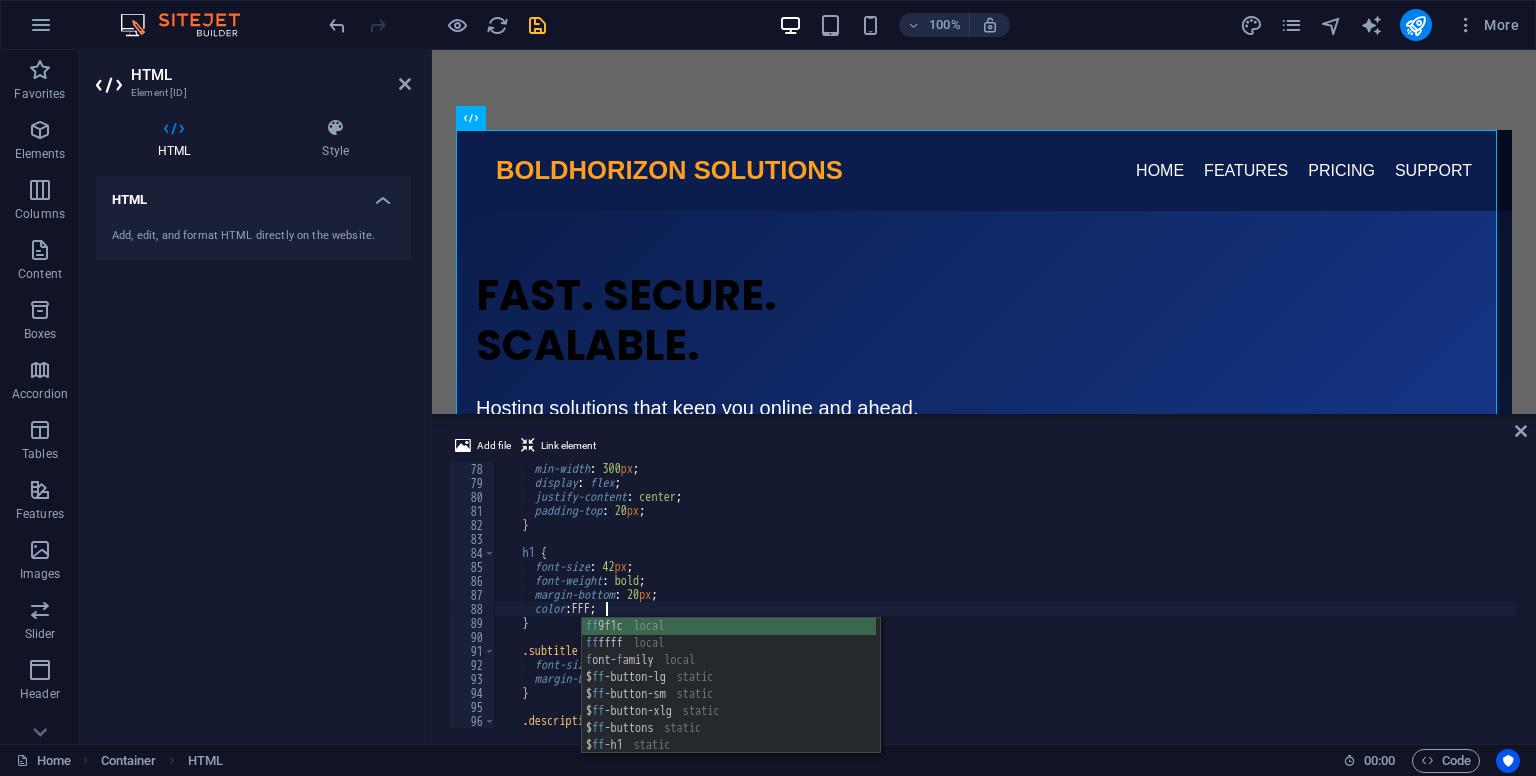 scroll, scrollTop: 0, scrollLeft: 8, axis: horizontal 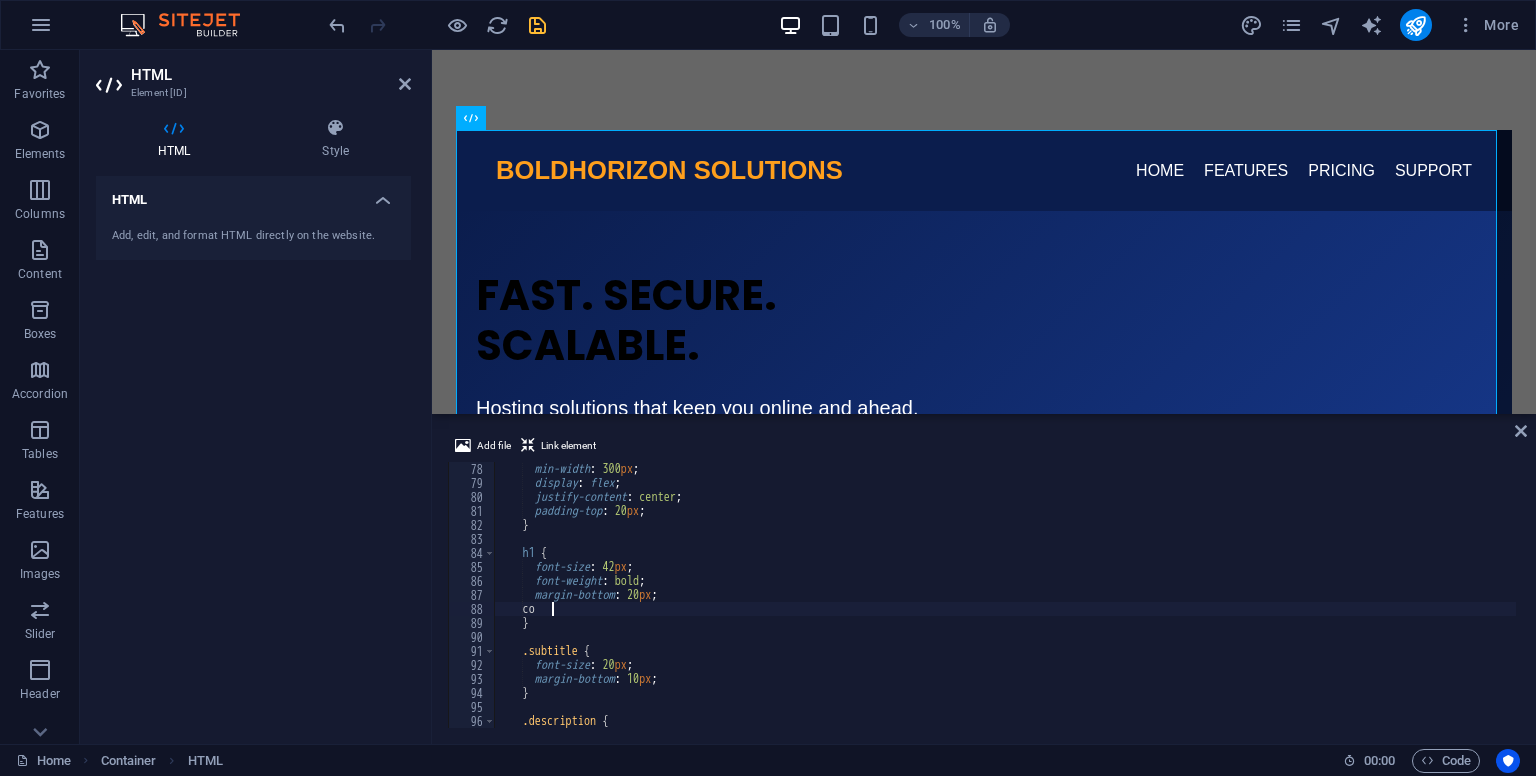 type on "c" 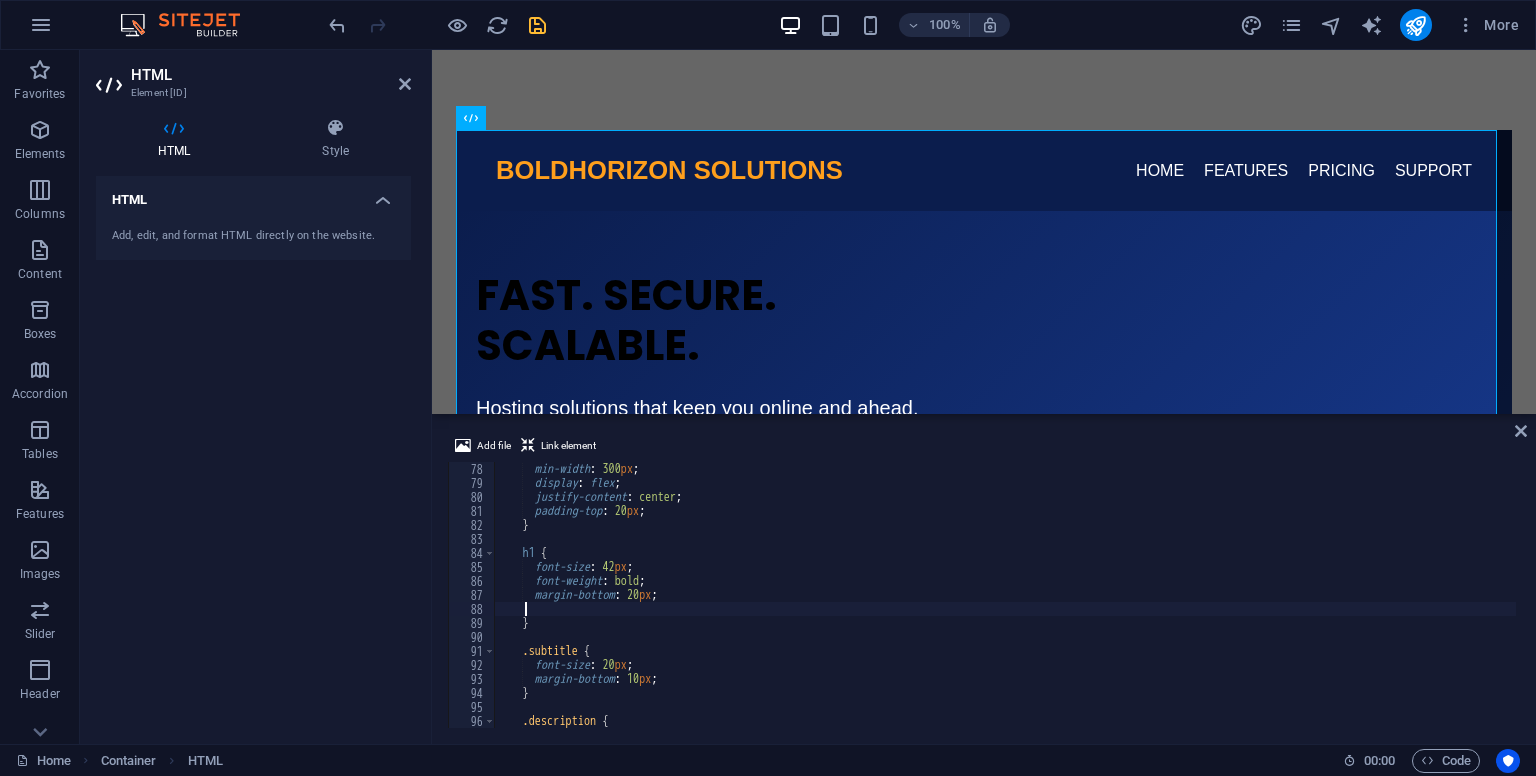 scroll, scrollTop: 0, scrollLeft: 0, axis: both 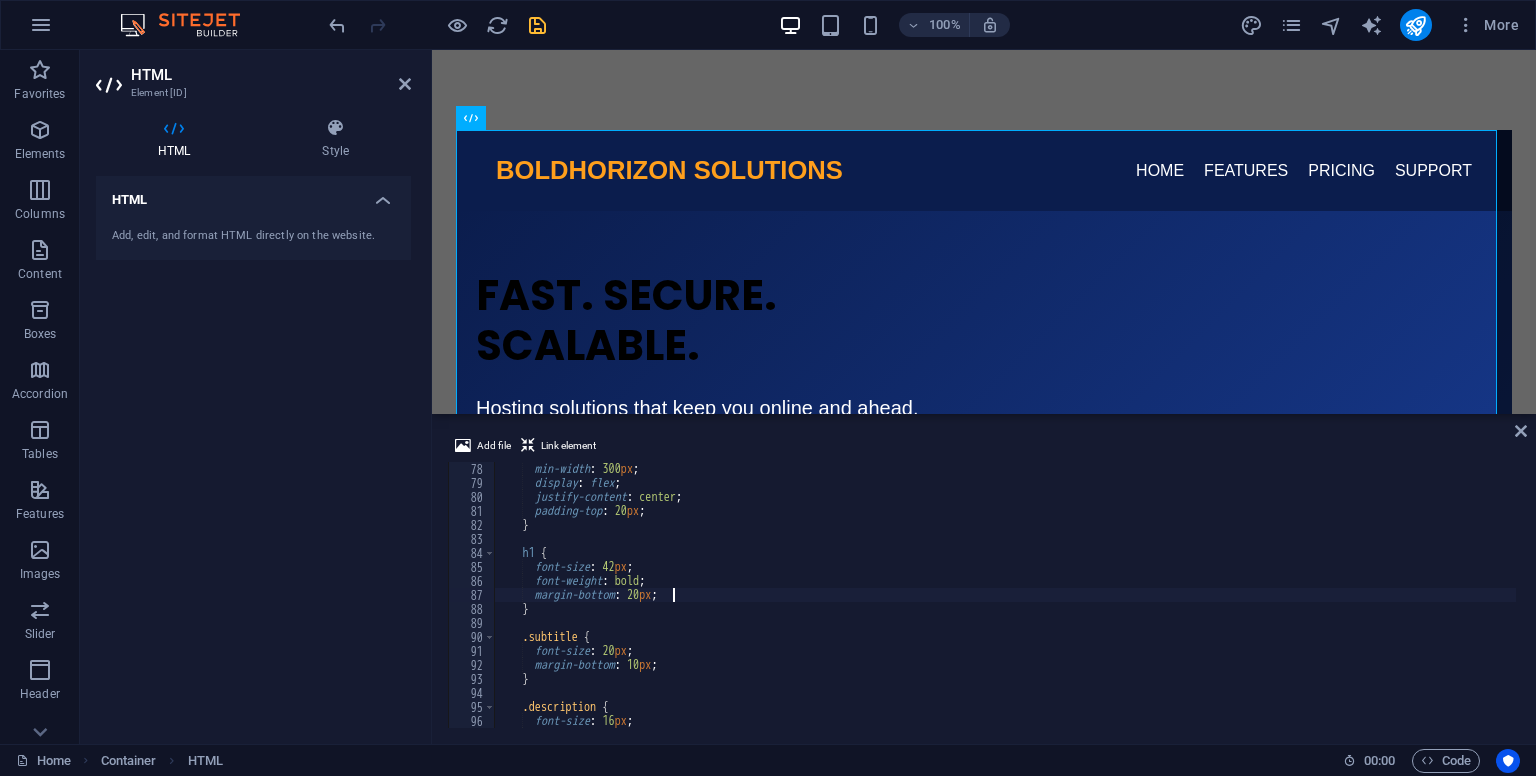 type on "}" 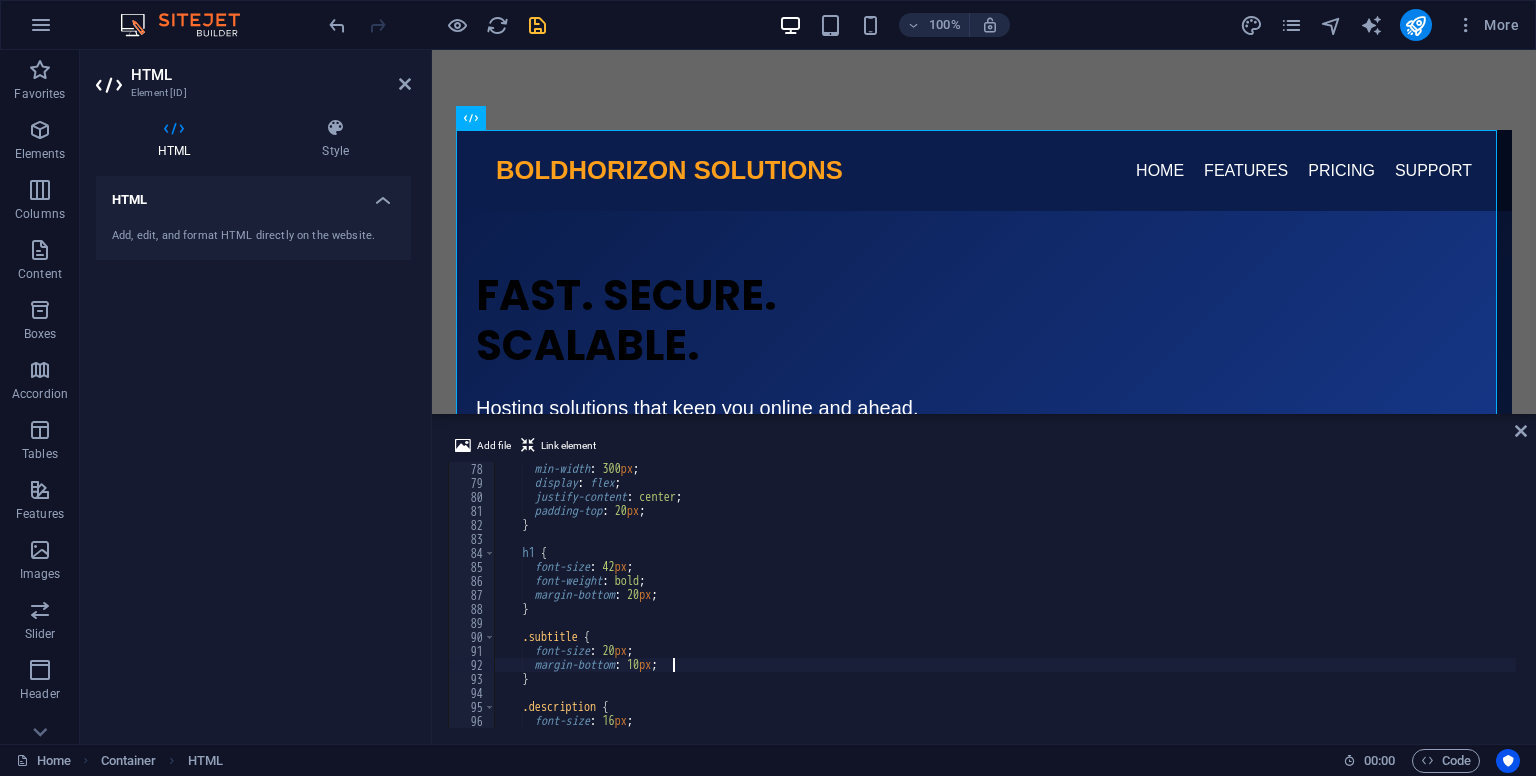 type on "}" 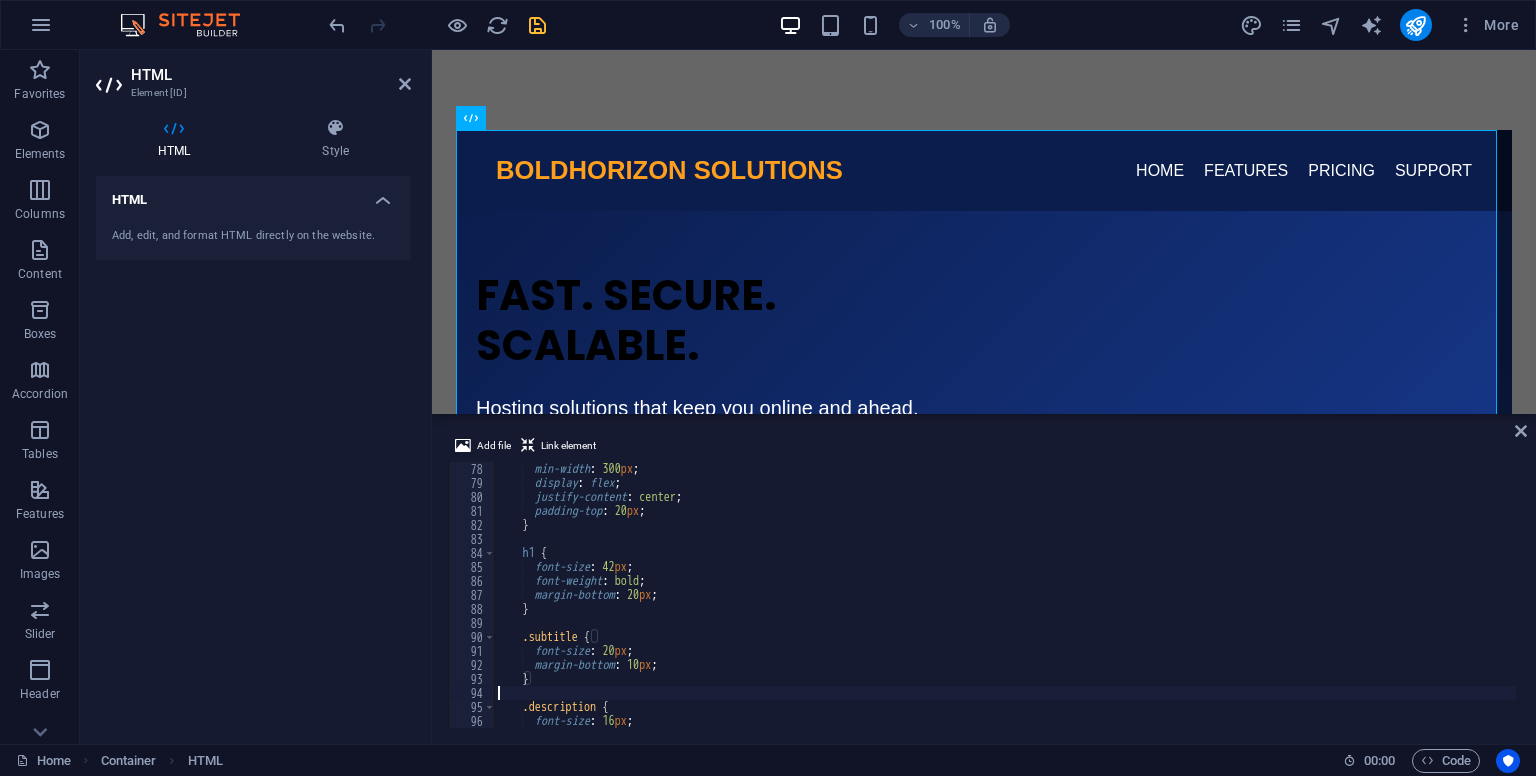 type on "}" 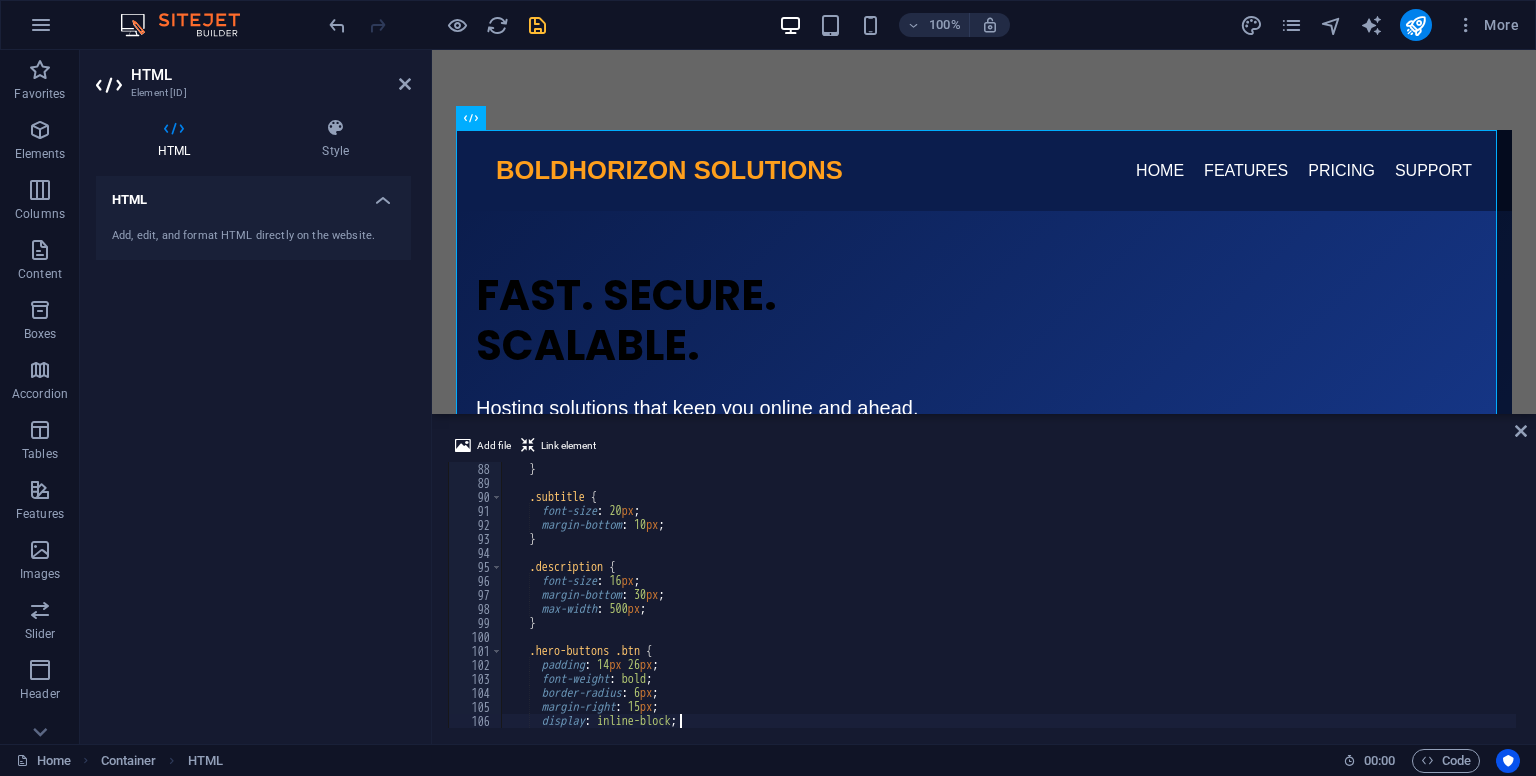 type on "}" 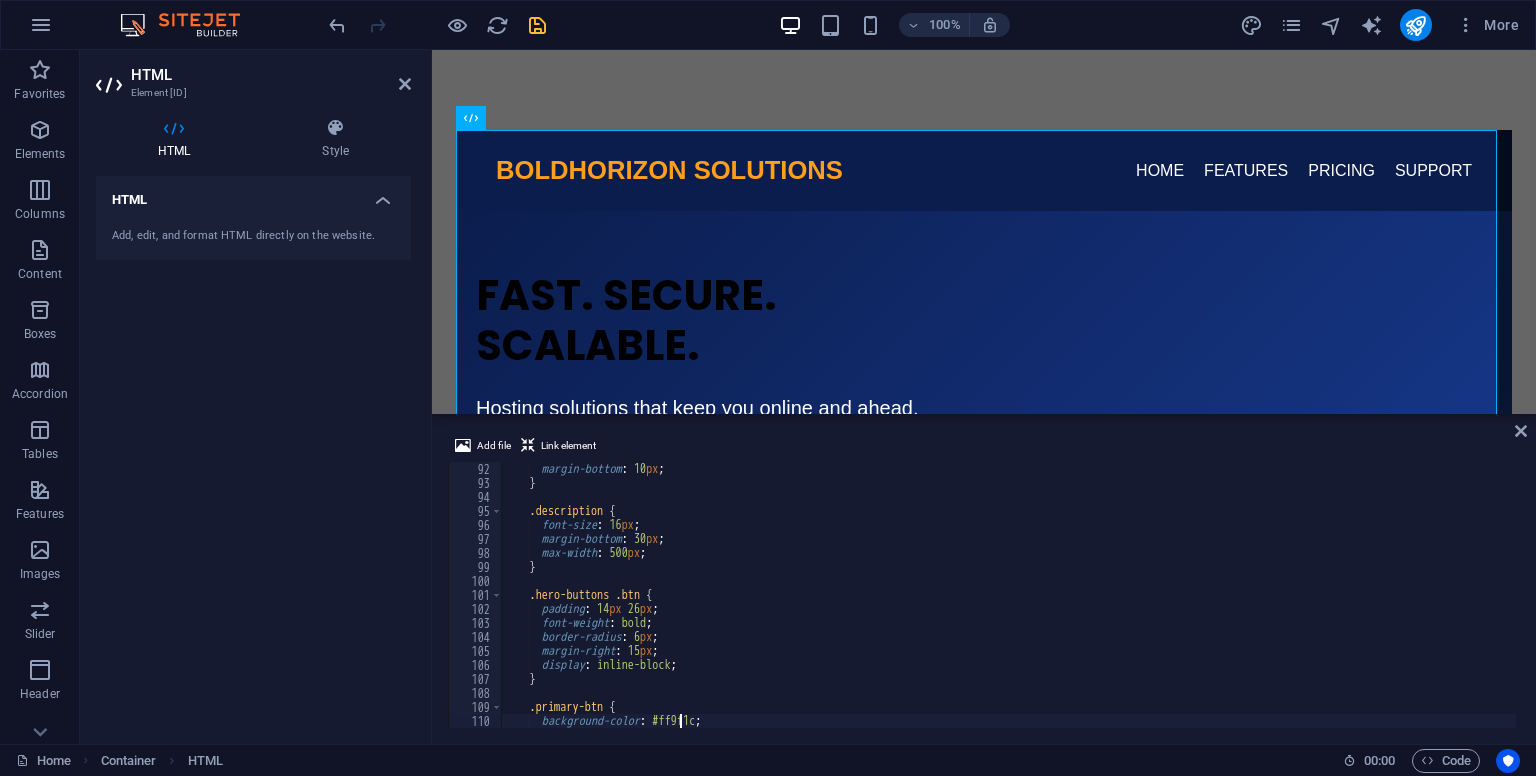 type on "}" 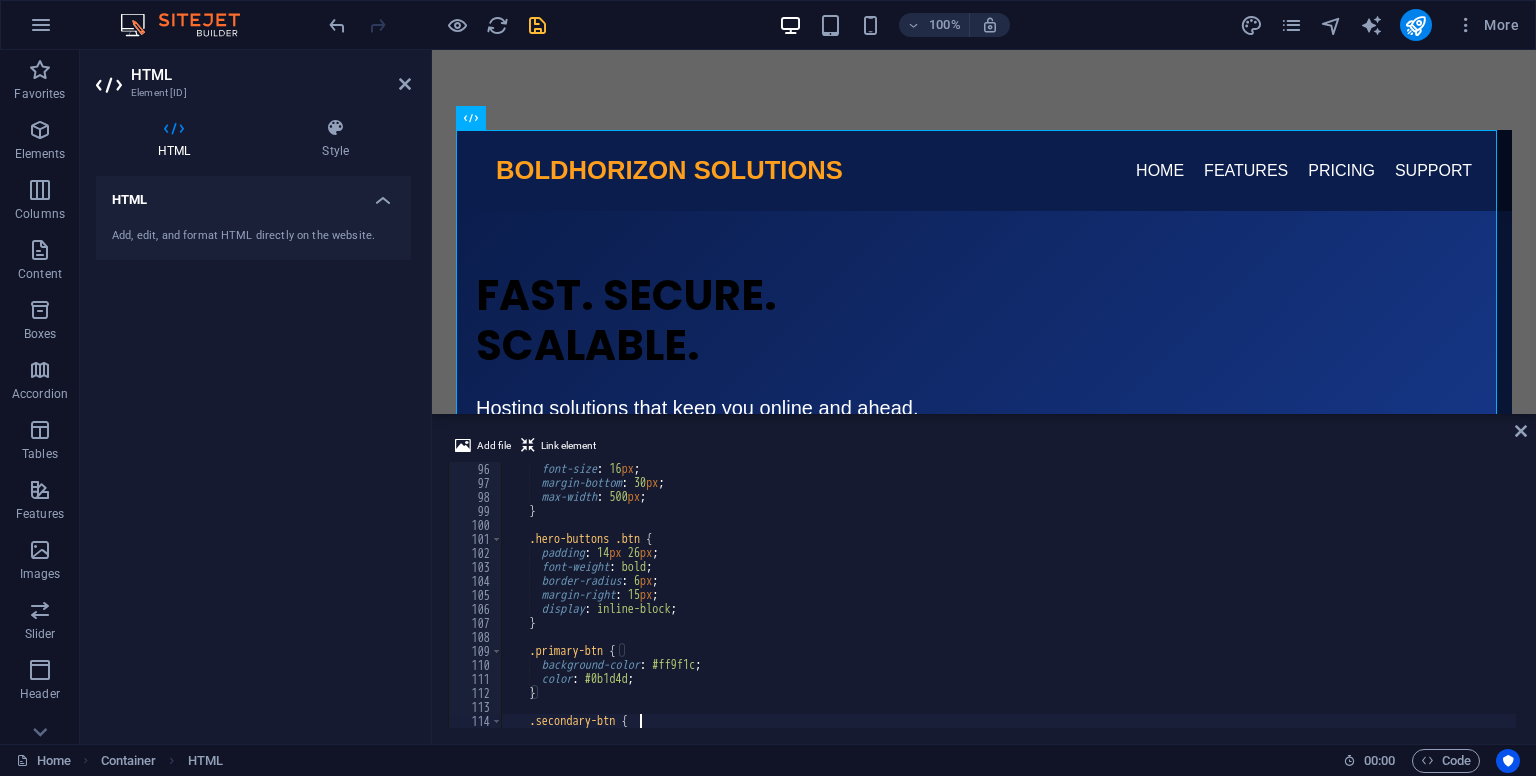 type on "}" 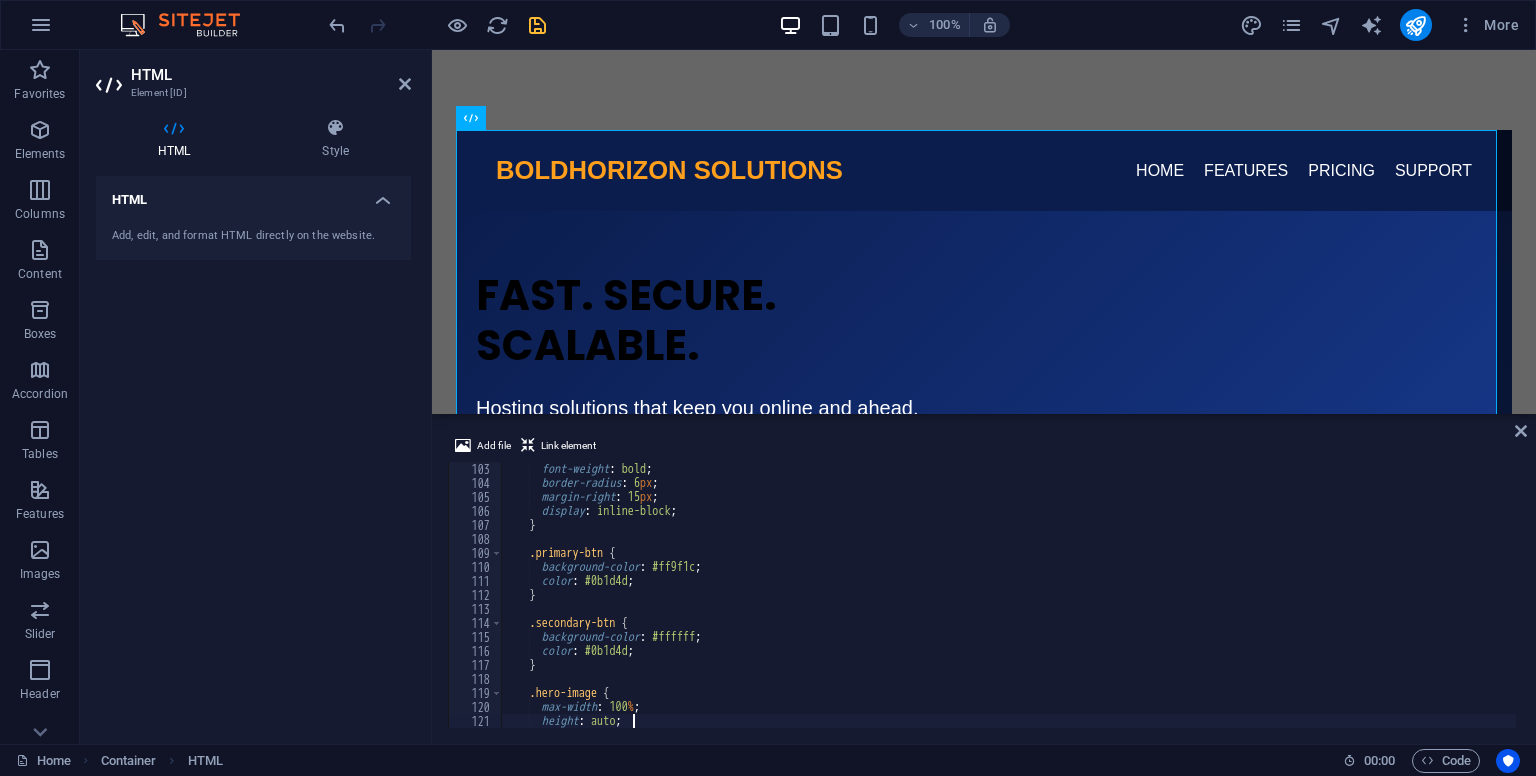 type on "}" 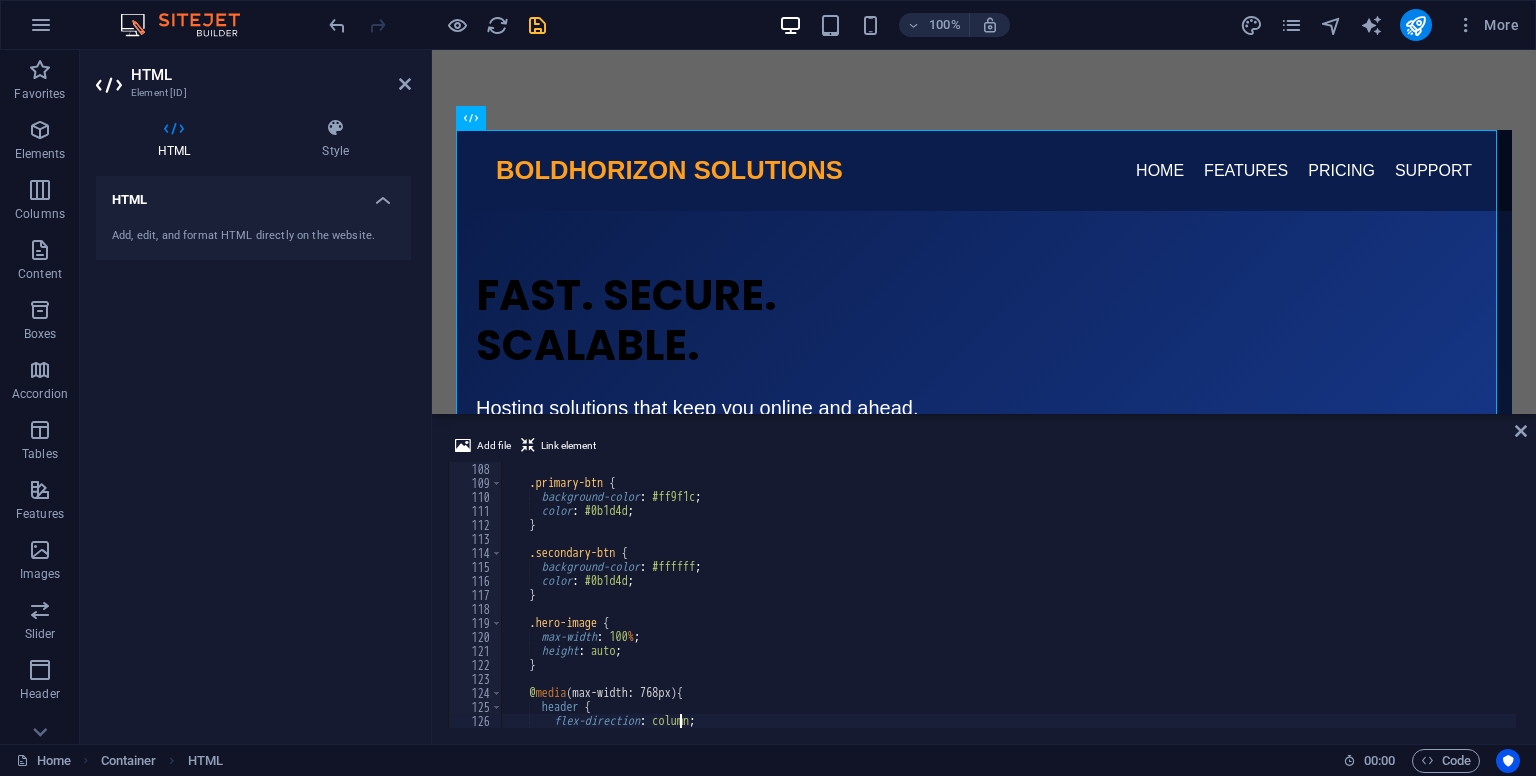 type on "}" 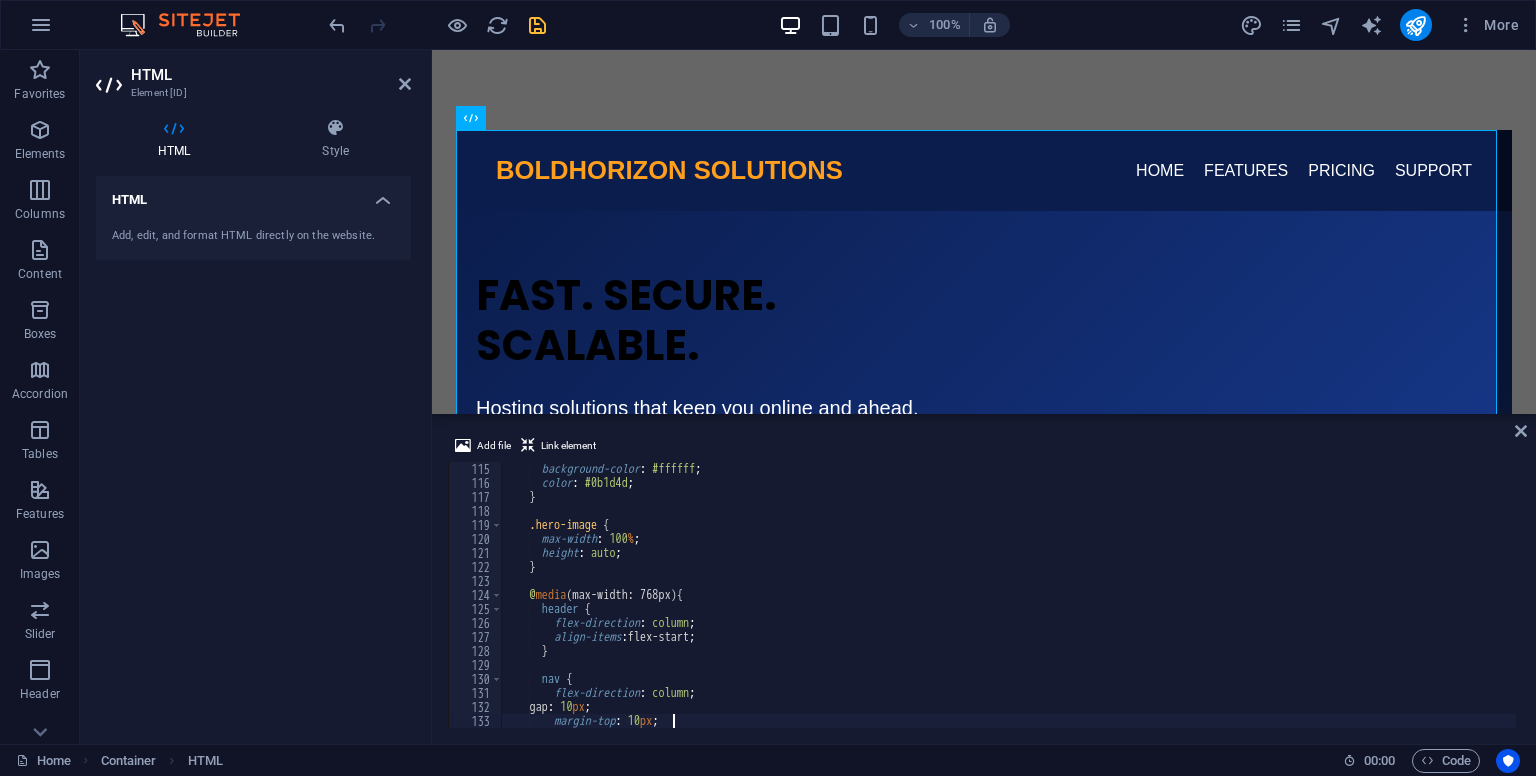 type on "}" 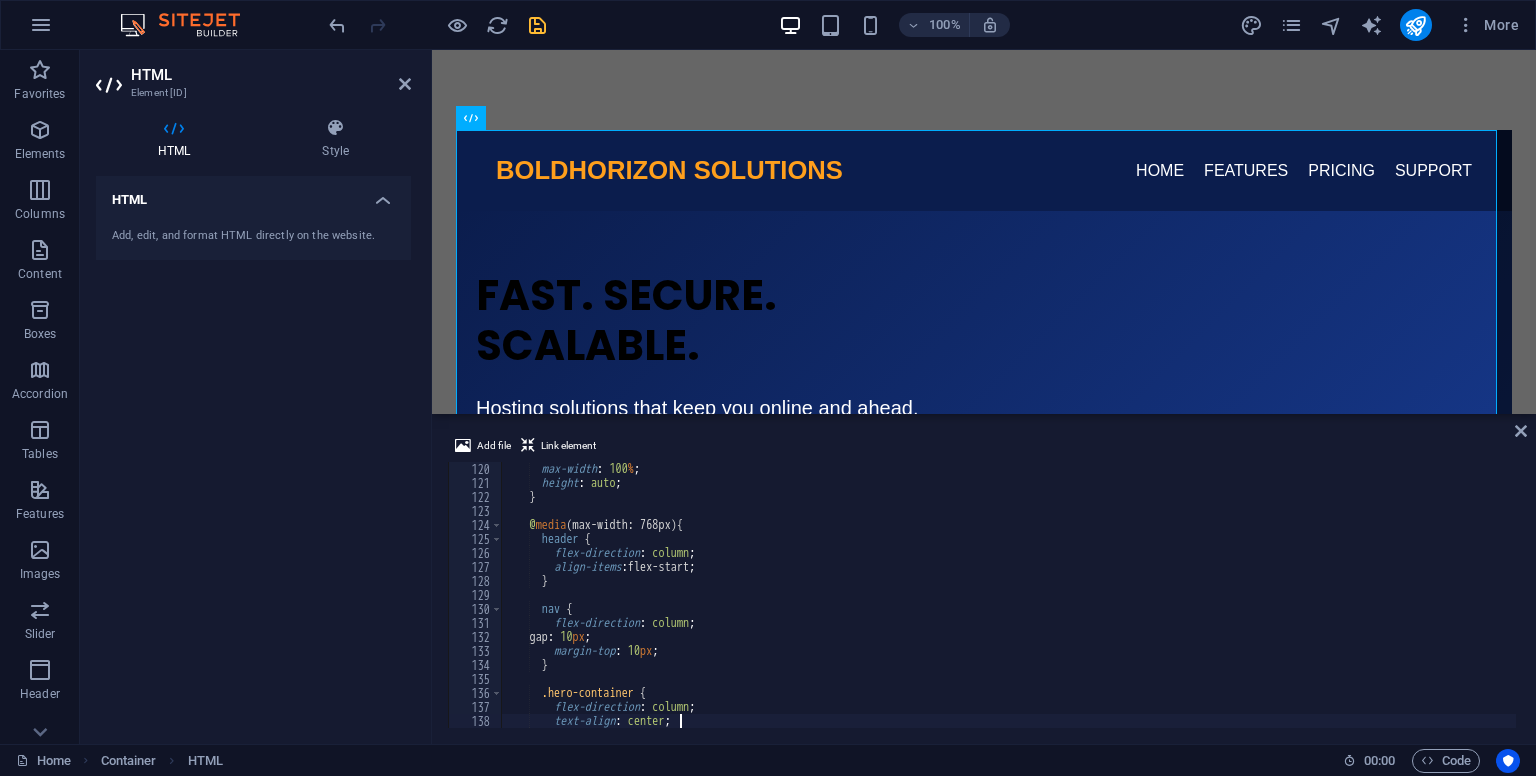type on "}" 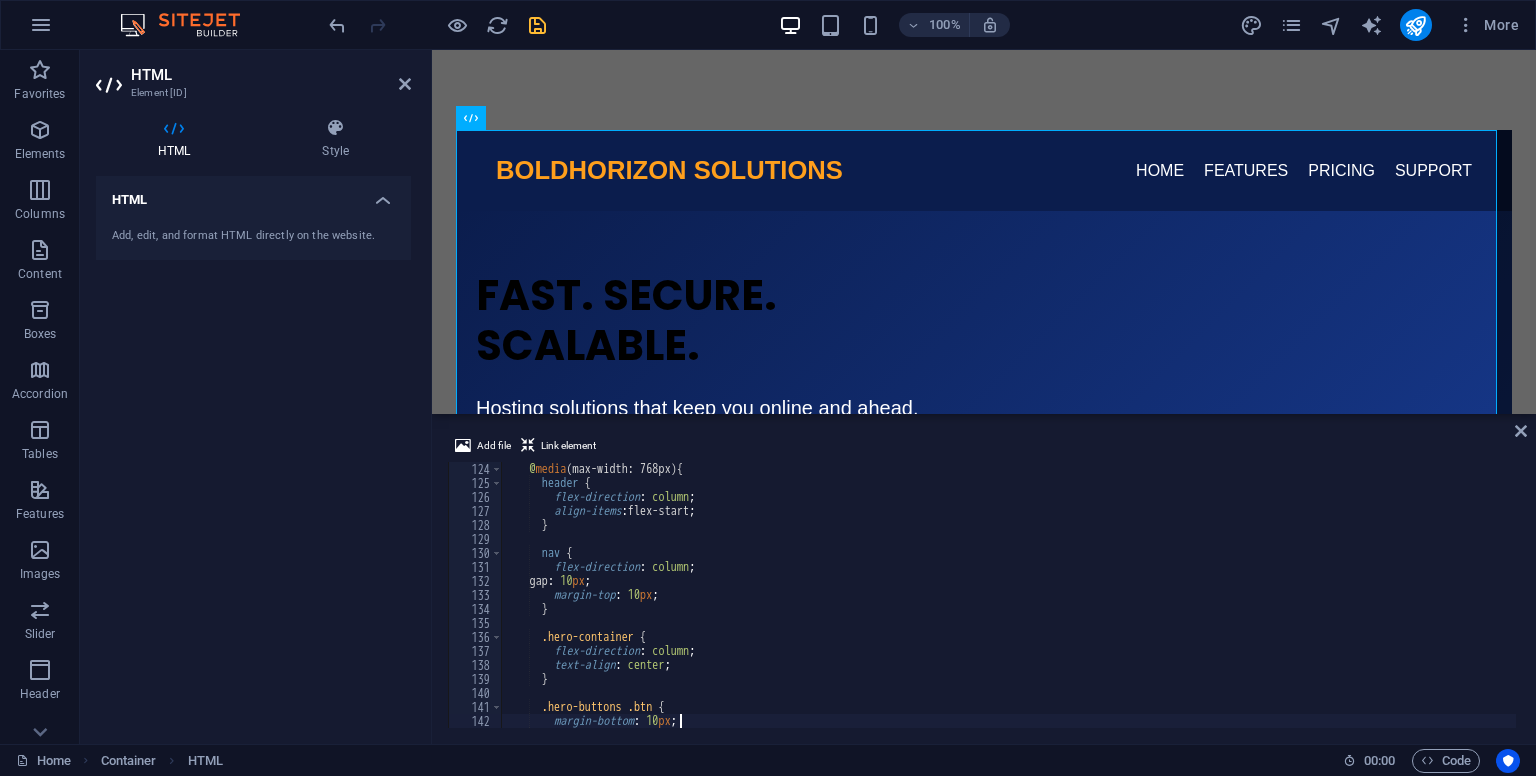 type on "}" 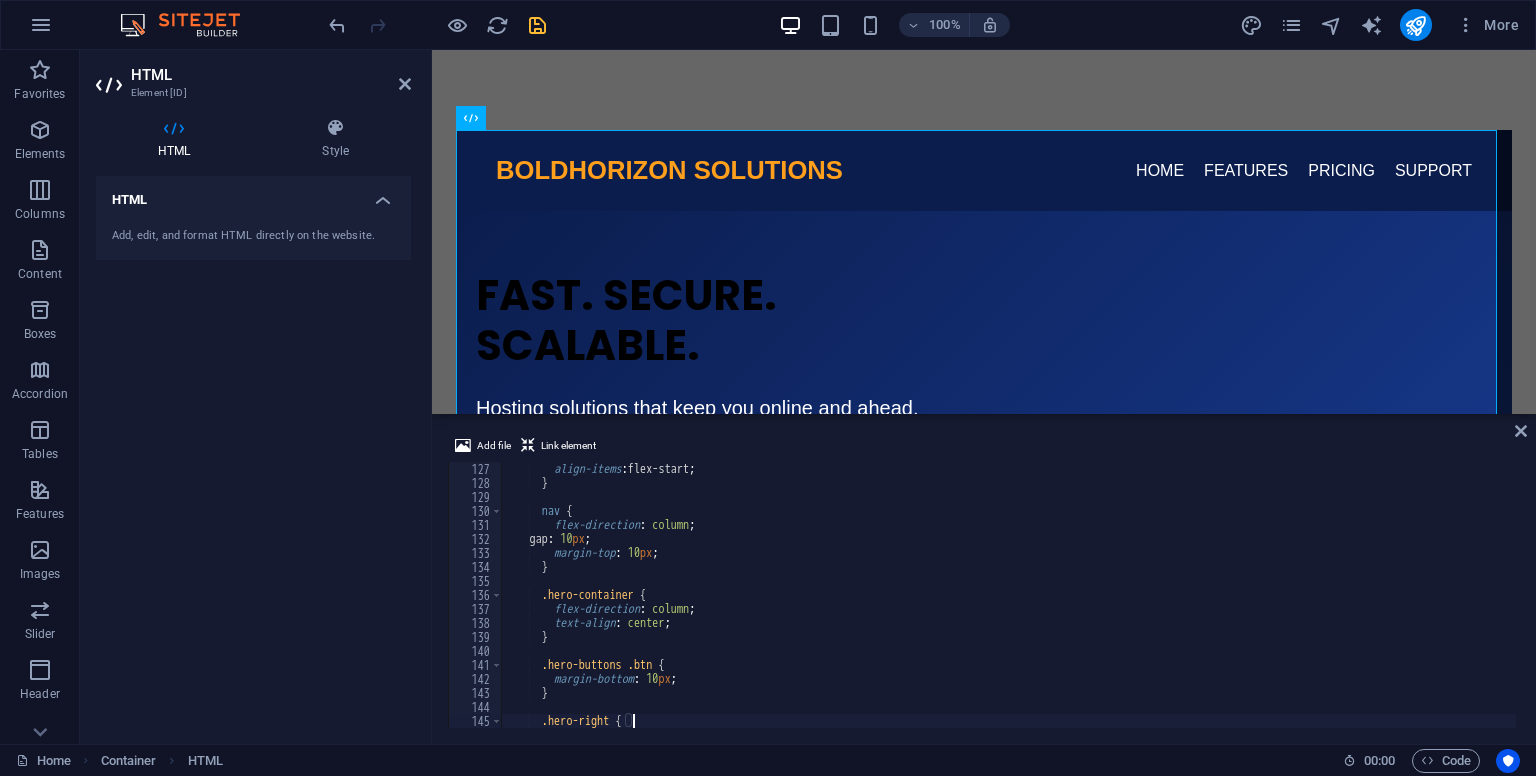 type on "<body>" 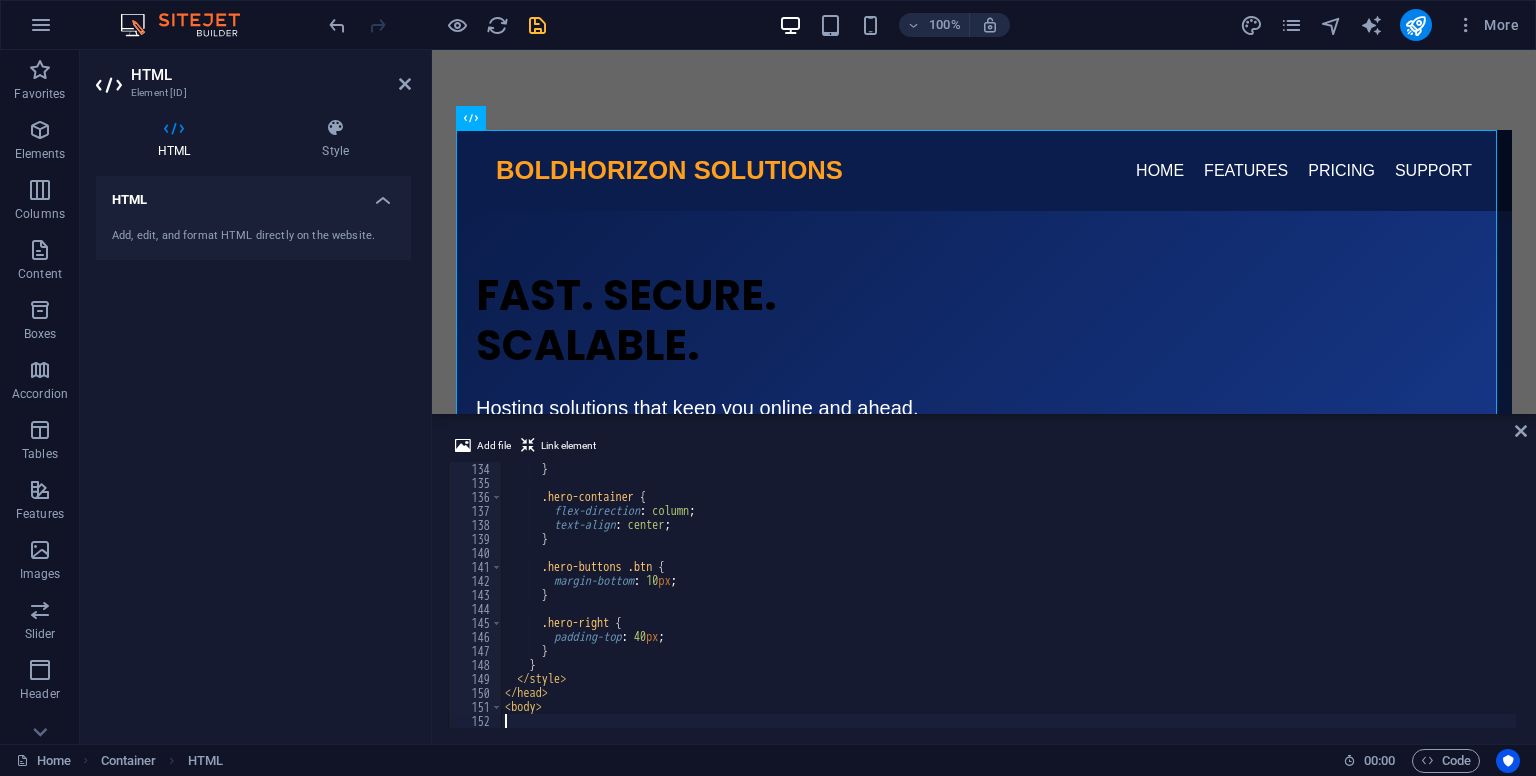 type on "<!--Navbar -->" 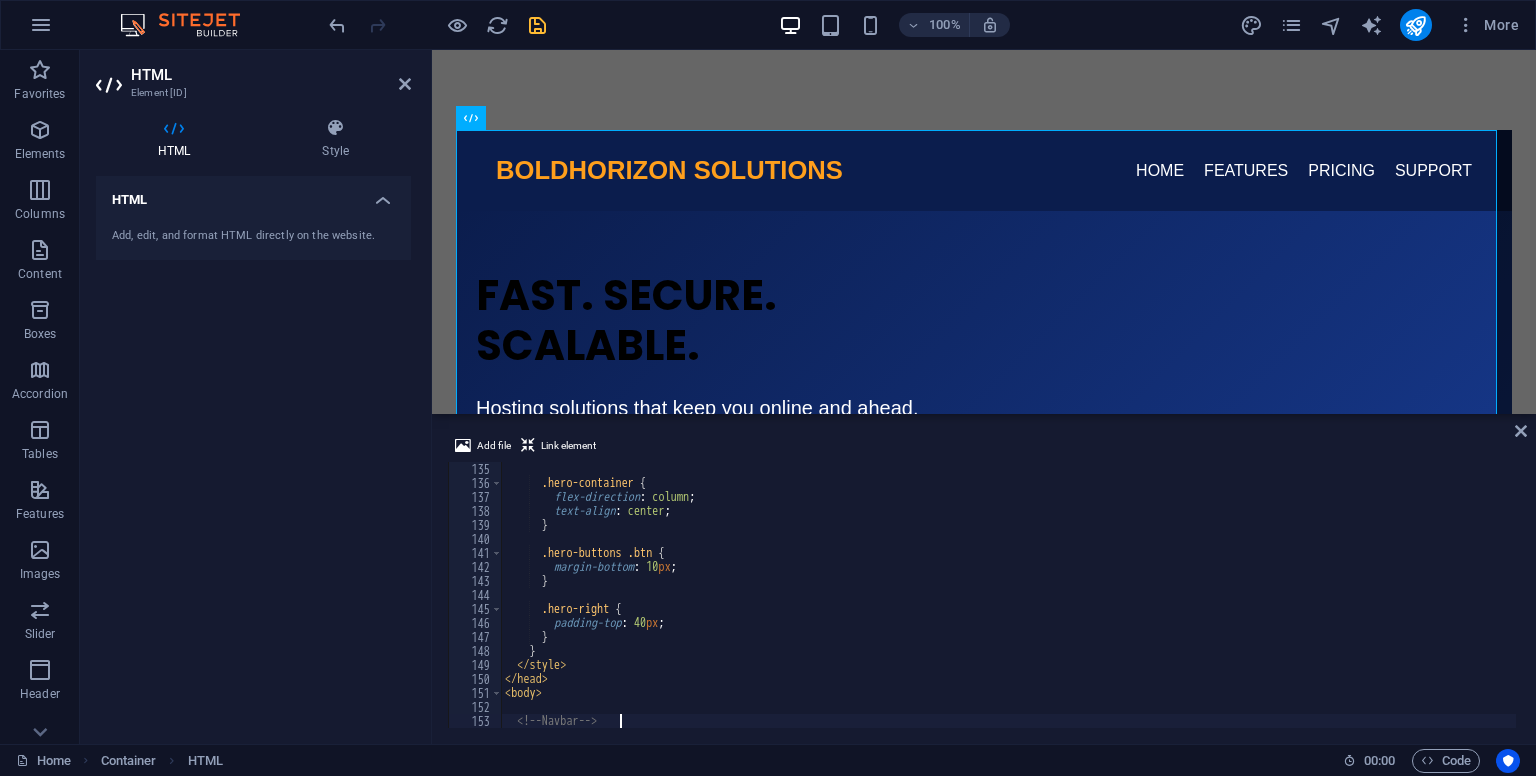 scroll, scrollTop: 1876, scrollLeft: 0, axis: vertical 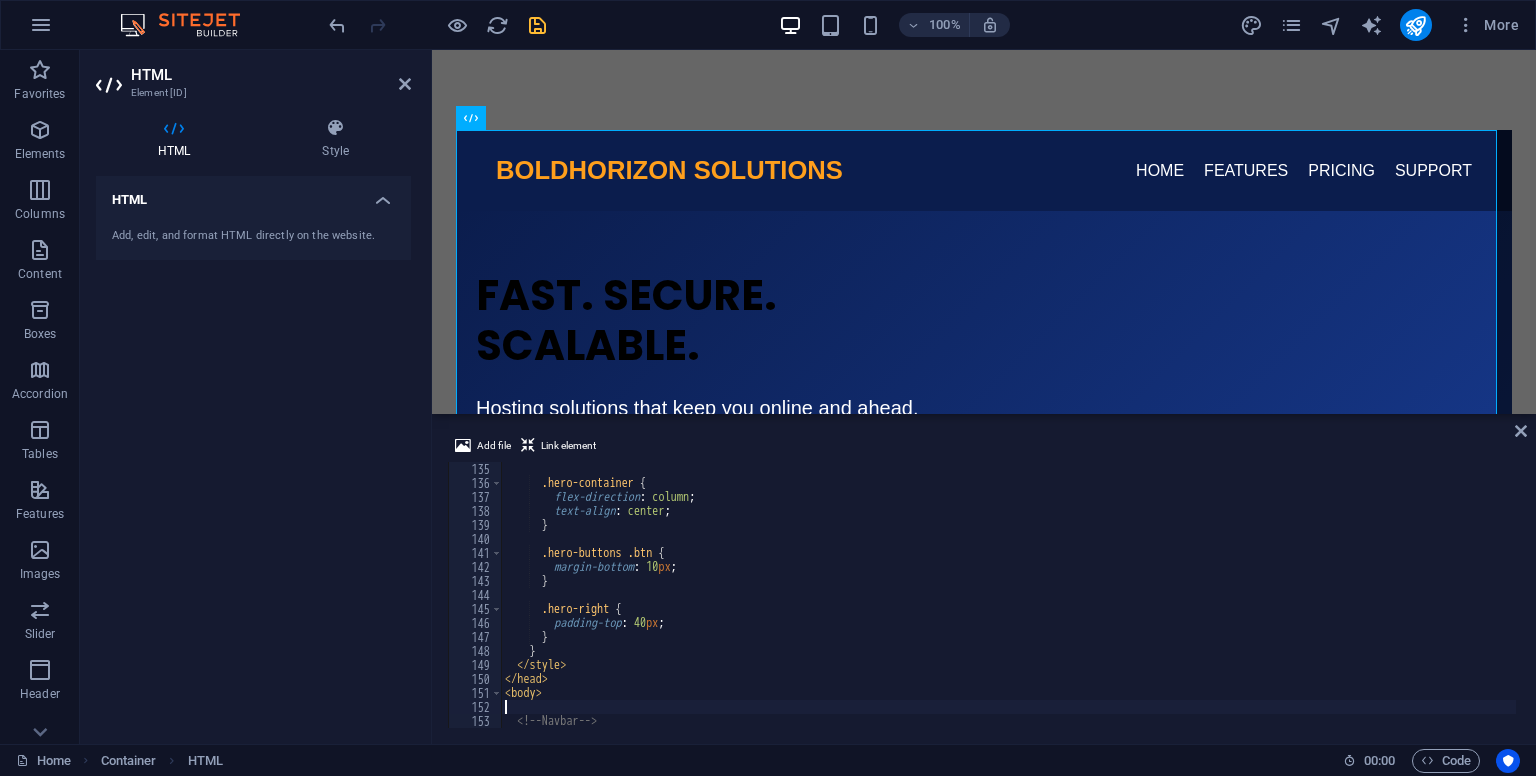 type on "hero-right" 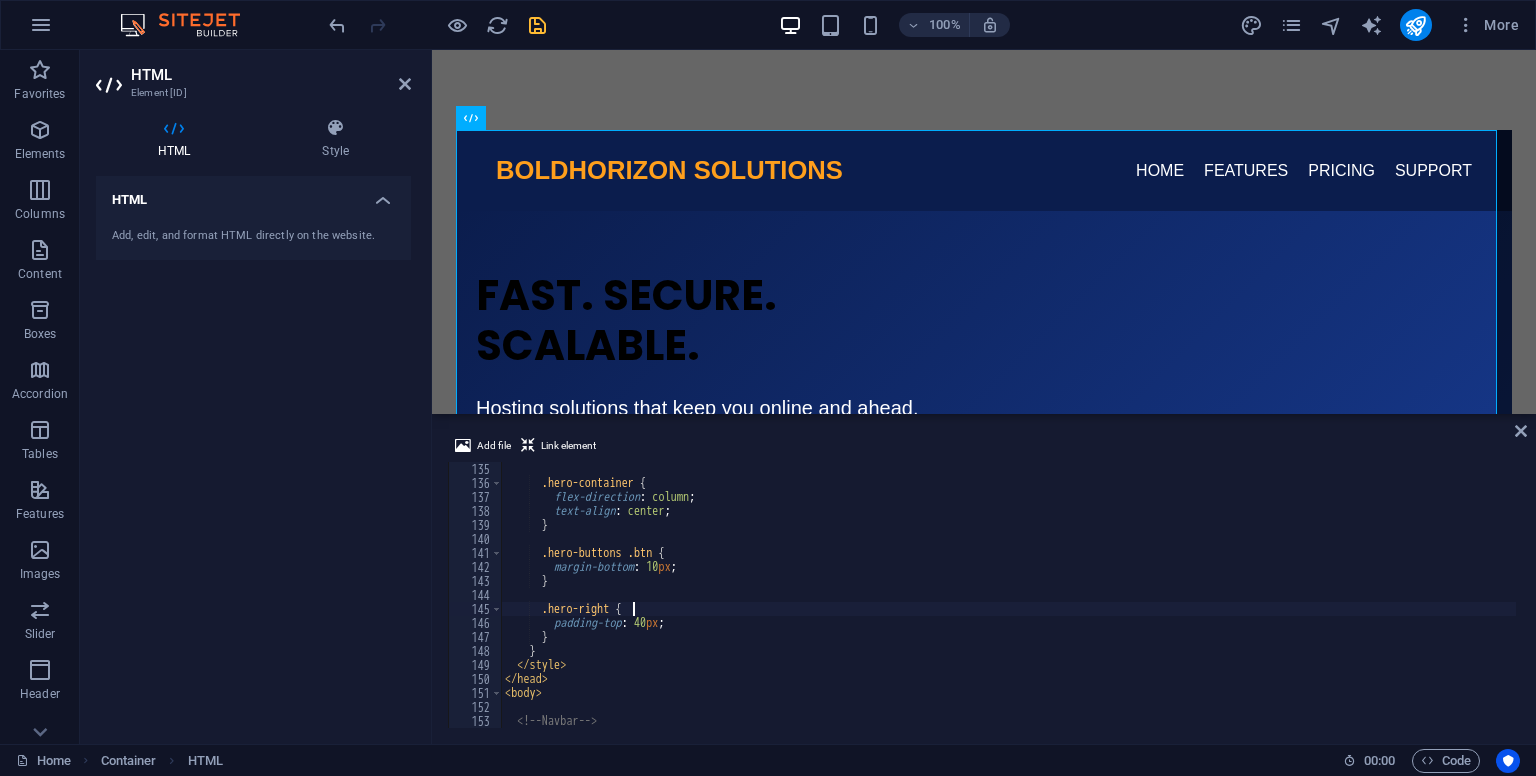 type on ".hero-buttons .btn {" 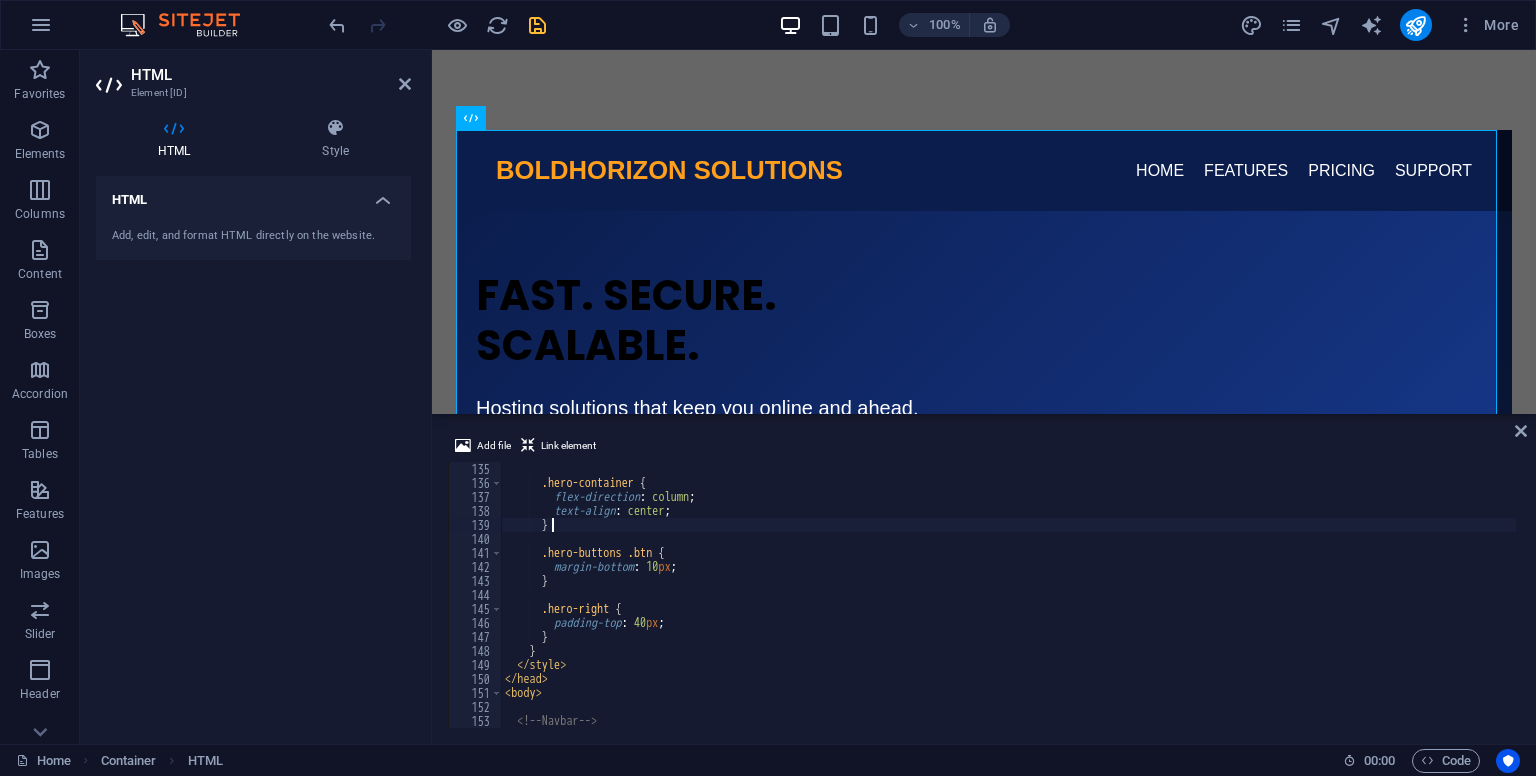 type on ".hero-container {" 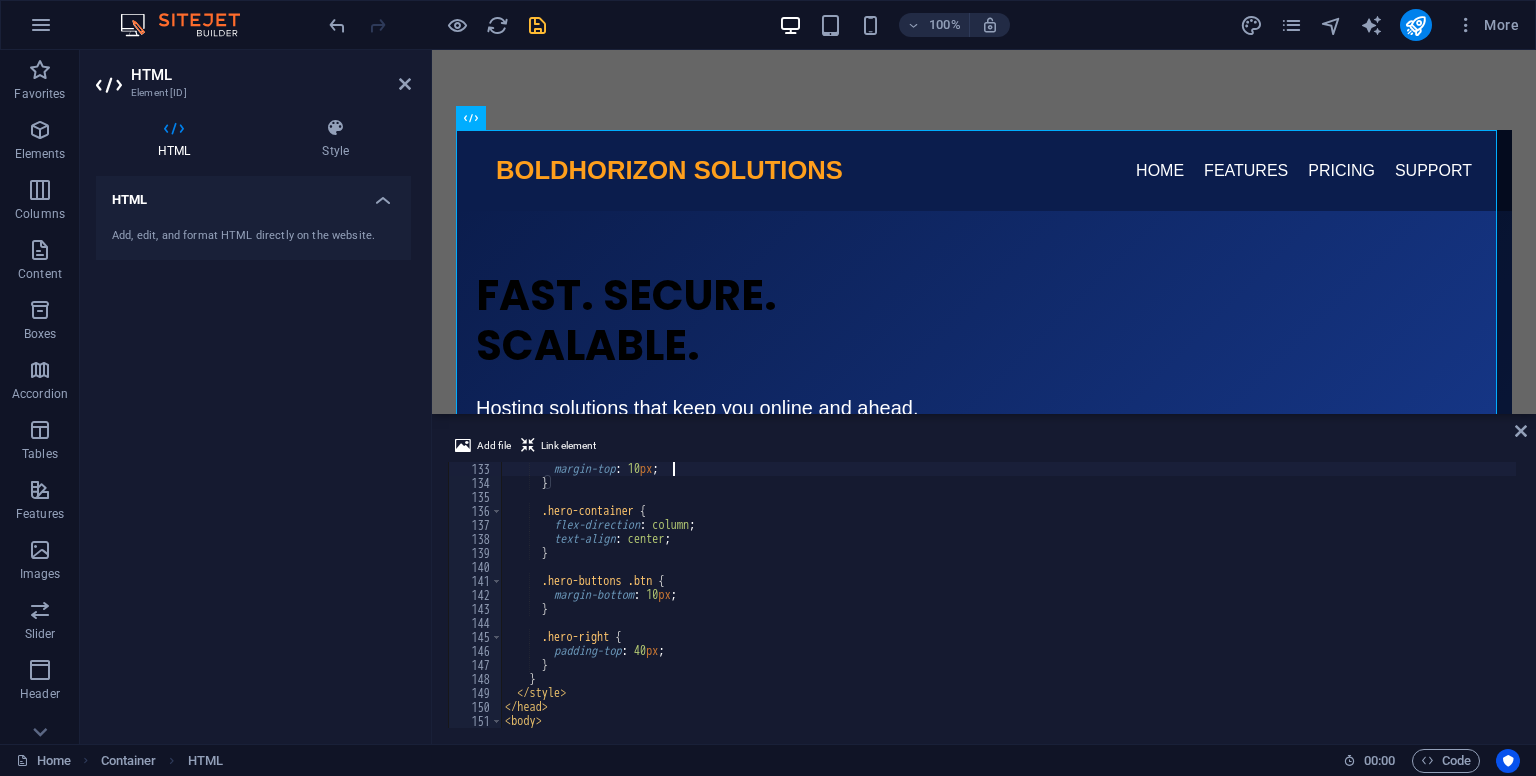 type on "nav {" 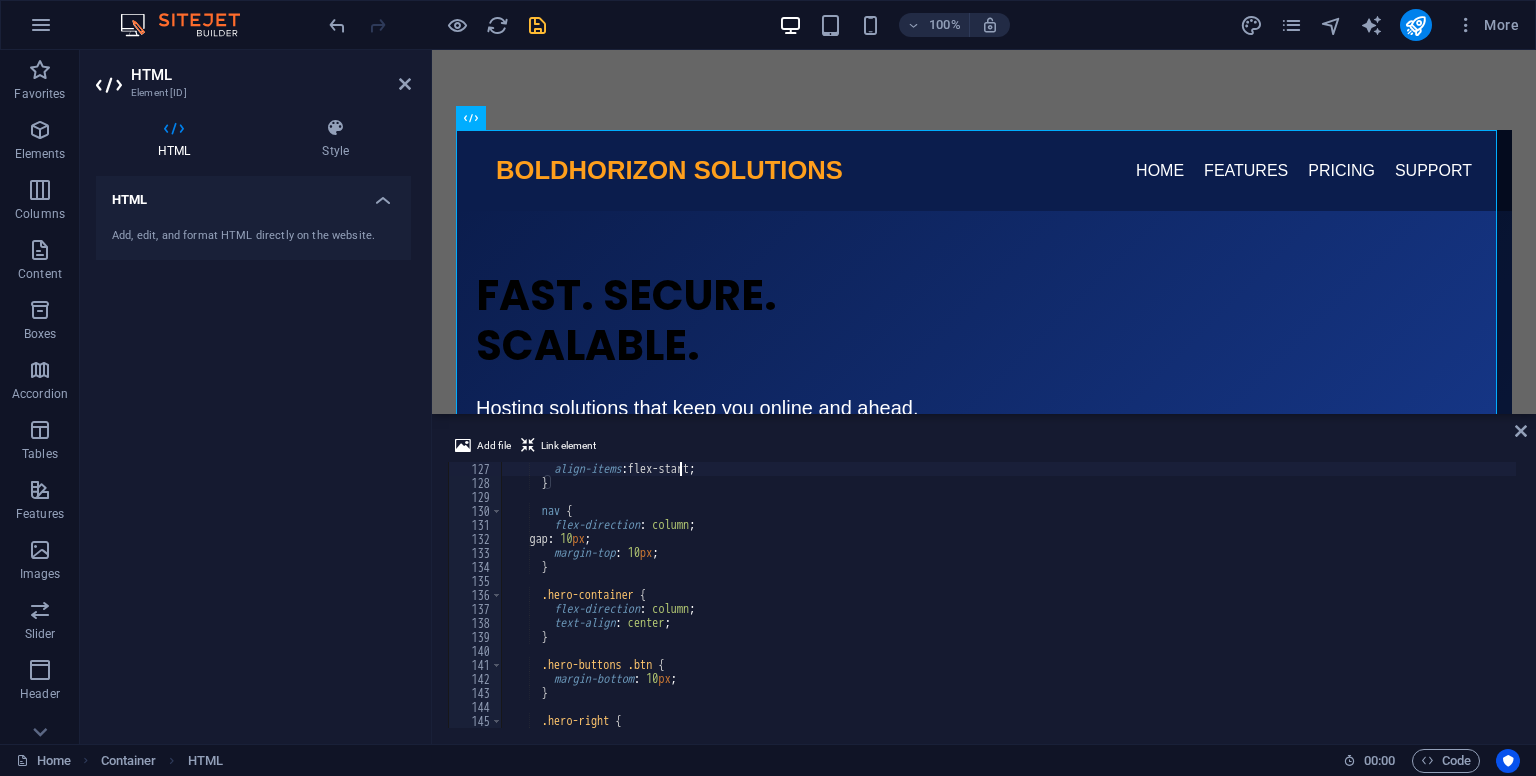 type on "@media (max-width: 768px) {" 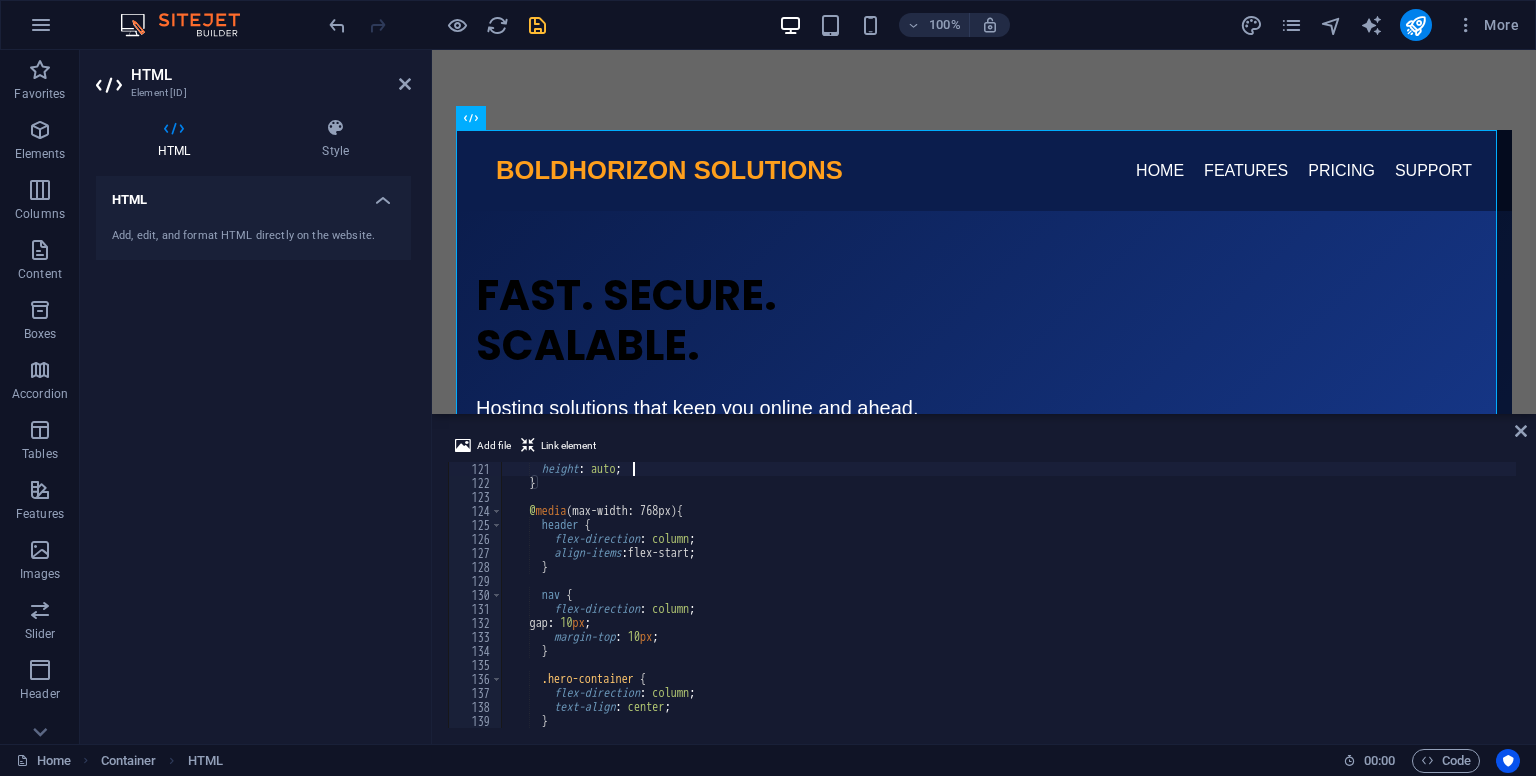 type on ".hero-image {" 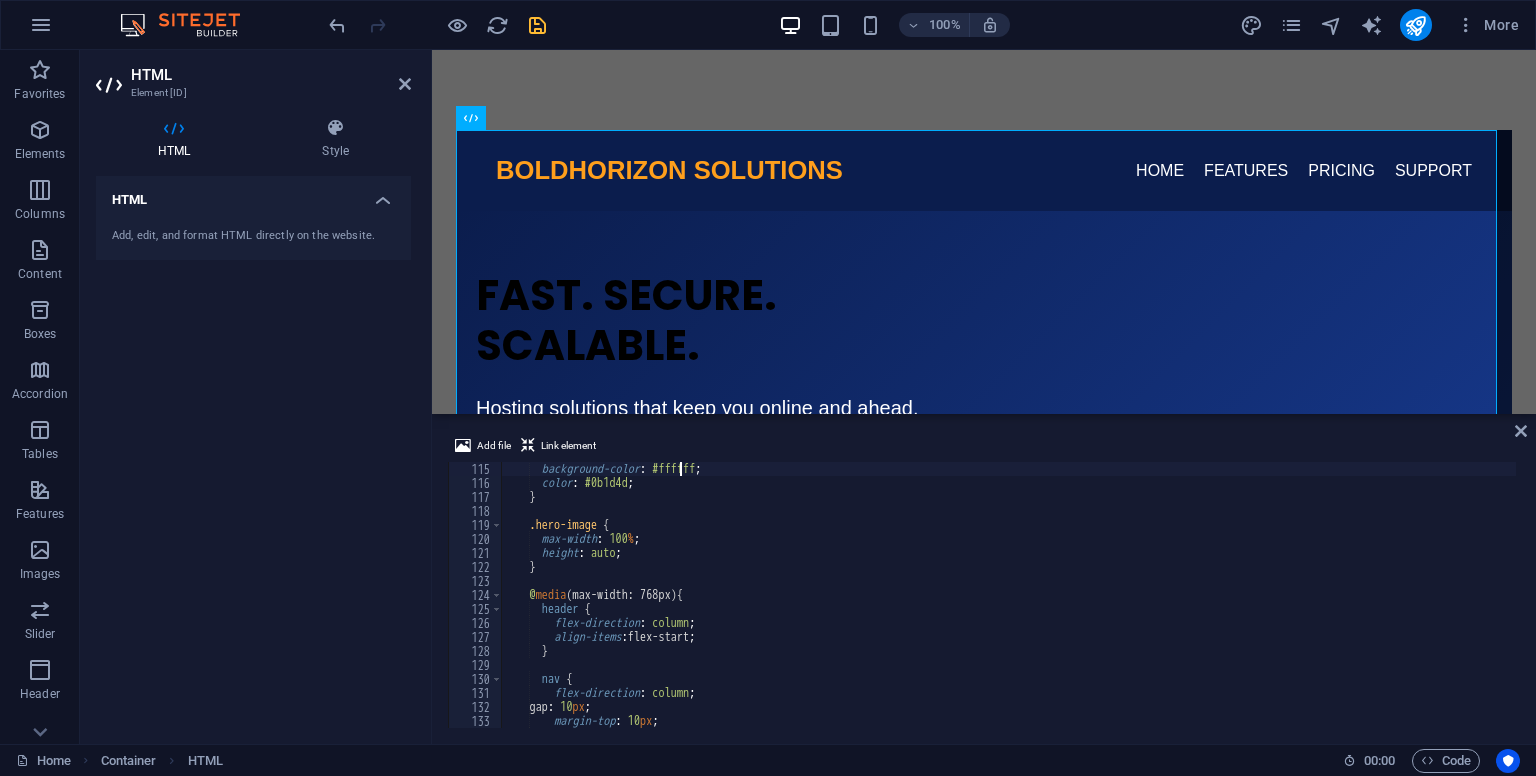 type on "secondary-btn" 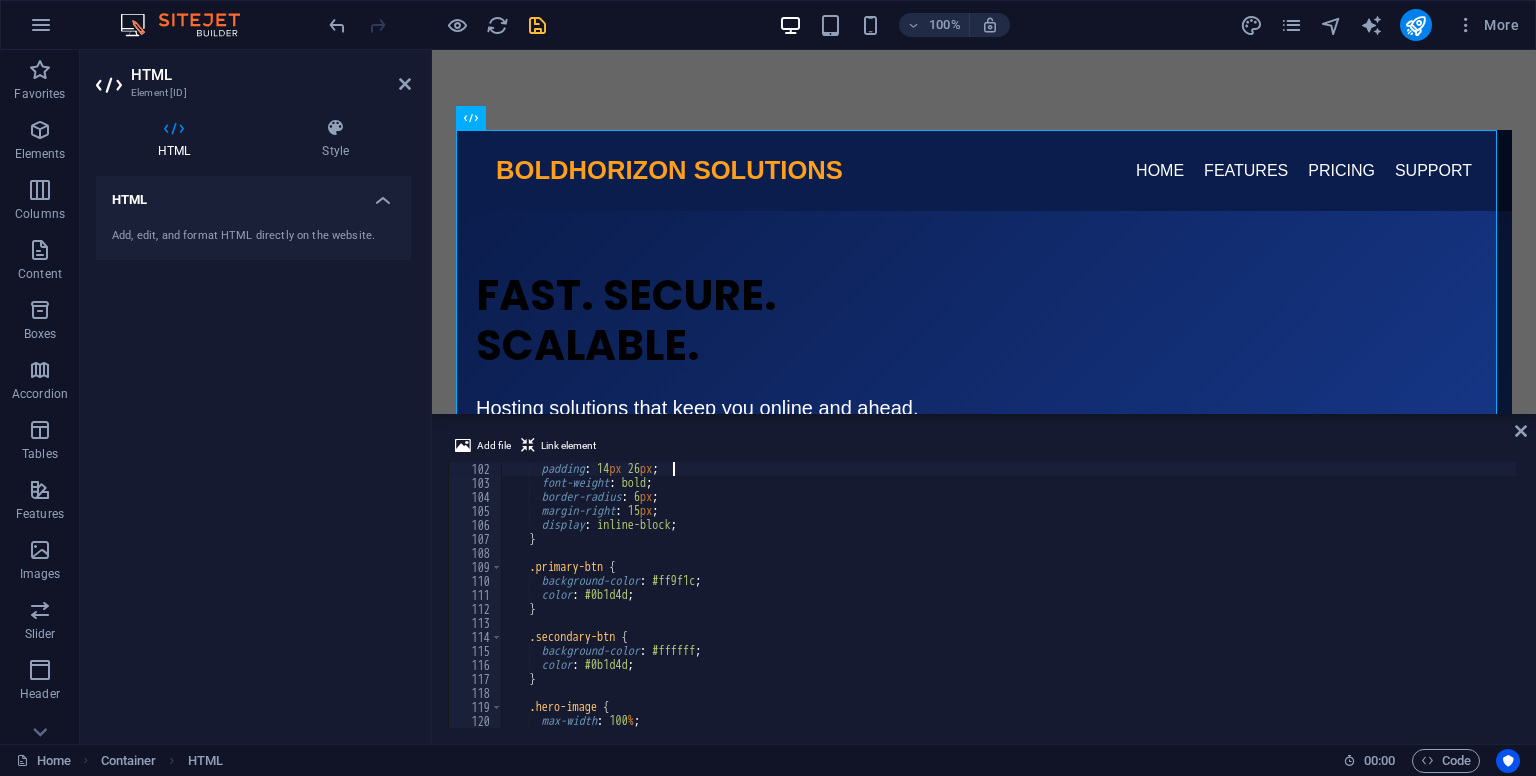 type on ".hero-buttons .btn {" 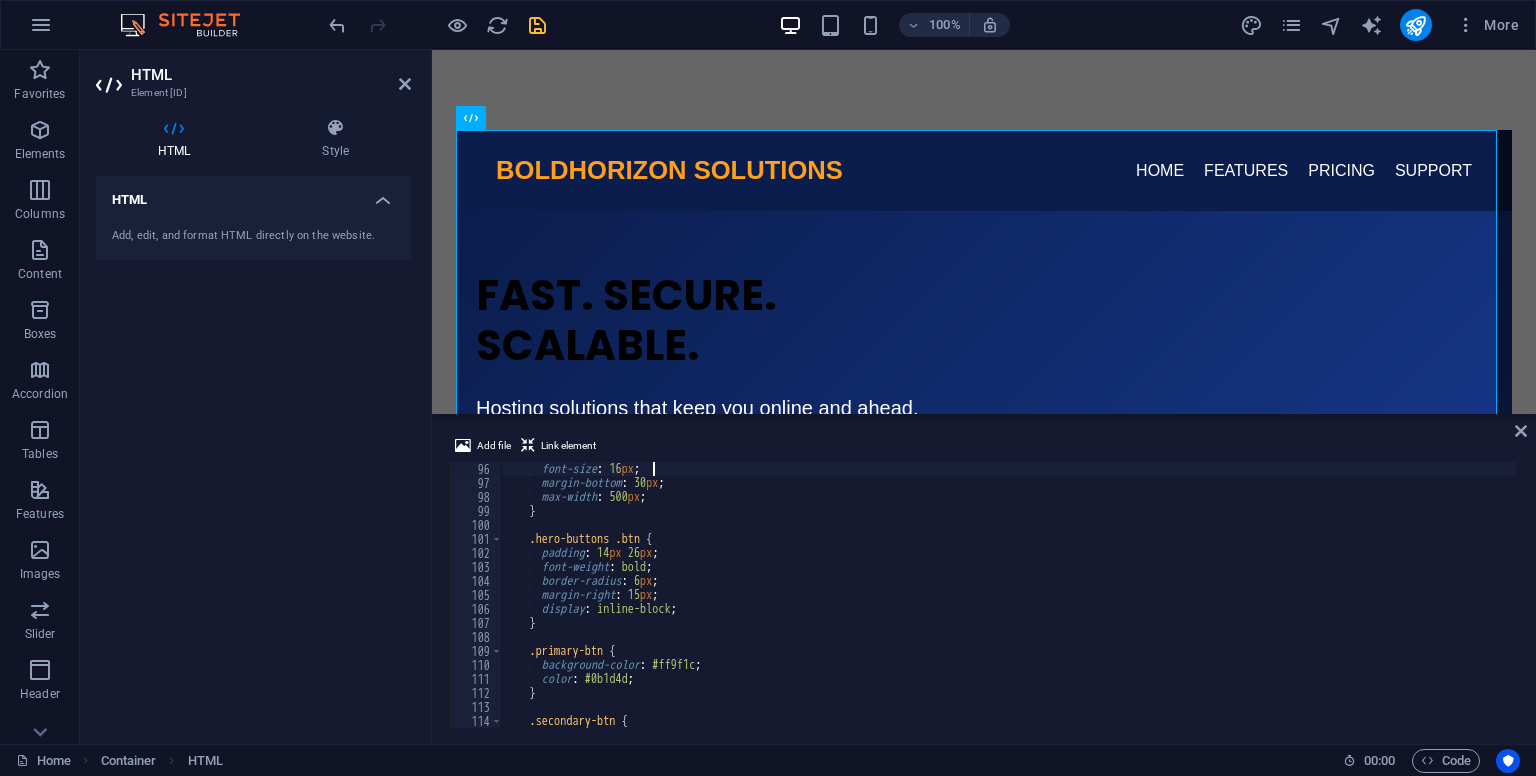 type on ".description {" 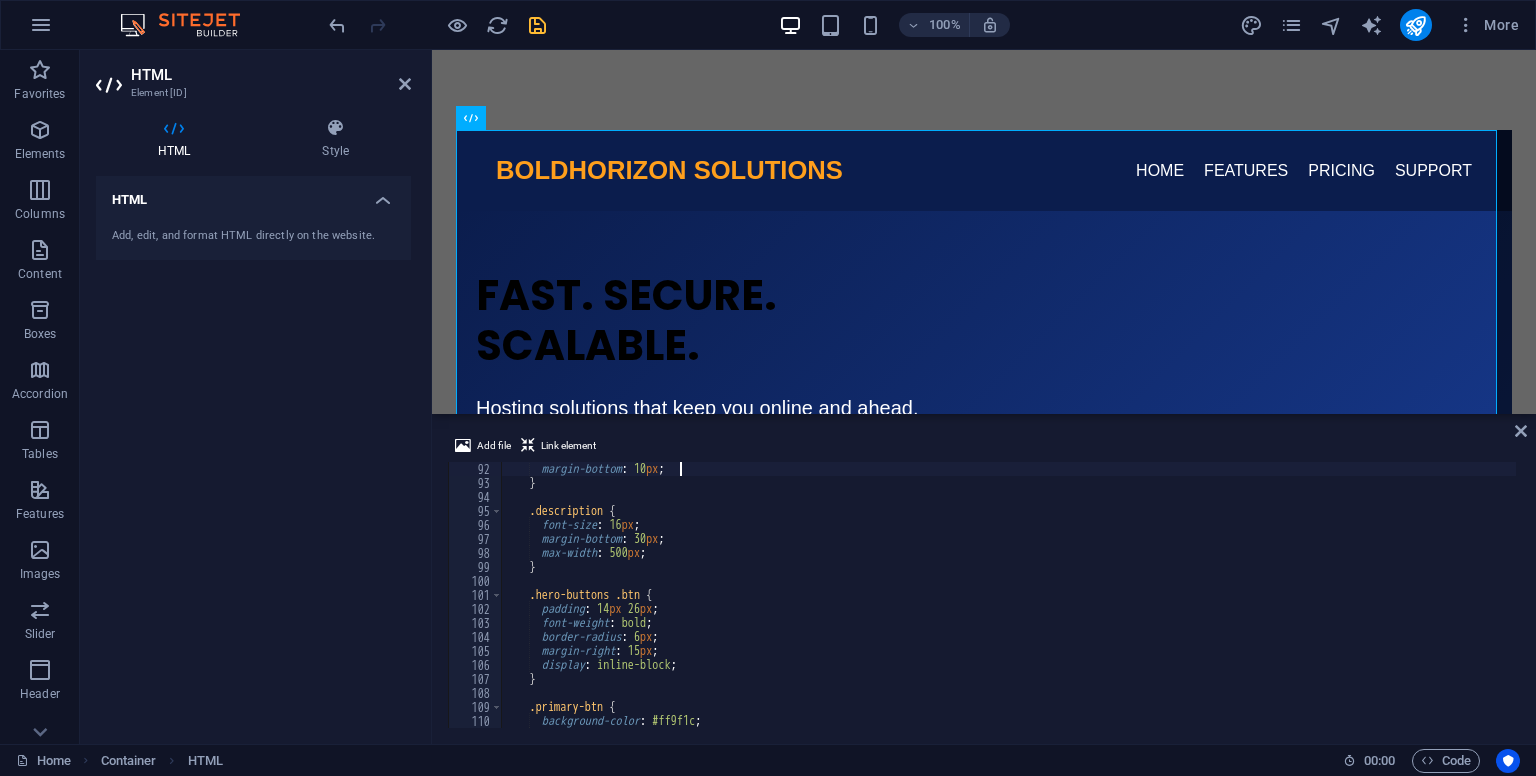 type on ".subtitle {" 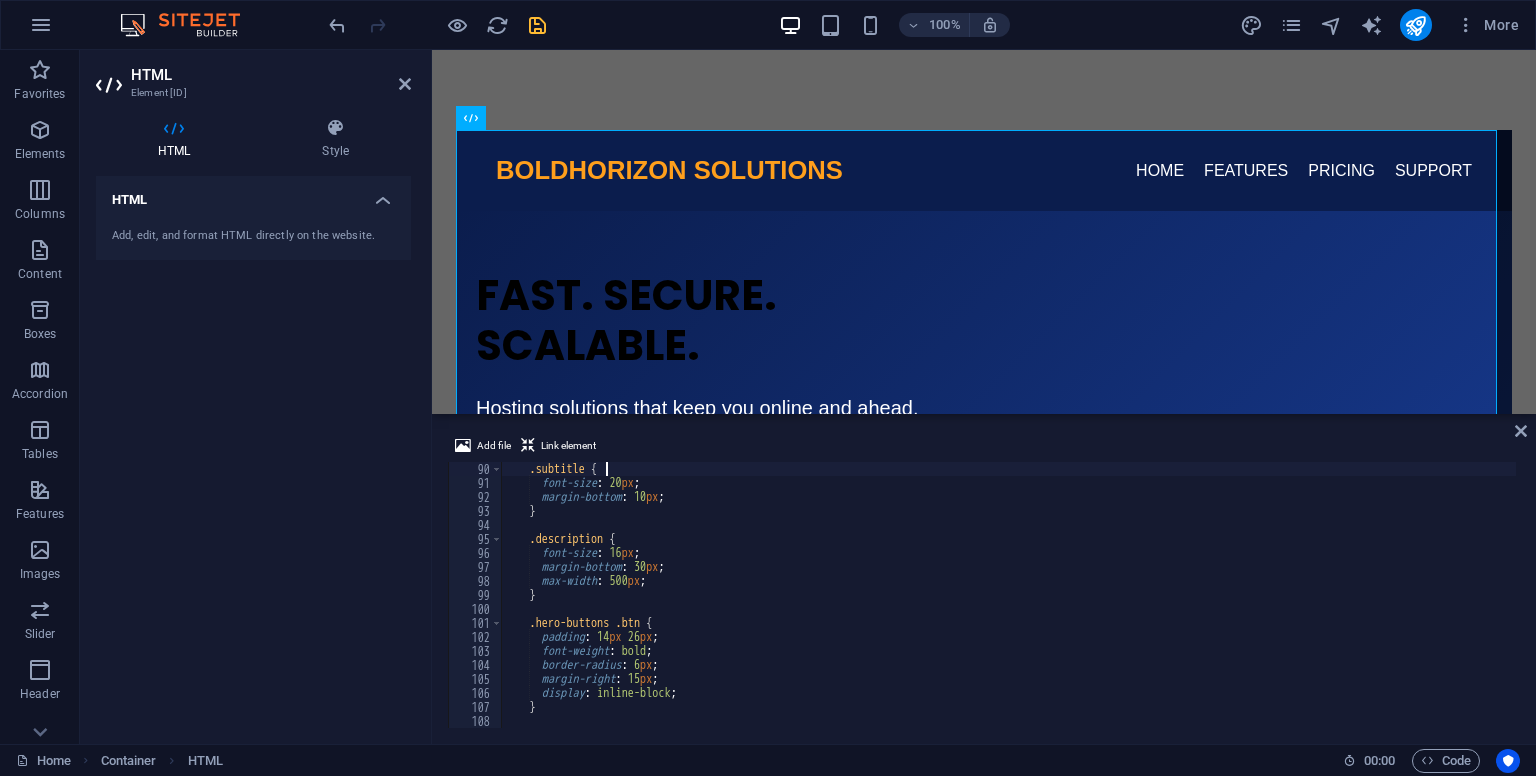 type on "h1 {" 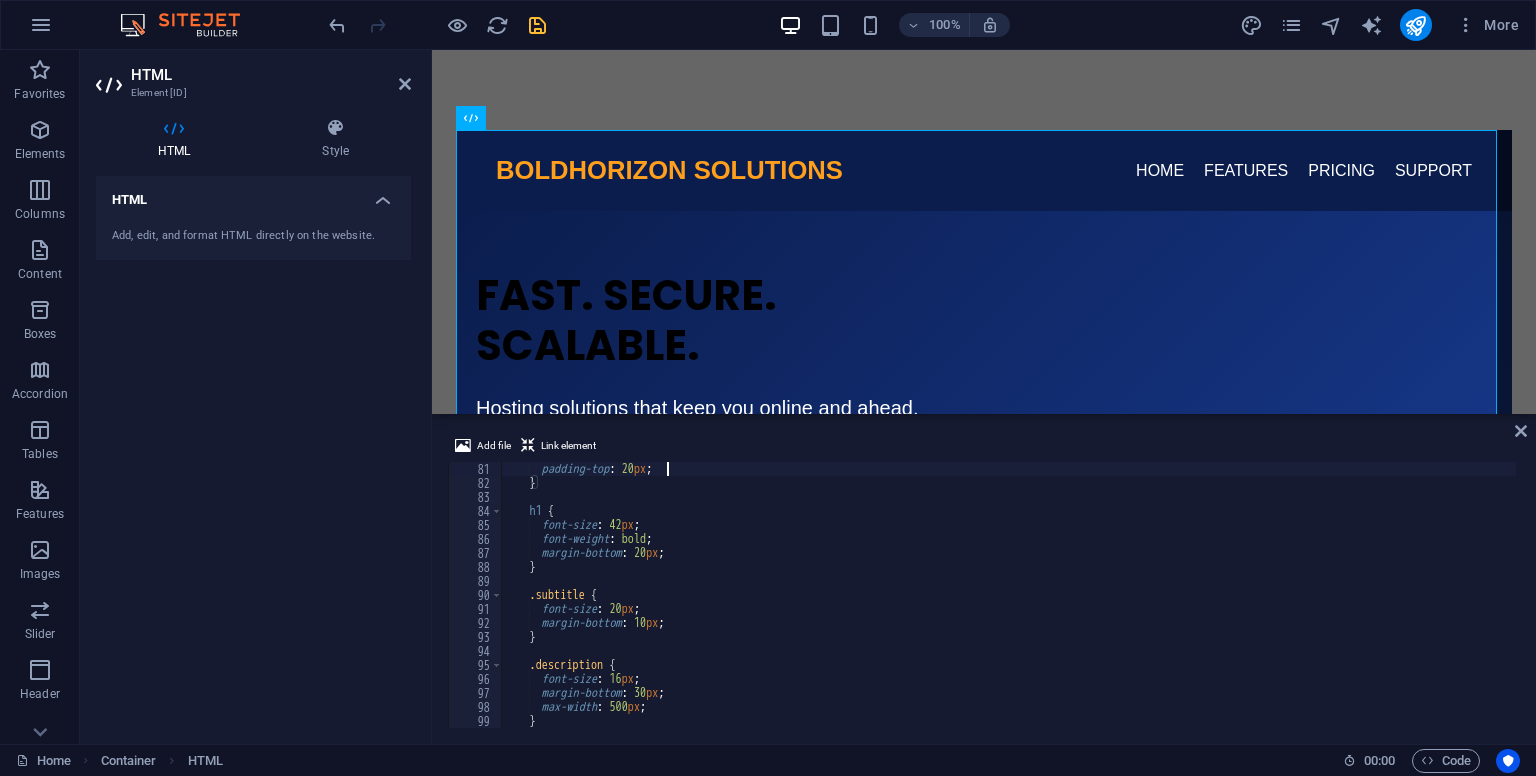 type on "hero-right" 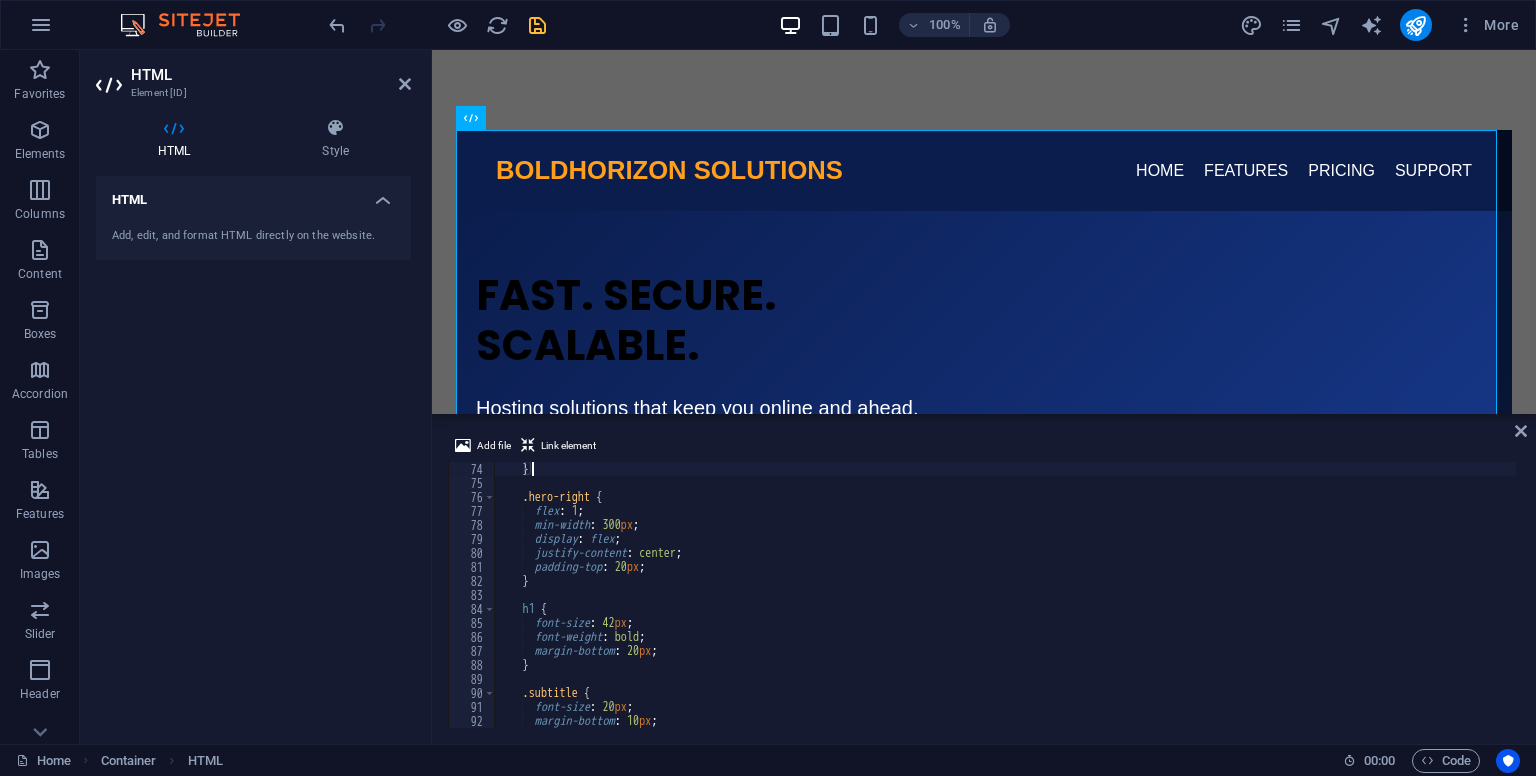 scroll, scrollTop: 1022, scrollLeft: 0, axis: vertical 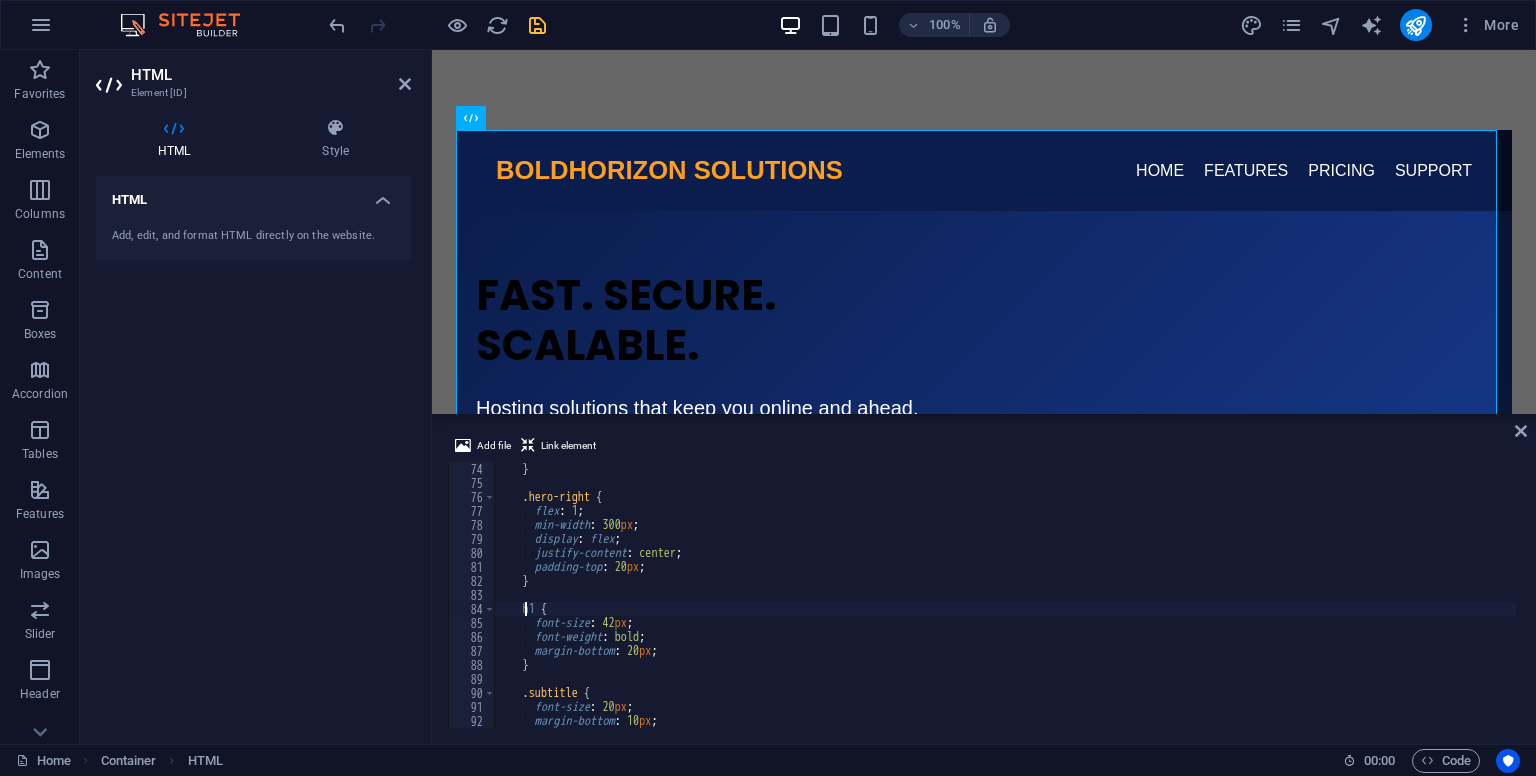 click on "}      .hero-right   {         flex :   1 ;         min-width :   300 px ;         display :   flex ;         justify-content :   center ;         padding-top :   20 px ;      }      h1   {         font-size :   42 px ;         font-weight :   bold ;         margin-bottom :   20 px ;      }      .subtitle   {         font-size :   20 px ;         margin-bottom :   10 px ;      }" at bounding box center [1005, 609] 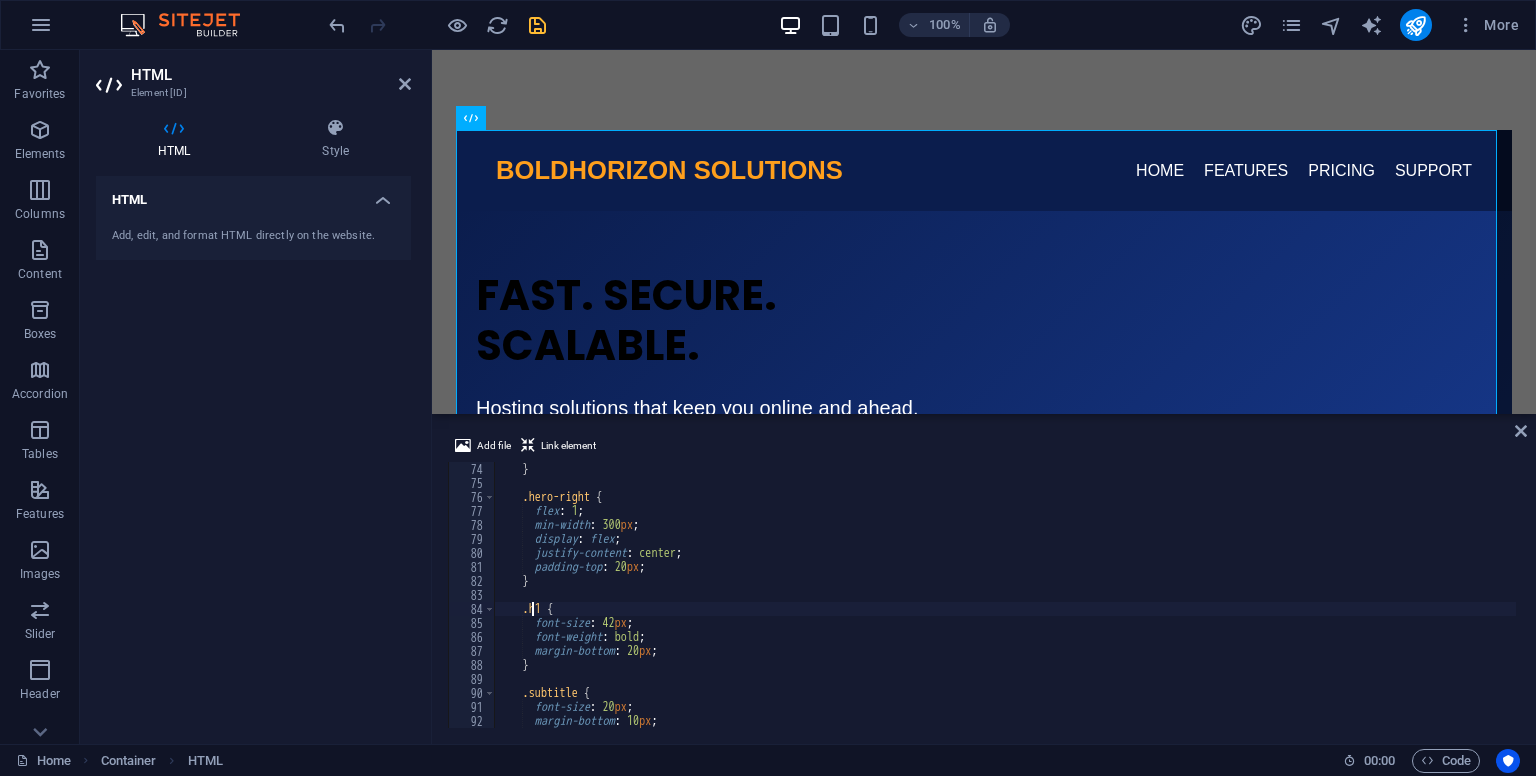 scroll, scrollTop: 0, scrollLeft: 3, axis: horizontal 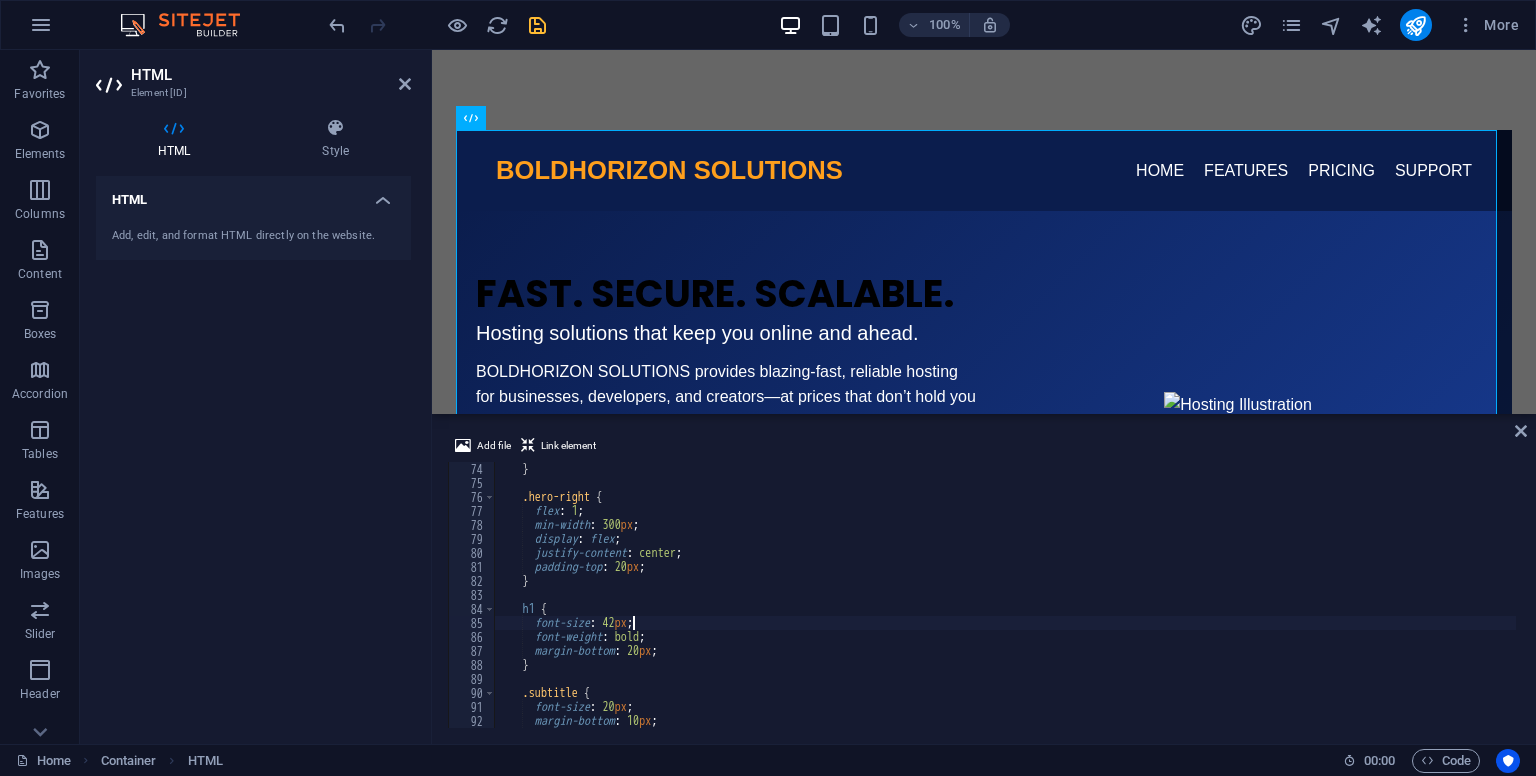 click on "}      .hero-right   {         flex :   1 ;         min-width :   300 px ;         display :   flex ;         justify-content :   center ;         padding-top :   20 px ;      }      h1   {         font-size :   42 px ;         font-weight :   bold ;         margin-bottom :   20 px ;      }      .subtitle   {         font-size :   20 px ;         margin-bottom :   10 px ;      }" at bounding box center [1005, 609] 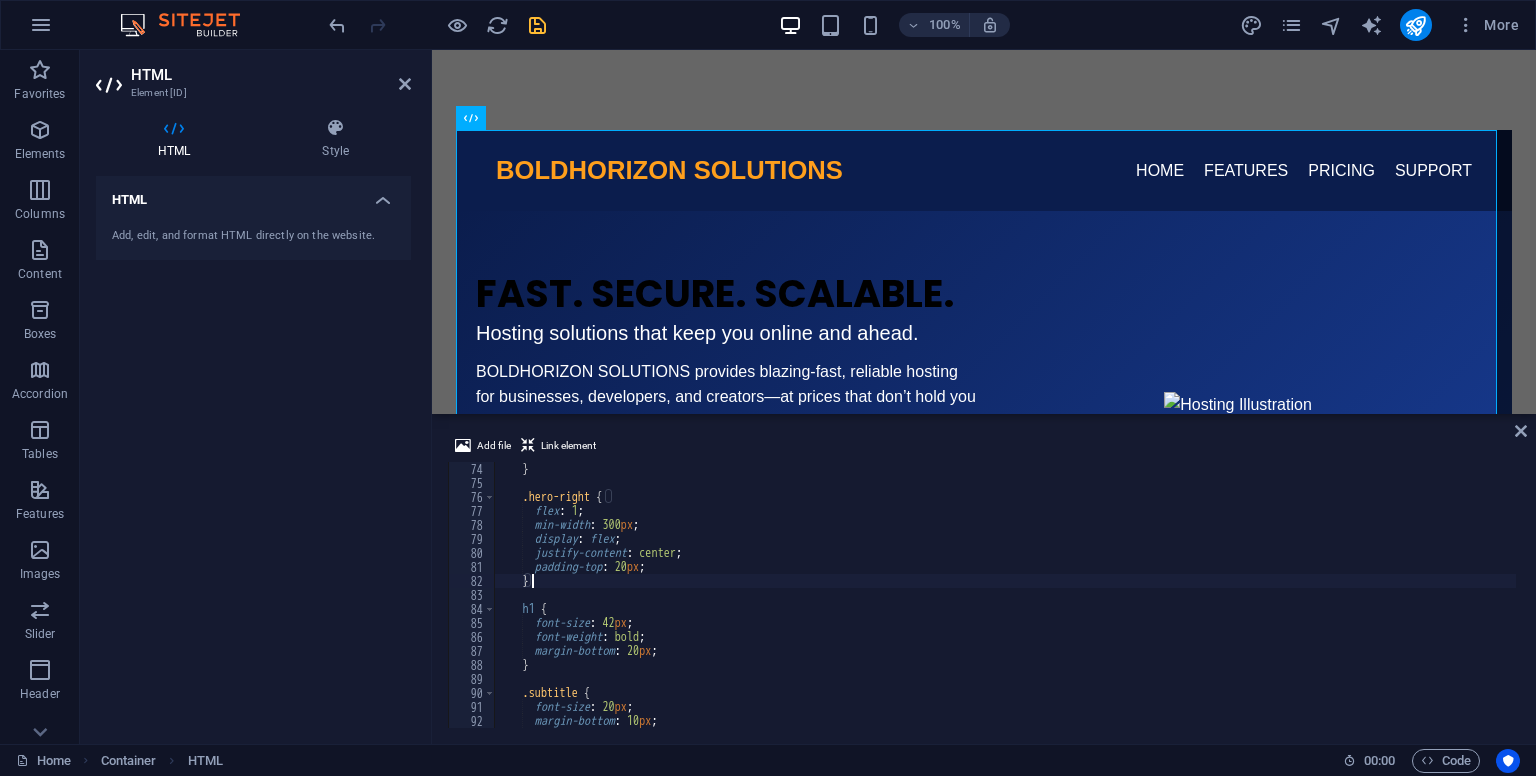click on "}      .hero-right   {         flex :   1 ;         min-width :   300 px ;         display :   flex ;         justify-content :   center ;         padding-top :   20 px ;      }      h1   {         font-size :   42 px ;         font-weight :   bold ;         margin-bottom :   20 px ;      }      .subtitle   {         font-size :   20 px ;         margin-bottom :   10 px ;      }" at bounding box center [1005, 609] 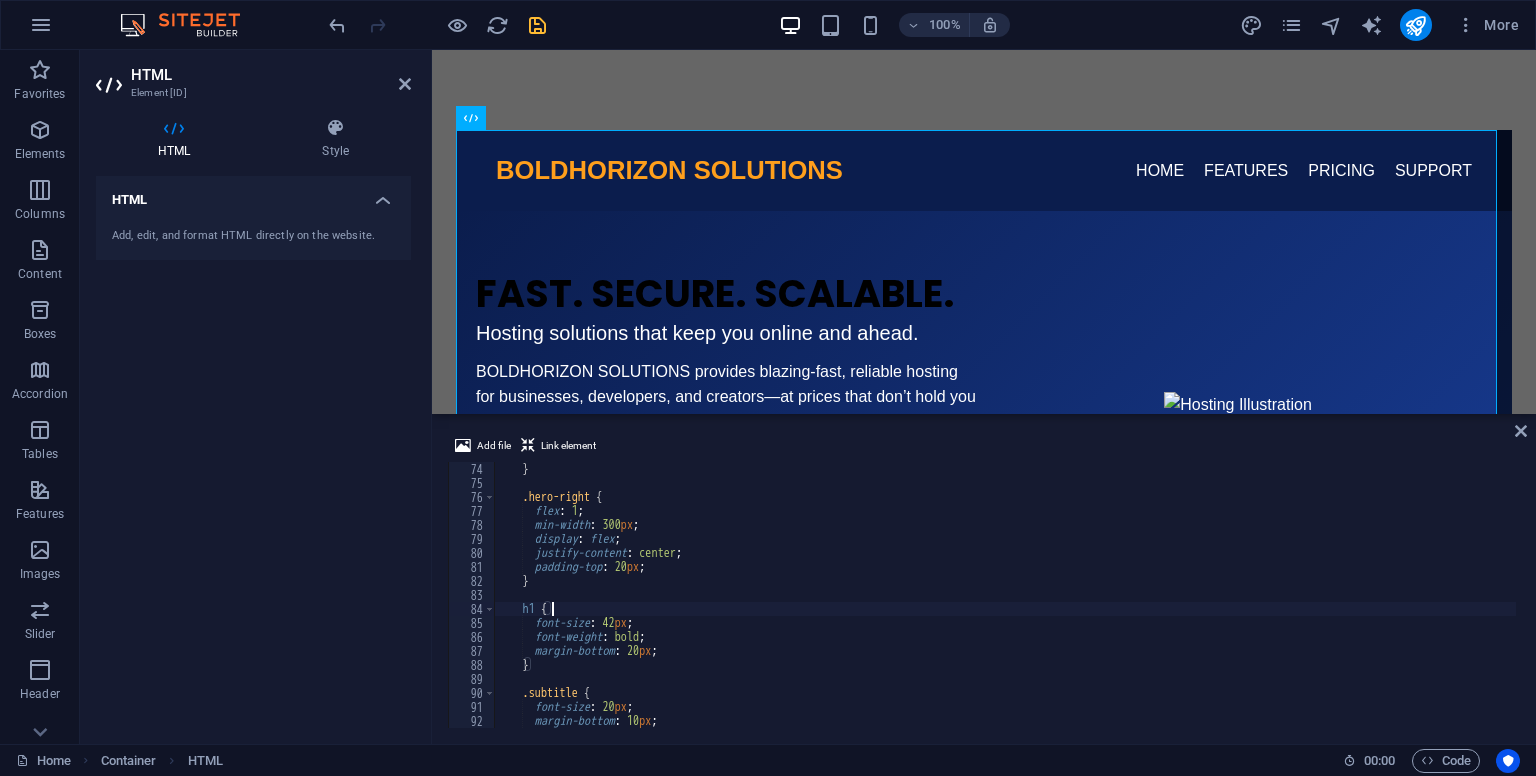 click on "}      .hero-right   {         flex :   1 ;         min-width :   300 px ;         display :   flex ;         justify-content :   center ;         padding-top :   20 px ;      }      h1   {         font-size :   42 px ;         font-weight :   bold ;         margin-bottom :   20 px ;      }      .subtitle   {         font-size :   20 px ;         margin-bottom :   10 px ;      }" at bounding box center [1005, 609] 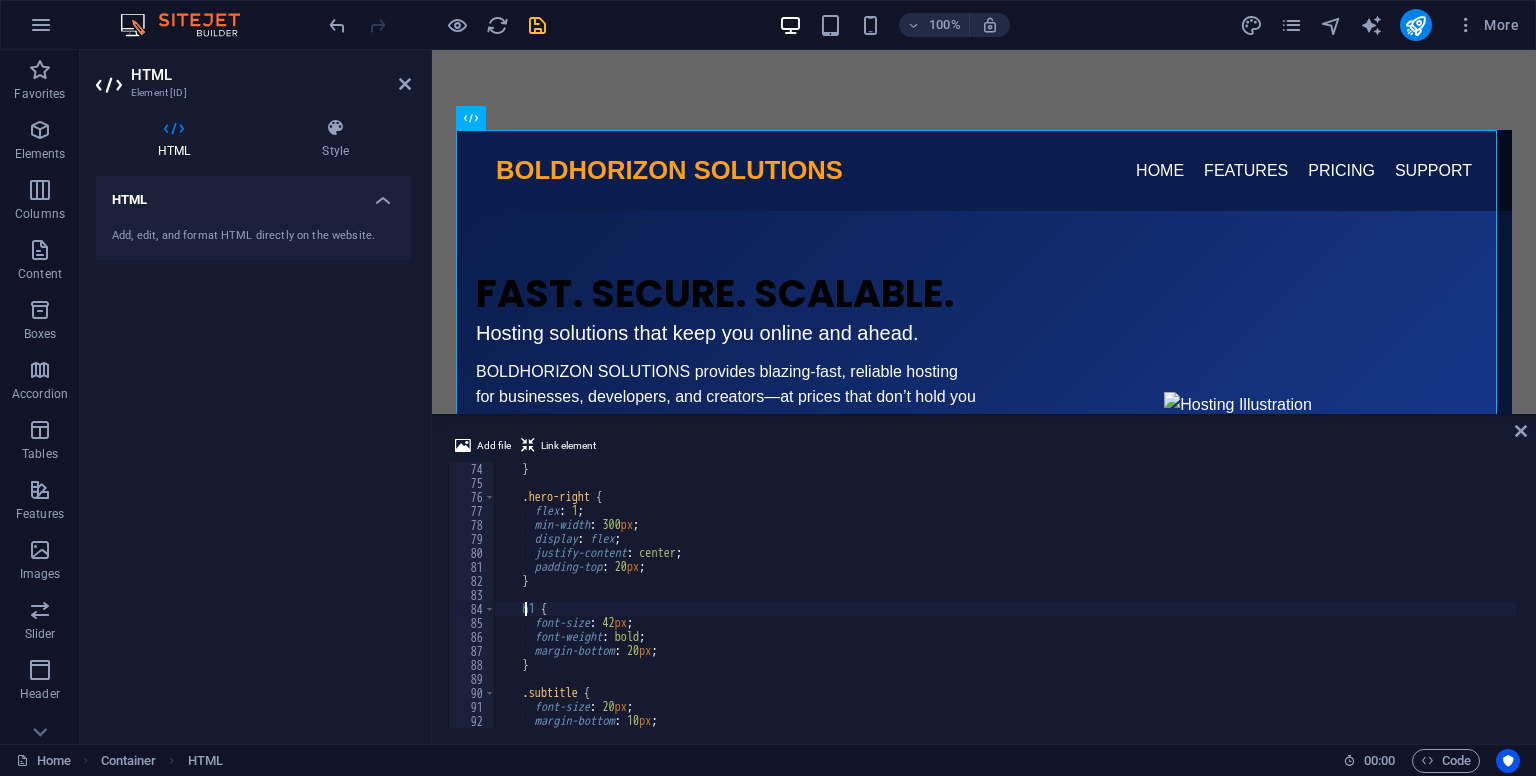 type on "margin-bottom: 20px;" 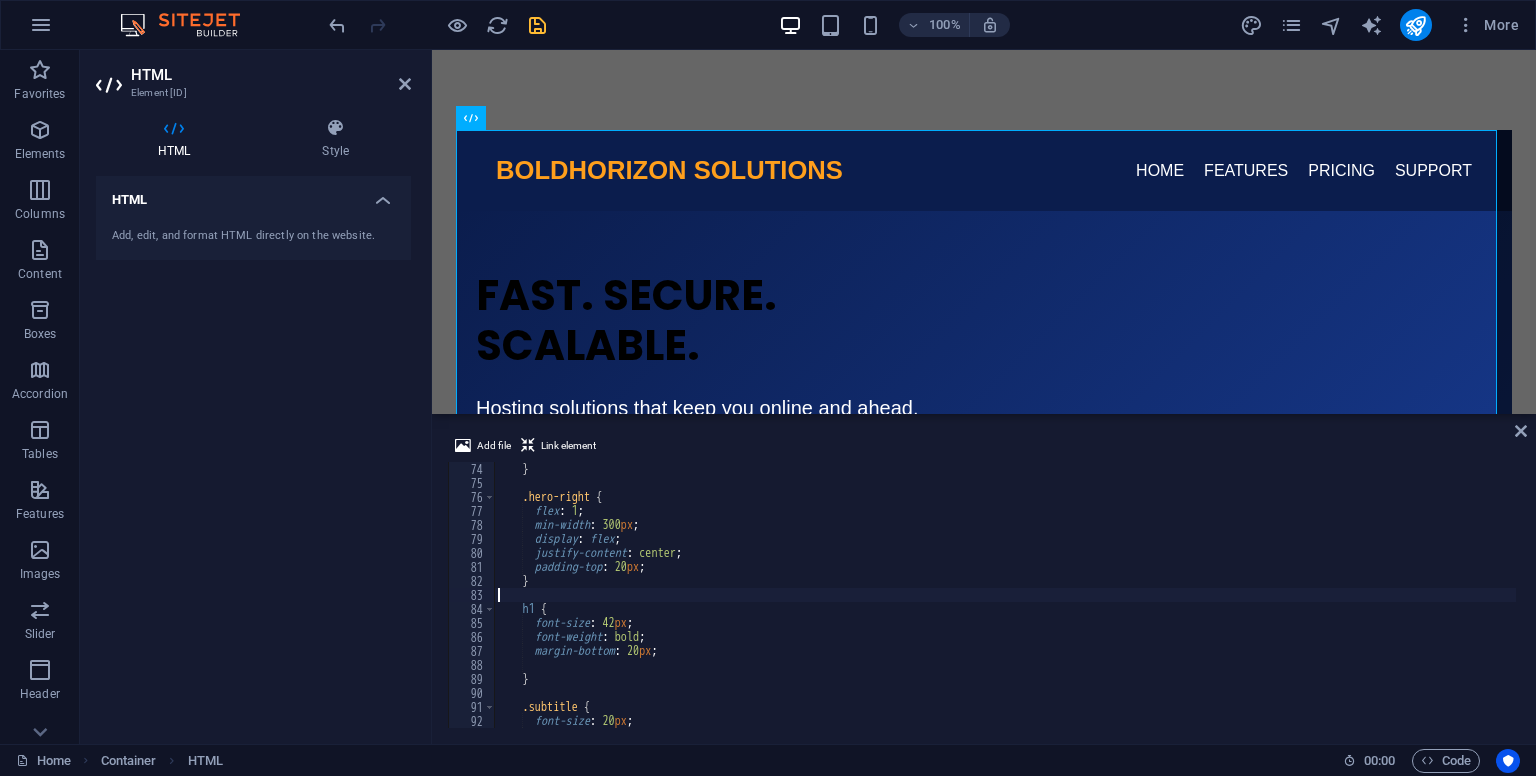 click on "}      .hero-right   {         flex :   1 ;         min-width :   300 px ;         display :   flex ;         justify-content :   center ;         padding-top :   20 px ;      }      h1   {         font-size :   42 px ;         font-weight :   bold ;         margin-bottom :   20 px ;             }      .subtitle   {         font-size :   20 px ;         margin-bottom :   10 px ;" at bounding box center [1005, 609] 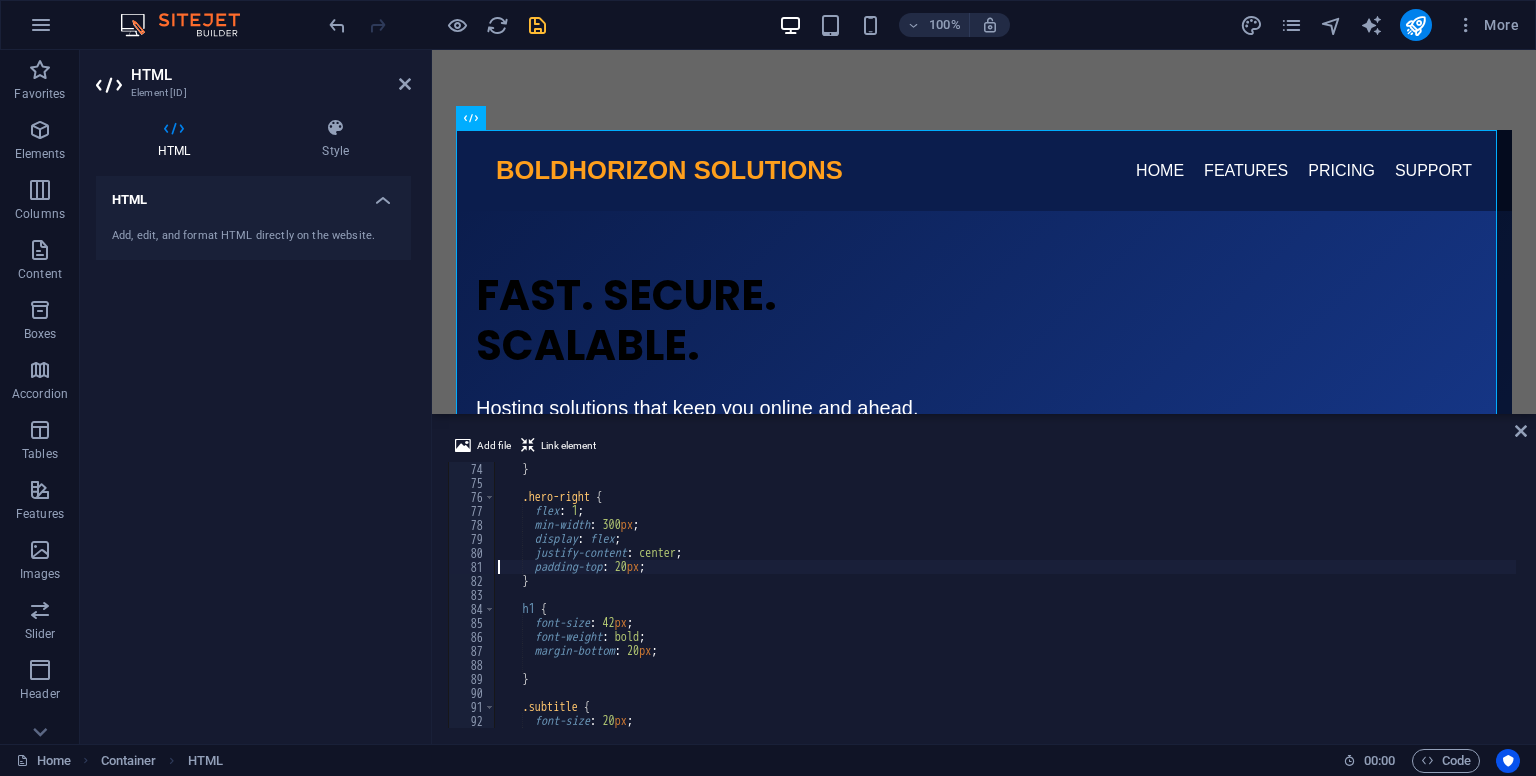 type on "}" 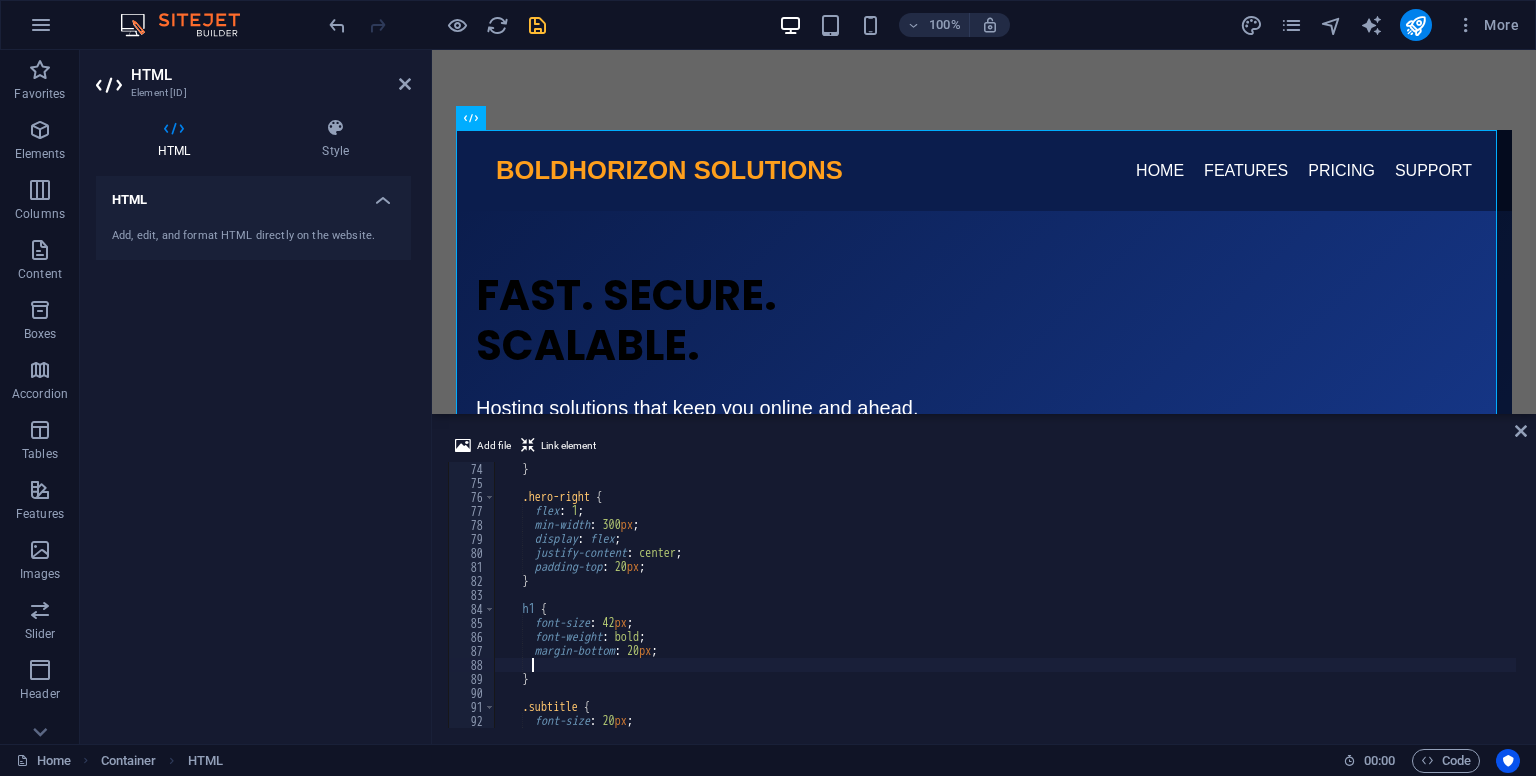 drag, startPoint x: 708, startPoint y: 664, endPoint x: 692, endPoint y: 656, distance: 17.888544 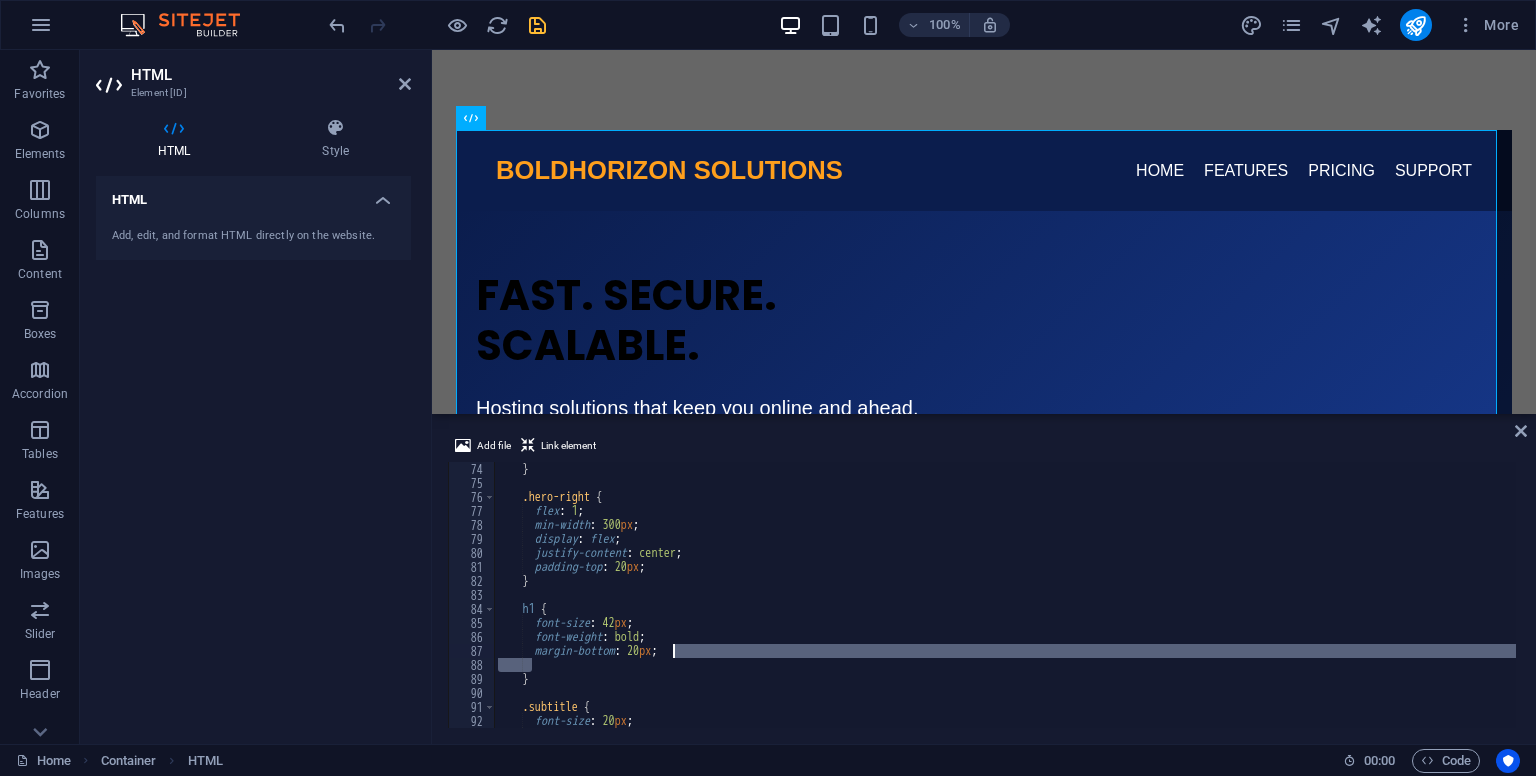 click on "}      .hero-right   {         flex :   1 ;         min-width :   300 px ;         display :   flex ;         justify-content :   center ;         padding-top :   20 px ;      }      h1   {         font-size :   42 px ;         font-weight :   bold ;         margin-bottom :   20 px ;             }      .subtitle   {         font-size :   20 px ;         margin-bottom :   10 px ;" at bounding box center (1005, 595) 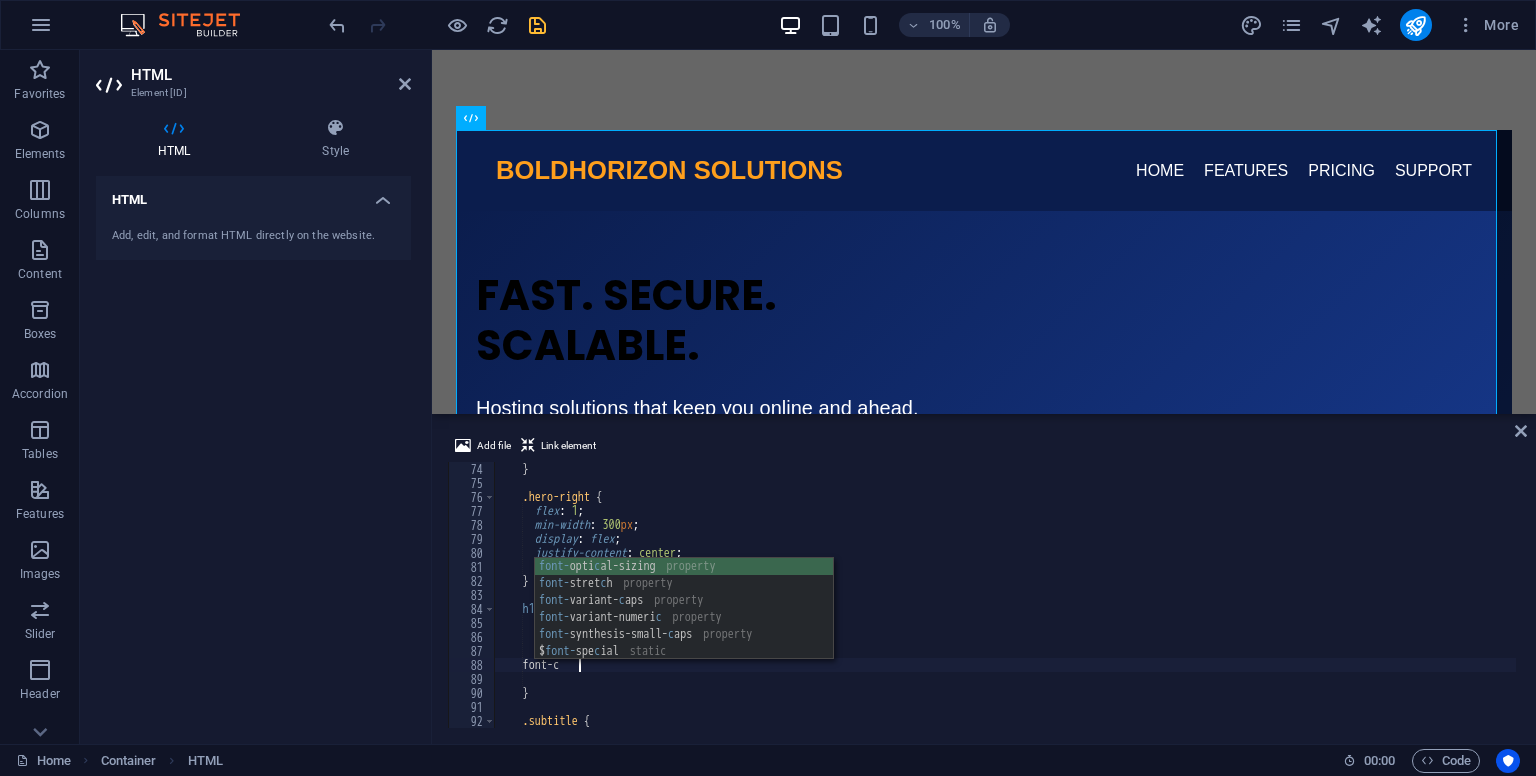 scroll, scrollTop: 0, scrollLeft: 5, axis: horizontal 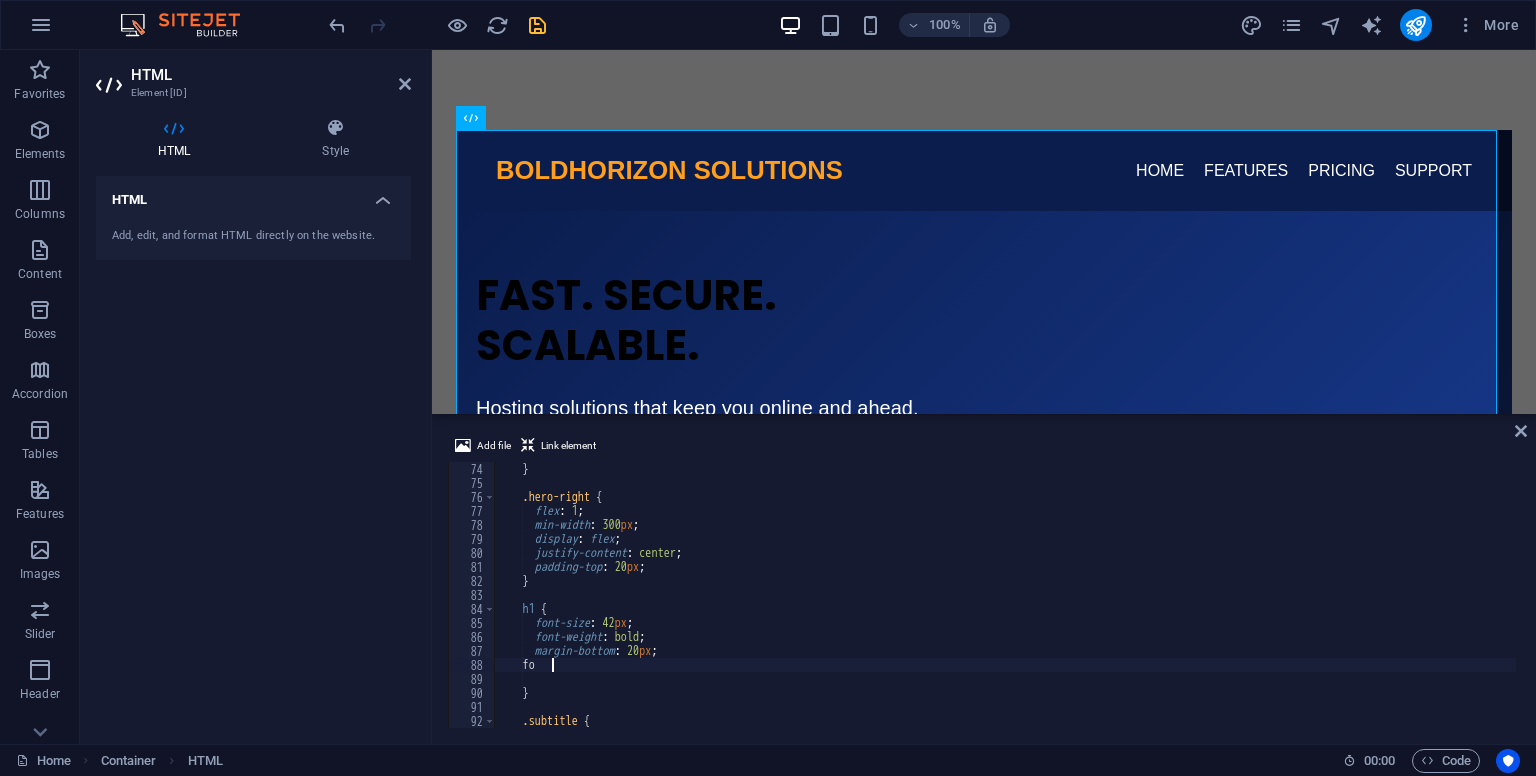 type on "f" 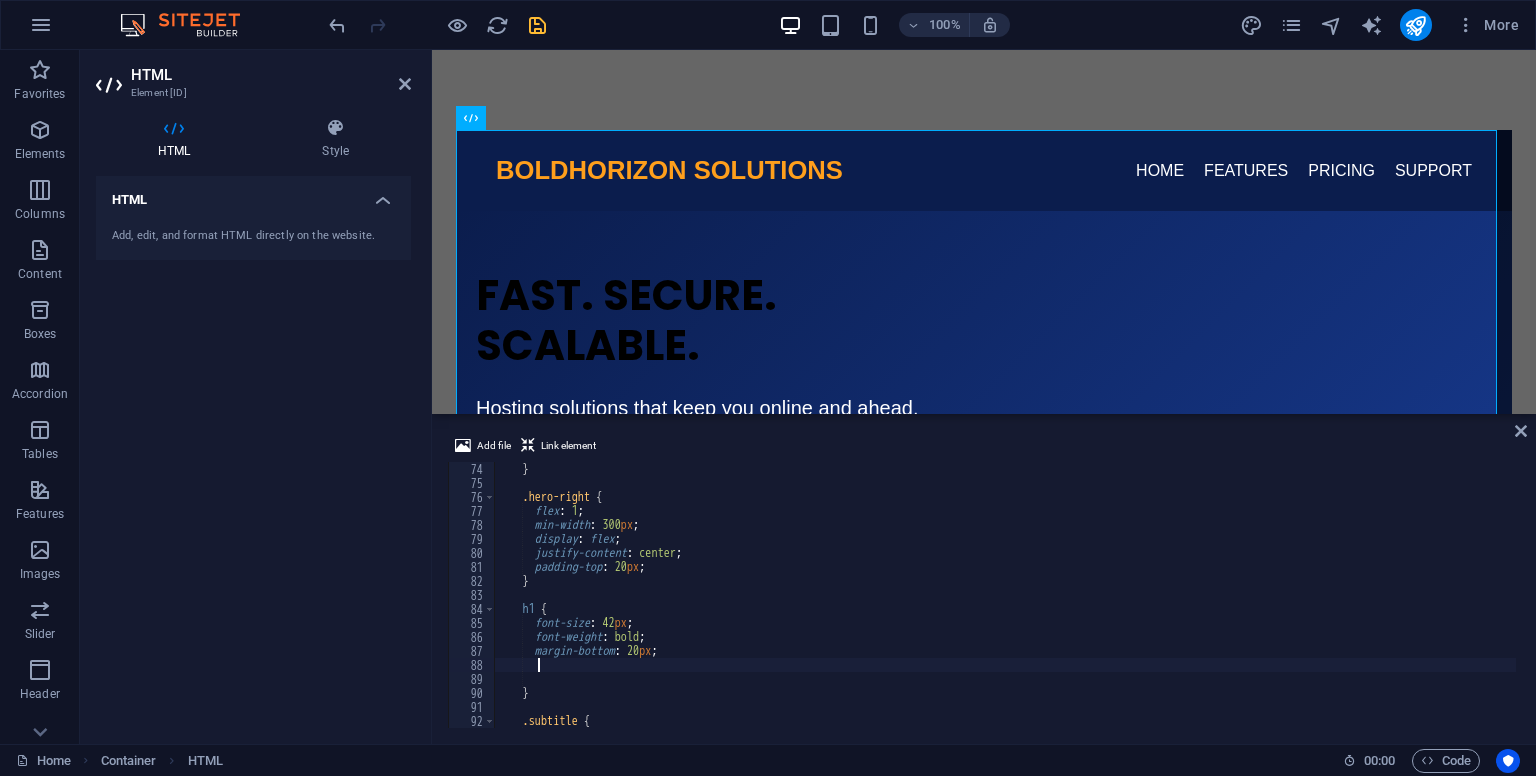 scroll, scrollTop: 0, scrollLeft: 1, axis: horizontal 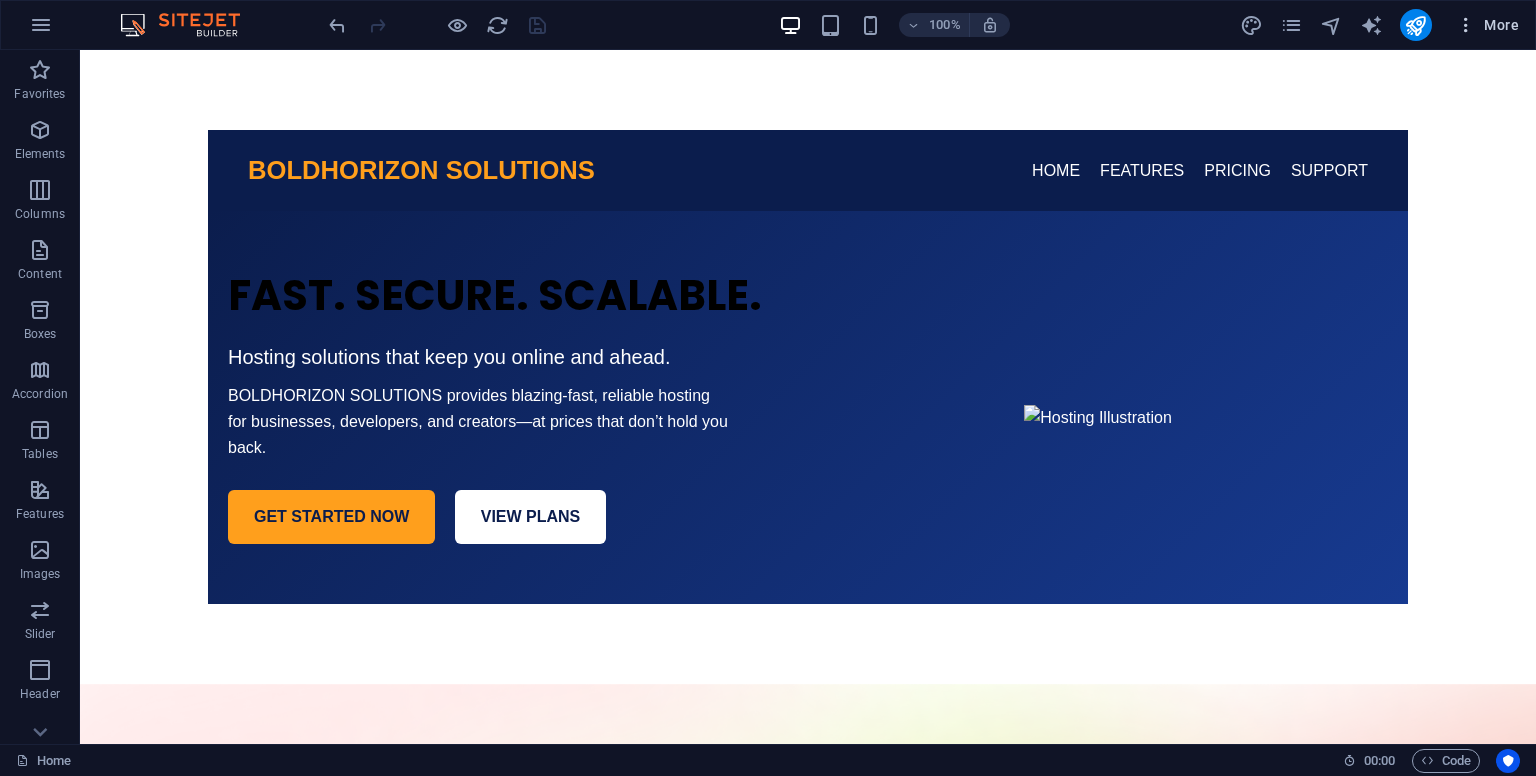 click on "More" at bounding box center (1487, 25) 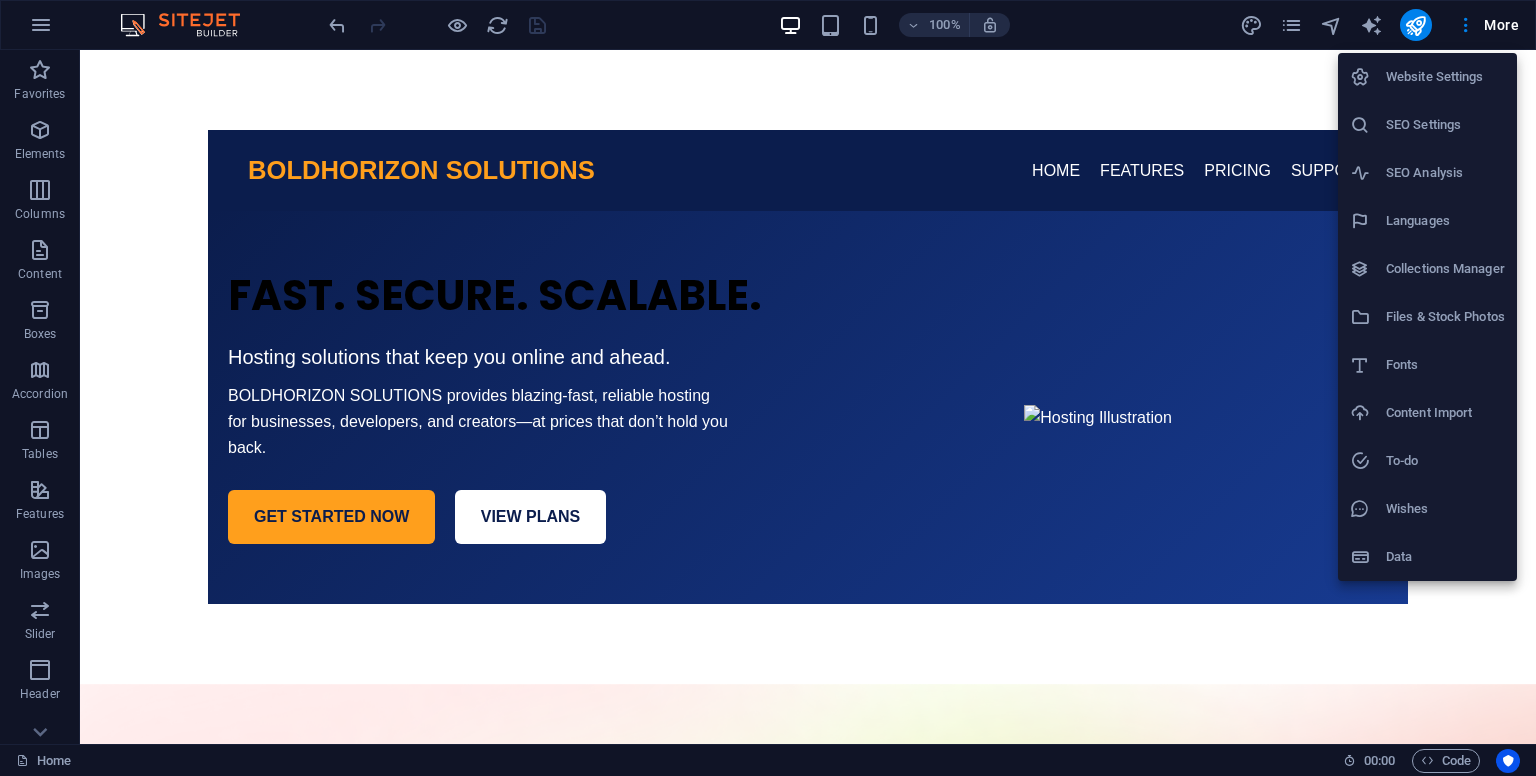 click on "Files & Stock Photos" at bounding box center [1445, 317] 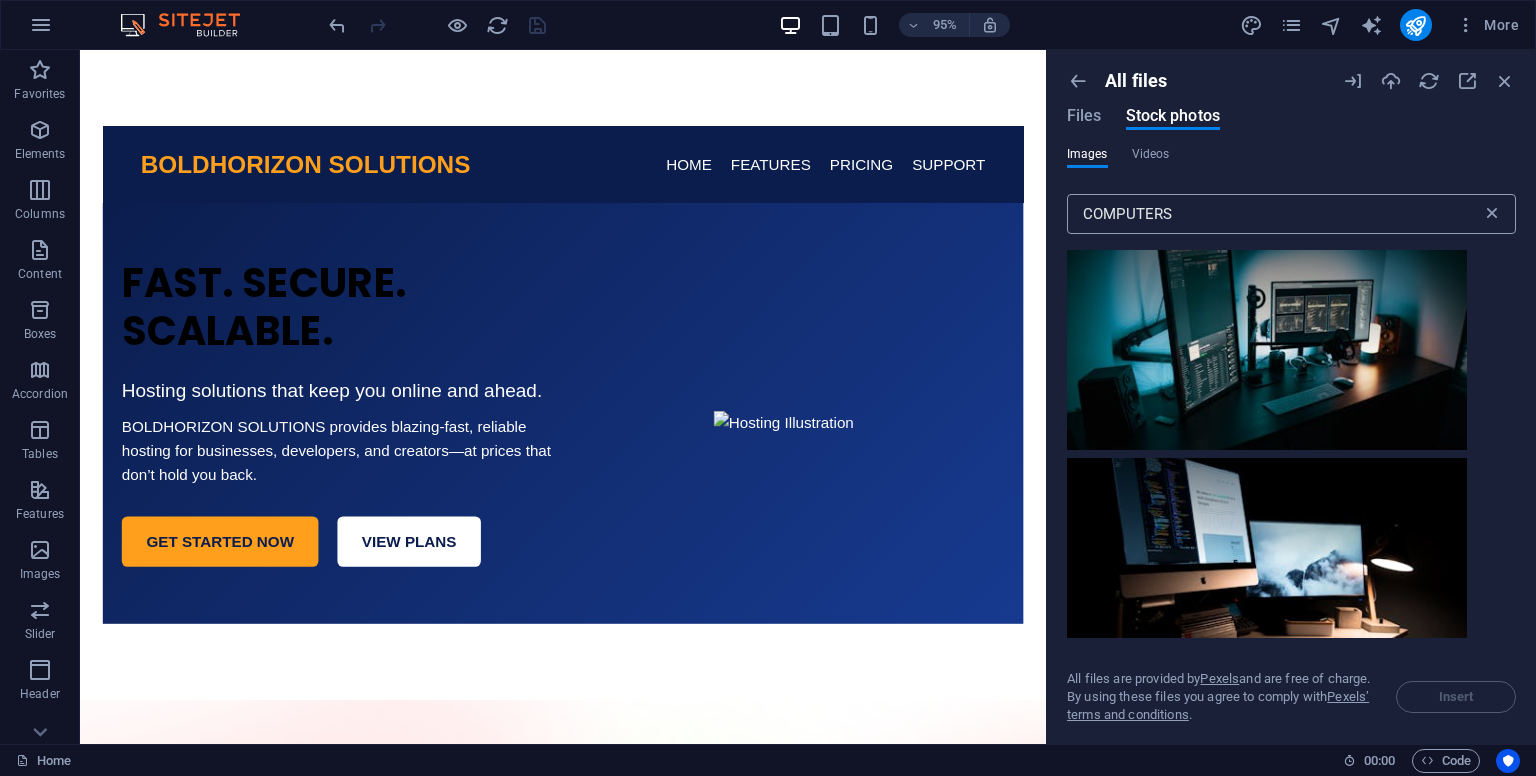 click at bounding box center (1492, 214) 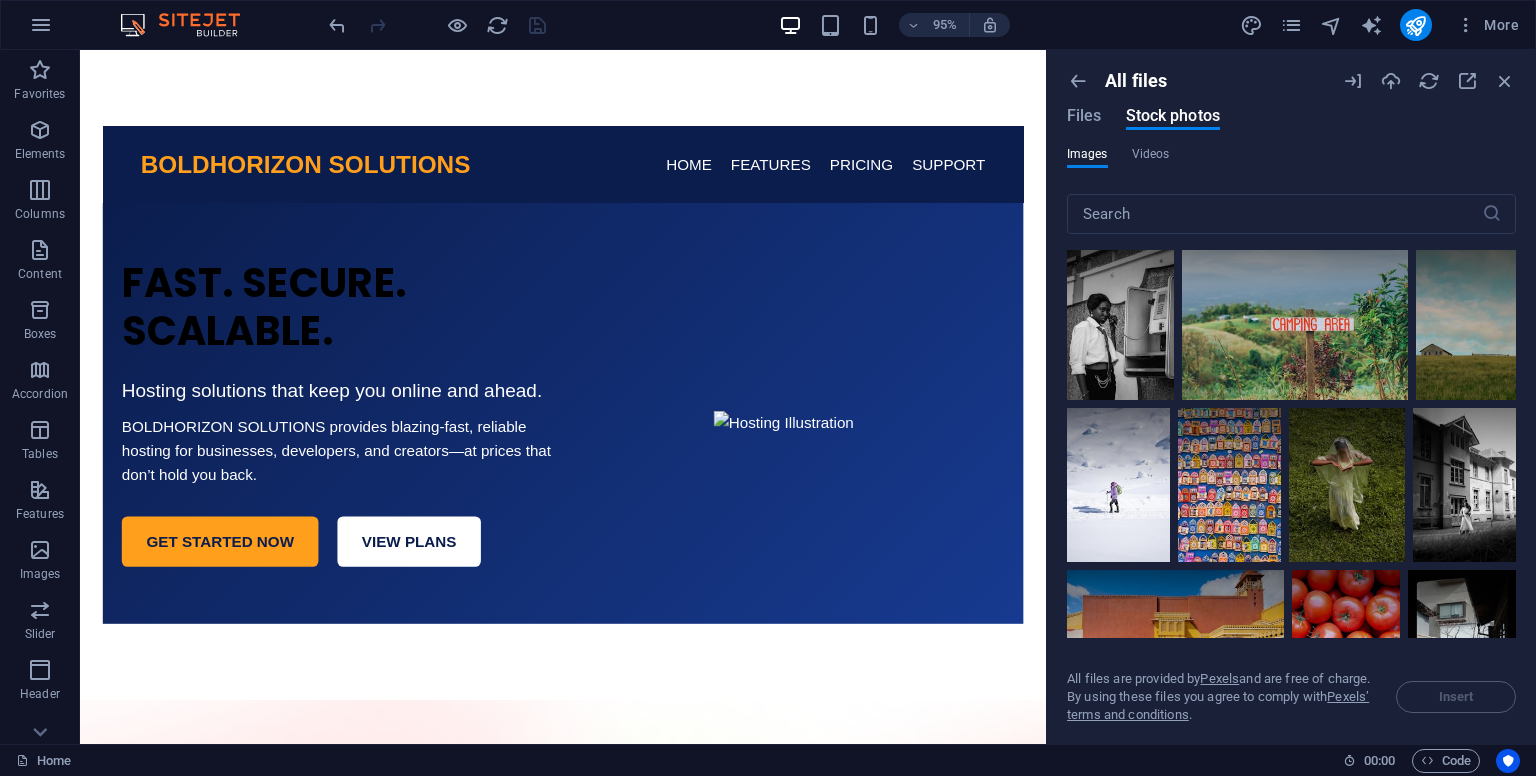 click on "All files Files Stock photos" at bounding box center (1291, 108) 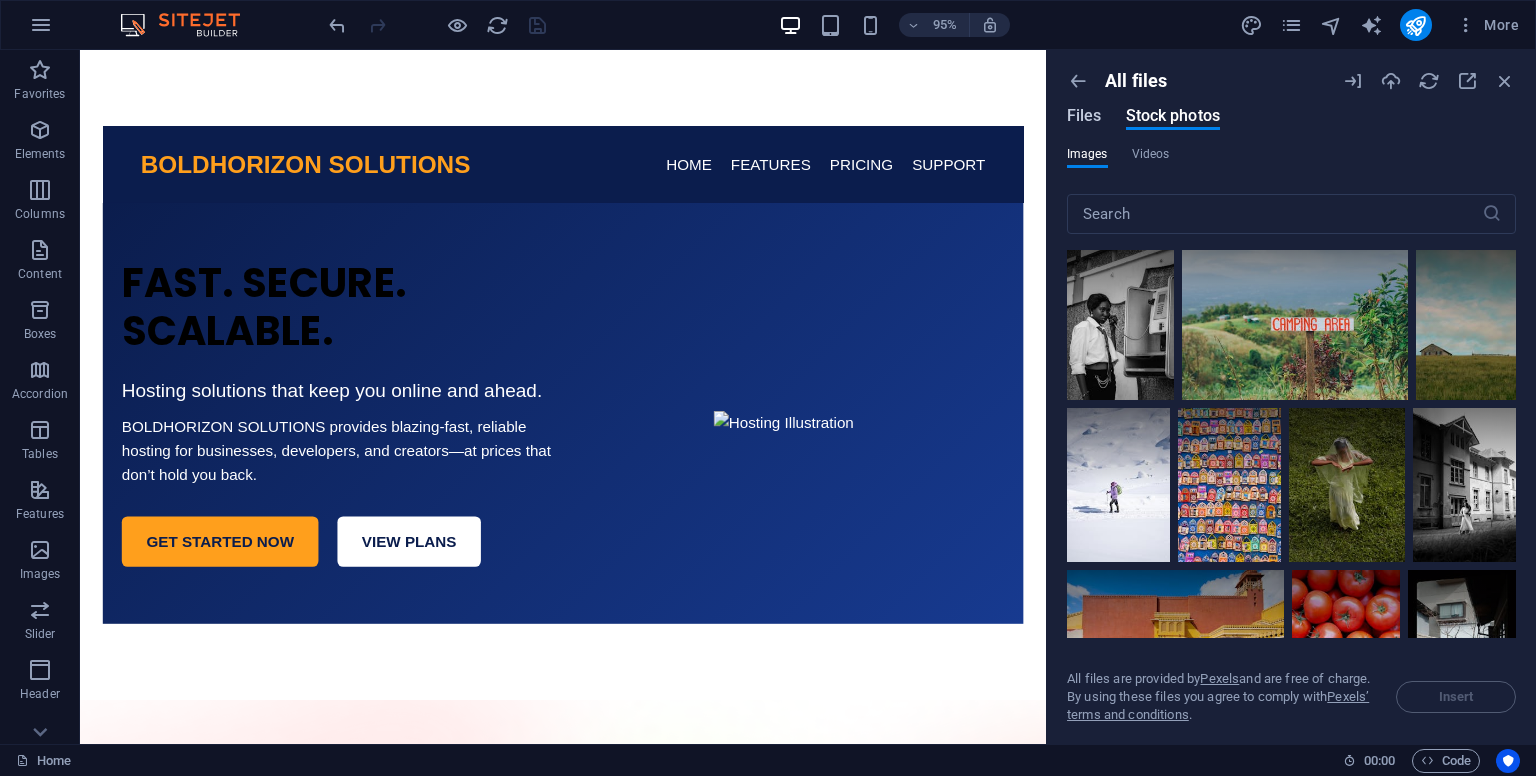 click on "Files" at bounding box center [1084, 116] 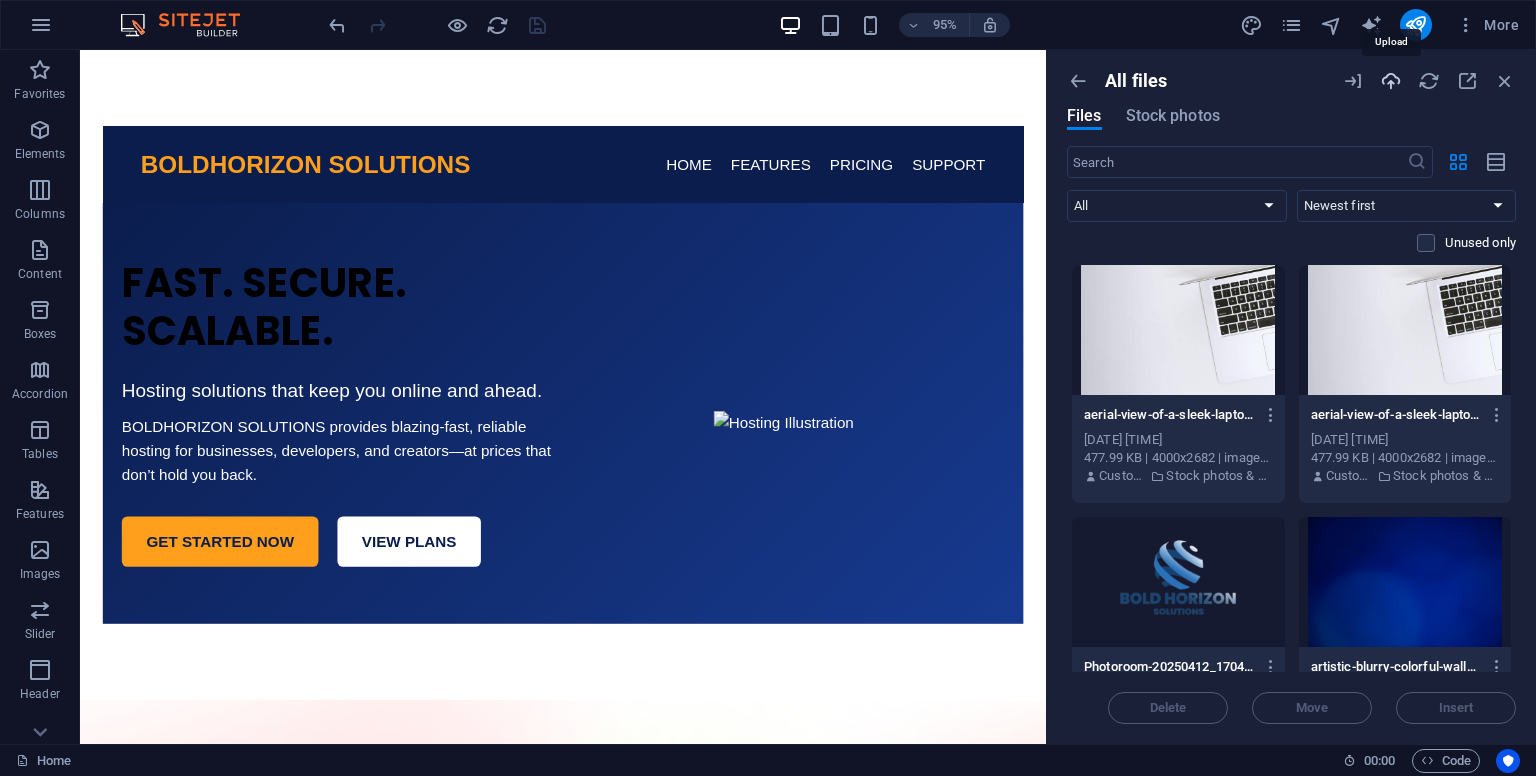 click at bounding box center (1391, 81) 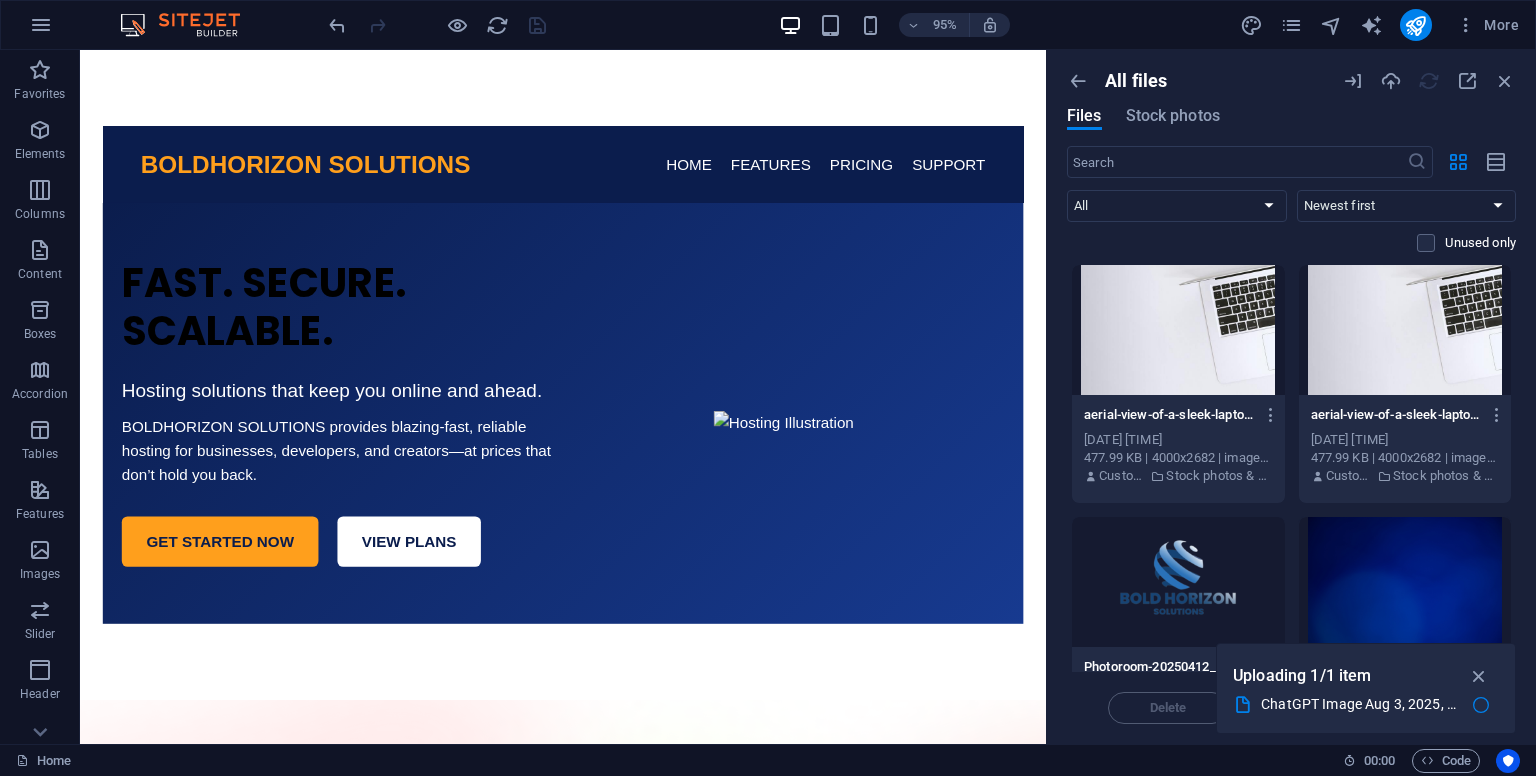 drag, startPoint x: 1516, startPoint y: 302, endPoint x: 1513, endPoint y: 377, distance: 75.059975 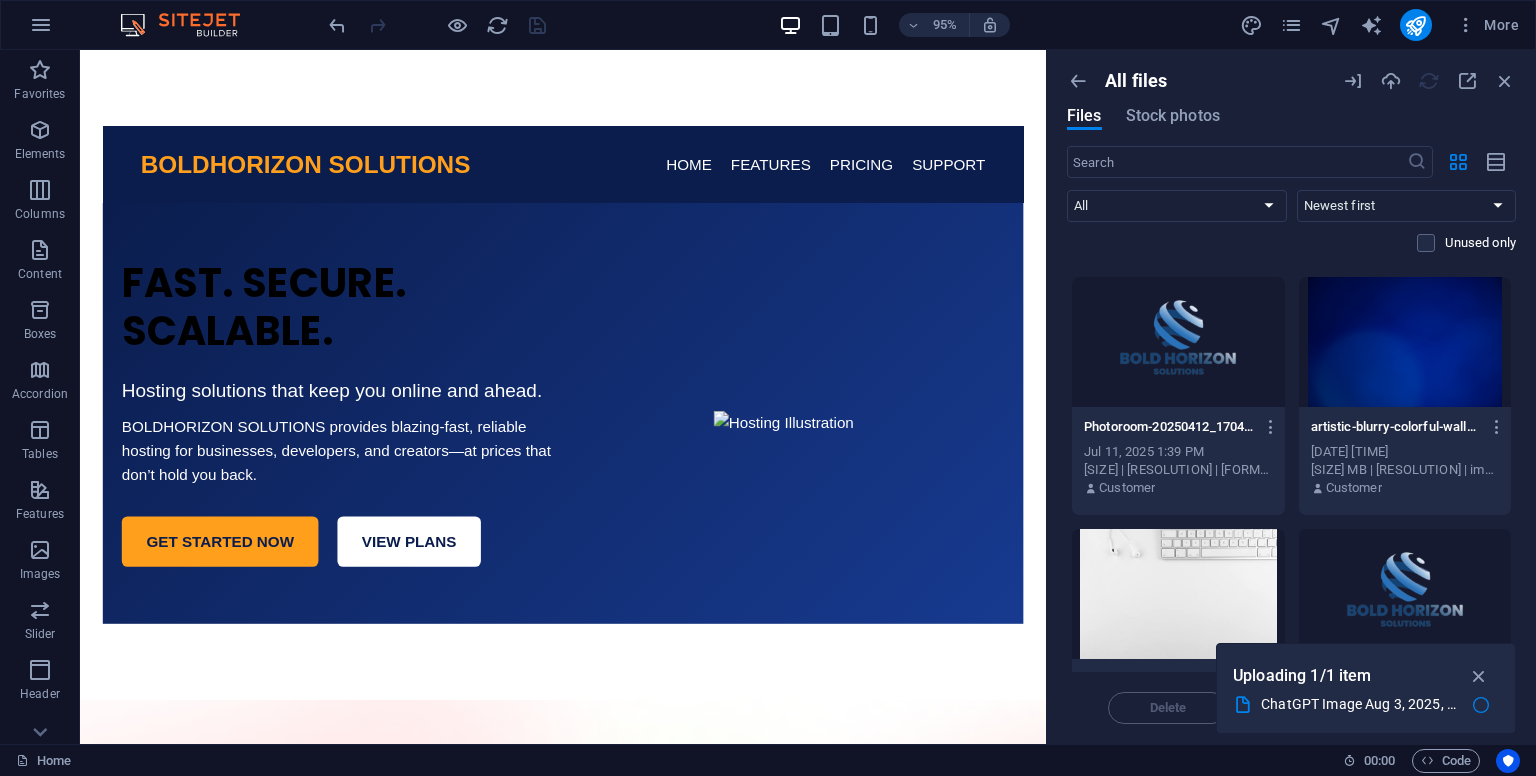 scroll, scrollTop: 218, scrollLeft: 0, axis: vertical 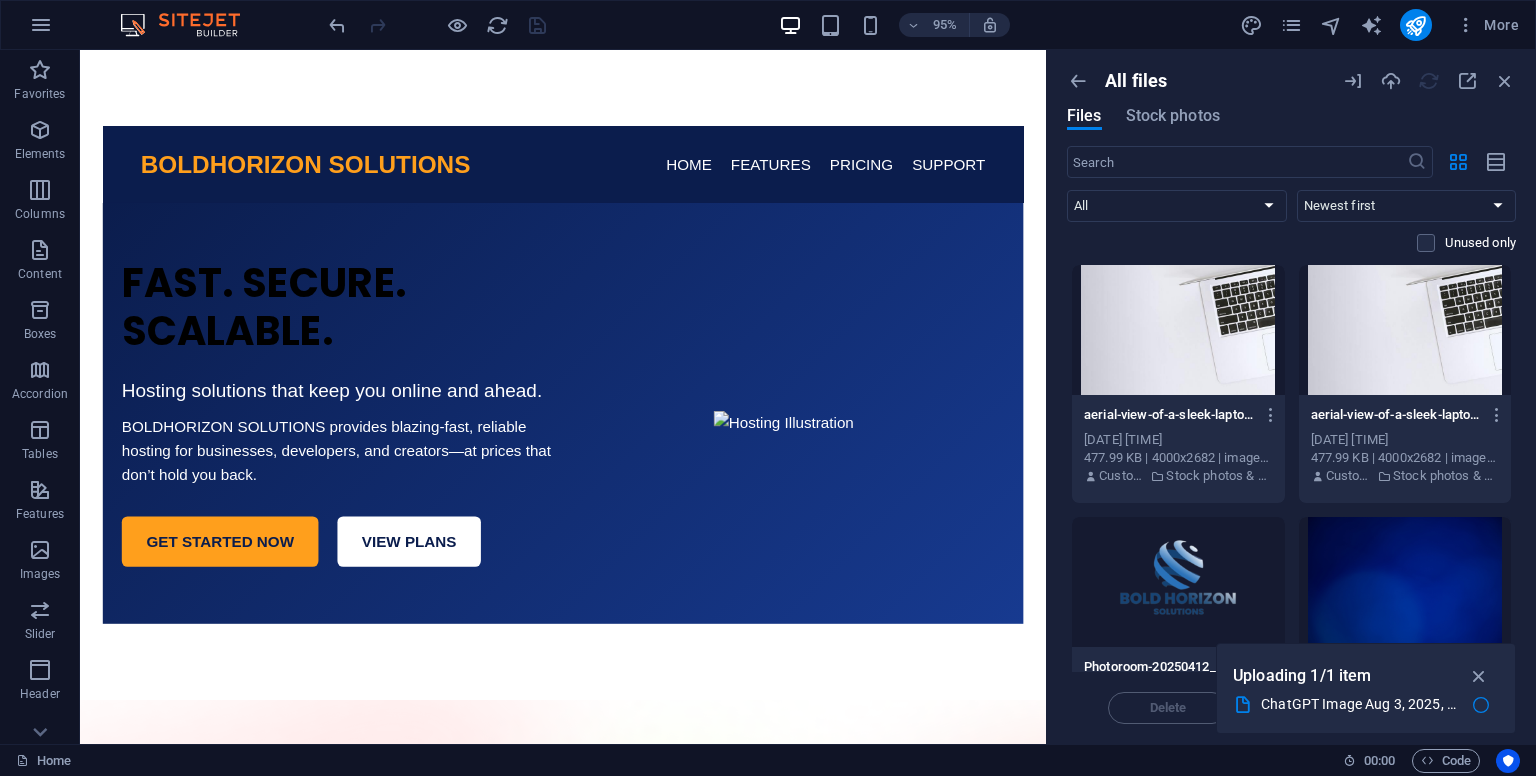 drag, startPoint x: 1516, startPoint y: 376, endPoint x: 1516, endPoint y: 332, distance: 44 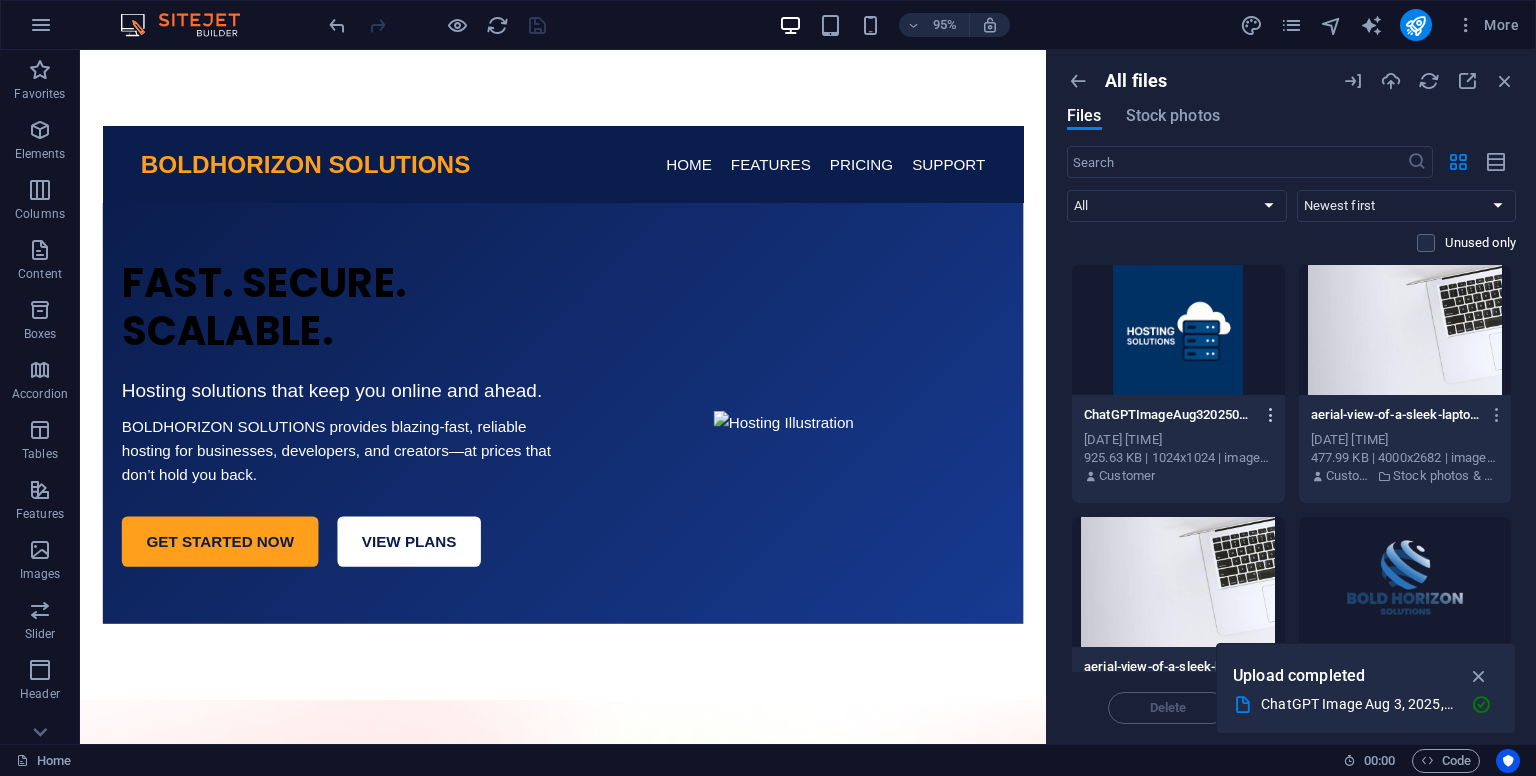 click at bounding box center [1271, 415] 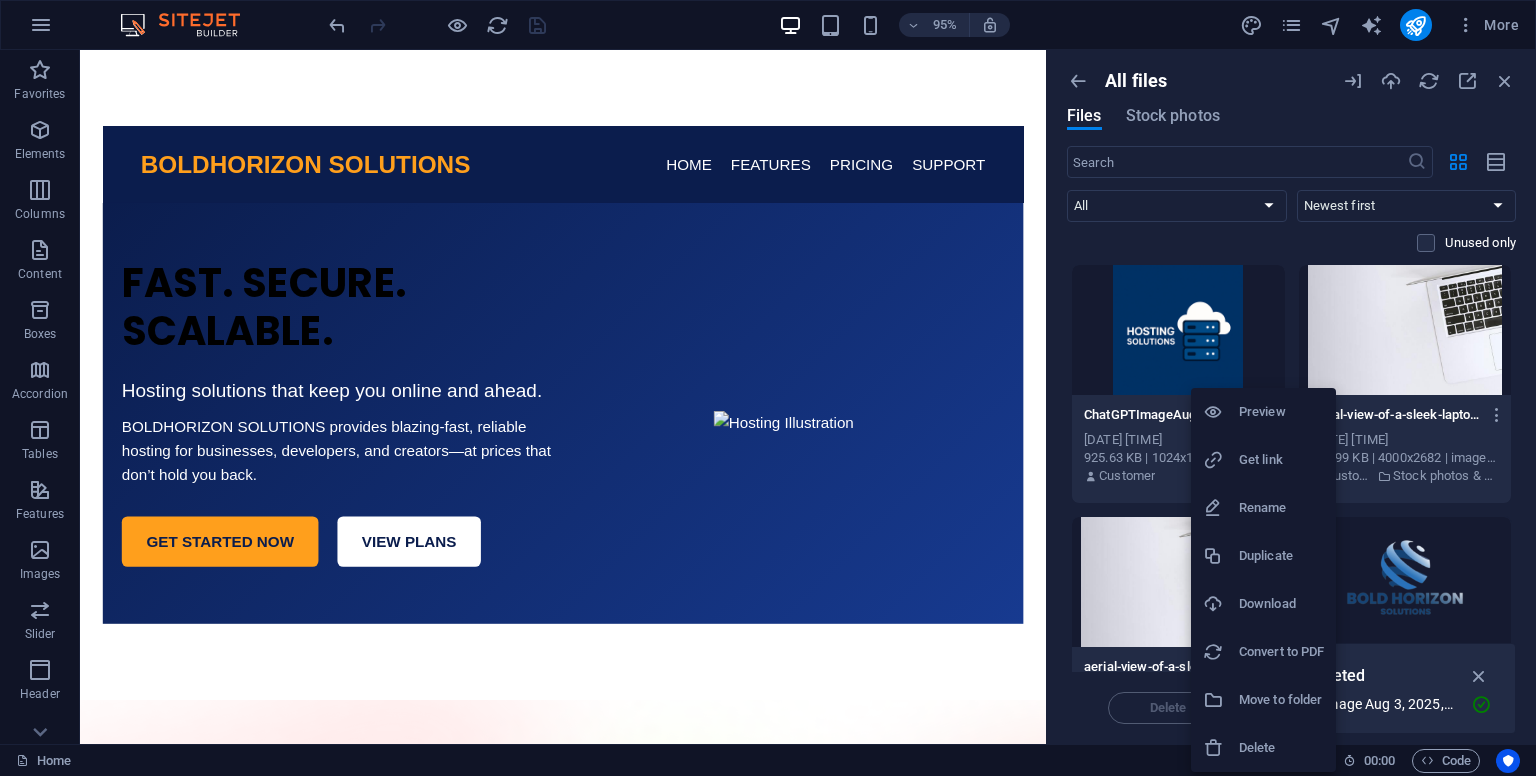 click on "Get link" at bounding box center [1281, 460] 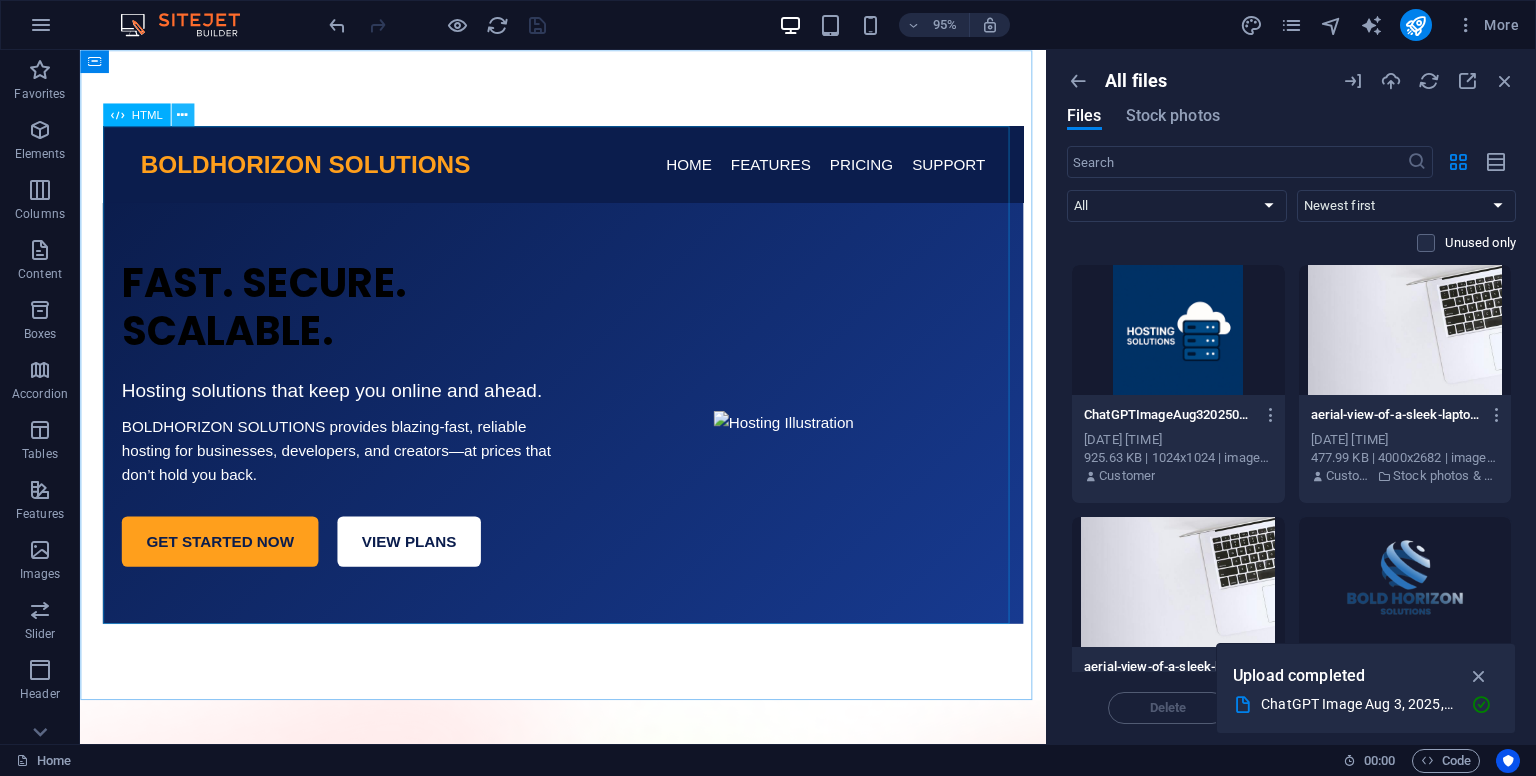 click at bounding box center [182, 115] 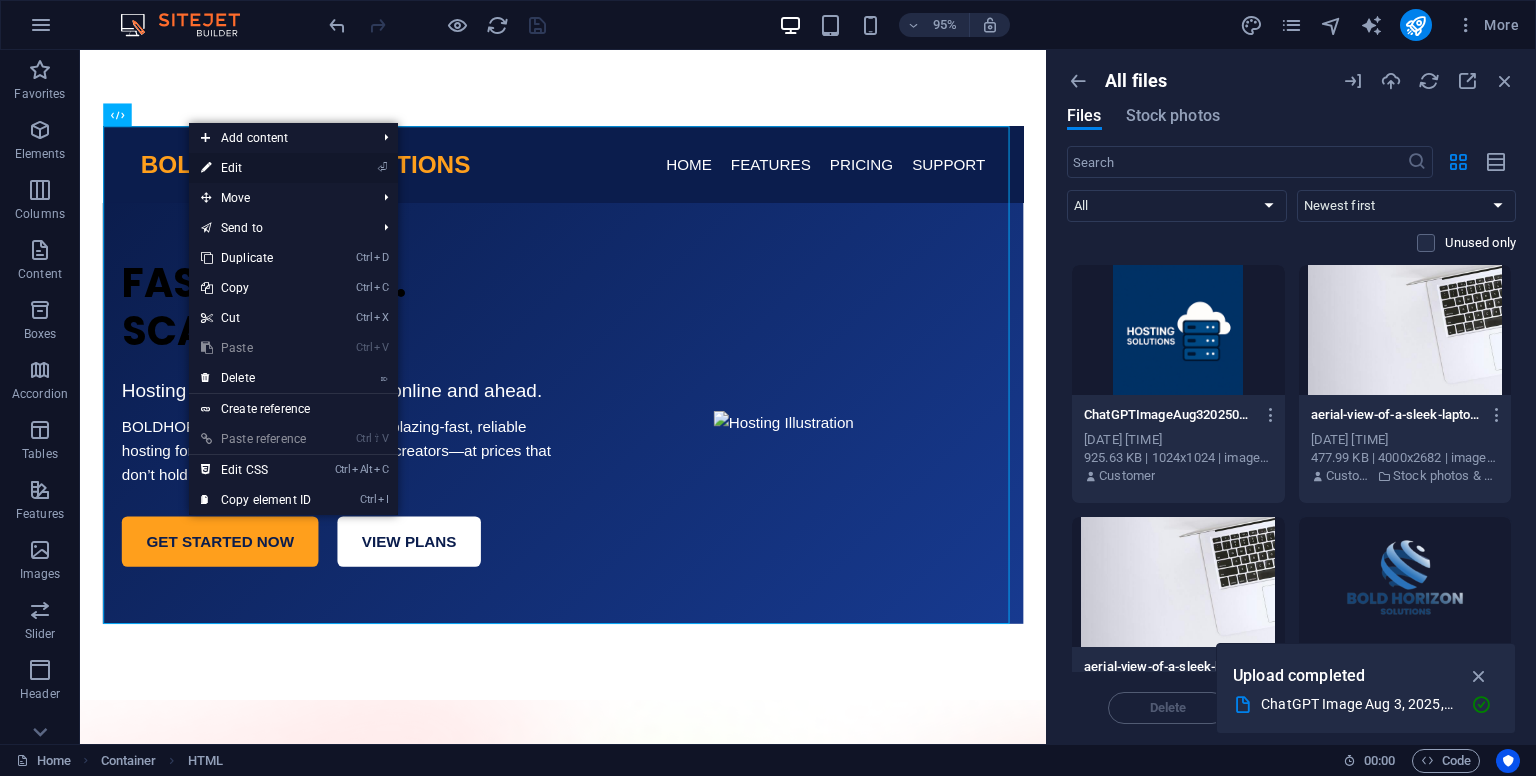 click on "⏎  Edit" at bounding box center (256, 168) 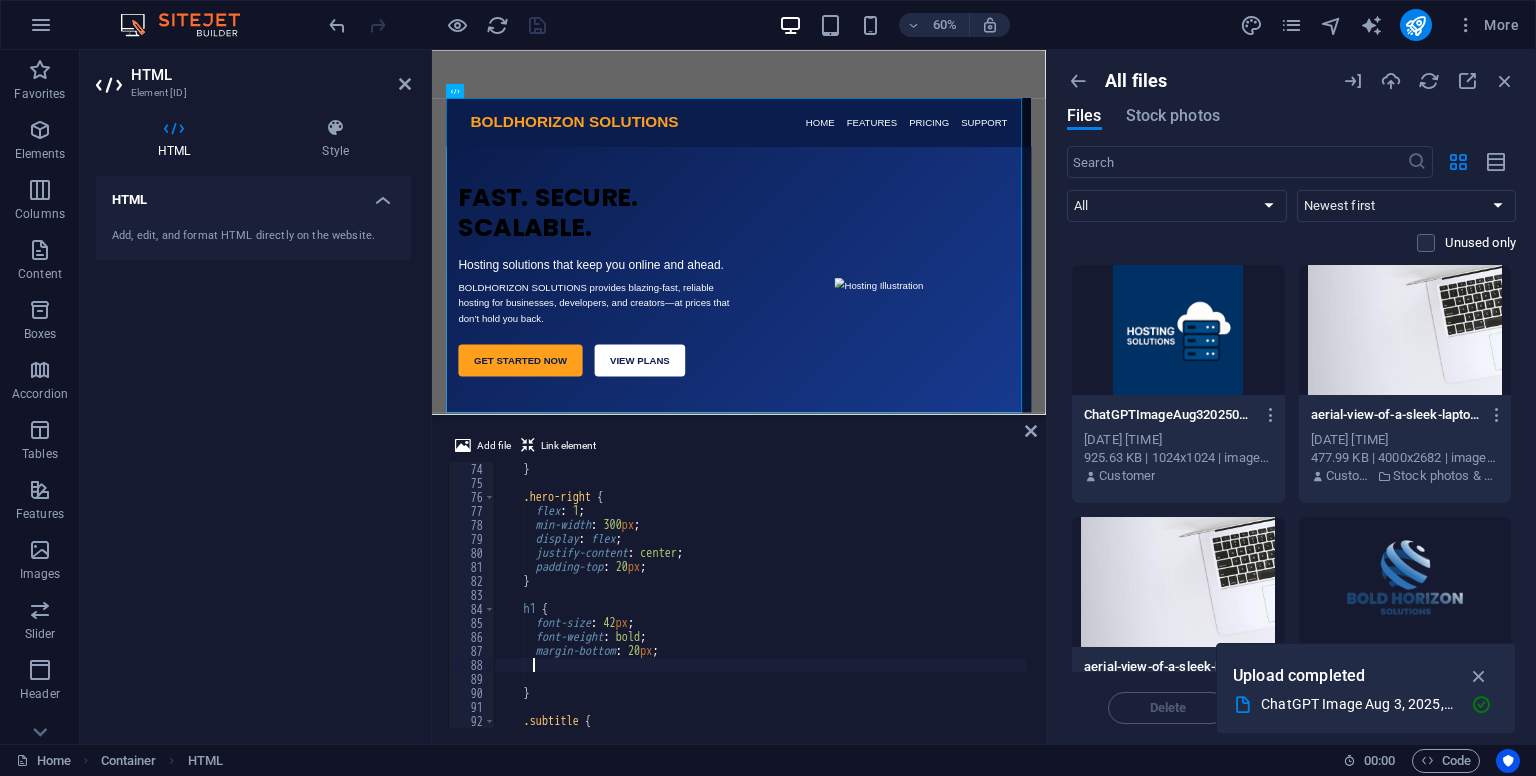 scroll, scrollTop: 1022, scrollLeft: 0, axis: vertical 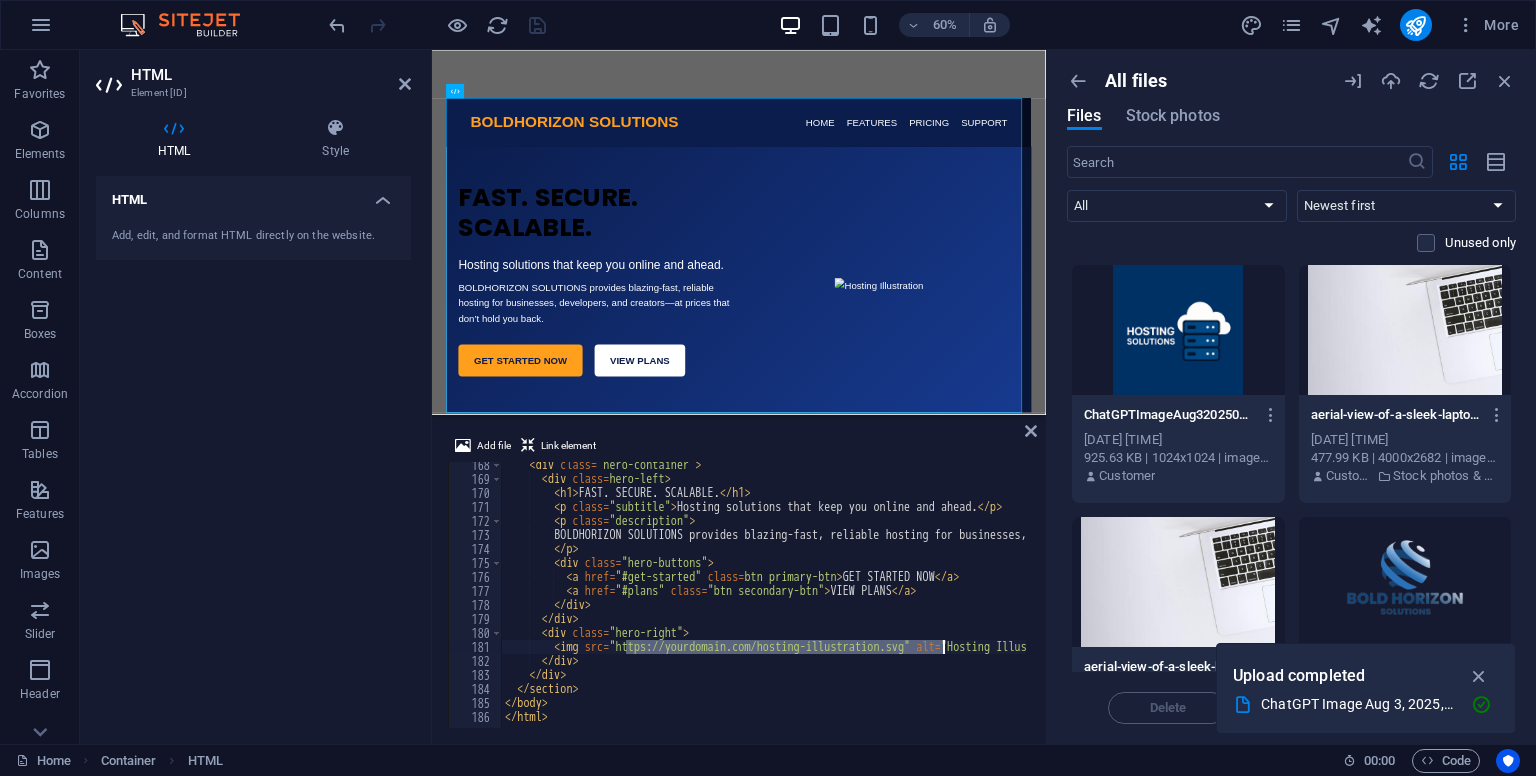 drag, startPoint x: 627, startPoint y: 648, endPoint x: 940, endPoint y: 649, distance: 313.0016 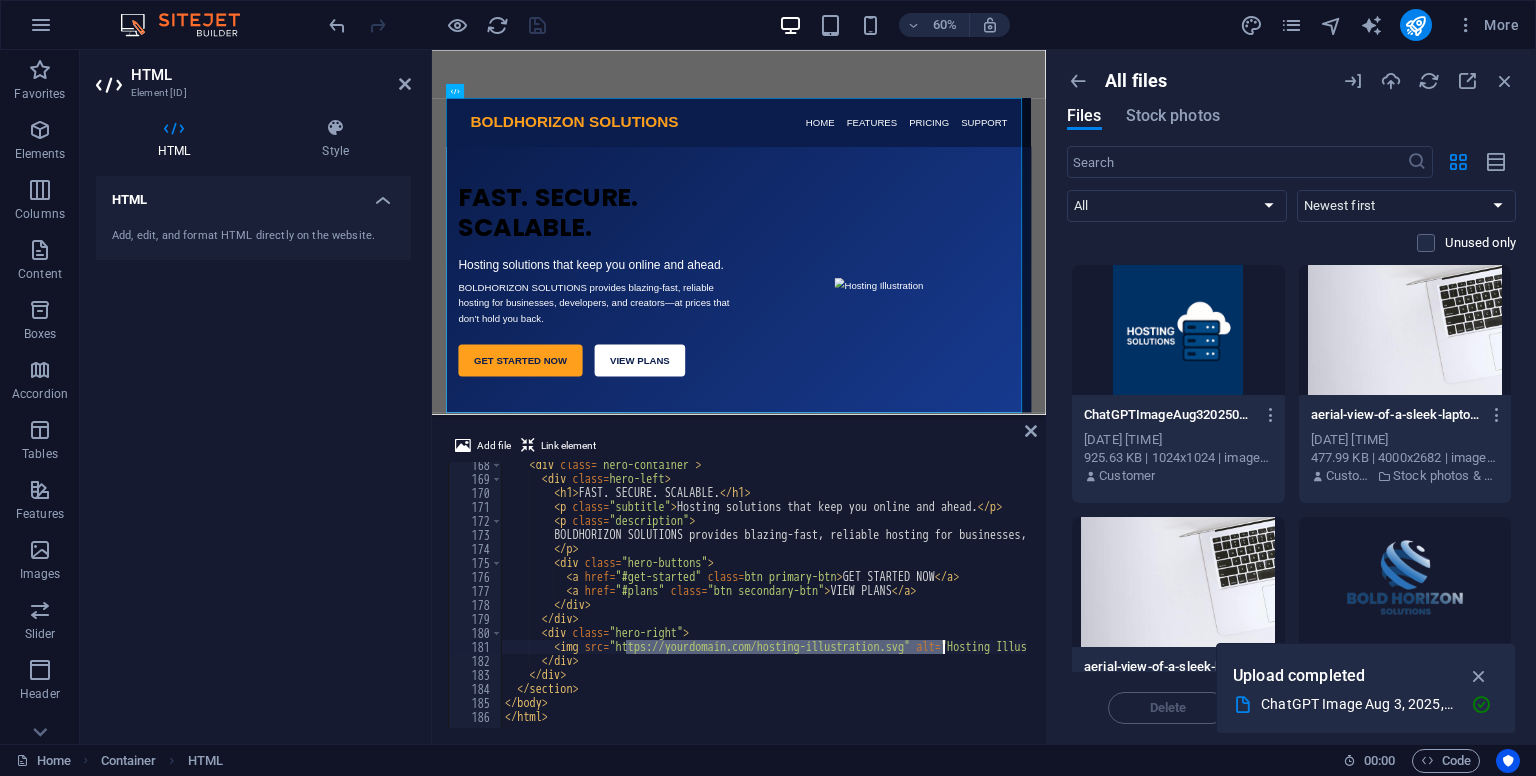 click on "BOLDHORIZON SOLUTIONS provides blazing-fast, reliable hosting for businesses, developers, and creators—at prices that don’t hold you back." at bounding box center [1003, 603] 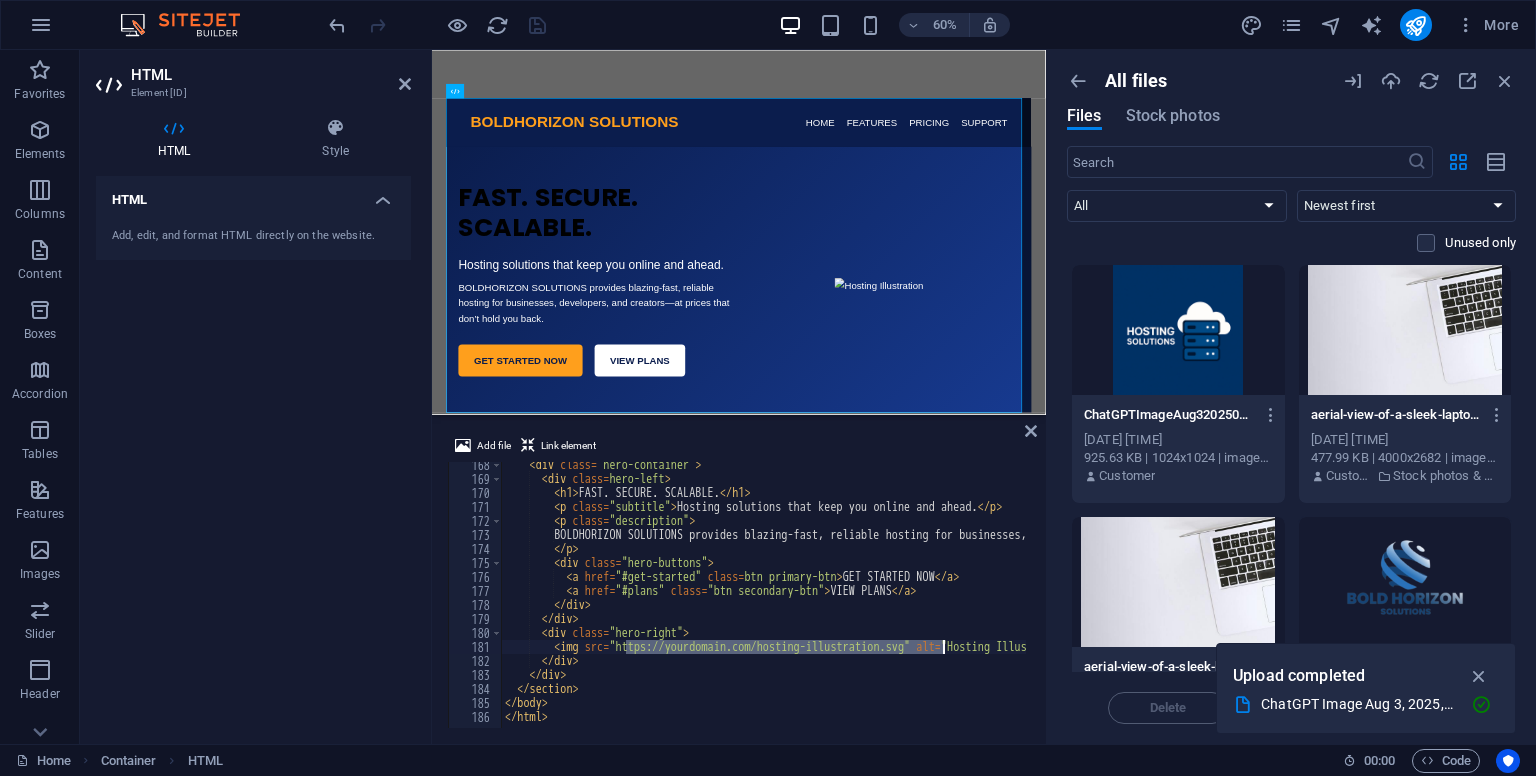 scroll, scrollTop: 0, scrollLeft: 295, axis: horizontal 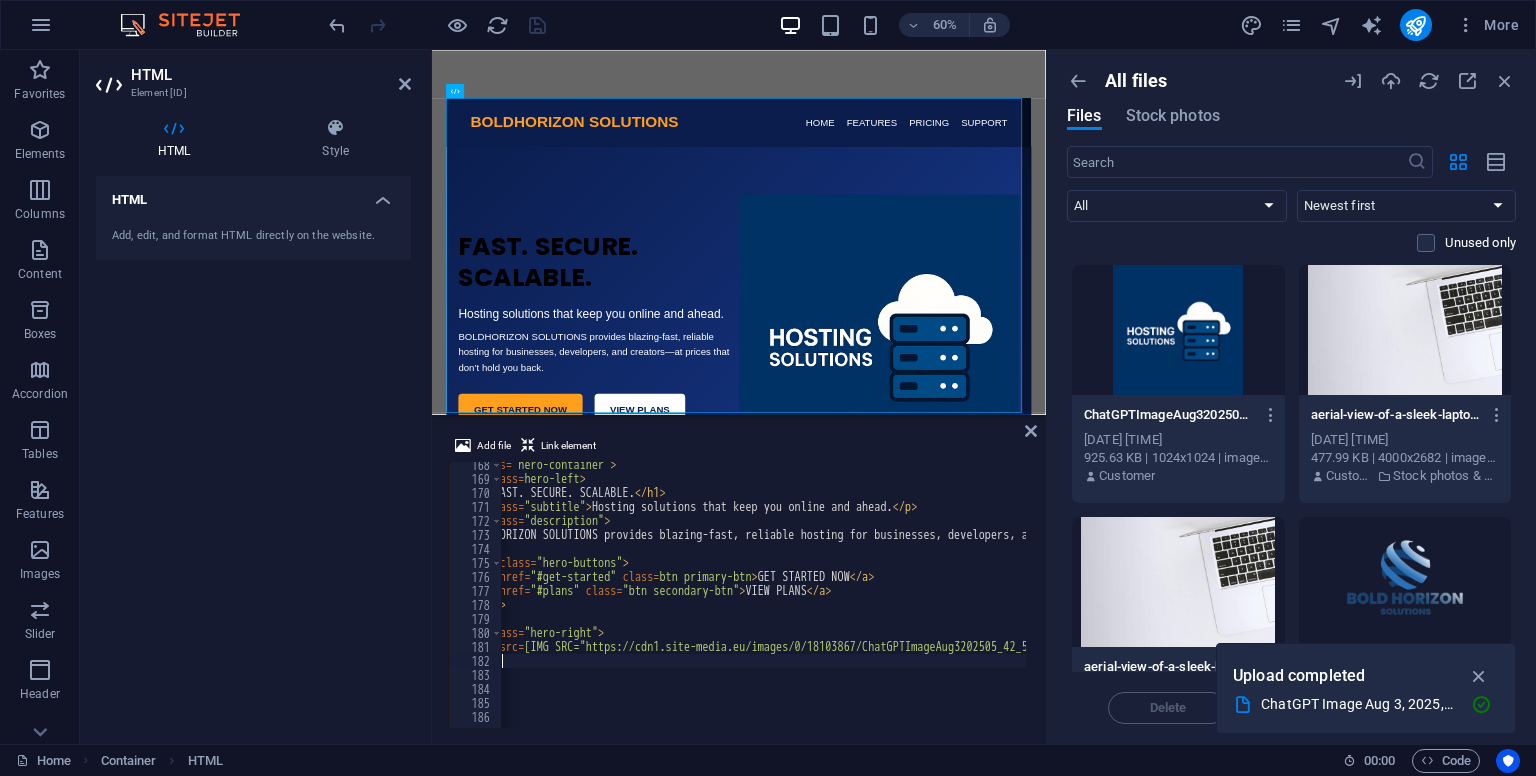 click on "FAST. SECURE. SCALABLE.             Hosting solutions that keep you online and ahead.               BOLDHORIZON SOLUTIONS provides blazing-fast, reliable hosting for businesses, developers, and creators—at prices that don’t hold you back.                 GET STARTED NOW              VIEW PLANS" at bounding box center (993, 603) 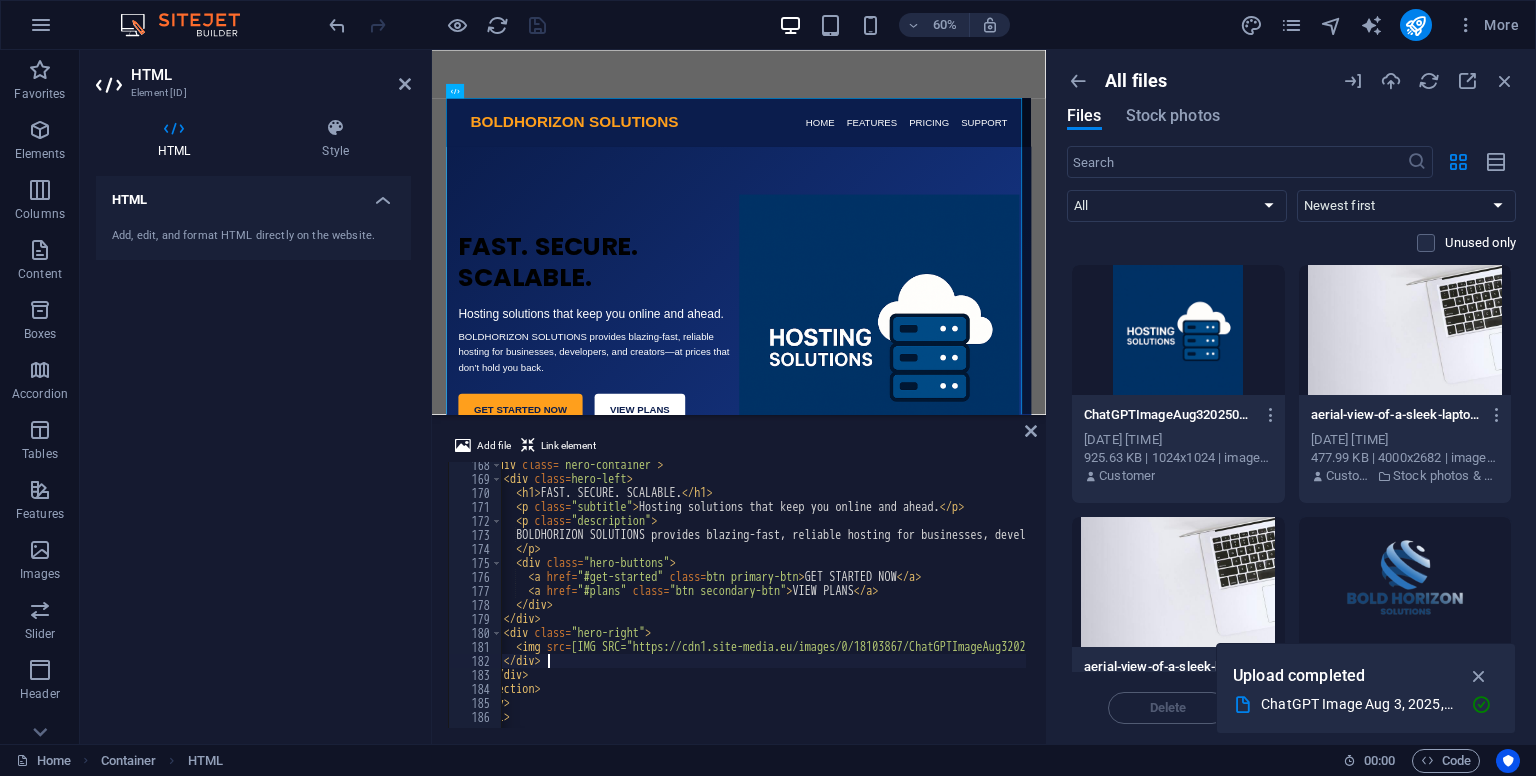scroll, scrollTop: 0, scrollLeft: 0, axis: both 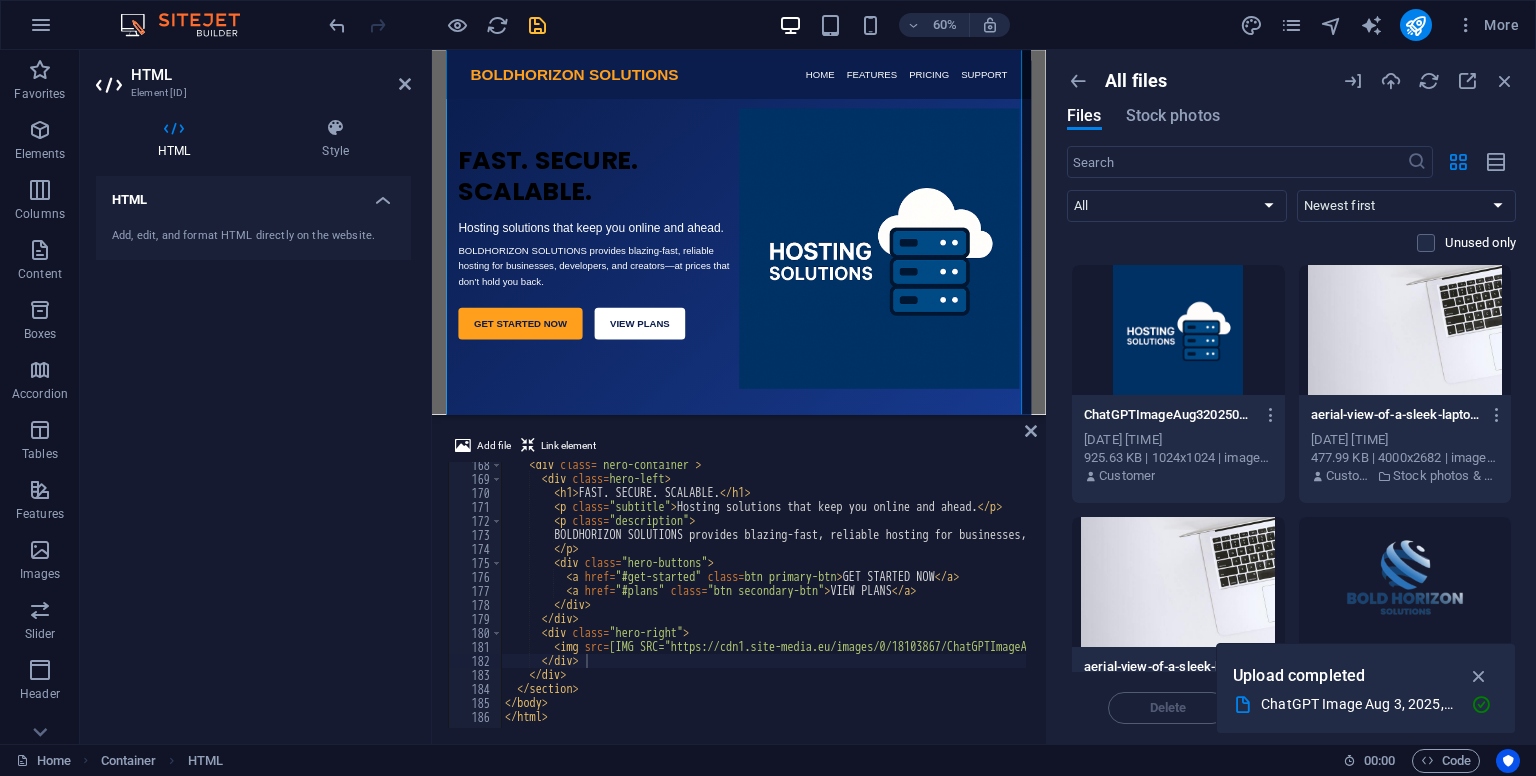 click at bounding box center [1429, 81] 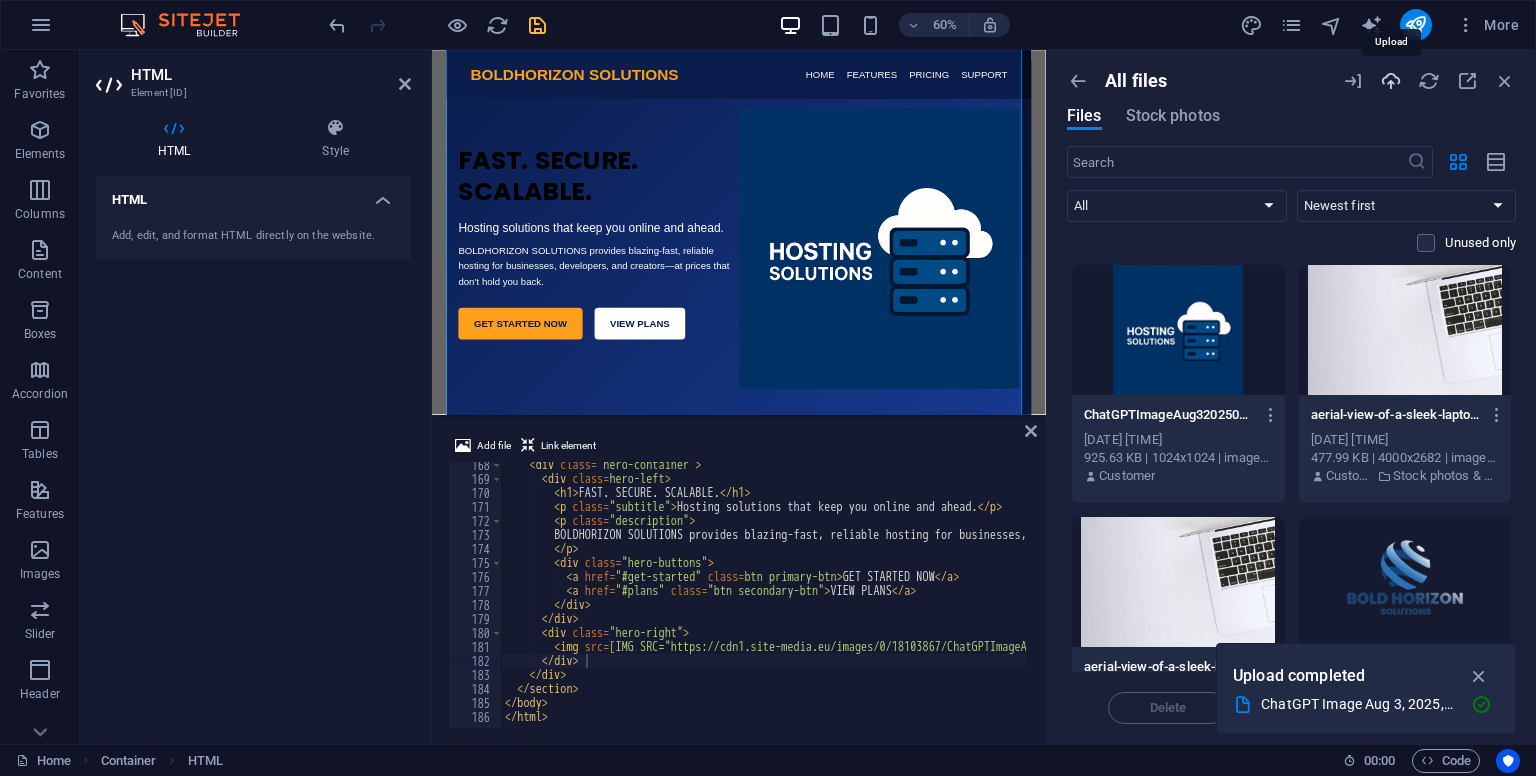 click at bounding box center (1391, 81) 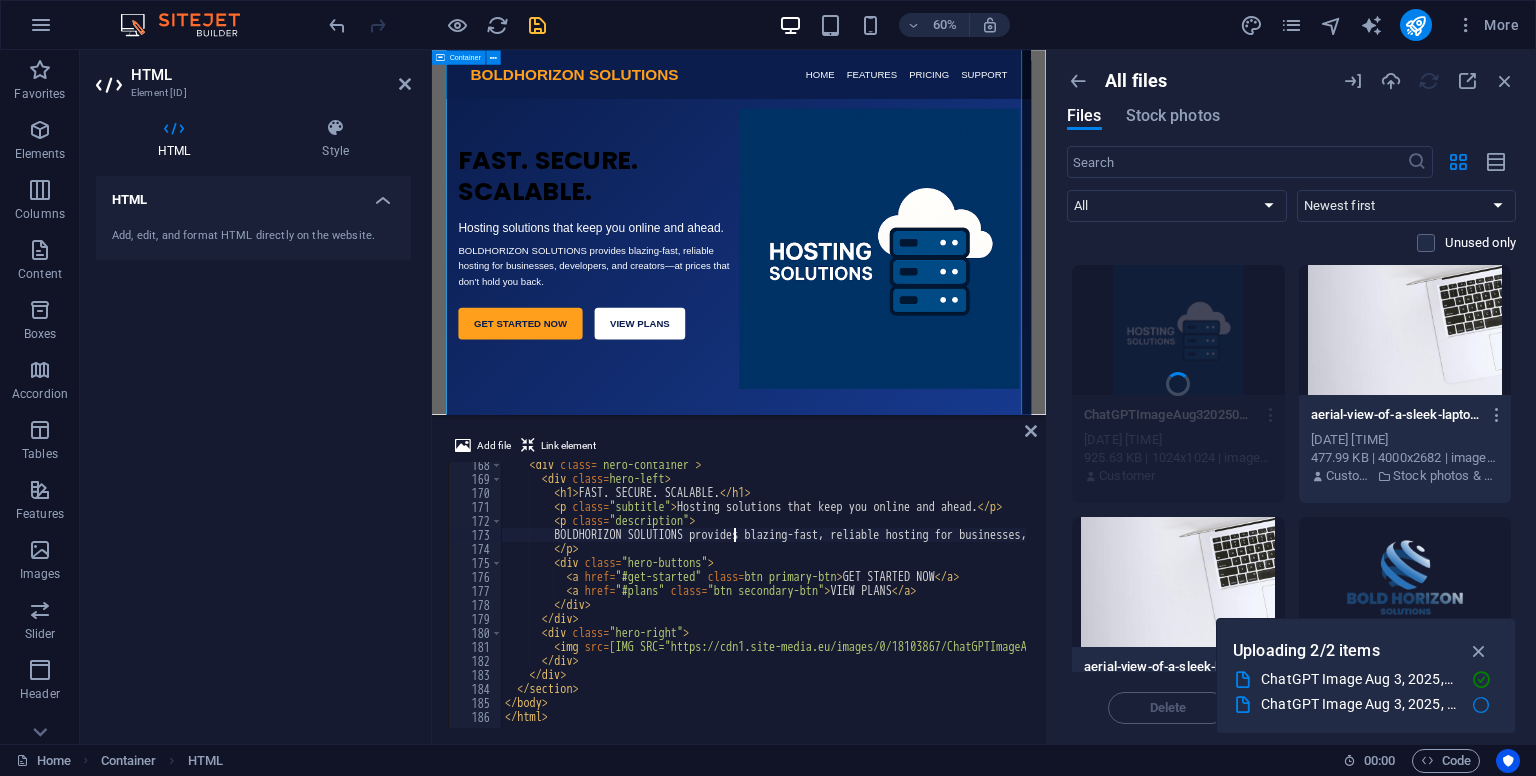 click on "FAST. SECURE. SCALABLE.             Hosting solutions that keep you online and ahead.               BOLDHORIZON SOLUTIONS provides blazing-fast, reliable hosting for businesses, developers, and creators—at prices that don’t hold you back.                 GET STARTED NOW              VIEW PLANS" at bounding box center (1078, 603) 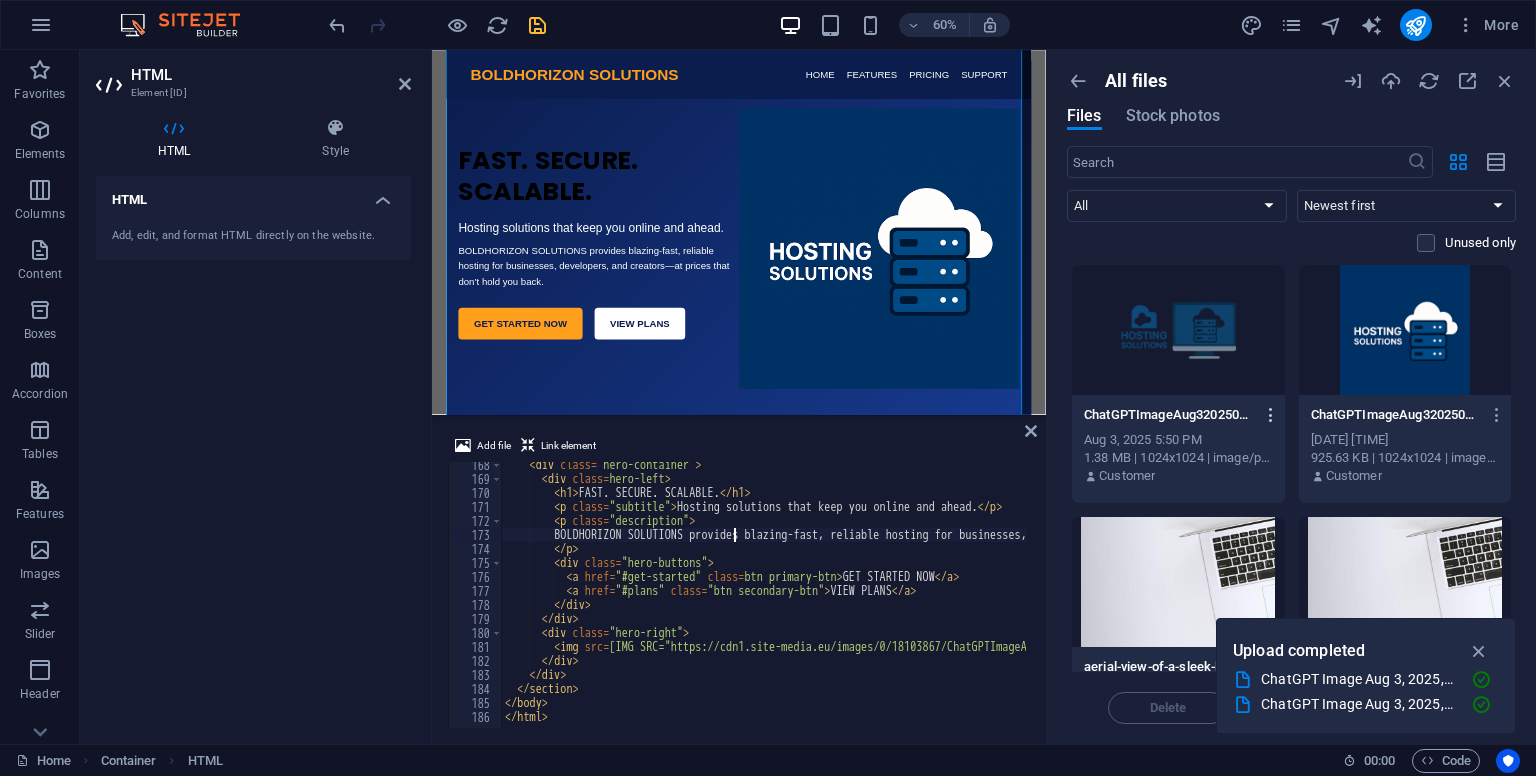 click at bounding box center (1271, 415) 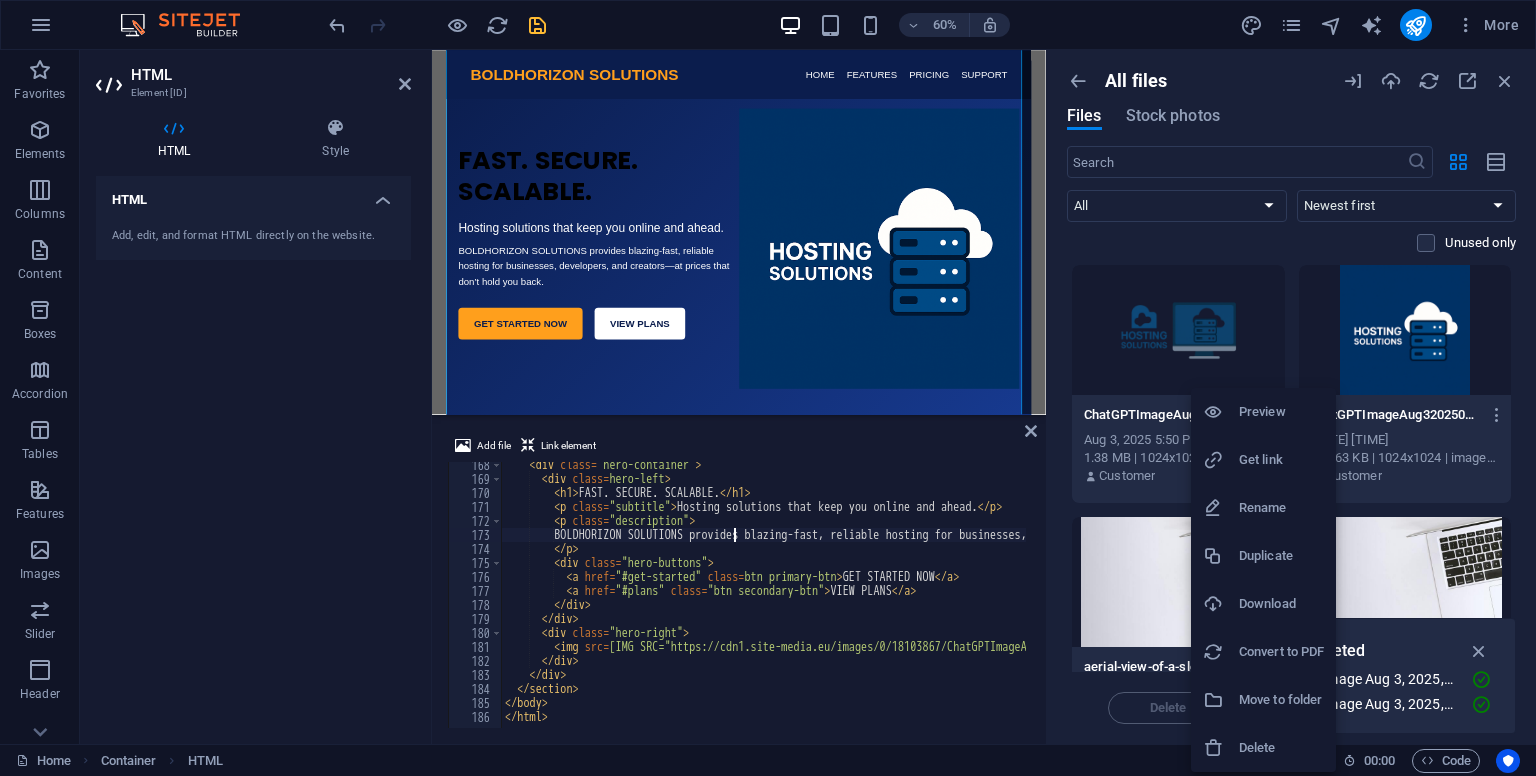 click on "Get link" at bounding box center [1281, 460] 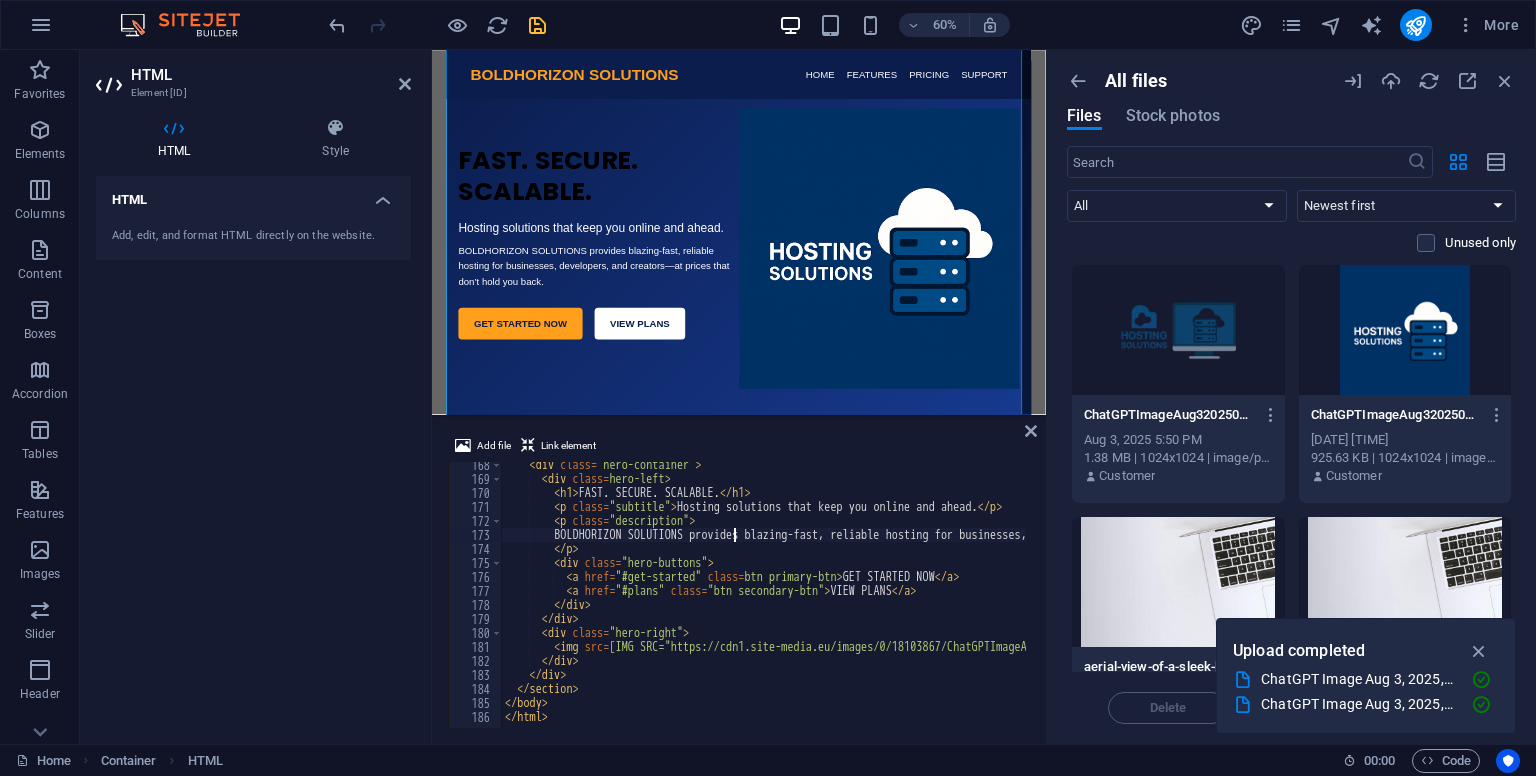 type on "<img src="https://cdn1.site-media.eu/images/0/18103867/ChatGPTImageAug3202505_42_59PM-reV5Cf3CoIt8HXdgMAfwsQ.png" alt="Hosting Illustration" class="hero-image" />" 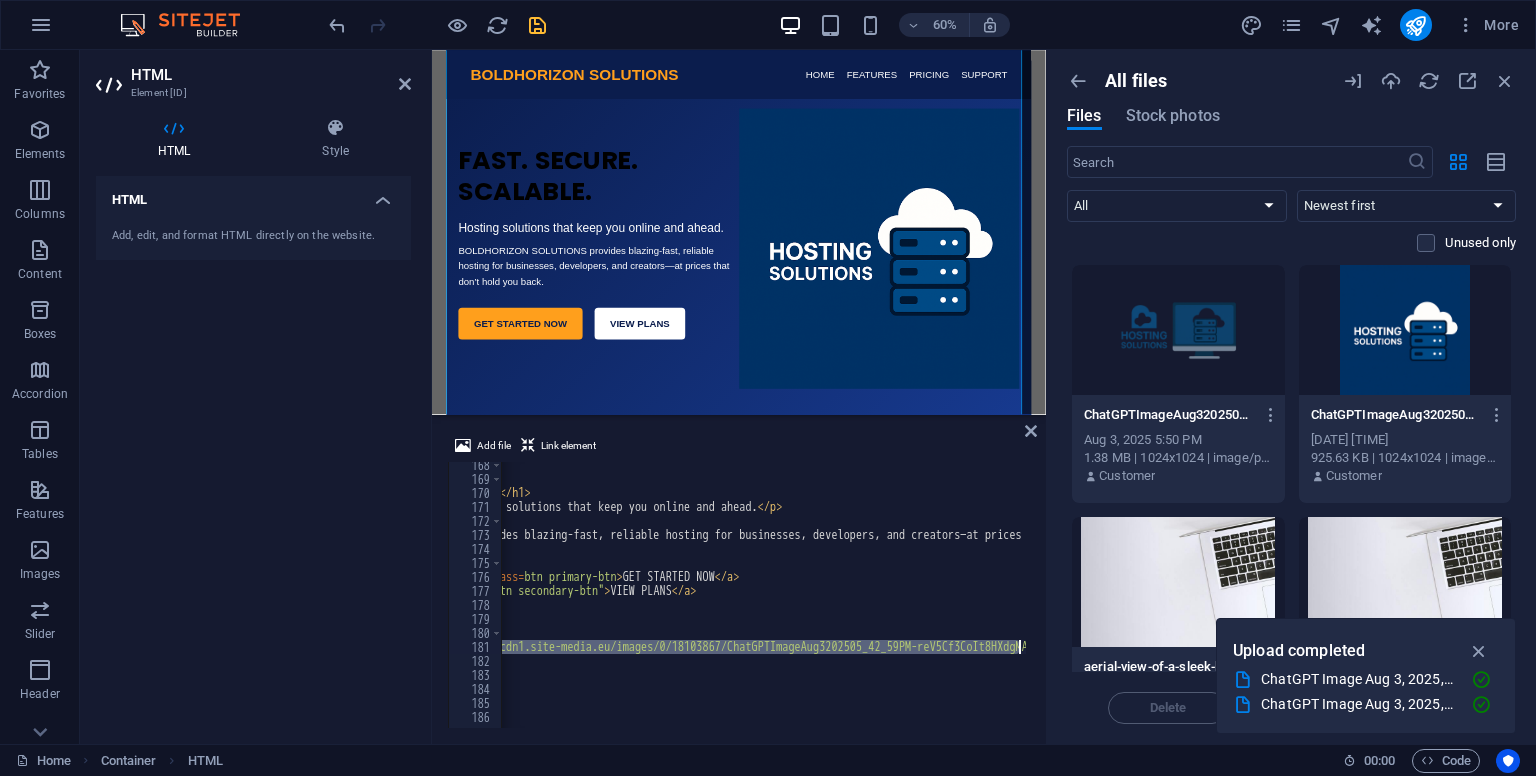 scroll, scrollTop: 0, scrollLeft: 556, axis: horizontal 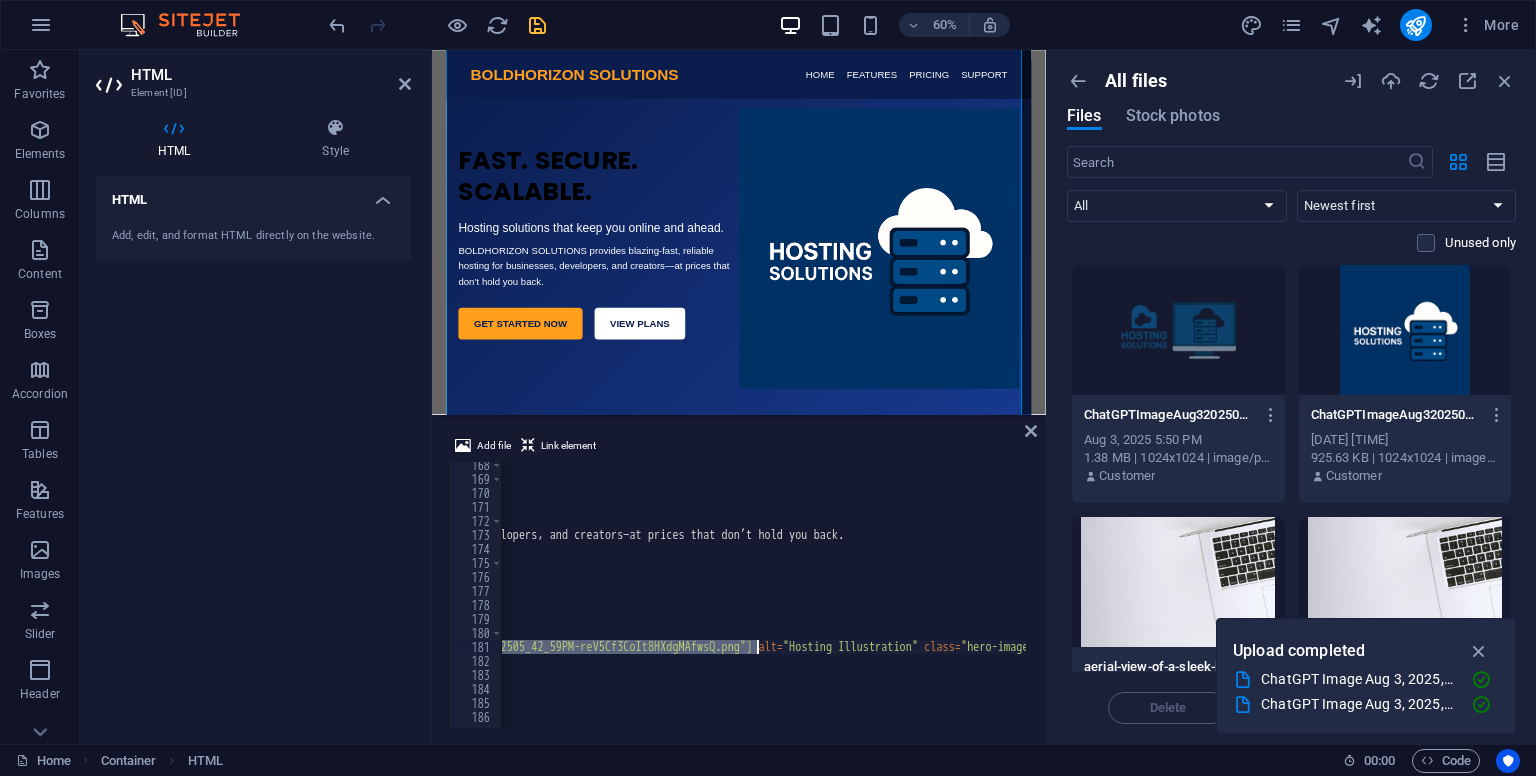 drag, startPoint x: 628, startPoint y: 648, endPoint x: 755, endPoint y: 653, distance: 127.09839 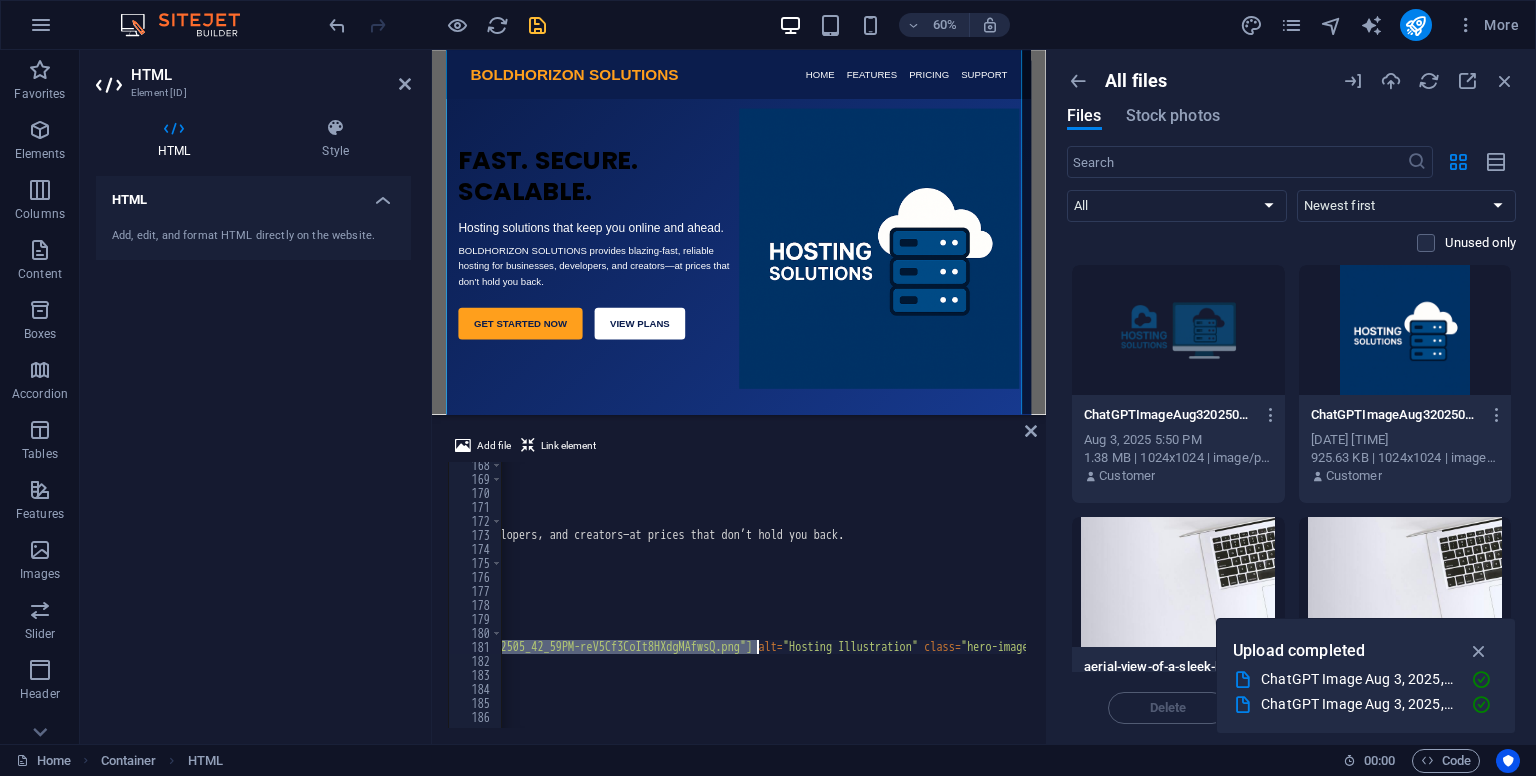 click on "FAST. SECURE. SCALABLE.             Hosting solutions that keep you online and ahead.               BOLDHORIZON SOLUTIONS provides blazing-fast, reliable hosting for businesses, developers, and creators—at prices that don’t hold you back.                 GET STARTED NOW              VIEW PLANS" at bounding box center [521, 603] 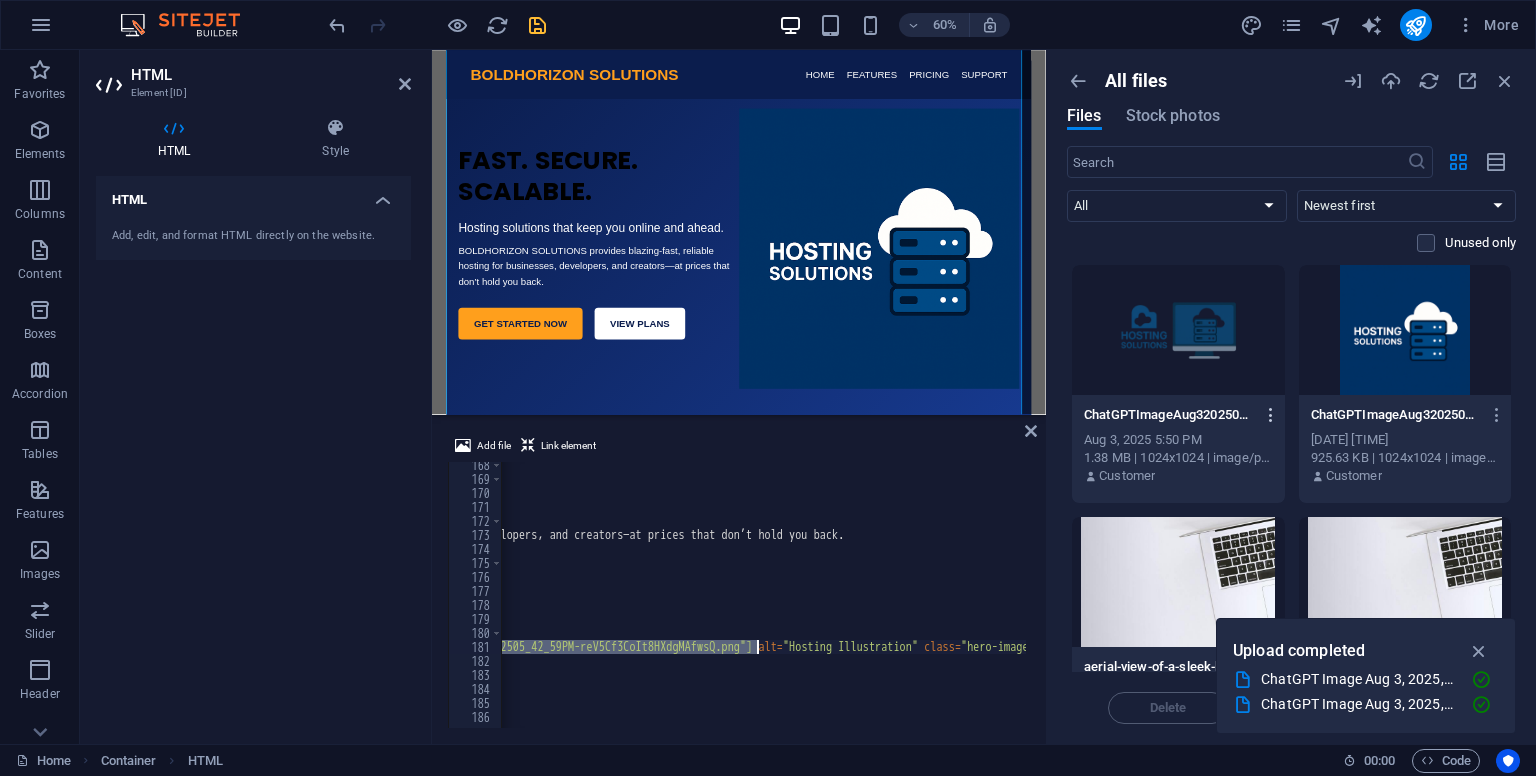 click at bounding box center (1271, 415) 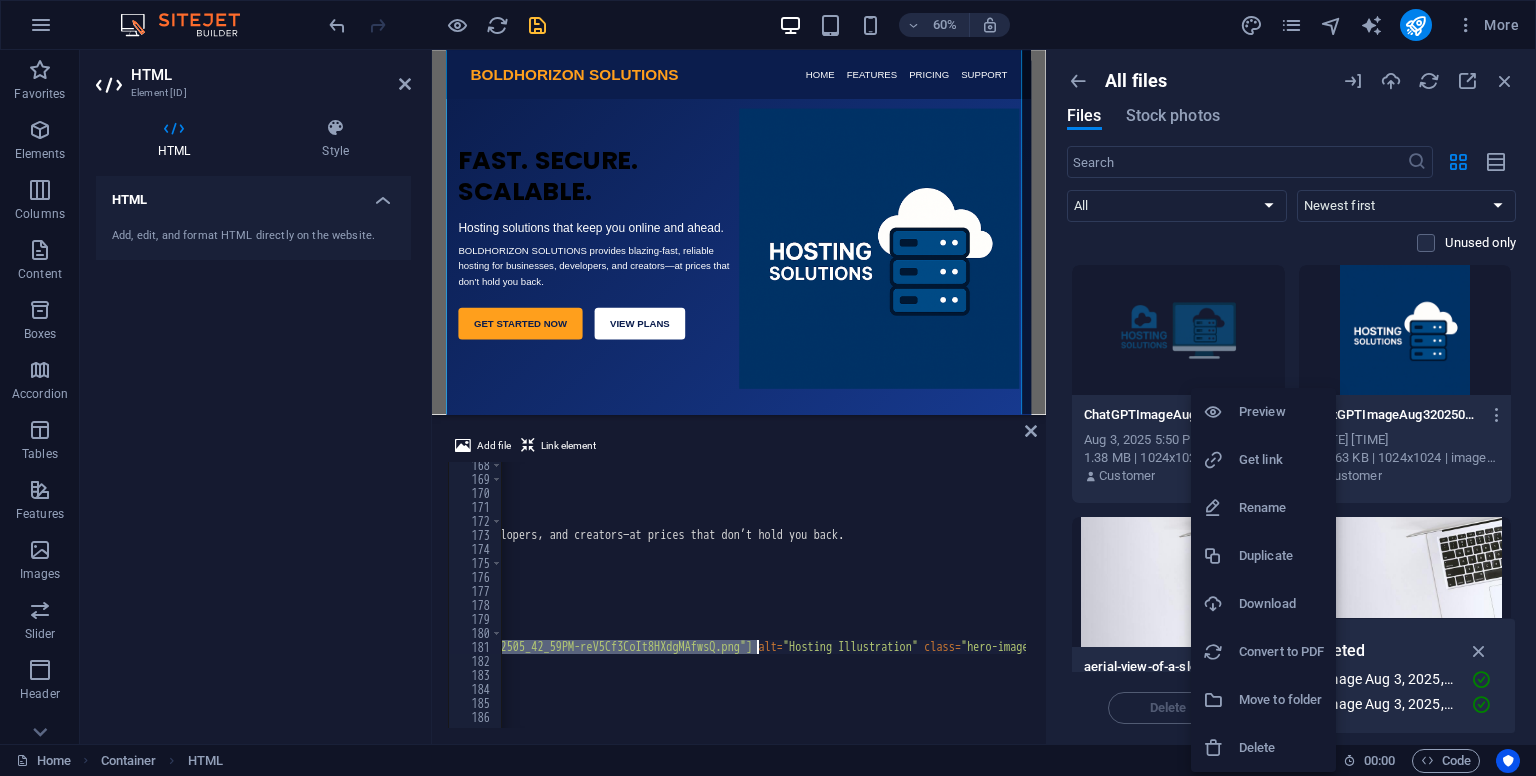 click on "Get link" at bounding box center (1263, 460) 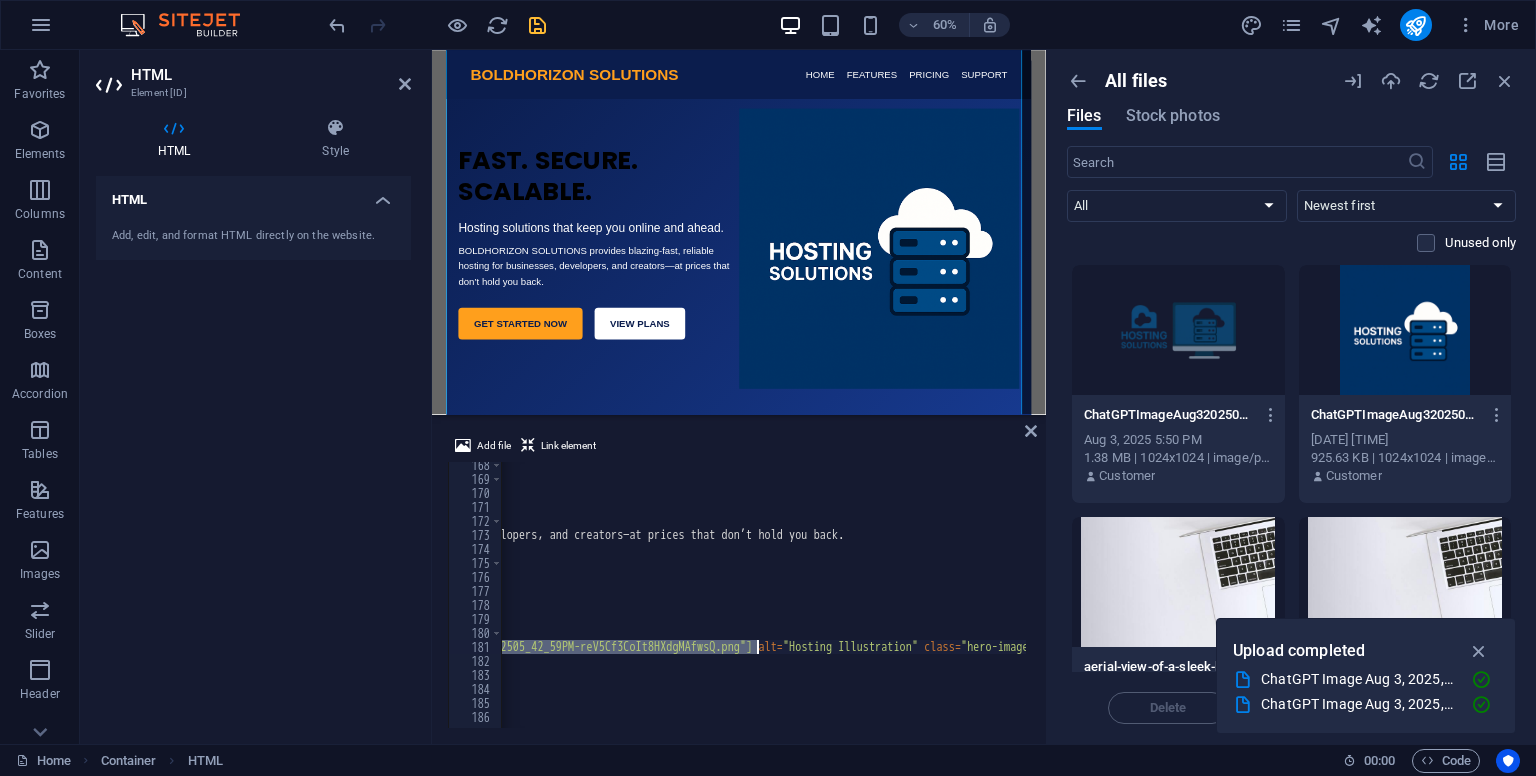 type 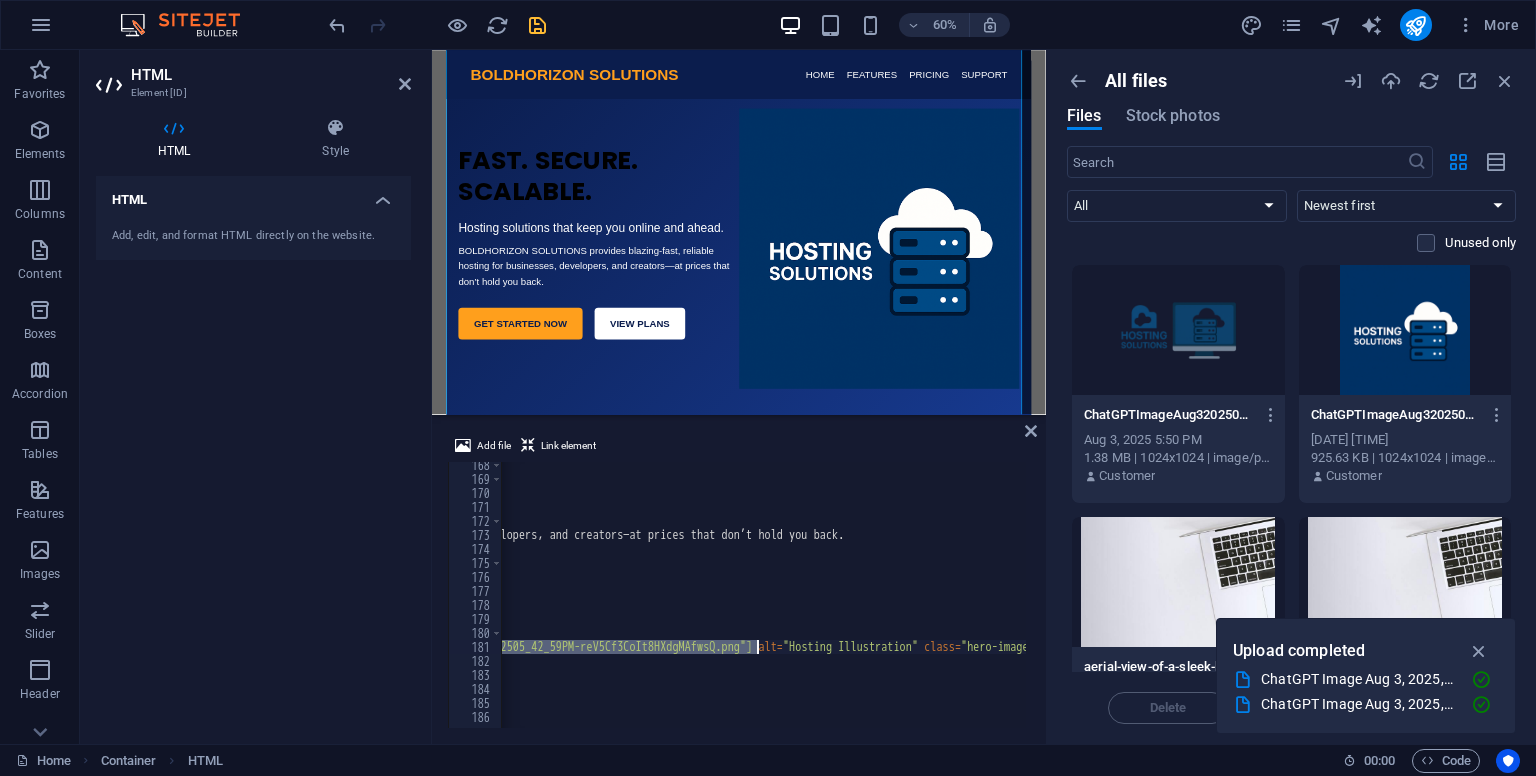 click on "FAST. SECURE. SCALABLE.             Hosting solutions that keep you online and ahead.               BOLDHORIZON SOLUTIONS provides blazing-fast, reliable hosting for businesses, developers, and creators—at prices that don’t hold you back.                 GET STARTED NOW              VIEW PLANS" at bounding box center [763, 595] 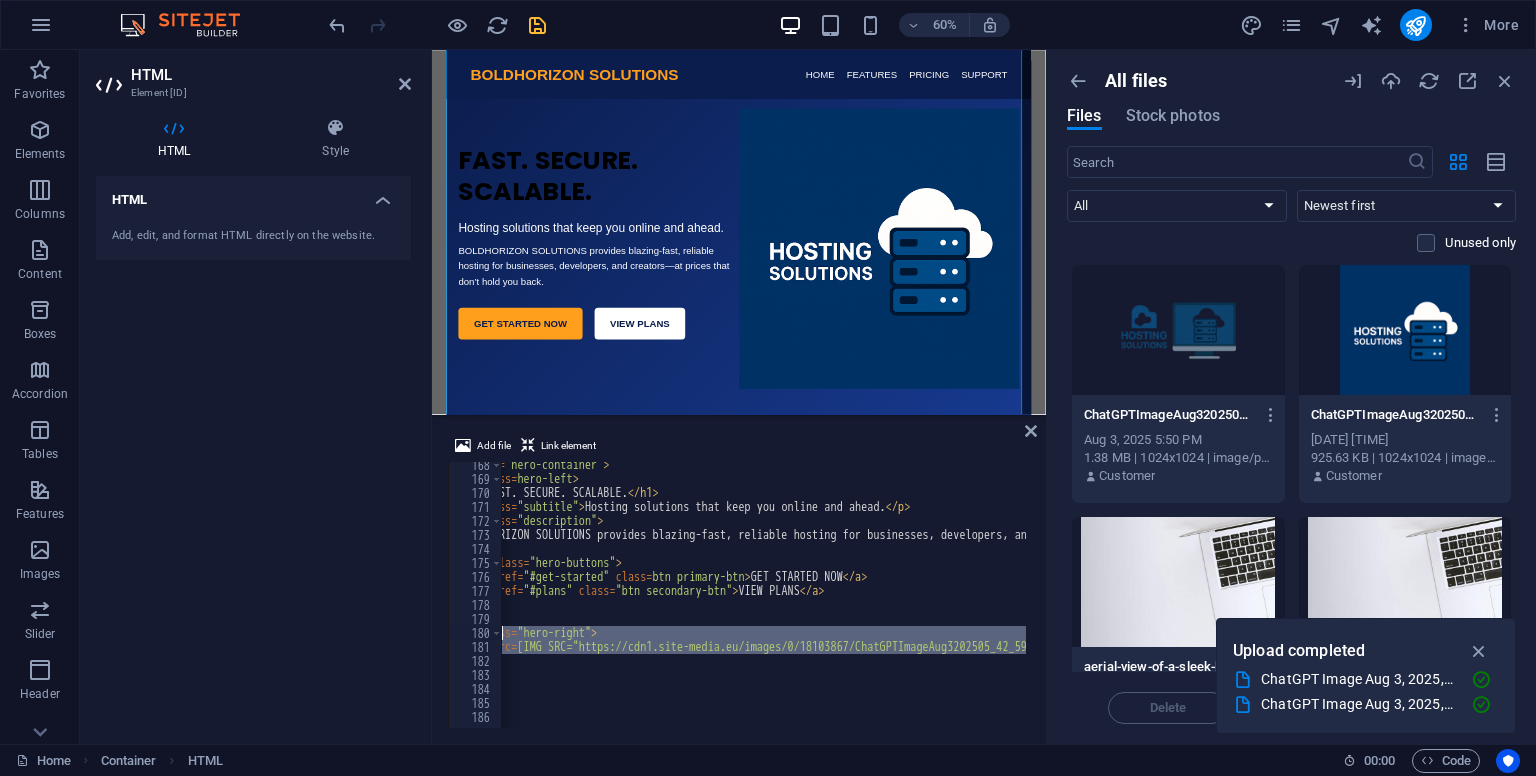 scroll, scrollTop: 0, scrollLeft: 0, axis: both 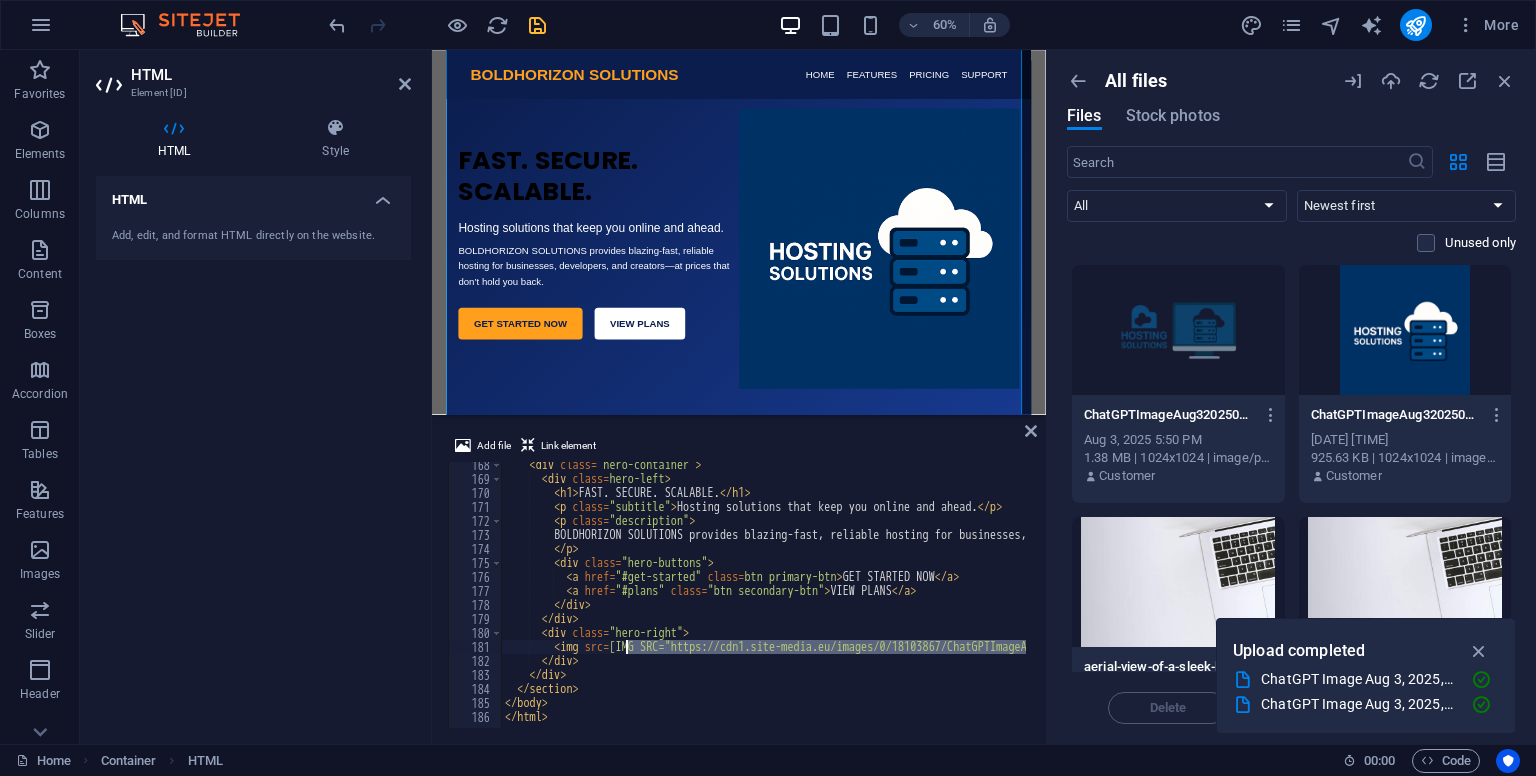 drag, startPoint x: 756, startPoint y: 646, endPoint x: 624, endPoint y: 645, distance: 132.00378 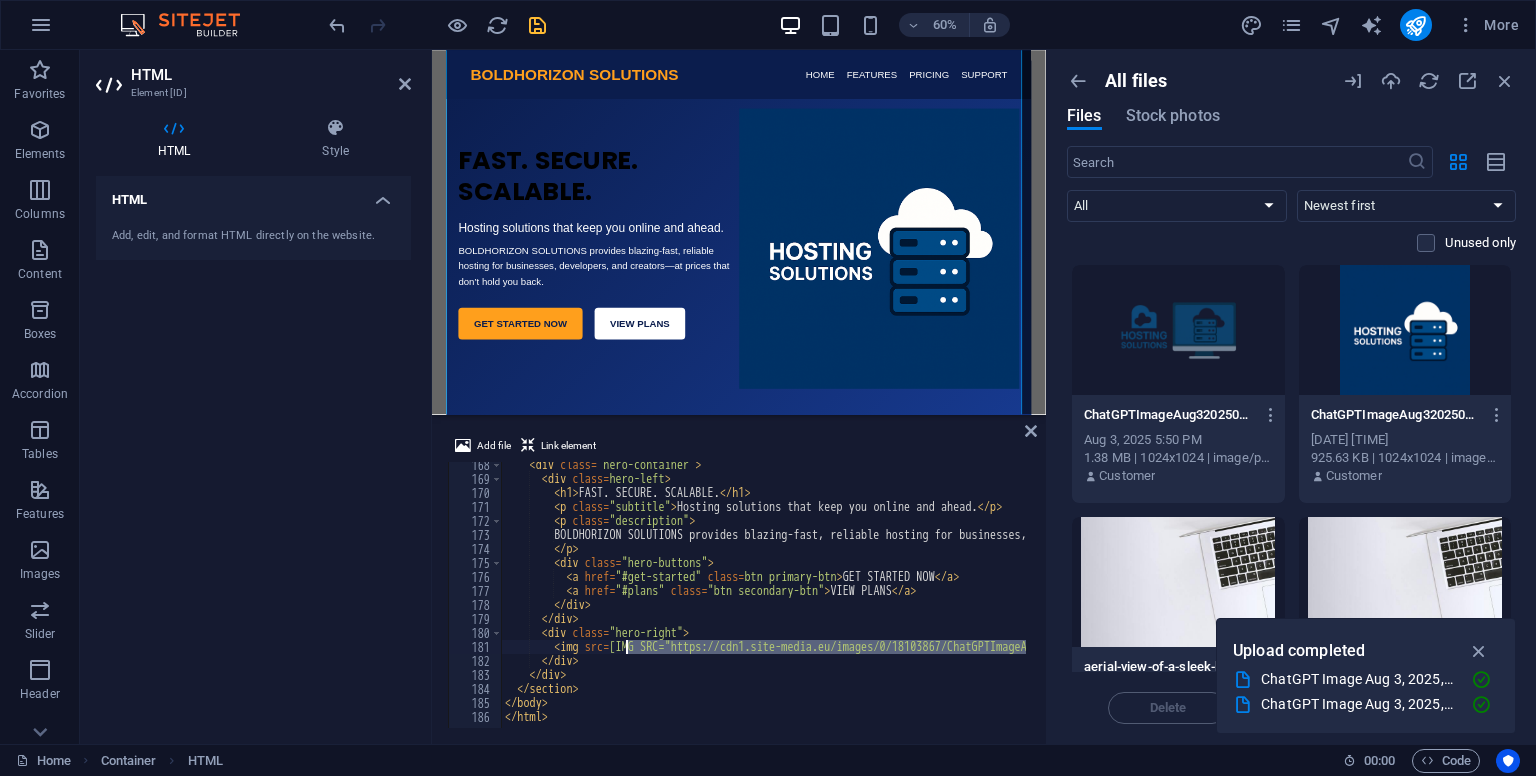 click on "FAST. SECURE. SCALABLE.             Hosting solutions that keep you online and ahead.               BOLDHORIZON SOLUTIONS provides blazing-fast, reliable hosting for businesses, developers, and creators—at prices that don’t hold you back.                 GET STARTED NOW              VIEW PLANS" at bounding box center [1078, 603] 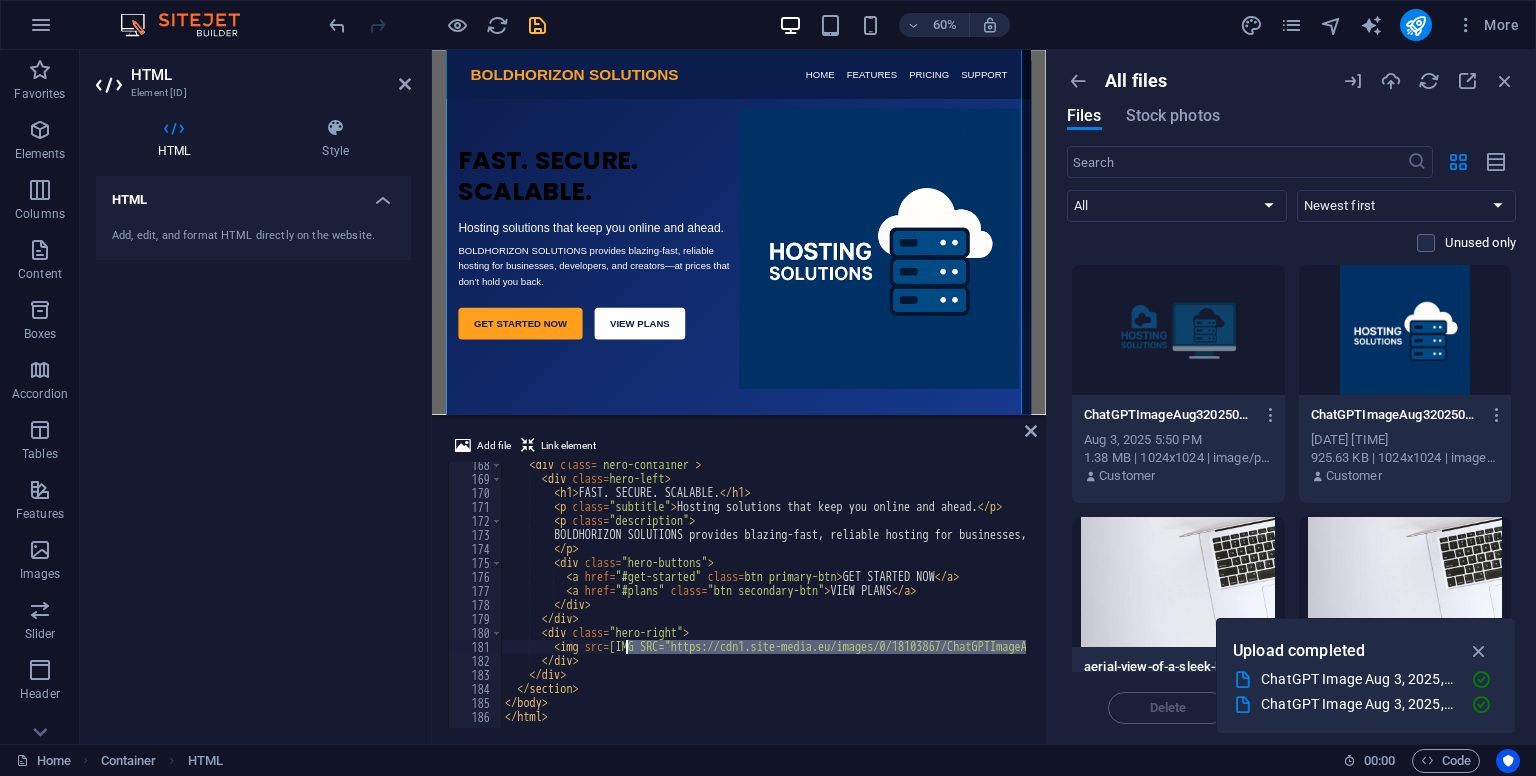 paste on "923/ChatGPTImageAug3202505_48_49PM-HUuXq0xFrVca5-LUIaXH4g" 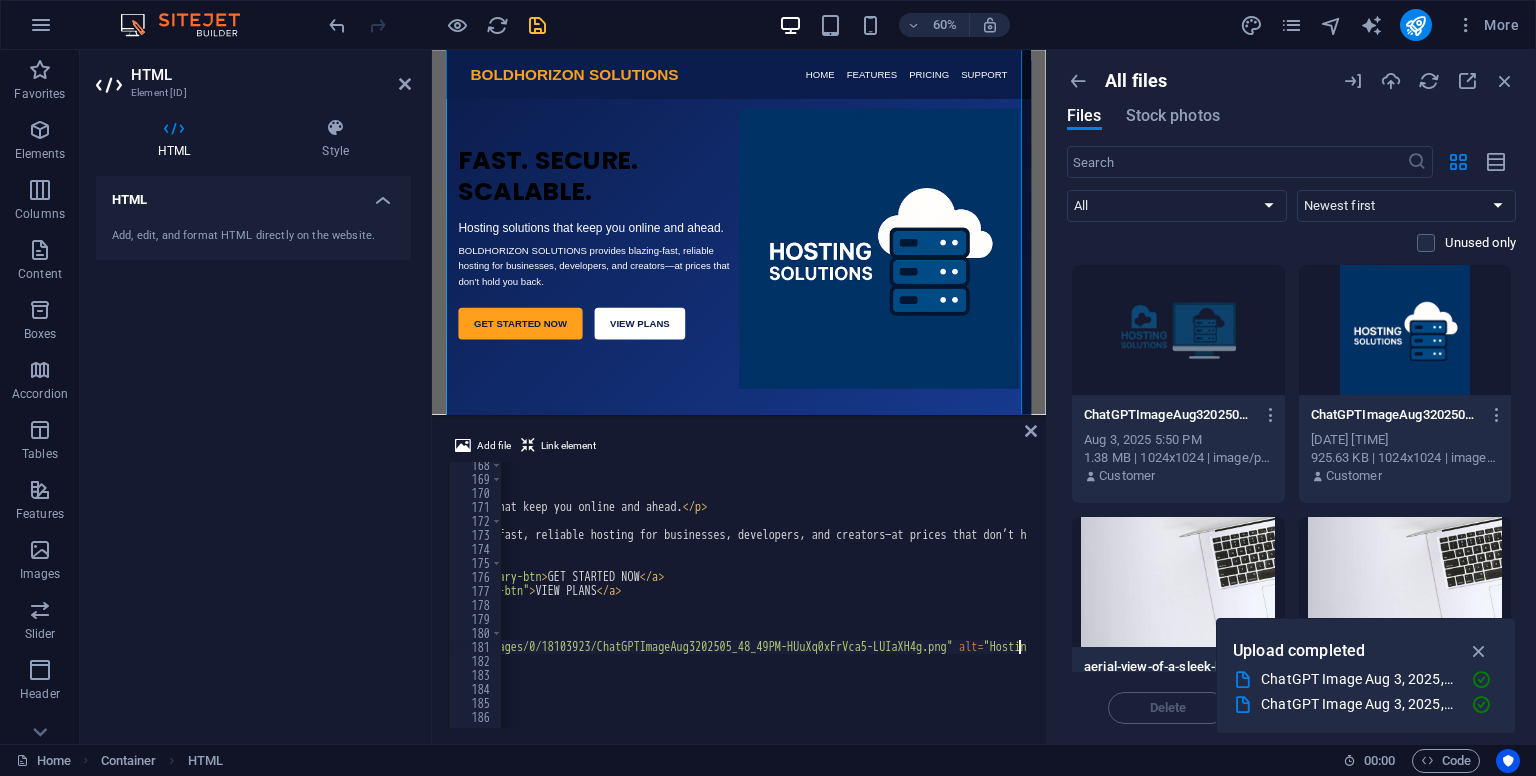 scroll, scrollTop: 0, scrollLeft: 295, axis: horizontal 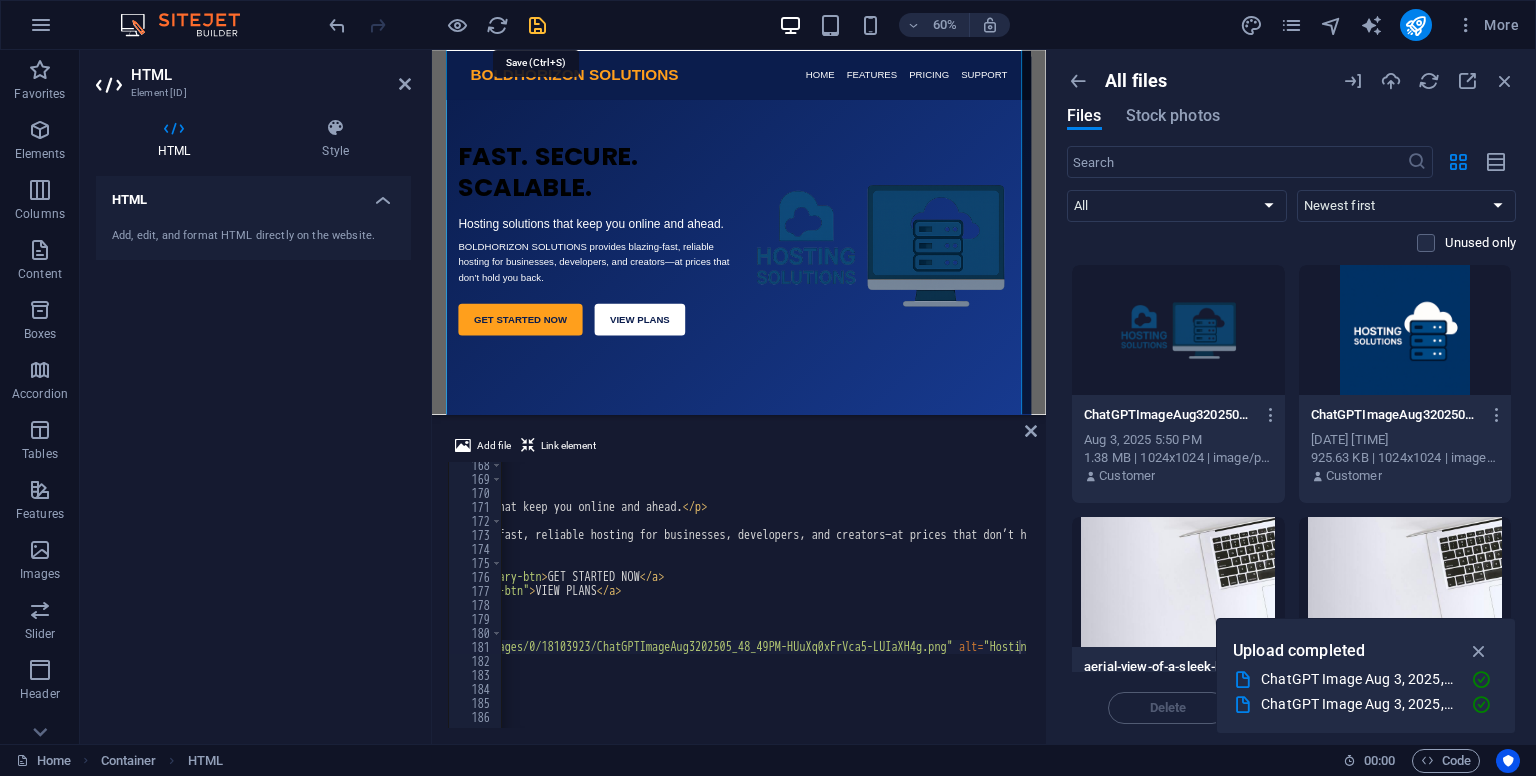 click at bounding box center [537, 25] 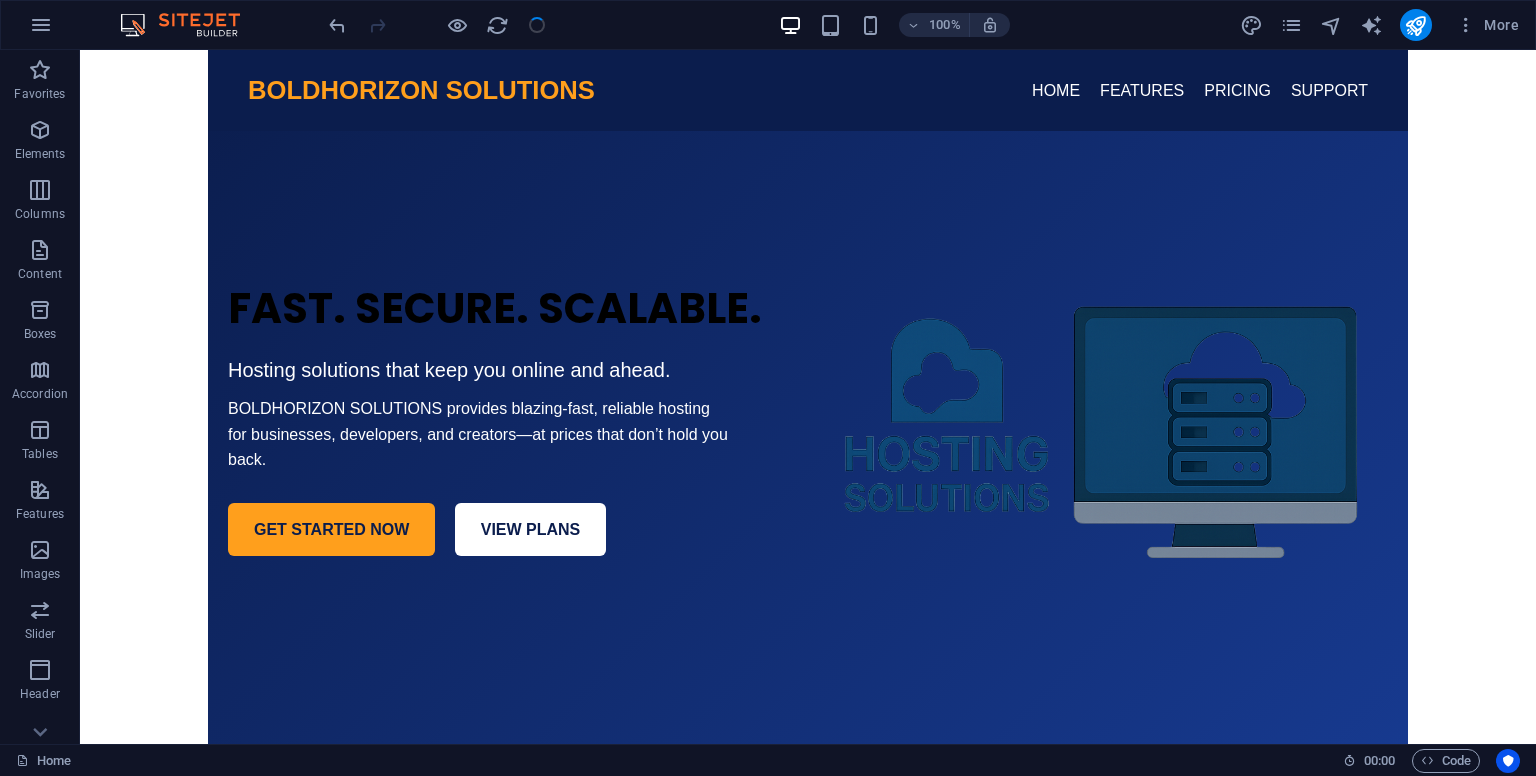 scroll, scrollTop: 236, scrollLeft: 0, axis: vertical 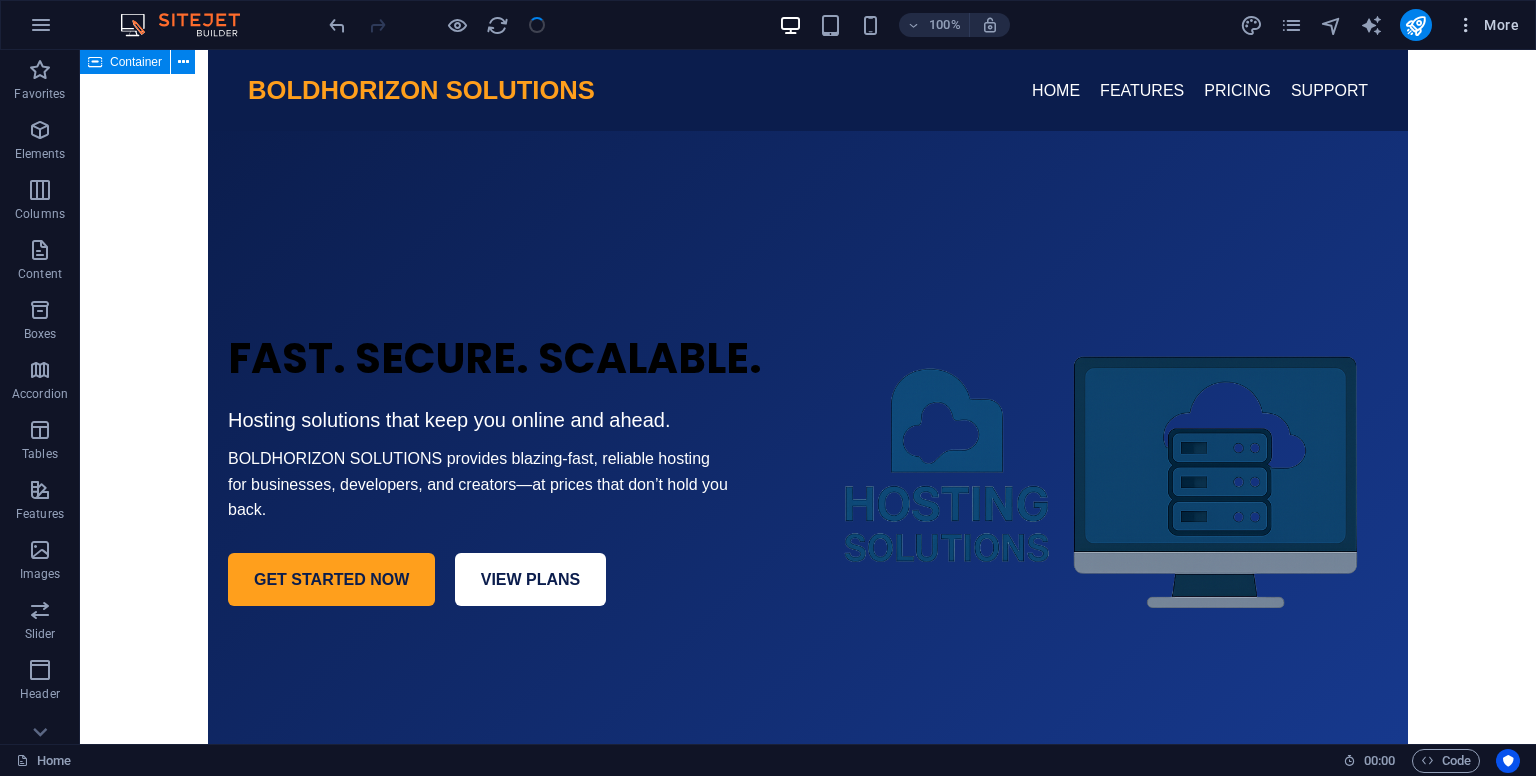 click at bounding box center (1466, 25) 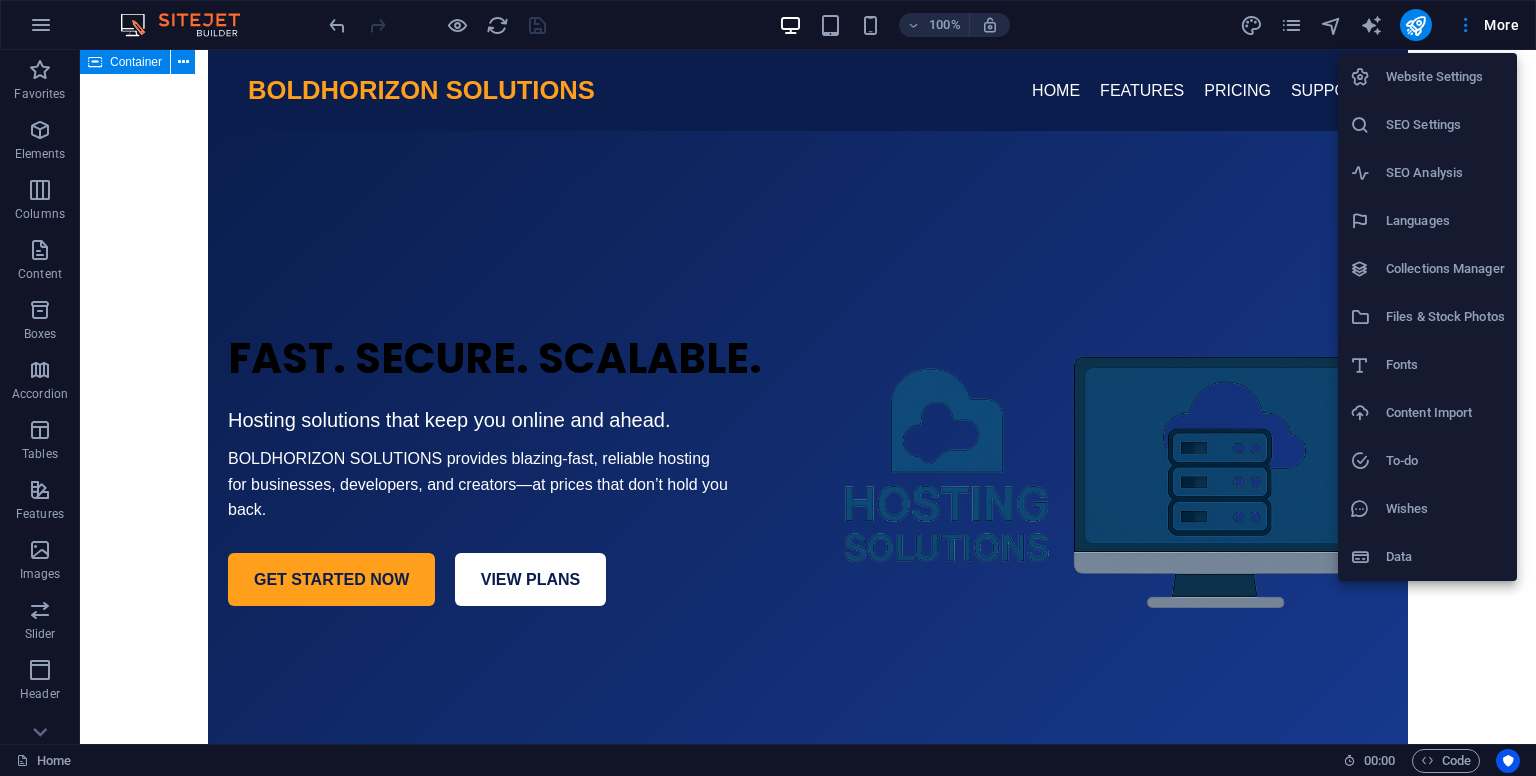 click on "Files & Stock Photos" at bounding box center (1445, 317) 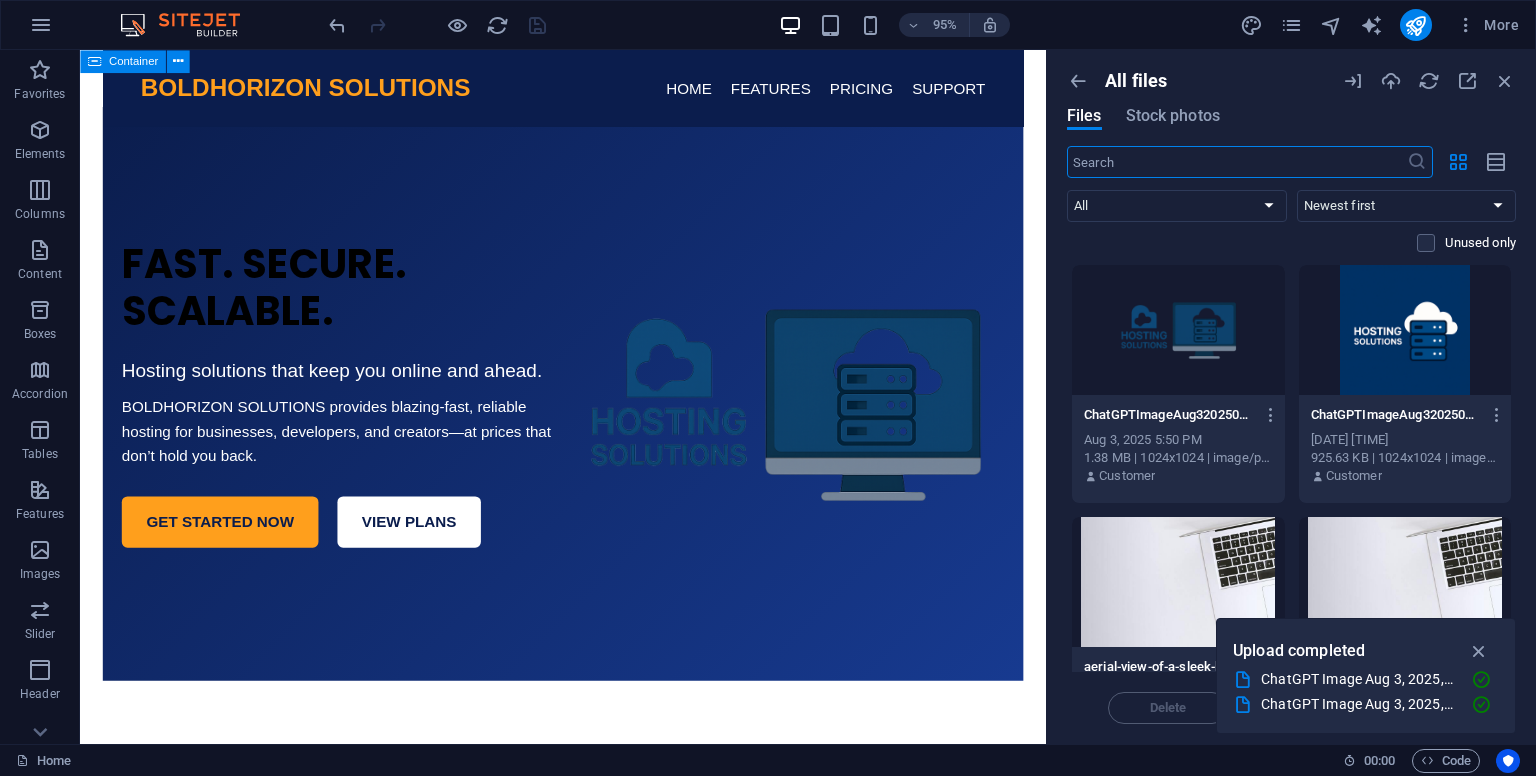 scroll, scrollTop: 14, scrollLeft: 0, axis: vertical 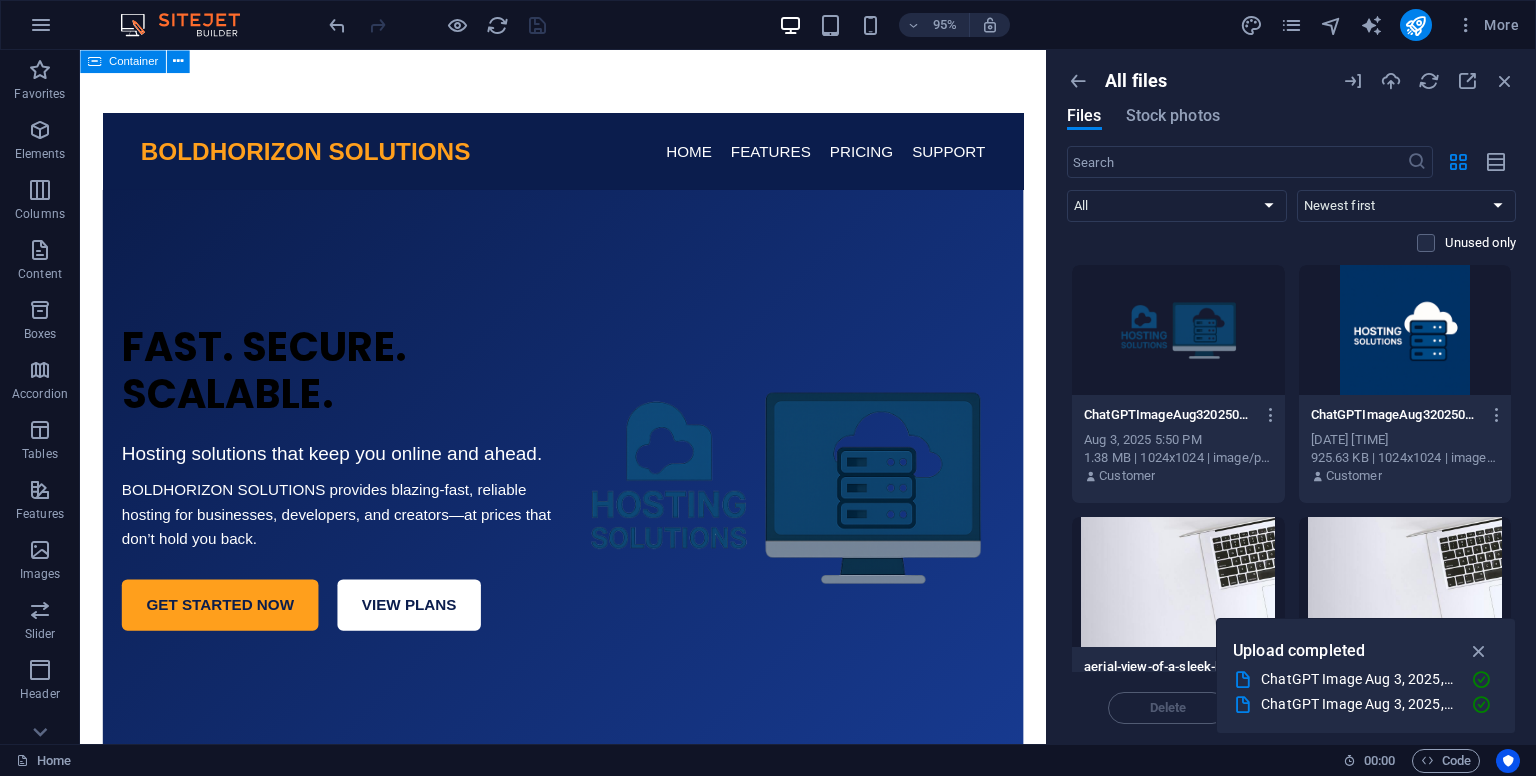 drag, startPoint x: 1516, startPoint y: 337, endPoint x: 1514, endPoint y: 453, distance: 116.01724 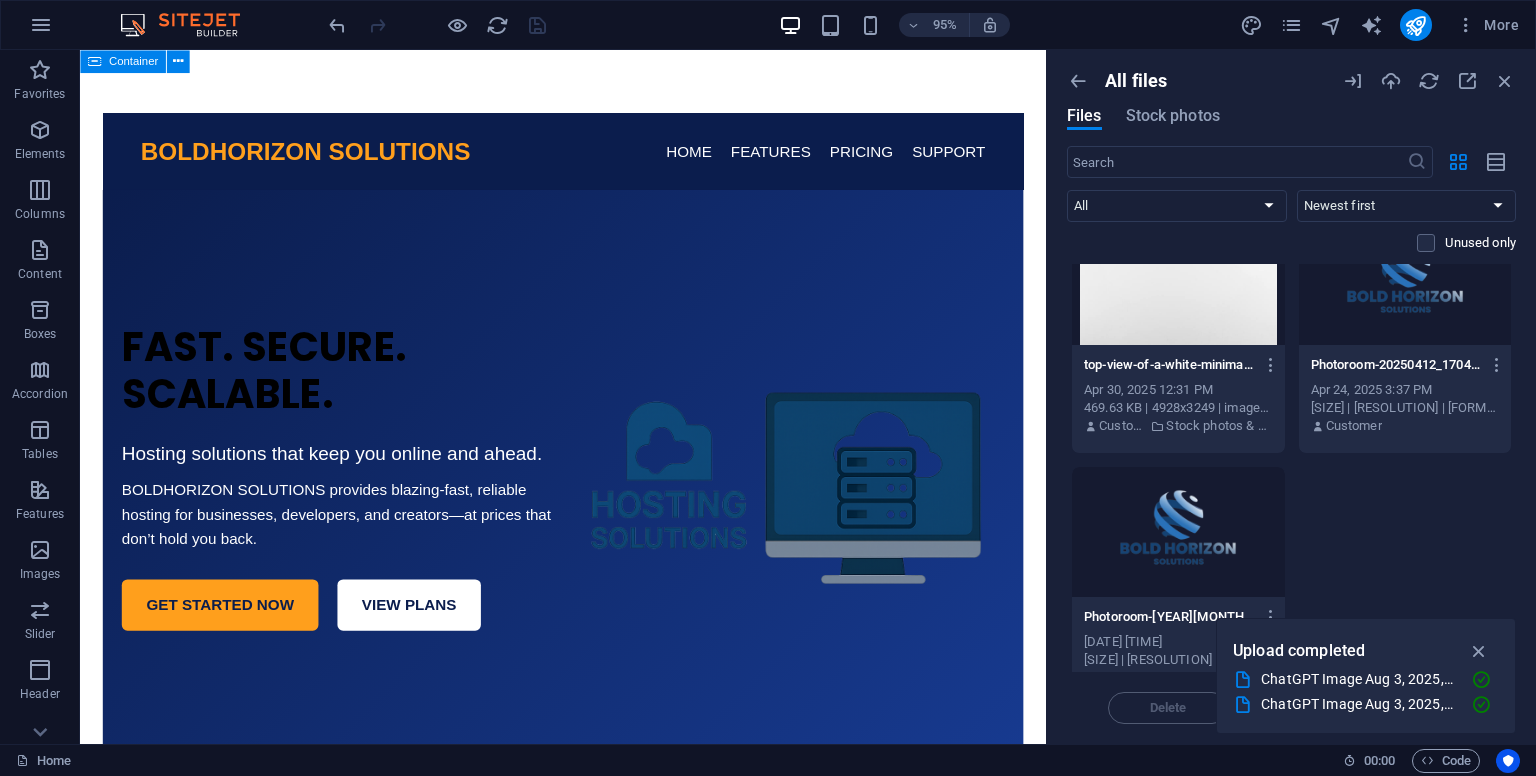 scroll, scrollTop: 837, scrollLeft: 0, axis: vertical 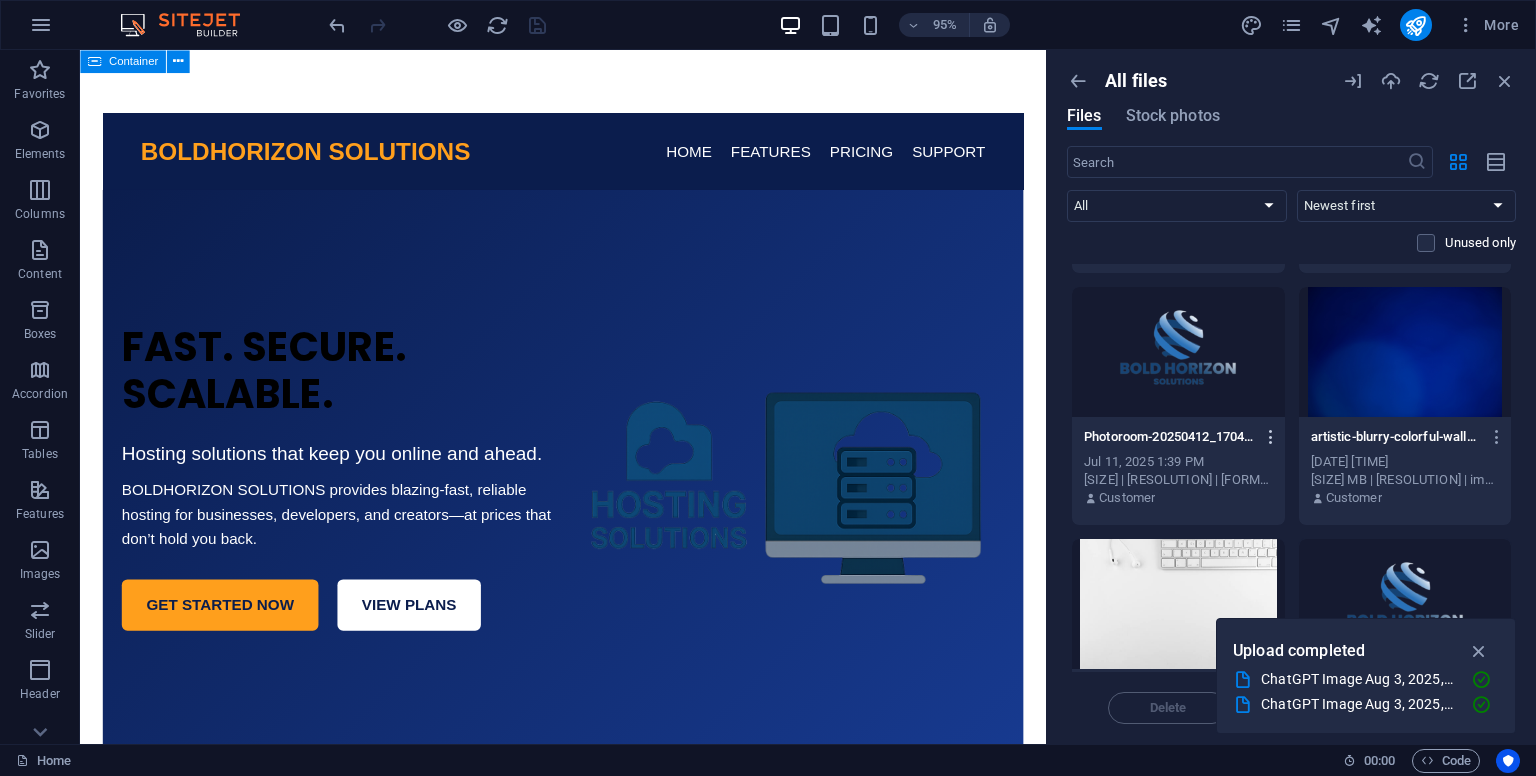 click at bounding box center (1271, 437) 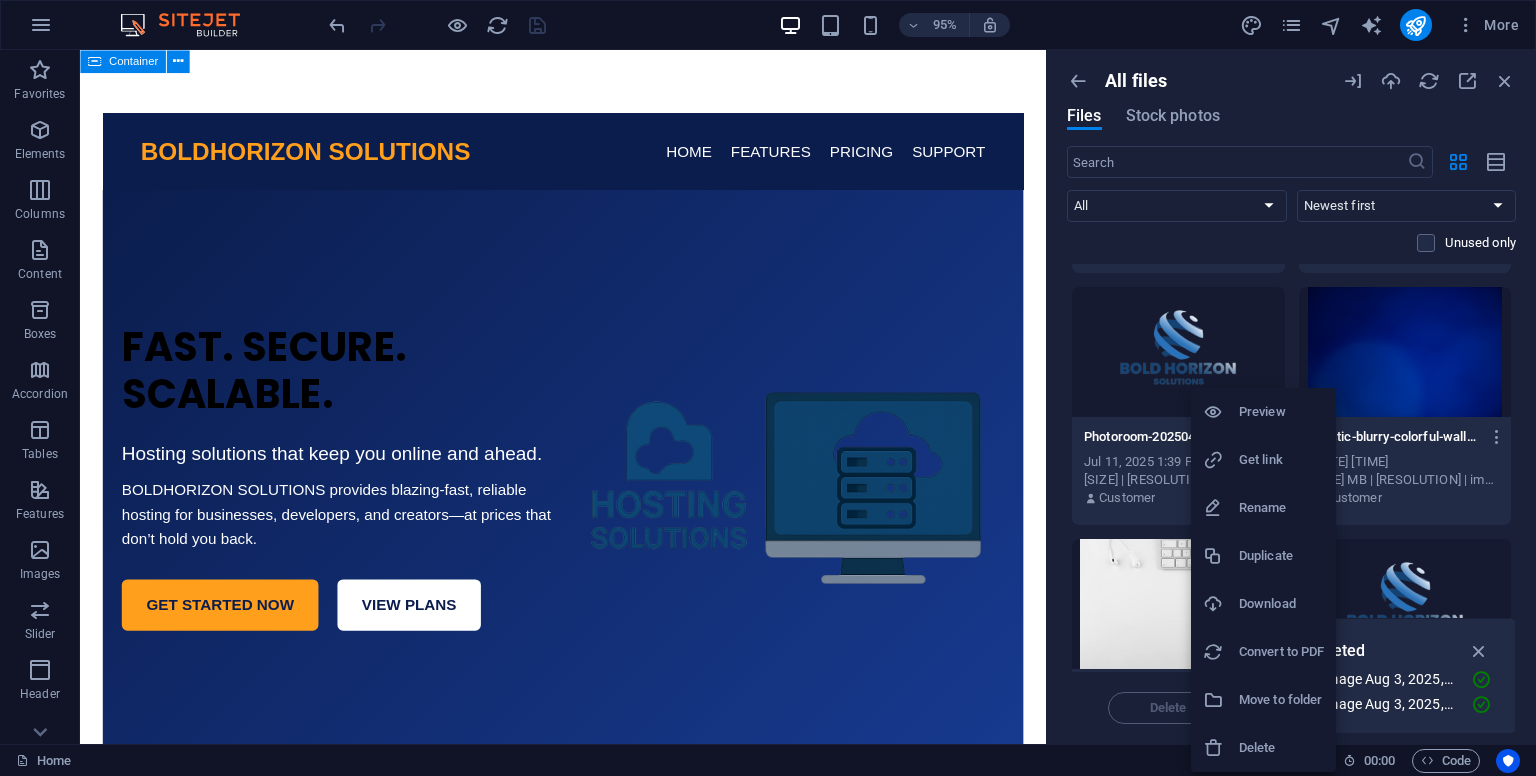 click on "Get link" at bounding box center (1263, 460) 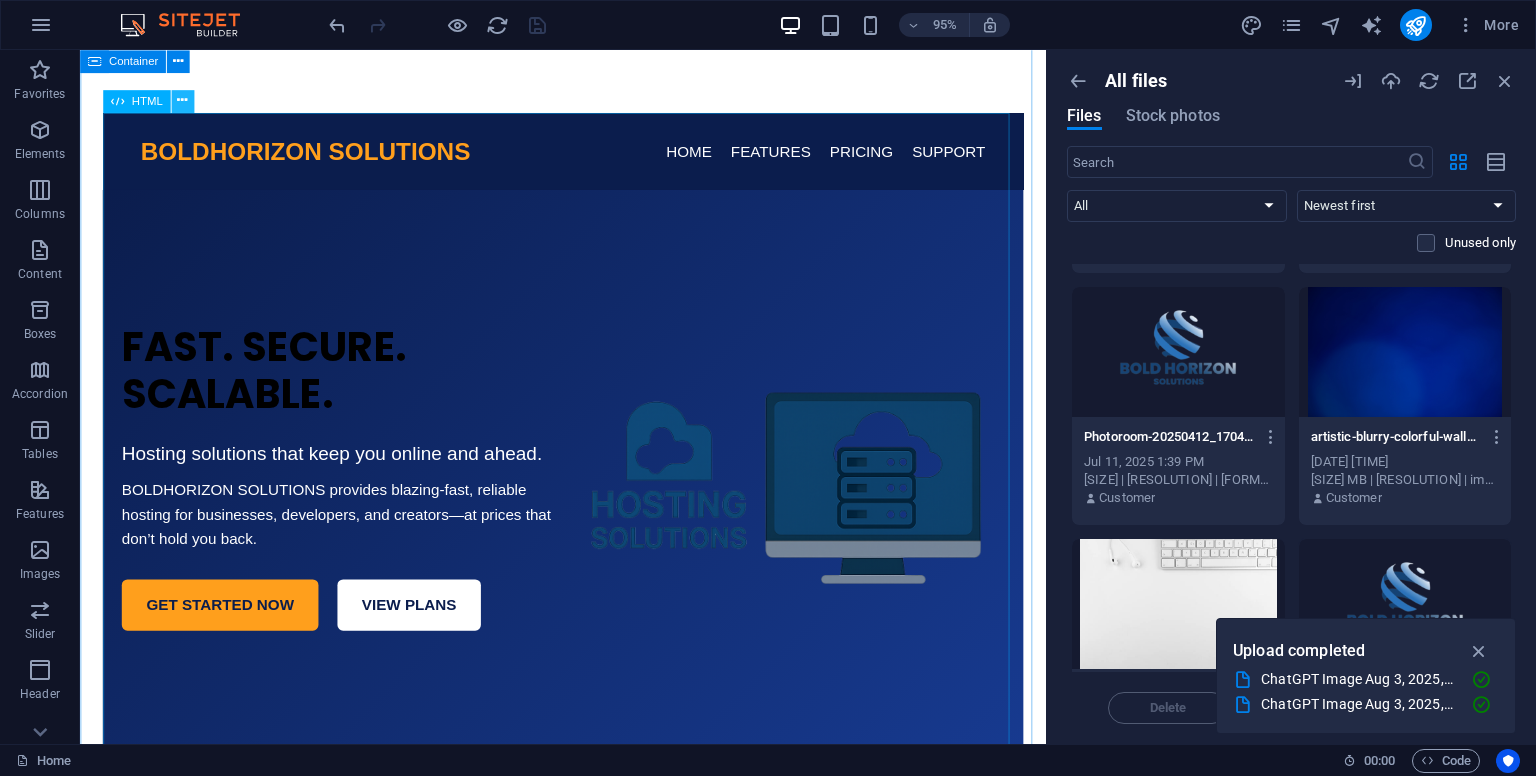 click at bounding box center [182, 101] 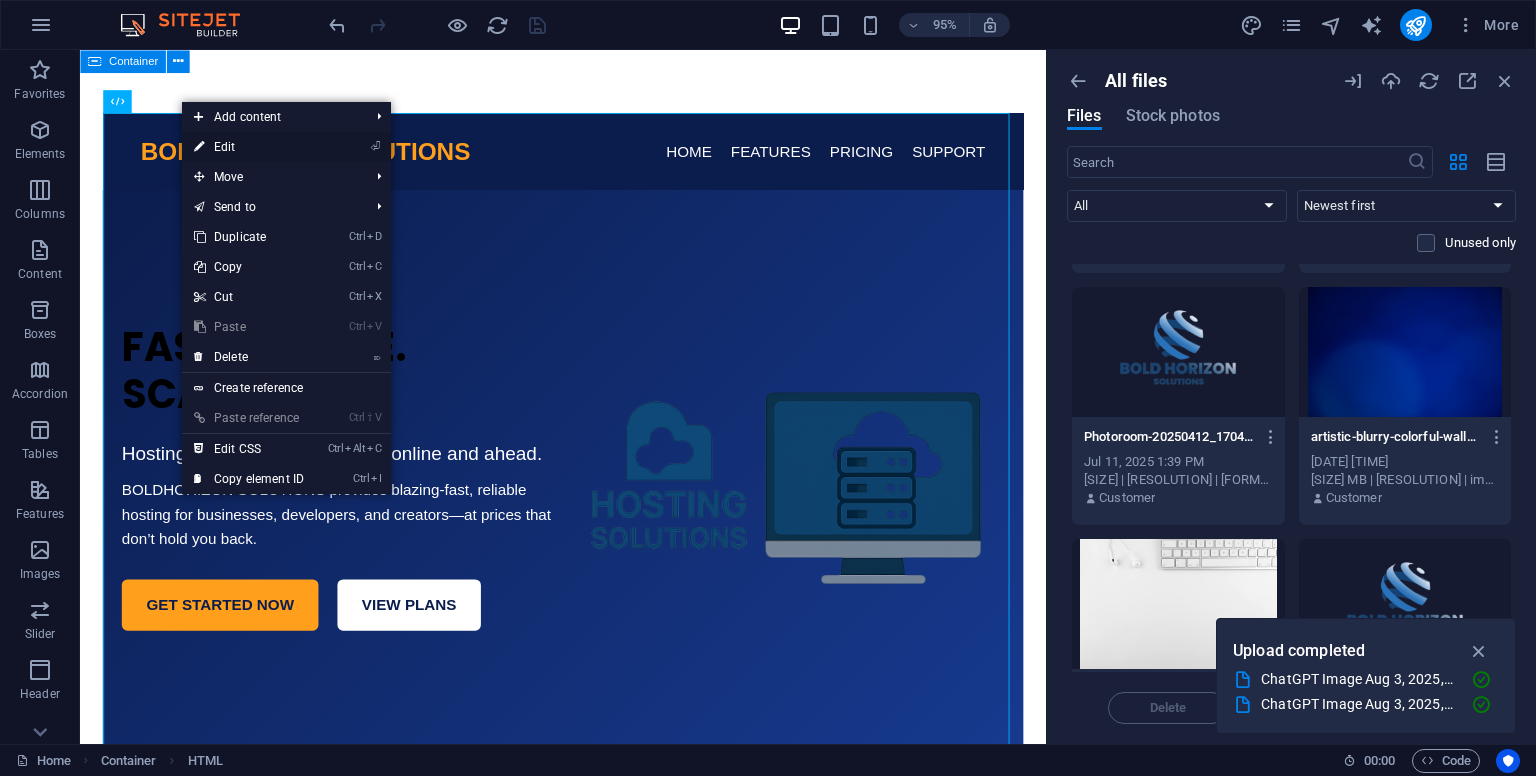 click on "⏎  Edit" at bounding box center (249, 147) 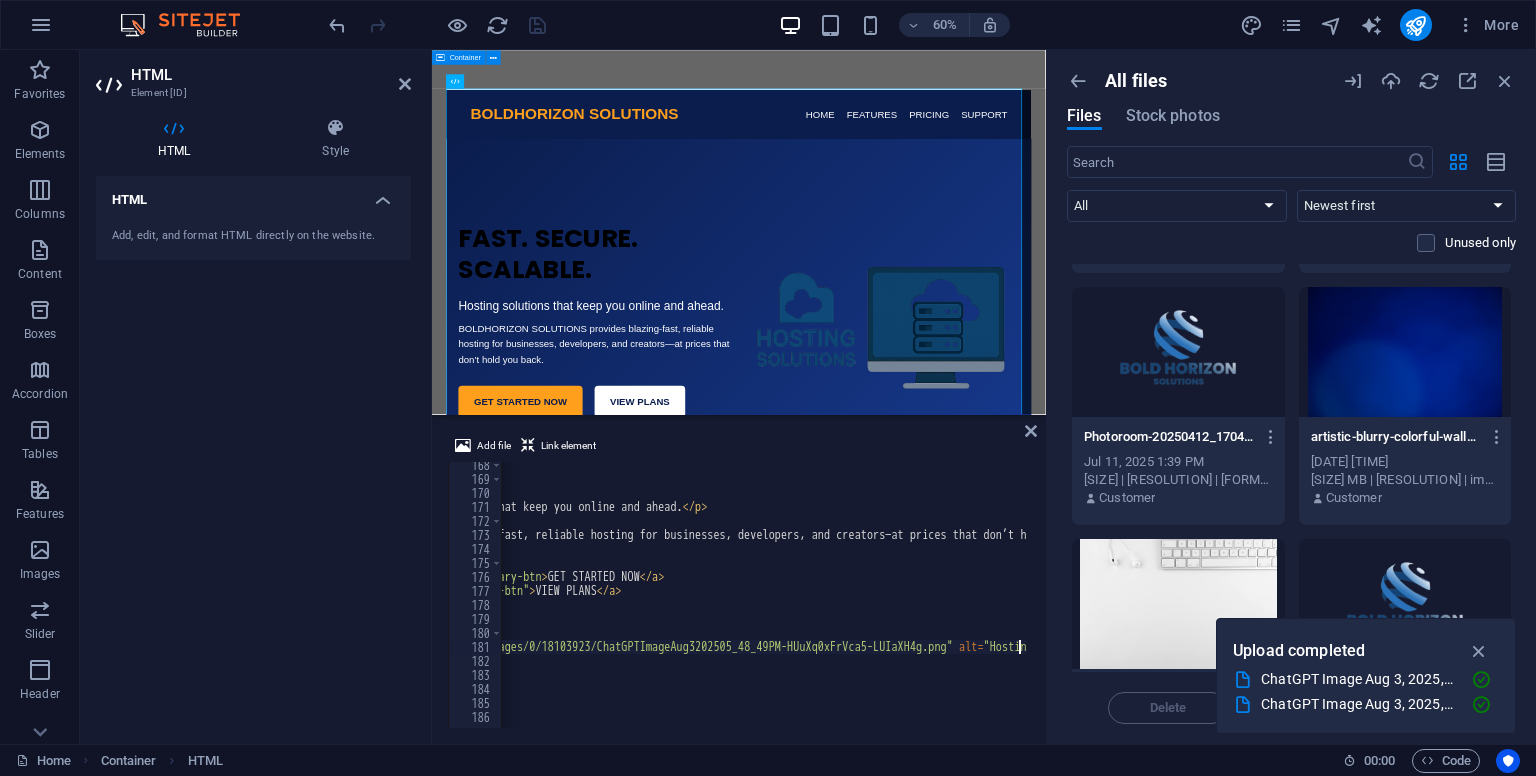 scroll, scrollTop: 16, scrollLeft: 0, axis: vertical 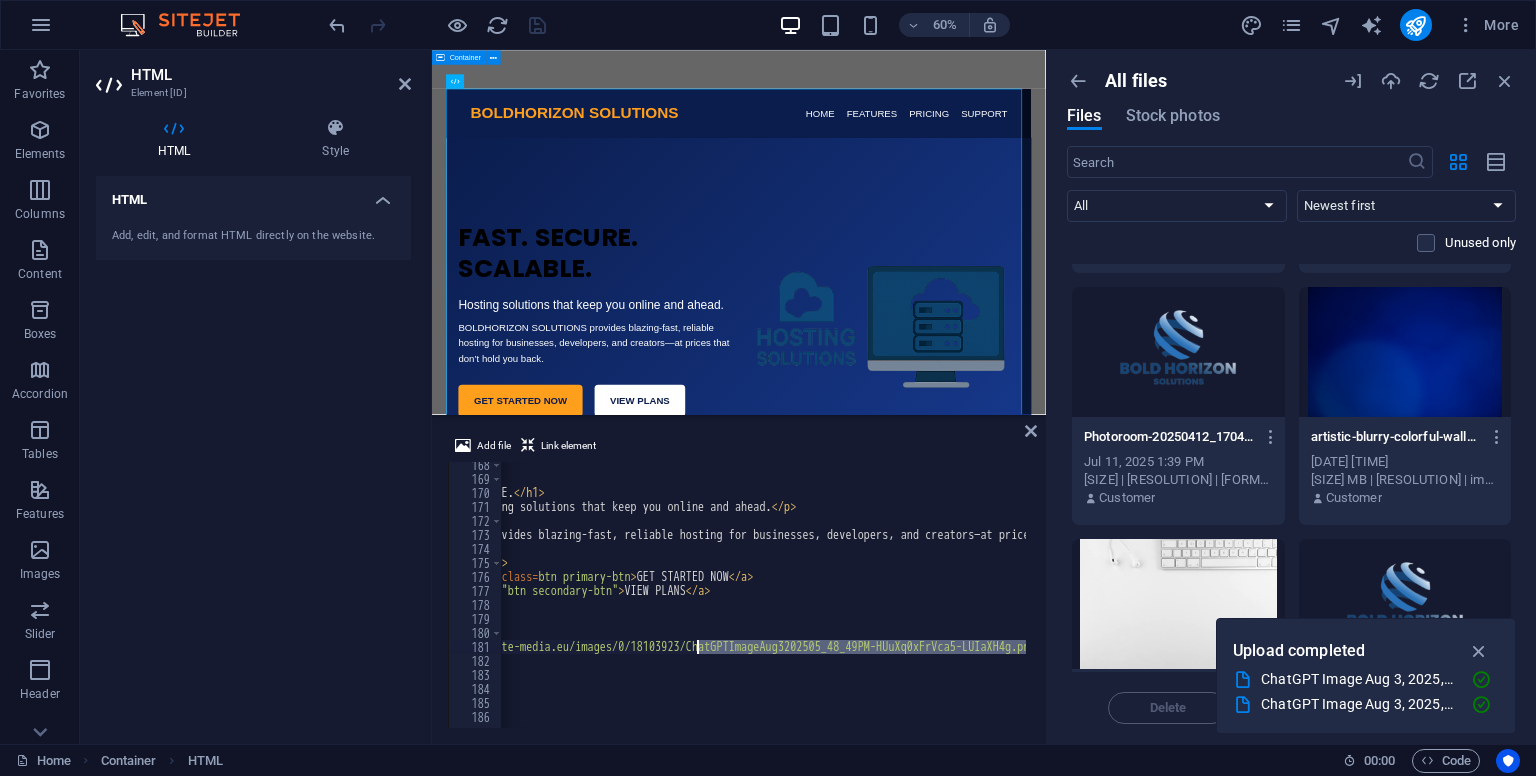 drag, startPoint x: 1014, startPoint y: 650, endPoint x: 696, endPoint y: 642, distance: 318.10062 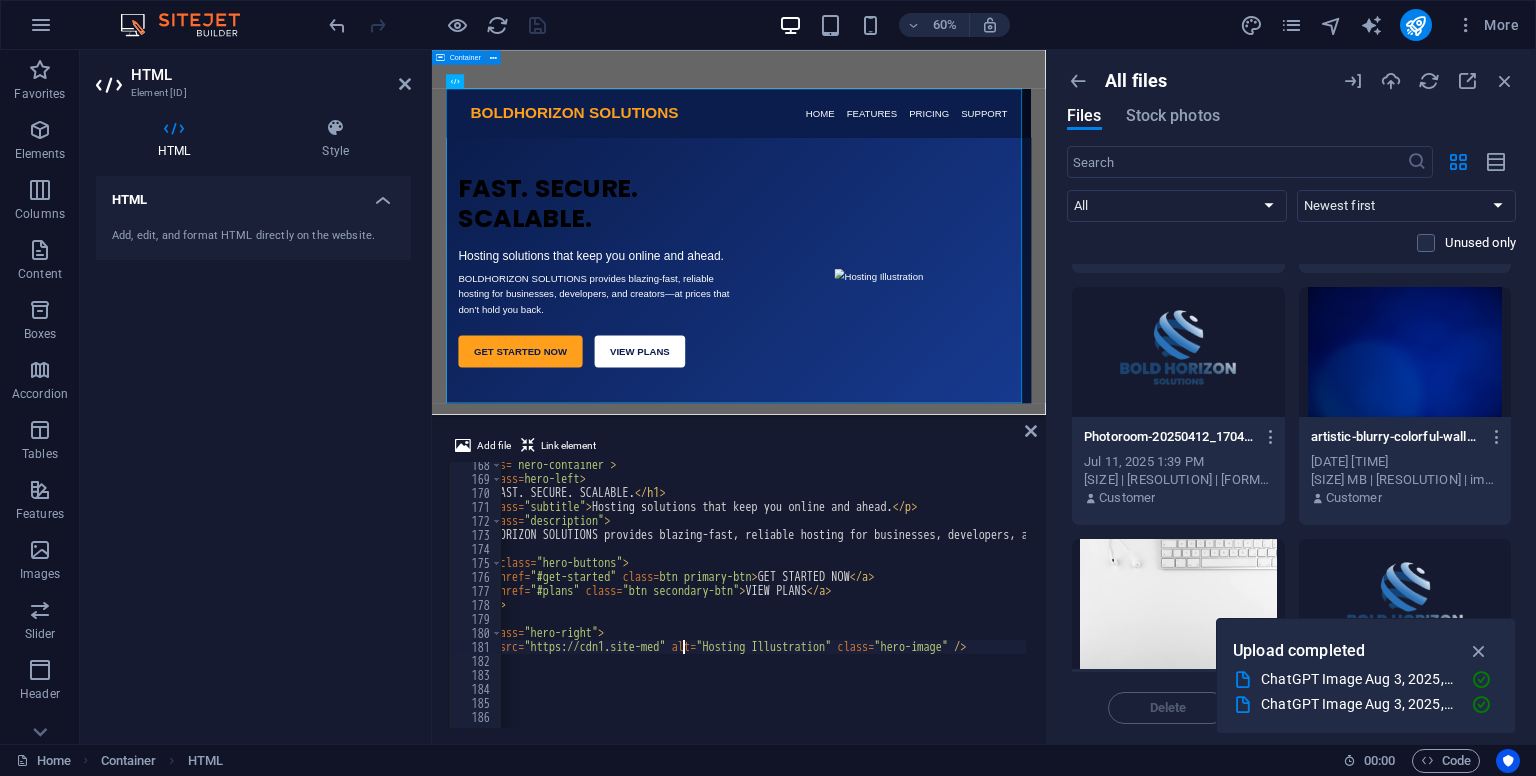 scroll, scrollTop: 0, scrollLeft: 41, axis: horizontal 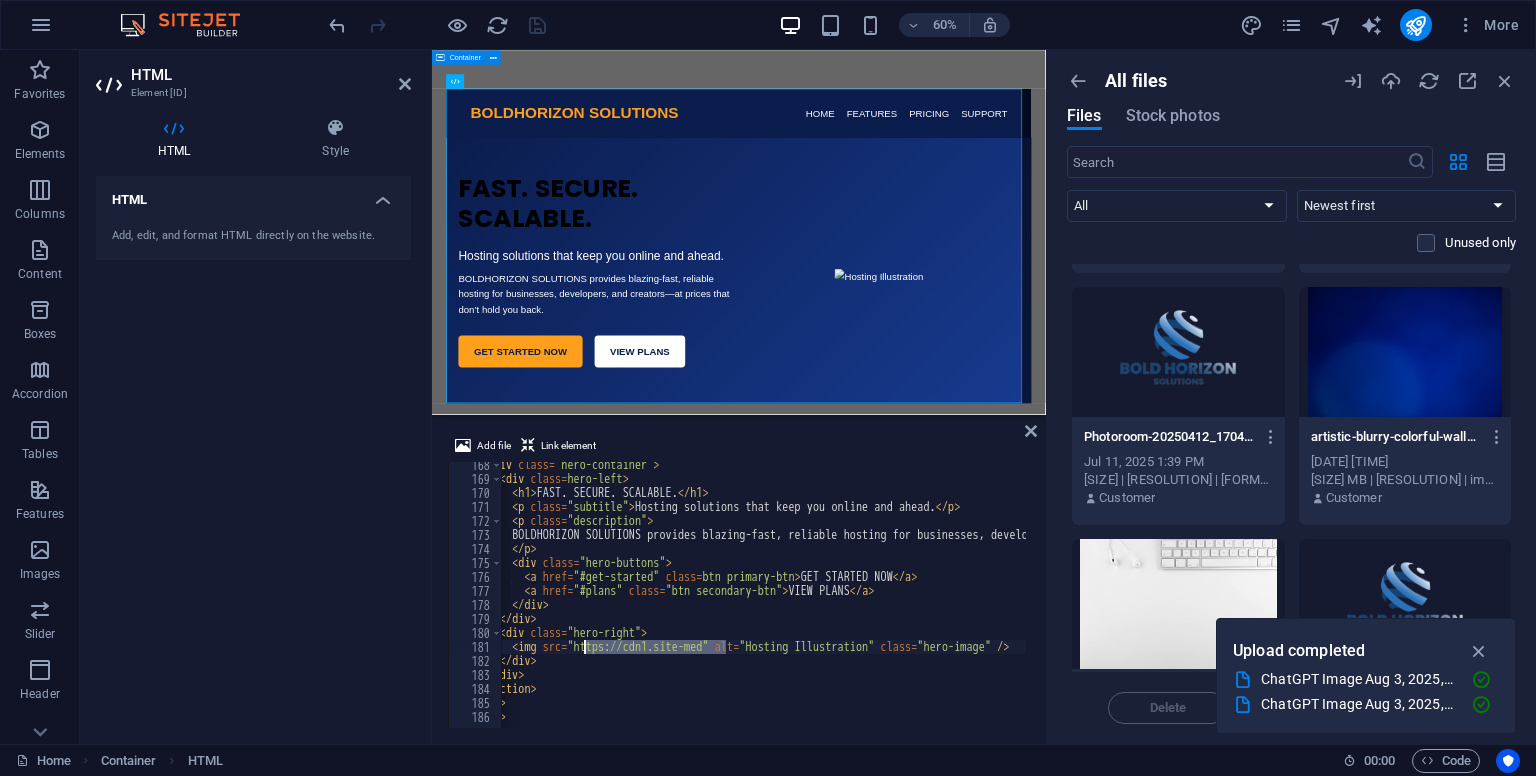 drag, startPoint x: 725, startPoint y: 650, endPoint x: 586, endPoint y: 648, distance: 139.01439 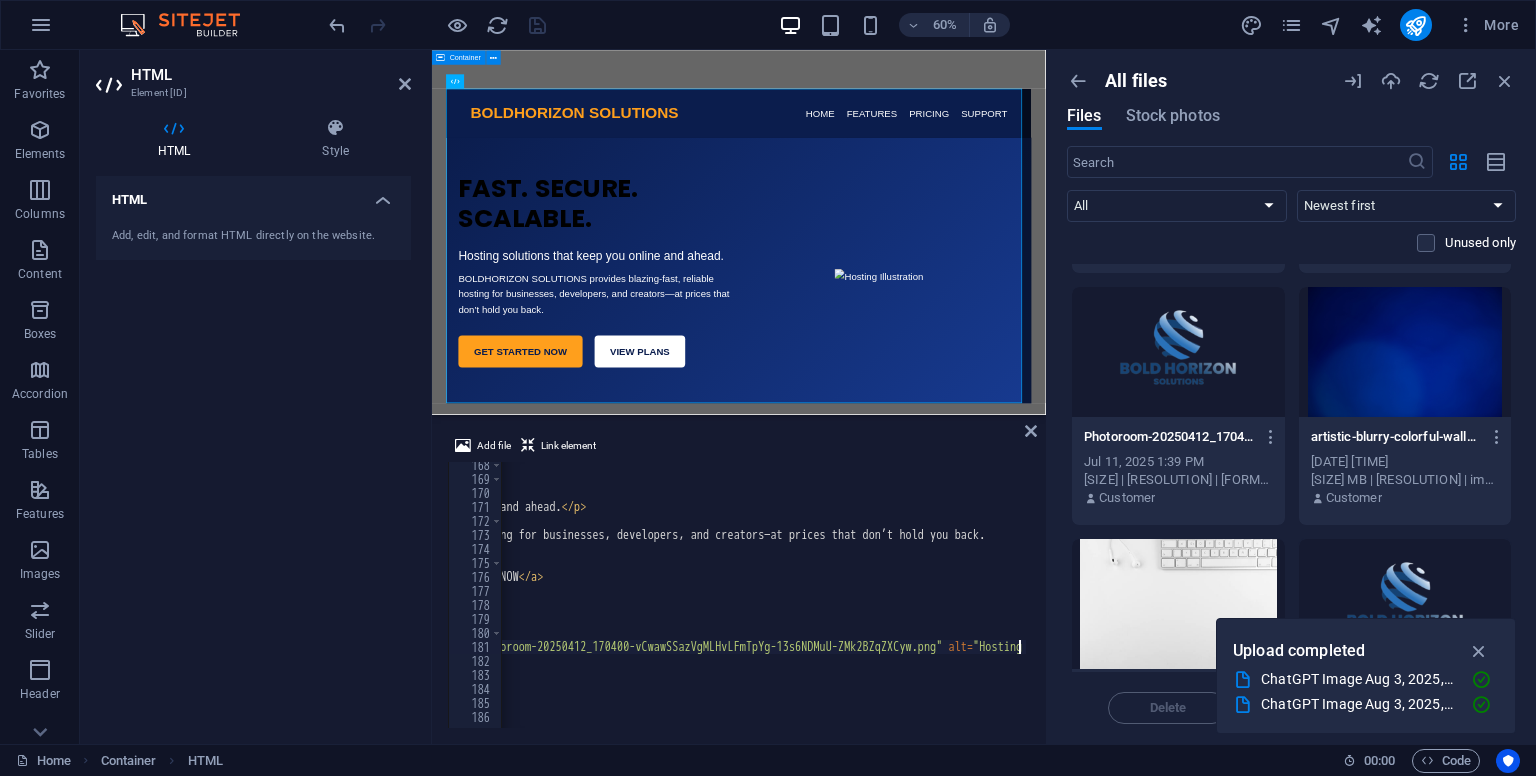 scroll, scrollTop: 0, scrollLeft: 416, axis: horizontal 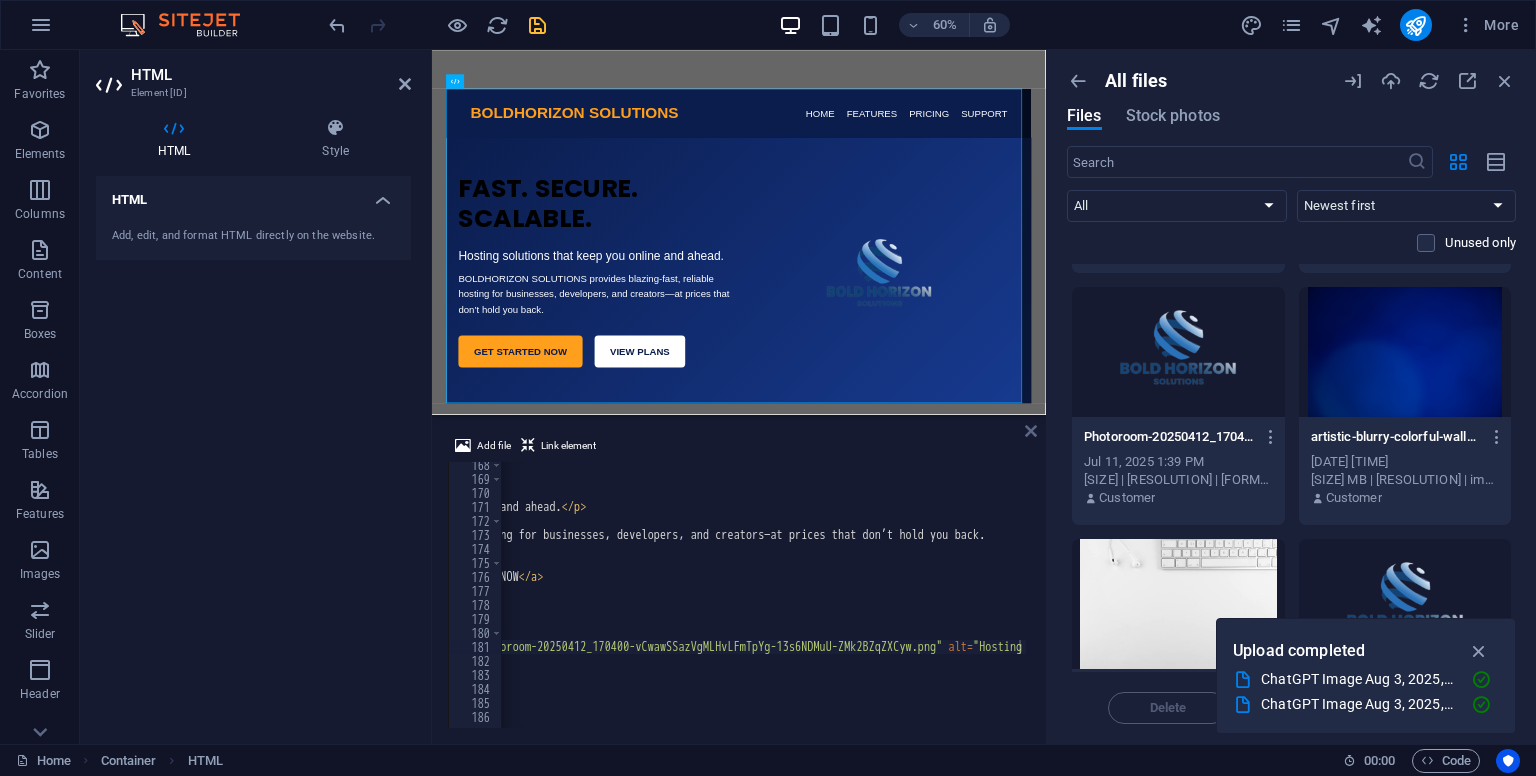 click at bounding box center [1031, 431] 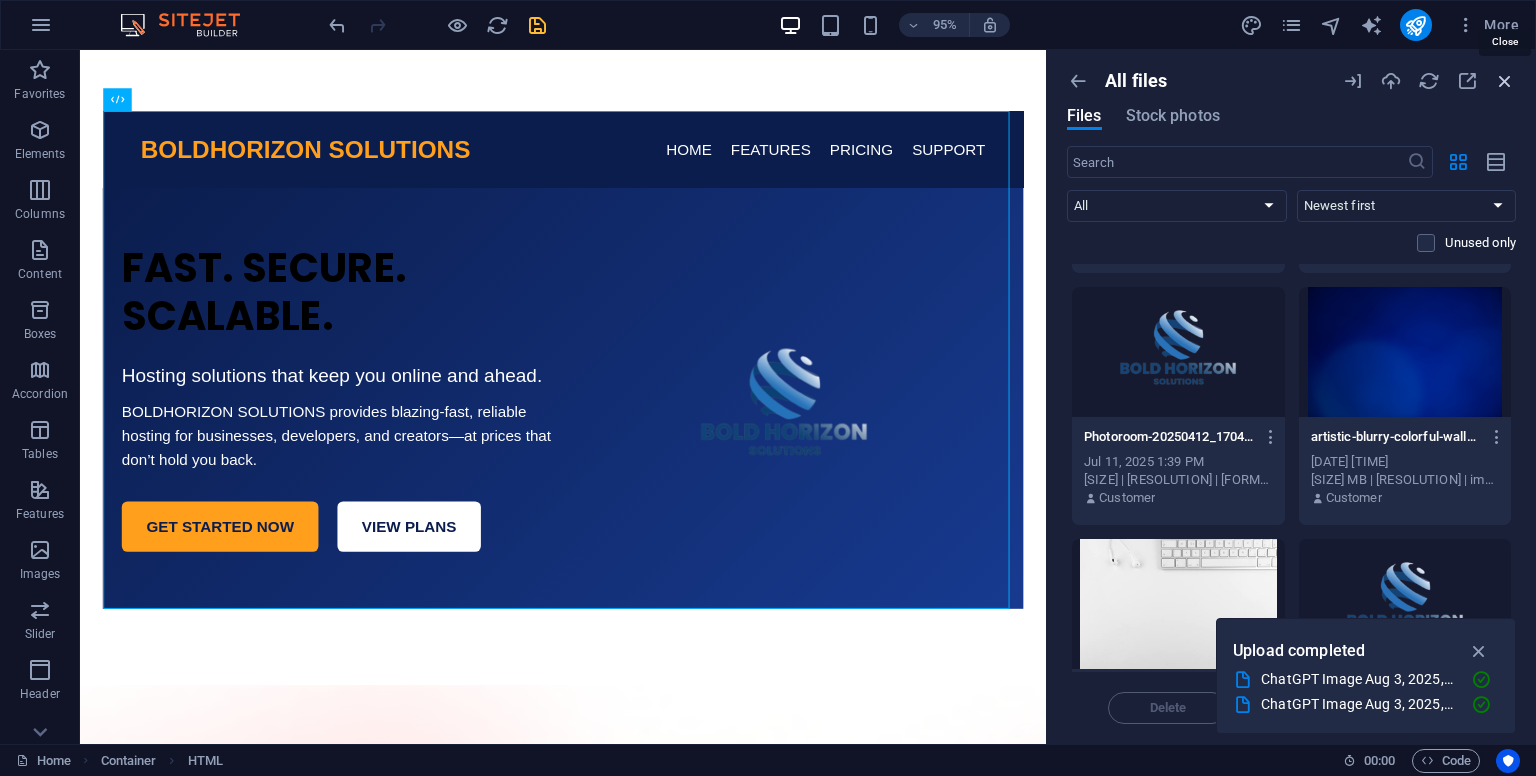 click at bounding box center (1505, 81) 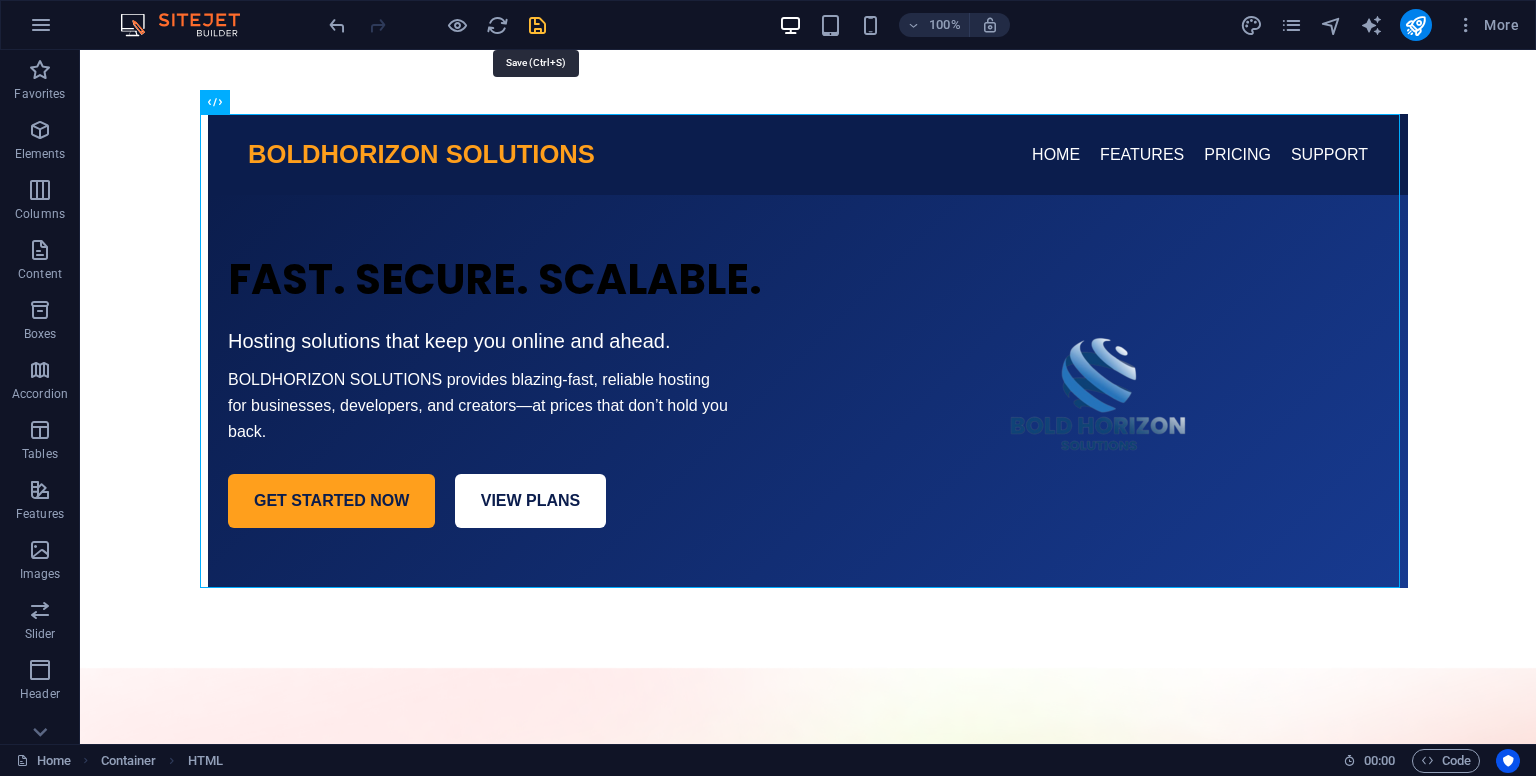 click at bounding box center [537, 25] 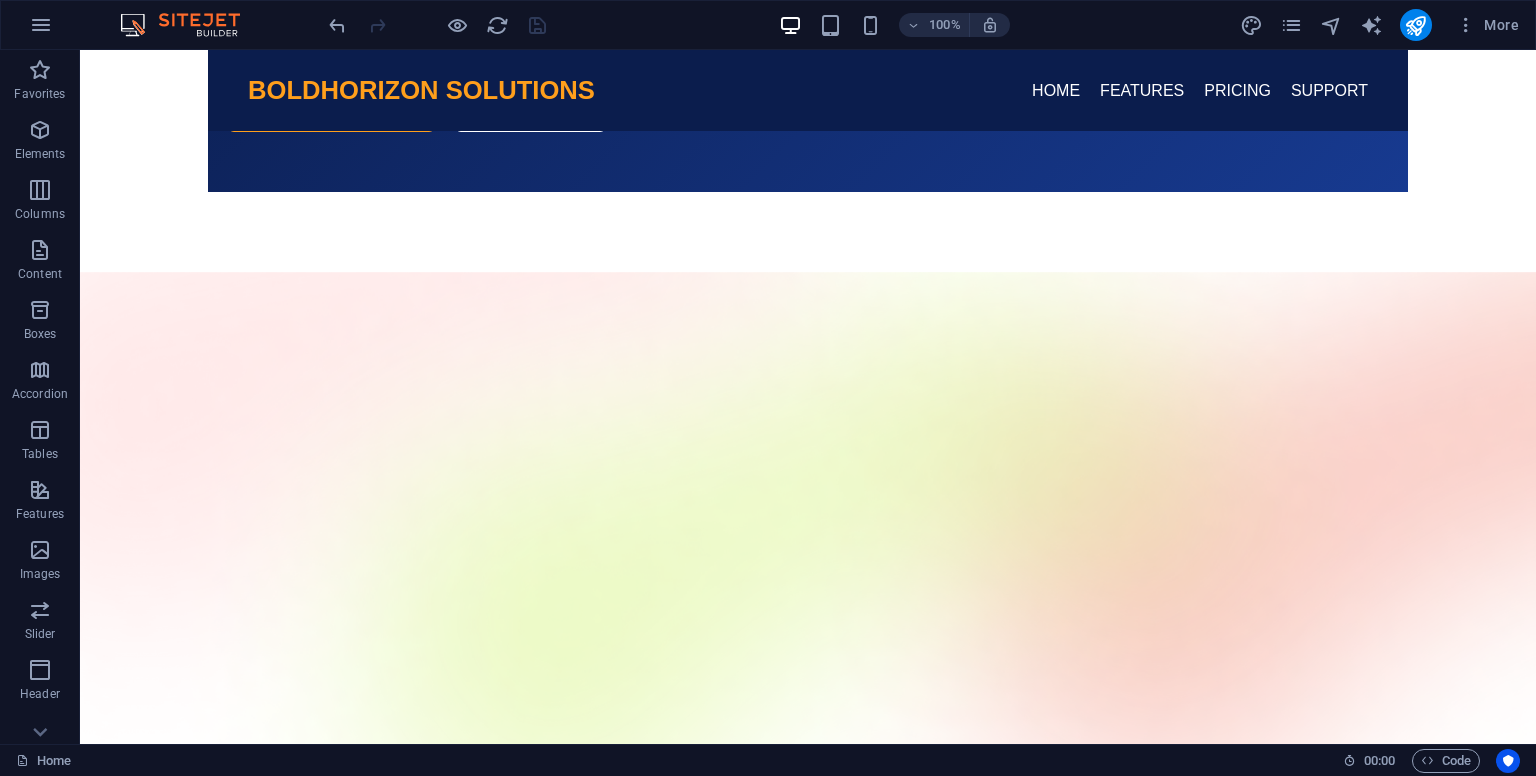 scroll, scrollTop: 47, scrollLeft: 0, axis: vertical 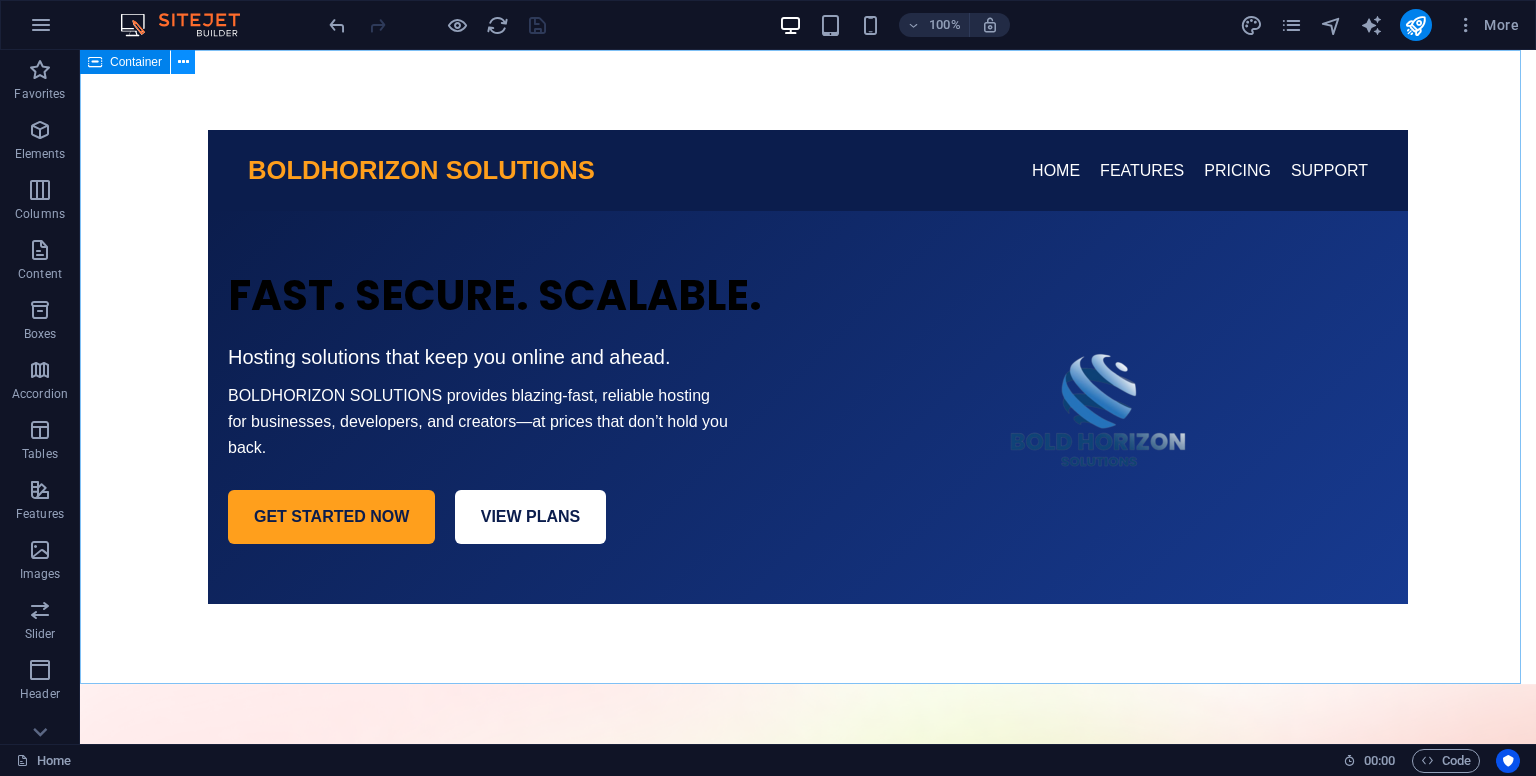 click at bounding box center (183, 62) 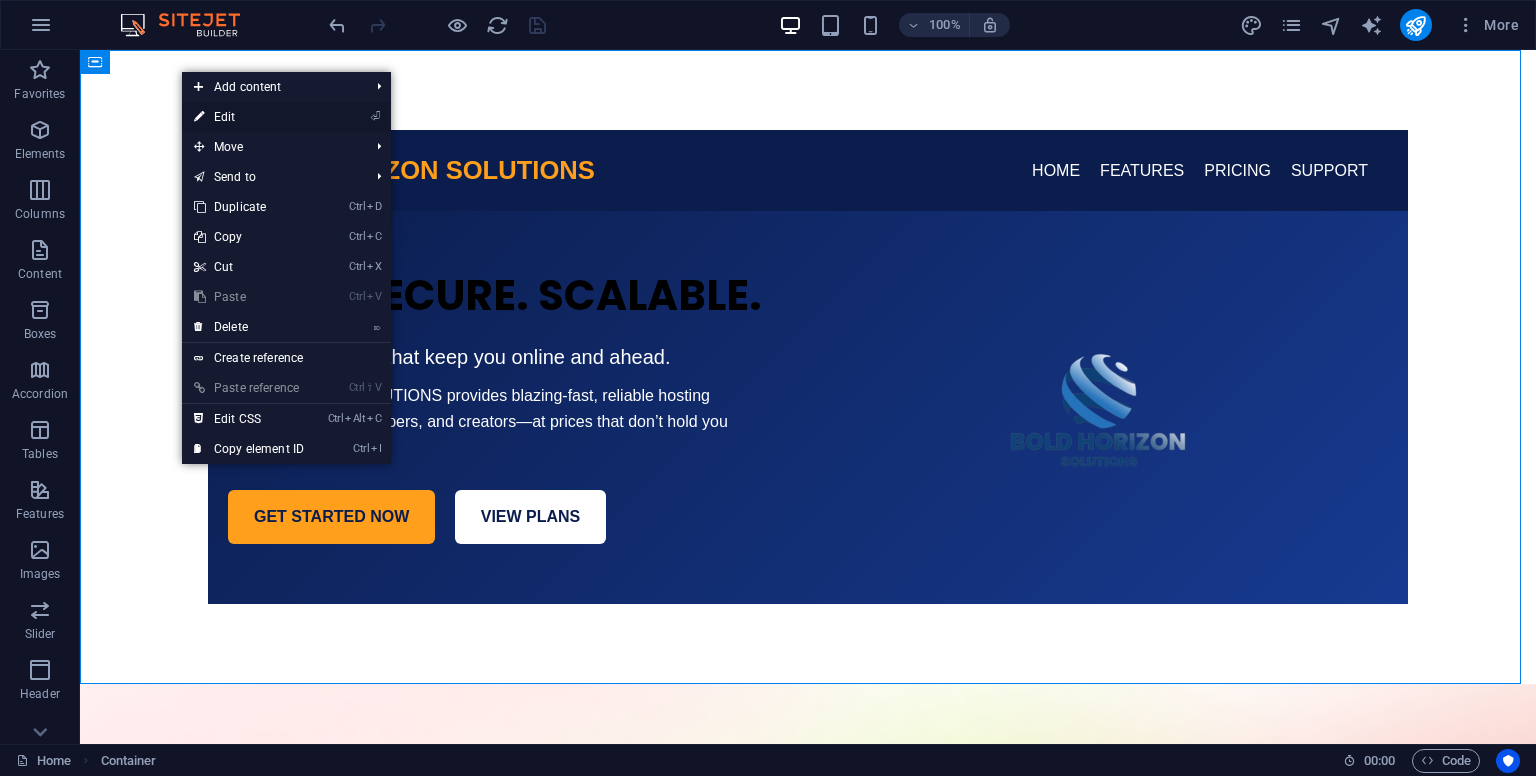 click on "⏎  Edit" at bounding box center (249, 117) 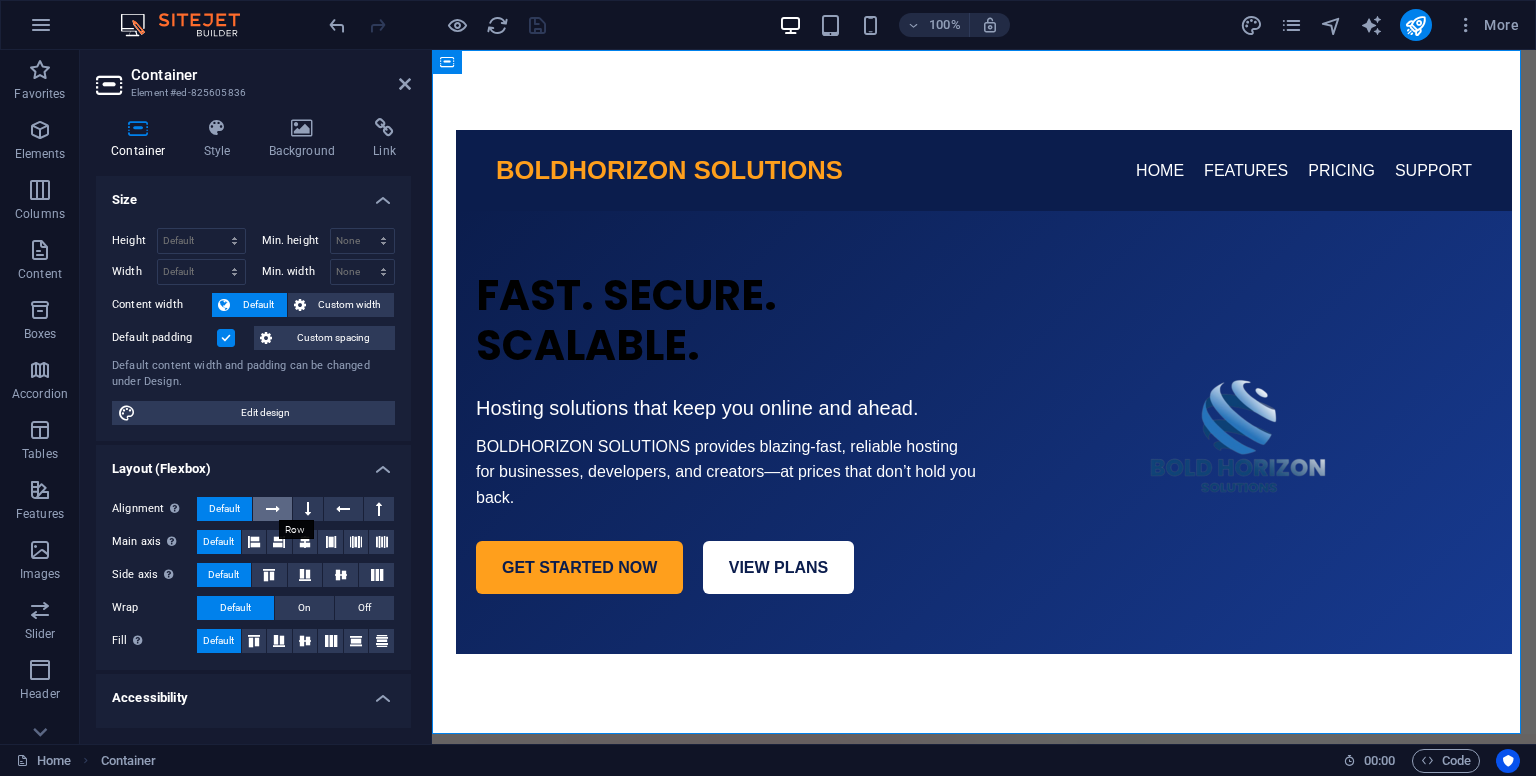 click at bounding box center [272, 509] 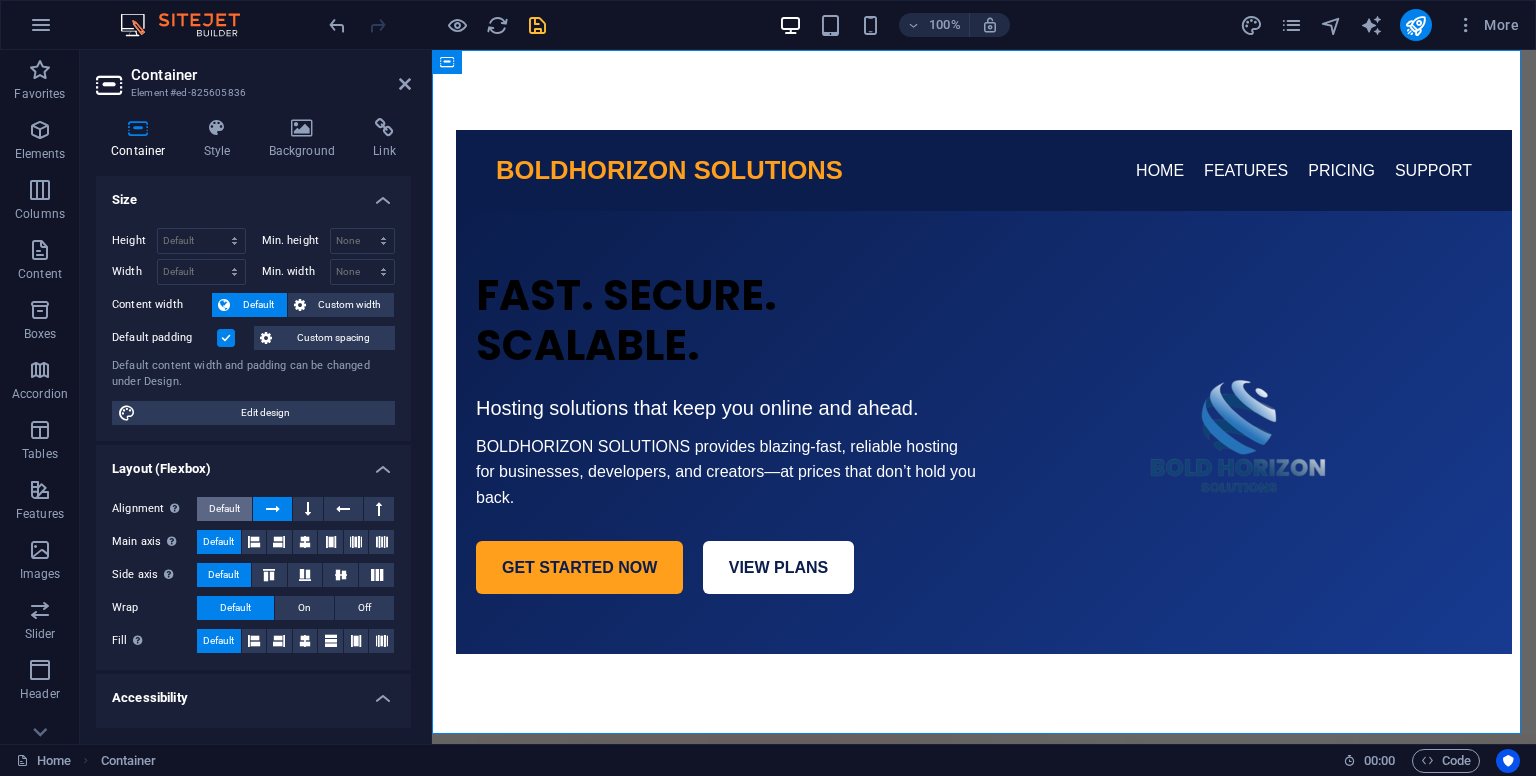 click on "Default" at bounding box center [224, 509] 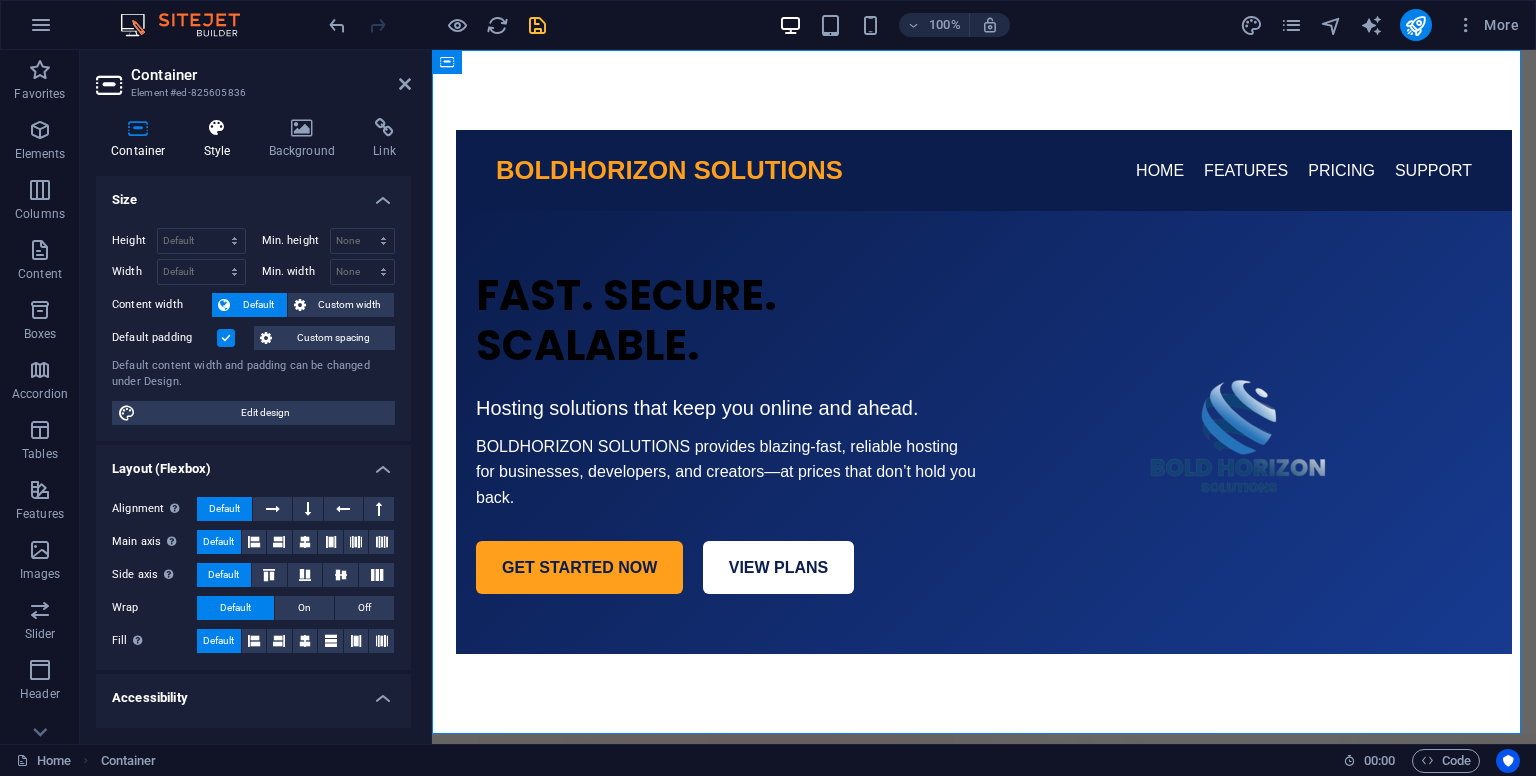 click on "Style" at bounding box center [221, 139] 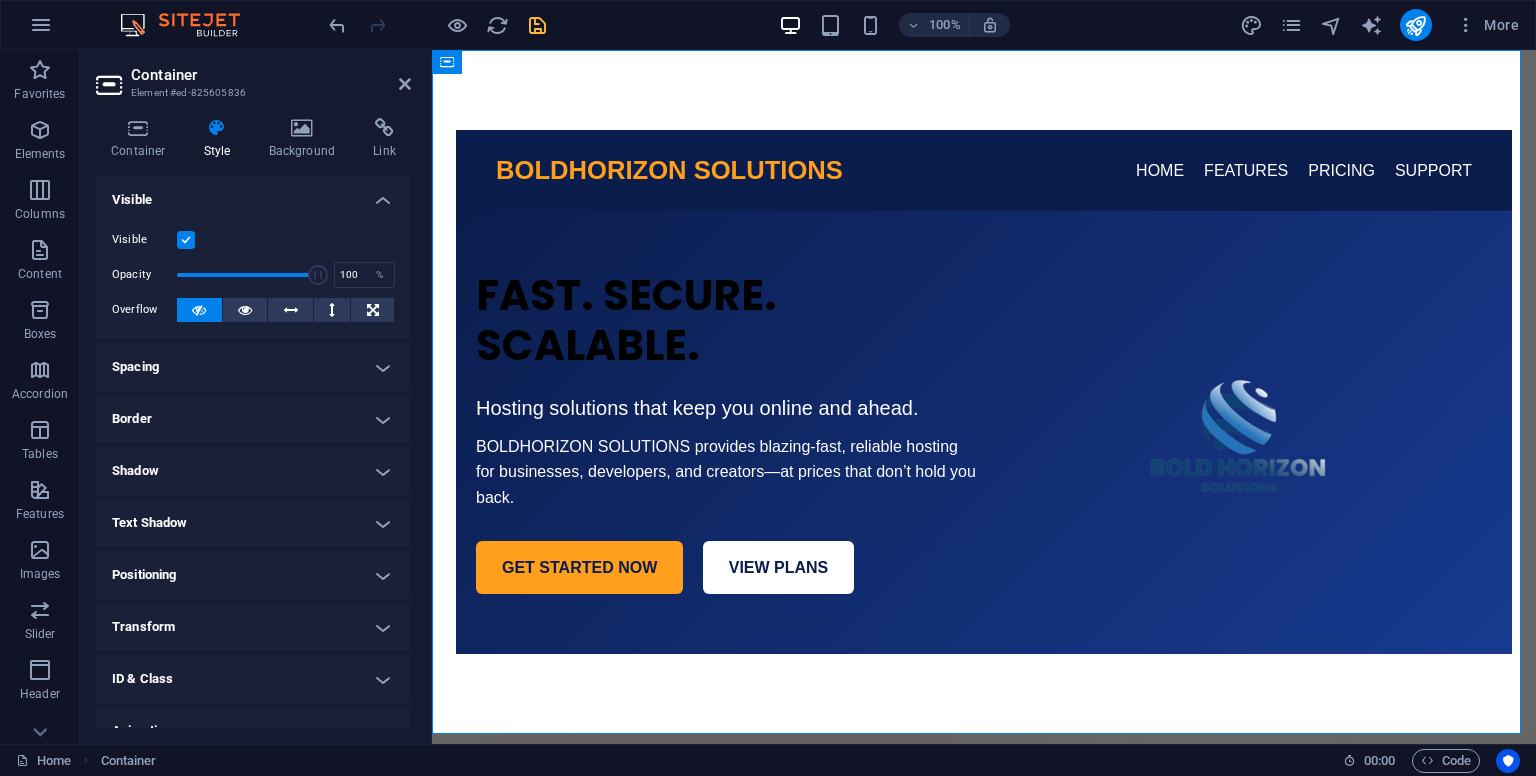 click on "Border" at bounding box center [253, 419] 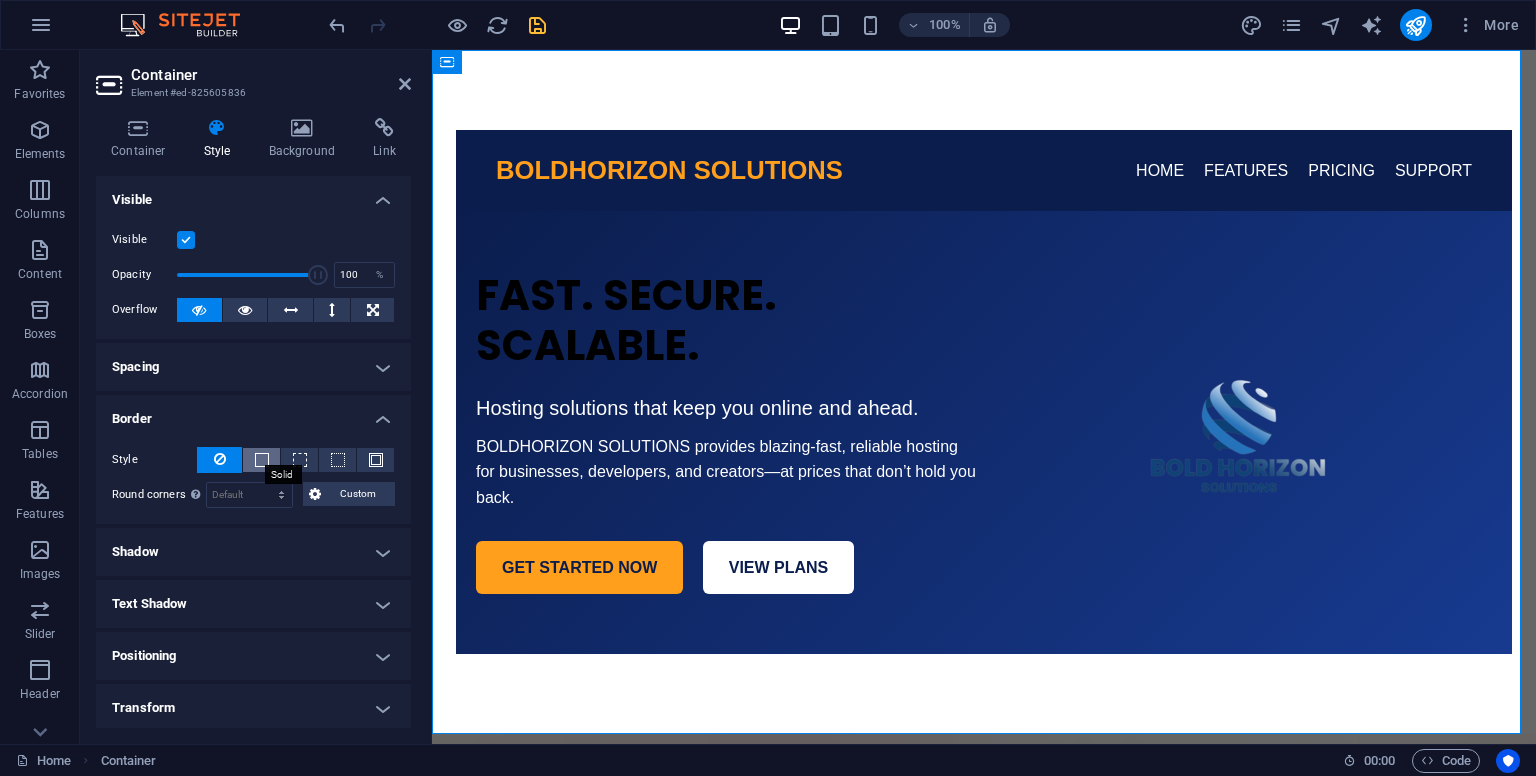 click at bounding box center (262, 460) 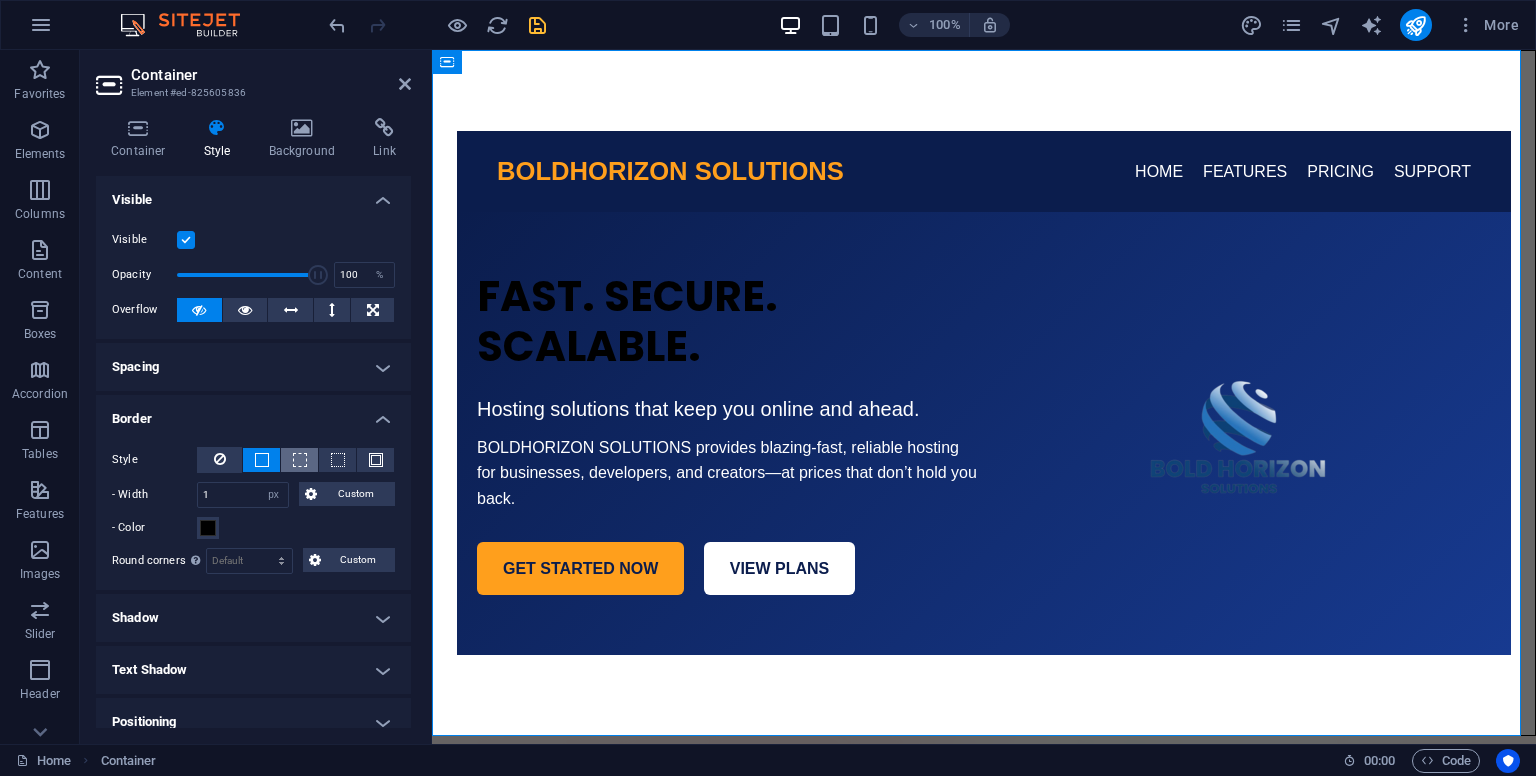 click at bounding box center [299, 460] 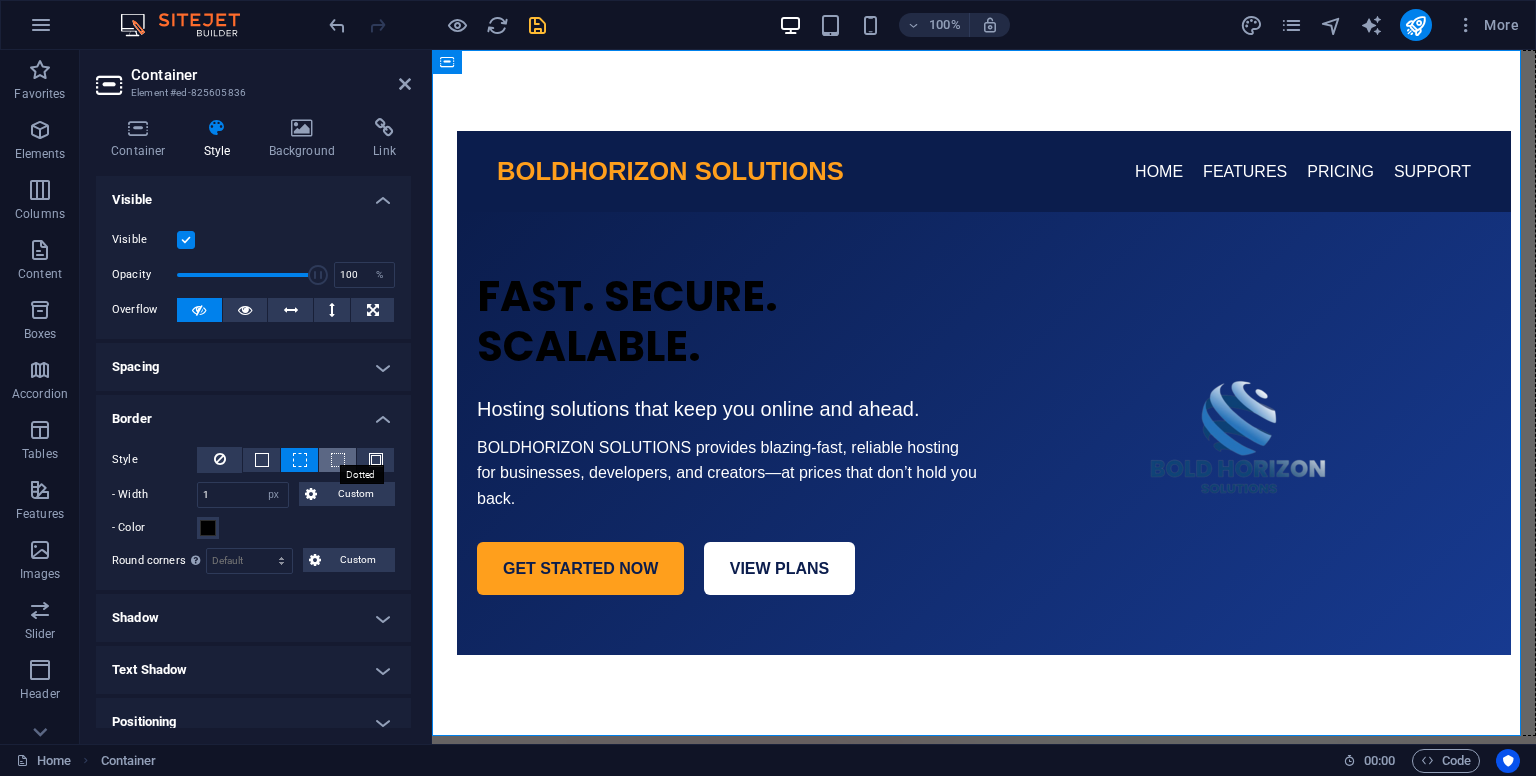 click at bounding box center [338, 460] 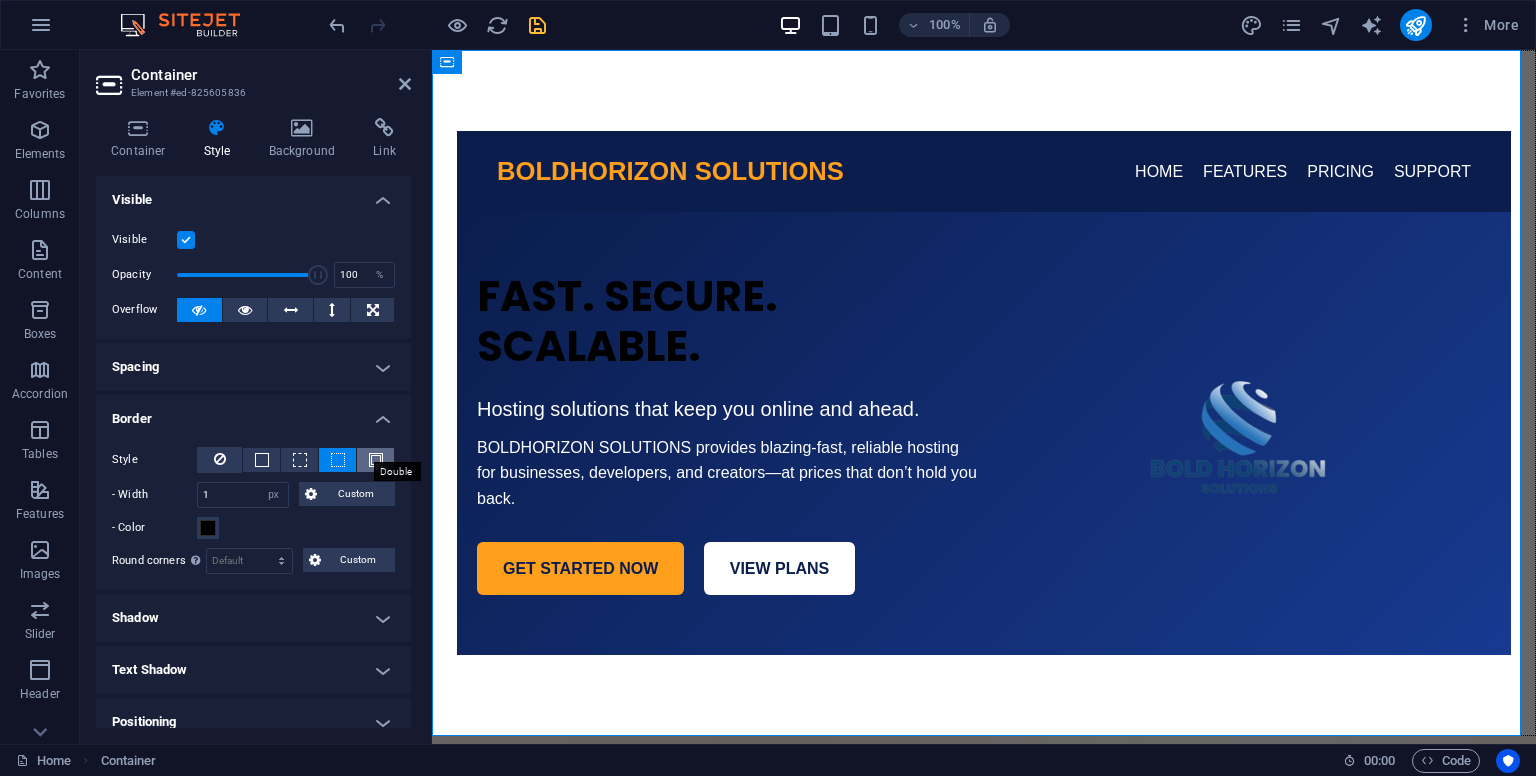 click at bounding box center [376, 460] 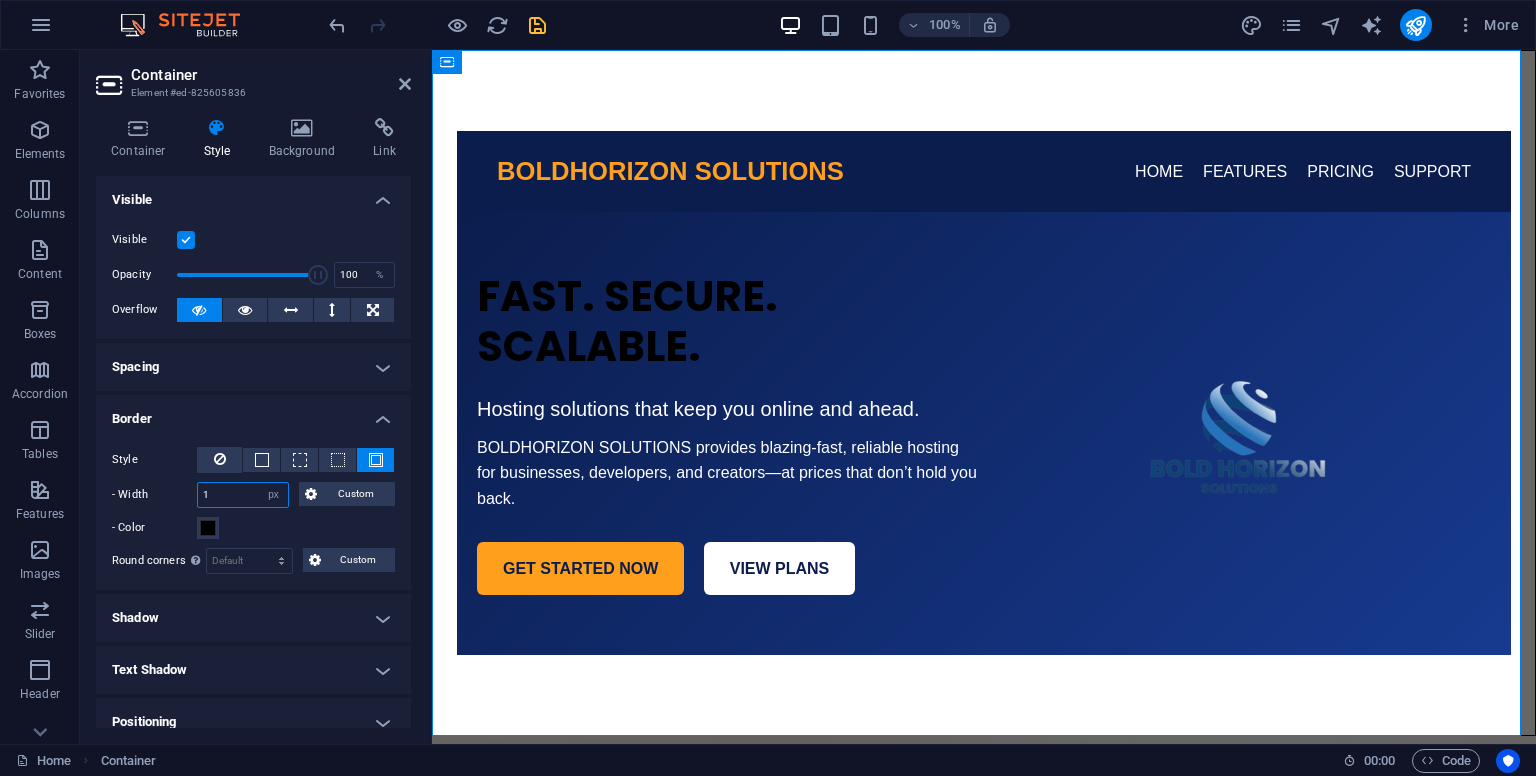 click on "1" at bounding box center (243, 495) 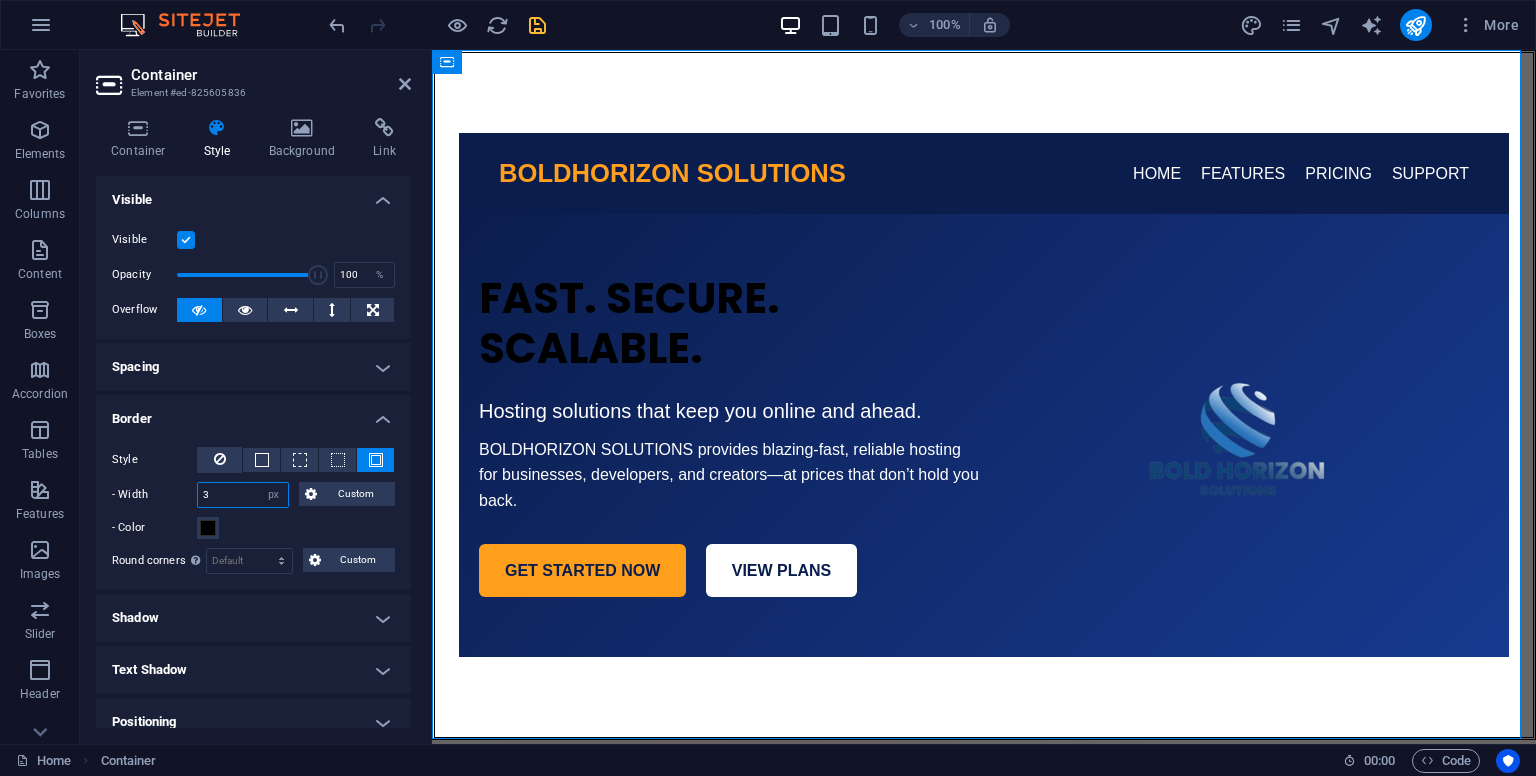 type on "3" 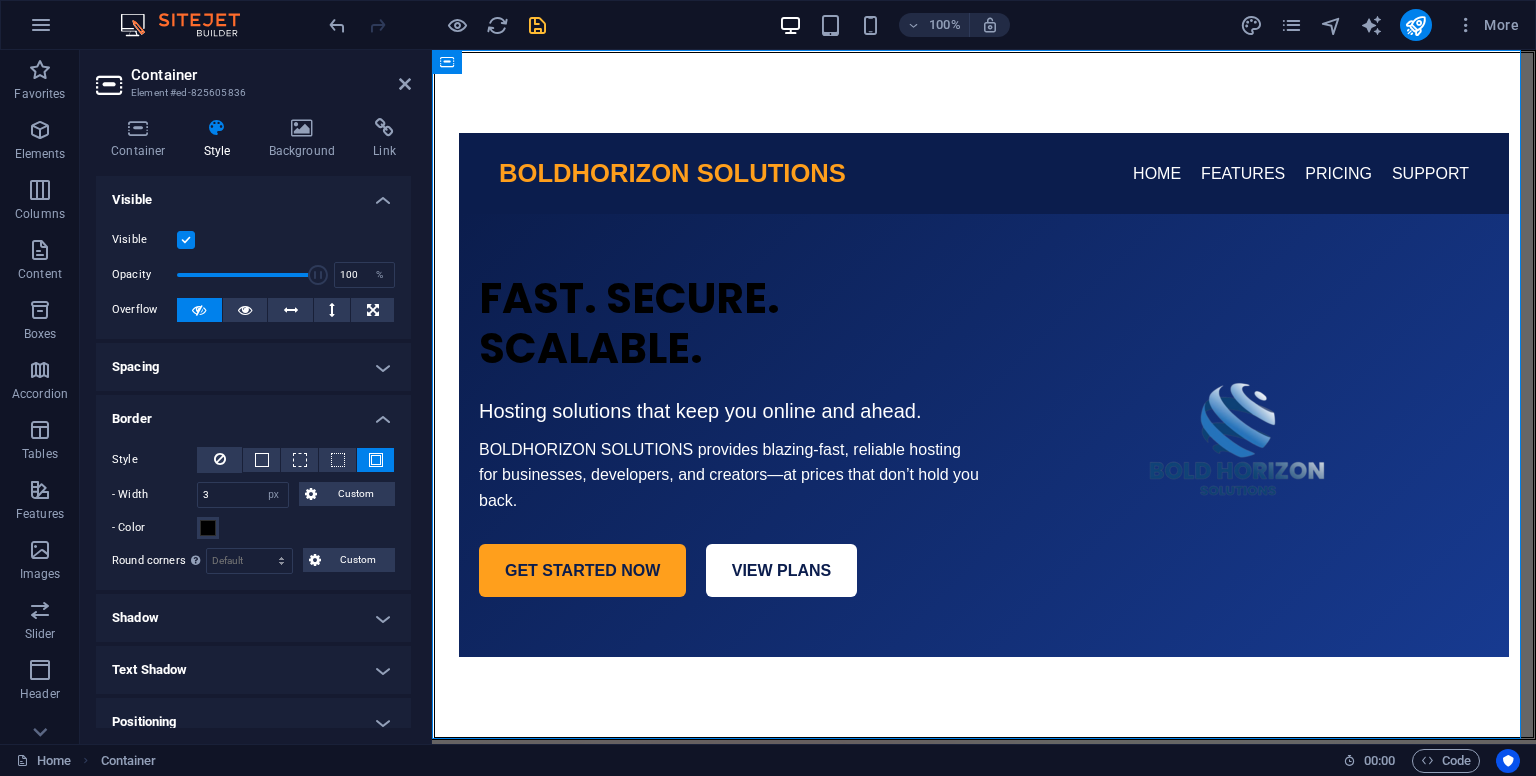click on "- Color" at bounding box center [253, 528] 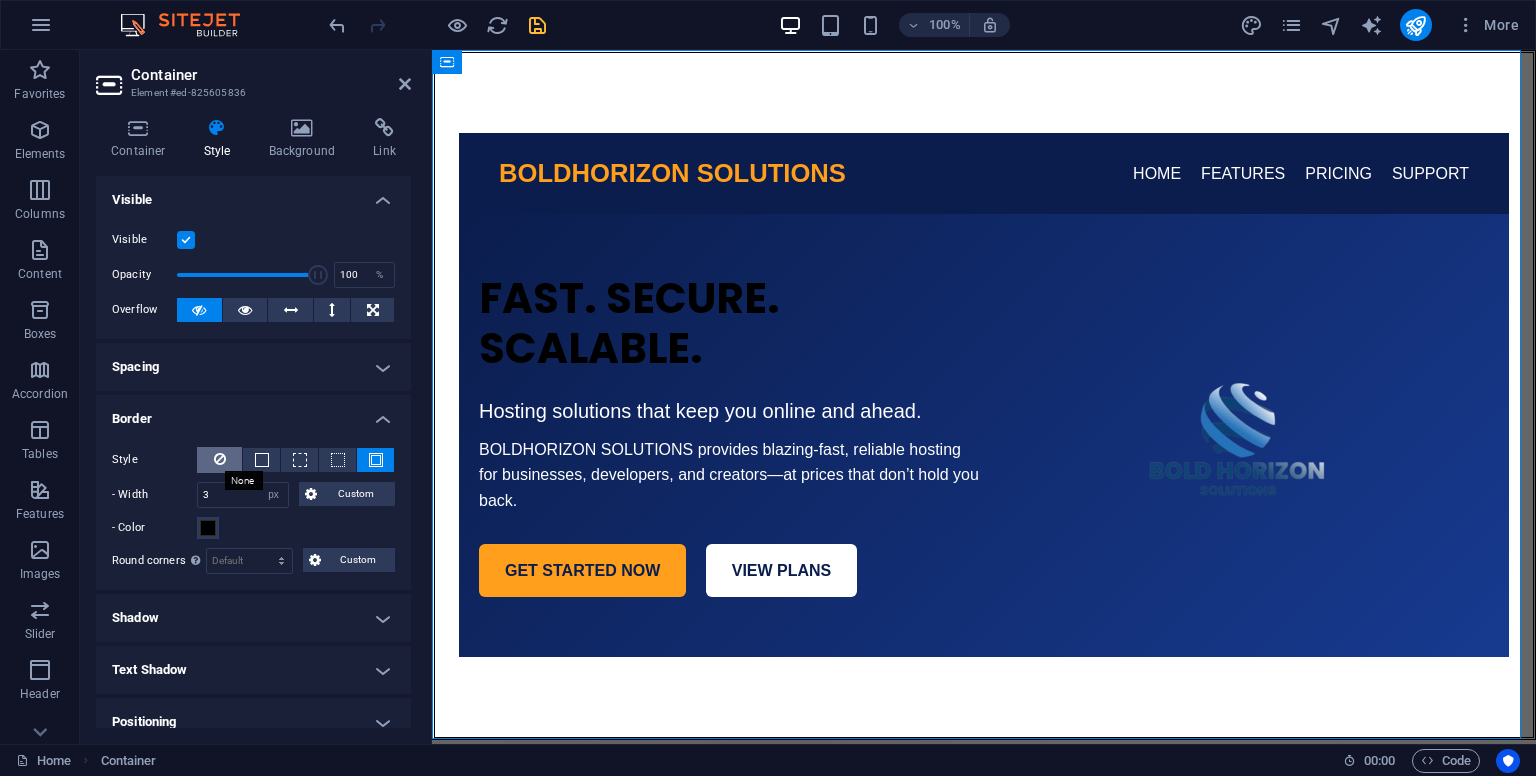click at bounding box center [220, 459] 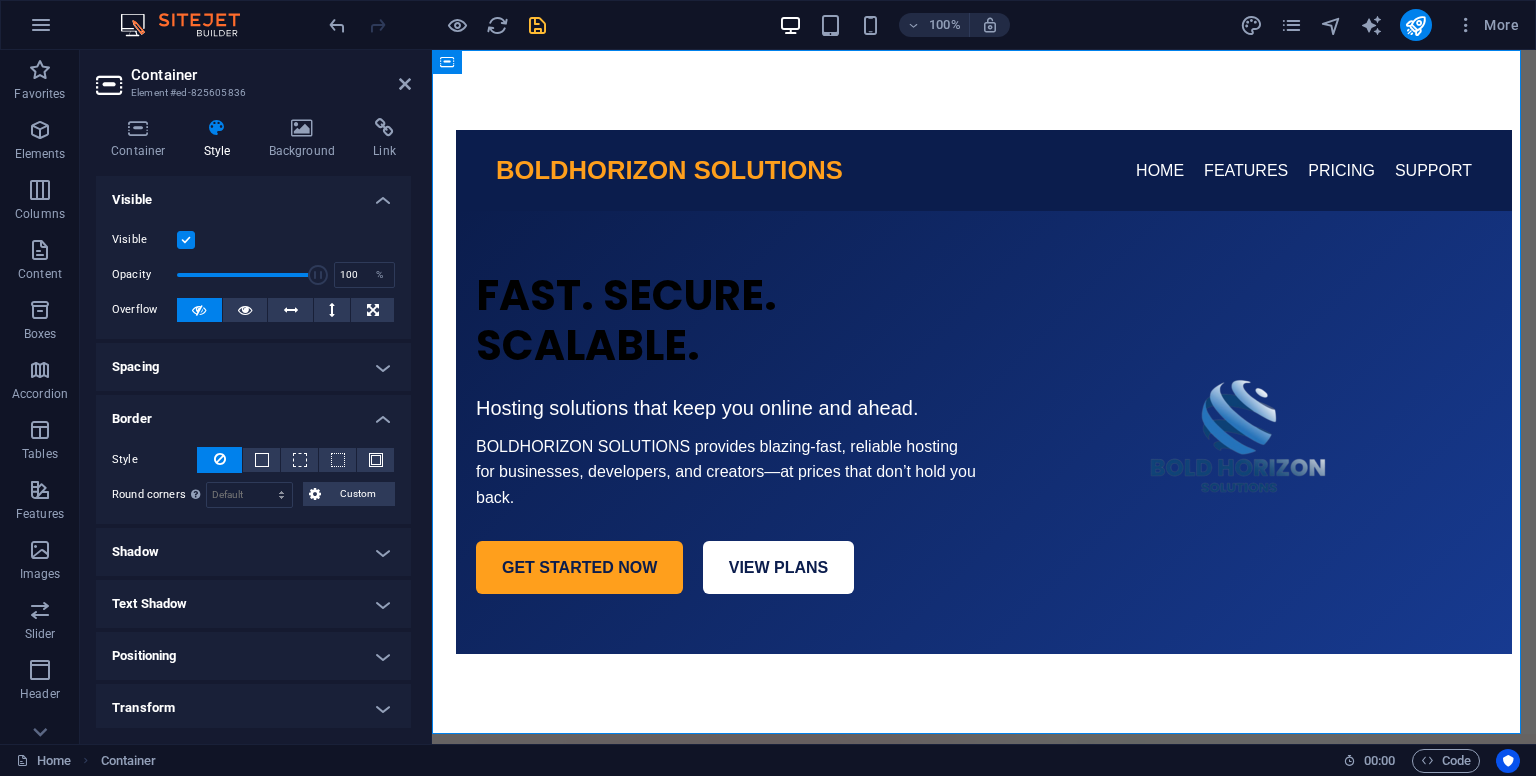 click on "Shadow" at bounding box center [253, 552] 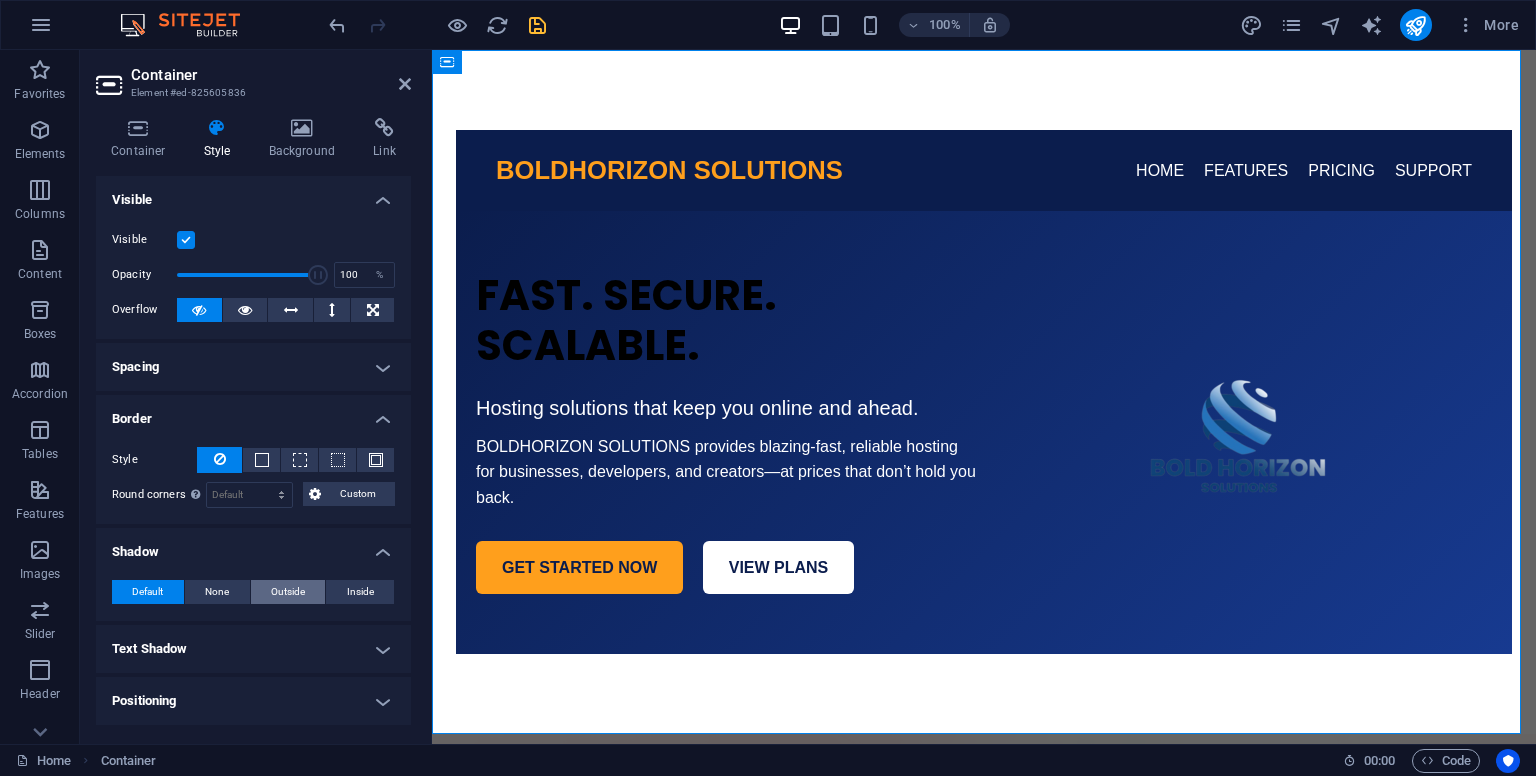 click on "Outside" at bounding box center (288, 592) 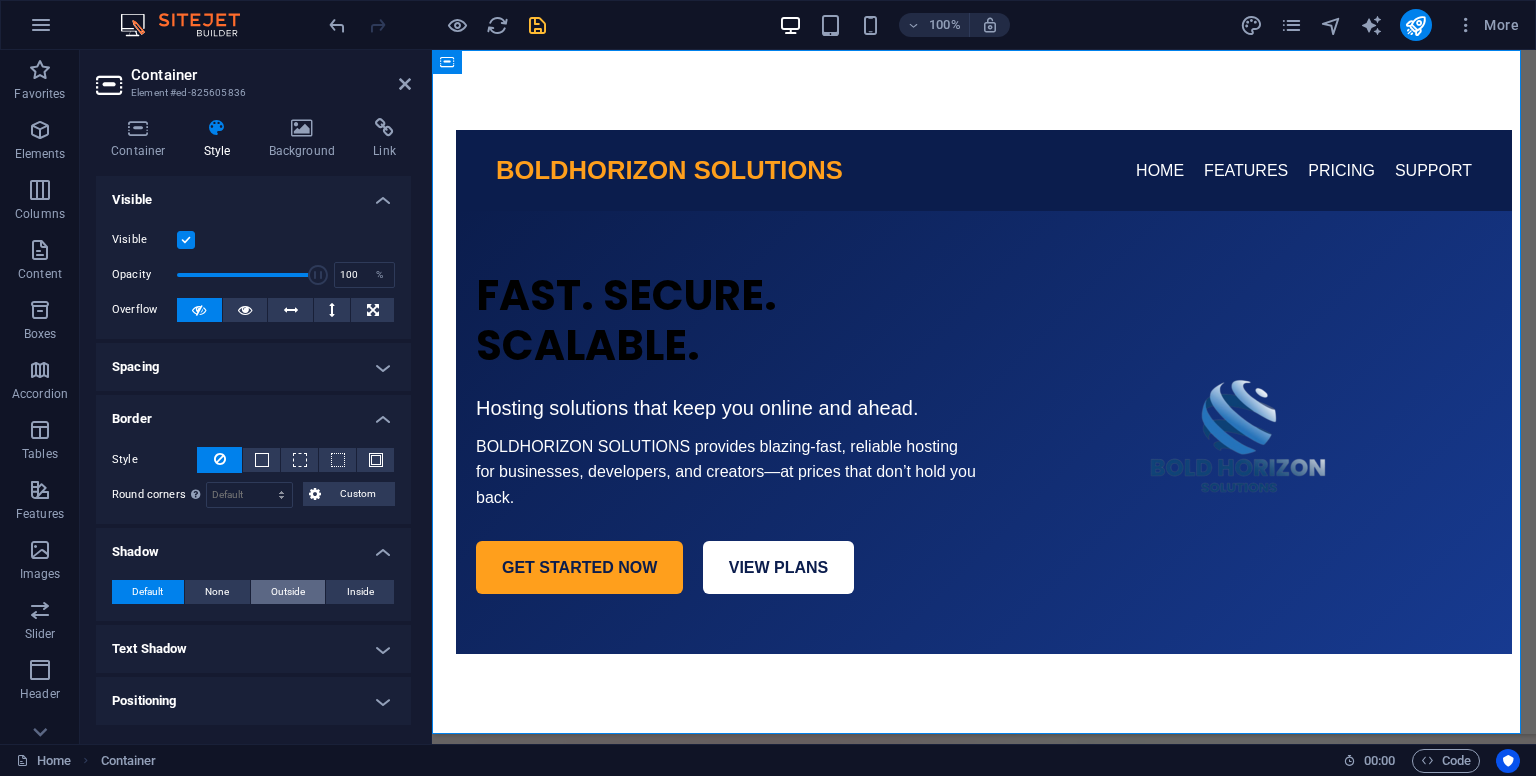 type on "2" 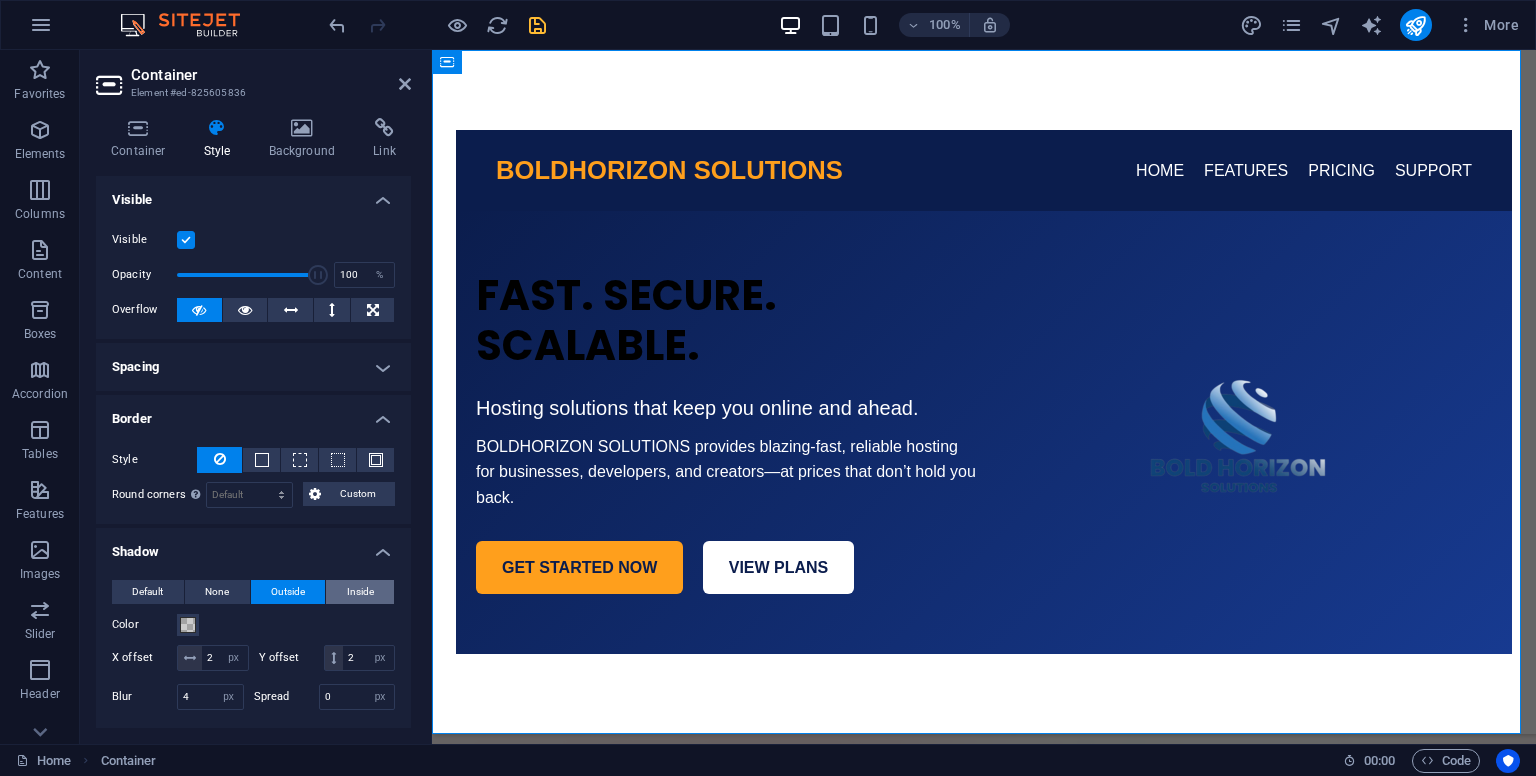 click on "Inside" at bounding box center (360, 592) 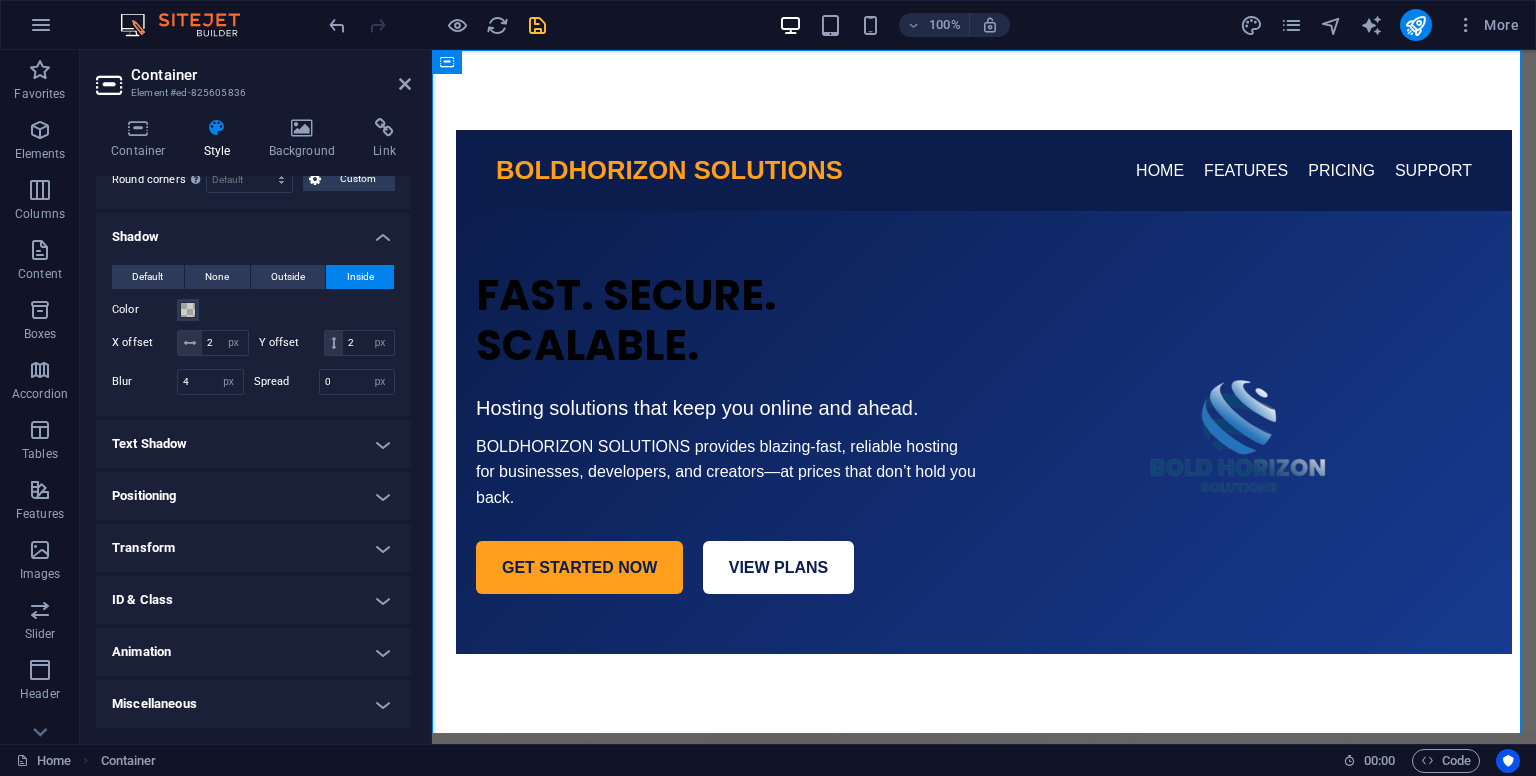 scroll, scrollTop: 338, scrollLeft: 0, axis: vertical 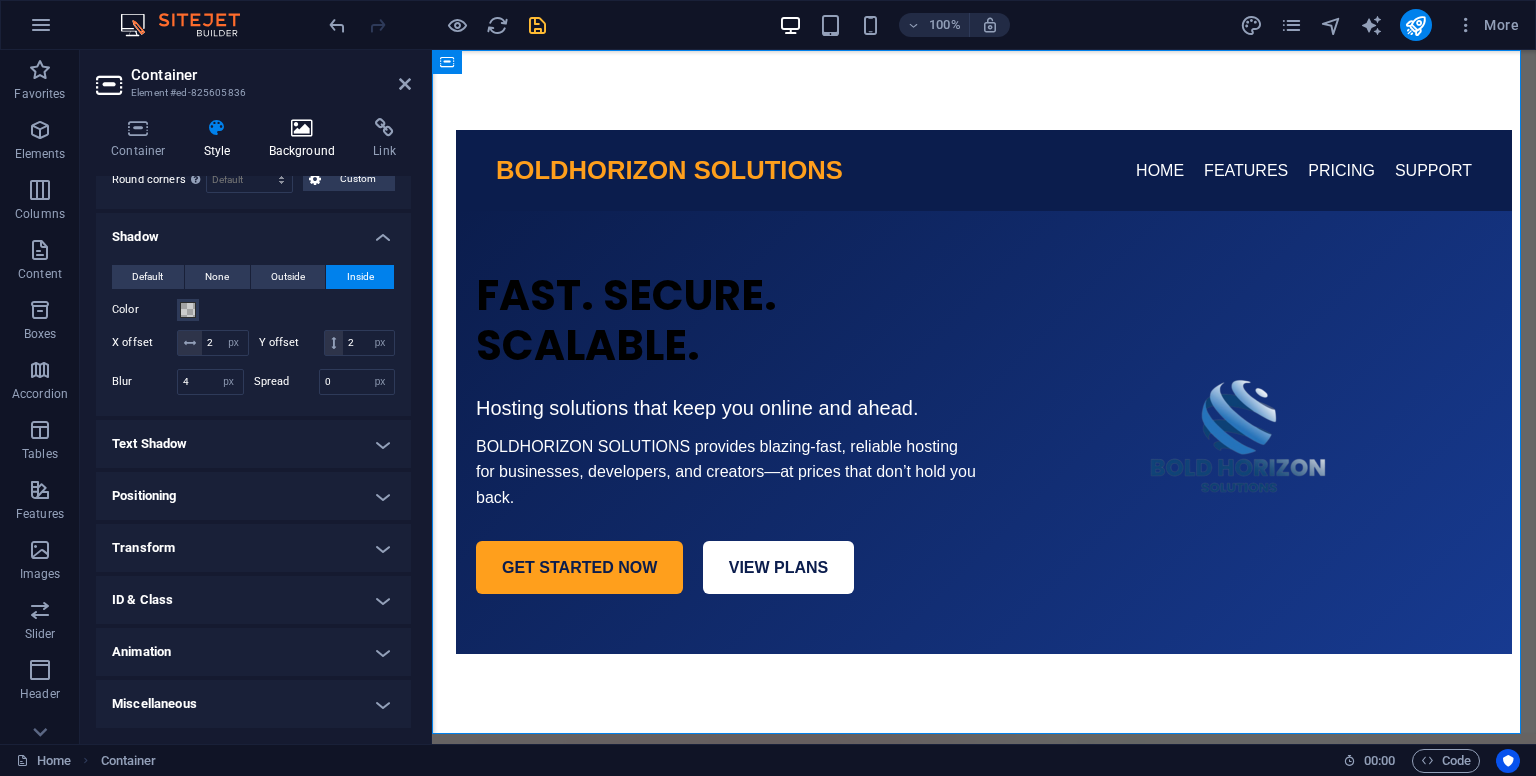 click at bounding box center [302, 128] 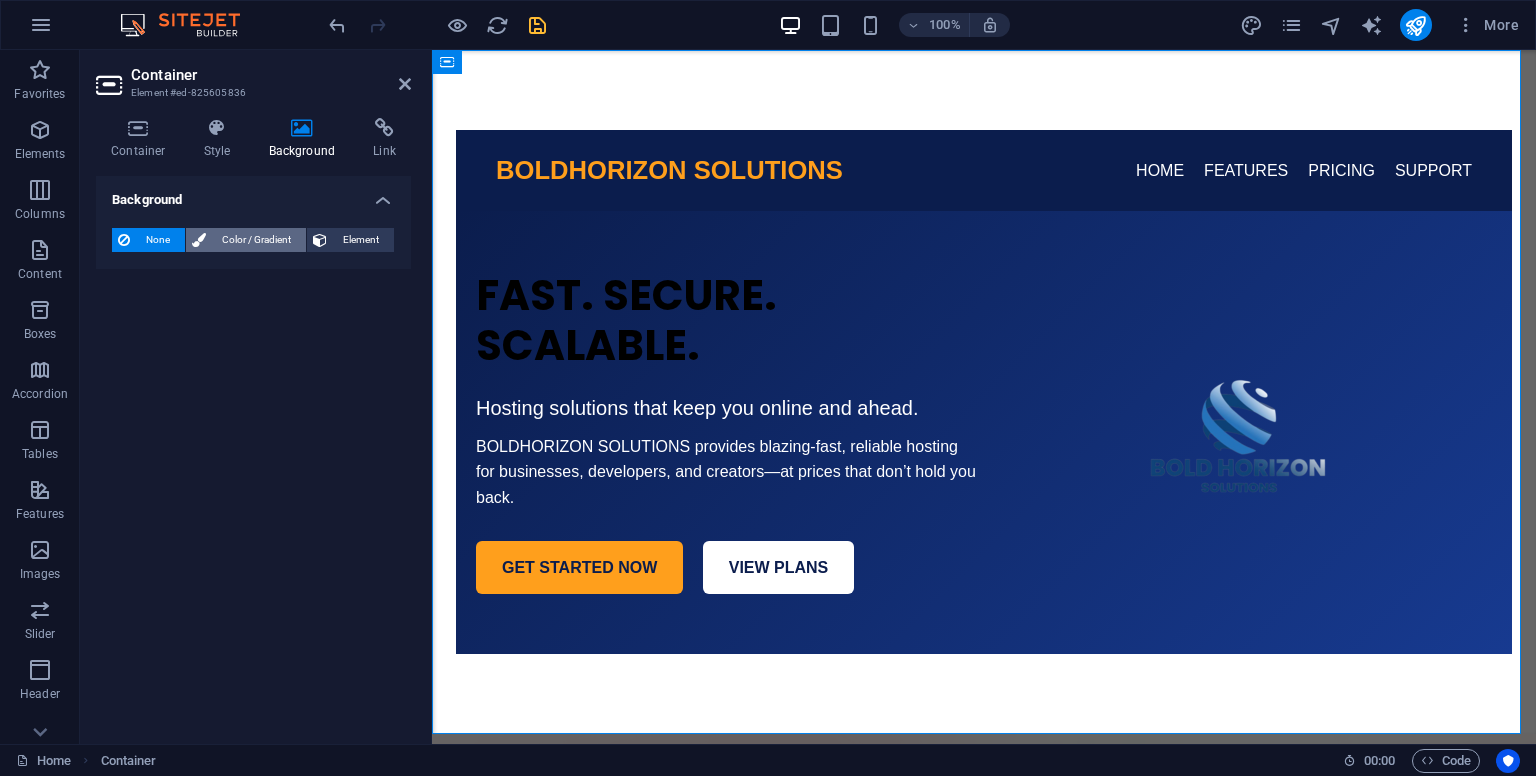 click on "Color / Gradient" at bounding box center [256, 240] 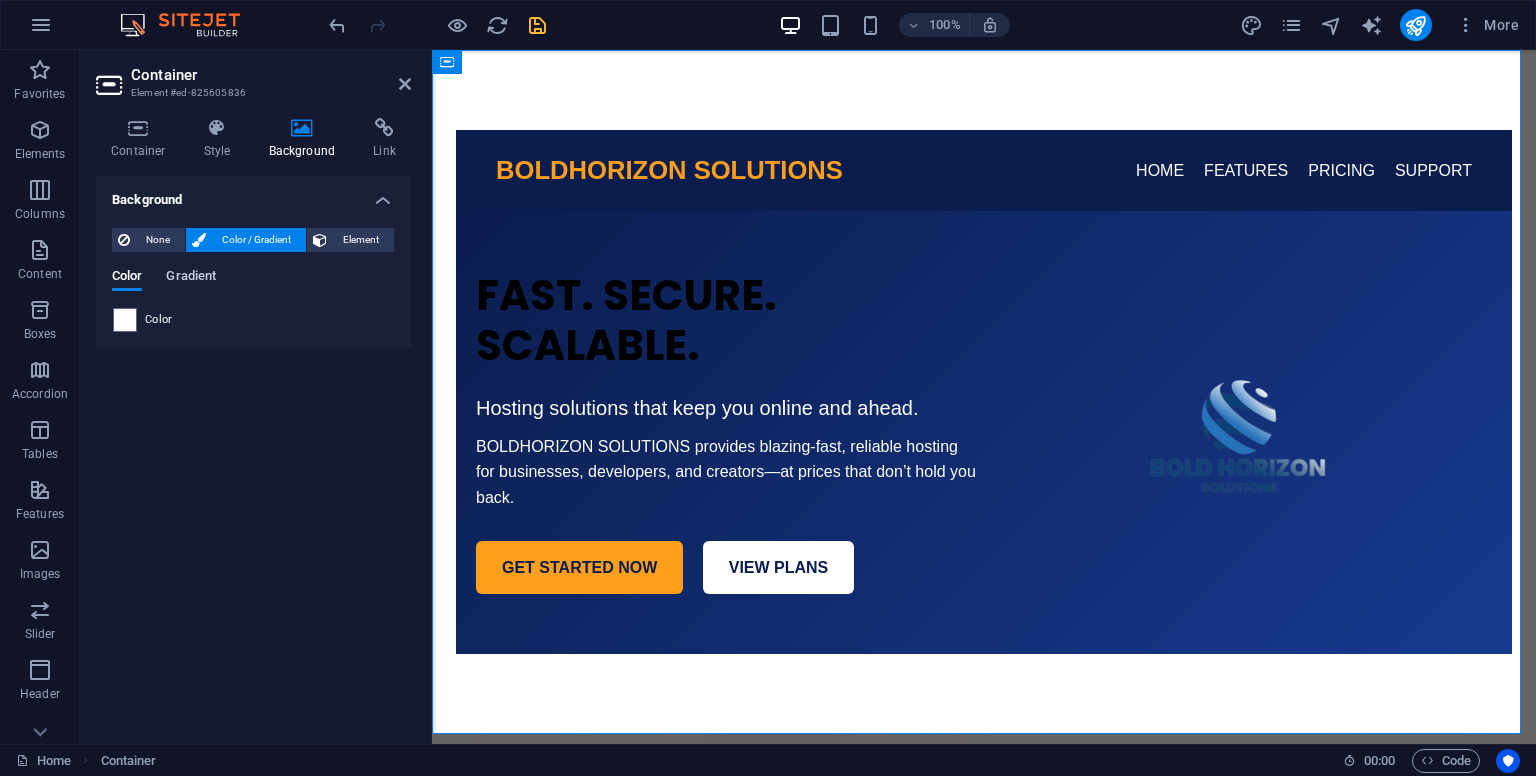 click on "Gradient" at bounding box center (191, 278) 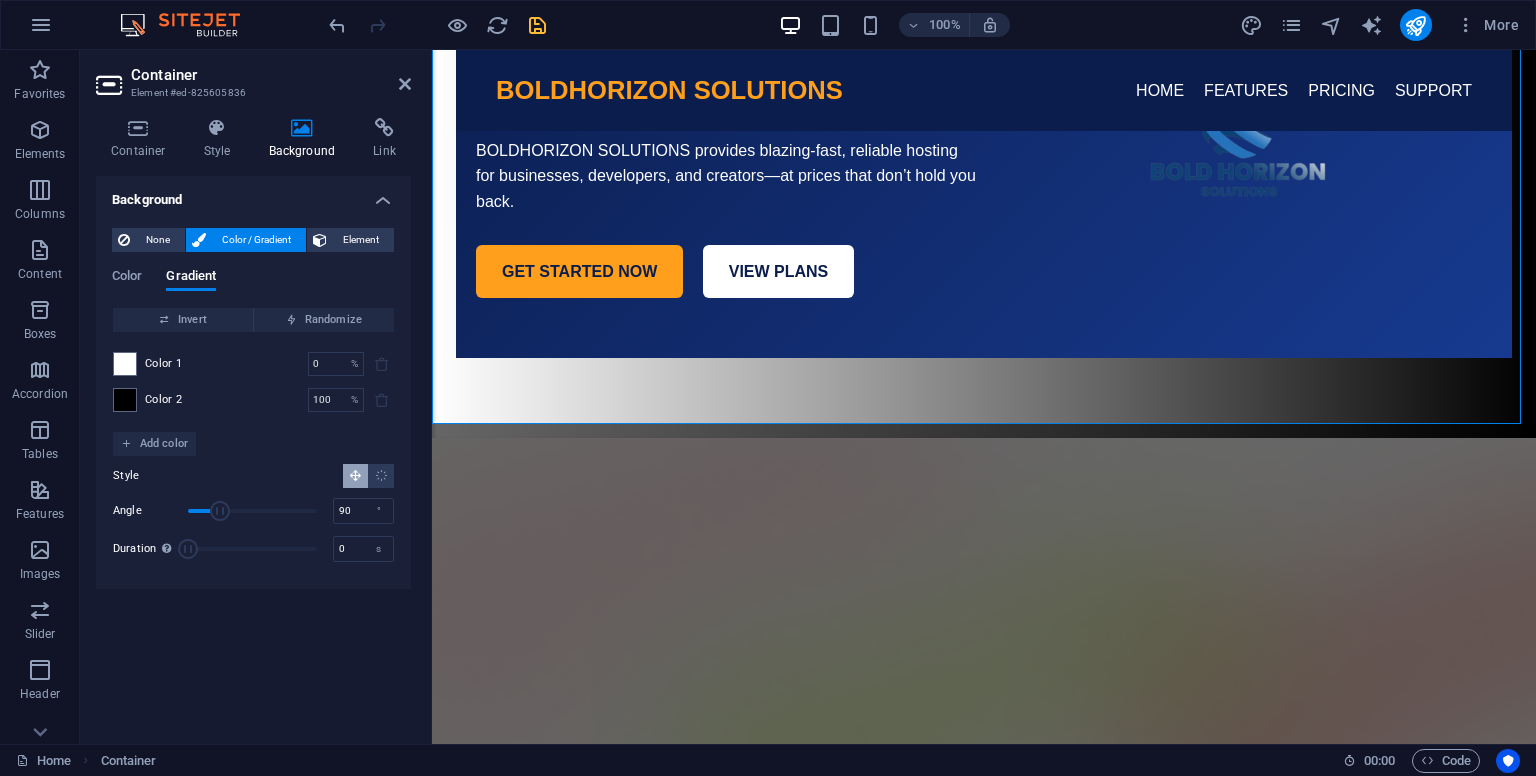 scroll, scrollTop: 275, scrollLeft: 0, axis: vertical 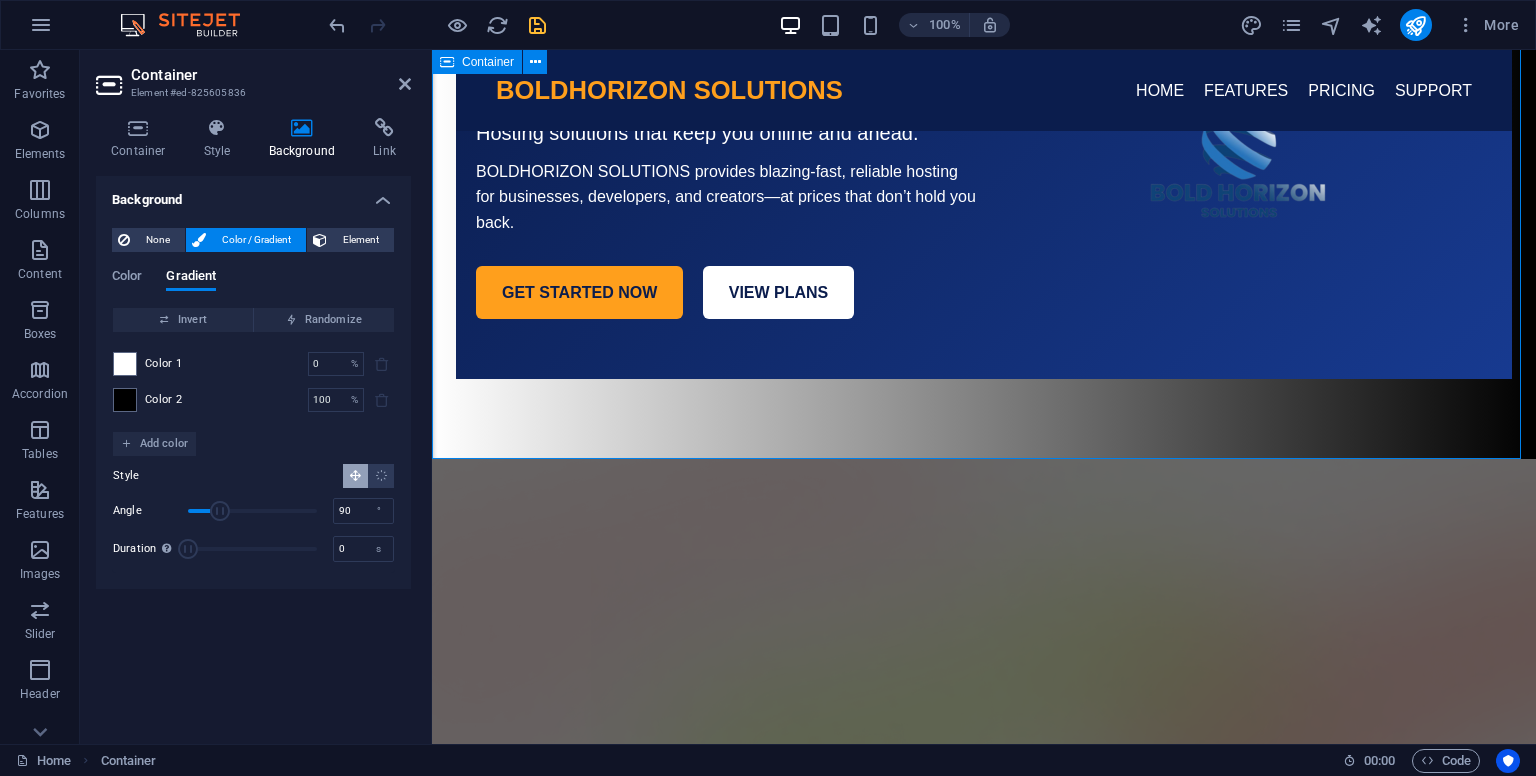 click on "Color 2 100 % ​" at bounding box center (253, 400) 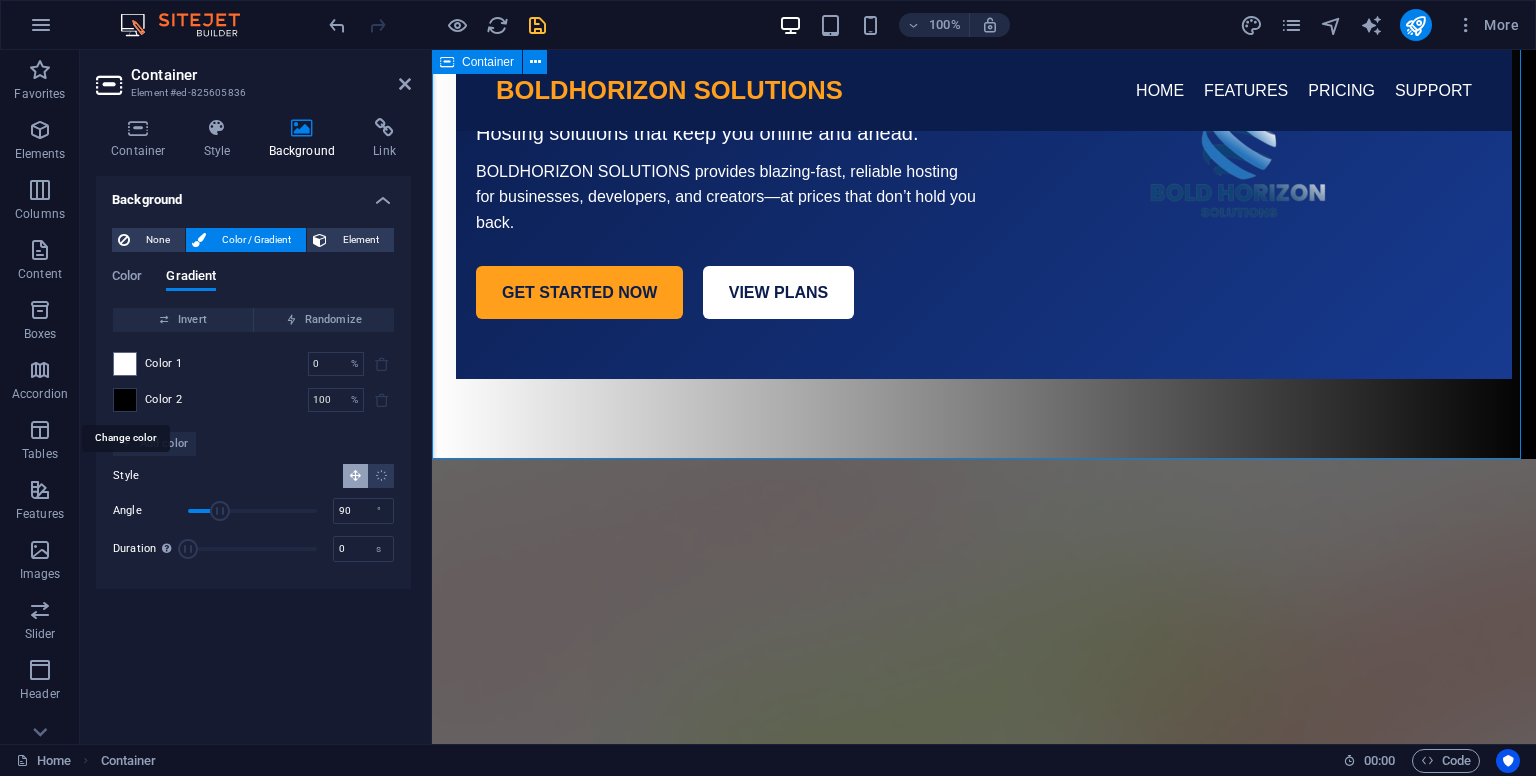 click at bounding box center [125, 400] 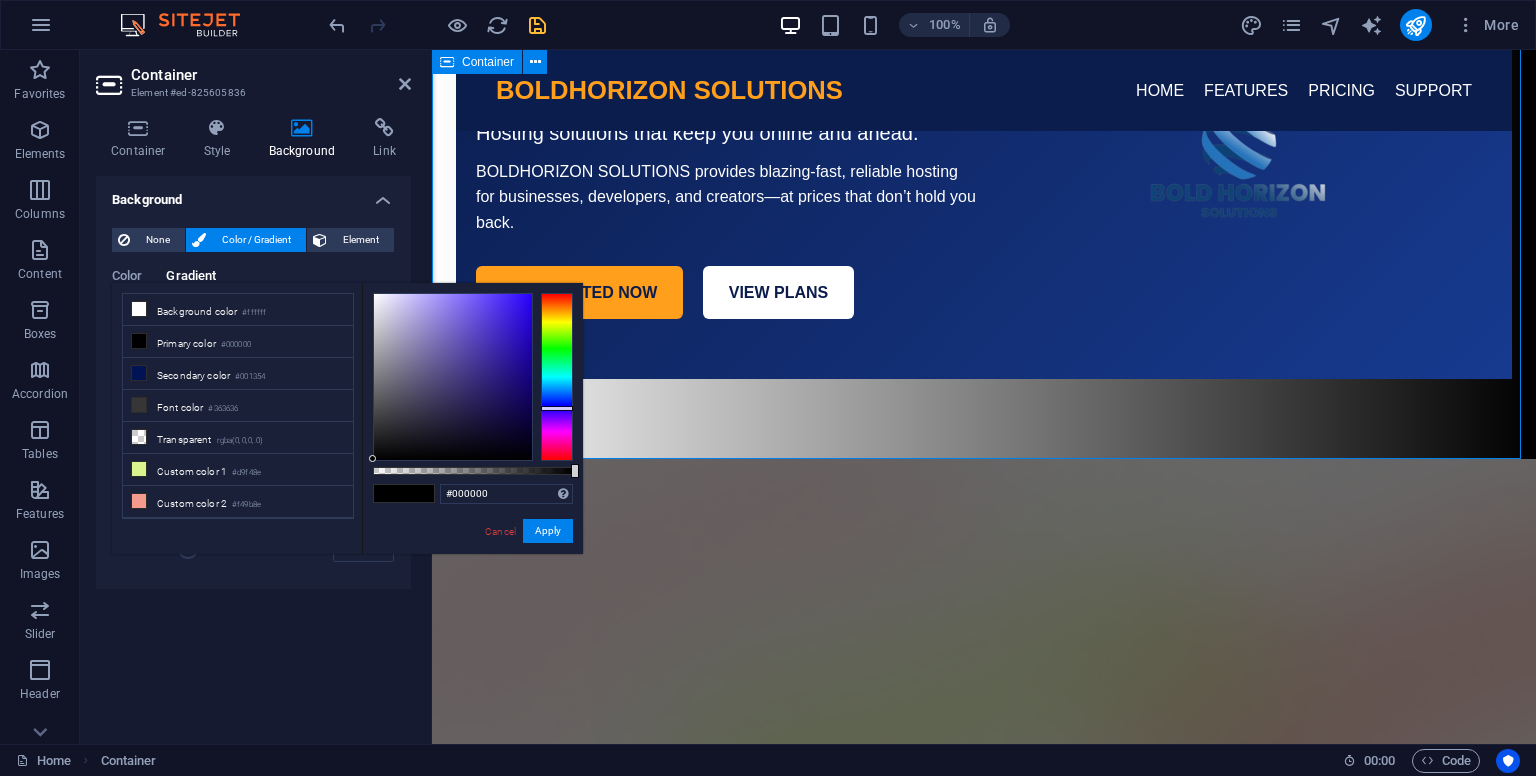 click at bounding box center (557, 377) 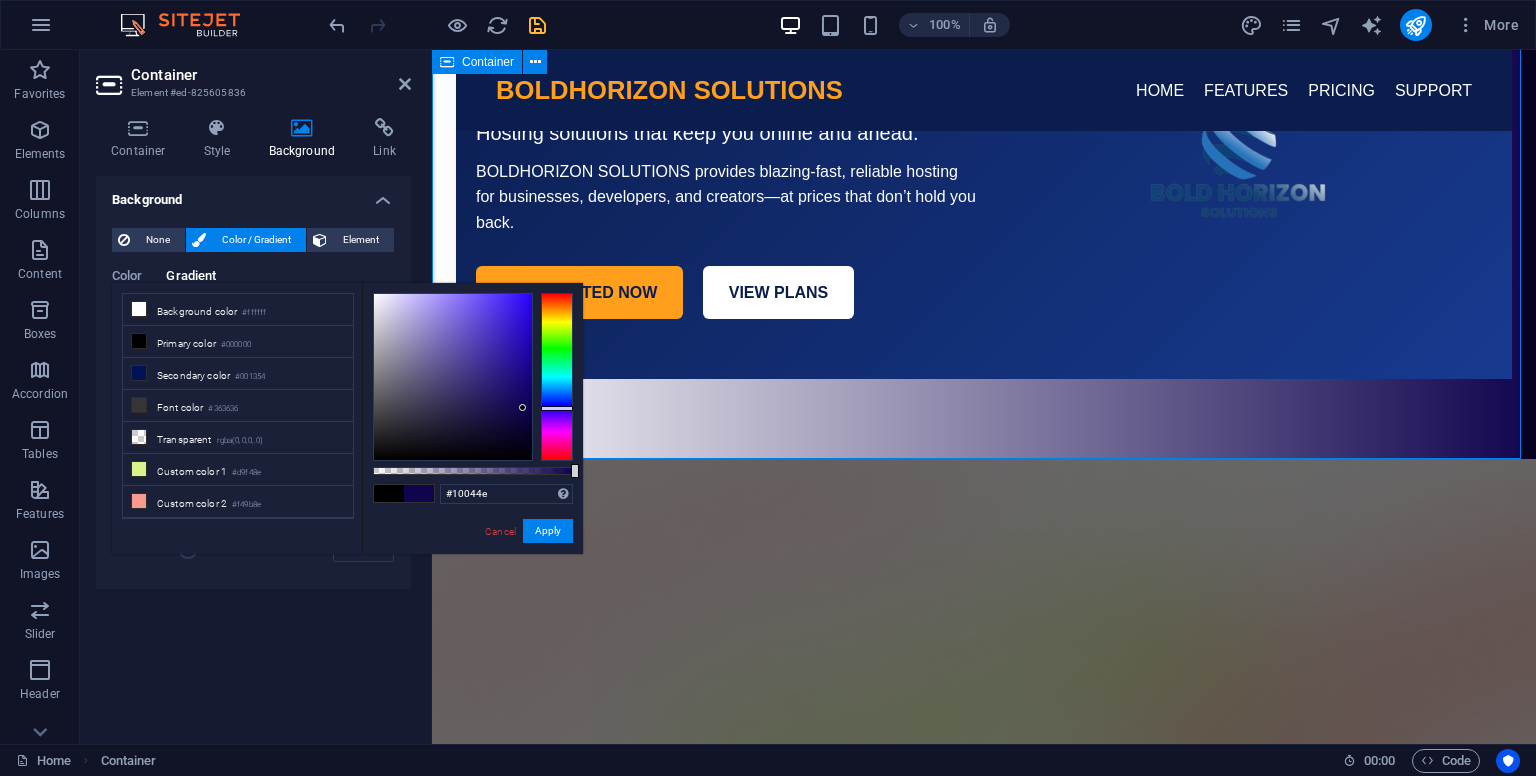 click at bounding box center (453, 377) 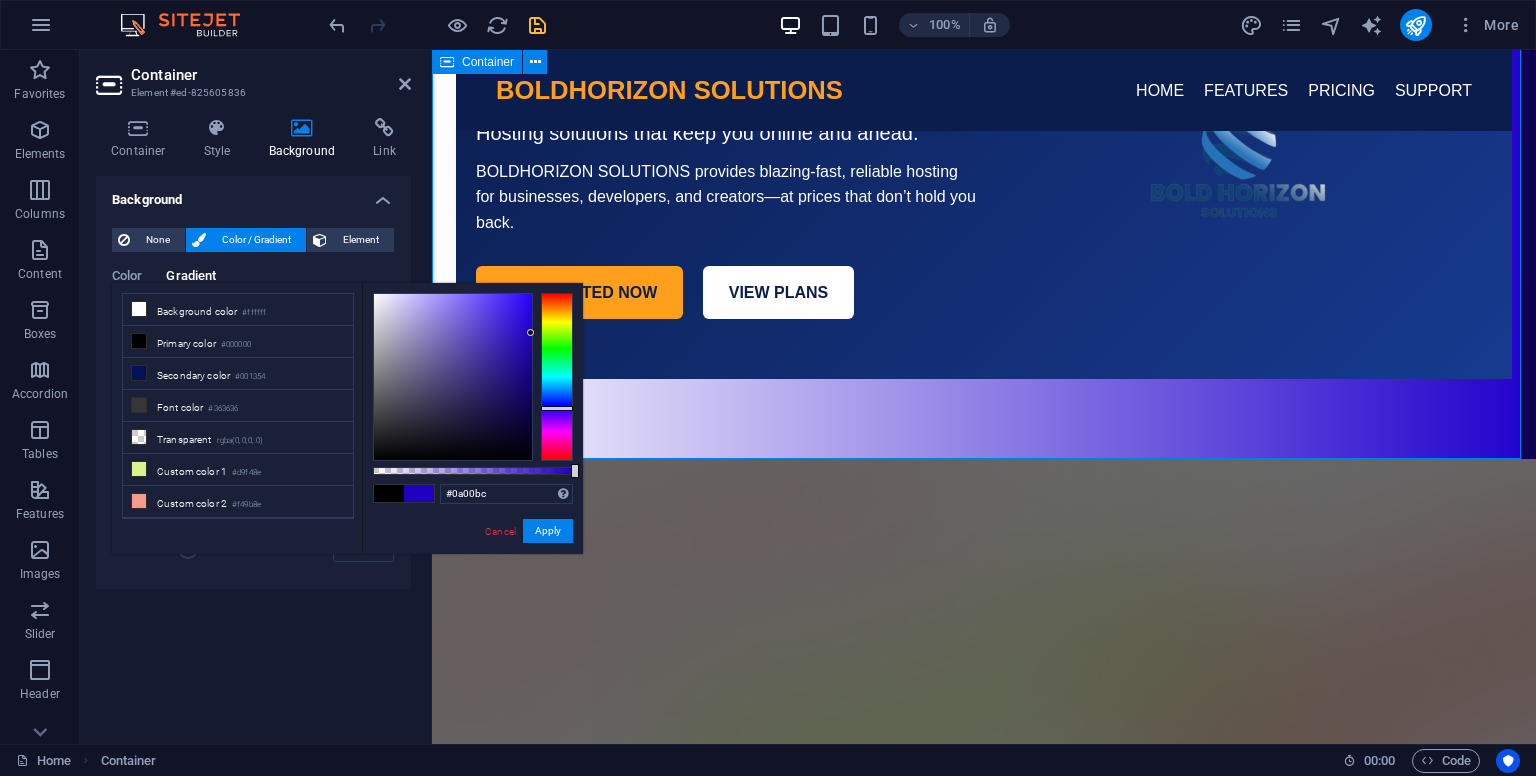 drag, startPoint x: 523, startPoint y: 408, endPoint x: 536, endPoint y: 336, distance: 73.1642 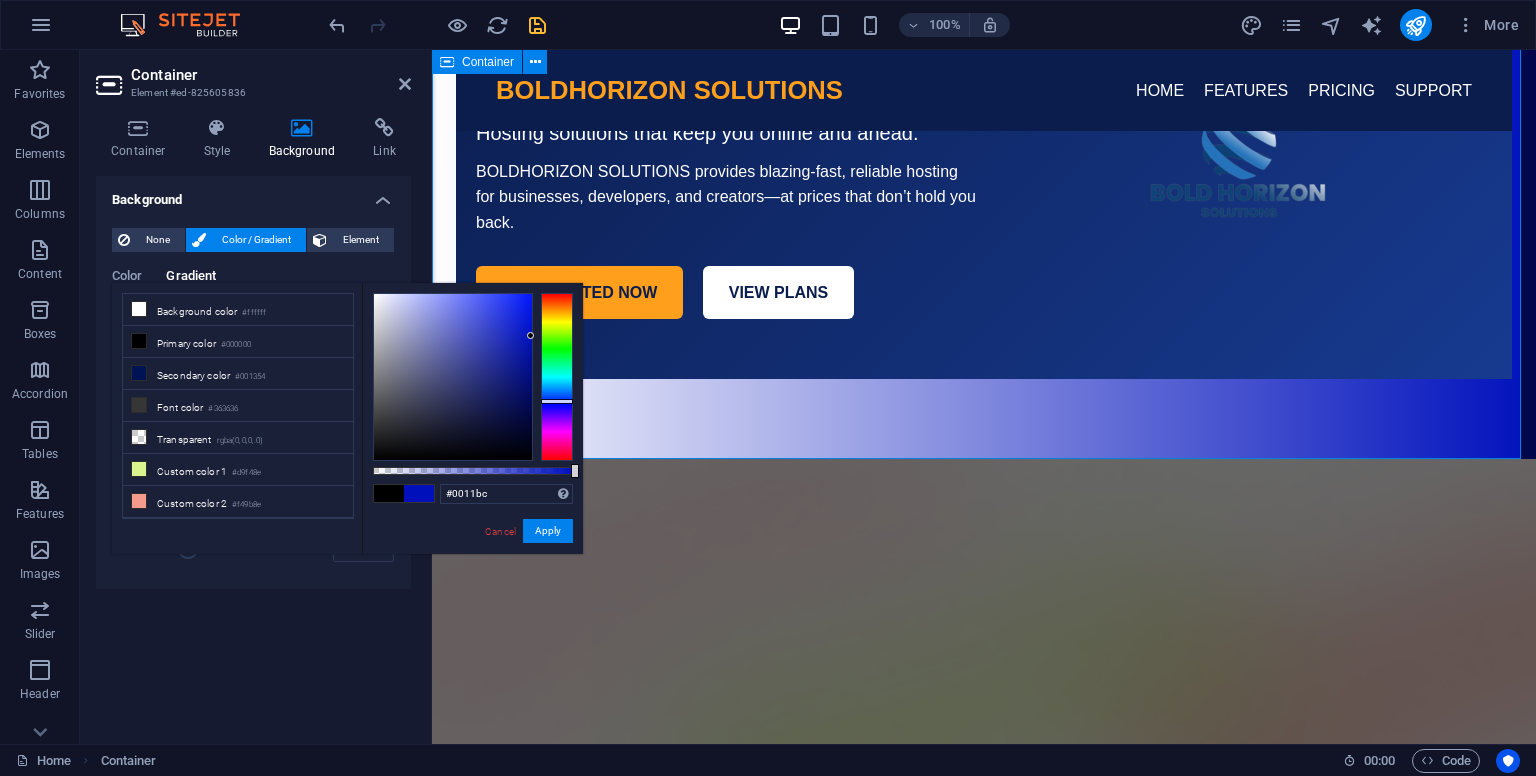 click at bounding box center [557, 377] 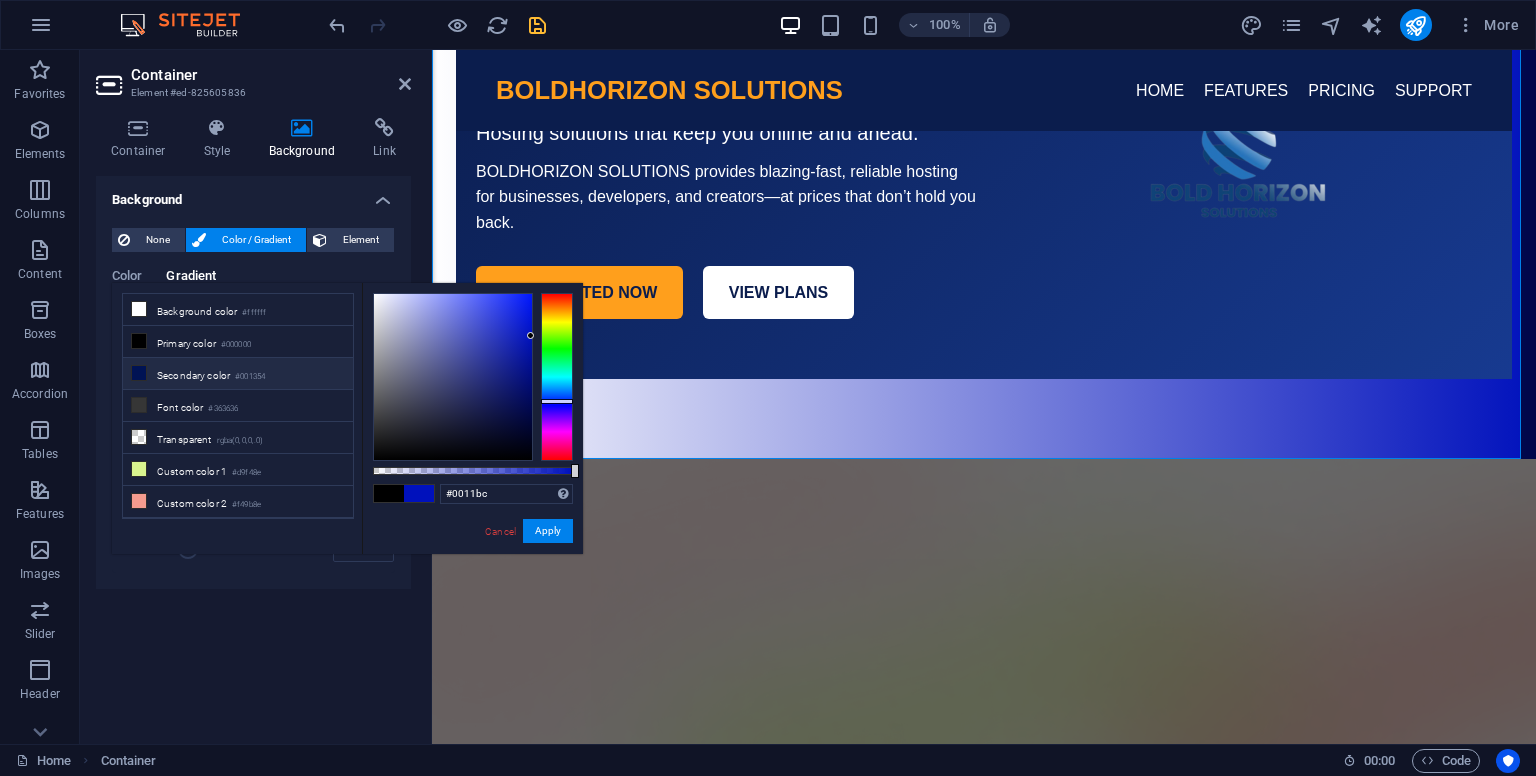 click on "Secondary color
#001354" at bounding box center (238, 374) 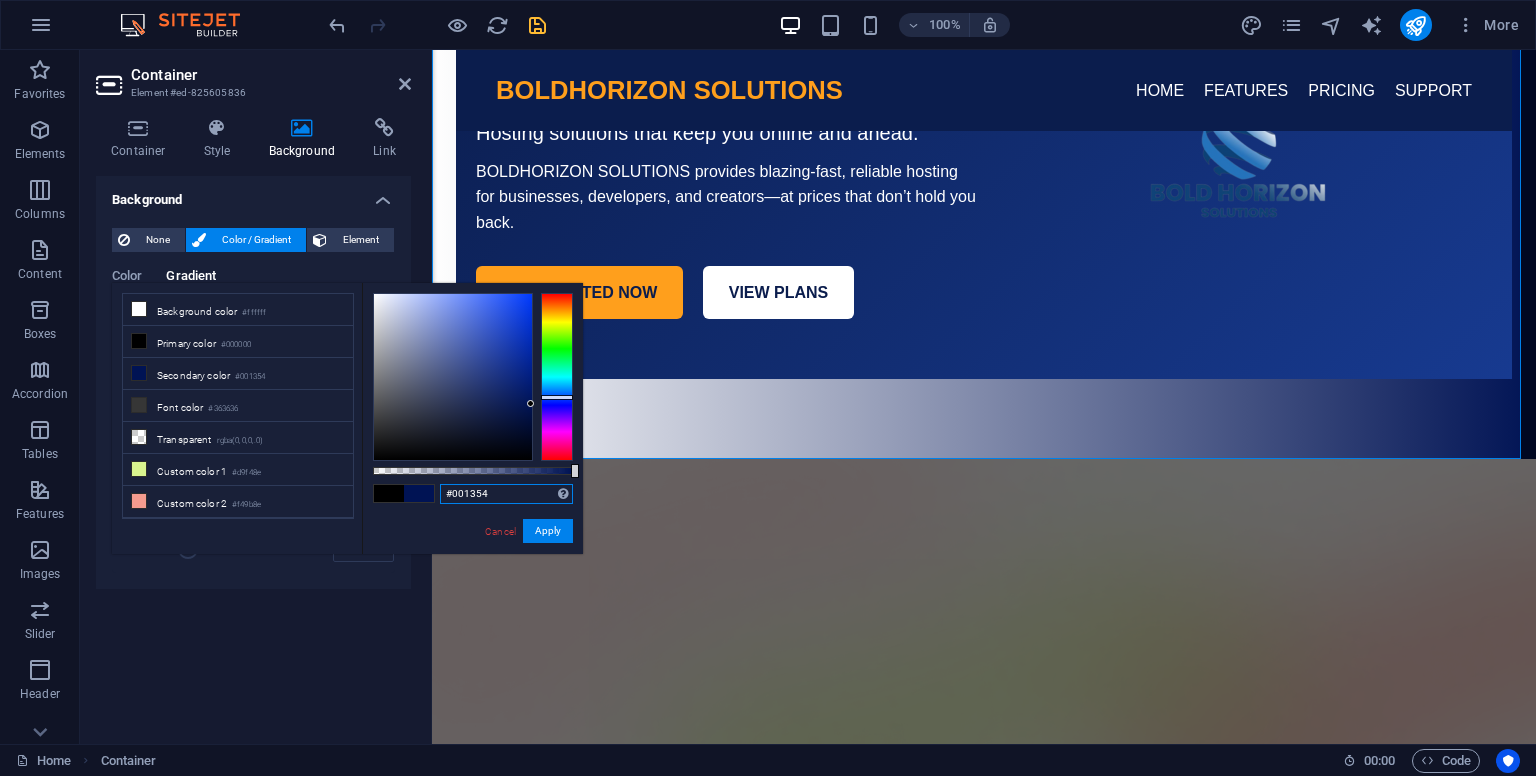 drag, startPoint x: 499, startPoint y: 499, endPoint x: 449, endPoint y: 495, distance: 50.159744 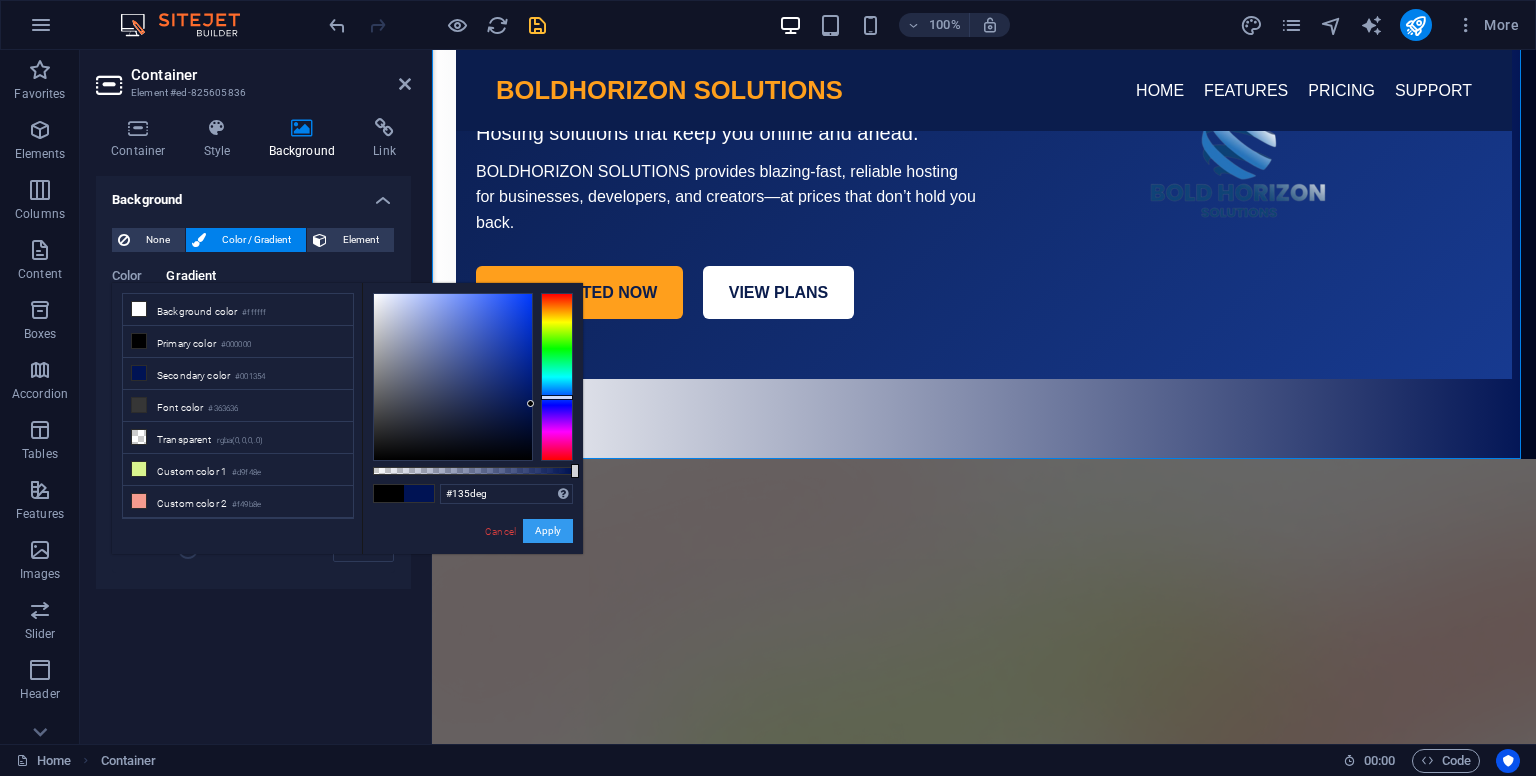 click on "Apply" at bounding box center [548, 531] 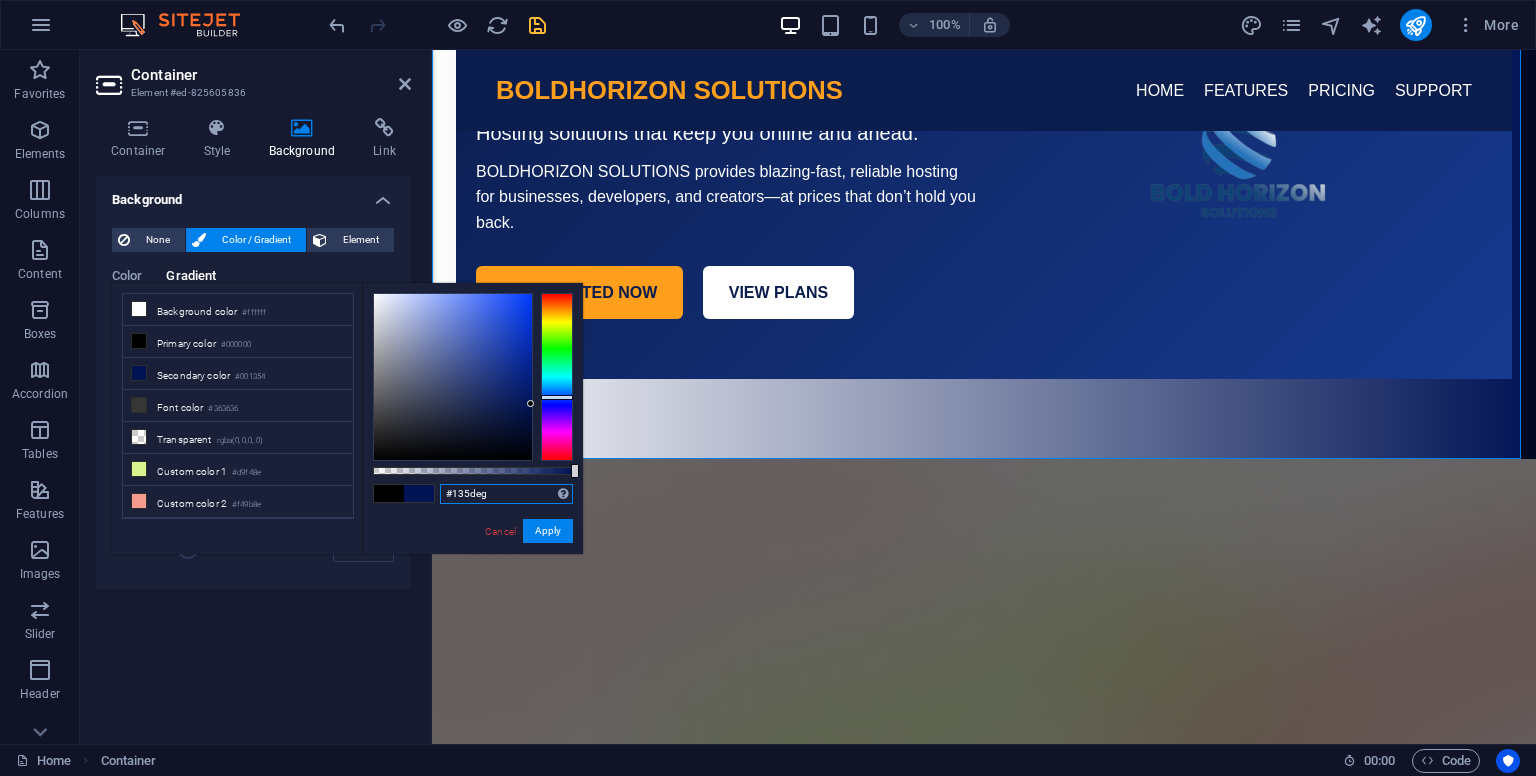 drag, startPoint x: 489, startPoint y: 486, endPoint x: 452, endPoint y: 496, distance: 38.327538 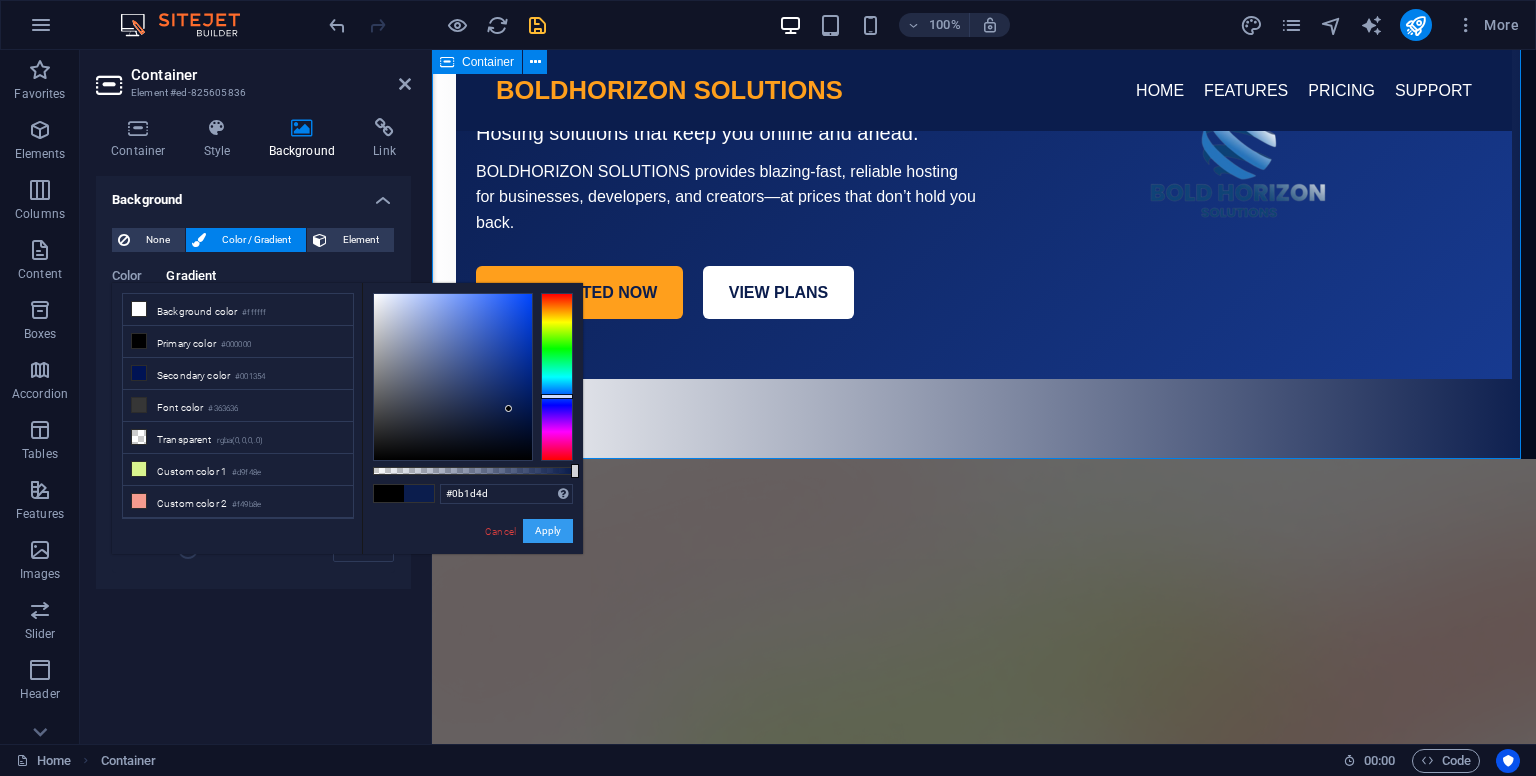 click on "Apply" at bounding box center [548, 531] 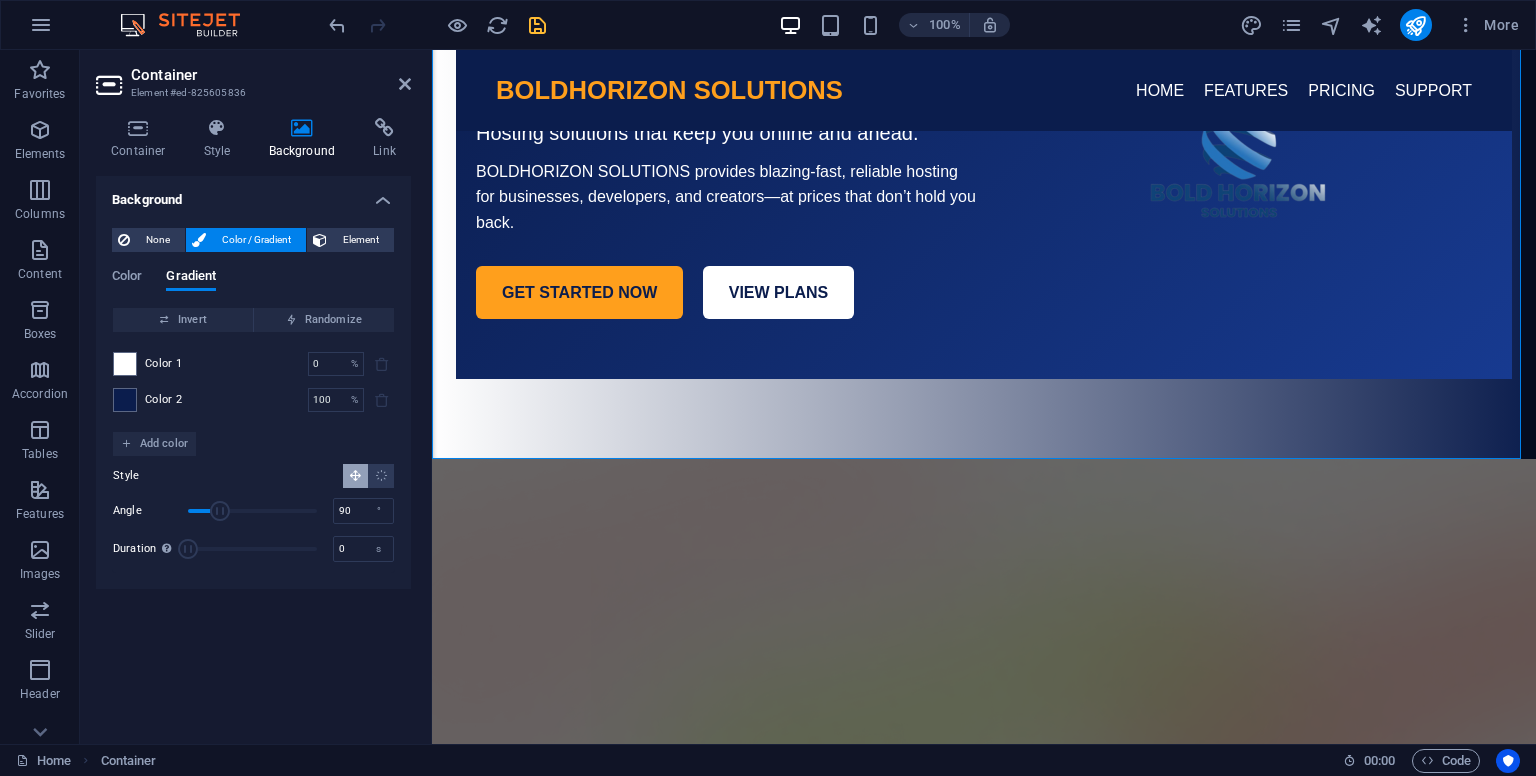scroll, scrollTop: 0, scrollLeft: 0, axis: both 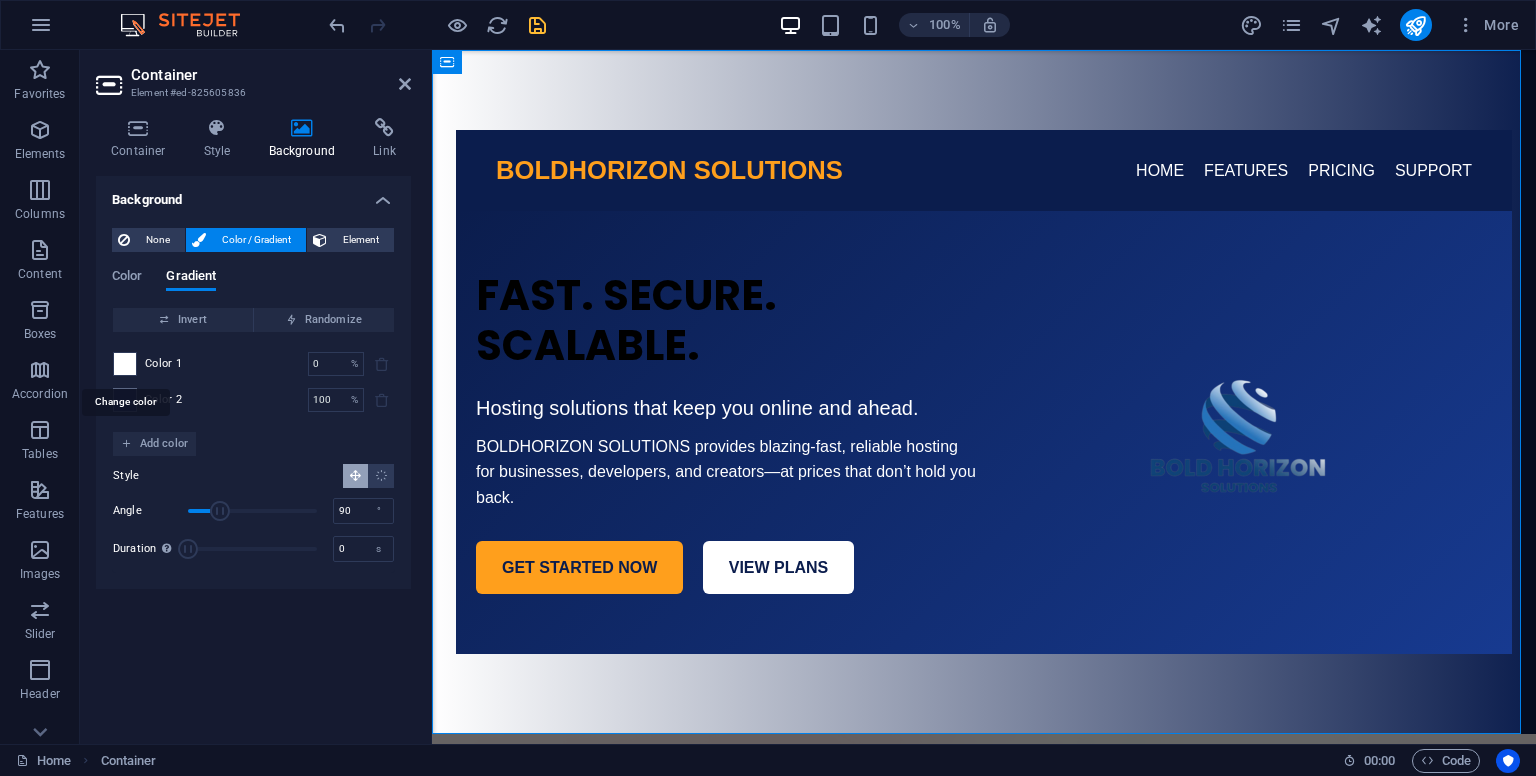 click at bounding box center (125, 364) 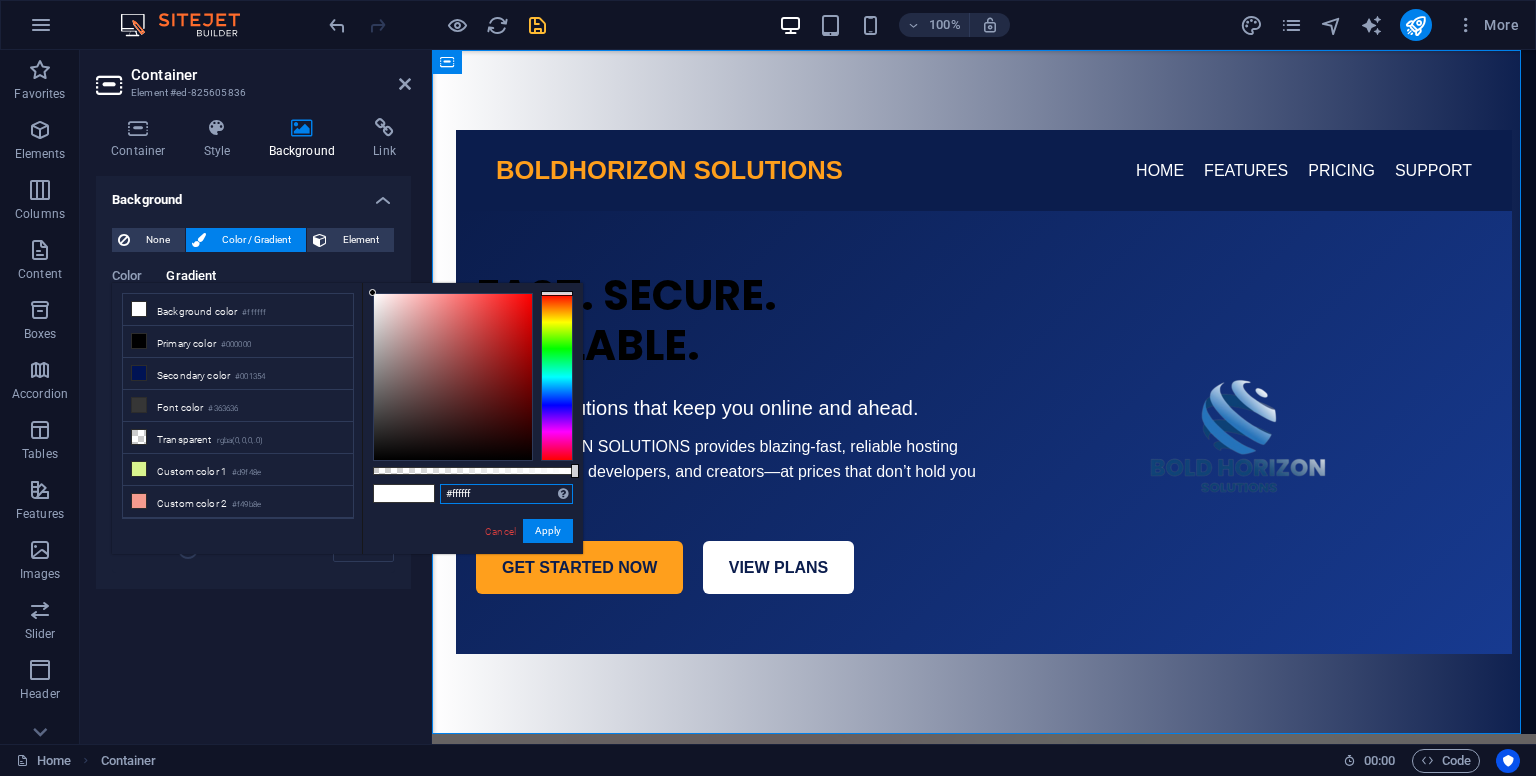 drag, startPoint x: 490, startPoint y: 493, endPoint x: 449, endPoint y: 497, distance: 41.19466 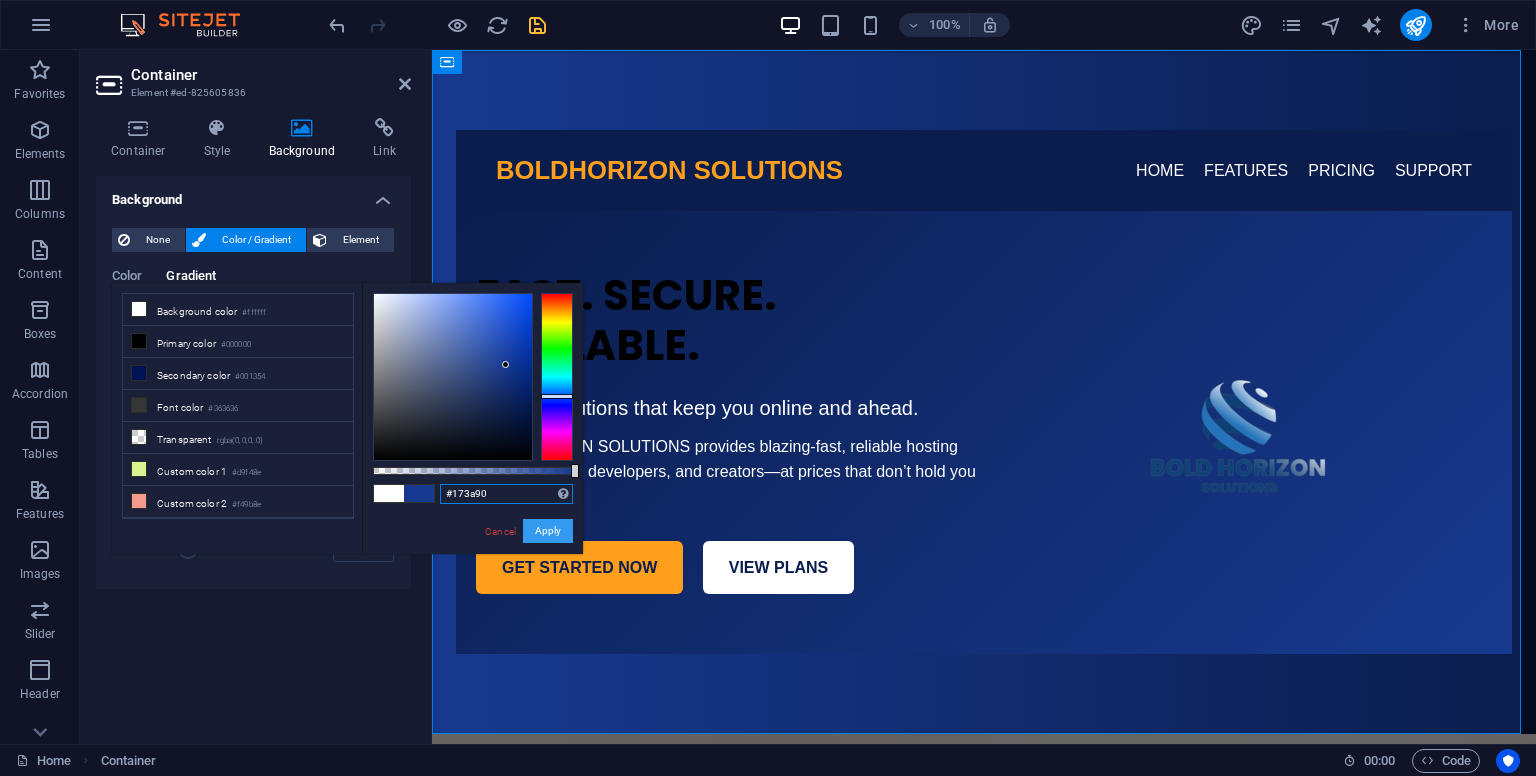 type on "#173a90" 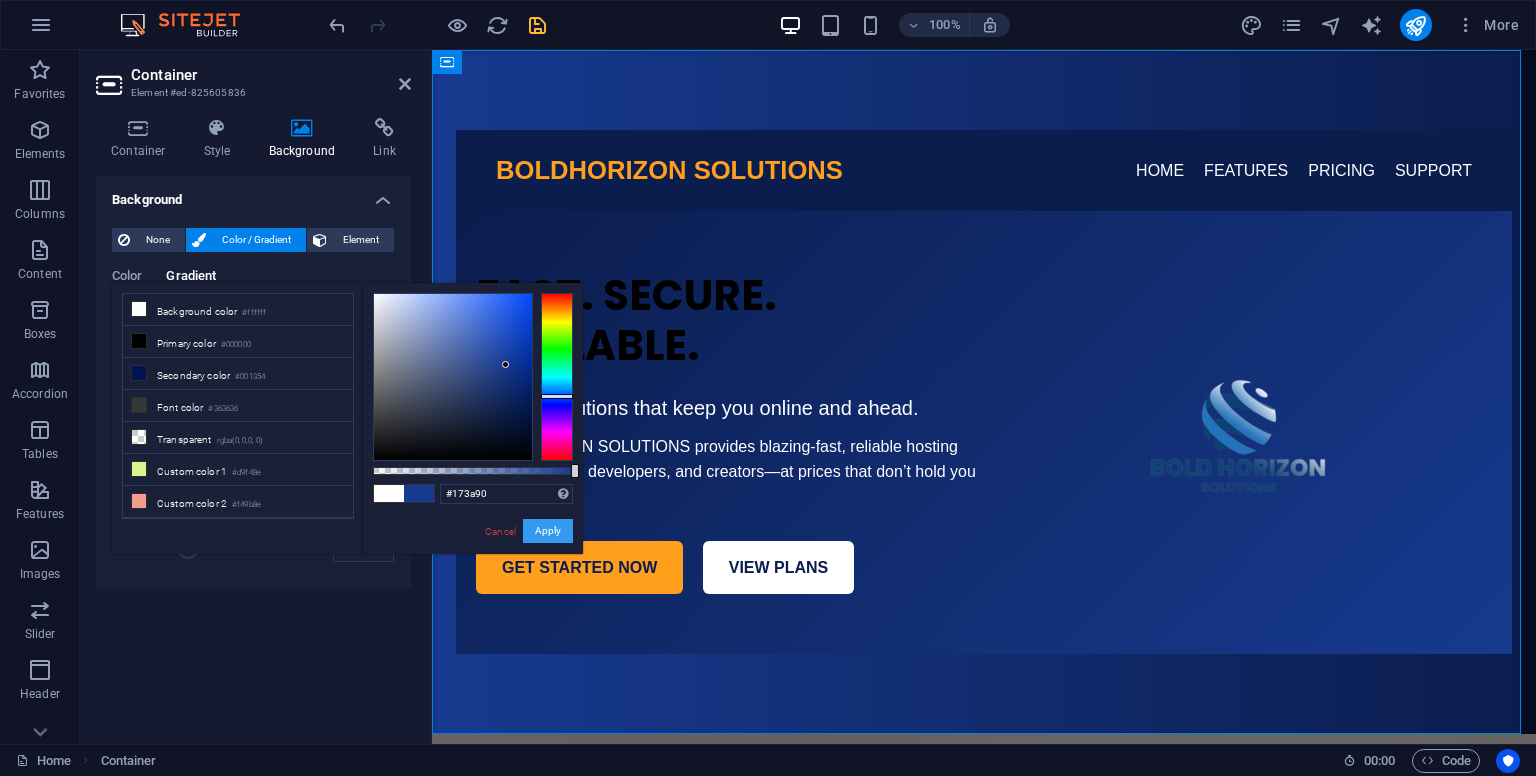 click on "Apply" at bounding box center (548, 531) 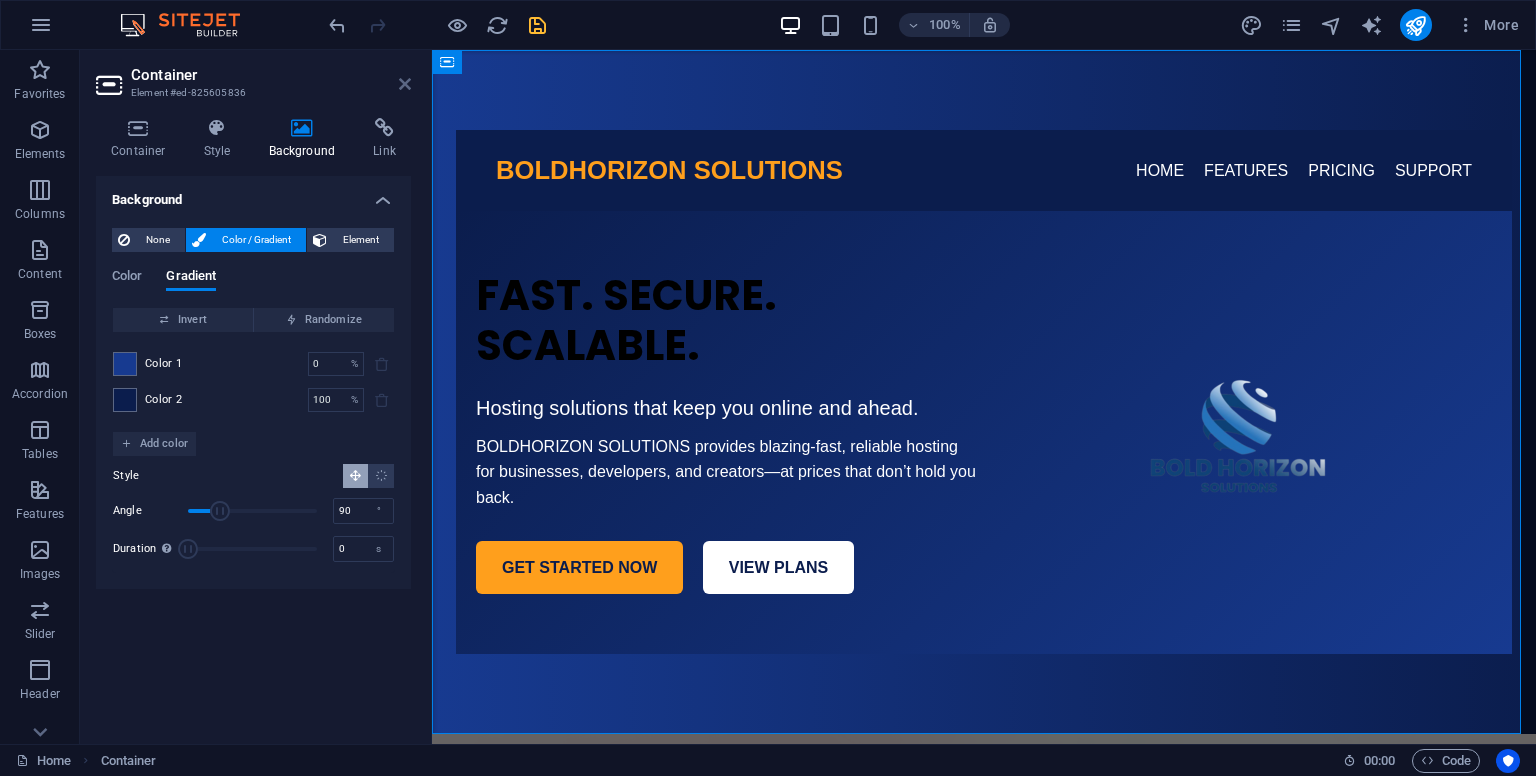 click at bounding box center [405, 84] 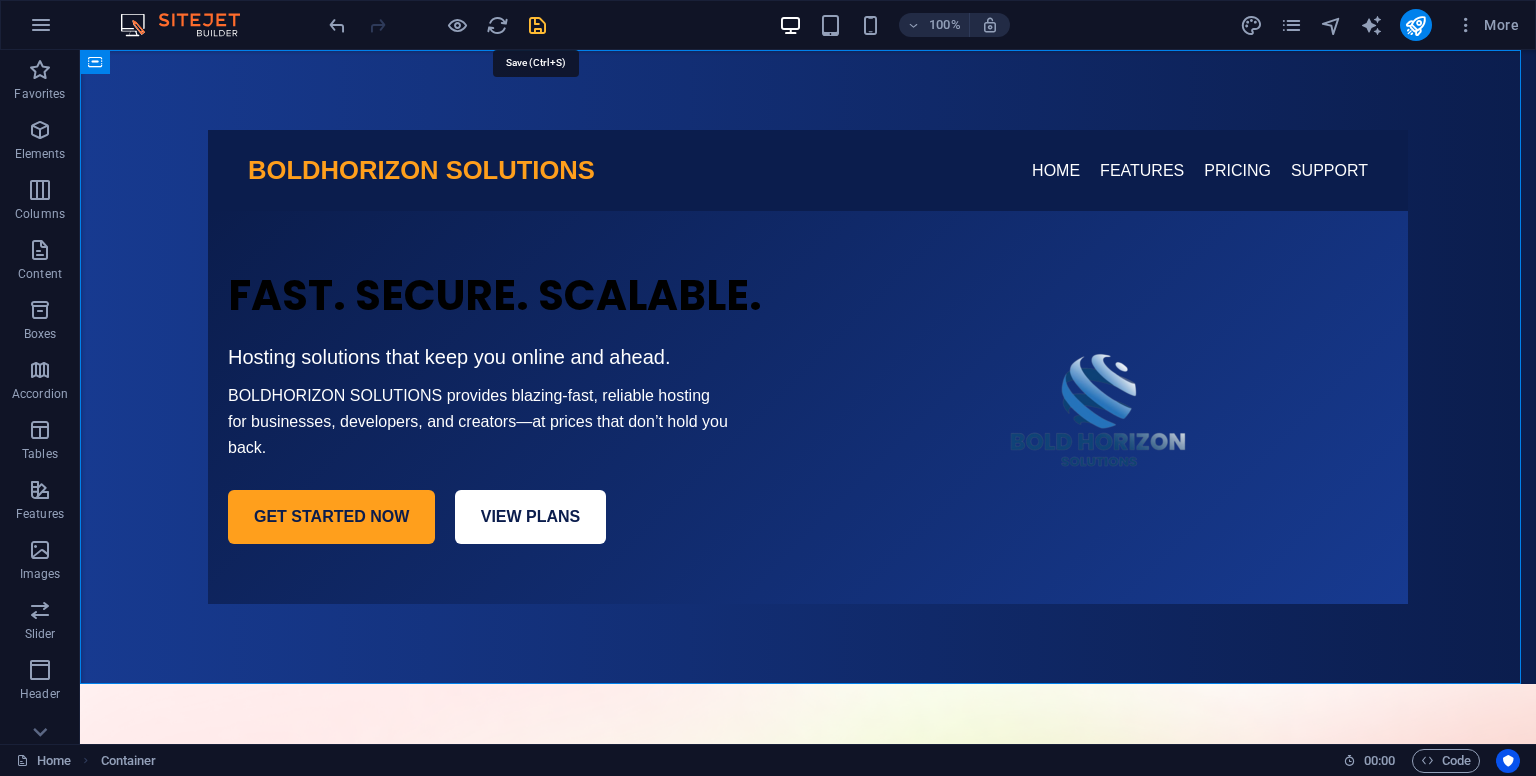 click at bounding box center [537, 25] 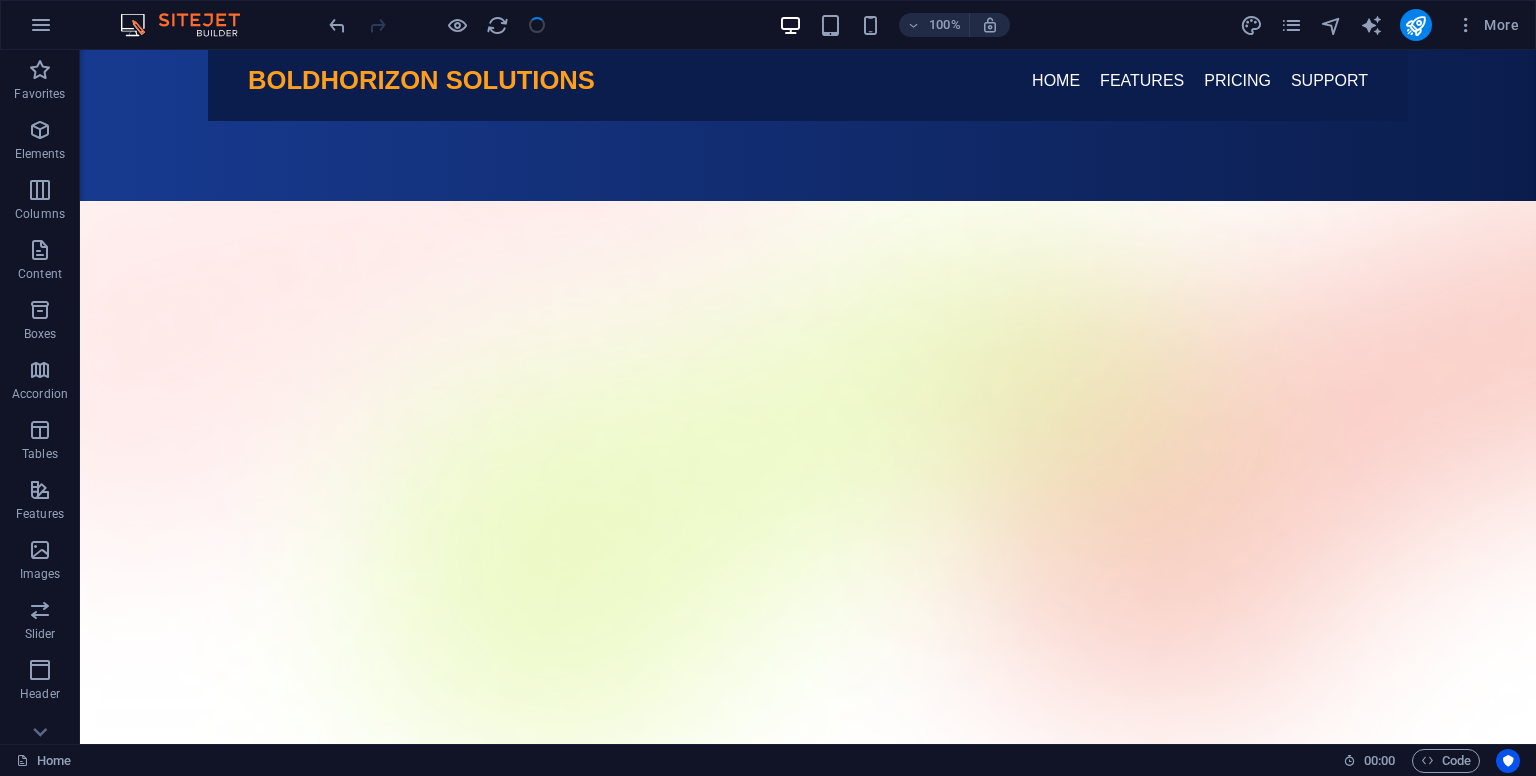 scroll, scrollTop: 0, scrollLeft: 0, axis: both 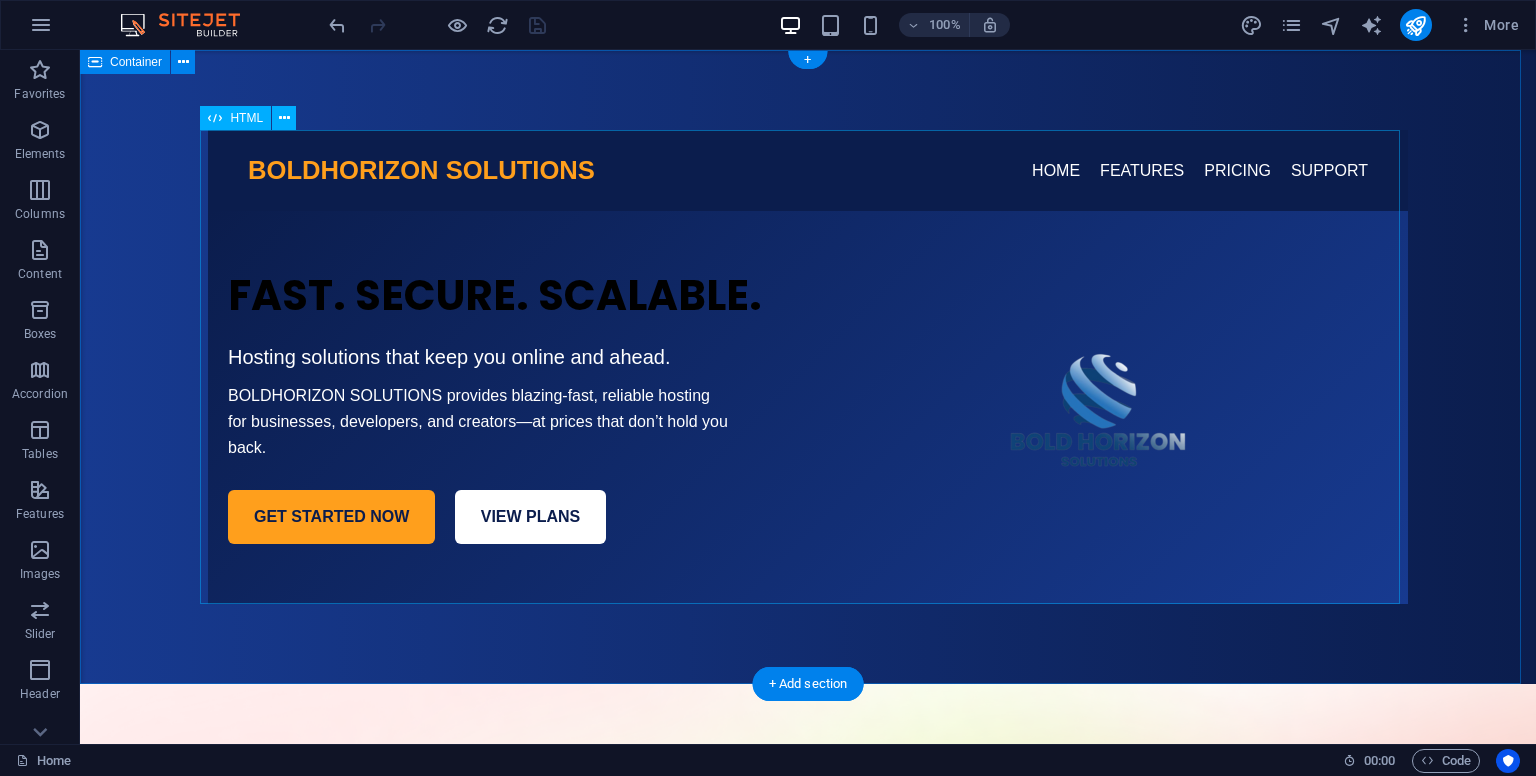 click on "BOLDHORIZON Solution
BOLDHORIZON SOLUTIONS
HOME
FEATURES
PRICING
SUPPORT
FAST. SECURE. SCALABLE.
Hosting solutions that keep you online and ahead.
BOLDHORIZON SOLUTIONS provides blazing-fast, reliable hosting for businesses, developers, and creators—at prices that don’t hold you back.
GET STARTED NOW
VIEW PLANS" at bounding box center [808, 367] 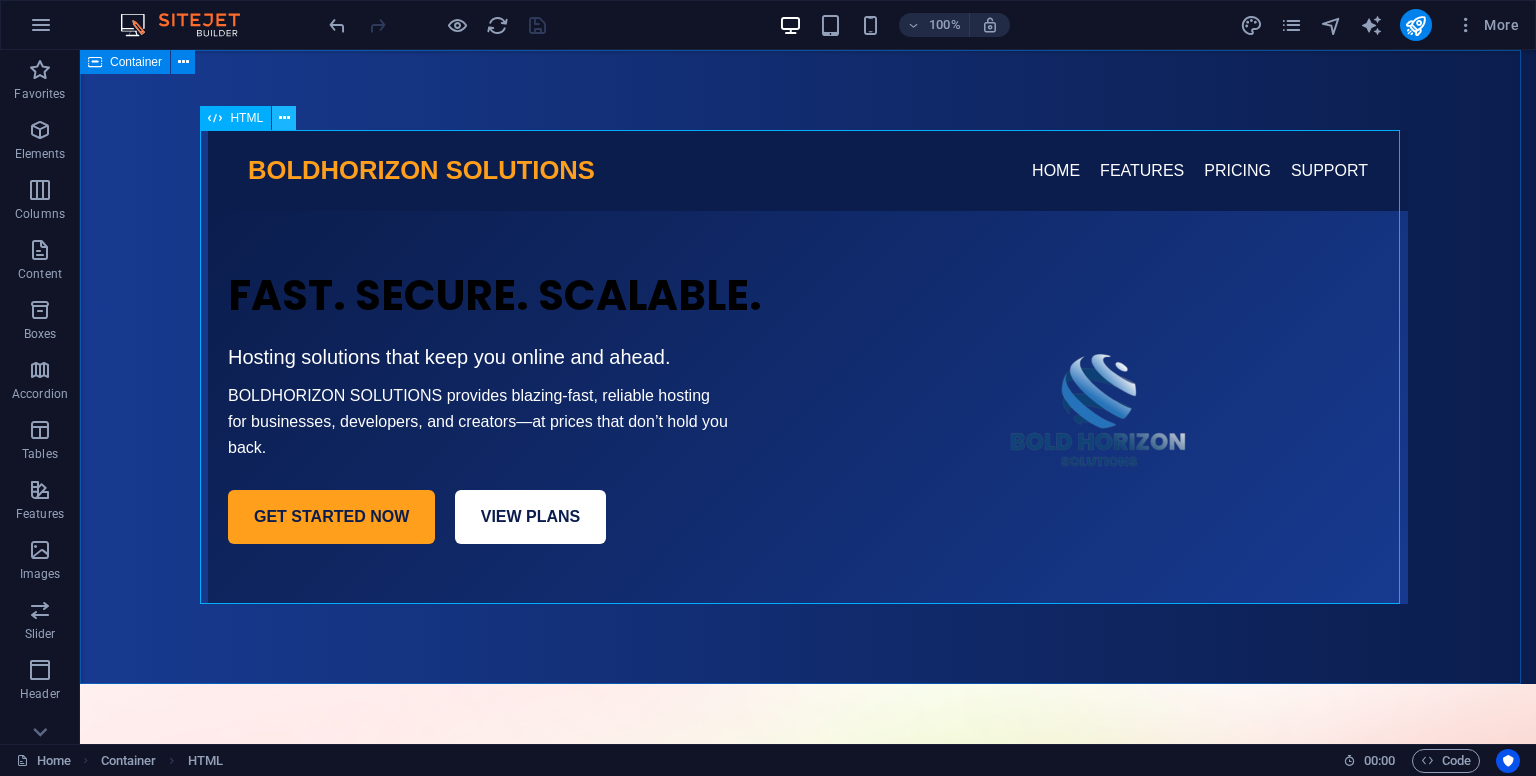 click at bounding box center [284, 118] 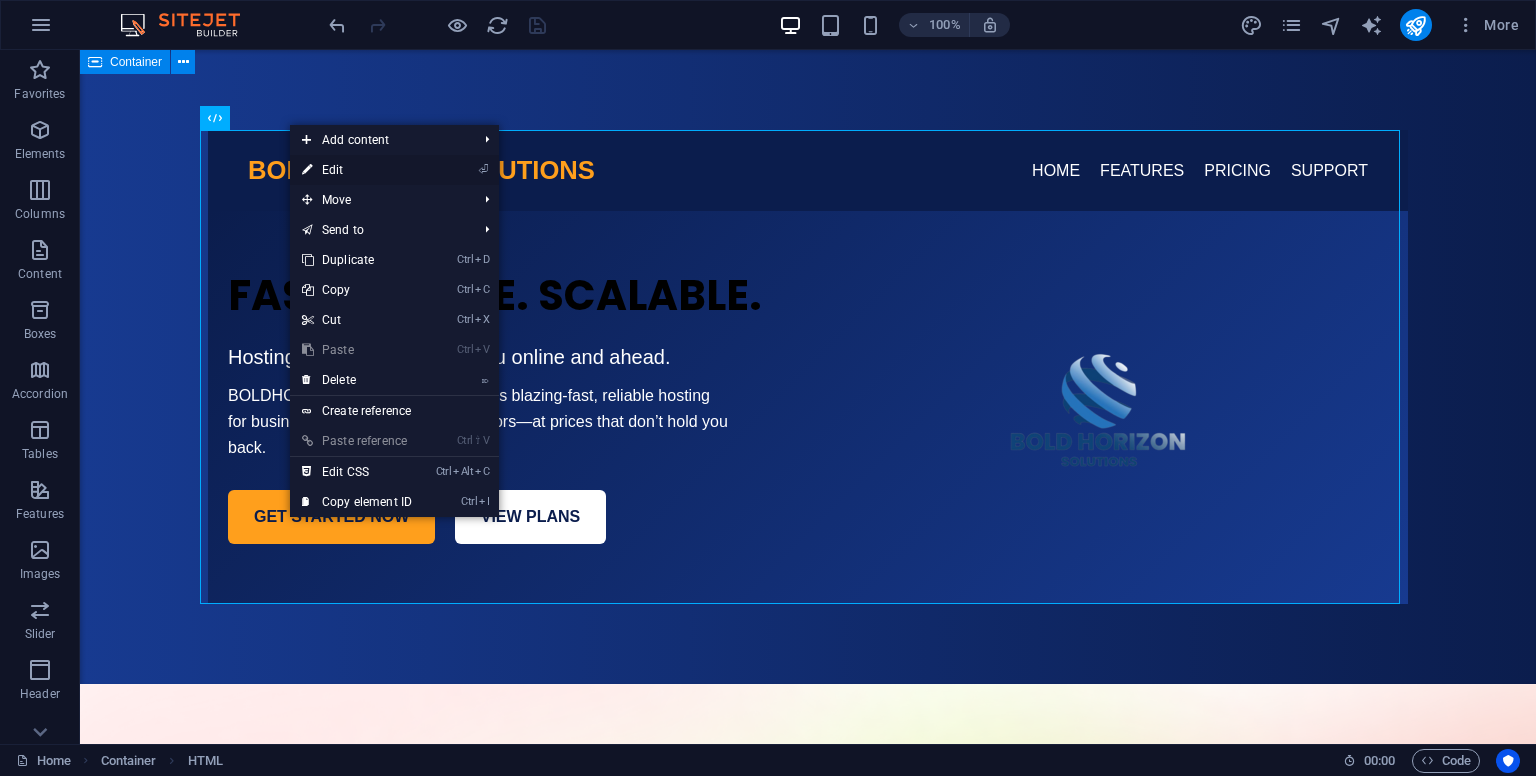 click on "⏎  Edit" at bounding box center (357, 170) 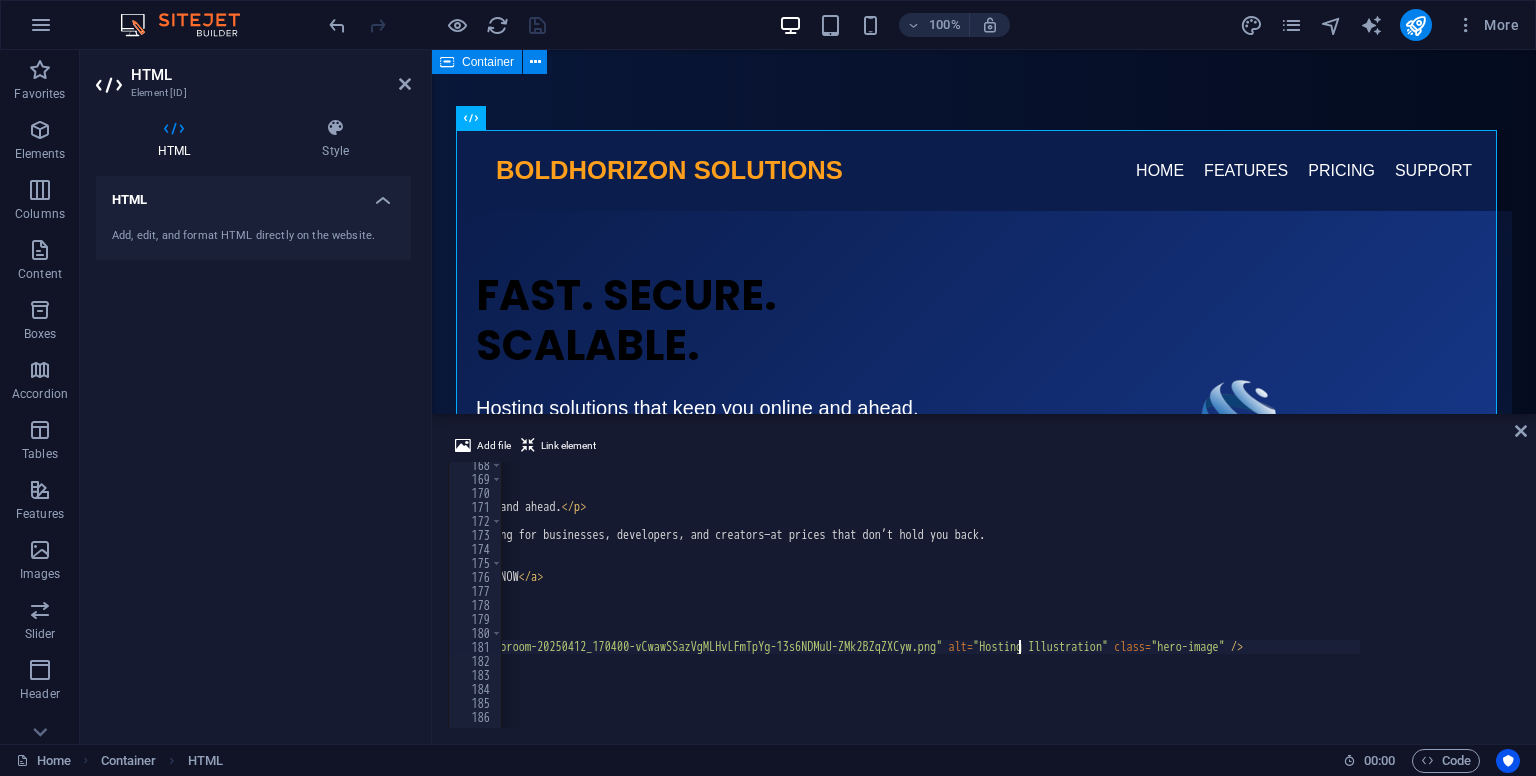 scroll, scrollTop: 2341, scrollLeft: 0, axis: vertical 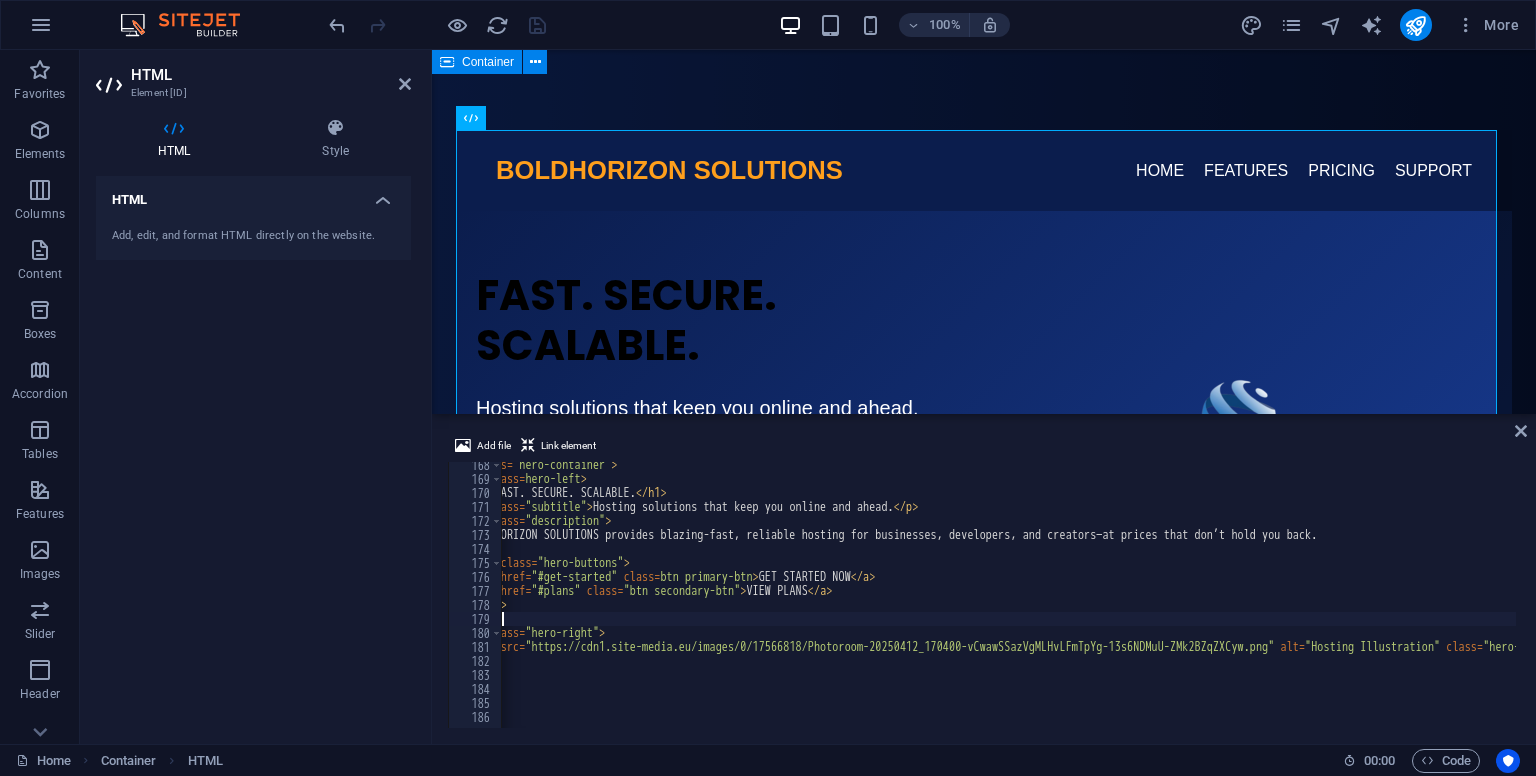 click on "BOLDHORIZON SOLUTIONS provides blazing-fast, reliable hosting for businesses, developers, and creators—at prices that don’t hold you back." at bounding box center (1054, 603) 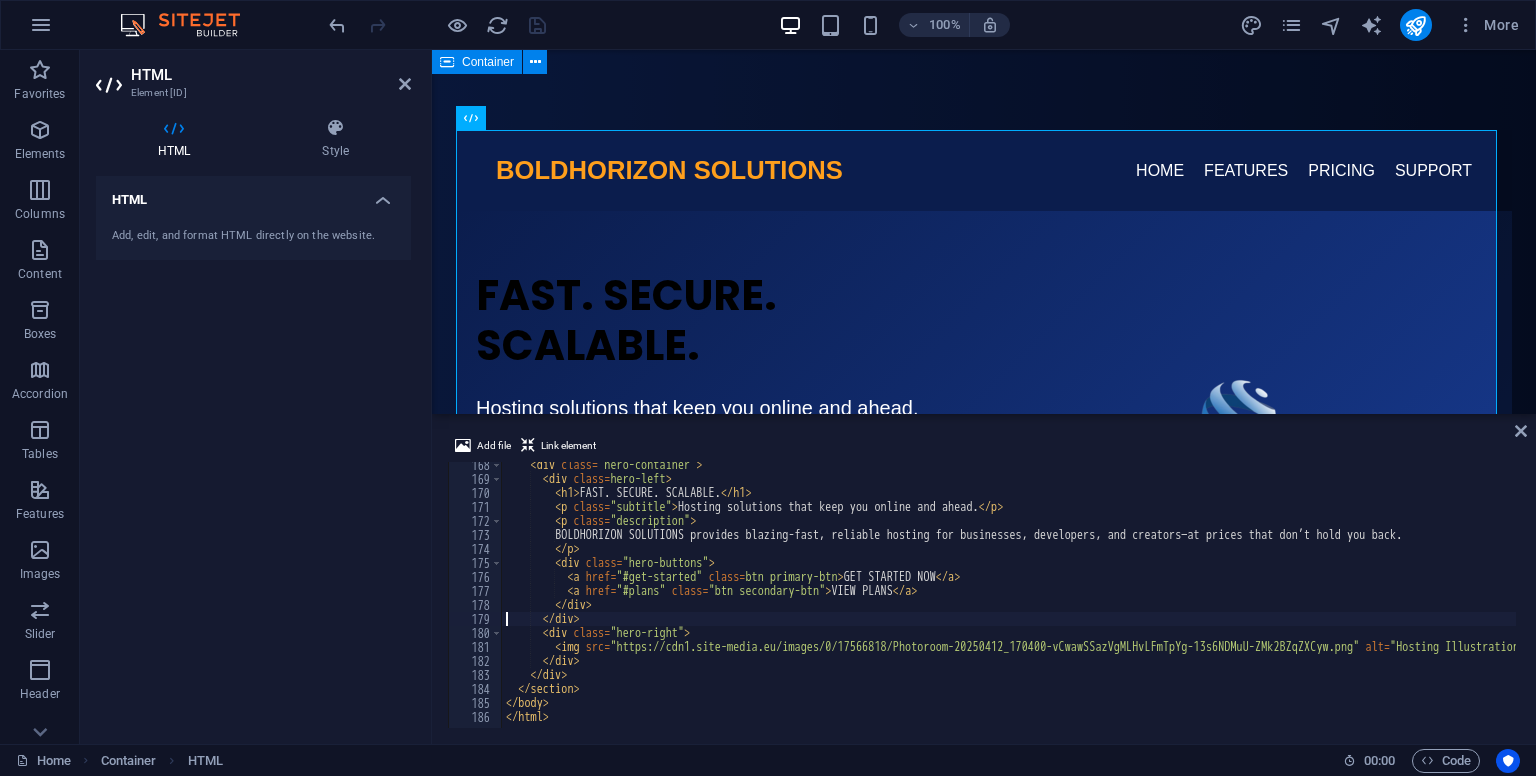 scroll, scrollTop: 0, scrollLeft: 0, axis: both 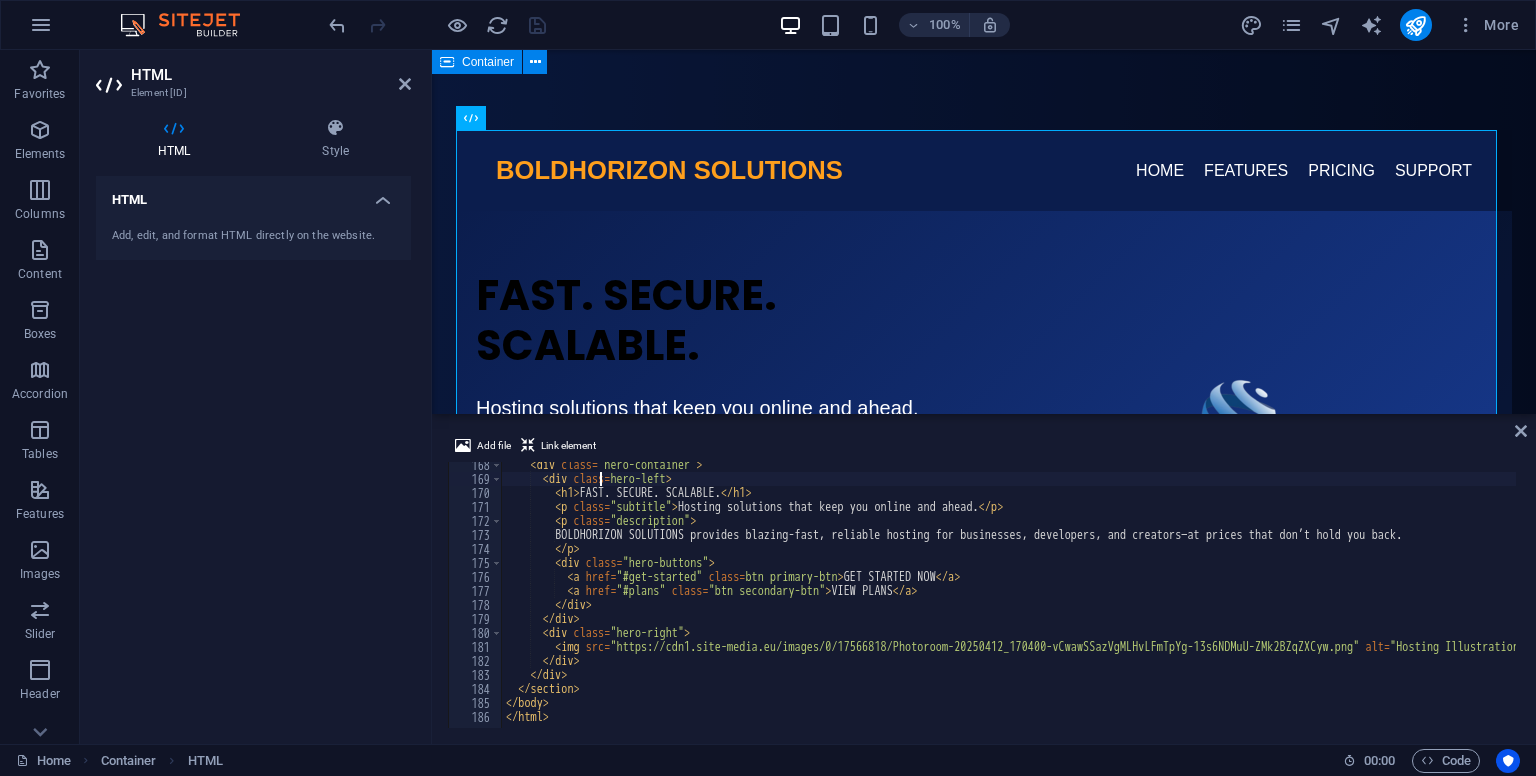 type on "<!-- Hero Section -->" 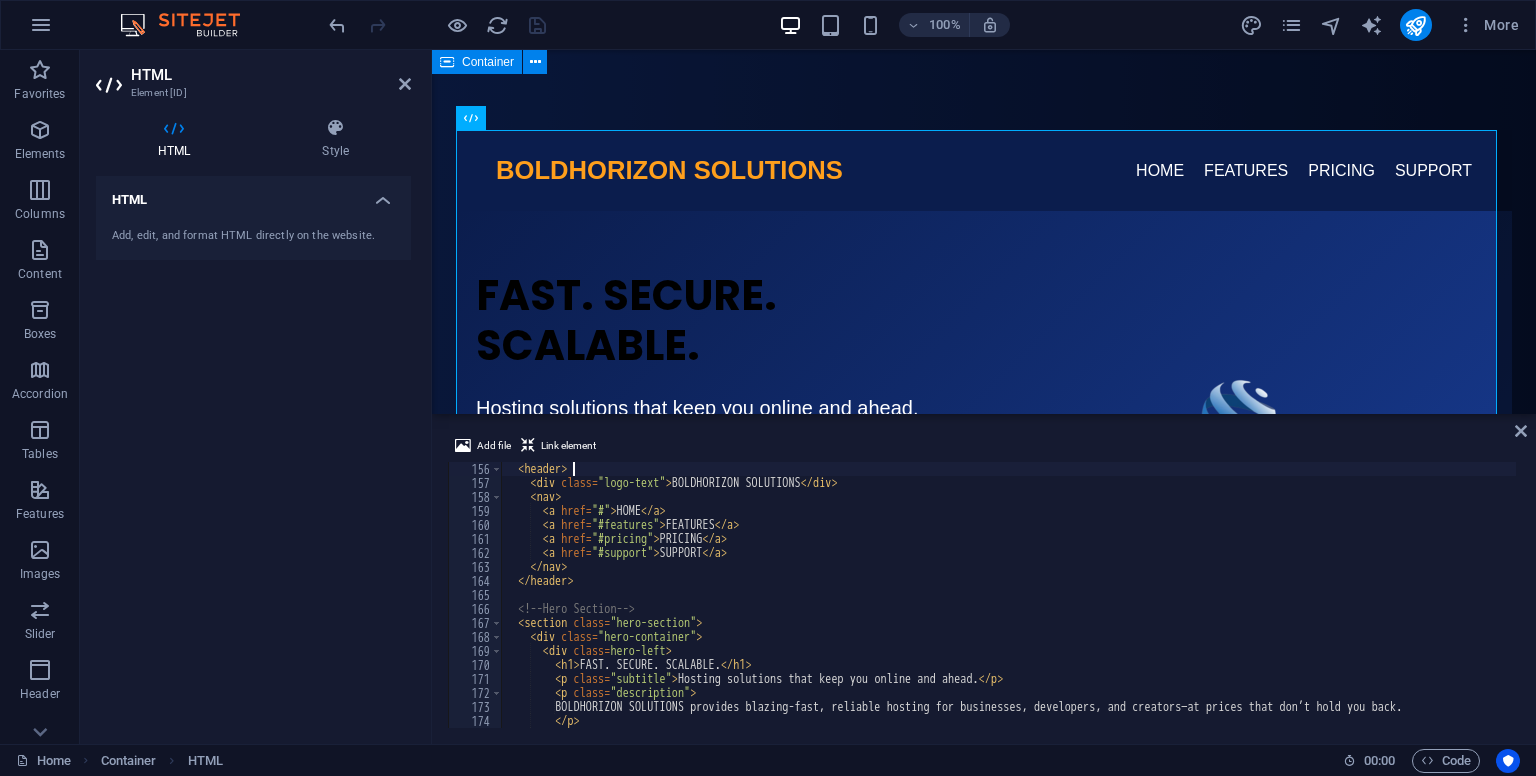 type on "<!--Navbar -->" 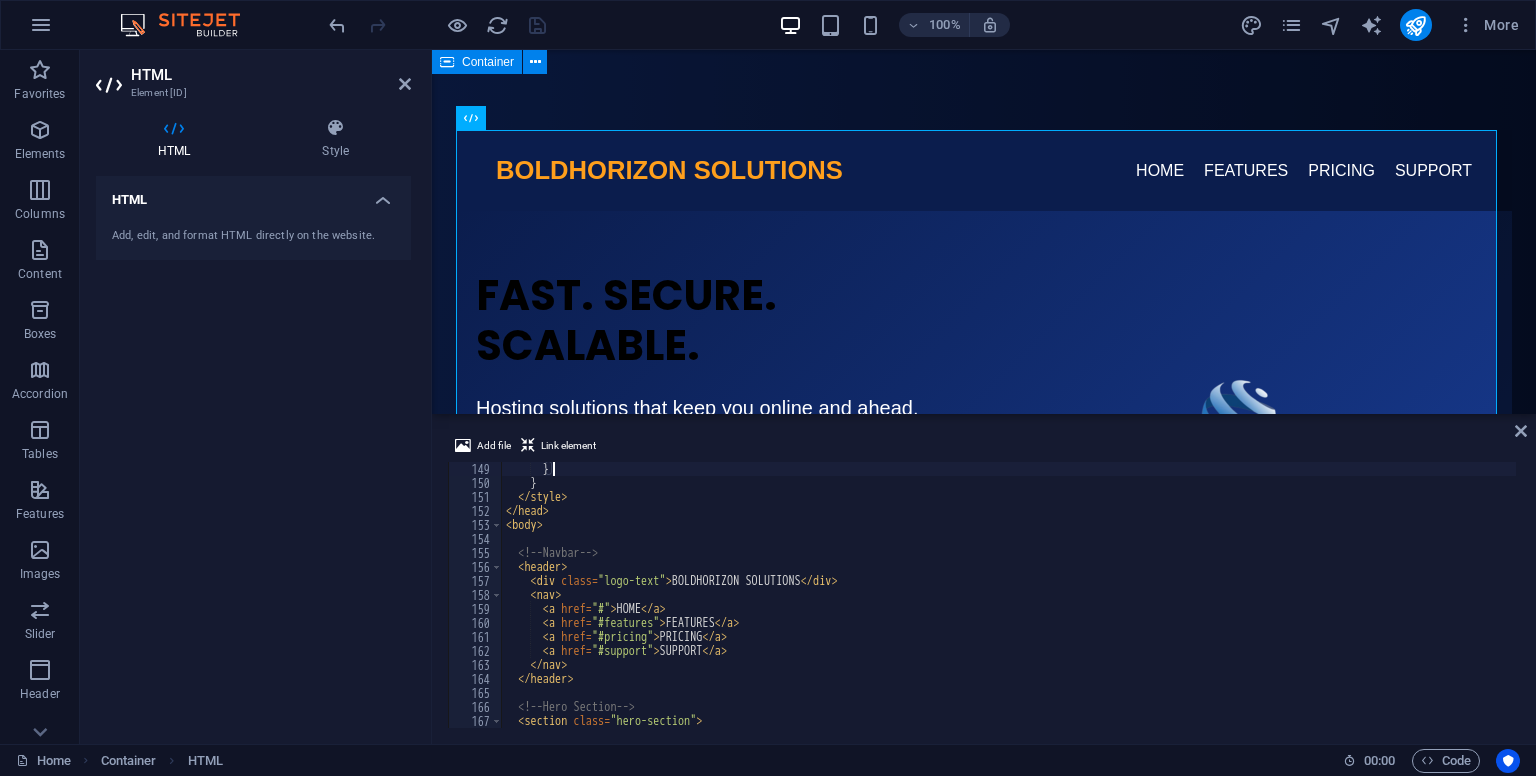 scroll, scrollTop: 2058, scrollLeft: 0, axis: vertical 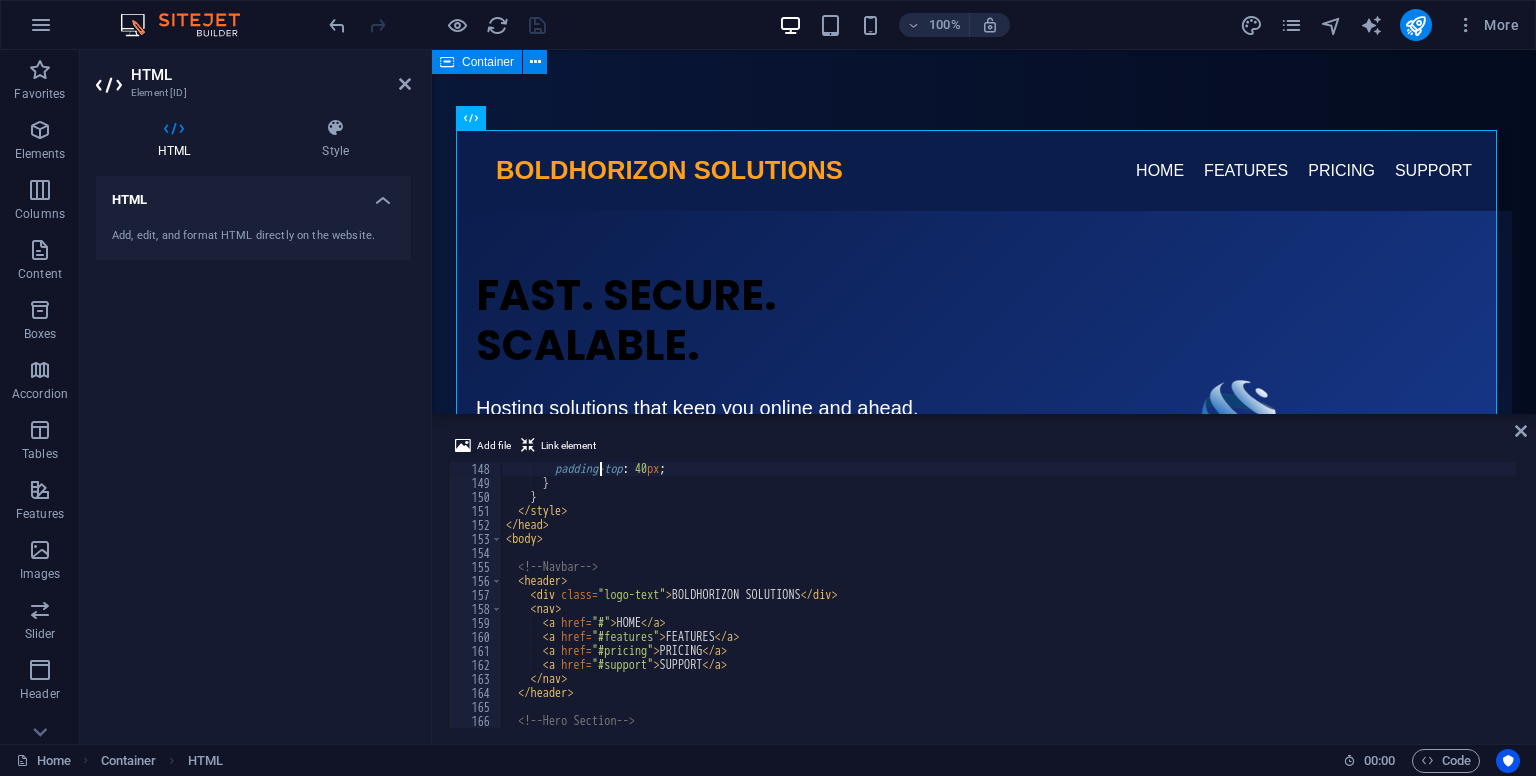 type on "hero-right" 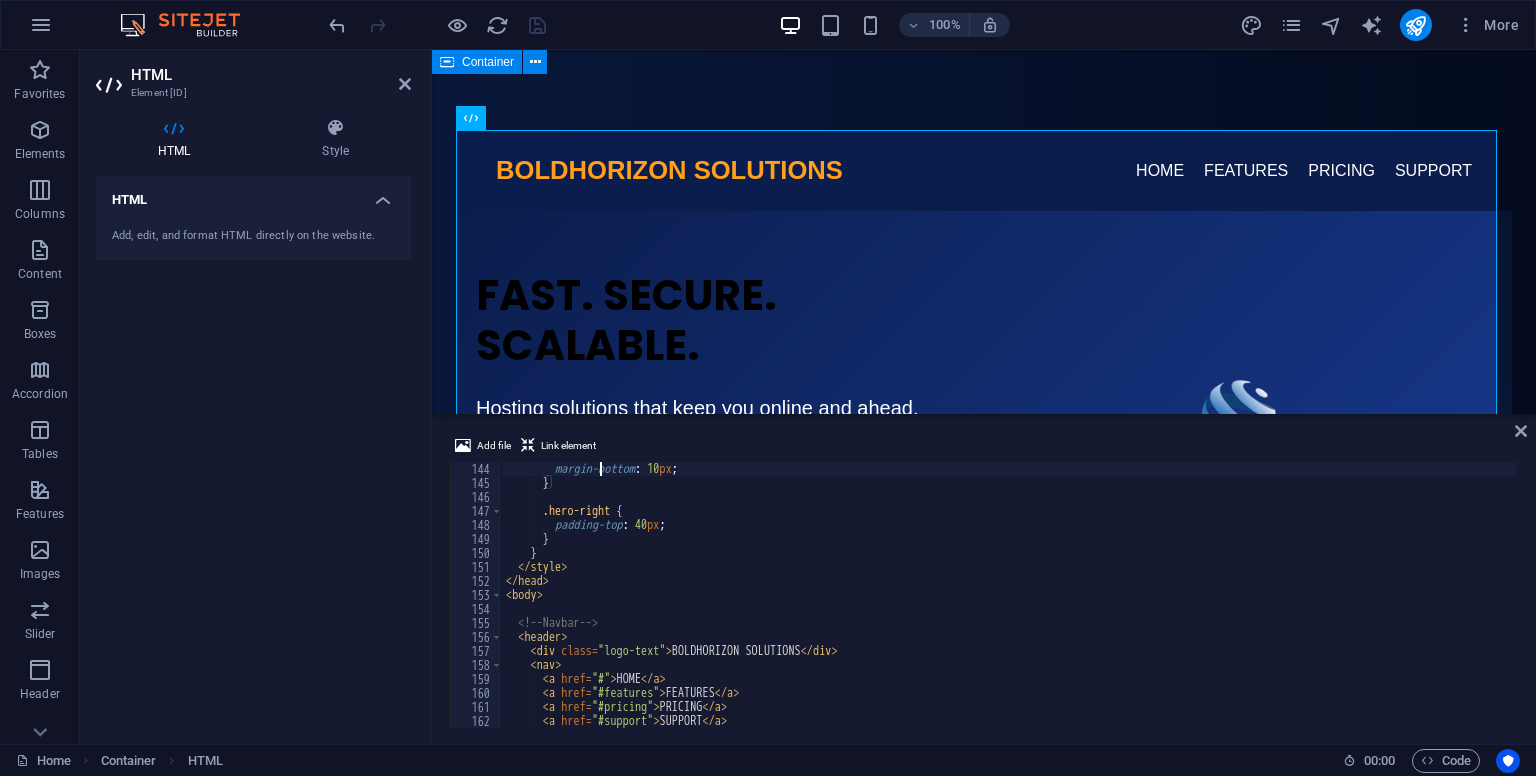 type on ".hero-buttons .btn {" 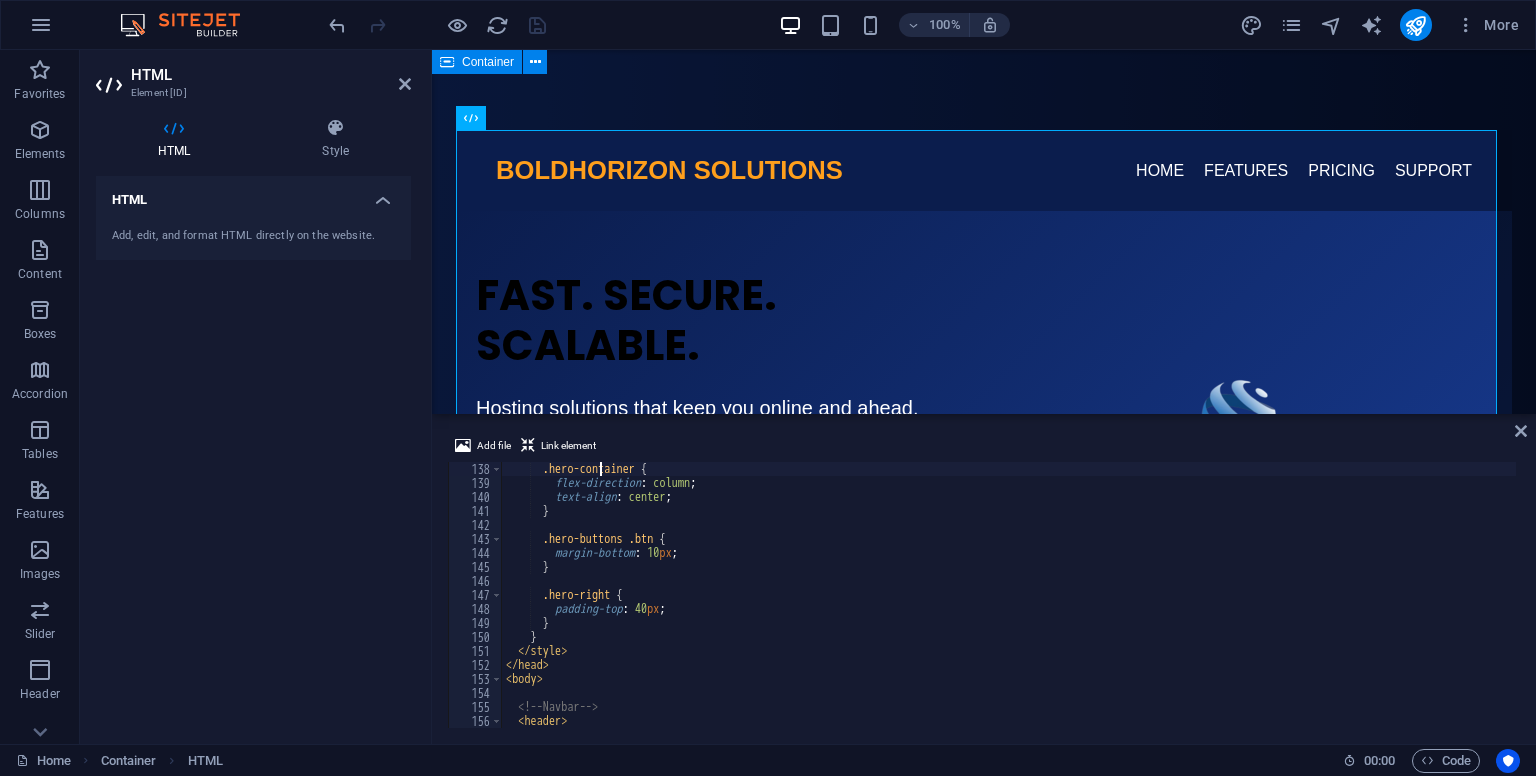 type on ".hero-container {" 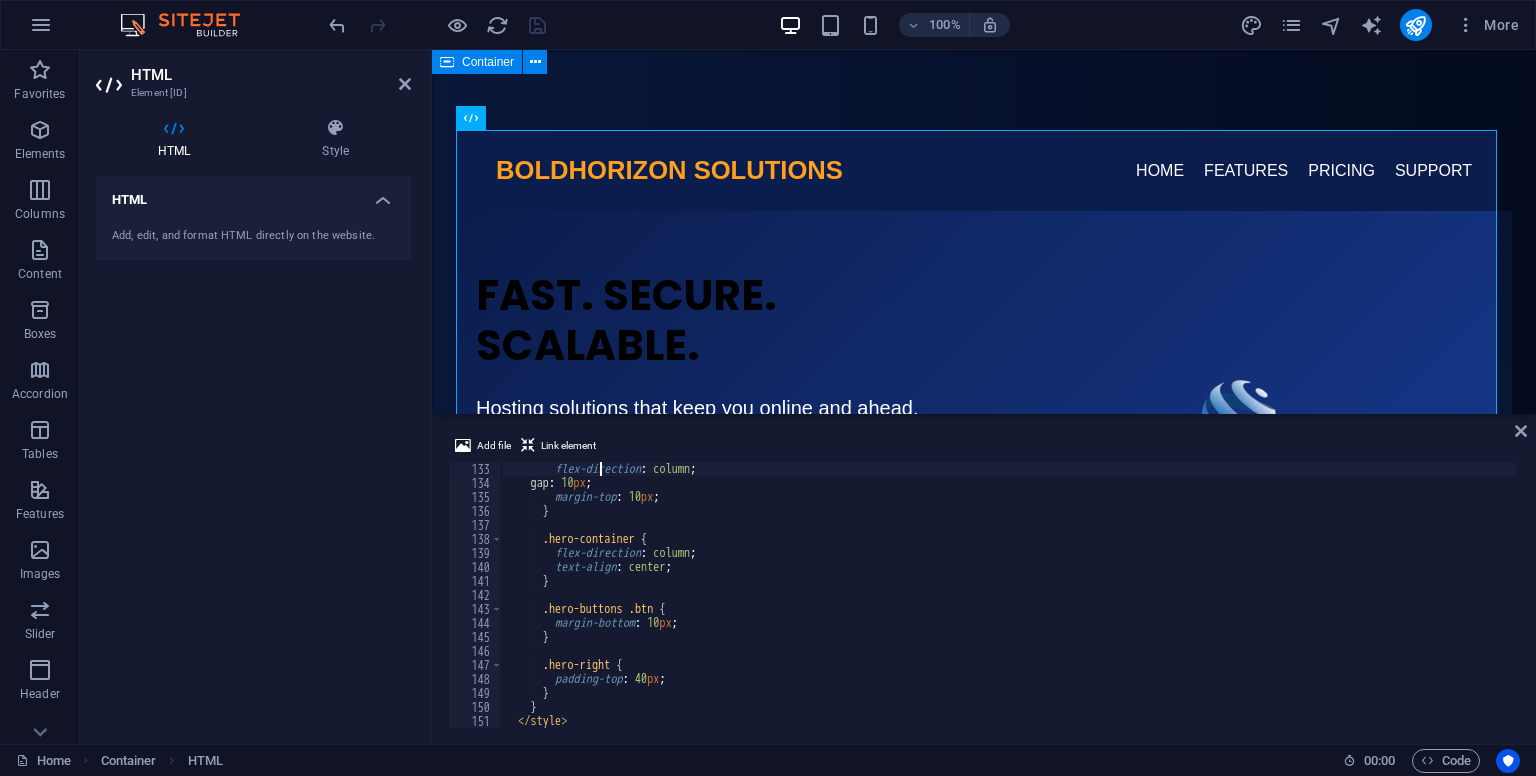 type on "nav {" 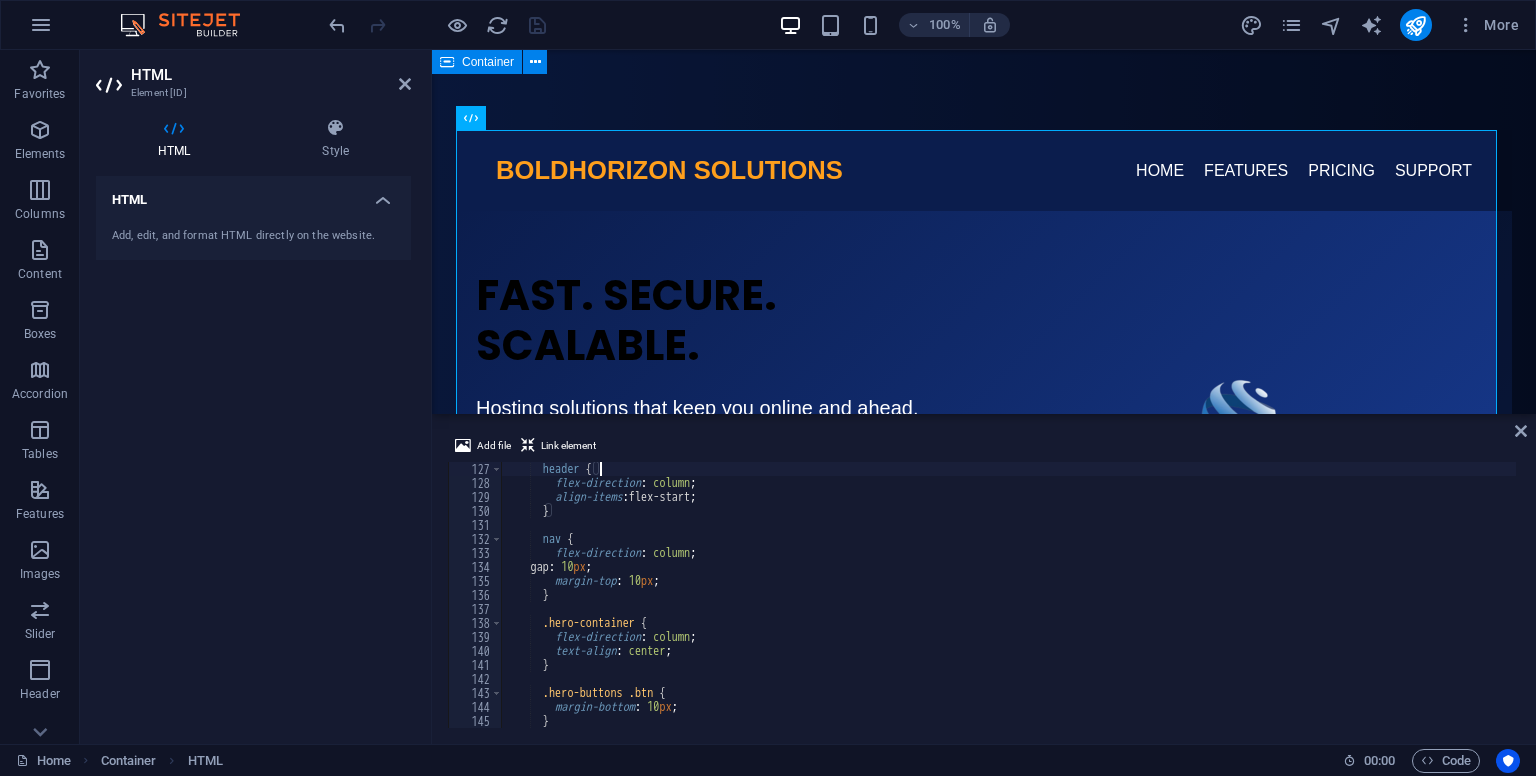 type on "@media (max-width: 768px) {" 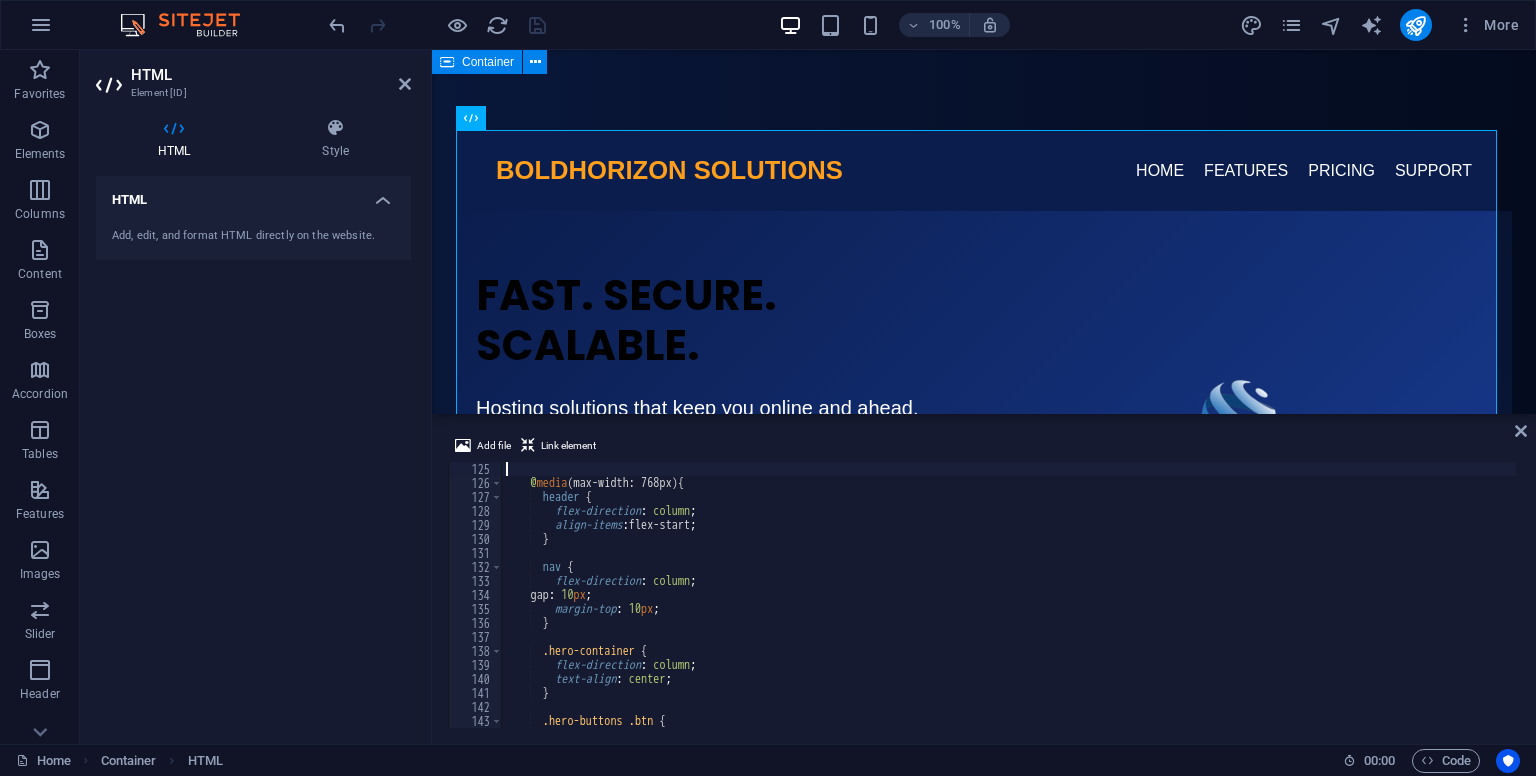 scroll, scrollTop: 1736, scrollLeft: 0, axis: vertical 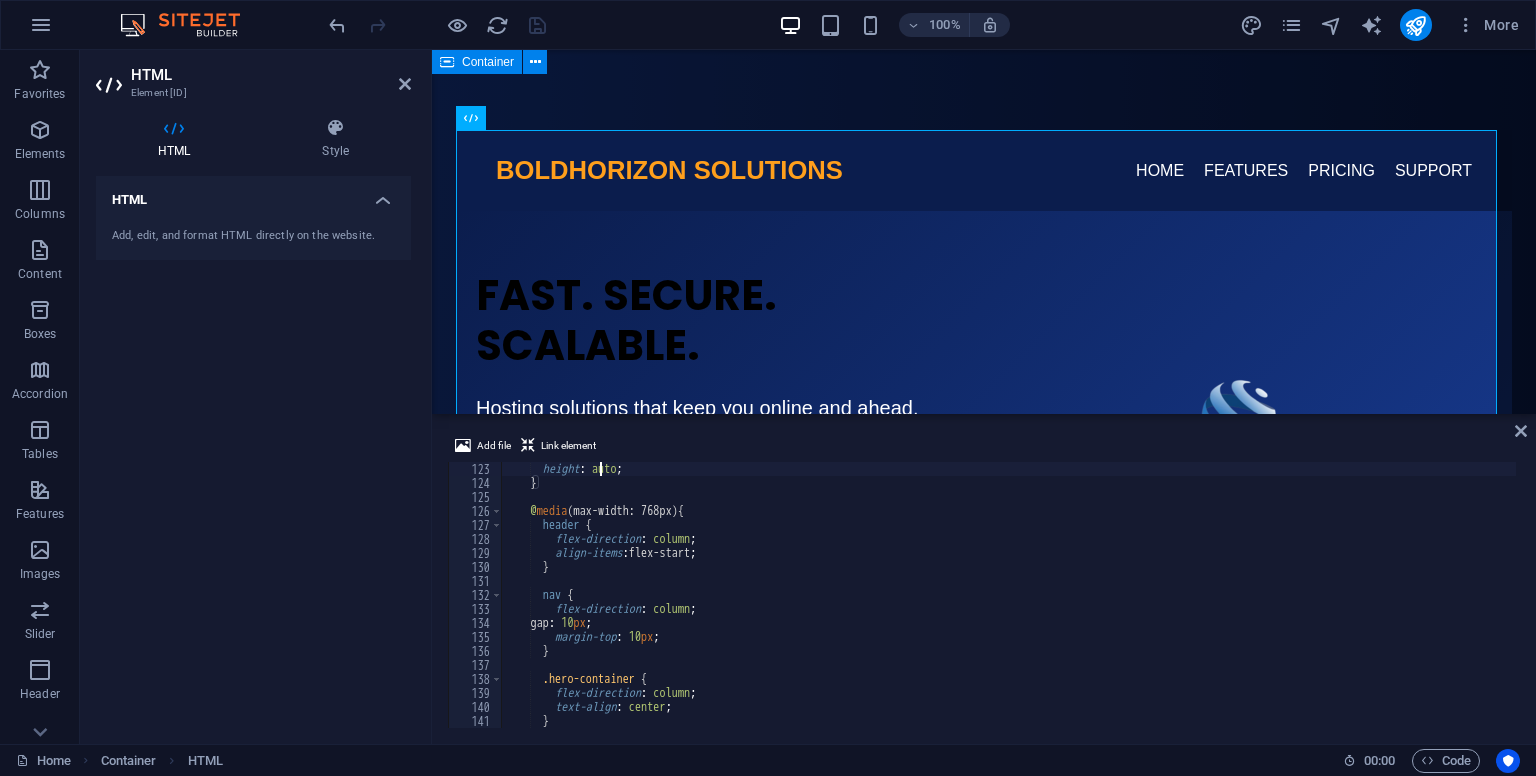 type on ".hero-image {" 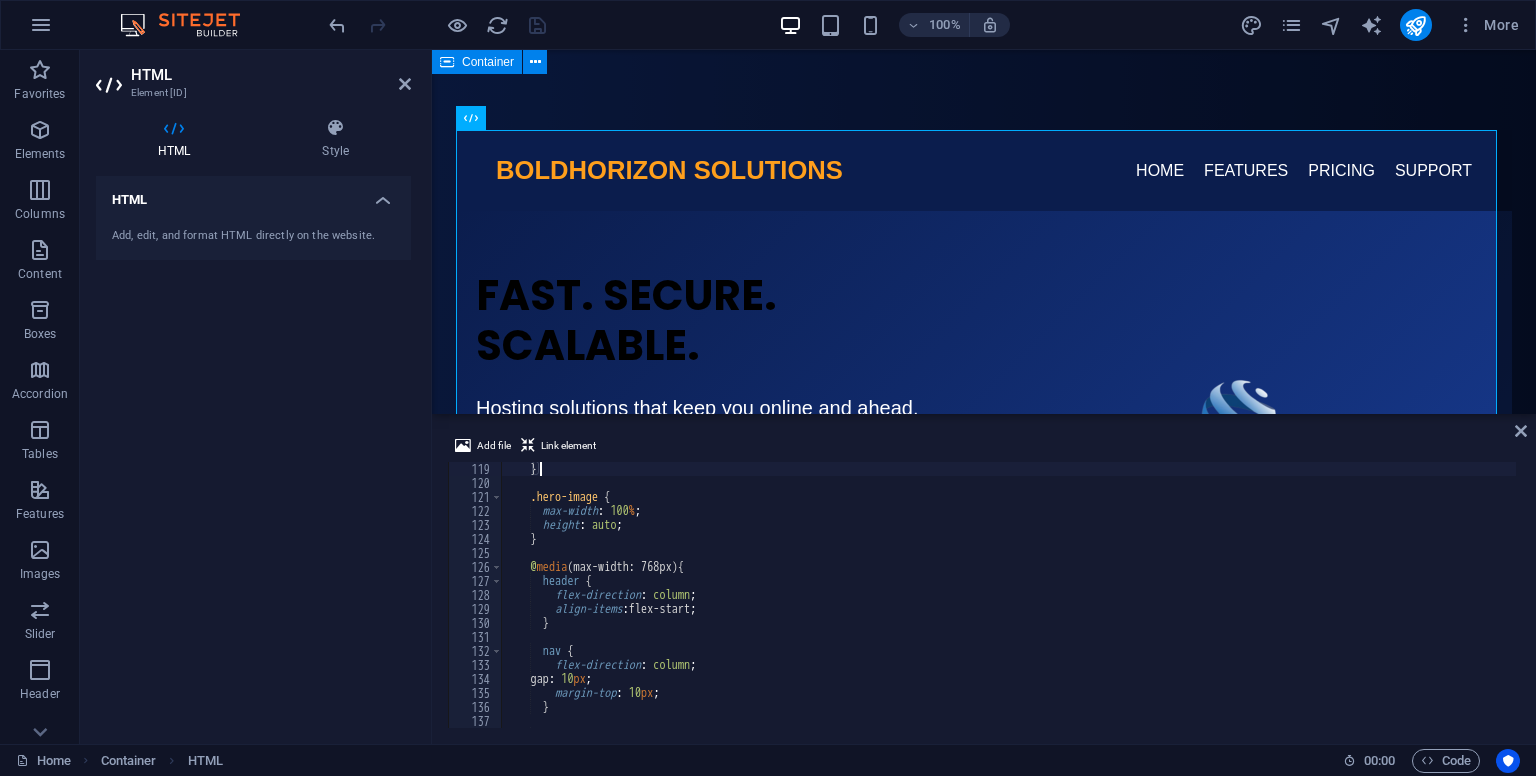 scroll, scrollTop: 1638, scrollLeft: 0, axis: vertical 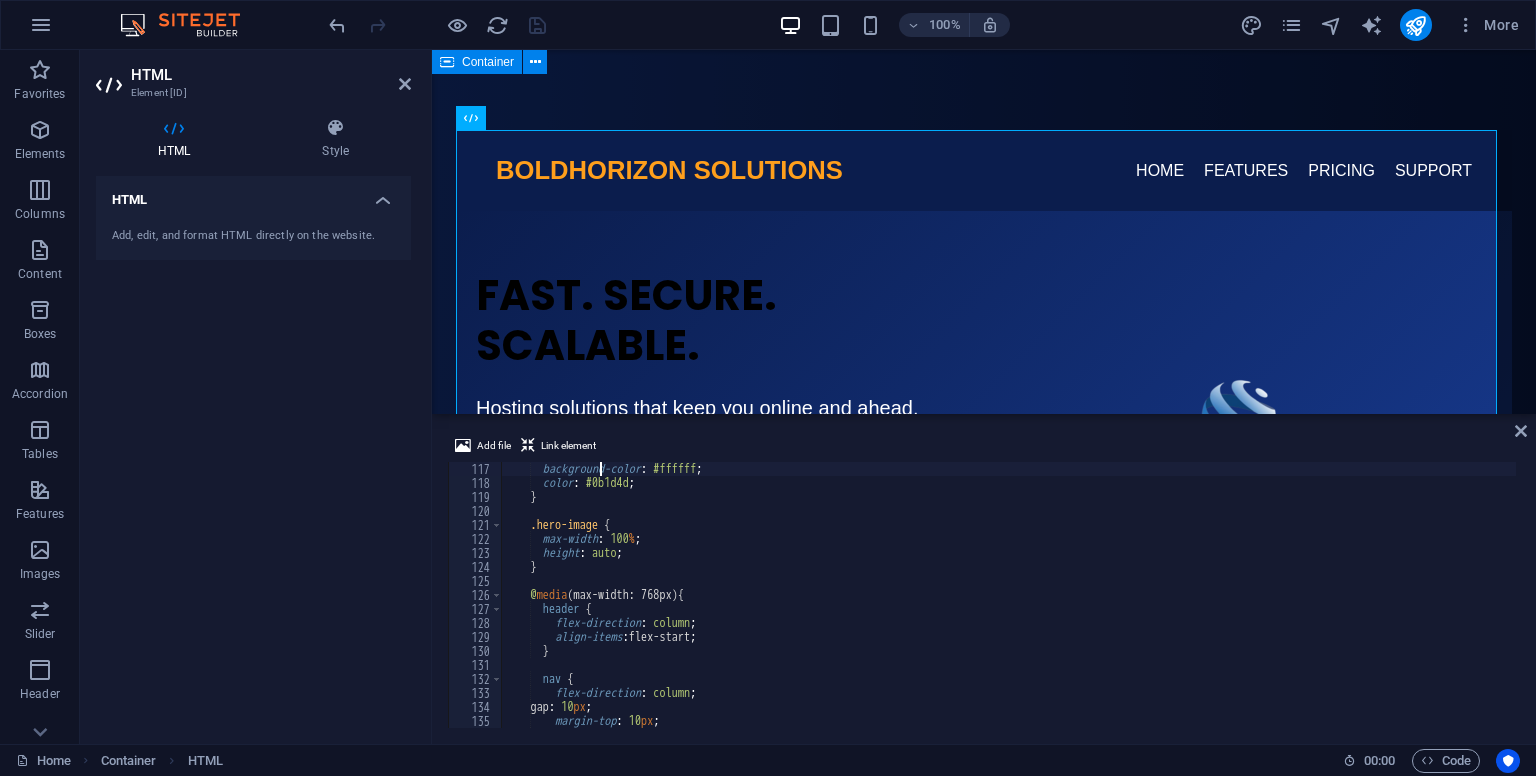 type on "secondary-btn" 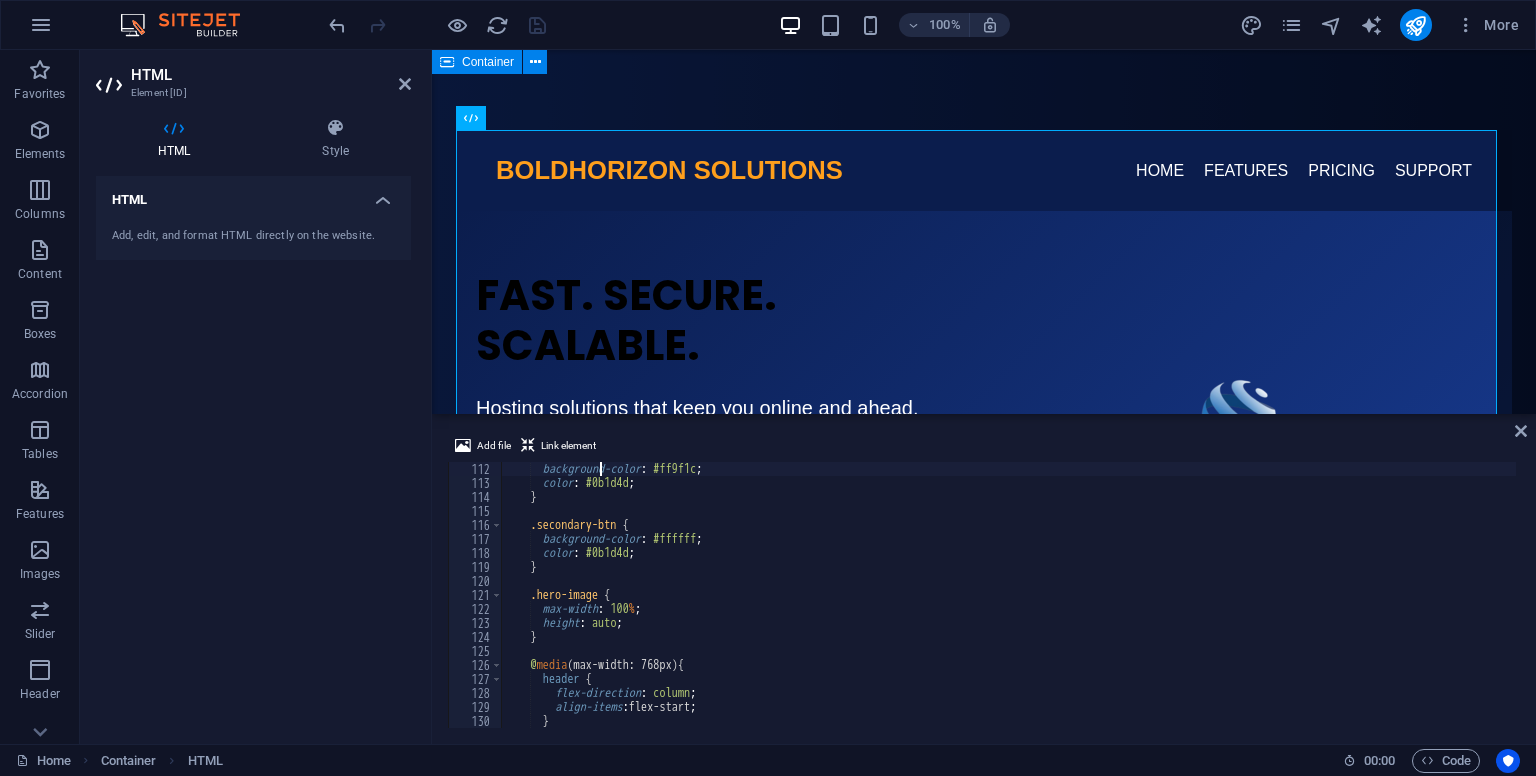 type on ".primary-btn {" 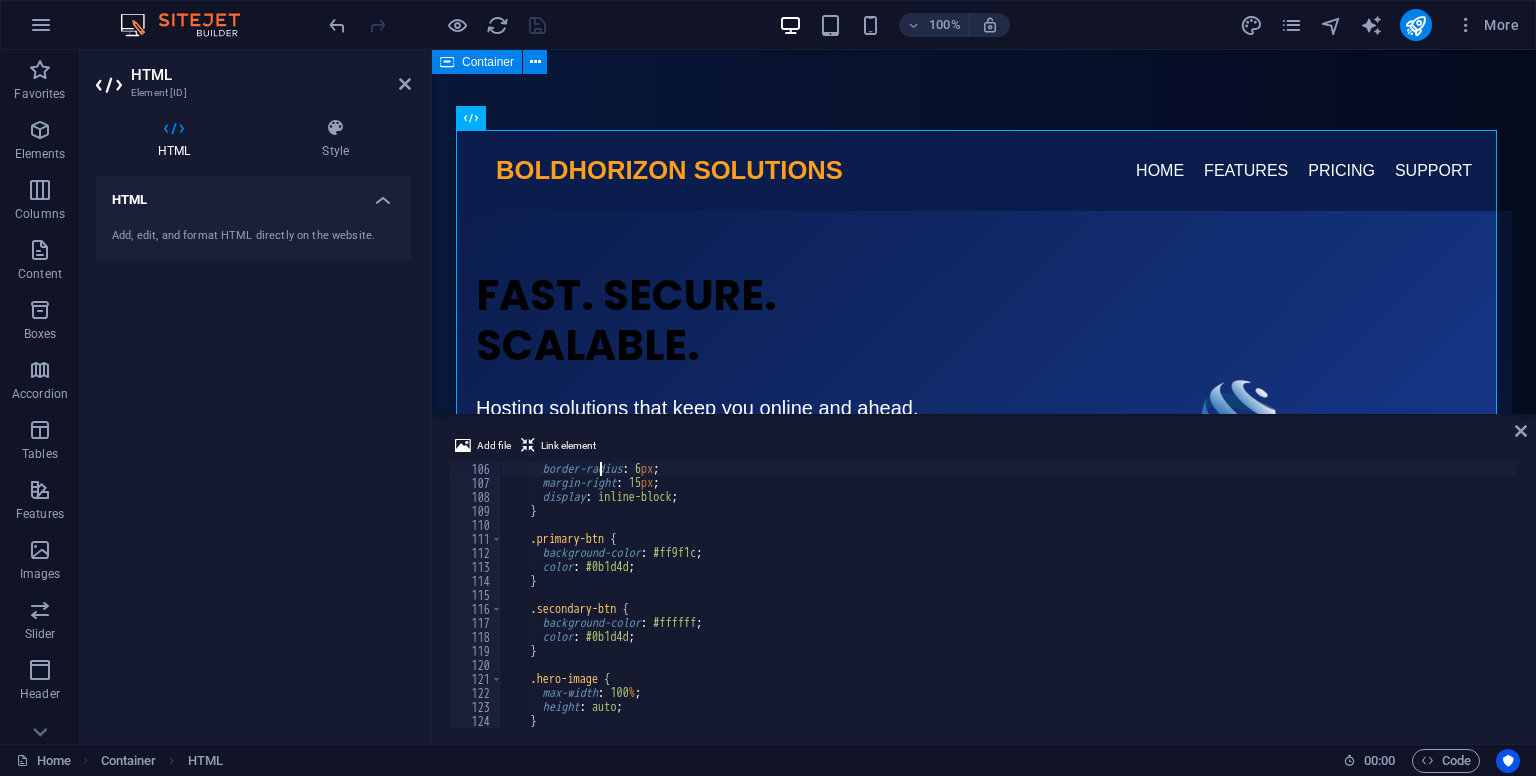 type on ".hero-buttons .btn {" 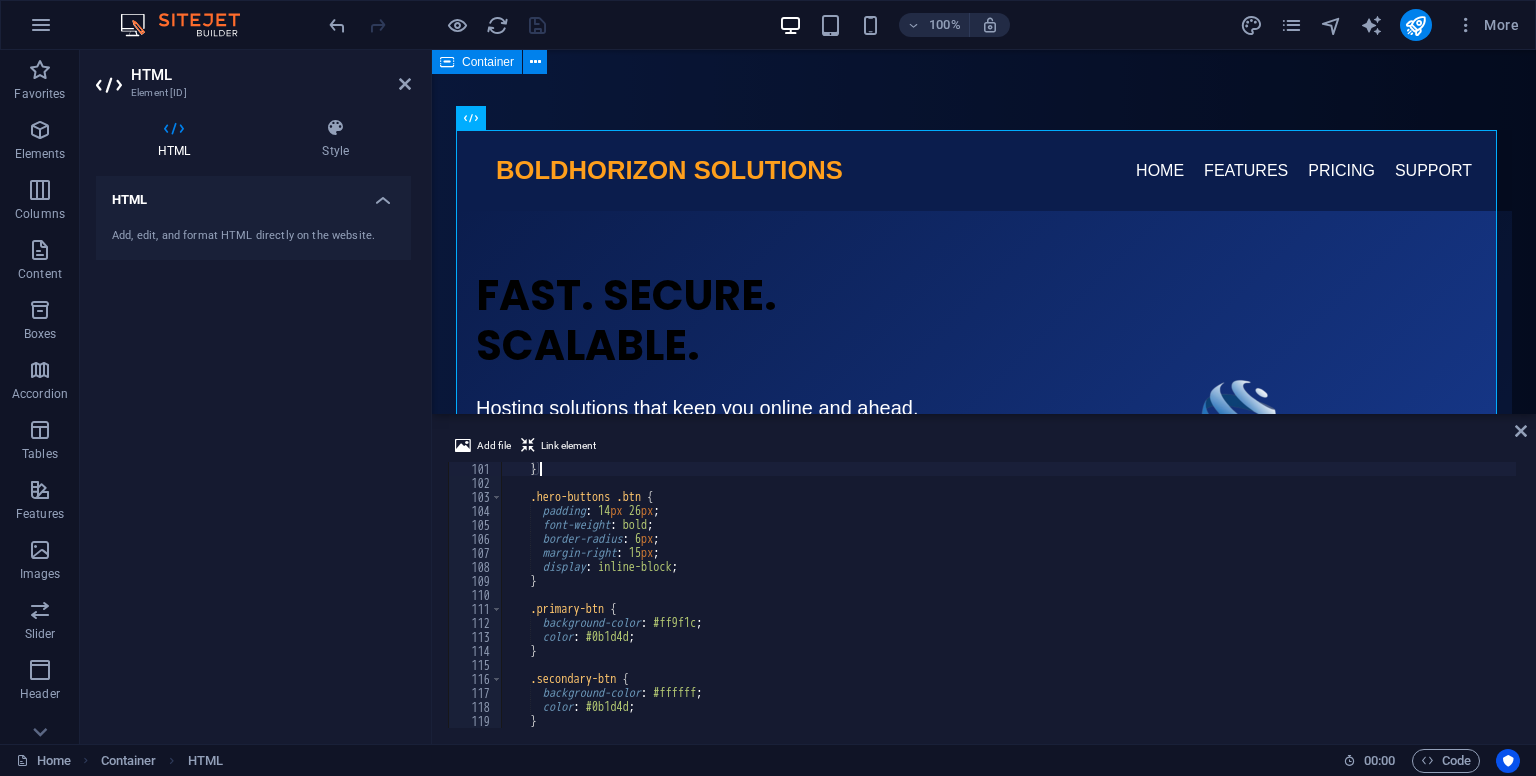 type on ".description {" 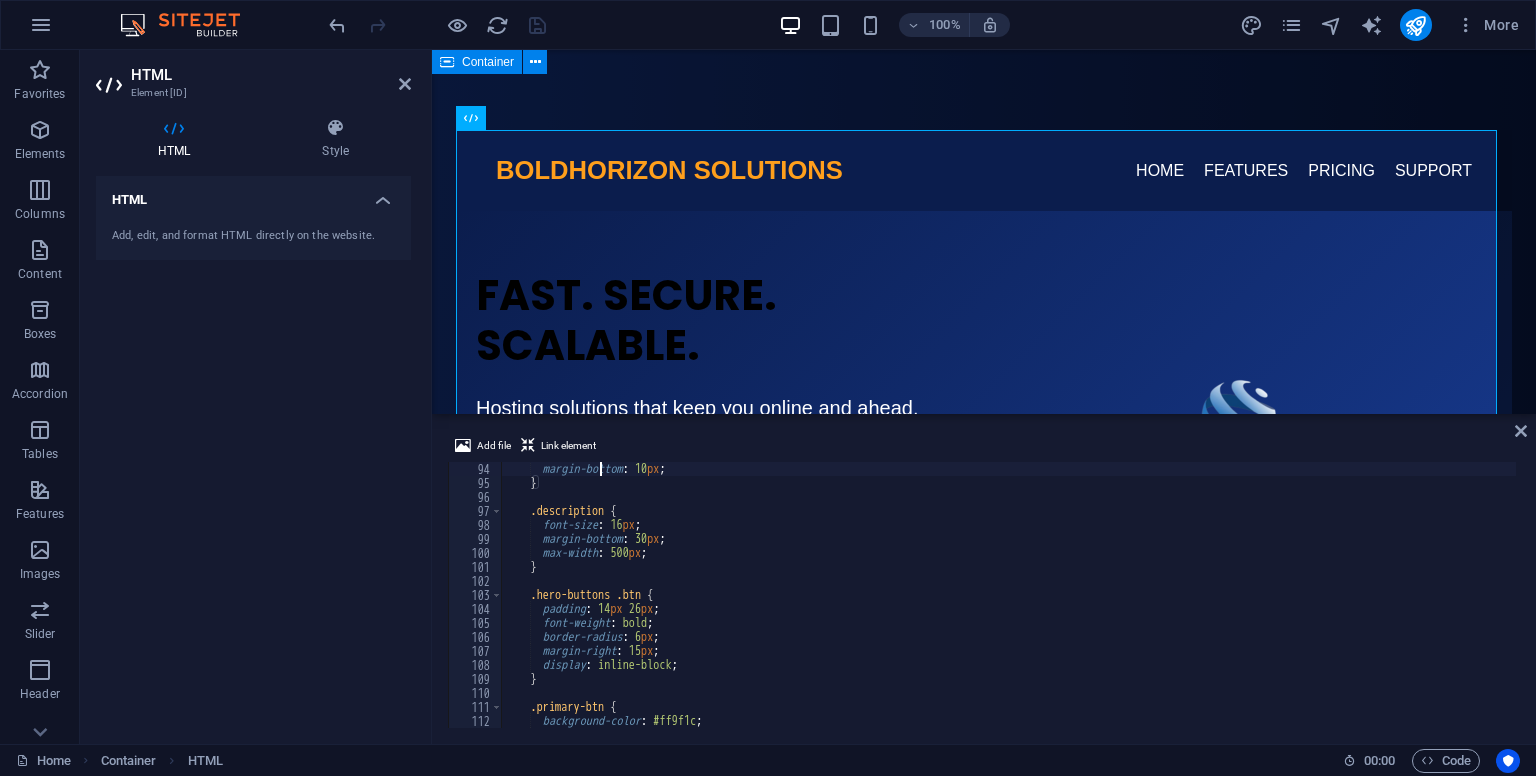 type on ".subtitle {" 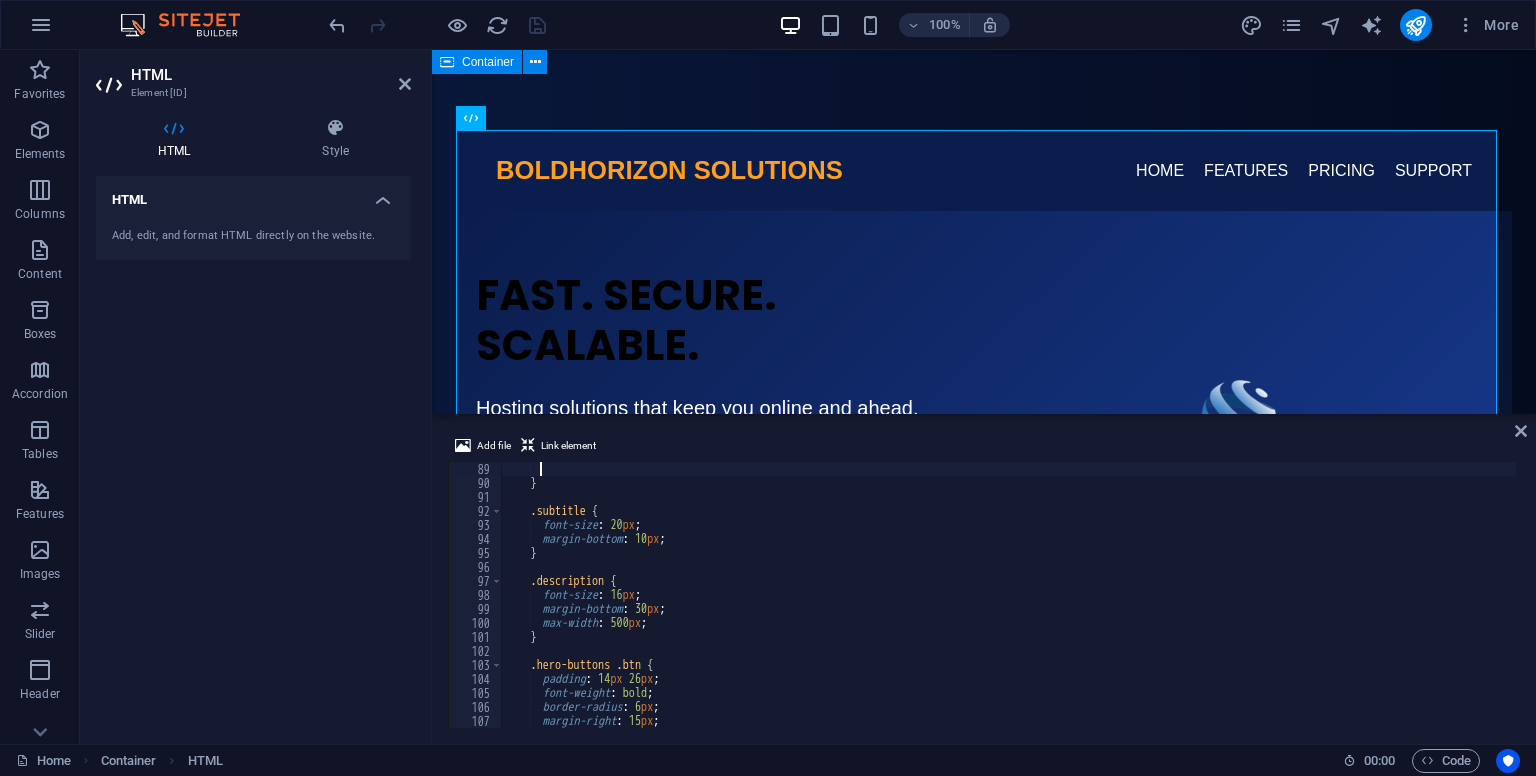 scroll, scrollTop: 1218, scrollLeft: 0, axis: vertical 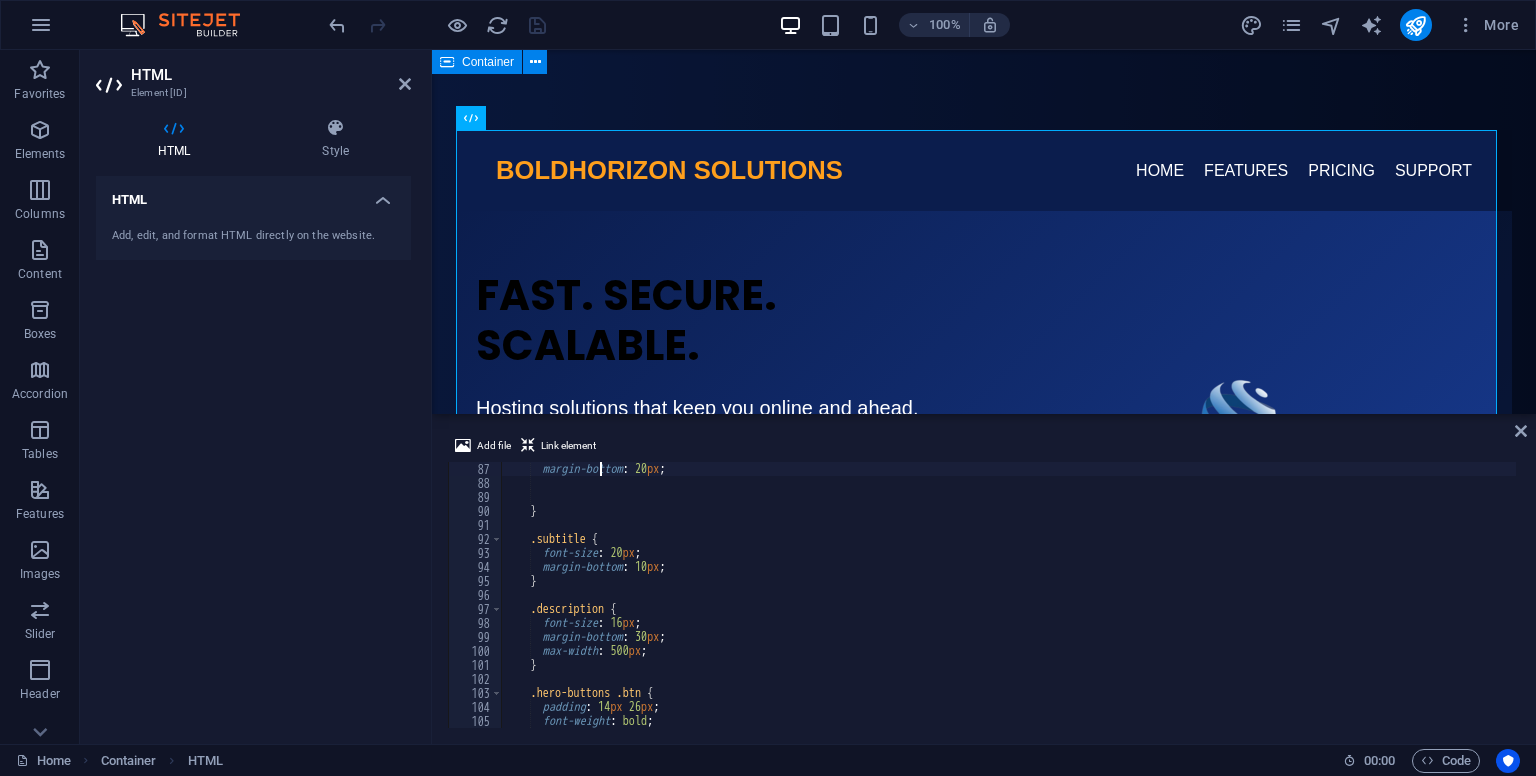 type on "h1 {" 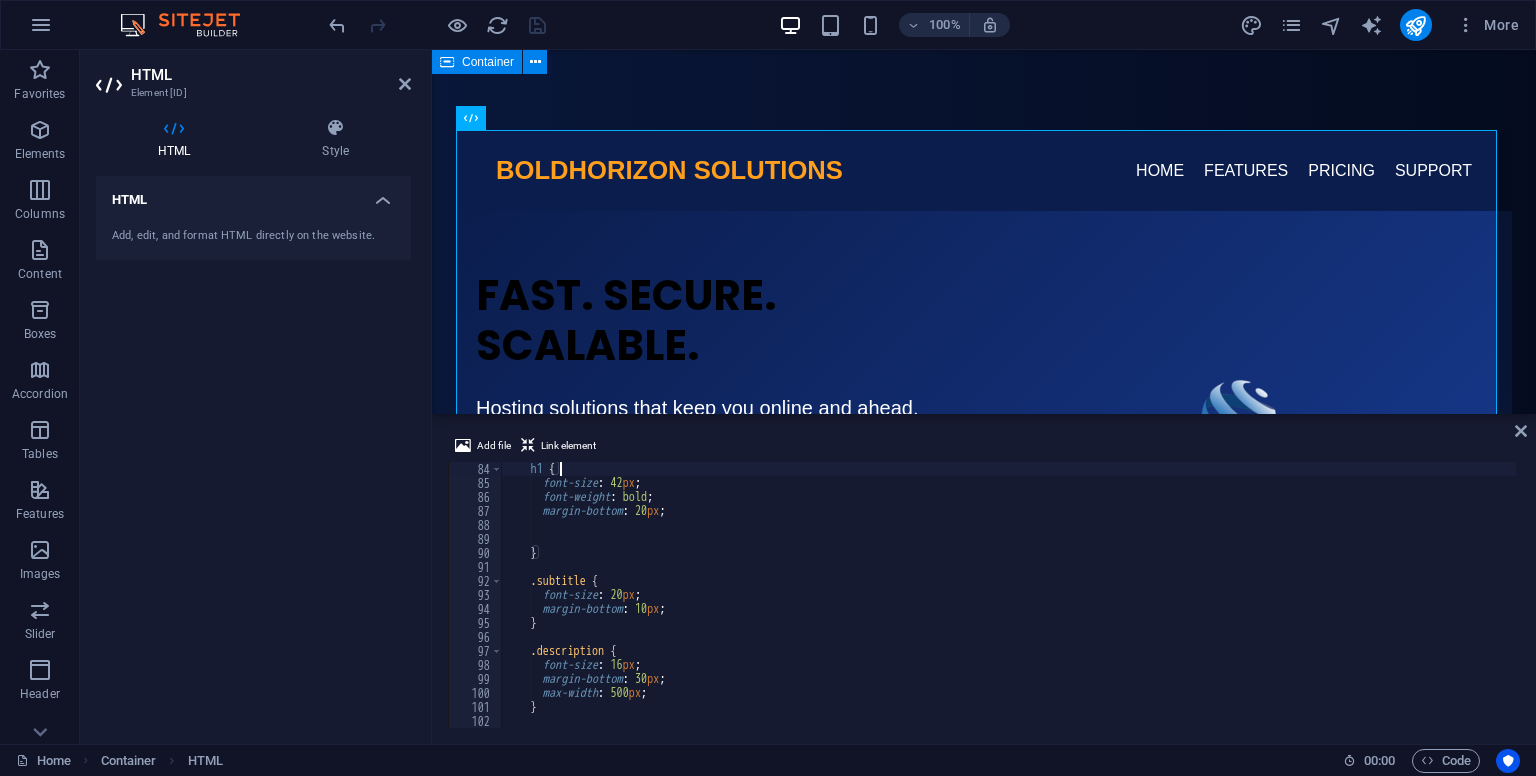 scroll, scrollTop: 1148, scrollLeft: 0, axis: vertical 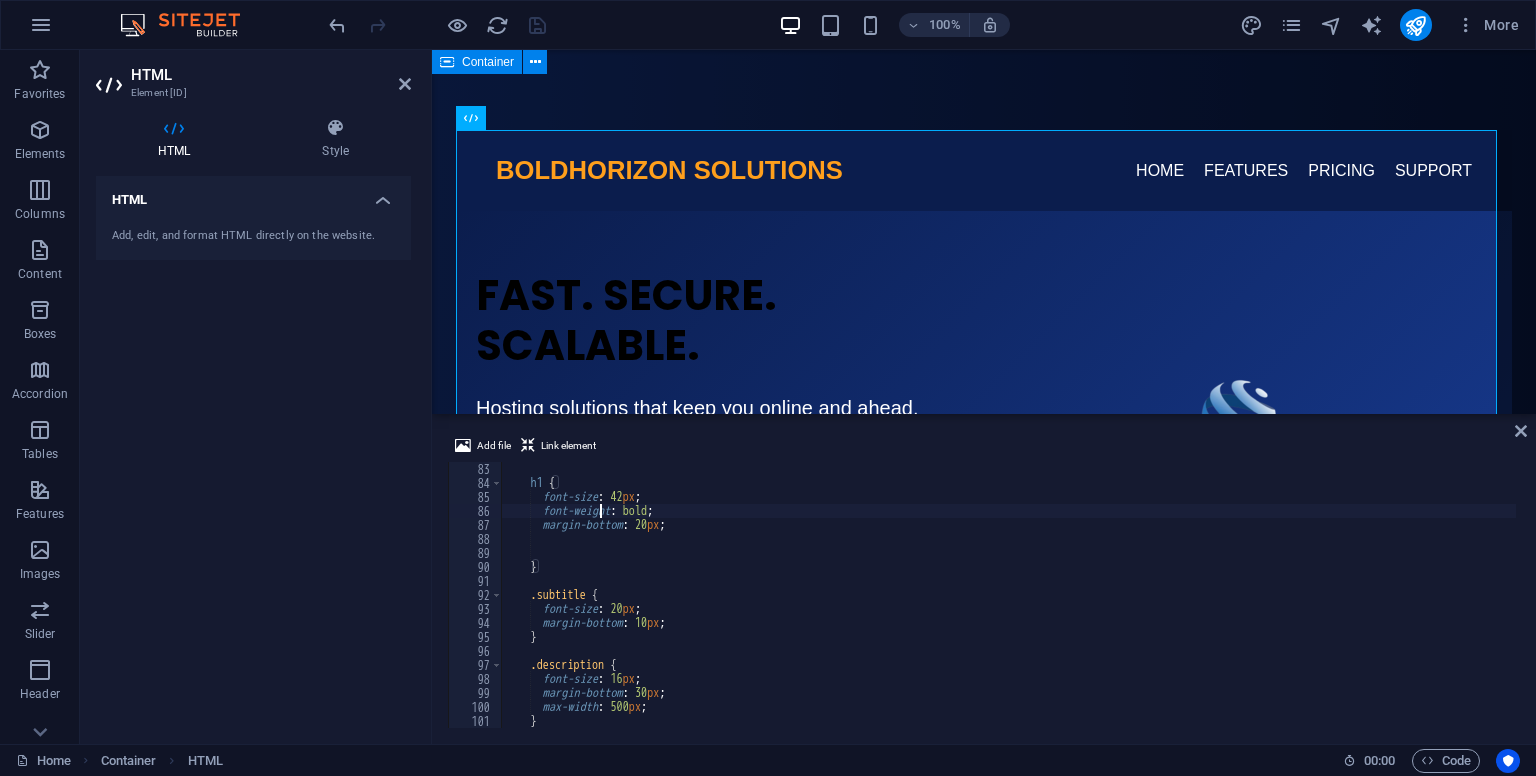 type on "margin-bottom: 20px;" 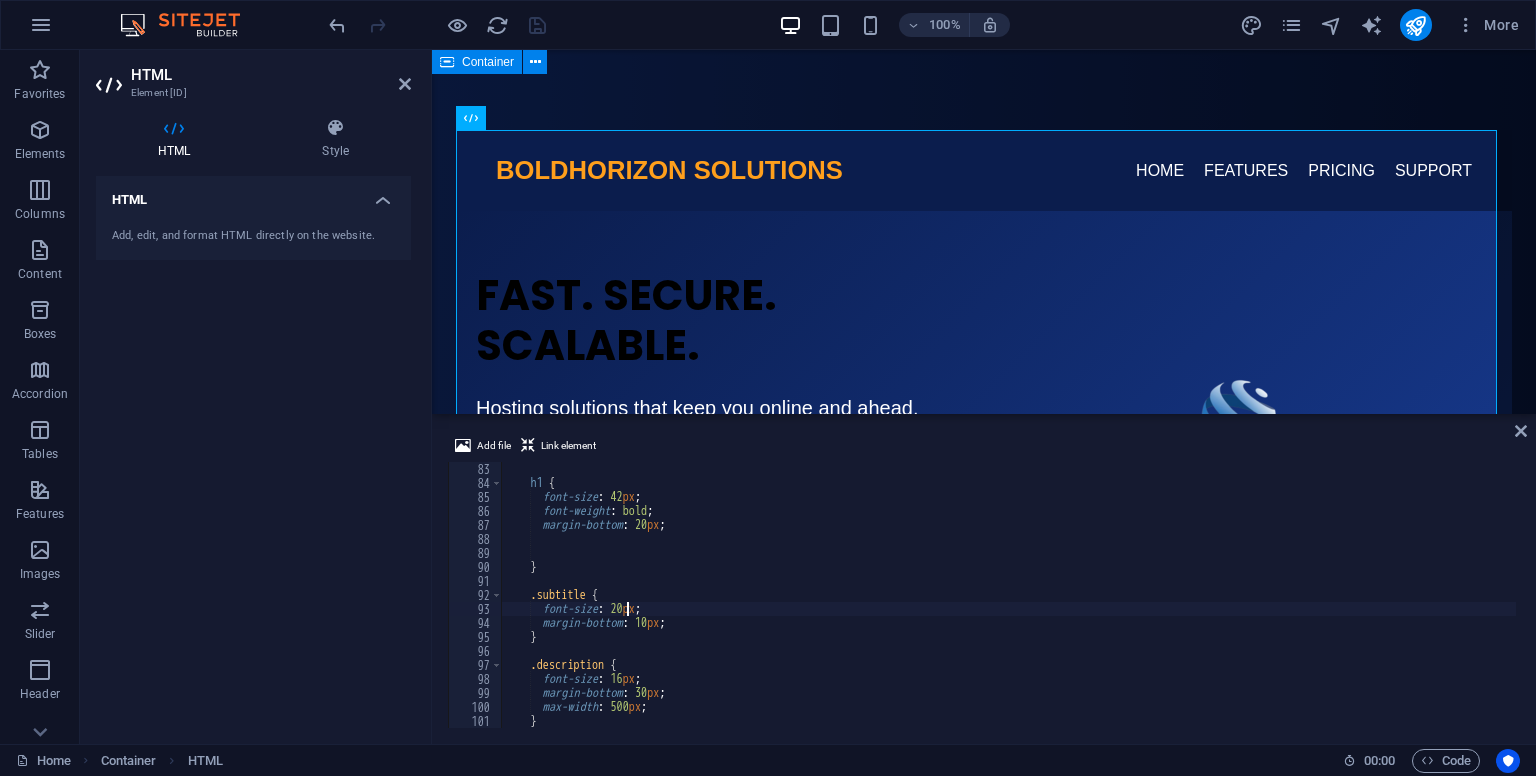 click on "h1   {         font-size :   42 px ;         font-weight :   bold ;         margin-bottom :   20 px ;                    }      .subtitle   {         font-size :   20 px ;         margin-bottom :   10 px ;      }      .description   {         font-size :   16 px ;         margin-bottom :   30 px ;         max-width :   500 px ;      }" at bounding box center [1139, 607] 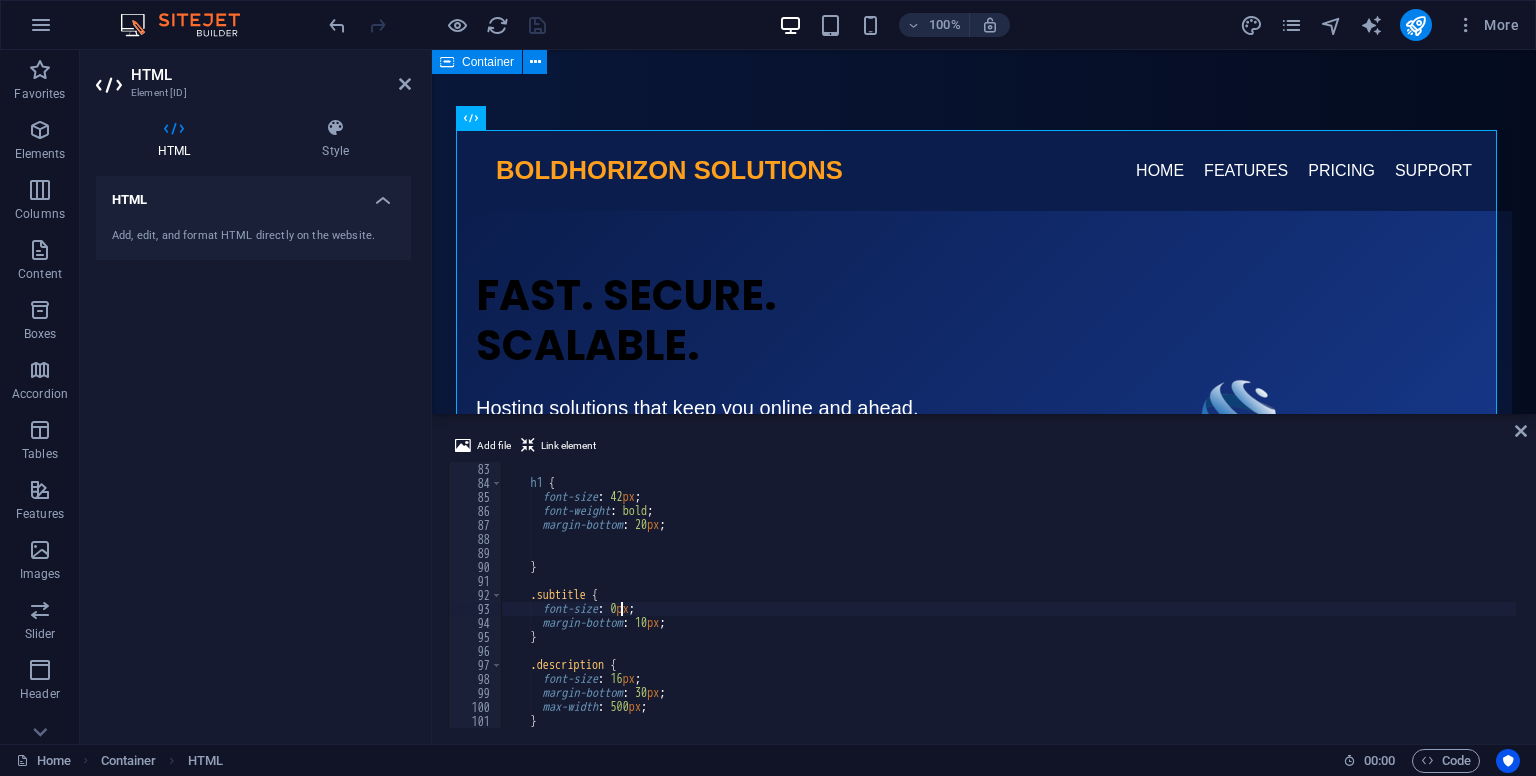 scroll, scrollTop: 0, scrollLeft: 10, axis: horizontal 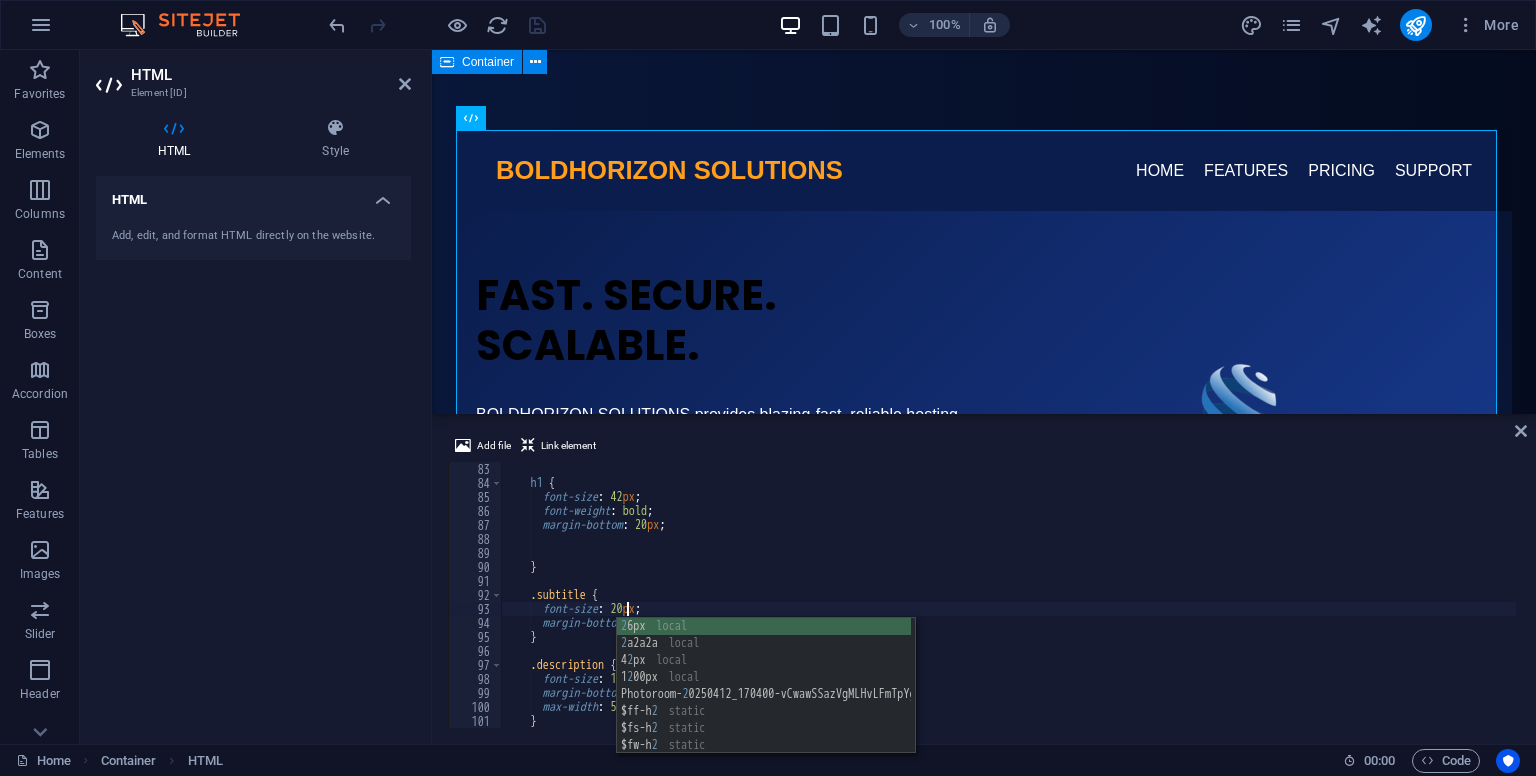 click on "h1   {         font-size :   42 px ;         font-weight :   bold ;         margin-bottom :   20 px ;                    }      .subtitle   {         font-size :   20 px ;         margin-bottom :   10 px ;      }      .description   {         font-size :   16 px ;         margin-bottom :   30 px ;         max-width :   500 px ;      }" at bounding box center [1139, 607] 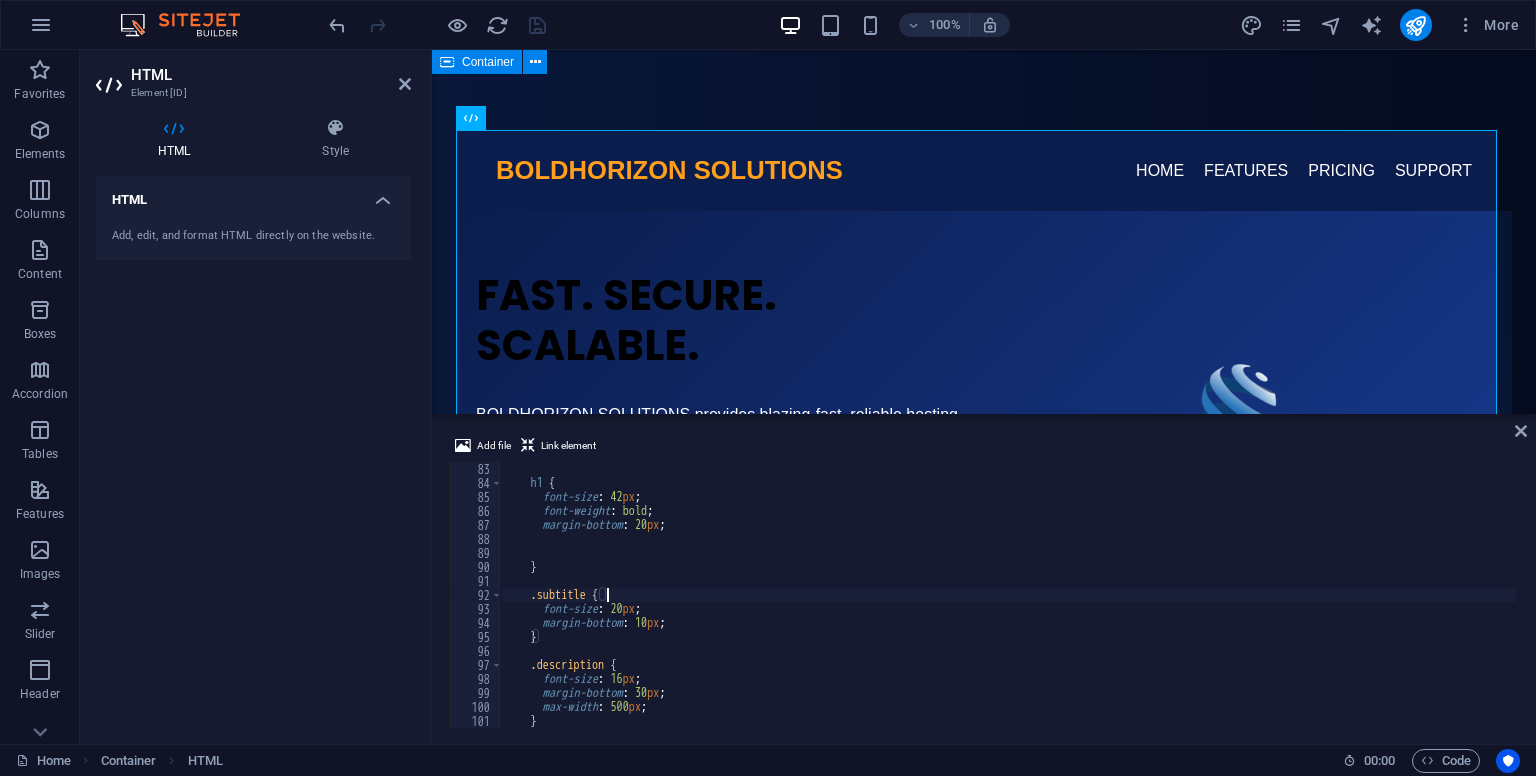 scroll, scrollTop: 0, scrollLeft: 7, axis: horizontal 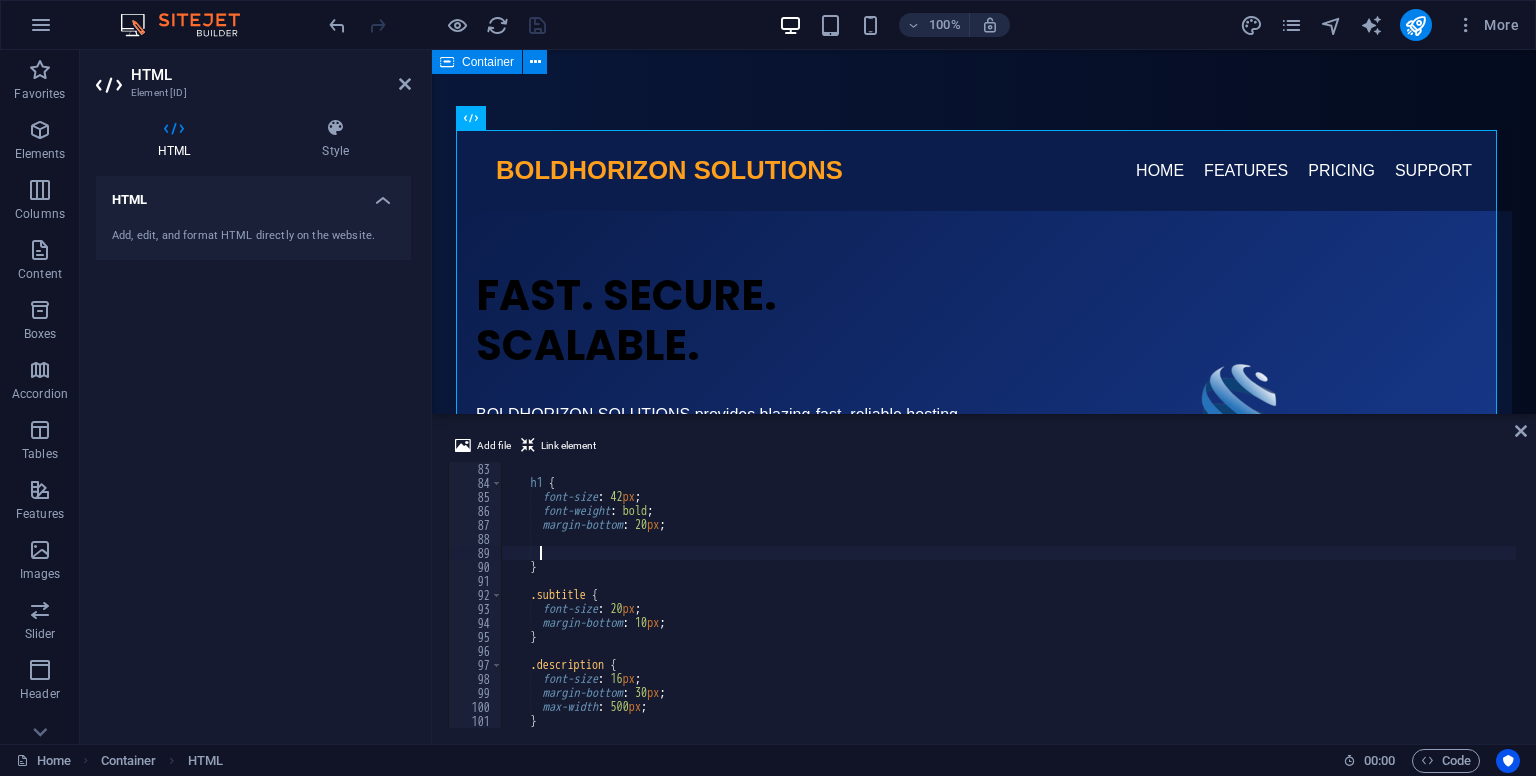 click on "h1   {         font-size :   42 px ;         font-weight :   bold ;         margin-bottom :   20 px ;                    }      .subtitle   {         font-size :   20 px ;         margin-bottom :   10 px ;      }      .description   {         font-size :   16 px ;         margin-bottom :   30 px ;         max-width :   500 px ;      }" at bounding box center (1139, 607) 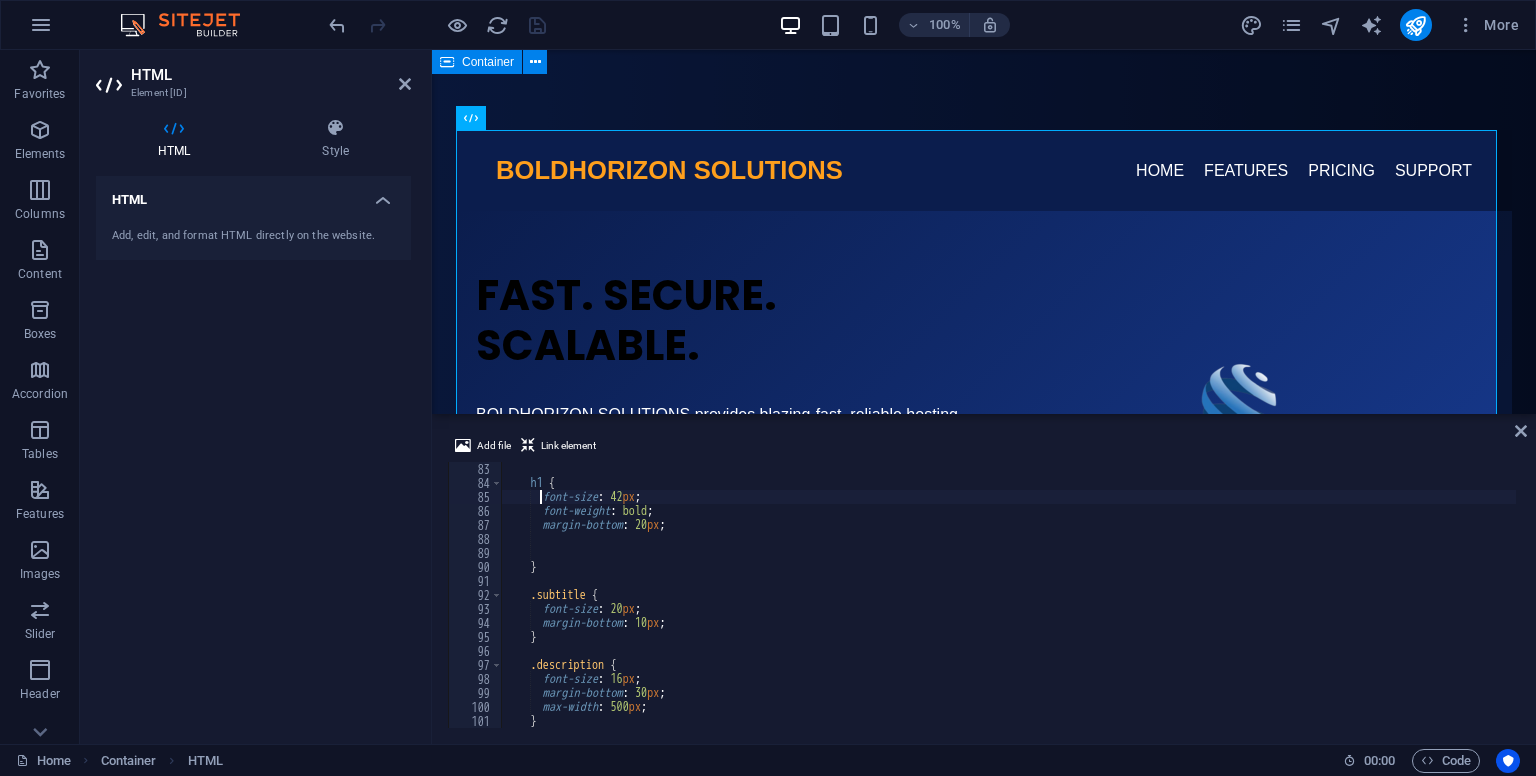type on "h1 {" 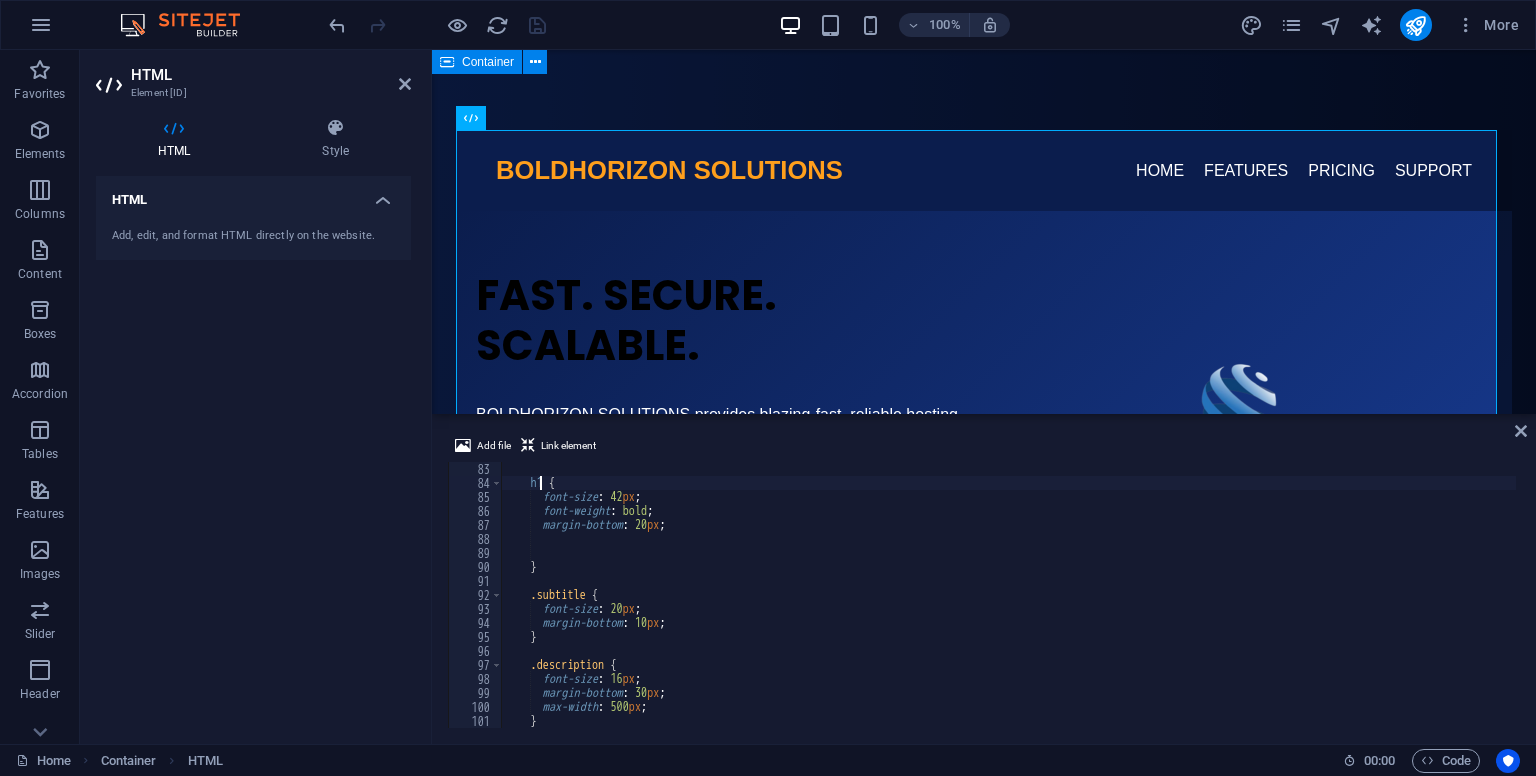 scroll, scrollTop: 0, scrollLeft: 0, axis: both 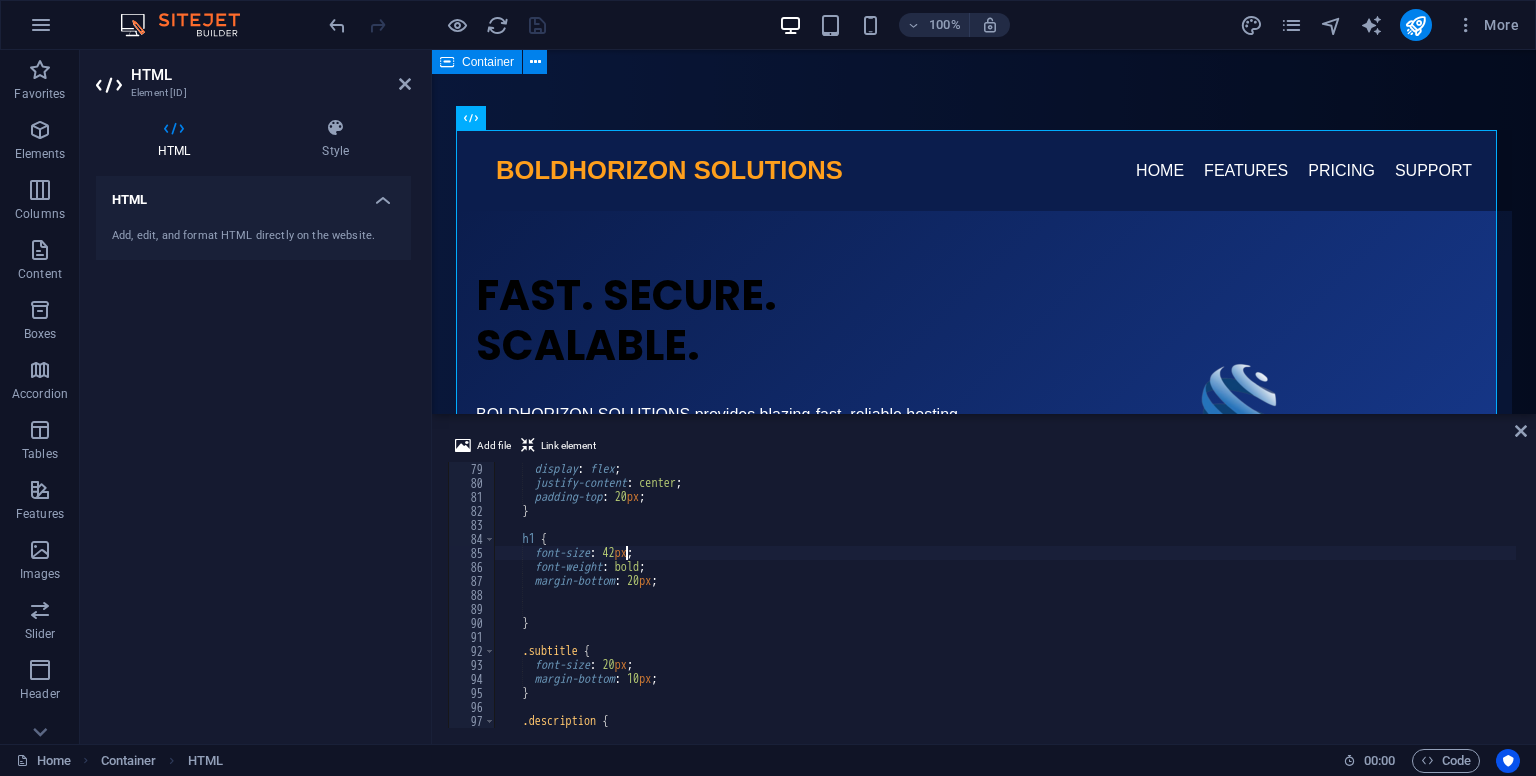 click on "h1   {         font-size :   42 px ;         font-weight :   bold ;         margin-bottom :   20 px ;                    }      .subtitle   {         font-size :   20 px ;         margin-bottom :   10 px ;      }      .description   {         font-size :   16 px ;" at bounding box center [1131, 607] 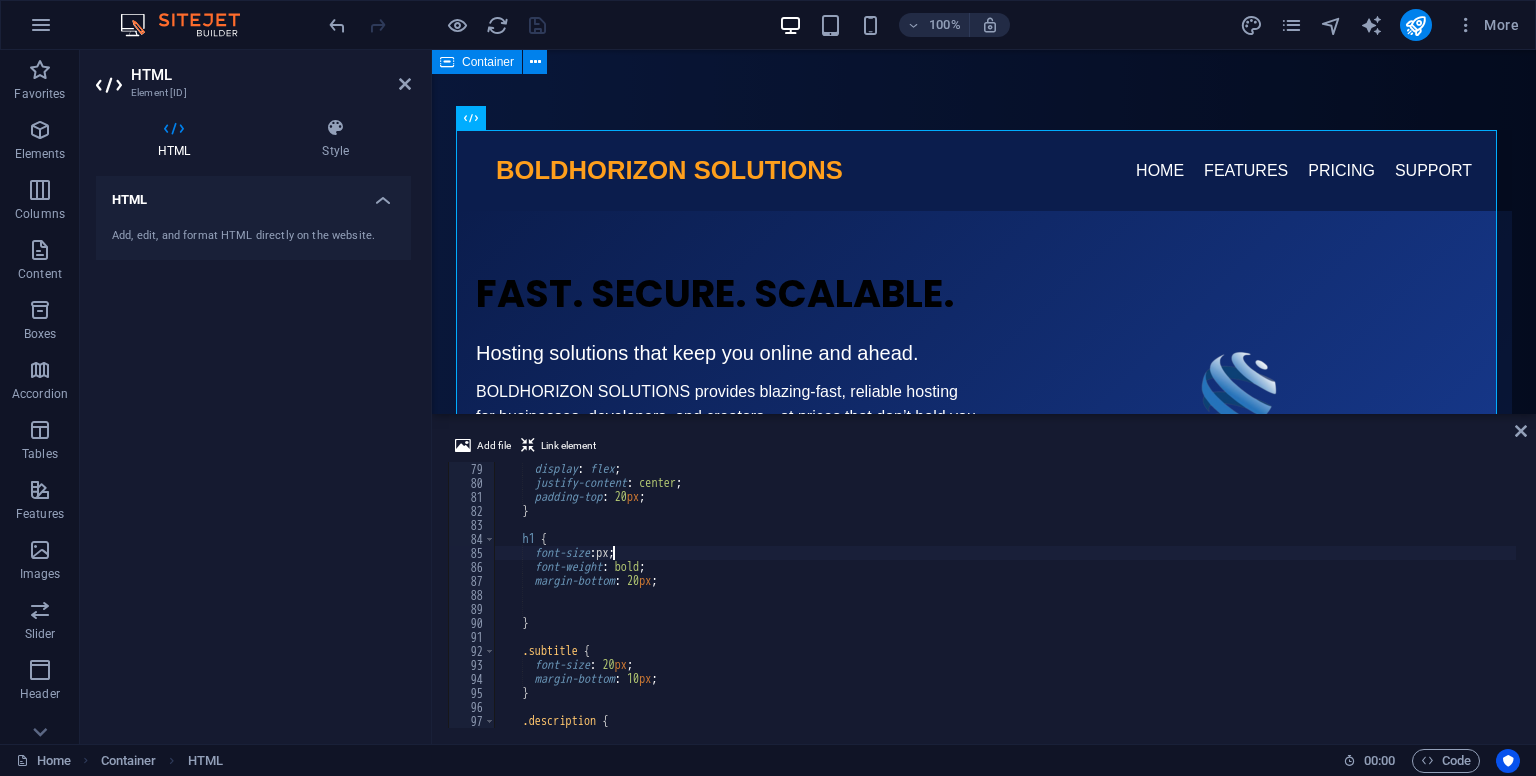 scroll, scrollTop: 0, scrollLeft: 10, axis: horizontal 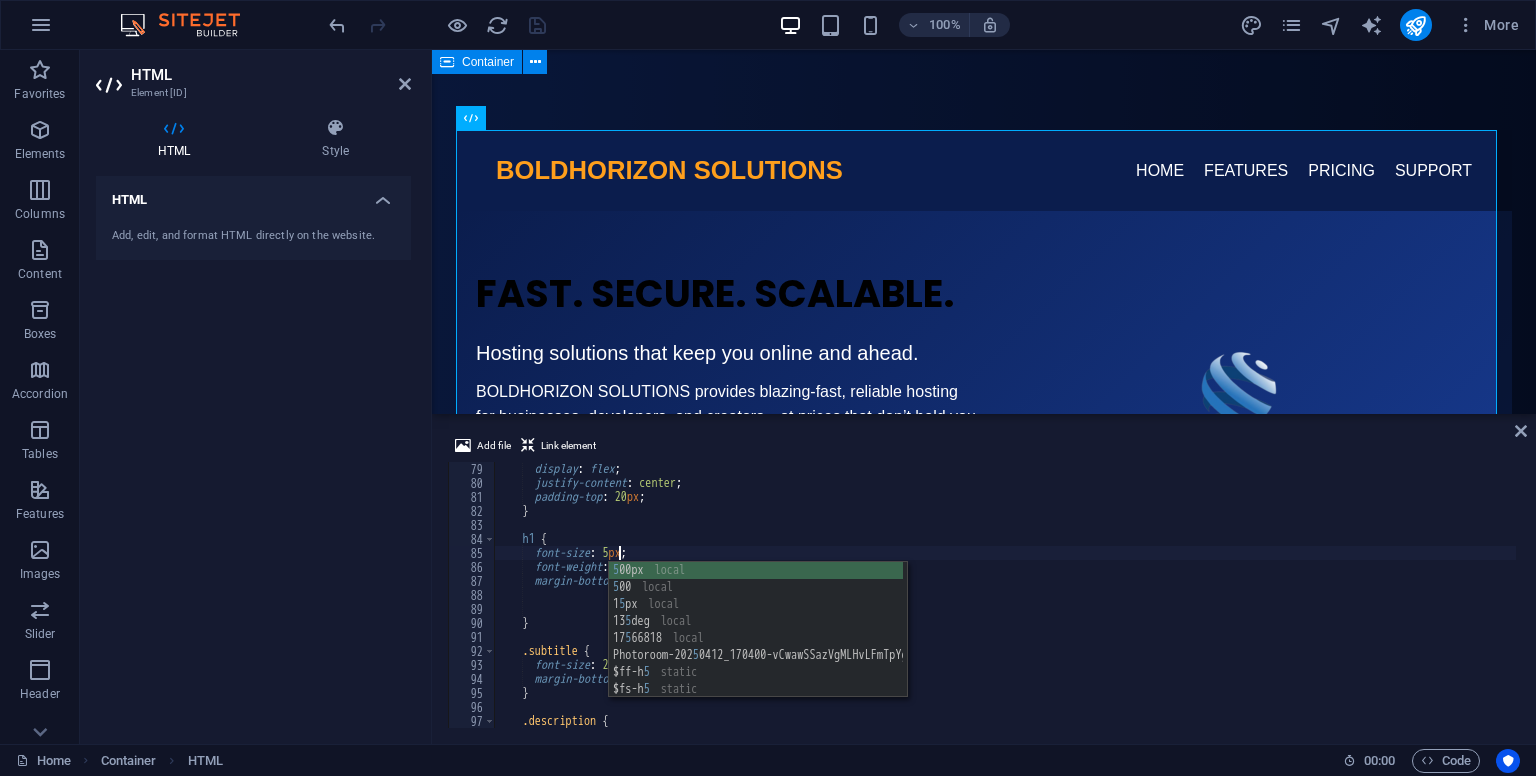 type on "font-size: 50px;" 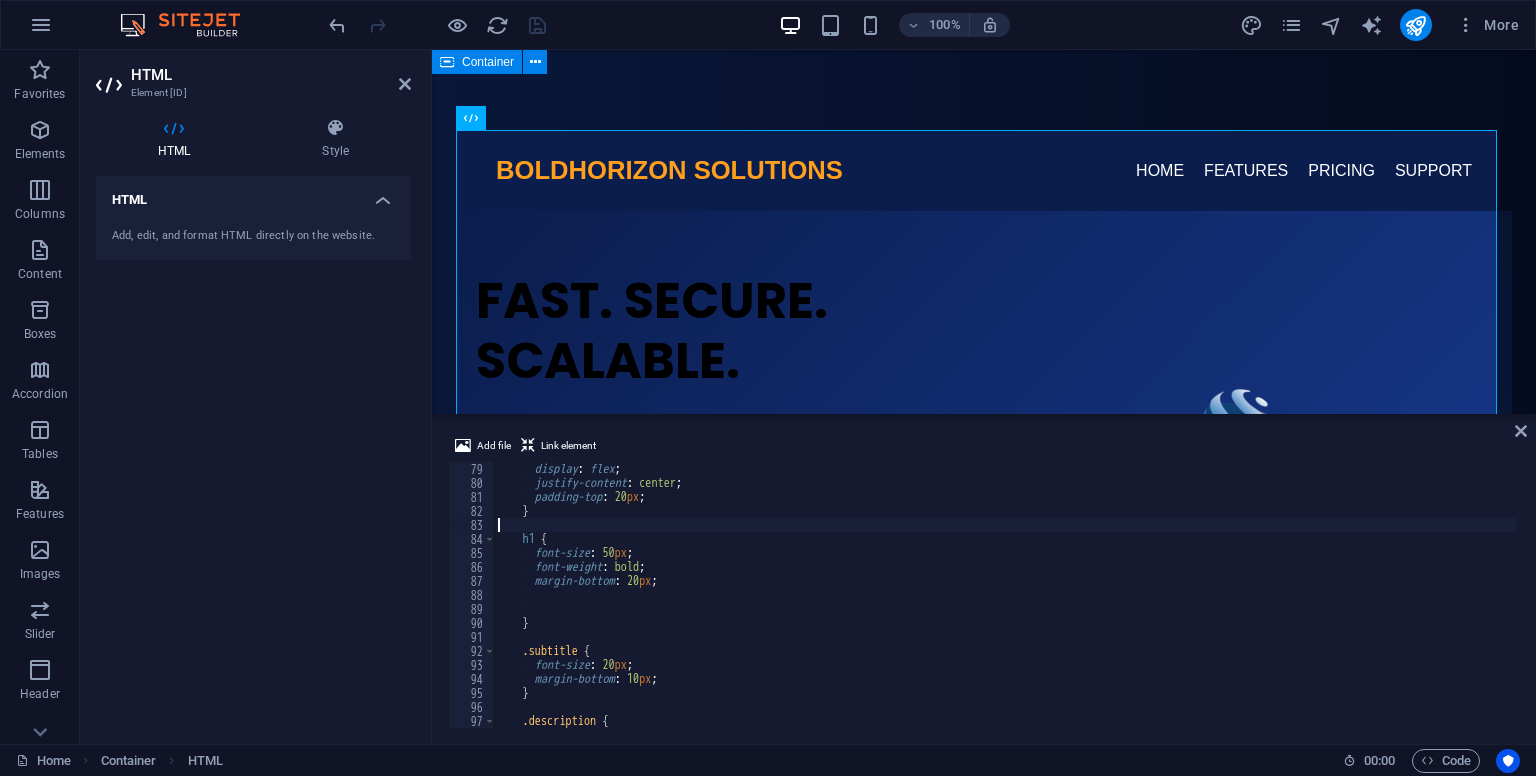 click on "display :   flex ;         justify-content :   center ;         padding-top :   20 px ;      }      h1   {         font-size :   50 px ;         font-weight :   bold ;         margin-bottom :   20 px ;                    }      .subtitle   {         font-size :   20 px ;         margin-bottom :   10 px ;      }      .description   {         font-size :   16 px ;" at bounding box center (1131, 607) 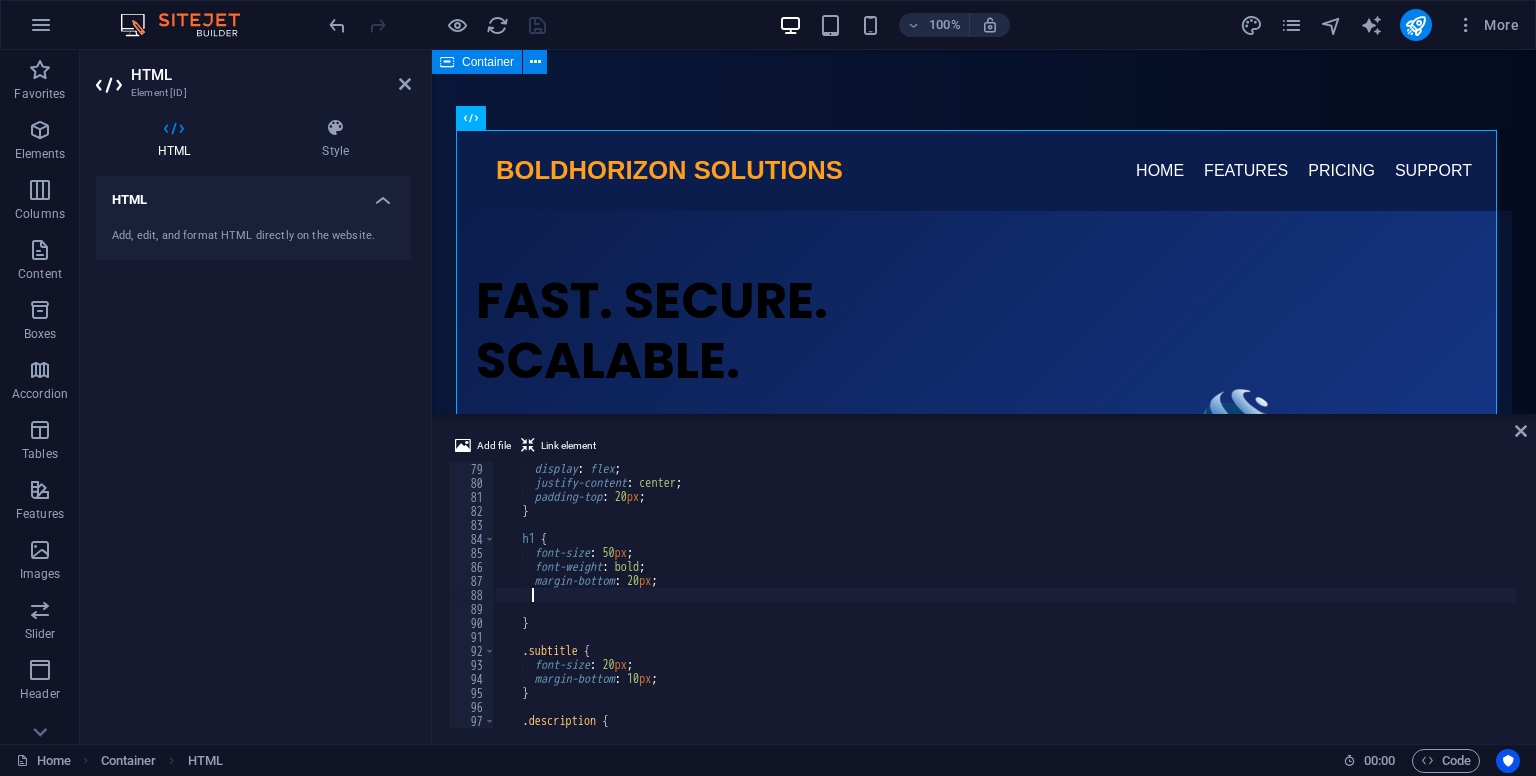 click on "display :   flex ;         justify-content :   center ;         padding-top :   20 px ;      }      h1   {         font-size :   50 px ;         font-weight :   bold ;         margin-bottom :   20 px ;                    }      .subtitle   {         font-size :   20 px ;         margin-bottom :   10 px ;      }      .description   {         font-size :   16 px ;" at bounding box center [1131, 607] 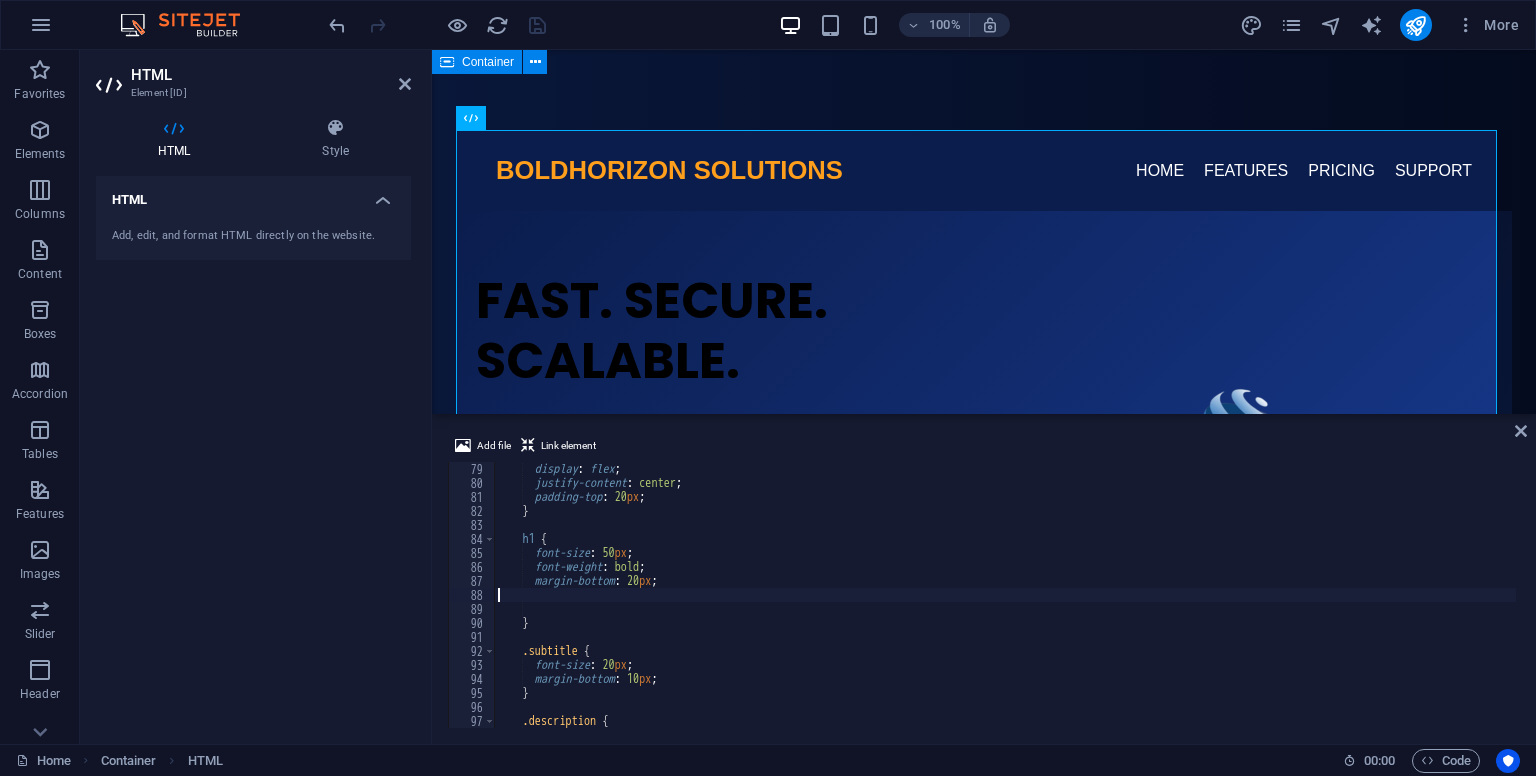 type on "margin-bottom: 20px;" 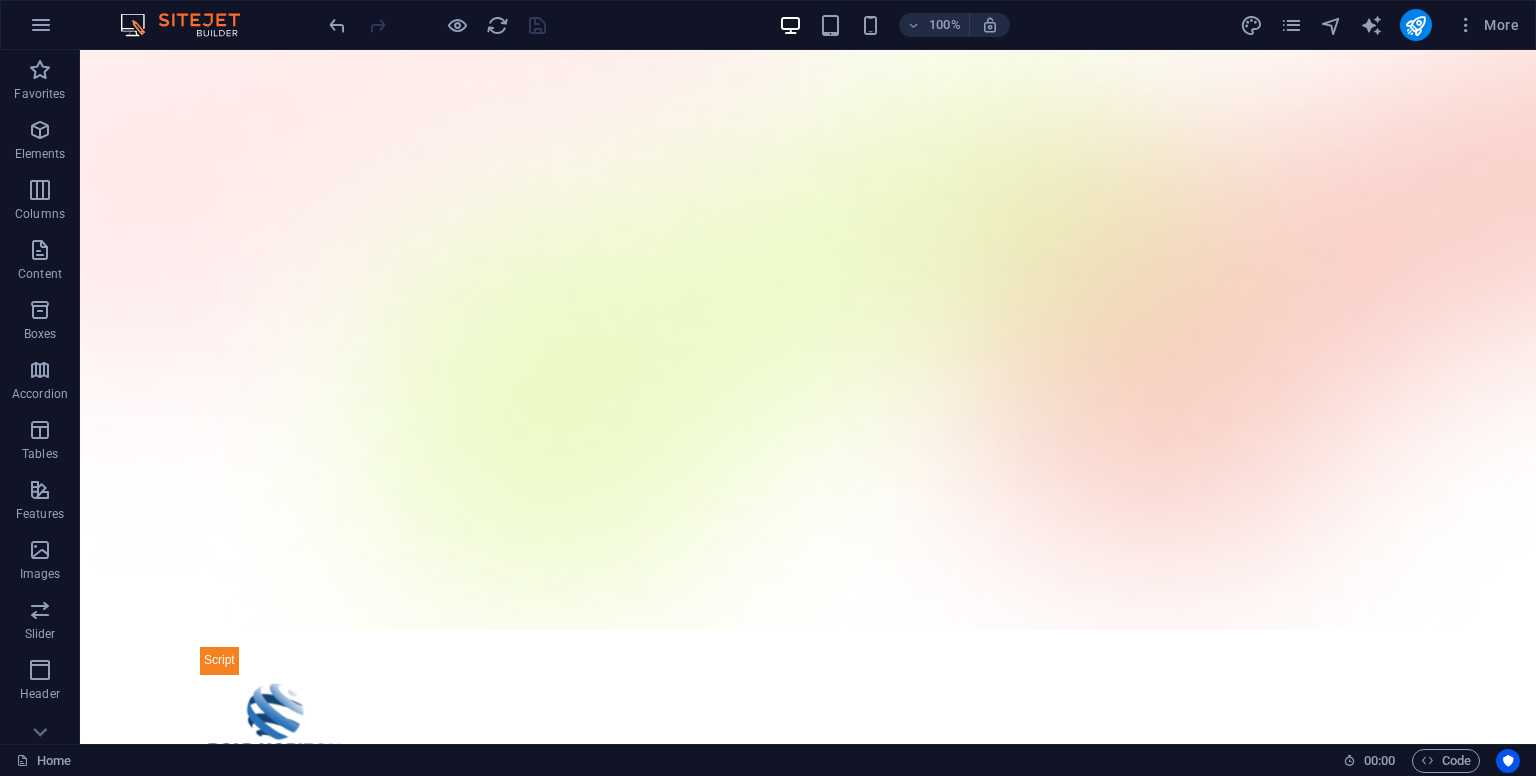 scroll, scrollTop: 740, scrollLeft: 0, axis: vertical 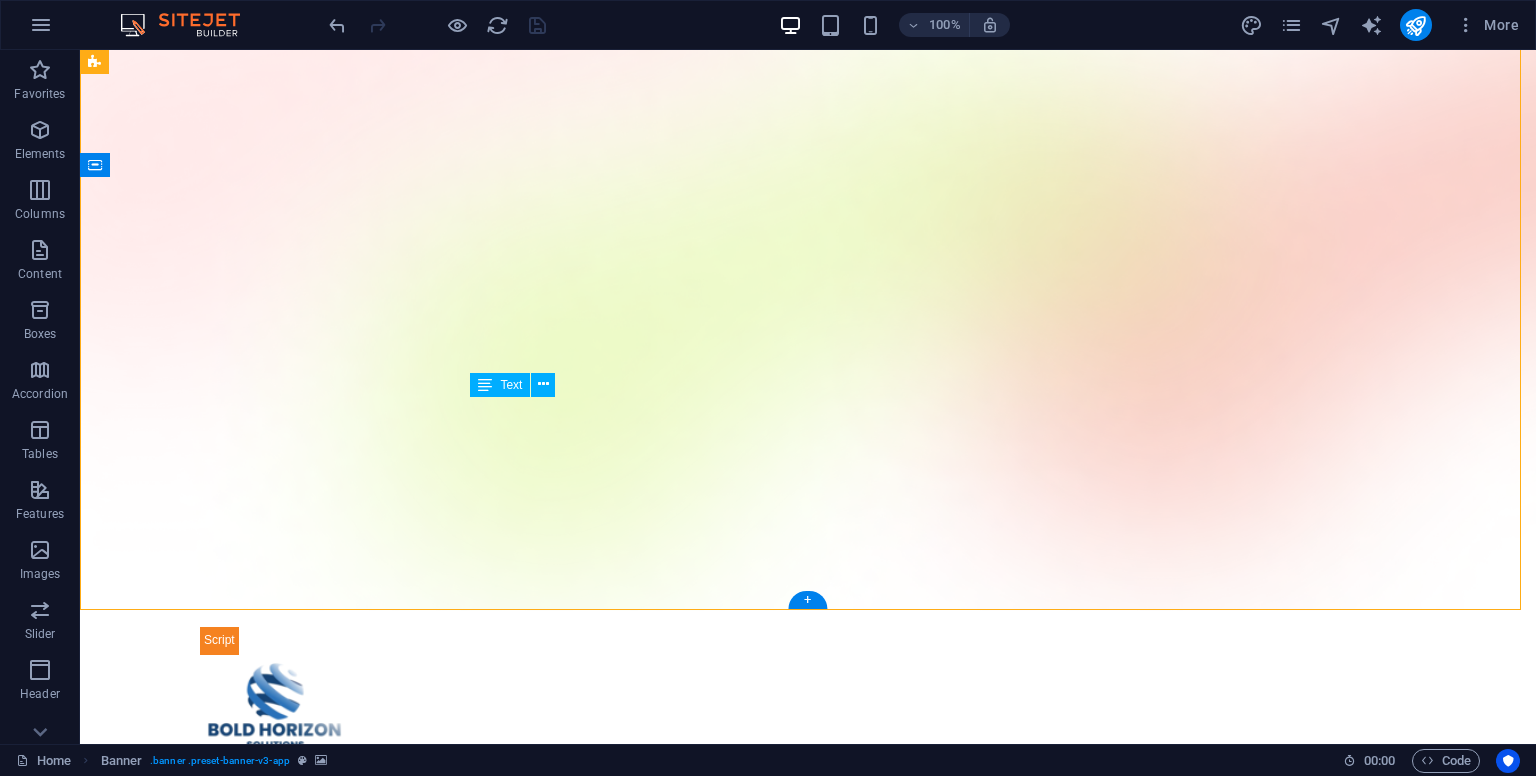 drag, startPoint x: 951, startPoint y: 442, endPoint x: 733, endPoint y: 419, distance: 219.20995 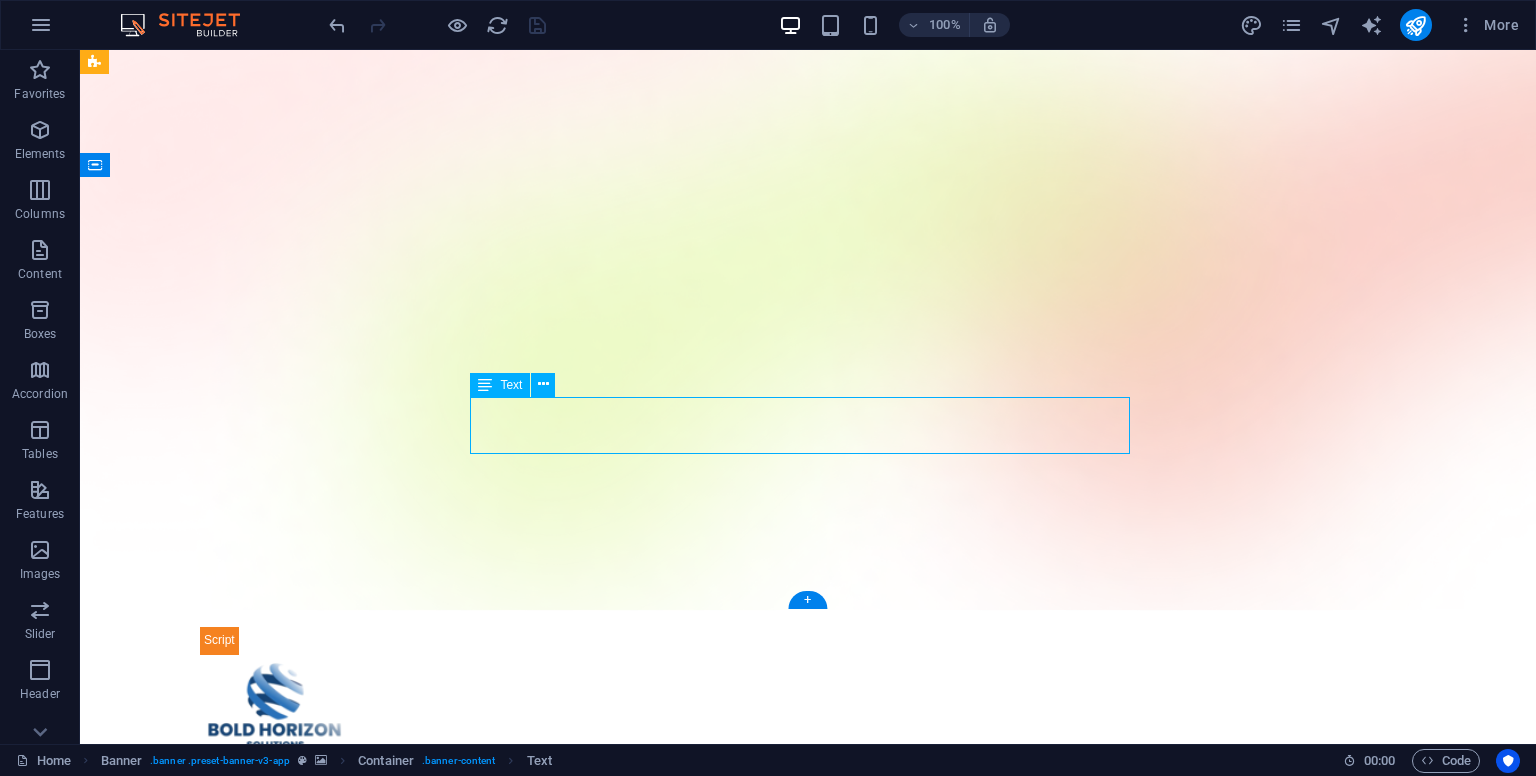 click on "We Handle Everything for You. Just Log In, and We'll Bring Your Website to Life — No Technical Skills Needed." at bounding box center (808, 1056) 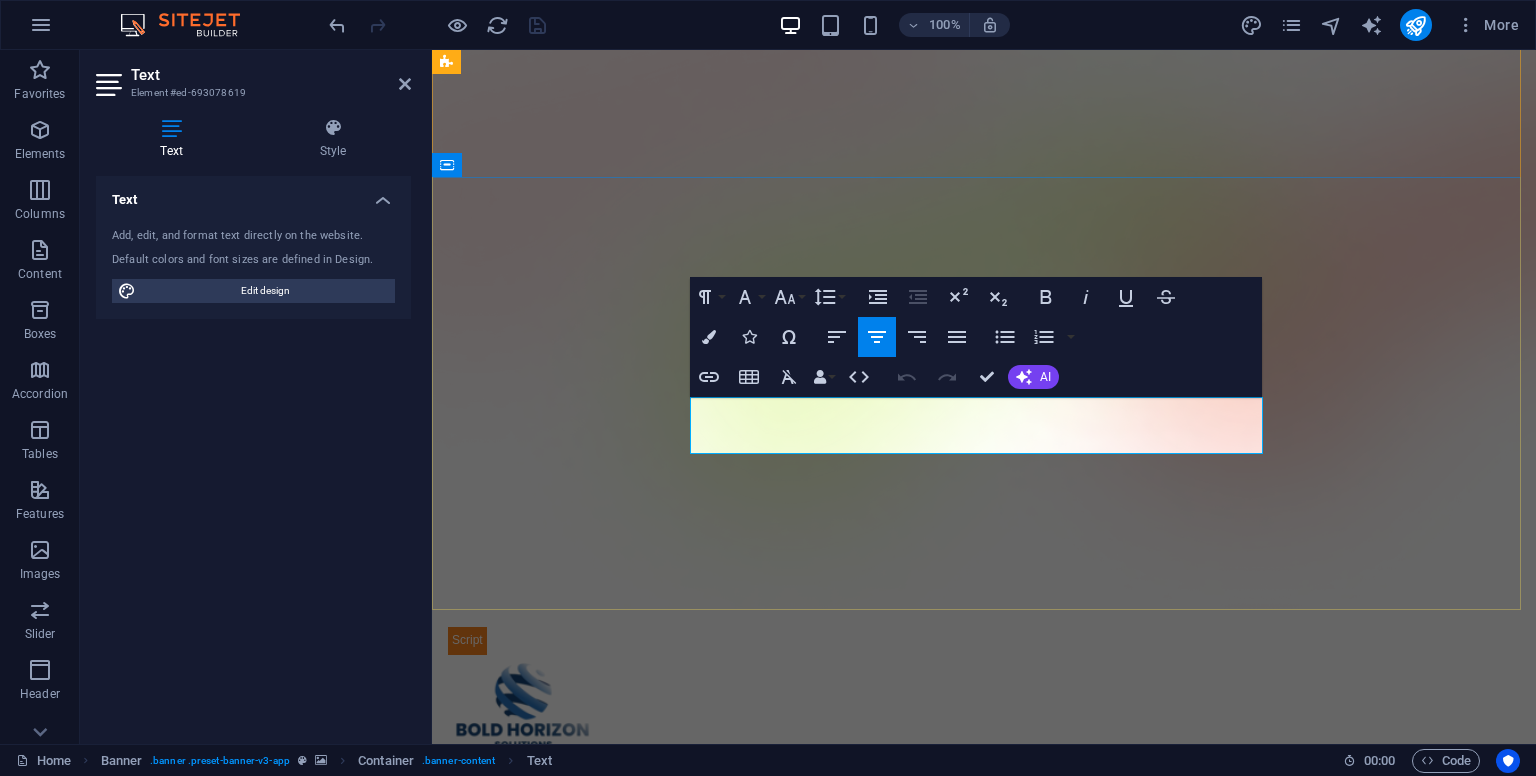 drag, startPoint x: 704, startPoint y: 412, endPoint x: 1188, endPoint y: 449, distance: 485.4122 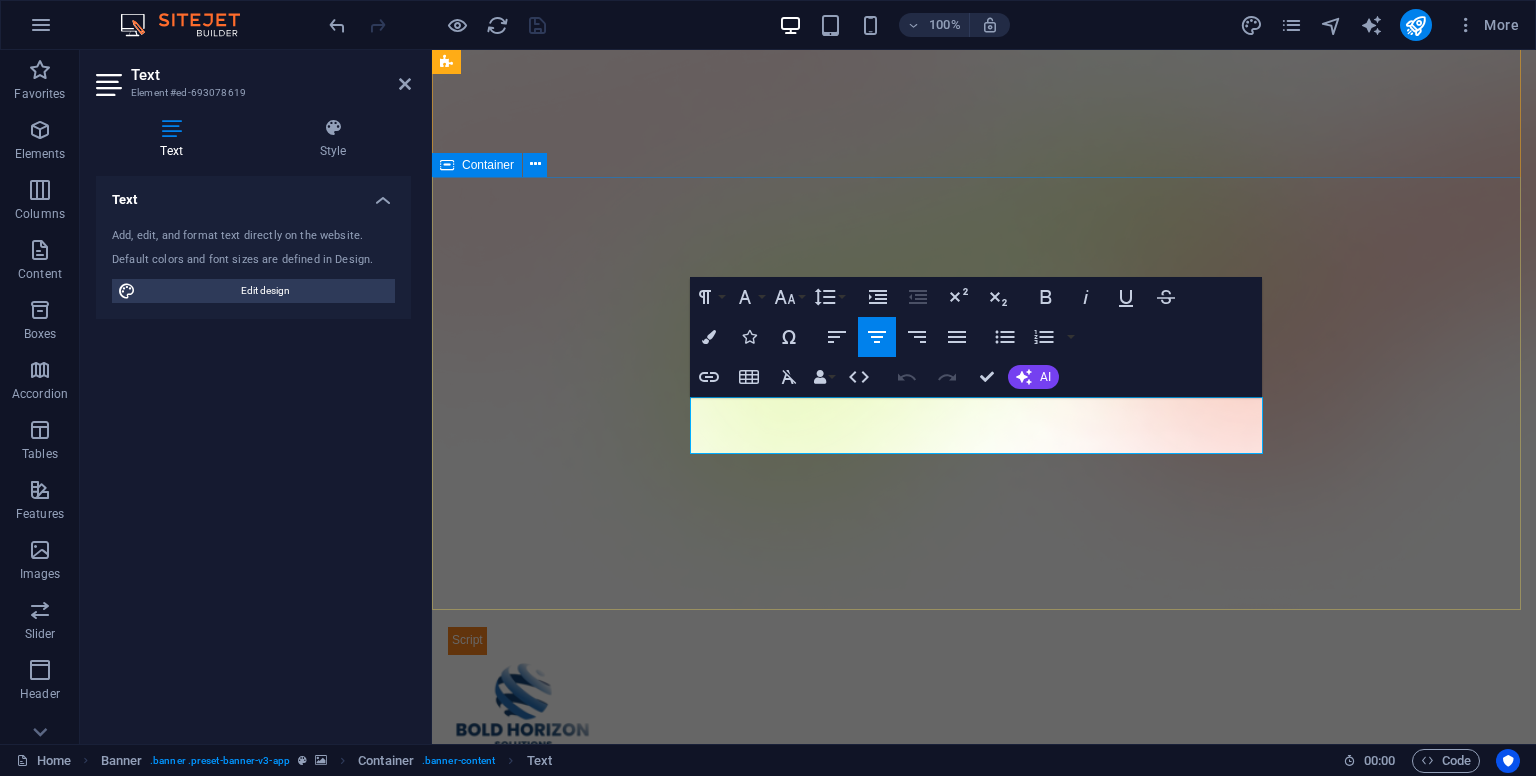 click on "Launch a Website Without Lifting a Finger. We Handle Everything for You. Just Log In, and We'll Bring Your Website to Life — No Technical Skills Needed. Get Started" at bounding box center (984, 1024) 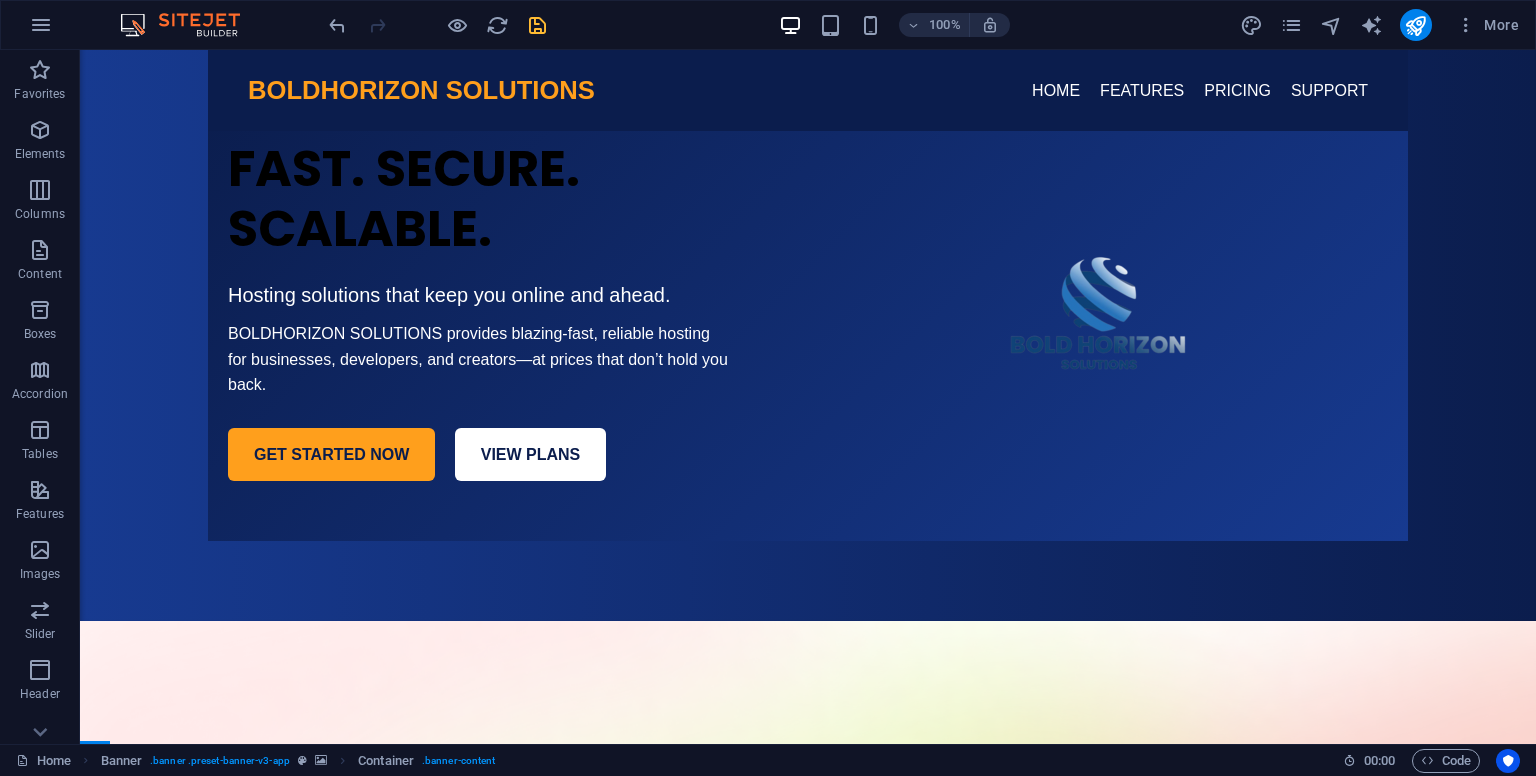 scroll, scrollTop: 130, scrollLeft: 0, axis: vertical 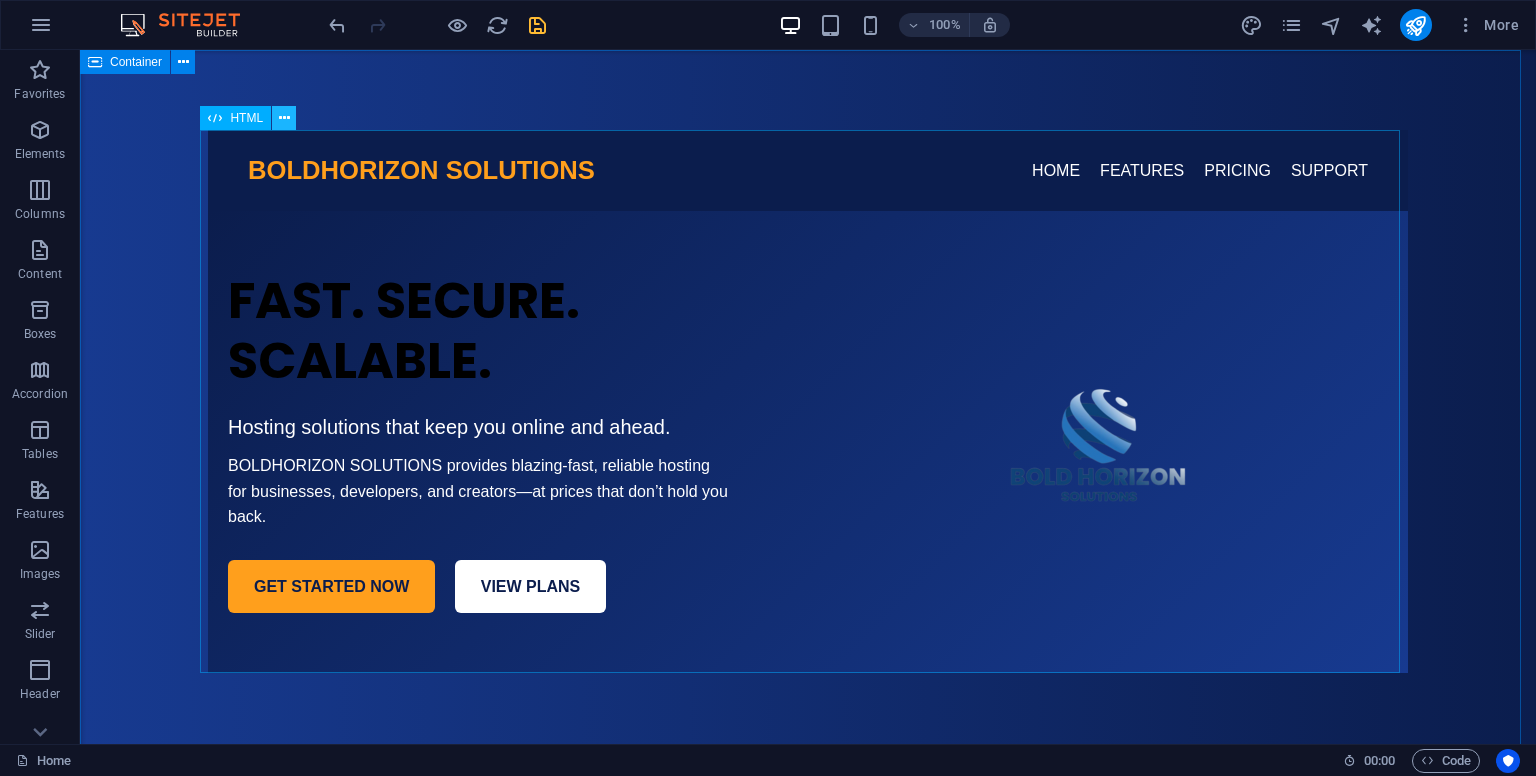 click at bounding box center (284, 118) 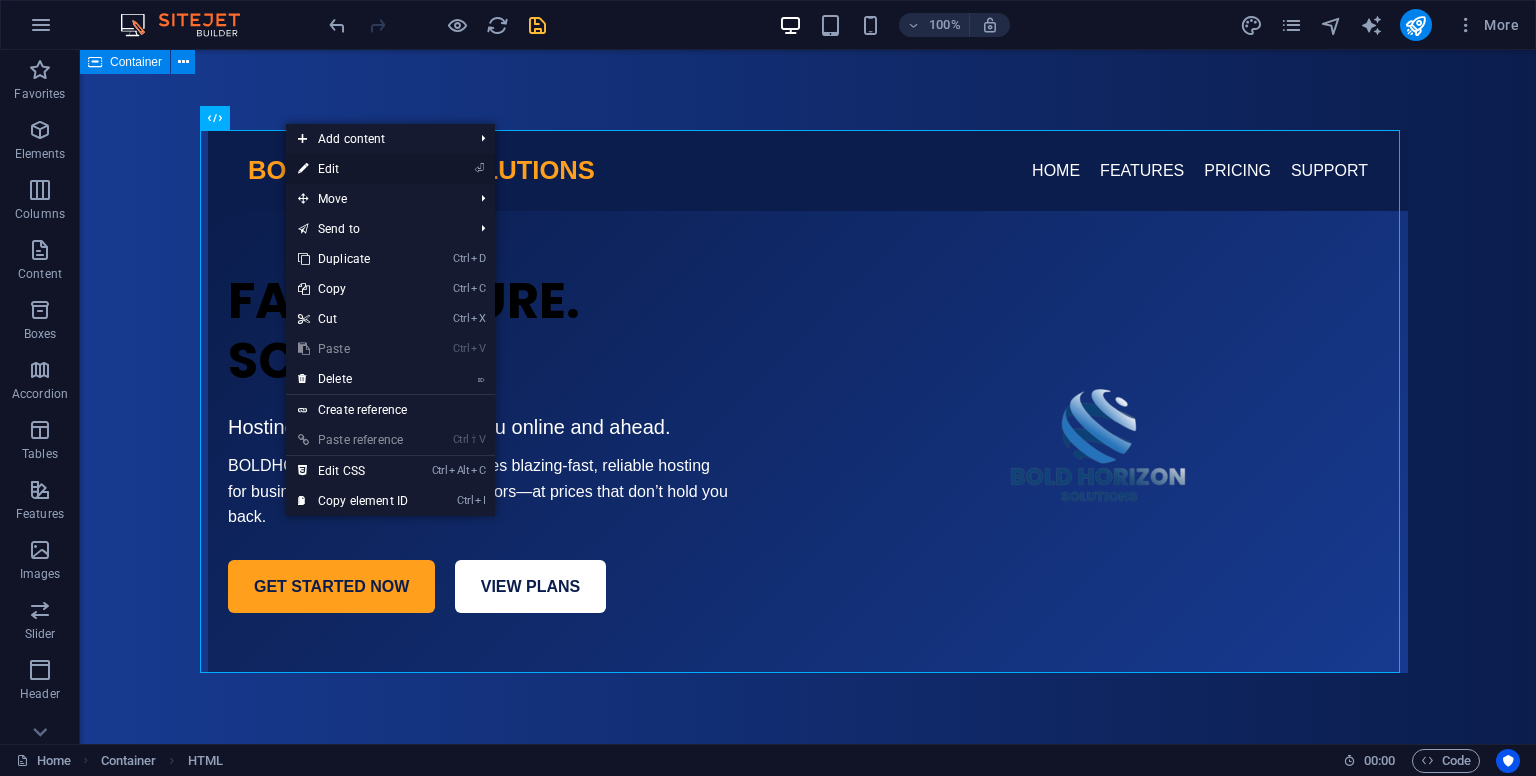click on "⏎  Edit" at bounding box center [353, 169] 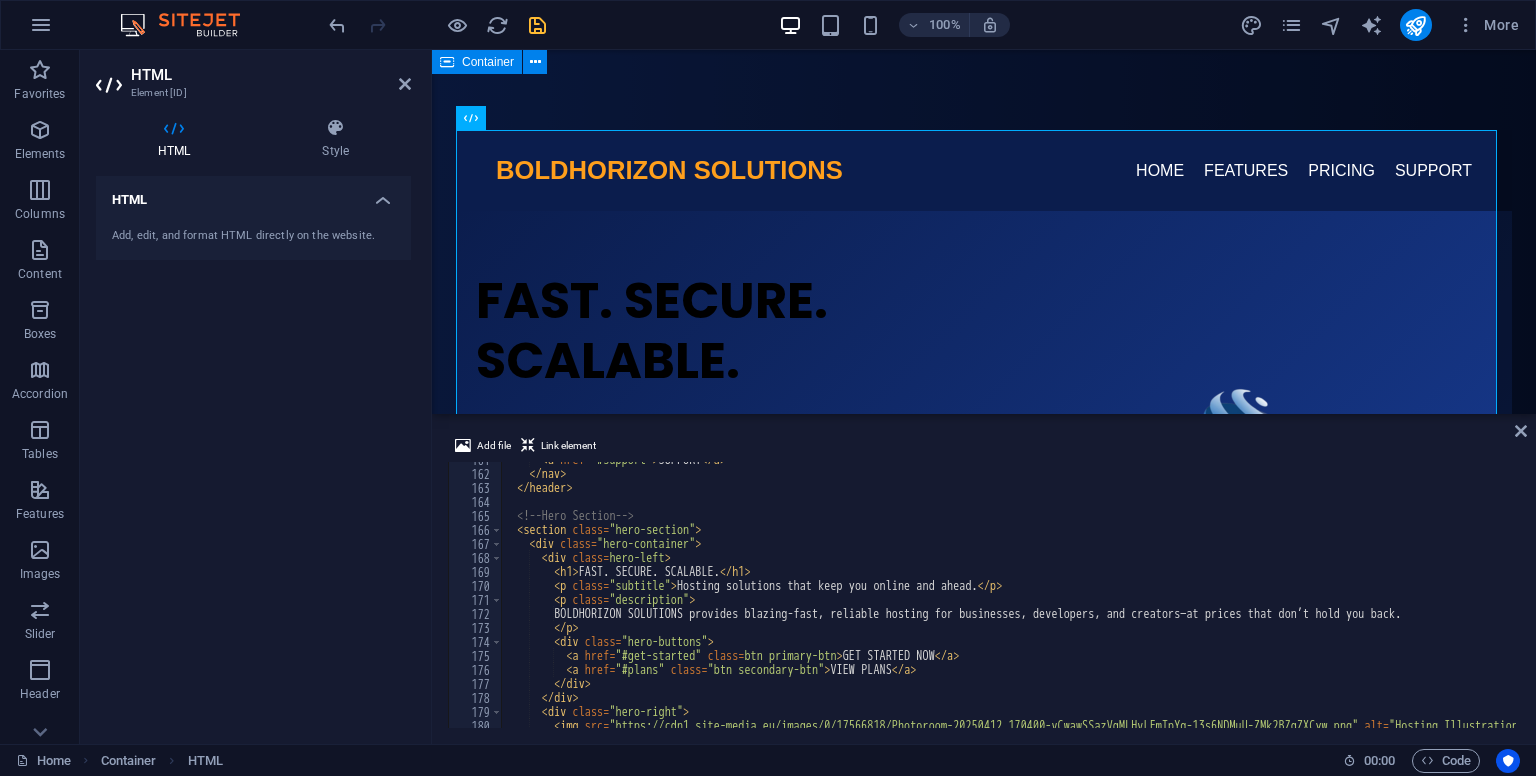 scroll, scrollTop: 2257, scrollLeft: 0, axis: vertical 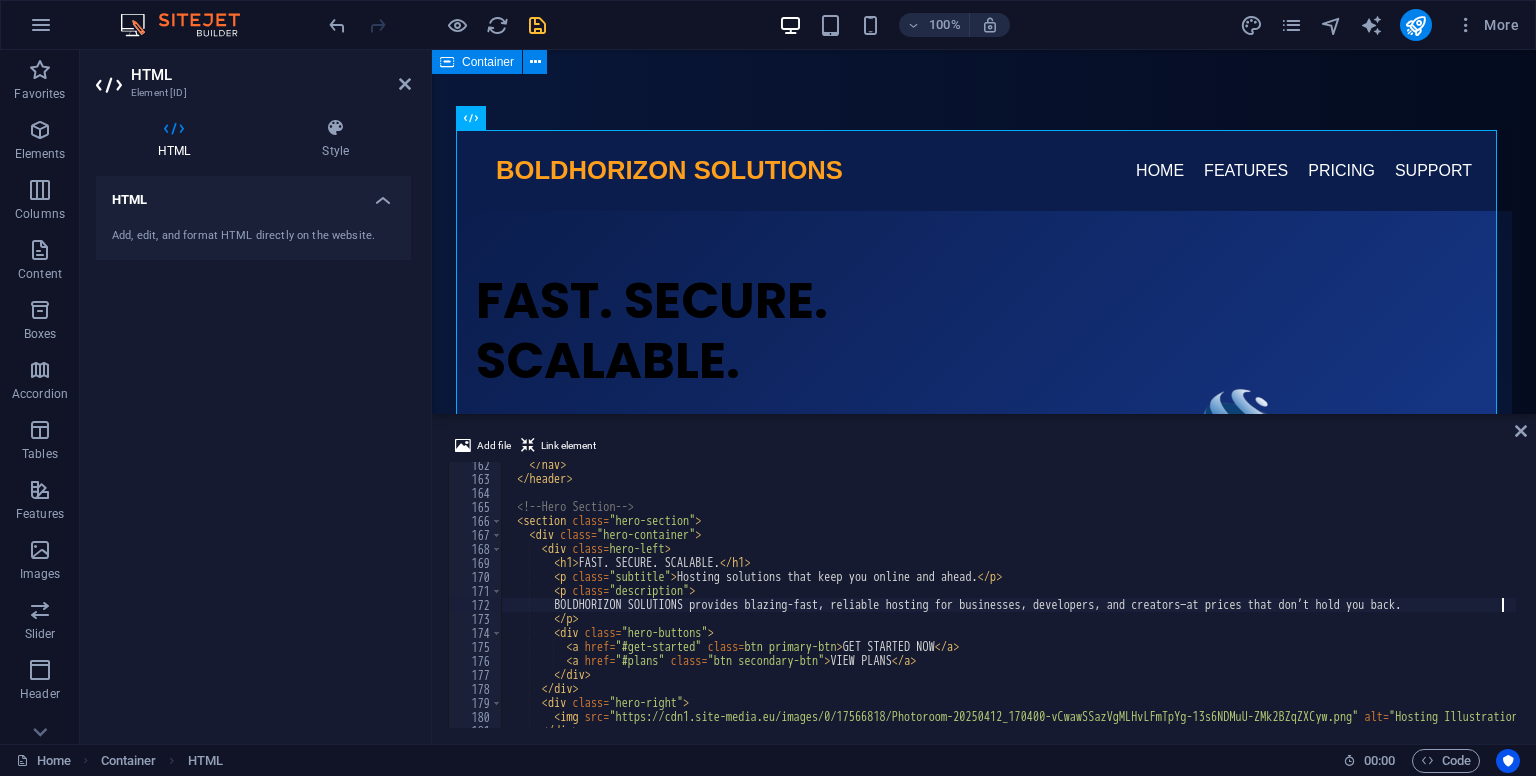 click on "FAST. SECURE. SCALABLE.             Hosting solutions that keep you online and ahead.               BOLDHORIZON SOLUTIONS provides blazing-fast, reliable hosting for businesses, developers, and creators—at prices that don’t hold you back.                 GET STARTED NOW              VIEW PLANS" at bounding box center [1138, 603] 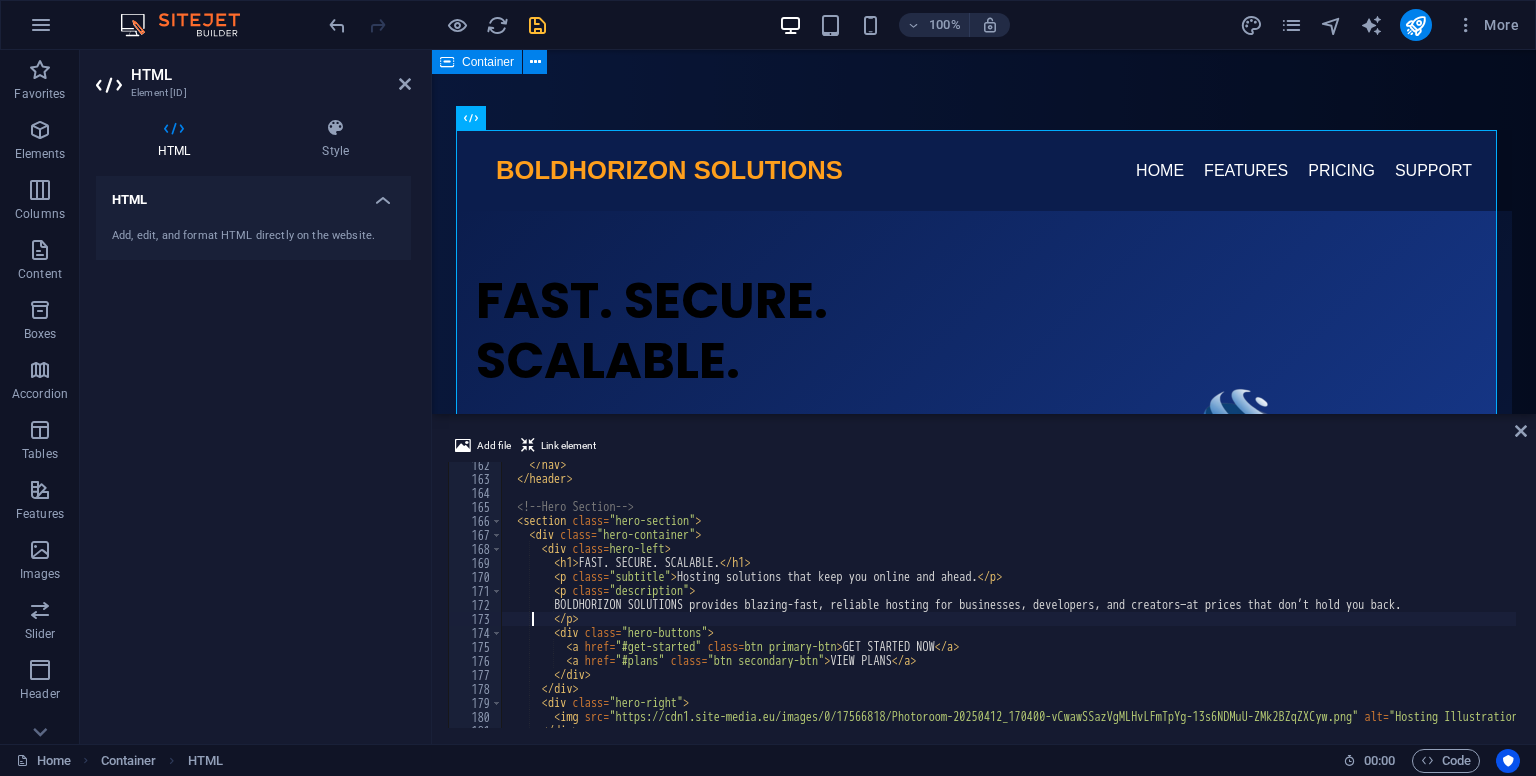 type on "</p>" 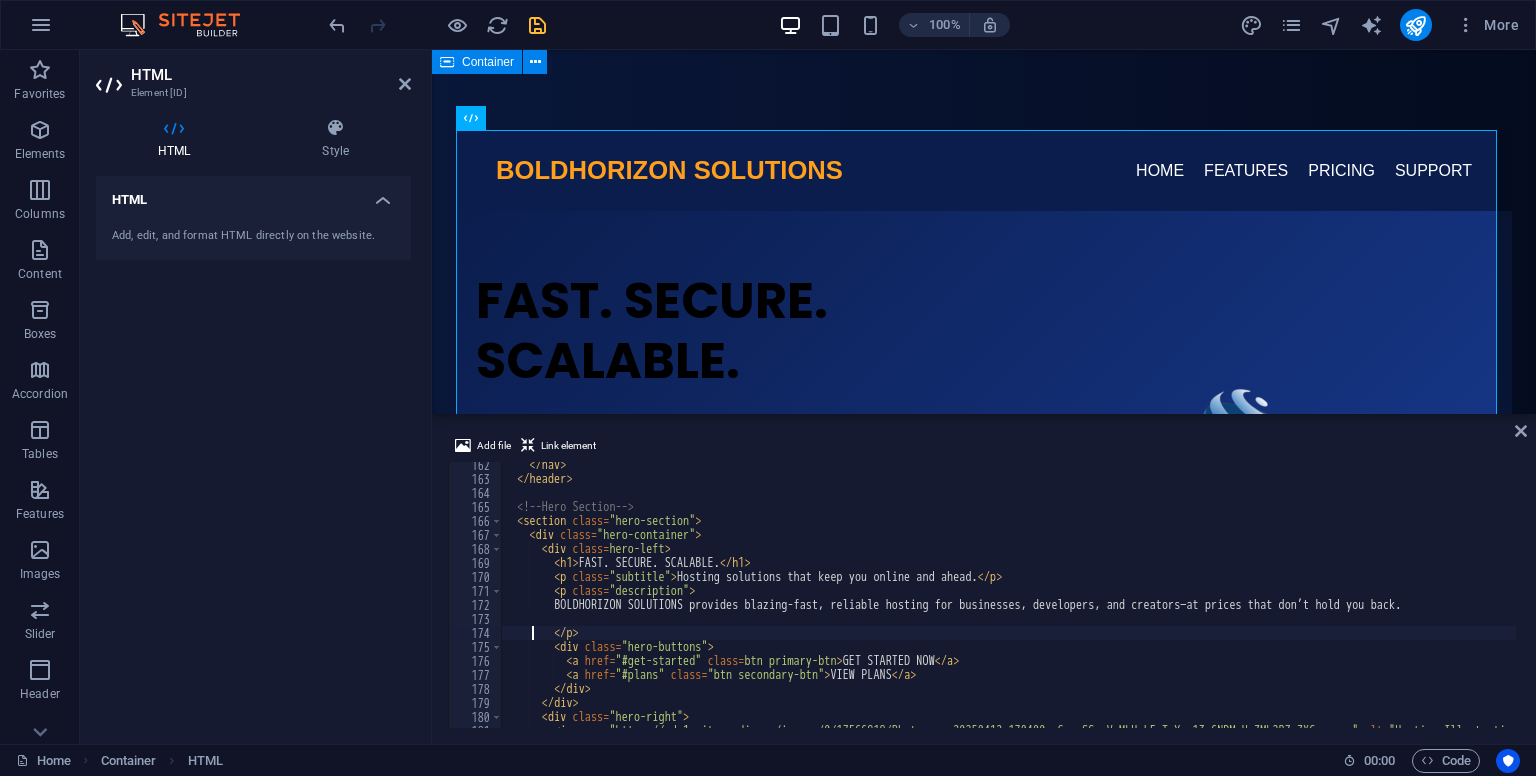scroll, scrollTop: 0, scrollLeft: 0, axis: both 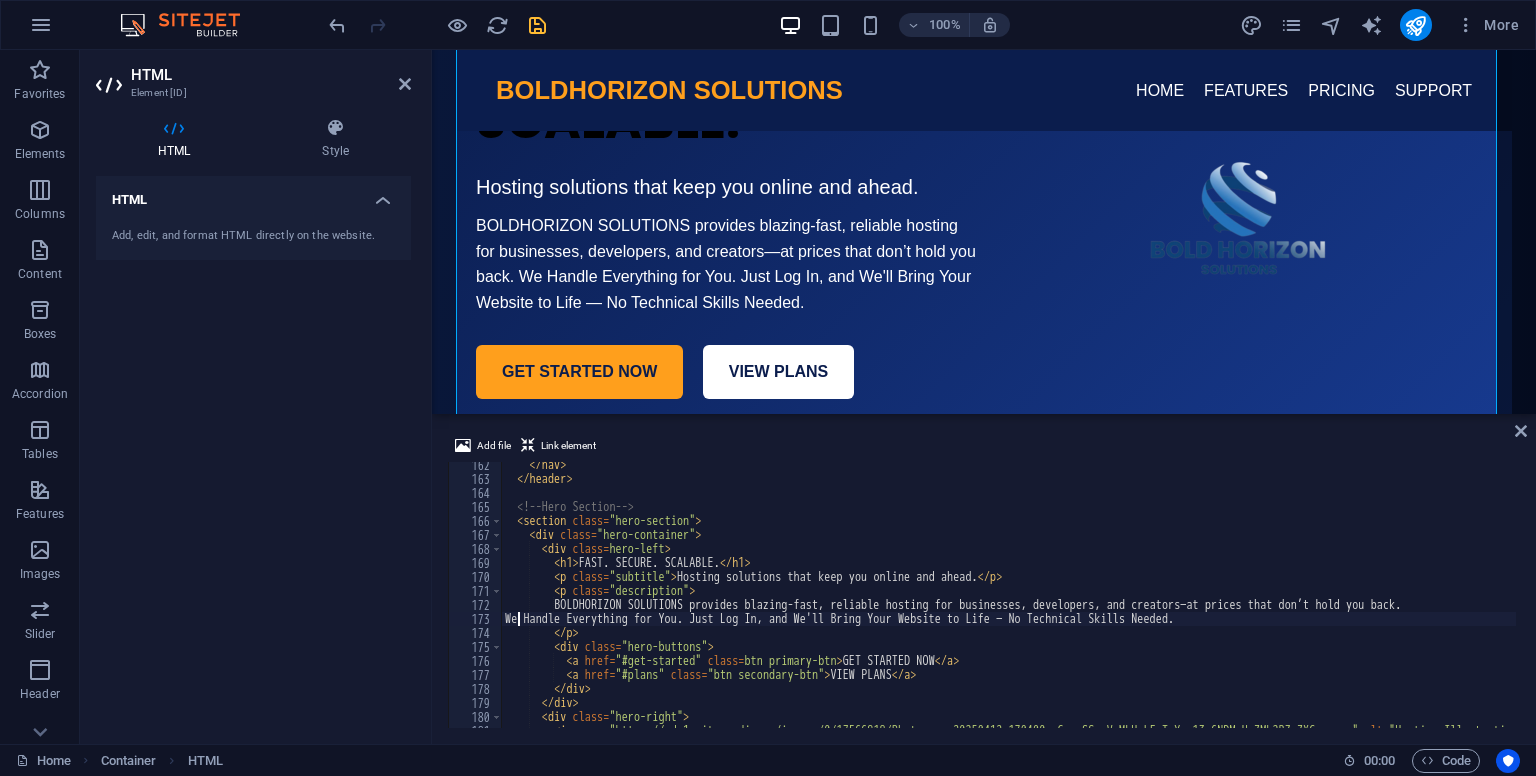 click on "</ nav >    </ header >    <!--  Hero Section  -->    < section   class = "hero-section" >      < div   class = "hero-container" >         < div   class = "hero-left" >           < h1 > FAST. SECURE. SCALABLE. </ h1 >           < p   class = "subtitle" > Hosting solutions that keep you online and ahead. </ p >           < p   class = "description" >             BOLDHORIZON SOLUTIONS provides blazing-fast, reliable hosting for businesses, developers, and creators—at prices that don’t hold you back.     We Handle Everything for You. Just Log In, and We'll Bring Your Website to Life — No Technical Skills Needed.           </ p >           < div   class = "hero-buttons" >              < a   href = "#get-started"   class = "btn primary-btn" > GET STARTED NOW </ a >              < a   href = "#plans"   class = "btn secondary-btn" > VIEW PLANS </ a >           </ div >         </ div >         < div   class = "hero-right" >           < img   src =   alt = "Hosting Illustration"   class = "hero-image"   />" at bounding box center (1138, 603) 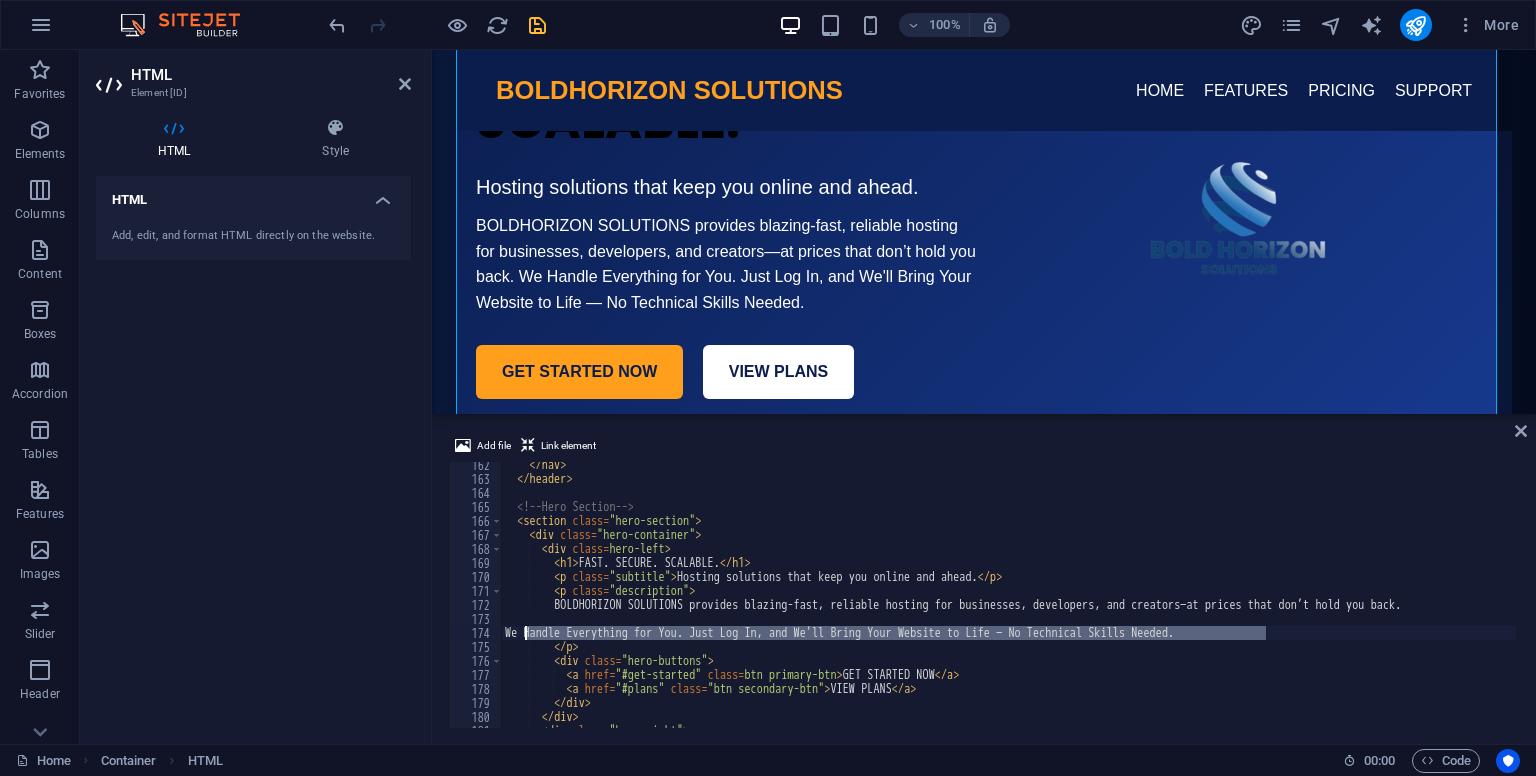 drag, startPoint x: 1282, startPoint y: 634, endPoint x: 526, endPoint y: 633, distance: 756.0007 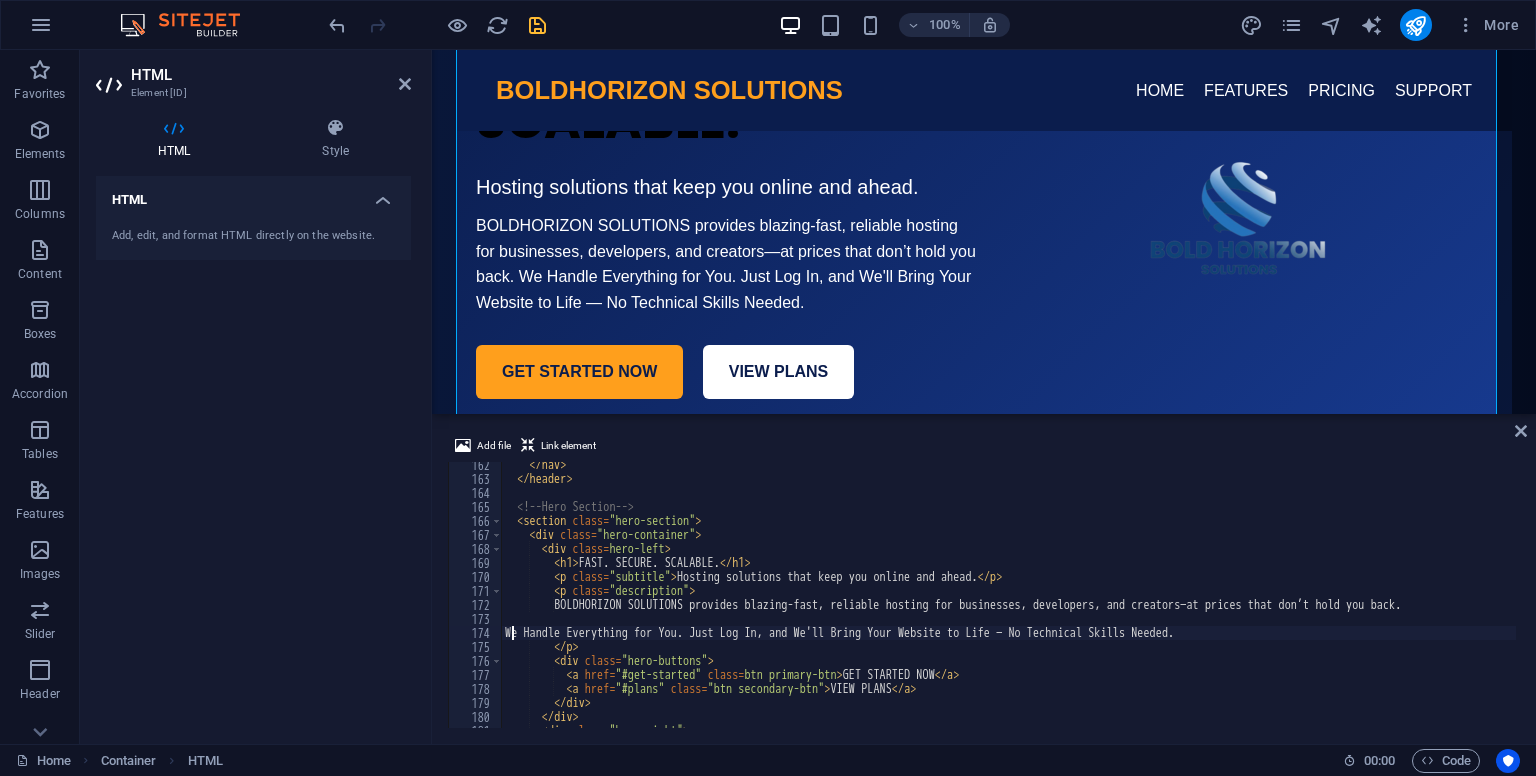 click on "<!--  Navbar  -->    < header >      < div   class = "logo-text" > BOLDHORIZON SOLUTIONS </ div >      < nav >         < a   href = "#" > HOME </ a >         < a   href = "#features" > FEATURES </ a >         < a   href = "#pricing" > PRICING </ a >         < a   href = "#support" > SUPPORT </ a >         < a   href = "#login" > Login </ a >      </ nav >    </ header >    <!--  Hero Section  -->    < section   class = "hero-section" >      < div   class = "hero-container" >         < div   class = "hero-left" >           < h1 > FAST. SECURE. SCALABLE. </ h1 >           < p   class = "subtitle" > Hosting solutions that keep you online and ahead. </ p >           < p   class = "description" >             BOLDHORIZON SOLUTIONS provides blazing-fast, reliable hosting for businesses, developers, and creators—at prices that don’t hold you back.        We Handle Everything for You. Just Log In, and We'll Bring Your Website to Life — No Technical Skills Needed.           </ p >           < div   class = "hero-buttons" >              < a   href = "#get-started"   class = "btn primary-btn" > GET STARTED NOW </ a >              < a   href = "#plans"   class = "btn secondary-btn" > VIEW PLANS </ a >           </ div >         </ div >         < div   class = "hero-right" >" at bounding box center [1138, 603] 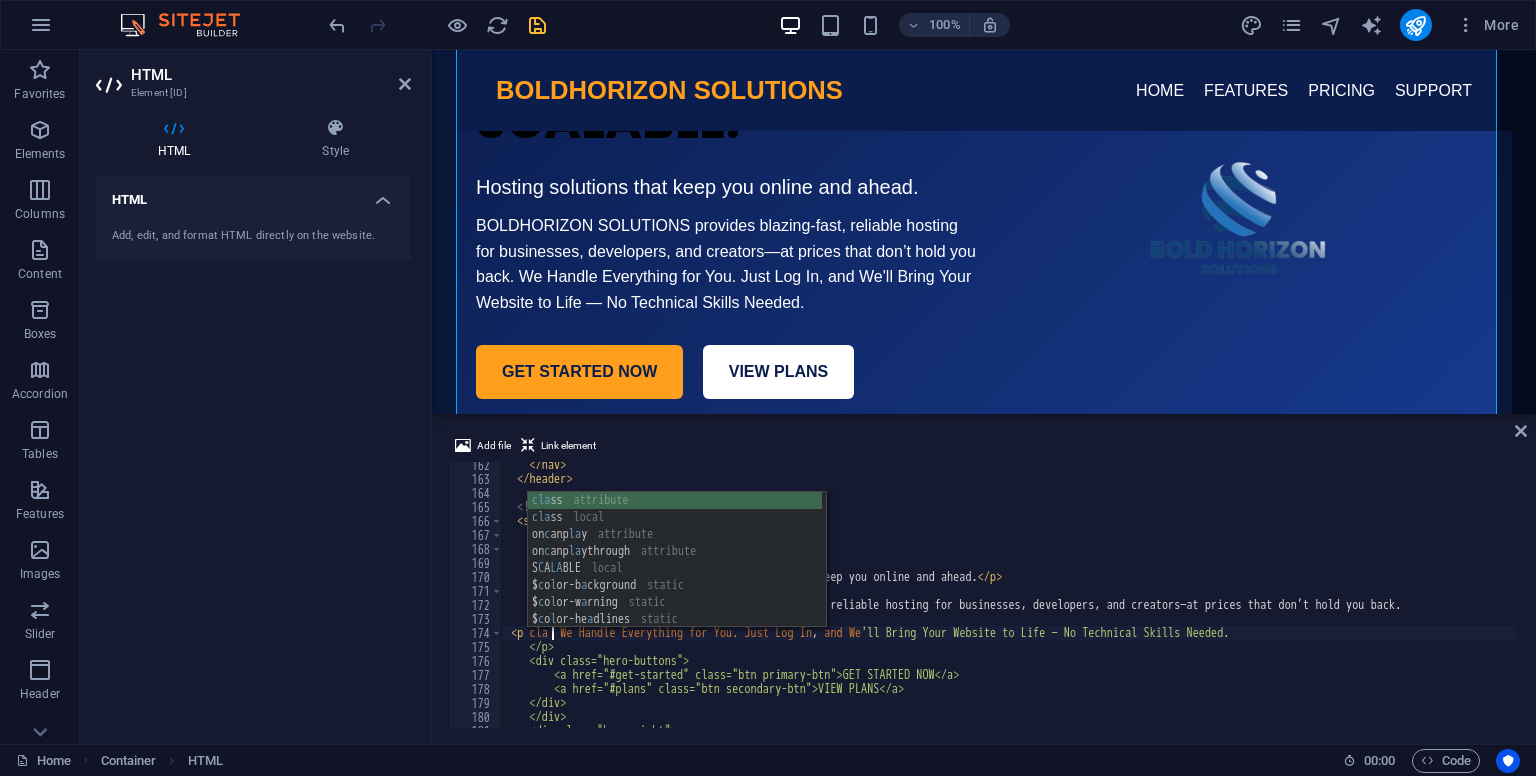 scroll, scrollTop: 0, scrollLeft: 4, axis: horizontal 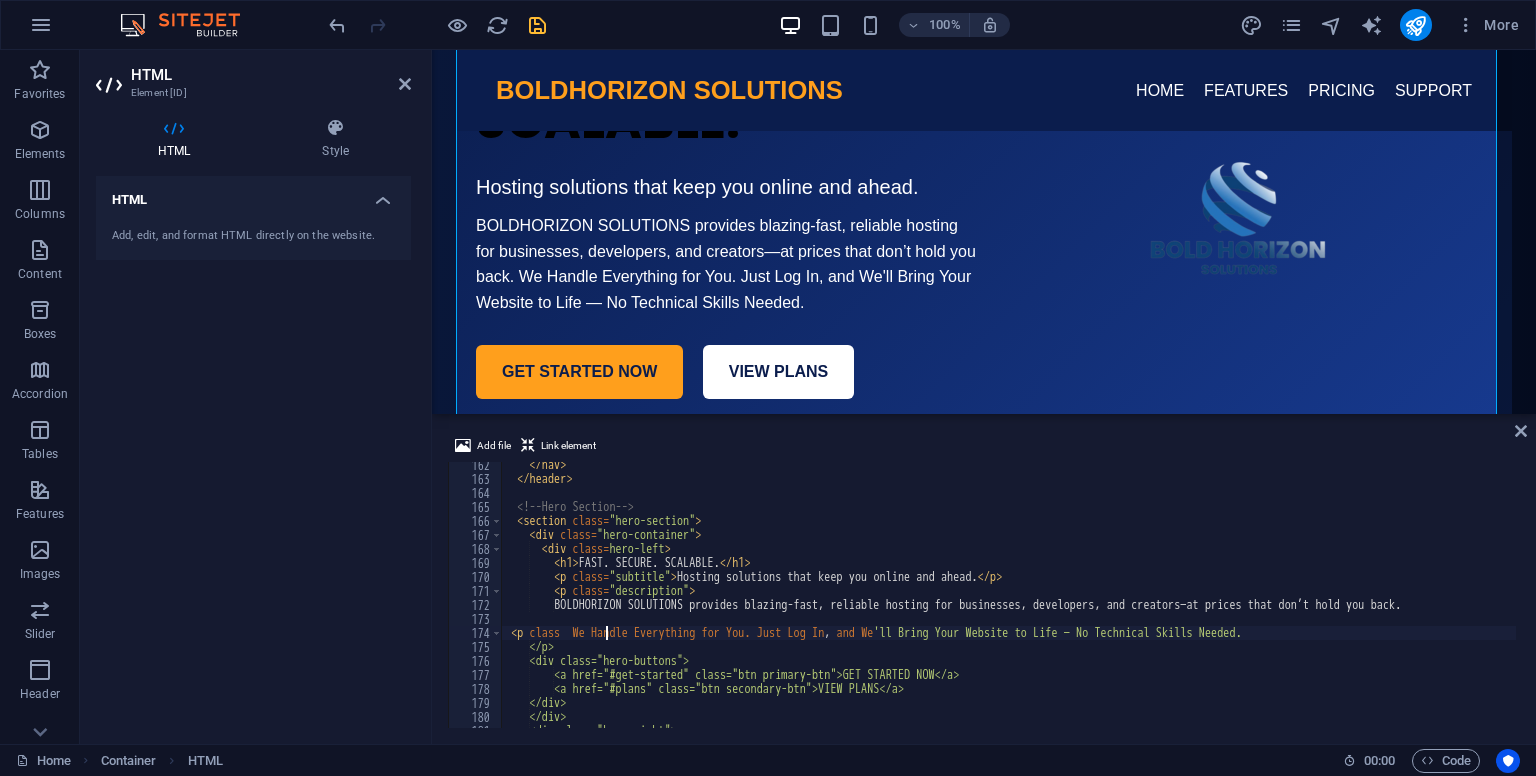 click on "</div>        <div class="hero-right">" at bounding box center (1138, 603) 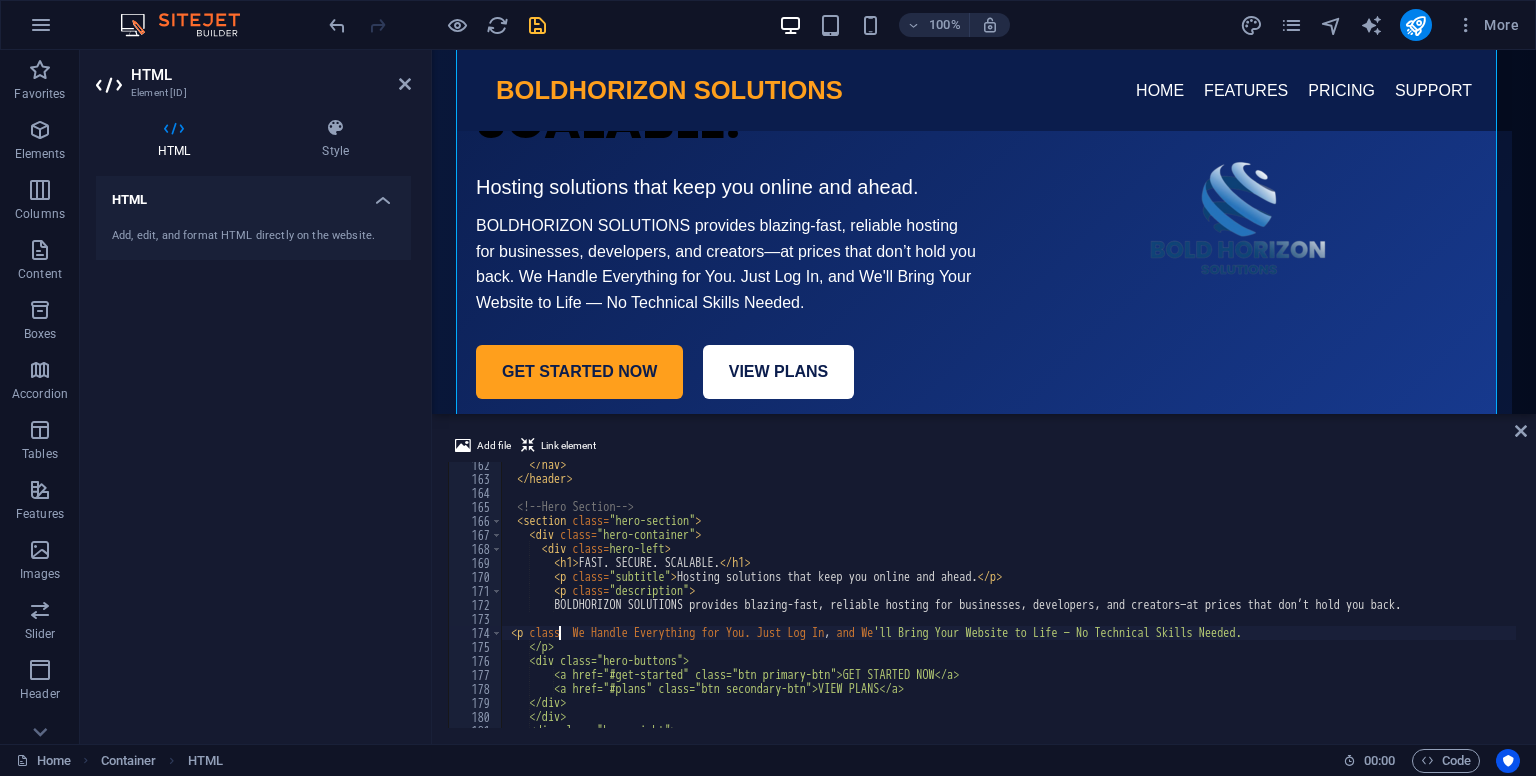 click on "</div>        <div class="hero-right">" at bounding box center [1138, 603] 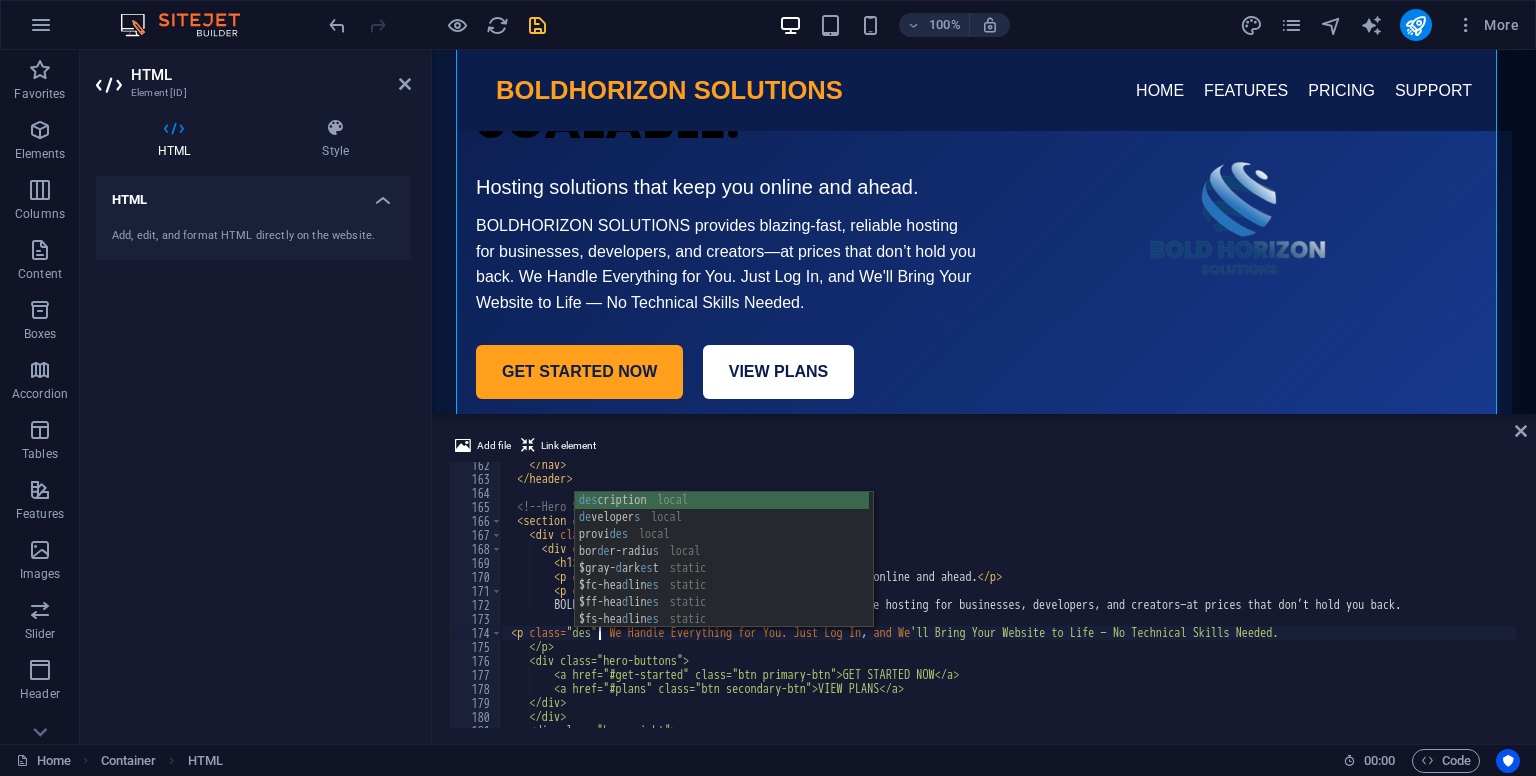 scroll, scrollTop: 0, scrollLeft: 8, axis: horizontal 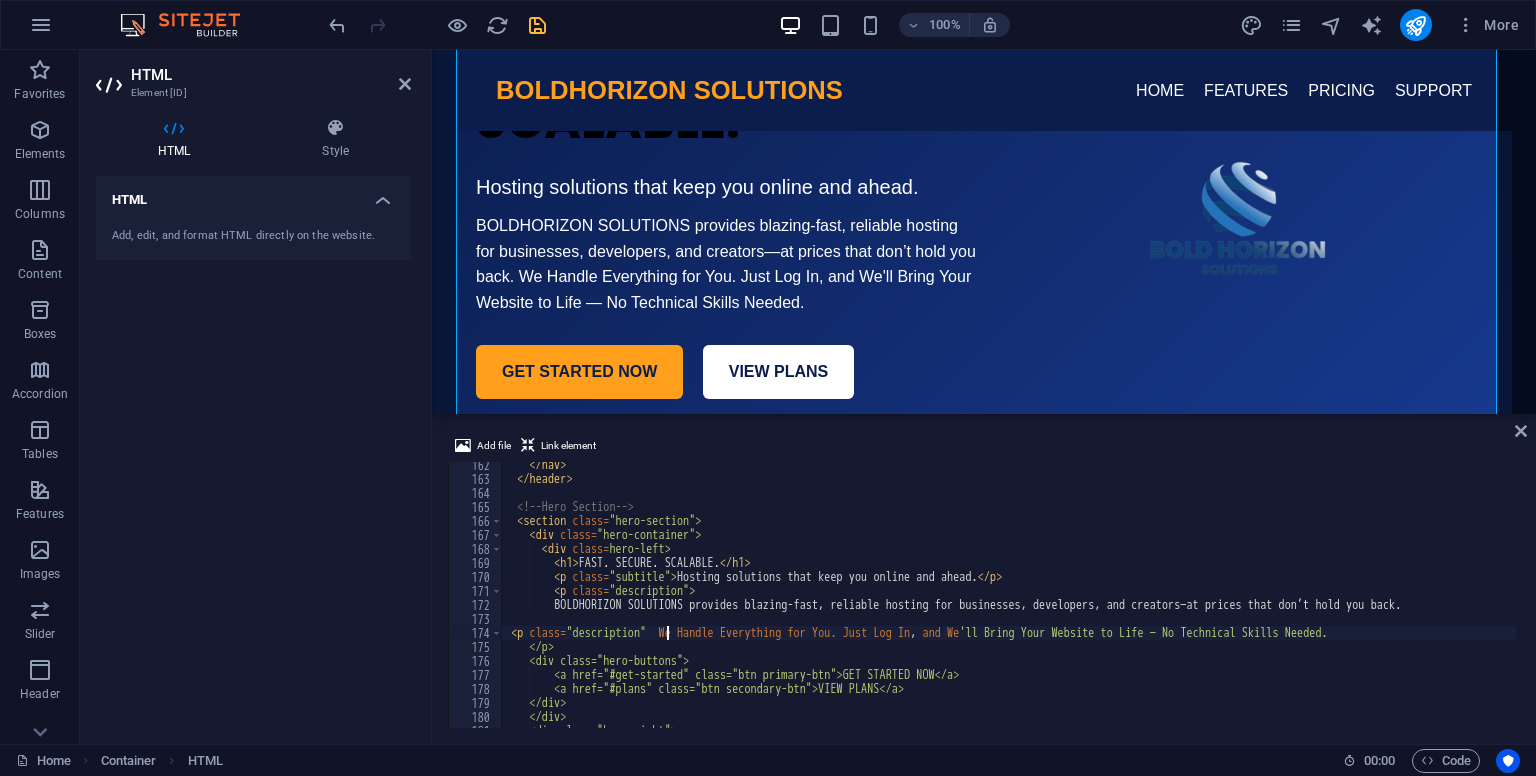 click on "</nav> </header> <!-- Hero Section --> <section class="hero-section"> <div class="hero-container"> <div class="hero-left"> <h1>FAST. SECURE. SCALABLE.</h1> <p class="subtitle">Hosting solutions that keep you online and ahead.</p> <p class="description"> BOLDHORIZON SOLUTIONS provides blazing-fast, reliable hosting for businesses, developers, and creators—at prices that don’t hold you back. <p class="description"> We   Handle   Everything   for   You.   Just   Log   In ,   and   We'll Bring Your Website to Life — No Technical Skills Needed. </p> </p> <div class="hero-buttons"> <a href="#get-started" class="btn primary-btn">GET STARTED NOW</a> <a href="#plans" class="btn secondary-btn">VIEW PLANS</a> </div> </div> <div class="hero-right">" at bounding box center (1138, 603) 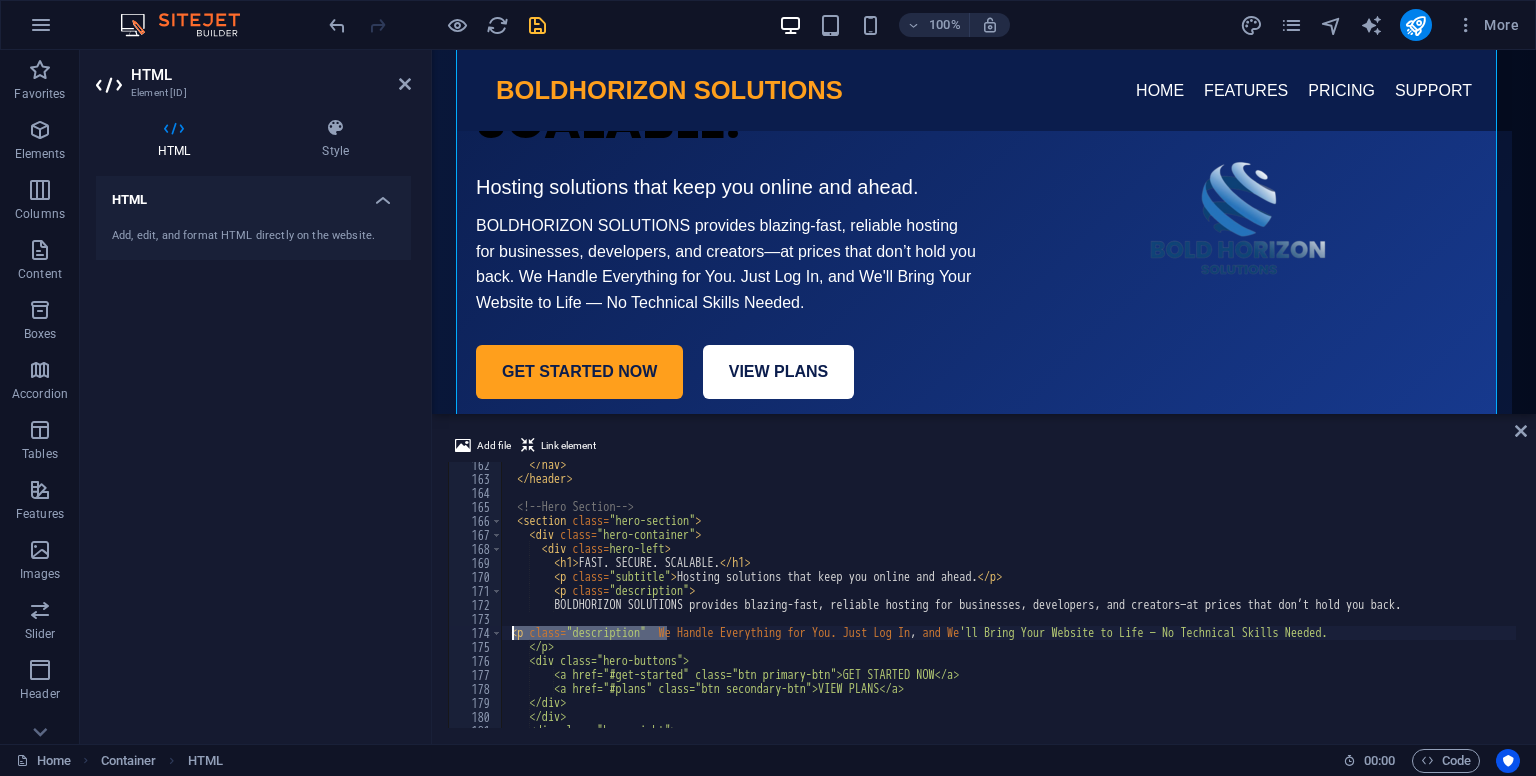 drag, startPoint x: 668, startPoint y: 633, endPoint x: 513, endPoint y: 637, distance: 155.0516 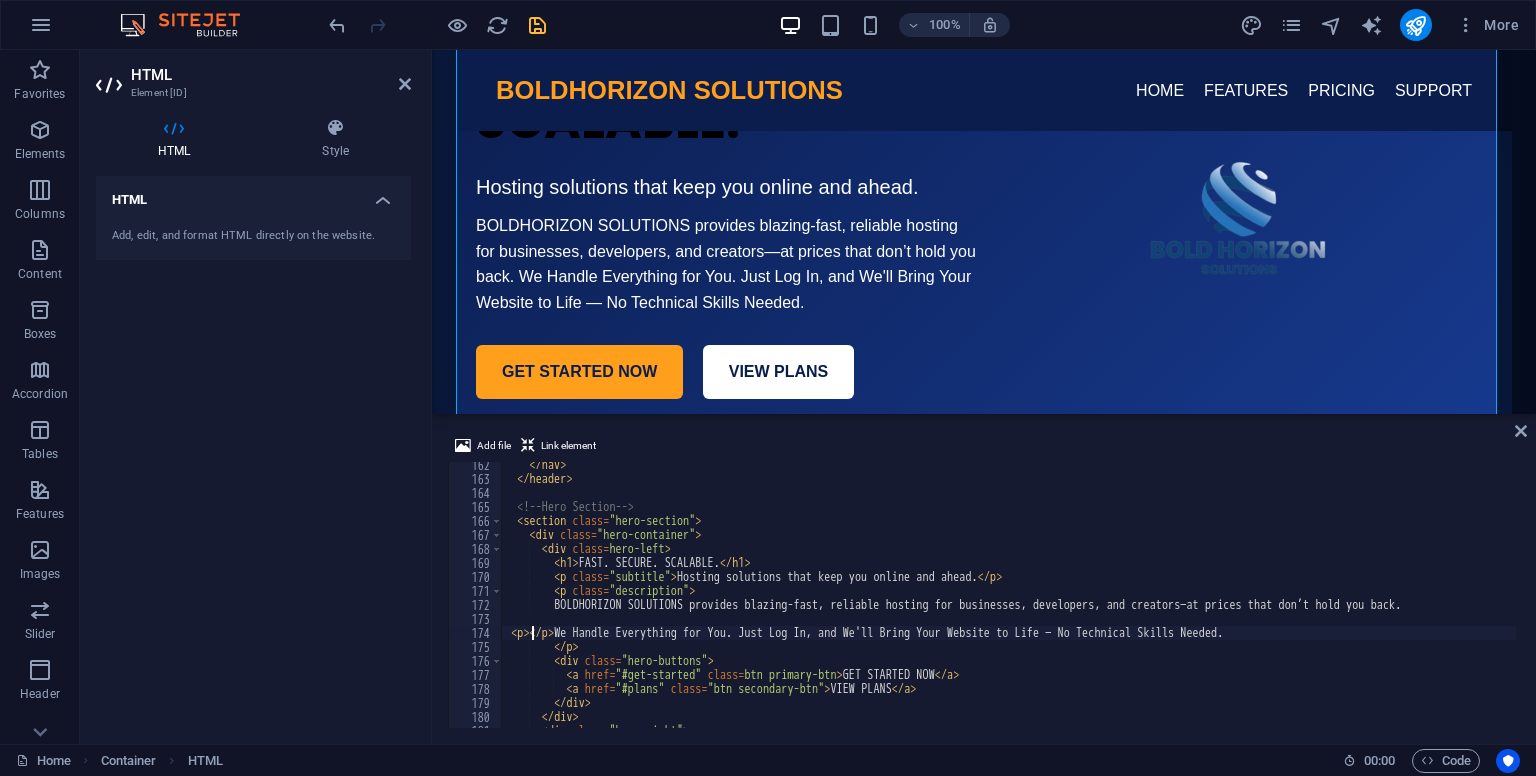 scroll, scrollTop: 0, scrollLeft: 2, axis: horizontal 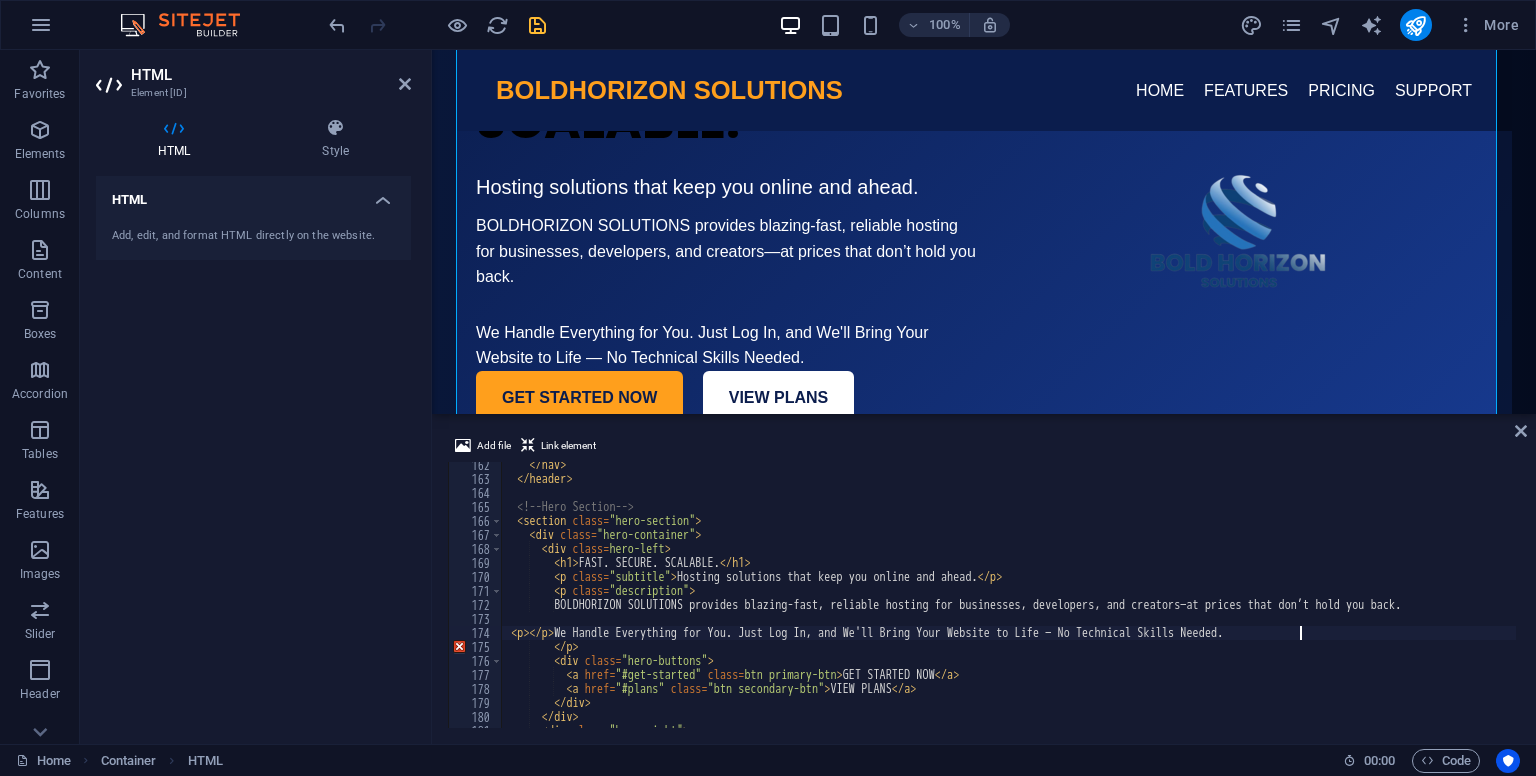 click on "</nav> </header> <!-- Hero Section --> <section class="hero-section"> <div class="hero-container"> <div class="hero-left"> <h1>FAST. SECURE. SCALABLE.</h1> <p class="subtitle">Hosting solutions that keep you online and ahead.</p> <p class="description"> BOLDHORIZON SOLUTIONS provides blazing-fast, reliable hosting for businesses, developers, and creators—at prices that don’t hold you back. <p> </p> We Handle Everything for You. Just Log In, and We'll Bring Your Website to Life — No Technical Skills Needed. </p> </p> <div class="hero-buttons"> <a href="#get-started" class="btn primary-btn">GET STARTED NOW</a> <a href="#plans" class="btn secondary-btn">VIEW PLANS</a> </div> </div>" at bounding box center (1138, 603) 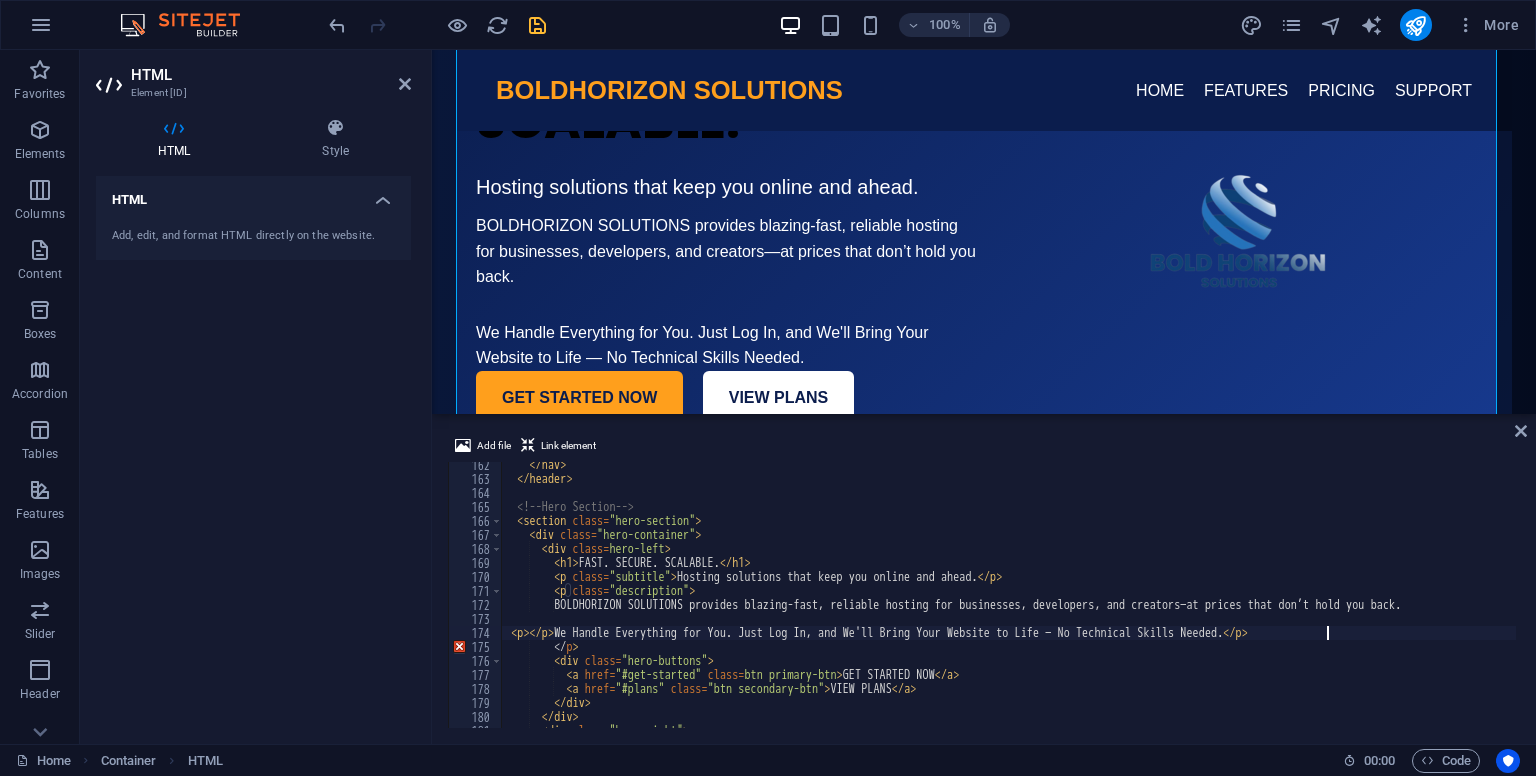 scroll, scrollTop: 0, scrollLeft: 65, axis: horizontal 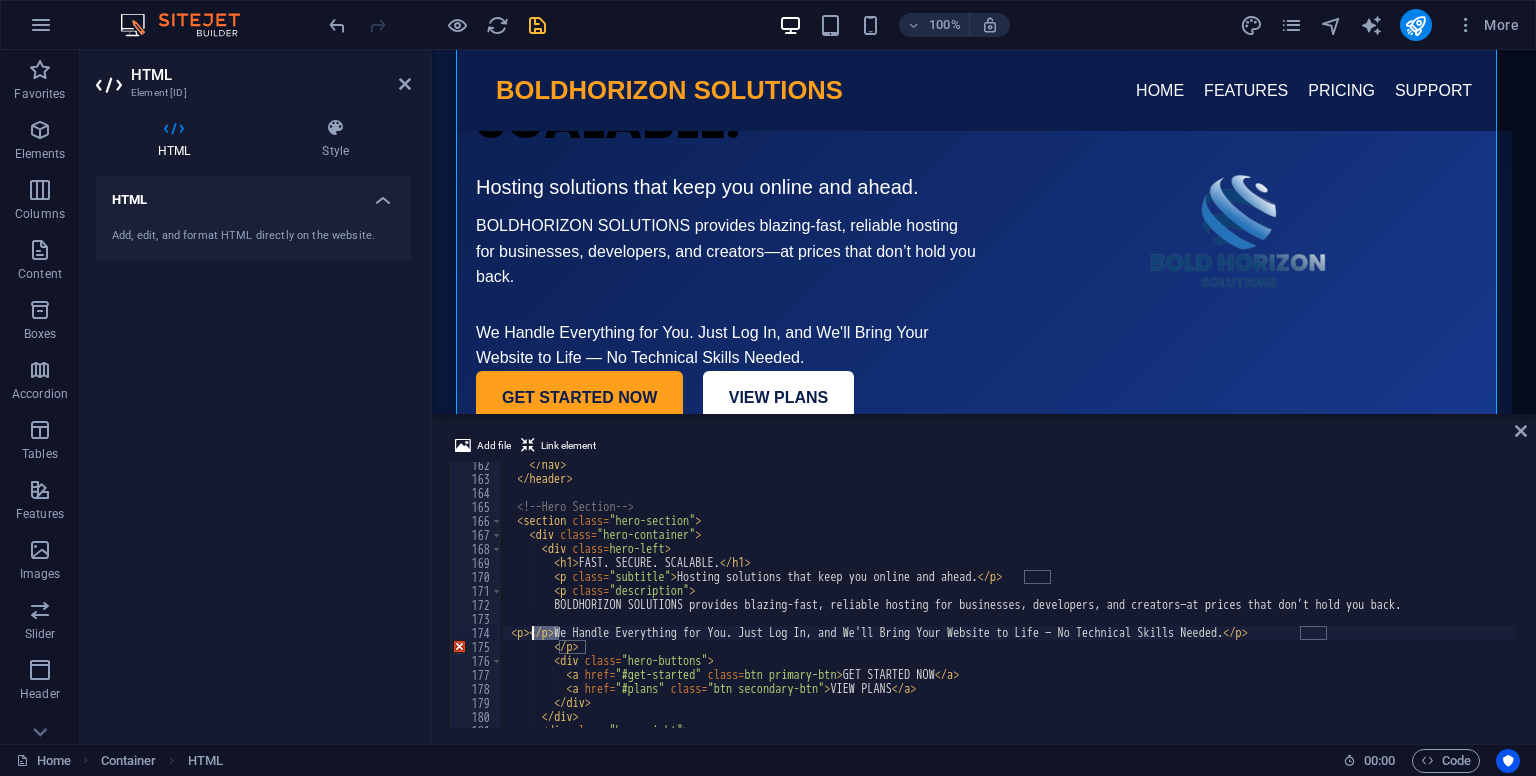 drag, startPoint x: 558, startPoint y: 634, endPoint x: 532, endPoint y: 637, distance: 26.172504 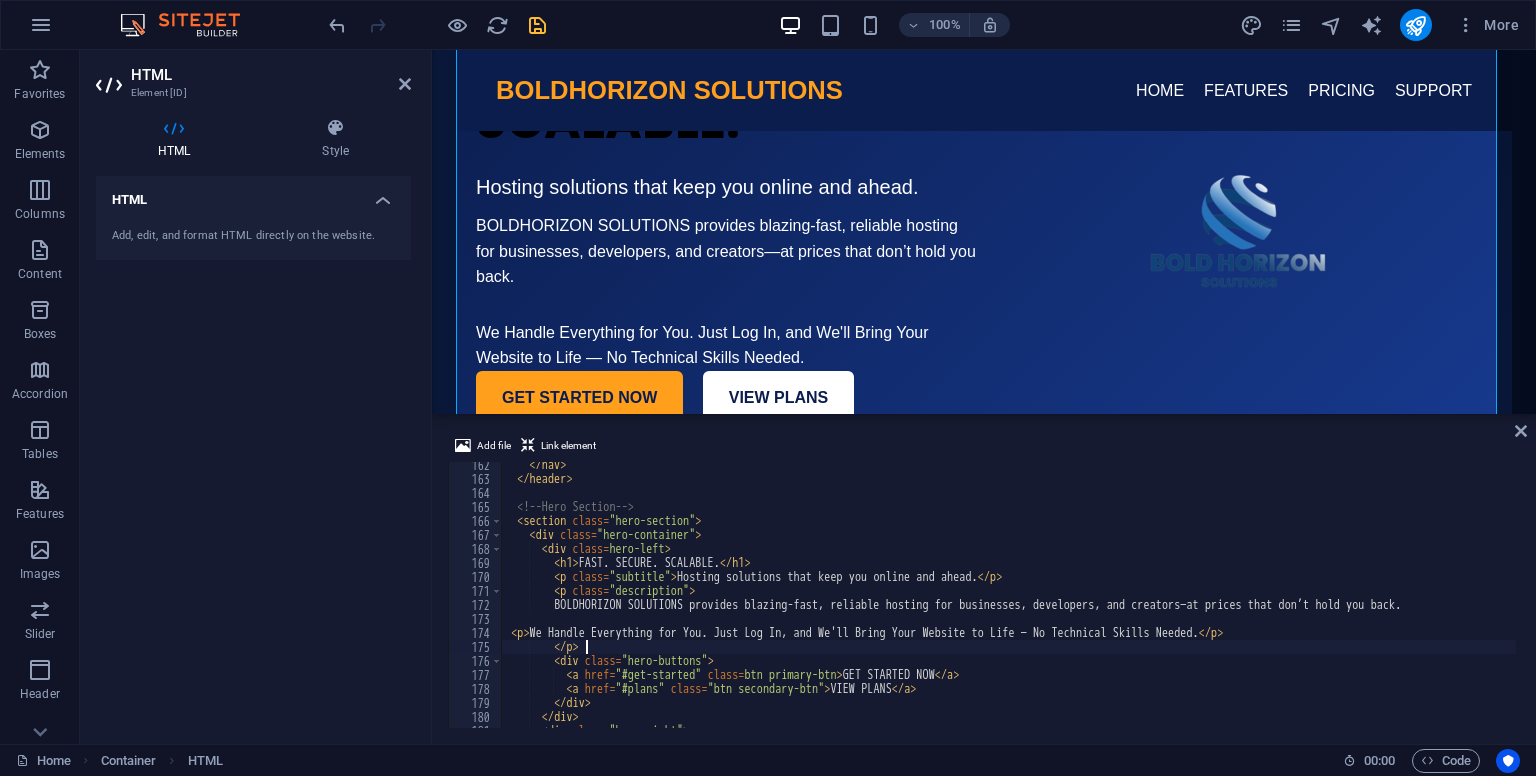 click on "</nav> </header> <!-- Hero Section --> <section class="hero-section"> <div class="hero-container"> <div class="hero-left"> <h1>FAST. SECURE. SCALABLE.</h1> <p class="subtitle">Hosting solutions that keep you online and ahead.</p> <p class="description"> BOLDHORIZON SOLUTIONS provides blazing-fast, reliable hosting for businesses, developers, and creators—at prices that don’t hold you back. <p> We Handle Everything for You. Just Log In, and We'll Bring Your Website to Life — No Technical Skills Needed. </p> </p> <div class="hero-buttons"> <a href="#get-started" class="btn primary-btn">GET STARTED NOW</a> <a href="#plans" class="btn secondary-btn">VIEW PLANS</a> </div> </div> <div class="hero-right">" at bounding box center (1138, 603) 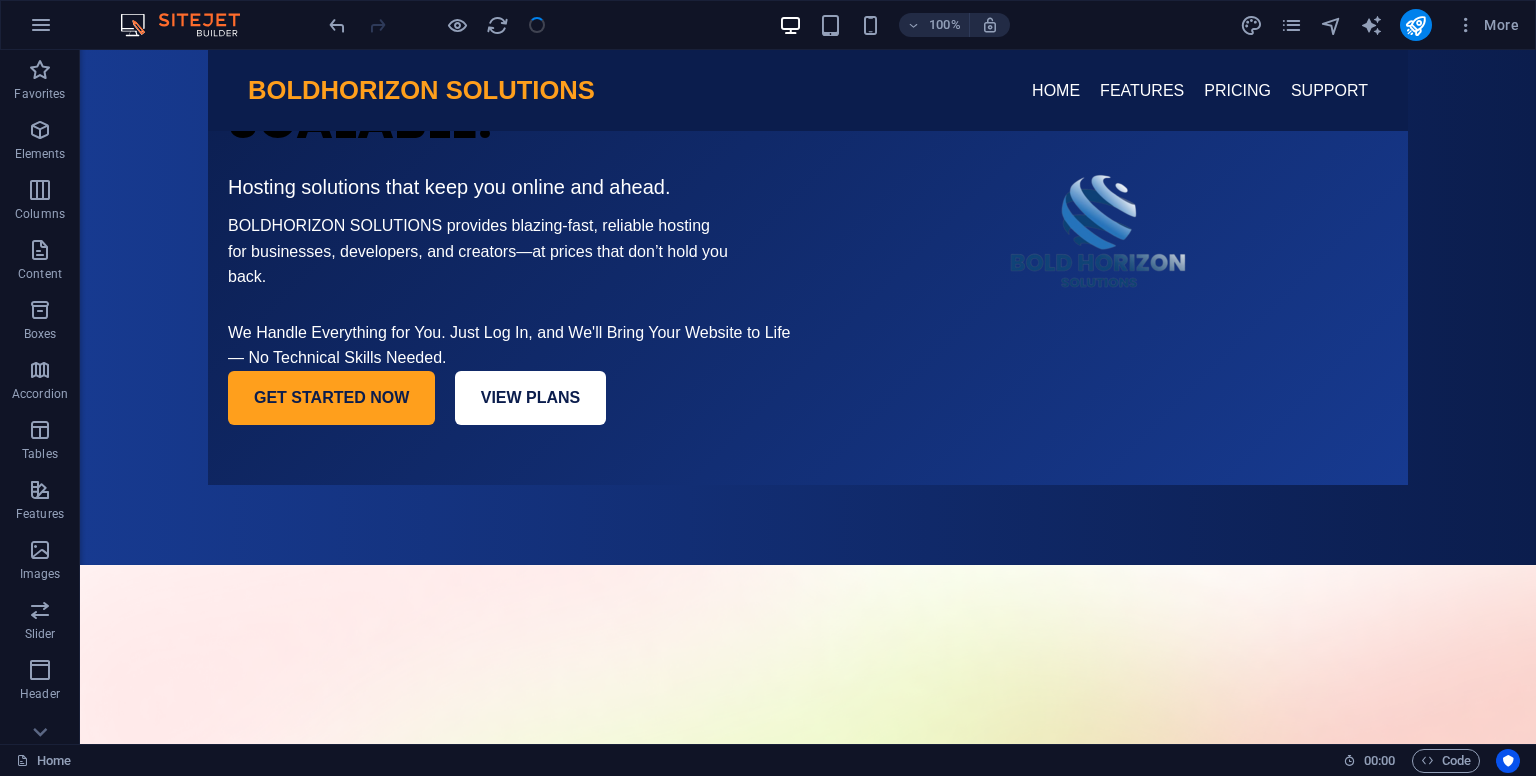 scroll, scrollTop: 0, scrollLeft: 0, axis: both 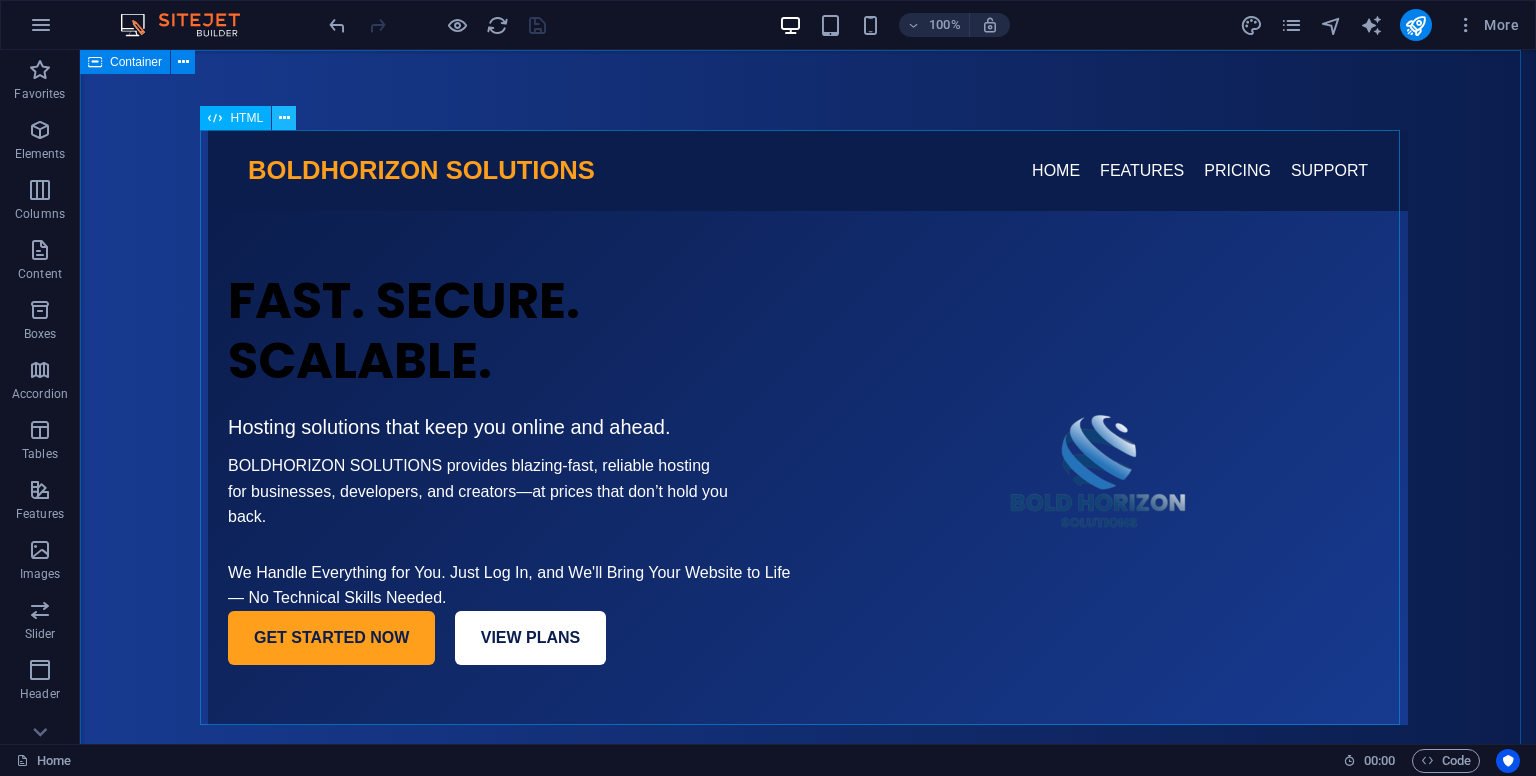 click at bounding box center [284, 118] 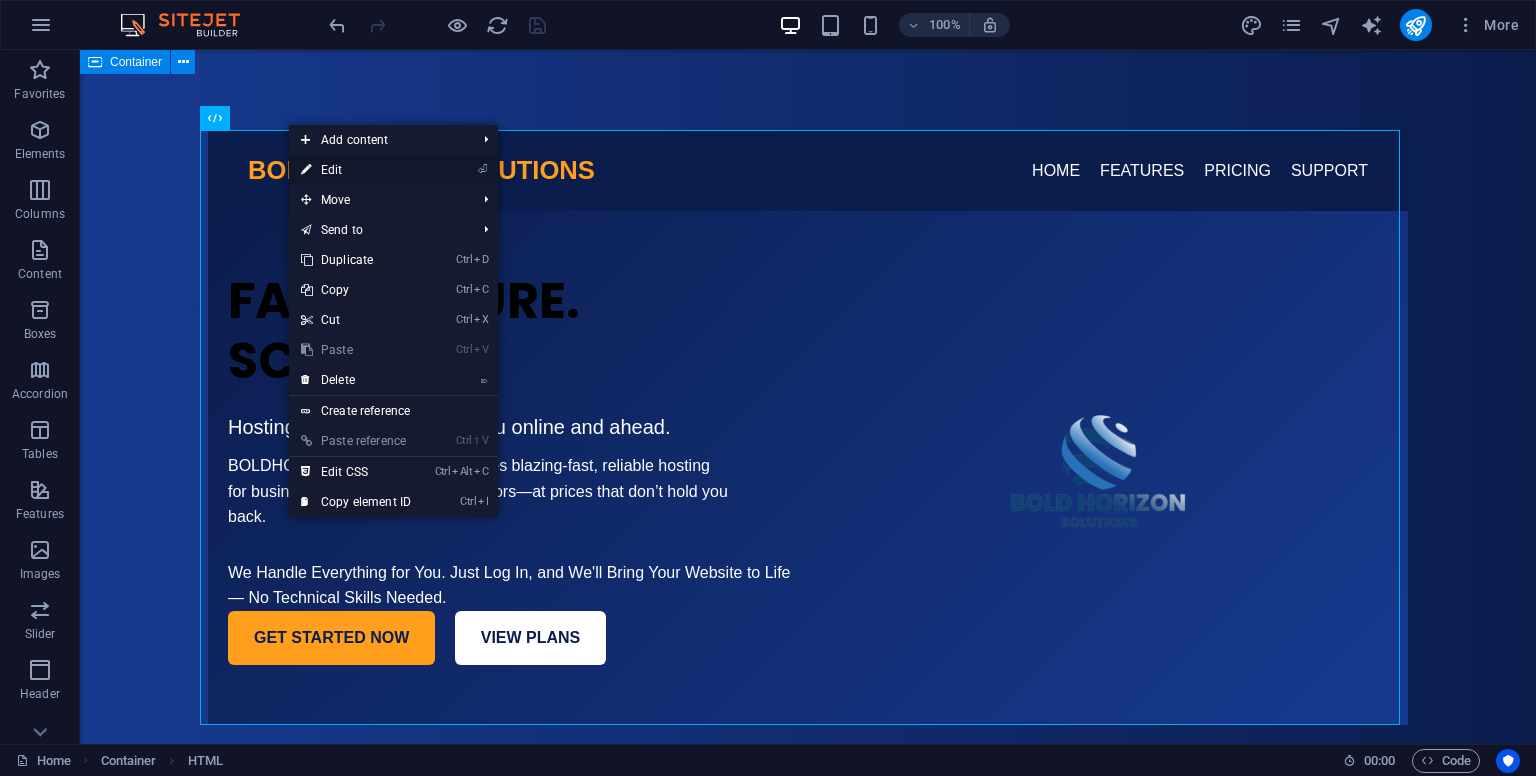 click on "⏎  Edit" at bounding box center [356, 170] 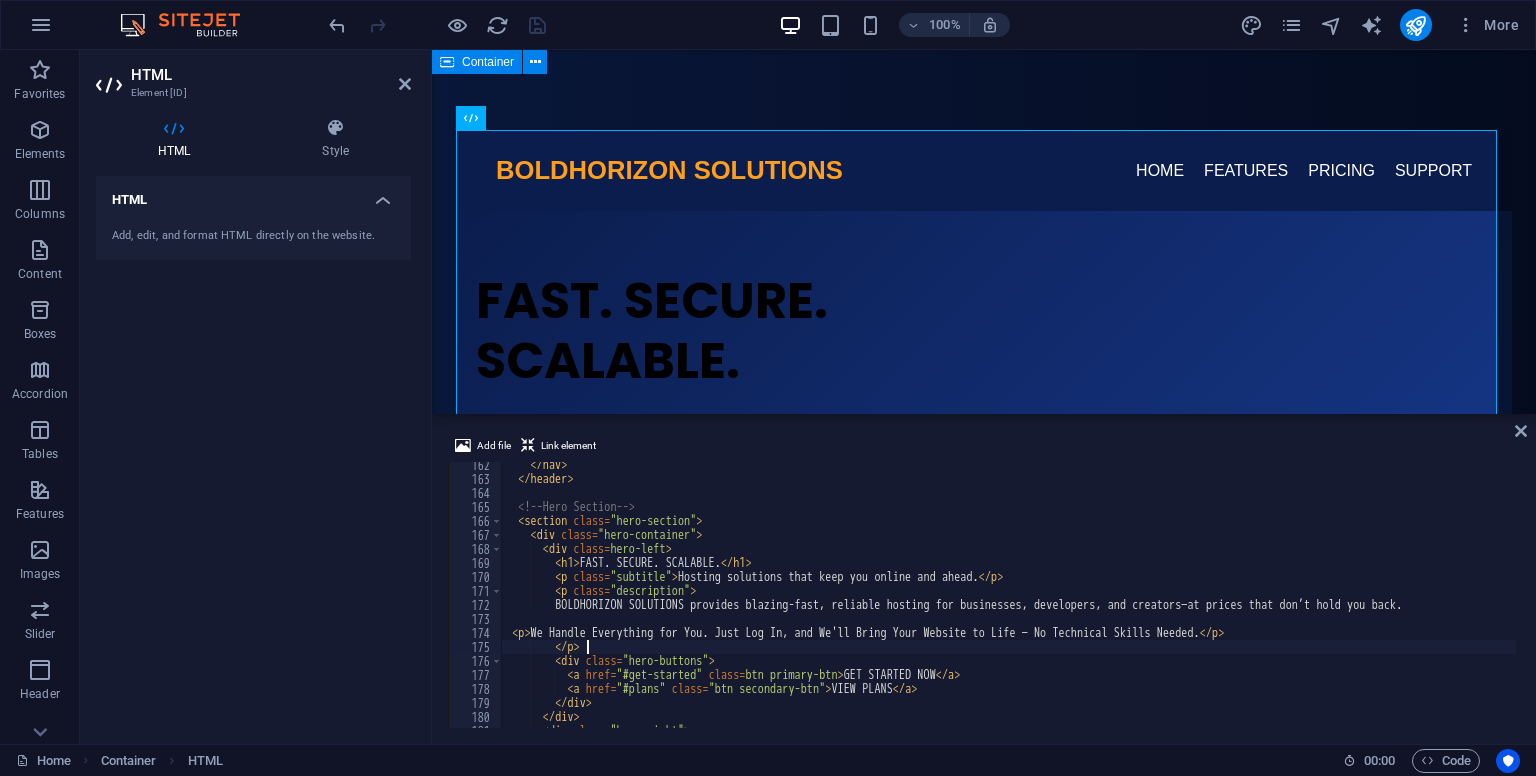 scroll, scrollTop: 2257, scrollLeft: 0, axis: vertical 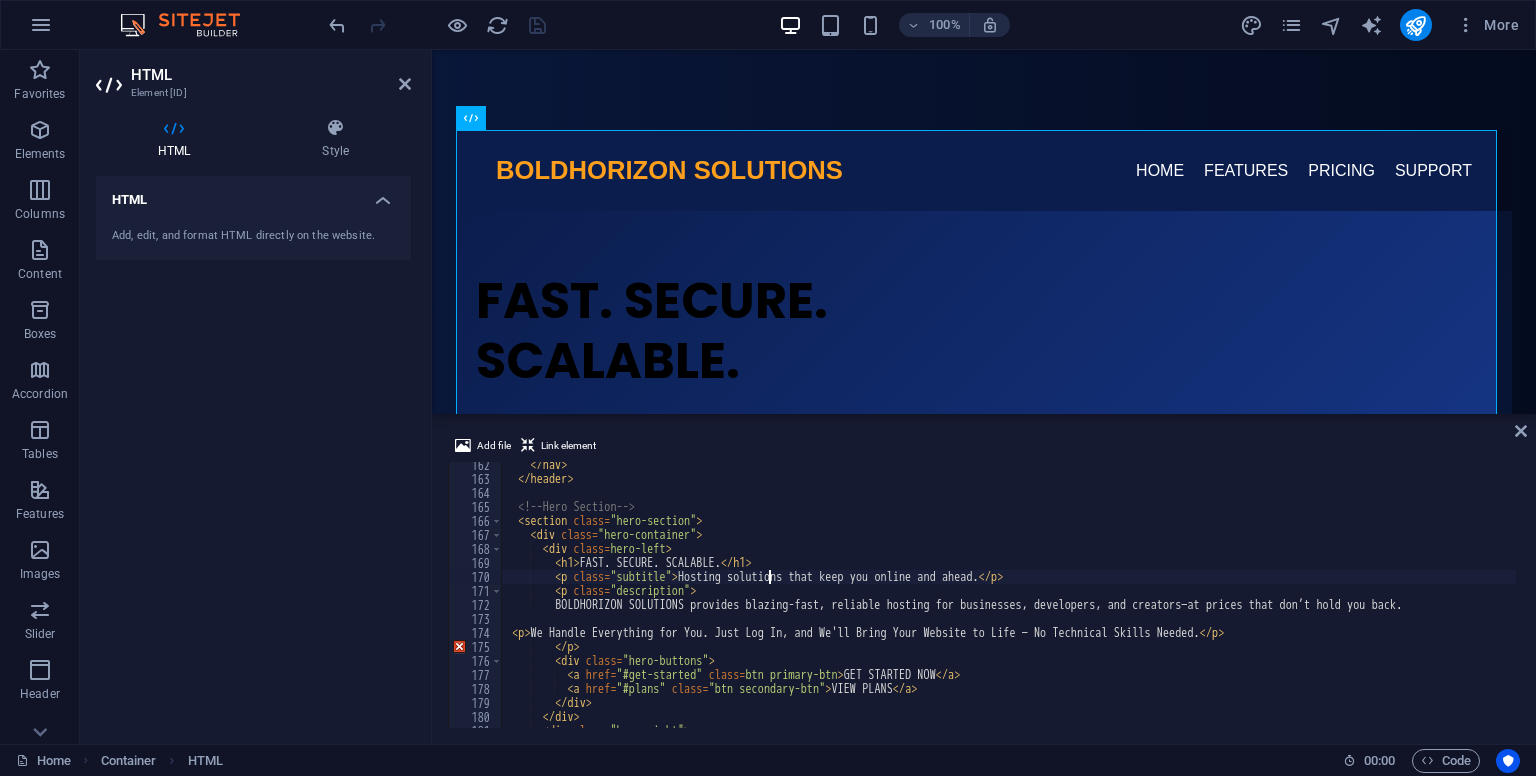 click on "</nav> </header> <!-- Hero Section --> <section class="hero-section"> <div class="hero-container"> <div class="hero-left"> <h1>FAST. SECURE. SCALABLE.</h1> <p class="subtitle">Hosting solutions that keep you online and ahead.</p> <p class="description"> BOLDHORIZON SOLUTIONS provides blazing-fast, reliable hosting for businesses, developers, and creators—at prices that don’t hold you back. <p> We Handle Everything for You. Just Log In, and We'll Bring Your Website to Life — No Technical Skills Needed. </p> </p> <div class="hero-buttons"> <a href="#get-started" class="btn primary-btn">GET STARTED NOW</a> <a href="#plans" class="btn secondary-btn">VIEW PLANS</a> </div> </div> <div class="hero-right">" at bounding box center (1139, 603) 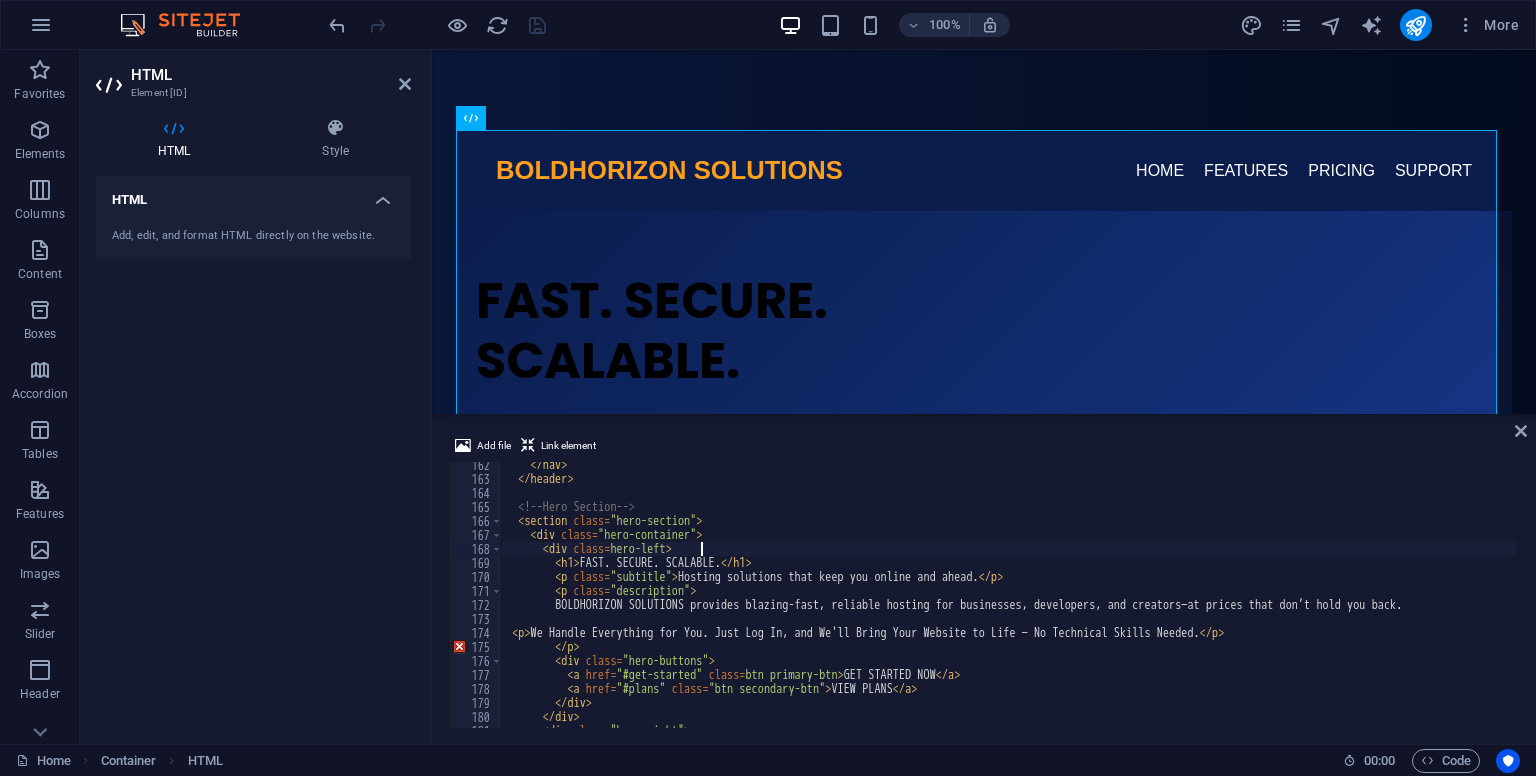 click on "</nav> </header> <!-- Hero Section --> <section class="hero-section"> <div class="hero-container"> <div class="hero-left"> <h1>FAST. SECURE. SCALABLE.</h1> <p class="subtitle">Hosting solutions that keep you online and ahead.</p> <p class="description"> BOLDHORIZON SOLUTIONS provides blazing-fast, reliable hosting for businesses, developers, and creators—at prices that don’t hold you back. <p> We Handle Everything for You. Just Log In, and We'll Bring Your Website to Life — No Technical Skills Needed. </p> </p> <div class="hero-buttons"> <a href="#get-started" class="btn primary-btn">GET STARTED NOW</a> <a href="#plans" class="btn secondary-btn">VIEW PLANS</a> </div> </div> <div class="hero-right">" at bounding box center (1139, 603) 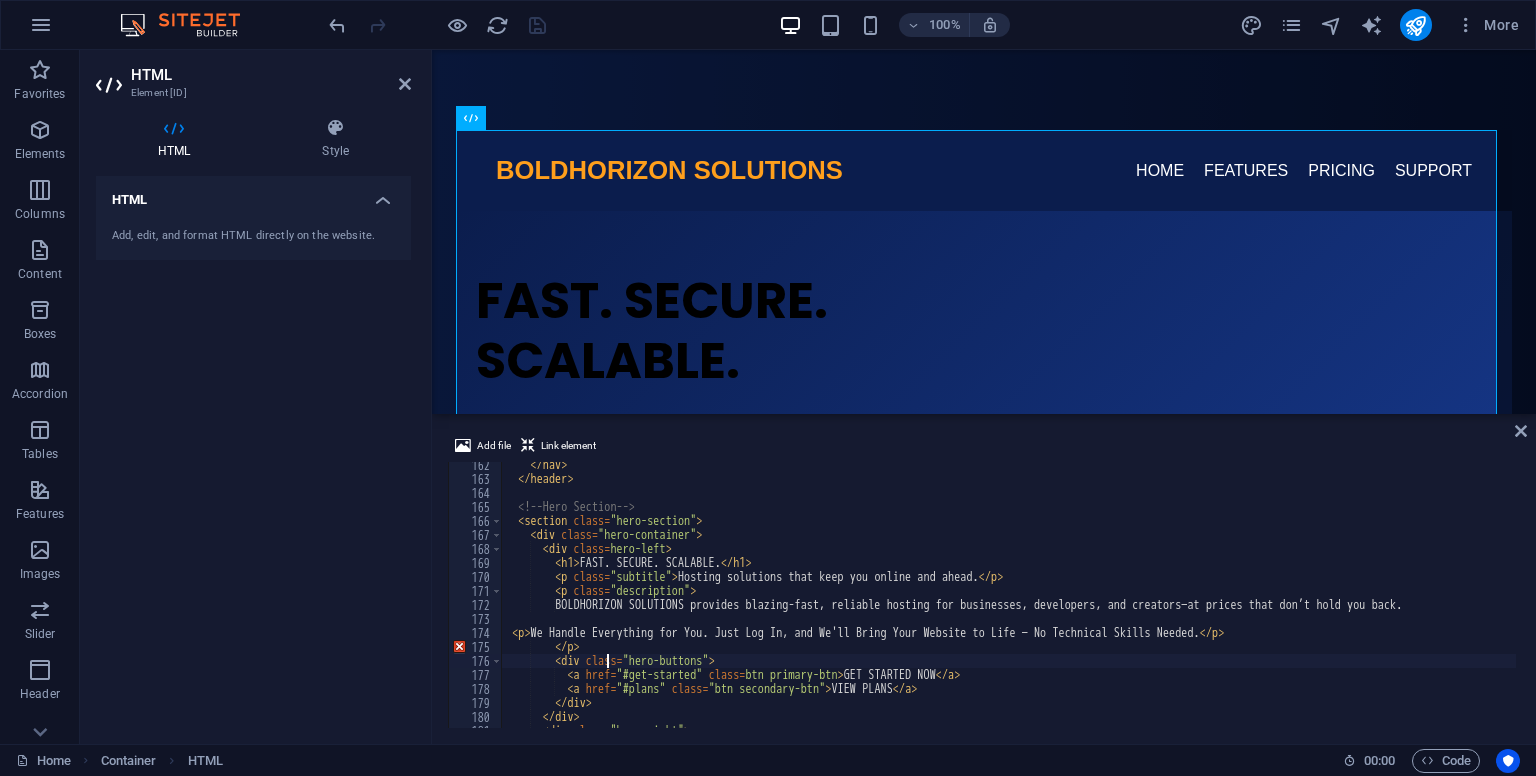 click on "</nav> </header> <!-- Hero Section --> <section class="hero-section"> <div class="hero-container"> <div class="hero-left"> <h1>FAST. SECURE. SCALABLE.</h1> <p class="subtitle">Hosting solutions that keep you online and ahead.</p> <p class="description"> BOLDHORIZON SOLUTIONS provides blazing-fast, reliable hosting for businesses, developers, and creators—at prices that don’t hold you back. <p> We Handle Everything for You. Just Log In, and We'll Bring Your Website to Life — No Technical Skills Needed. </p> </p> <div class="hero-buttons"> <a href="#get-started" class="btn primary-btn">GET STARTED NOW</a> <a href="#plans" class="btn secondary-btn">VIEW PLANS</a> </div> </div> <div class="hero-right">" at bounding box center (1139, 603) 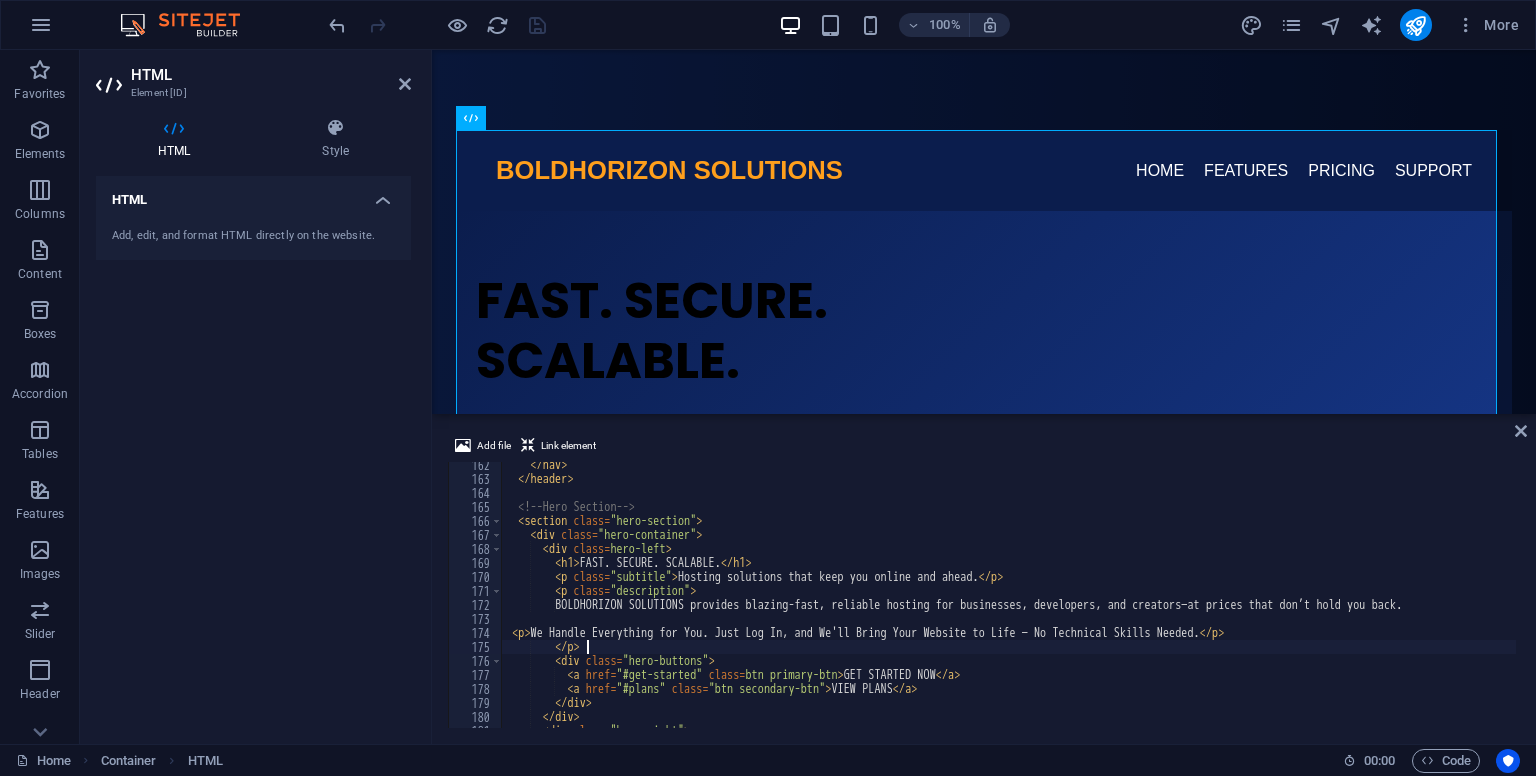 click on "</nav> </header> <!-- Hero Section --> <section class="hero-section"> <div class="hero-container"> <div class="hero-left"> <h1>FAST. SECURE. SCALABLE.</h1> <p class="subtitle">Hosting solutions that keep you online and ahead.</p> <p class="description"> BOLDHORIZON SOLUTIONS provides blazing-fast, reliable hosting for businesses, developers, and creators—at prices that don’t hold you back. <p> We Handle Everything for You. Just Log In, and We'll Bring Your Website to Life — No Technical Skills Needed. </p> </p> <div class="hero-buttons"> <a href="#get-started" class="btn primary-btn">GET STARTED NOW</a> <a href="#plans" class="btn secondary-btn">VIEW PLANS</a> </div> </div> <div class="hero-right">" at bounding box center (1139, 603) 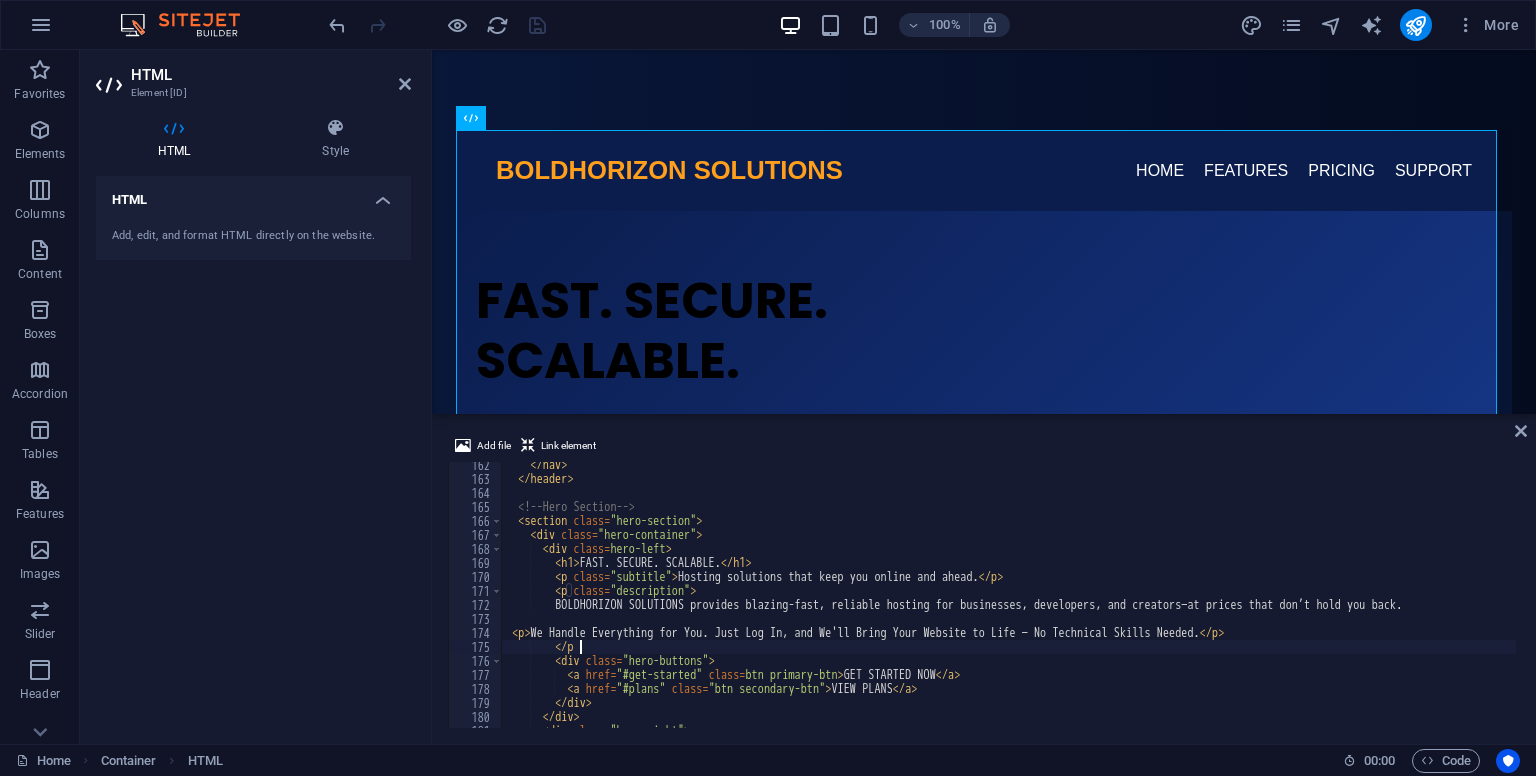 type on "<" 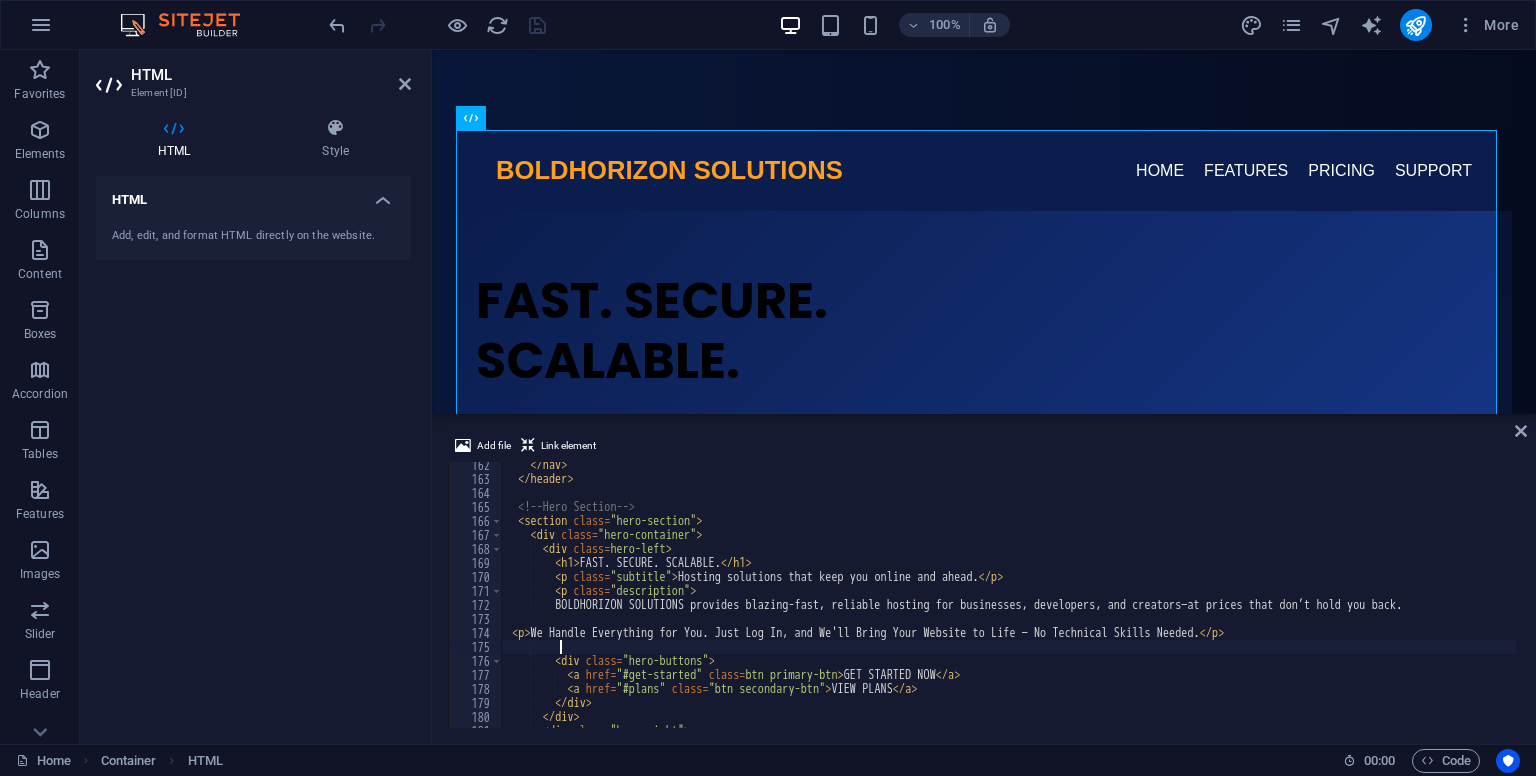 type 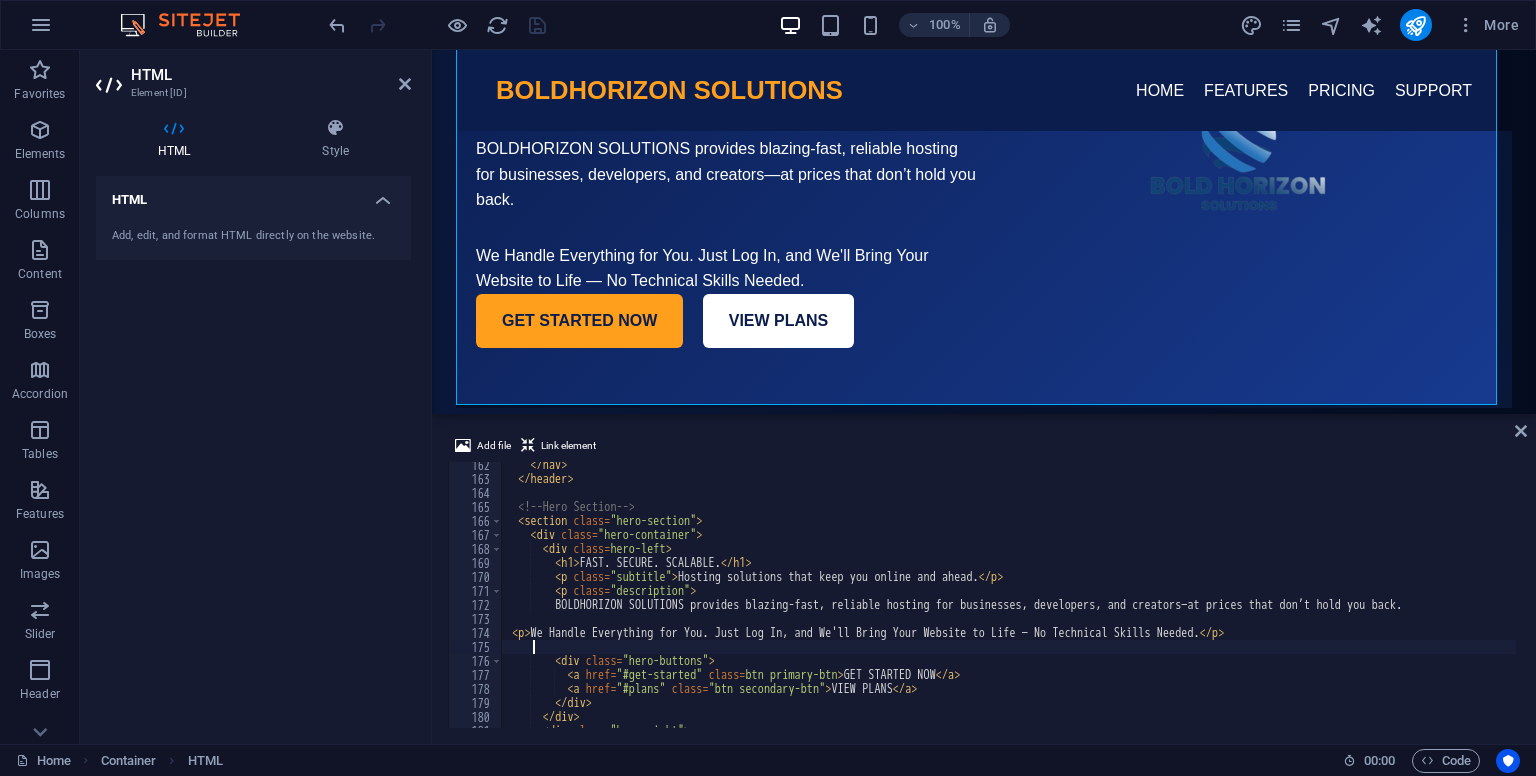scroll, scrollTop: 320, scrollLeft: 0, axis: vertical 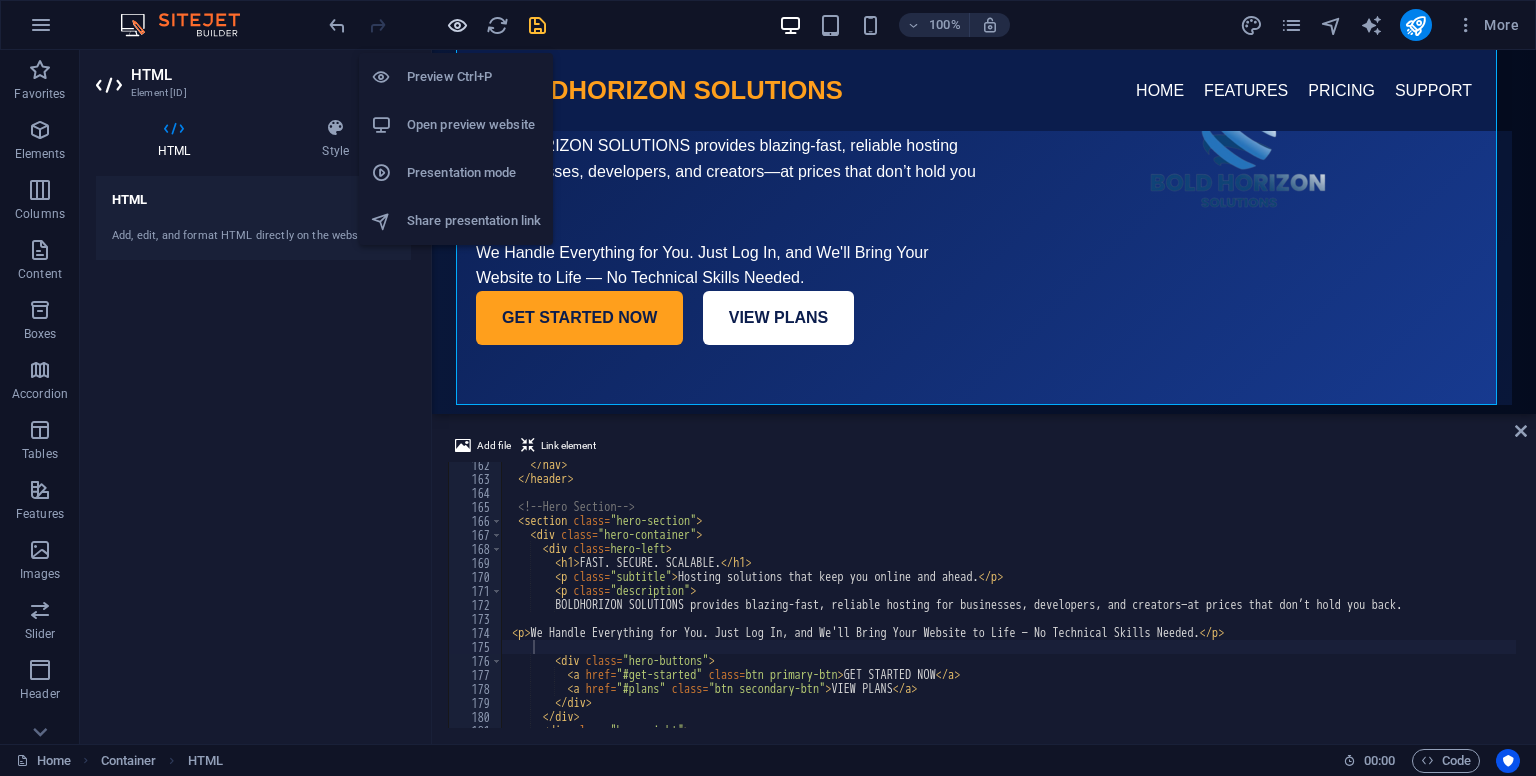 click at bounding box center [457, 25] 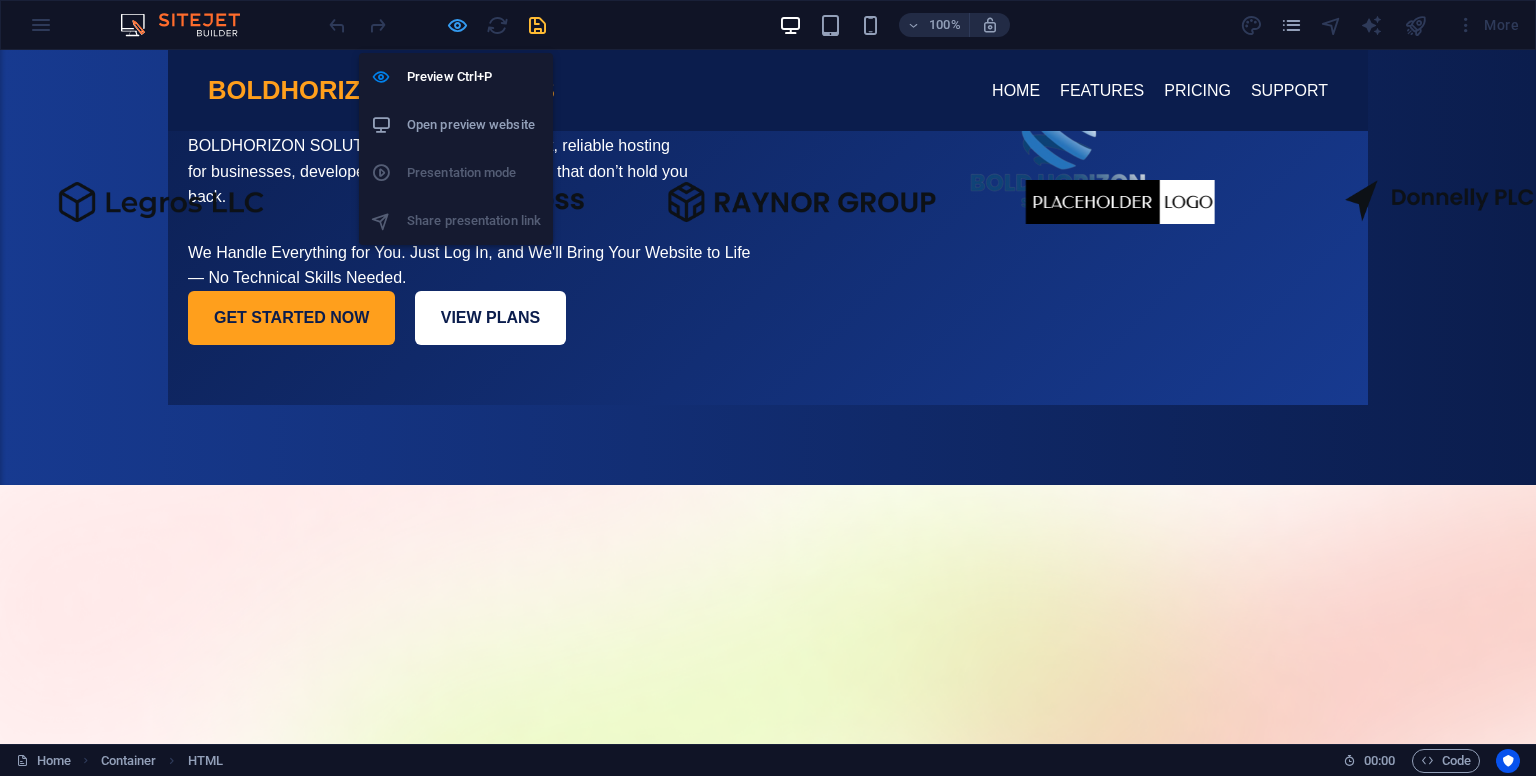 click at bounding box center (457, 25) 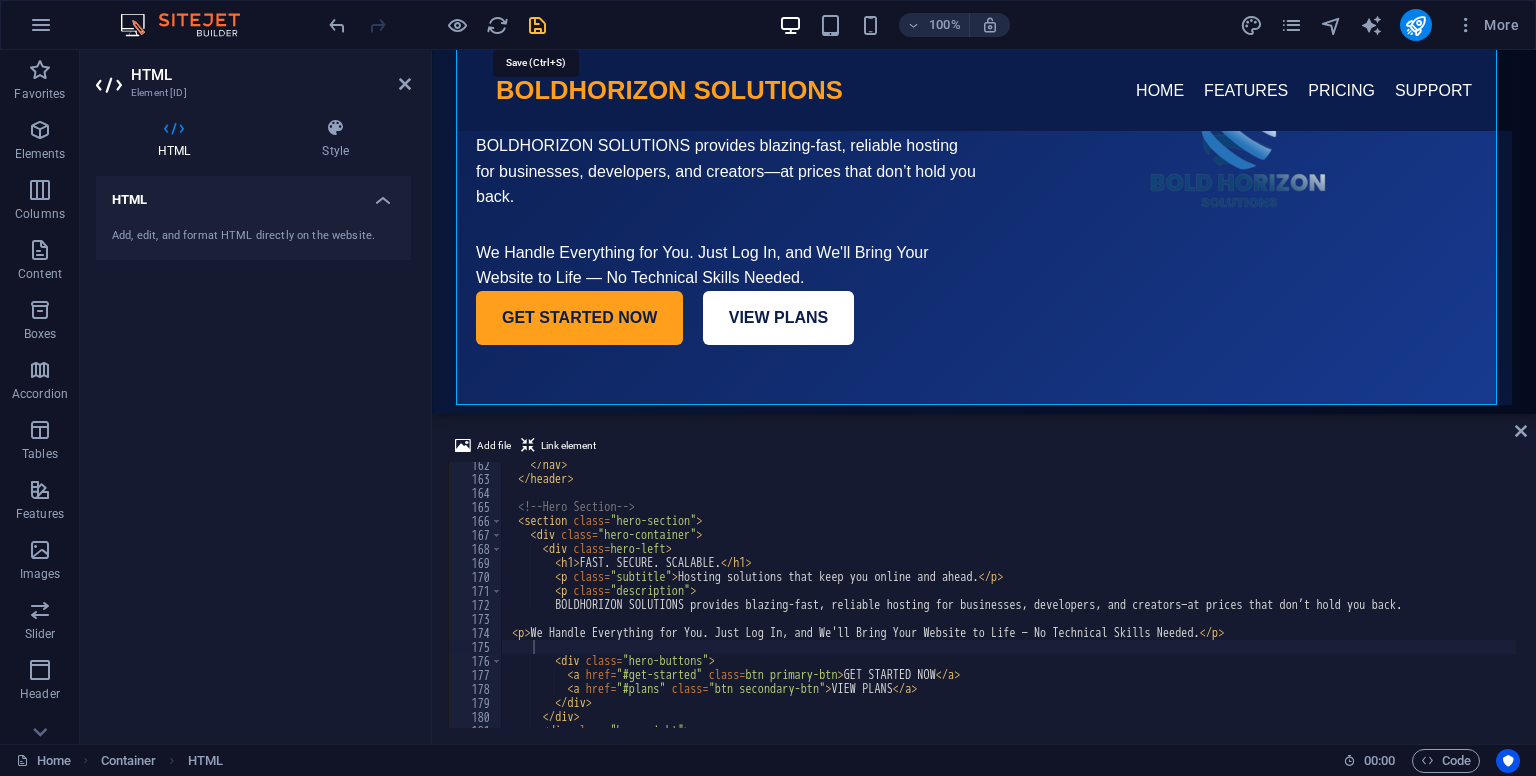 click at bounding box center (537, 25) 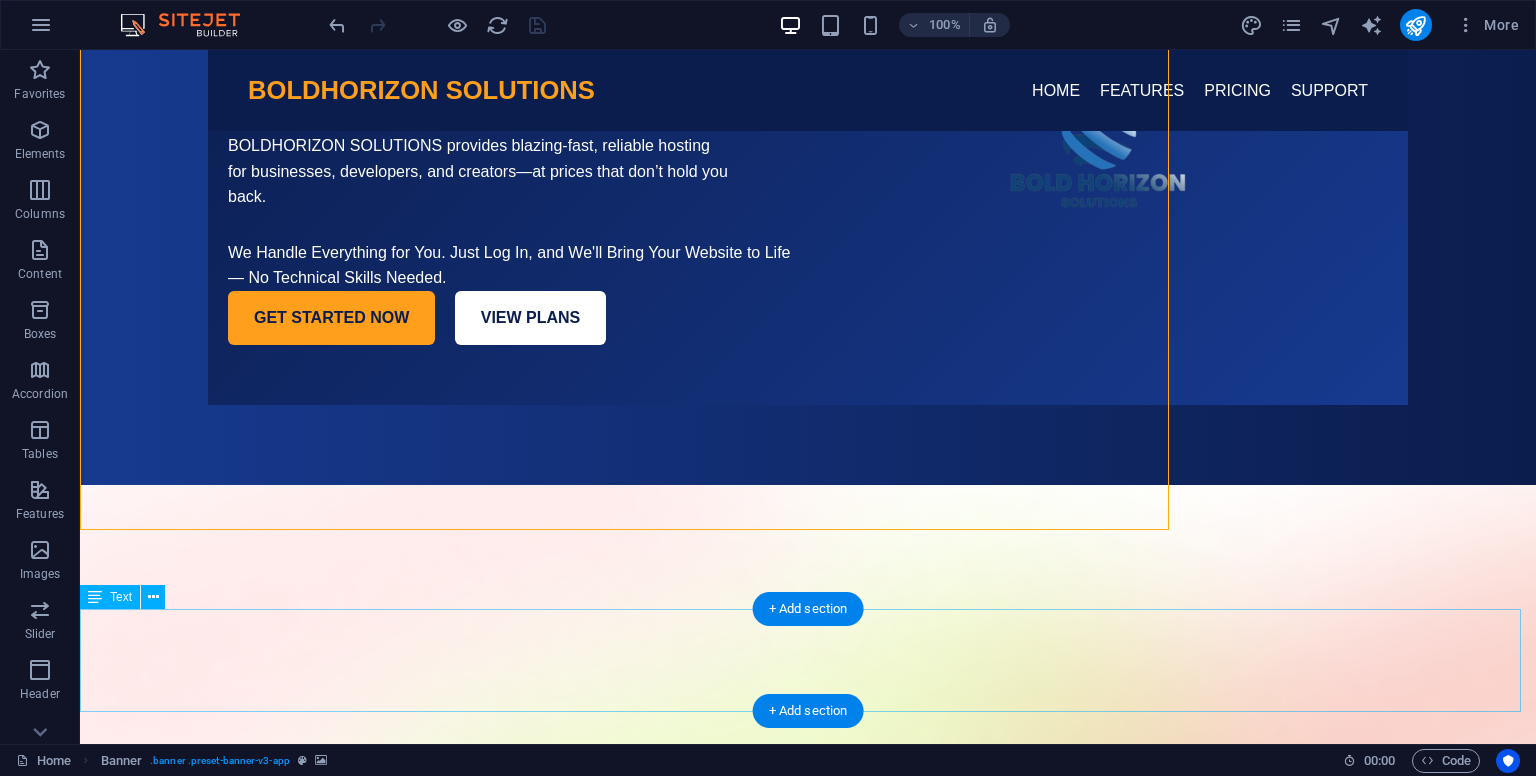 scroll, scrollTop: 871, scrollLeft: 0, axis: vertical 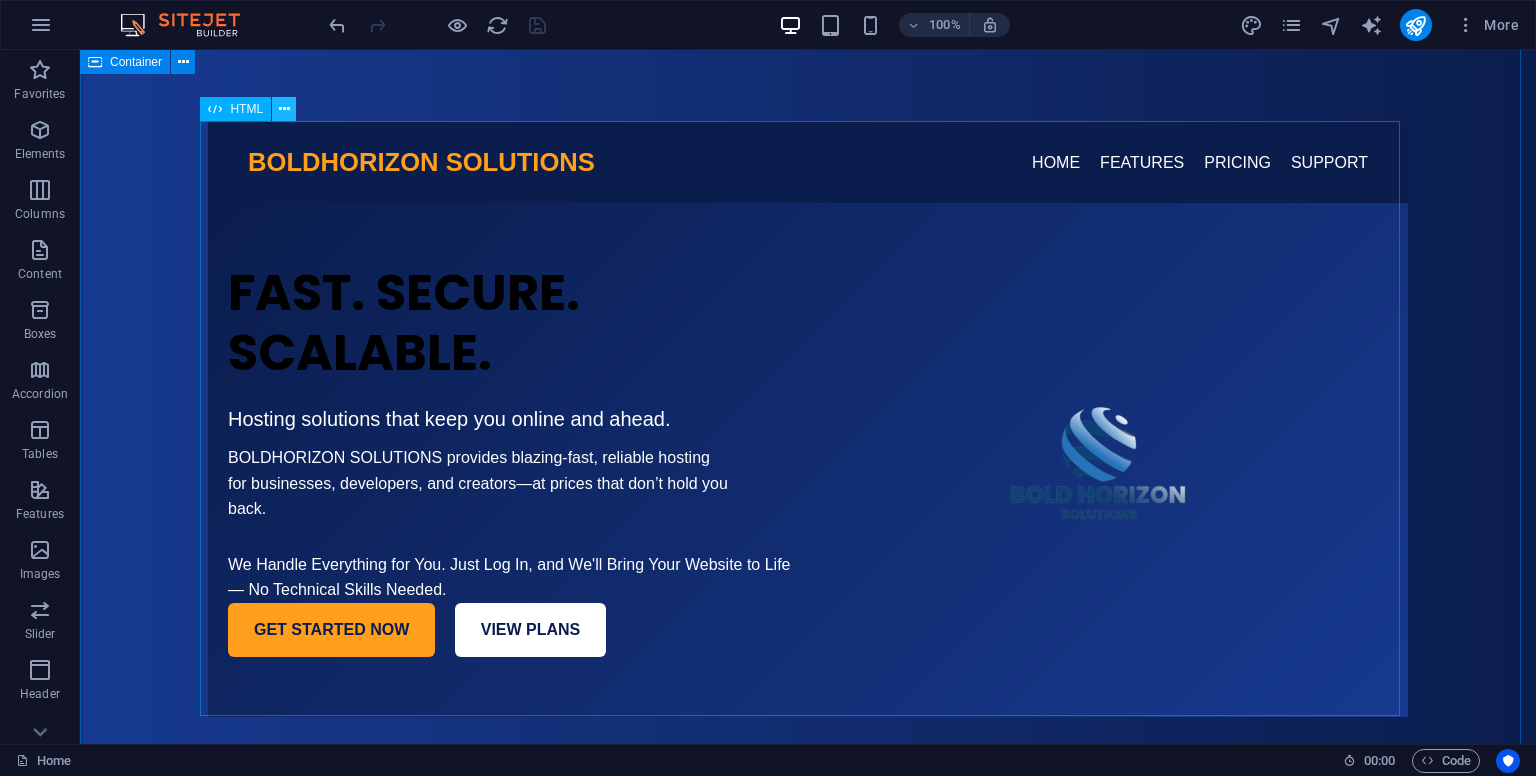 click at bounding box center [284, 109] 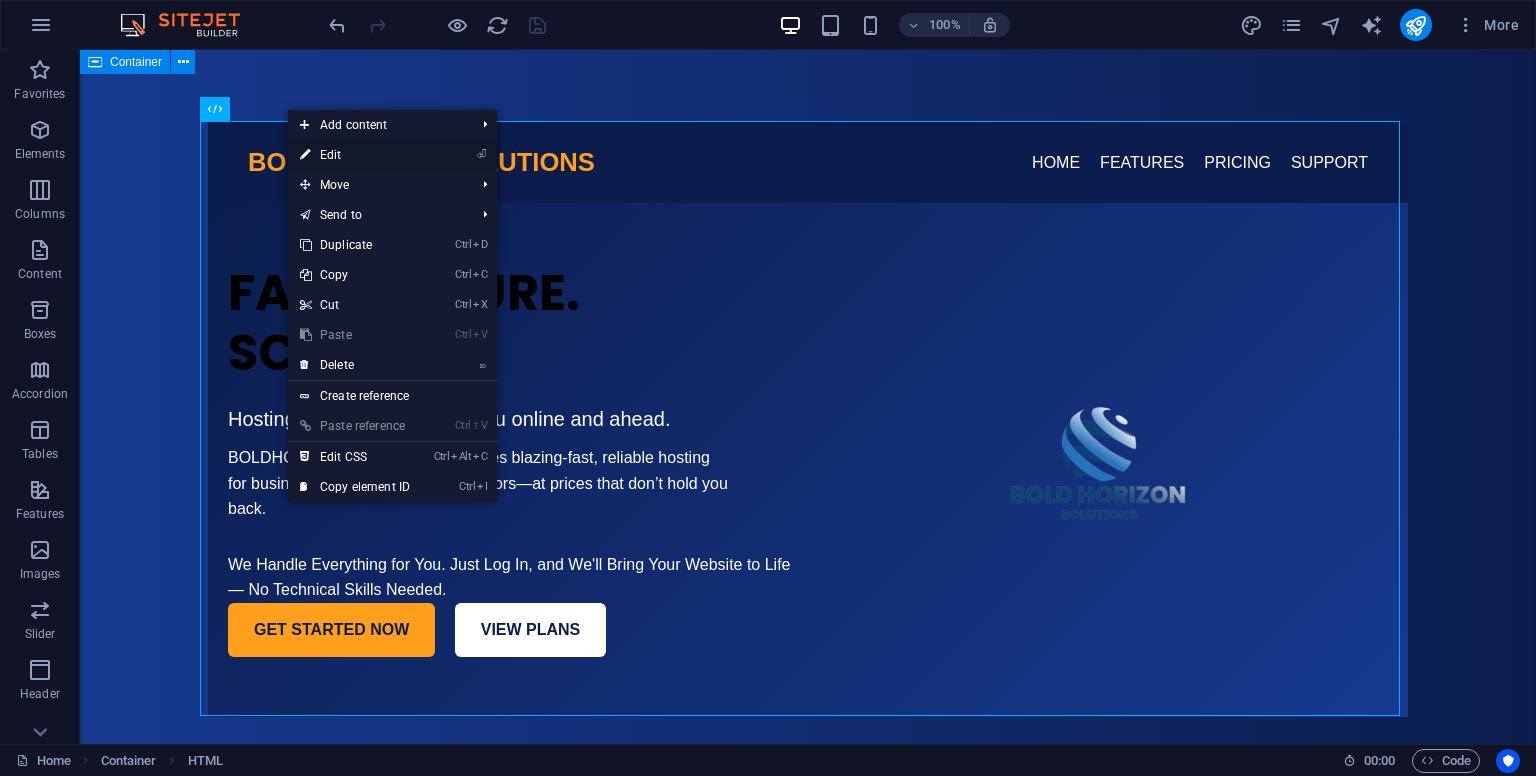click on "⏎  Edit" at bounding box center [355, 155] 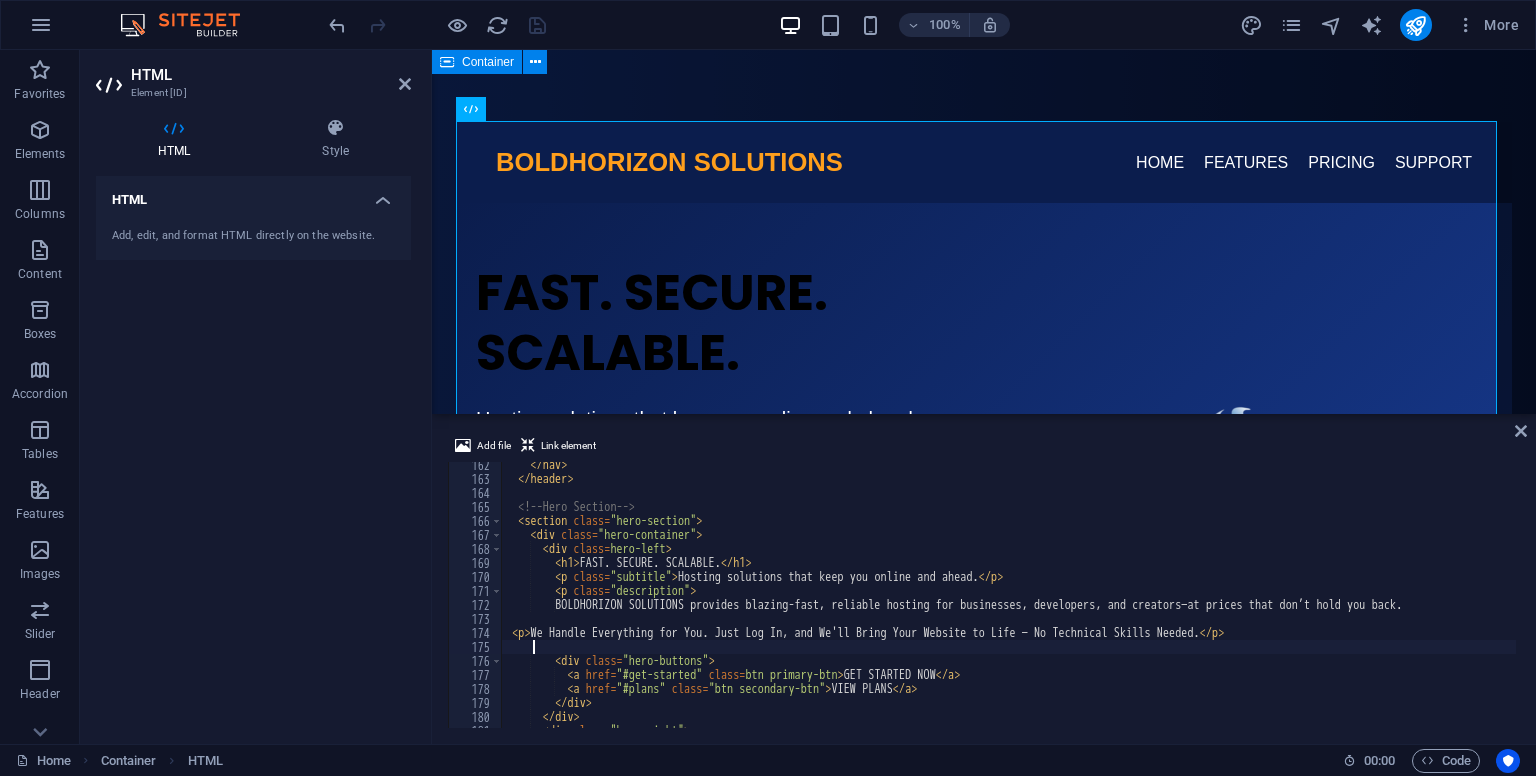 type on "," 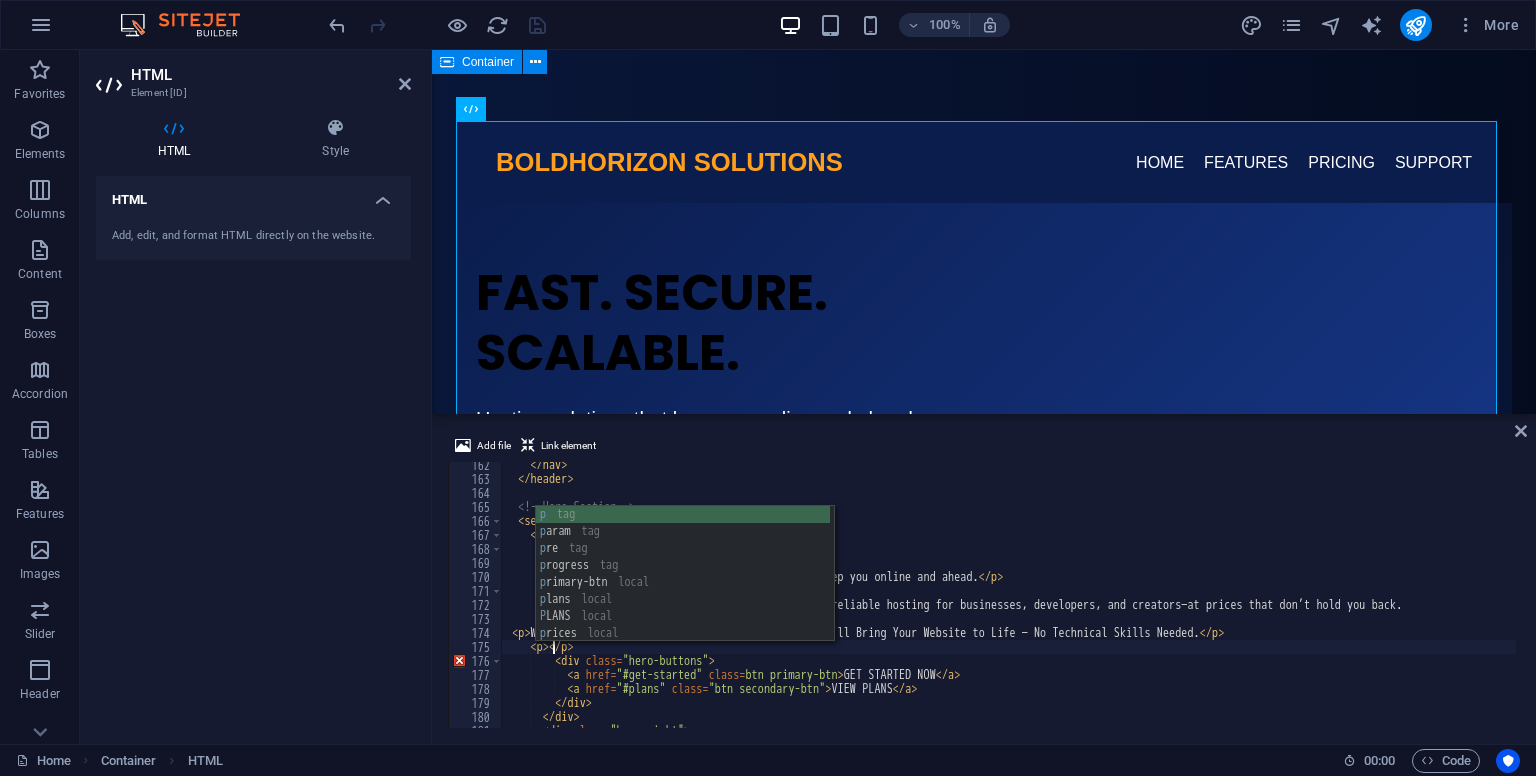 scroll, scrollTop: 0, scrollLeft: 2, axis: horizontal 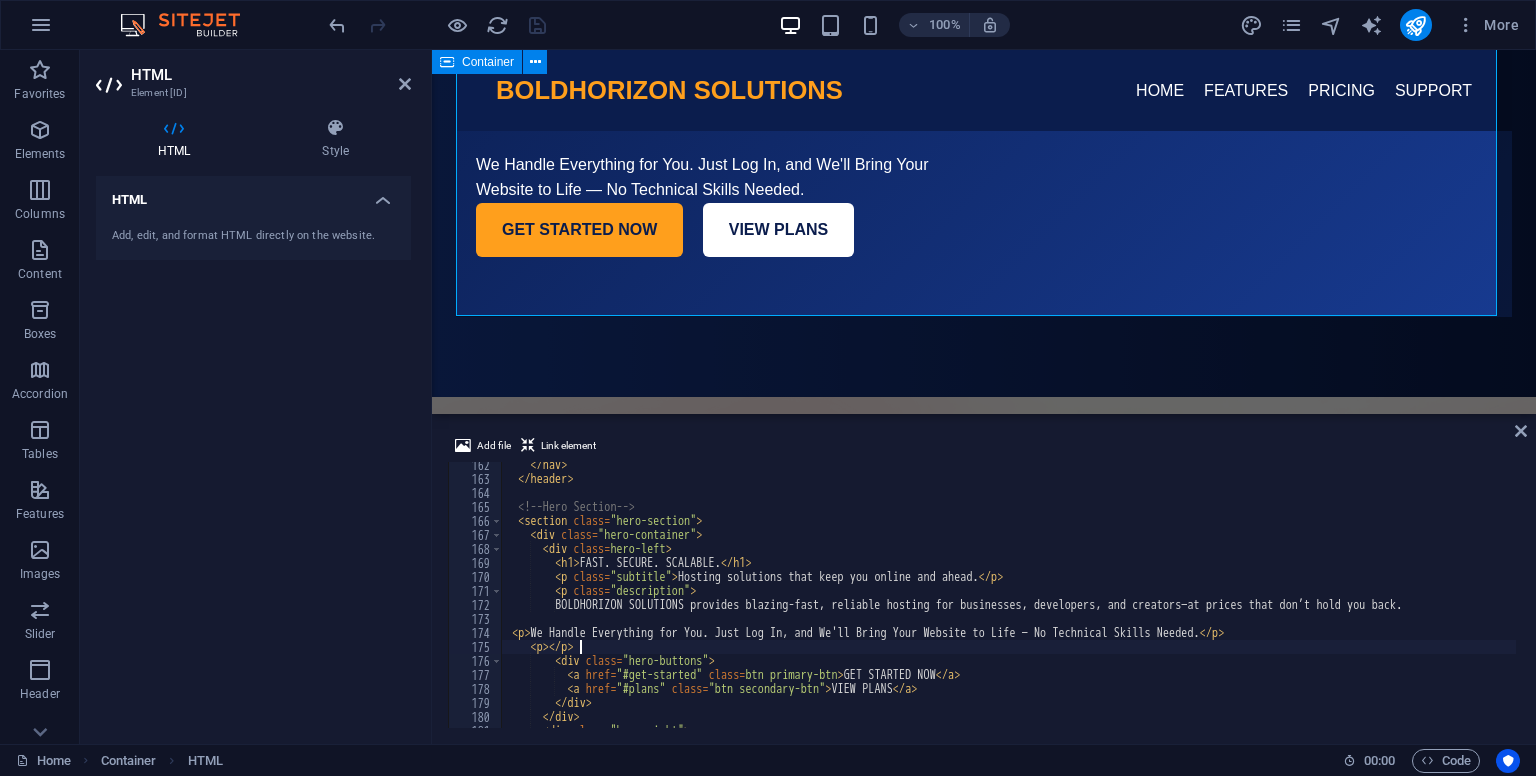 click on "<div class="hero-right">" at bounding box center [1139, 603] 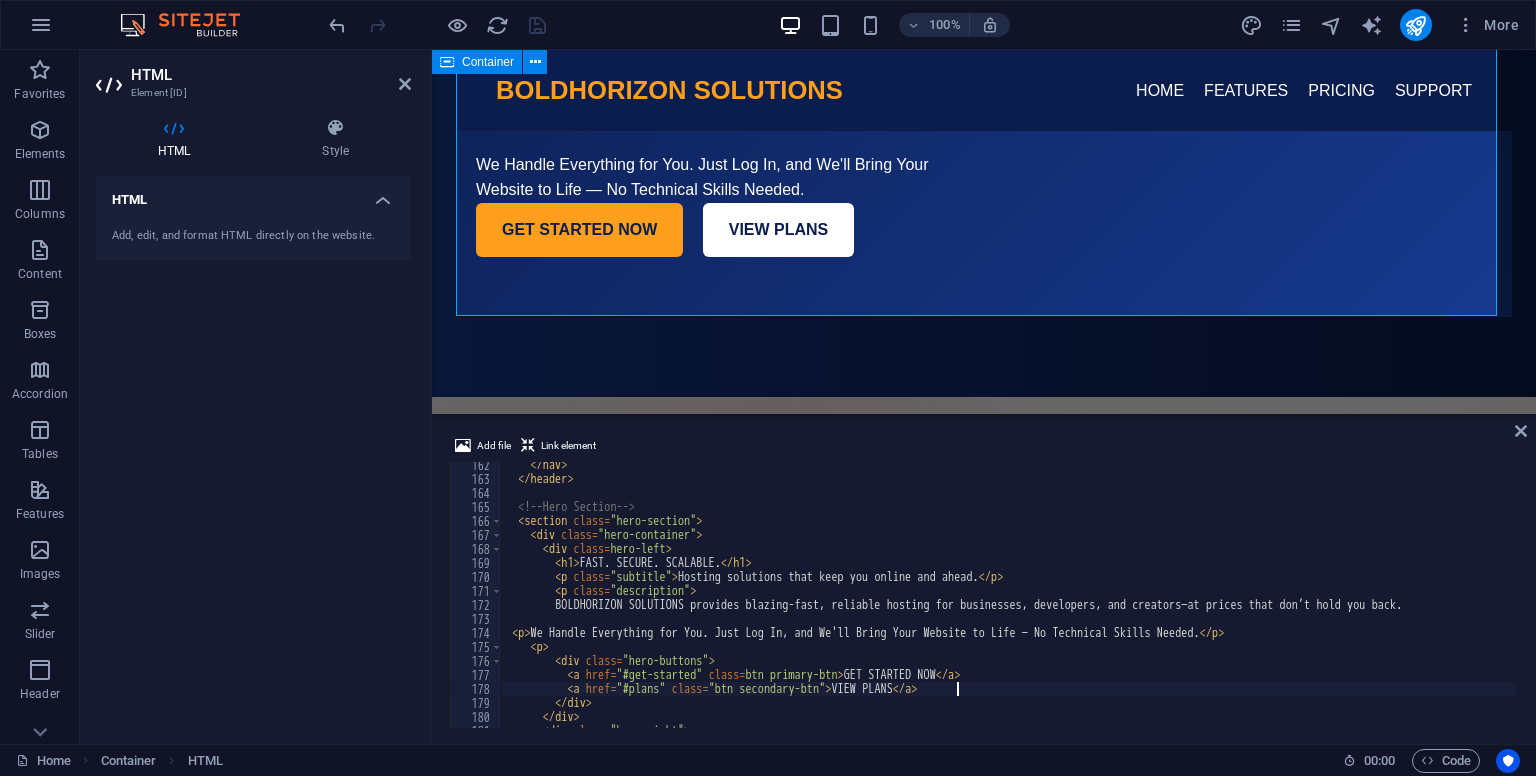 click on "BOLDHORIZON SOLUTIONS provides blazing-fast, reliable hosting for businesses, developers, and creators—at prices that don’t hold you back.      We Handle Everything for You. Just Log In, and We'll Bring Your Website to Life — No Technical Skills Needed." at bounding box center (1139, 603) 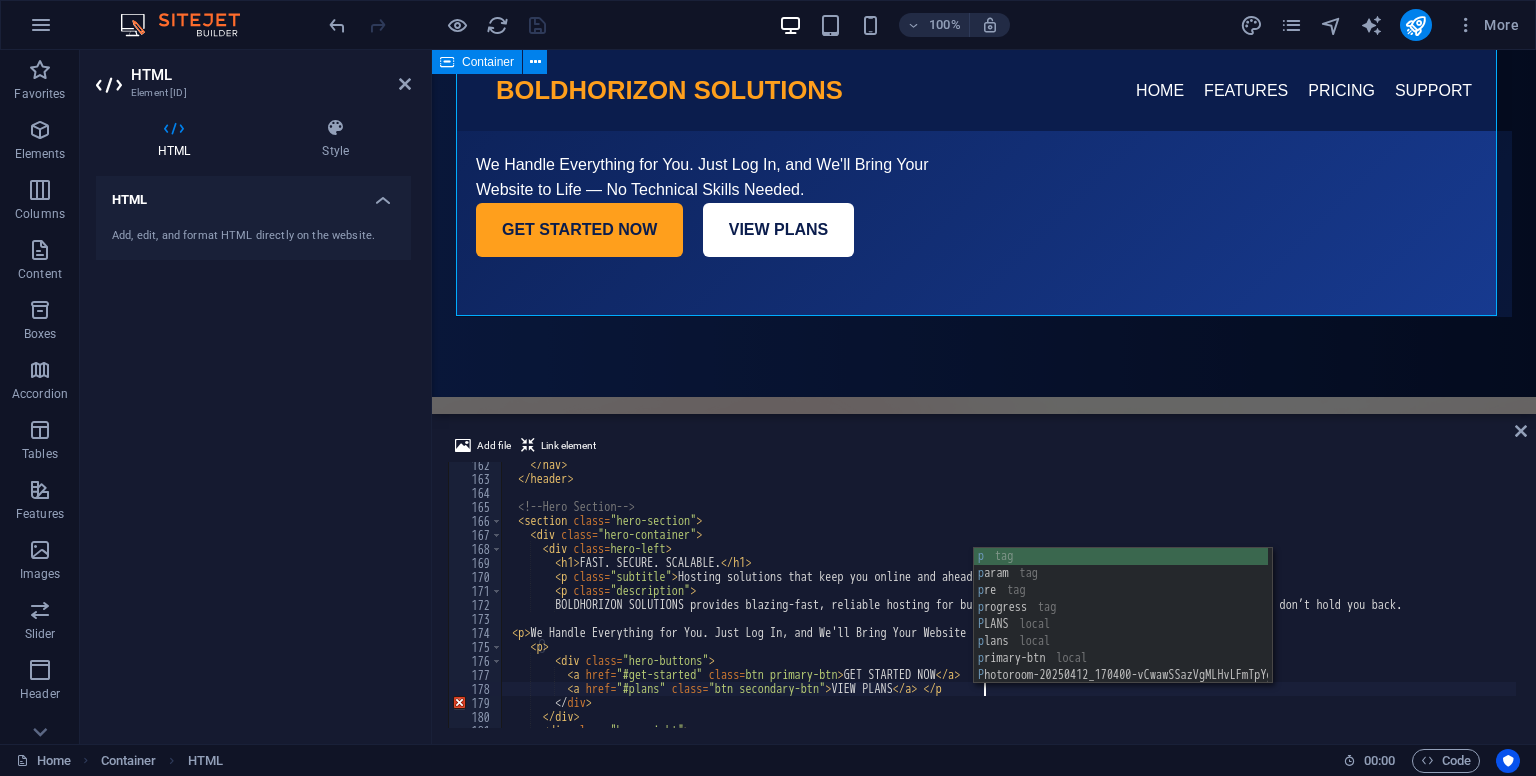 scroll, scrollTop: 0, scrollLeft: 38, axis: horizontal 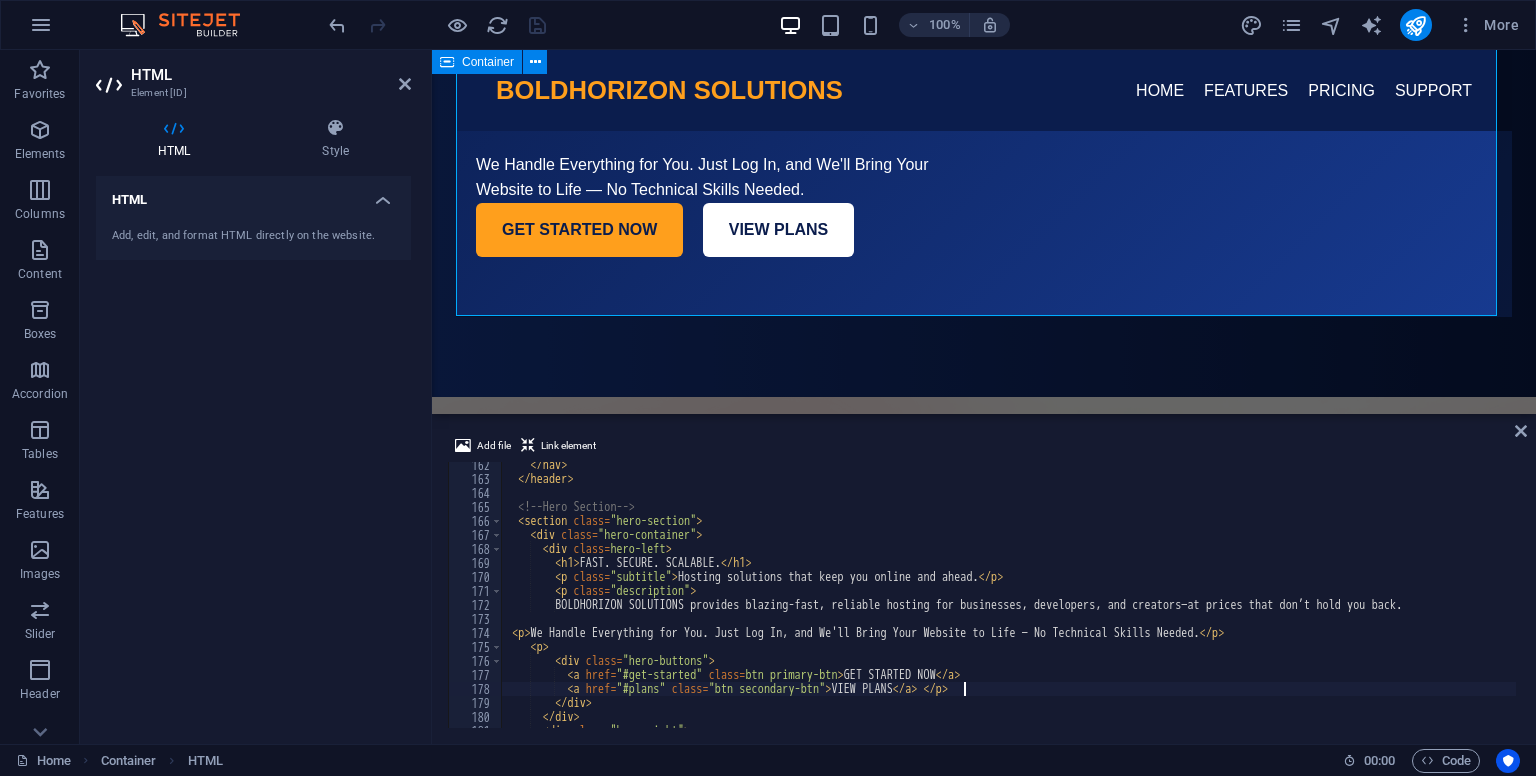 click on "</ nav >    </ header >    <!--  Hero Section  -->    < section   class = "hero-section" >      < div   class = "hero-container" >         < div   class = "hero-left" >           <h1 > FAST. SECURE. SCALABLE. </ h1 >           <p class = "subtitle" > Hosting solutions that keep you online and ahead. </ p >           <p class = "description" >             BOLDHORIZON SOLUTIONS provides blazing-fast, reliable hosting for businesses, developers, and creators—at prices that don’t hold you back.      < p >  We Handle Everything for You. Just Log In, and We'll Bring Your Website to Life — No Technical Skills Needed. </ p >      < p >           <div class = "hero-buttons" >              <a href = "#get-started" class = "btn primary-btn" > GET STARTED NOW </ a >              <a href = "#plans" class = "btn secondary-btn" > VIEW PLANS </ a >   </ p >           </ div >         </ div >         <div class = "hero-right" >" at bounding box center [1139, 603] 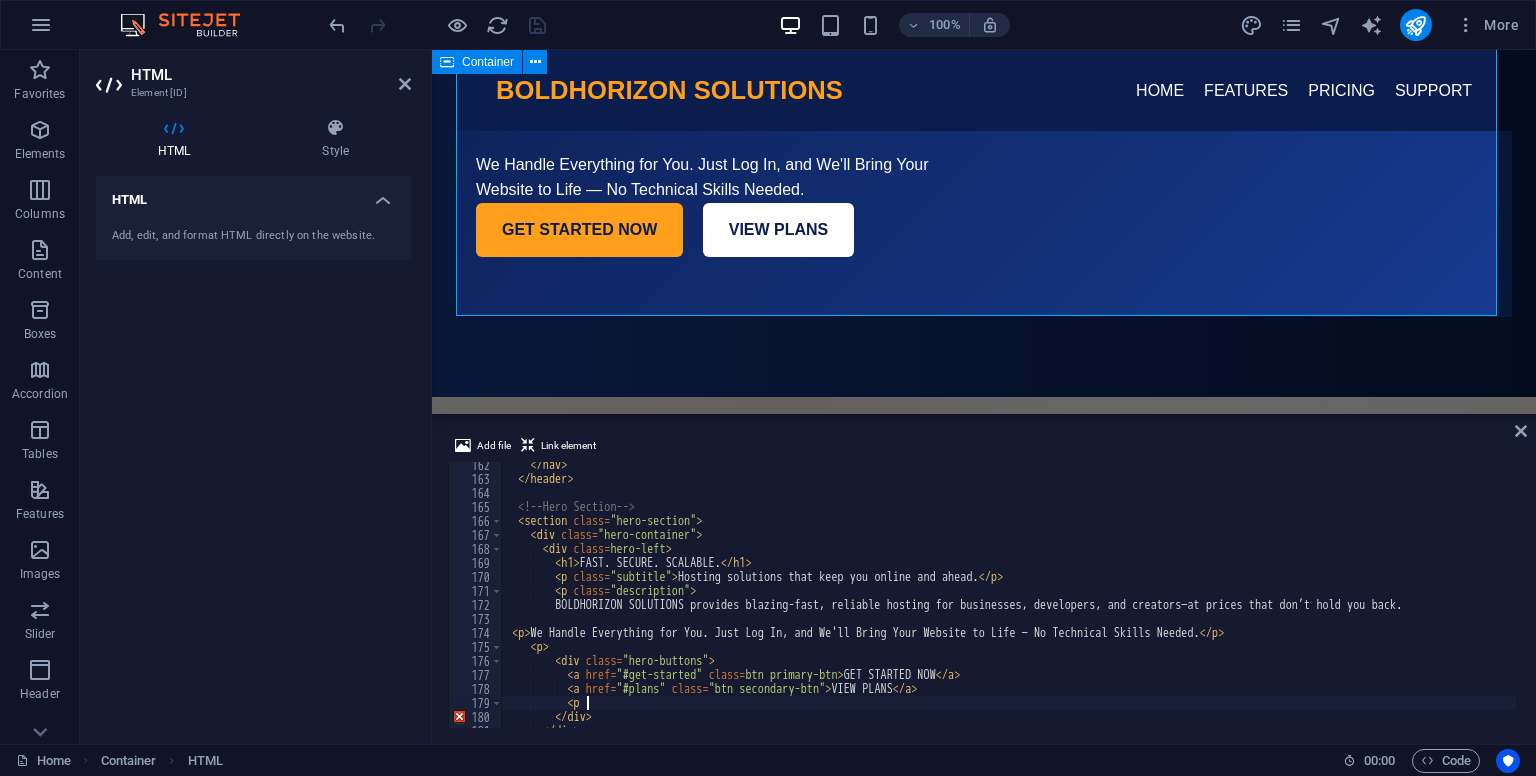 type on "<" 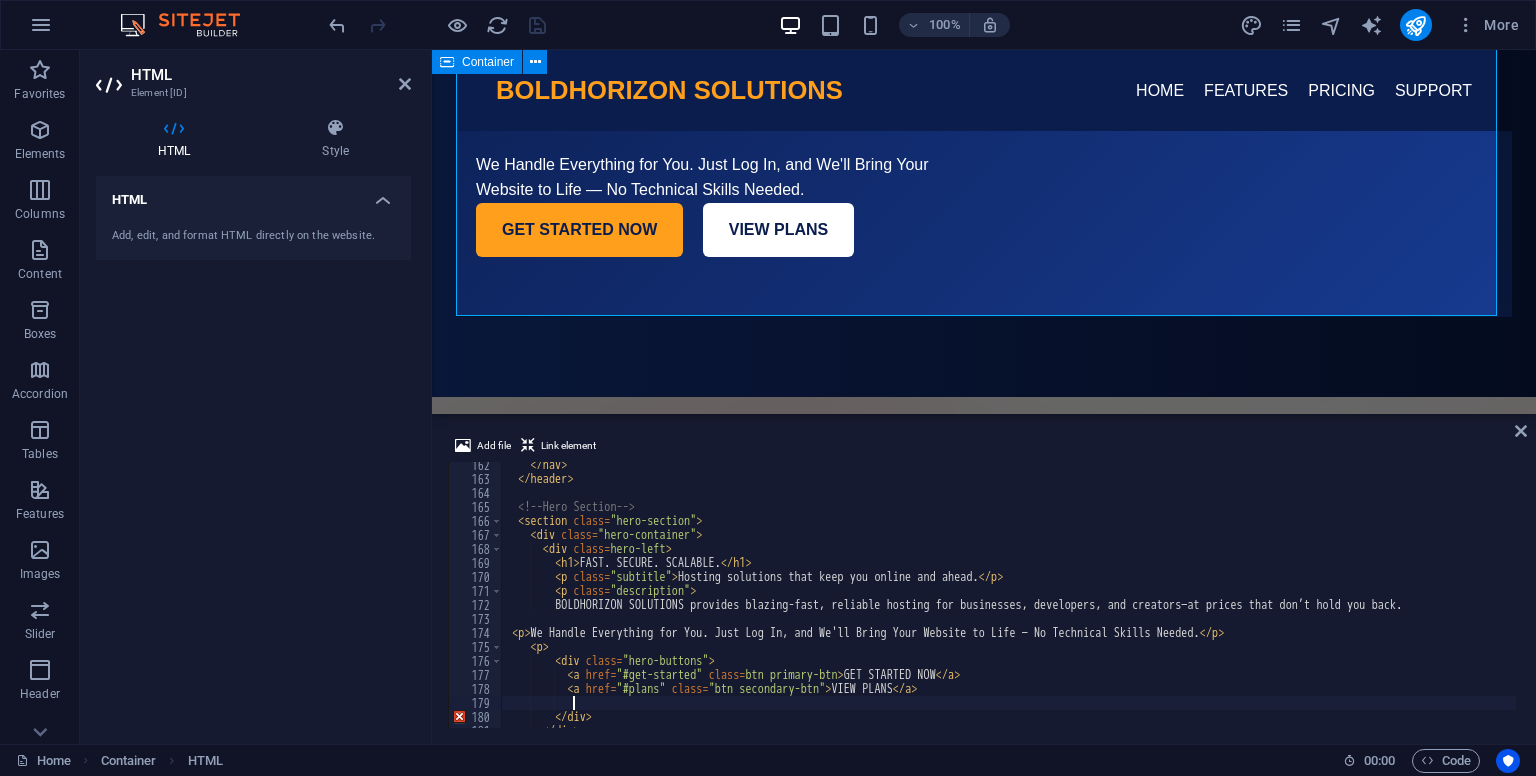 scroll, scrollTop: 0, scrollLeft: 4, axis: horizontal 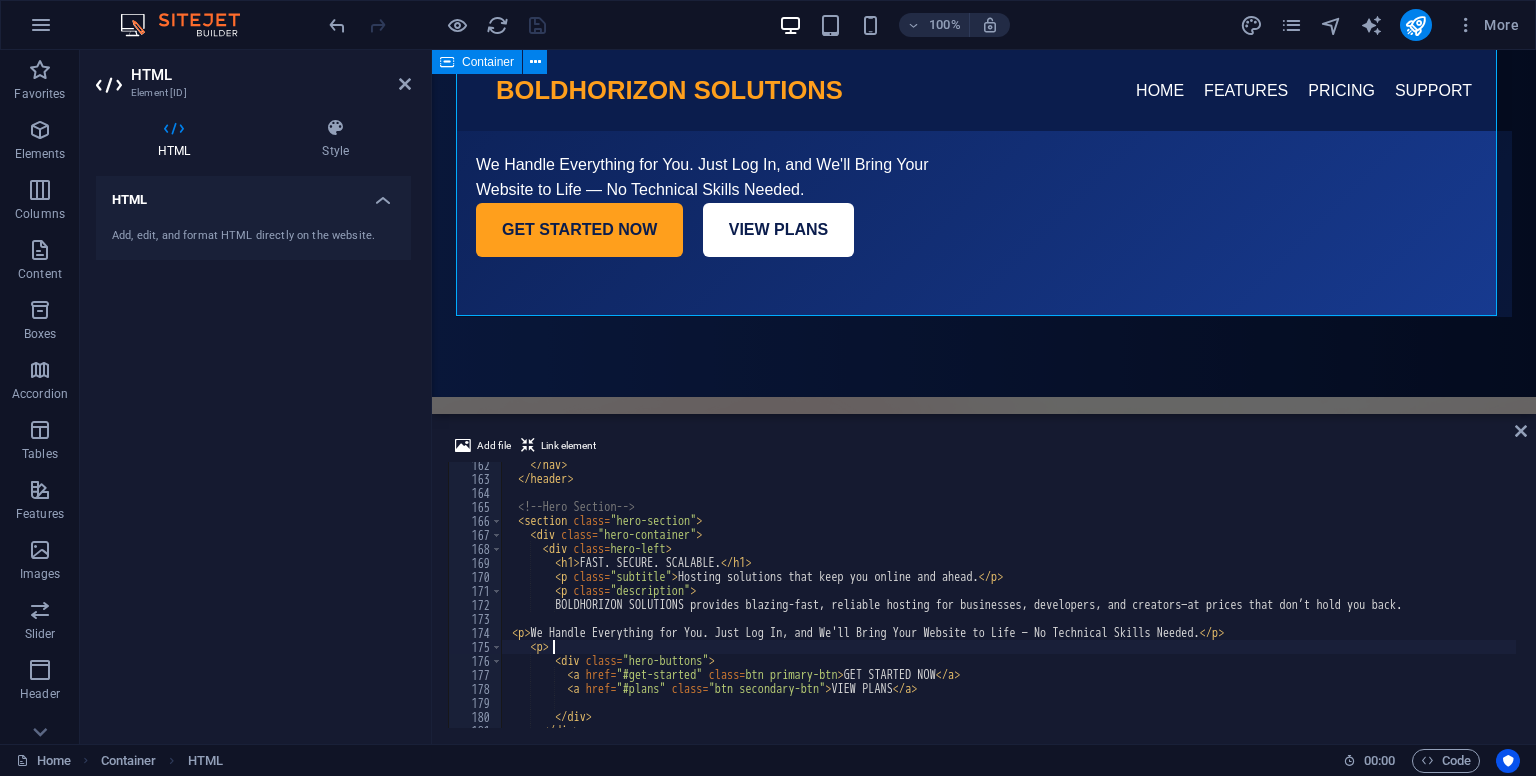 click on "BOLDHORIZON SOLUTIONS provides blazing-fast, reliable hosting for businesses, developers, and creators—at prices that don’t hold you back.      We Handle Everything for You. Just Log In, and We'll Bring Your Website to Life — No Technical Skills Needed." at bounding box center (1139, 603) 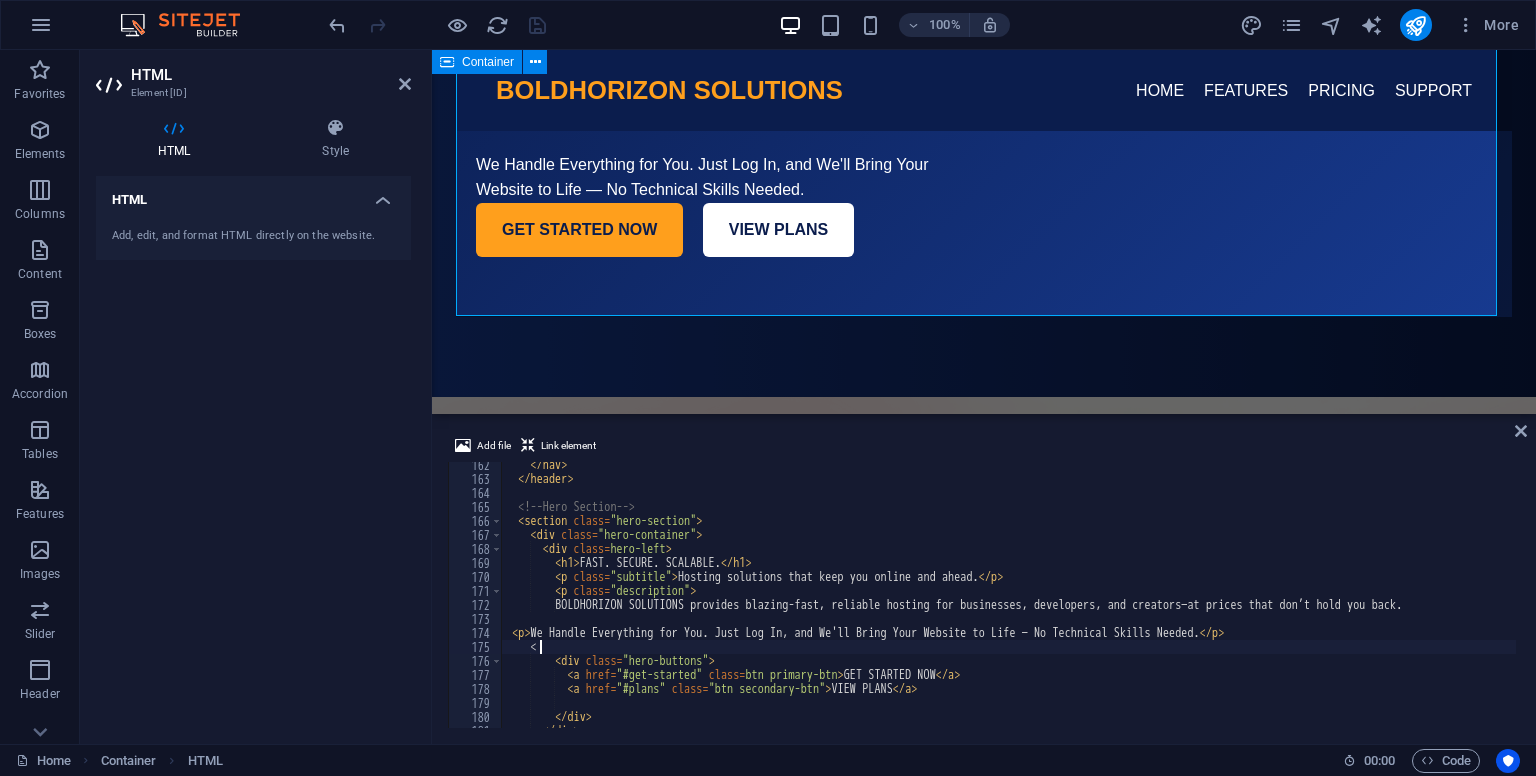 scroll, scrollTop: 0, scrollLeft: 0, axis: both 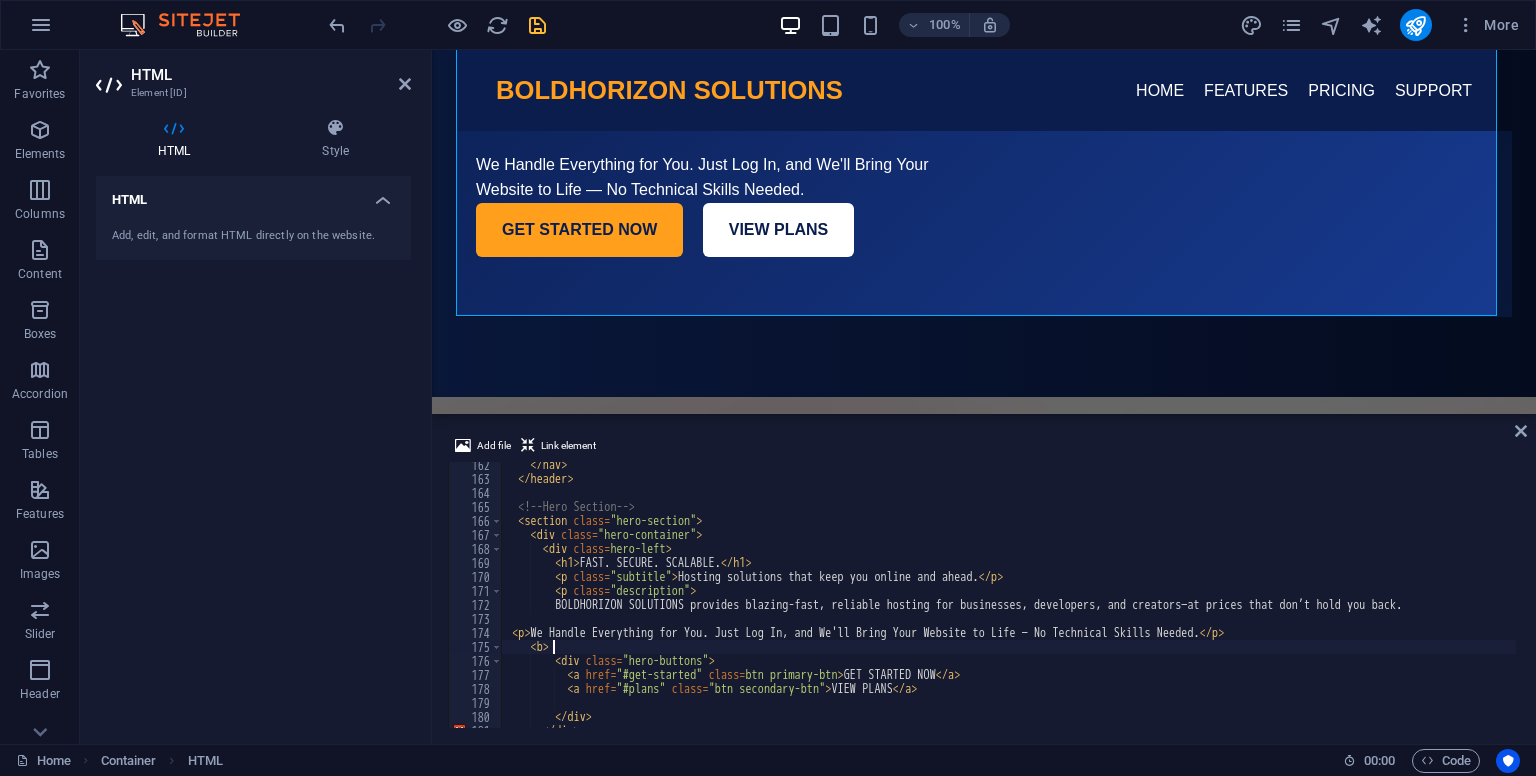 click on "</nav> </header> <!-- Hero Section --> <section class="hero-section"> <div class="hero-container"> <div class="hero-left"> <h1>FAST. SECURE. SCALABLE.</h1> <p class="subtitle">Hosting solutions that keep you online and ahead.</p> <p class="description"> BOLDHORIZON SOLUTIONS provides blazing-fast, reliable hosting for businesses, developers, and creators—at prices that don’t hold you back. <p> We Handle Everything for You. Just Log In, and We'll Bring Your Website to Life — No Technical Skills Needed. </p> <b> <div class="hero-buttons"> <a href="#get-started" class="btn primary-btn">GET STARTED NOW</a> <a href="#plans" class="btn secondary-btn">VIEW PLANS</a> </div> </div>" at bounding box center (1139, 603) 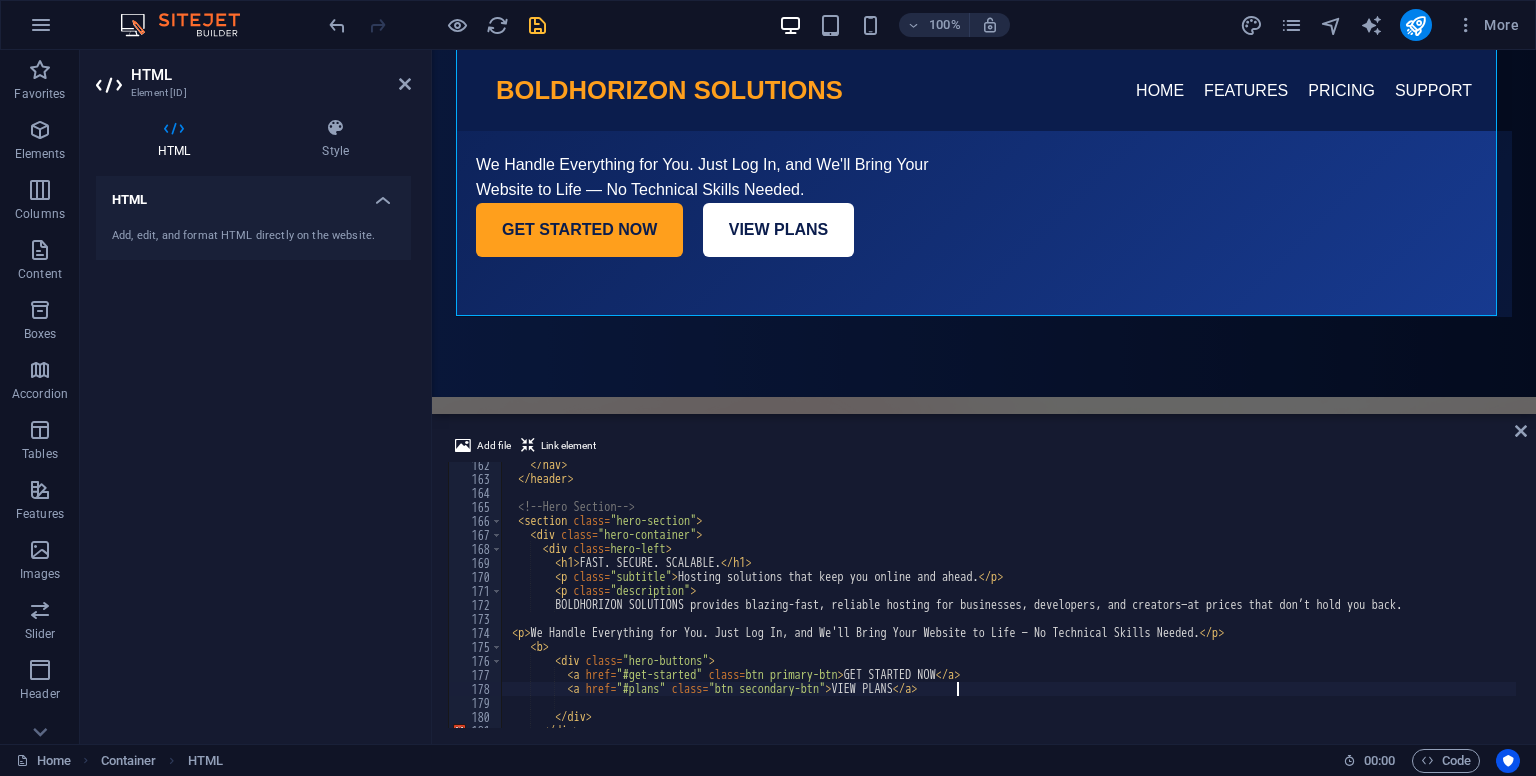 scroll, scrollTop: 0, scrollLeft: 35, axis: horizontal 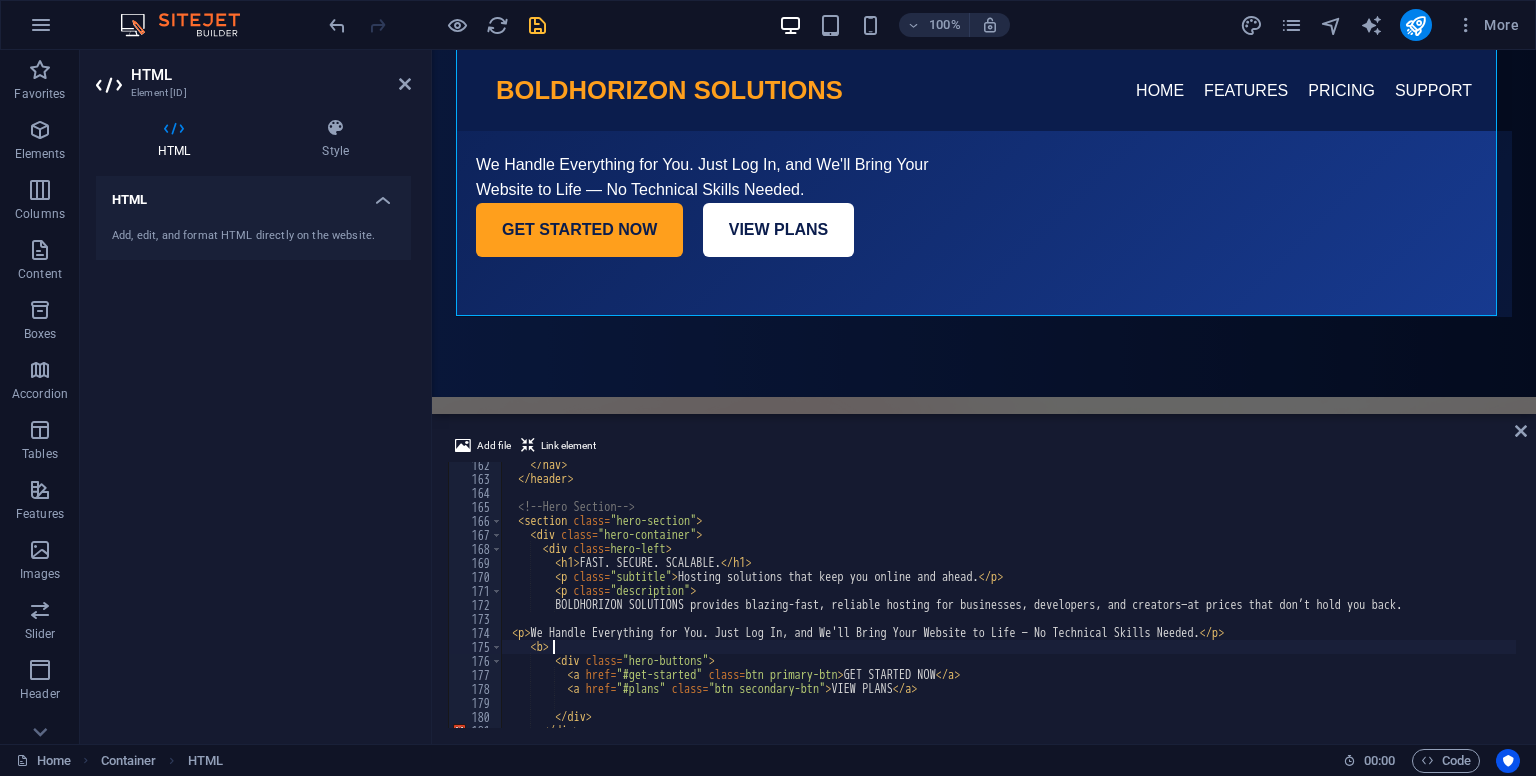 click on "<div class = "hero-container" >         <div class = "hero-left" >           <h1 > FAST. SECURE. SCALABLE. </ h1 >           <p class = "subtitle" > Hosting solutions that keep you online and ahead. </ p >           <p class = "description" >             BOLDHORIZON SOLUTIONS provides blazing-fast, reliable hosting for businesses, developers, and creators—at prices that don’t hold you back.      < p >  We Handle Everything for You. Just Log In, and We'll Bring Your Website to Life — No Technical Skills Needed. </ p >      < b >           <div class = "hero-buttons" >              <a href = "#get-started" class = "btn primary-btn" > GET STARTED NOW </ a >              <a href = "#plans" class = "btn secondary-btn" > VIEW PLANS </ a >                        </ div >         </ div >" at bounding box center (1139, 603) 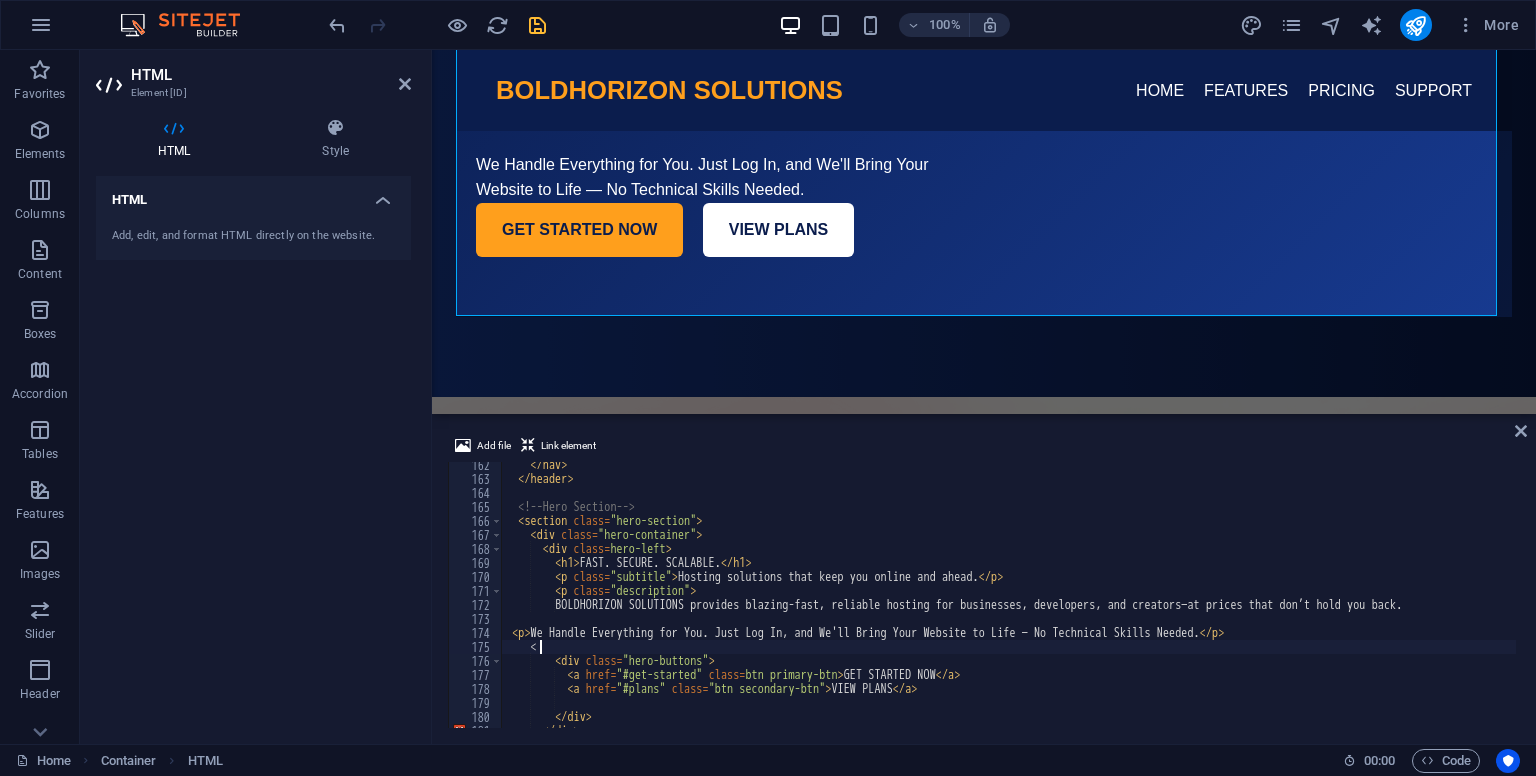 type on "<" 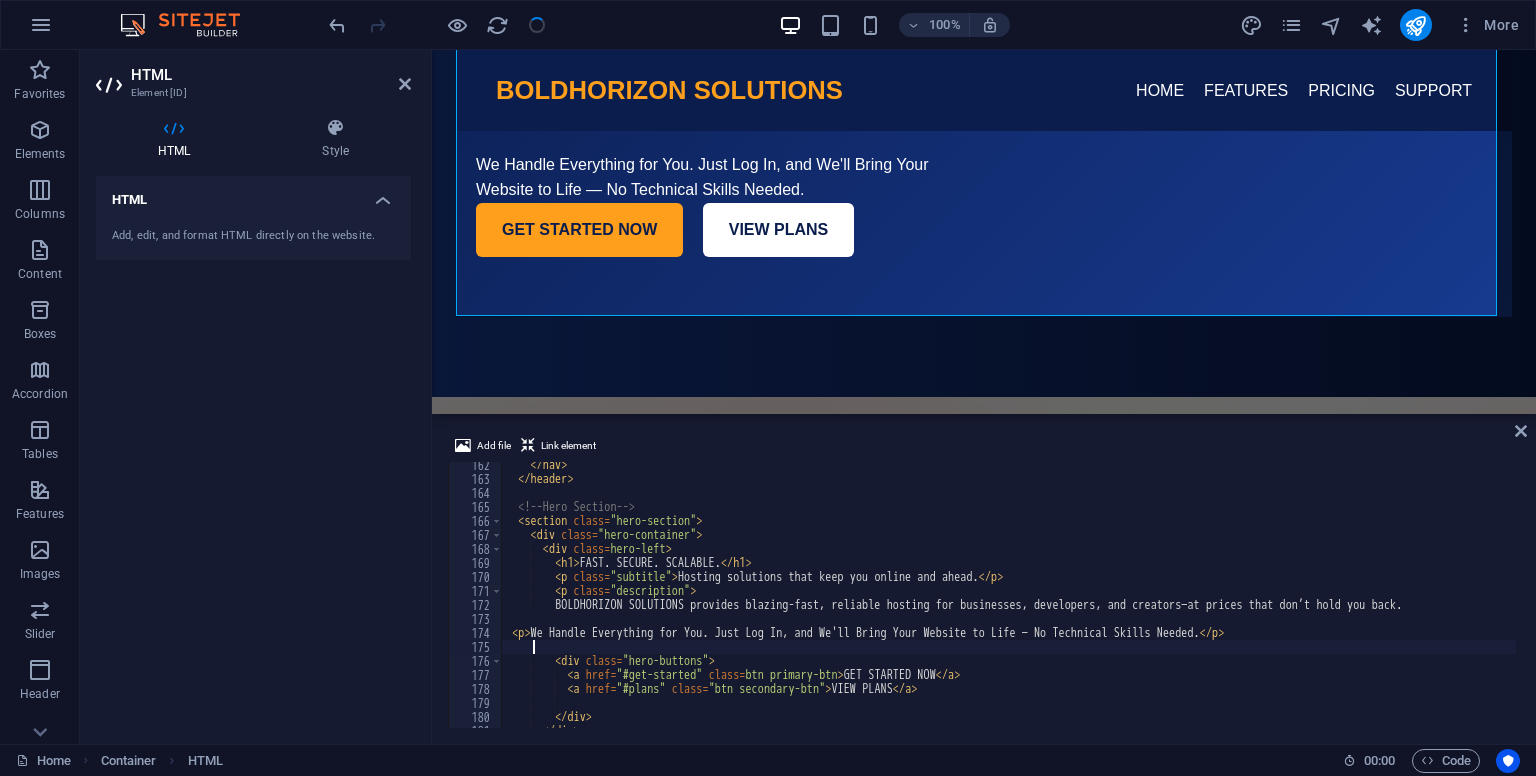 scroll, scrollTop: 2257, scrollLeft: 0, axis: vertical 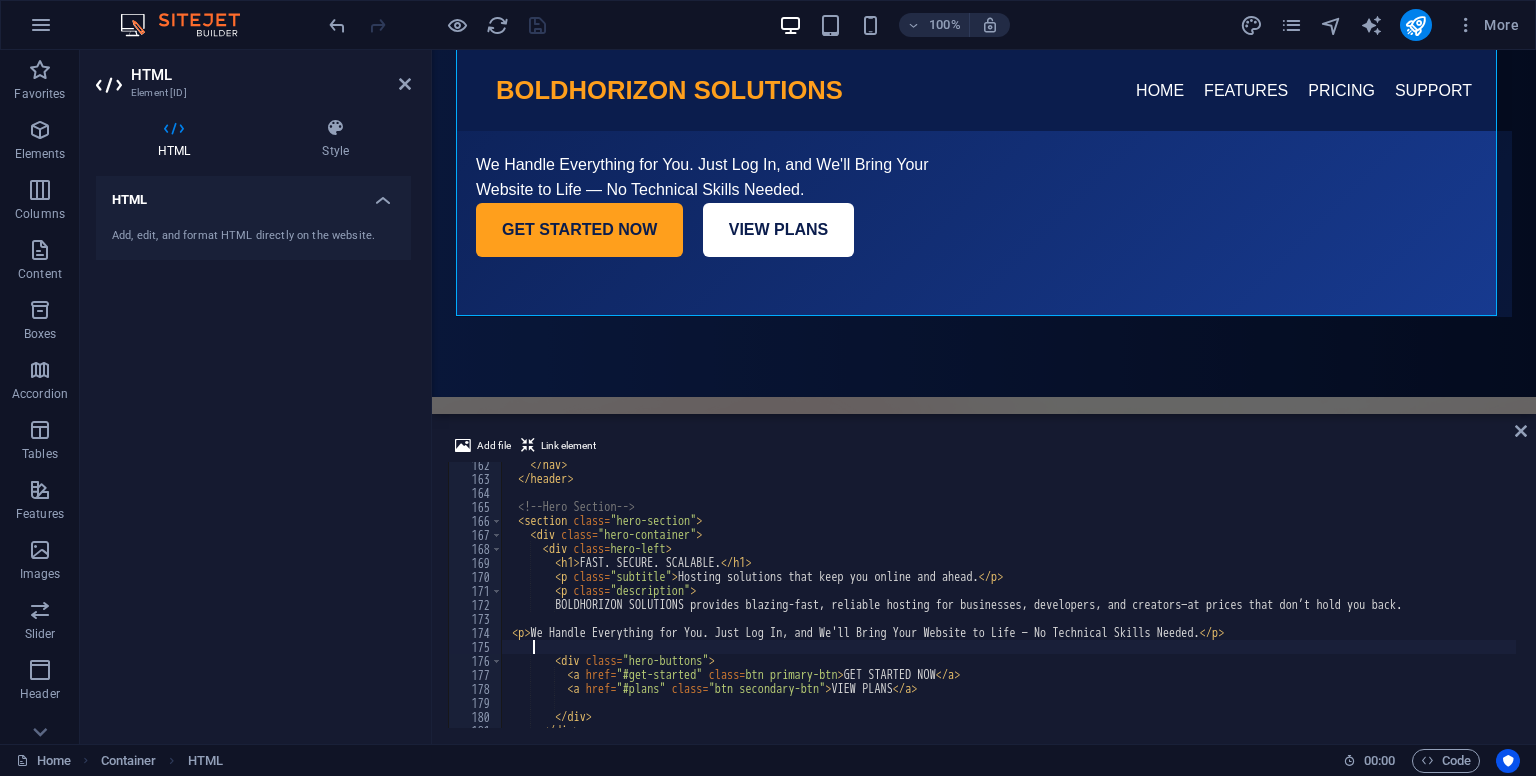click on "</nav> </header> <!-- Hero Section --> <section class="hero-section"> <div class="hero-container"> <div class="hero-left"> <h1>FAST. SECURE. SCALABLE.</h1> <p class="subtitle">Hosting solutions that keep you online and ahead.</p> <p class="description"> BOLDHORIZON SOLUTIONS provides blazing-fast, reliable hosting for businesses, developers, and creators—at prices that don’t hold you back. <p> We Handle Everything for You. Just Log In, and We'll Bring Your Website to Life — No Technical Skills Needed. </p> </p> <div class="hero-buttons"> <a href="#get-started" class="btn primary-btn">GET STARTED NOW</a> <a href="#plans" class="btn secondary-btn">VIEW PLANS</a> </div> </div>" at bounding box center [1139, 603] 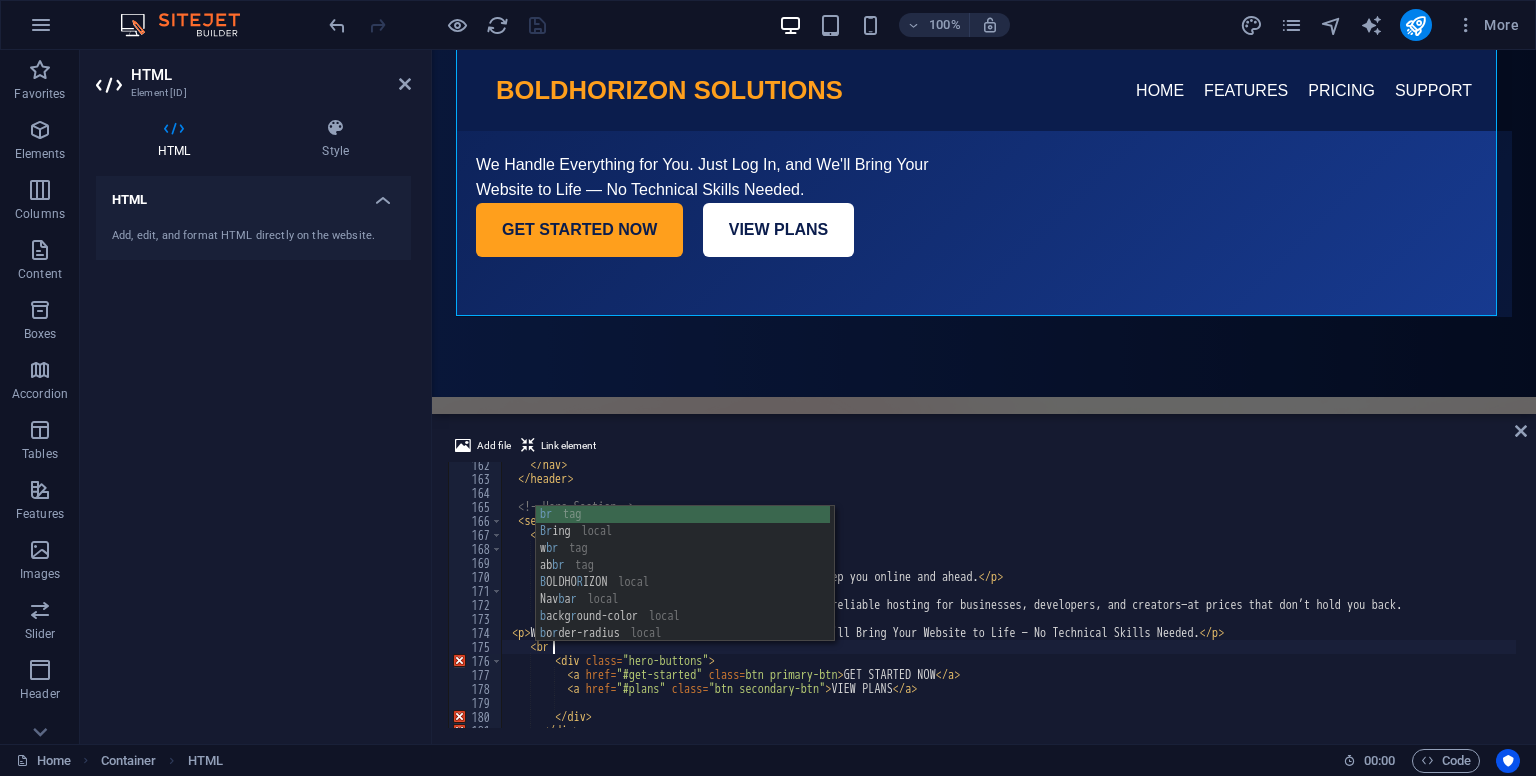 scroll, scrollTop: 0, scrollLeft: 2, axis: horizontal 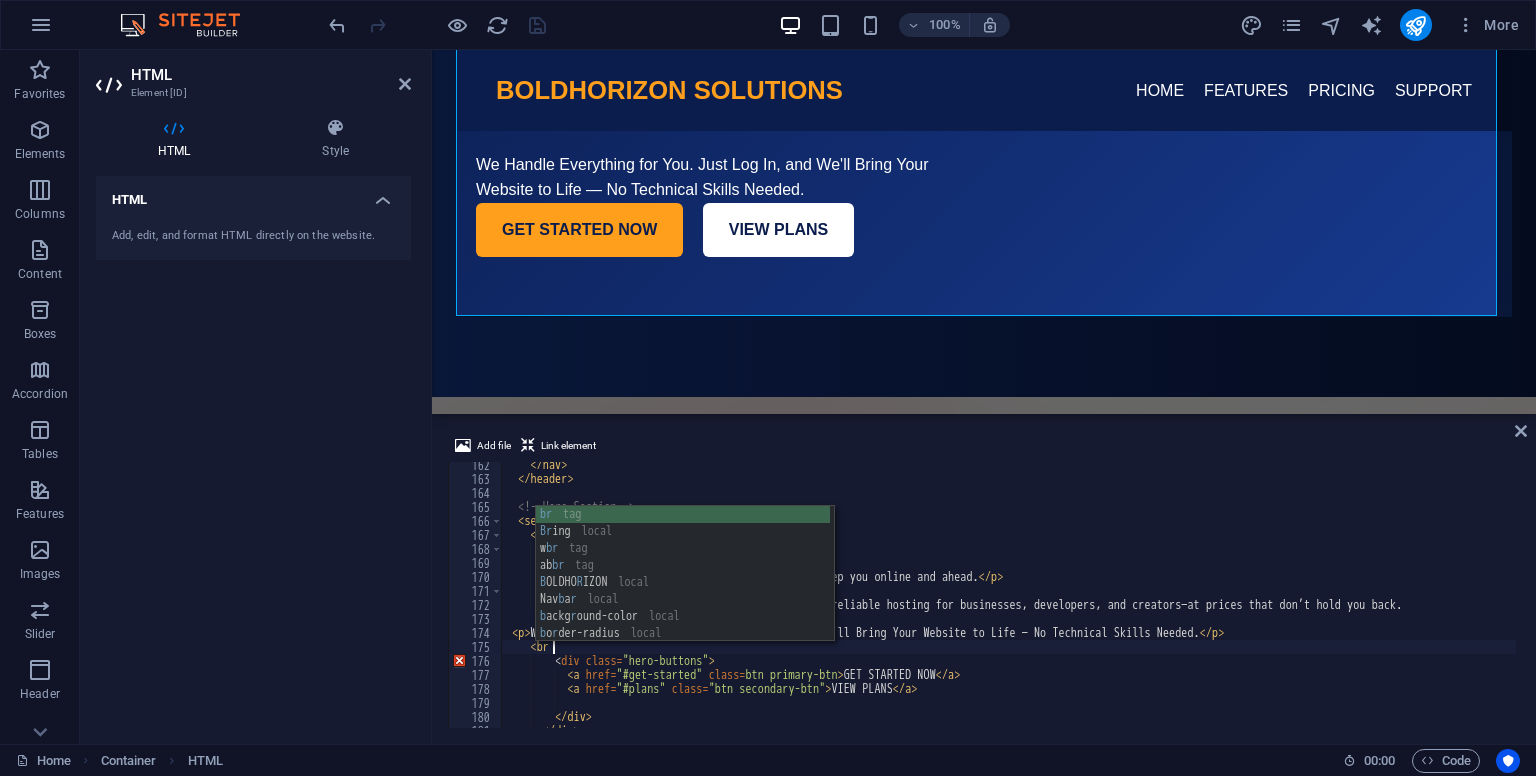 click on "br tag Br ing local w br tag ab br tag B OLDHO R IZON local Nav b a r local b ackg r ound-color local b o r der-radius local b ackg r ound local" at bounding box center (683, 591) 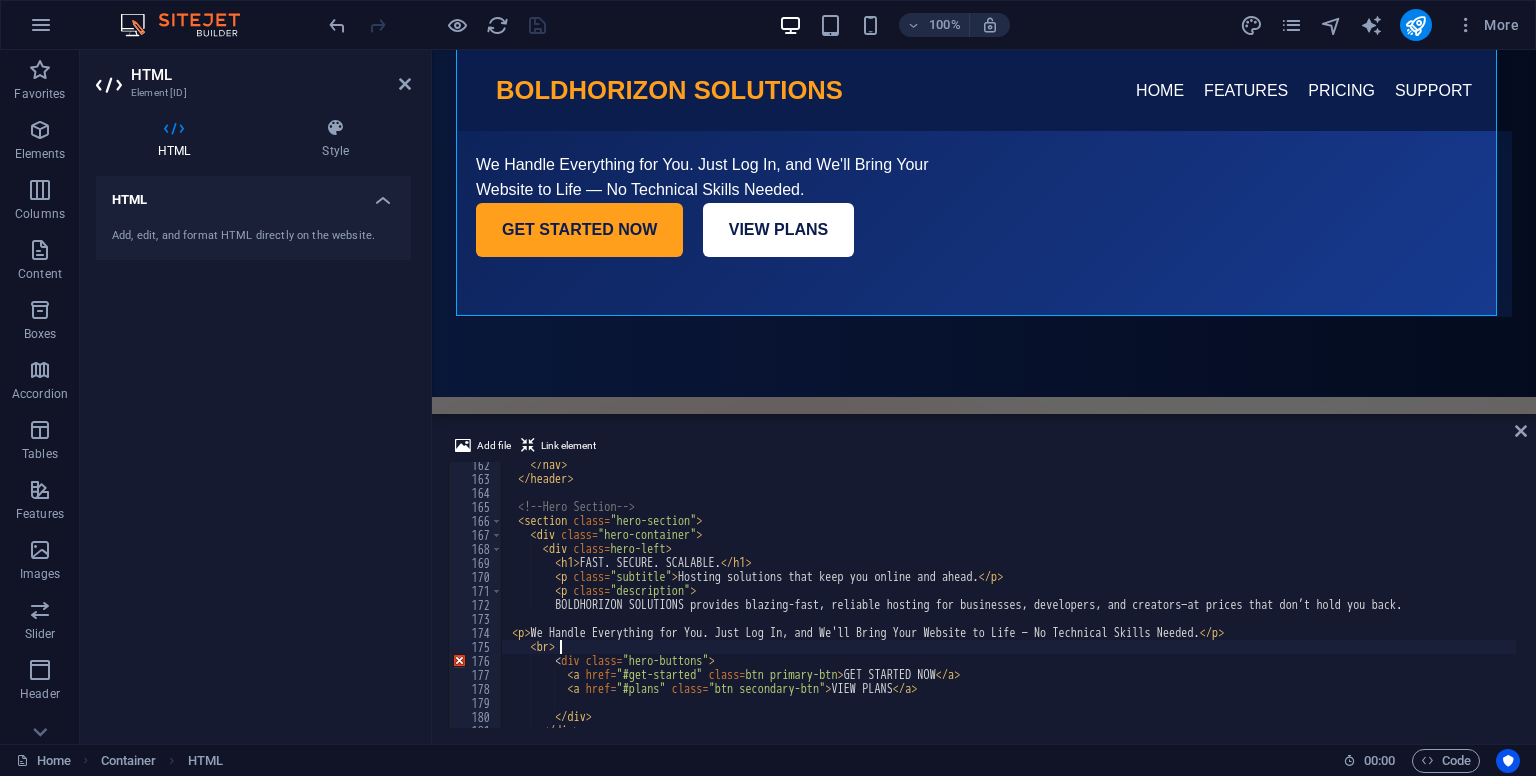 scroll, scrollTop: 0, scrollLeft: 3, axis: horizontal 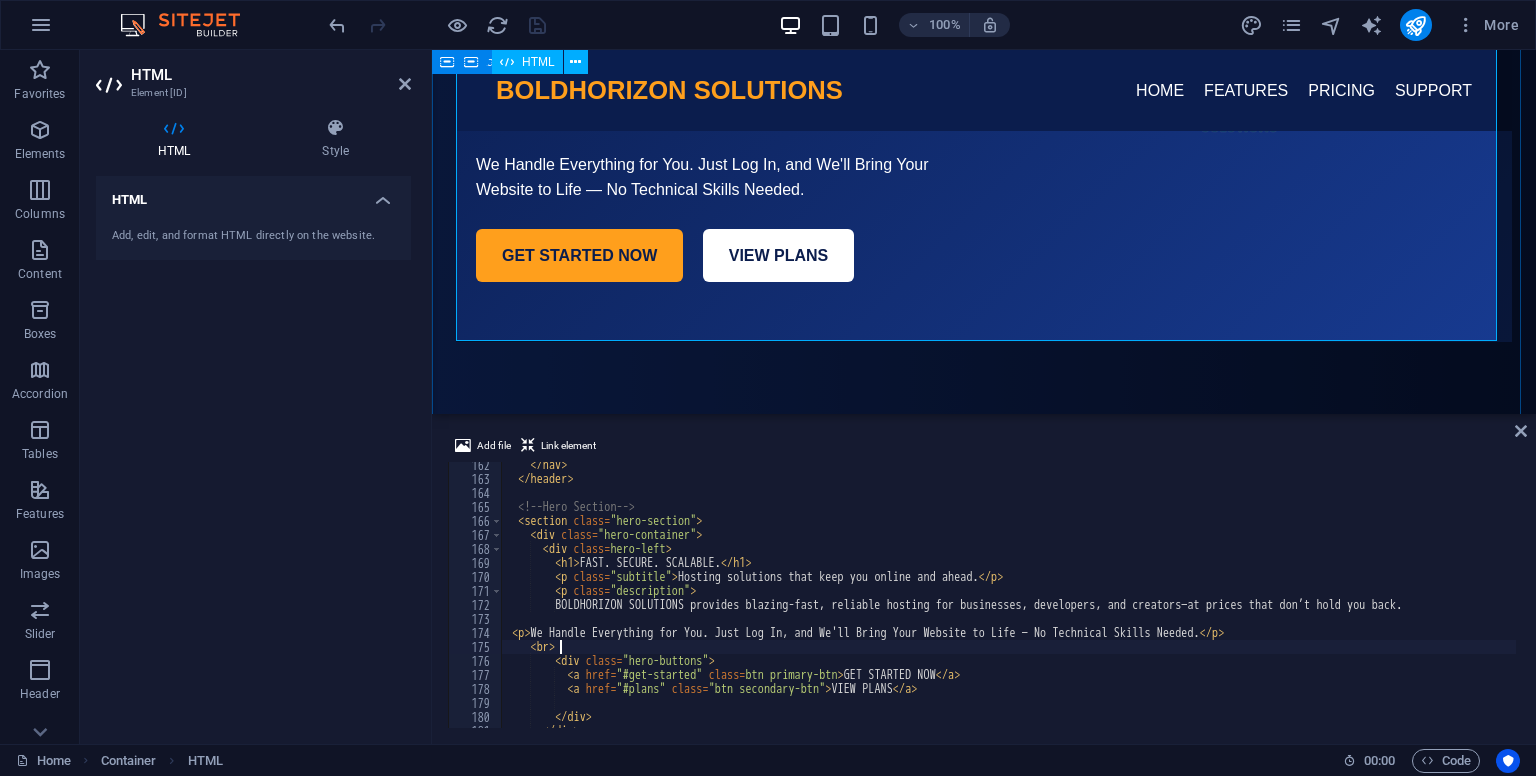 type on "<br>" 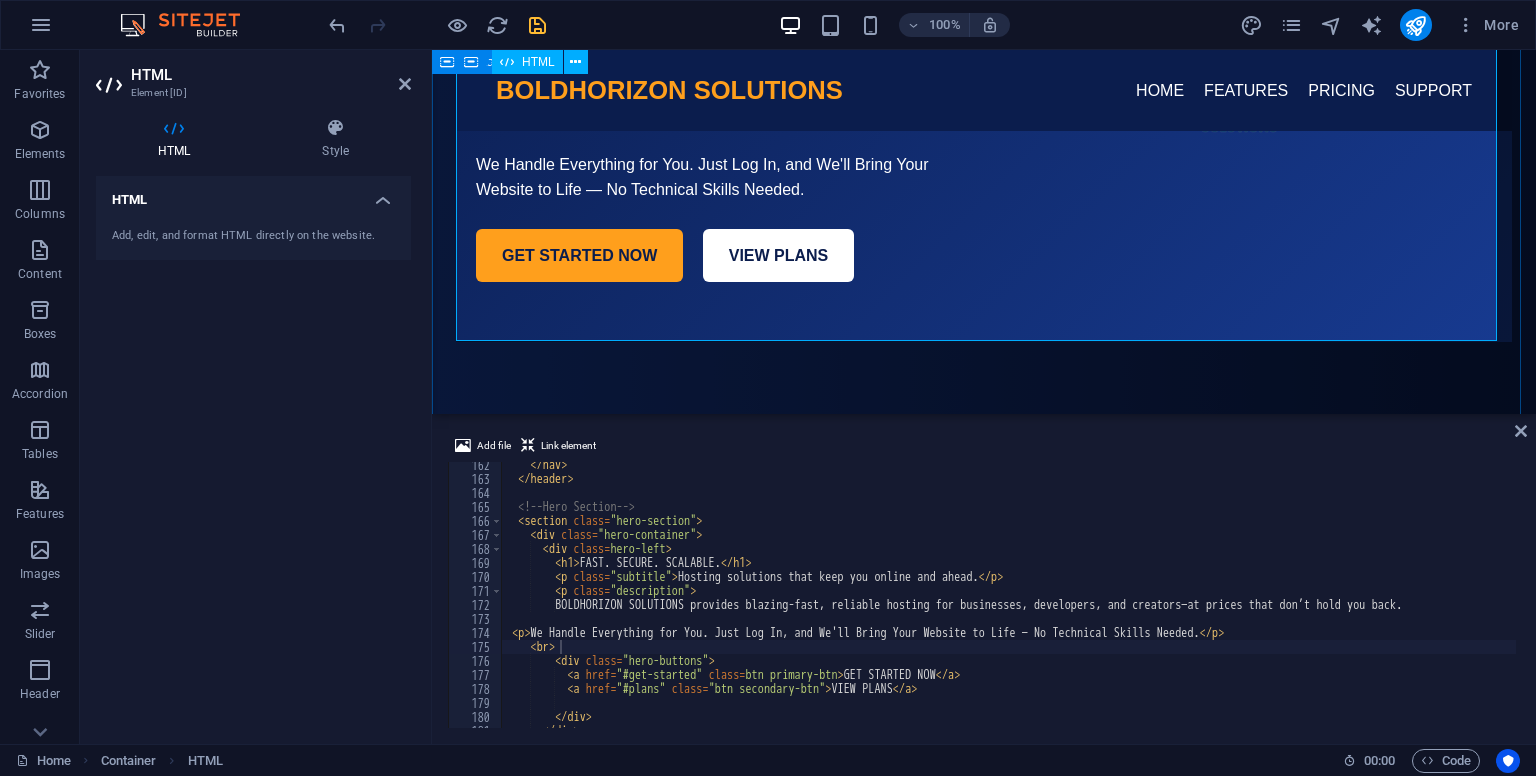click on "BOLDHORIZON Solution
BOLDHORIZON SOLUTIONS
HOME
FEATURES
PRICING
SUPPORT
FAST. SECURE. SCALABLE.
Hosting solutions that keep you online and ahead.
BOLDHORIZON SOLUTIONS provides blazing-fast, reliable hosting for businesses, developers, and creators—at prices that don’t hold you back.
We Handle Everything for You. Just Log In, and We'll Bring Your Website to Life — No Technical Skills Needed.
GET STARTED NOW
VIEW PLANS" at bounding box center [984, 32] 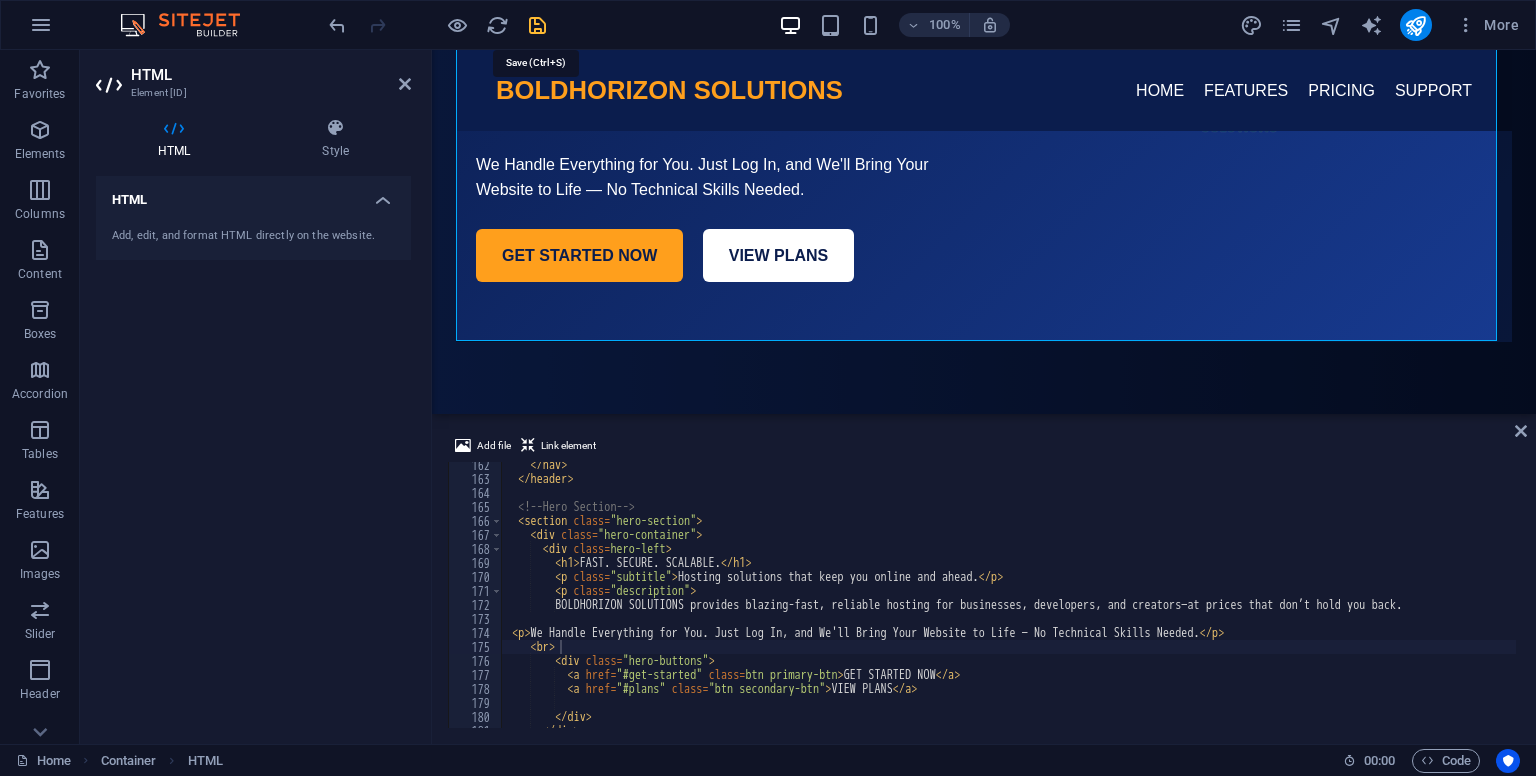 click at bounding box center (537, 25) 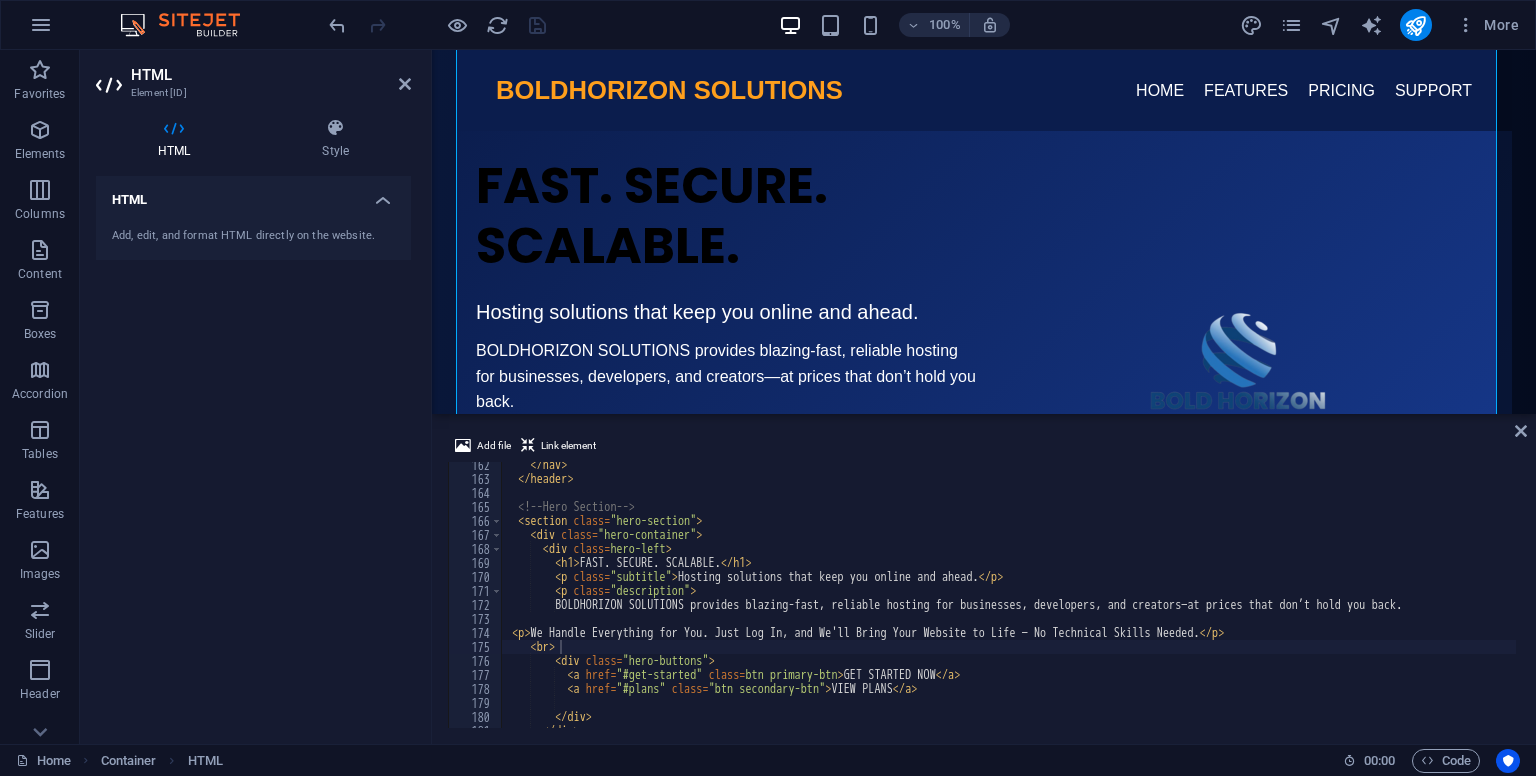 scroll, scrollTop: 173, scrollLeft: 0, axis: vertical 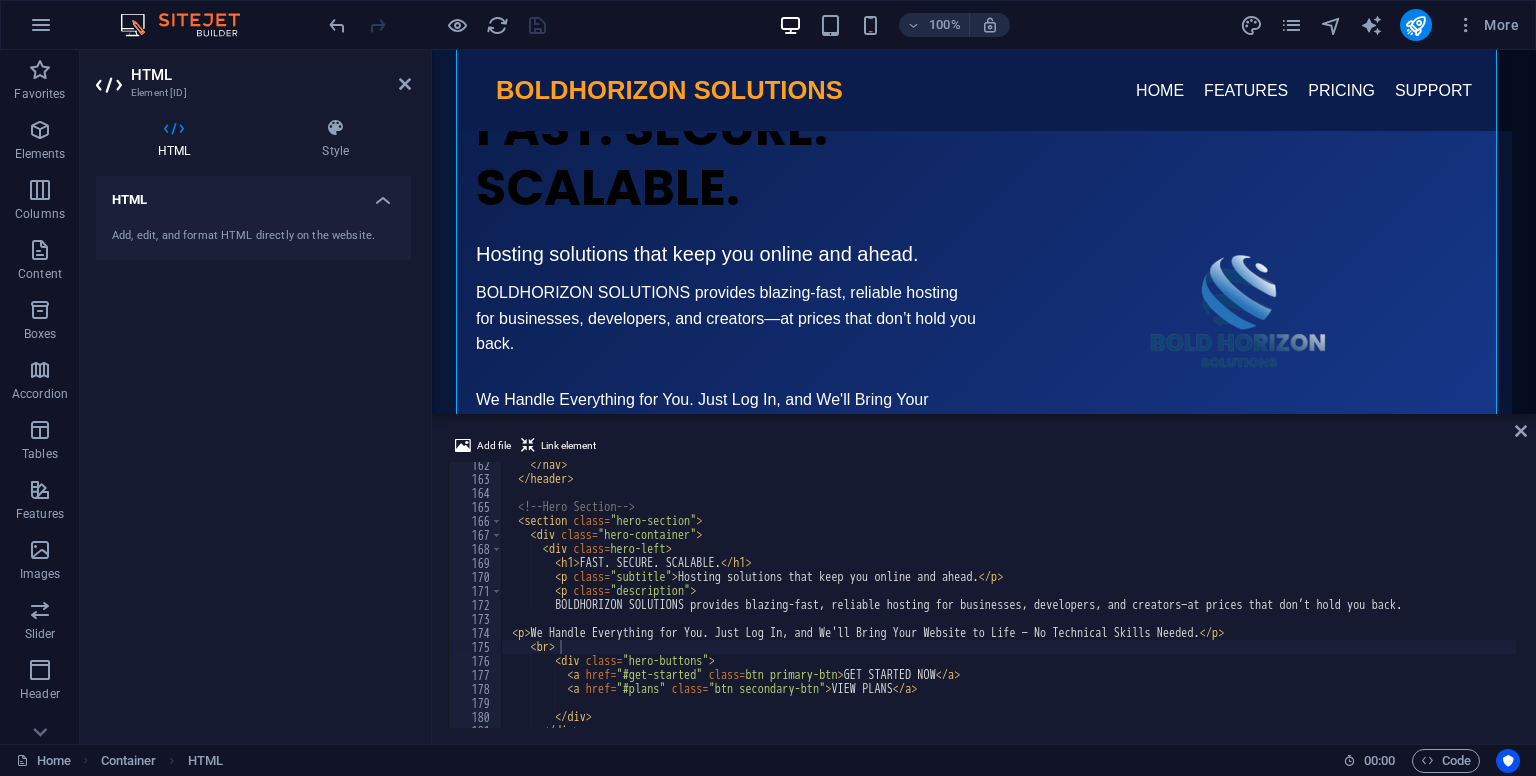click on "Add file Link element <br> 162 163 164 165 166 167 168 169 170 171 172 173 174 175 176 177 178 179 180 181 182      </ nav >    </ header >    <!--  Hero Section  -->    < section   class = "hero-section" >      < div   class = "hero-container" >         < div   class = "hero-left" >           < h1 > FAST. SECURE. SCALABLE. </ h1 >           < p   class = "subtitle" > Hosting solutions that keep you online and ahead. </ p >           < p   class = "description" >             BOLDHORIZON SOLUTIONS provides blazing-fast, reliable hosting for businesses, developers, and creators—at prices that don’t hold you back.      < p >  We Handle Everything for You. Just Log In, and We'll Bring Your Website to Life — No Technical Skills Needed. </ p >      < br >           < div   class = "hero-buttons" >              < a   href = "#get-started"   class = "btn primary-btn" > GET STARTED NOW </ a >              < a   href = "#plans"   class = "btn secondary-btn" > VIEW PLANS </ a >                        </ div >" at bounding box center [984, 581] 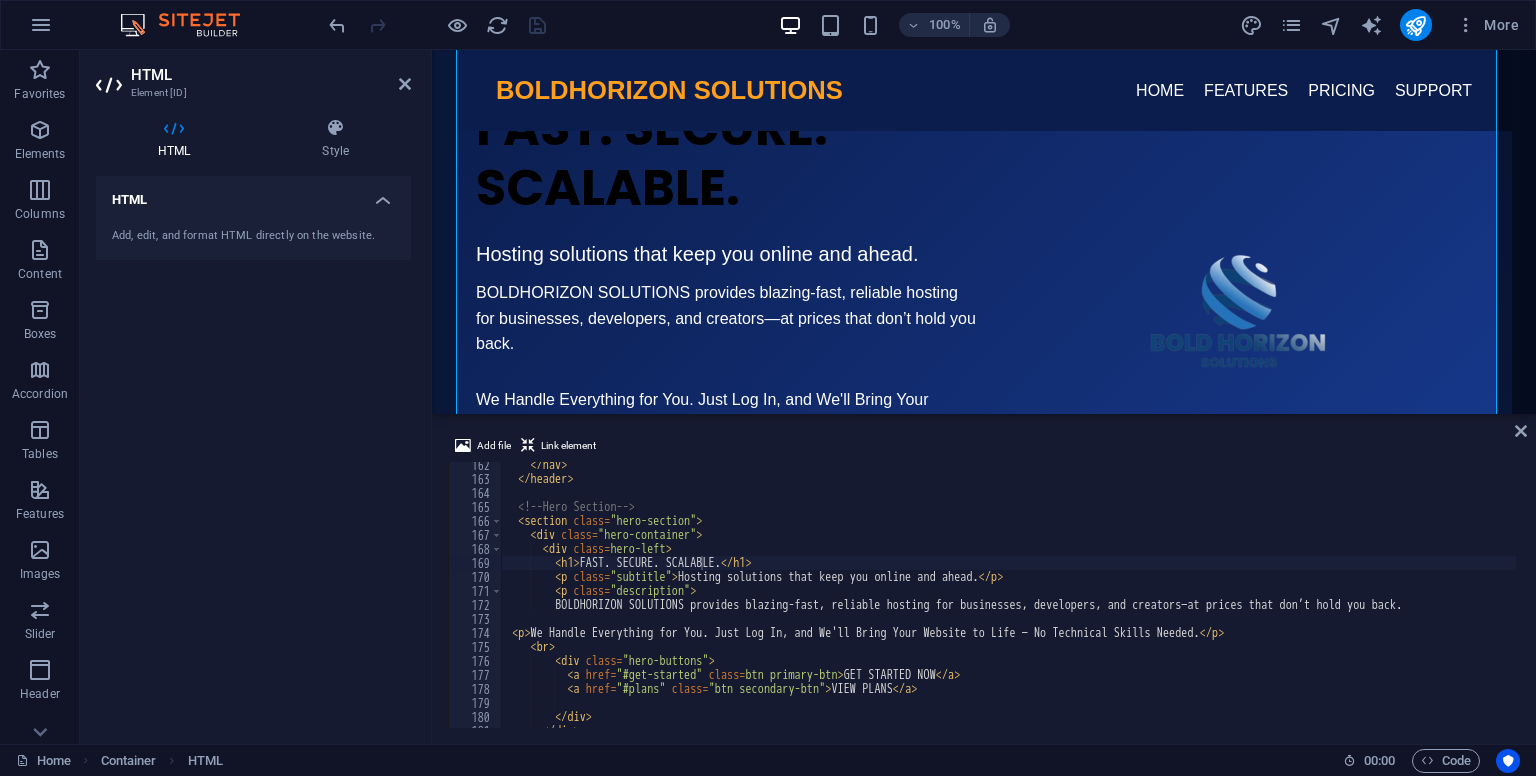 click on "Add file Link element" at bounding box center [984, 448] 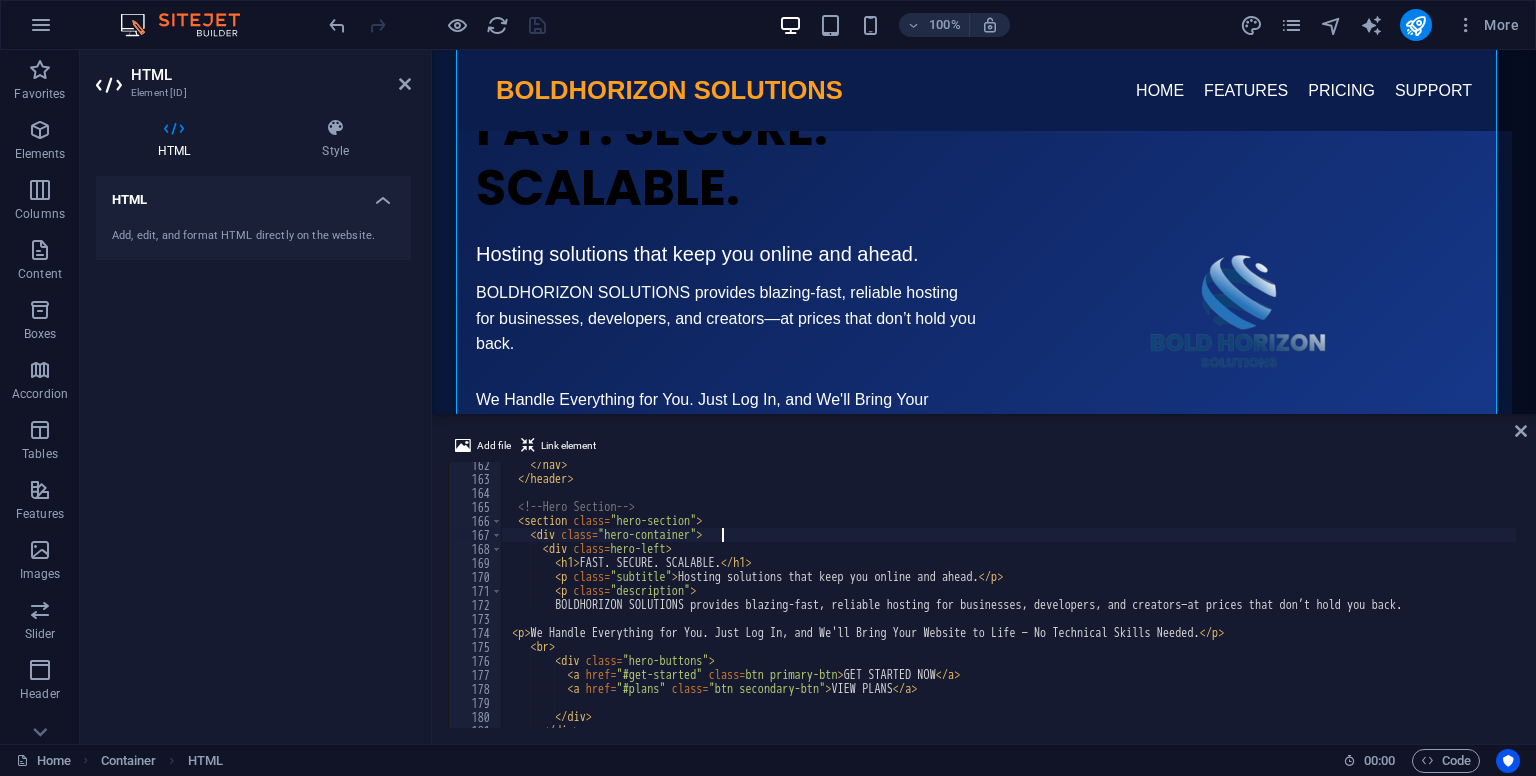 click on "</ nav >    </ header >    <!--  Hero Section  -->    < section   class = "hero-section" >      < div   class = "hero-container" >         < div   class = "hero-left" >           < h1 > FAST. SECURE. SCALABLE. </ h1 >           < p   class = "subtitle" > Hosting solutions that keep you online and ahead. </ p >           < p   class = "description" >             BOLDHORIZON SOLUTIONS provides blazing-fast, reliable hosting for businesses, developers, and creators—at prices that don’t hold you back.      < p >  We Handle Everything for You. Just Log In, and We'll Bring Your Website to Life — No Technical Skills Needed. </ p >      < br >           < div   class = "hero-buttons" >              < a   href = "#get-started"   class = "btn primary-btn" > GET STARTED NOW </ a >              < a   href = "#plans"   class = "btn secondary-btn" > VIEW PLANS </ a >                        </ div >         </ div >" at bounding box center [1139, 603] 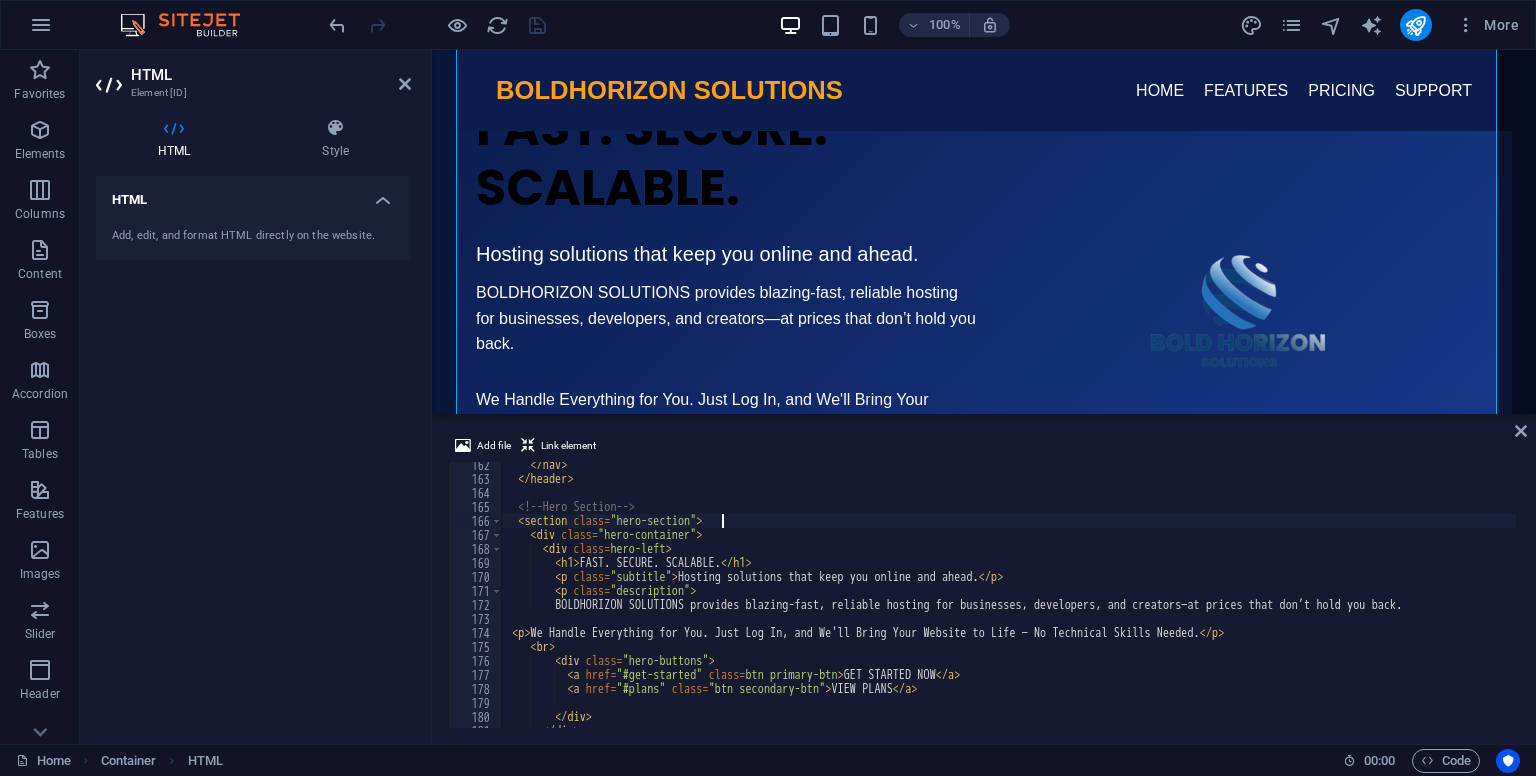 type on "<!-- Hero Section -->" 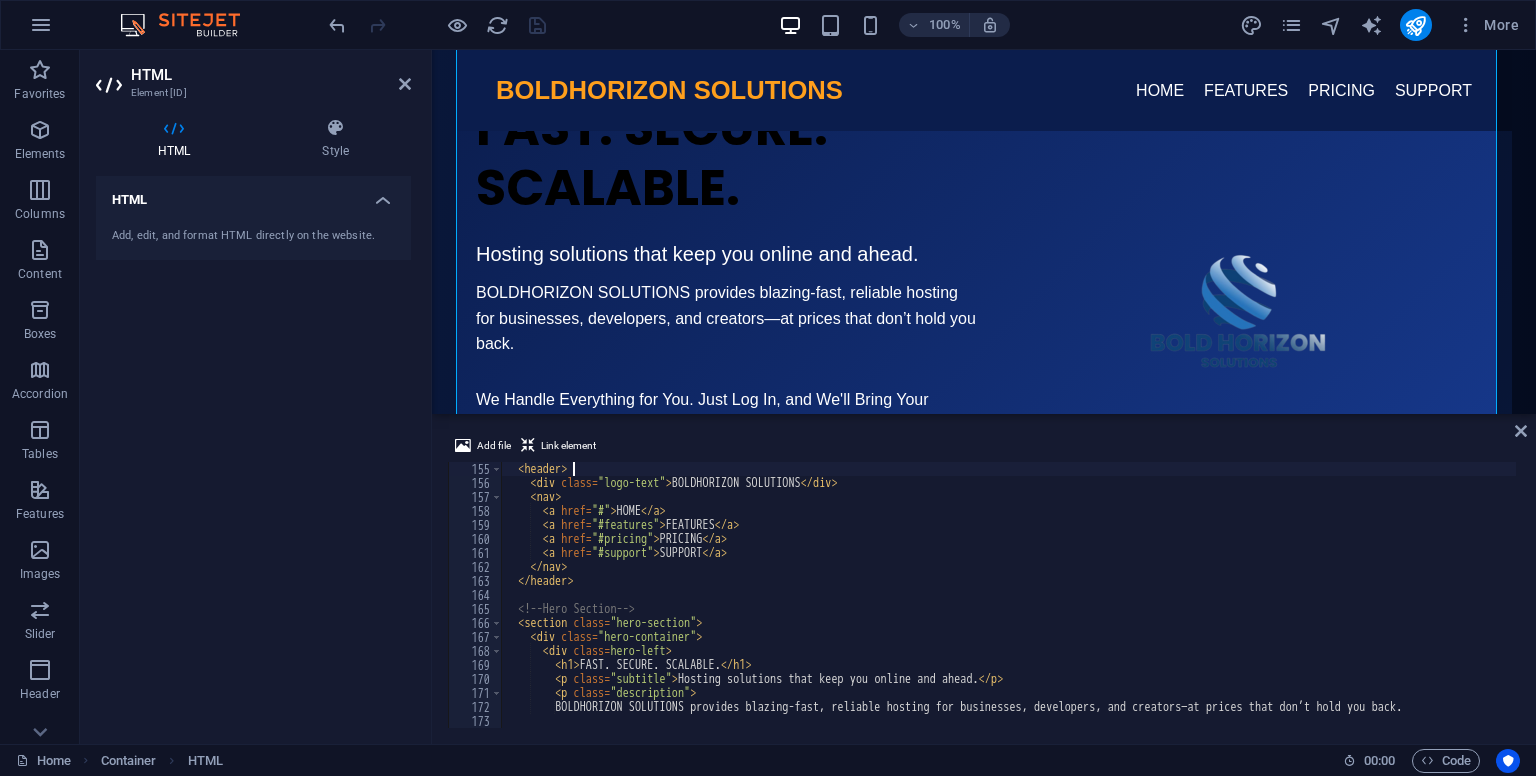 type on "<!--Navbar -->" 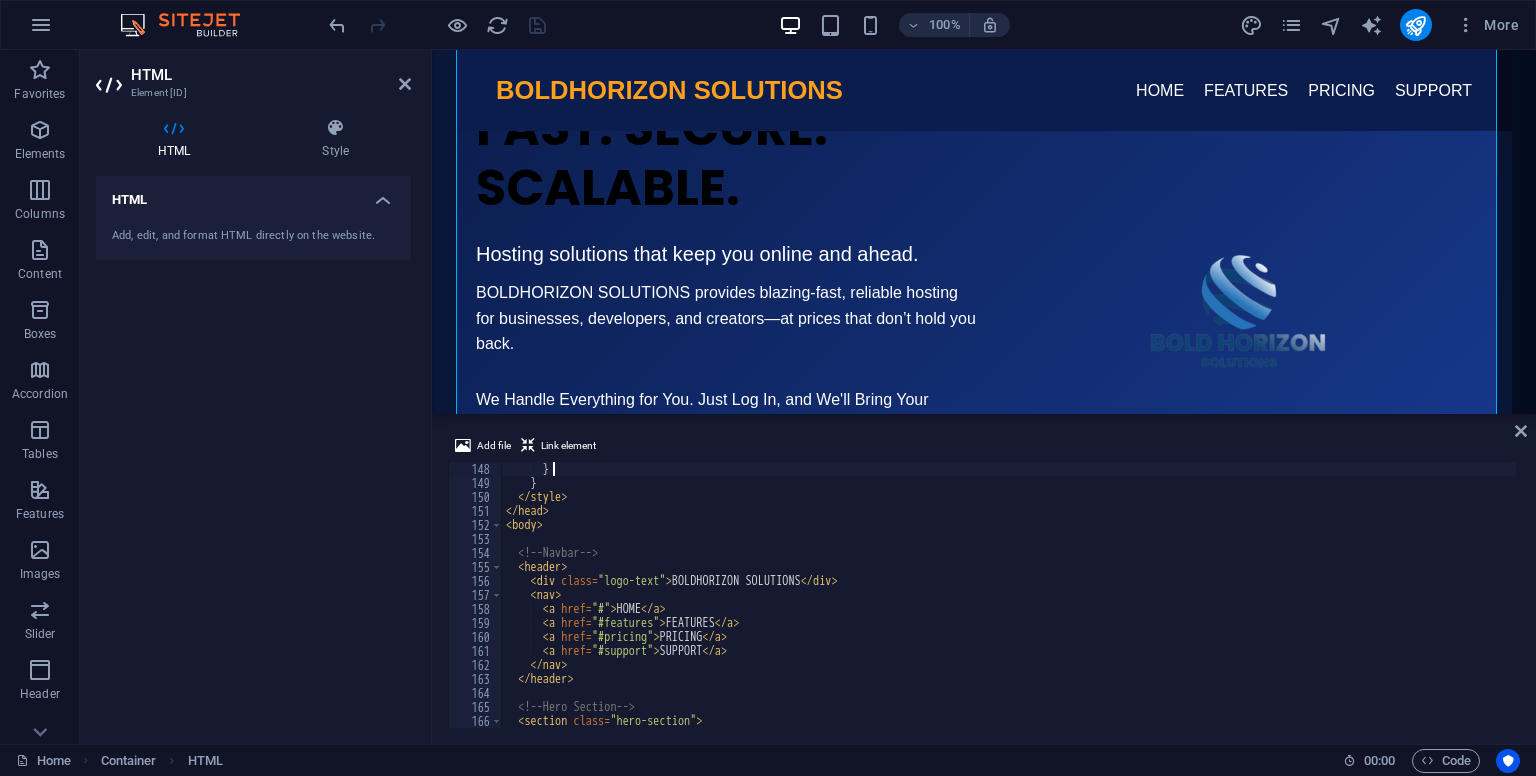 type on "hero-right" 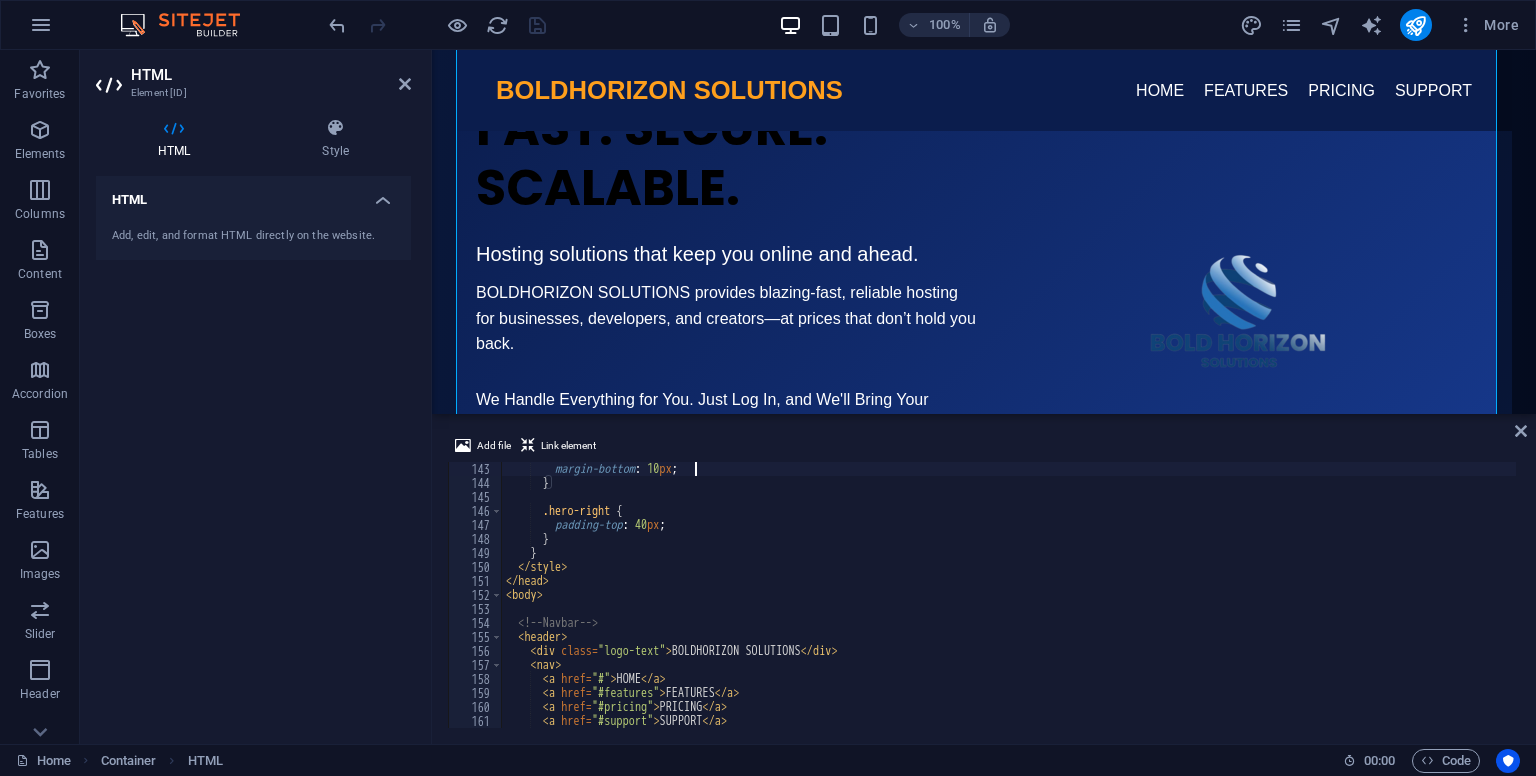 type on ".hero-buttons .btn {" 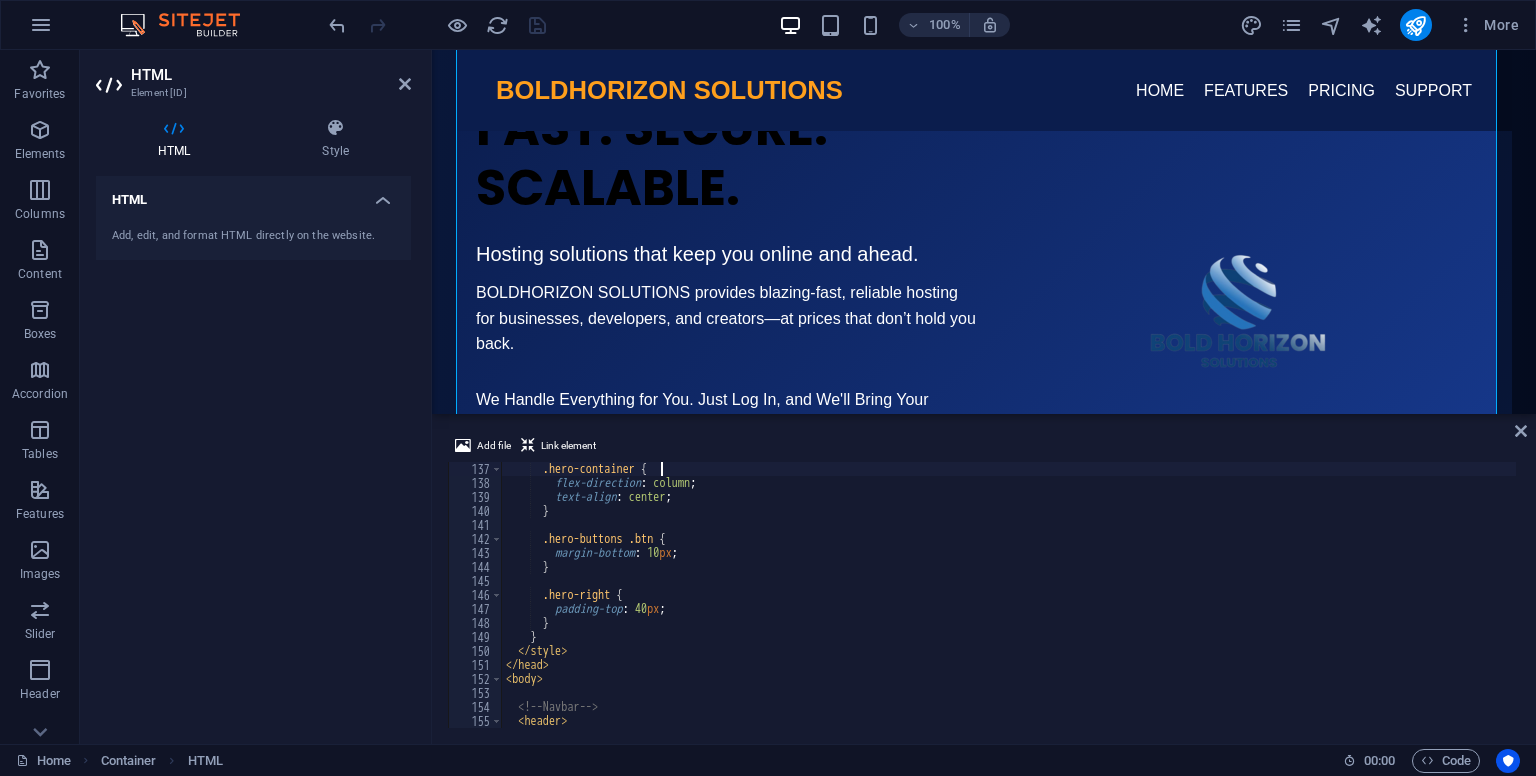 type on "nav {" 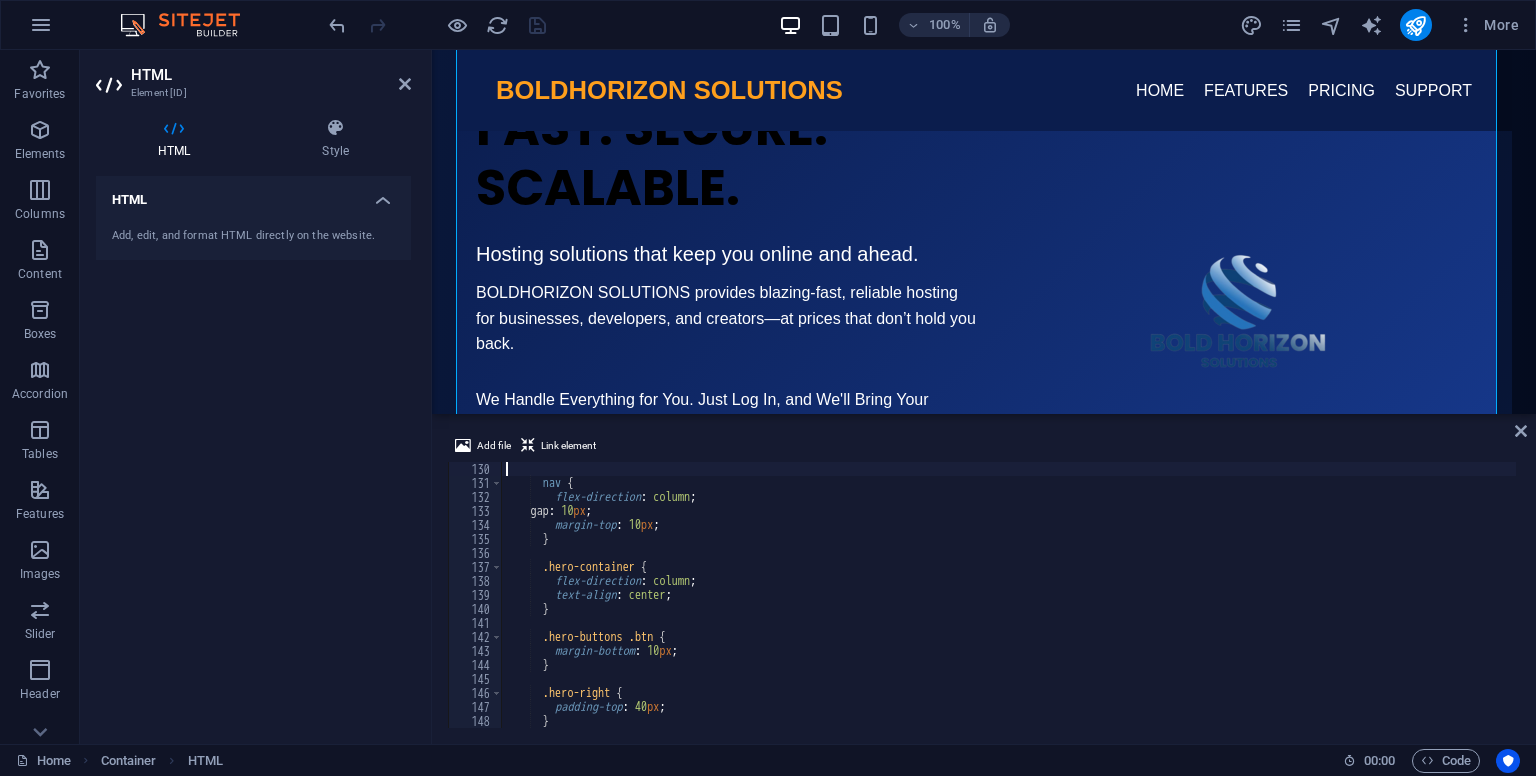 type on "@media (max-width: 768px) {" 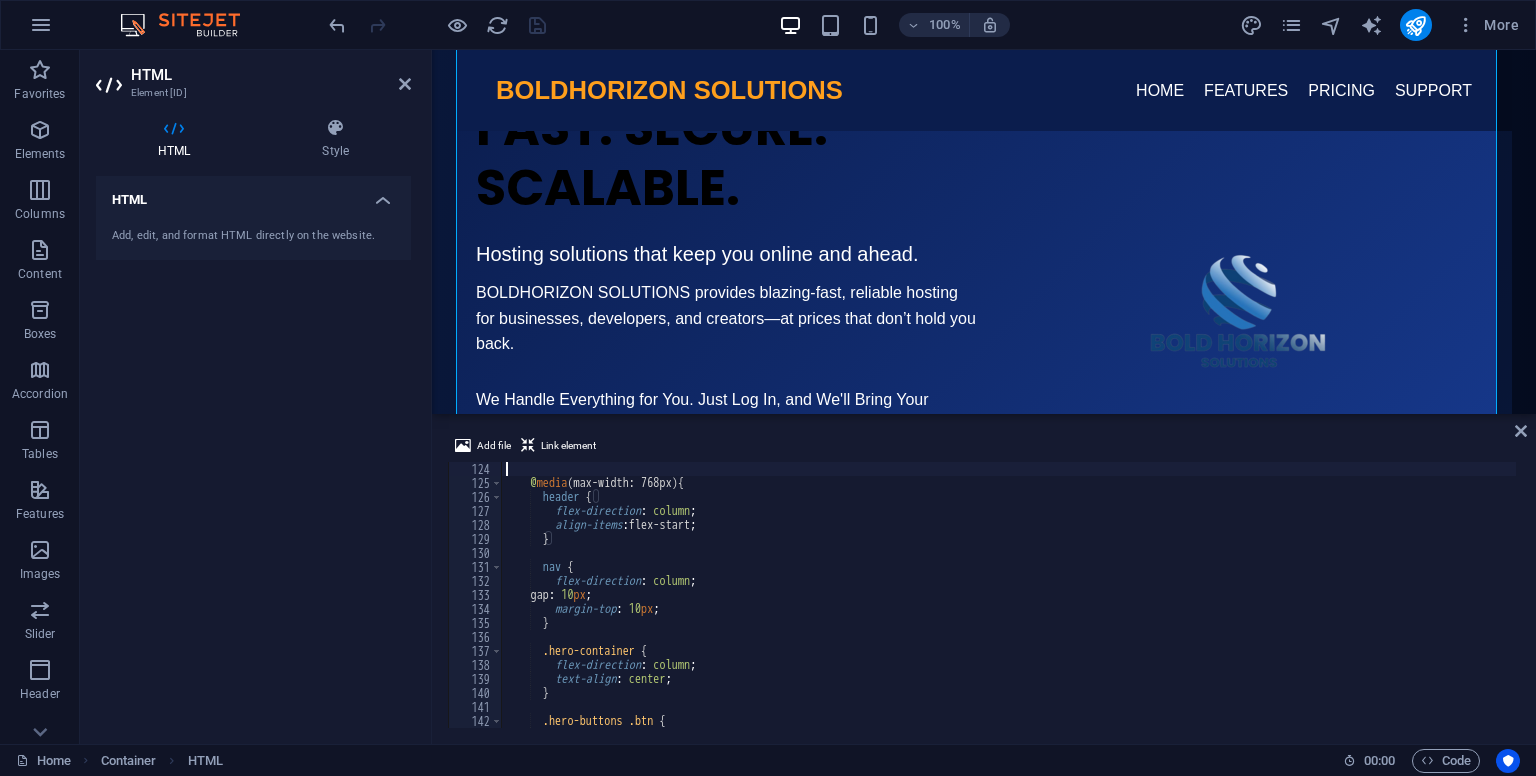 type on ".hero-image {" 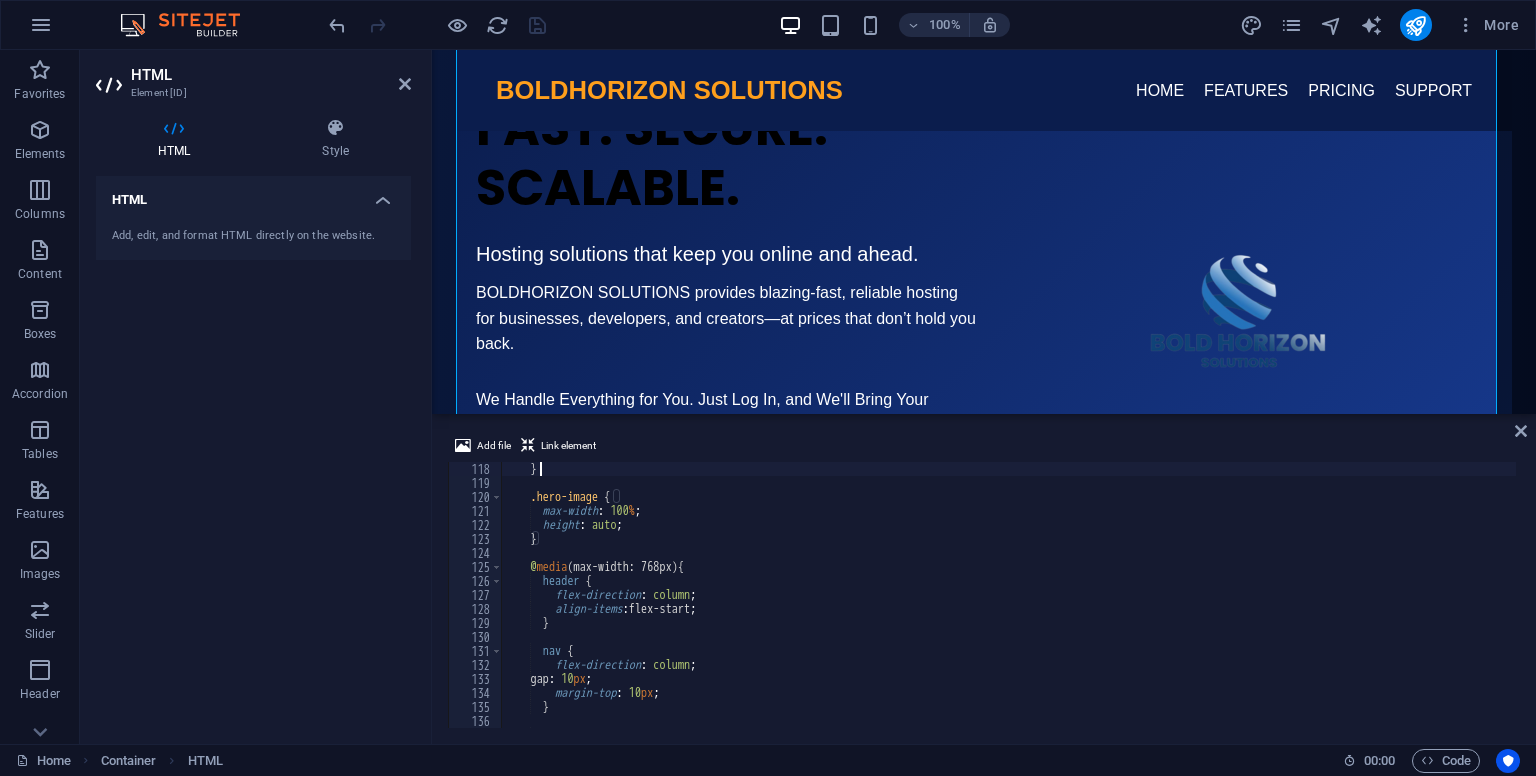 type on "secondary-btn" 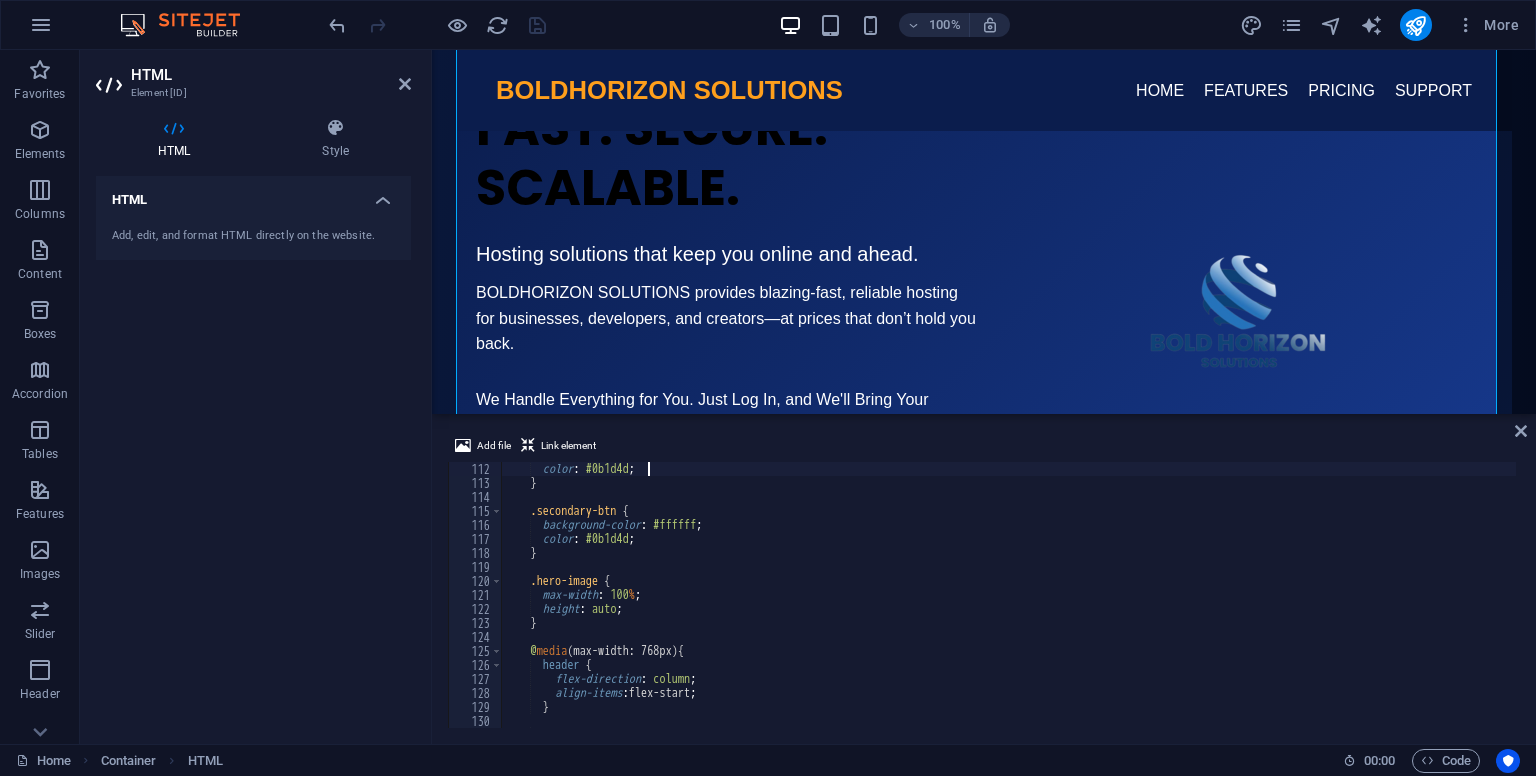 type on ".primary-btn {" 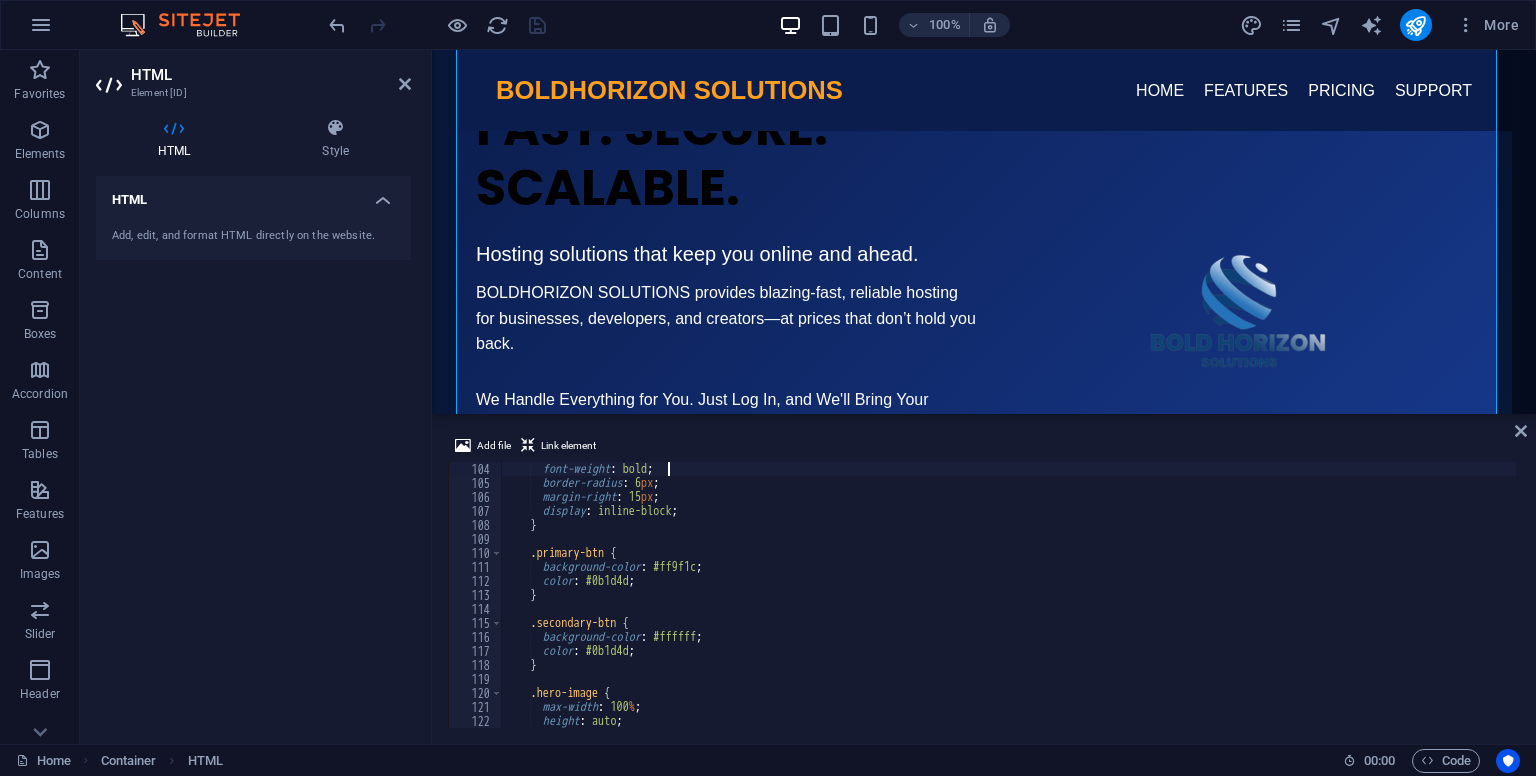 type on ".hero-buttons .btn {" 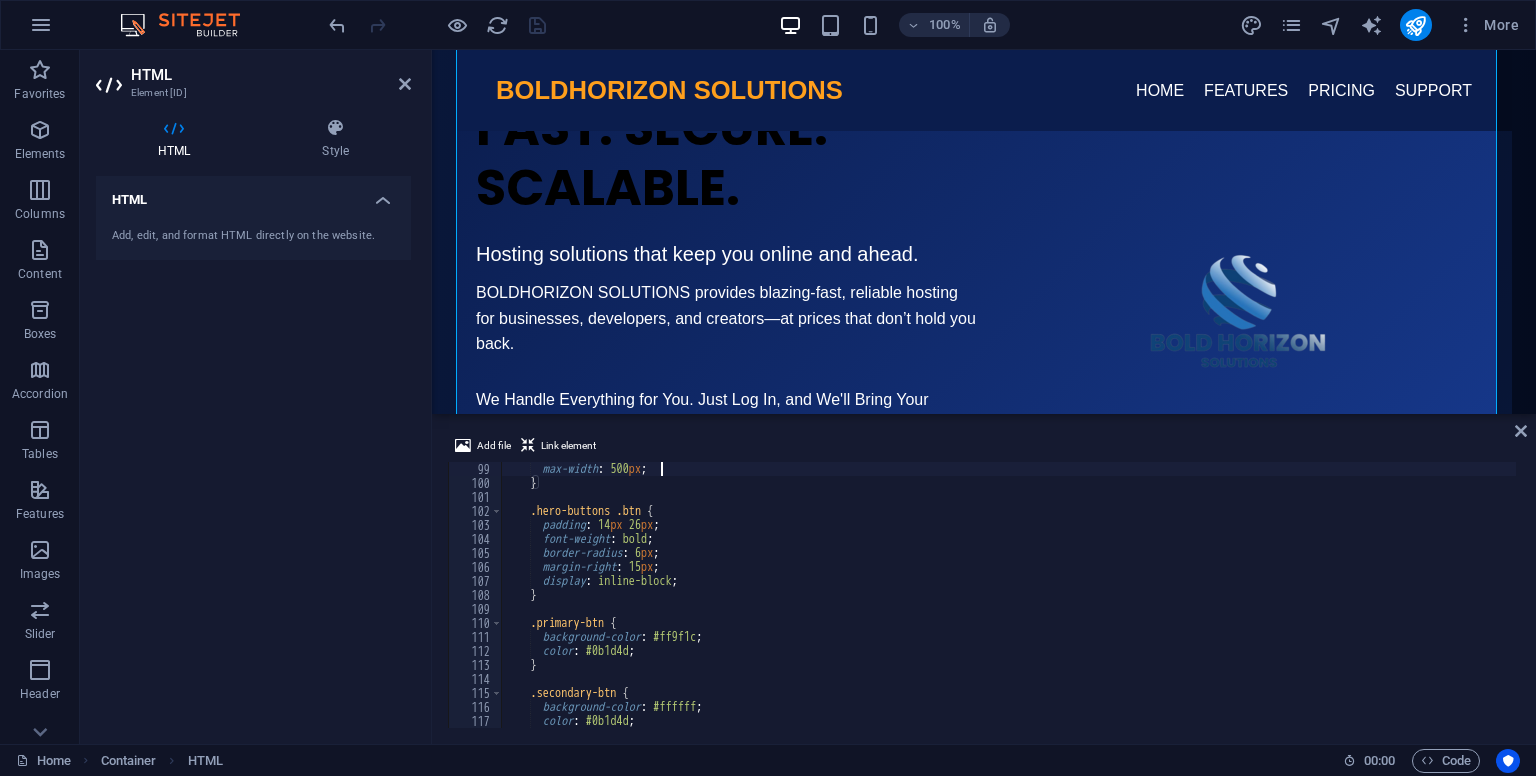 type on ".description {" 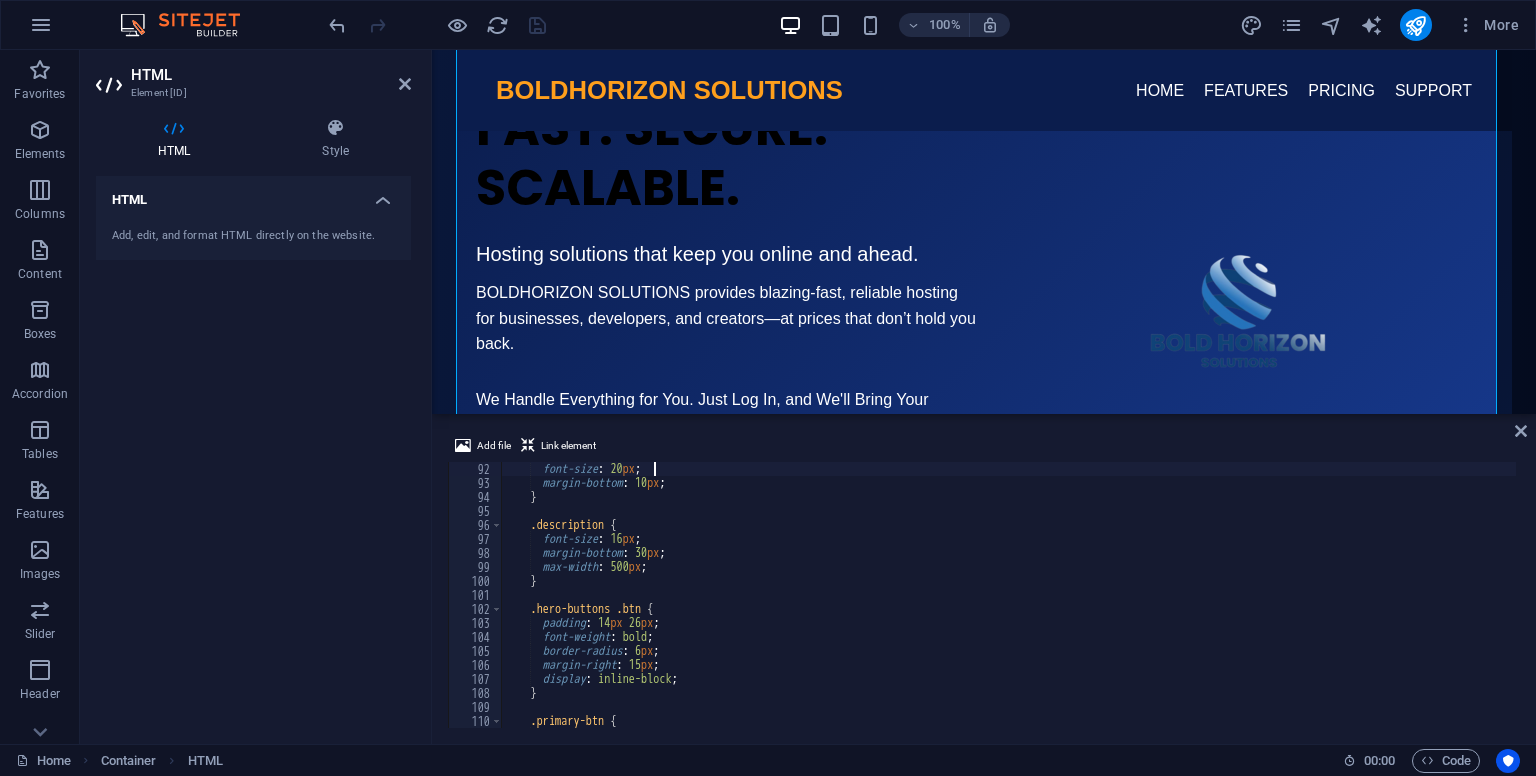 type on ".subtitle {" 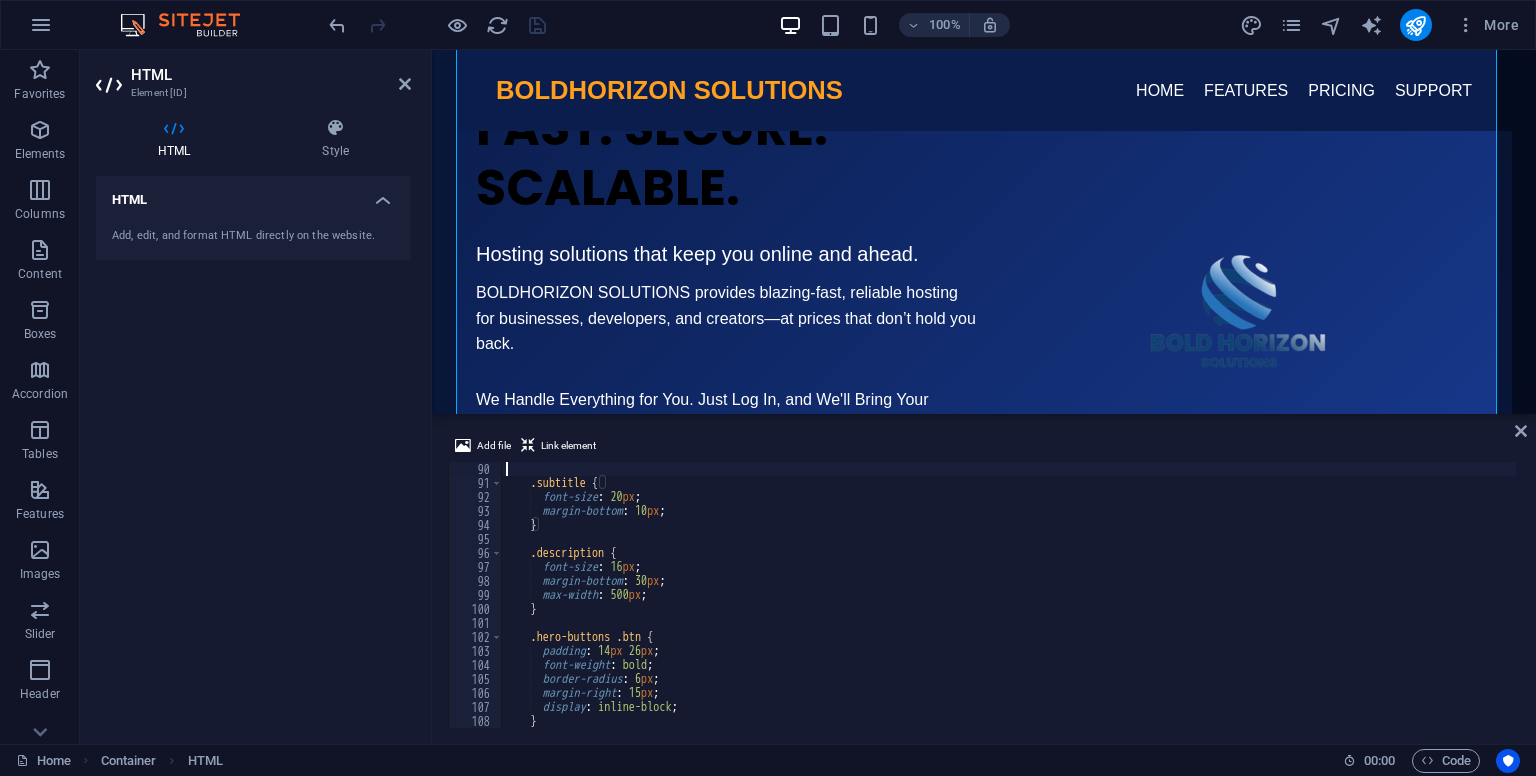 type on "}" 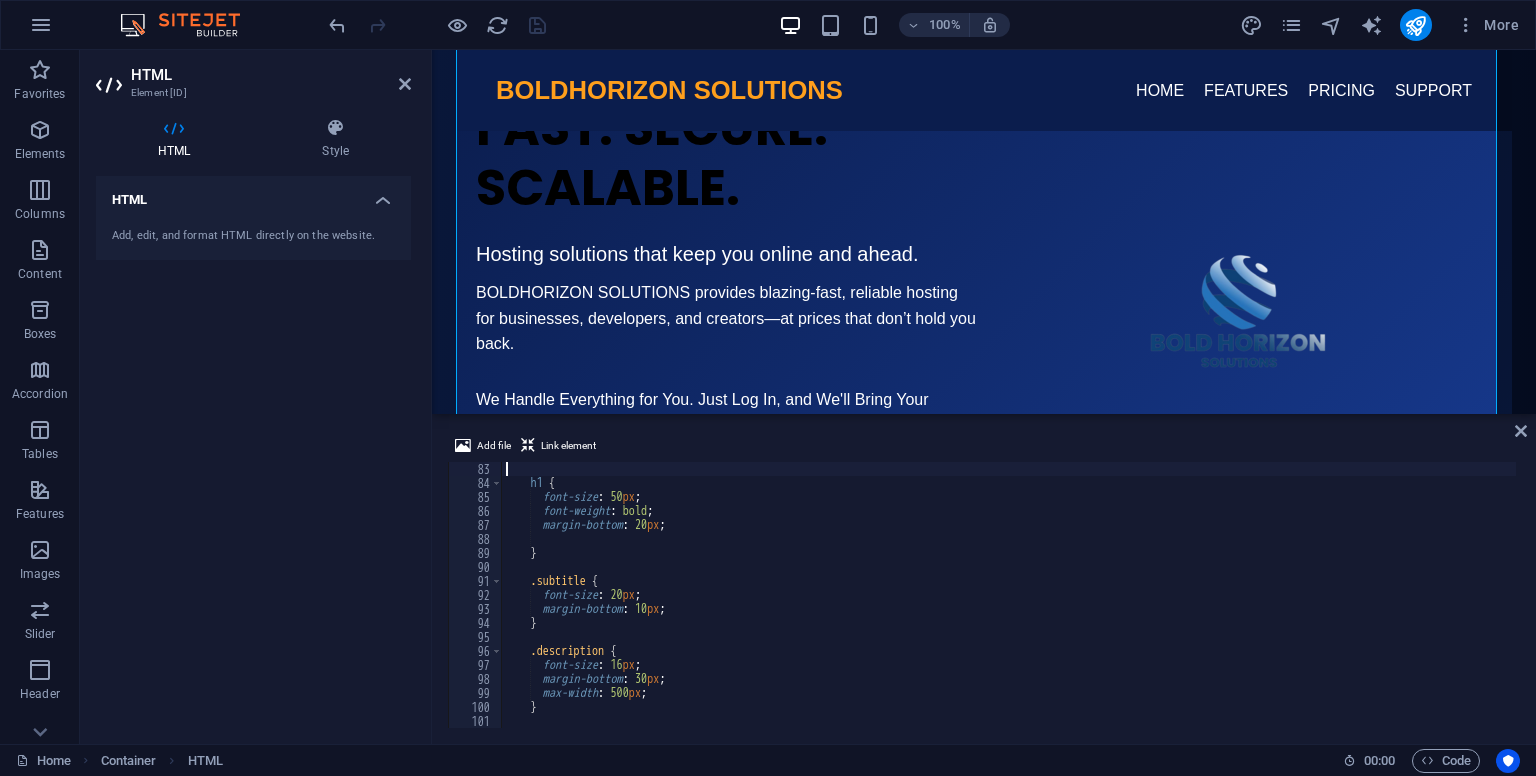 type on "}" 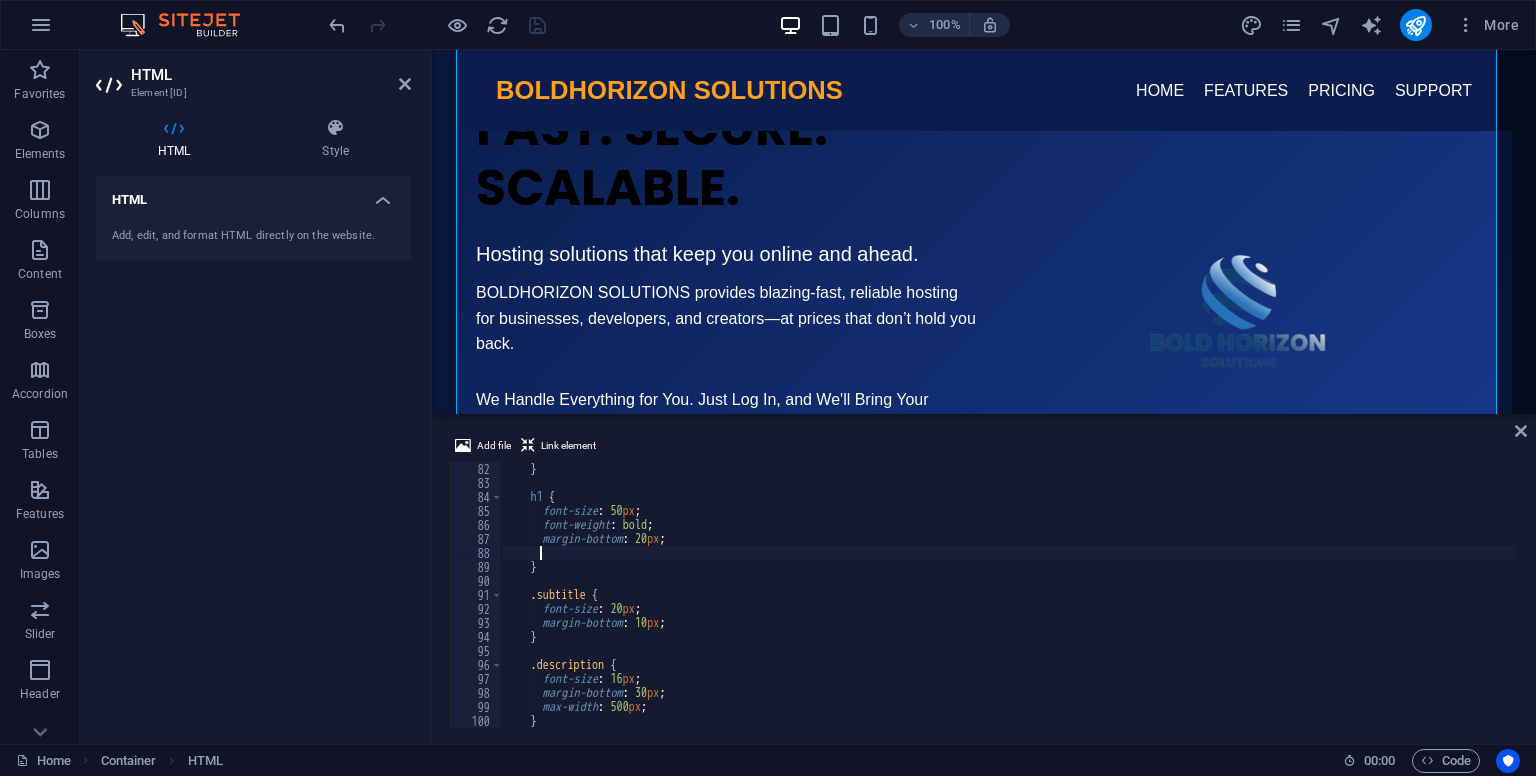 click on "h1   {         font-size :   50 px ;         font-weight :   bold ;         margin-bottom :   20 px ;             }      .subtitle   {         font-size :   20 px ;         margin-bottom :   10 px ;      }      .description   {         font-size :   16 px ;         margin-bottom :   30 px ;         max-width :   500 px ;      }" at bounding box center (1139, 607) 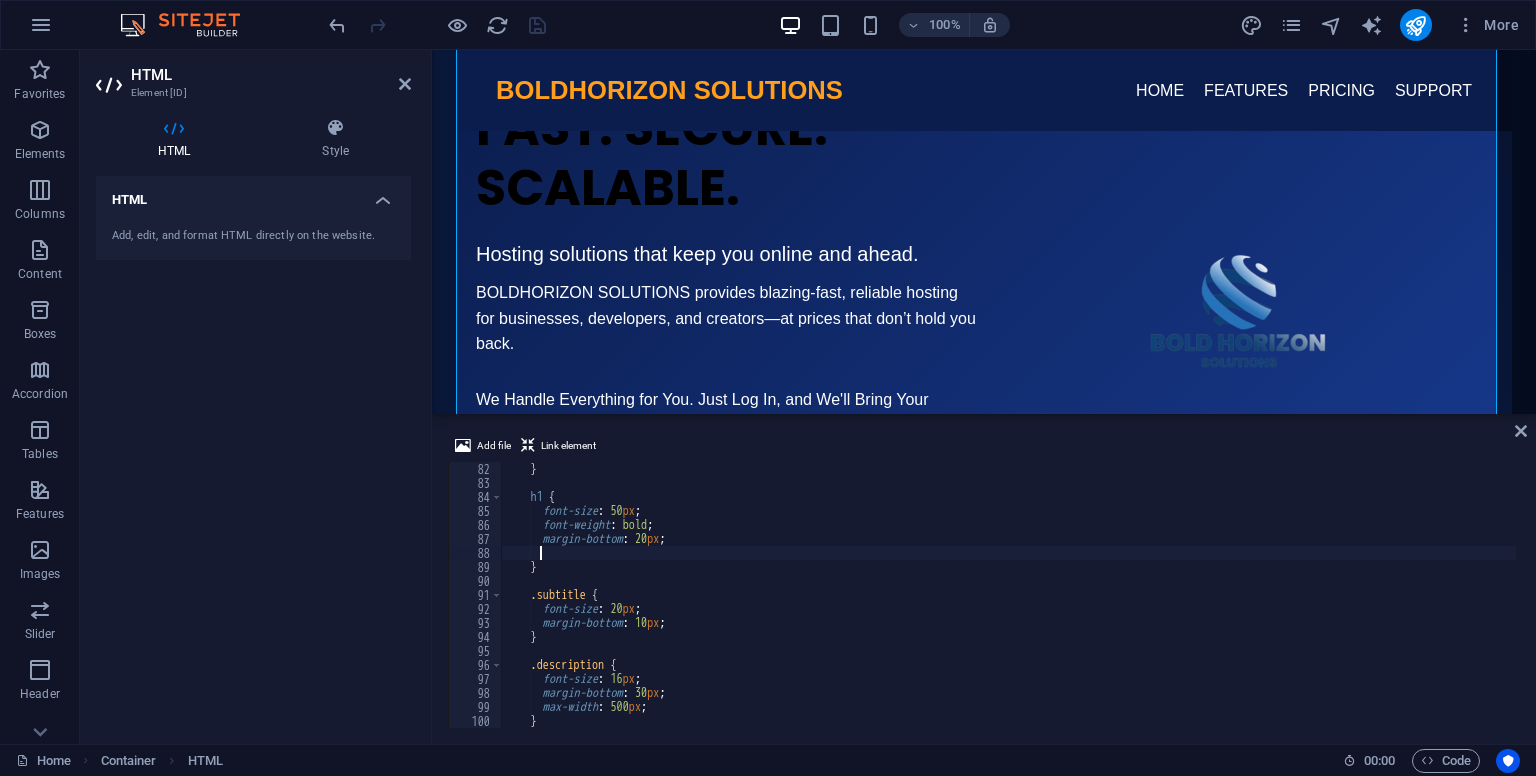 scroll, scrollTop: 0, scrollLeft: 0, axis: both 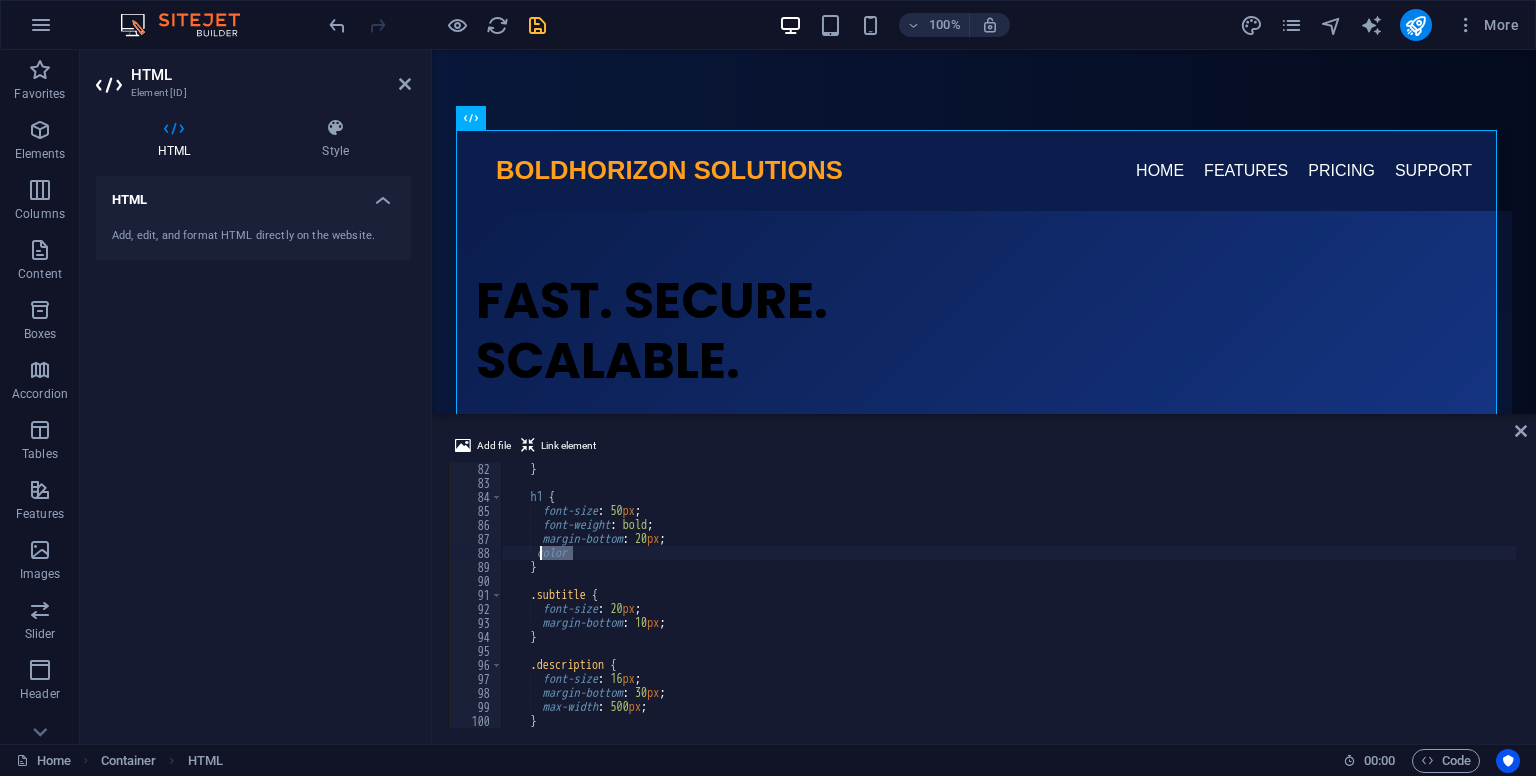 drag, startPoint x: 632, startPoint y: 552, endPoint x: 539, endPoint y: 557, distance: 93.13431 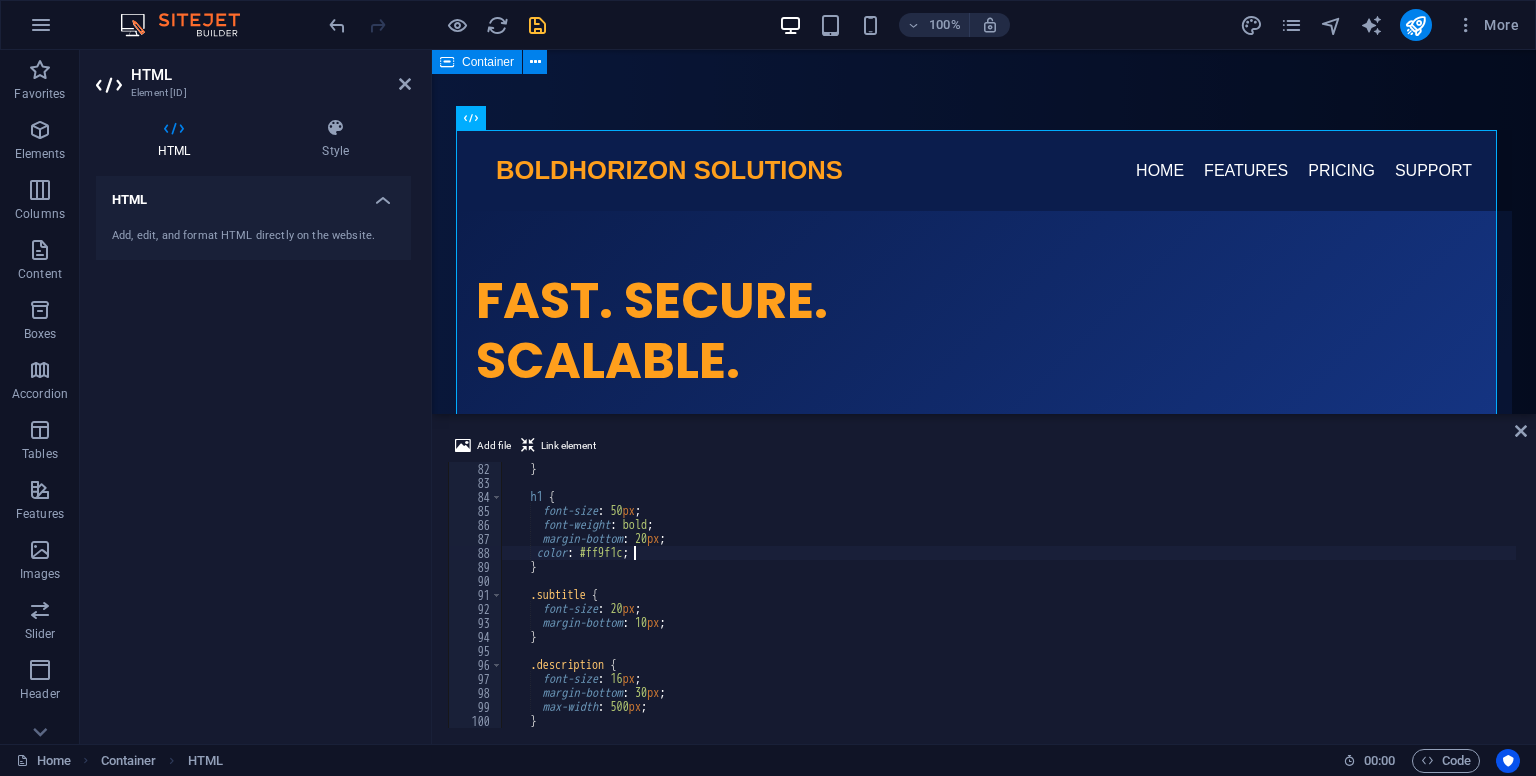 click on "}      h1   {         font-size :   50 px ;         font-weight :   bold ;         margin-bottom :   20 px ;        color :   #ff9f1c ;      }      .subtitle   {         font-size :   20 px ;         margin-bottom :   10 px ;      }      .description   {         font-size :   16 px ;         margin-bottom :   30 px ;         max-width :   500 px ;      }" at bounding box center (1139, 607) 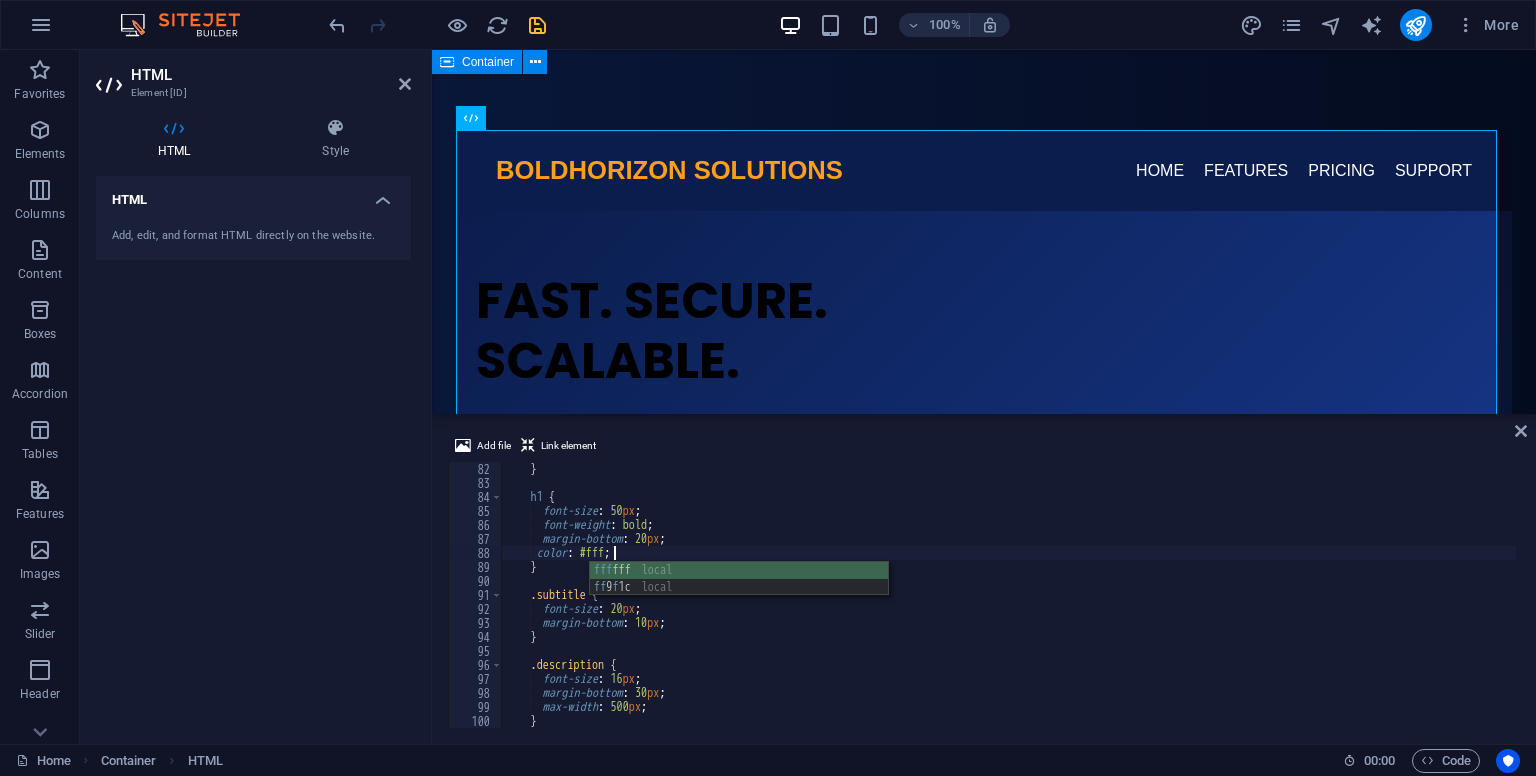 scroll, scrollTop: 0, scrollLeft: 8, axis: horizontal 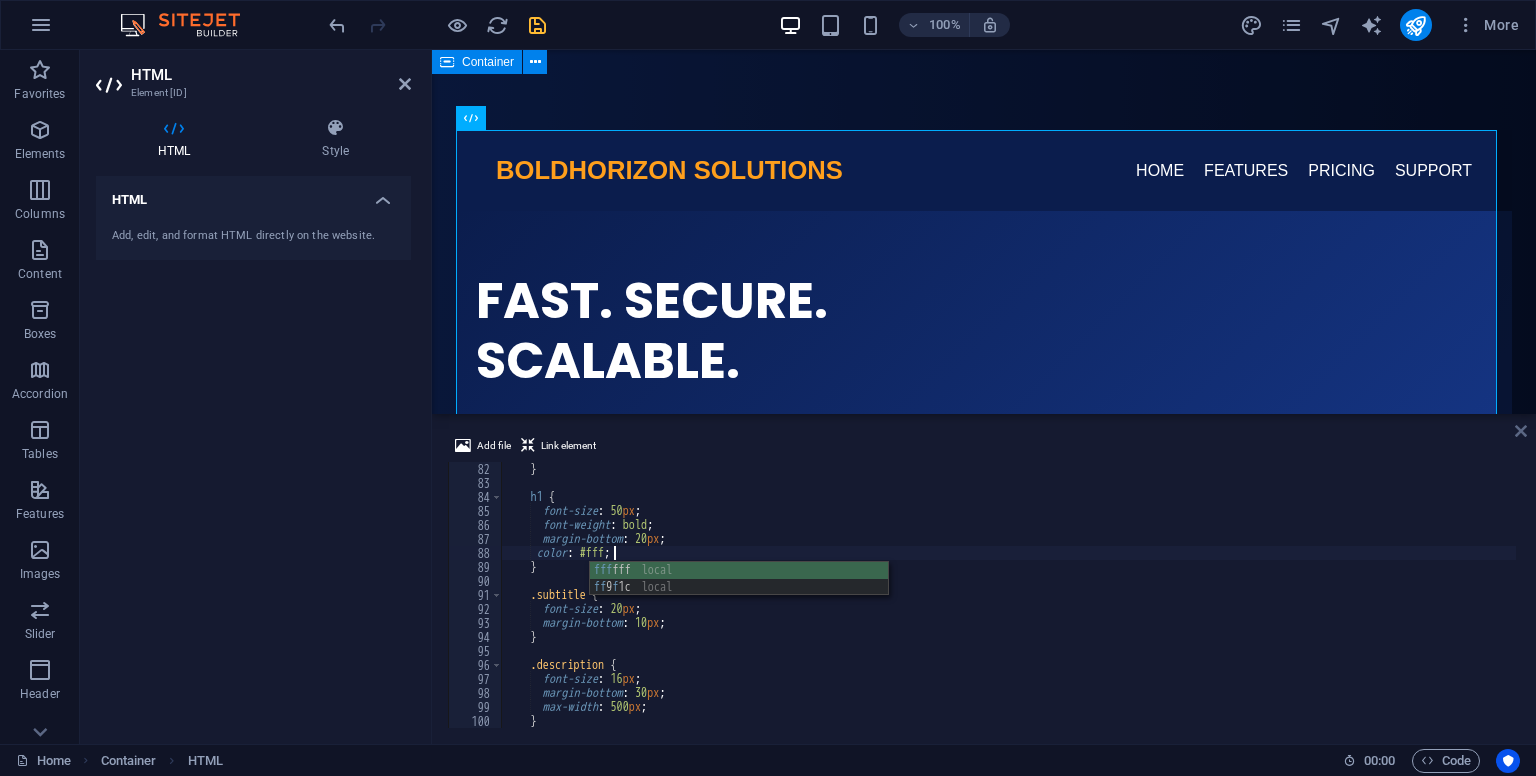 type on "color: #fff;" 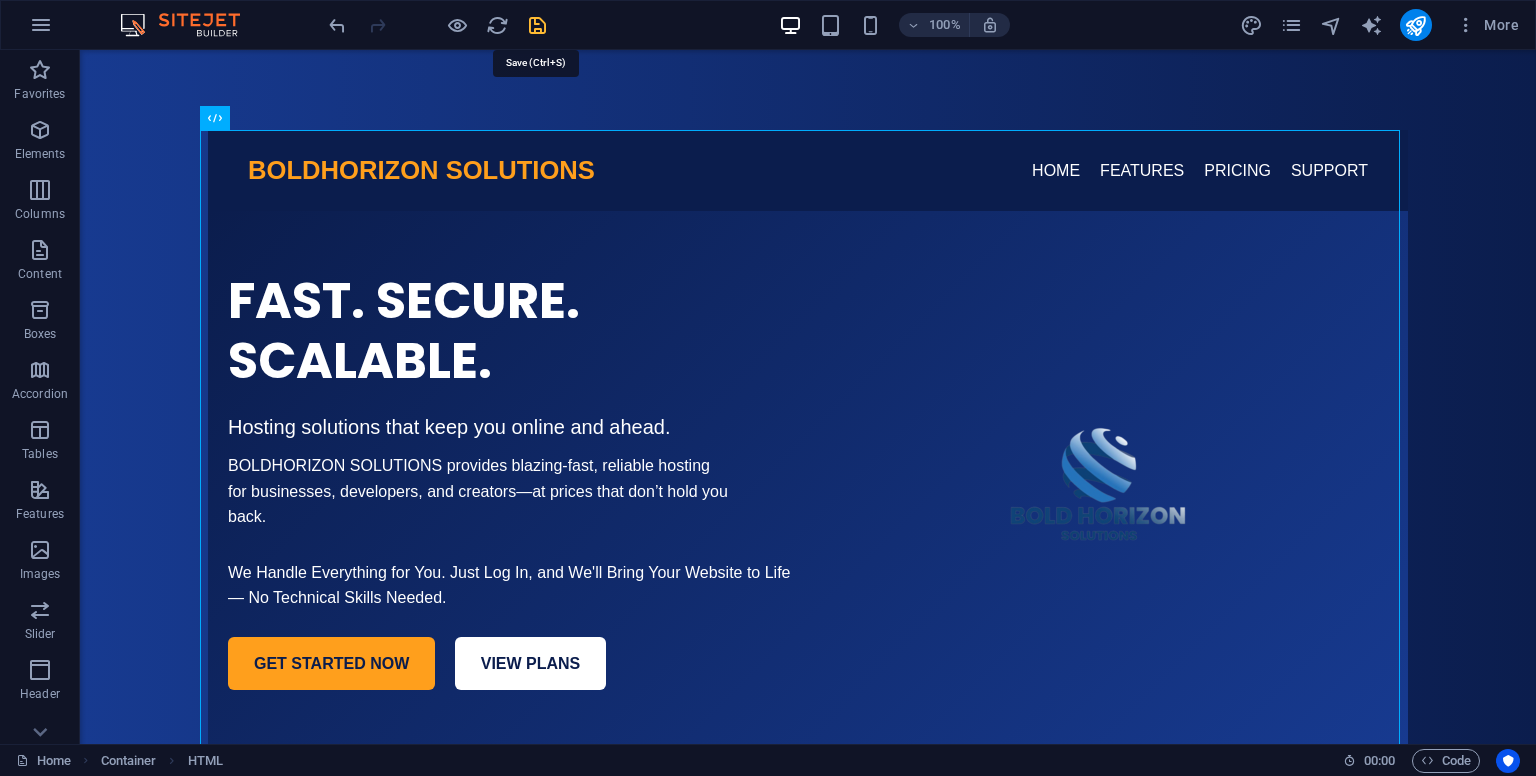 click at bounding box center [537, 25] 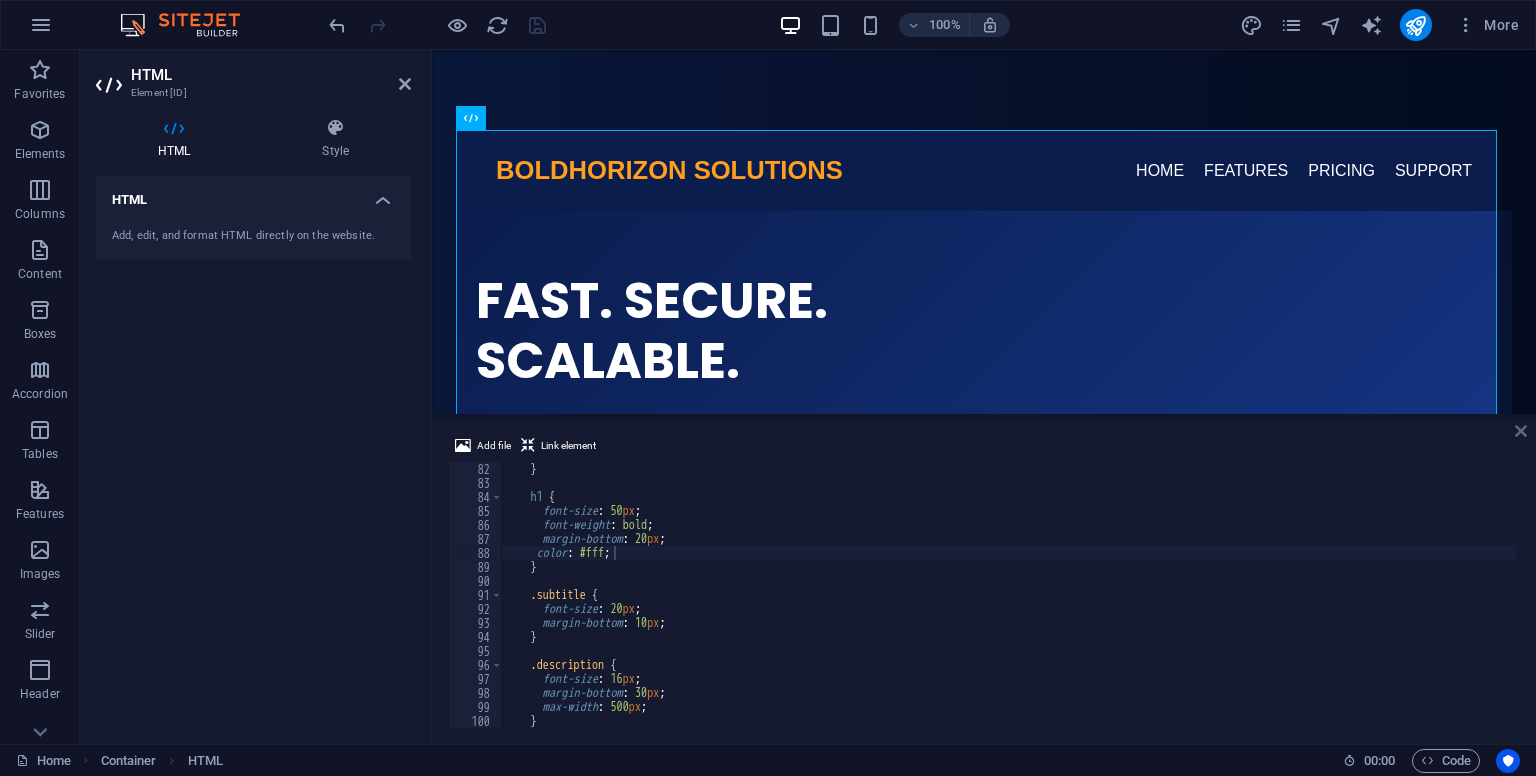 click at bounding box center (1521, 431) 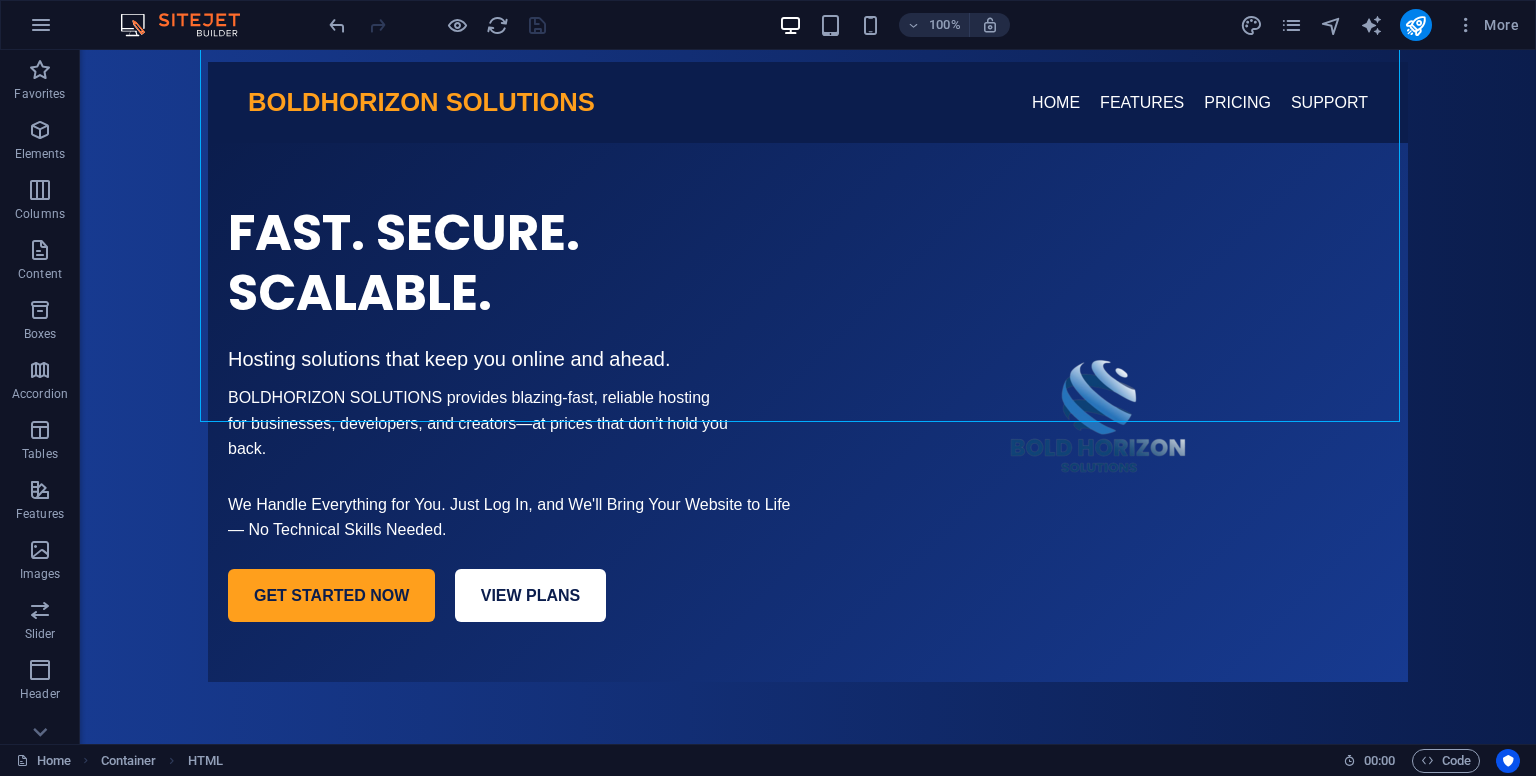 scroll, scrollTop: 0, scrollLeft: 0, axis: both 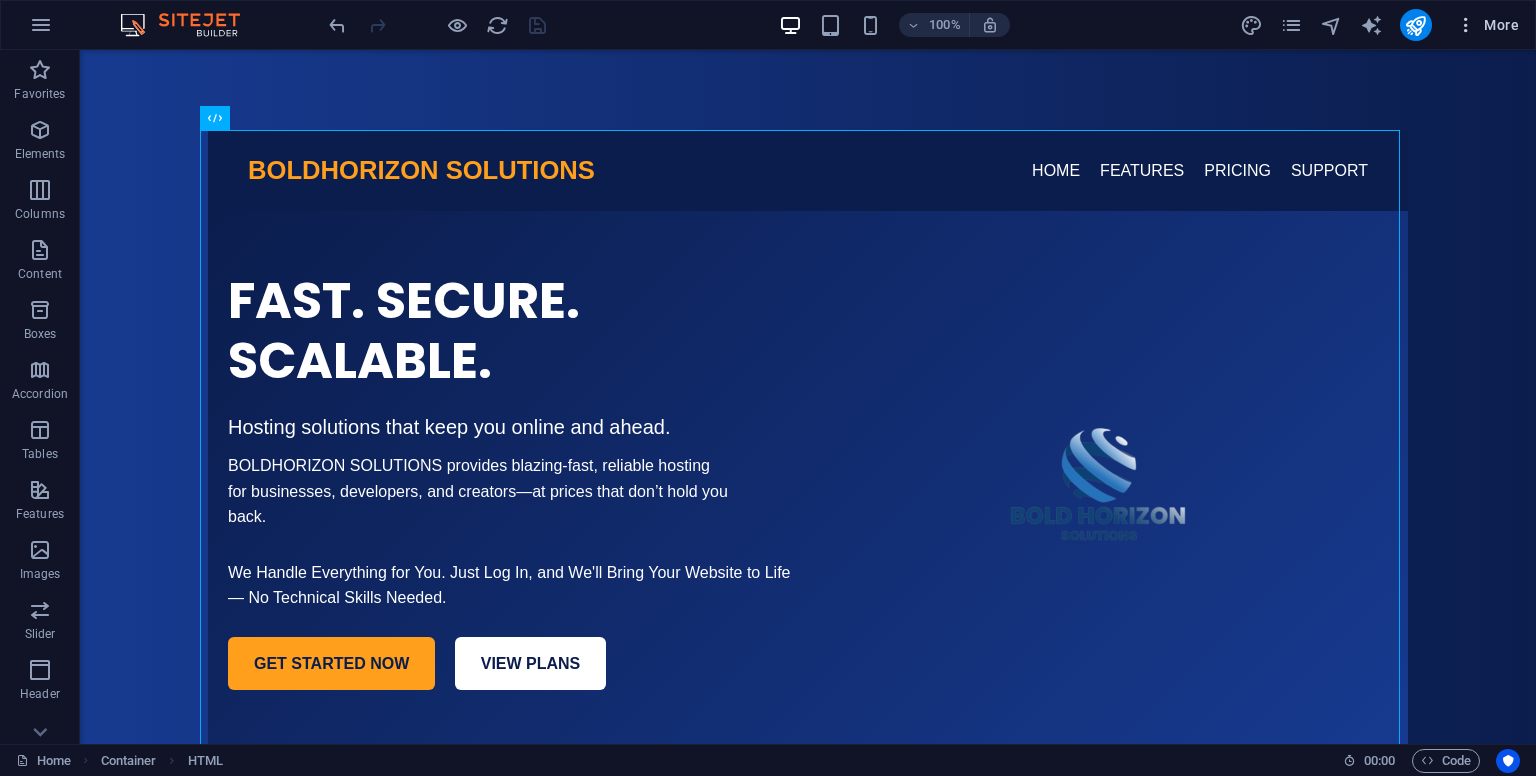 click at bounding box center [1466, 25] 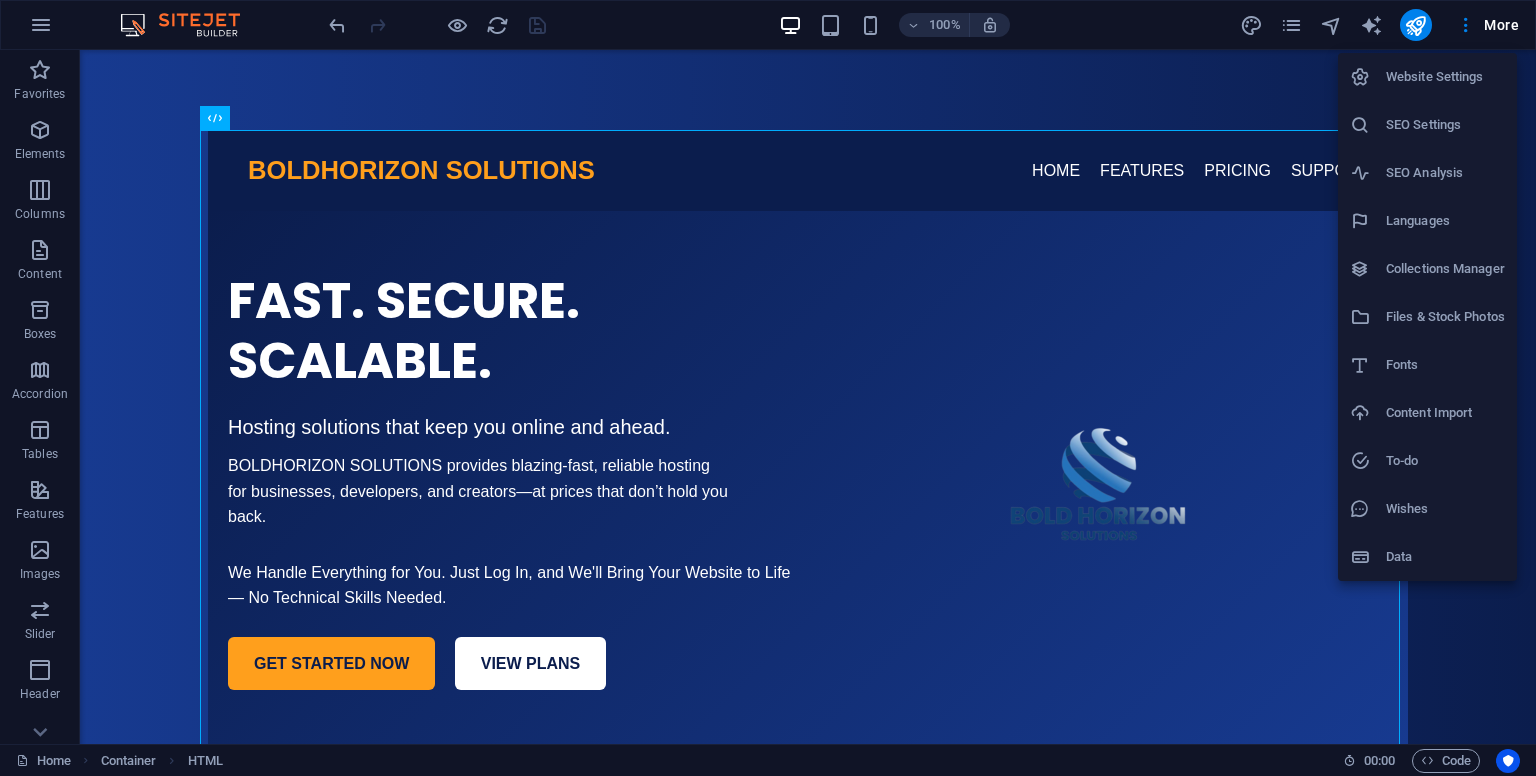 click on "Files & Stock Photos" at bounding box center (1427, 317) 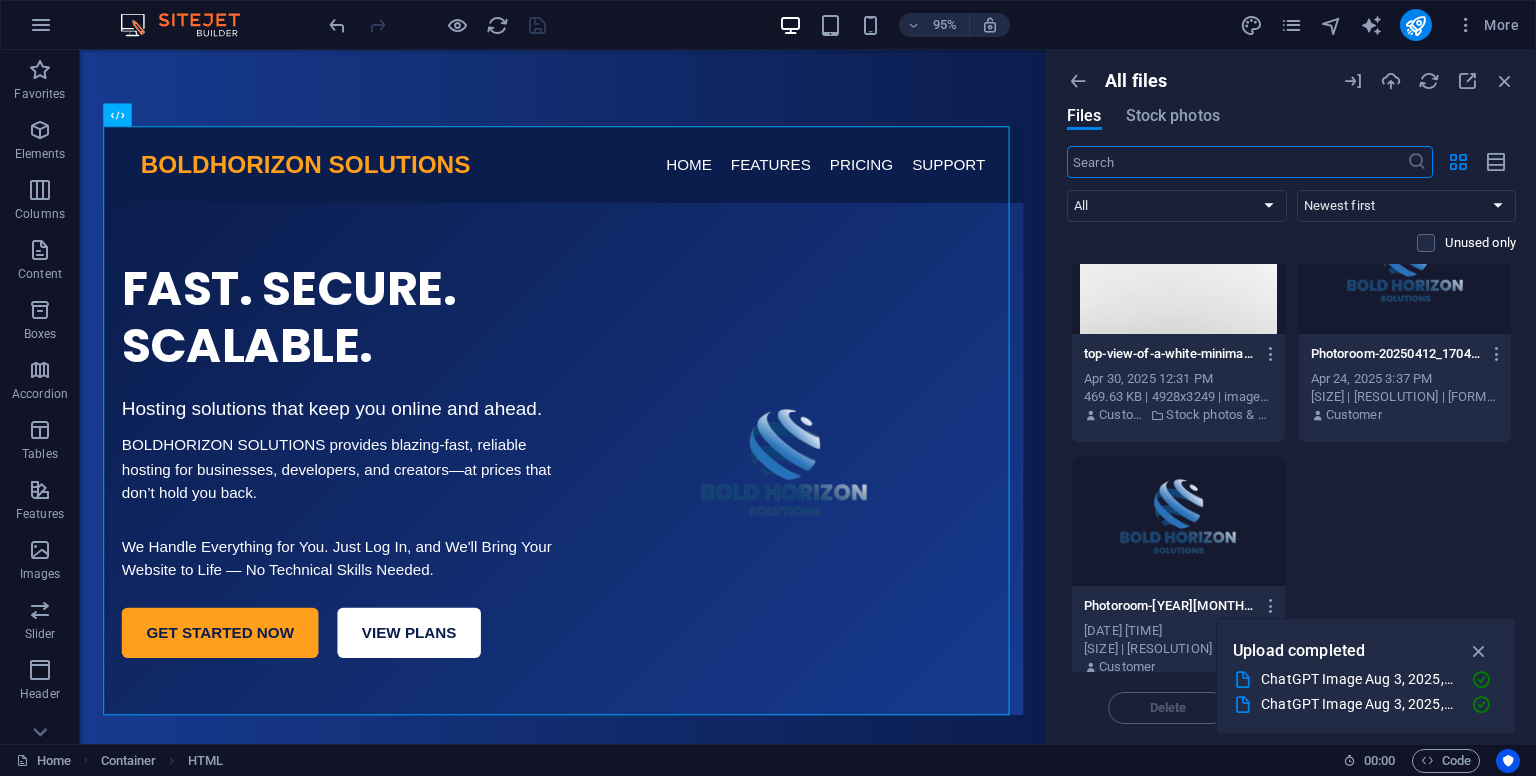 scroll, scrollTop: 832, scrollLeft: 0, axis: vertical 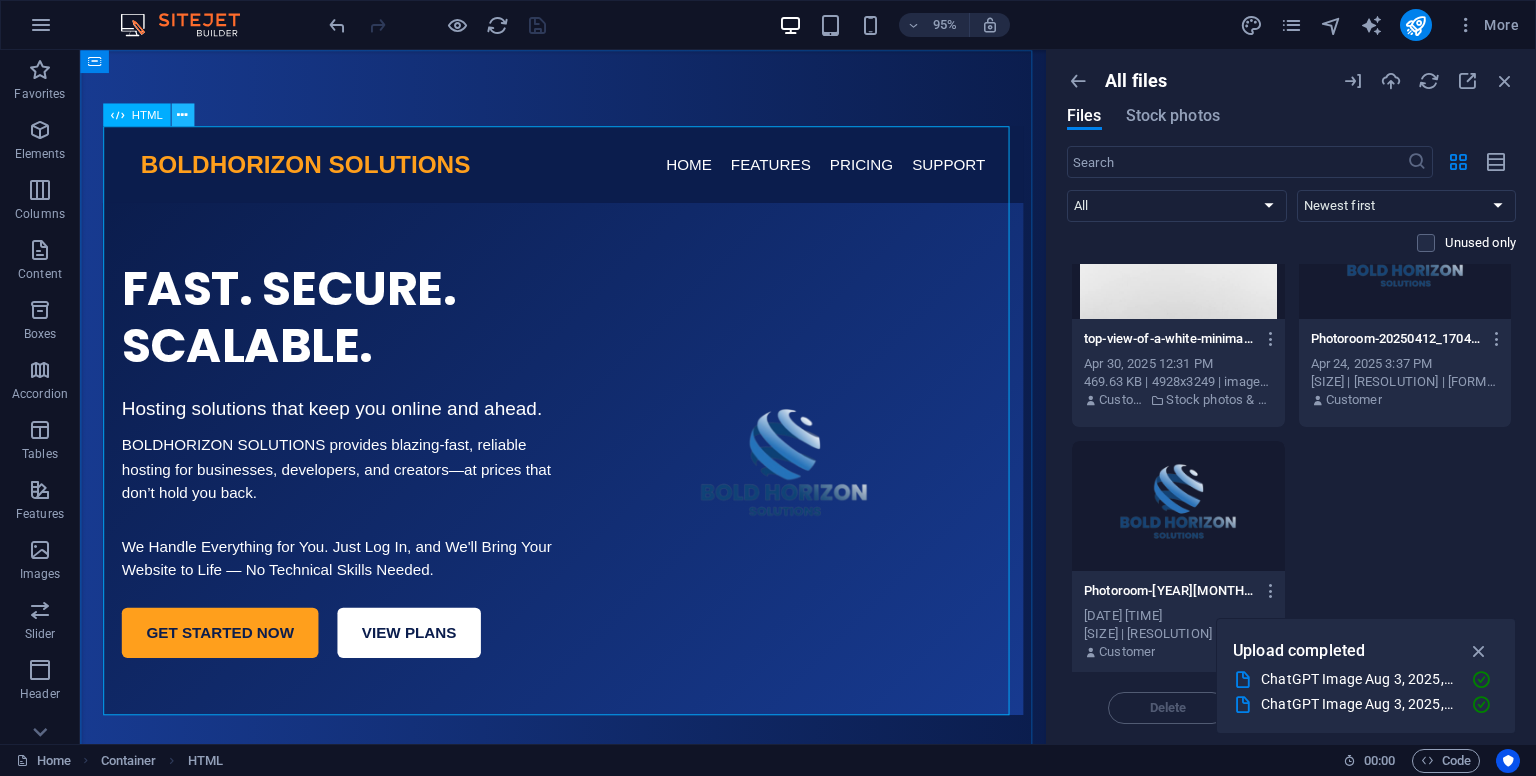click at bounding box center [182, 114] 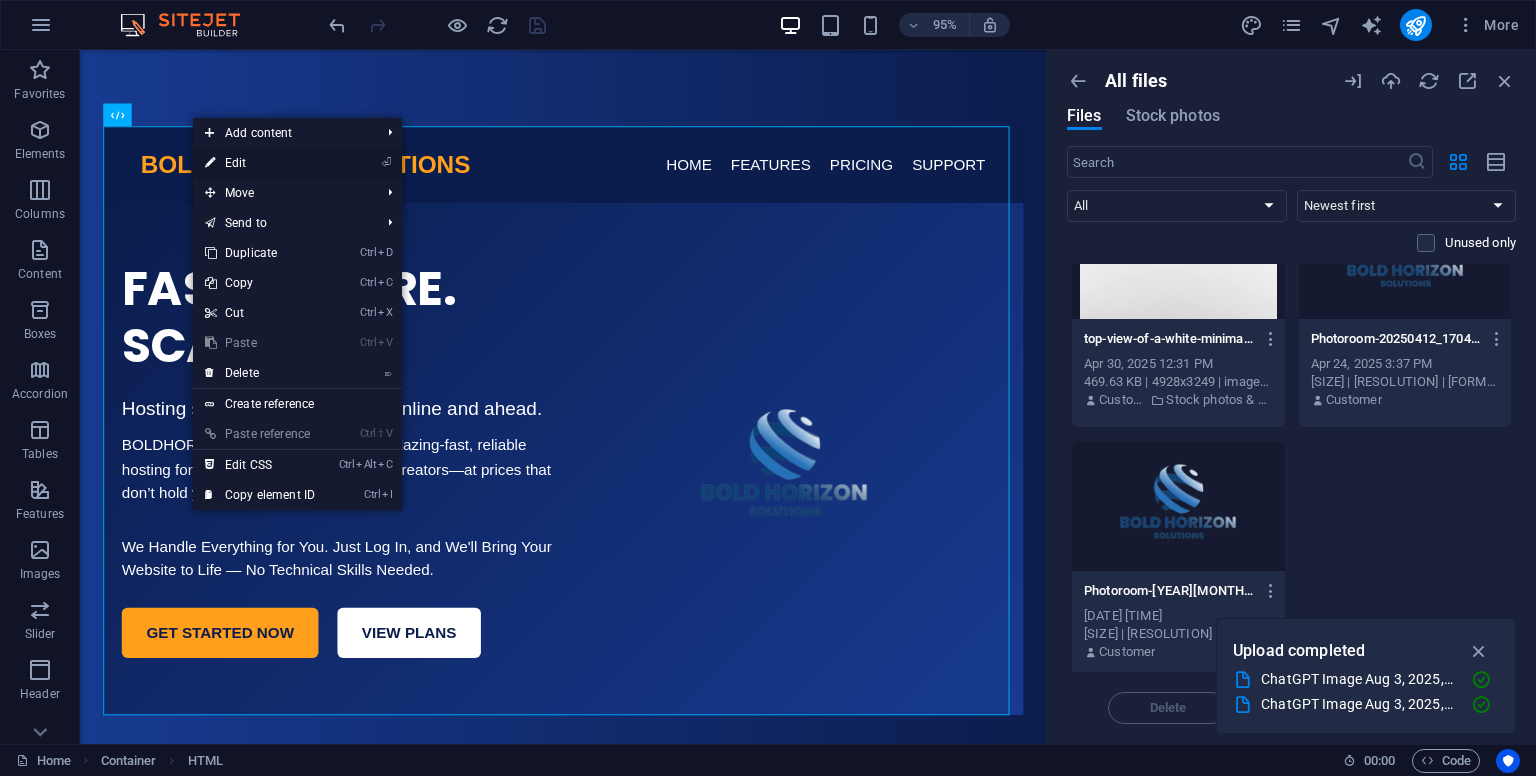 click on "⏎  Edit" at bounding box center [260, 163] 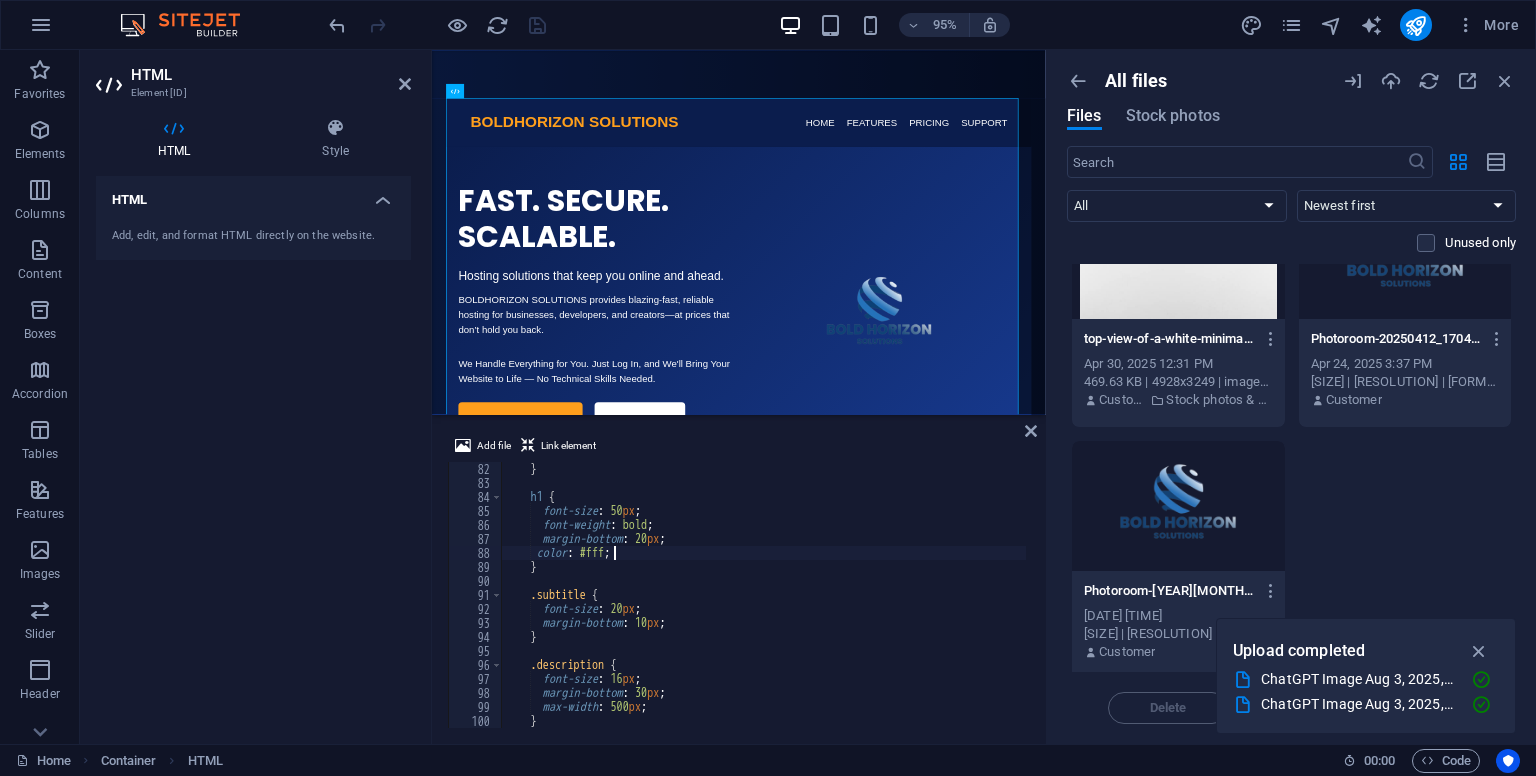 scroll, scrollTop: 1134, scrollLeft: 0, axis: vertical 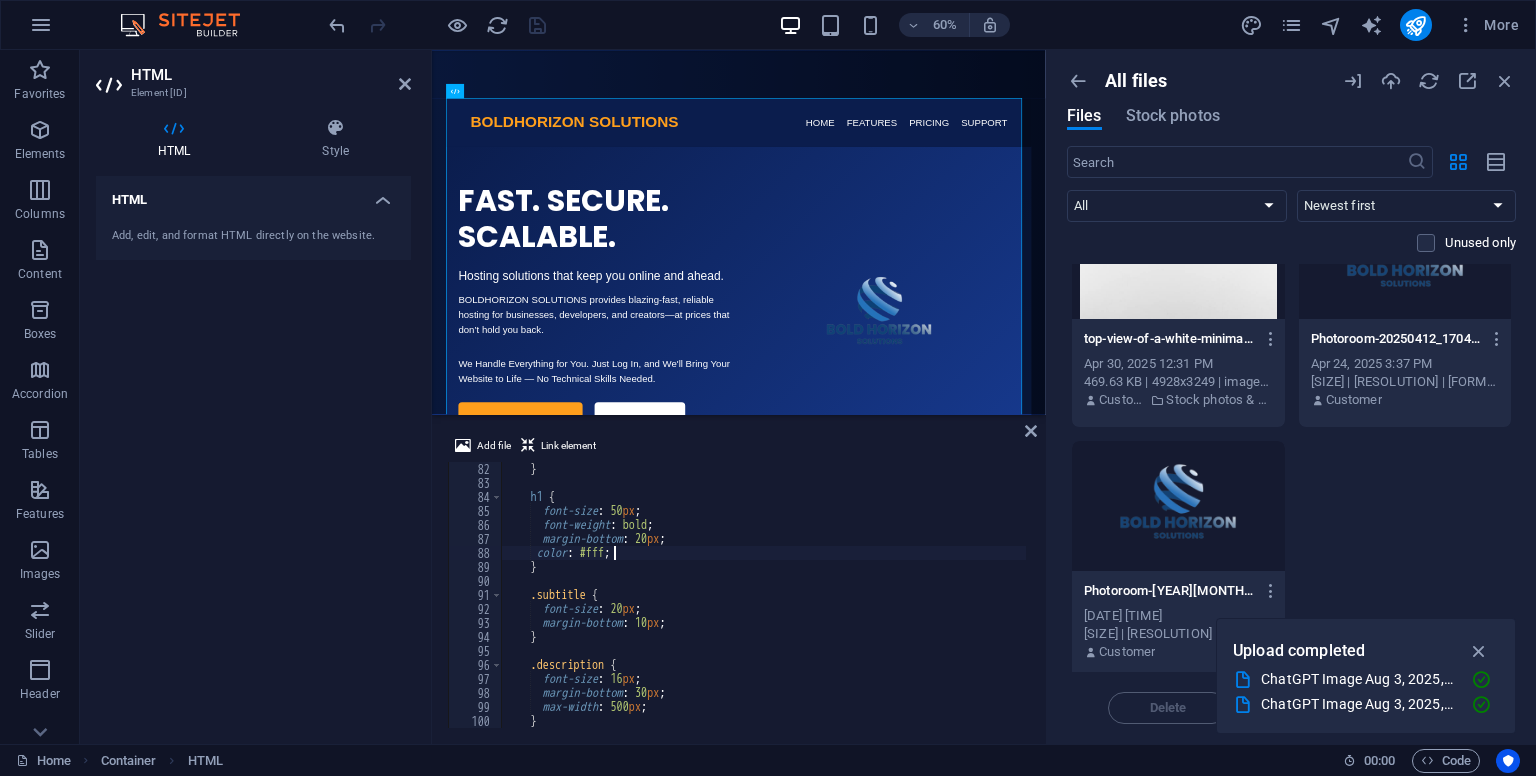 click at bounding box center [1025, 593] 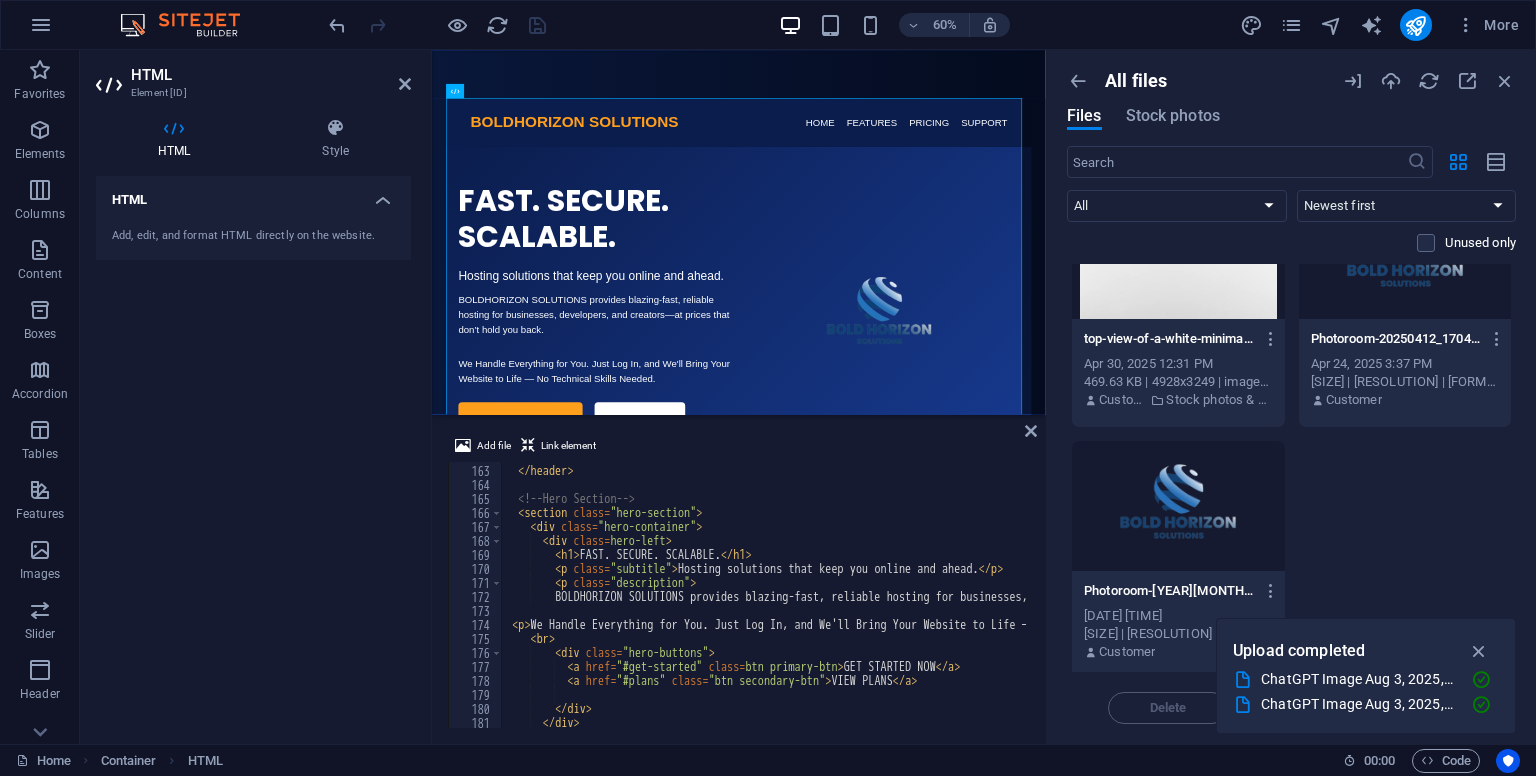 scroll, scrollTop: 2369, scrollLeft: 0, axis: vertical 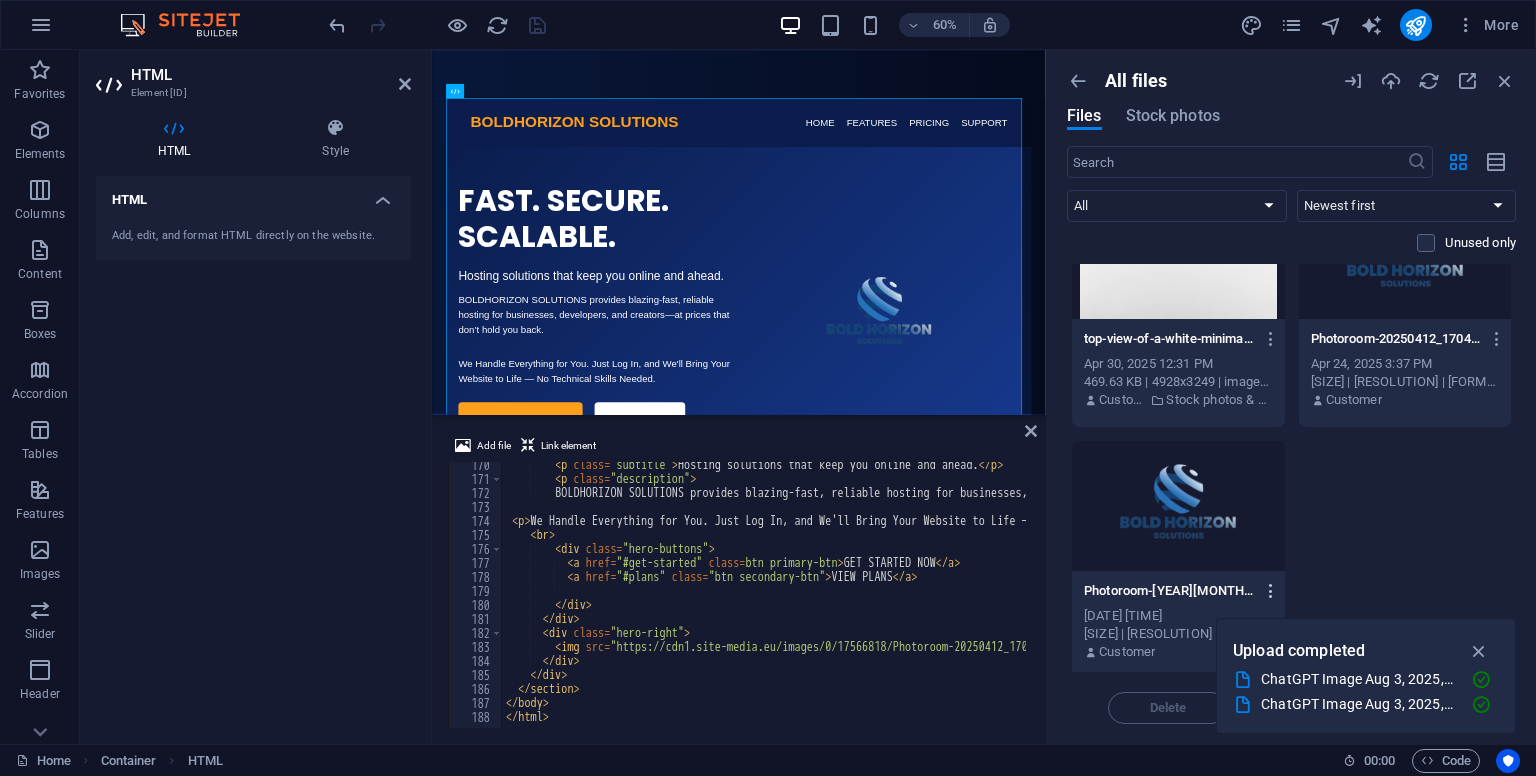 click at bounding box center (1271, 591) 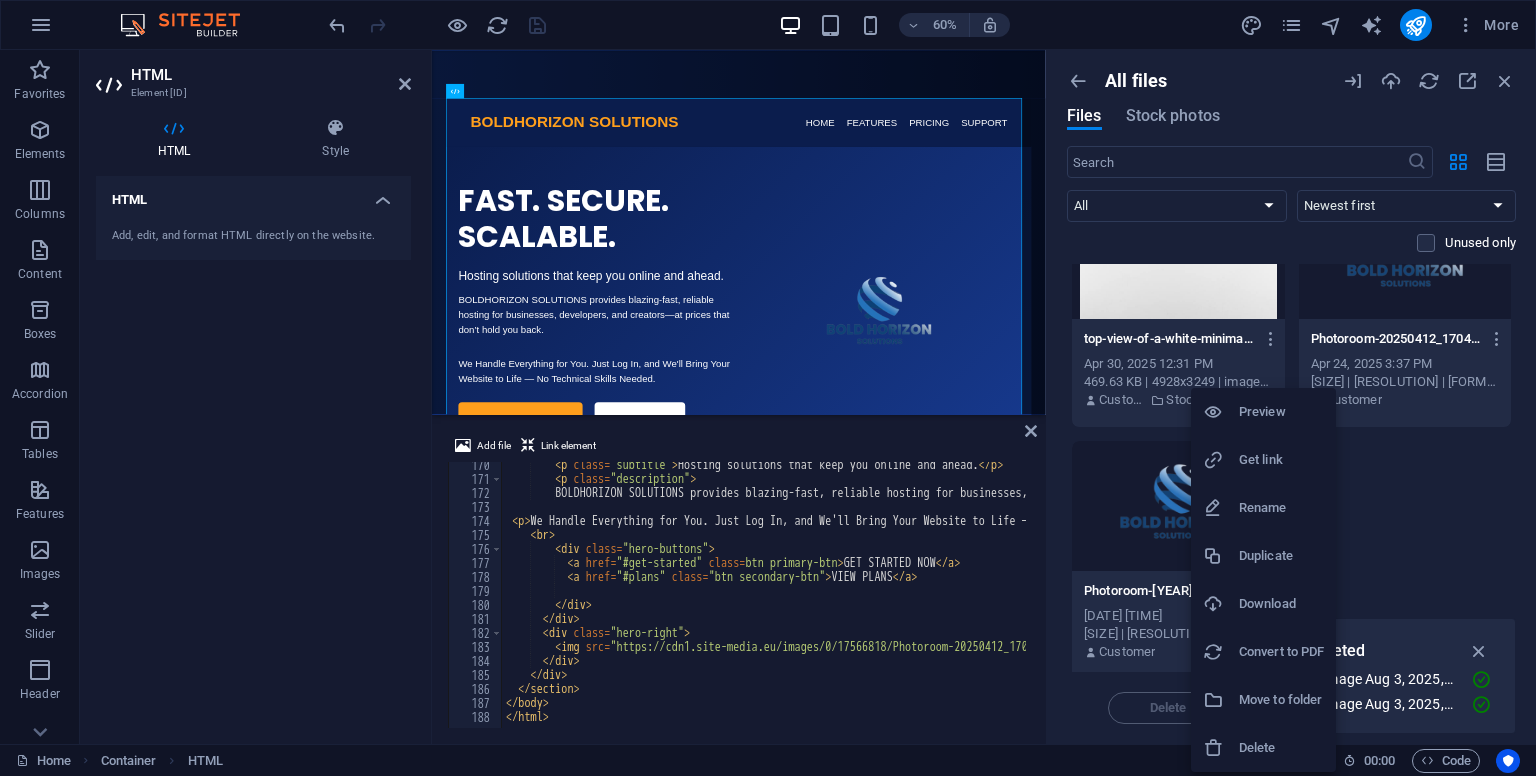 click on "Get link" at bounding box center (1281, 460) 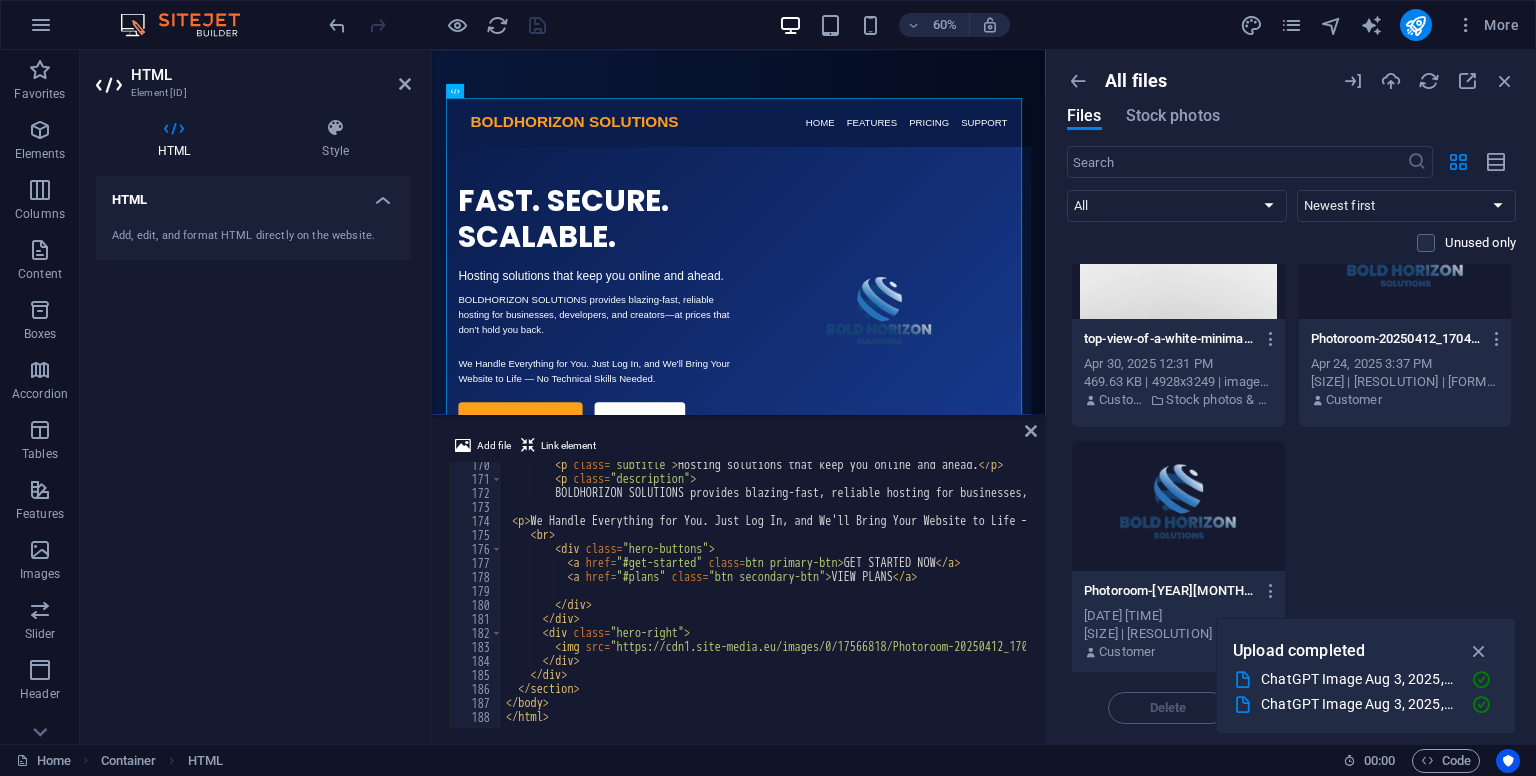 type on "<img src="https://cdn1.site-media.eu/images/0/17566818/Photoroom-20250412_170400-vCwawSSazVgMLHvLFmTpYg-13s6NDMuU-ZMk2BZqZXCyw.png" alt="Hosting Illustration" class="hero-image" />" 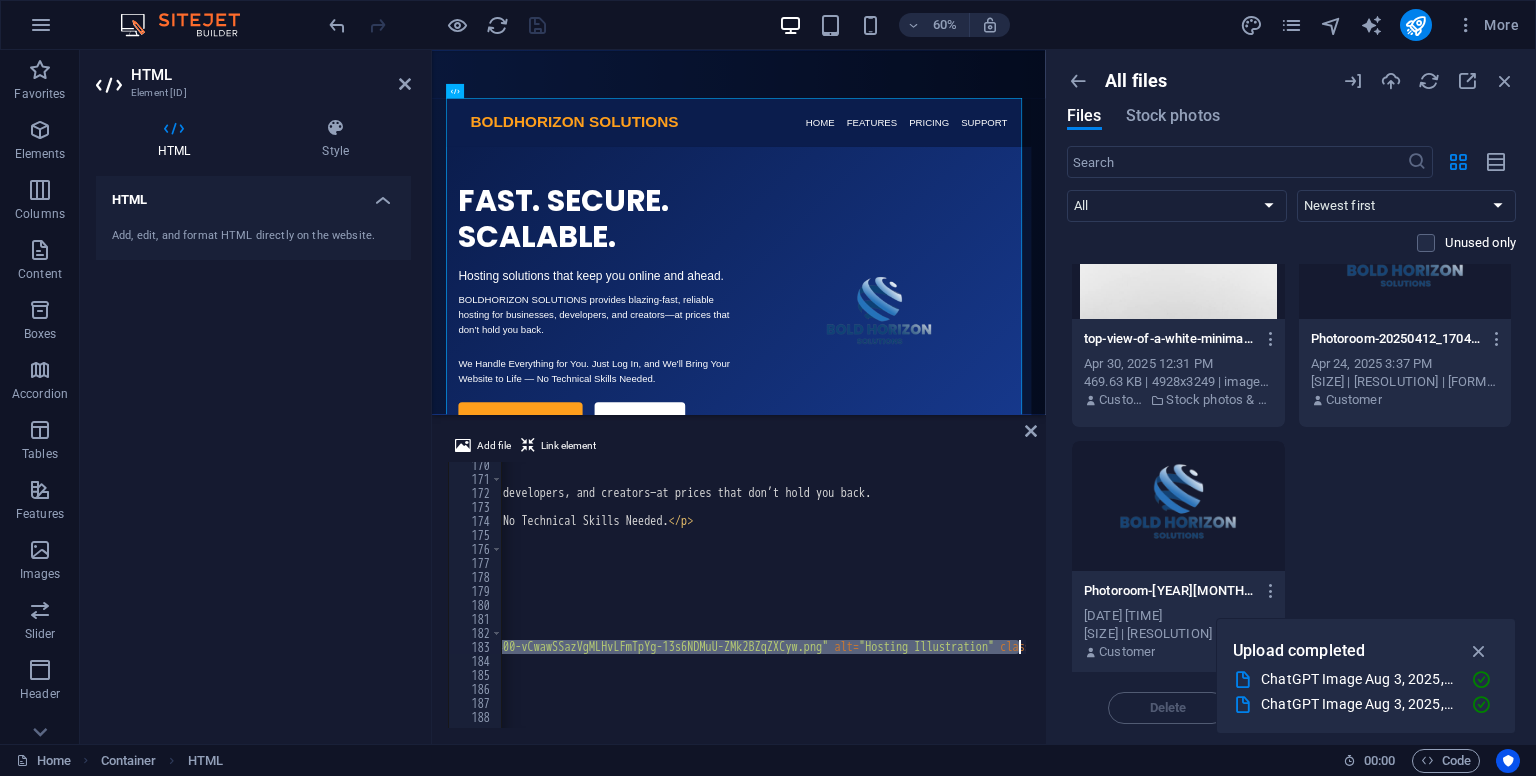 scroll, scrollTop: 0, scrollLeft: 538, axis: horizontal 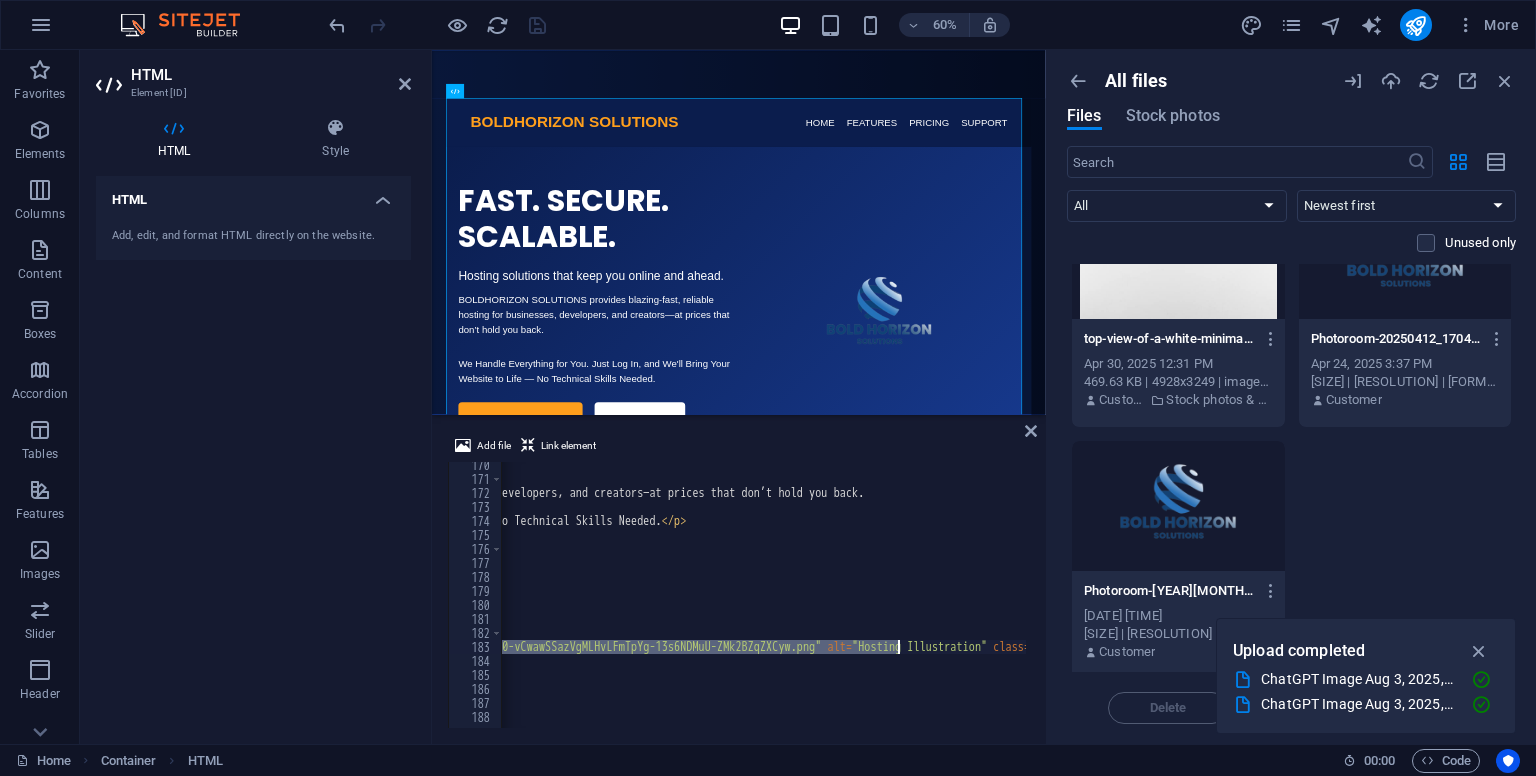 drag, startPoint x: 627, startPoint y: 649, endPoint x: 896, endPoint y: 650, distance: 269.00186 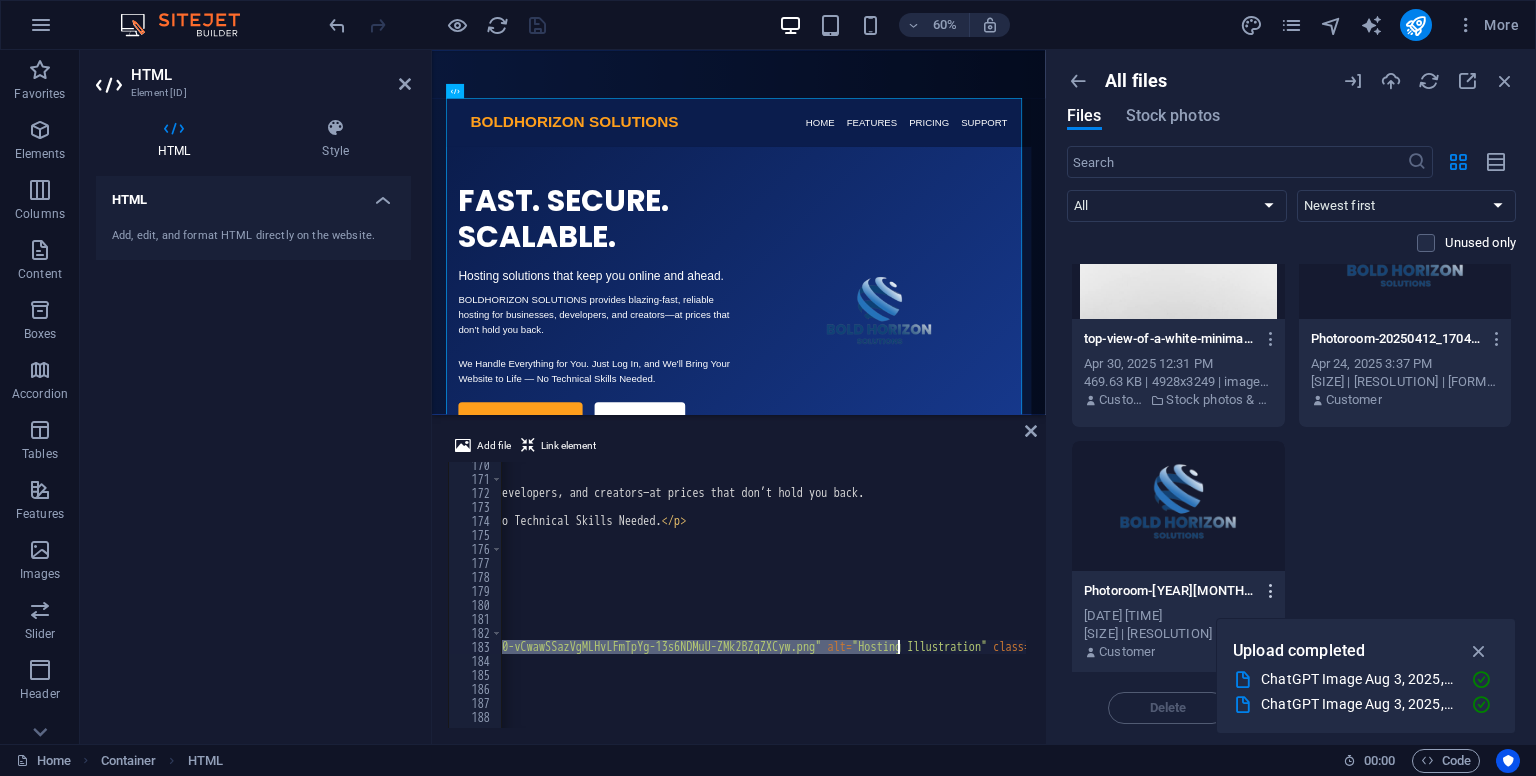 click at bounding box center [1271, 591] 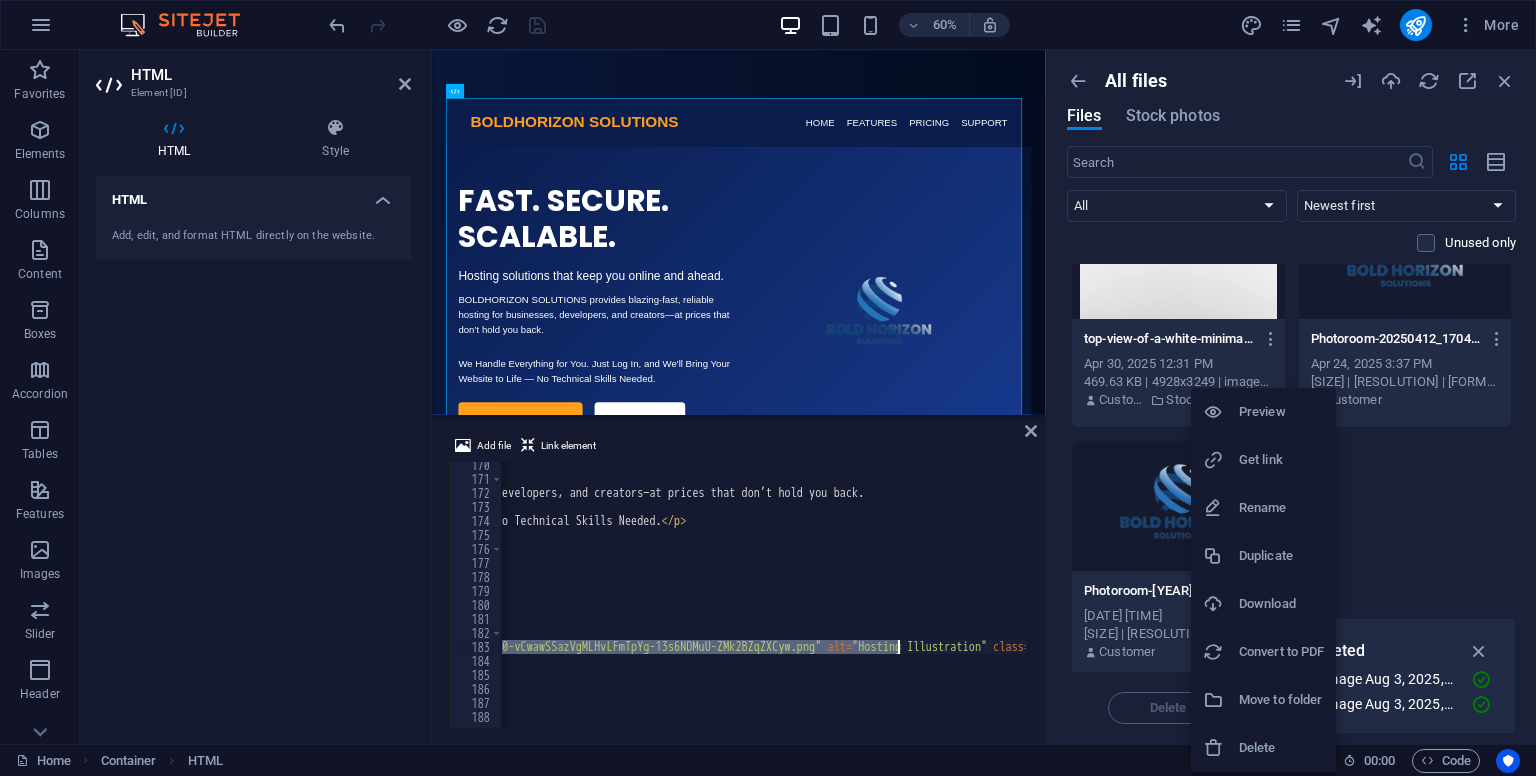 click on "Get link" at bounding box center (1281, 460) 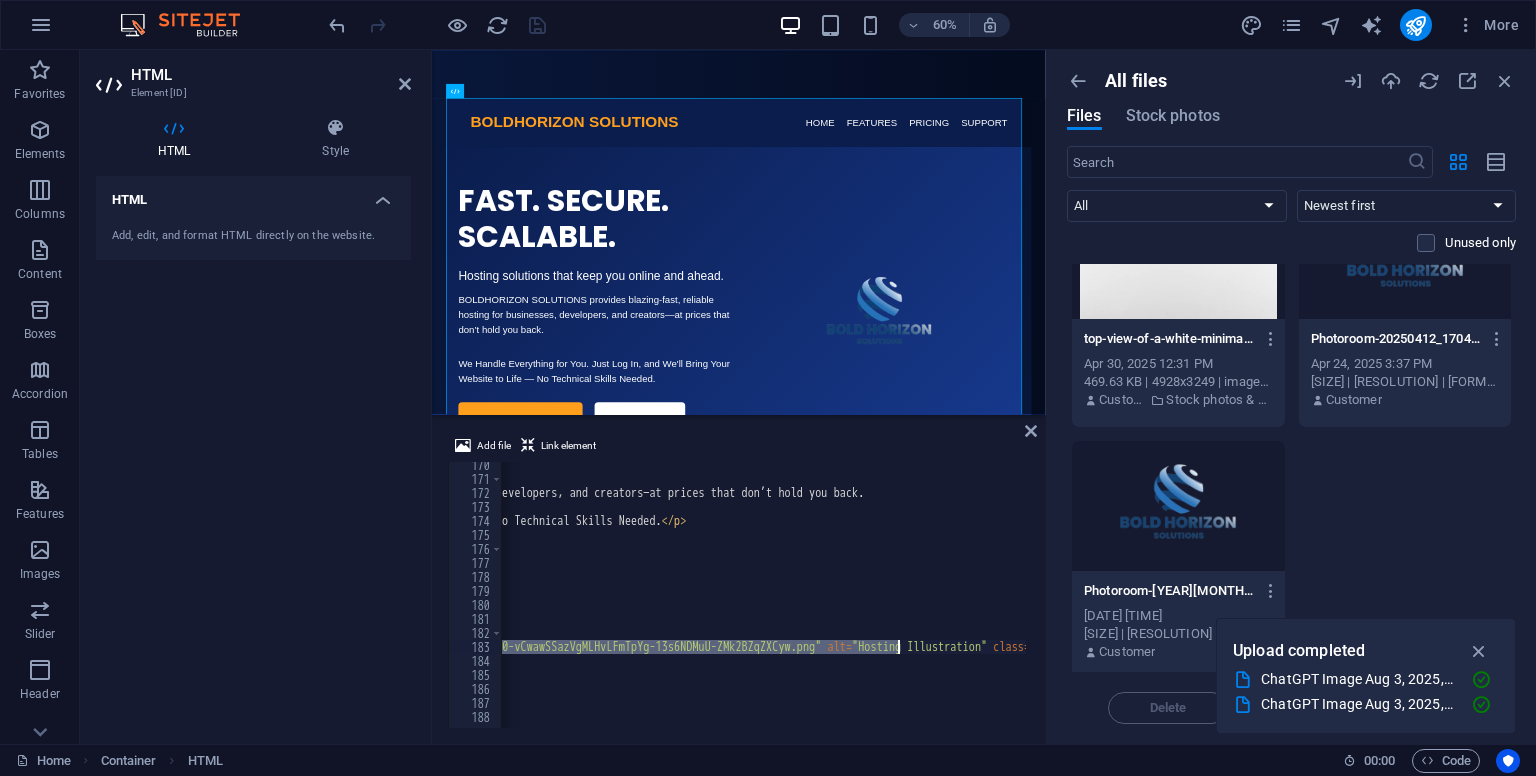 type 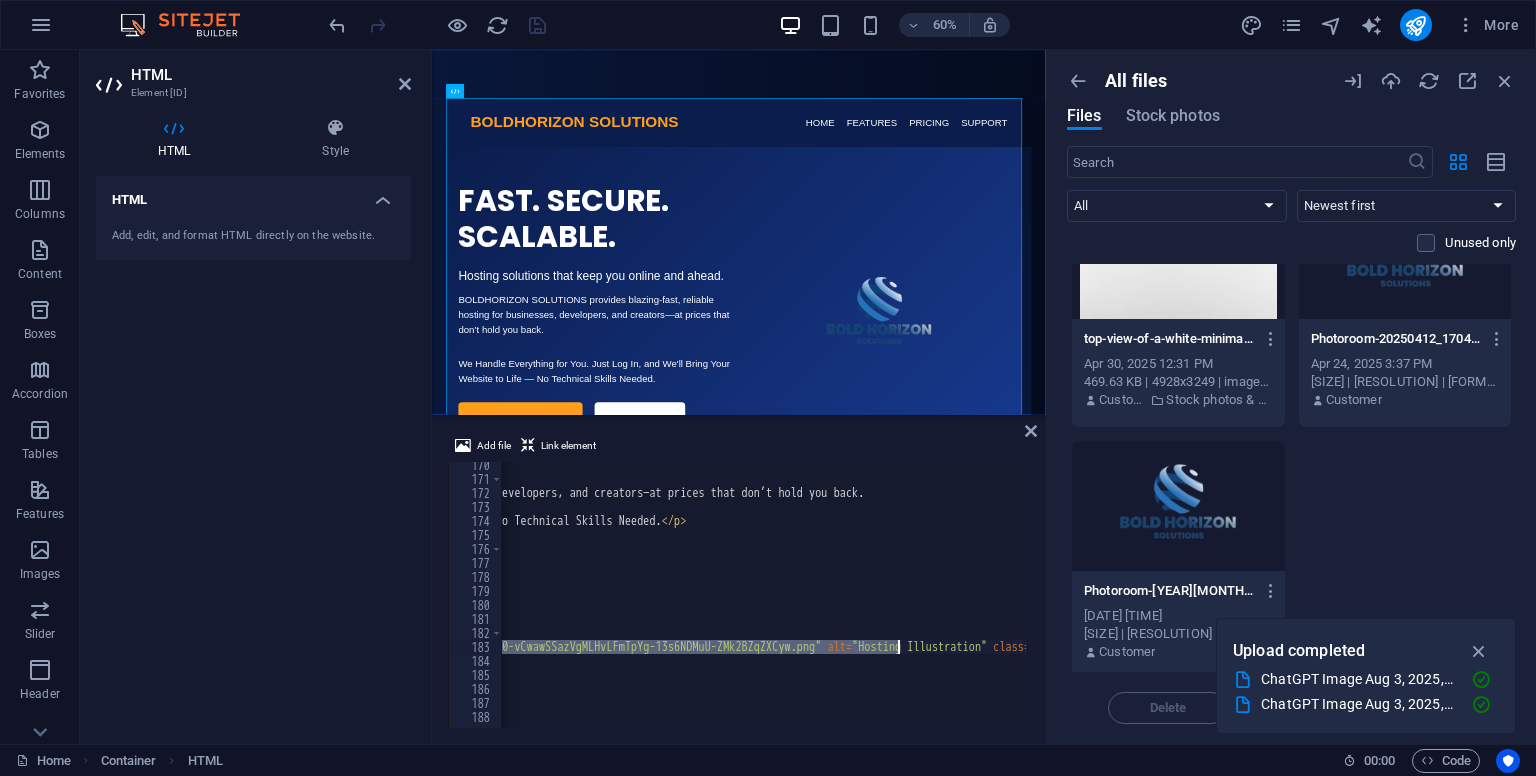 click on "Hosting solutions that keep you online and ahead.               BOLDHORIZON SOLUTIONS provides blazing-fast, reliable hosting for businesses, developers, and creators—at prices that don’t hold you back.      We Handle Everything for You. Just Log In, and We'll Bring Your Website to Life — No Technical Skills Needed.                 GET STARTED NOW              VIEW PLANS" at bounding box center [764, 595] 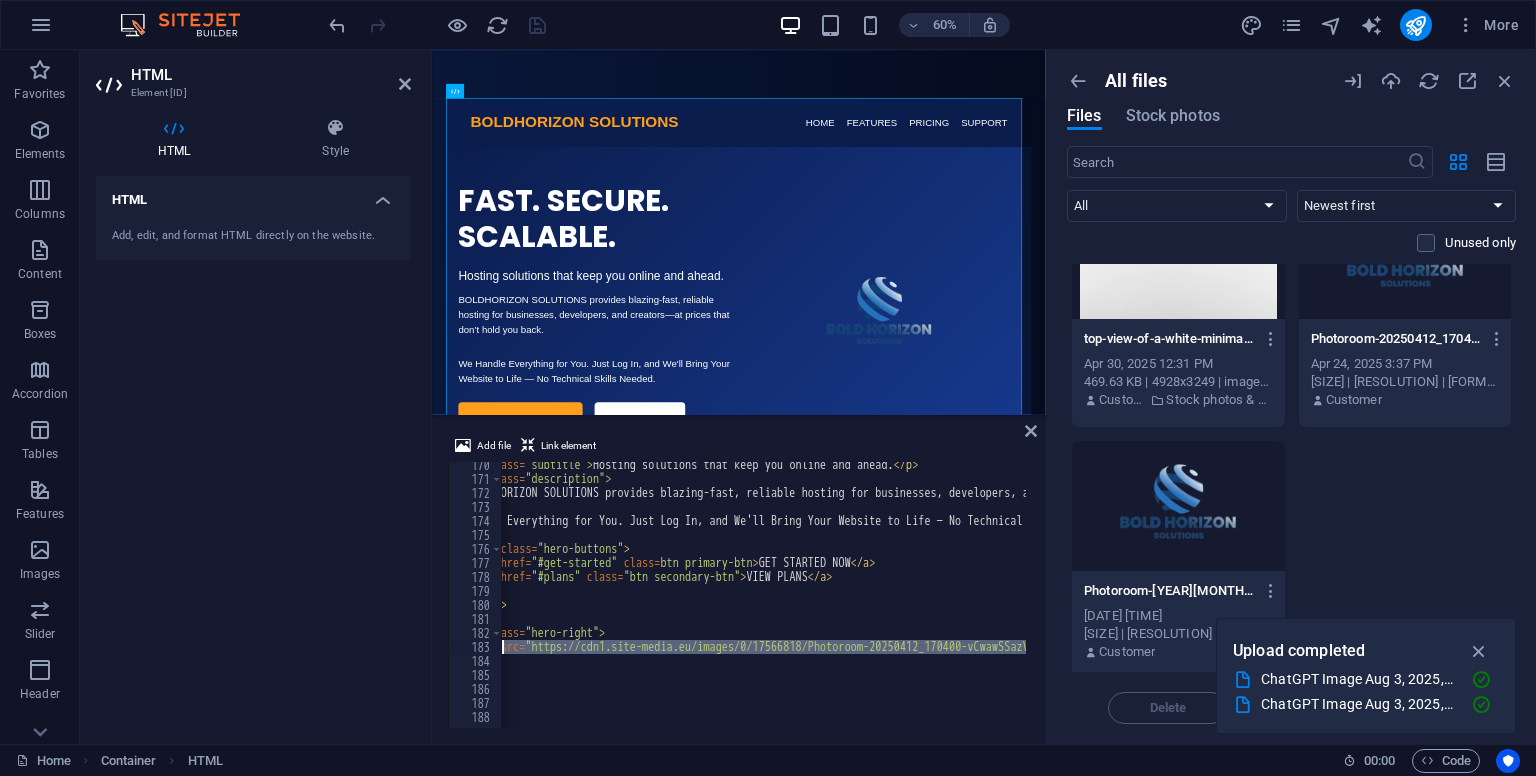 scroll, scrollTop: 0, scrollLeft: 84, axis: horizontal 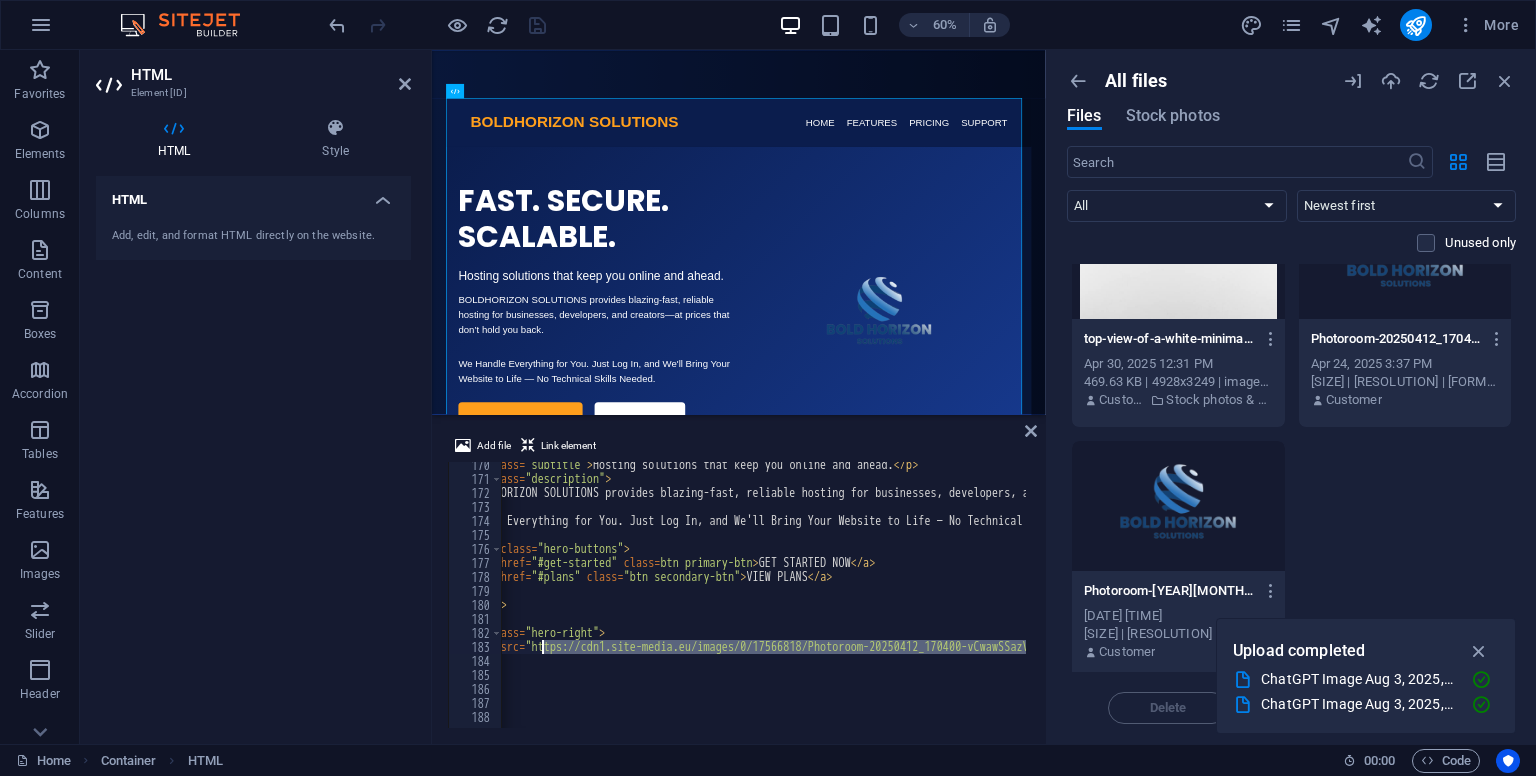 drag, startPoint x: 896, startPoint y: 649, endPoint x: 542, endPoint y: 647, distance: 354.00565 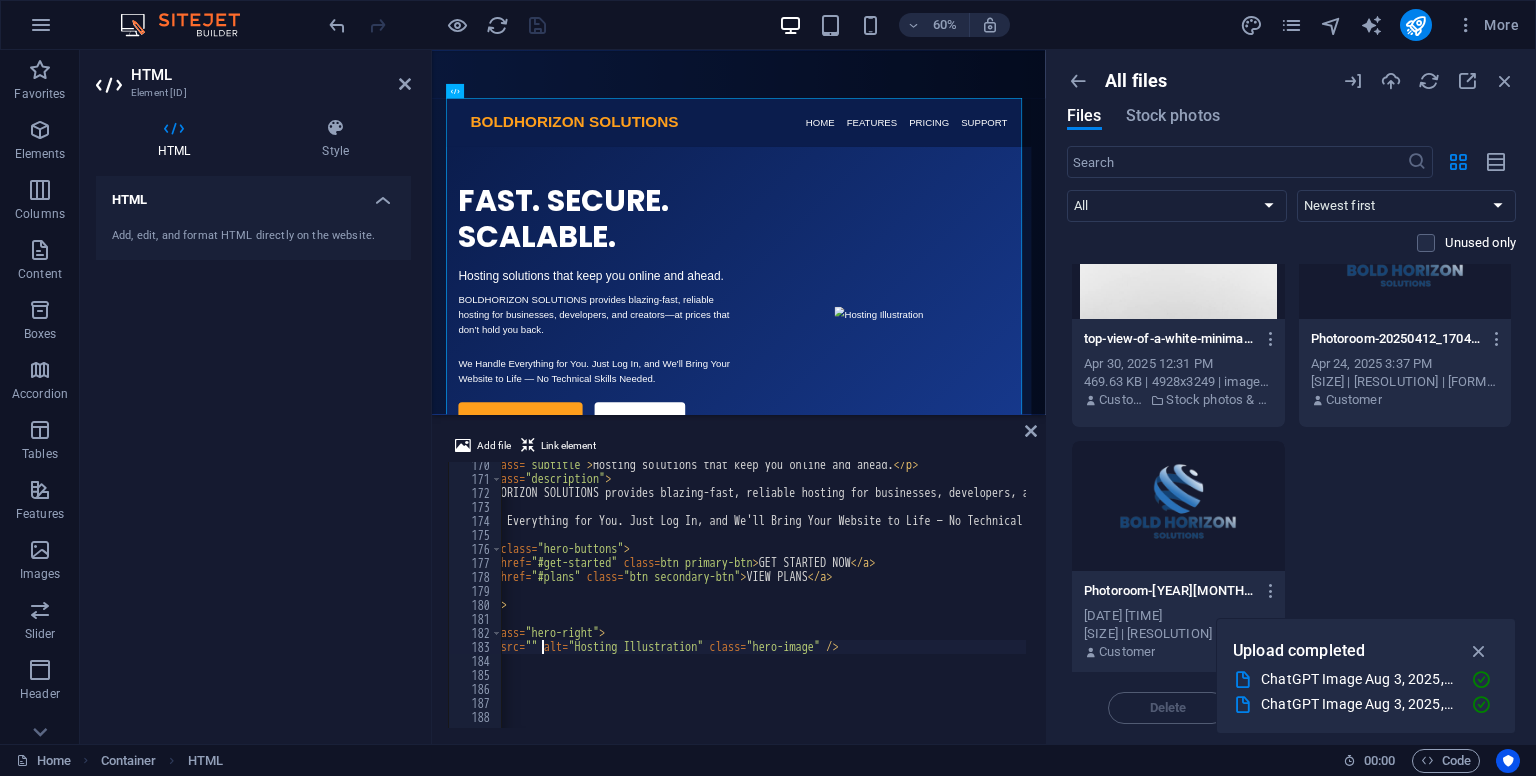 paste on "[URL]" 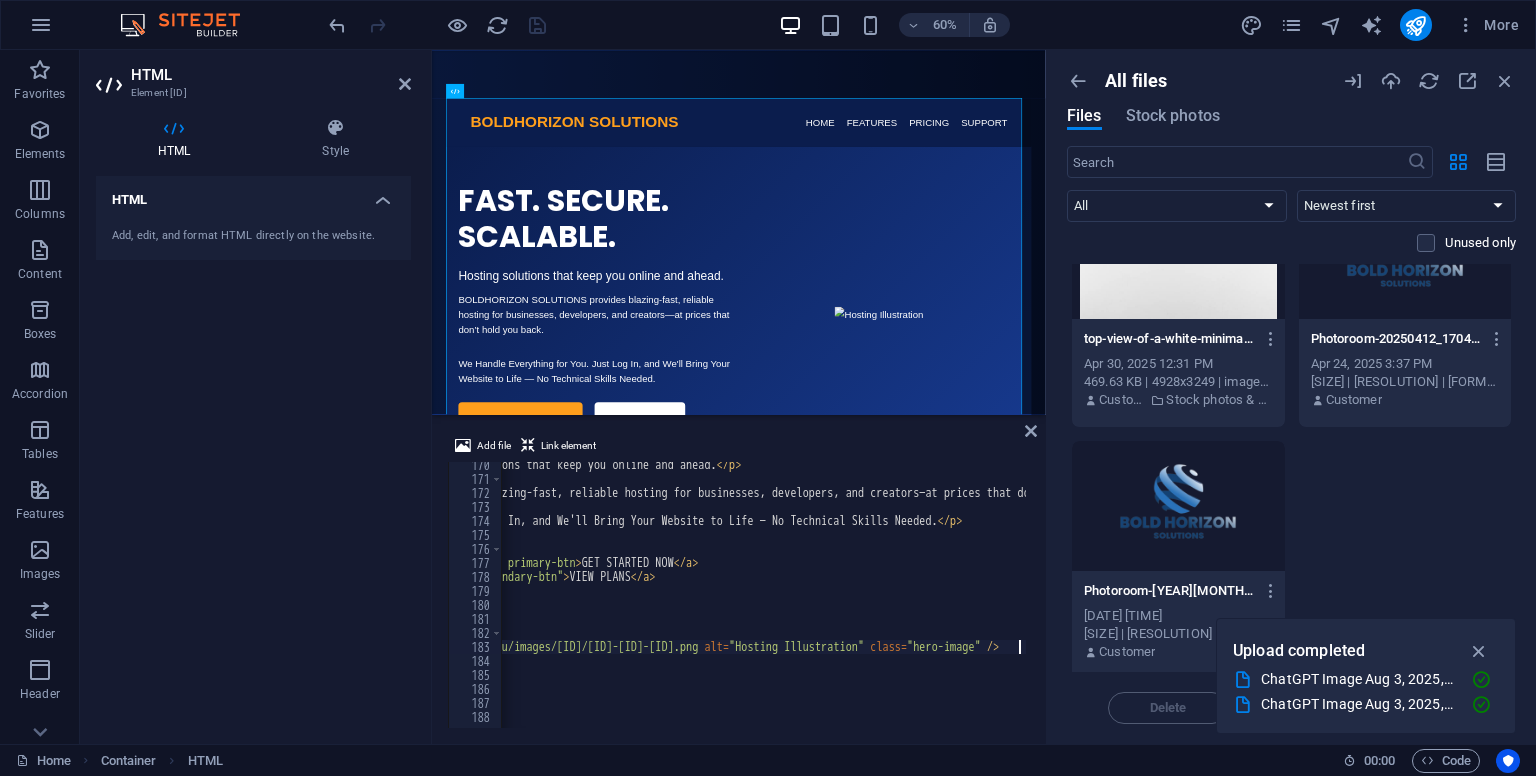 scroll, scrollTop: 0, scrollLeft: 262, axis: horizontal 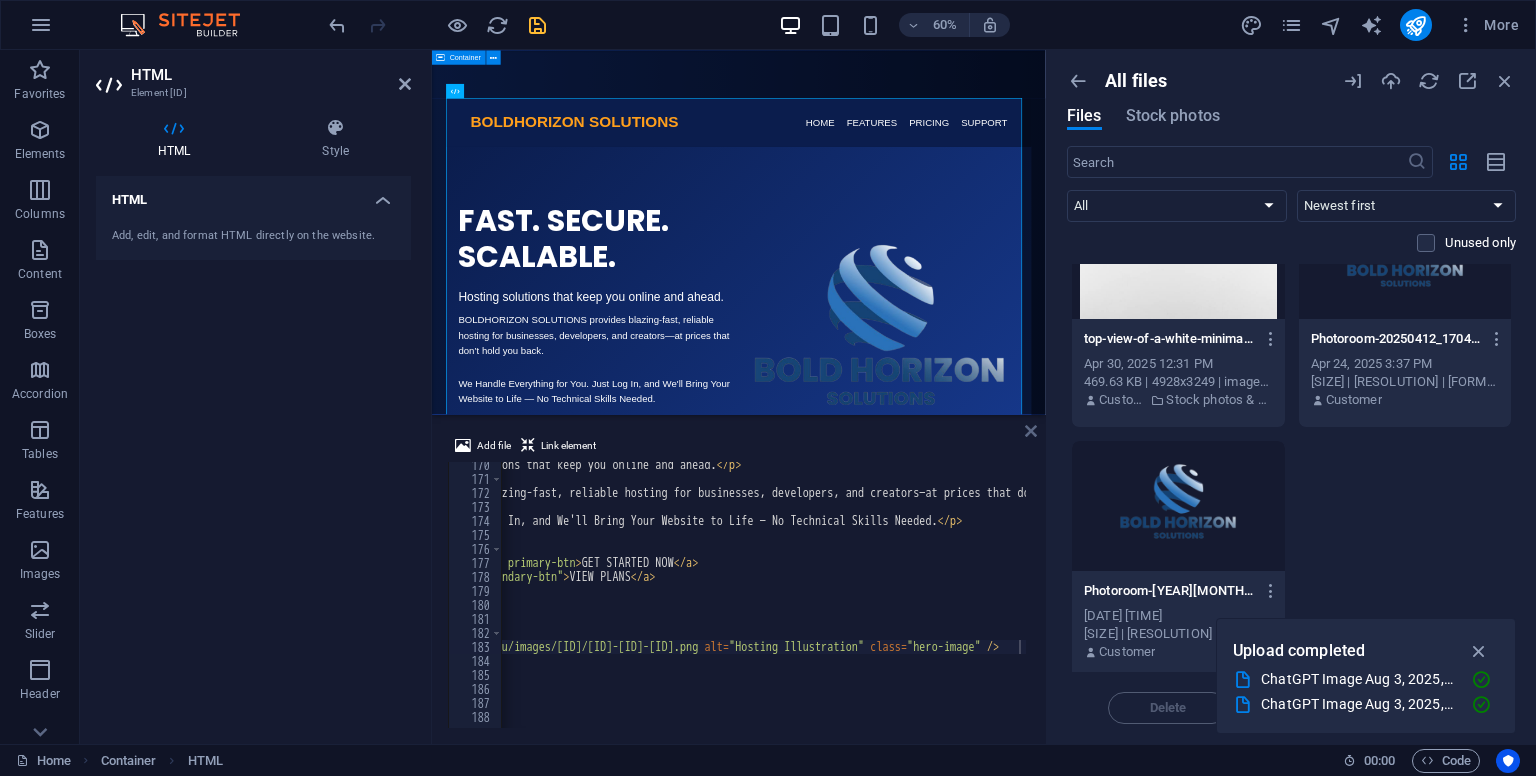 click at bounding box center [1031, 431] 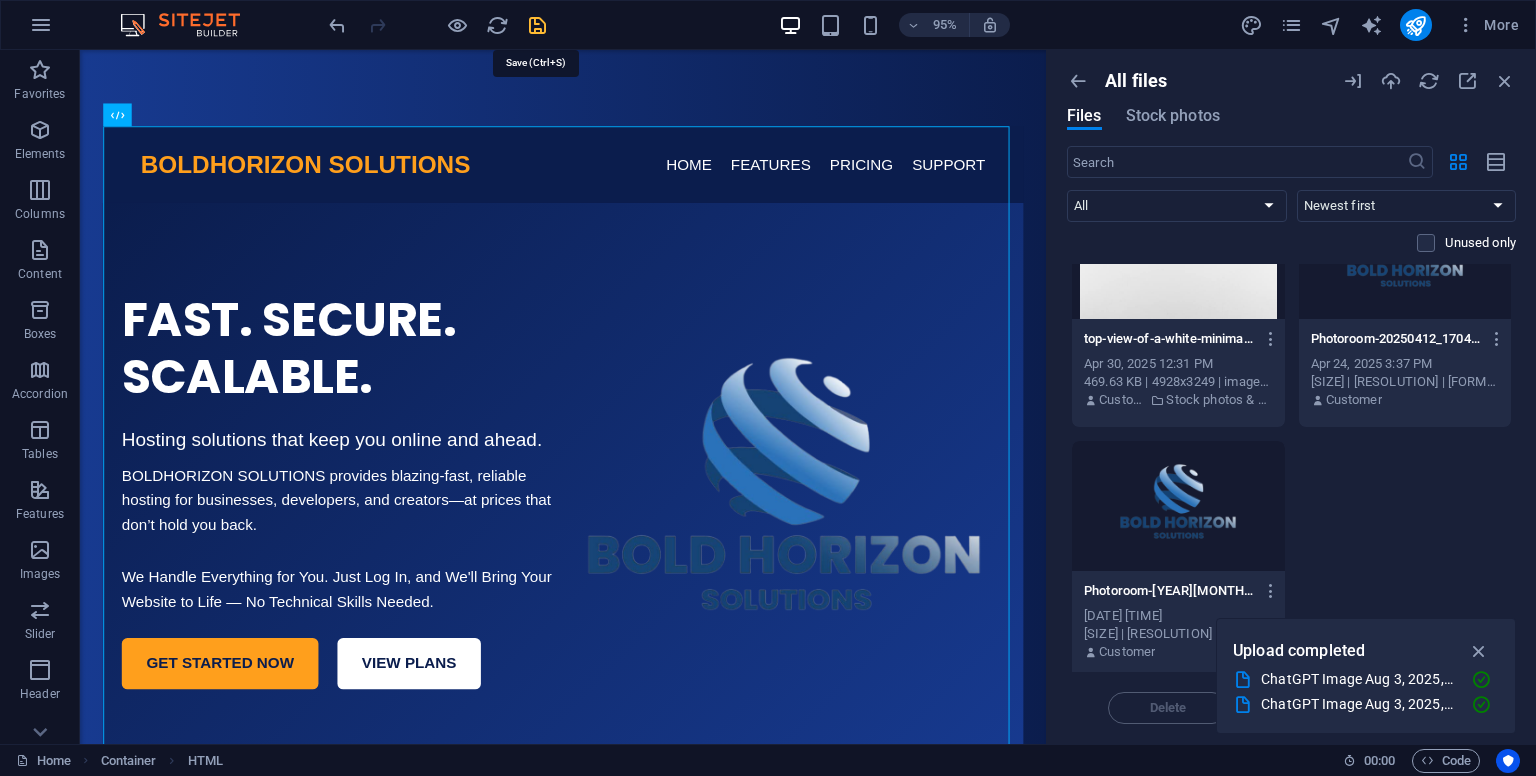 click at bounding box center [537, 25] 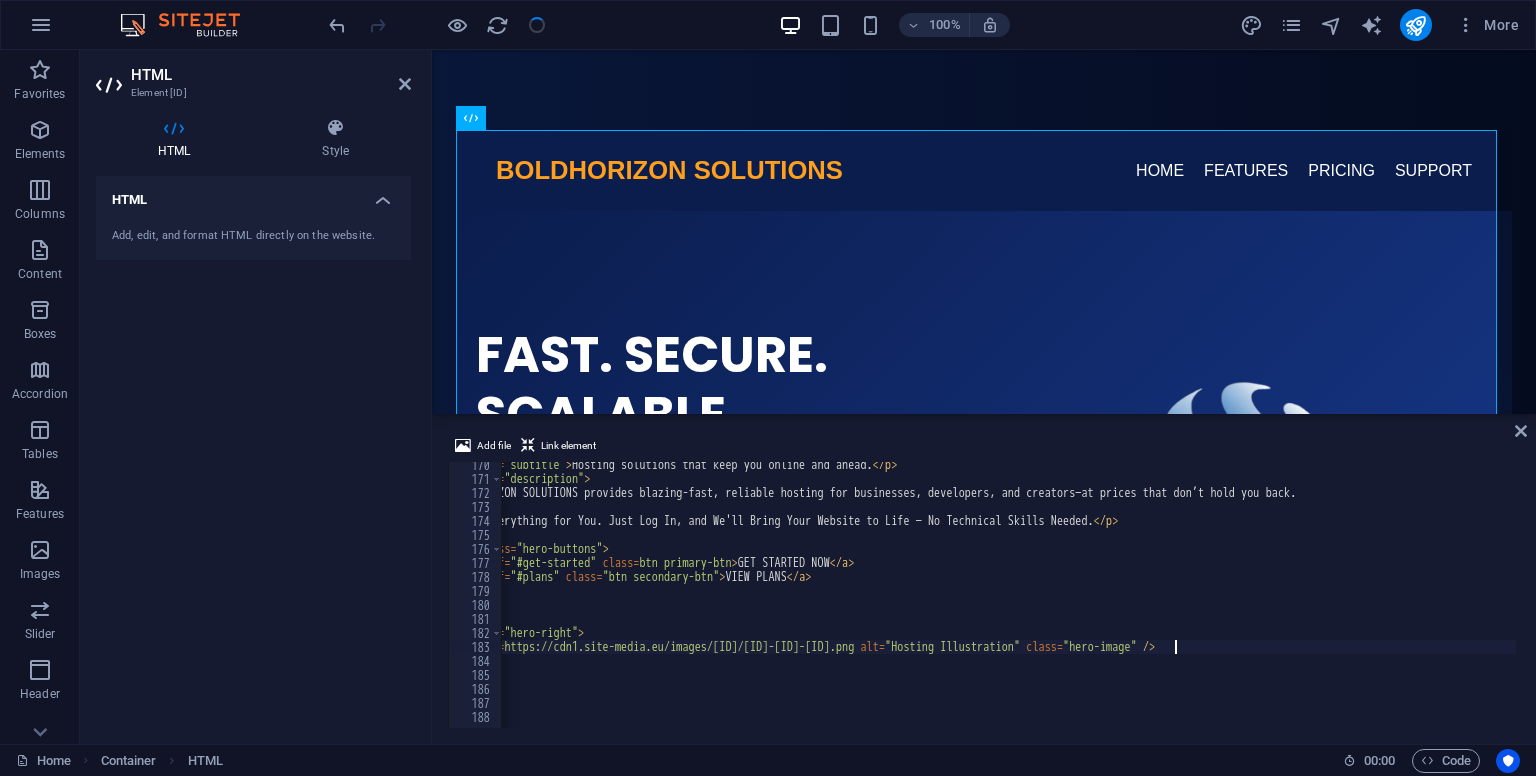 scroll, scrollTop: 2369, scrollLeft: 0, axis: vertical 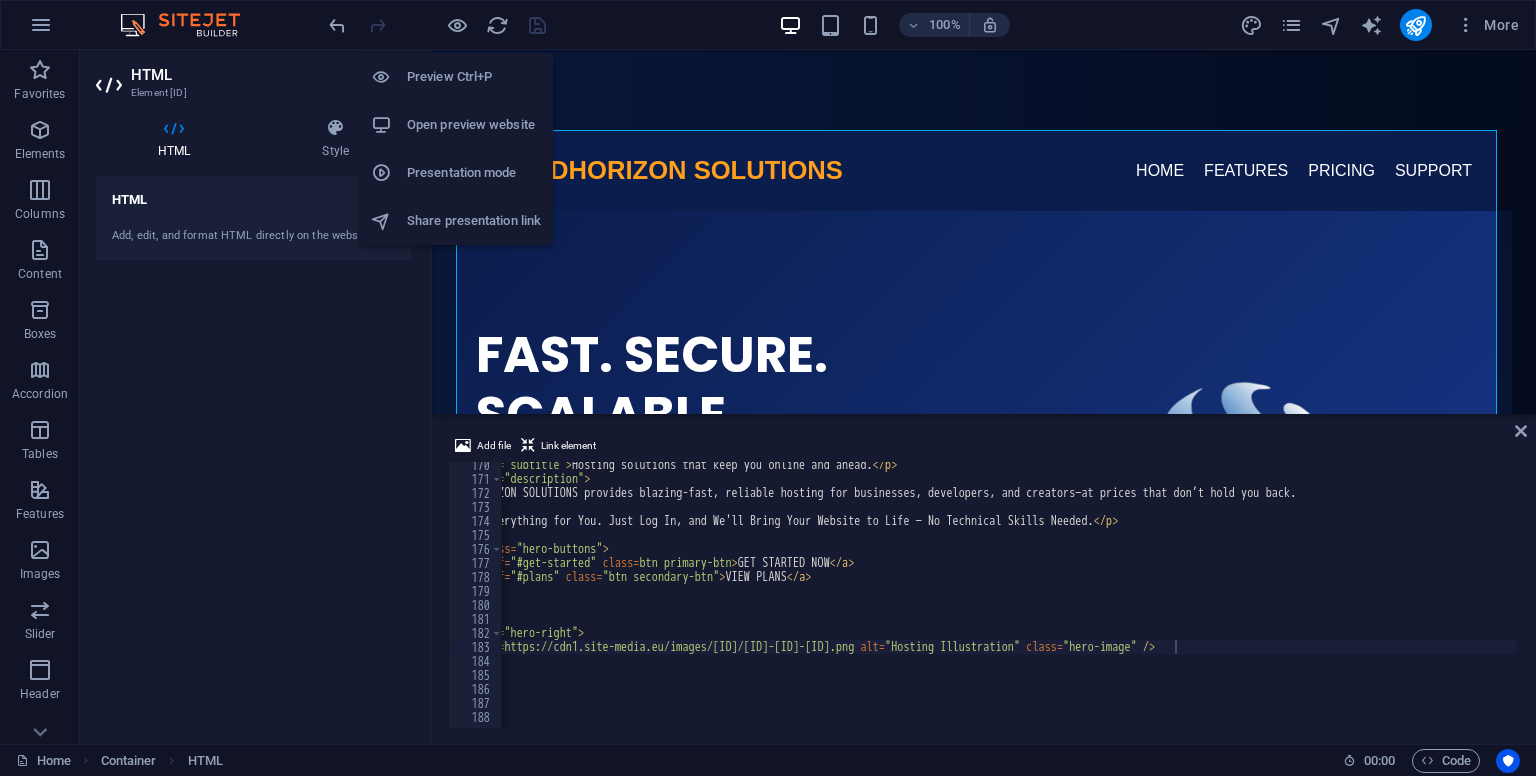 click on "Open preview website" at bounding box center [474, 125] 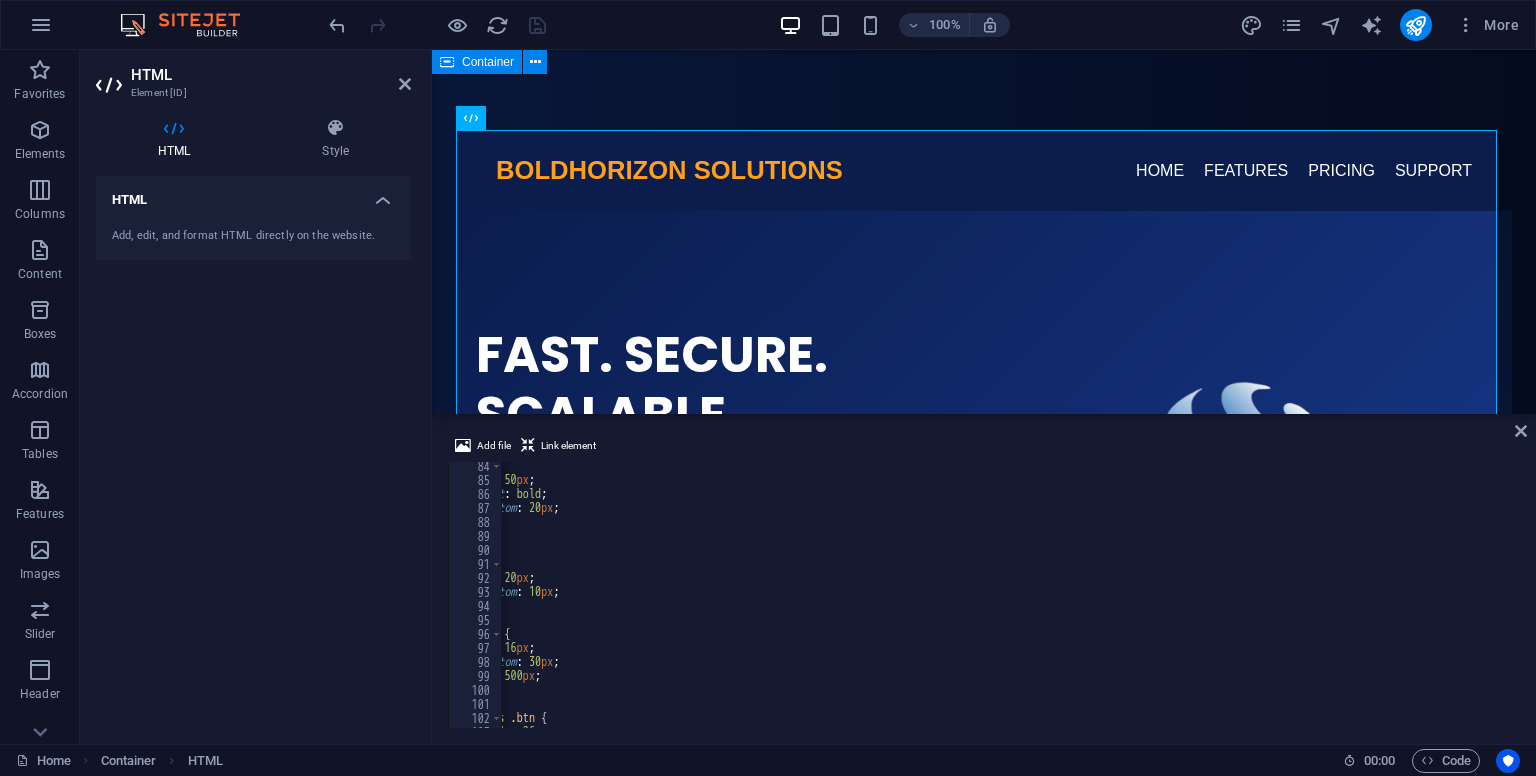 scroll, scrollTop: 626, scrollLeft: 0, axis: vertical 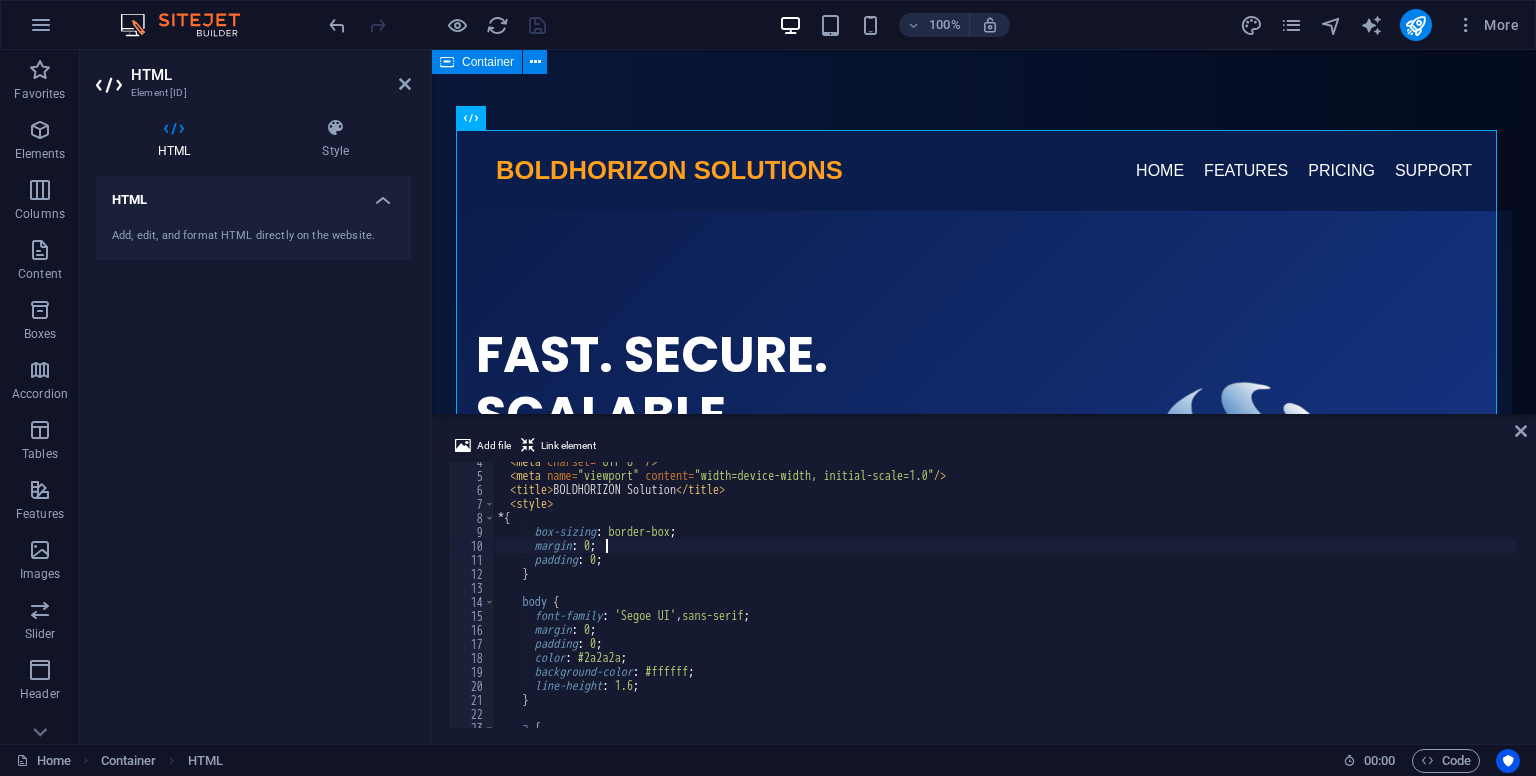 click on "<meta charset="UTF-8" /> <meta name="viewport" content="width=device-width, initial-scale=1.0" /> <title>BOLDHORIZON Solution</title> <style> * { box-sizing: border-box; margin: 0; padding: 0; } body { font-family: 'Segoe UI', sans-serif; margin: 0; padding: 0; color: #2a2a2a; background-color: #ffffff; line-height: 1.6; } a" at bounding box center [1054, 600] 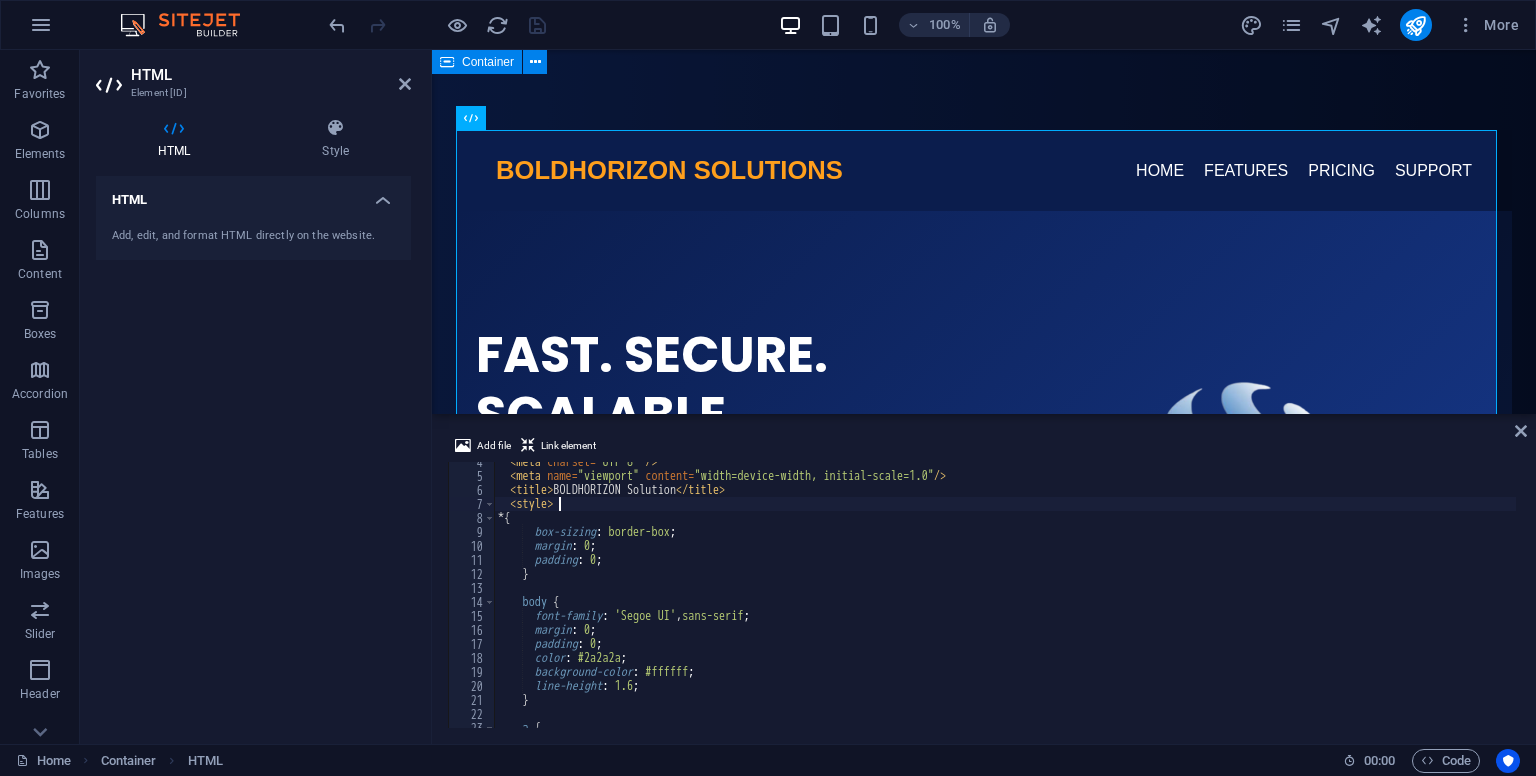 click on "<meta charset="UTF-8" /> <meta name="viewport" content="width=device-width, initial-scale=1.0" /> <title>BOLDHORIZON Solution</title> <style> * { box-sizing: border-box; margin: 0; padding: 0; } body { font-family: 'Segoe UI', sans-serif; margin: 0; padding: 0; color: #2a2a2a; background-color: #ffffff; line-height: 1.6; } a" at bounding box center [1054, 600] 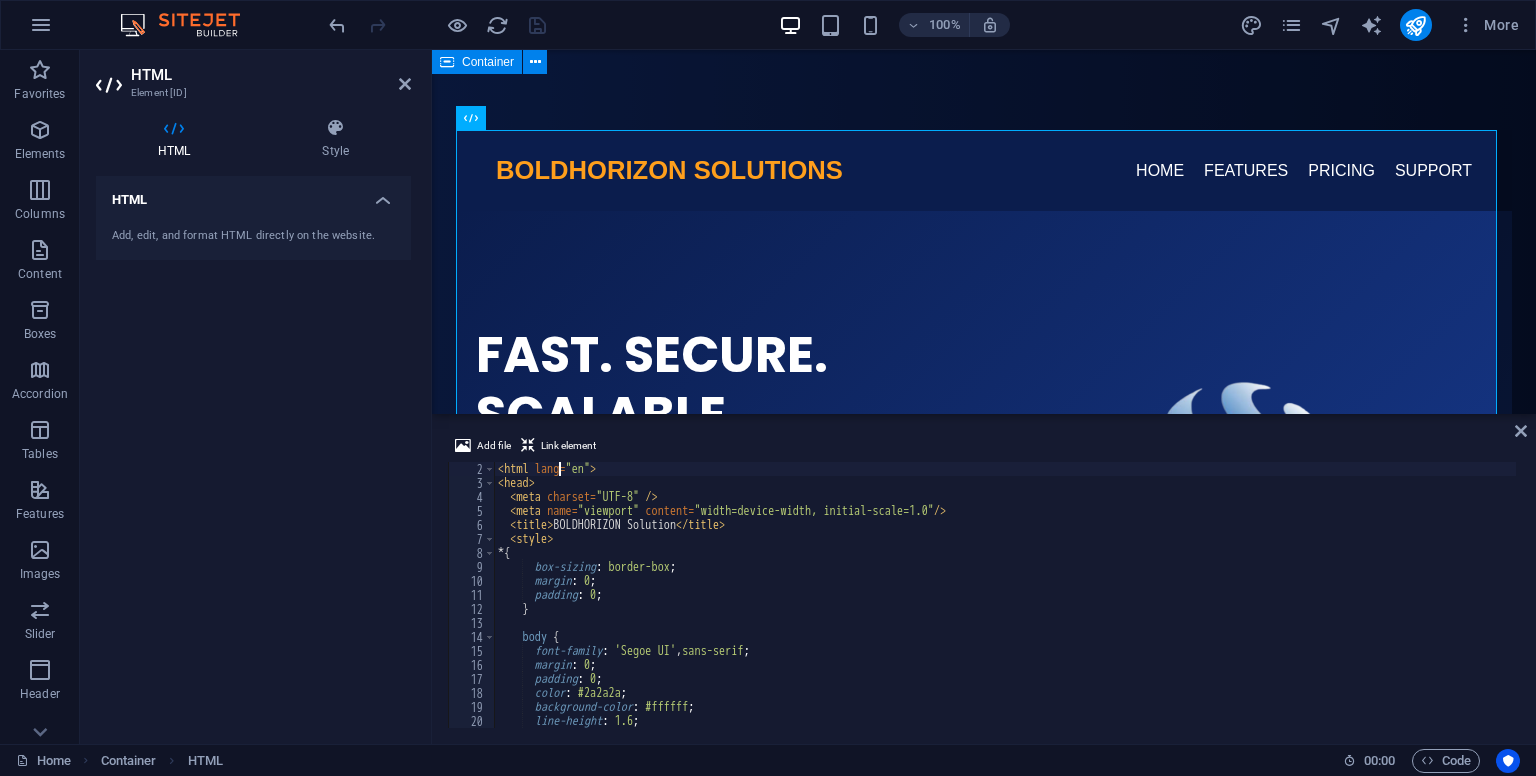 scroll, scrollTop: 0, scrollLeft: 0, axis: both 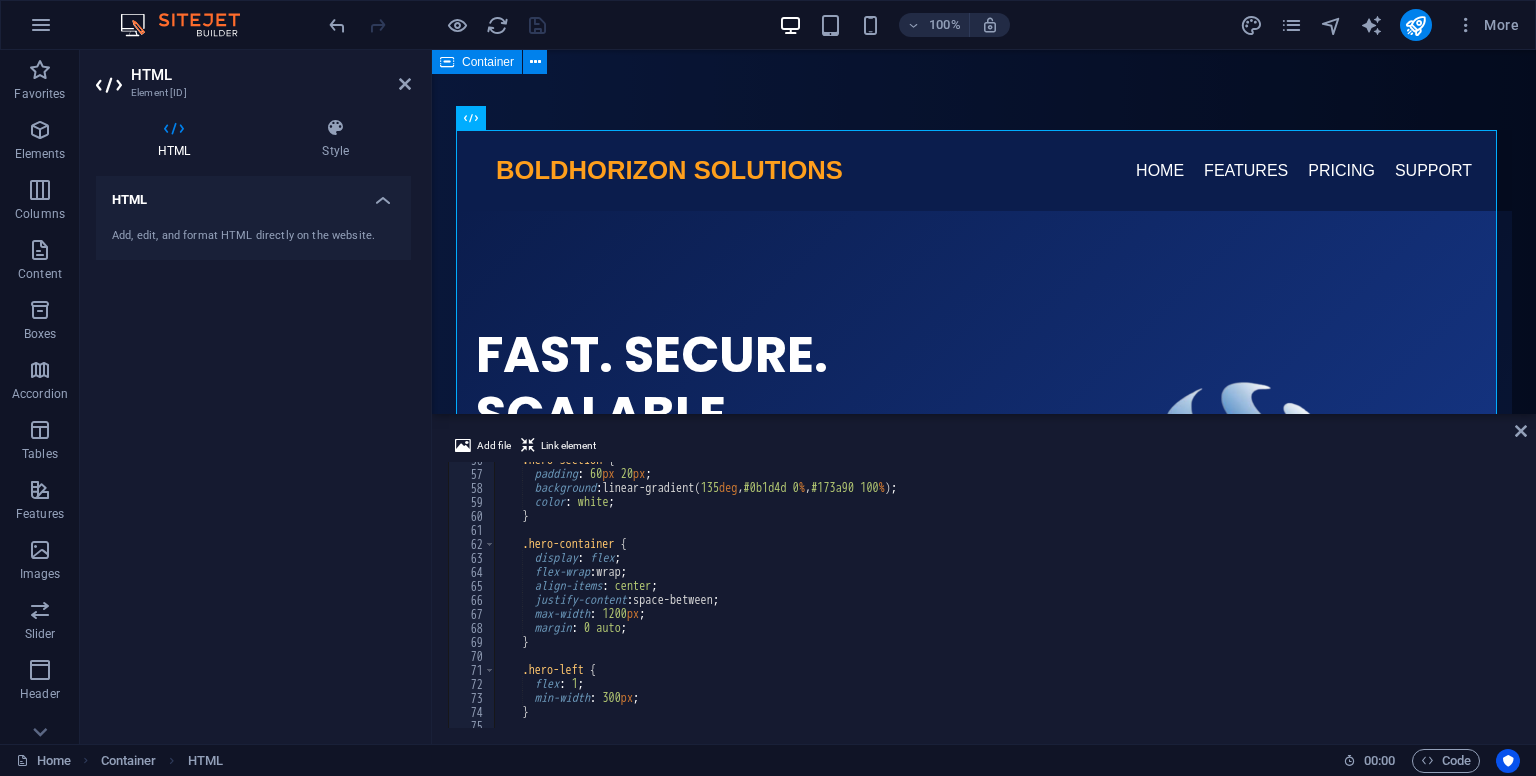 click on ".hero-section   {         padding :   60 px   20 px ;         background :  linear-gradient( 135 deg ,  #0b1d4d   0 % ,  #173a90   100 % ) ;         color :   white ;      }      .hero-container   {         display :   flex ;         flex-wrap :  wrap ;         align-items :   center ;         justify-content :  space-between ;         max-width :   1200 px ;         margin :   0   auto ;      }      .hero-left   {         flex :   1 ;         min-width :   300 px ;      }" at bounding box center (1054, 598) 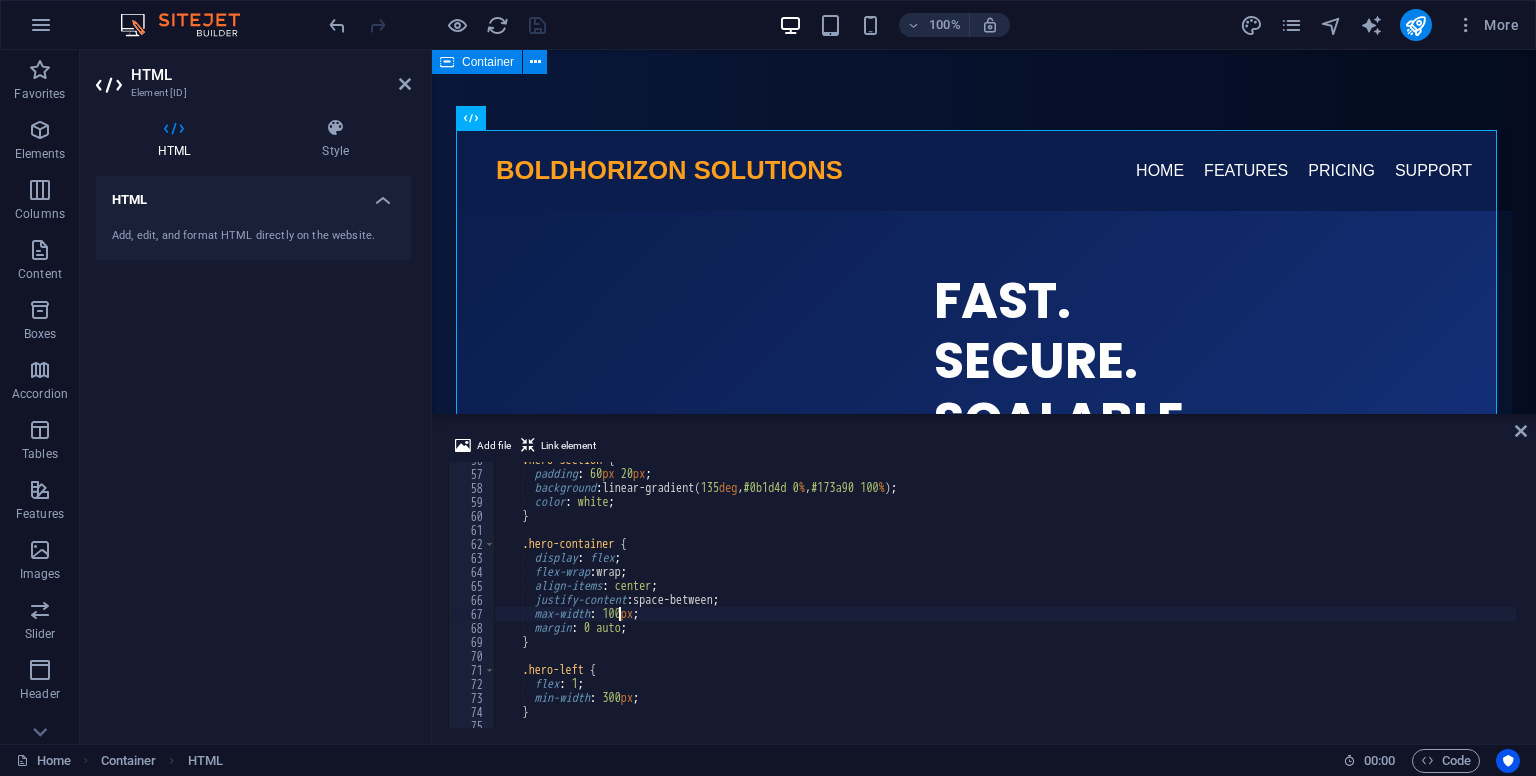 scroll, scrollTop: 0, scrollLeft: 10, axis: horizontal 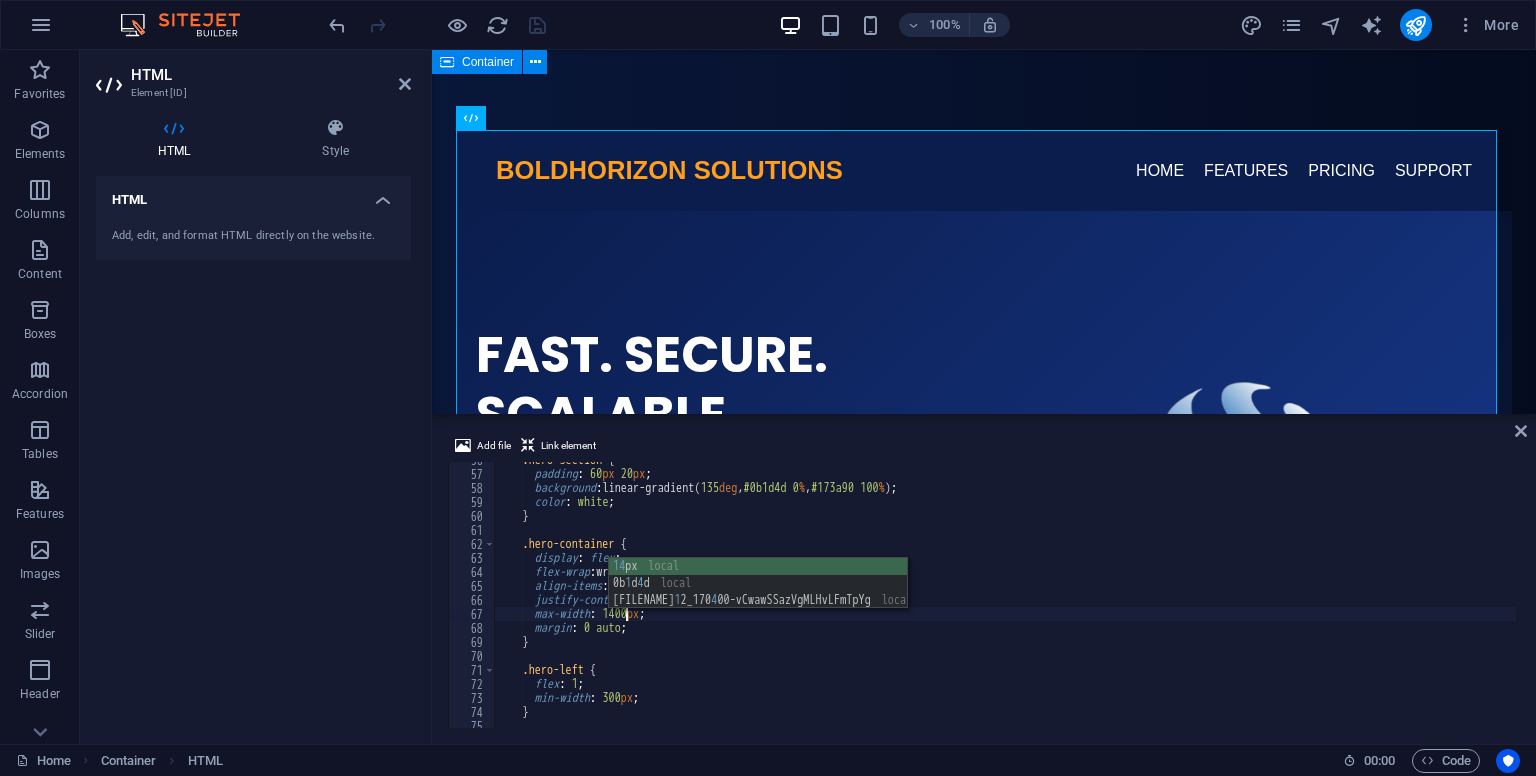 click on ".hero-section   {         padding :   60 px   20 px ;         background :  linear-gradient( 135 deg ,  #0b1d4d   0 % ,  #173a90   100 % ) ;         color :   white ;      }      .hero-container   {         display :   flex ;         flex-wrap :  wrap ;         align-items :   center ;         justify-content :  space-between ;         max-width :   1400 px ;         margin :   0   auto ;      }      .hero-left   {         flex :   1 ;         min-width :   300 px ;      }" at bounding box center (1054, 598) 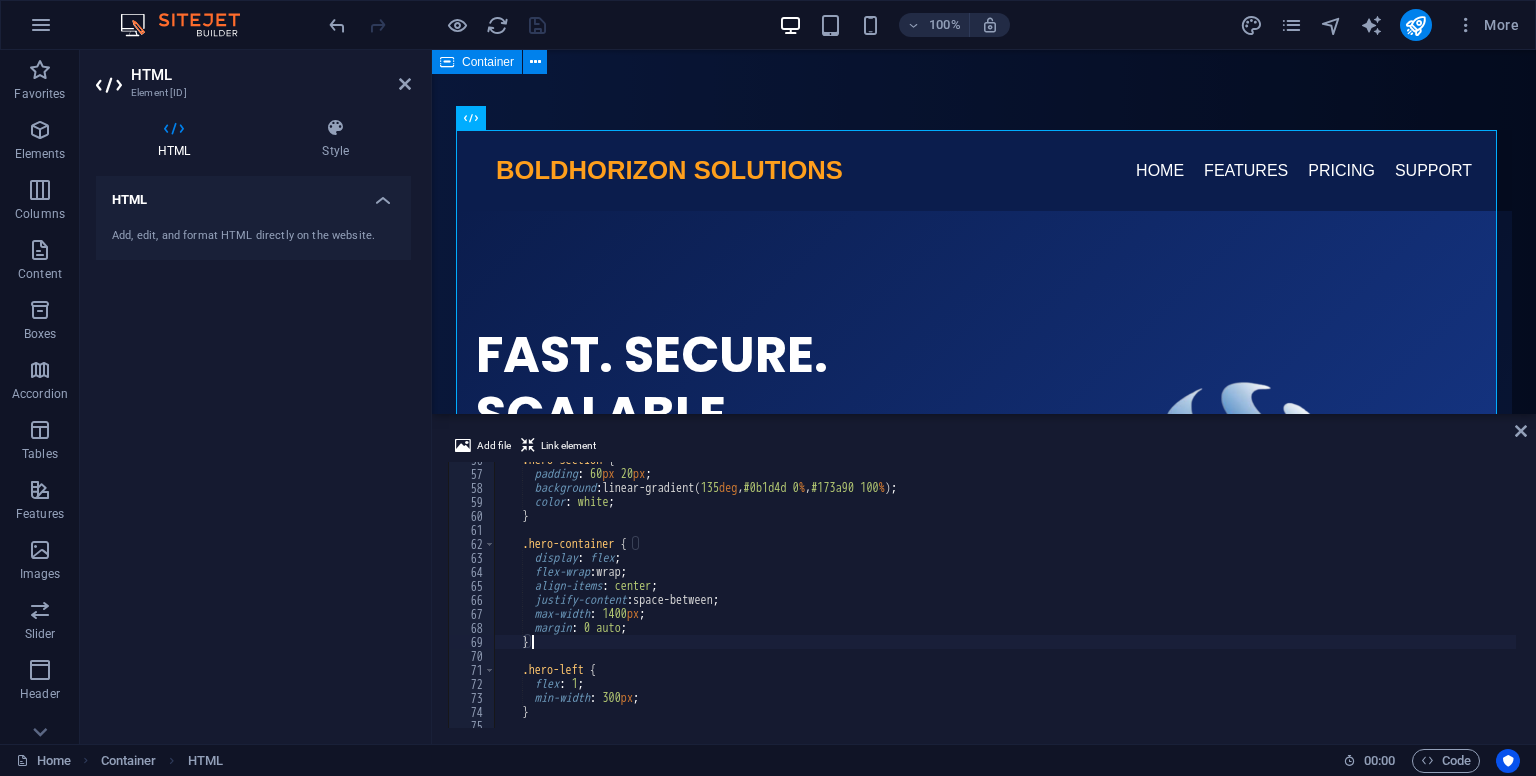 scroll, scrollTop: 0, scrollLeft: 1, axis: horizontal 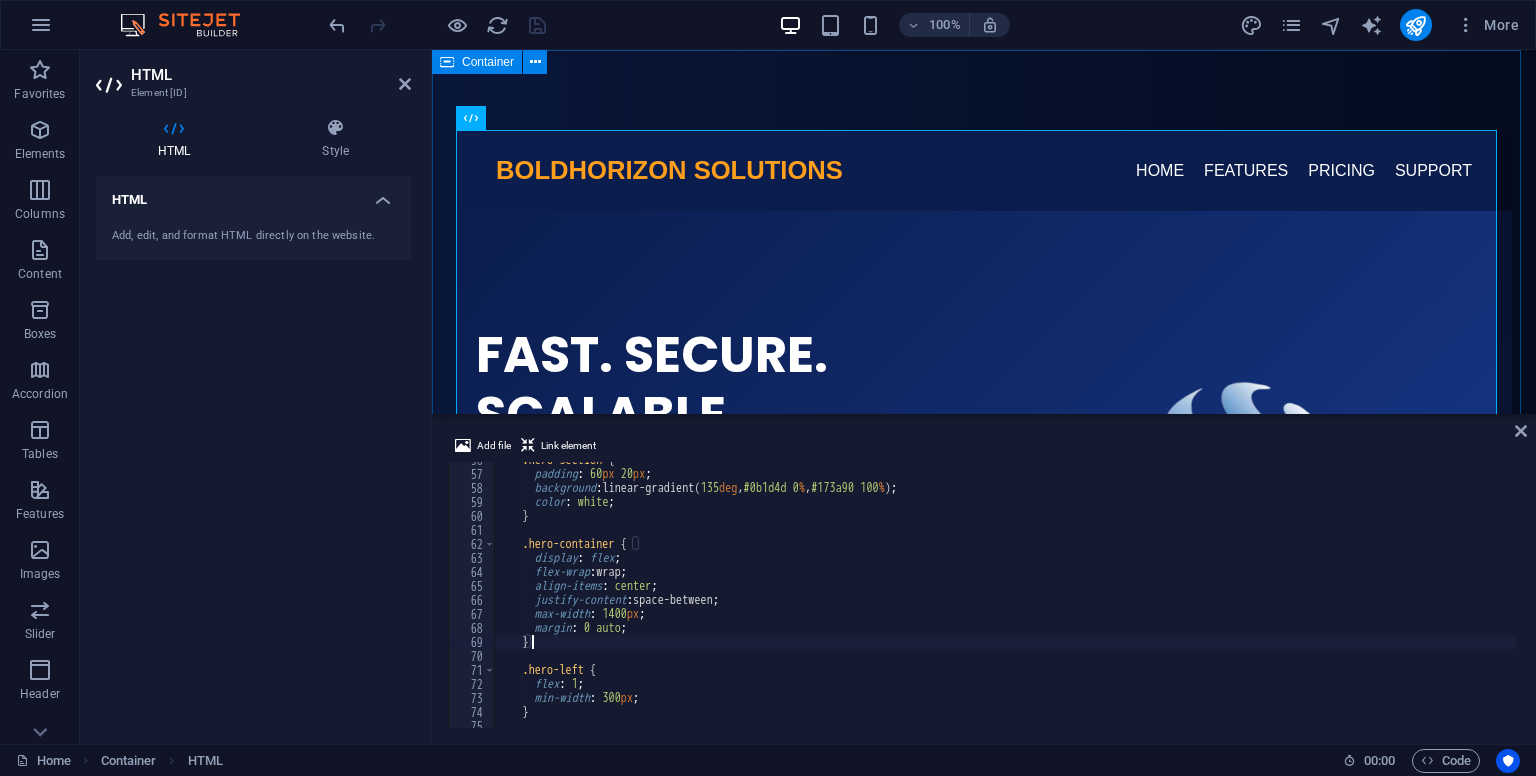 type on "}" 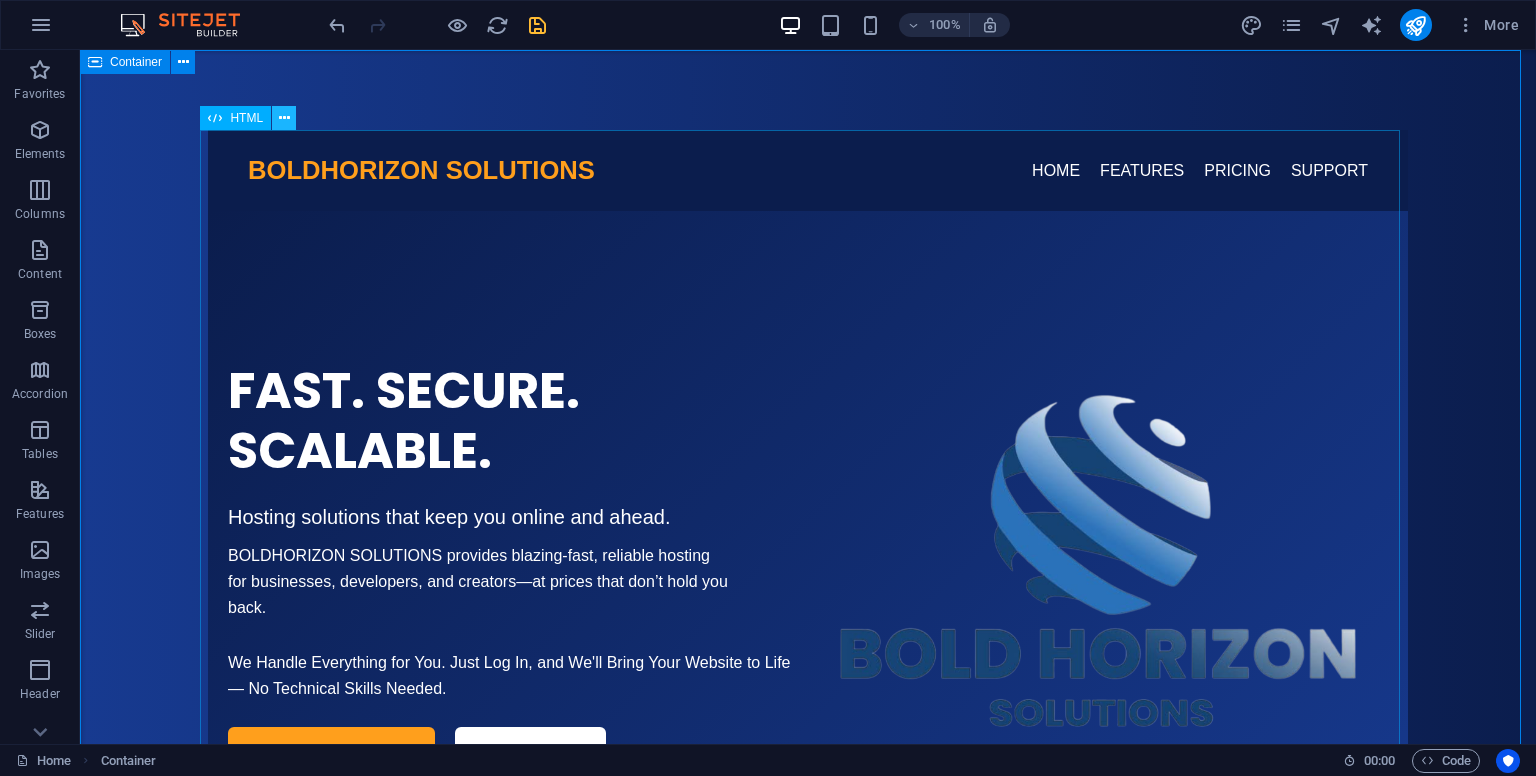 click at bounding box center [284, 118] 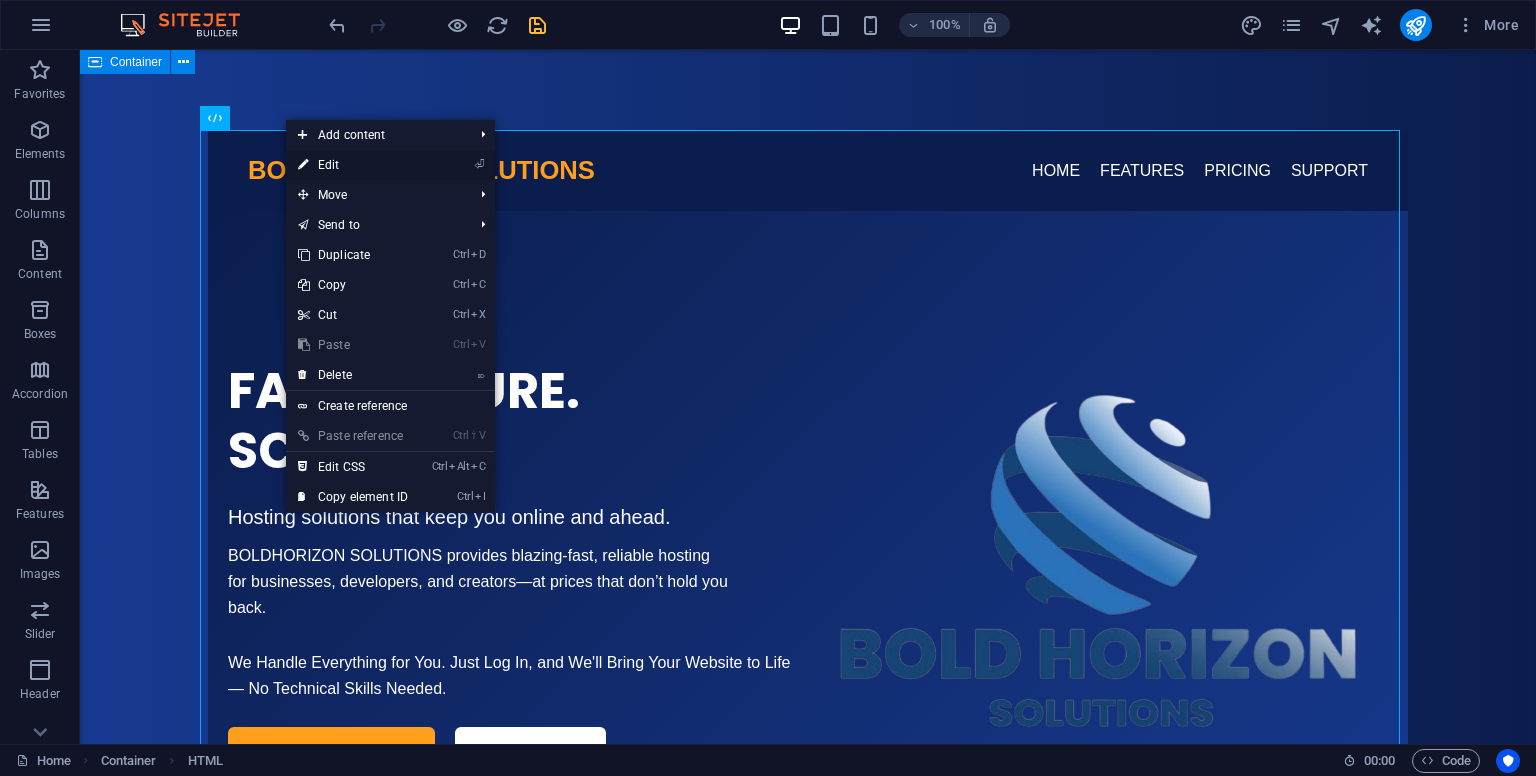 click on "⏎  Edit" at bounding box center (353, 165) 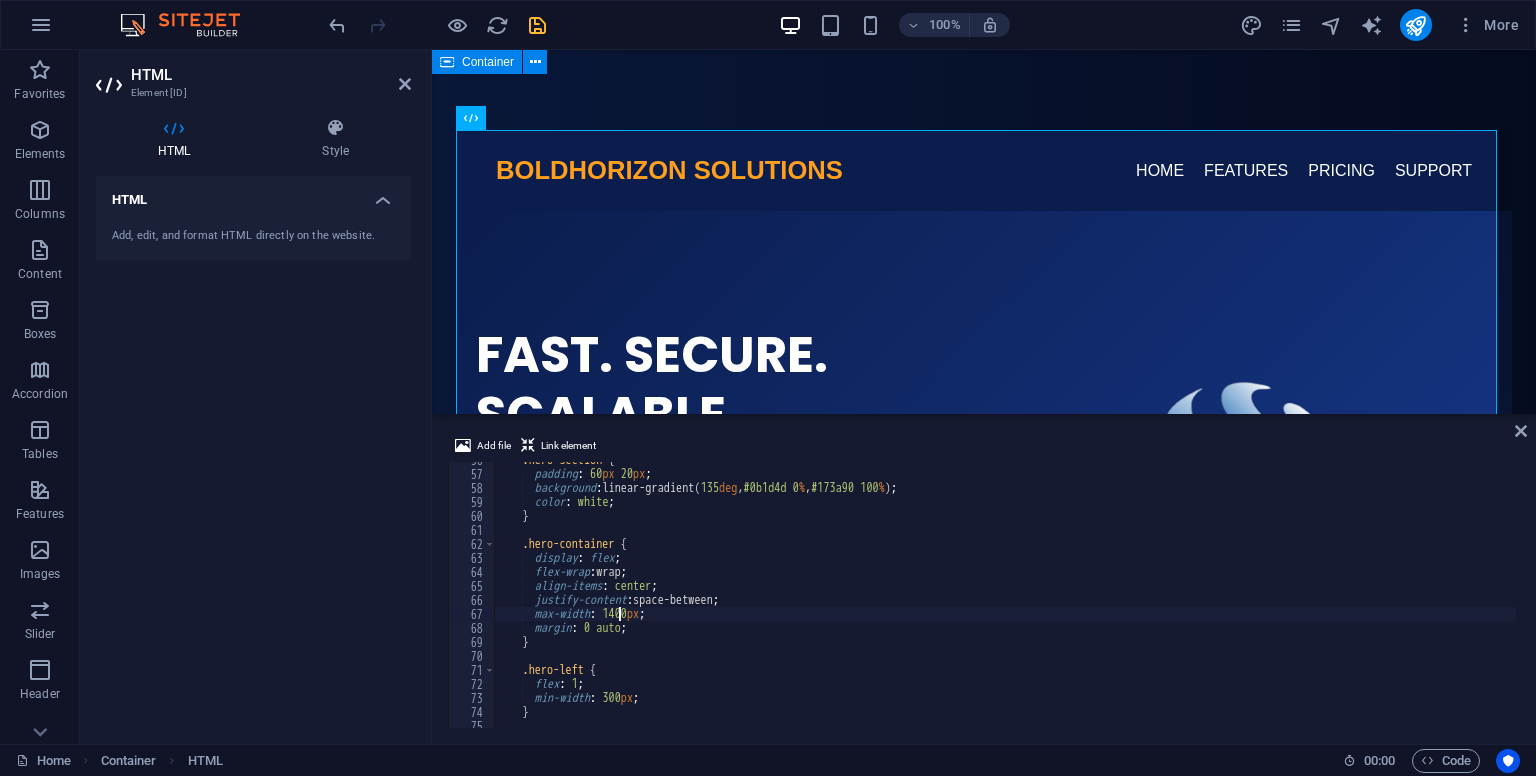 click on ".hero-section   {         padding :   60 px   20 px ;         background :  linear-gradient( 135 deg ,  #0b1d4d   0 % ,  #173a90   100 % ) ;         color :   white ;      }      .hero-container   {         display :   flex ;         flex-wrap :  wrap ;         align-items :   center ;         justify-content :  space-between ;         max-width :   1400 px ;         margin :   0   auto ;      }      .hero-left   {         flex :   1 ;         min-width :   300 px ;      }" at bounding box center (1054, 598) 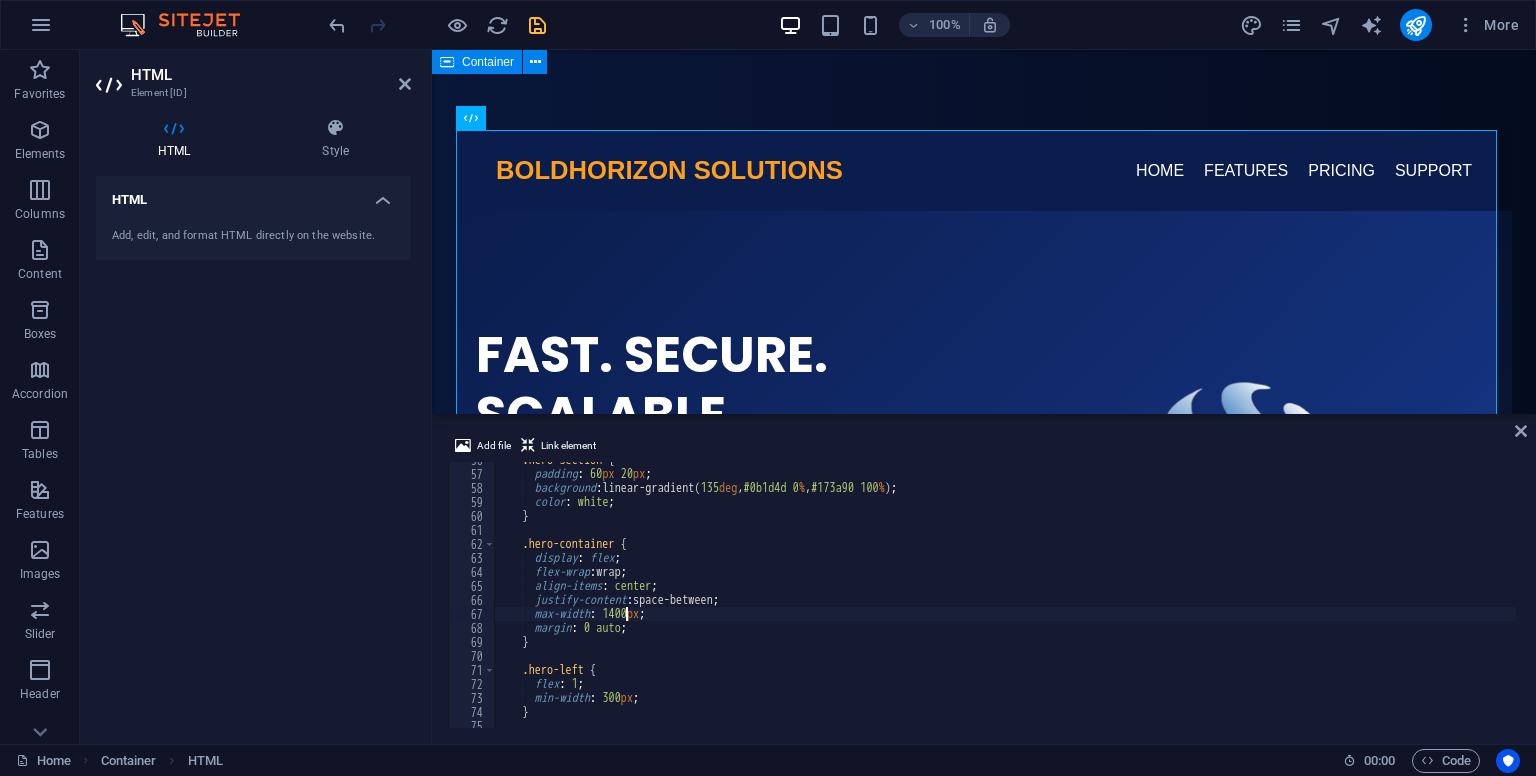 scroll, scrollTop: 779, scrollLeft: 0, axis: vertical 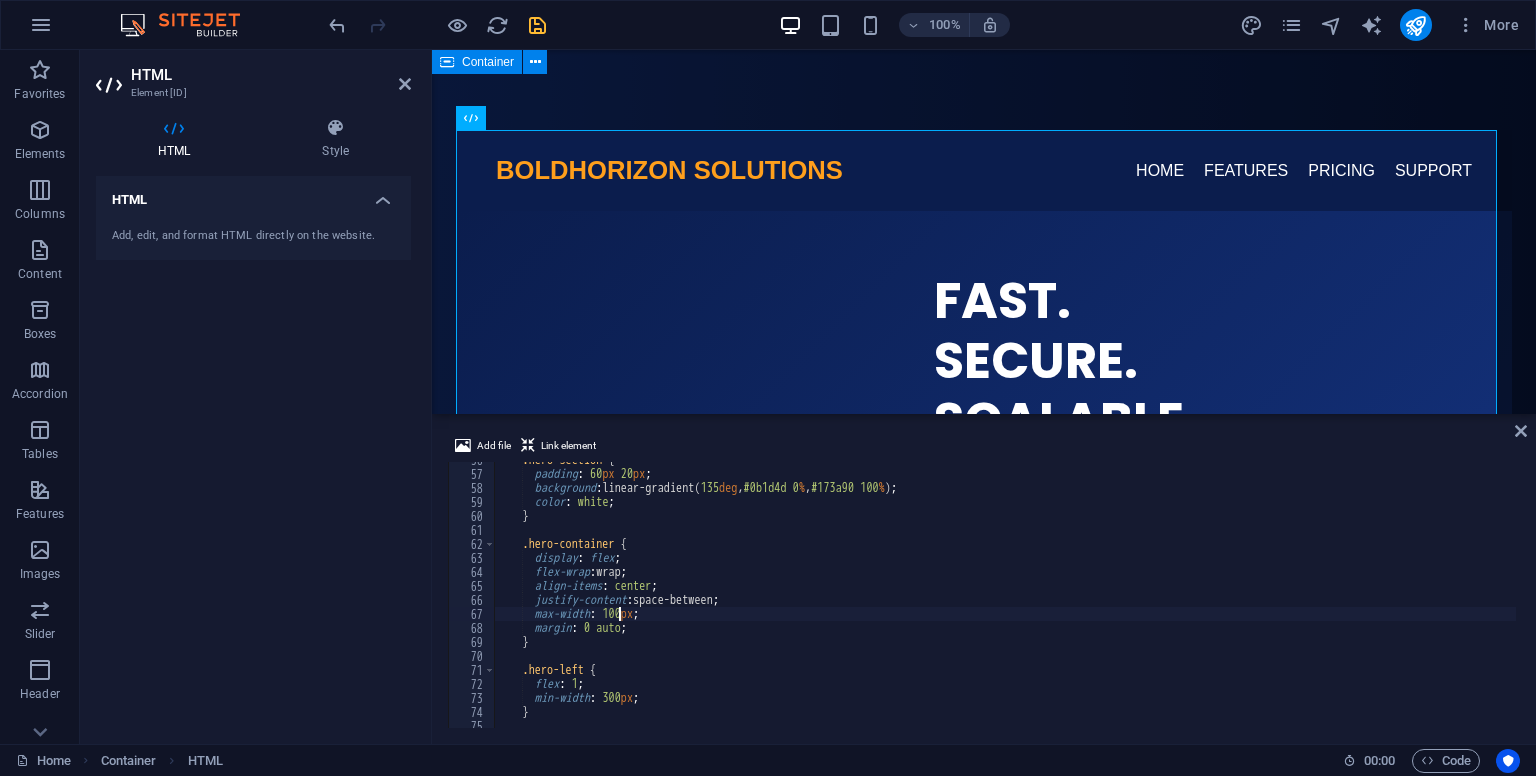 type on "max-width: 1800px;" 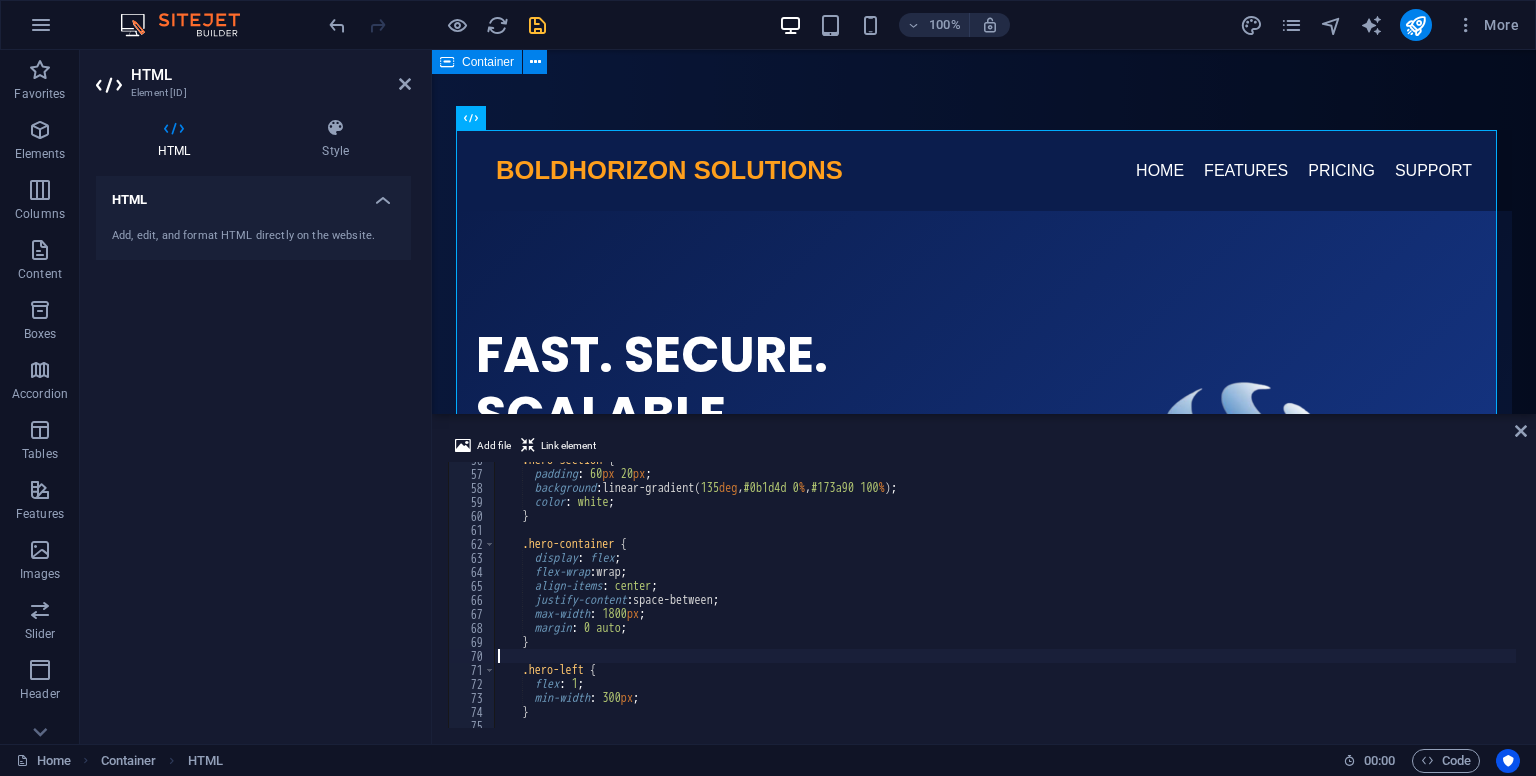 click on ".hero-section   {         padding :   60 px   20 px ;         background :  linear-gradient( 135 deg ,  #0b1d4d   0 % ,  #173a90   100 % ) ;         color :   white ;      }      .hero-container   {         display :   flex ;         flex-wrap :  wrap ;         align-items :   center ;         justify-content :  space-between ;         max-width :   1800 px ;         margin :   0   auto ;      }      .hero-left   {         flex :   1 ;         min-width :   300 px ;      }" at bounding box center [1054, 598] 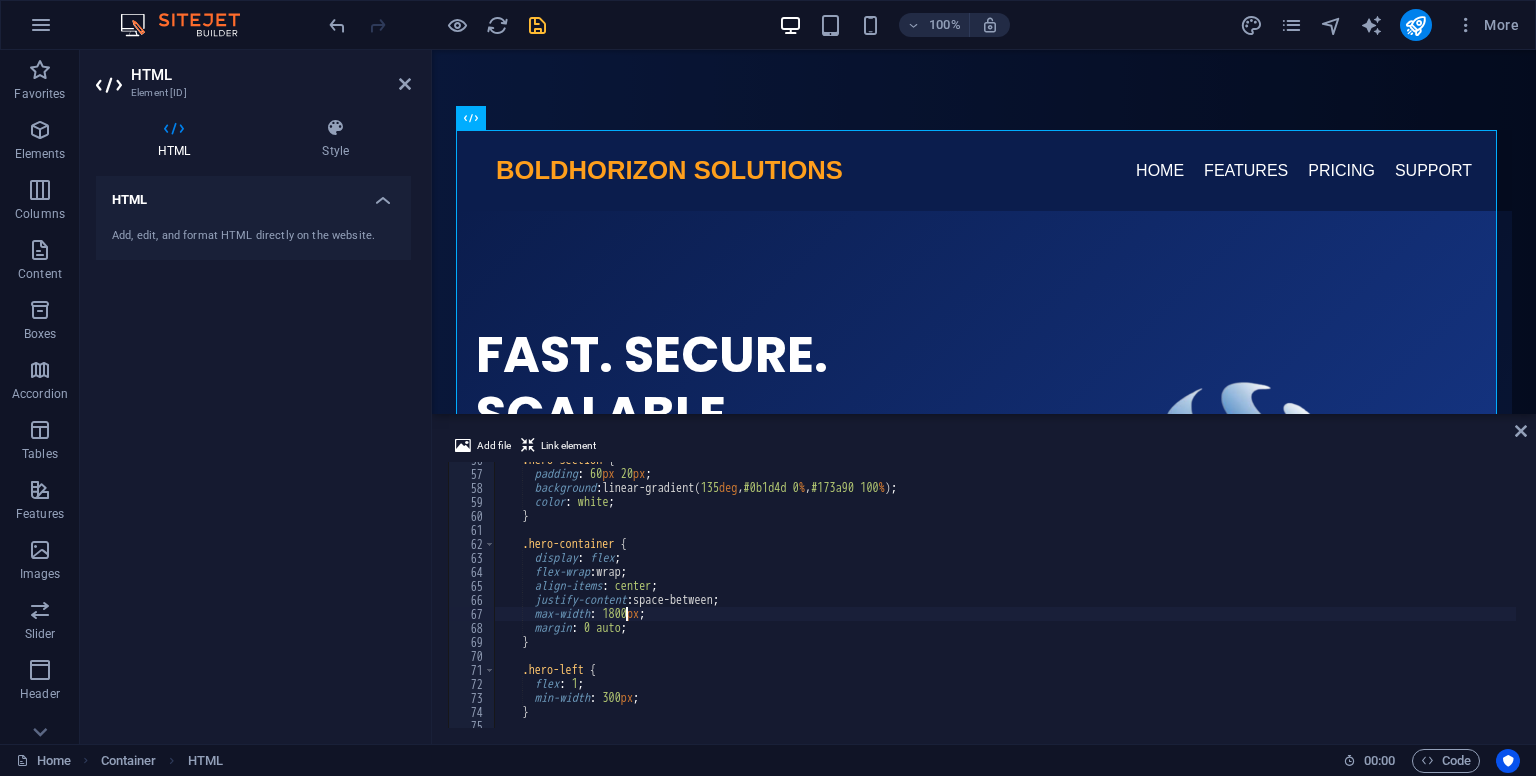 click on ".hero-section   {         padding :   60 px   20 px ;         background :  linear-gradient( 135 deg ,  #0b1d4d   0 % ,  #173a90   100 % ) ;         color :   white ;      }      .hero-container   {         display :   flex ;         flex-wrap :  wrap ;         align-items :   center ;         justify-content :  space-between ;         max-width :   1800 px ;         margin :   0   auto ;      }      .hero-left   {         flex :   1 ;         min-width :   300 px ;      }" at bounding box center [1054, 598] 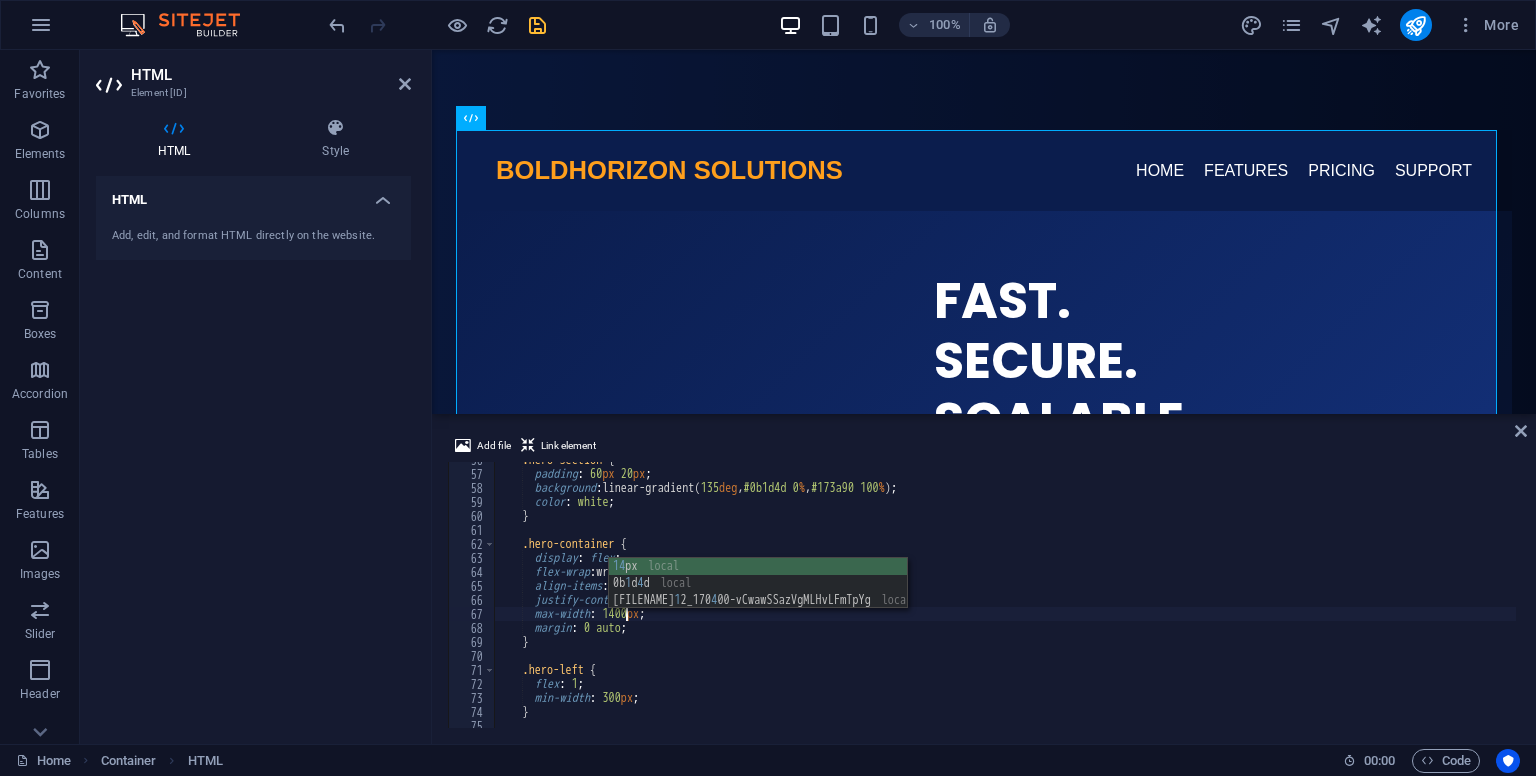 scroll, scrollTop: 0, scrollLeft: 10, axis: horizontal 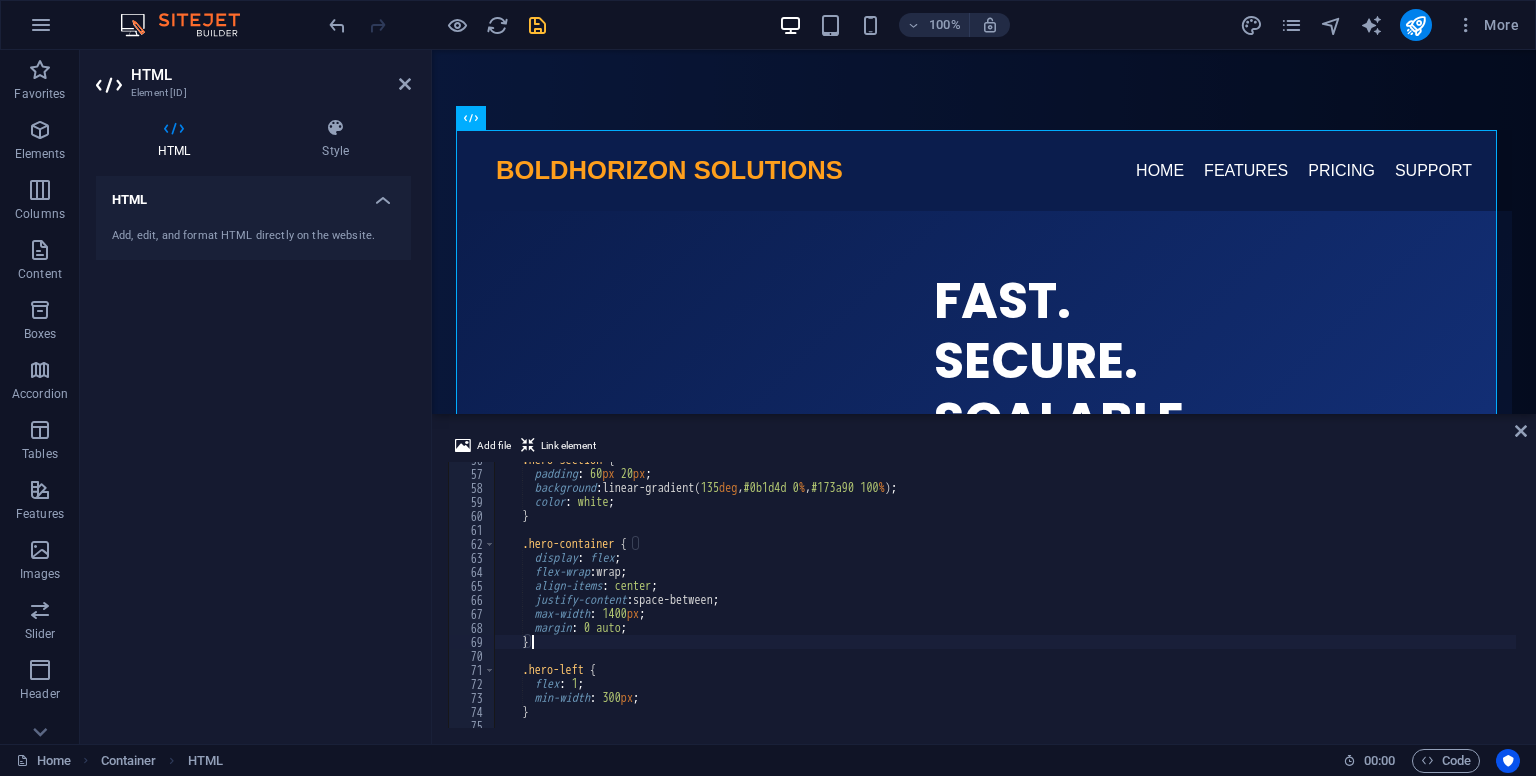 click on ".hero-section   {         padding :   60 px   20 px ;         background :  linear-gradient( 135 deg ,  #0b1d4d   0 % ,  #173a90   100 % ) ;         color :   white ;      }      .hero-container   {         display :   flex ;         flex-wrap :  wrap ;         align-items :   center ;         justify-content :  space-between ;         max-width :   1400 px ;         margin :   0   auto ;      }      .hero-left   {         flex :   1 ;         min-width :   300 px ;      }" at bounding box center [1054, 598] 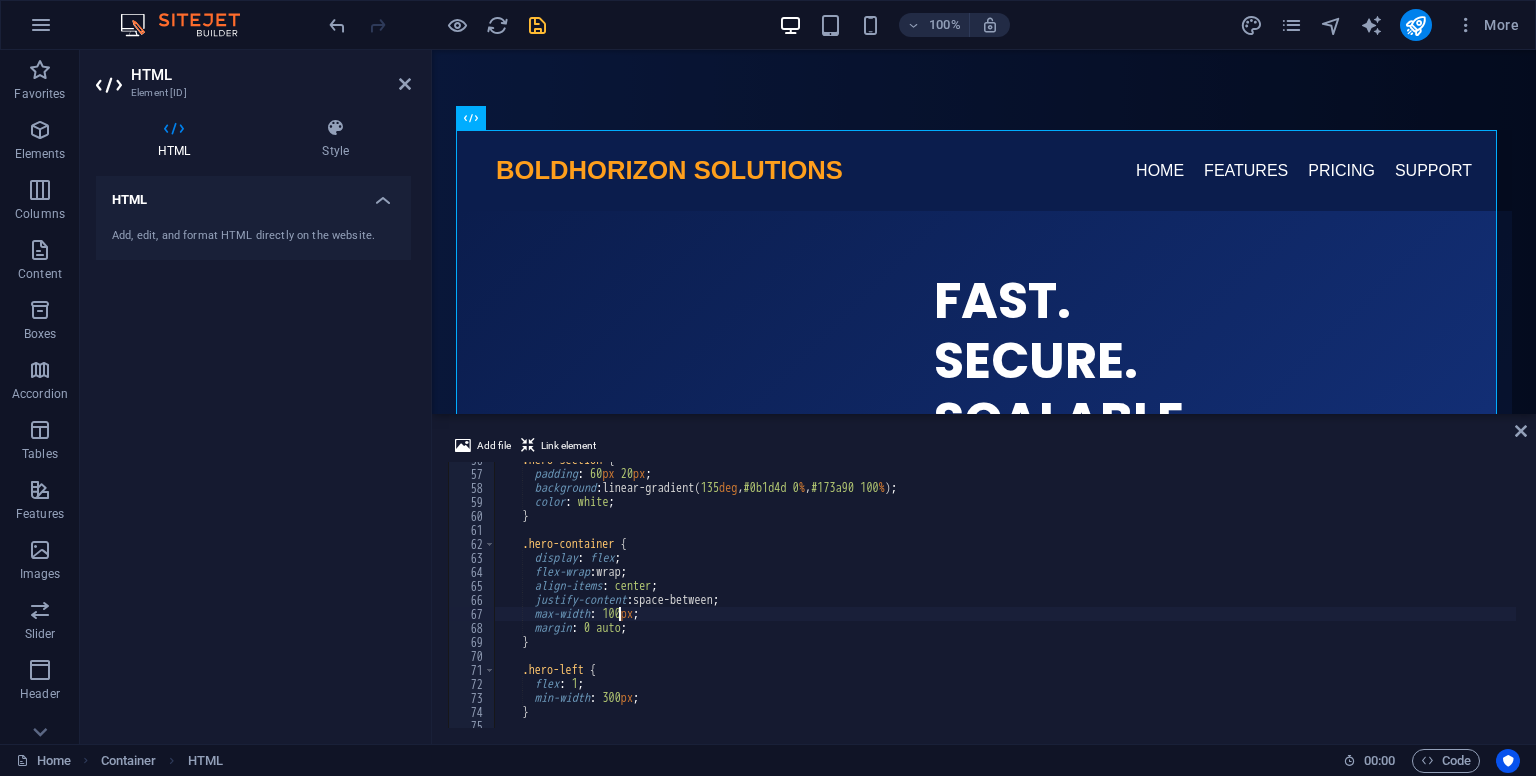 scroll, scrollTop: 0, scrollLeft: 10, axis: horizontal 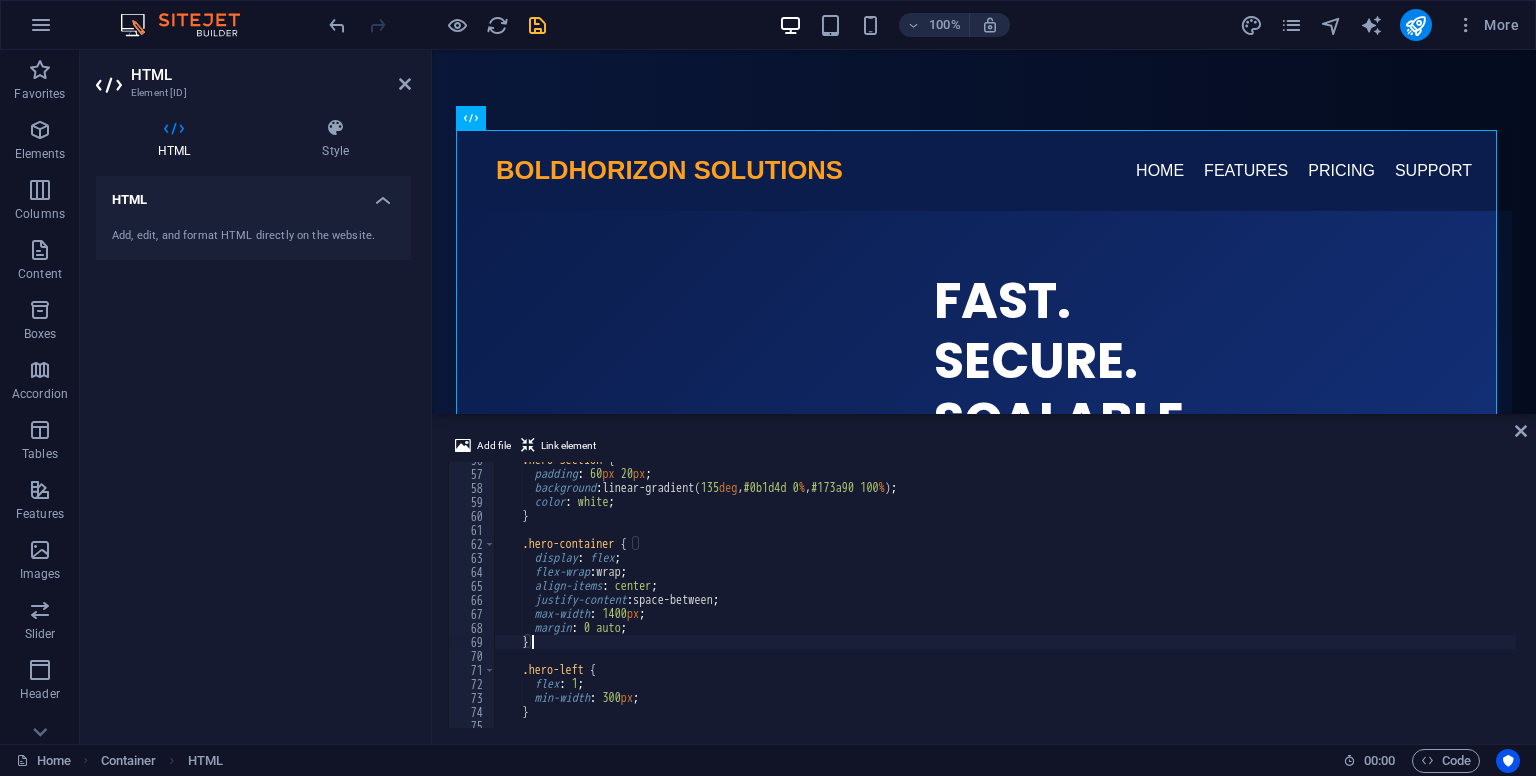 click on ".hero-section   {         padding :   60 px   20 px ;         background :  linear-gradient( 135 deg ,  #0b1d4d   0 % ,  #173a90   100 % ) ;         color :   white ;      }      .hero-container   {         display :   flex ;         flex-wrap :  wrap ;         align-items :   center ;         justify-content :  space-between ;         max-width :   1400 px ;         margin :   0   auto ;      }      .hero-left   {         flex :   1 ;         min-width :   300 px ;      }" at bounding box center (1054, 598) 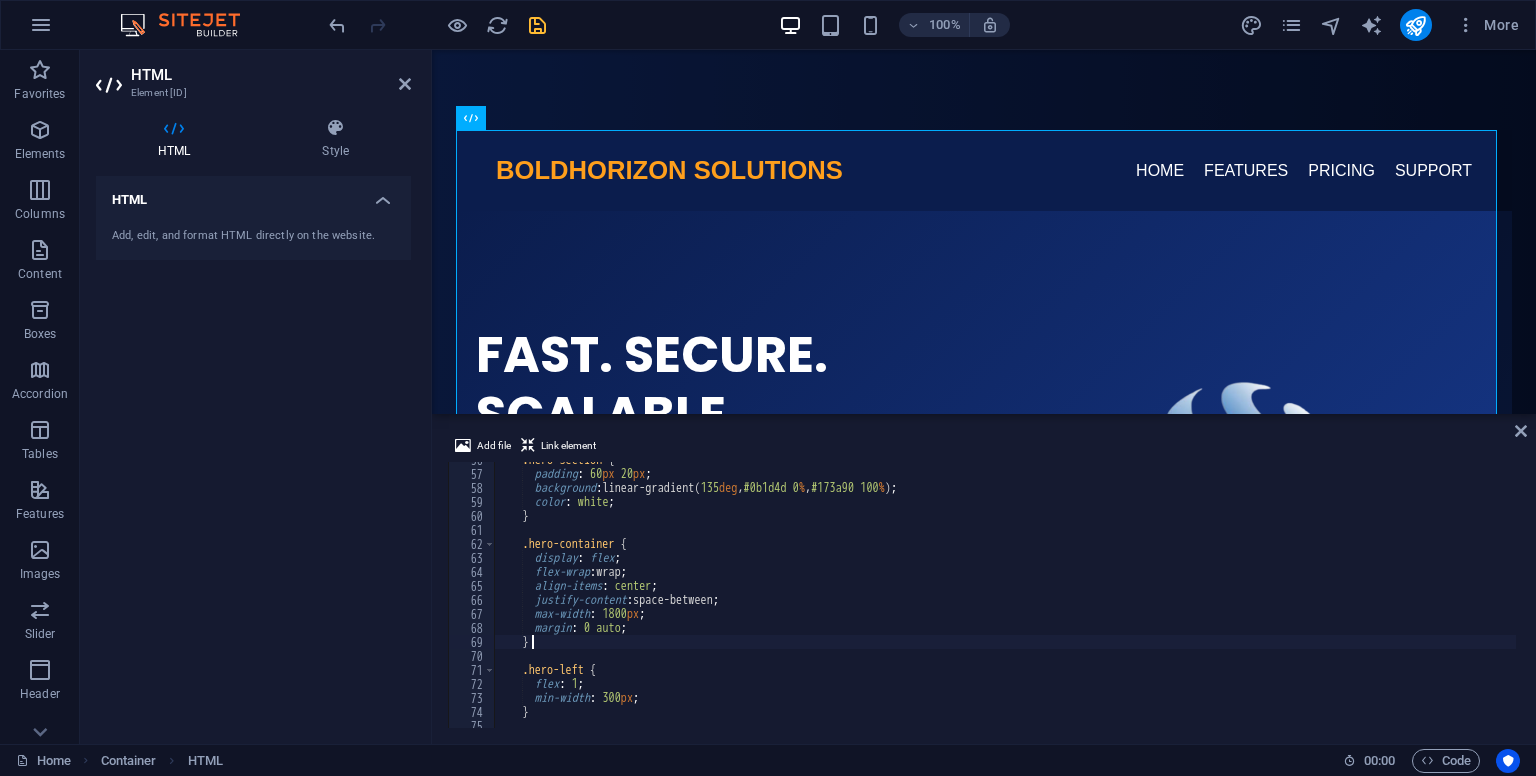 click on ".hero-section   {         padding :   60 px   20 px ;         background :  linear-gradient( 135 deg ,  #0b1d4d   0 % ,  #173a90   100 % ) ;         color :   white ;      }      .hero-container   {         display :   flex ;         flex-wrap :  wrap ;         align-items :   center ;         justify-content :  space-between ;         max-width :   1800 px ;         margin :   0   auto ;      }      .hero-left   {         flex :   1 ;         min-width :   300 px ;      }" at bounding box center [1054, 598] 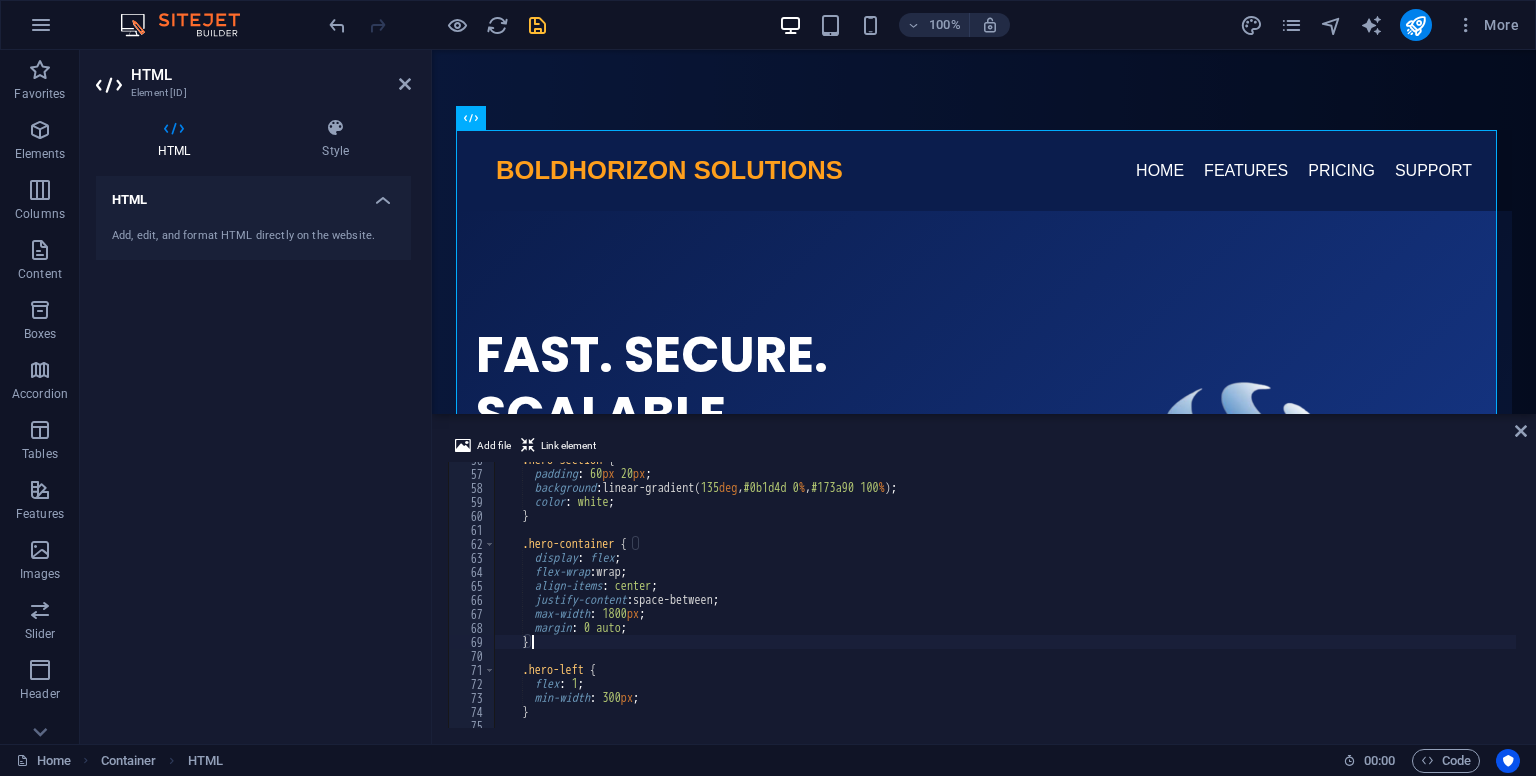 type on "}" 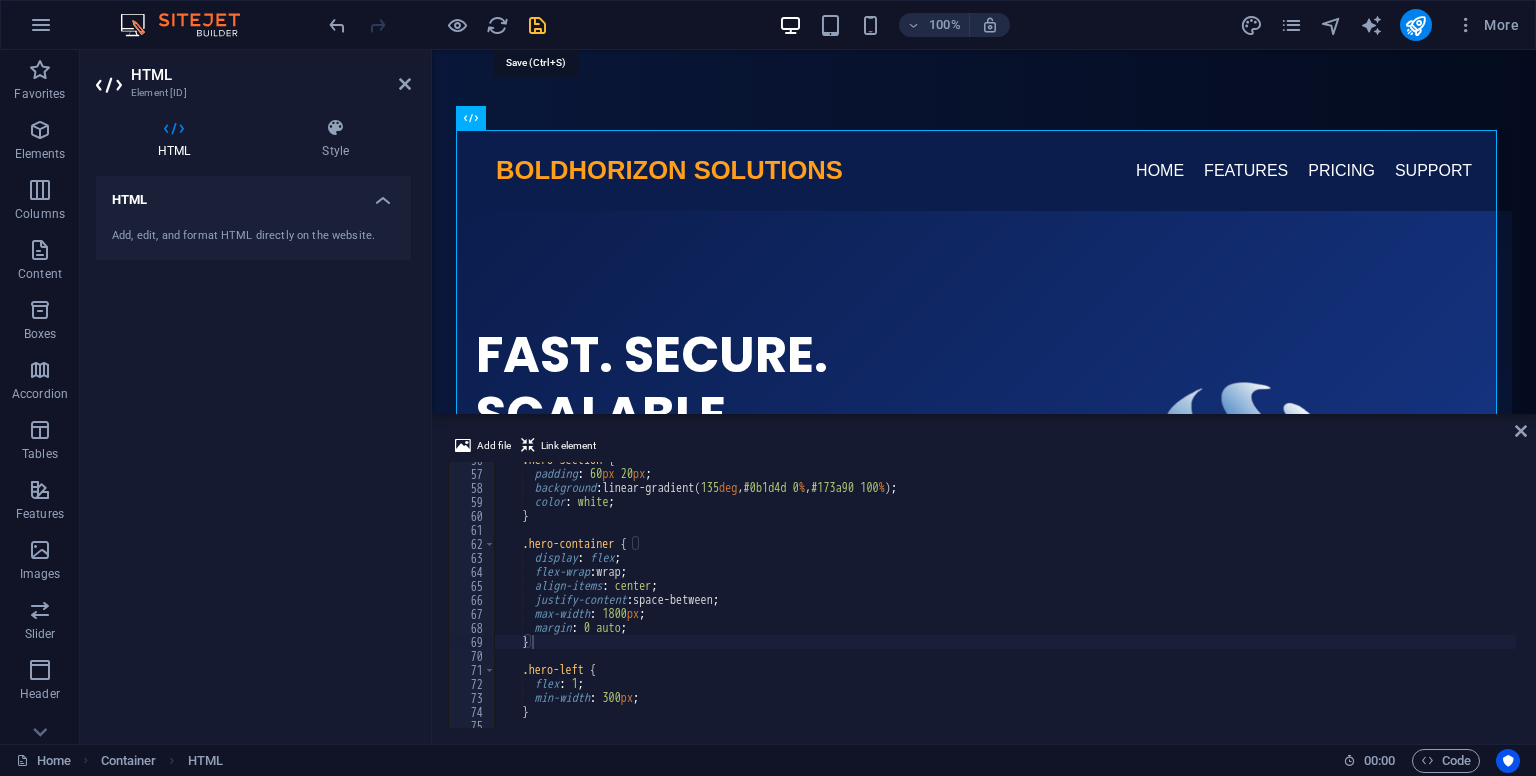 click at bounding box center [537, 25] 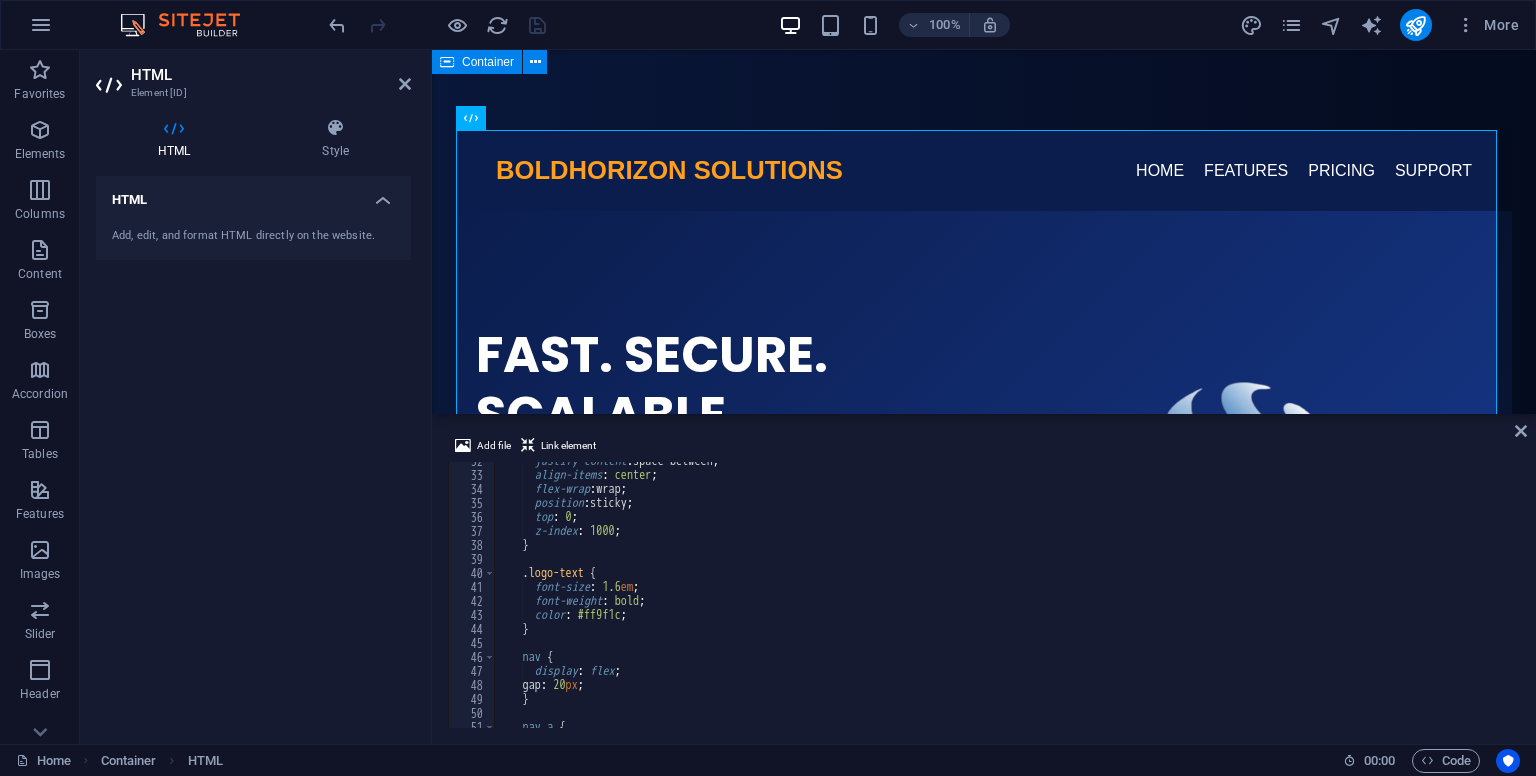 scroll, scrollTop: 442, scrollLeft: 0, axis: vertical 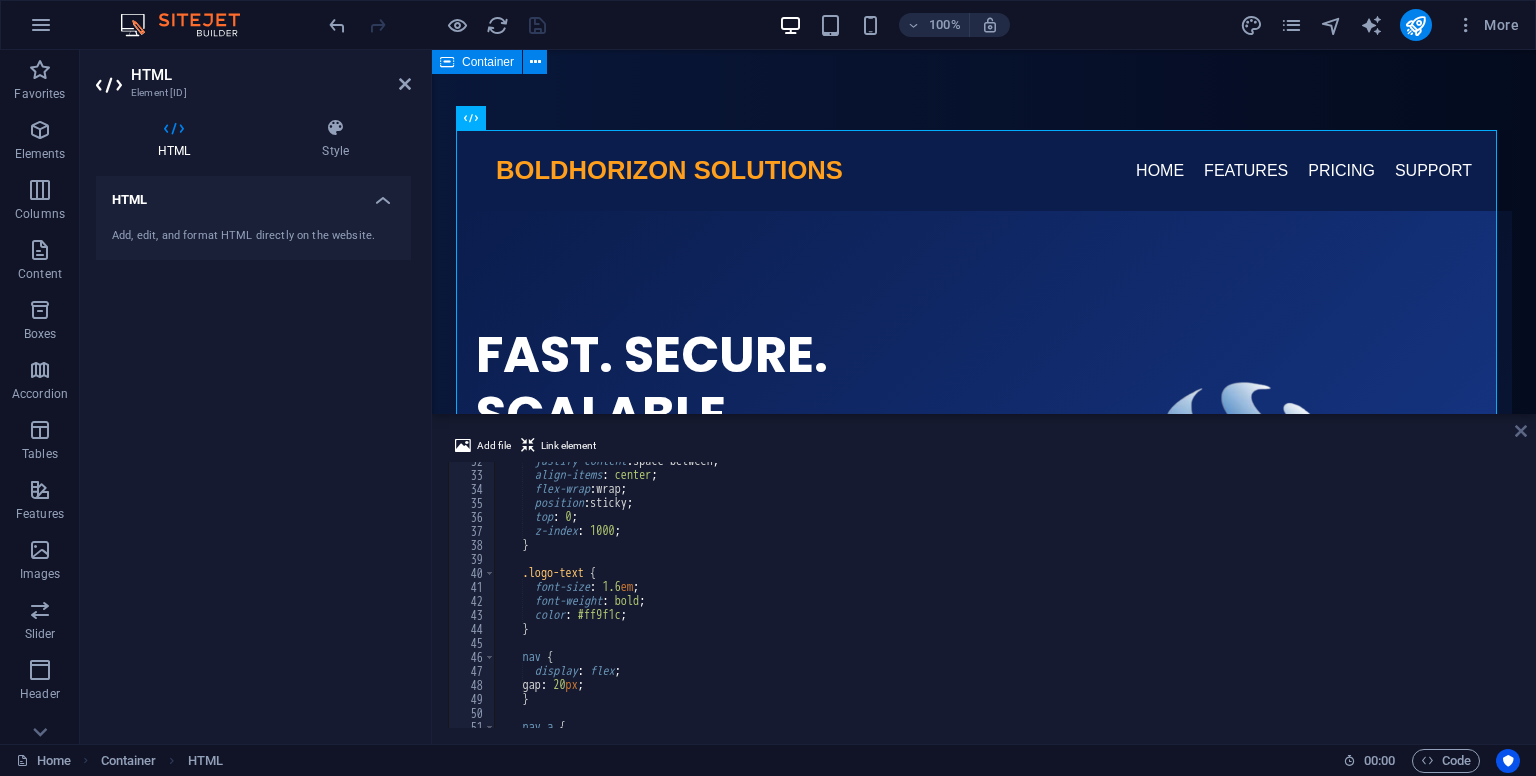 click at bounding box center [1521, 431] 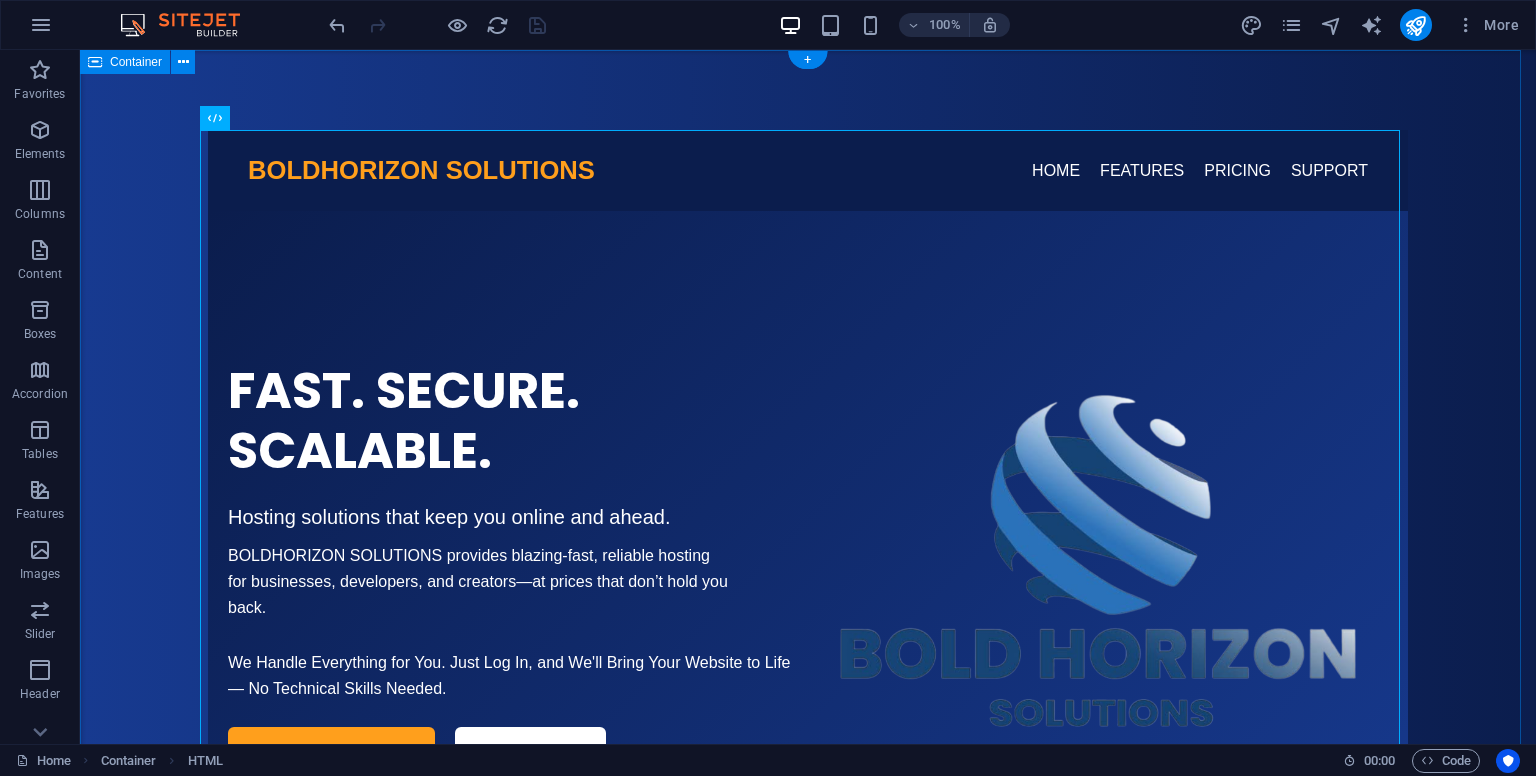 click on "BOLDHORIZON Solution
BOLDHORIZON SOLUTIONS
HOME
FEATURES
PRICING
SUPPORT
FAST. SECURE. SCALABLE.
Hosting solutions that keep you online and ahead.
BOLDHORIZON SOLUTIONS provides blazing-fast, reliable hosting for businesses, developers, and creators—at prices that don’t hold you back.
We Handle Everything for You. Just Log In, and We'll Bring Your Website to Life — No Technical Skills Needed.
GET STARTED NOW
VIEW PLANS" at bounding box center [808, 530] 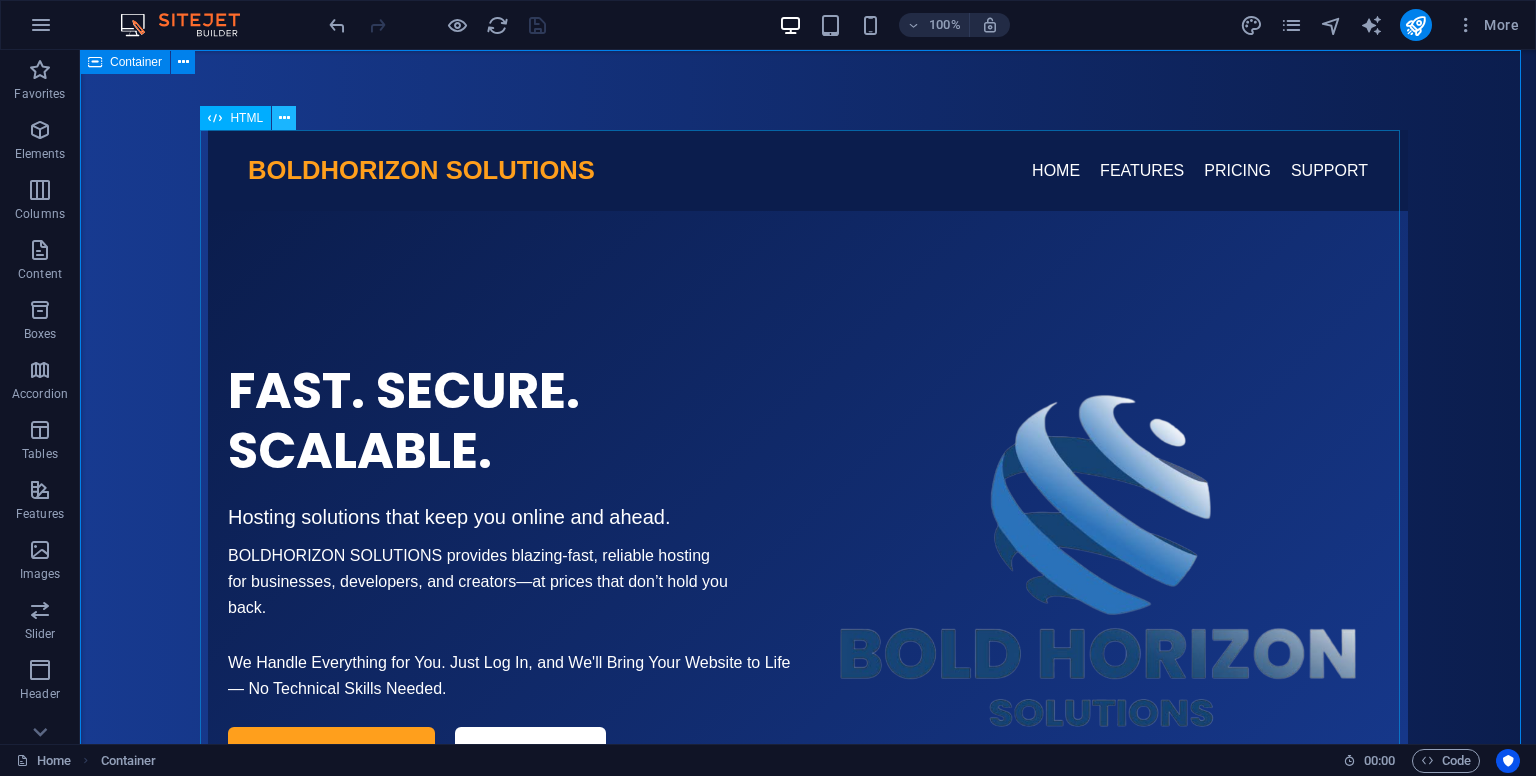 click at bounding box center (284, 118) 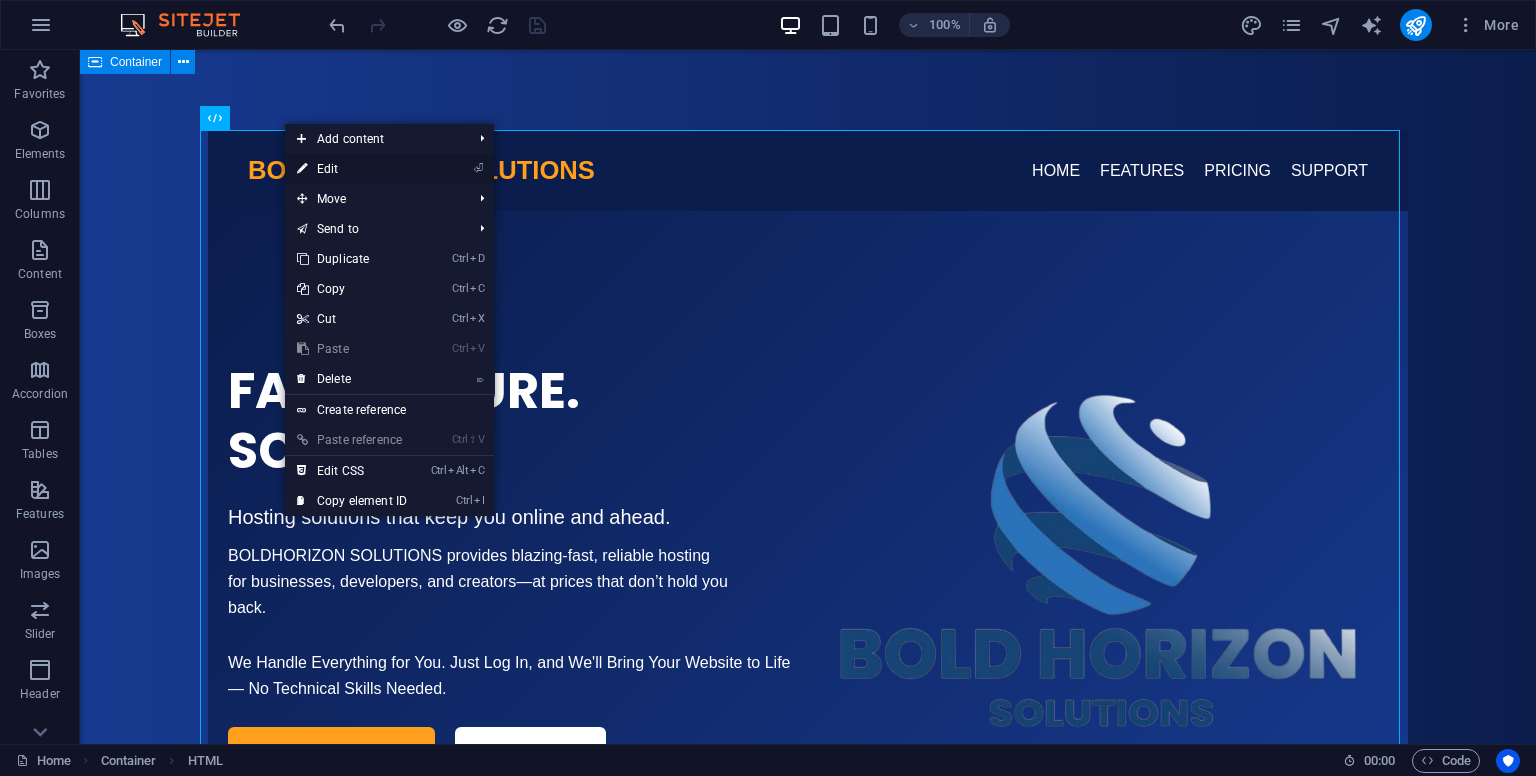 click on "⏎  Edit" at bounding box center [352, 169] 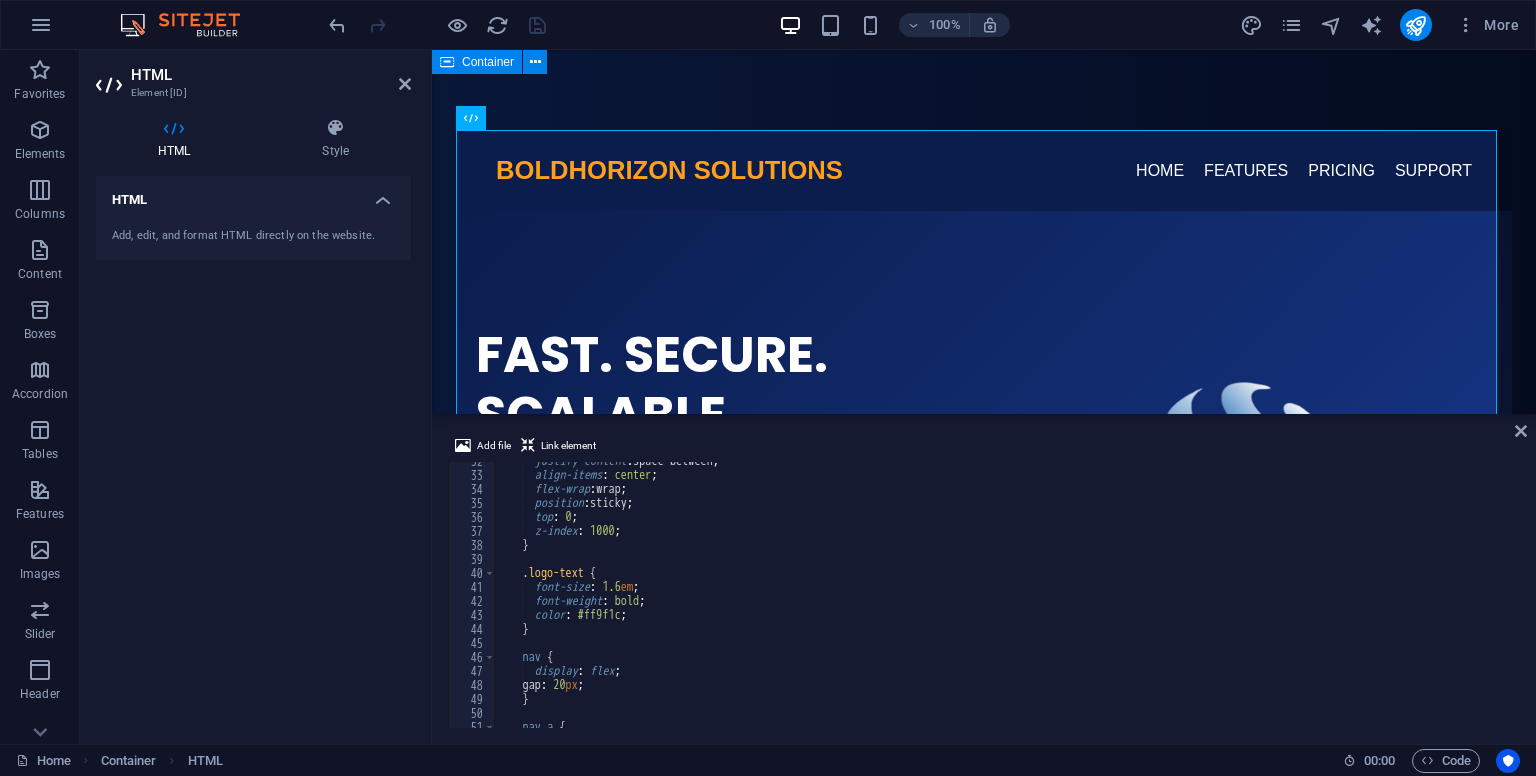 drag, startPoint x: 1521, startPoint y: 482, endPoint x: 1521, endPoint y: 469, distance: 13 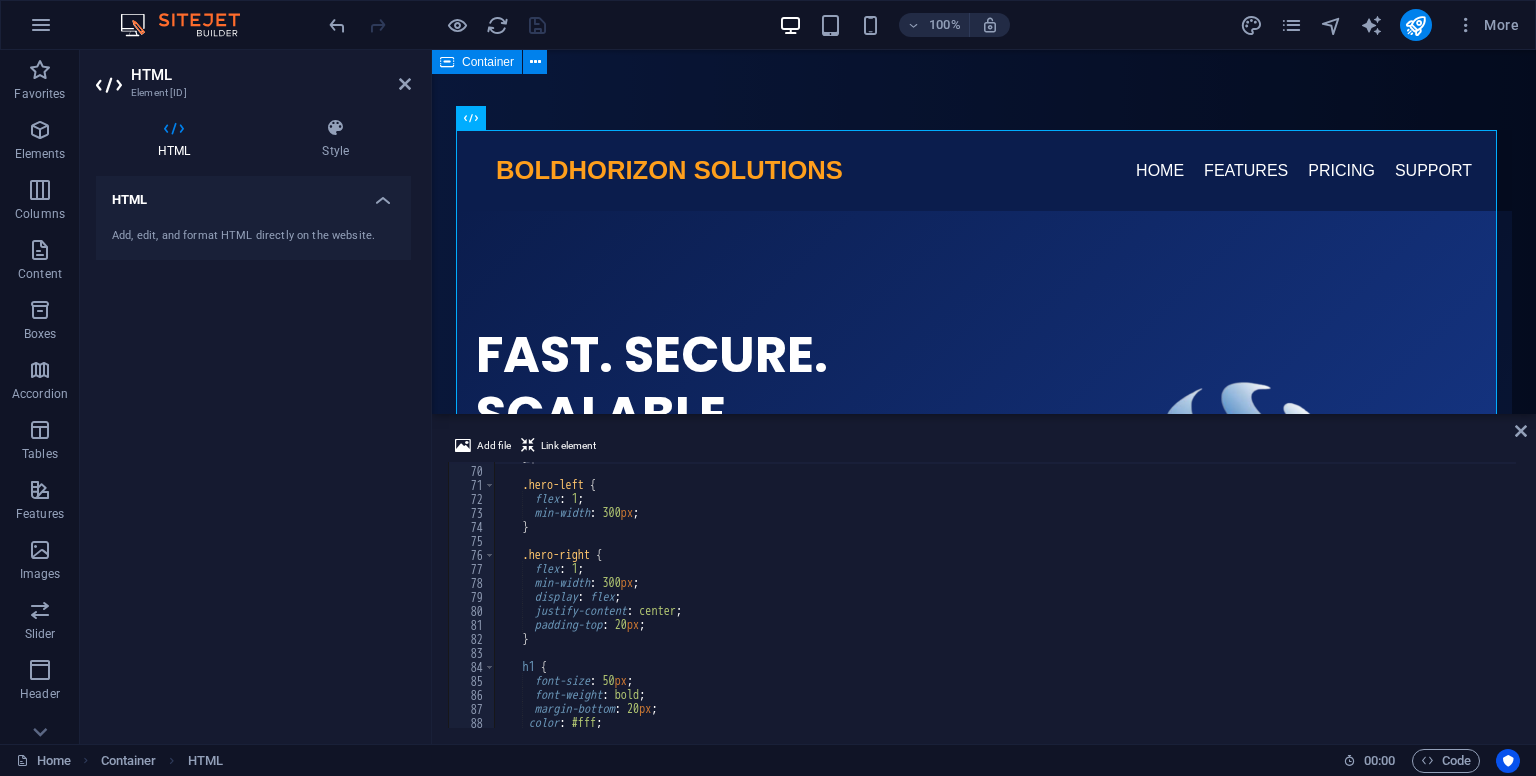 scroll, scrollTop: 964, scrollLeft: 0, axis: vertical 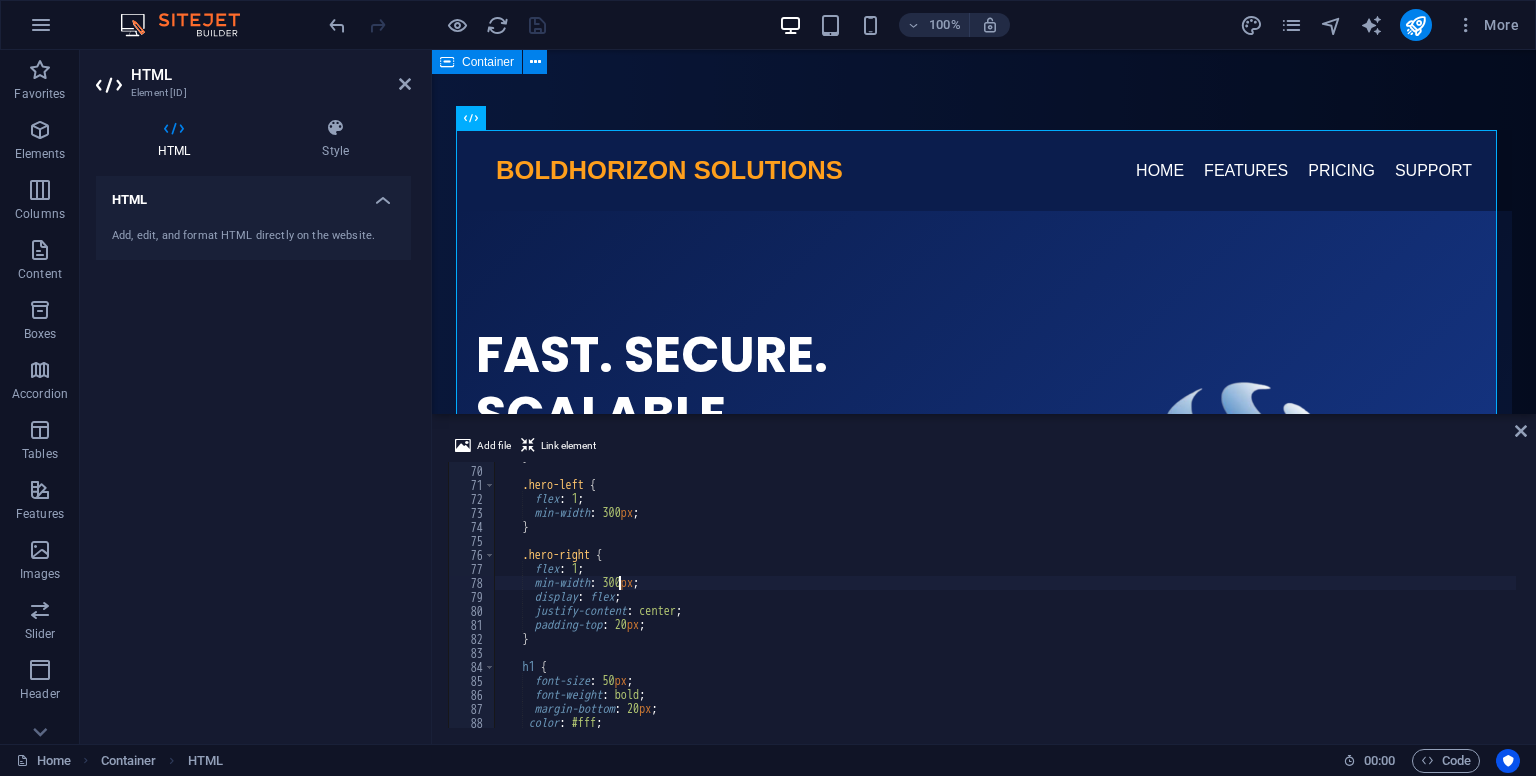 click on "}      .hero-left   {         flex :   1 ;         min-width :   300 px ;      }      .hero-right   {         flex :   1 ;         min-width :   300 px ;         display :   flex ;         justify-content :   center ;         padding-top :   20 px ;      }      h1   {         font-size :   50 px ;         font-weight :   bold ;         margin-bottom :   20 px ;        color :   #fff ;" at bounding box center (1054, 595) 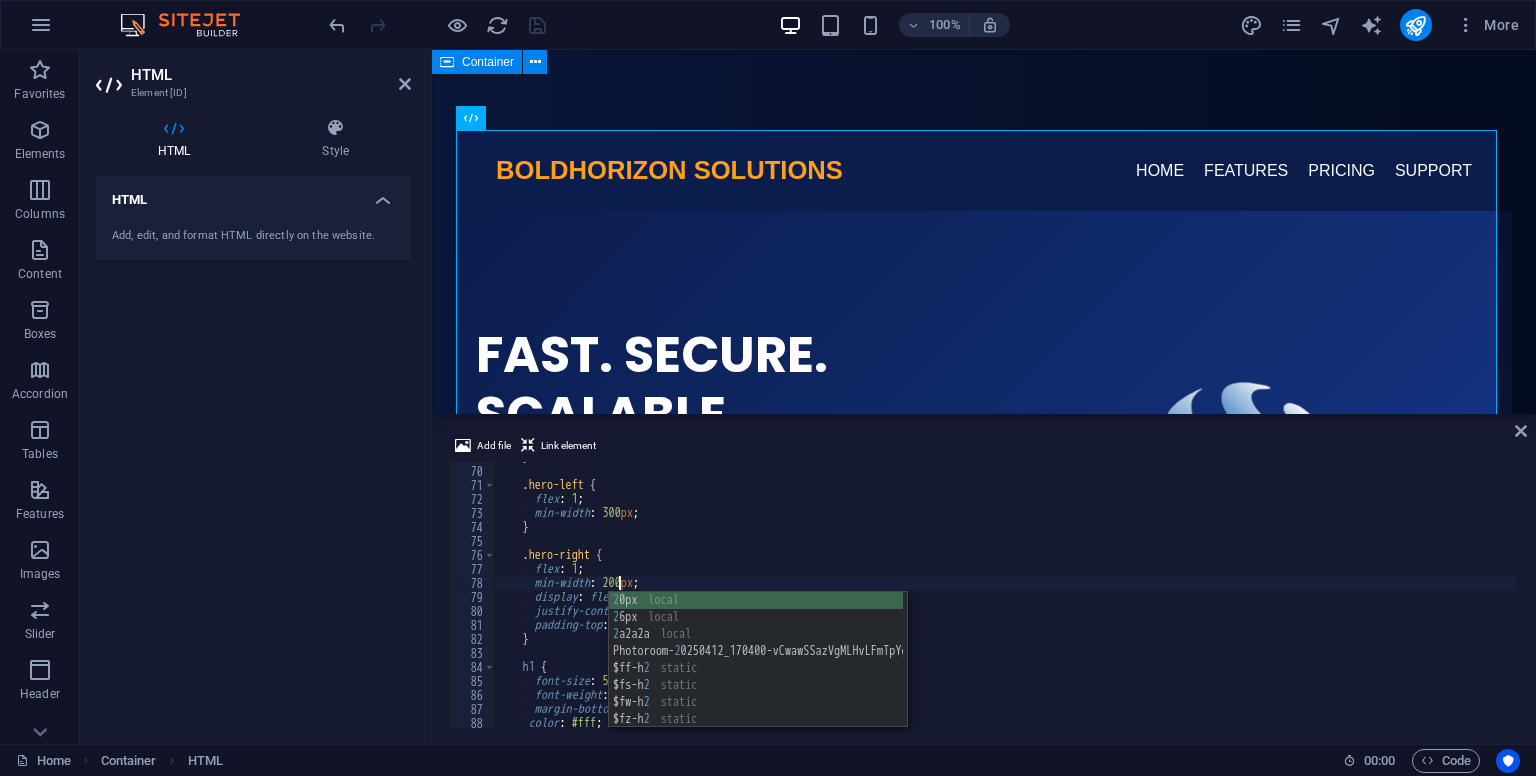 scroll, scrollTop: 0, scrollLeft: 10, axis: horizontal 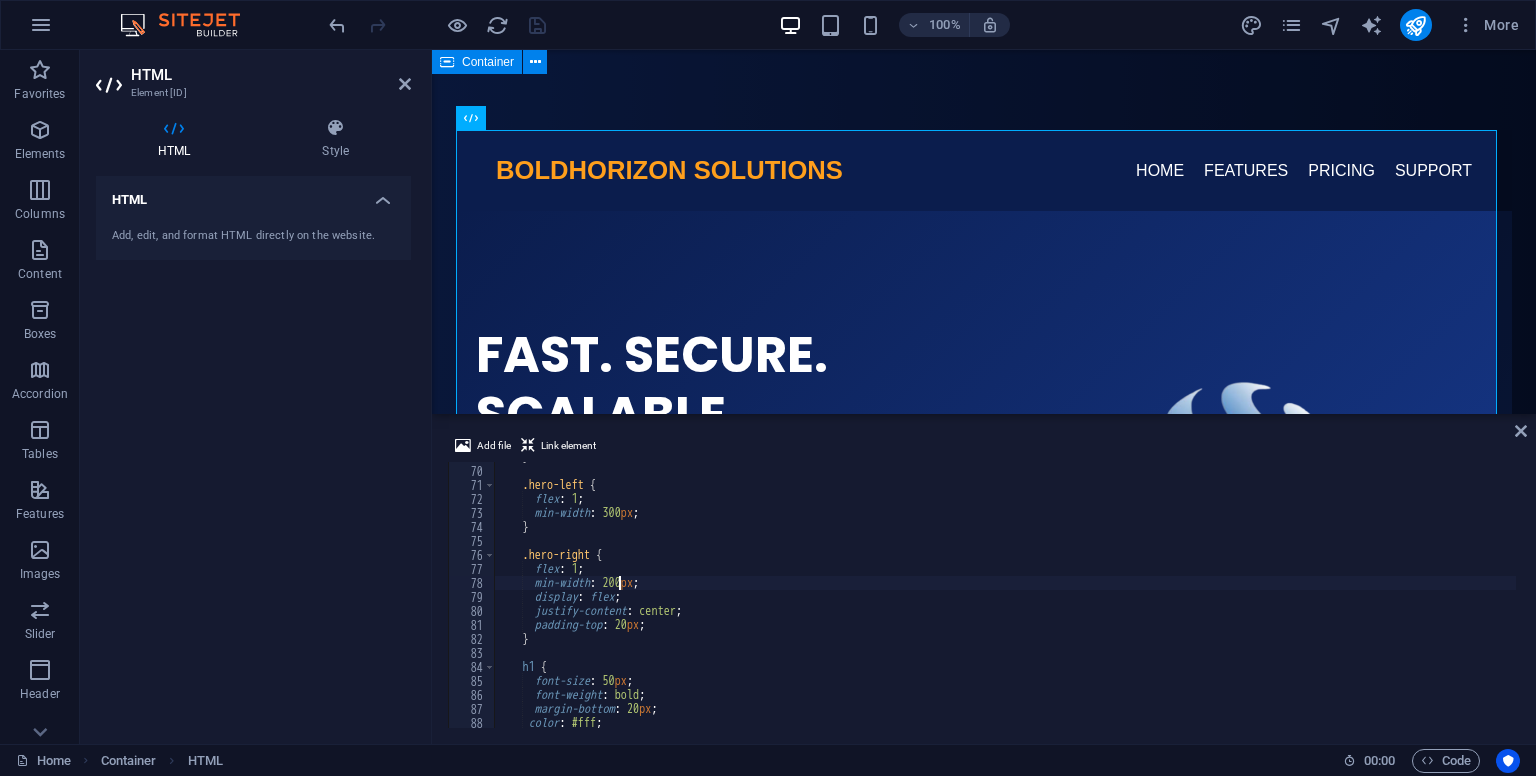 click on "}      .hero-left   {         flex :   1 ;         min-width :   300 px ;      }      .hero-right   {         flex :   1 ;         min-width :   300 px ;         display :   flex ;         justify-content :   center ;         padding-top :   20 px ;      }      h1   {         font-size :   50 px ;         font-weight :   bold ;         margin-bottom :   20 px ;        color :   #fff ;" at bounding box center (1054, 595) 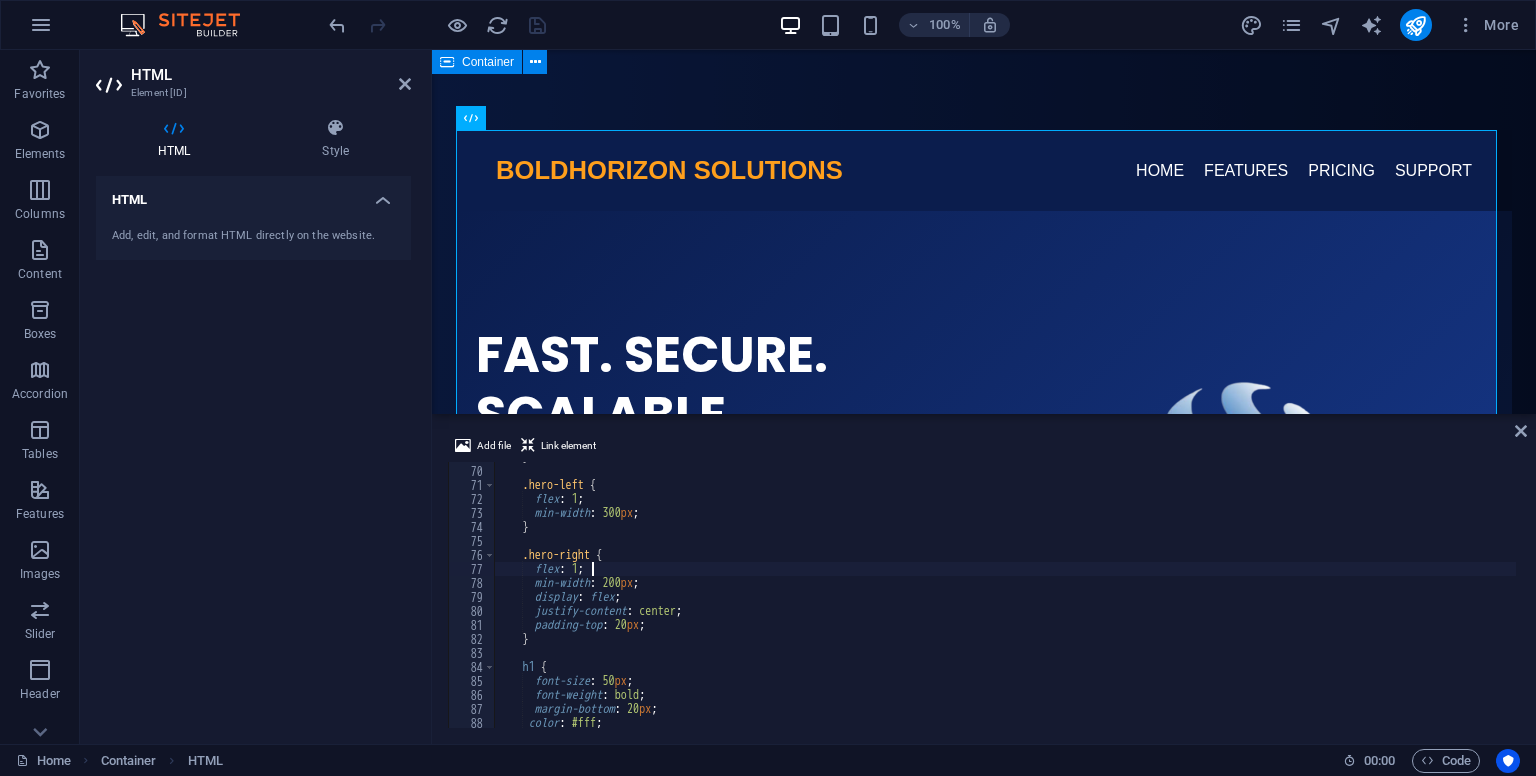 scroll, scrollTop: 0, scrollLeft: 6, axis: horizontal 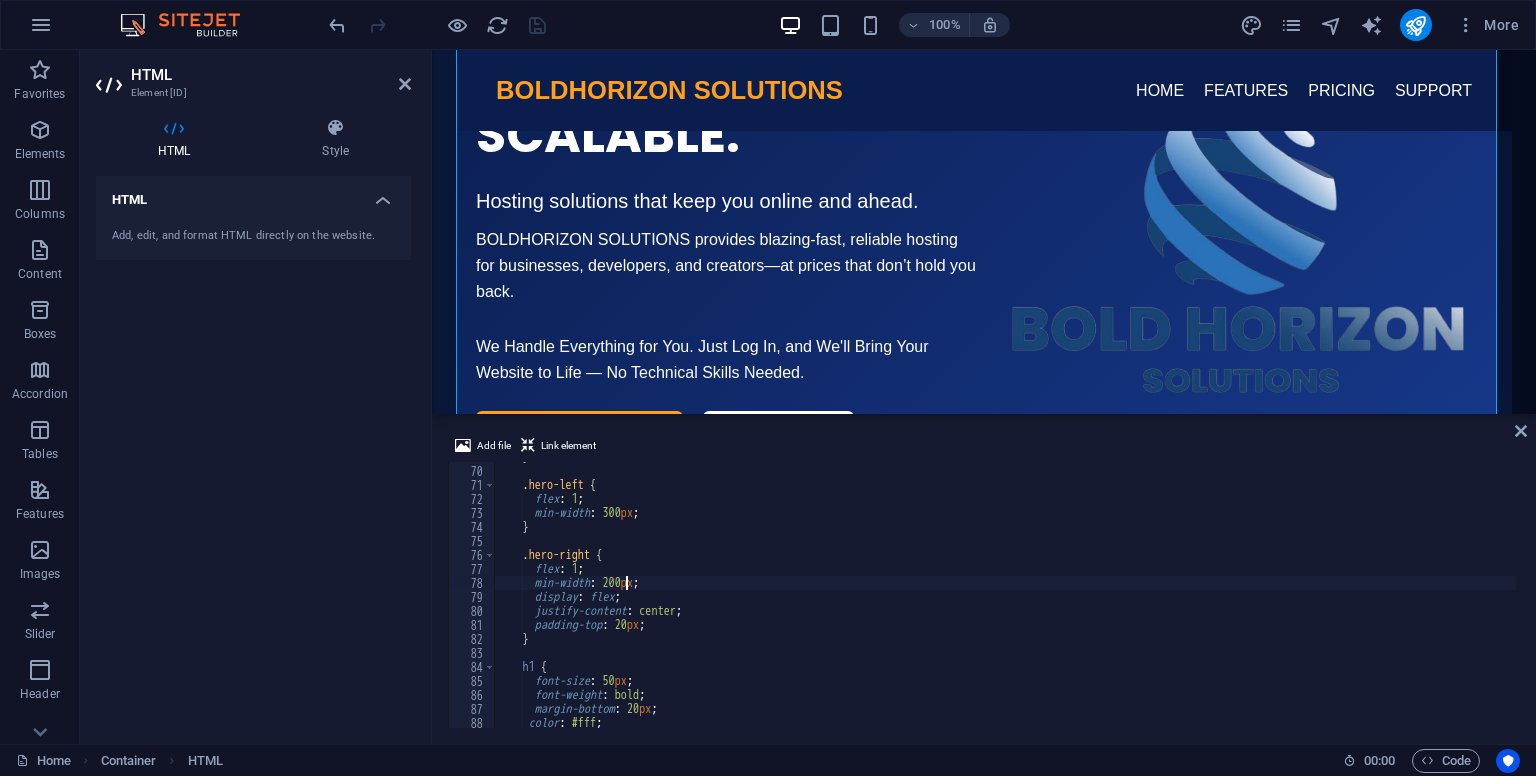 click on "}      .hero-left   {         flex :   1 ;         min-width :   300 px ;      }      .hero-right   {         flex :   1 ;         min-width :   300 px ;         display :   flex ;         justify-content :   center ;         padding-top :   20 px ;      }      h1   {         font-size :   50 px ;         font-weight :   bold ;         margin-bottom :   20 px ;        color :   #fff ;" at bounding box center [1054, 595] 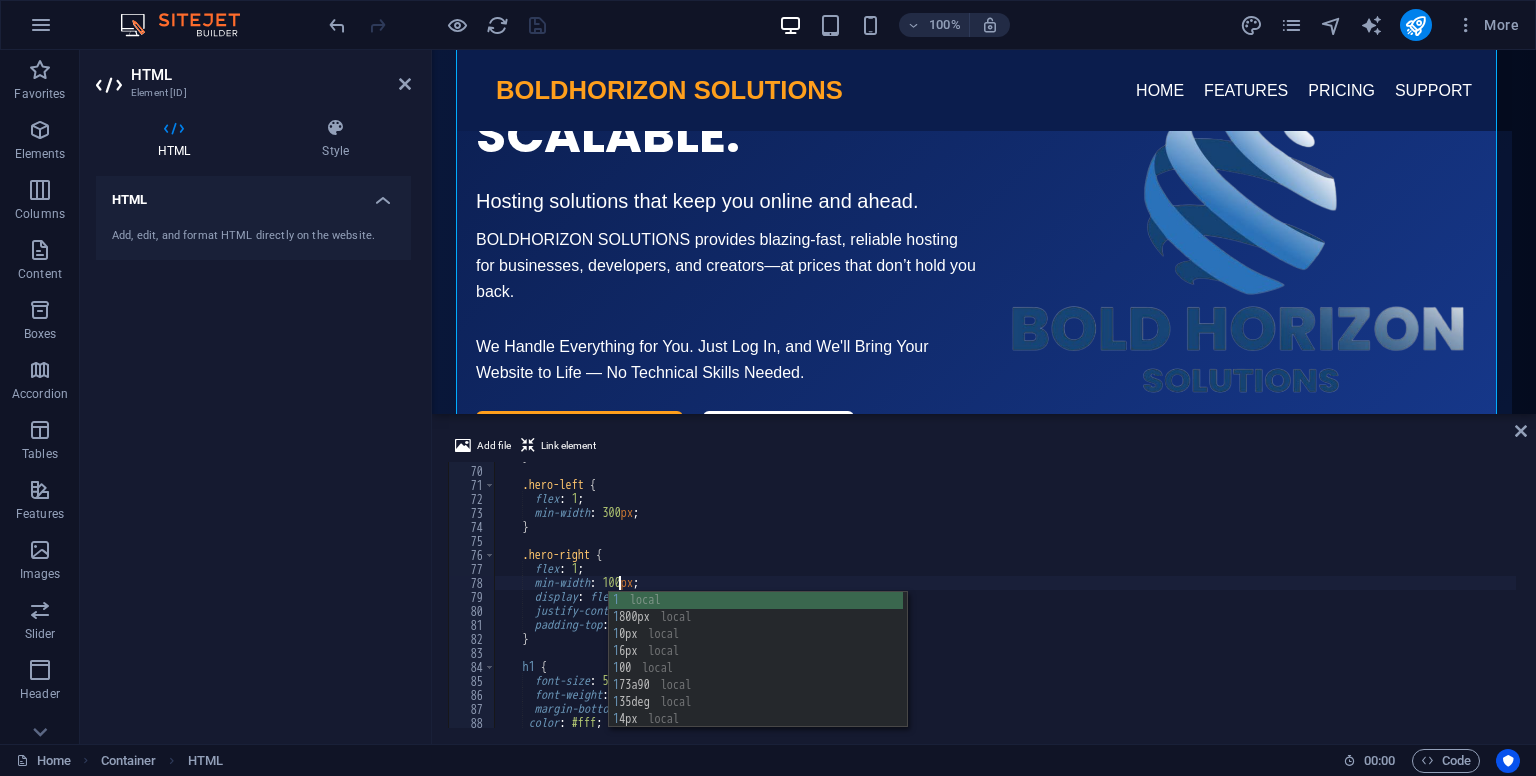 scroll, scrollTop: 0, scrollLeft: 10, axis: horizontal 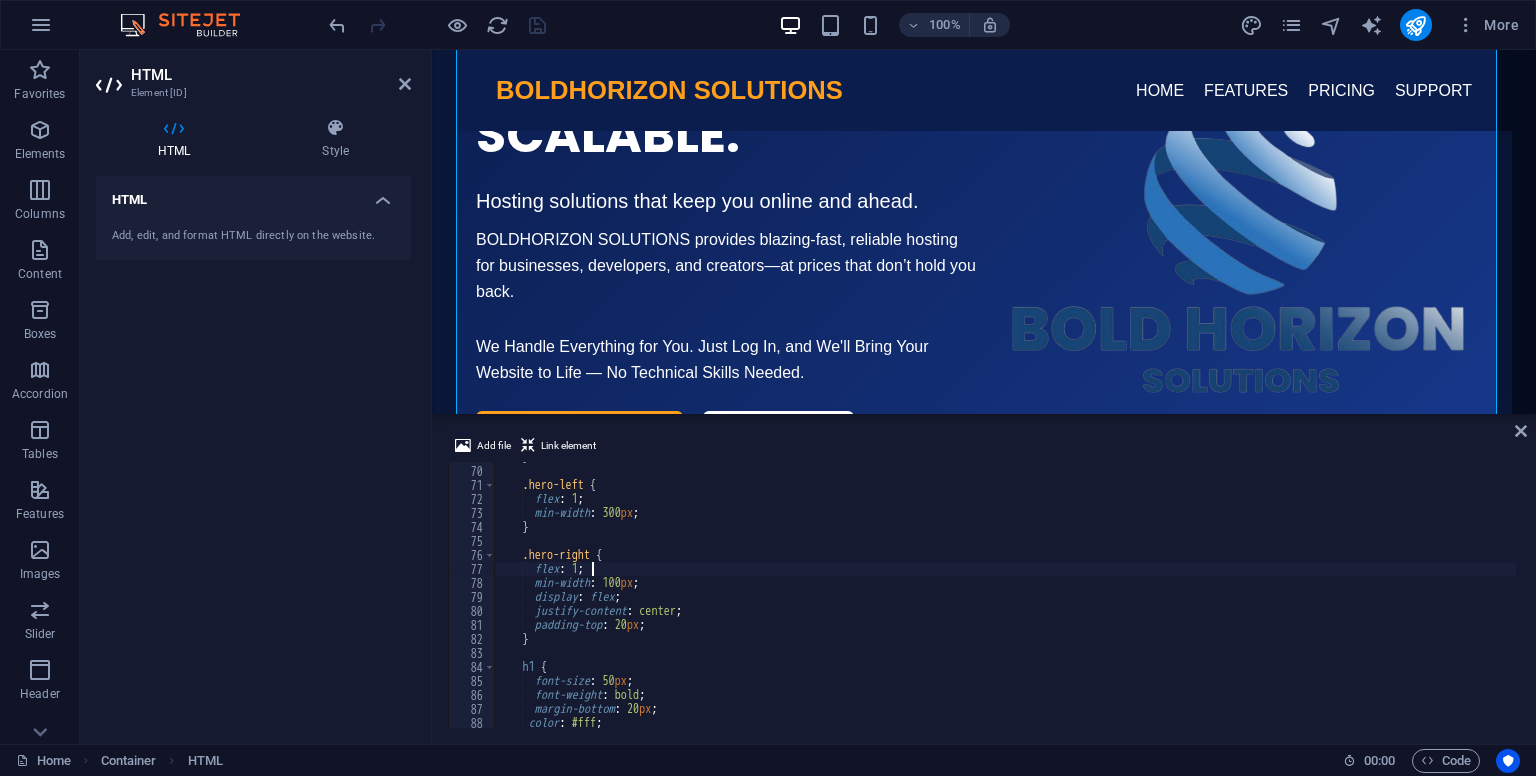 click on "}      .hero-left   {         flex :   1 ;         min-width :   300 px ;      }      .hero-right   {         flex :   1 ;         min-width :   100 px ;         display :   flex ;         justify-content :   center ;         padding-top :   20 px ;      }      h1   {         font-size :   50 px ;         font-weight :   bold ;         margin-bottom :   20 px ;        color :   #fff ;" at bounding box center [1054, 595] 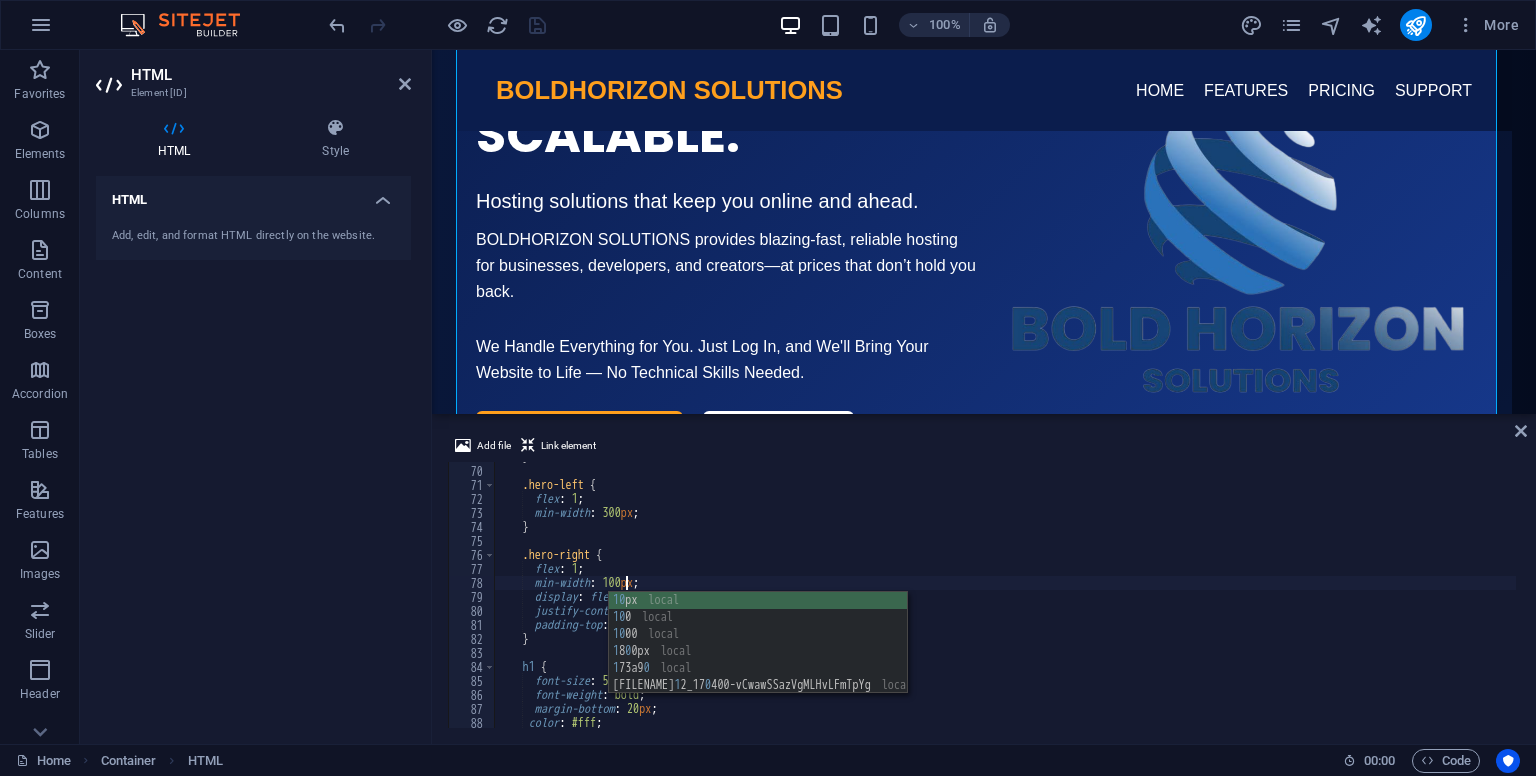 scroll, scrollTop: 0, scrollLeft: 10, axis: horizontal 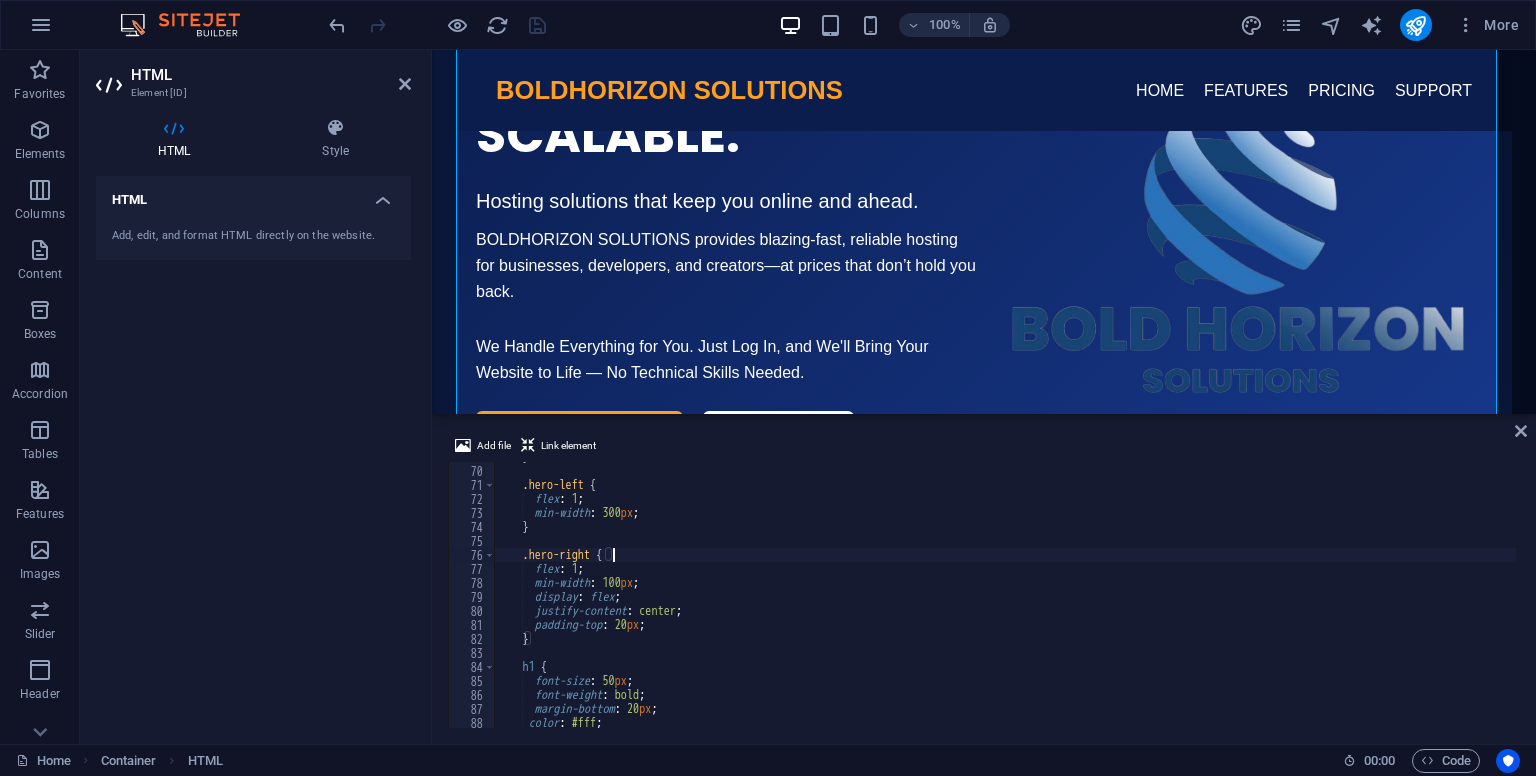 click on "}      .hero-left   {         flex :   1 ;         min-width :   300 px ;      }      .hero-right   {         flex :   1 ;         min-width :   100 px ;         display :   flex ;         justify-content :   center ;         padding-top :   20 px ;      }      h1   {         font-size :   50 px ;         font-weight :   bold ;         margin-bottom :   20 px ;        color :   #fff ;" at bounding box center (1054, 595) 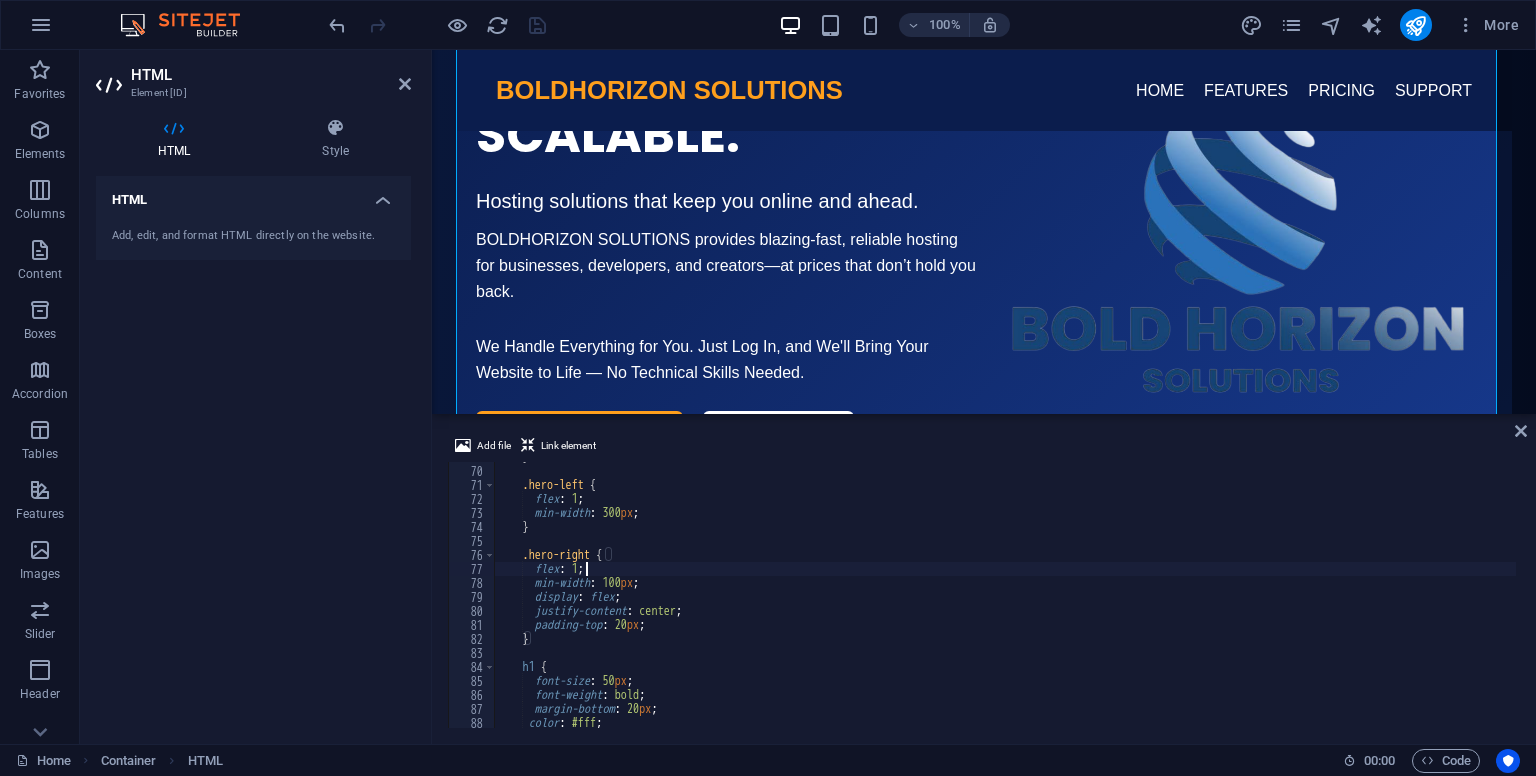 click on "}      .hero-left   {         flex :   1 ;         min-width :   300 px ;      }      .hero-right   {         flex :   1 ;         min-width :   100 px ;         display :   flex ;         justify-content :   center ;         padding-top :   20 px ;      }      h1   {         font-size :   50 px ;         font-weight :   bold ;         margin-bottom :   20 px ;        color :   #fff ;" at bounding box center (1054, 595) 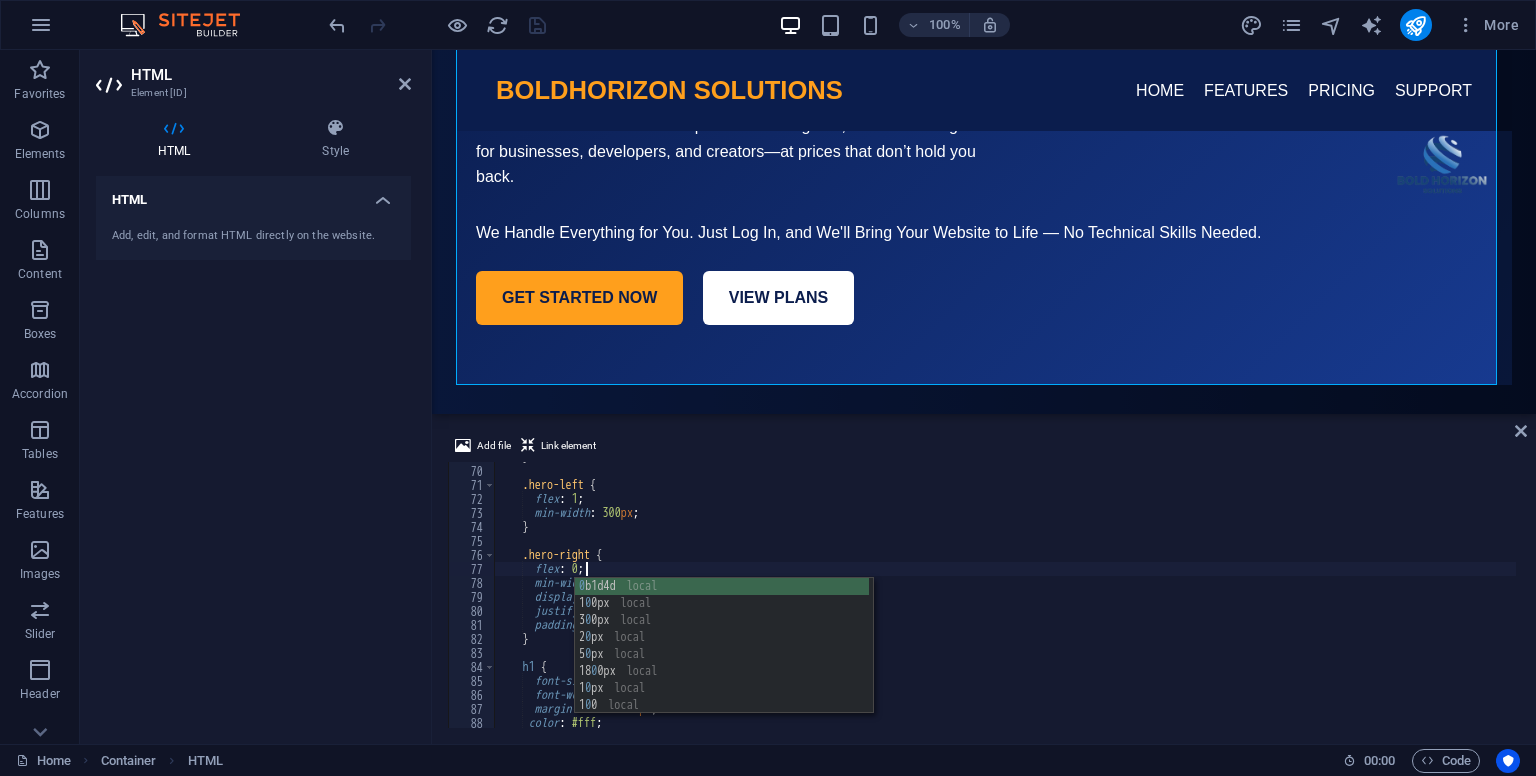 scroll, scrollTop: 0, scrollLeft: 7, axis: horizontal 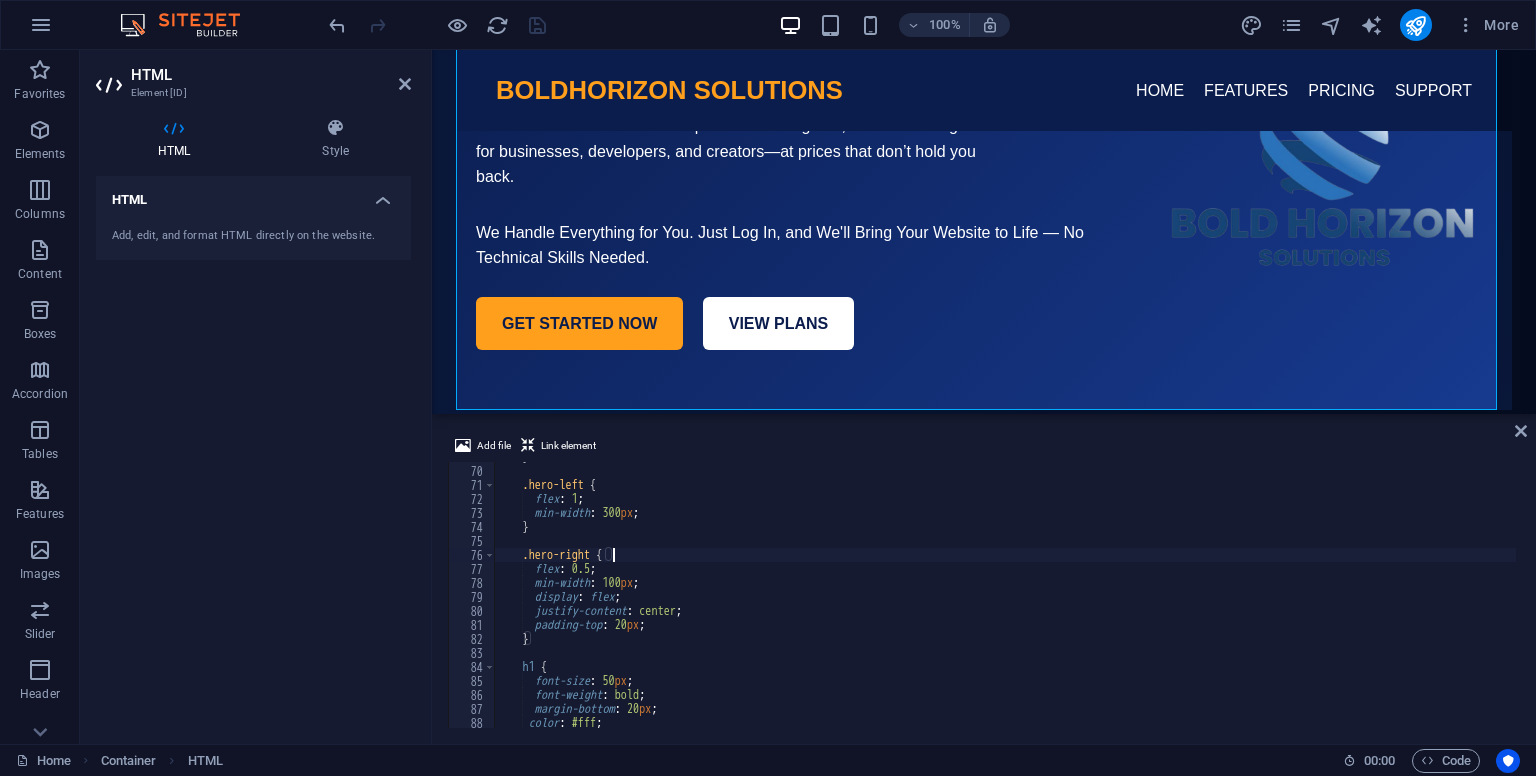 click on "}      .hero-left   {         flex :   1 ;         min-width :   300 px ;      }      .hero-right   {         flex :   0.5 ;         min-width :   100 px ;         display :   flex ;         justify-content :   center ;         padding-top :   20 px ;      }      h1   {         font-size :   50 px ;         font-weight :   bold ;         margin-bottom :   20 px ;        color :   #fff ;" at bounding box center (1054, 595) 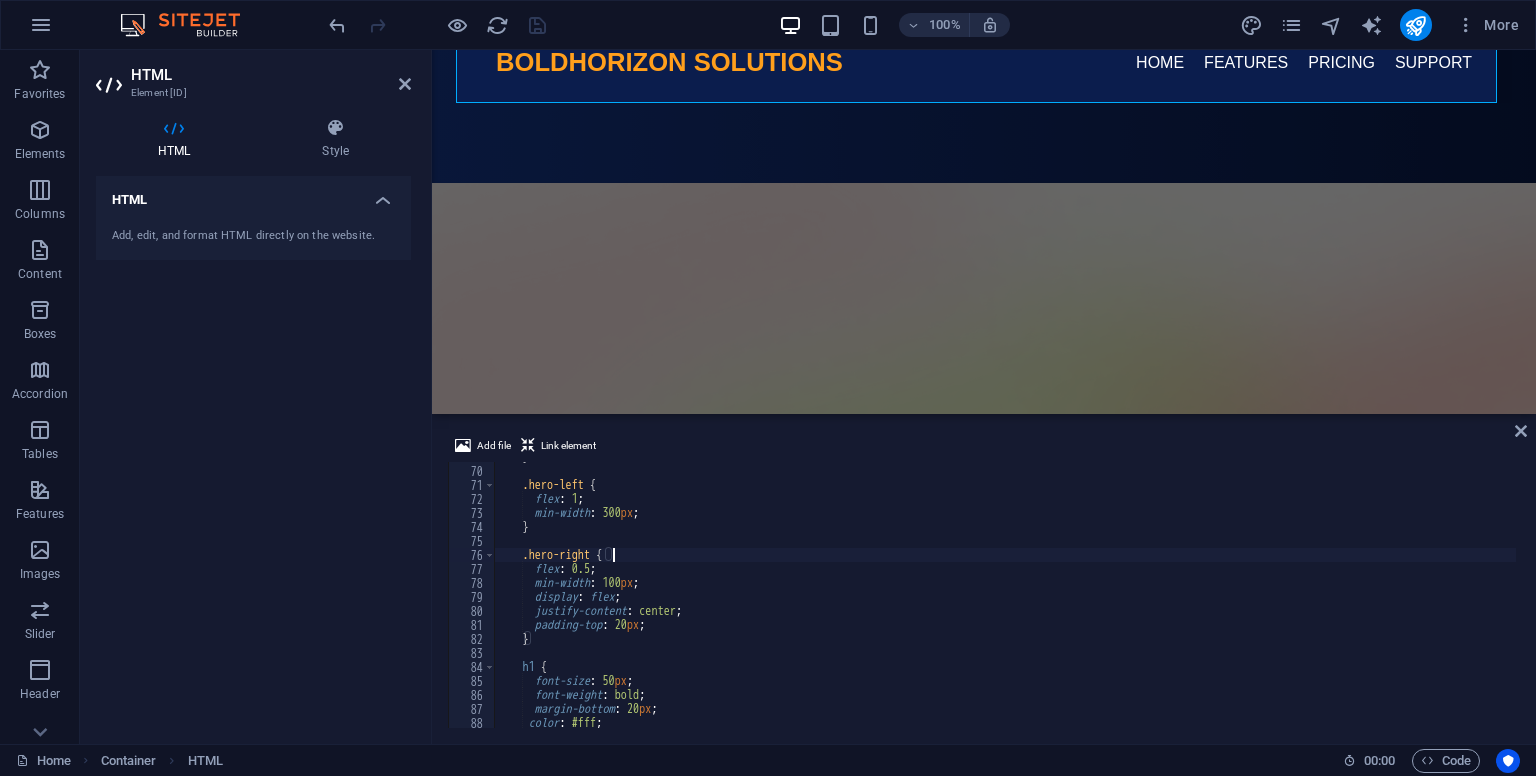 scroll, scrollTop: 629, scrollLeft: 0, axis: vertical 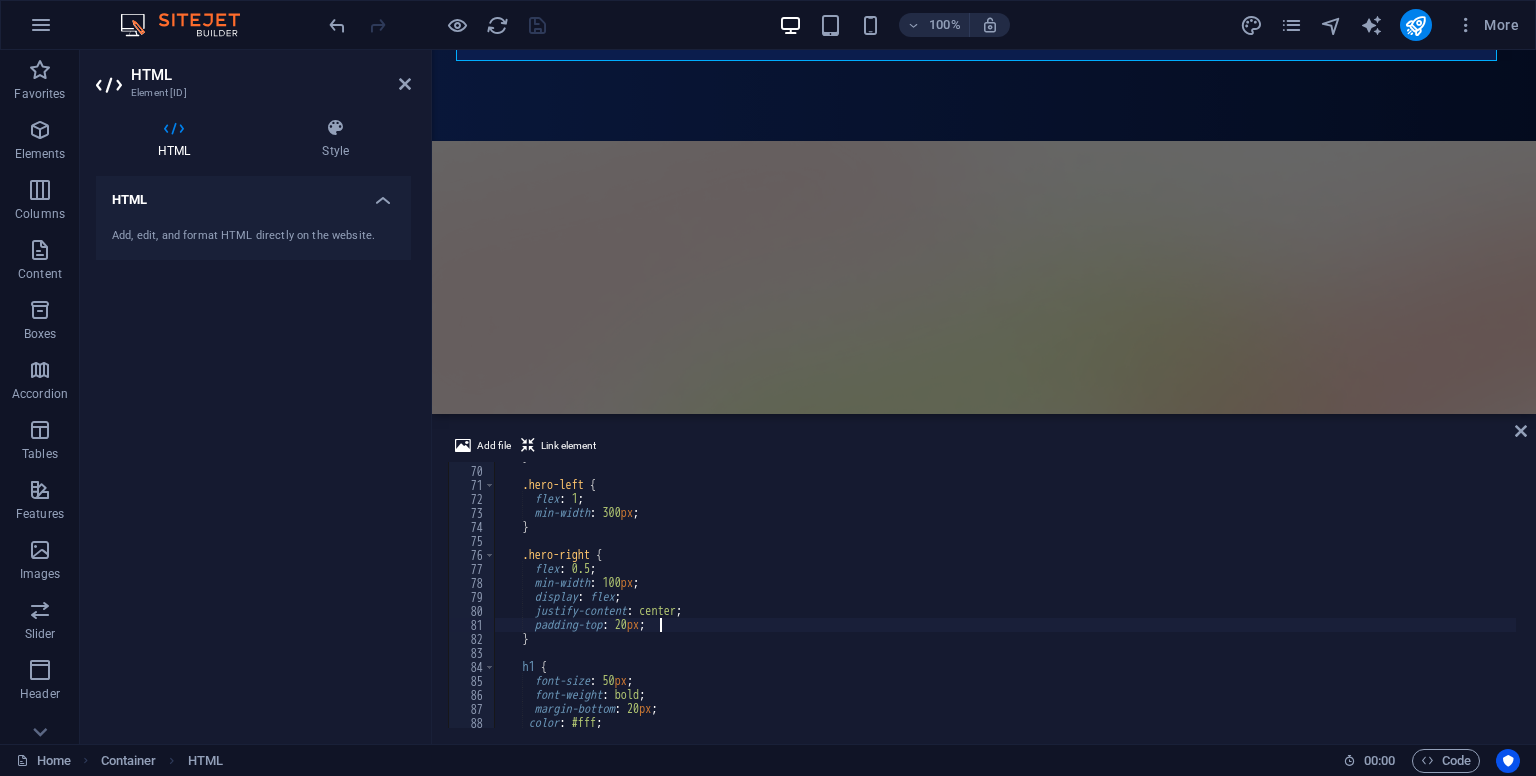click on "}      .hero-left   {         flex :   1 ;         min-width :   300 px ;      }      .hero-right   {         flex :   0.5 ;         min-width :   100 px ;         display :   flex ;         justify-content :   center ;         padding-top :   20 px ;      }      h1   {         font-size :   50 px ;         font-weight :   bold ;         margin-bottom :   20 px ;        color :   #fff ;" at bounding box center (1054, 595) 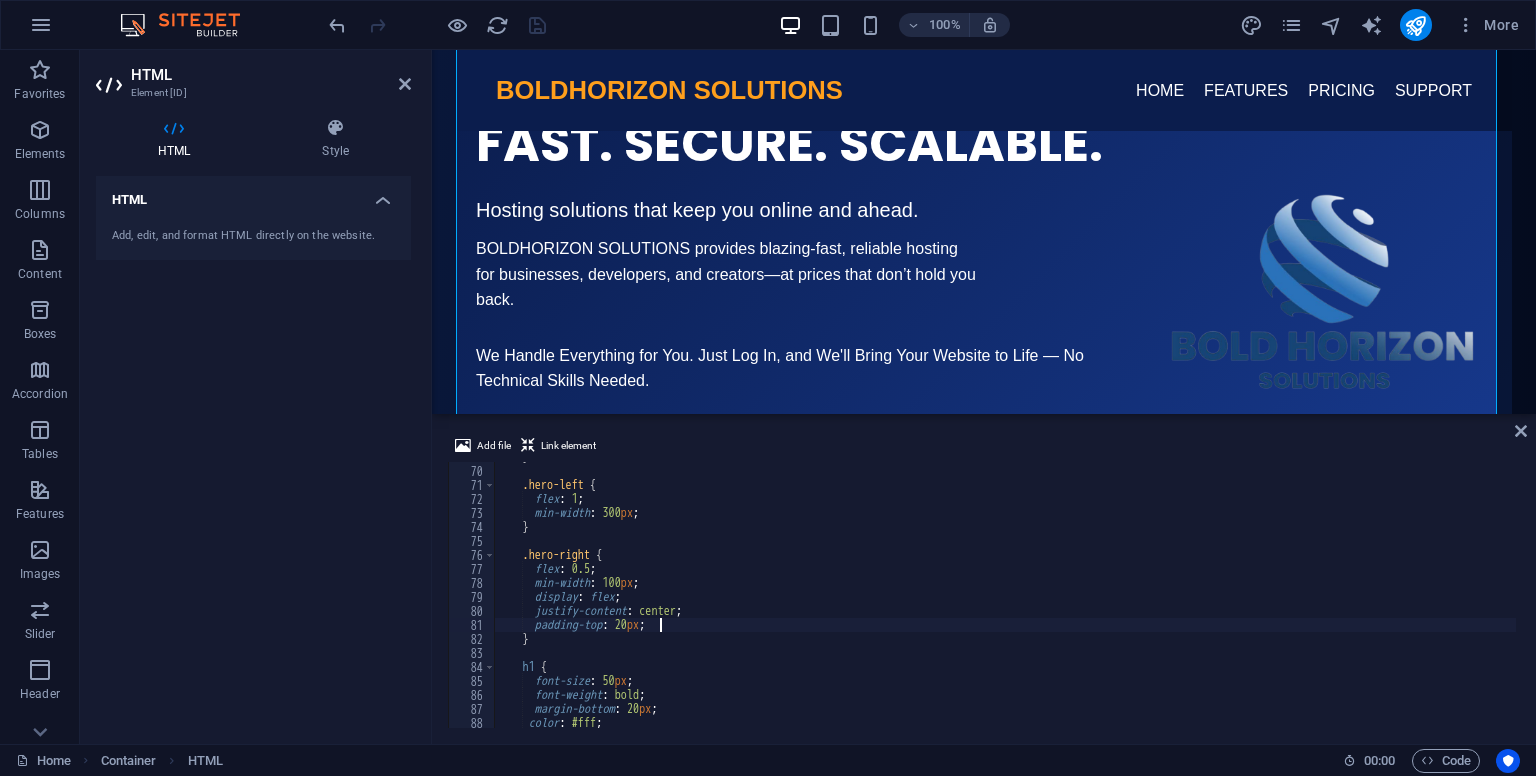 scroll, scrollTop: 143, scrollLeft: 0, axis: vertical 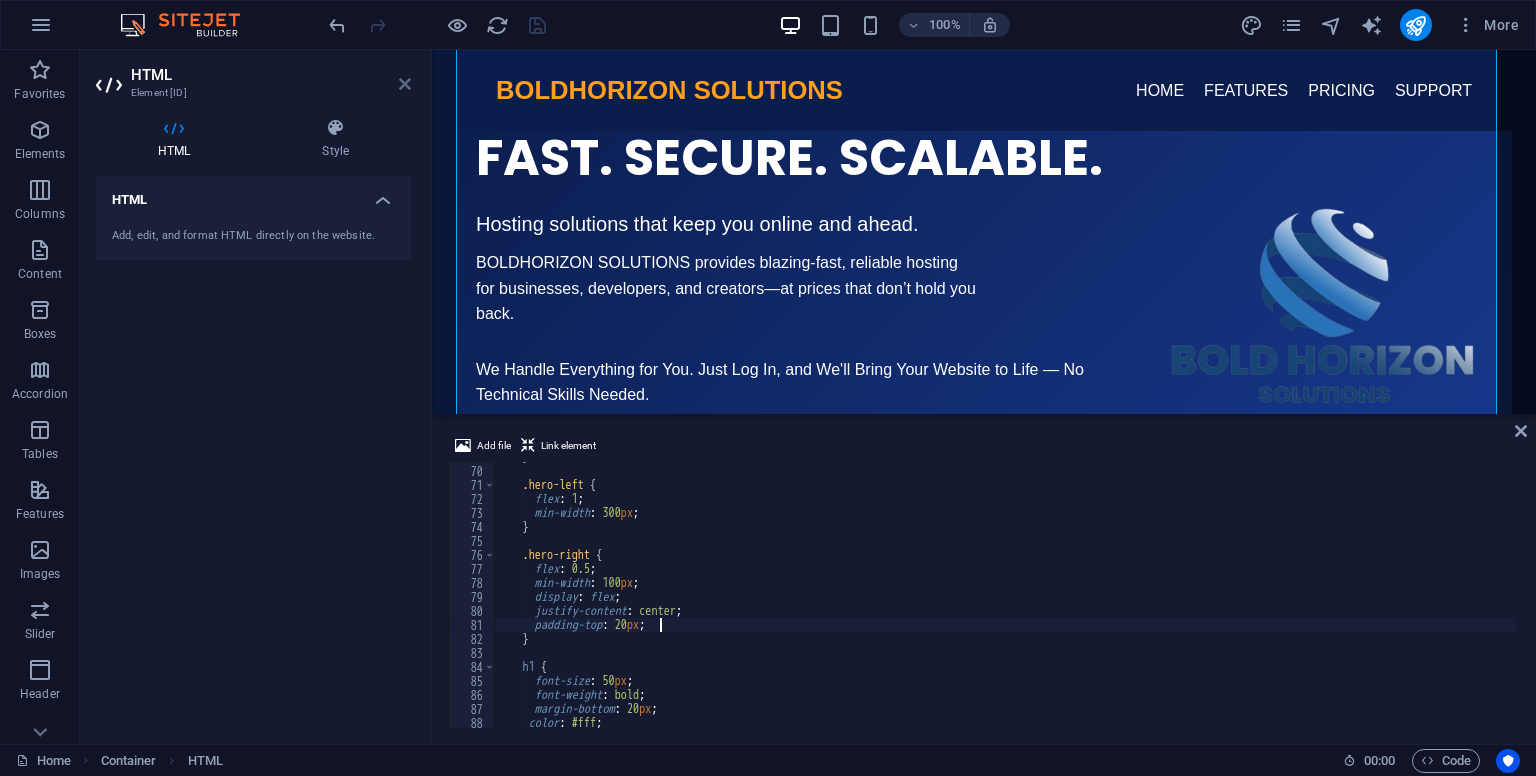 type on "padding-top: 20px;" 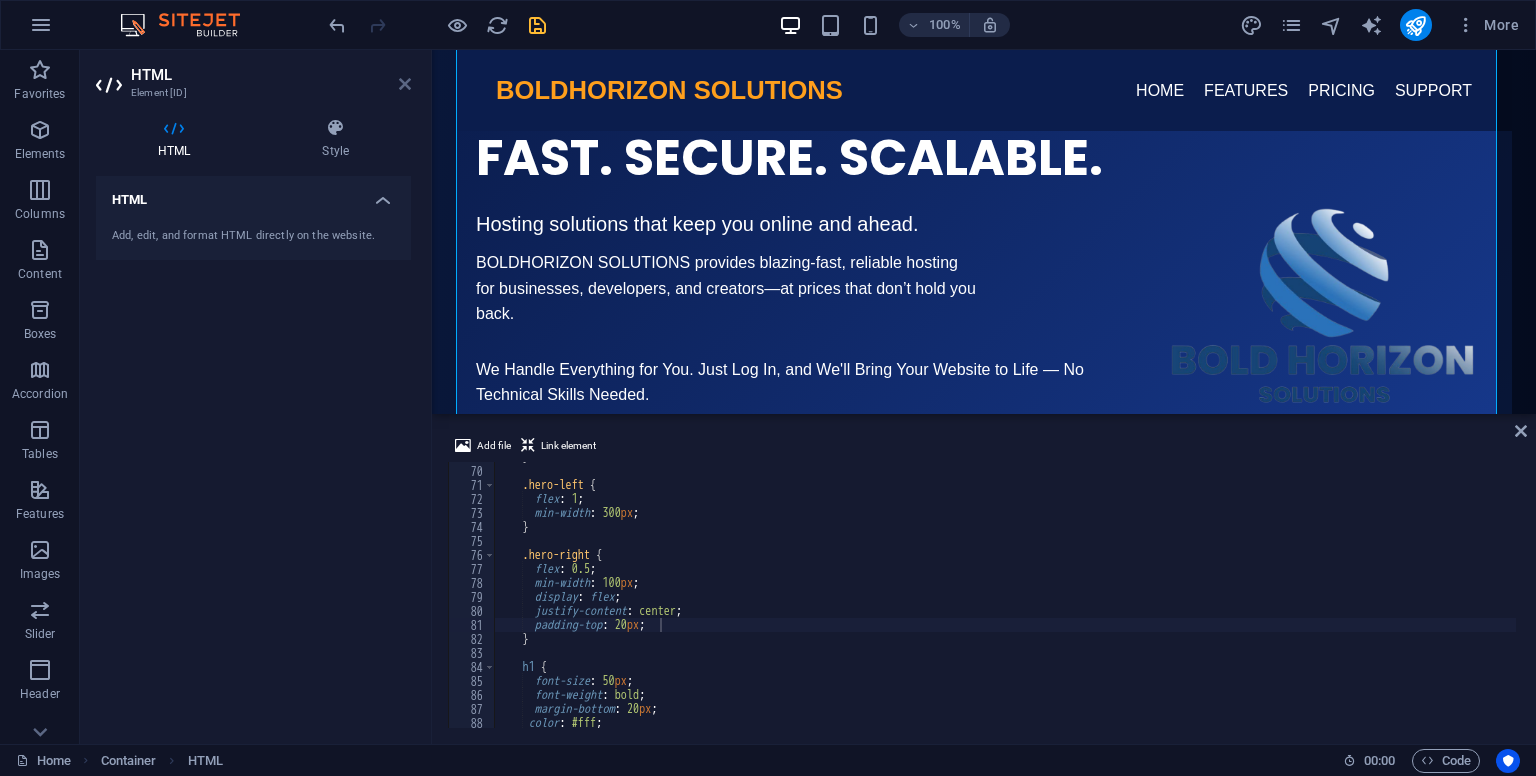 click at bounding box center [405, 84] 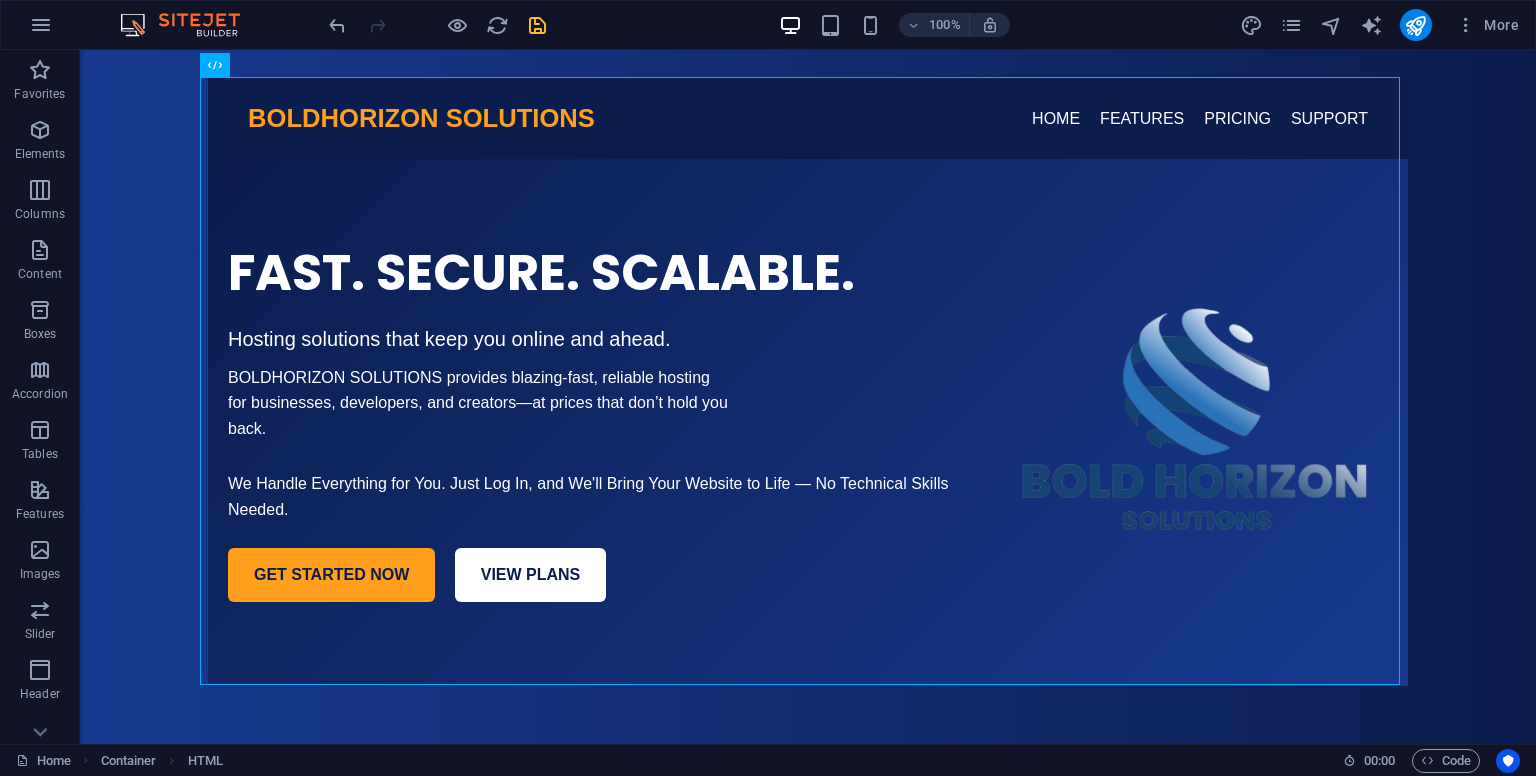 scroll, scrollTop: 66, scrollLeft: 0, axis: vertical 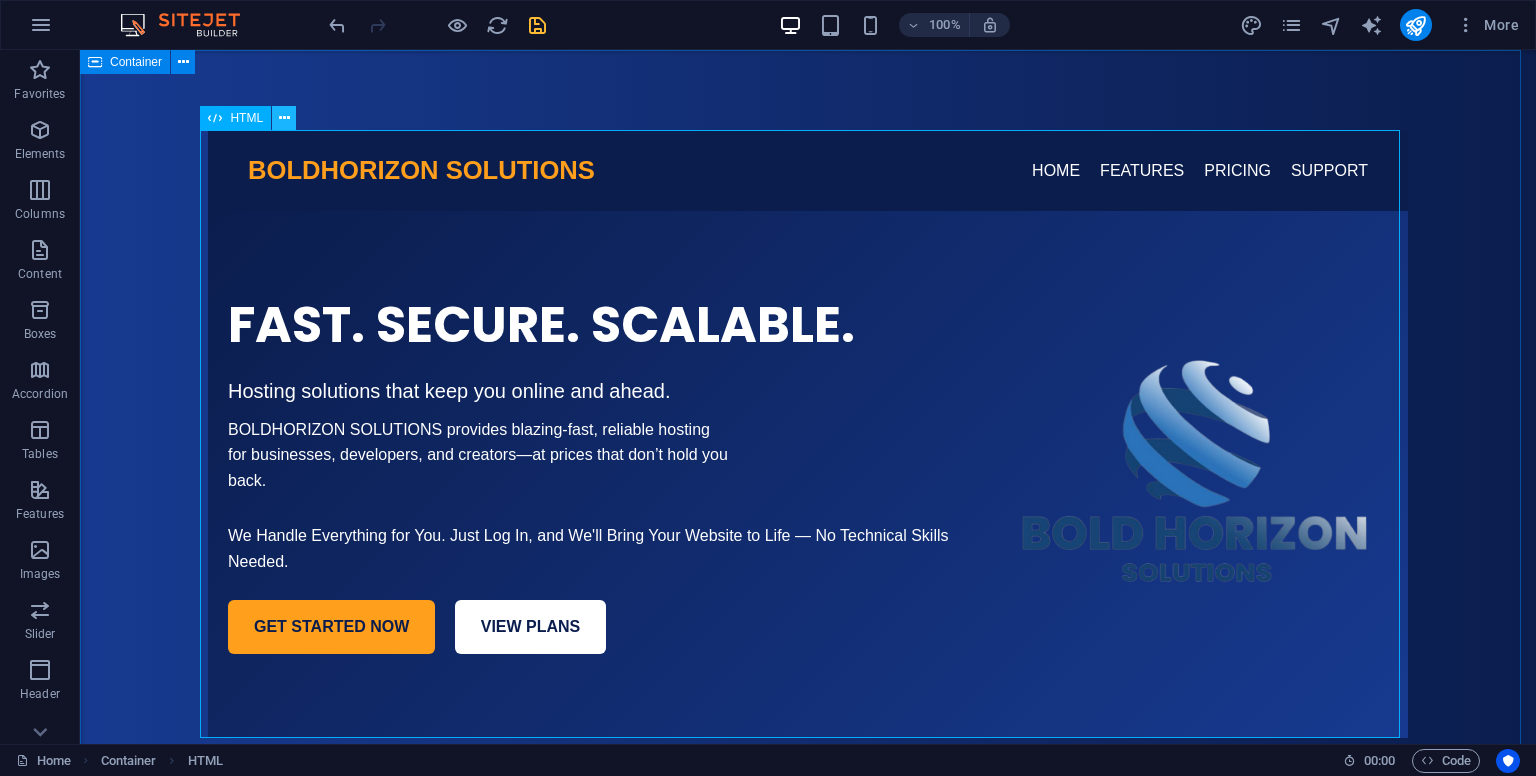 click at bounding box center [284, 118] 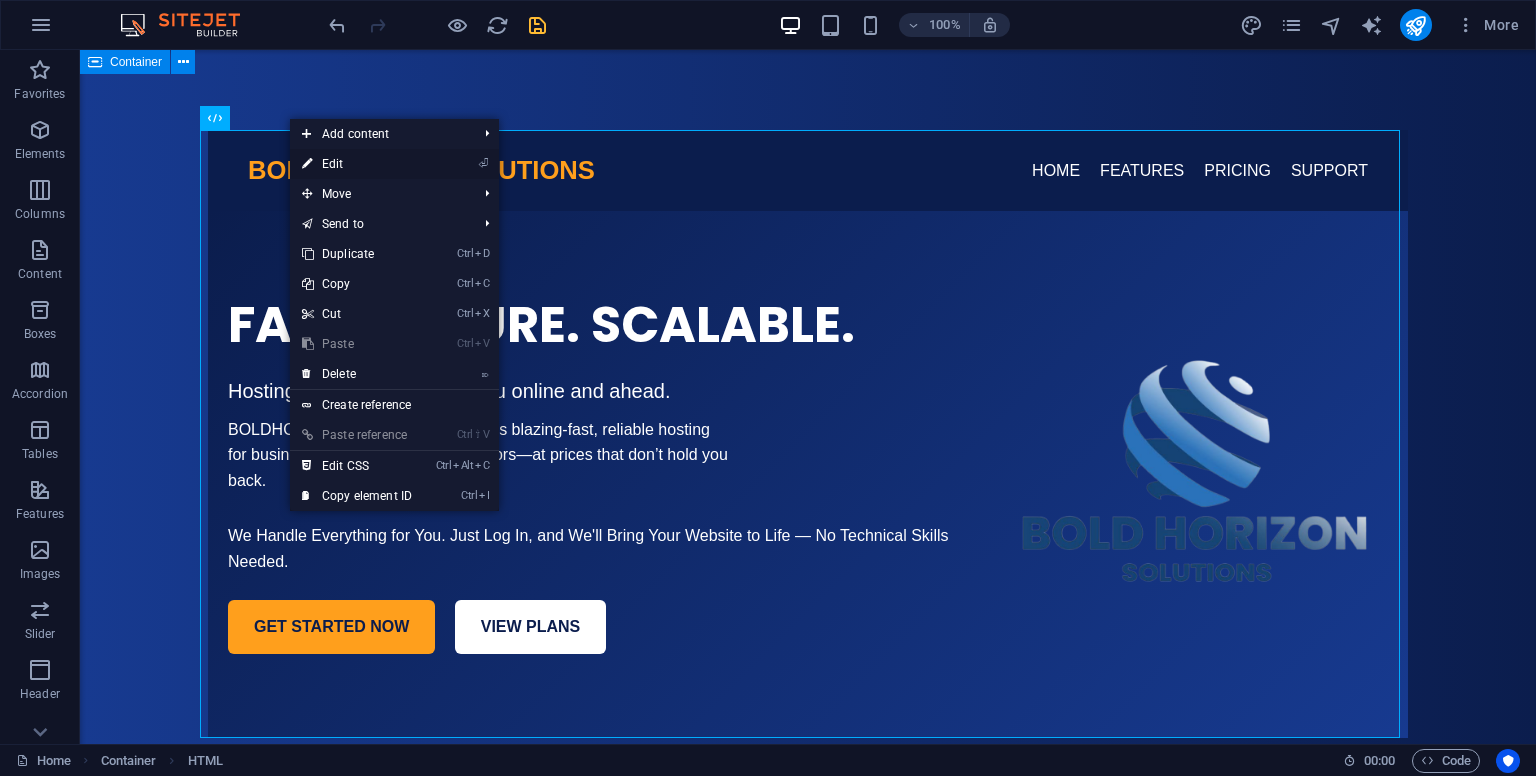 click on "⏎  Edit" at bounding box center (357, 164) 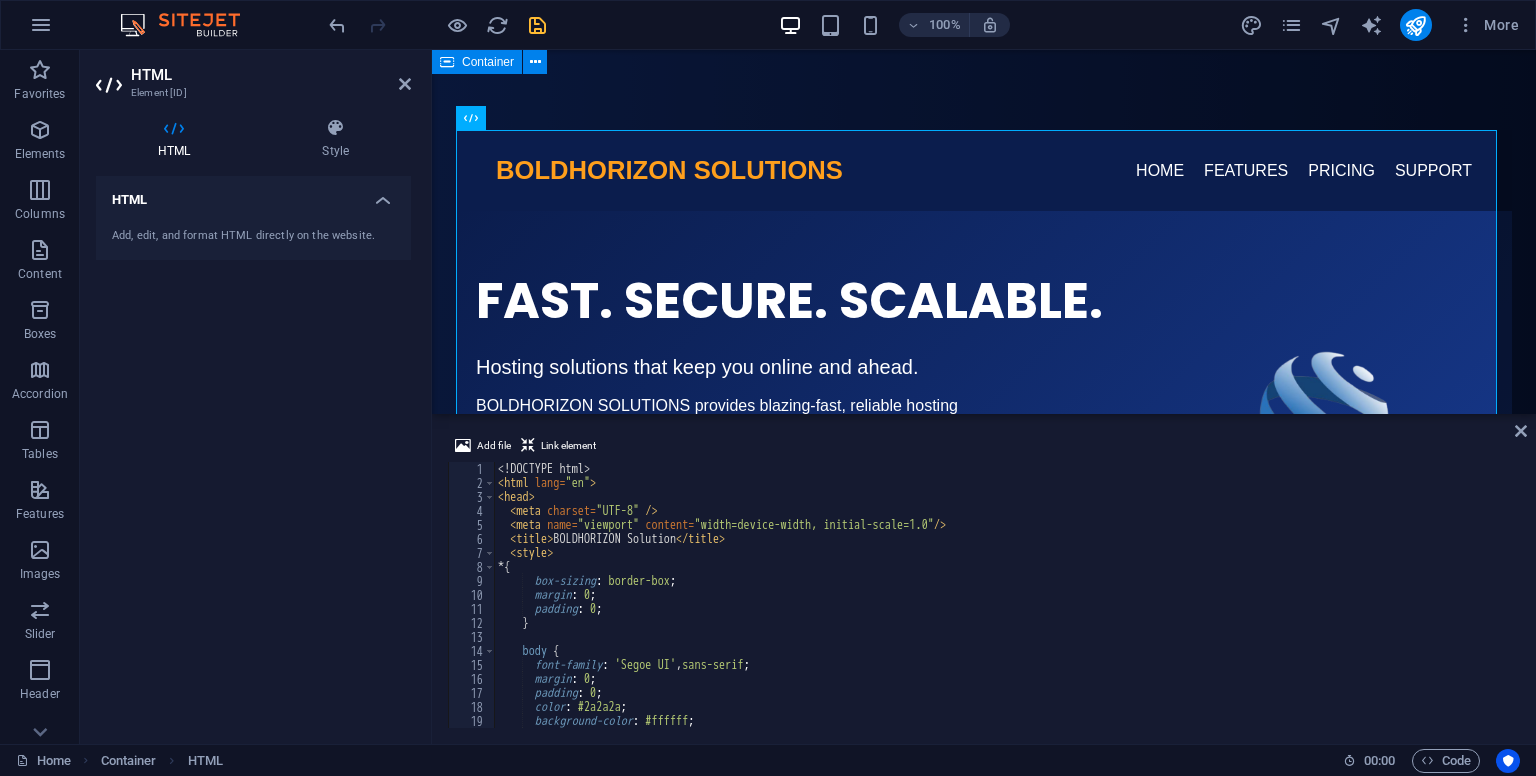 scroll, scrollTop: 0, scrollLeft: 0, axis: both 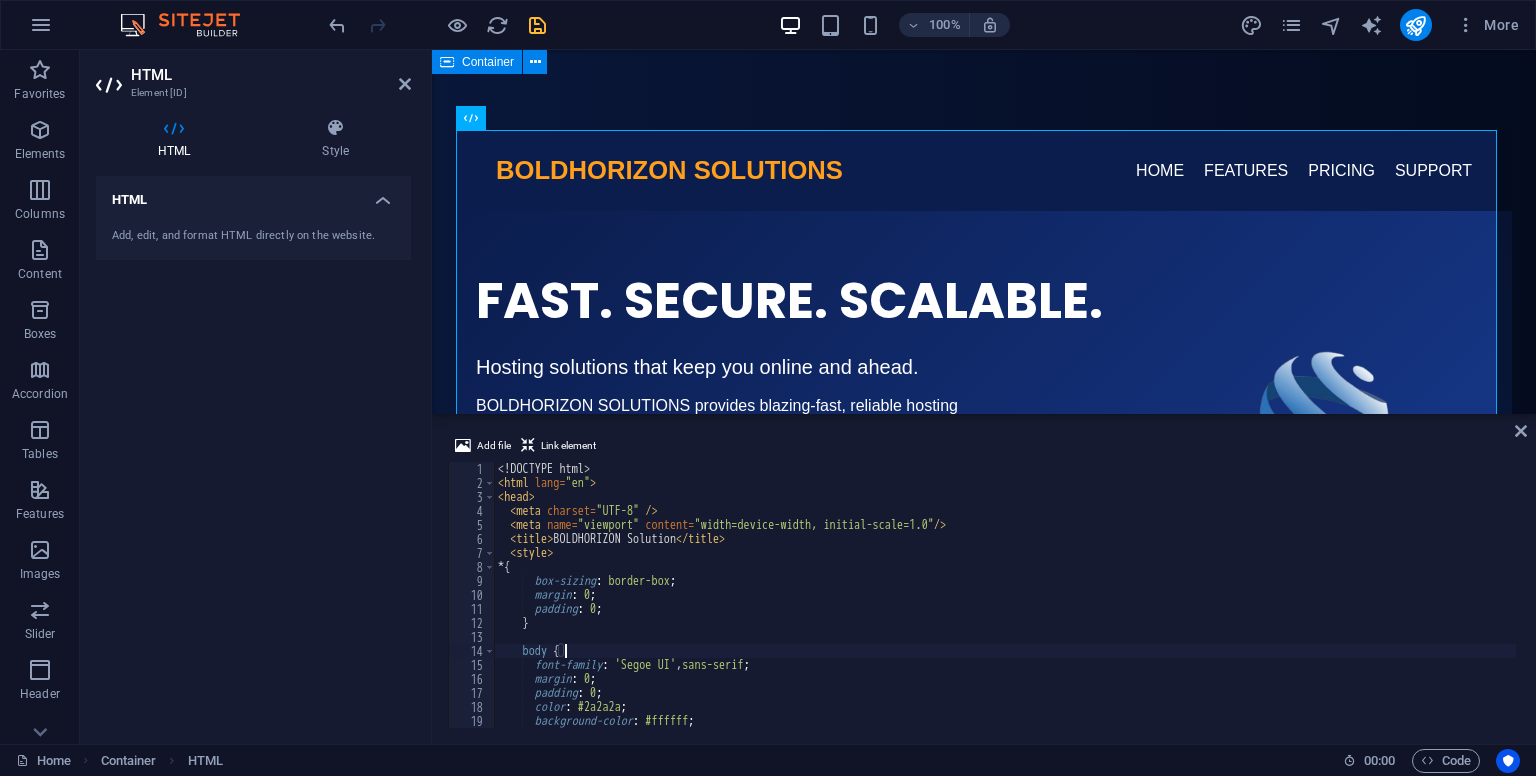 click on "<! DOCTYPE   html > < html   lang = "en" > < head >    < meta   charset = "UTF-8"   />    < meta   name = "viewport"   content = "width=device-width, initial-scale=1.0" />    < title > BOLDHORIZON Solution </ title >    < style >     *  {         box-sizing :   border-box ;         margin :   0 ;         padding :   0 ;      }      body   {         font-family :   ' Segoe UI ' ,  sans-serif ;         margin :   0 ;         padding :   0 ;         color :   #2a2a2a ;         background-color :   #ffffff ;         line-height :   1.6 ;" at bounding box center (1054, 607) 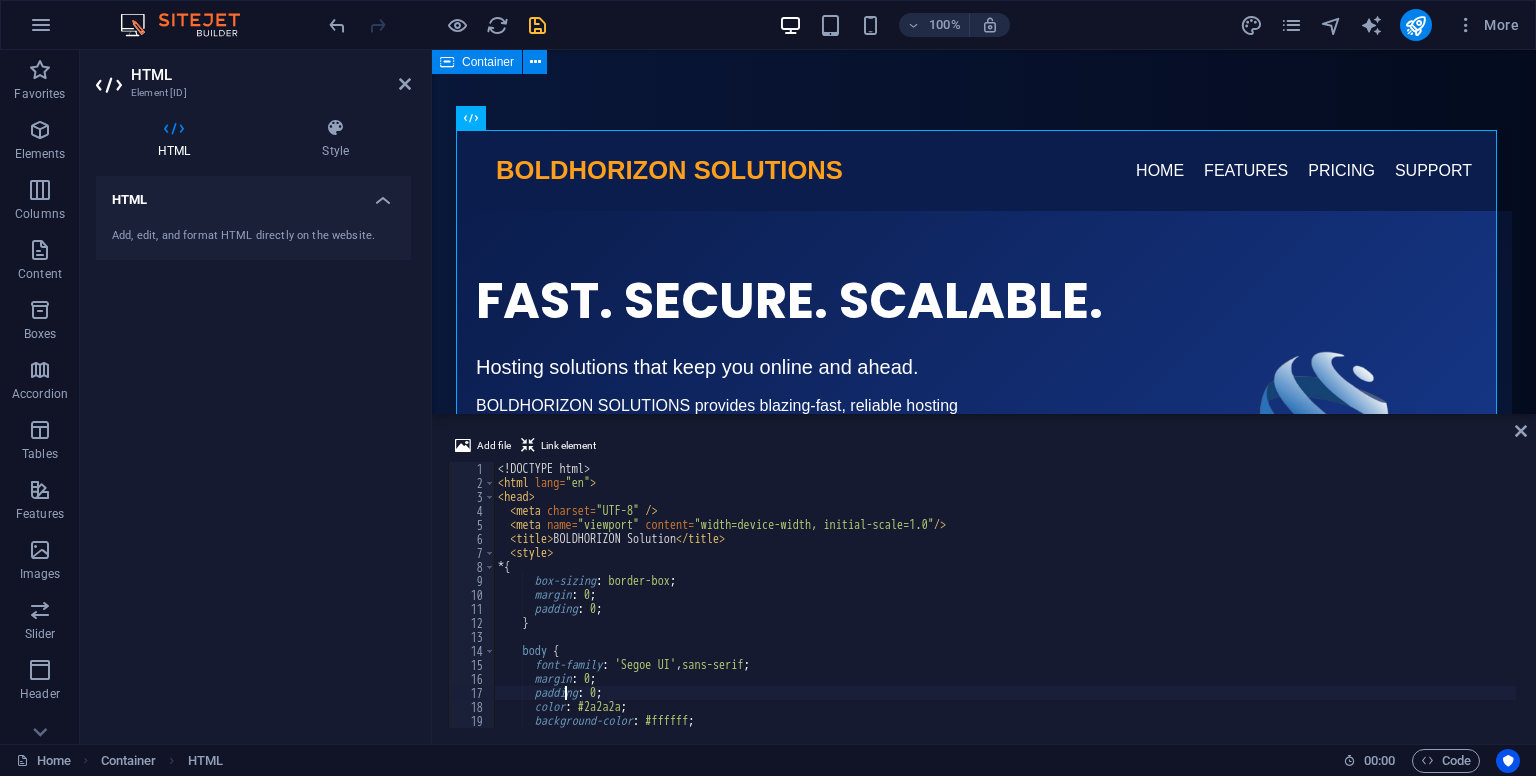 type on "}" 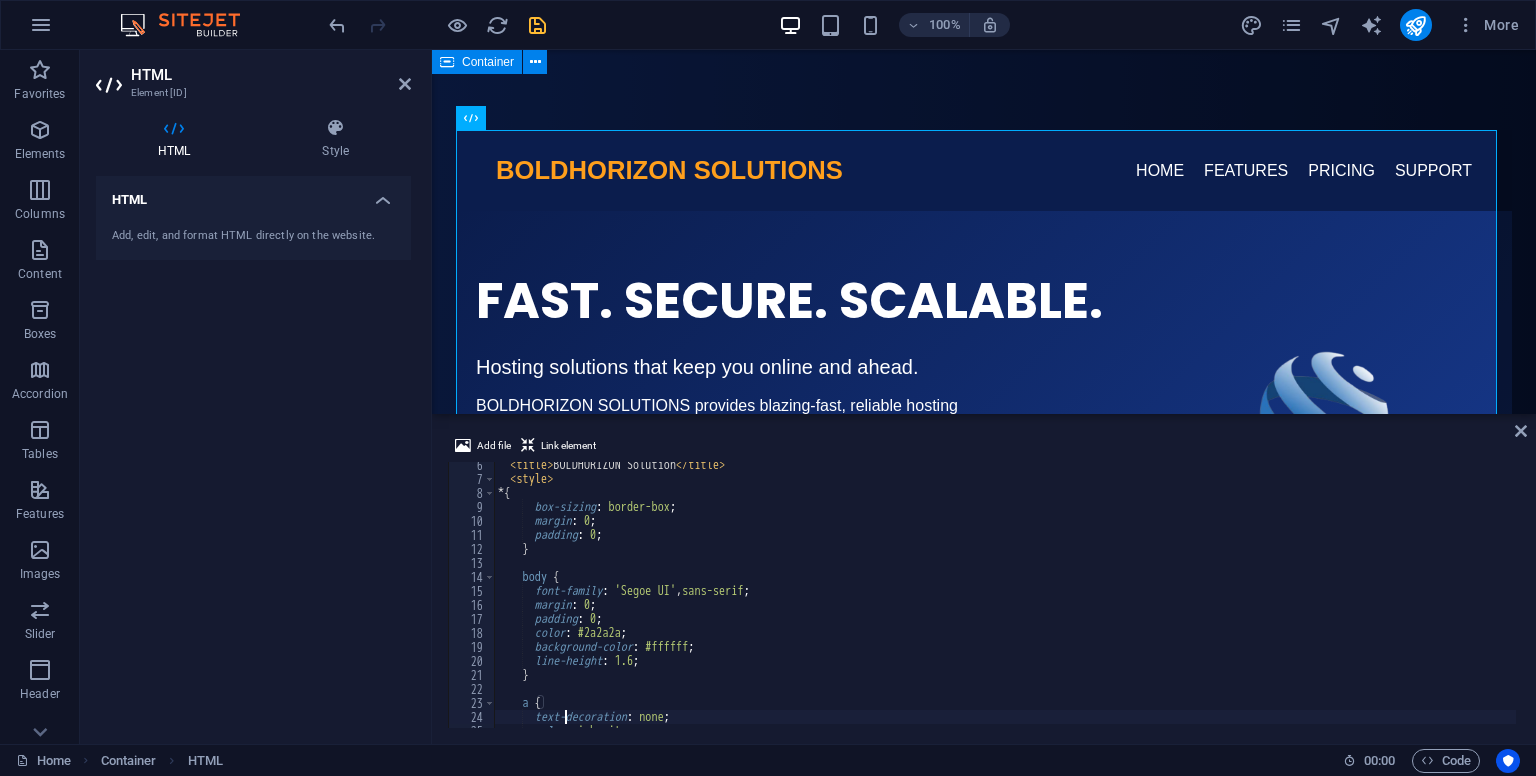 type on "}" 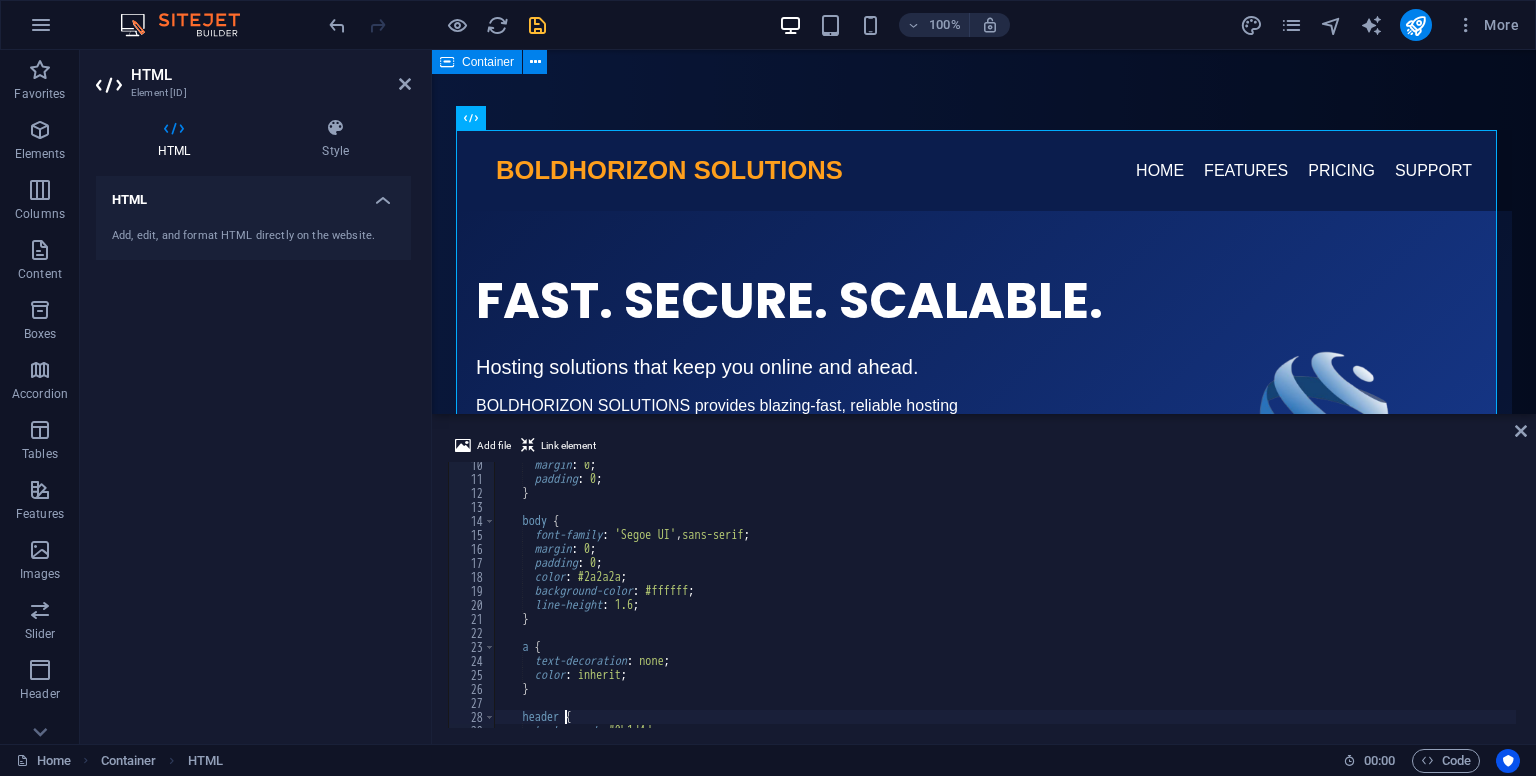 scroll, scrollTop: 158, scrollLeft: 0, axis: vertical 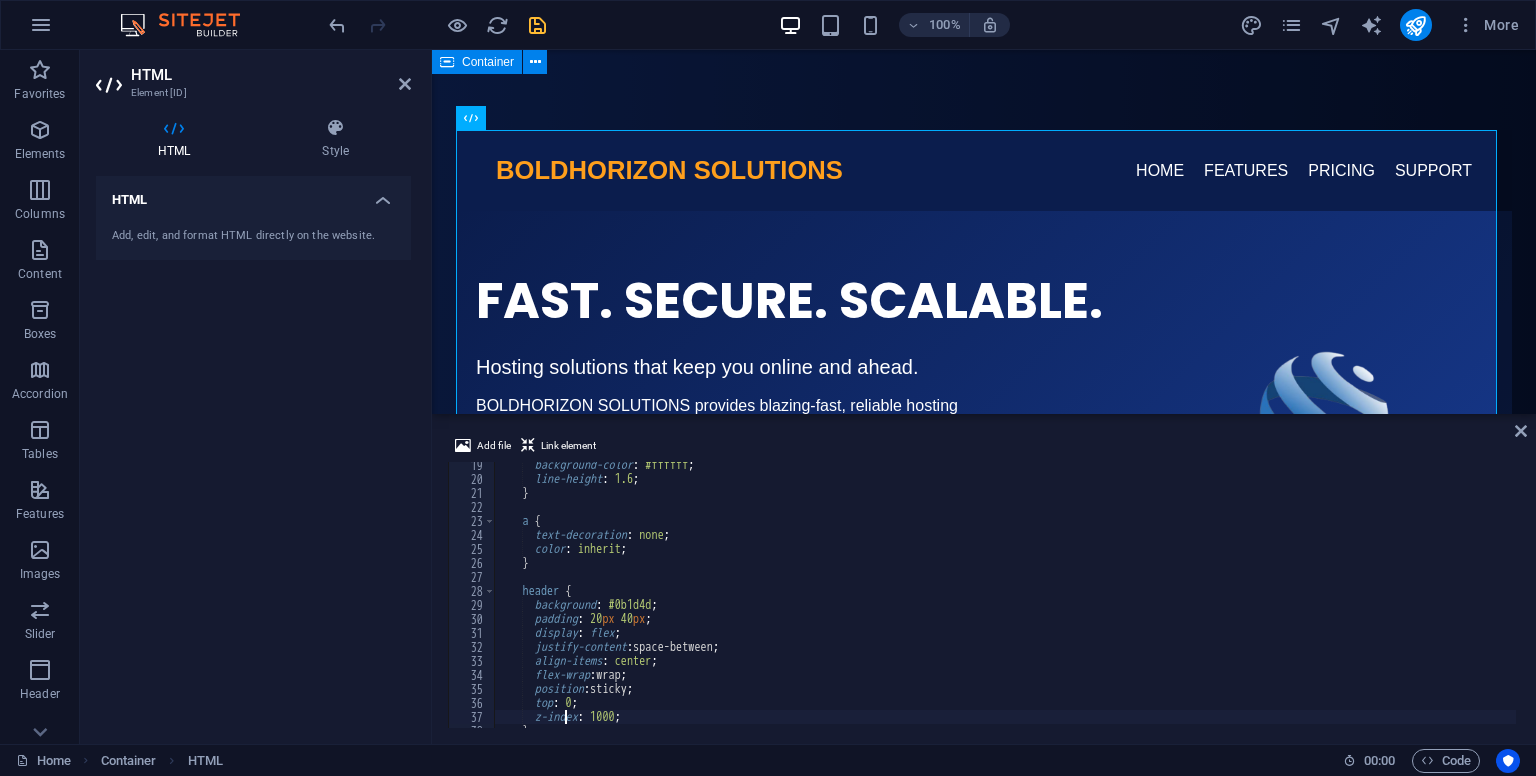 type 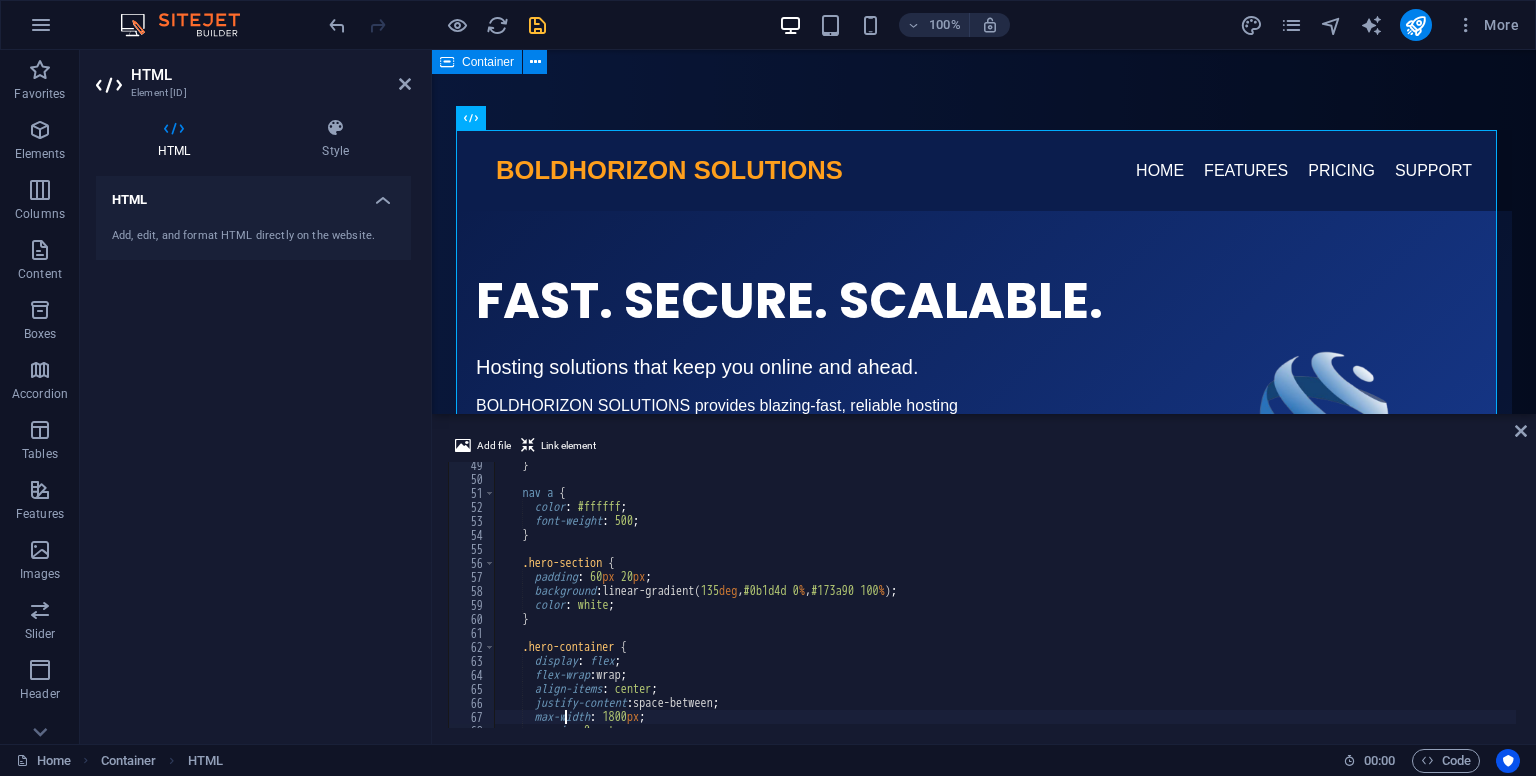scroll, scrollTop: 718, scrollLeft: 0, axis: vertical 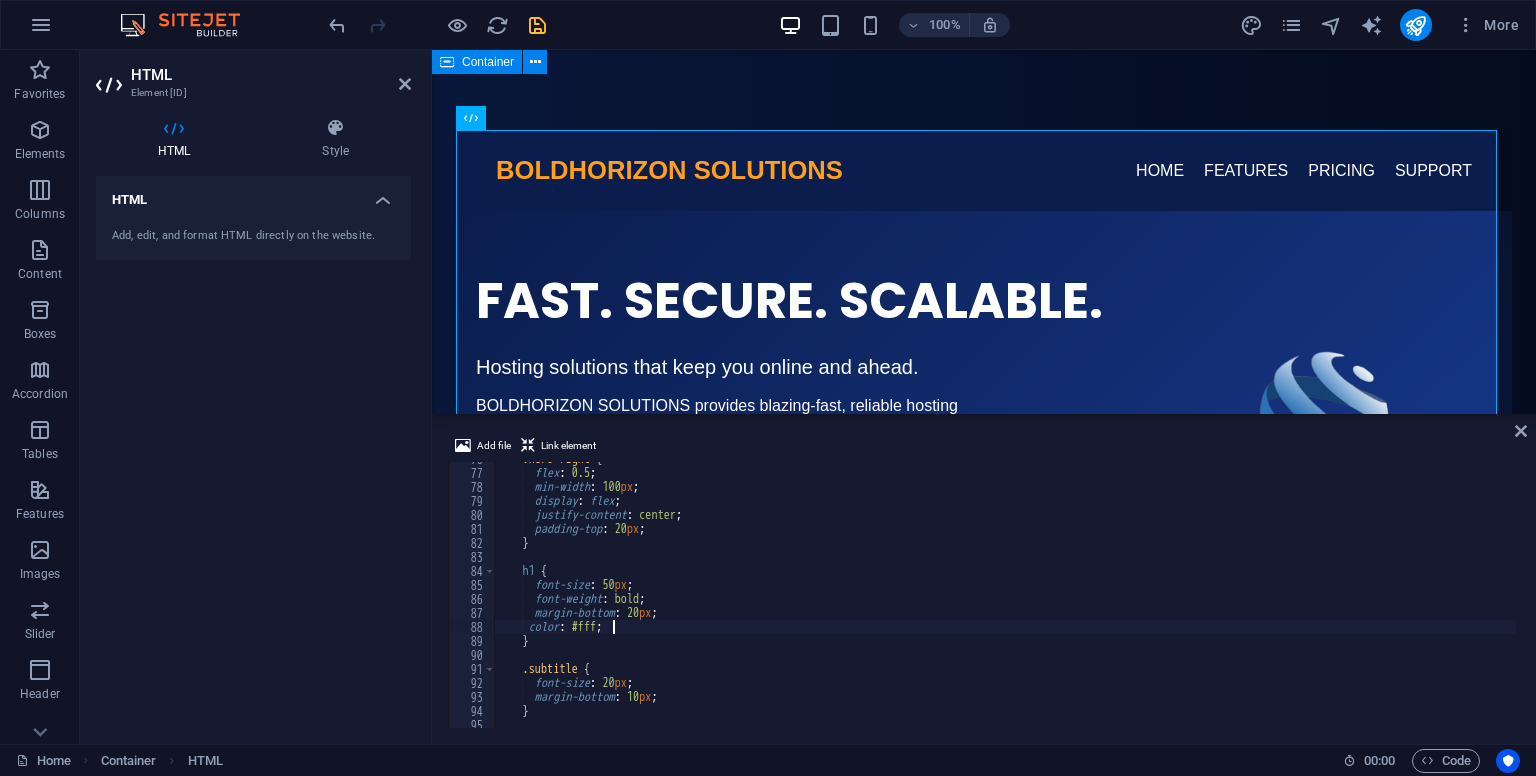 click on ".hero-right   {         flex :   0.5 ;         min-width :   100 px ;         display :   flex ;         justify-content :   center ;         padding-top :   20 px ;      }      h1   {         font-size :   50 px ;         font-weight :   bold ;         margin-bottom :   20 px ;        color :   #fff ;      }      .subtitle   {         font-size :   20 px ;         margin-bottom :   10 px ;      }" at bounding box center [1054, 597] 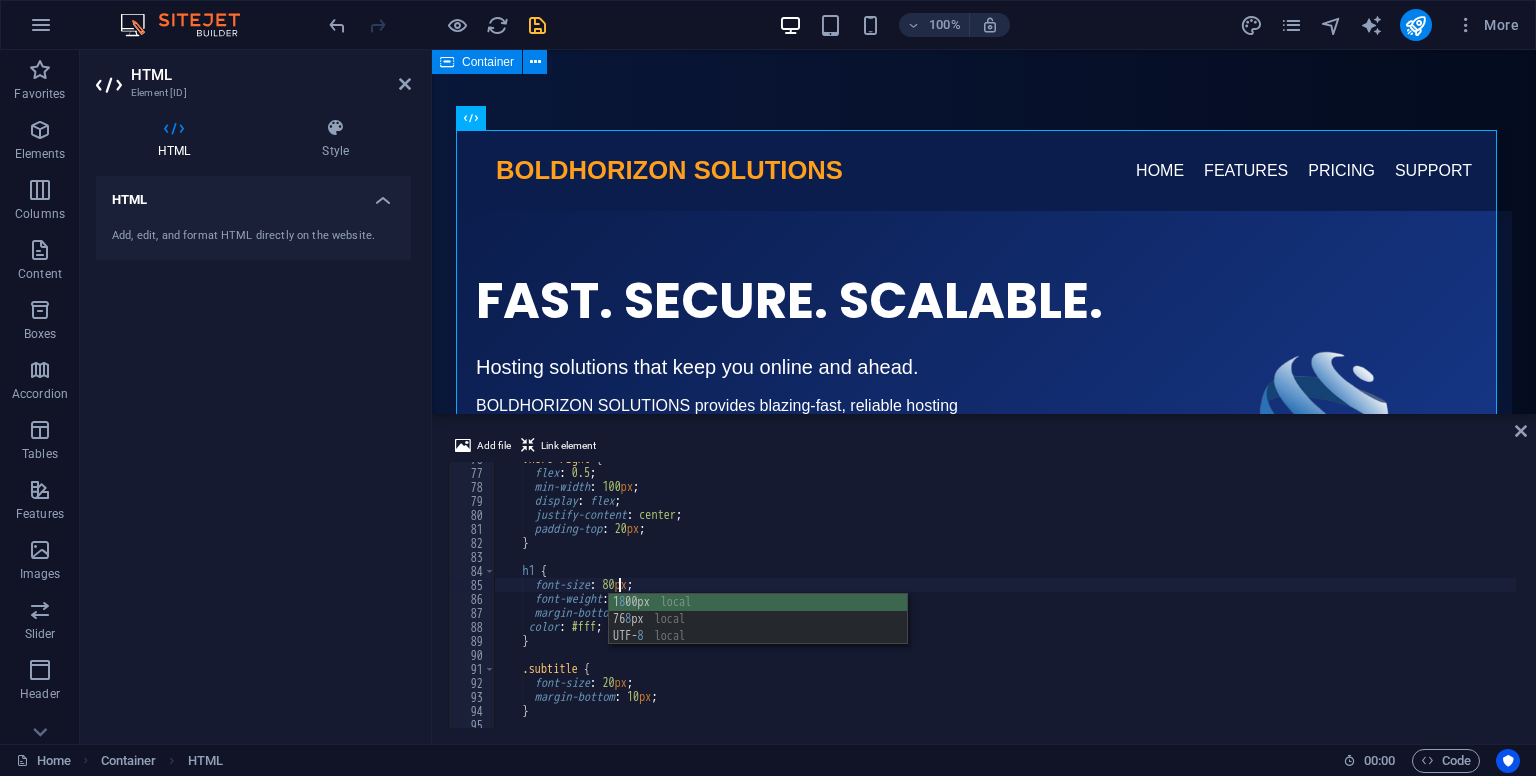 scroll, scrollTop: 0, scrollLeft: 10, axis: horizontal 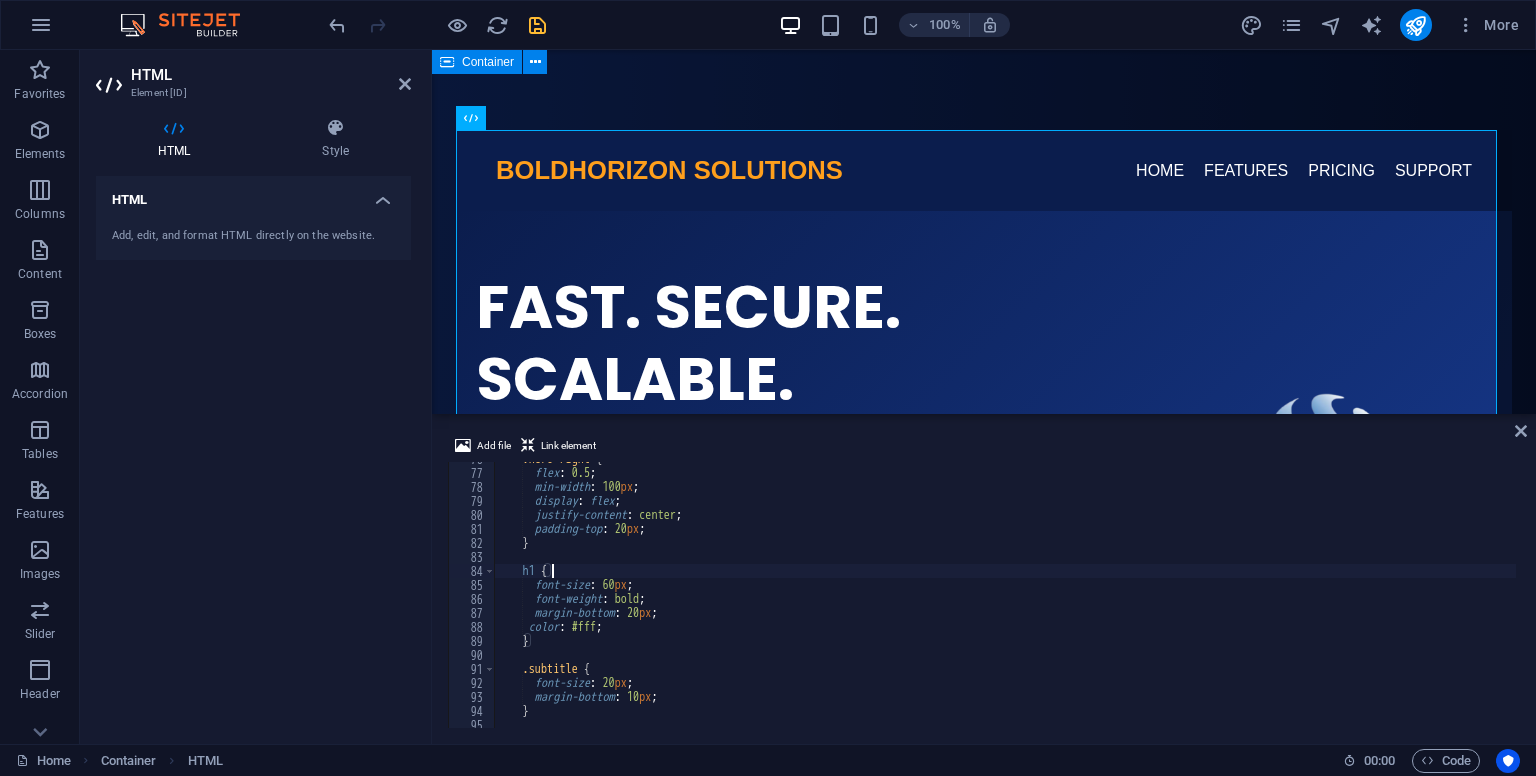 click on ".hero-right   {         flex :   0.5 ;         min-width :   100 px ;         display :   flex ;         justify-content :   center ;         padding-top :   20 px ;      }      h1   {         font-size :   60 px ;         font-weight :   bold ;         margin-bottom :   20 px ;        color :   #fff ;      }      .subtitle   {         font-size :   20 px ;         margin-bottom :   10 px ;      }" at bounding box center [1054, 597] 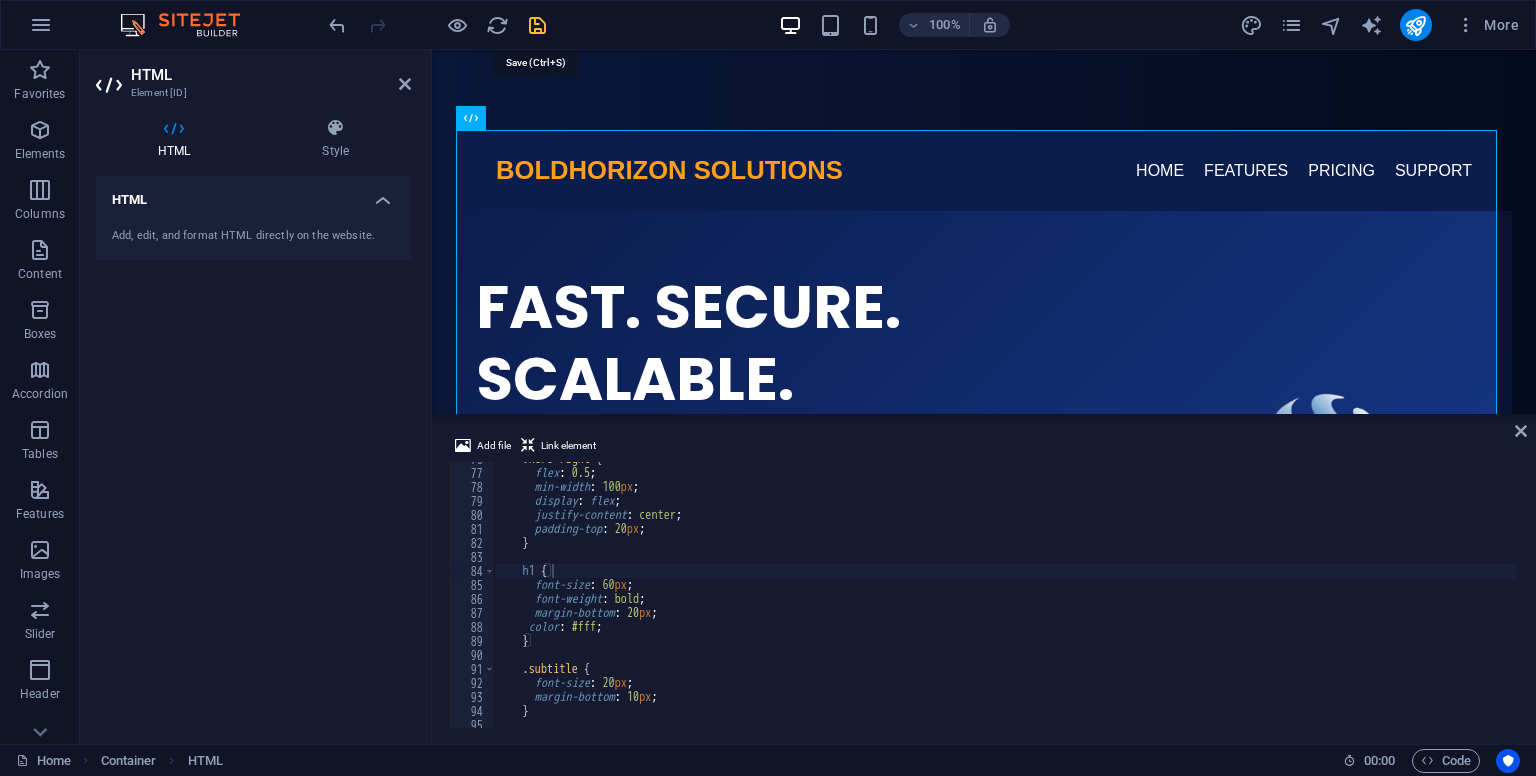 click at bounding box center [537, 25] 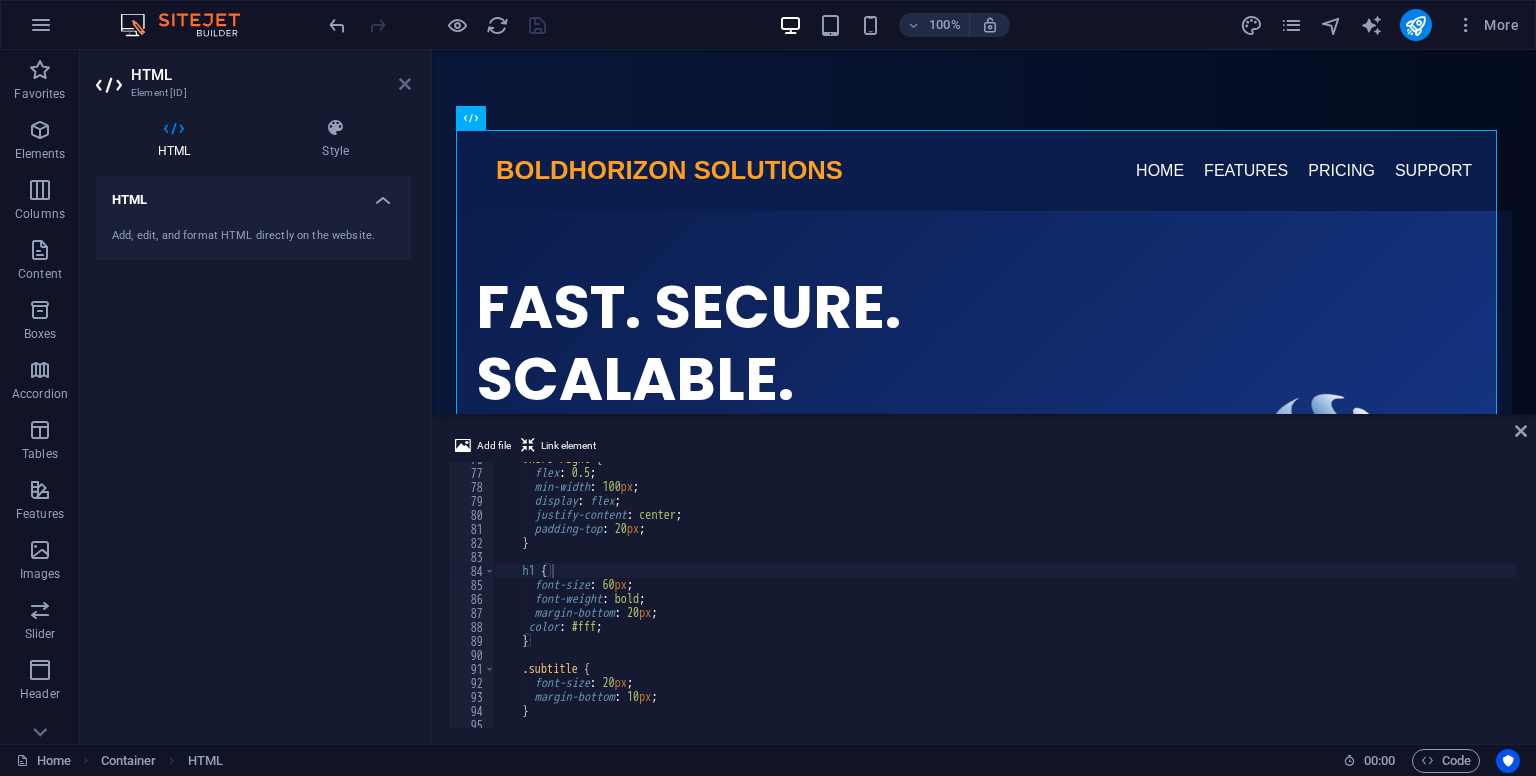 click at bounding box center (405, 84) 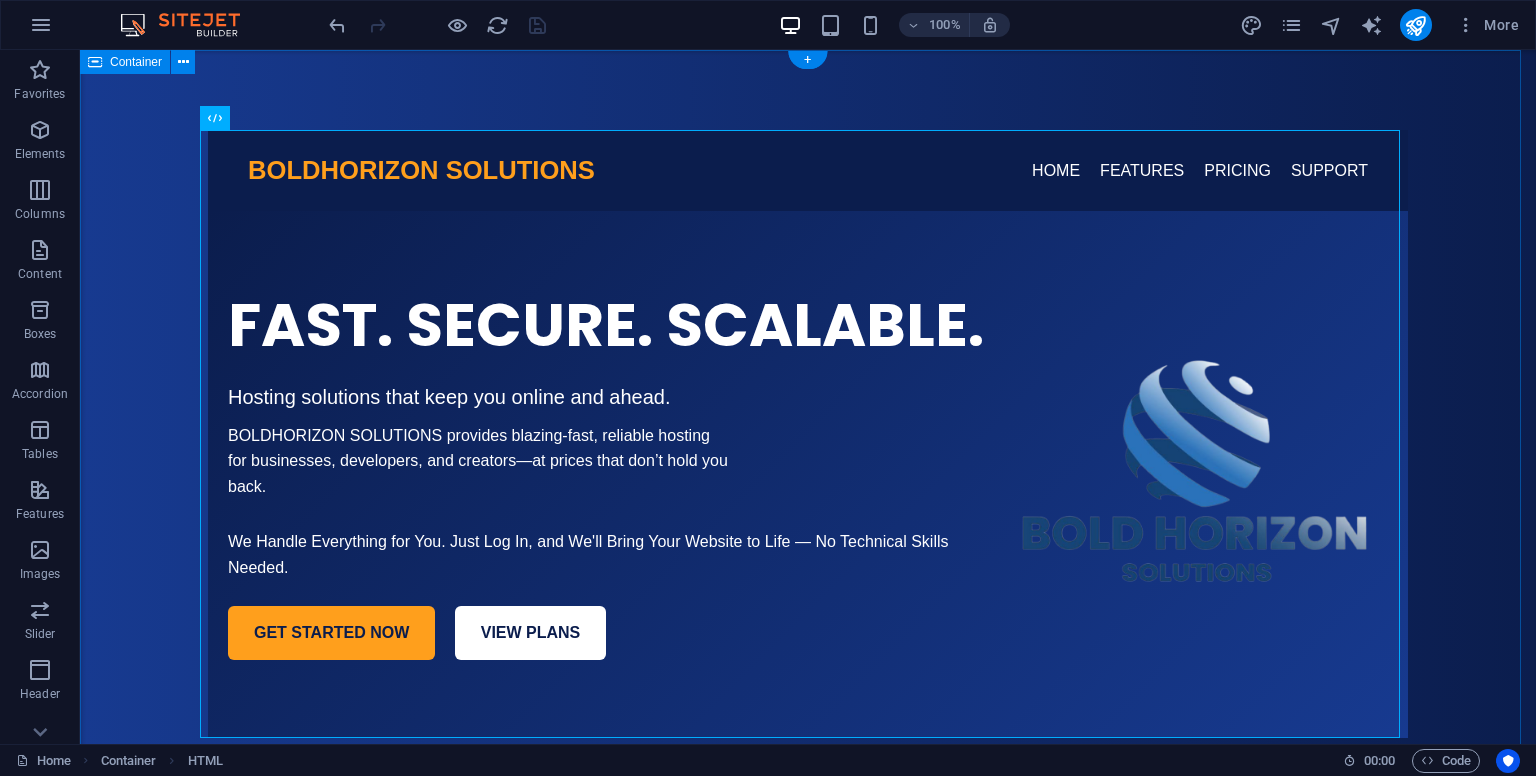 click on "BOLDHORIZON Solution
BOLDHORIZON SOLUTIONS
HOME
FEATURES
PRICING
SUPPORT
FAST. SECURE. SCALABLE.
Hosting solutions that keep you online and ahead.
BOLDHORIZON SOLUTIONS provides blazing-fast, reliable hosting for businesses, developers, and creators—at prices that don’t hold you back.
We Handle Everything for You. Just Log In, and We'll Bring Your Website to Life — No Technical Skills Needed.
GET STARTED NOW
VIEW PLANS" at bounding box center (808, 434) 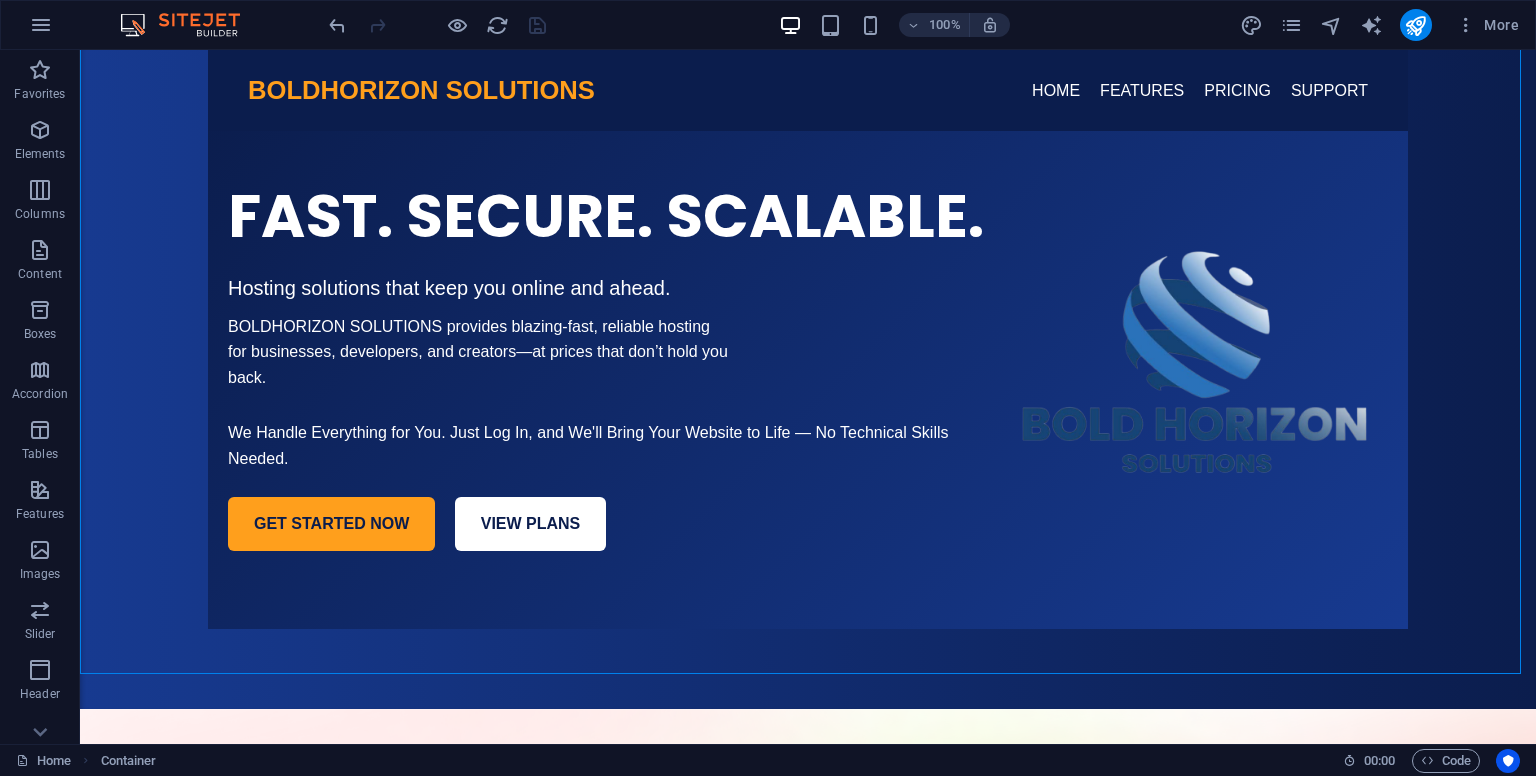 scroll, scrollTop: 0, scrollLeft: 0, axis: both 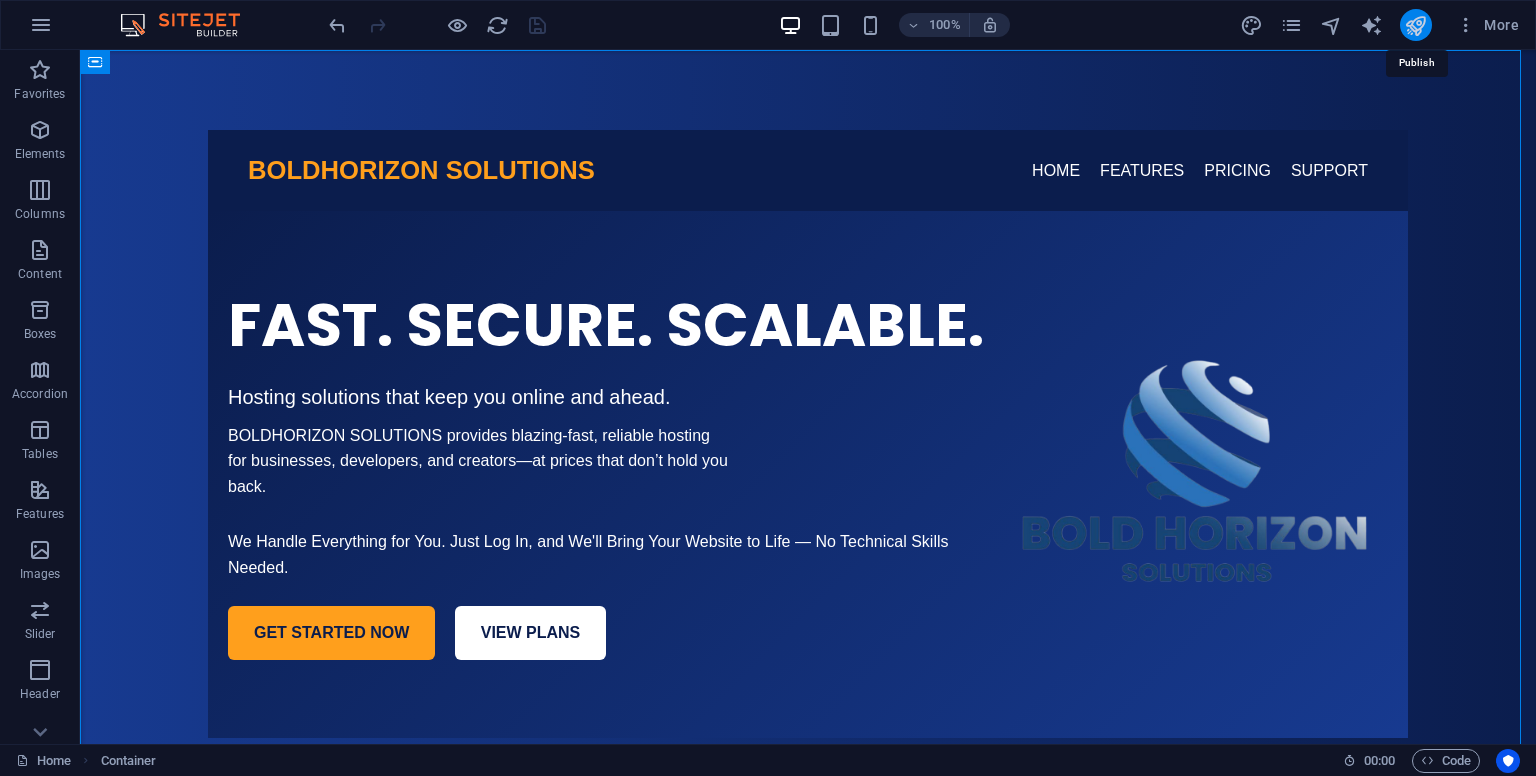 click at bounding box center [1415, 25] 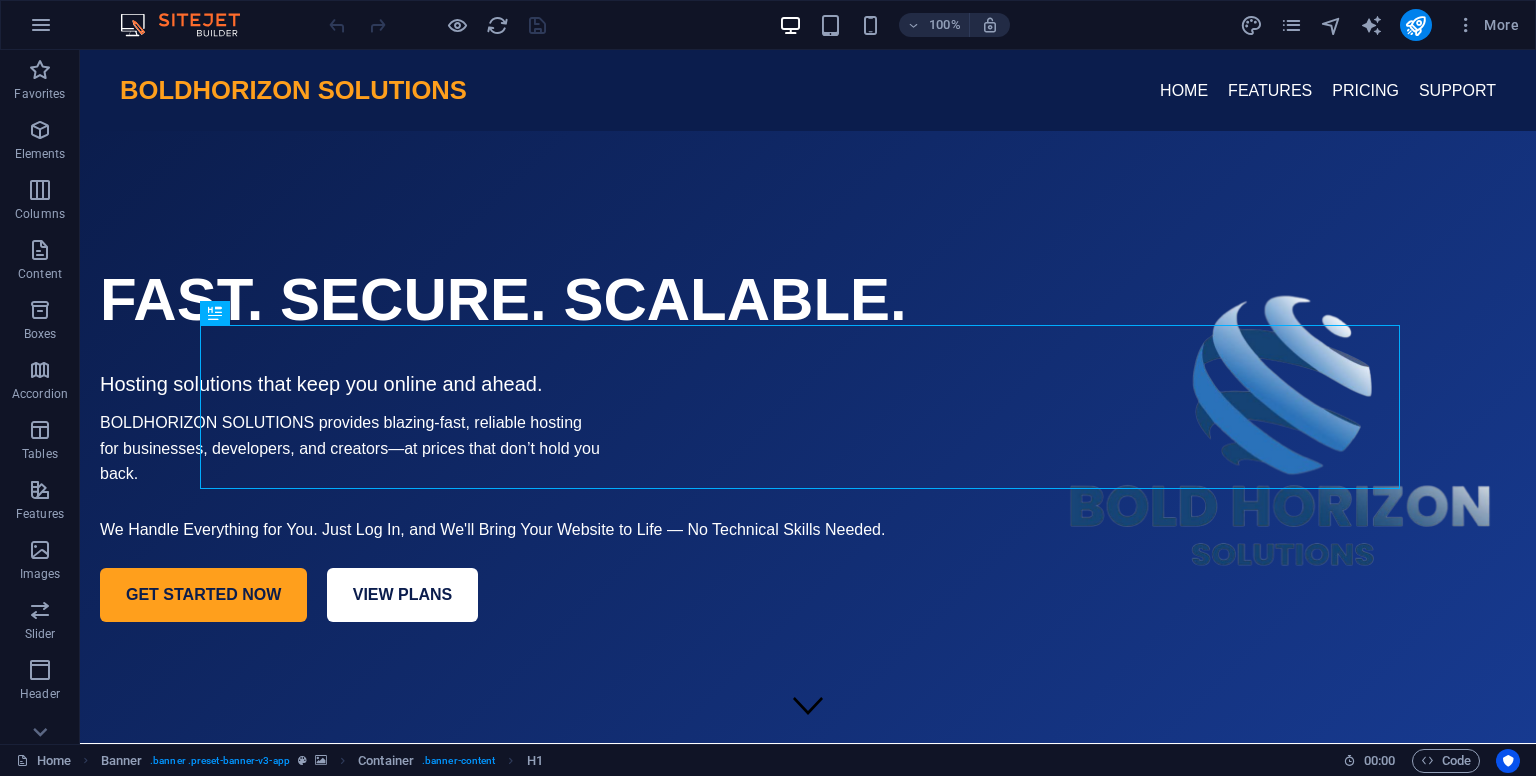 scroll, scrollTop: 712, scrollLeft: 0, axis: vertical 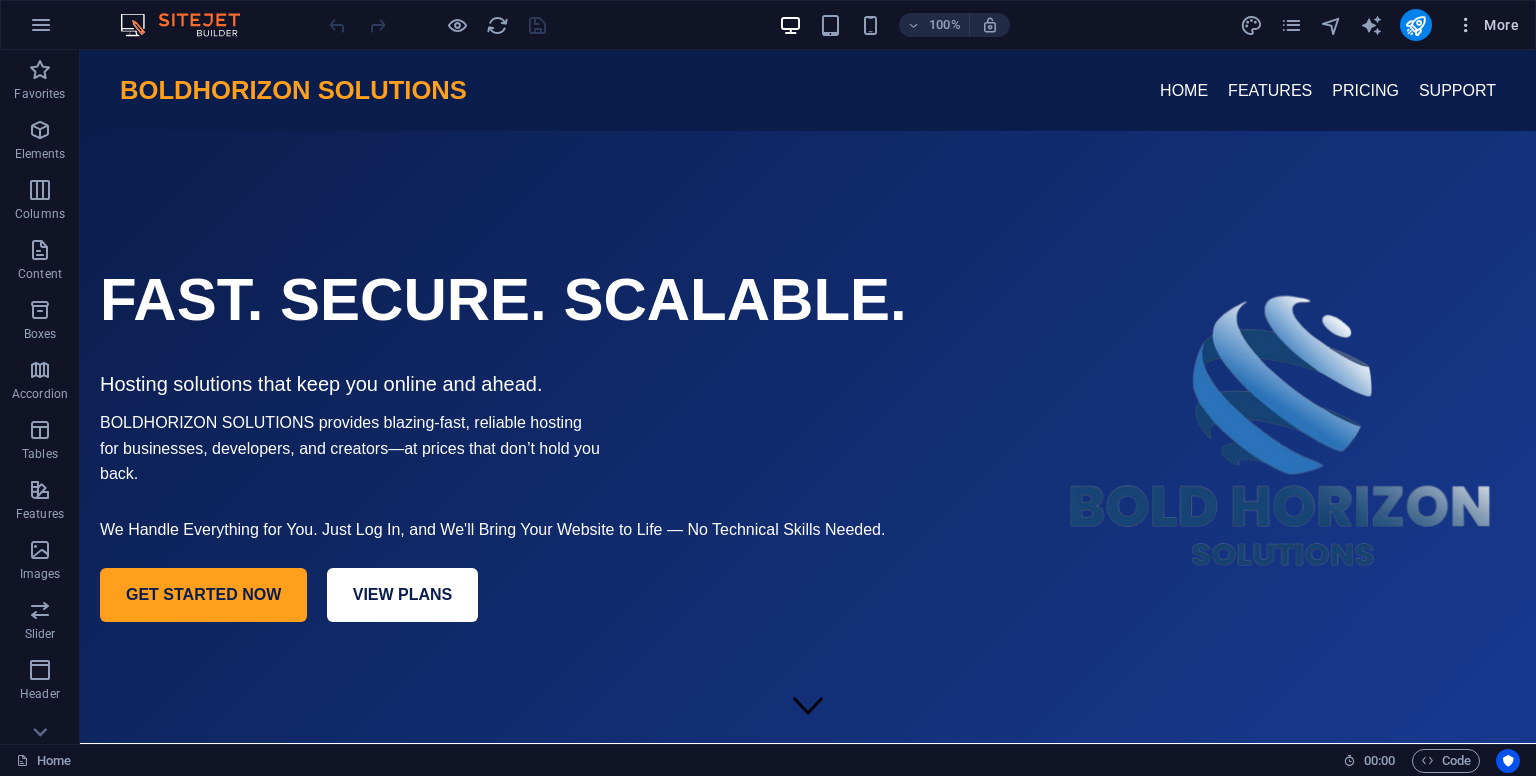 click at bounding box center (1466, 25) 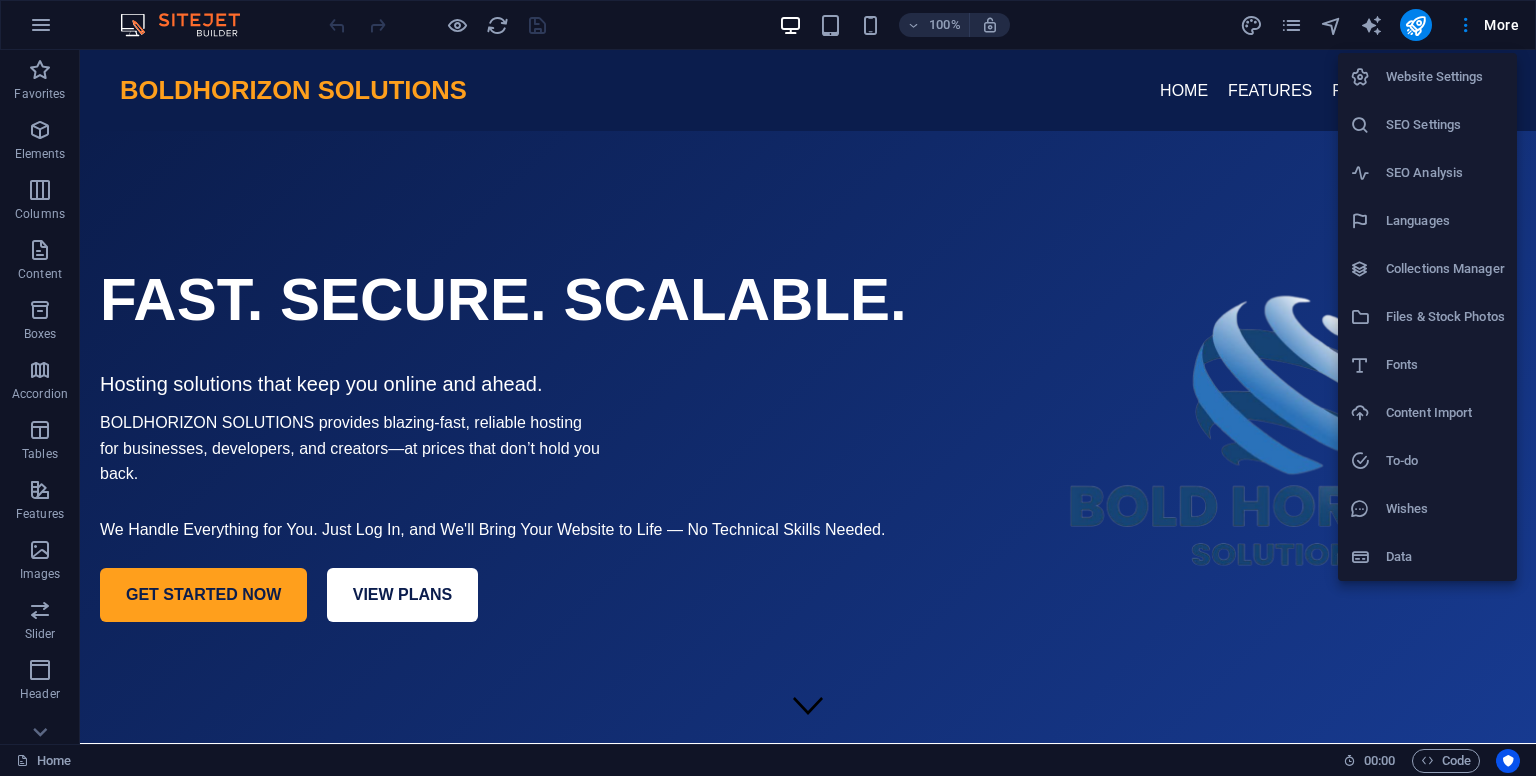 click at bounding box center [768, 388] 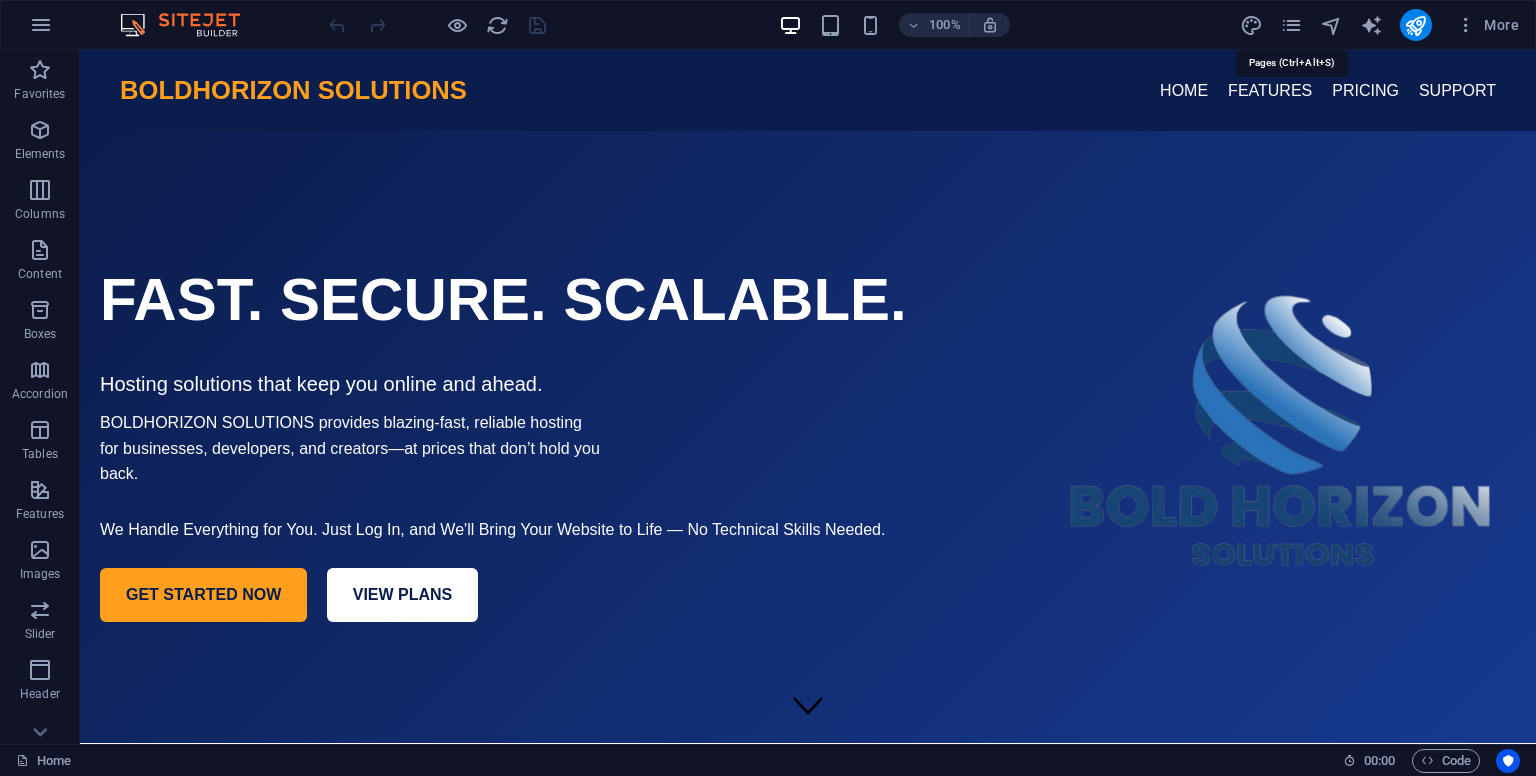click at bounding box center [1291, 25] 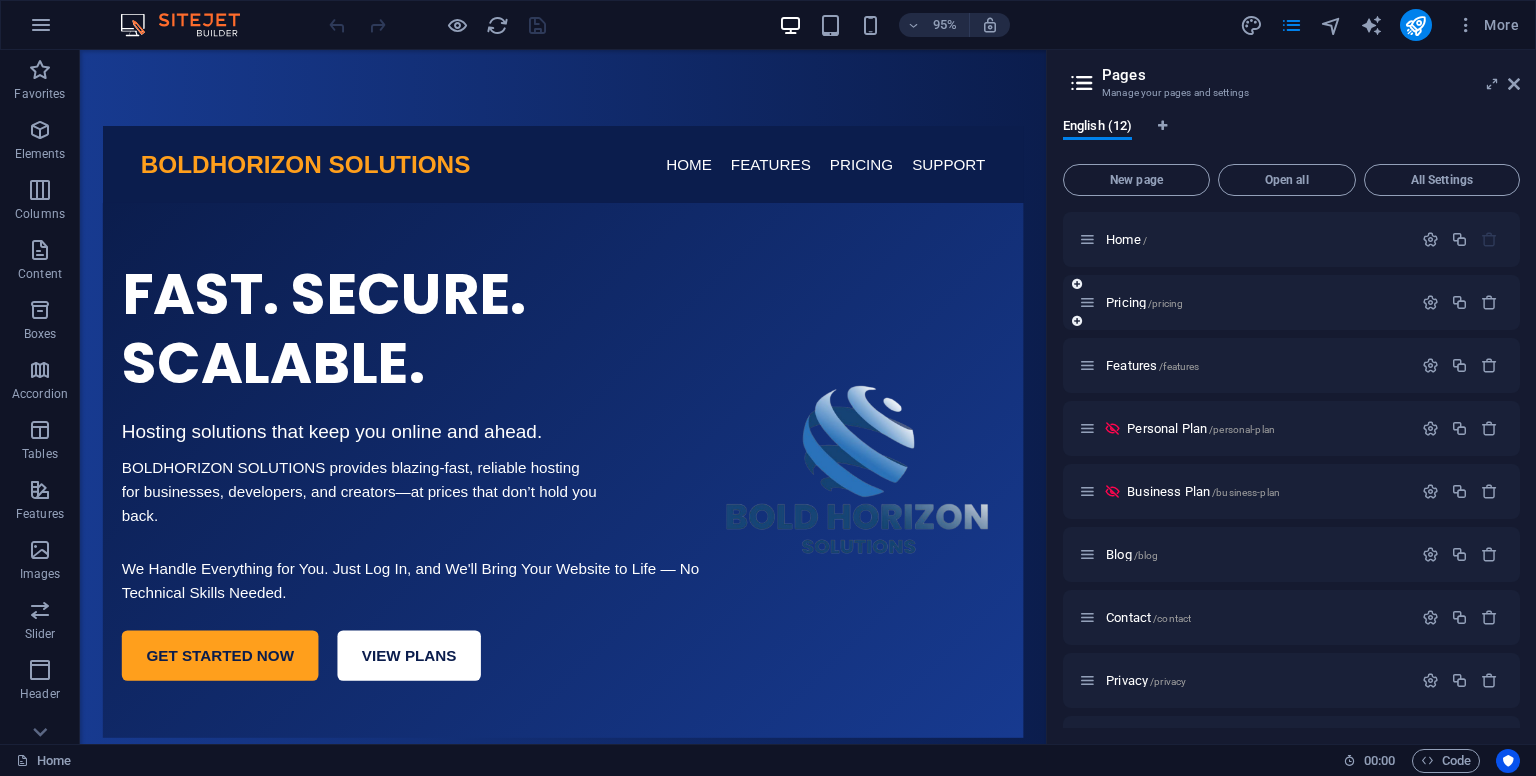 click on "Pricing /pricing" at bounding box center (1245, 302) 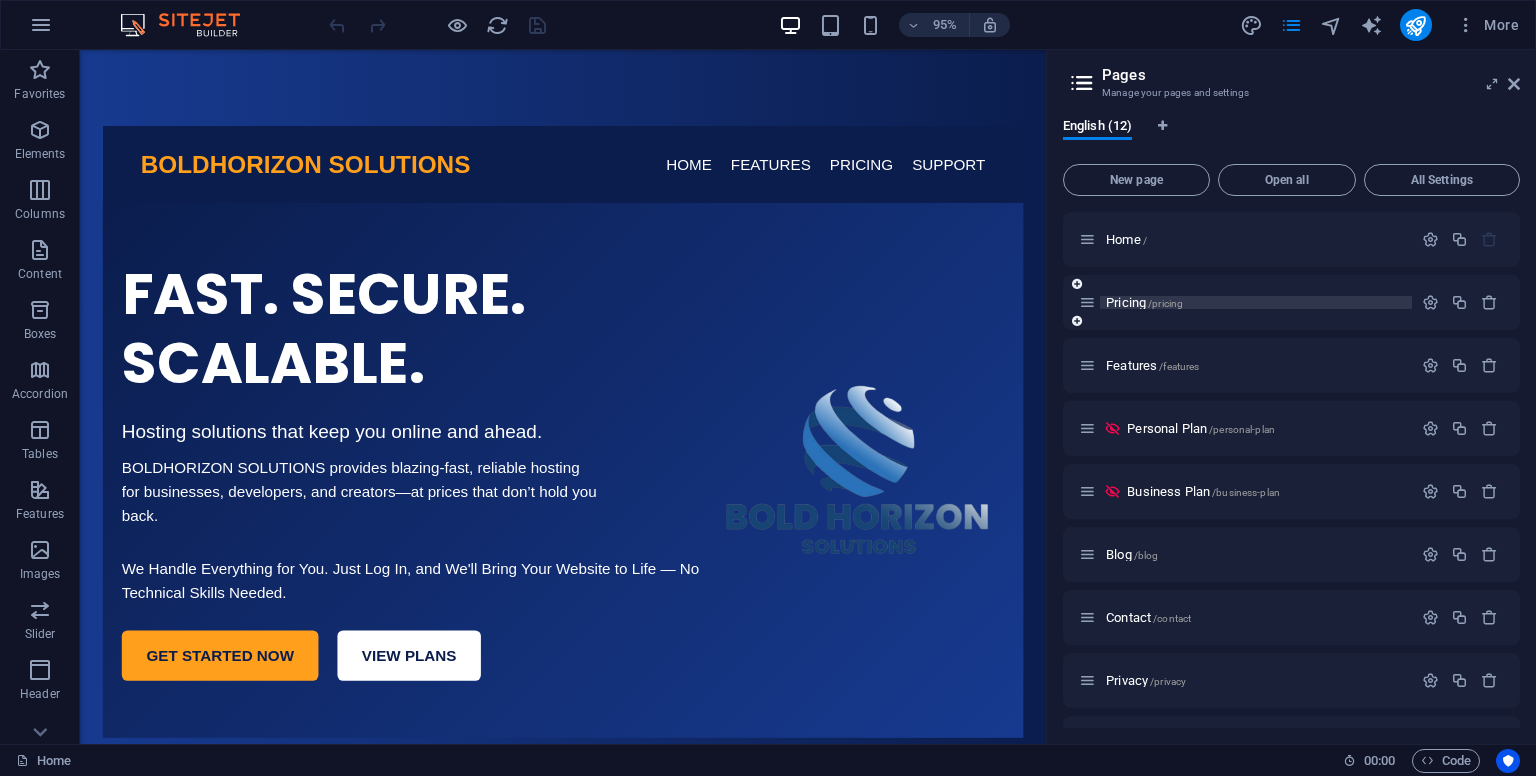 click on "/pricing" at bounding box center (1165, 303) 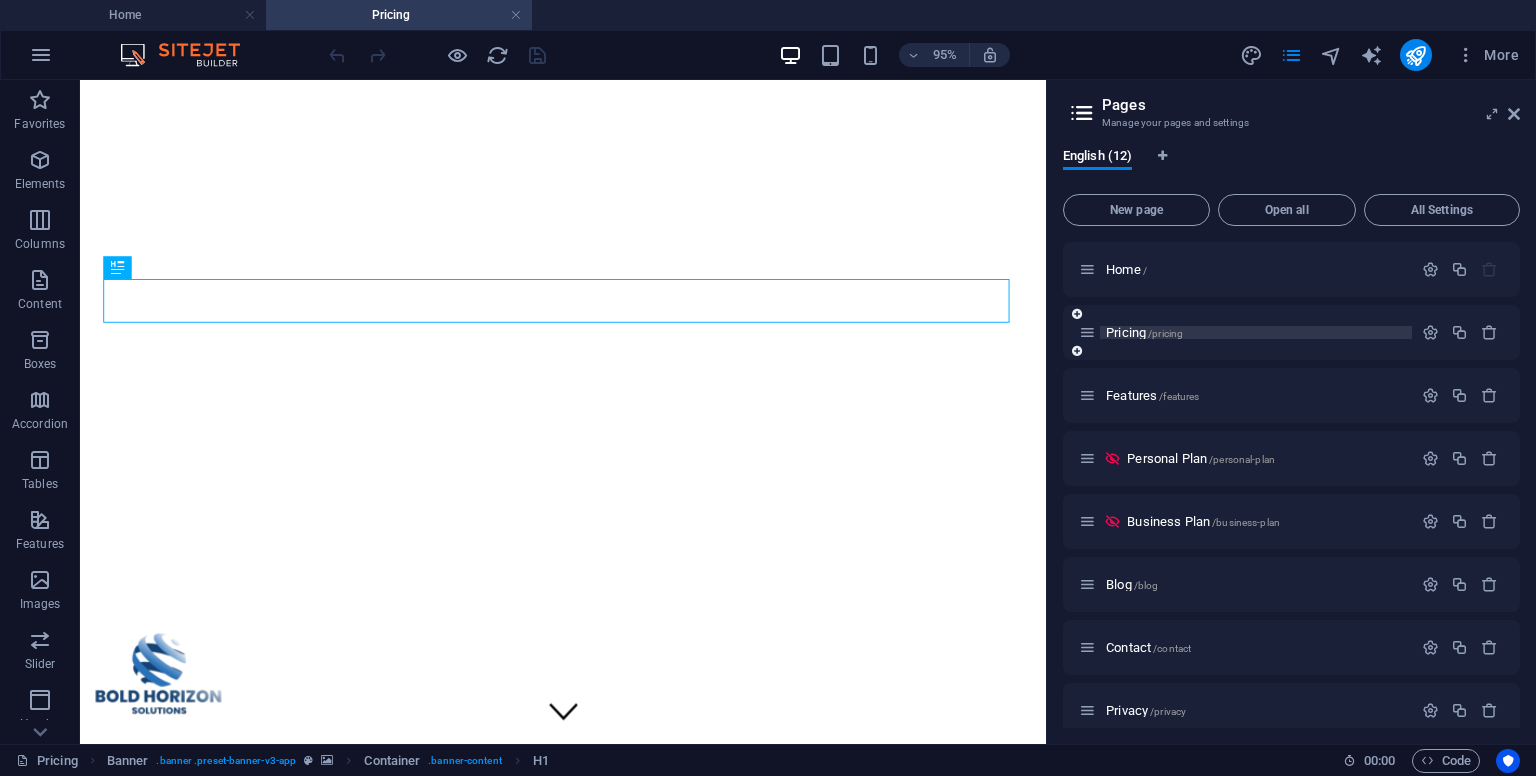 scroll, scrollTop: 0, scrollLeft: 0, axis: both 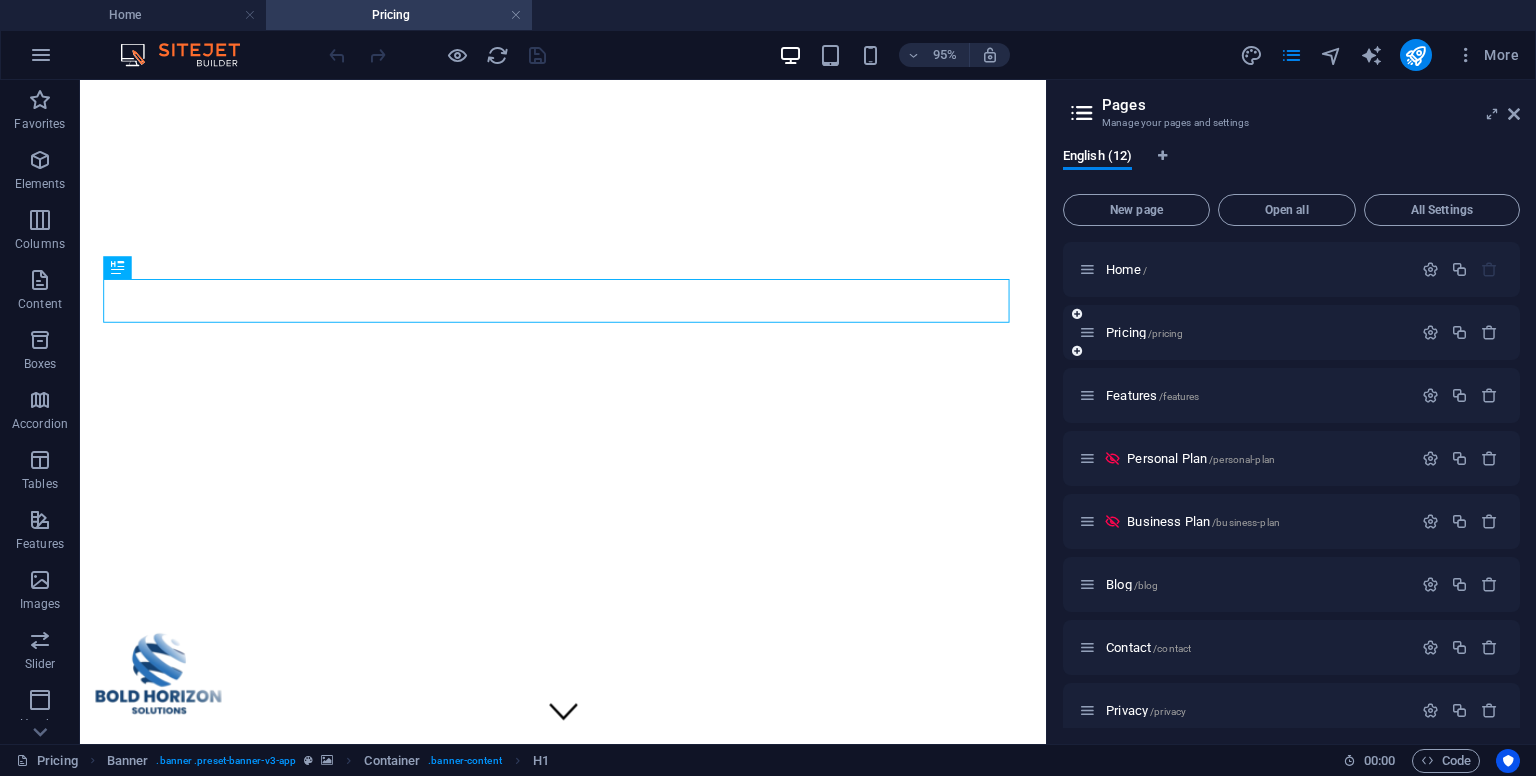click at bounding box center (1087, 332) 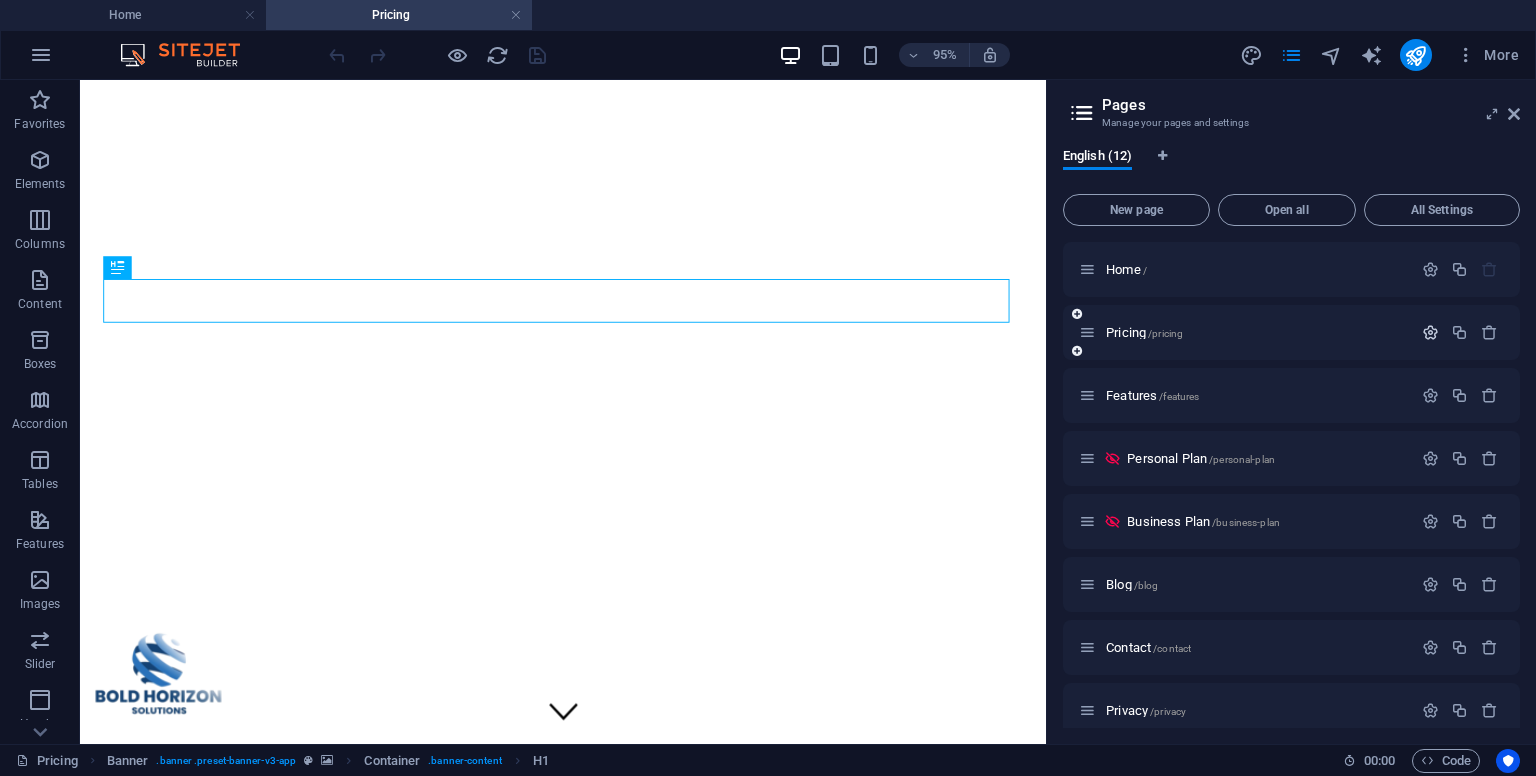 click at bounding box center (1430, 332) 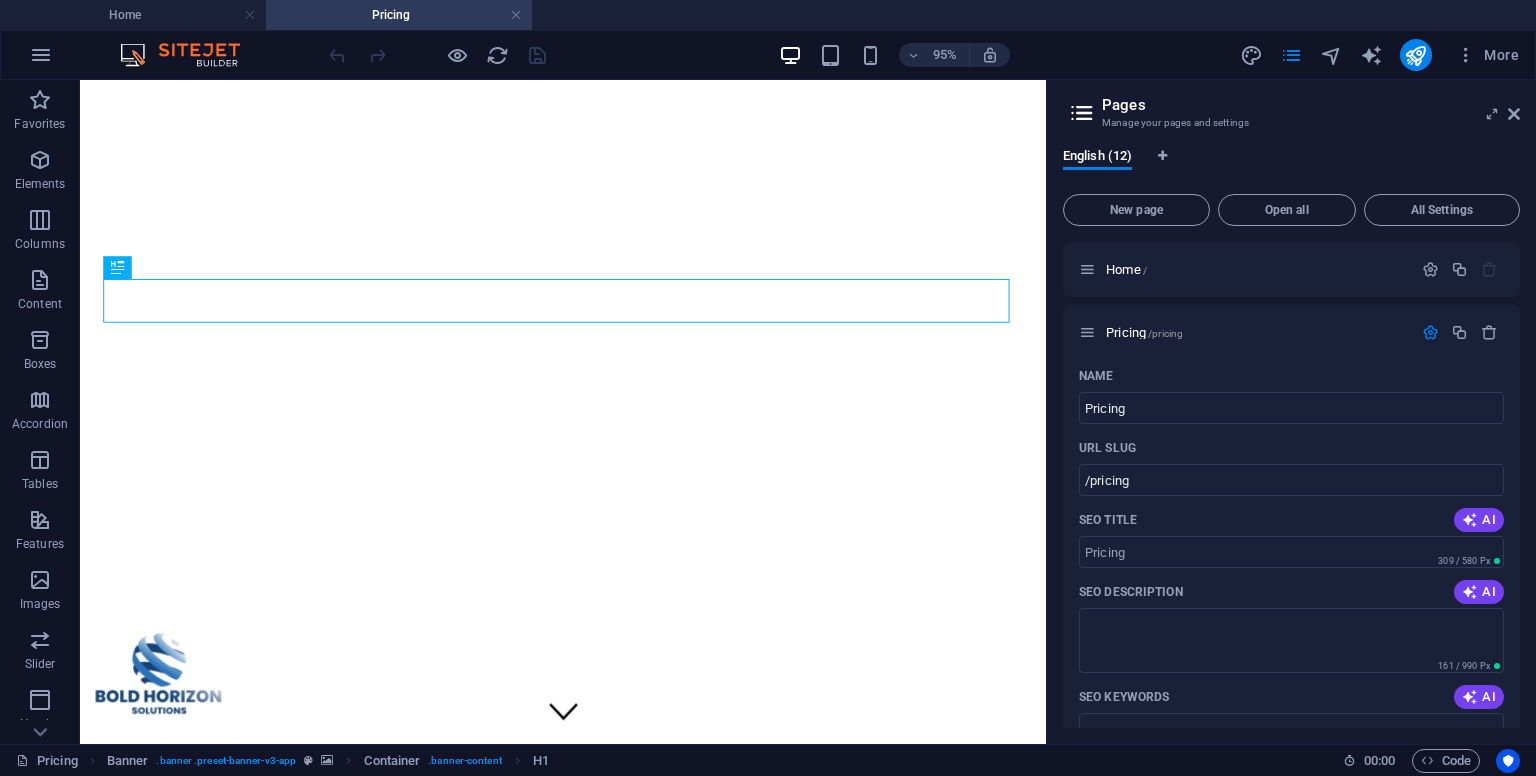 drag, startPoint x: 1521, startPoint y: 342, endPoint x: 1518, endPoint y: 384, distance: 42.107006 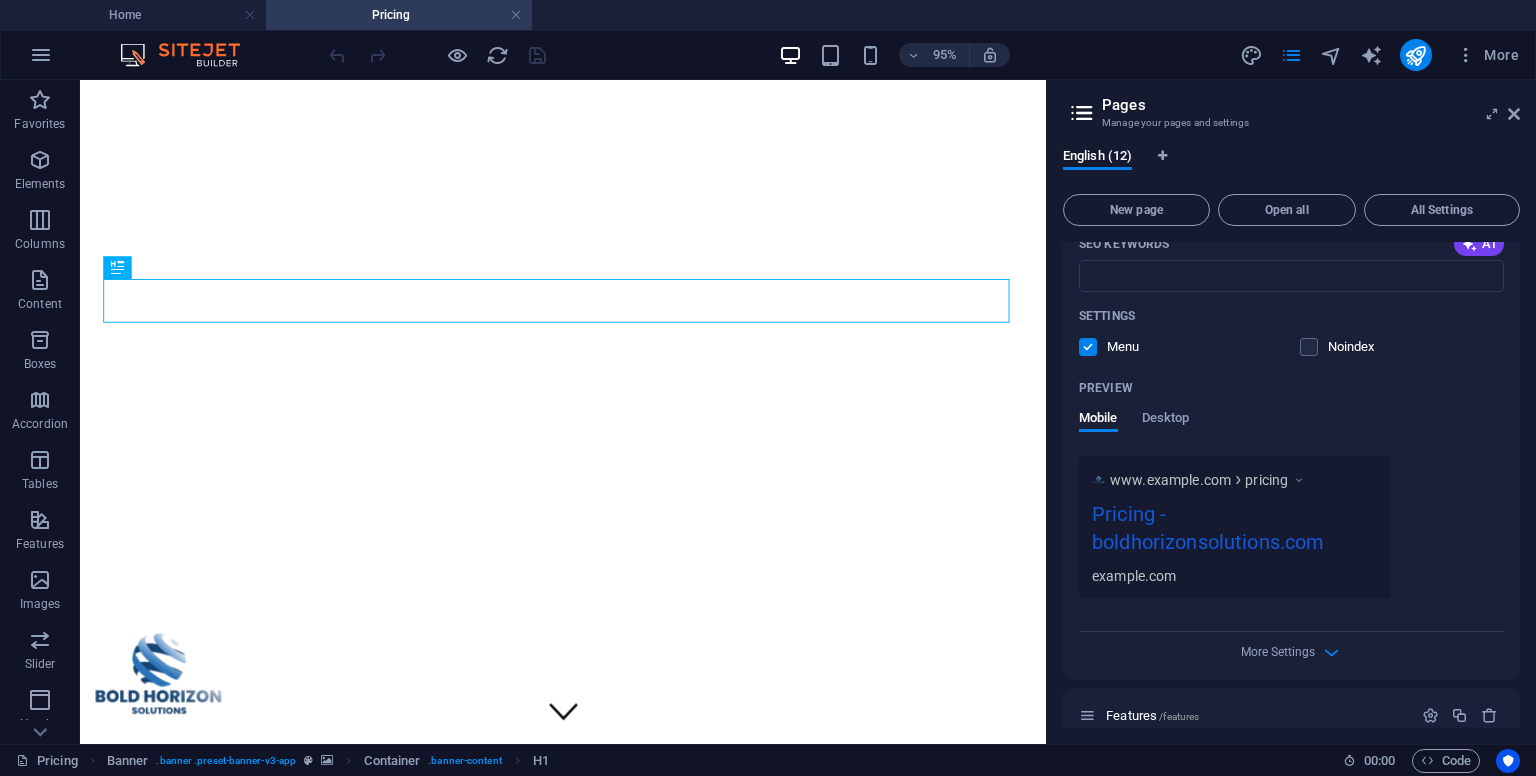 scroll, scrollTop: 457, scrollLeft: 0, axis: vertical 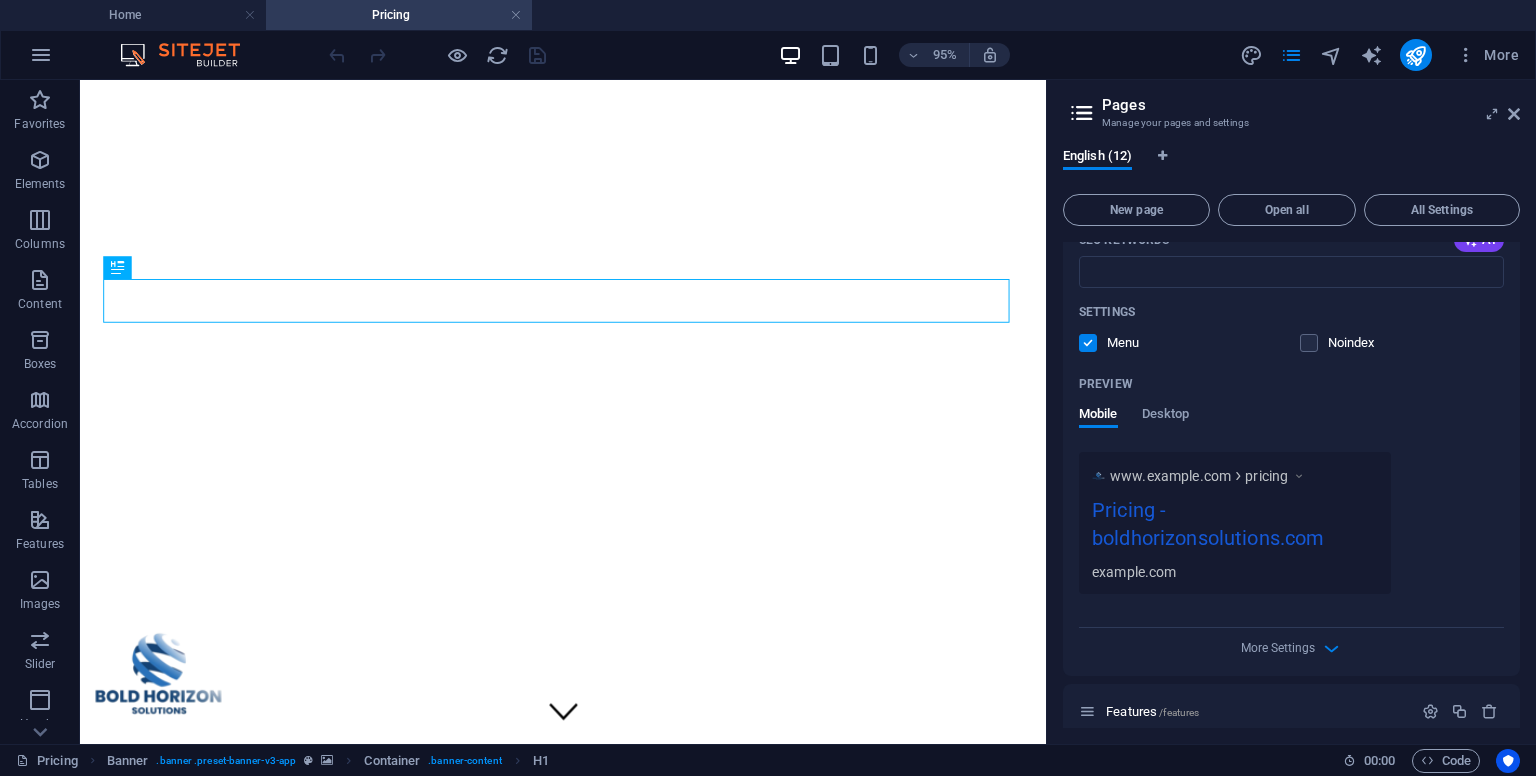 click on "English (12) New page Open all All Settings Home / Pricing /pricing Name Pricing ​ URL SLUG /pricing ​ SEO Title AI ​ 309 / 580 Px SEO Description AI ​ 161 / 990 Px SEO Keywords AI ​ Settings Menu Noindex Preview Mobile Desktop www.example.com pricing Pricing - boldhorizonsolutions.com boldhorizonsolutions.com Meta tags ​ Preview Image (Open Graph) Drag files here, click to choose files or select files from Files or our free stock photos & videos More Settings Features /features Personal Plan /personal-plan Business Plan /business-plan Blog /blog Contact /contact Privacy /privacy Legal Notice /legal-notice Posts: Single Page Layout /posts-single-page-layout Submit Payment /submit-payment Ecommerce plan /ecommerce-plan" at bounding box center [1291, 438] 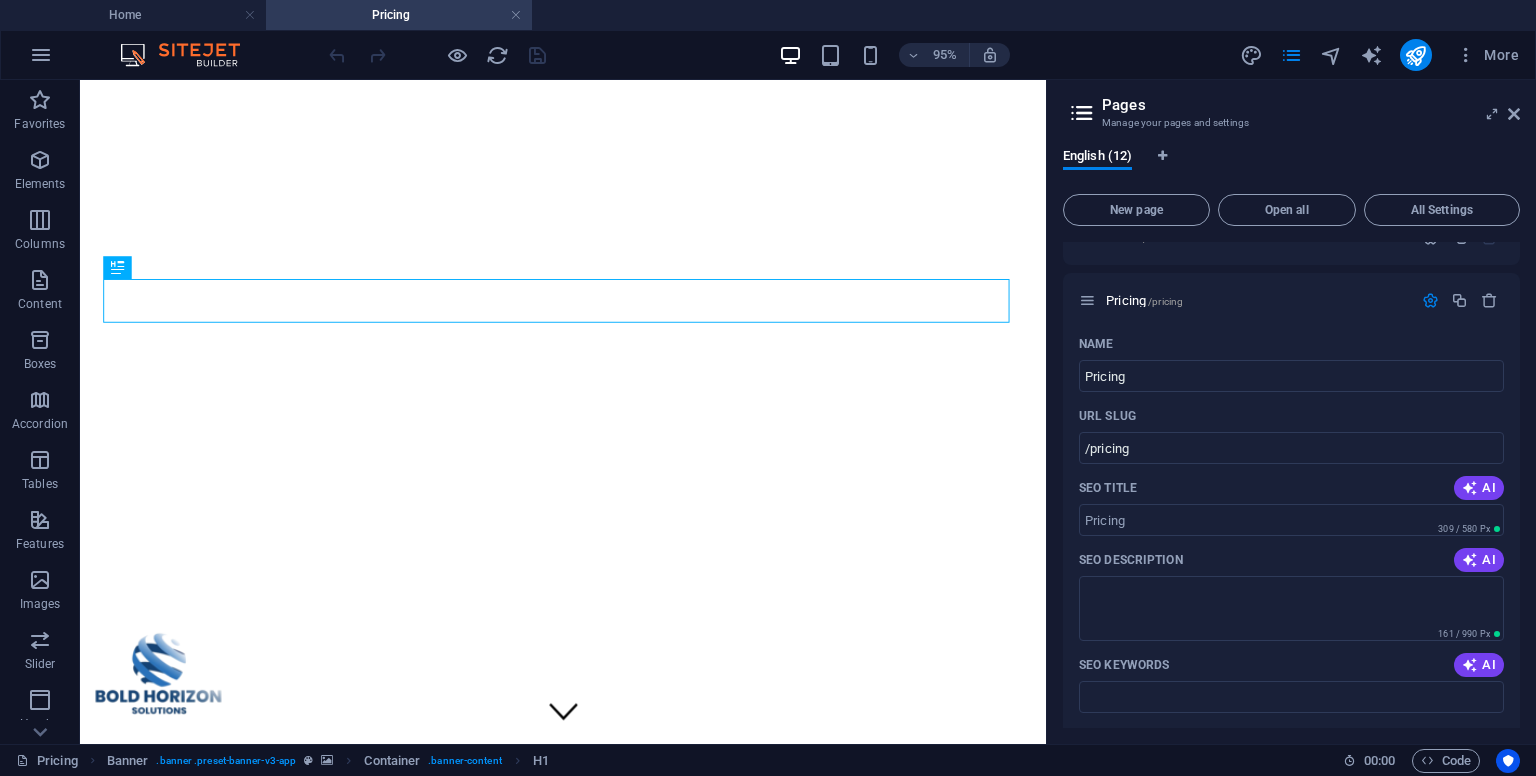 scroll, scrollTop: 0, scrollLeft: 0, axis: both 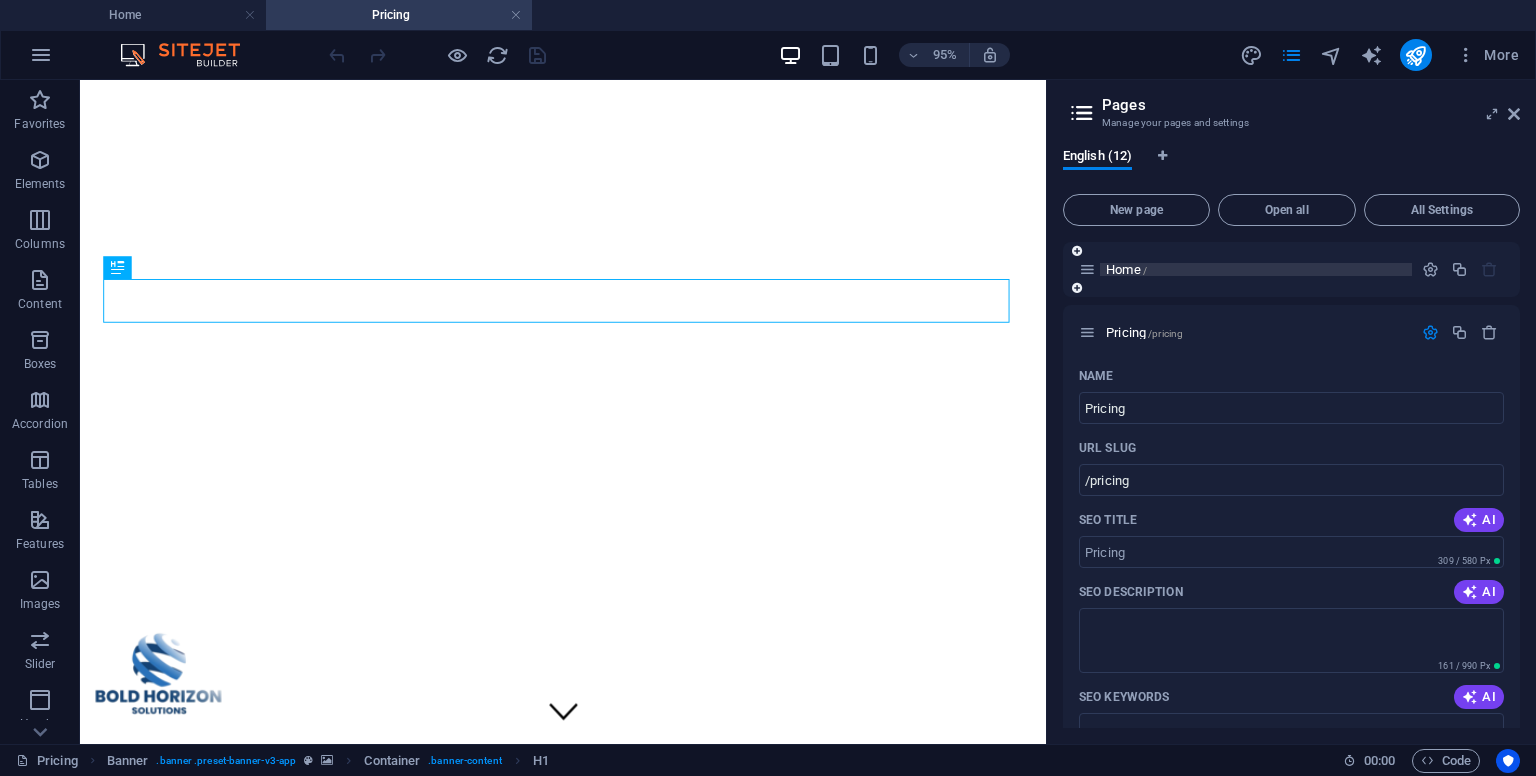 click on "Home /" at bounding box center [1126, 269] 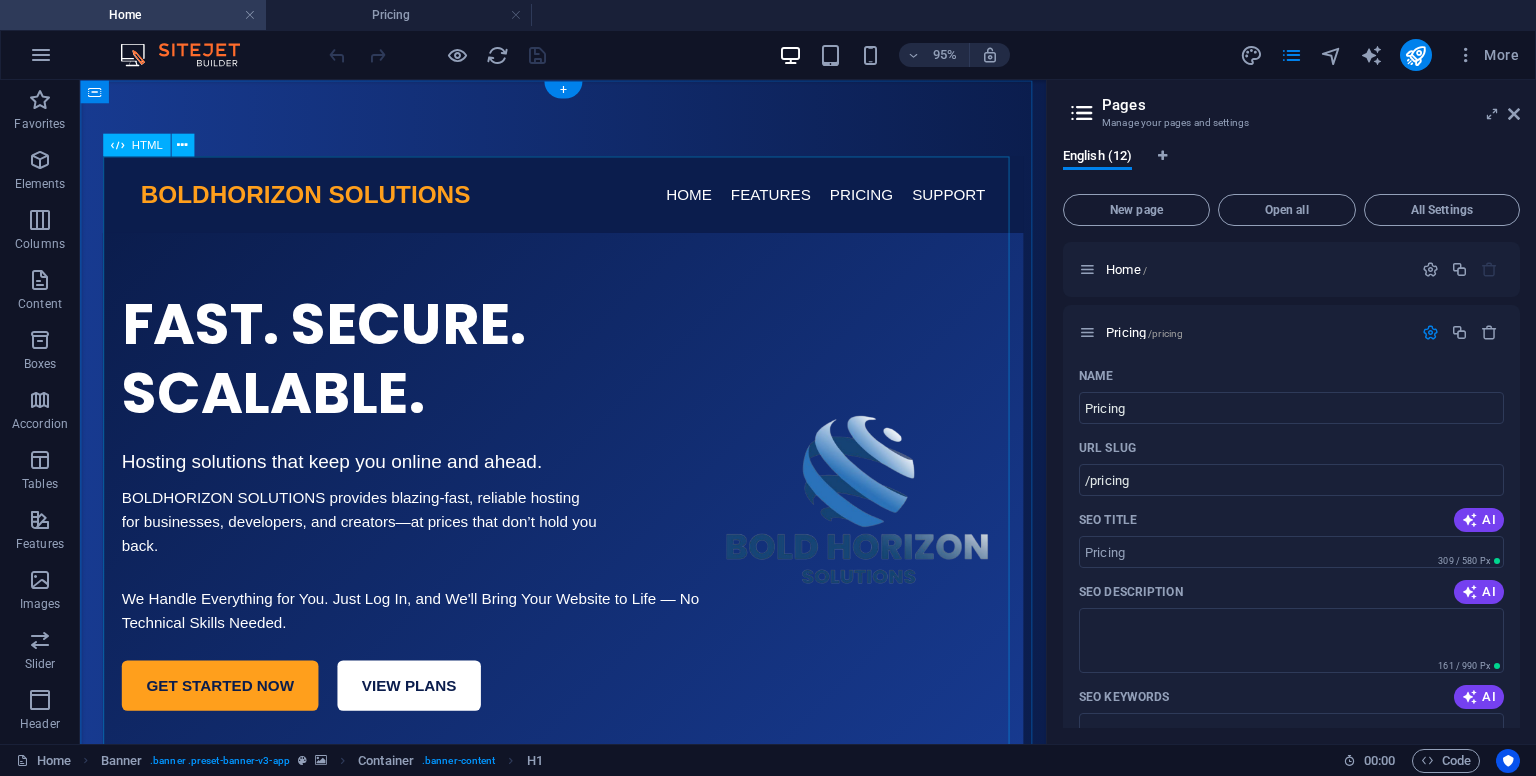 click on "BOLDHORIZON Solution
BOLDHORIZON SOLUTIONS
HOME
FEATURES
PRICING
SUPPORT
FAST. SECURE. SCALABLE.
Hosting solutions that keep you online and ahead.
BOLDHORIZON SOLUTIONS provides blazing-fast, reliable hosting for businesses, developers, and creators—at prices that don’t hold you back.
We Handle Everything for You. Just Log In, and We'll Bring Your Website to Life — No Technical Skills Needed.
GET STARTED NOW
VIEW PLANS" at bounding box center (588, 482) 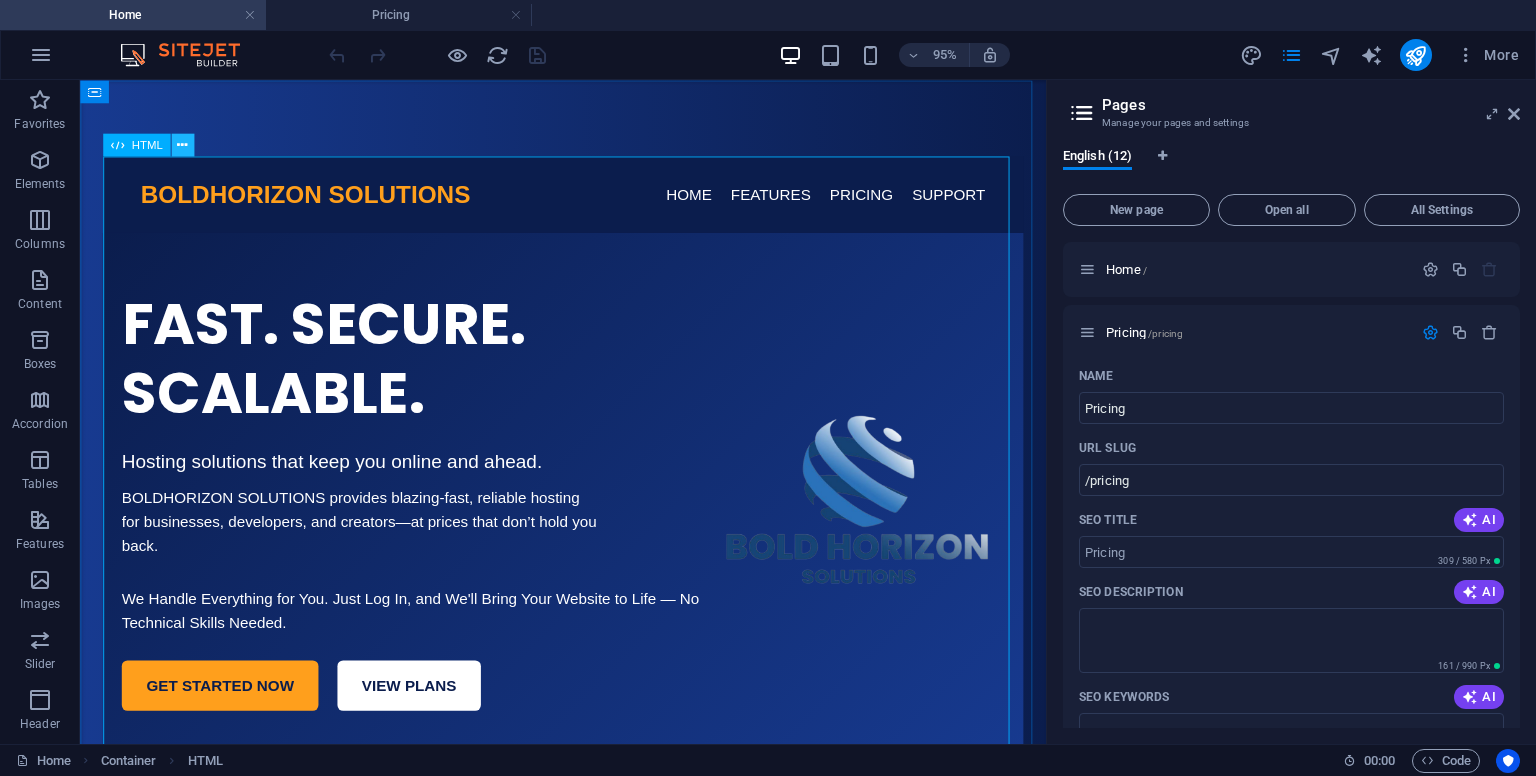 click at bounding box center (182, 145) 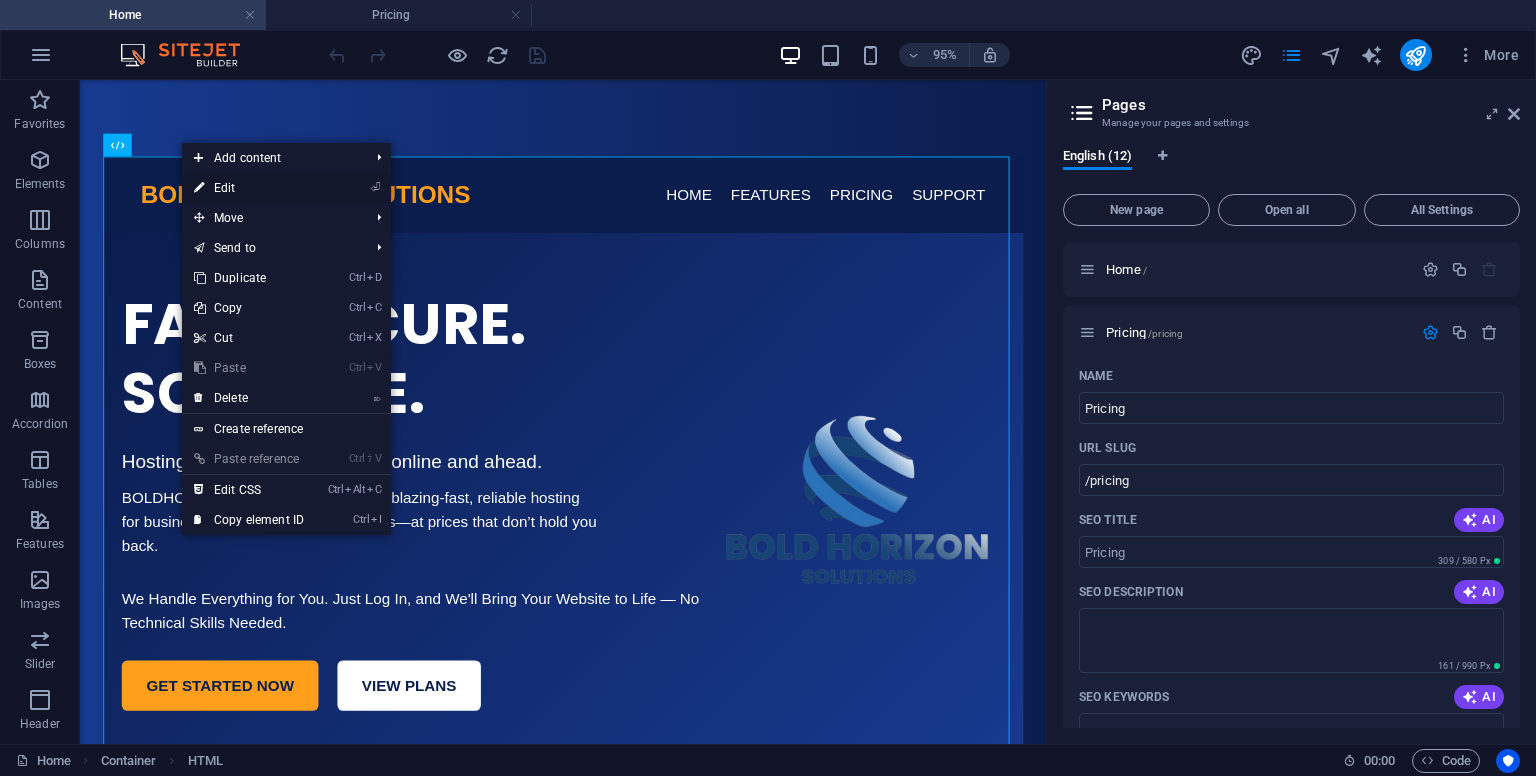 click on "⏎  Edit" at bounding box center [249, 188] 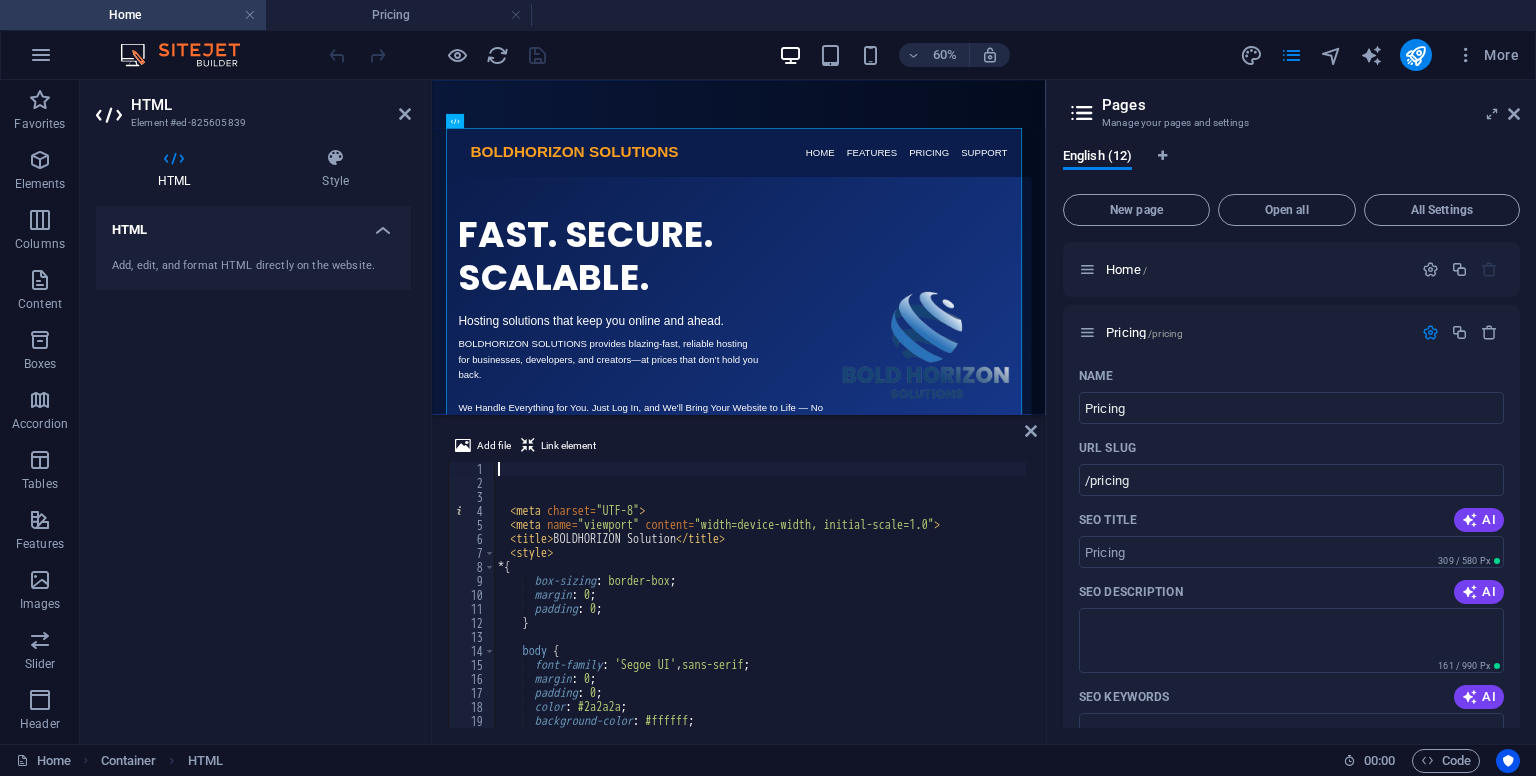 click at bounding box center [1025, 593] 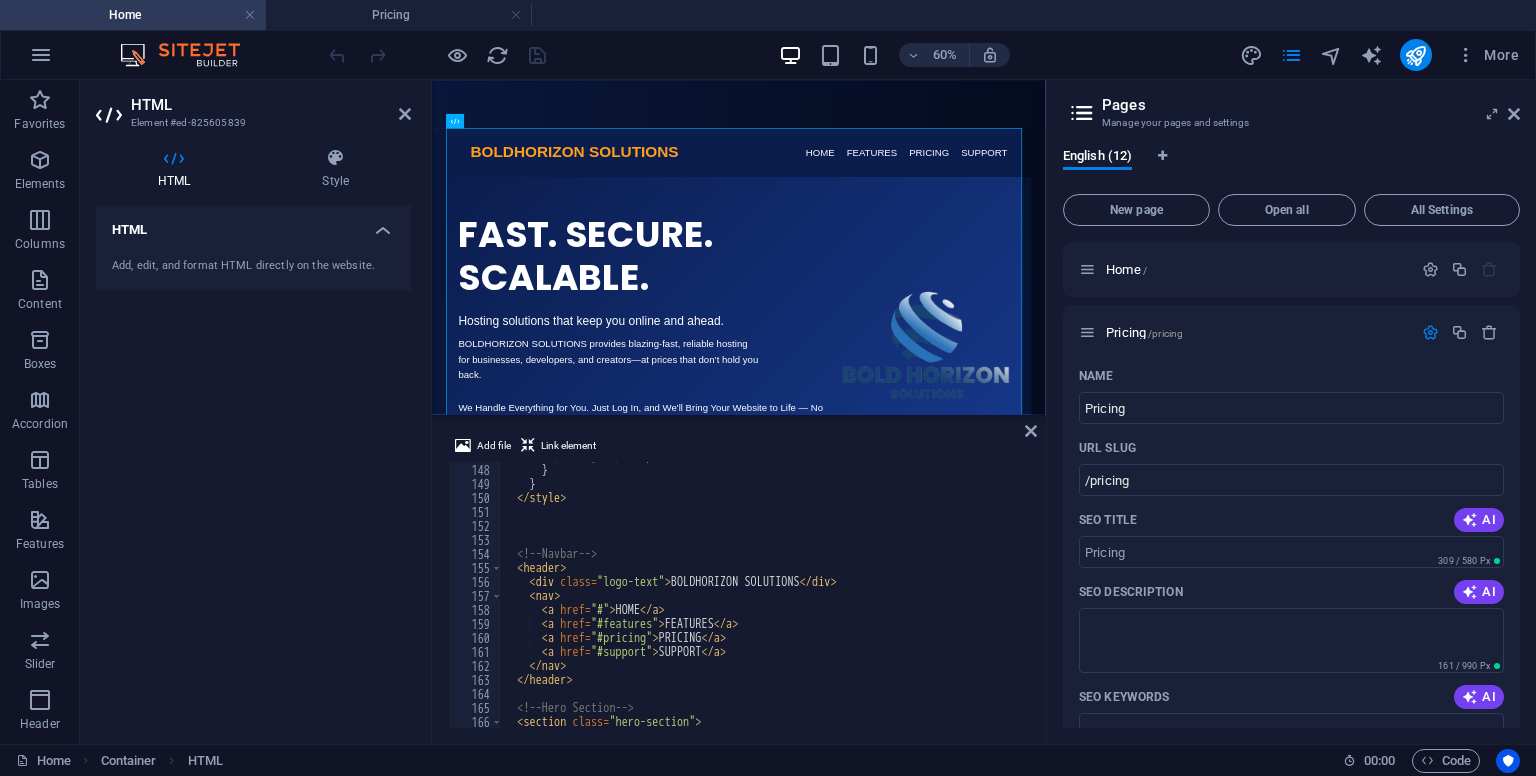 scroll, scrollTop: 2056, scrollLeft: 0, axis: vertical 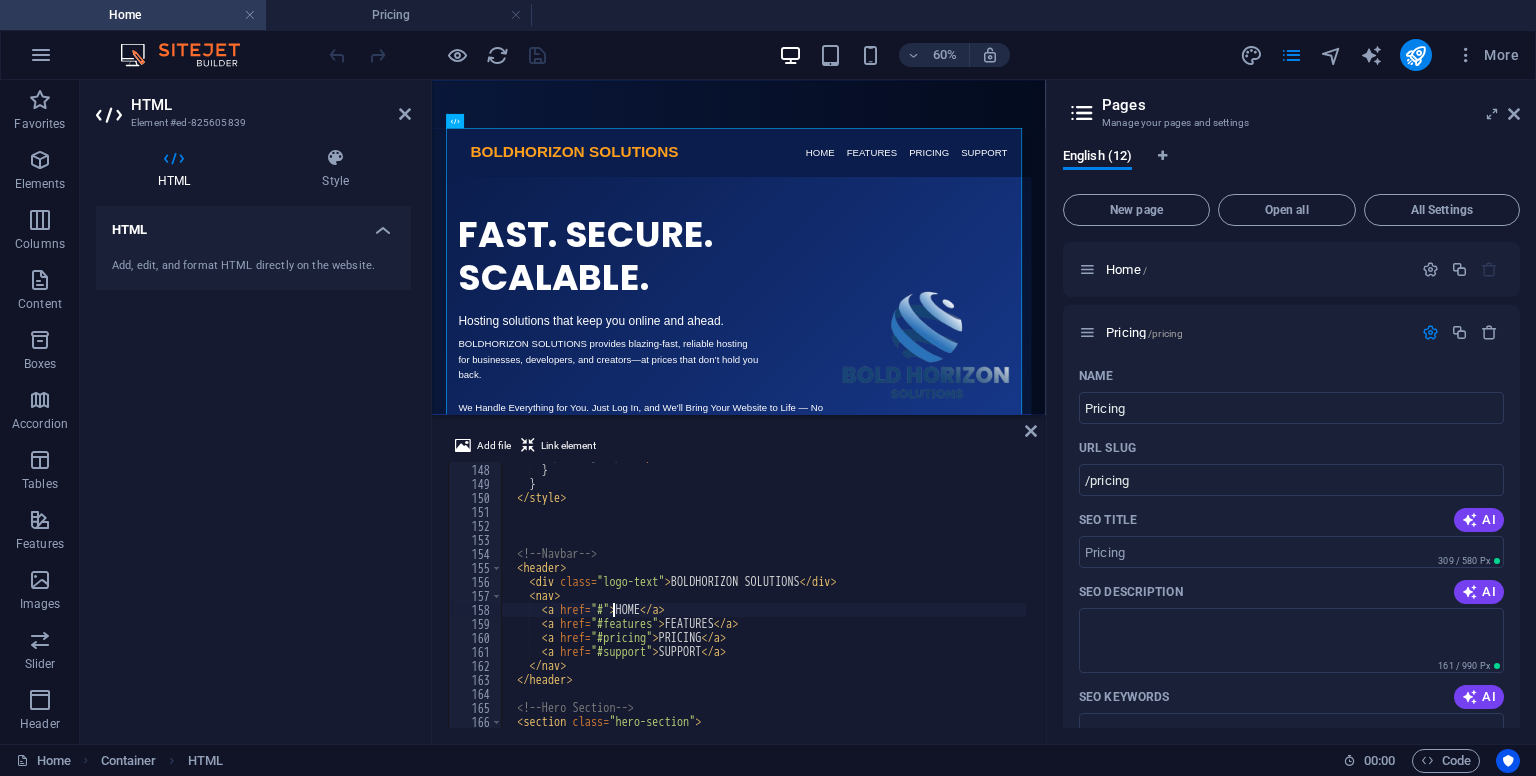 click on "padding-top :   40 px ;         }      }    </ style >    <!--  Navbar  -->    < header >      < div   class = "logo-text" > BOLDHORIZON SOLUTIONS </ div >      < nav >         < a   href = "#" > HOME </ a >         < a   href = "#features" > FEATURES </ a >         < a   href = "#pricing" > PRICING </ a >         < a   href = "#support" > SUPPORT </ a >      </ nav >    </ header >    <!--  Hero Section  -->    < section   class = "hero-section" >" at bounding box center [1054, 594] 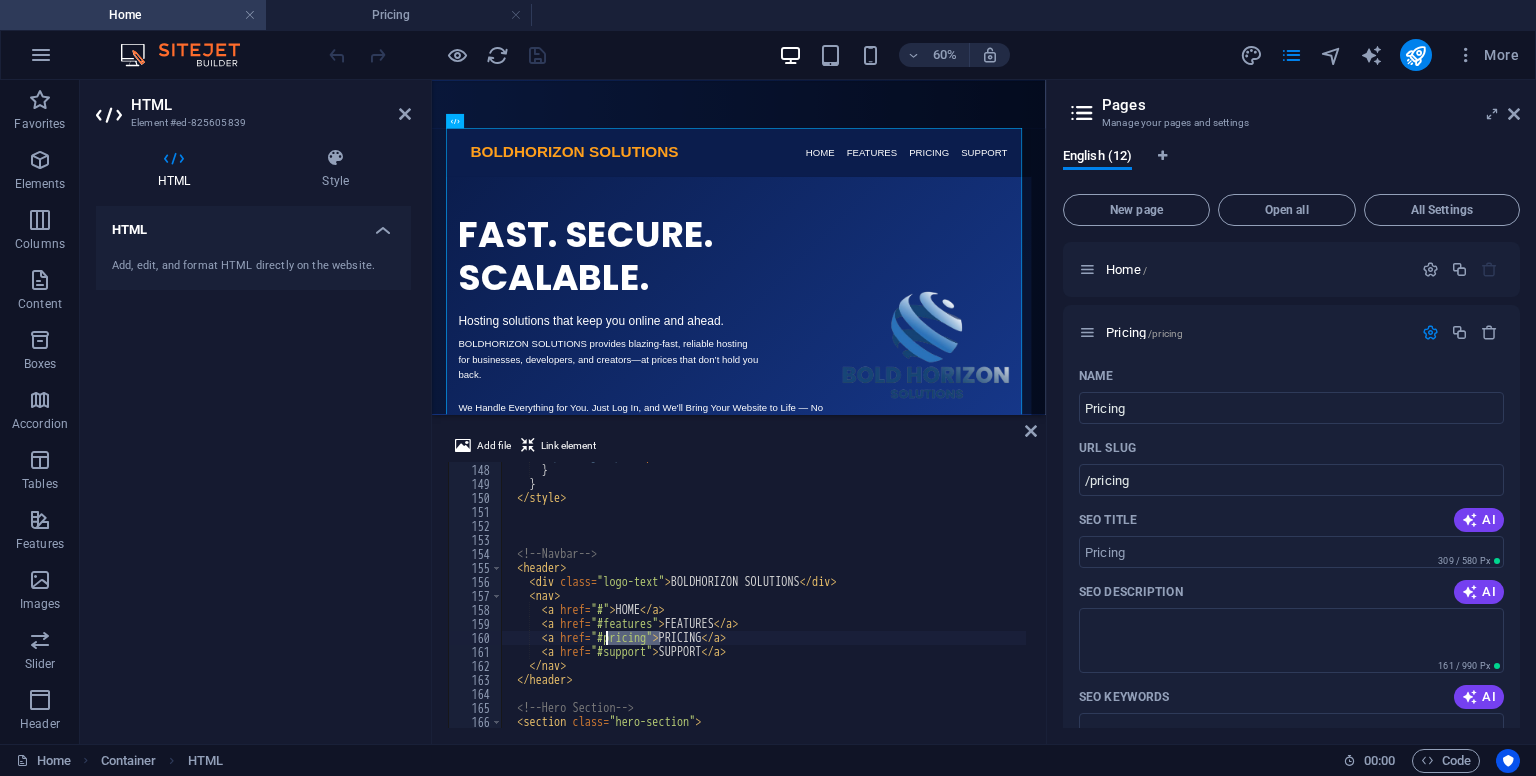 drag, startPoint x: 661, startPoint y: 637, endPoint x: 606, endPoint y: 641, distance: 55.145264 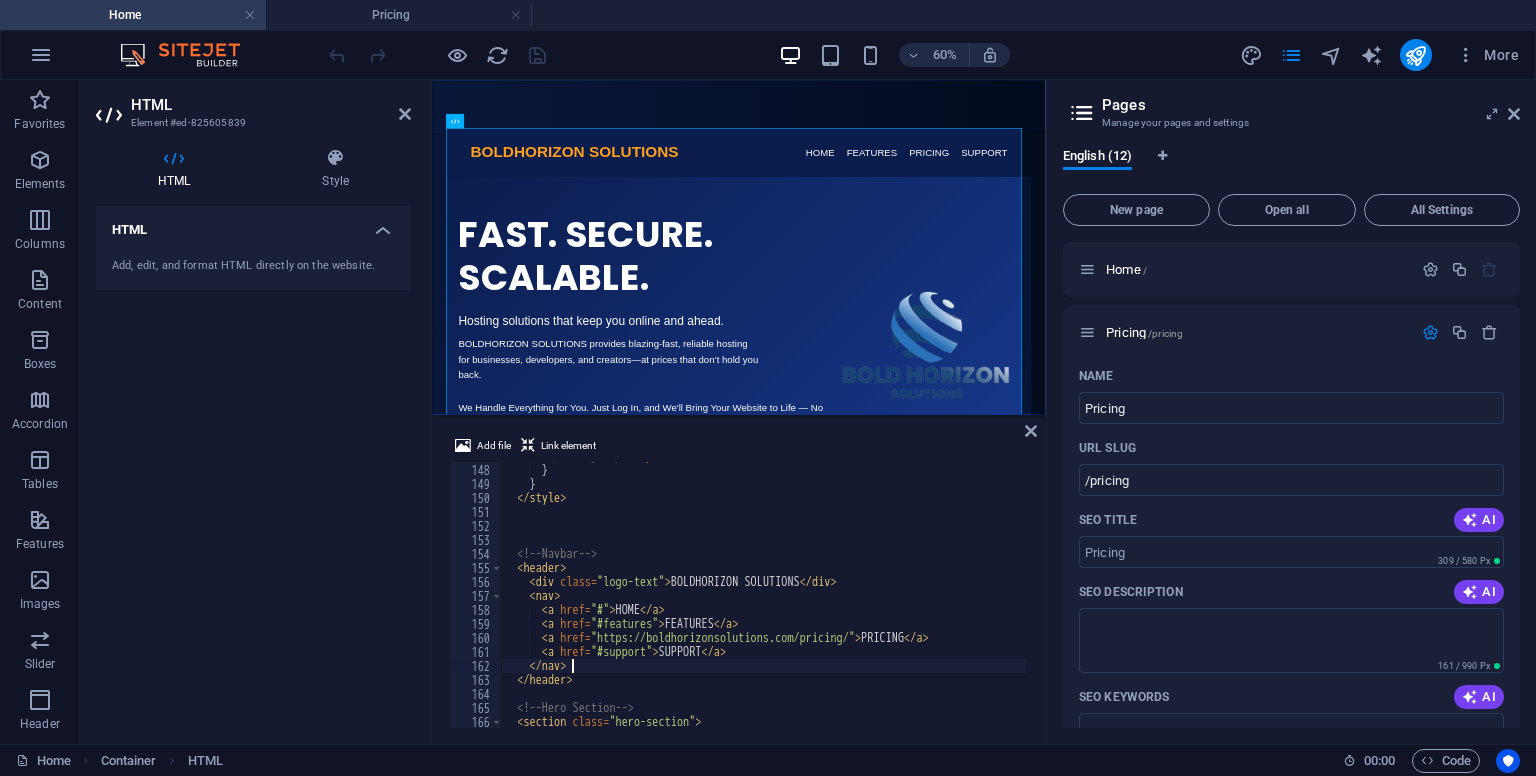 click on "padding-top :   40 px ;         }      }    </ style >    <!--  Navbar  -->    < header >      < div   class = "logo-text" > BOLDHORIZON SOLUTIONS </ div >      < nav >         < a   href = "#" > HOME </ a >         < a   href = "#features" > FEATURES </ a >         < a   href = "https://boldhorizonsolutions.com/pricing/" > PRICING </ a >         < a   href = "#support" > SUPPORT </ a >      </ nav >    </ header >    <!--  Hero Section  -->    < section   class = "hero-section" >" at bounding box center (1054, 594) 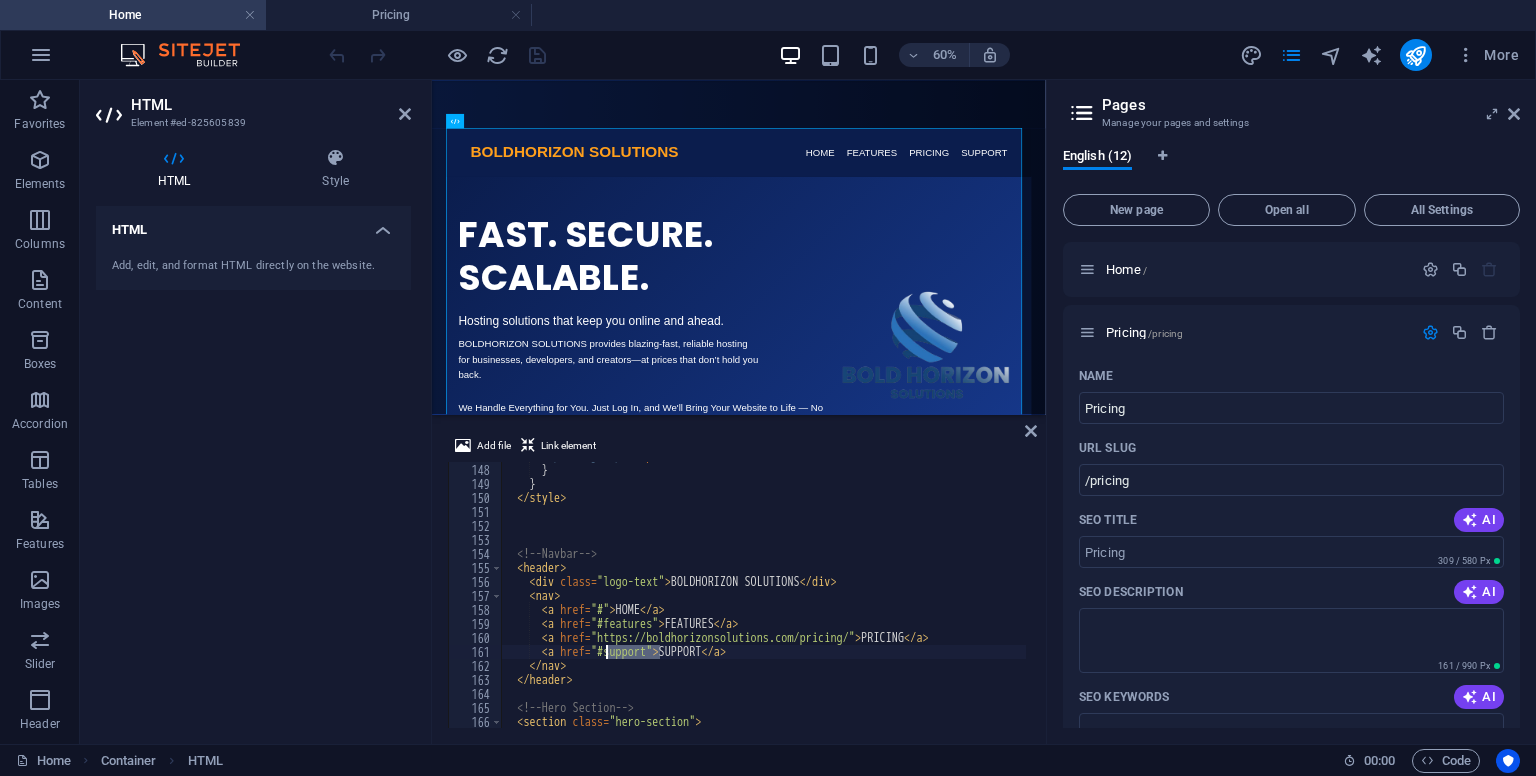 drag, startPoint x: 660, startPoint y: 654, endPoint x: 604, endPoint y: 654, distance: 56 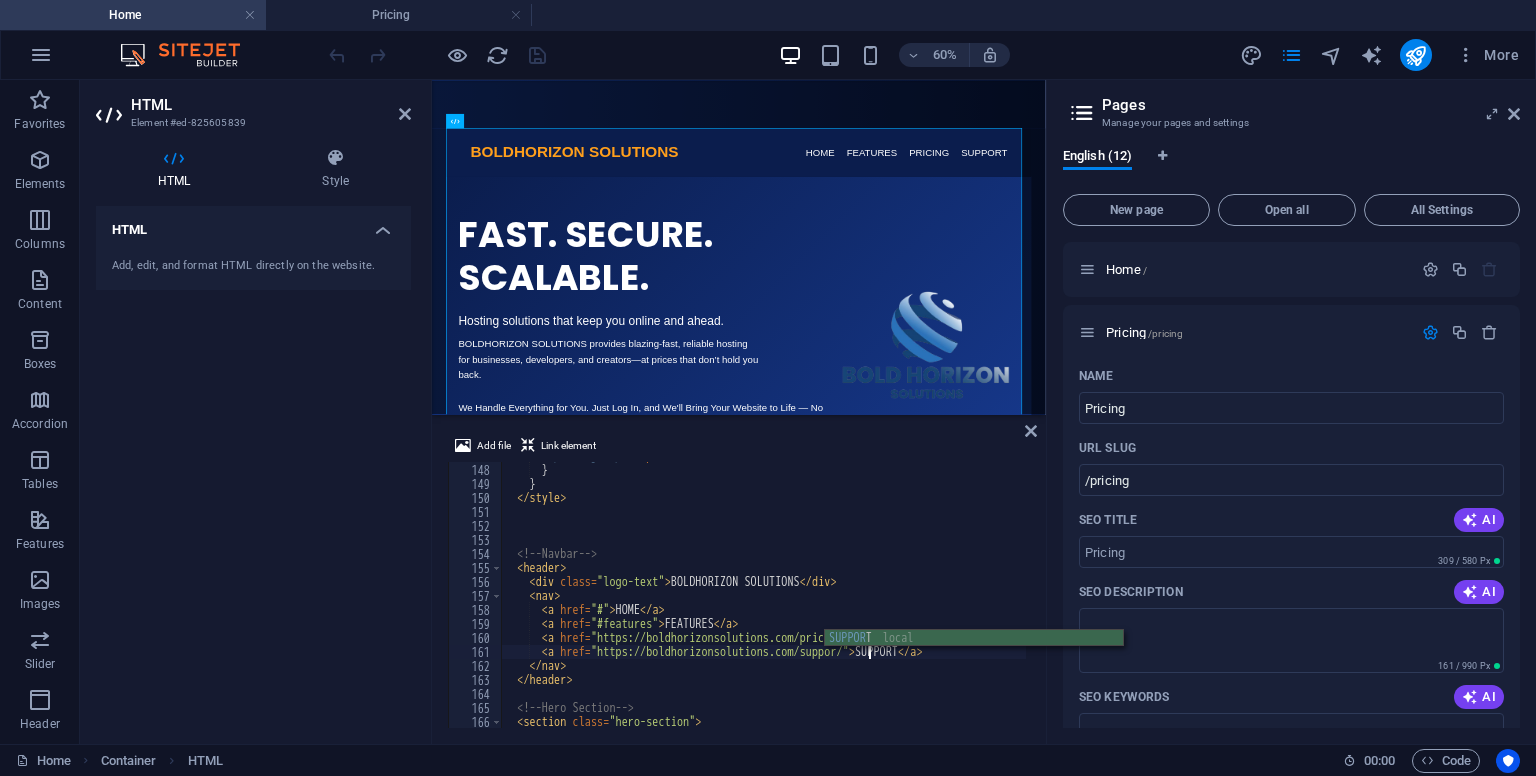 scroll, scrollTop: 0, scrollLeft: 30, axis: horizontal 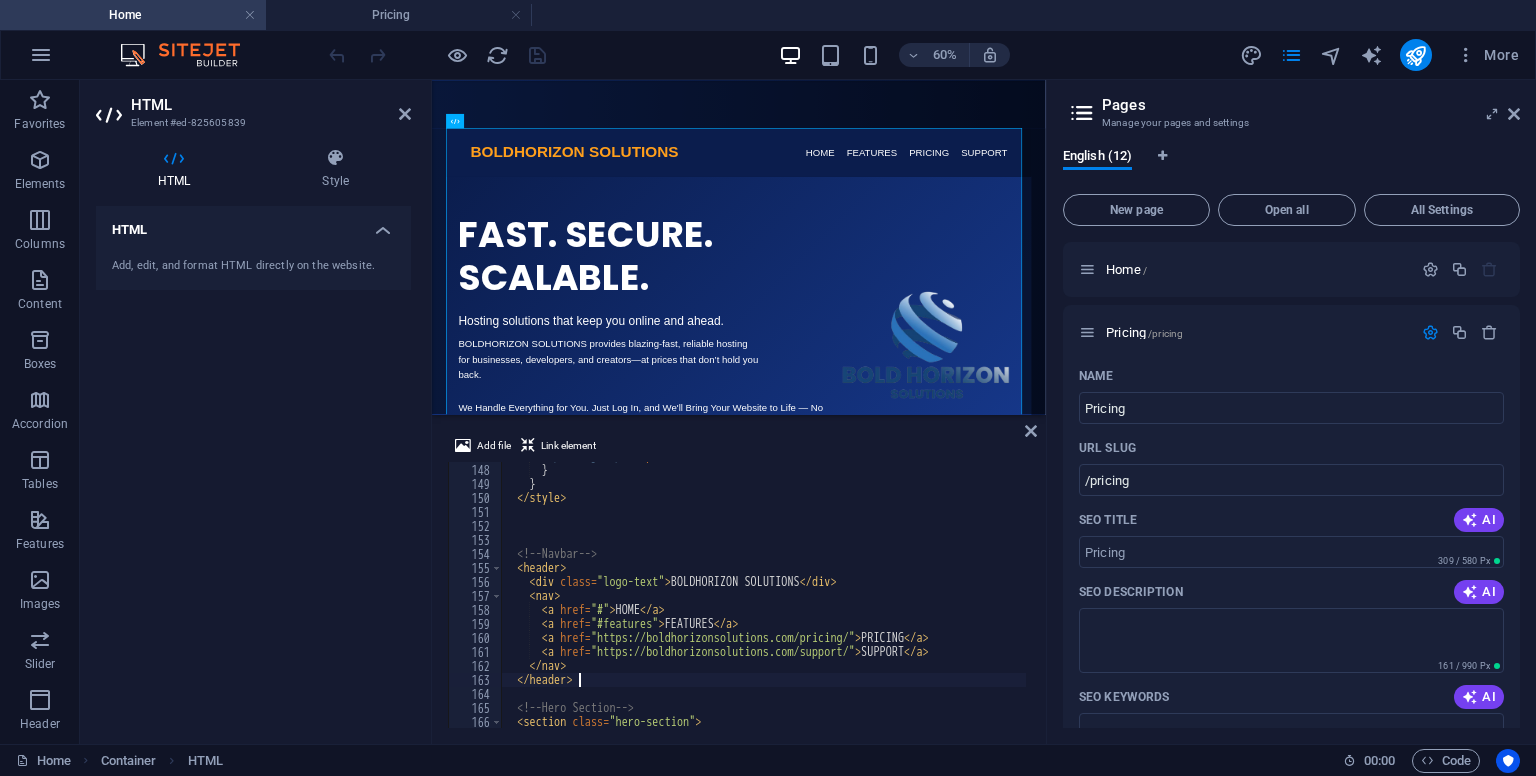 click on "padding-top :   40 px ;         }      }    </ style >    <!--  Navbar  -->    < header >      < div   class = "logo-text" > BOLDHORIZON SOLUTIONS </ div >      < nav >         < a   href = "#" > HOME </ a >         < a   href = "#features" > FEATURES </ a >         < a   href = "https://boldhorizonsolutions.com/pricing/" > PRICING </ a >         < a   href = "https://boldhorizonsolutions.com/support/" > SUPPORT </ a >      </ nav >    </ header >    <!--  Hero Section  -->    < section   class = "hero-section" >" at bounding box center [1054, 594] 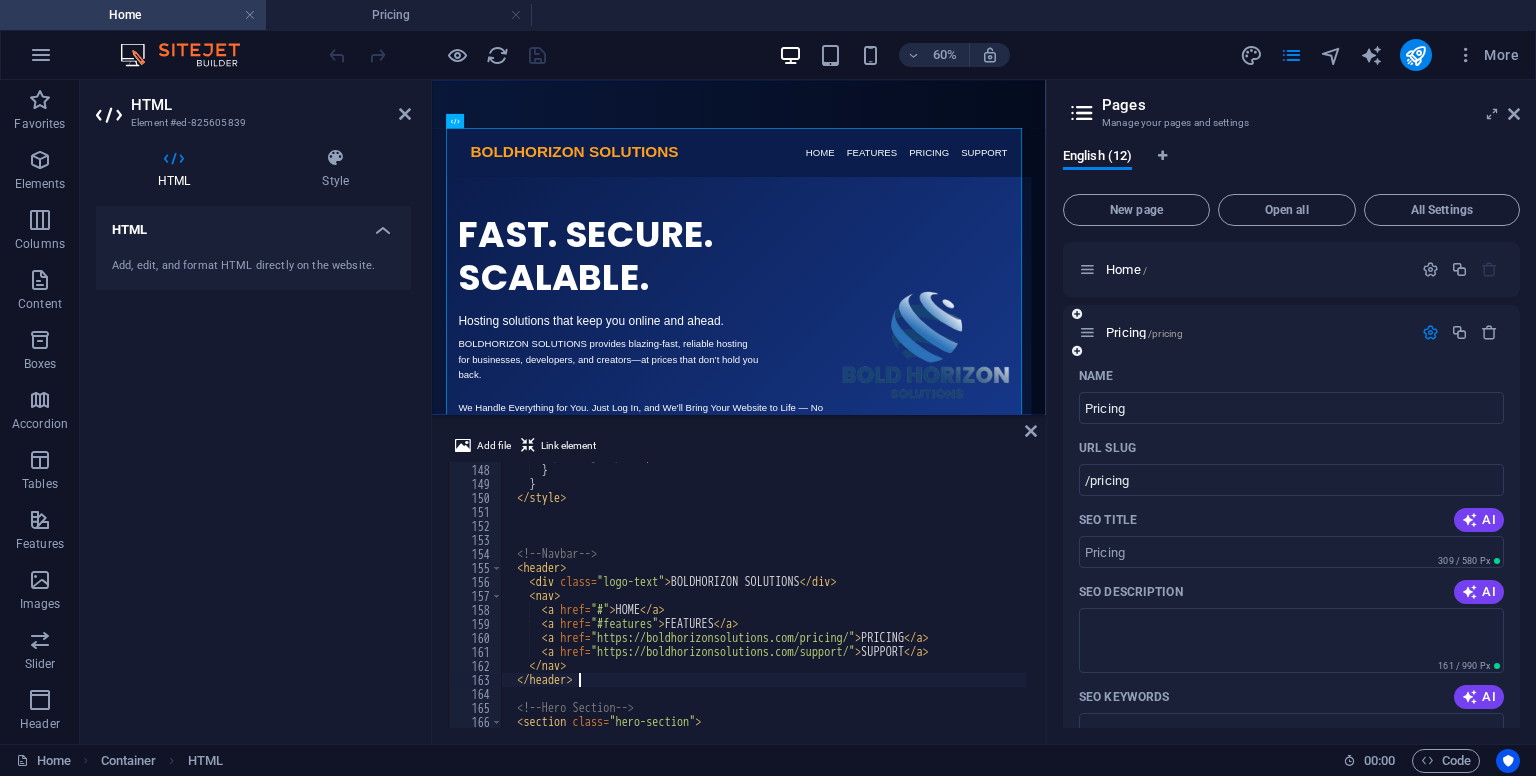 type on "</header>" 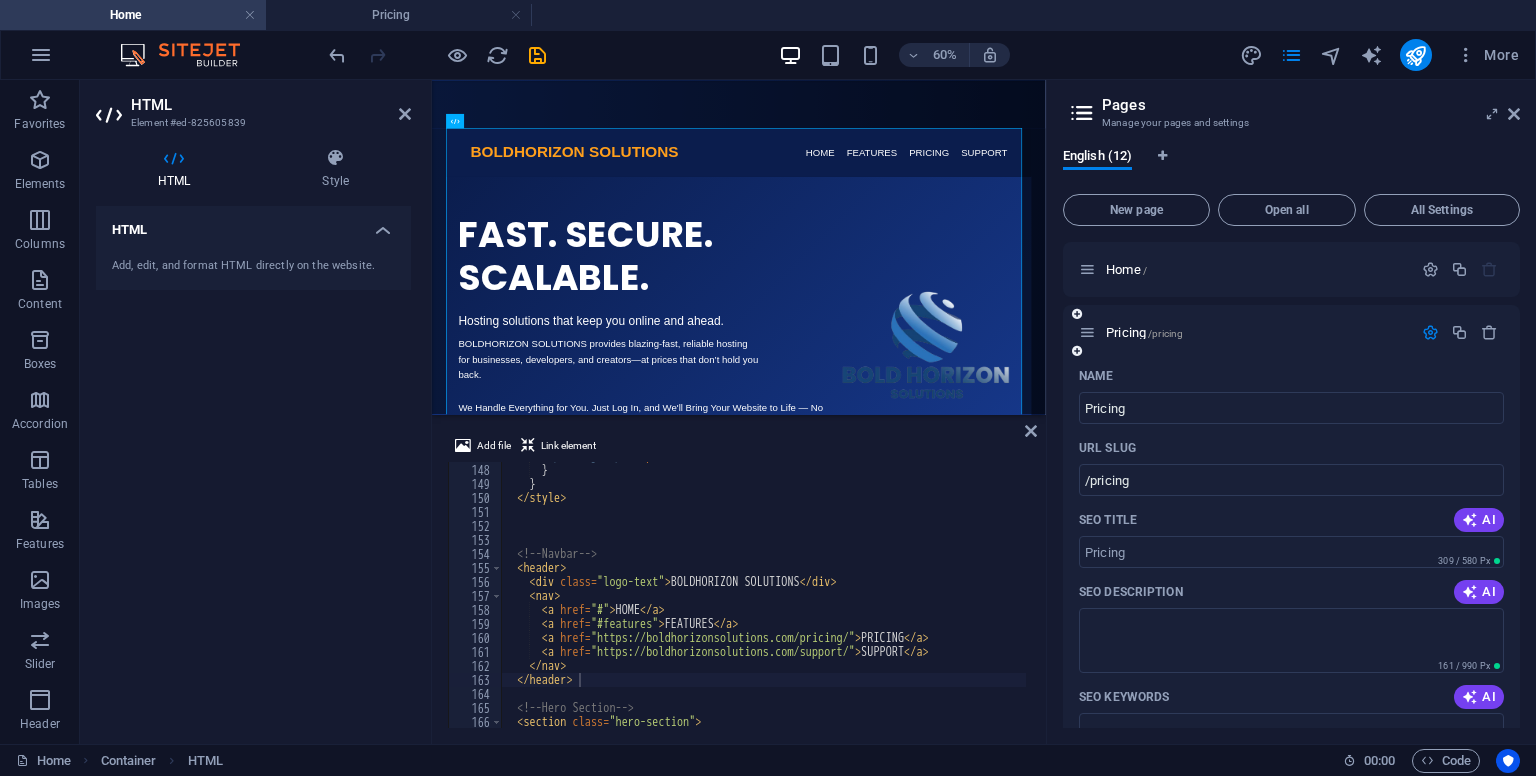 click at bounding box center [1087, 332] 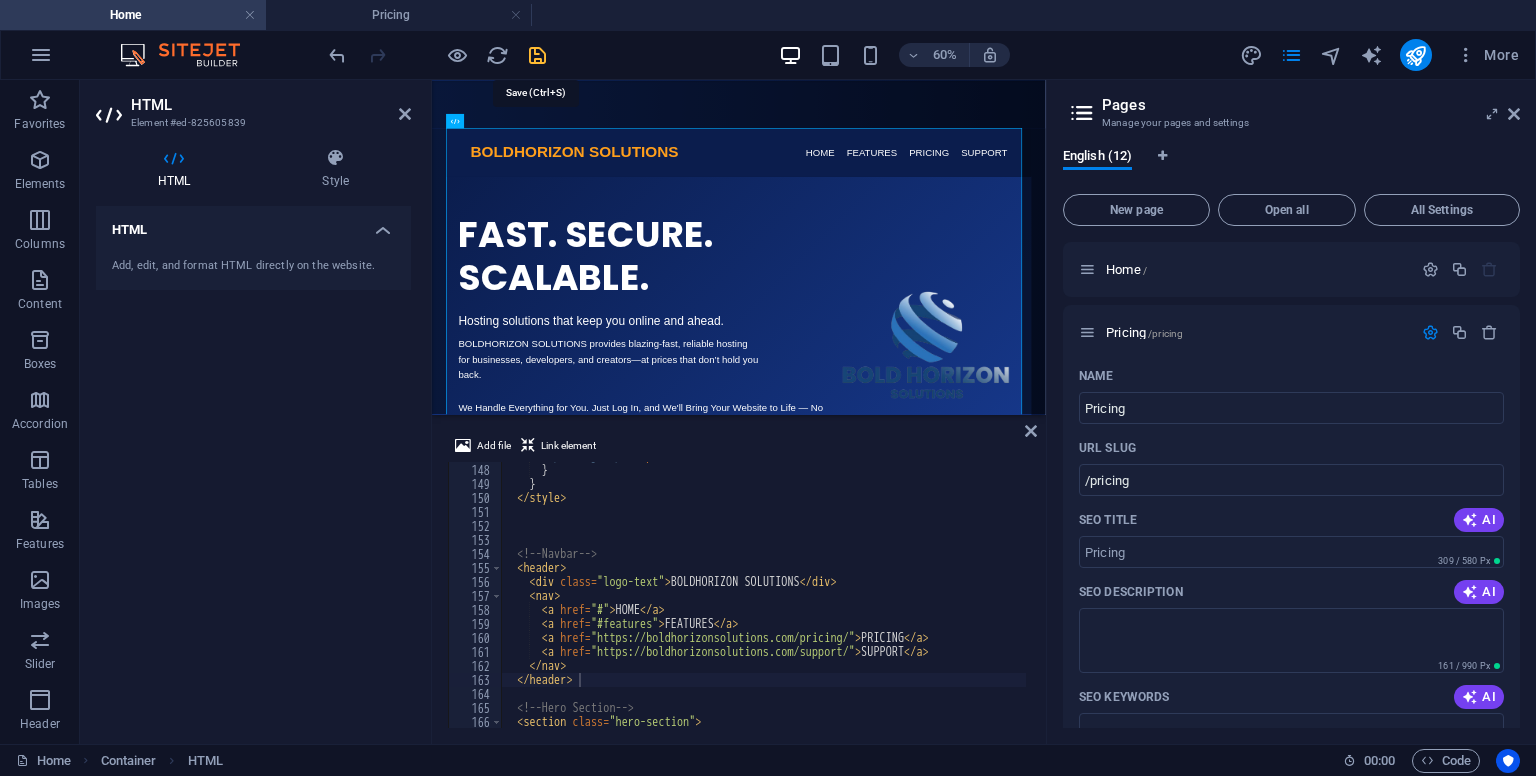 click at bounding box center [537, 55] 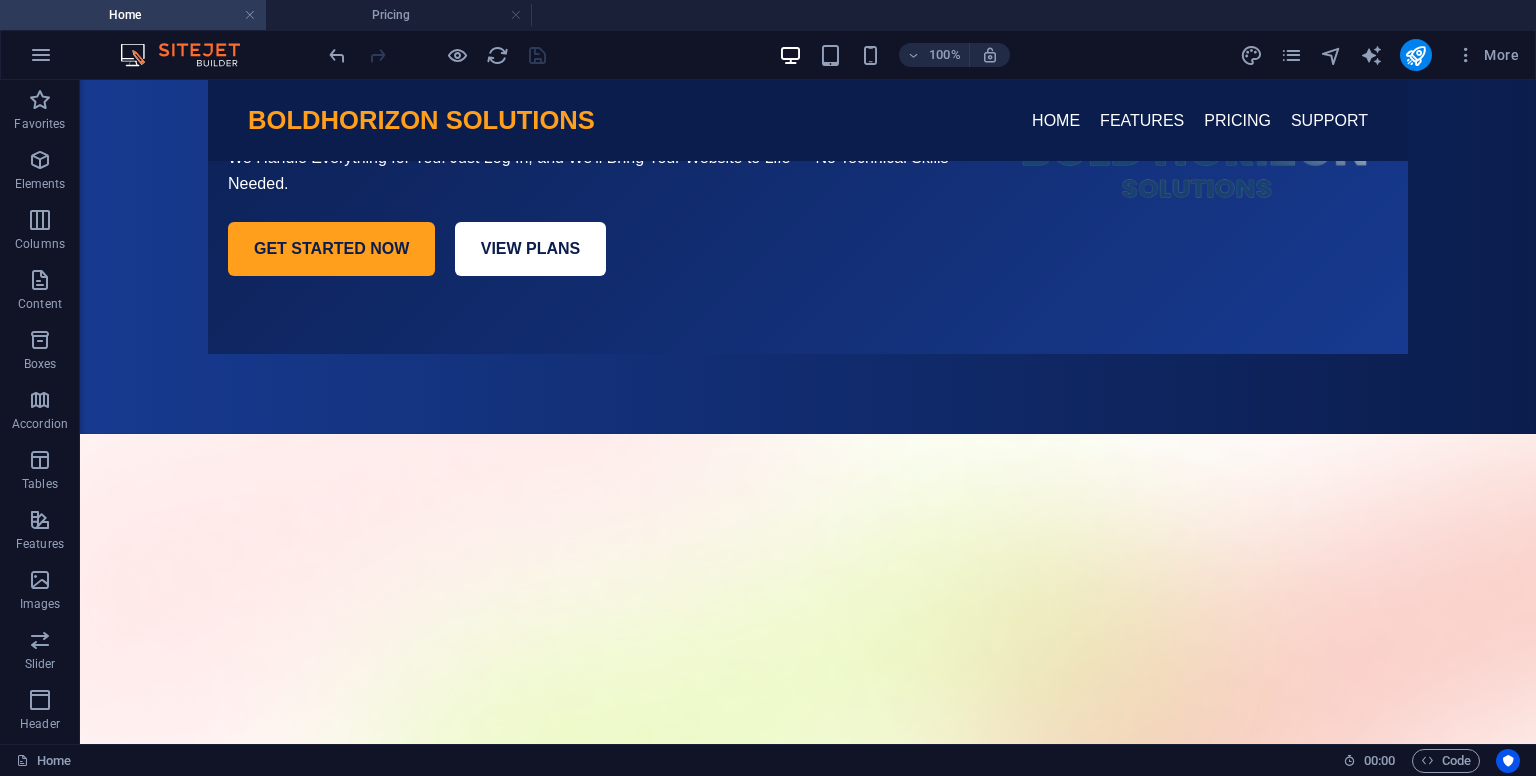 scroll, scrollTop: 472, scrollLeft: 0, axis: vertical 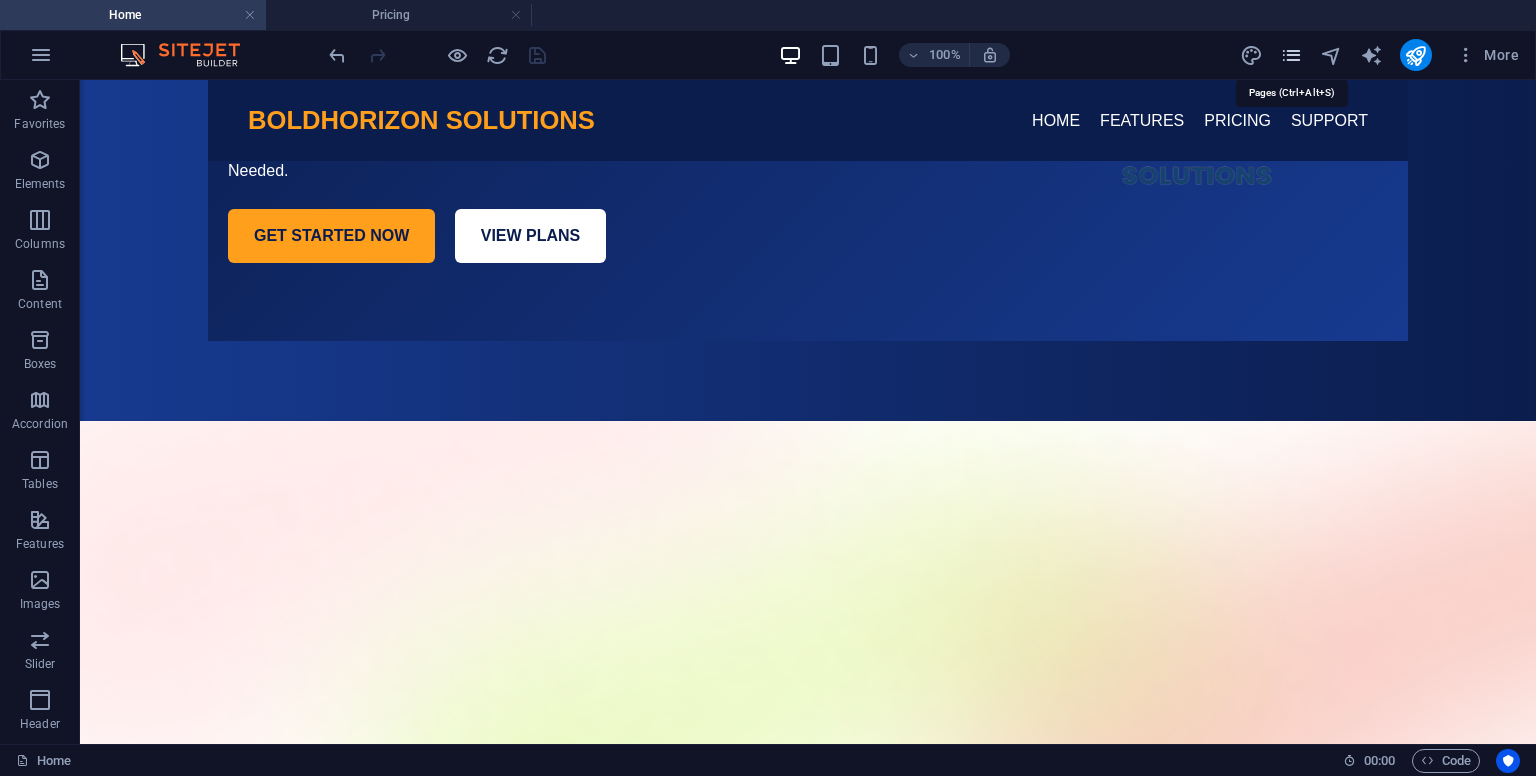 click at bounding box center [1291, 55] 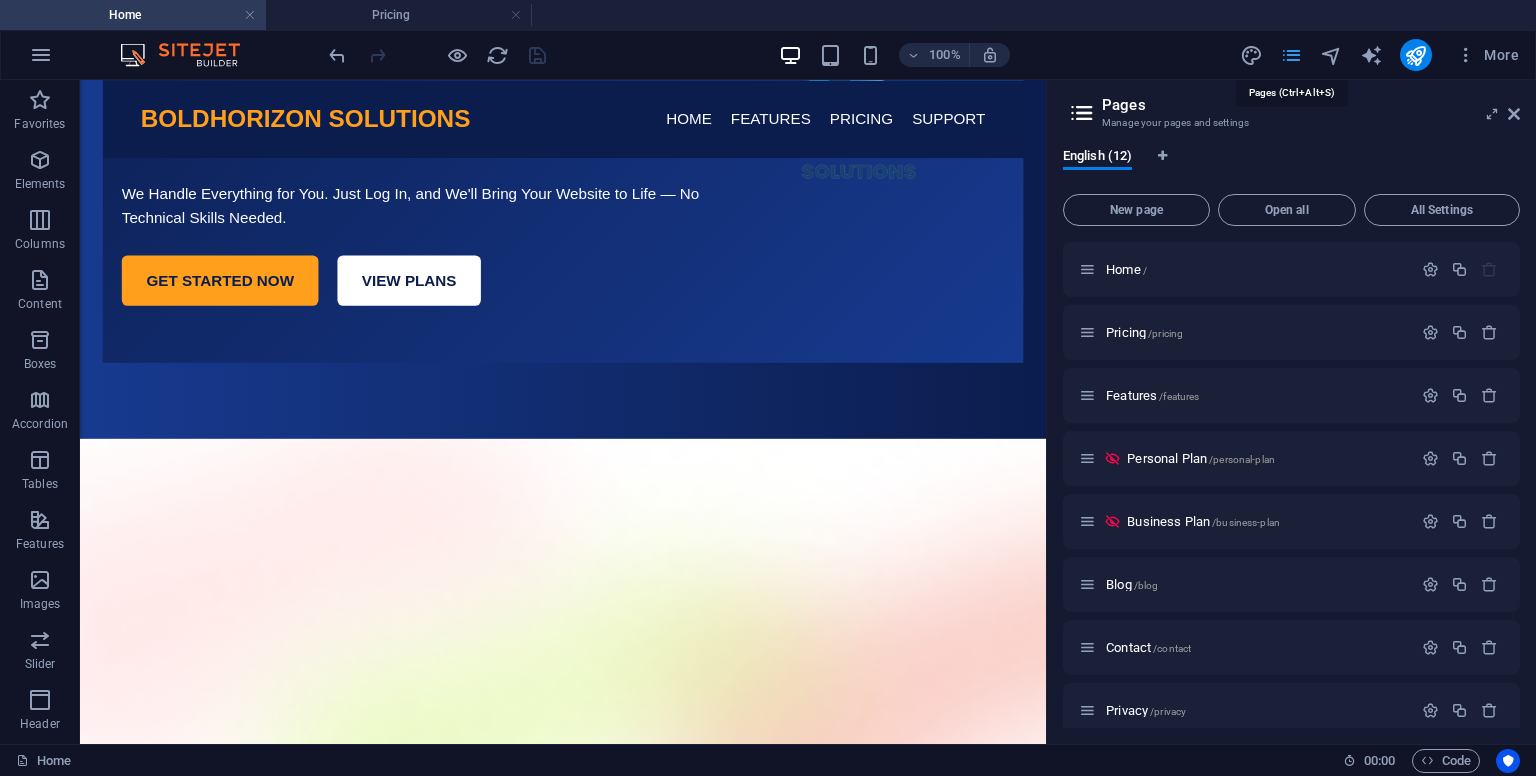 scroll, scrollTop: 468, scrollLeft: 0, axis: vertical 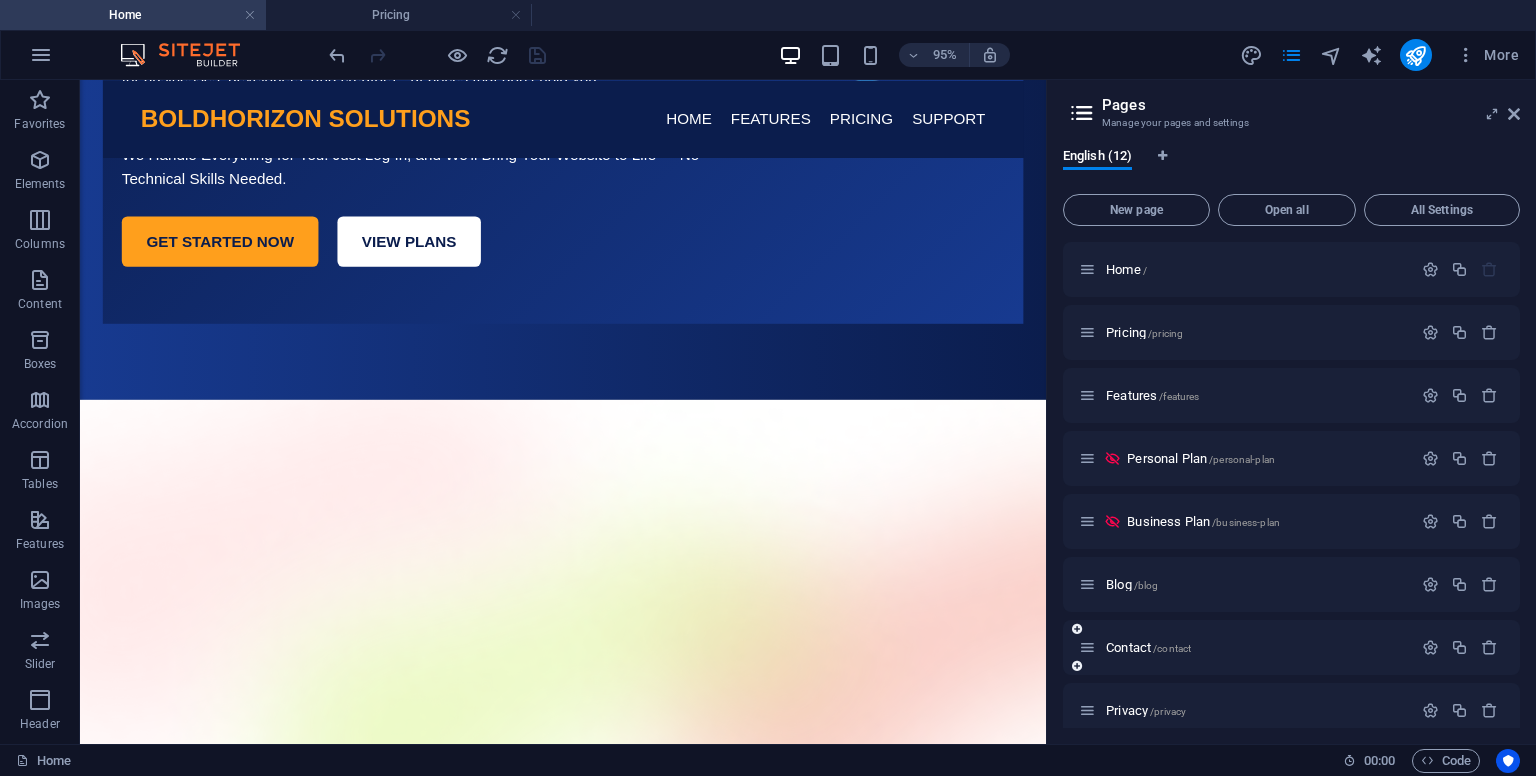 click at bounding box center (1087, 647) 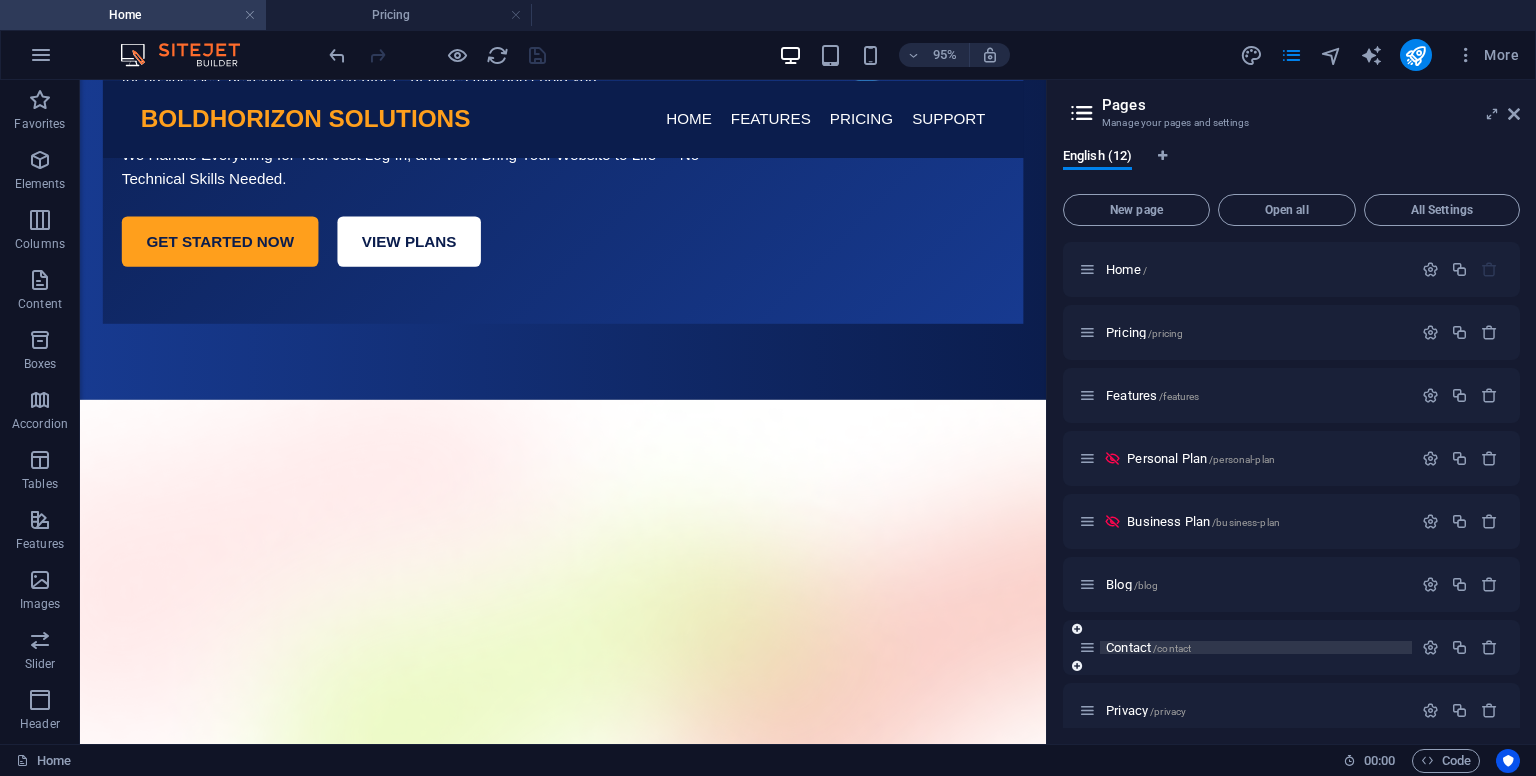 click on "Contact /contact" at bounding box center [1148, 647] 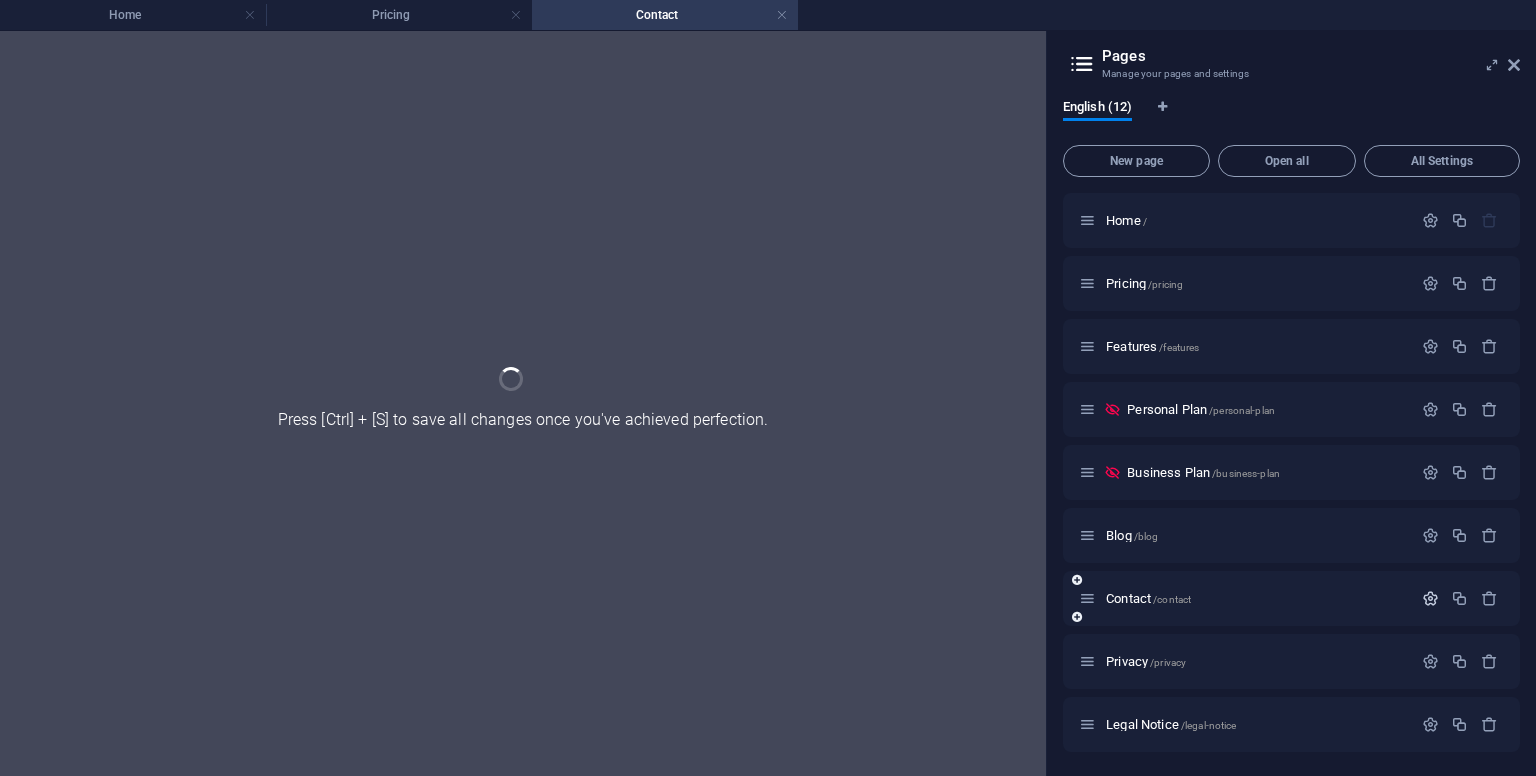 click at bounding box center (1430, 598) 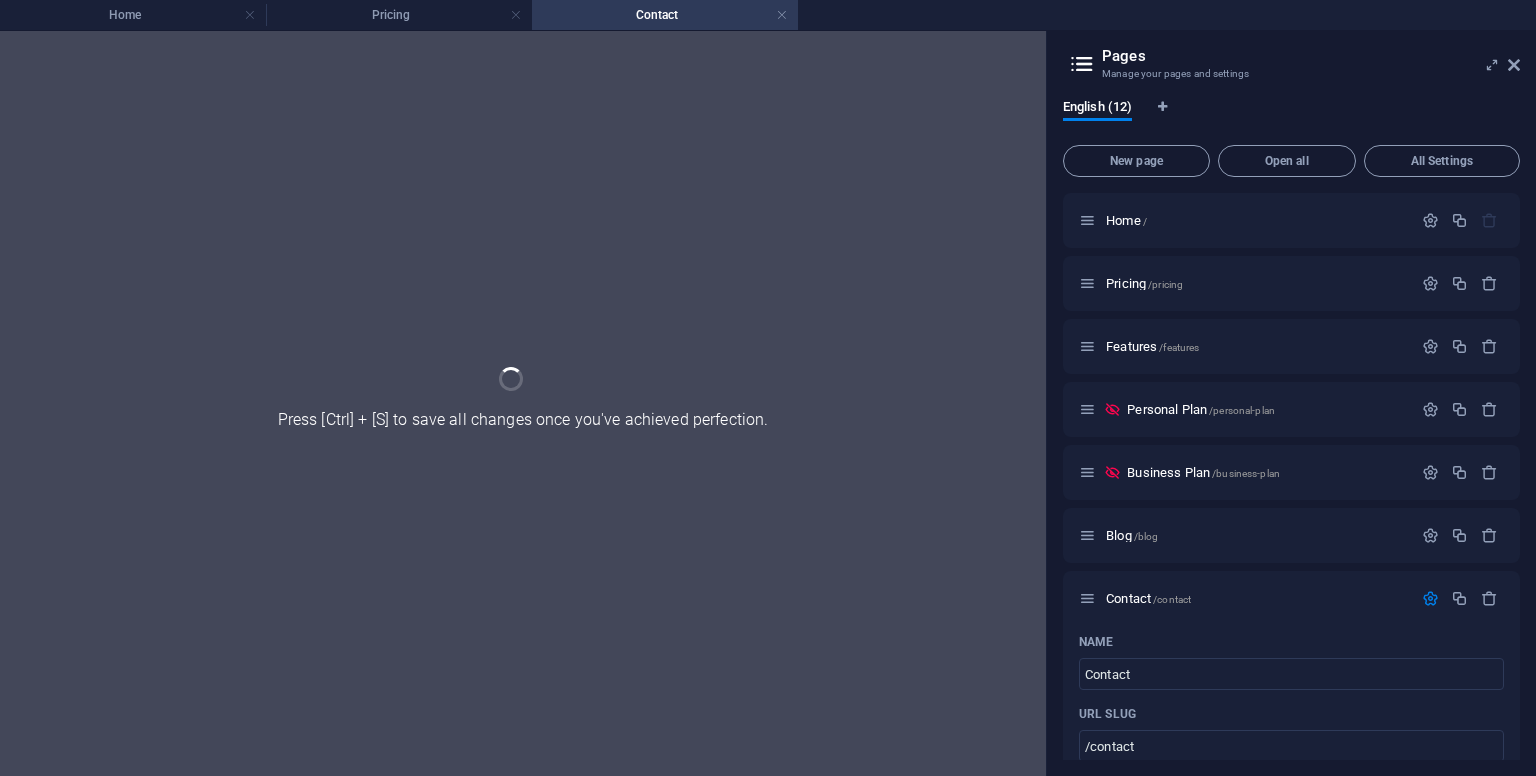 drag, startPoint x: 1520, startPoint y: 311, endPoint x: 1512, endPoint y: 377, distance: 66.48308 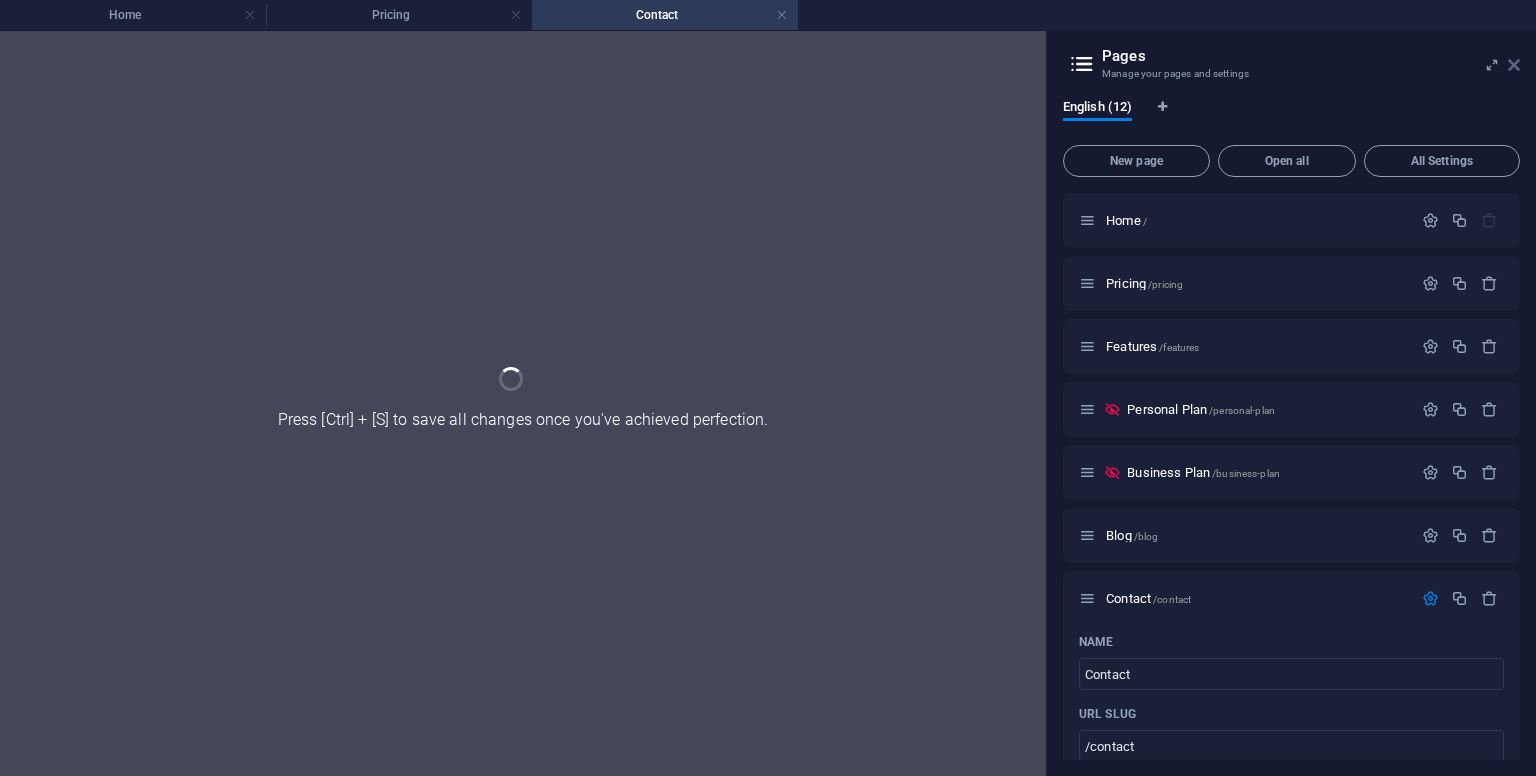 click at bounding box center (1514, 65) 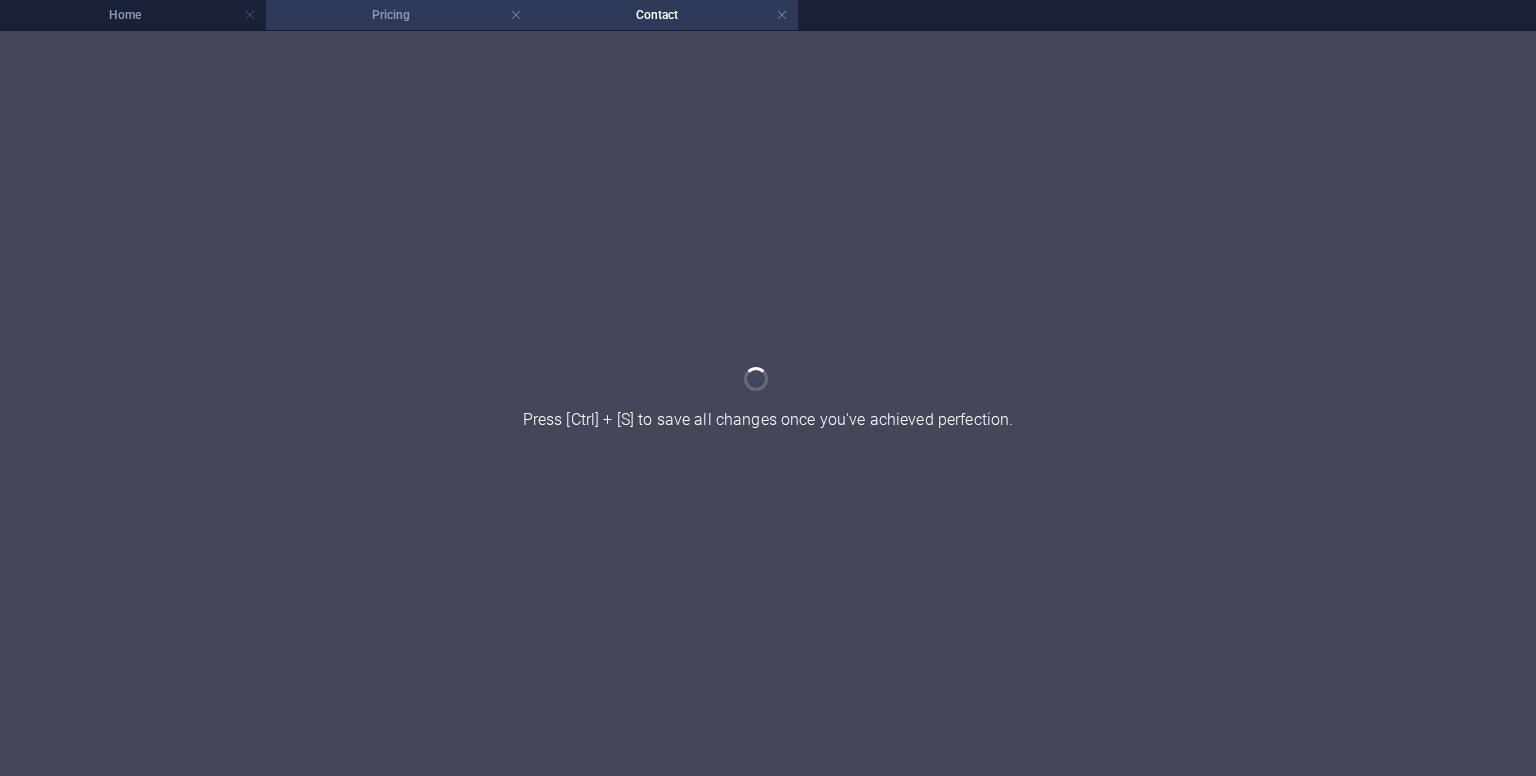 click on "Pricing" at bounding box center [399, 15] 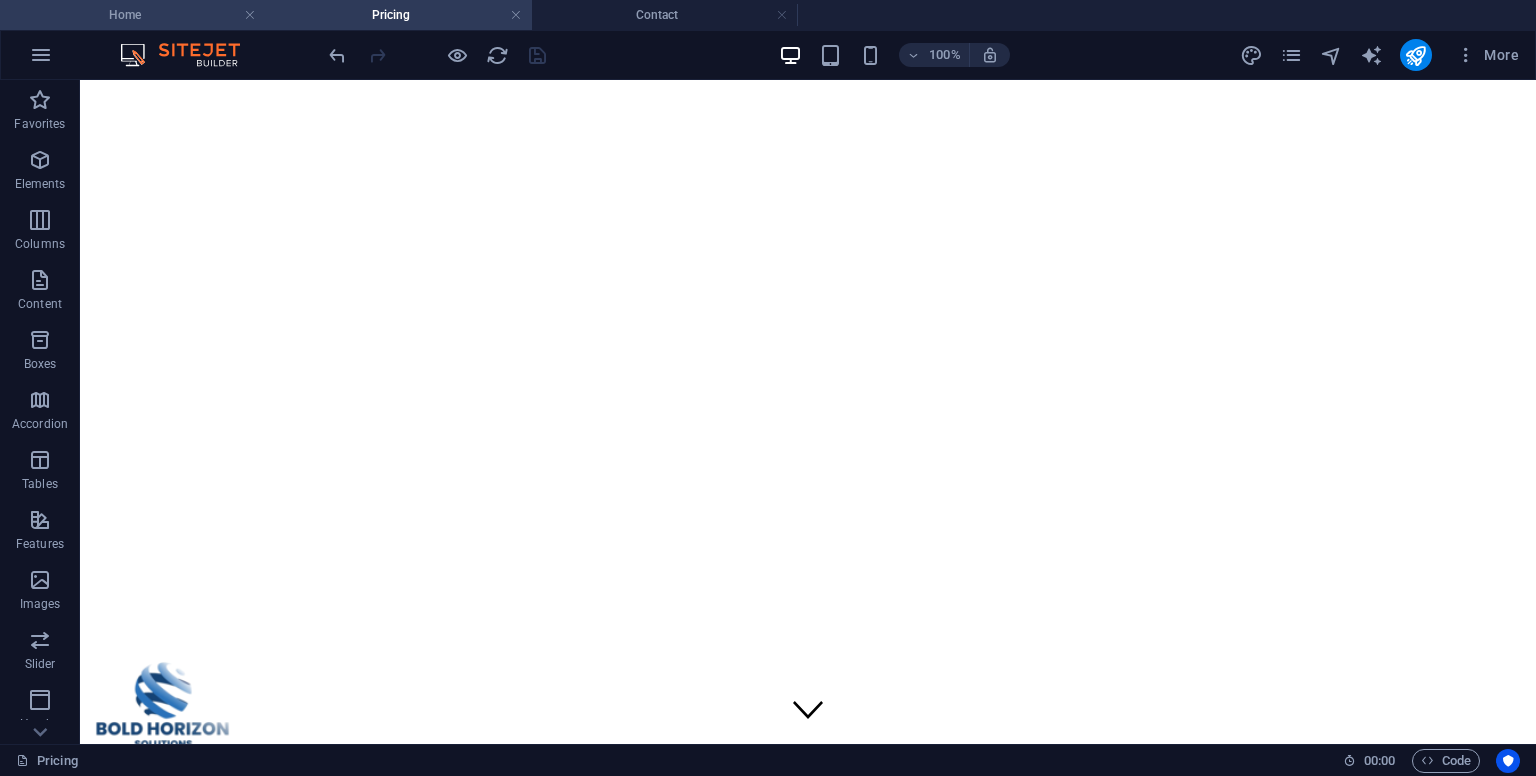 click on "Home" at bounding box center [133, 15] 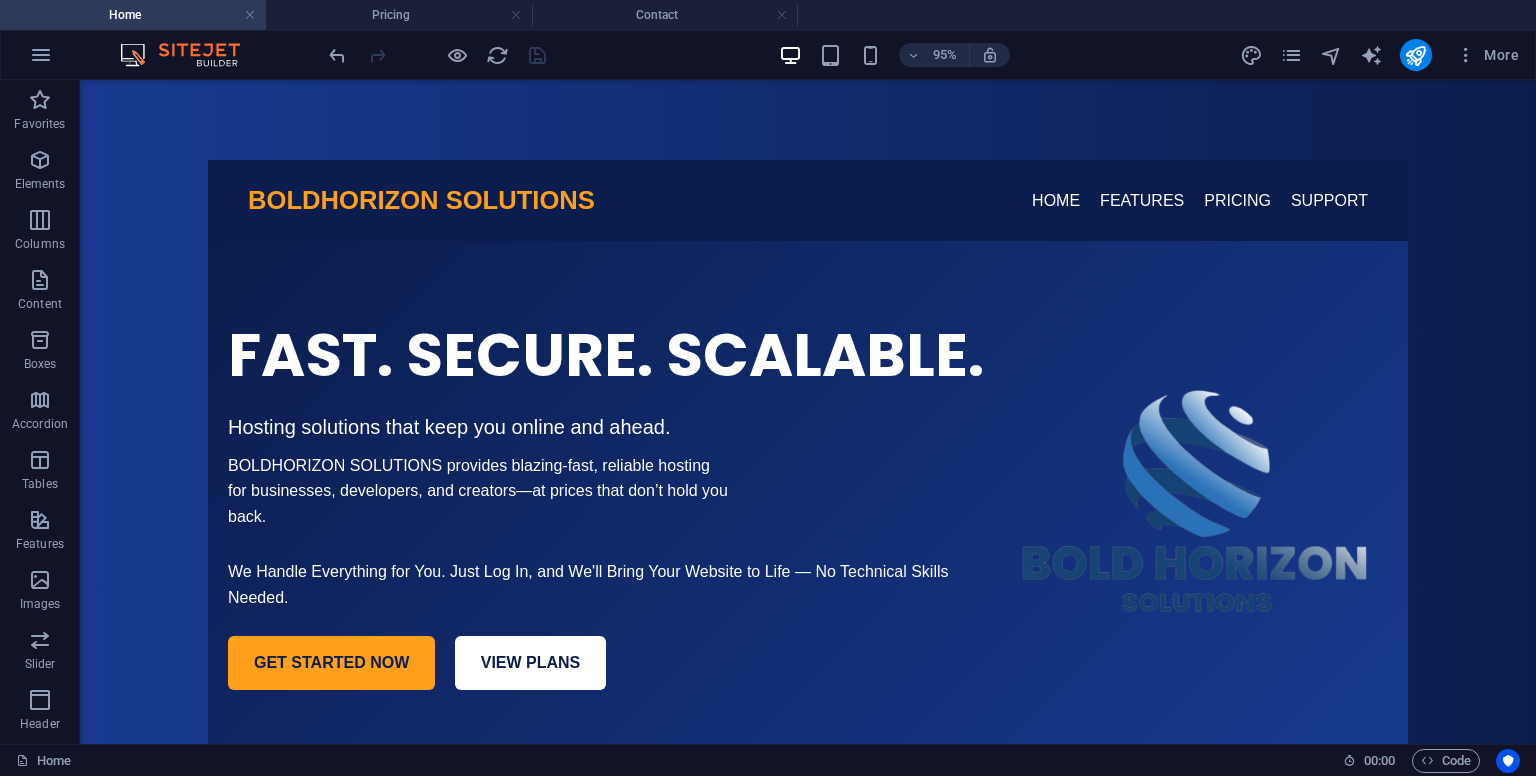 scroll, scrollTop: 468, scrollLeft: 0, axis: vertical 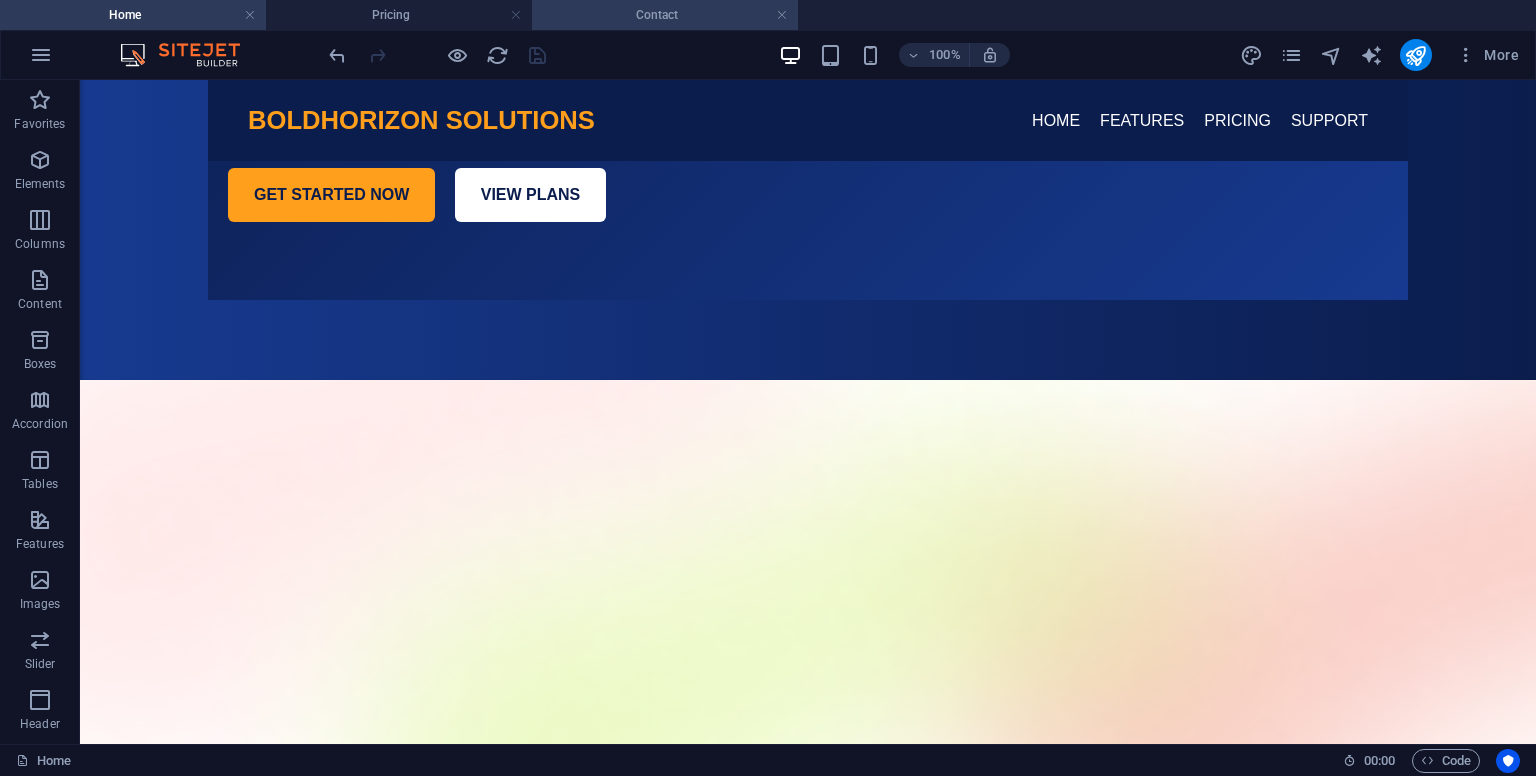 click on "Contact" at bounding box center [665, 15] 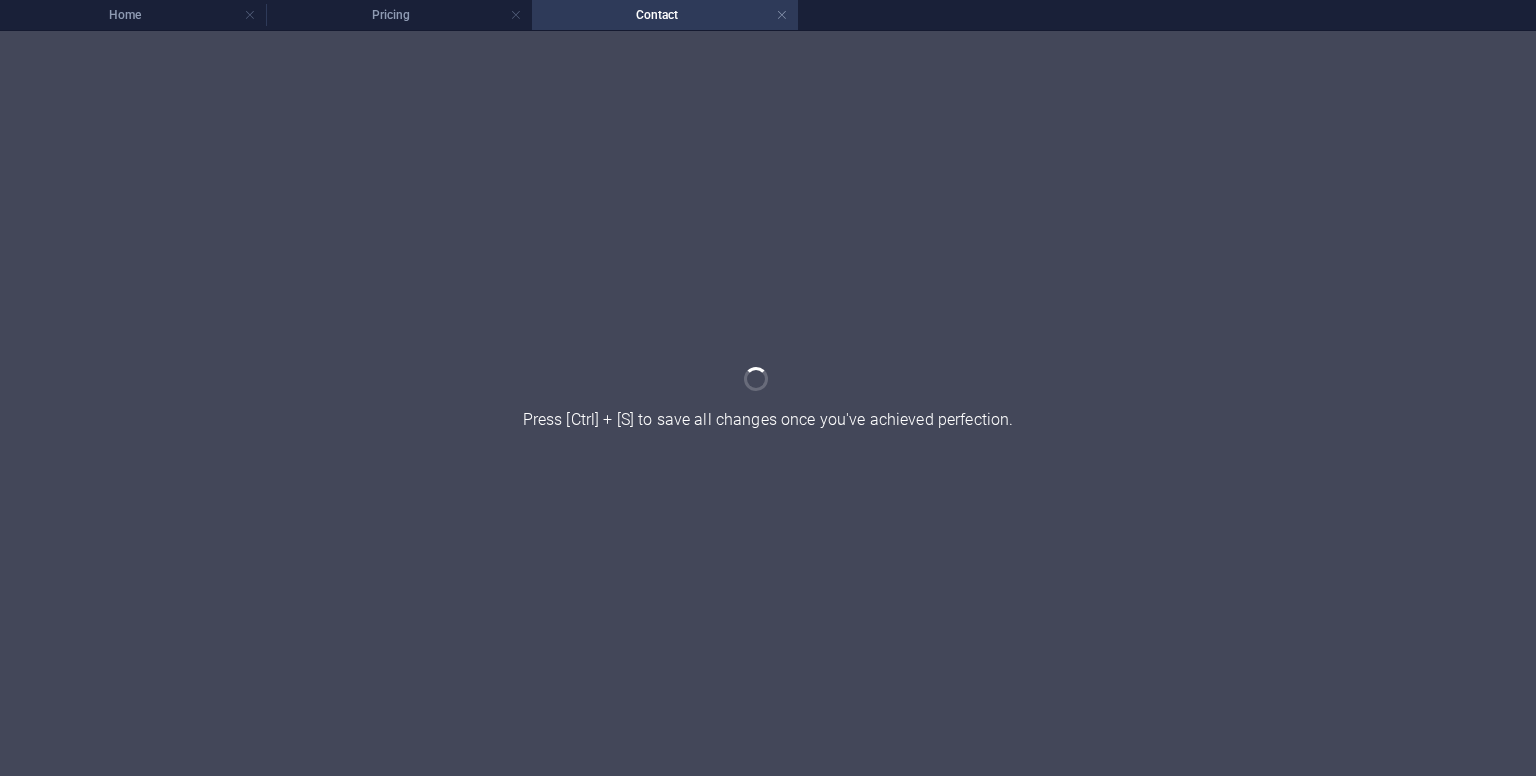 scroll, scrollTop: 0, scrollLeft: 0, axis: both 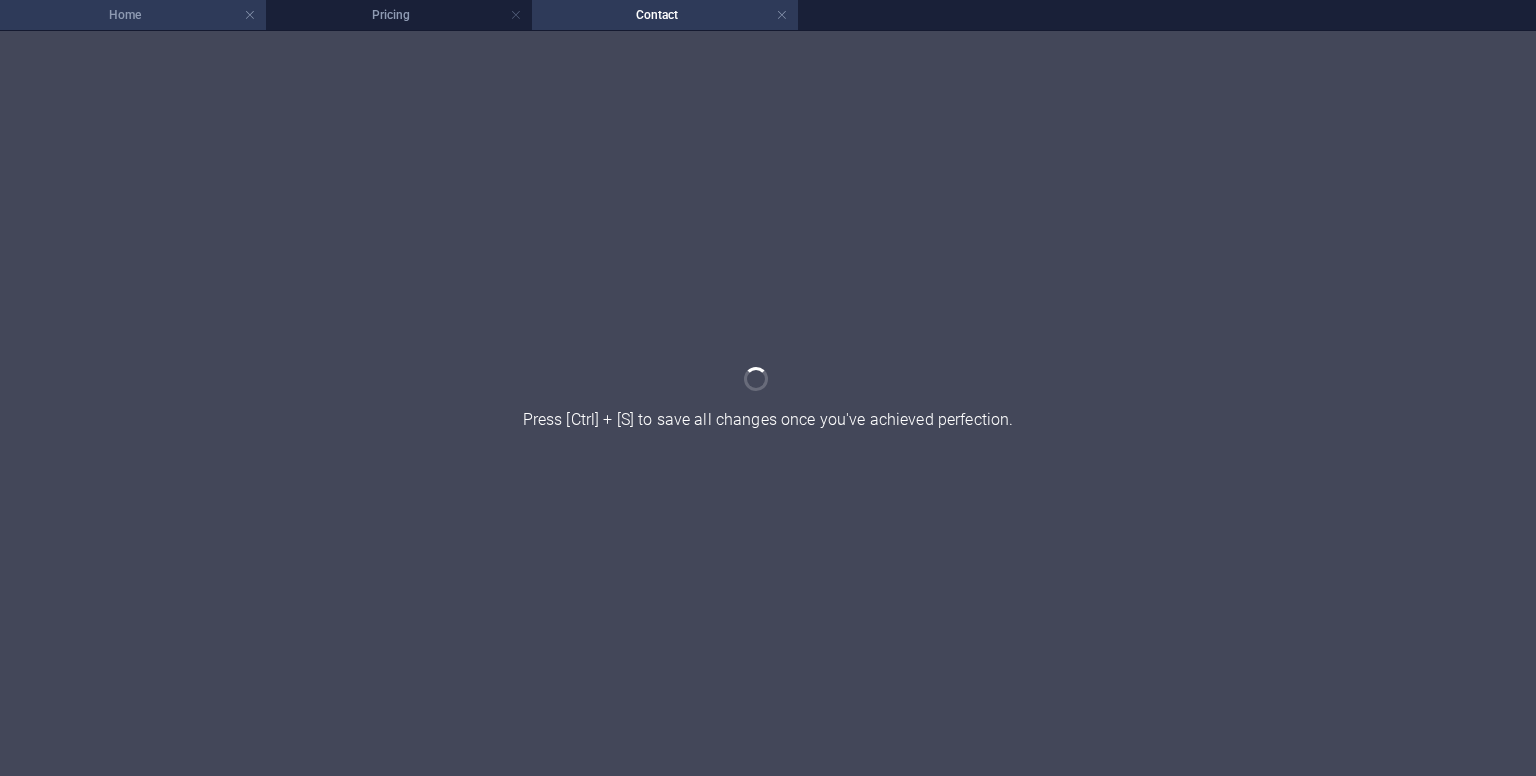 click on "Home" at bounding box center (133, 15) 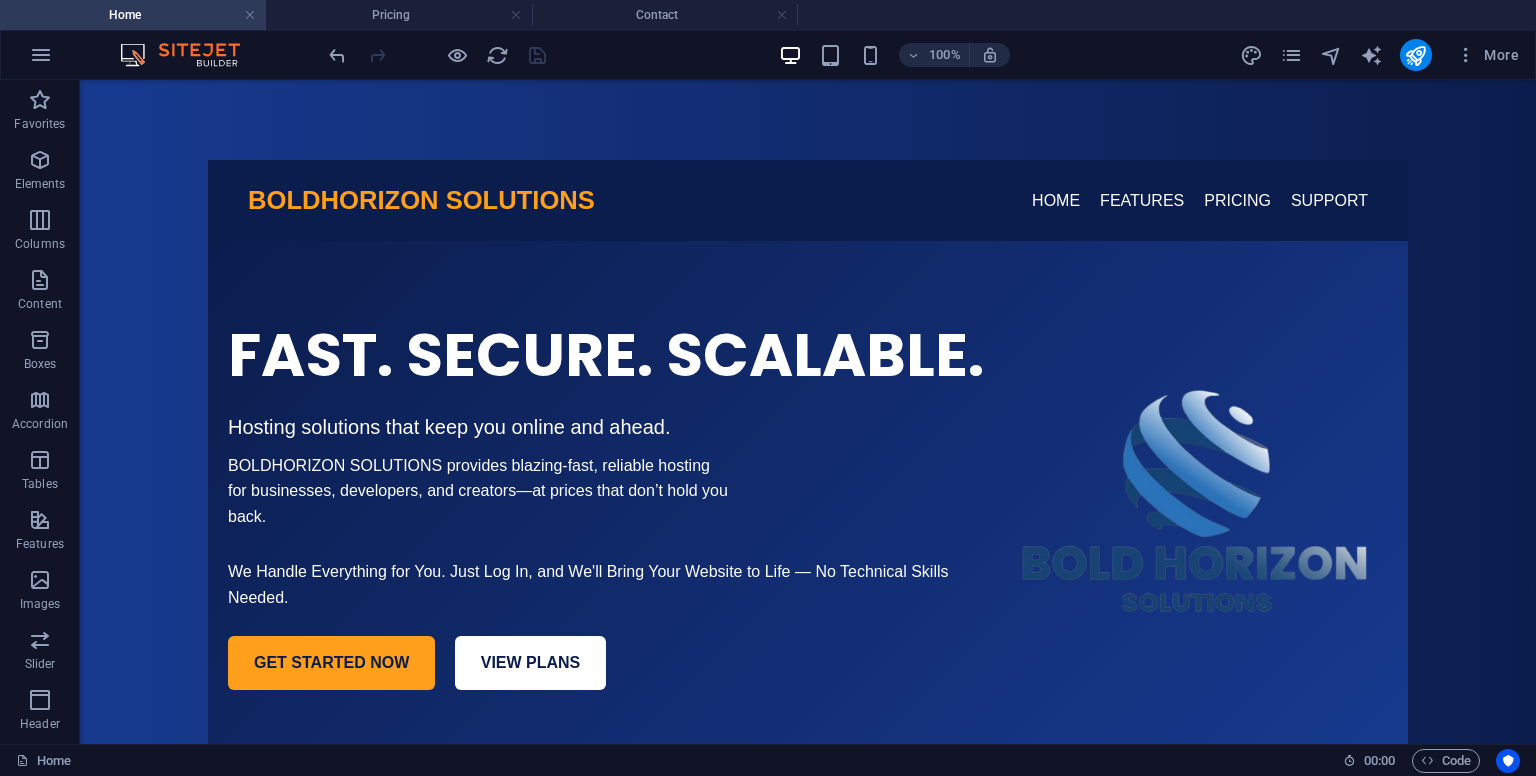 scroll, scrollTop: 468, scrollLeft: 0, axis: vertical 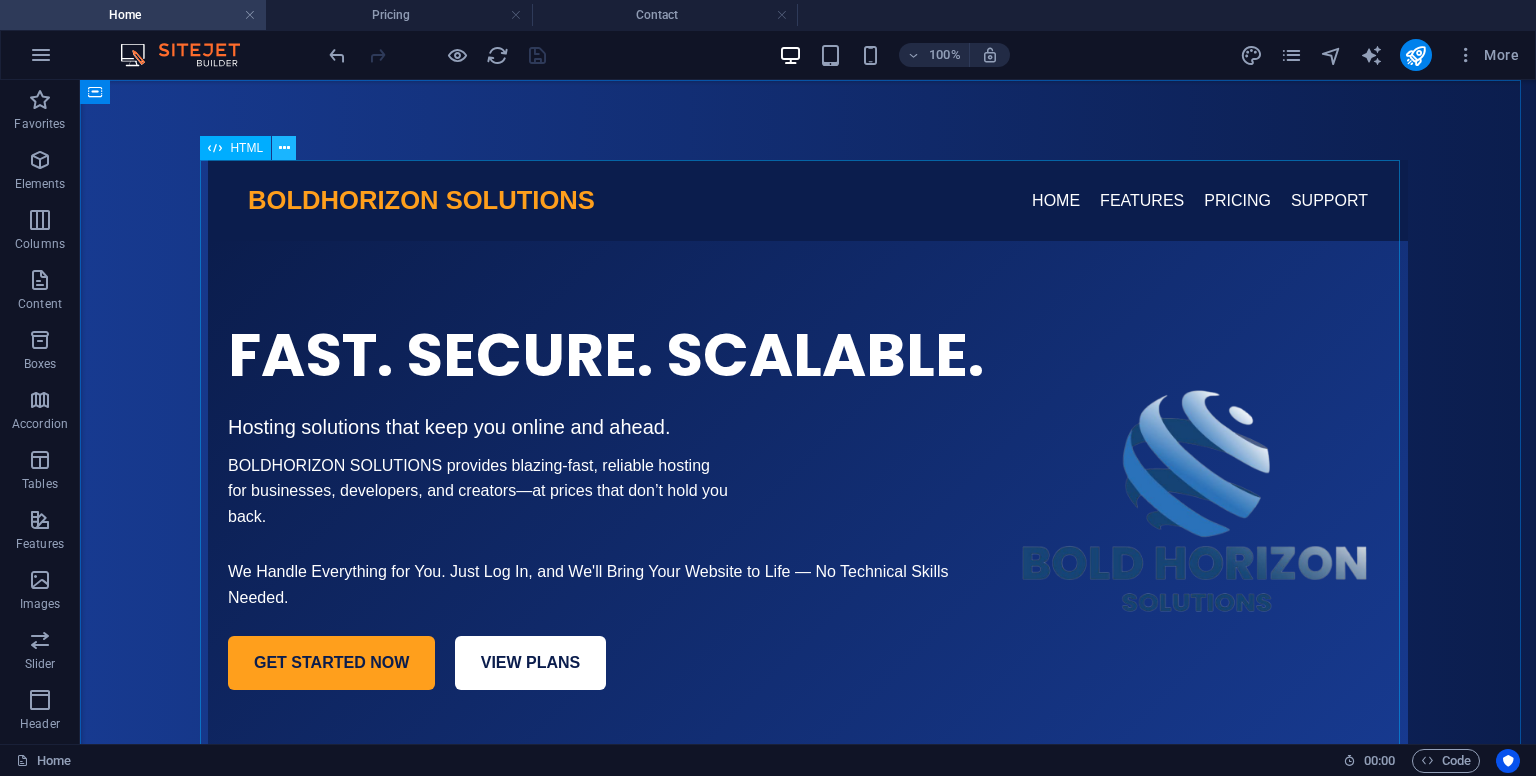 click at bounding box center (284, 148) 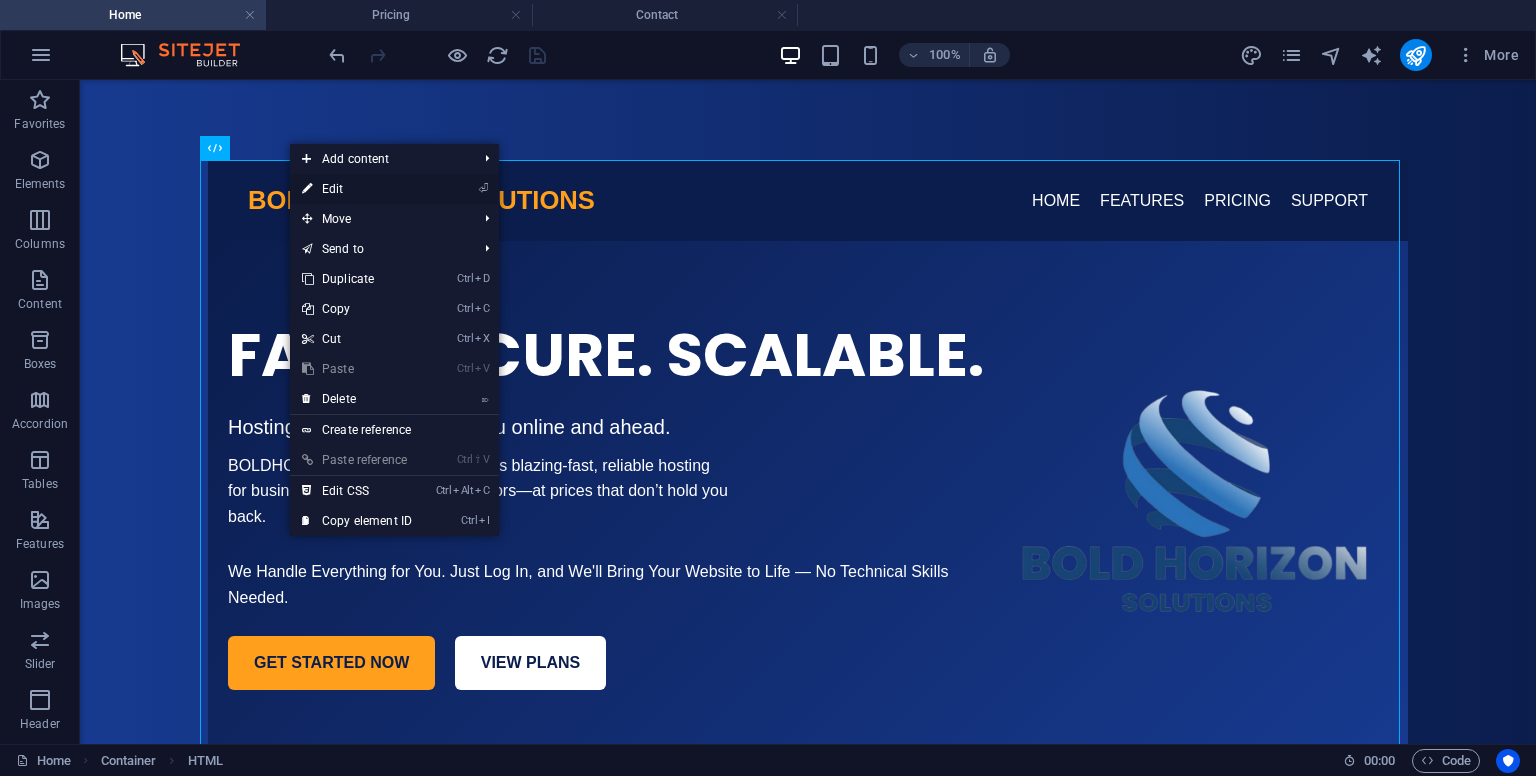 click on "⏎  Edit" at bounding box center [357, 189] 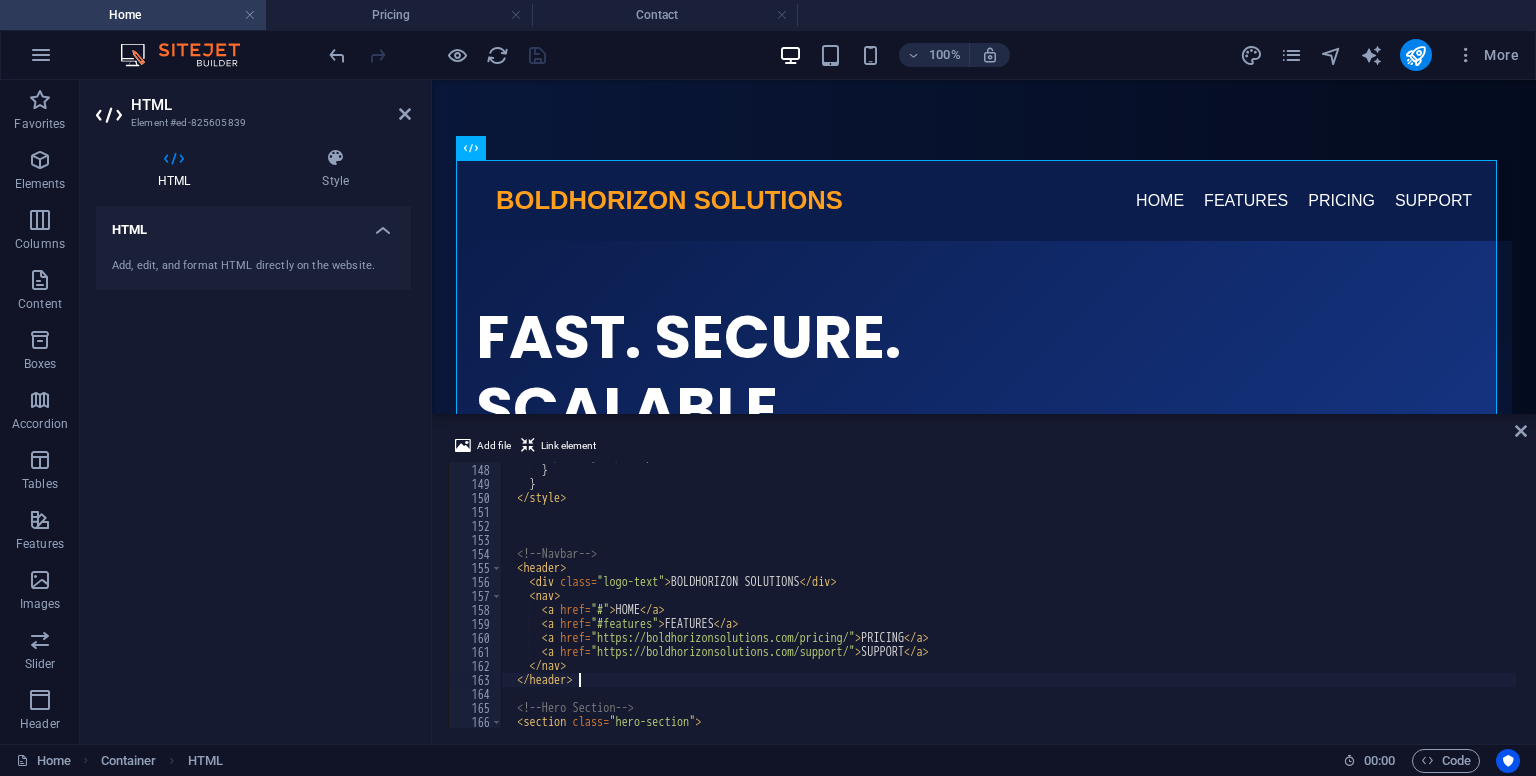 scroll, scrollTop: 2056, scrollLeft: 0, axis: vertical 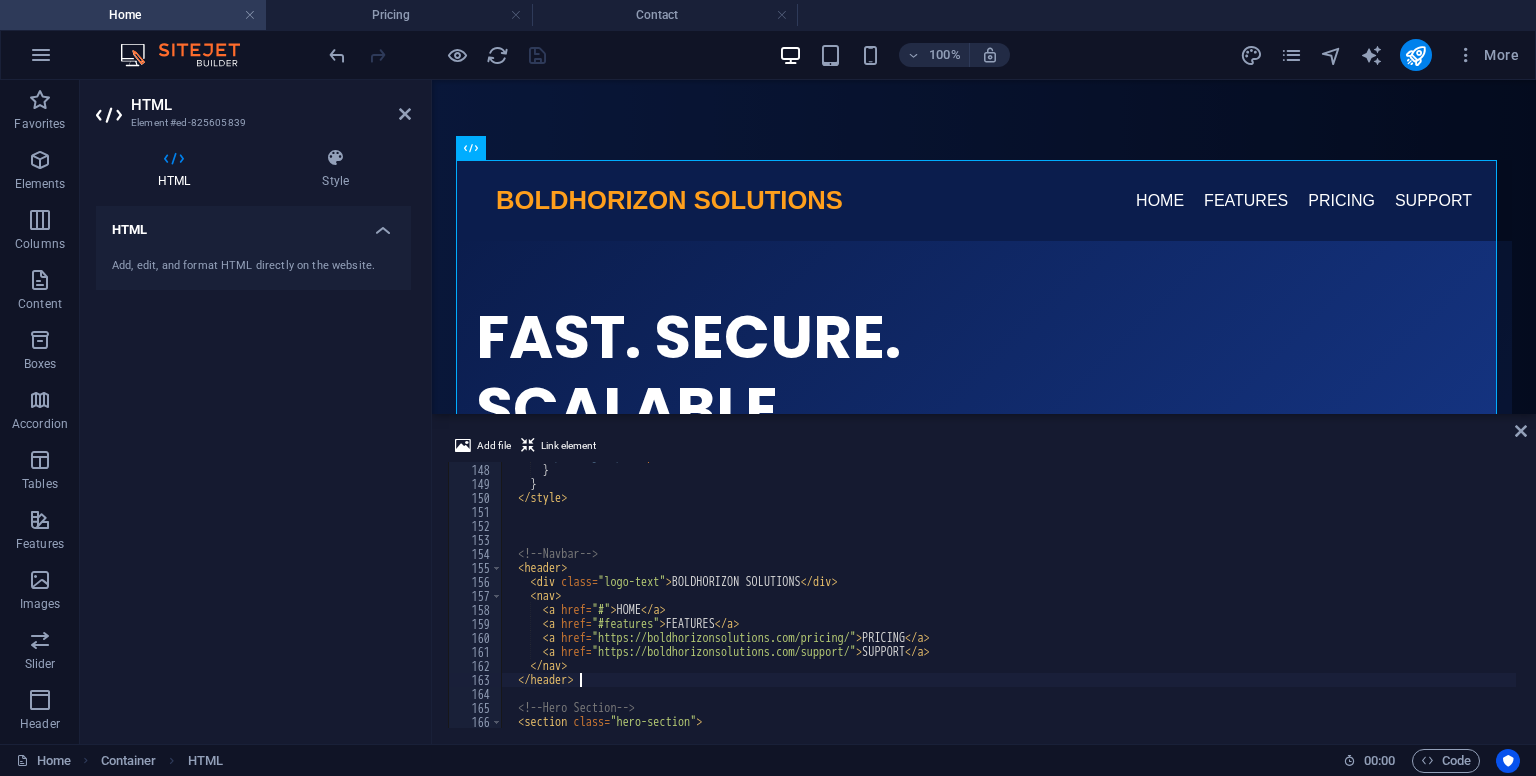 click on "padding-top :   40 px ;         }      }    </ style >    <!--  Navbar  -->    < header >      < div   class = "logo-text" > BOLDHORIZON SOLUTIONS </ div >      < nav >         < a   href = "#" > HOME </ a >         < a   href = "#features" > FEATURES </ a >         < a   href = "https://boldhorizonsolutions.com/pricing/" > PRICING </ a >         < a   href = "https://boldhorizonsolutions.com/support/" > SUPPORT </ a >      </ nav >    </ header >    <!--  Hero Section  -->    < section   class = "hero-section" >" at bounding box center [1055, 594] 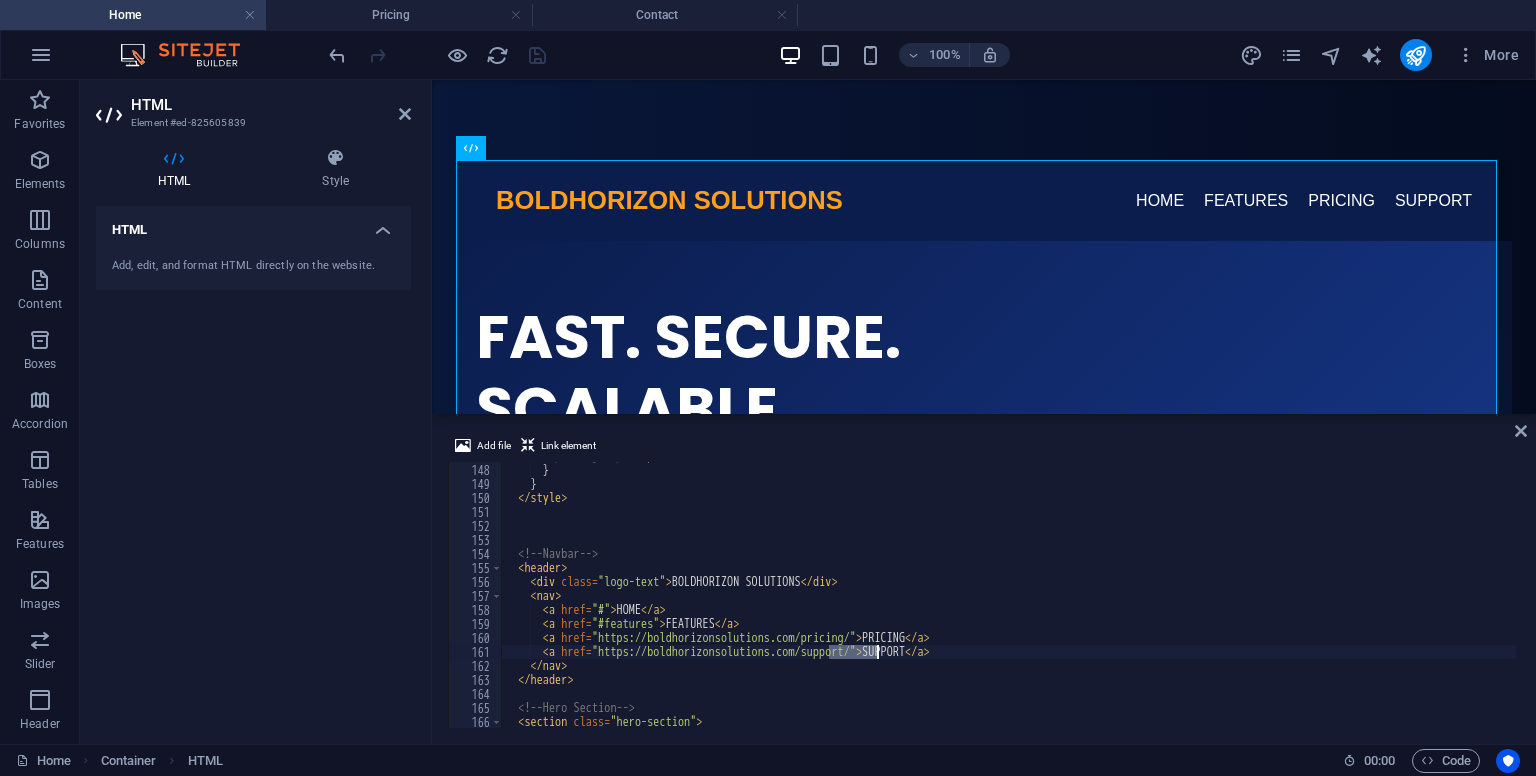 click on "padding-top :   40 px ;         }      }    </ style >    <!--  Navbar  -->    < header >      < div   class = "logo-text" > BOLDHORIZON SOLUTIONS </ div >      < nav >         < a   href = "#" > HOME </ a >         < a   href = "#features" > FEATURES </ a >         < a   href = "https://boldhorizonsolutions.com/pricing/" > PRICING </ a >         < a   href = "https://boldhorizonsolutions.com/support/" > SUPPORT </ a >      </ nav >    </ header >    <!--  Hero Section  -->    < section   class = "hero-section" >" at bounding box center (1055, 594) 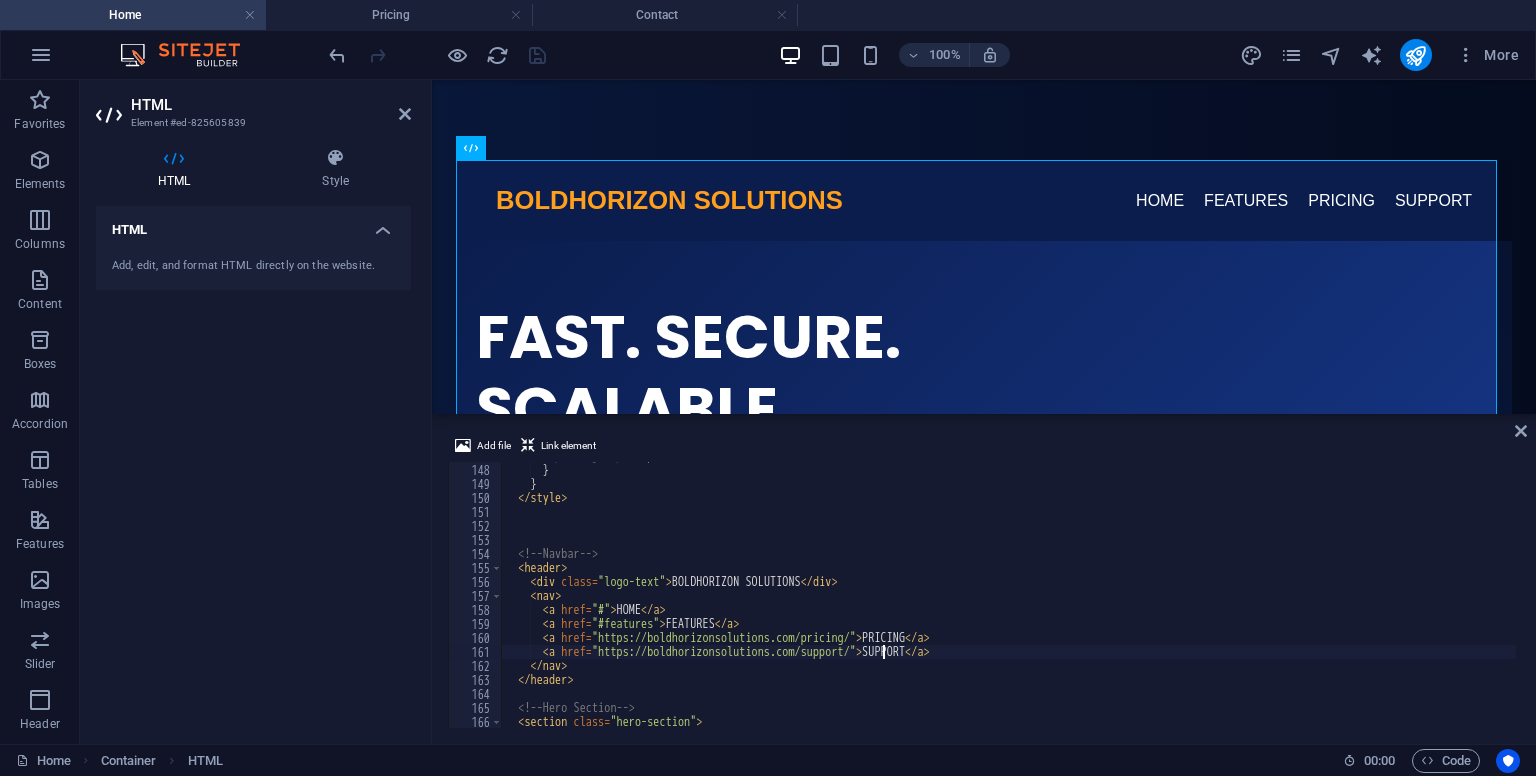 click on "padding-top :   40 px ;         }      }    </ style >    <!--  Navbar  -->    < header >      < div   class = "logo-text" > BOLDHORIZON SOLUTIONS </ div >      < nav >         < a   href = "#" > HOME </ a >         < a   href = "#features" > FEATURES </ a >         < a   href = "https://boldhorizonsolutions.com/pricing/" > PRICING </ a >         < a   href = "https://boldhorizonsolutions.com/support/" > SUPPORT </ a >      </ nav >    </ header >    <!--  Hero Section  -->    < section   class = "hero-section" >" at bounding box center (1055, 594) 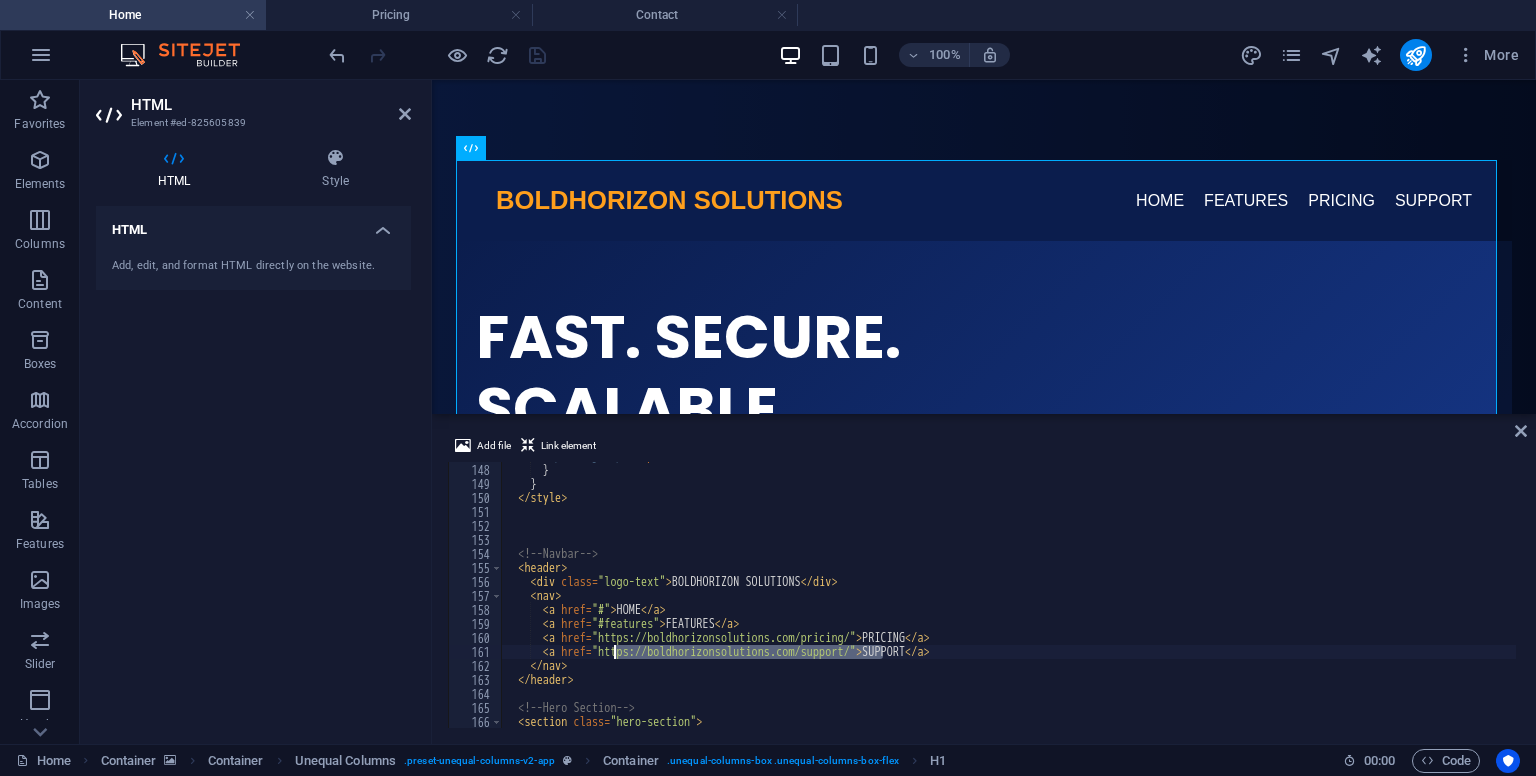 scroll, scrollTop: 0, scrollLeft: 0, axis: both 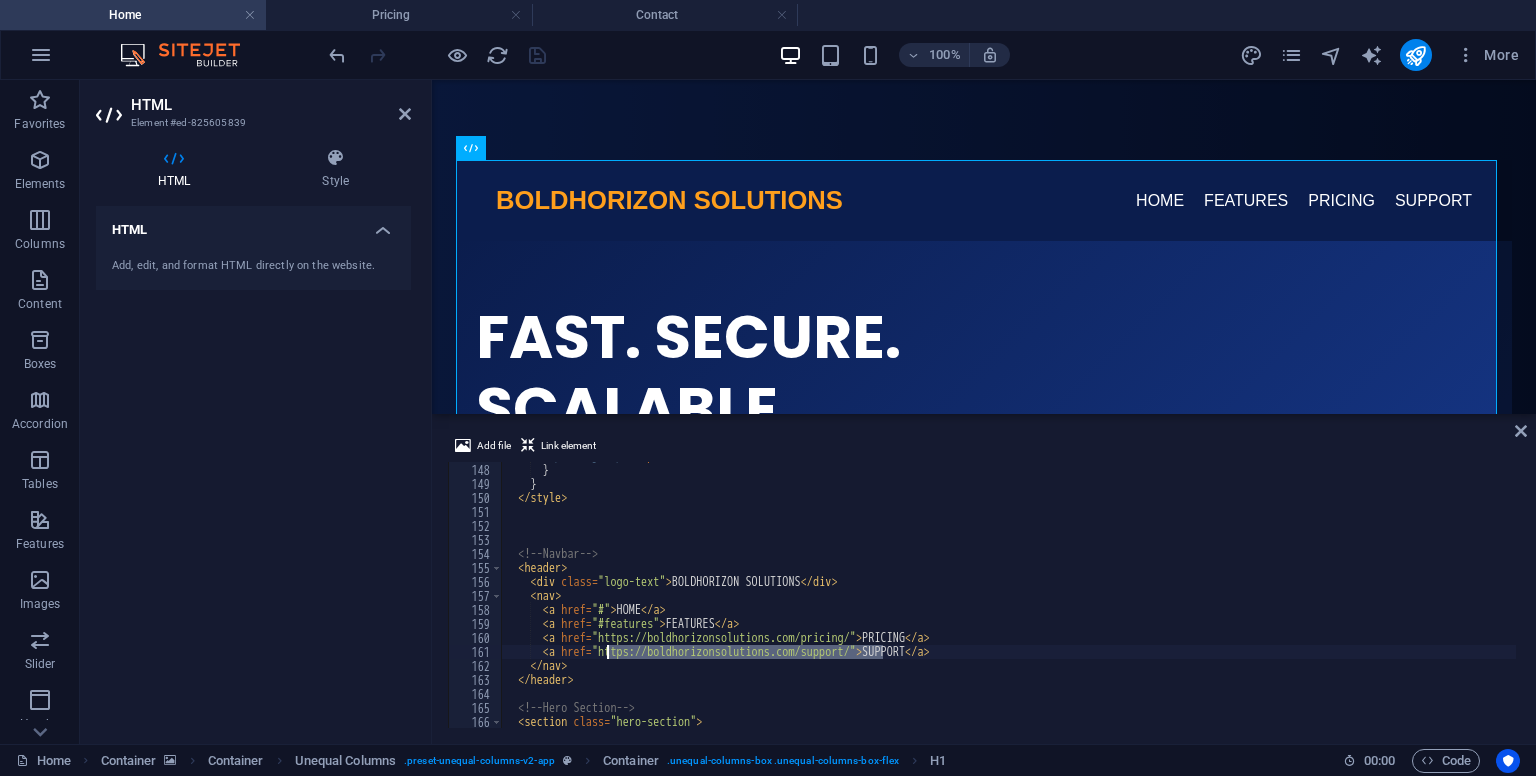 drag, startPoint x: 882, startPoint y: 651, endPoint x: 608, endPoint y: 652, distance: 274.00183 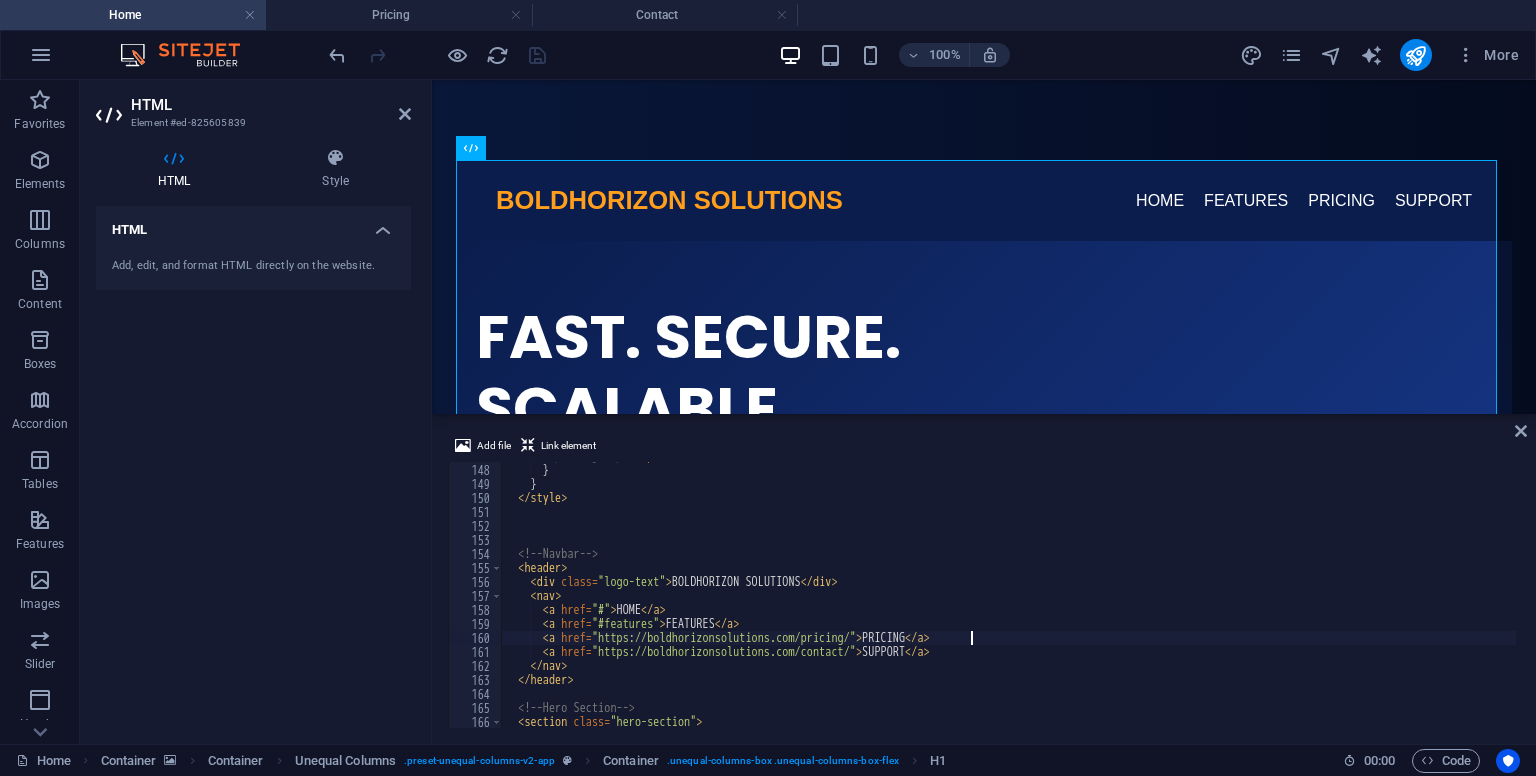 click on "padding-top :   40 px ;         }      }    </ style >    <!--  Navbar  -->    < header >      < div   class = "logo-text" > BOLDHORIZON SOLUTIONS </ div >      < nav >         < a   href = "#" > HOME </ a >         < a   href = "#features" > FEATURES </ a >         < a   href = "https://boldhorizonsolutions.com/pricing/" > PRICING </ a >         < a   href = "https://boldhorizonsolutions.com/contact/" > SUPPORT </ a >      </ nav >    </ header >    <!--  Hero Section  -->    < section   class = "hero-section" >" at bounding box center (1055, 594) 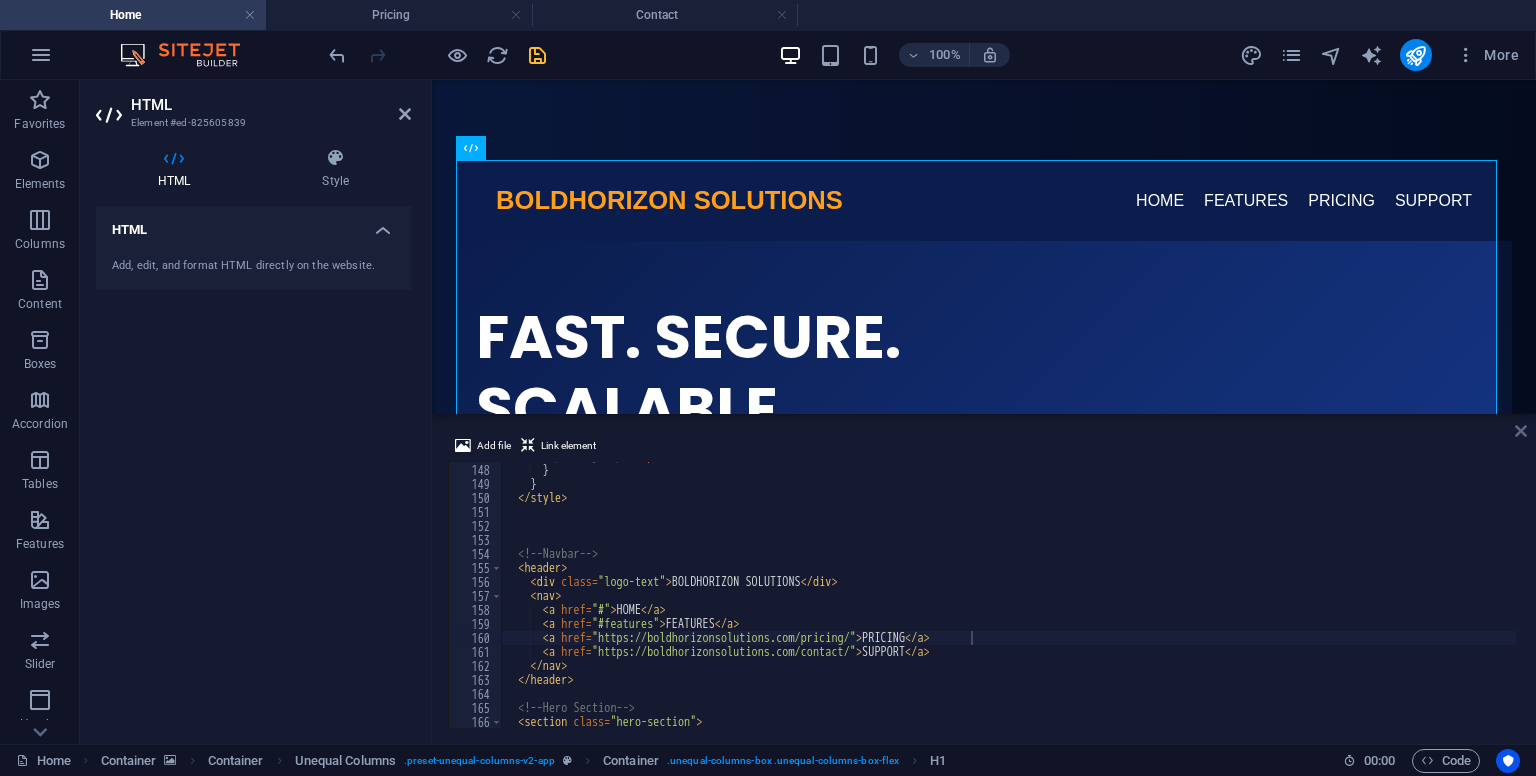 click at bounding box center [1521, 431] 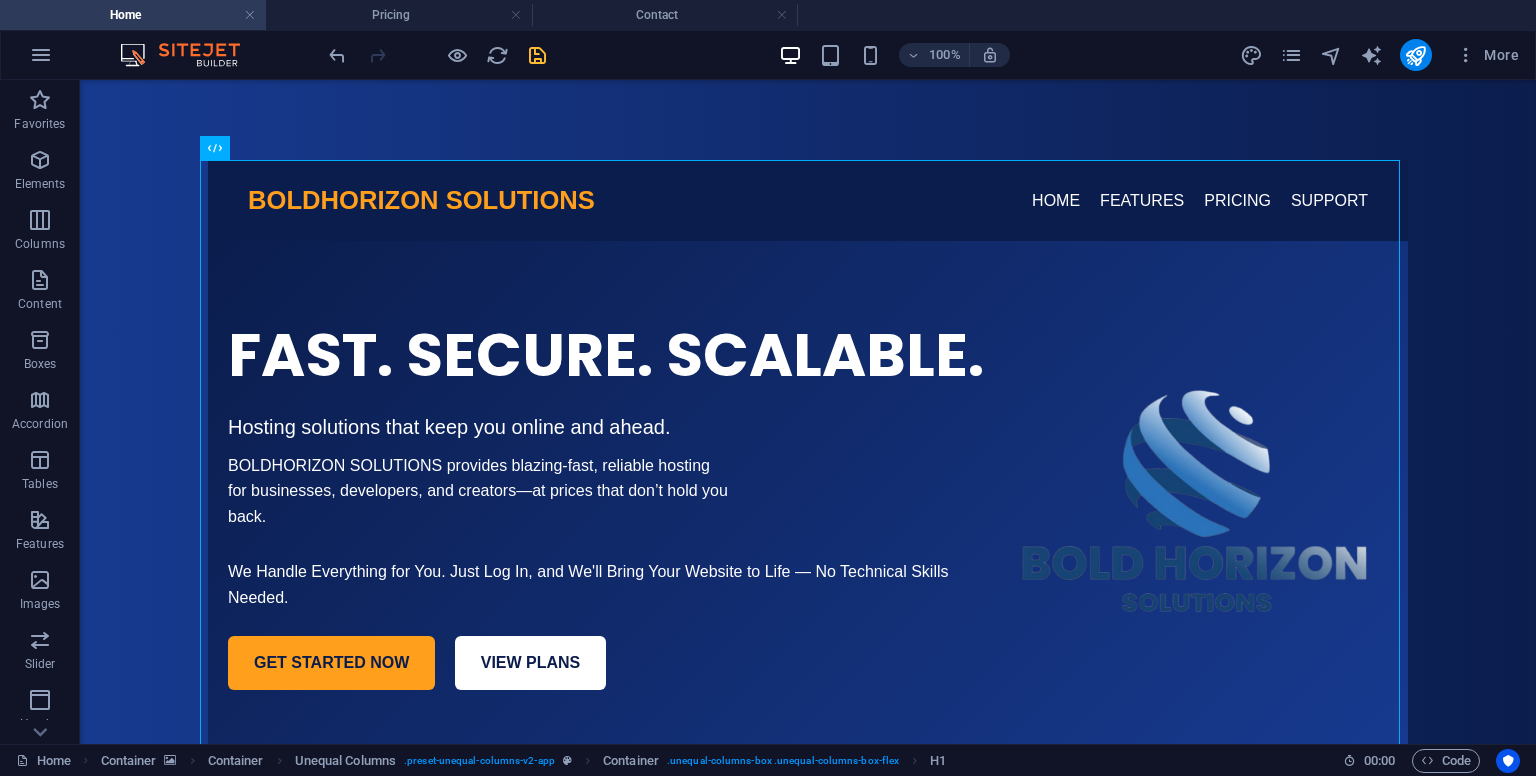 click at bounding box center (537, 55) 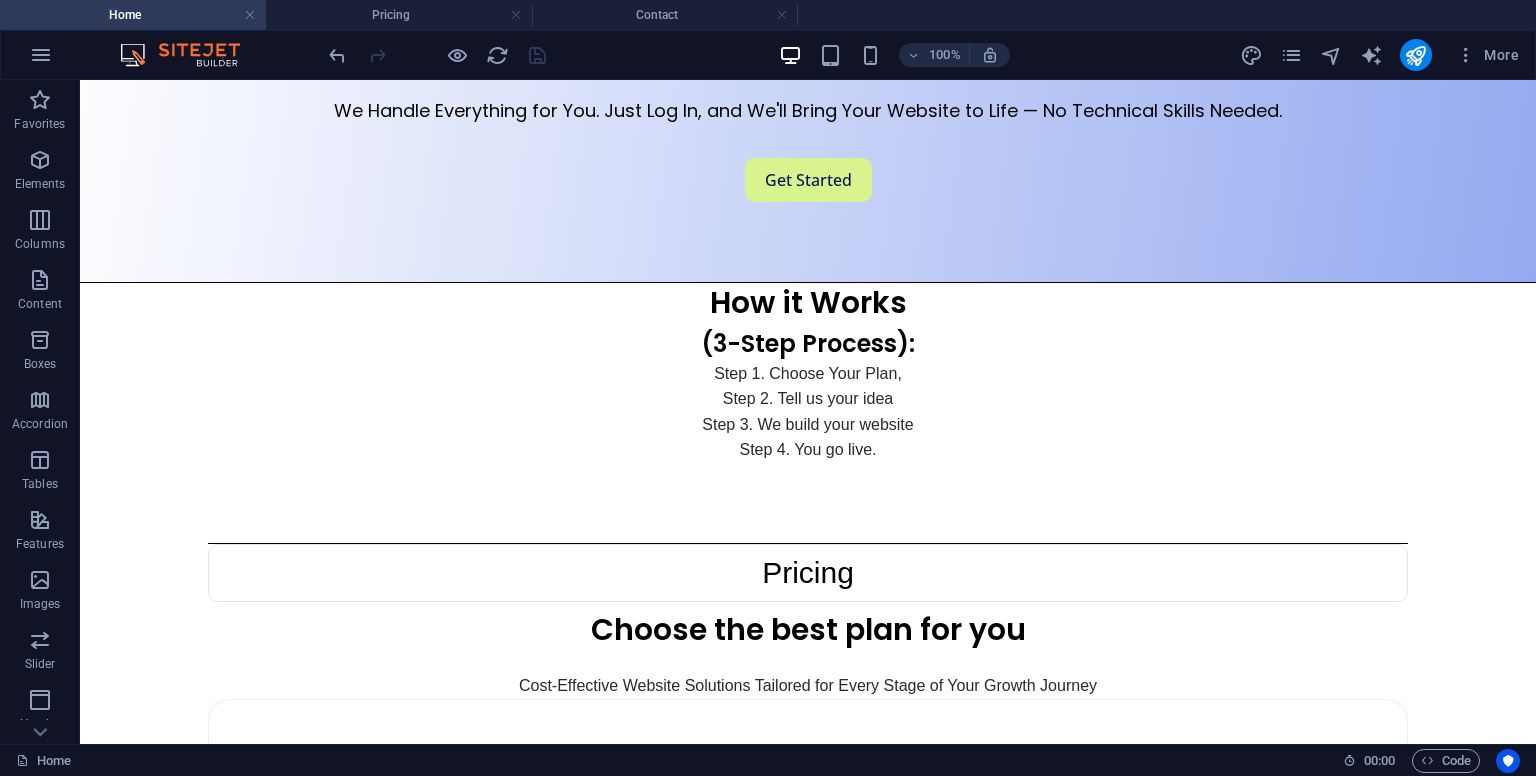 scroll, scrollTop: 1835, scrollLeft: 0, axis: vertical 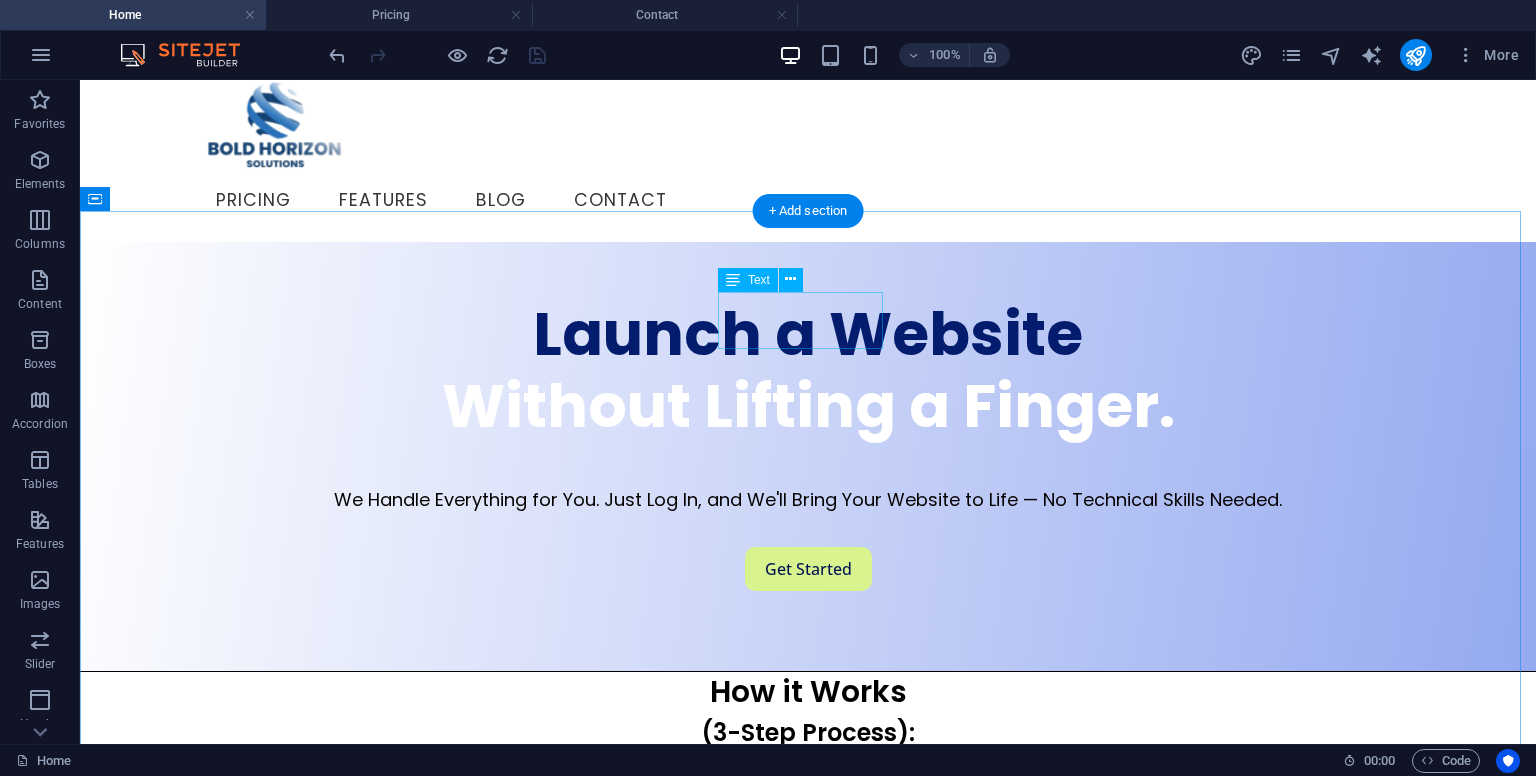 click on "Pricing" at bounding box center (808, 962) 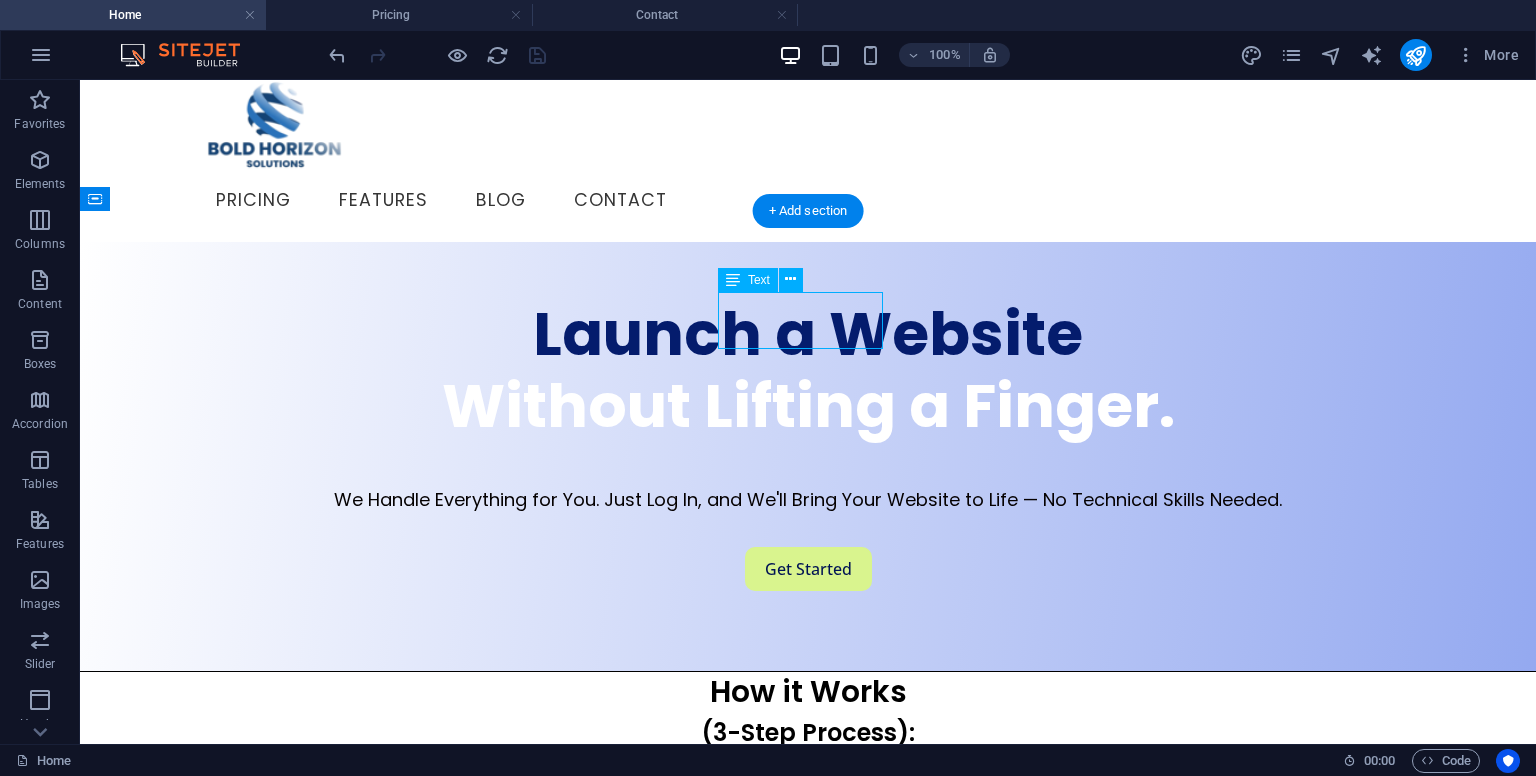 click on "Pricing" at bounding box center [808, 962] 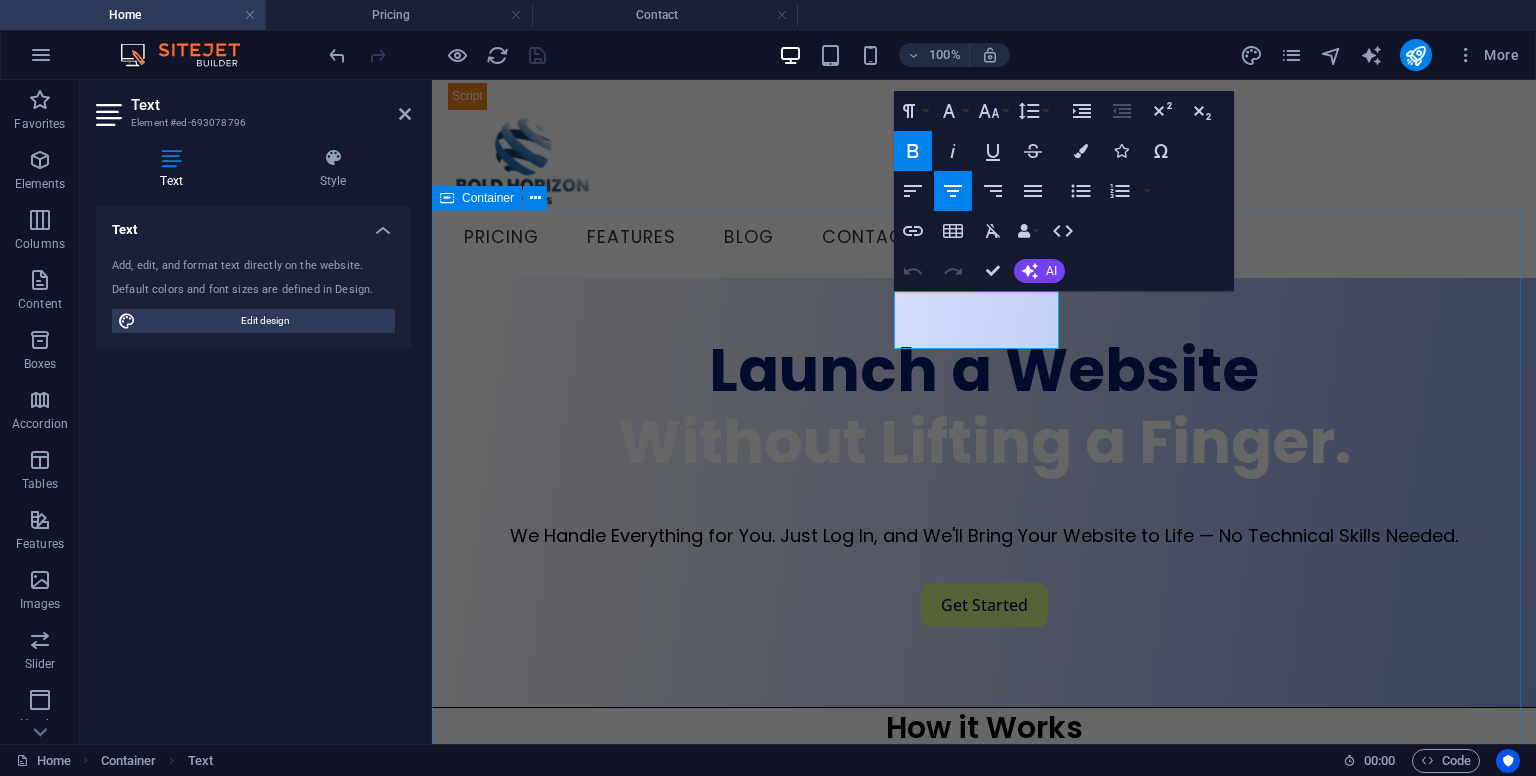 scroll, scrollTop: 1476, scrollLeft: 0, axis: vertical 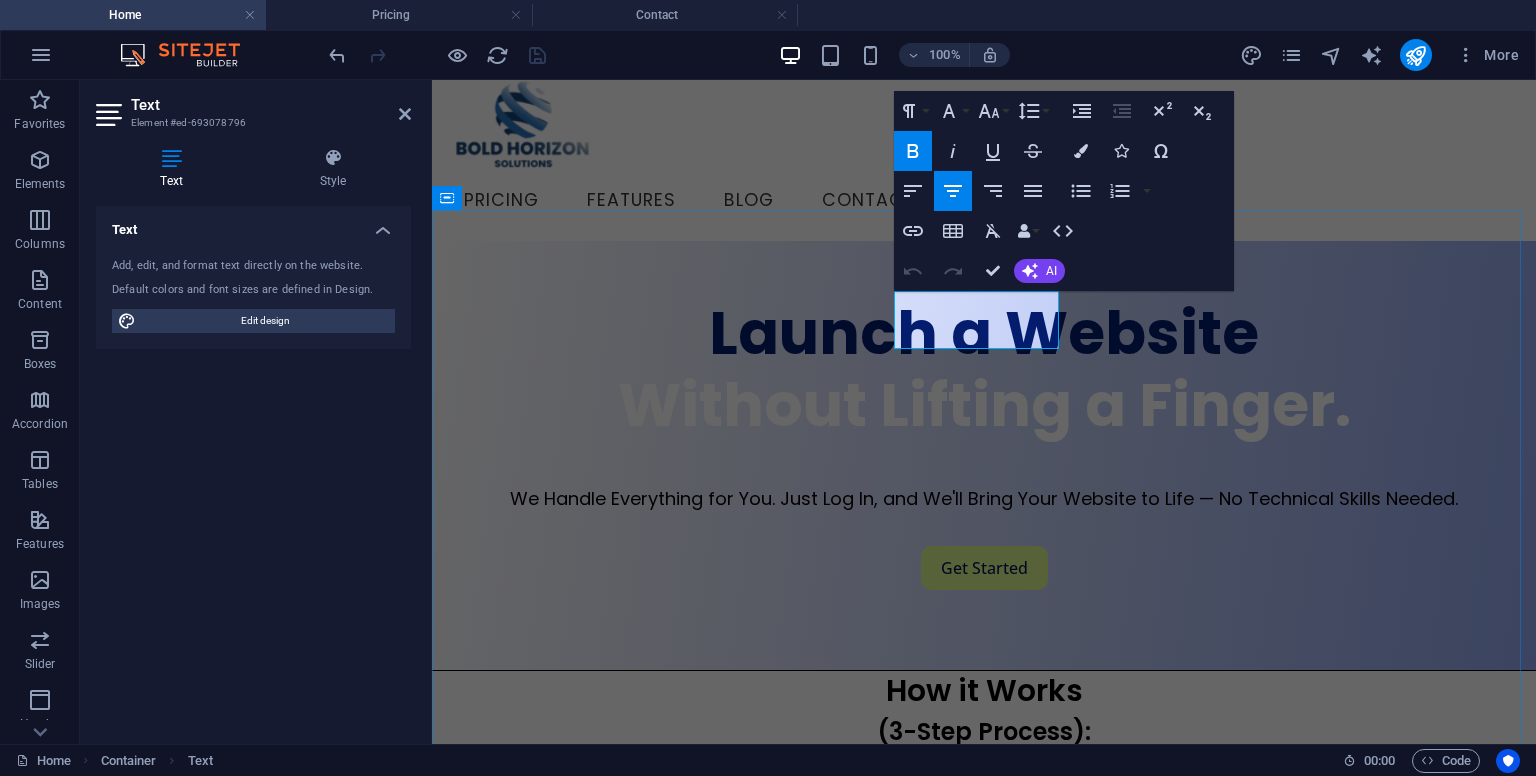 type 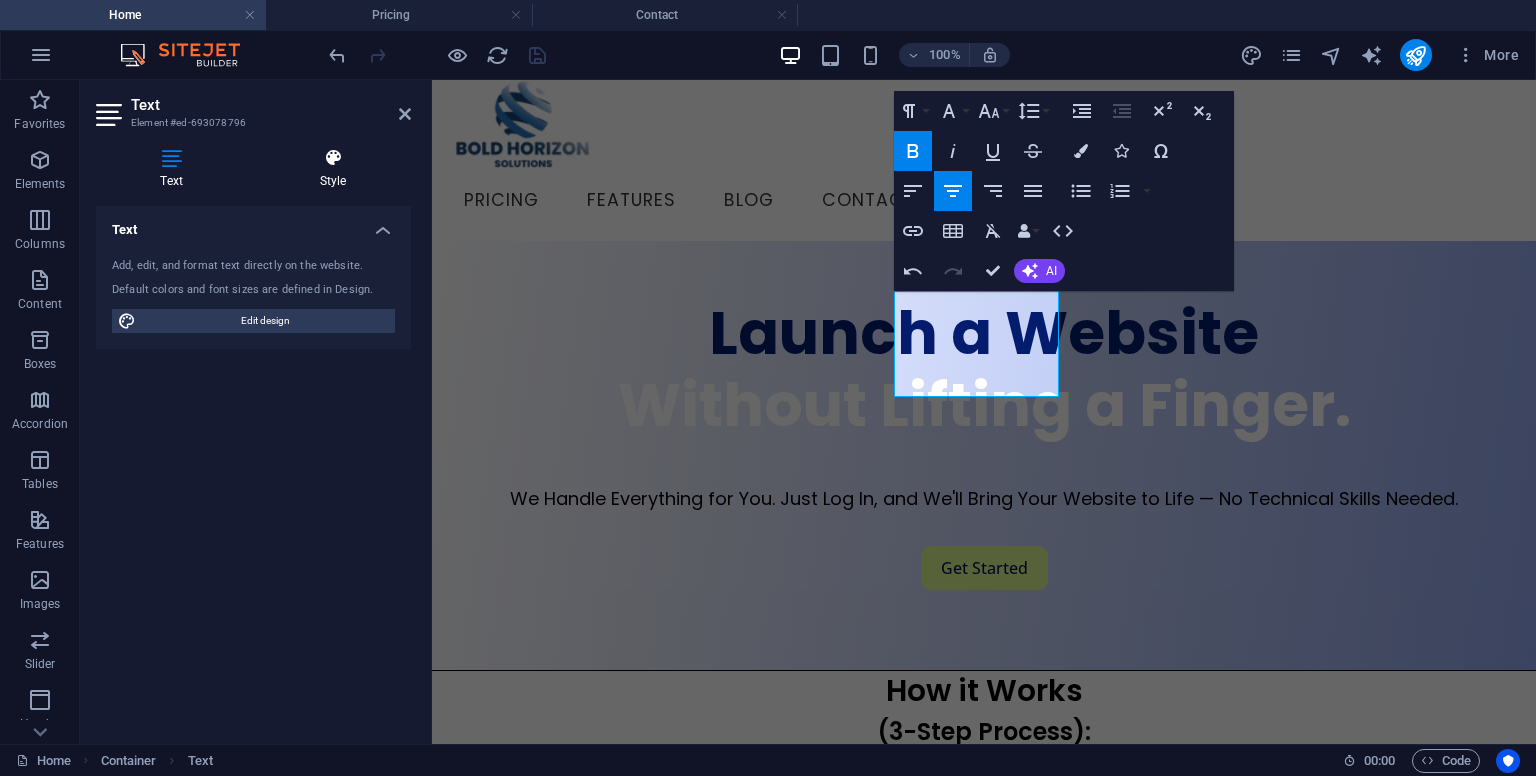 click at bounding box center [333, 158] 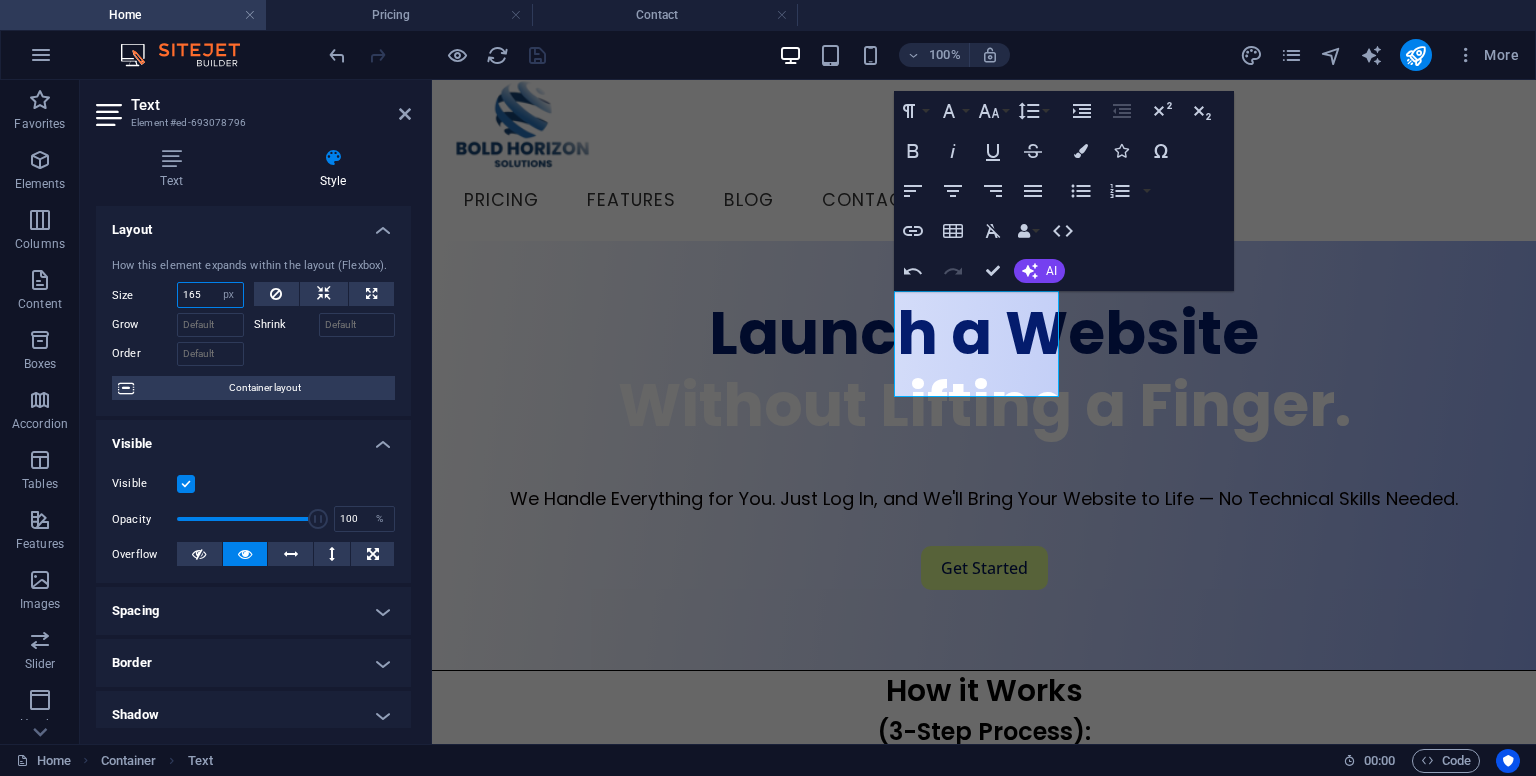 click on "165" at bounding box center [210, 295] 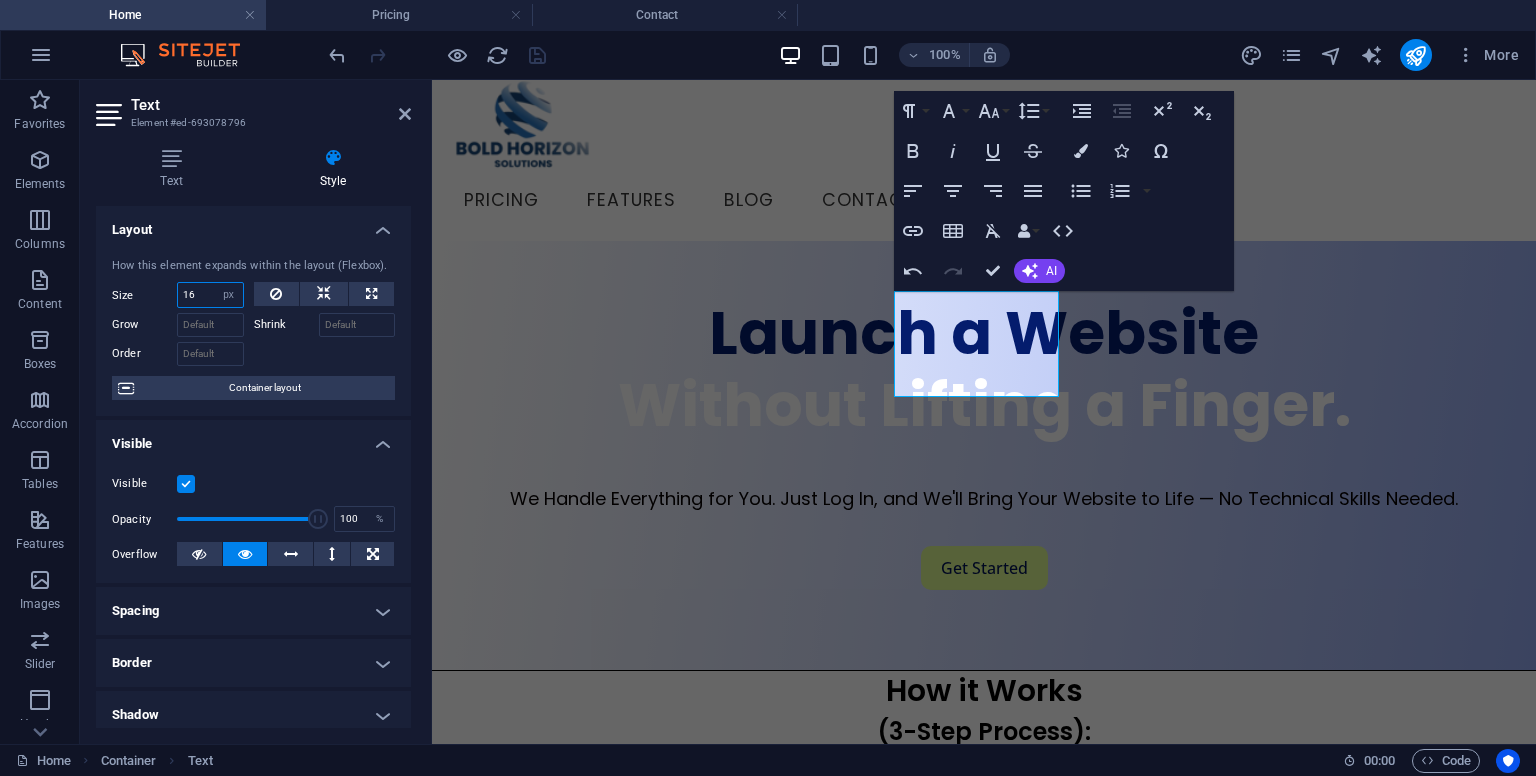 type on "1" 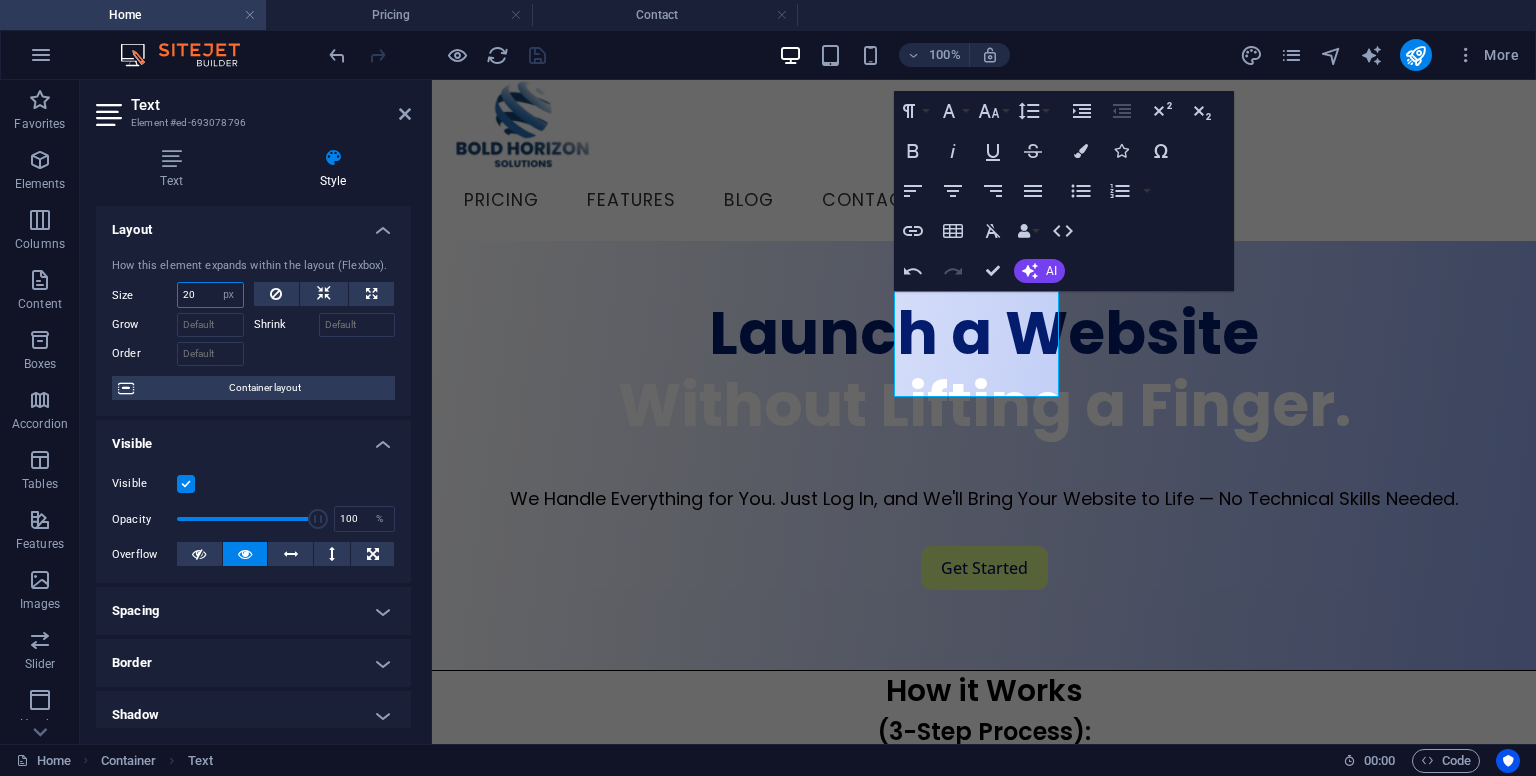 type on "2" 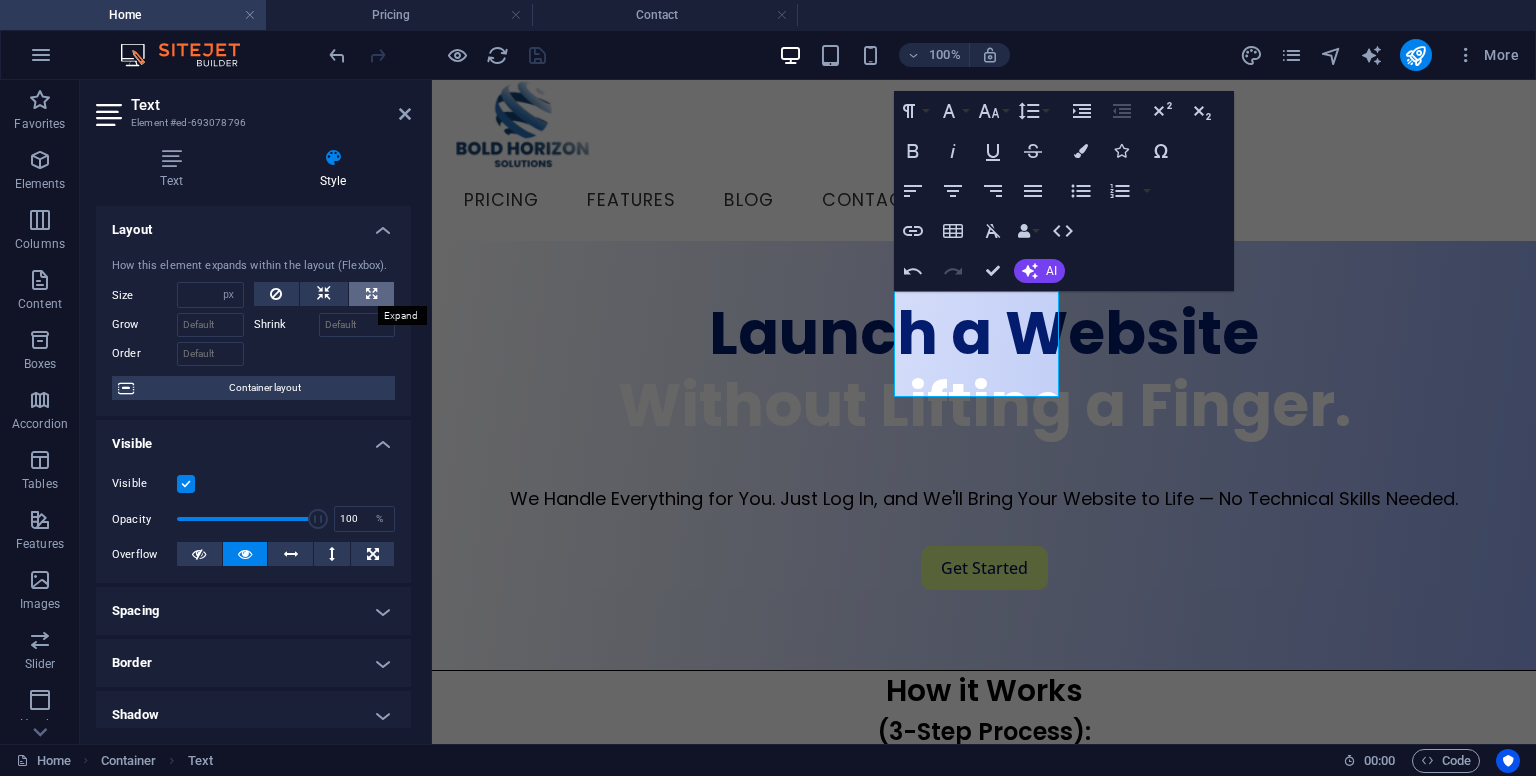 click at bounding box center [371, 294] 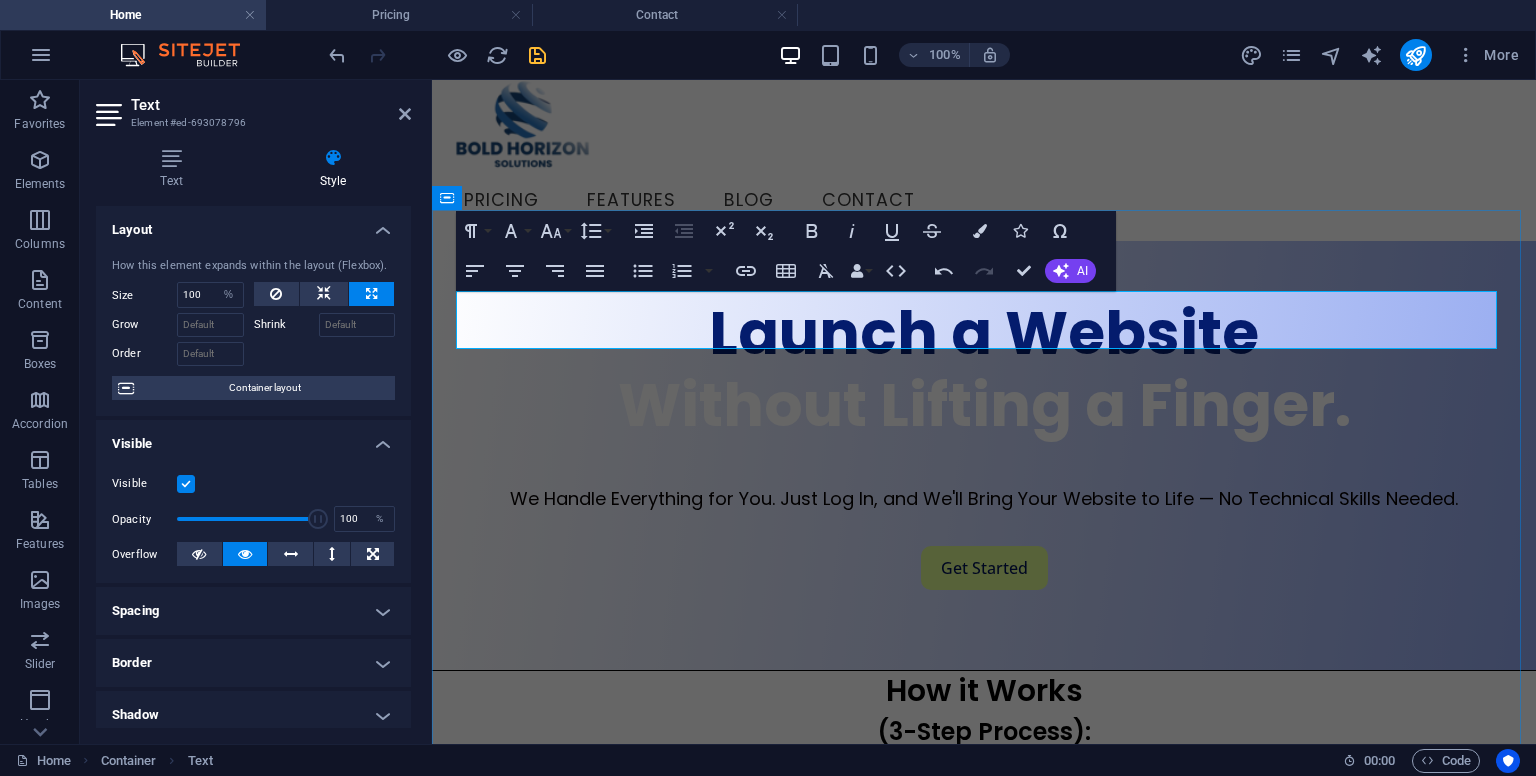 click on "Plans & Pricing" at bounding box center (983, 960) 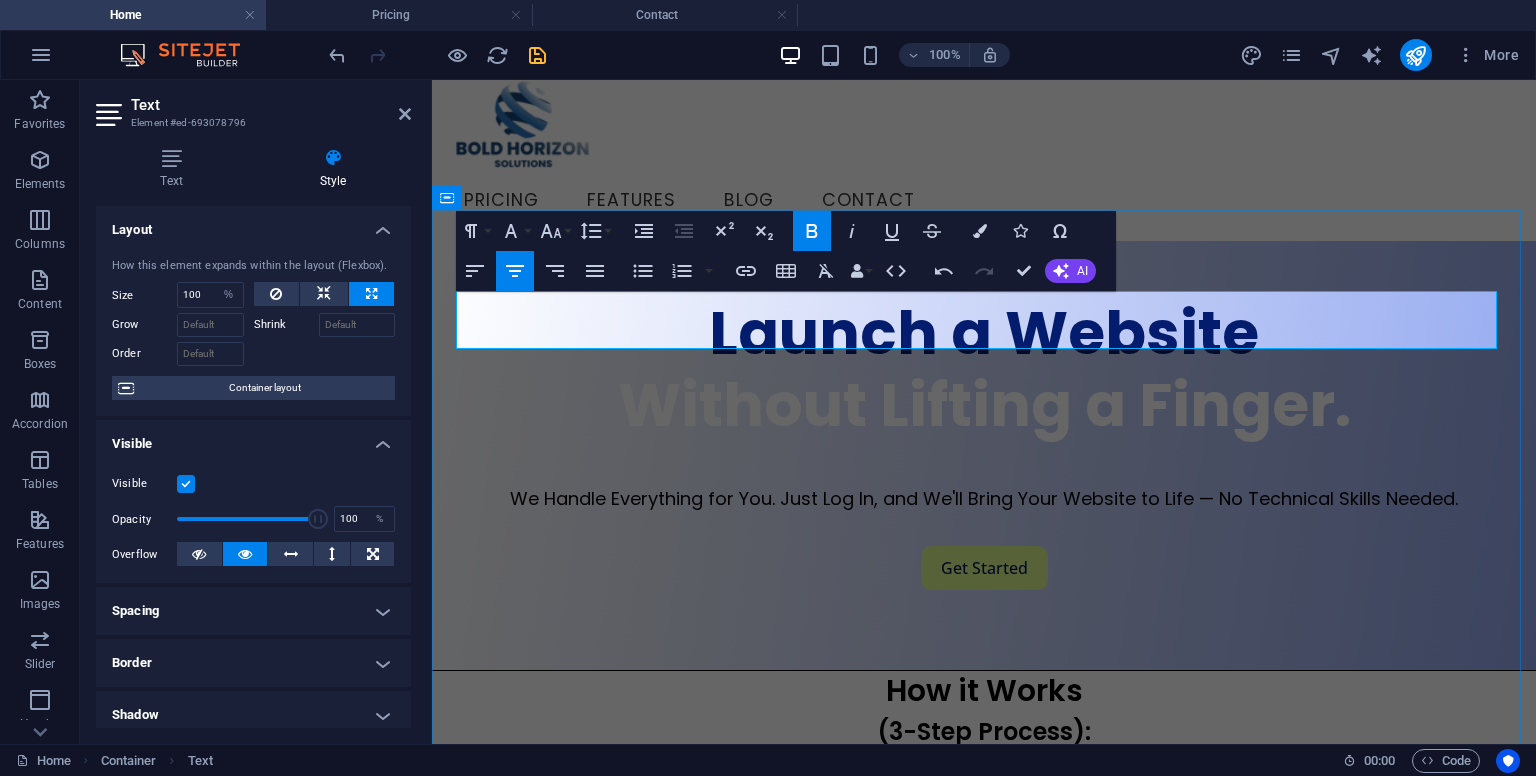 drag, startPoint x: 1142, startPoint y: 320, endPoint x: 860, endPoint y: 327, distance: 282.08685 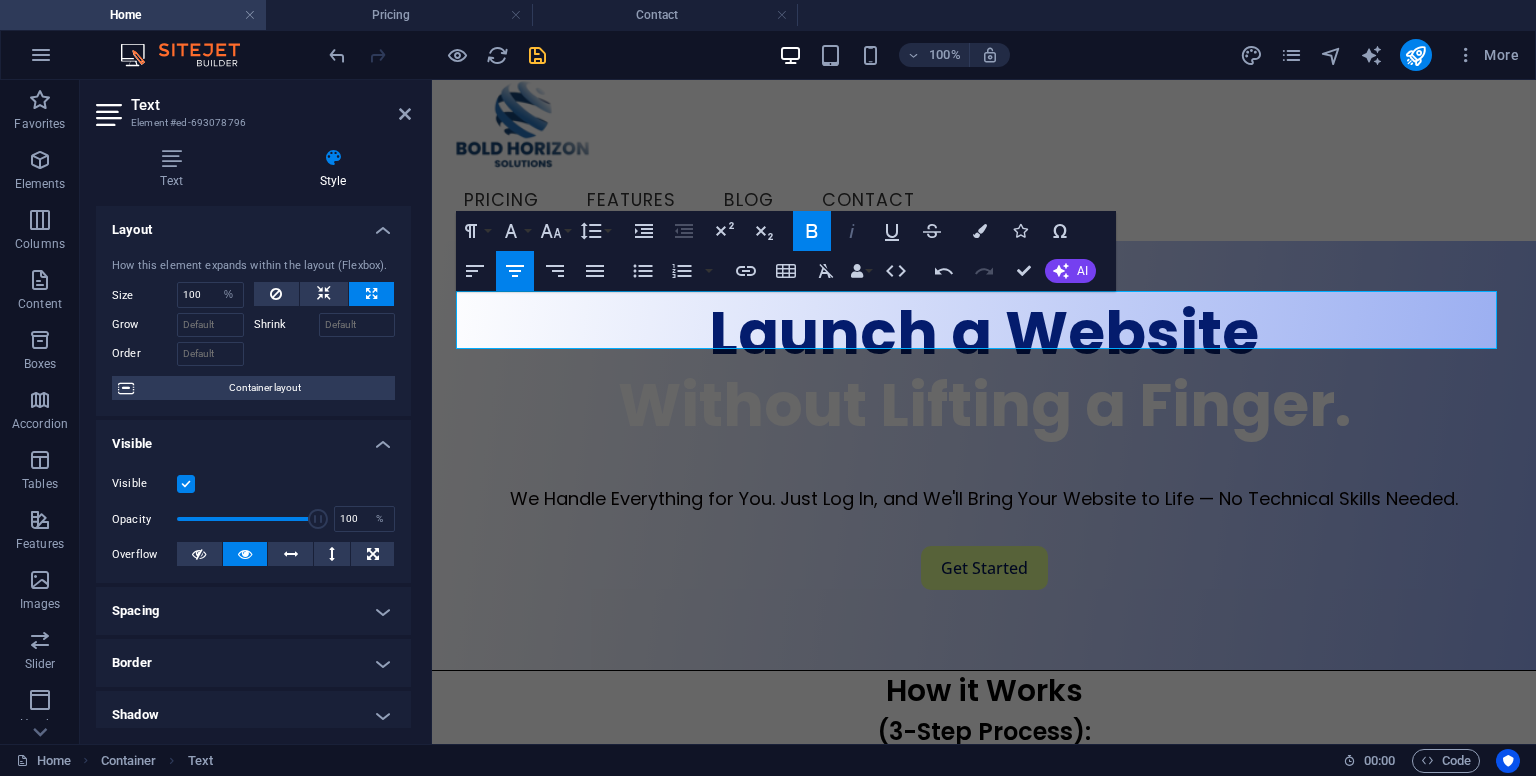 click 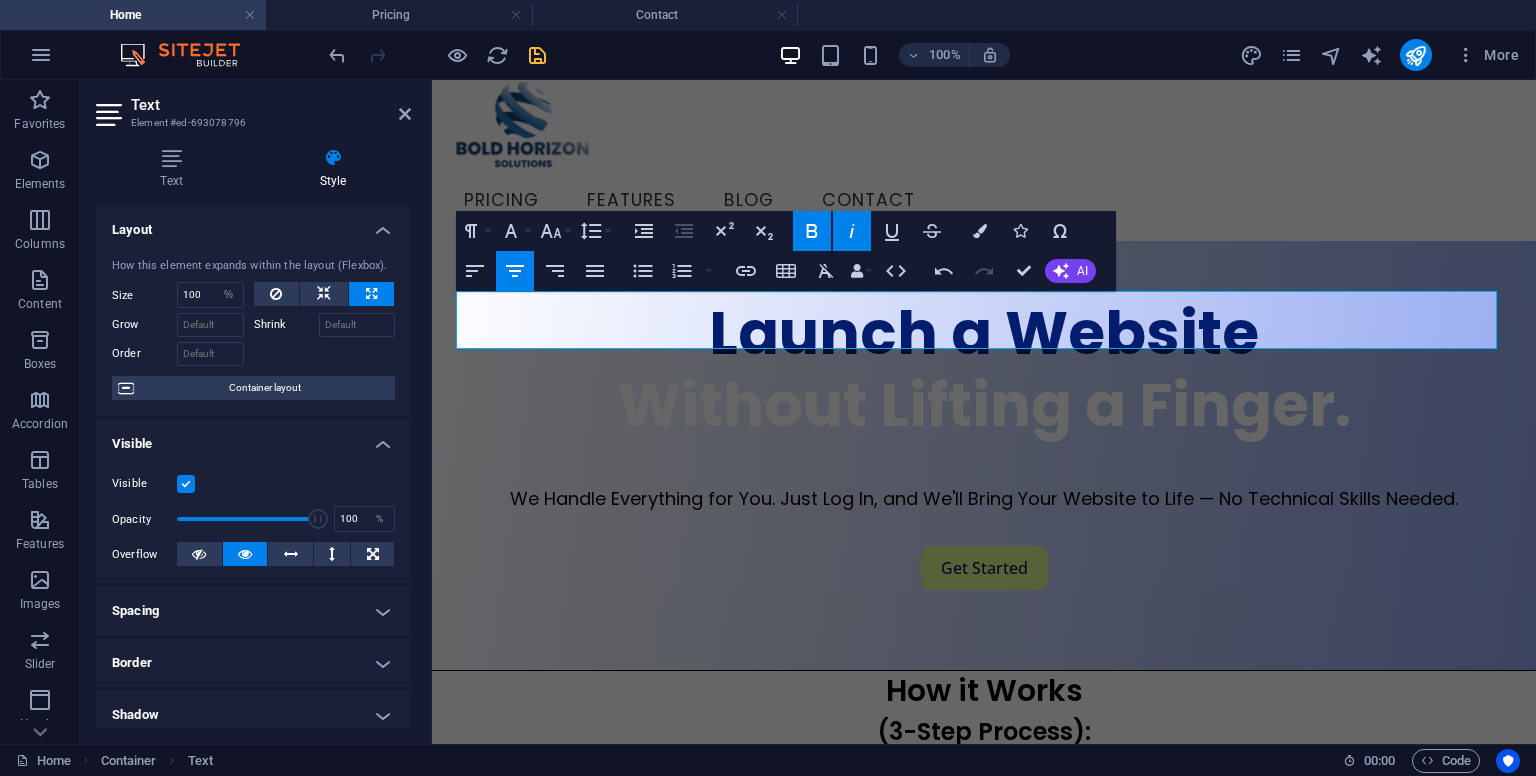 click 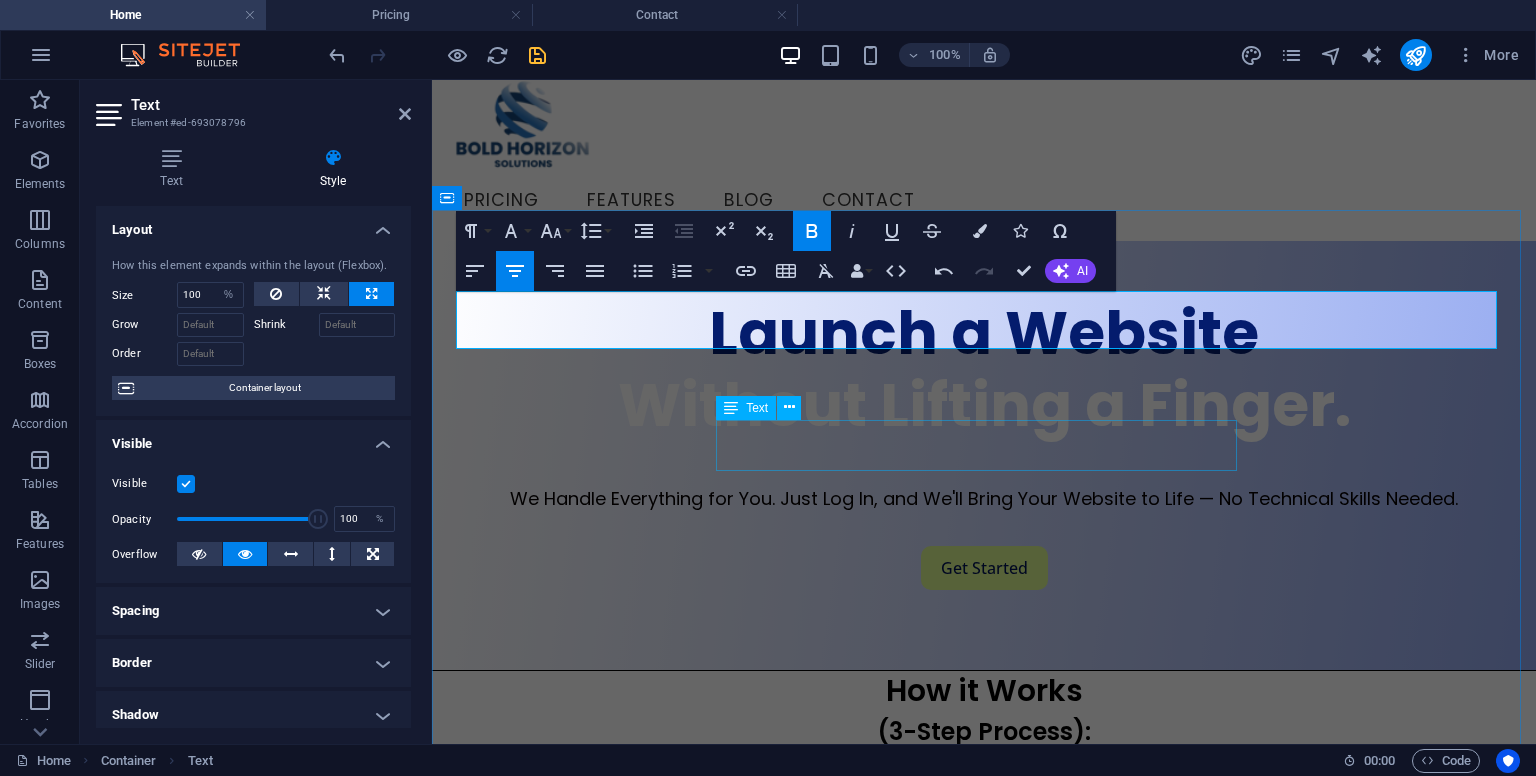 click on "Cost-Effective Website Solutions Tailored for Every Stage of Your Growth Journey" at bounding box center (984, 1074) 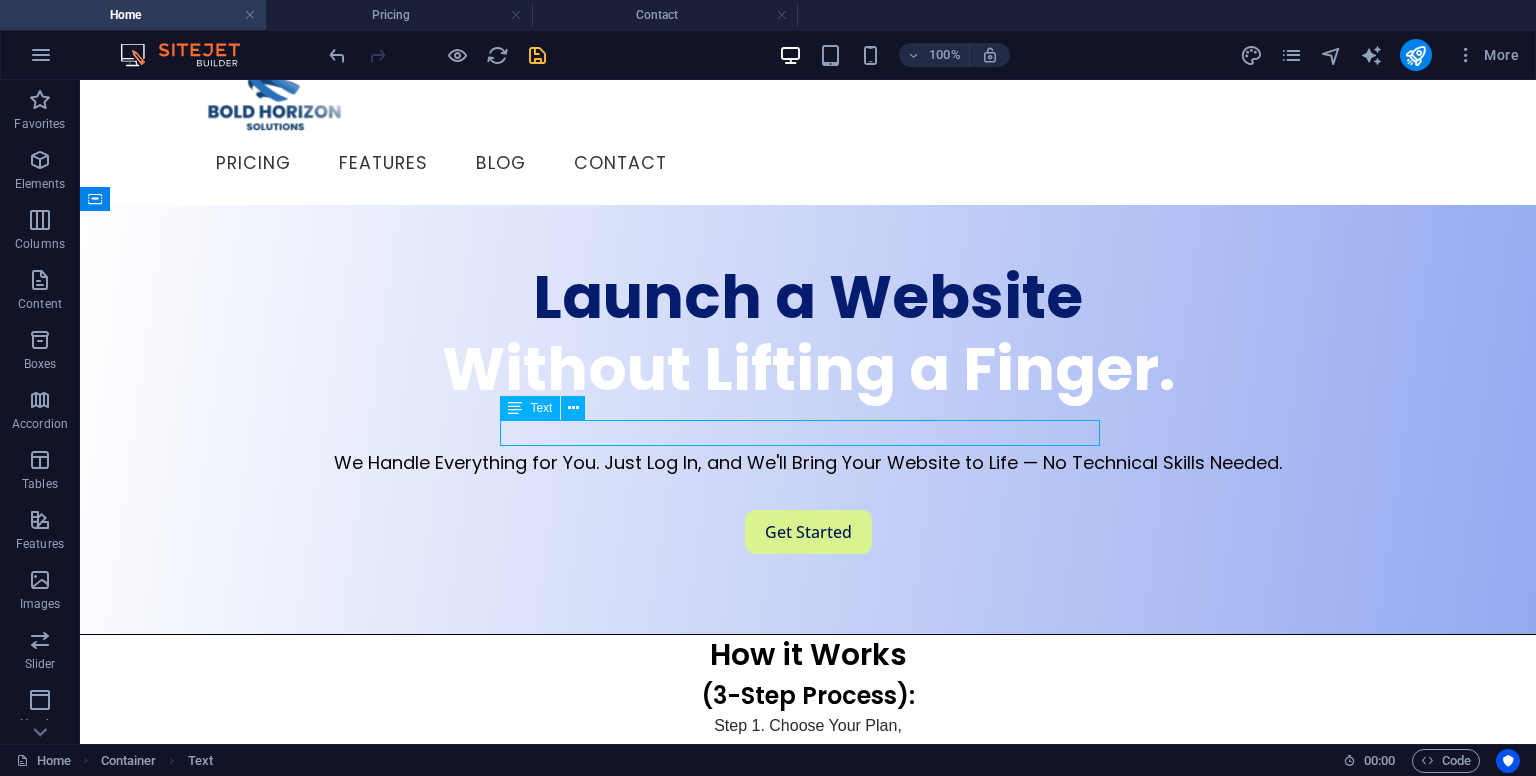 scroll, scrollTop: 1439, scrollLeft: 0, axis: vertical 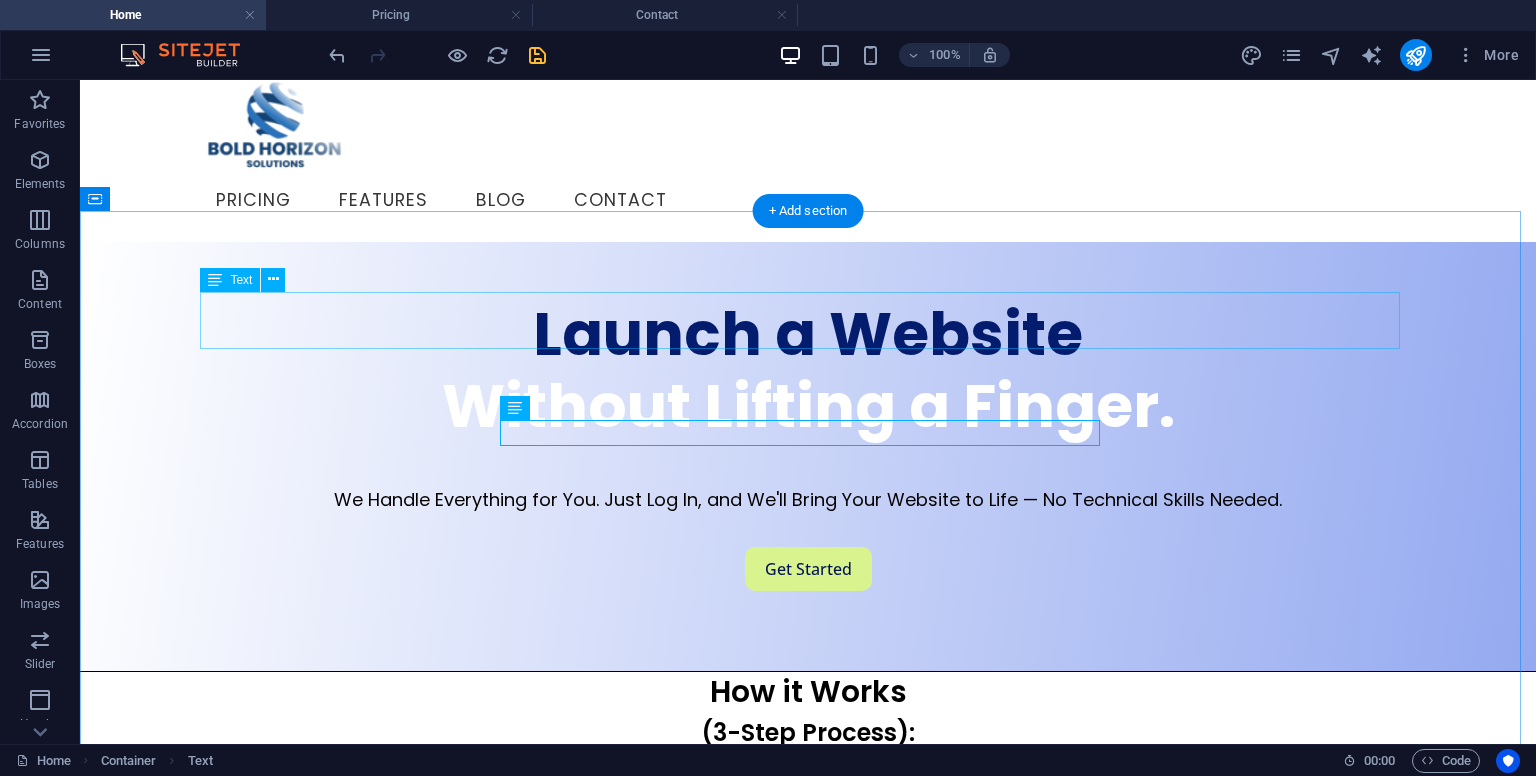 click on "Plans & Pricing" at bounding box center (808, 962) 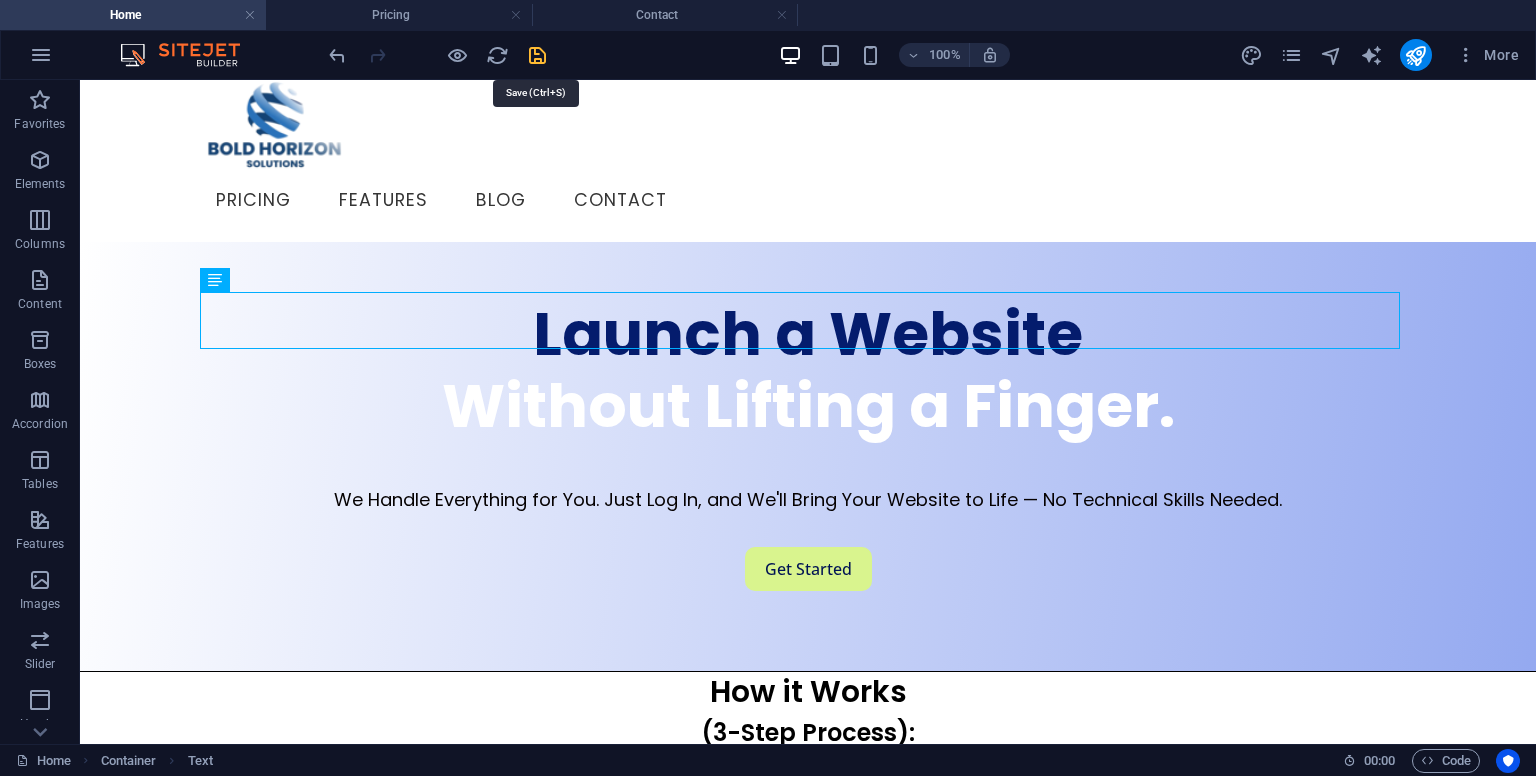click at bounding box center (537, 55) 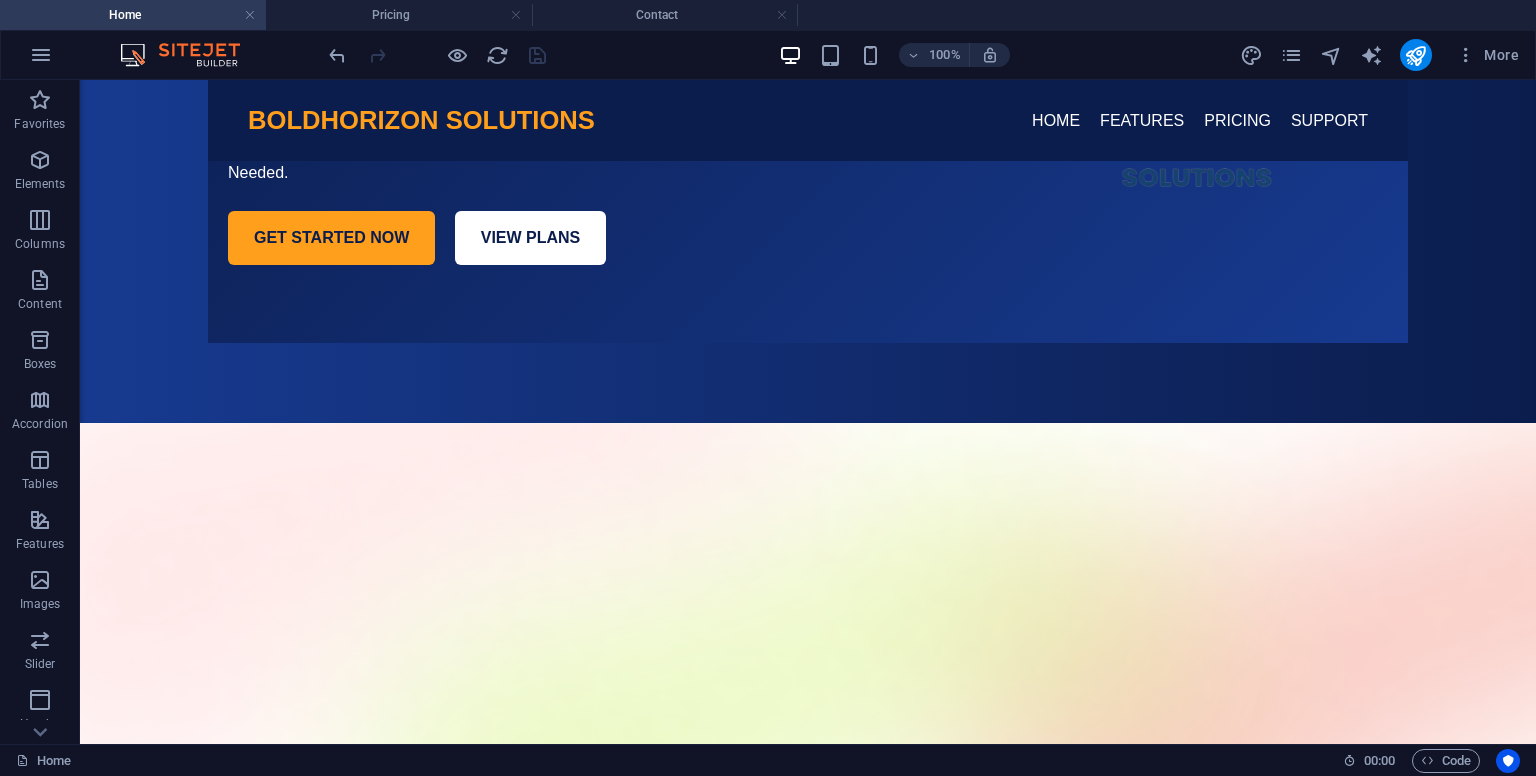 scroll, scrollTop: 411, scrollLeft: 0, axis: vertical 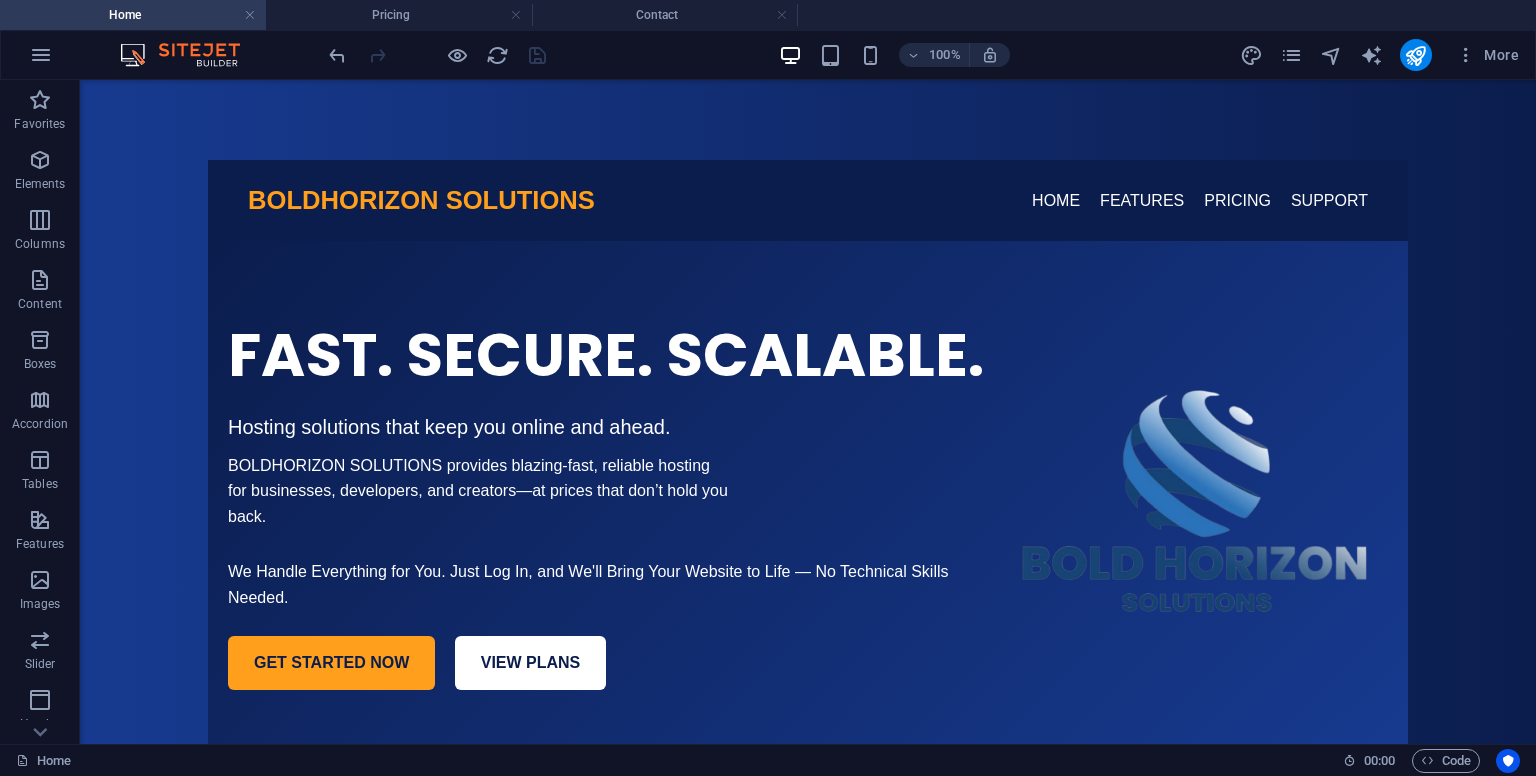 drag, startPoint x: 1528, startPoint y: 249, endPoint x: 1615, endPoint y: 120, distance: 155.59563 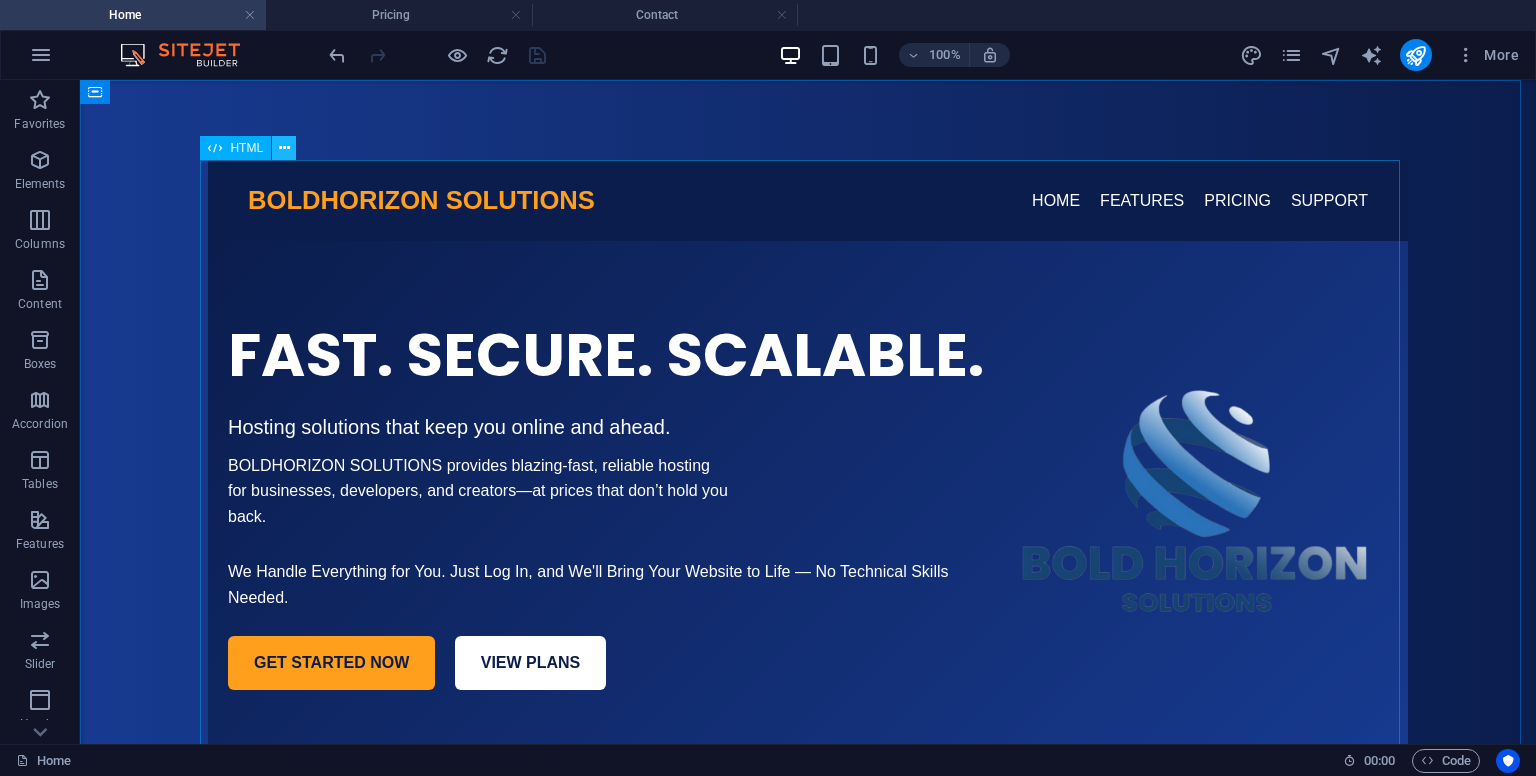 click at bounding box center (284, 148) 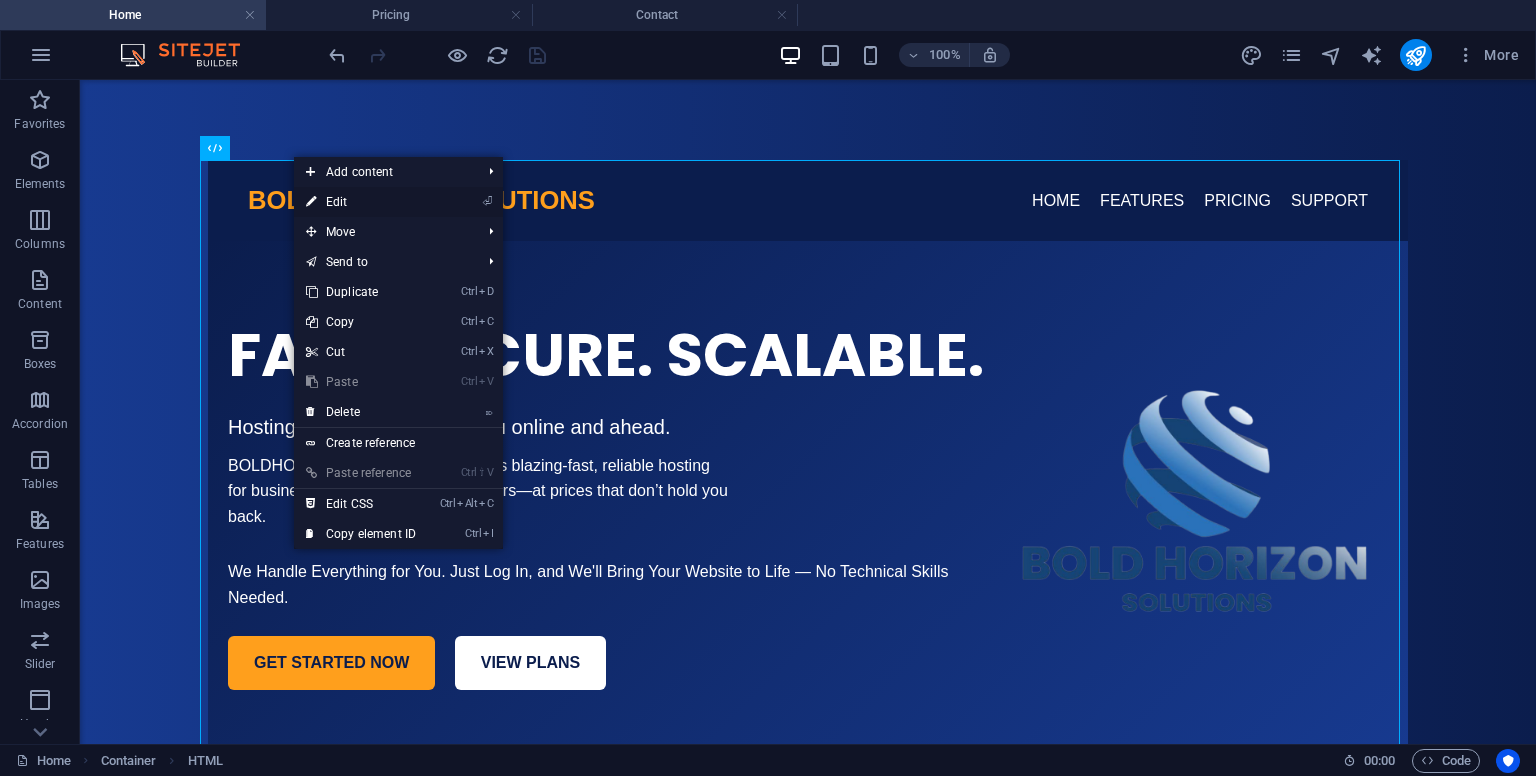 click on "⏎  Edit" at bounding box center (361, 202) 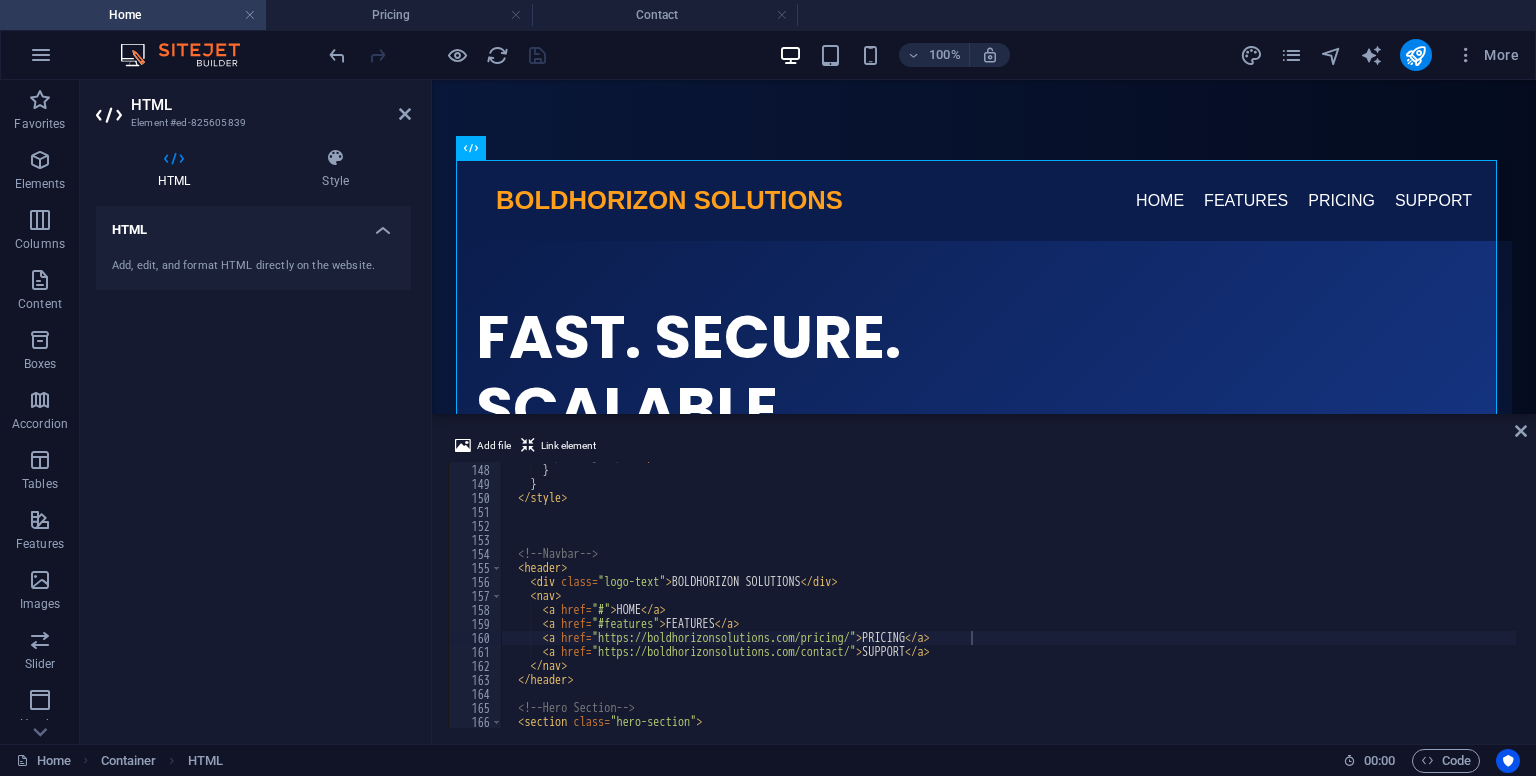 click on "Add file Link element <a href="https://boldhorizonsolutions.com/pricing/">PRICING</a> 147 148 149 150 151 152 153 154 155 156 157 158 159 160 161 162 163 164 165 166 167 168           padding-top :   40 px ;         }      }    </ style >    <!--  Navbar  -->    < header >      < div   class = "logo-text" > BOLDHORIZON SOLUTIONS </ div >      < nav >         < a   href = "#" > HOME </ a >         < a   href = "#features" > FEATURES </ a >         < a   href = "https://boldhorizonsolutions.com/pricing/" > PRICING </ a >         < a   href = "https://boldhorizonsolutions.com/contact/" > SUPPORT </ a >      </ nav >    </ header >    <!--  Hero Section  -->    < section   class = "hero-section" >     XXXXXXXXXXXXXXXXXXXXXXXXXXXXXXXXXXXXXXXXXXXXXXXXXXXXXXXXXXXXXXXXXXXXXXXXXXXXXXXXXXXXXXXXXXXXXXXXXXXXXXXXXXXXXXXXXXXXXXXXXXXXXXXXXXXXXXXXXXXXXXXXXXXXXXXXXXXXXXXXXXXXXXXXXXXXXXXXXXXXXXXXXXXXXXXXXXXXXXXXXXXXXXXXXXXXXXXXXXXXXXXXXXXXXXXXXXXXXXXXXXXXXXXXXXXXXXXX" at bounding box center (984, 581) 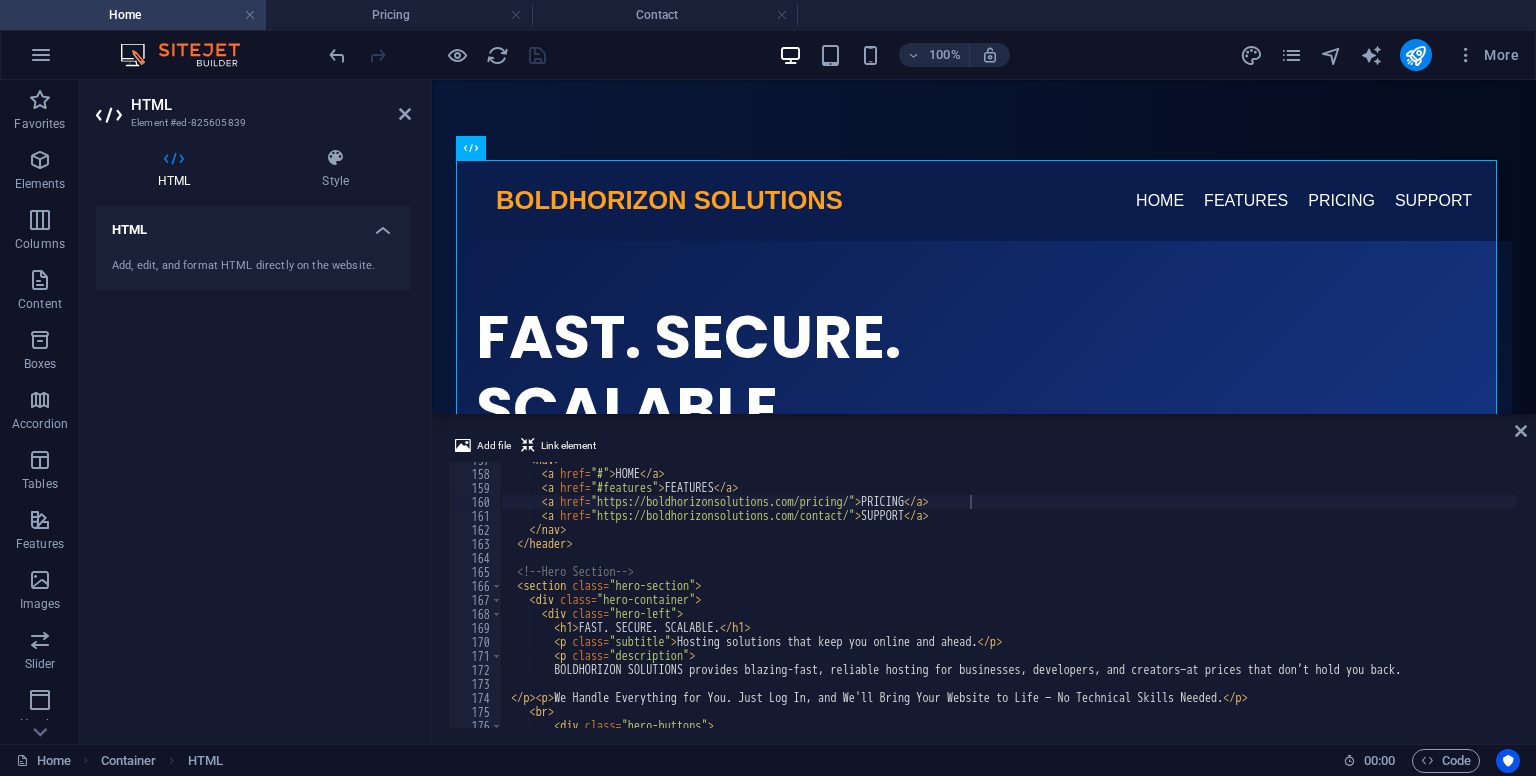 scroll, scrollTop: 2208, scrollLeft: 0, axis: vertical 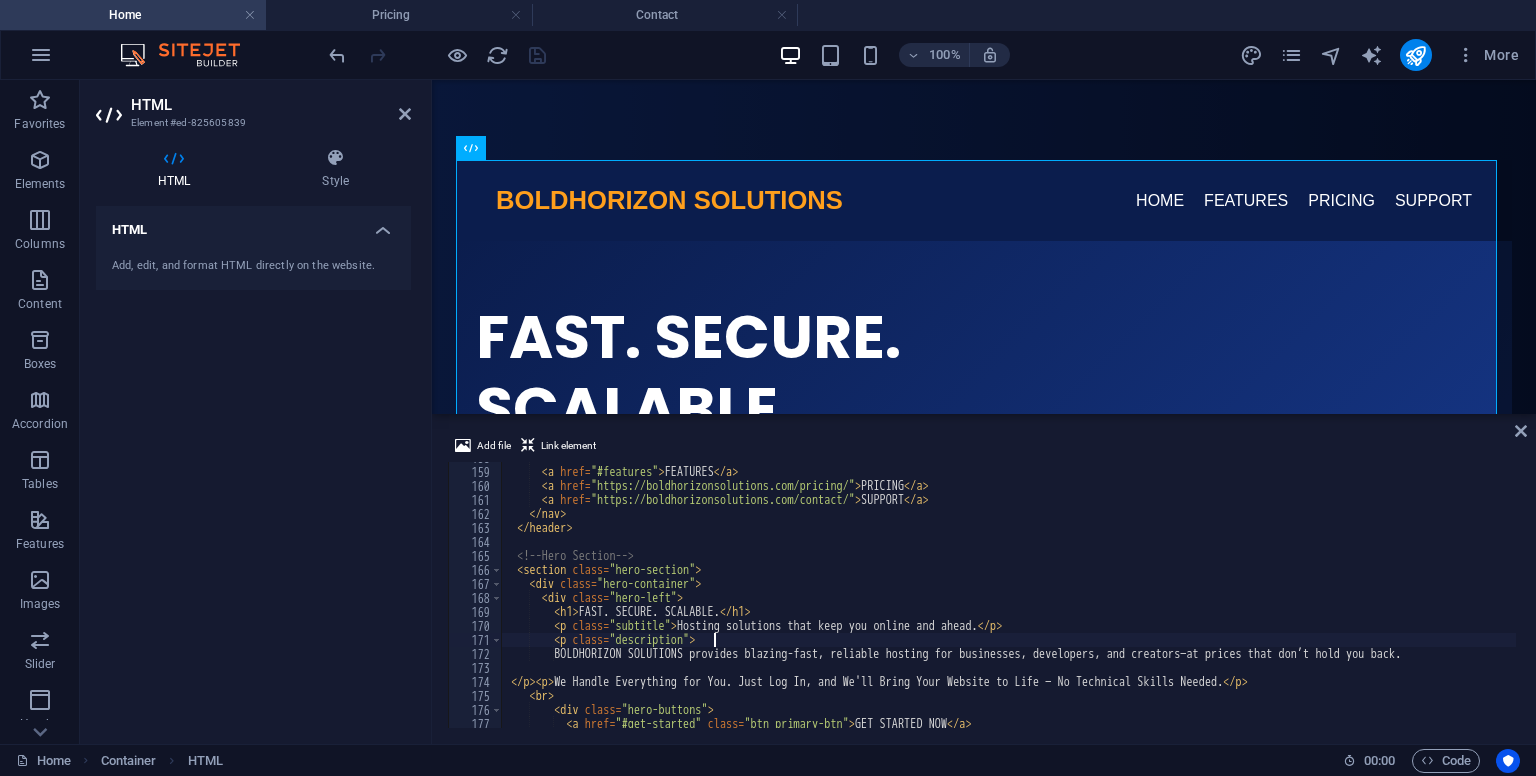 click on "< a   href = "#" > HOME </ a >         < a   href = "#features" > FEATURES </ a >         < a   href = "https://boldhorizonsolutions.com/pricing/" > PRICING </ a >         < a   href = "https://boldhorizonsolutions.com/contact/" > SUPPORT </ a >      </ nav >    </ header >    <!--  Hero Section  -->    < section   class = "hero-section" >      < div   class = "hero-container" >         < div   class = "hero-left" >           < h1 > FAST. SECURE. SCALABLE. </ h1 >           < p   class = "subtitle" > Hosting solutions that keep you online and ahead. </ p >           < p   class = "description" >             BOLDHORIZON SOLUTIONS provides blazing-fast, reliable hosting for businesses, developers, and creators—at prices that don’t hold you back.      </ p > < p >  We Handle Everything for You. Just Log In, and We'll Bring Your Website to Life — No Technical Skills Needed. </ p >      < br >           < div   class = "hero-buttons" >              < a   href = "#get-started"   class = > </ a >" at bounding box center [1054, 596] 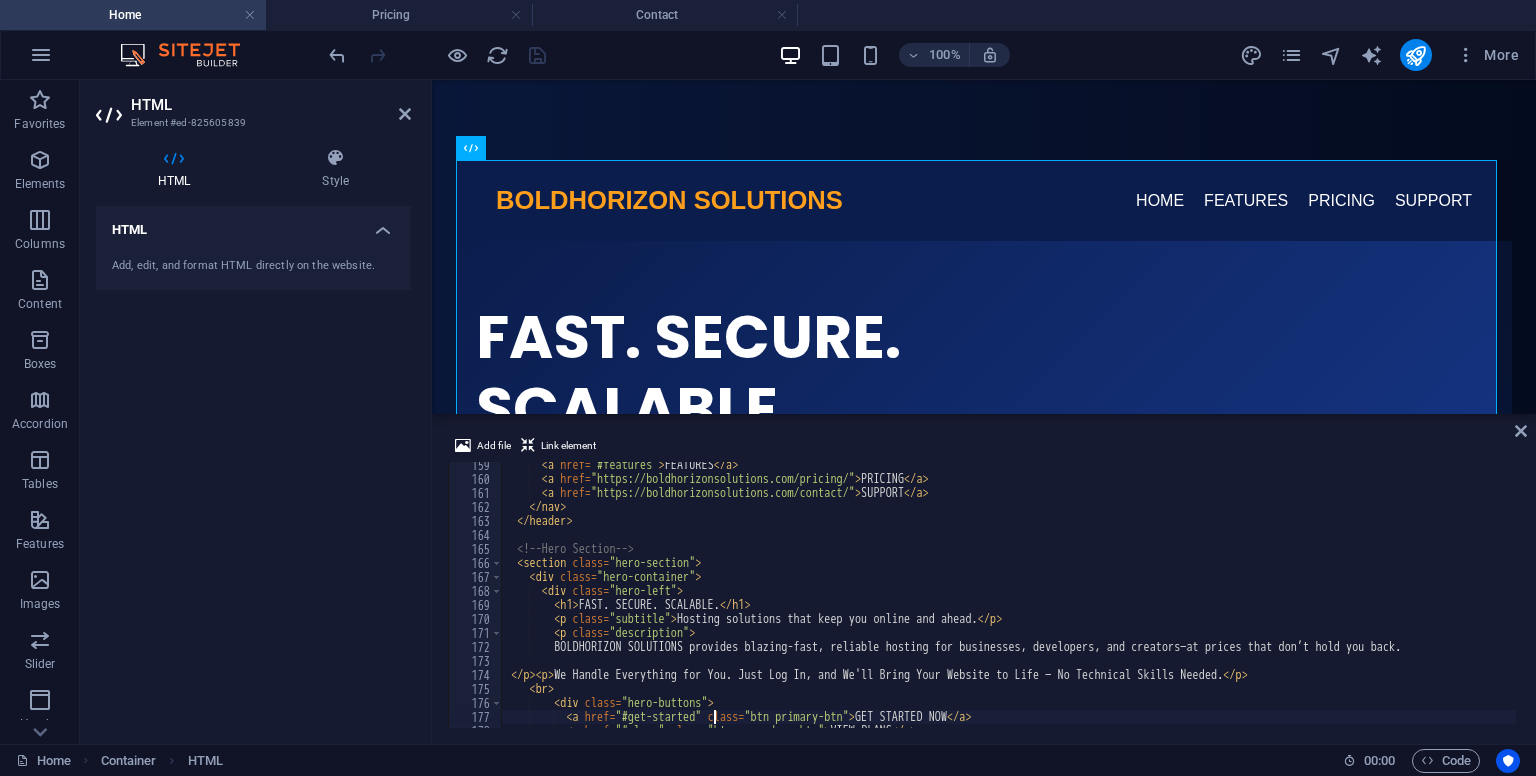 type on "<a href="#plans" class="btn secondary-btn">VIEW PLANS</a>" 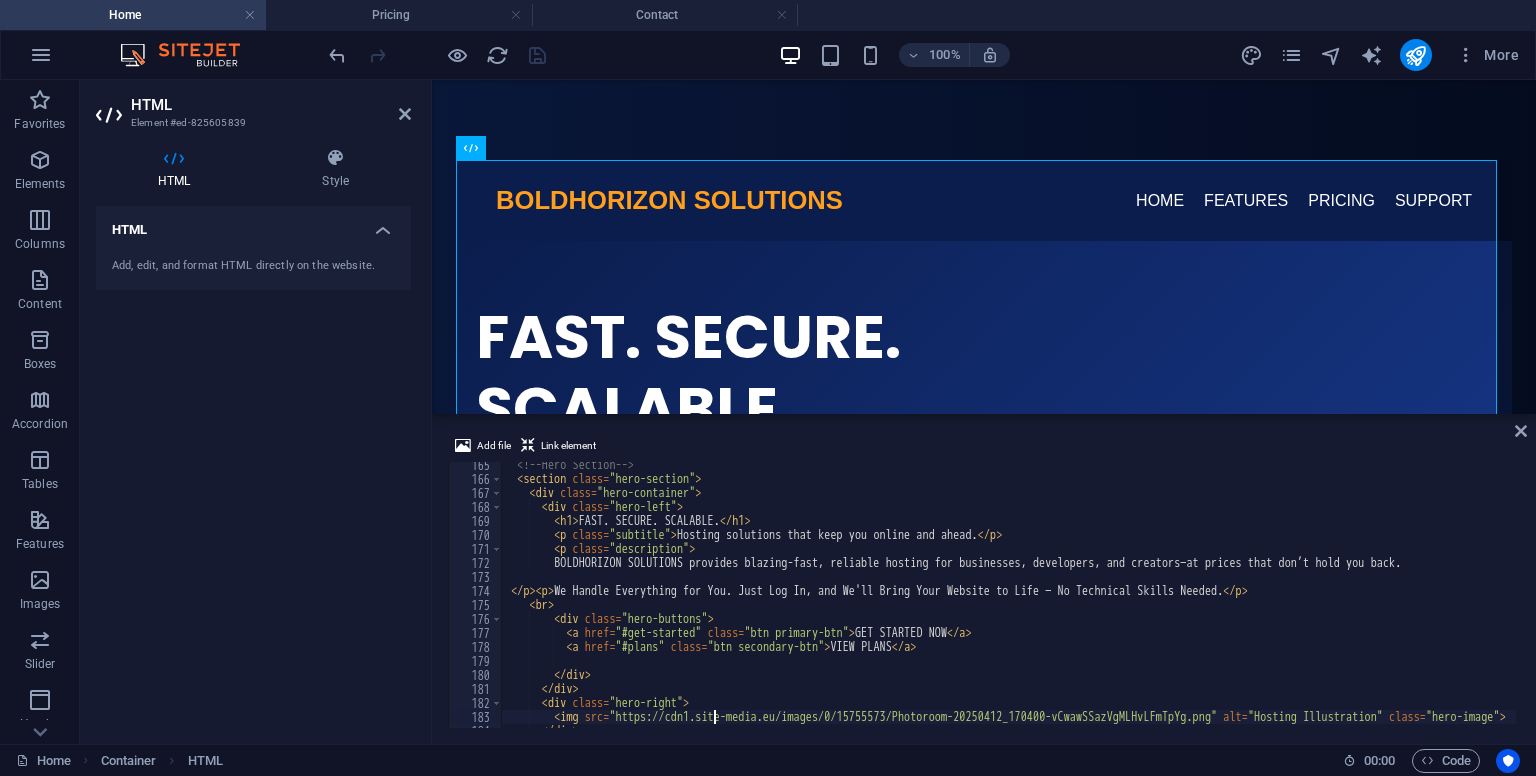 scroll, scrollTop: 2300, scrollLeft: 0, axis: vertical 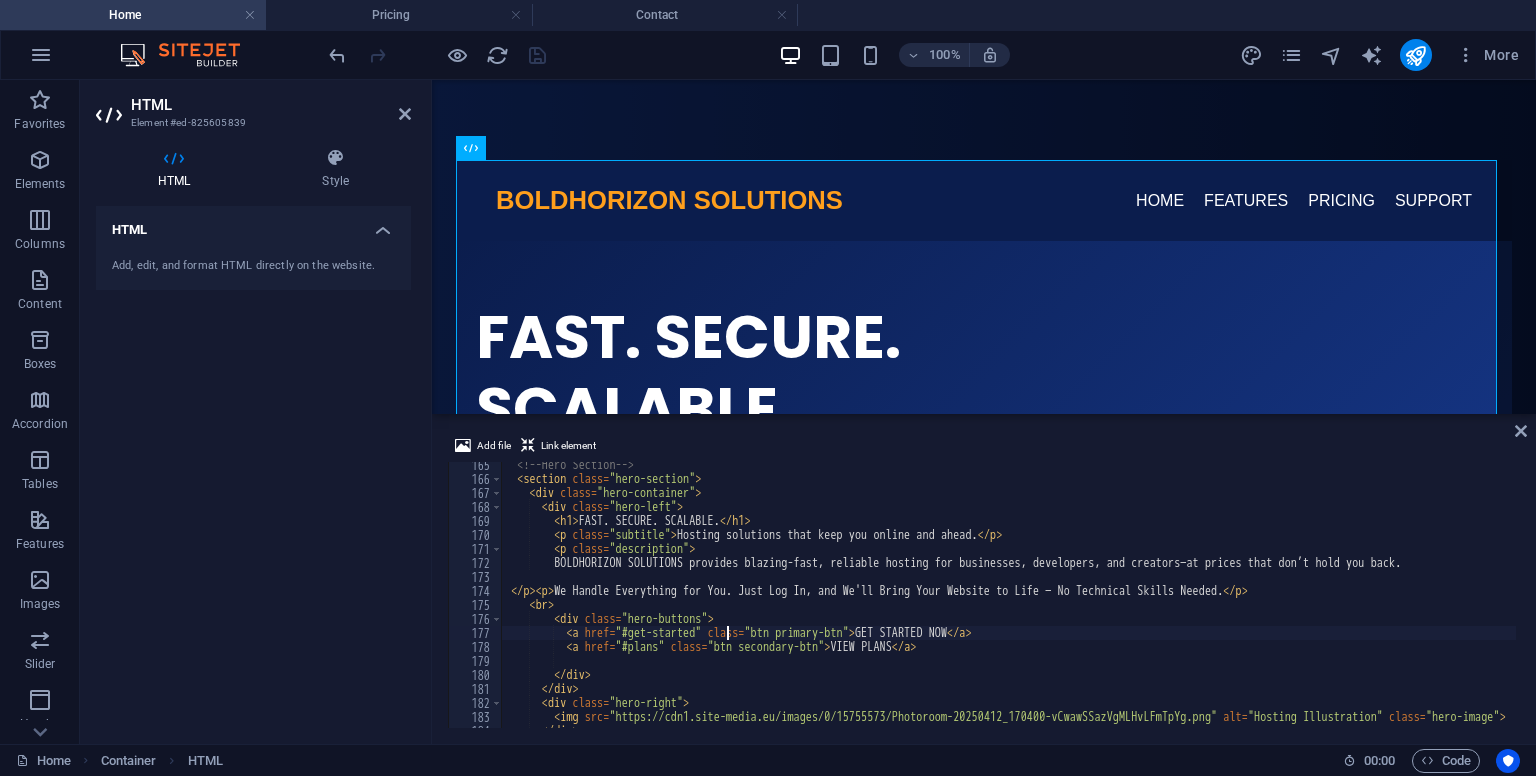 click on "<!--  Hero Section  -->    < section   class = "hero-section" >      < div   class = "hero-container" >         < div   class = "hero-left" >           < h1 > FAST. SECURE. SCALABLE. </ h1 >           < p   class = "subtitle" > Hosting solutions that keep you online and ahead. </ p >           < p   class = "description" >             BOLDHORIZON SOLUTIONS provides blazing-fast, reliable hosting for businesses, developers, and creators—at prices that don’t hold you back.      </ p > < p >  We Handle Everything for You. Just Log In, and We'll Bring Your Website to Life — No Technical Skills Needed. </ p >      < br >           < div   class = "hero-buttons" >              < a   href = "#get-started"   class = "btn primary-btn" > GET STARTED NOW </ a >              < a   href = "#plans"   class = "btn secondary-btn" > VIEW PLANS </ a >                        </ div >         </ div >         < div   class = "hero-right" >           < img   src =   alt = "Hosting Illustration"   class = "hero-image" > >" at bounding box center [1054, 603] 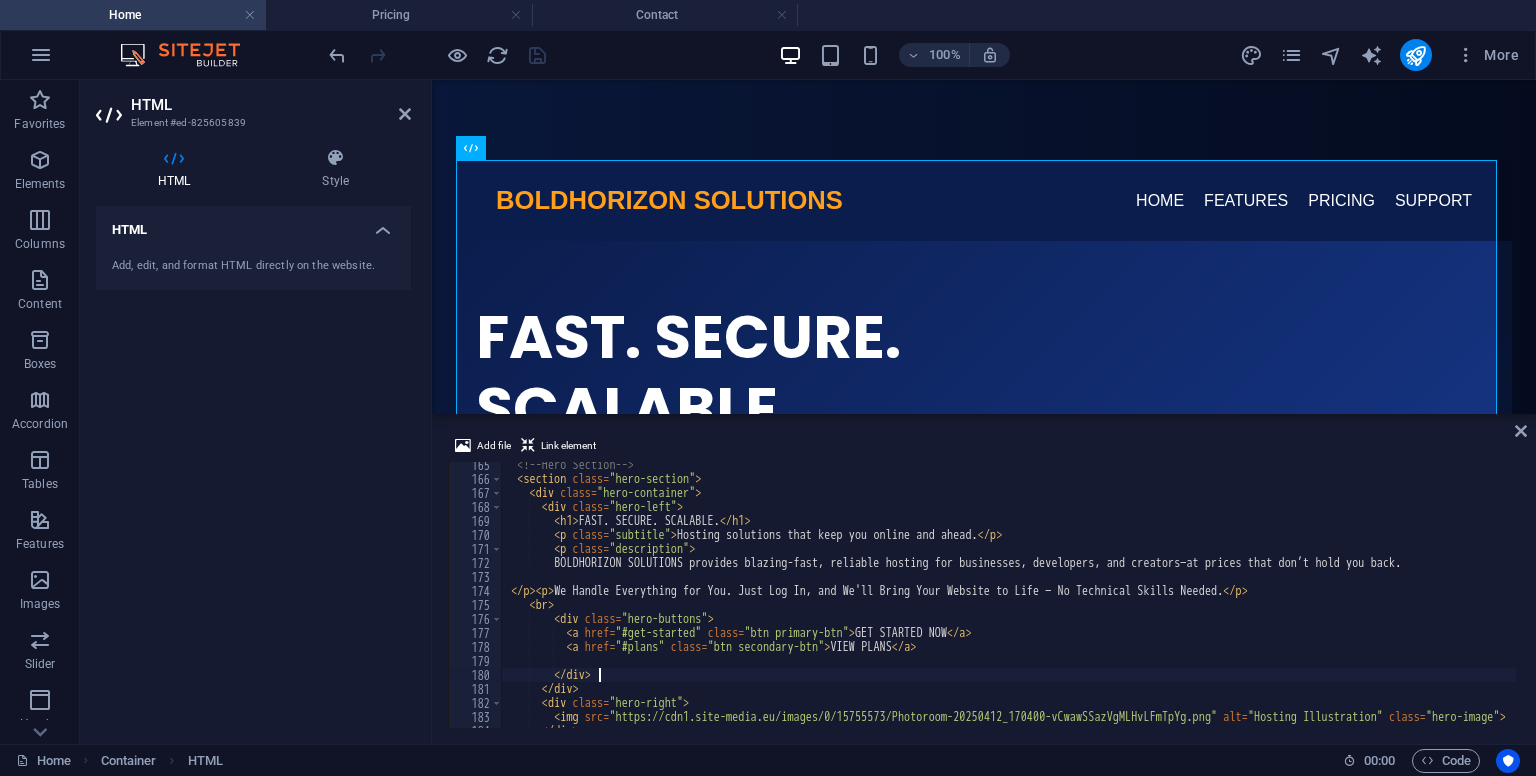 click on "<!--  Hero Section  -->    < section   class = "hero-section" >      < div   class = "hero-container" >         < div   class = "hero-left" >           < h1 > FAST. SECURE. SCALABLE. </ h1 >           < p   class = "subtitle" > Hosting solutions that keep you online and ahead. </ p >           < p   class = "description" >             BOLDHORIZON SOLUTIONS provides blazing-fast, reliable hosting for businesses, developers, and creators—at prices that don’t hold you back.      </ p > < p >  We Handle Everything for You. Just Log In, and We'll Bring Your Website to Life — No Technical Skills Needed. </ p >      < br >           < div   class = "hero-buttons" >              < a   href = "#get-started"   class = "btn primary-btn" > GET STARTED NOW </ a >              < a   href = "#plans"   class = "btn secondary-btn" > VIEW PLANS </ a >                        </ div >         </ div >         < div   class = "hero-right" >           < img   src =   alt = "Hosting Illustration"   class = "hero-image" > >" at bounding box center (1054, 603) 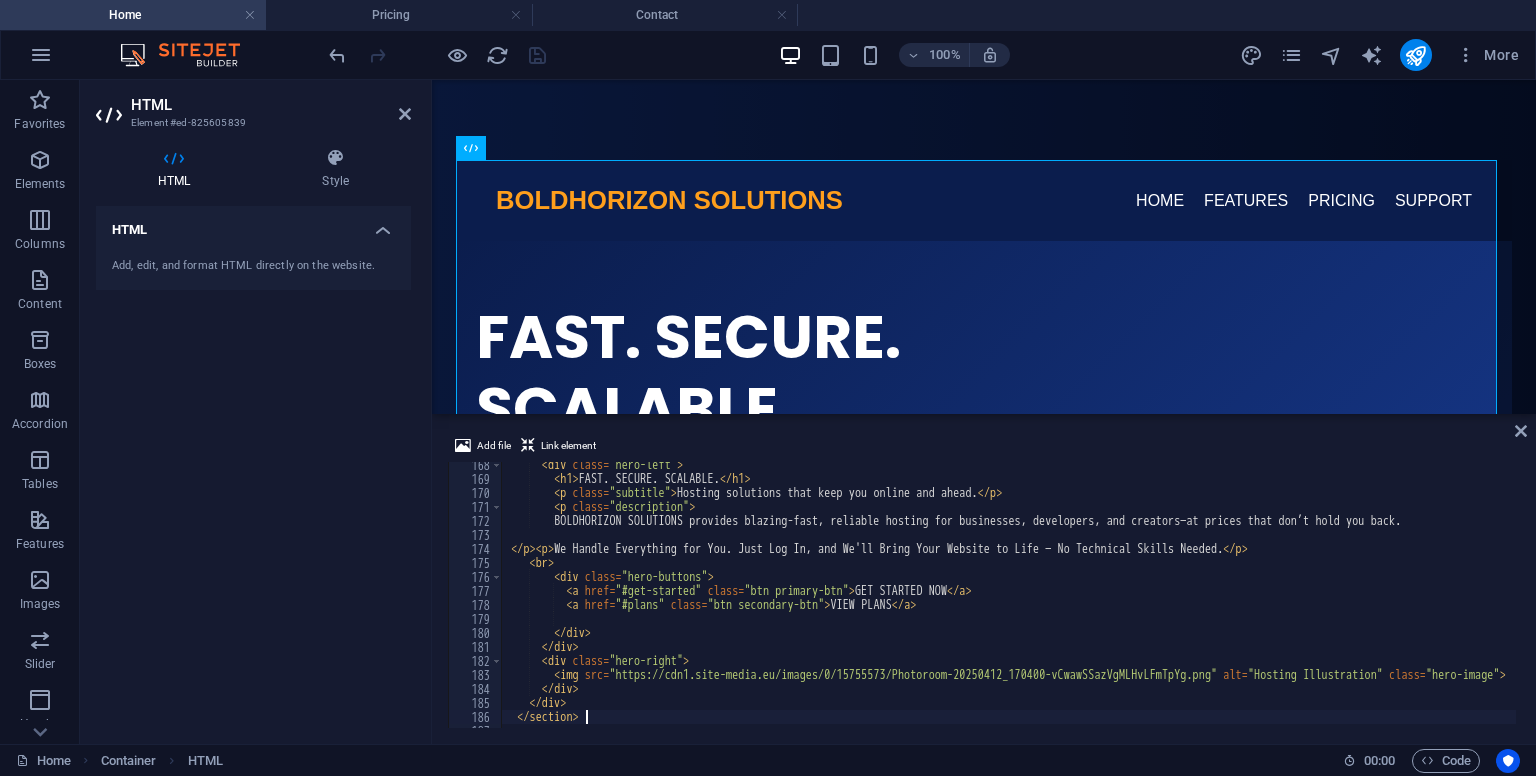 type on "</section>" 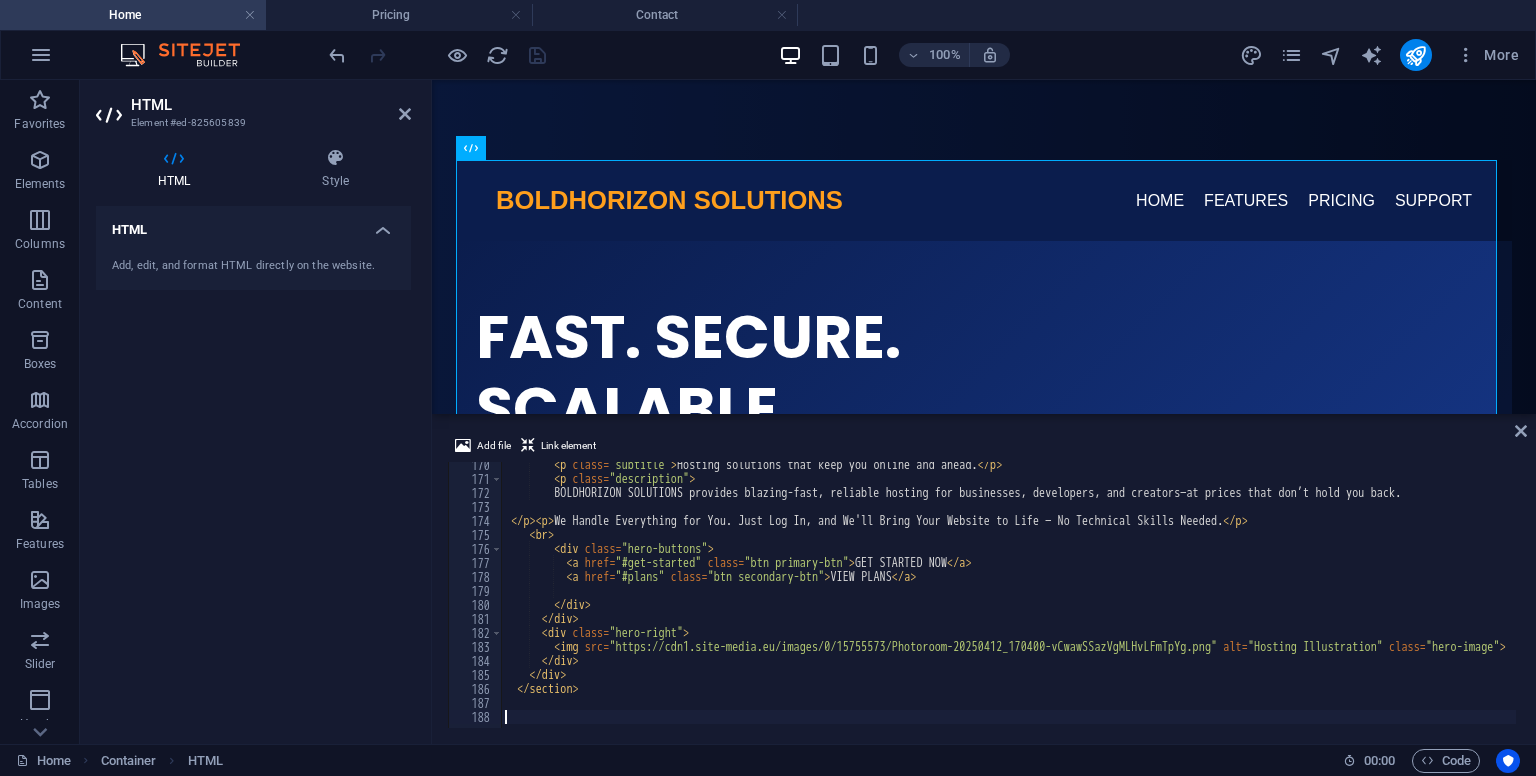 scroll, scrollTop: 2369, scrollLeft: 0, axis: vertical 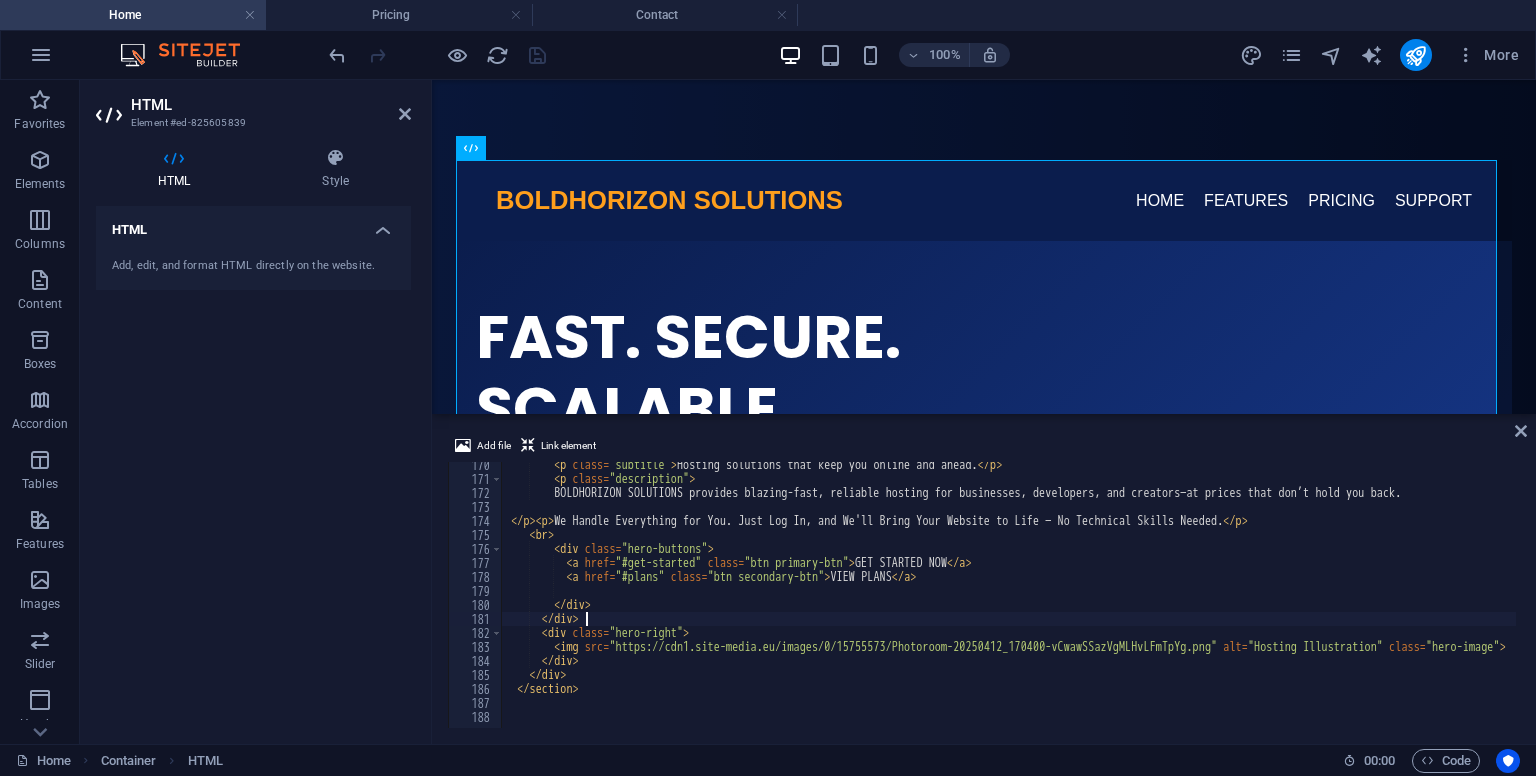 type on "</div>" 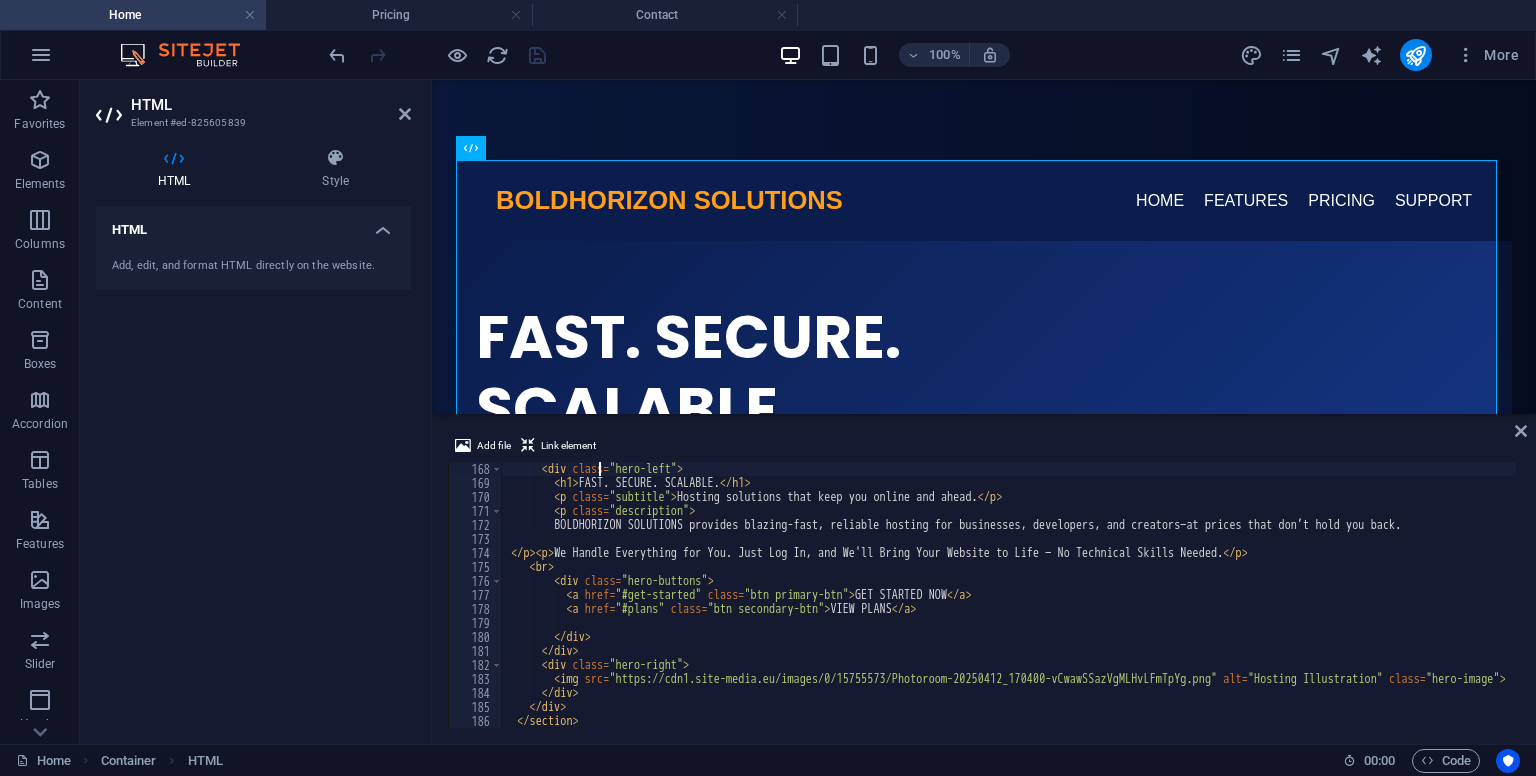 type on "<!-- Hero Section -->" 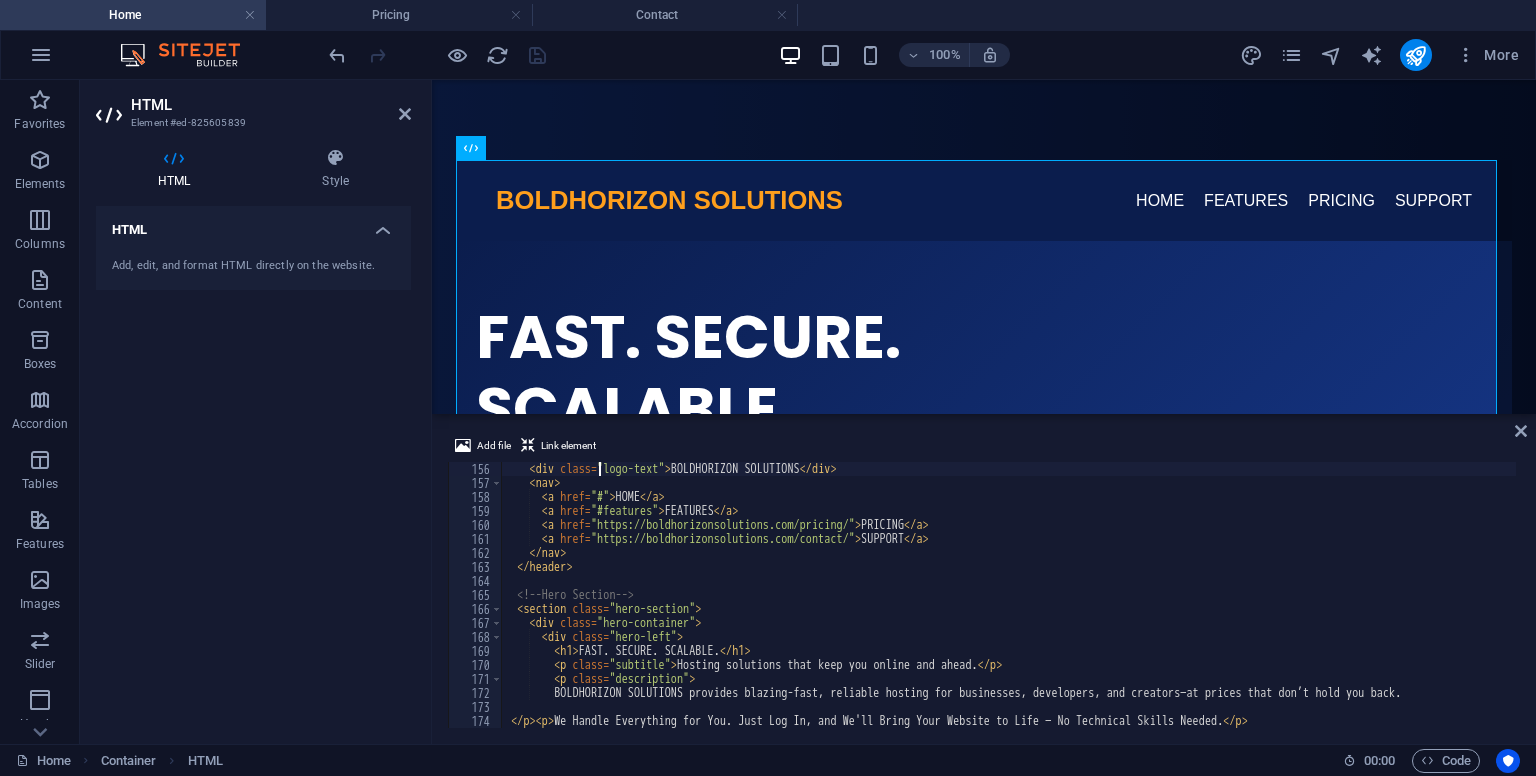scroll, scrollTop: 2142, scrollLeft: 0, axis: vertical 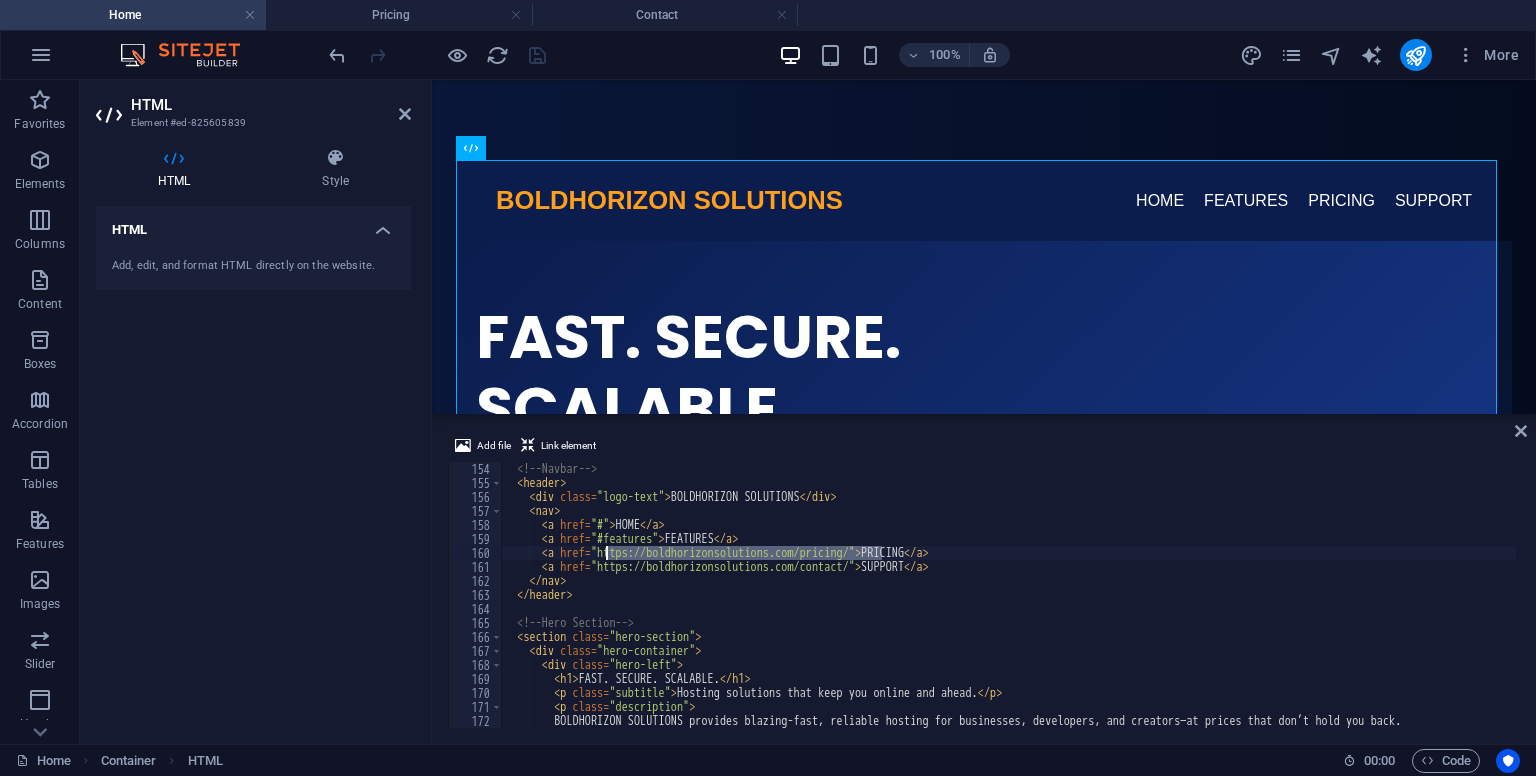 drag, startPoint x: 880, startPoint y: 550, endPoint x: 608, endPoint y: 549, distance: 272.00183 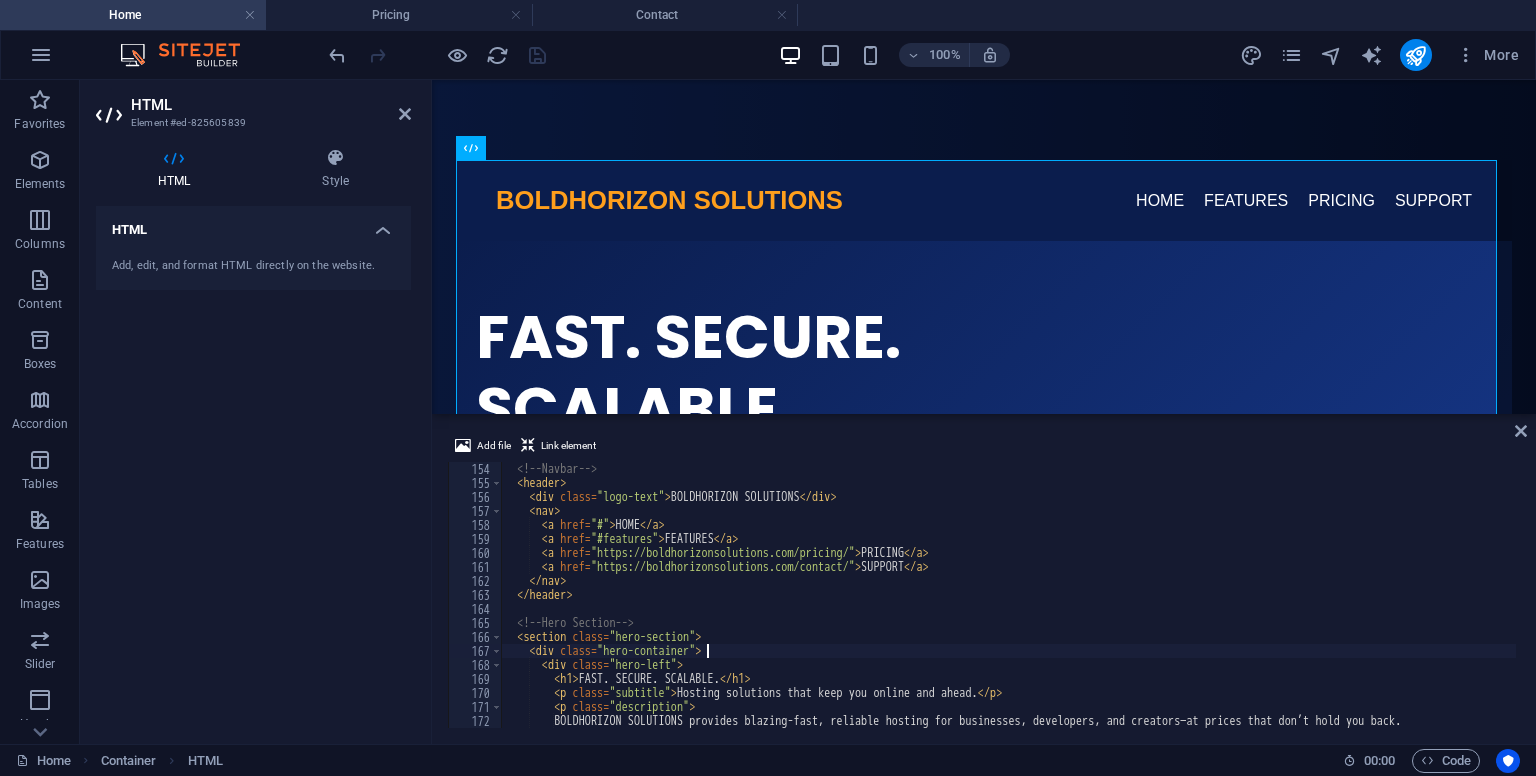 click on "<!--  Navbar  -->    < header >      < div   class = "logo-text" > BOLDHORIZON SOLUTIONS </ div >      < nav >         < a   href = "#" > HOME </ a >         < a   href = "#features" > FEATURES </ a >         < a   href = "https://boldhorizonsolutions.com/pricing/" > PRICING </ a >         < a   href = "https://boldhorizonsolutions.com/contact/" > SUPPORT </ a >      </ nav >    </ header >    <!--  Hero Section  -->    < section   class = "hero-section" >      < div   class = "hero-container" >         < div   class = "hero-left" >           < h1 > FAST. SECURE. SCALABLE. </ h1 >           < p   class = "subtitle" > Hosting solutions that keep you online and ahead. </ p >           < p   class = "description" >             BOLDHORIZON SOLUTIONS provides blazing-fast, reliable hosting for businesses, developers, and creators—at prices that don’t hold you back." at bounding box center (1054, 607) 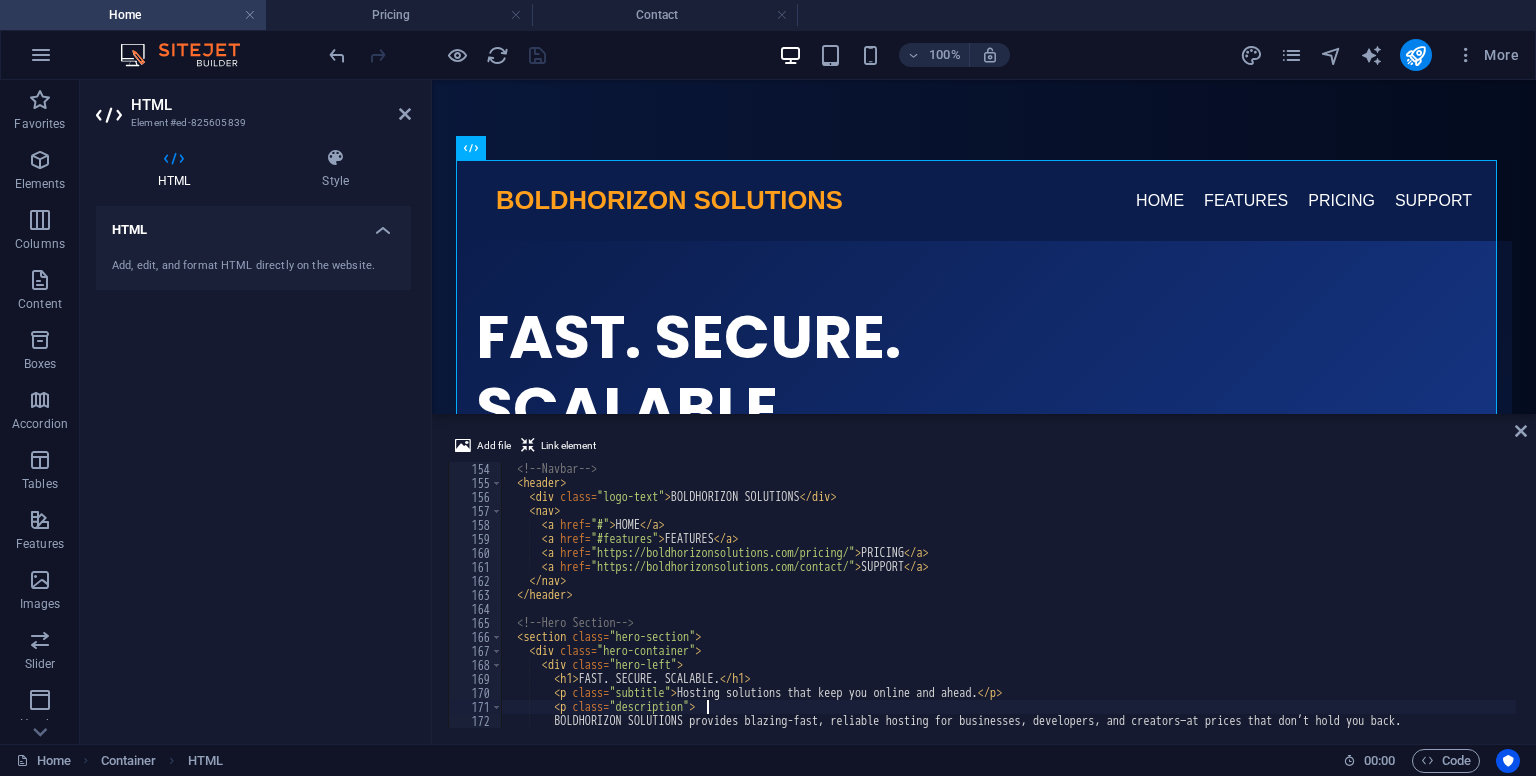 type on "BOLDHORIZON SOLUTIONS provides blazing-fast, reliable hosting for businesses, developers, and creators—at prices that don’t hold you back." 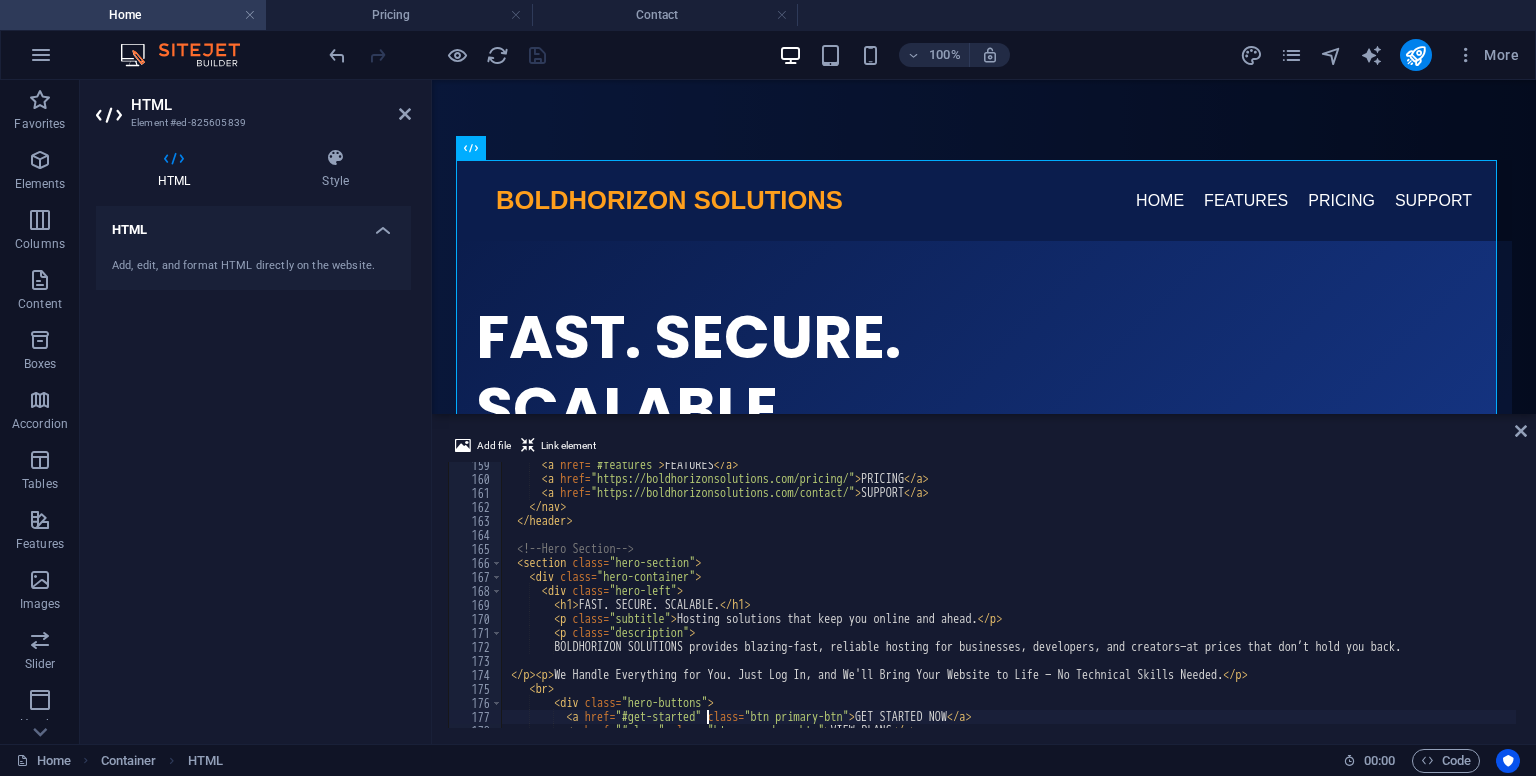 type on "<a href="#plans" class="btn secondary-btn">VIEW PLANS</a>" 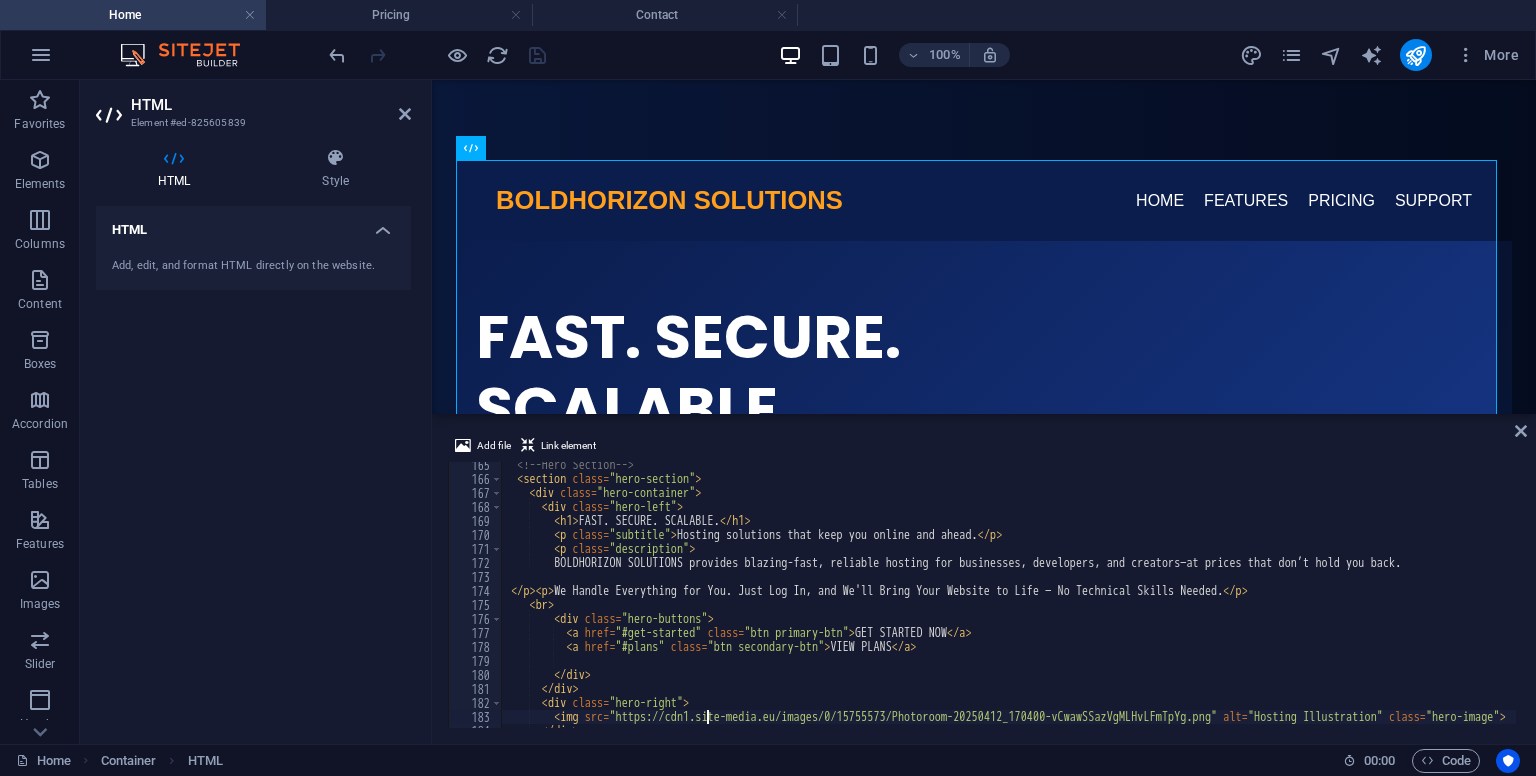 type on "</section>" 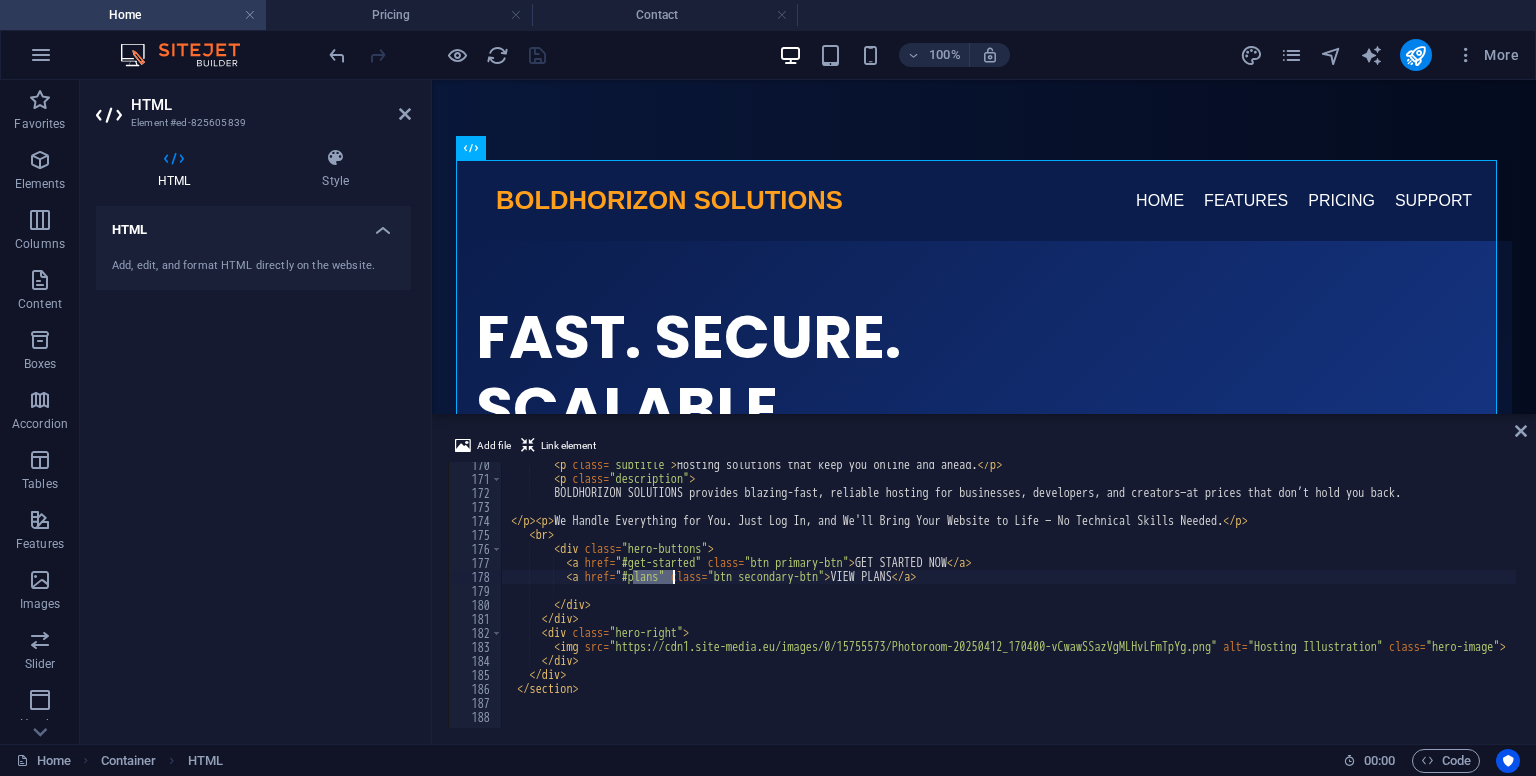 drag, startPoint x: 636, startPoint y: 577, endPoint x: 673, endPoint y: 577, distance: 37 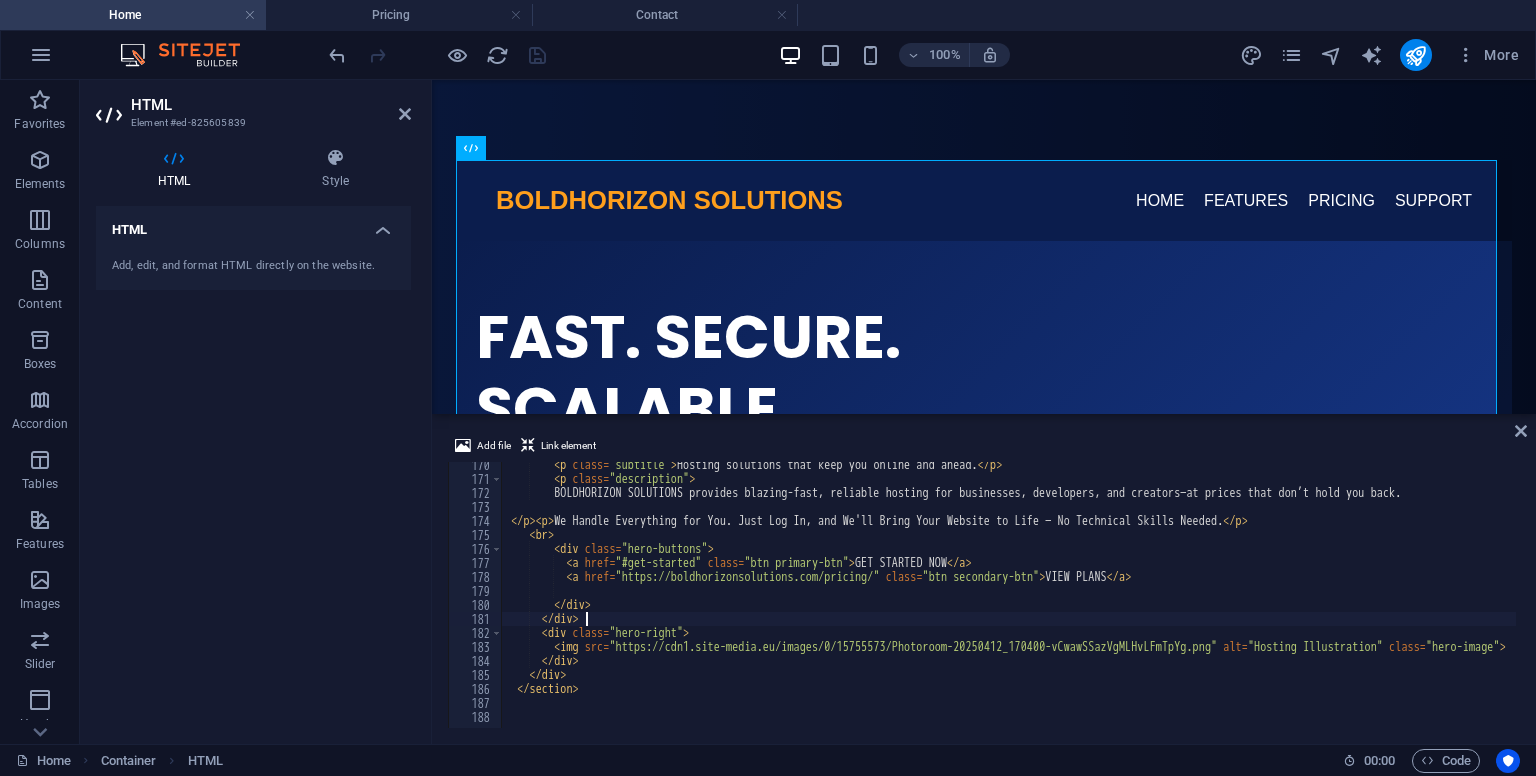 click on "< p   class = "subtitle" > Hosting solutions that keep you online and ahead. </ p >           < p   class = "description" >             BOLDHORIZON SOLUTIONS provides blazing-fast, reliable hosting for businesses, developers, and creators—at prices that don’t hold you back.      </ p > < p >  We Handle Everything for You. Just Log In, and We'll Bring Your Website to Life — No Technical Skills Needed. </ p >      < br >           < div   class = "hero-buttons" >              < a   href = "#get-started"   class = "btn primary-btn" > GET STARTED NOW </ a >              < a   href = "https://boldhorizonsolutions.com/pricing/"   class = "btn secondary-btn" > VIEW PLANS </ a >                        </ div >         </ div >         < div   class = "hero-right" >           < img   src = "https://cdn1.site-media.eu/images/0/15755573/Photoroom-20250412_170400-vCwawSSazVgMLHvLFmTpYg.png"   alt = "Hosting Illustration"   class = "hero-image" >         </ div >      </ div >    </ section >" at bounding box center [1054, 603] 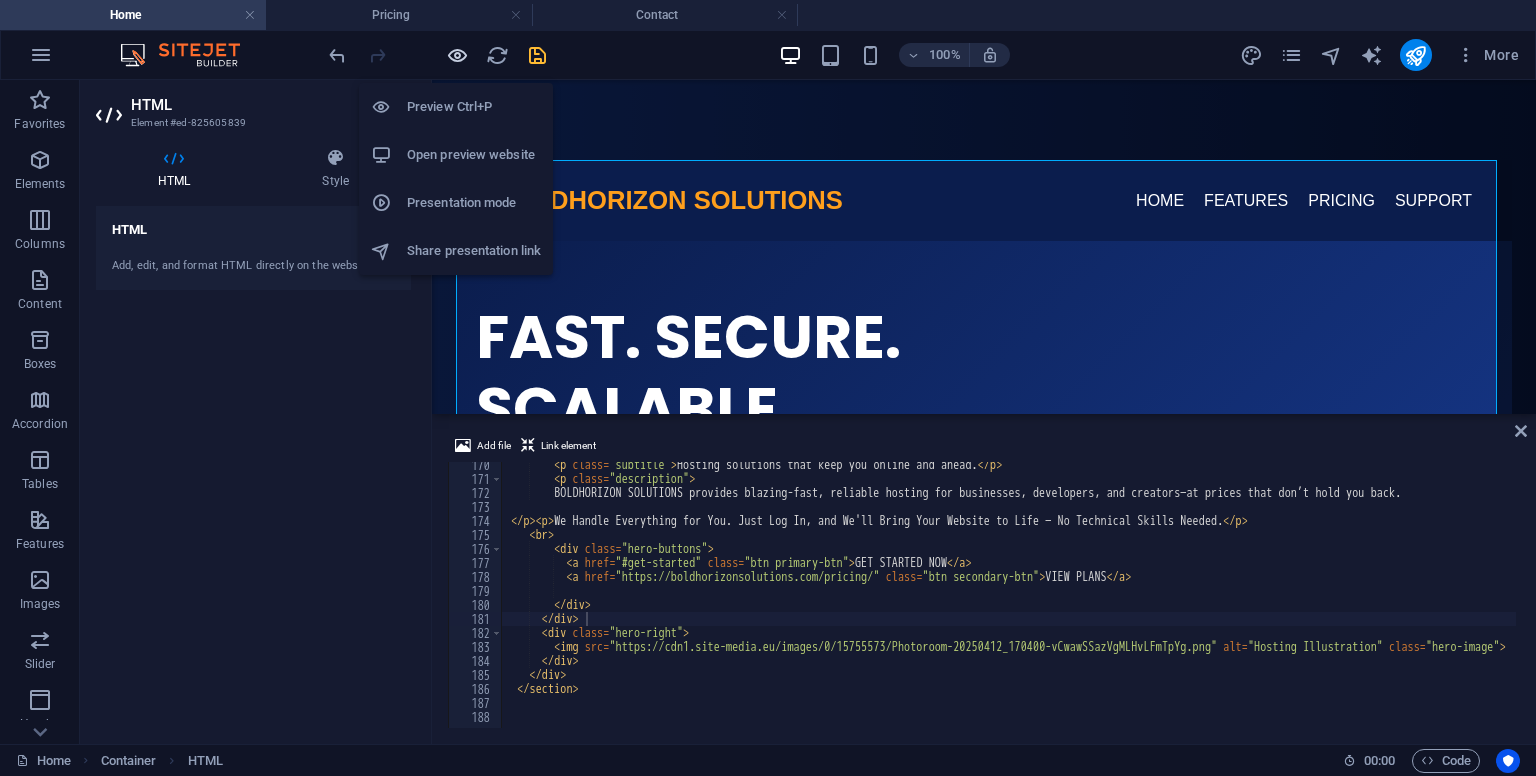 click at bounding box center [457, 55] 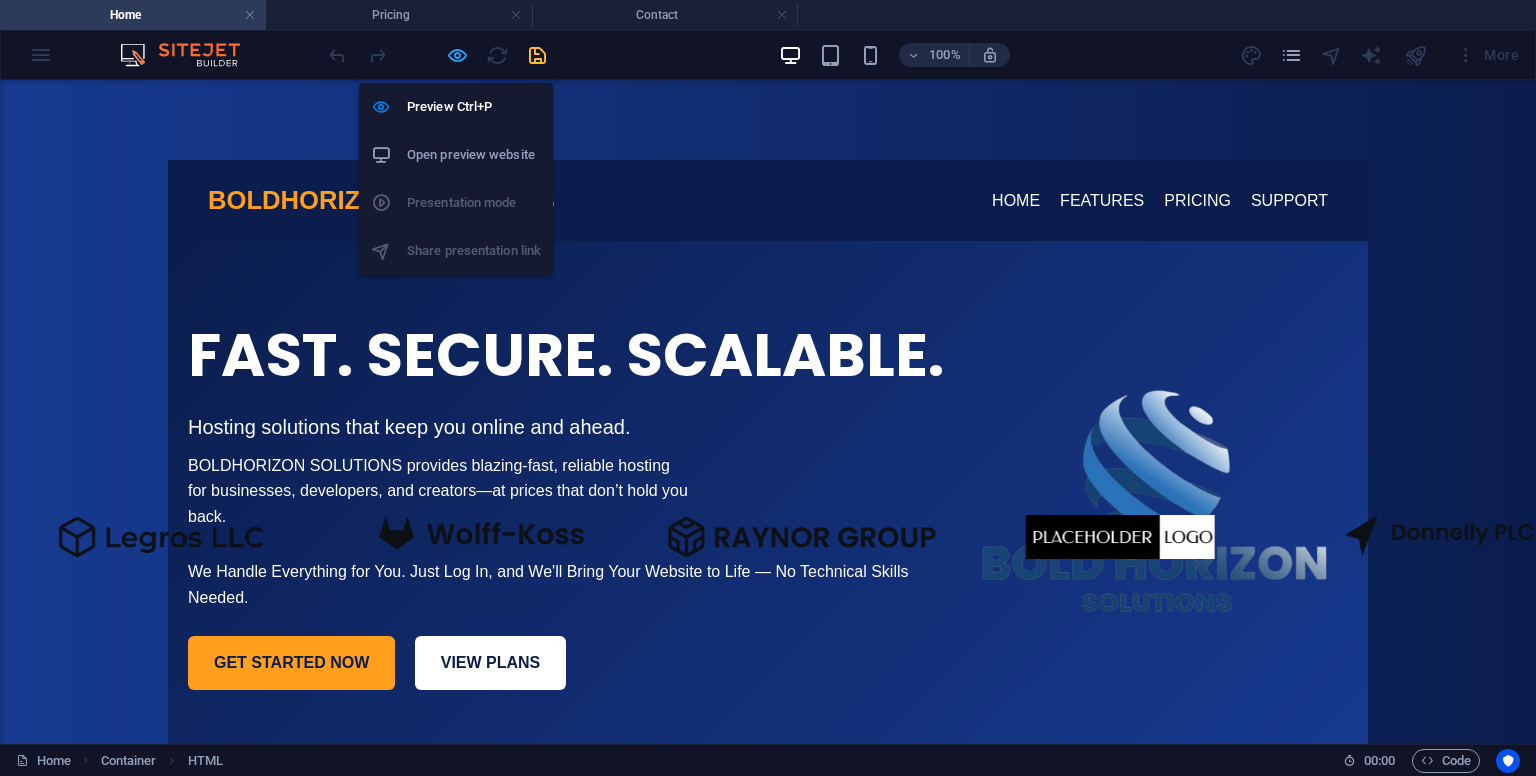 click at bounding box center (457, 55) 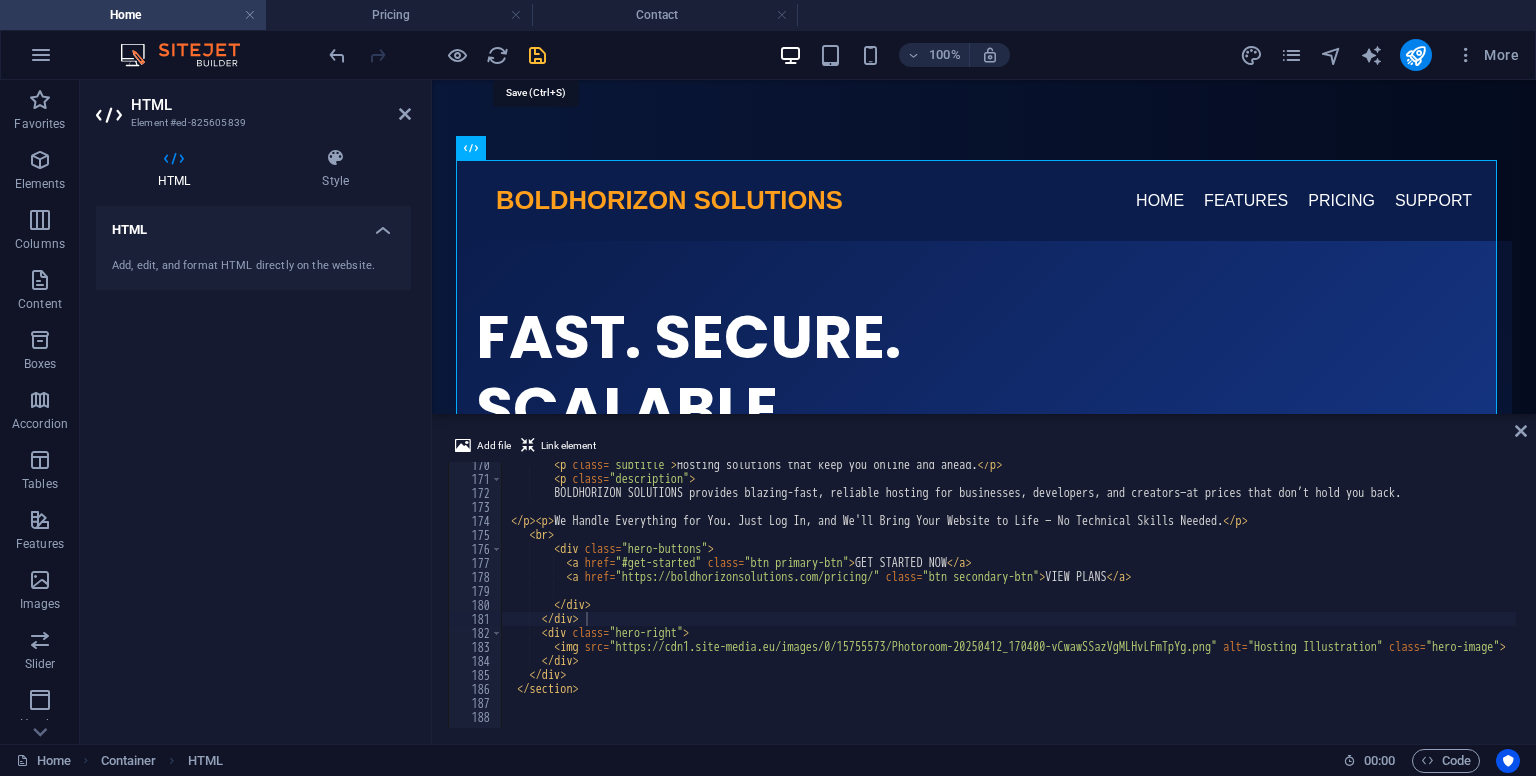 click at bounding box center (537, 55) 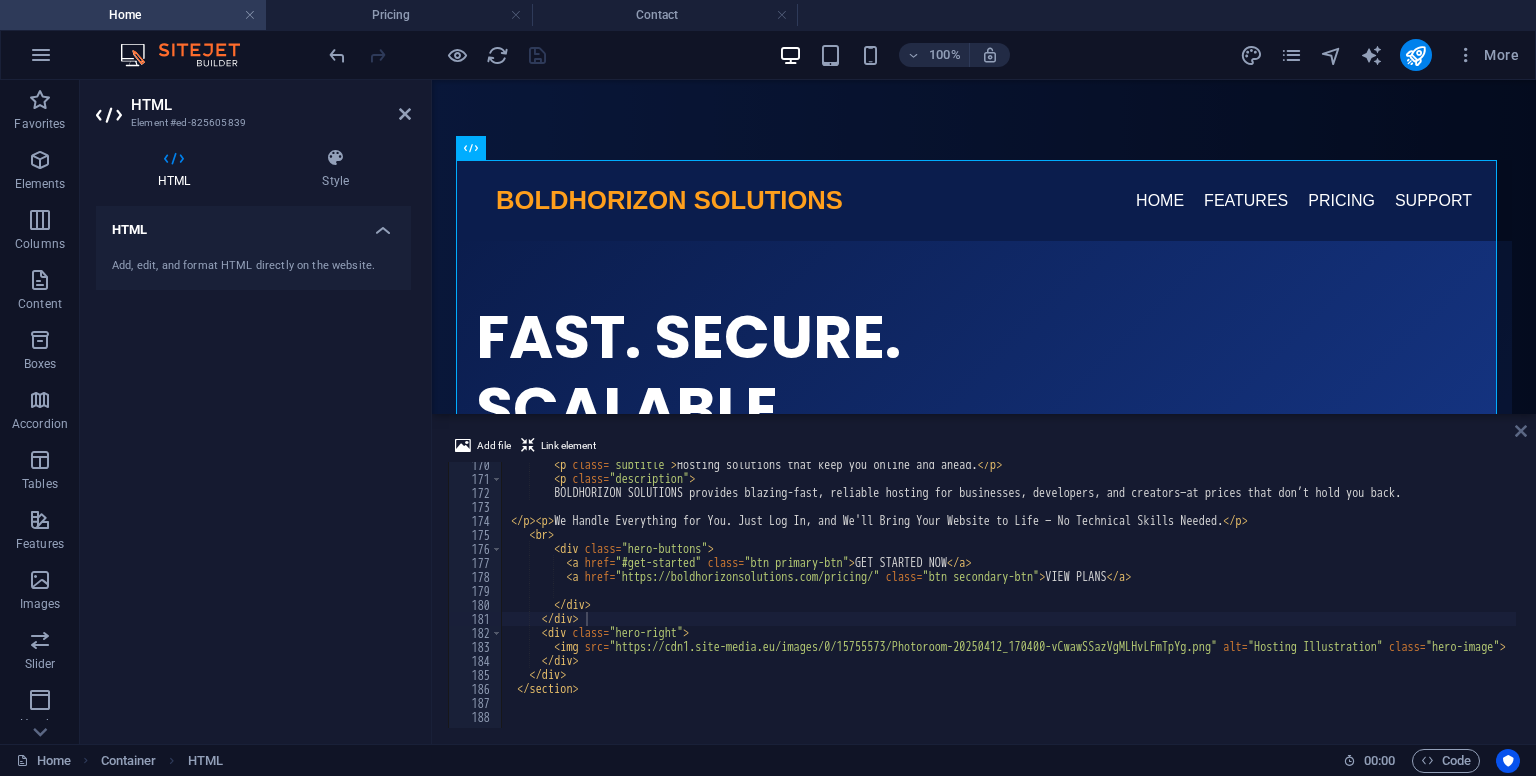 click at bounding box center [1521, 431] 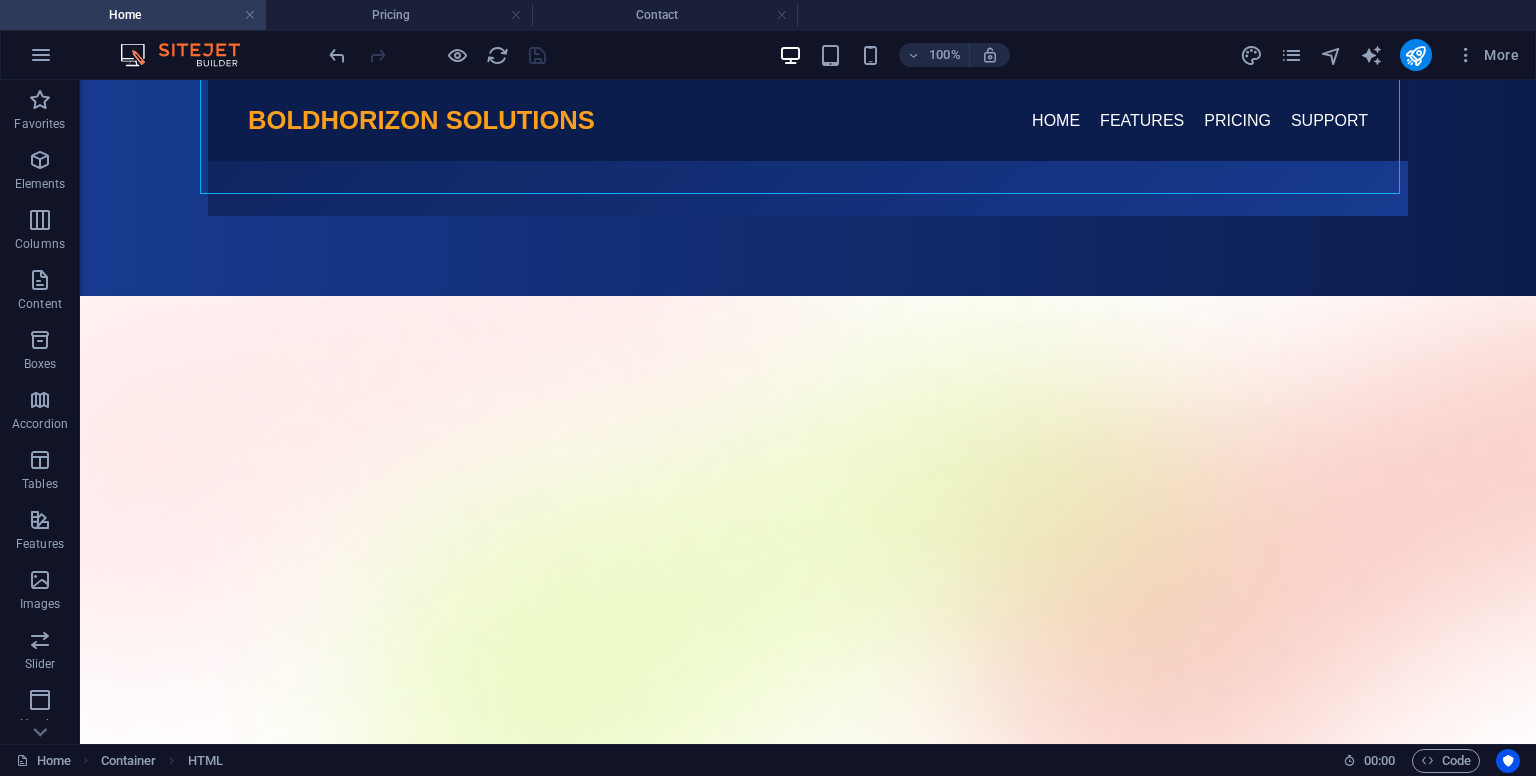 scroll, scrollTop: 573, scrollLeft: 0, axis: vertical 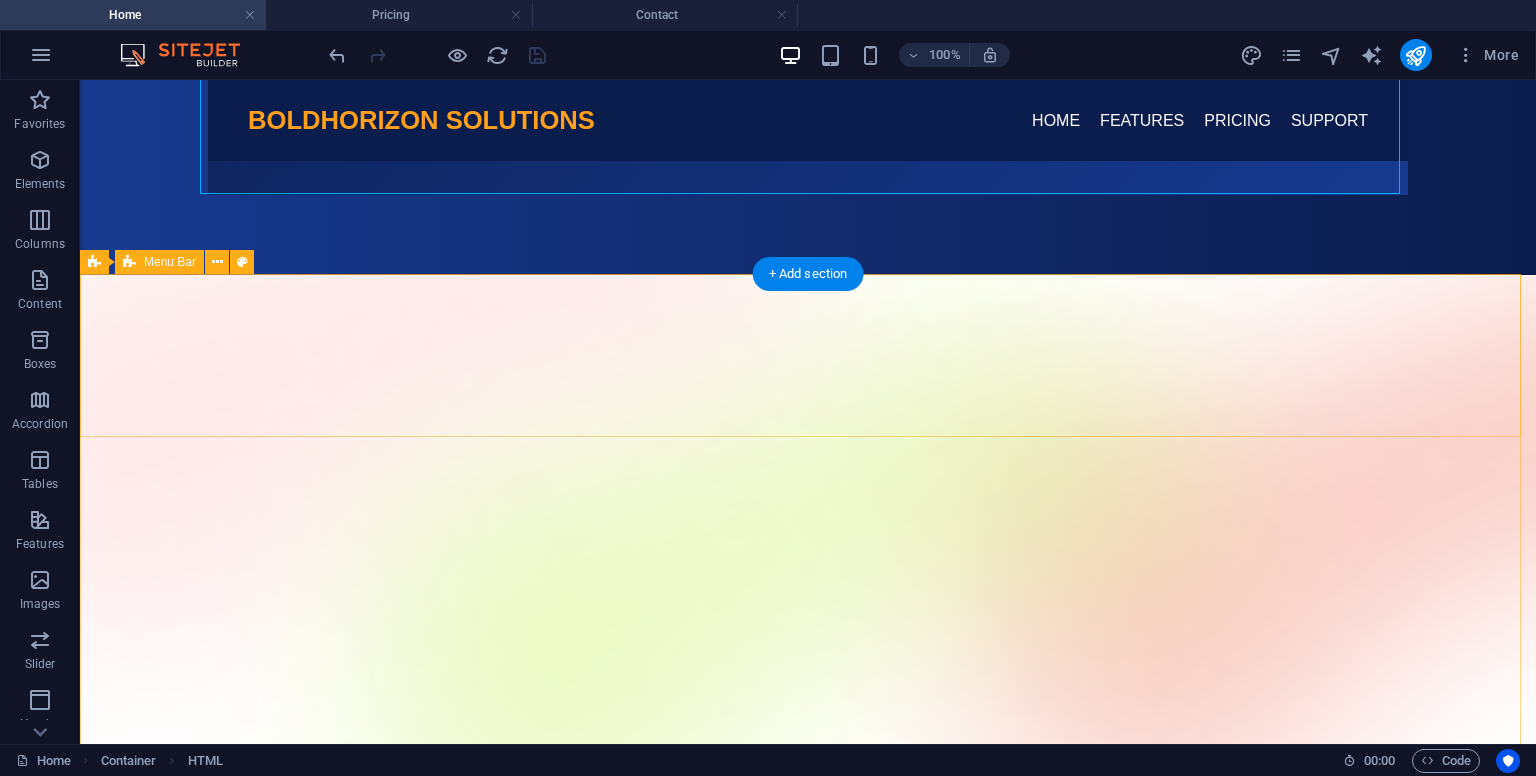 click on "Pricing Features Blog Contact" at bounding box center (808, 1002) 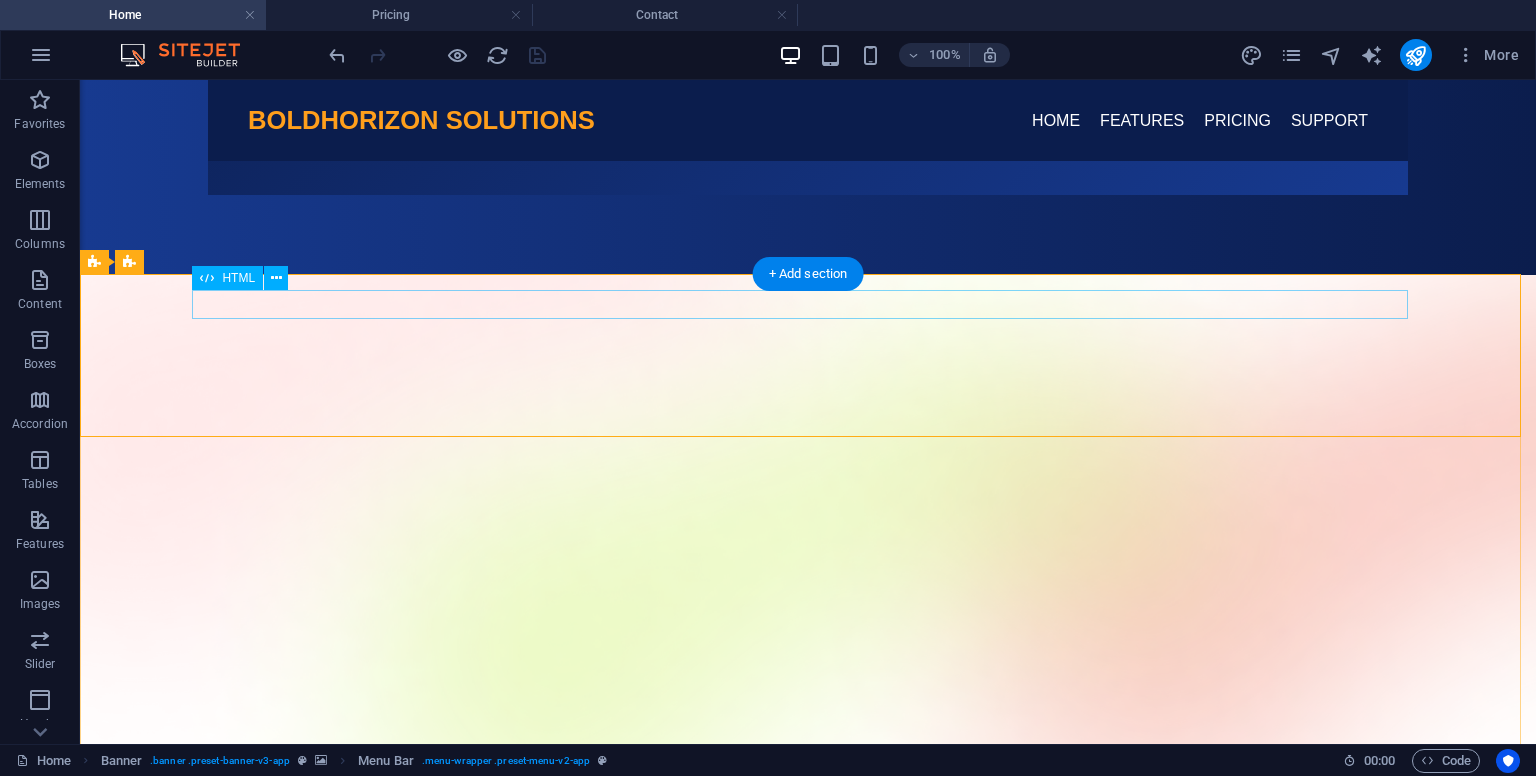 click at bounding box center (808, 926) 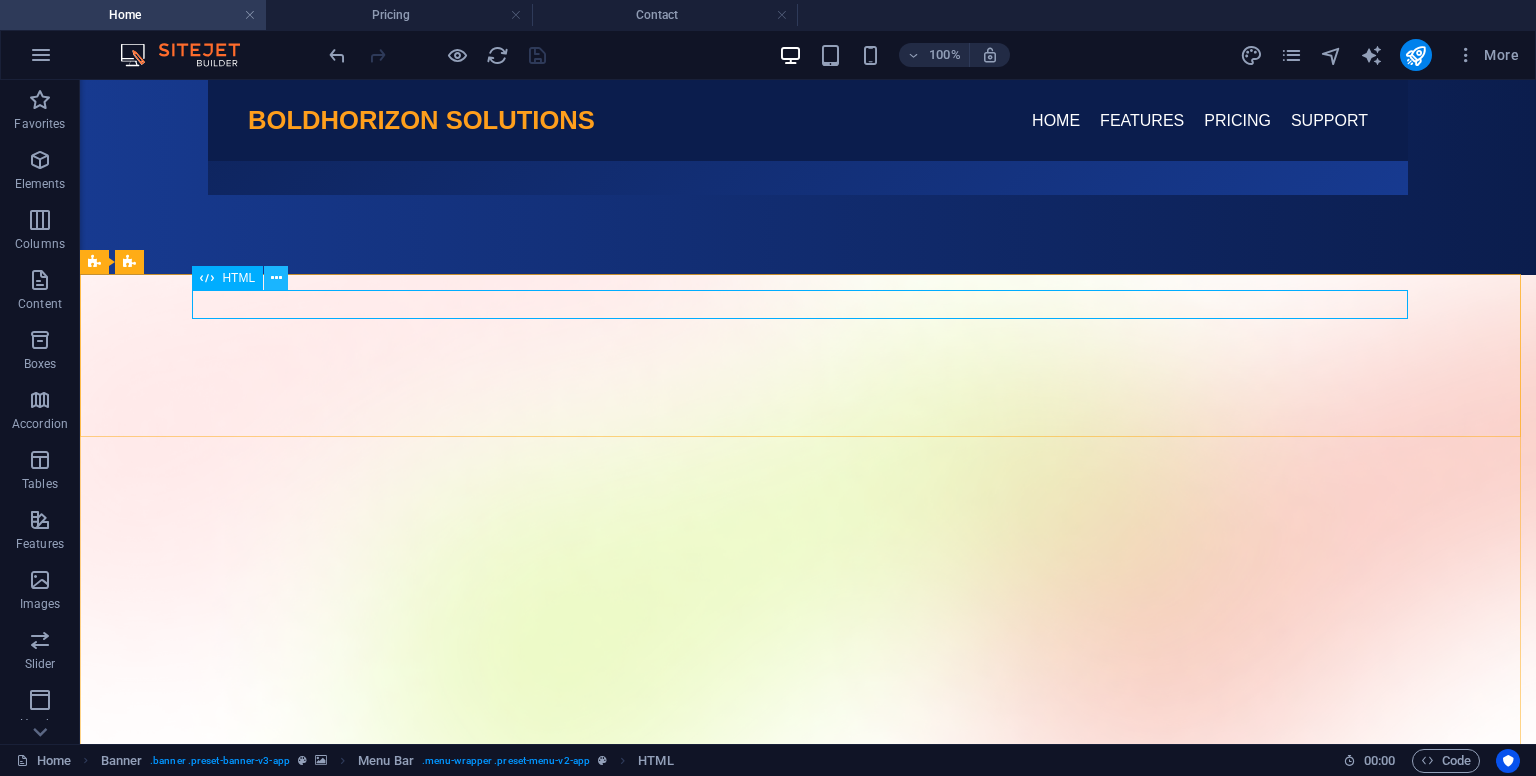 click at bounding box center (276, 278) 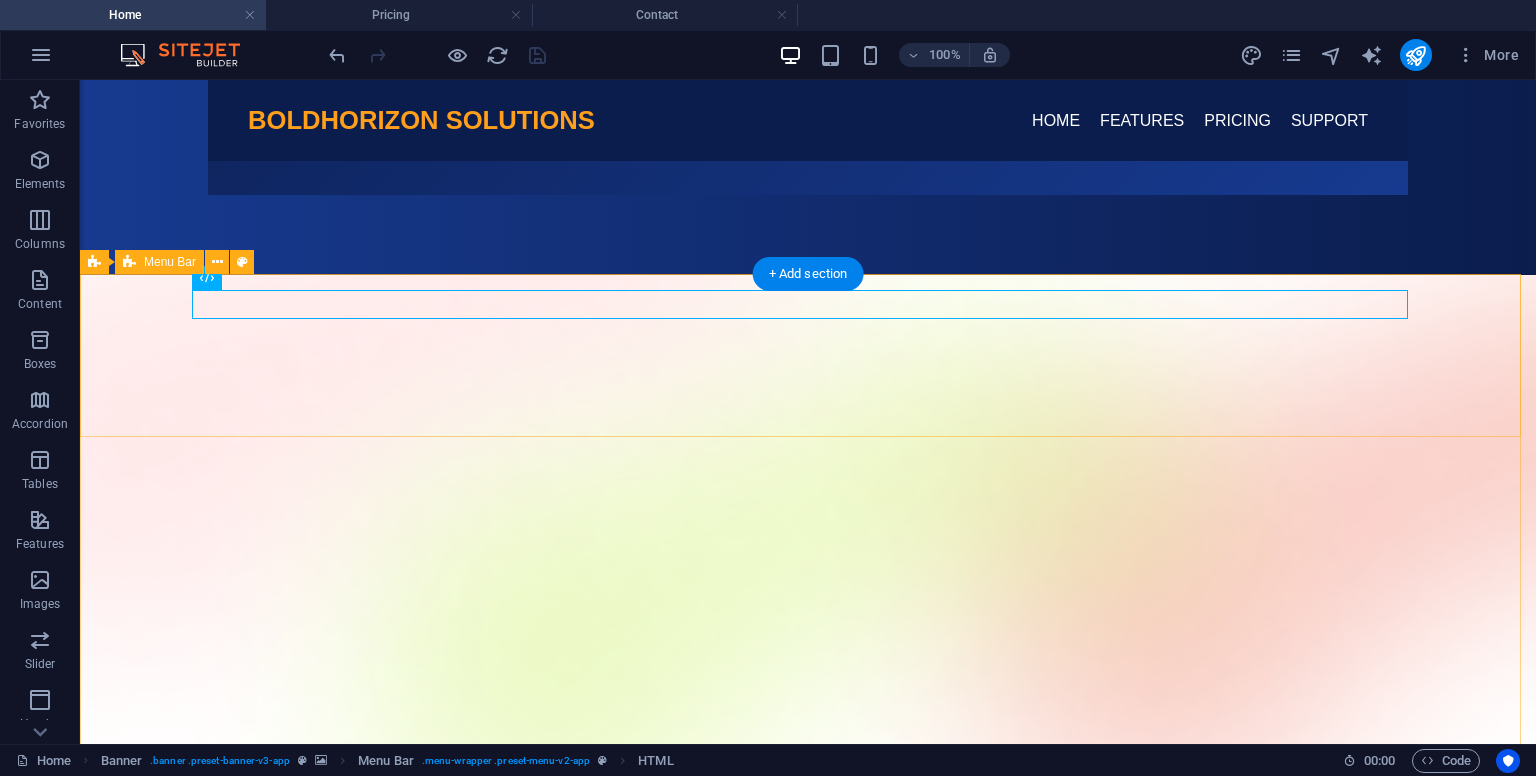 click on "Pricing Features Blog Contact" at bounding box center [808, 1002] 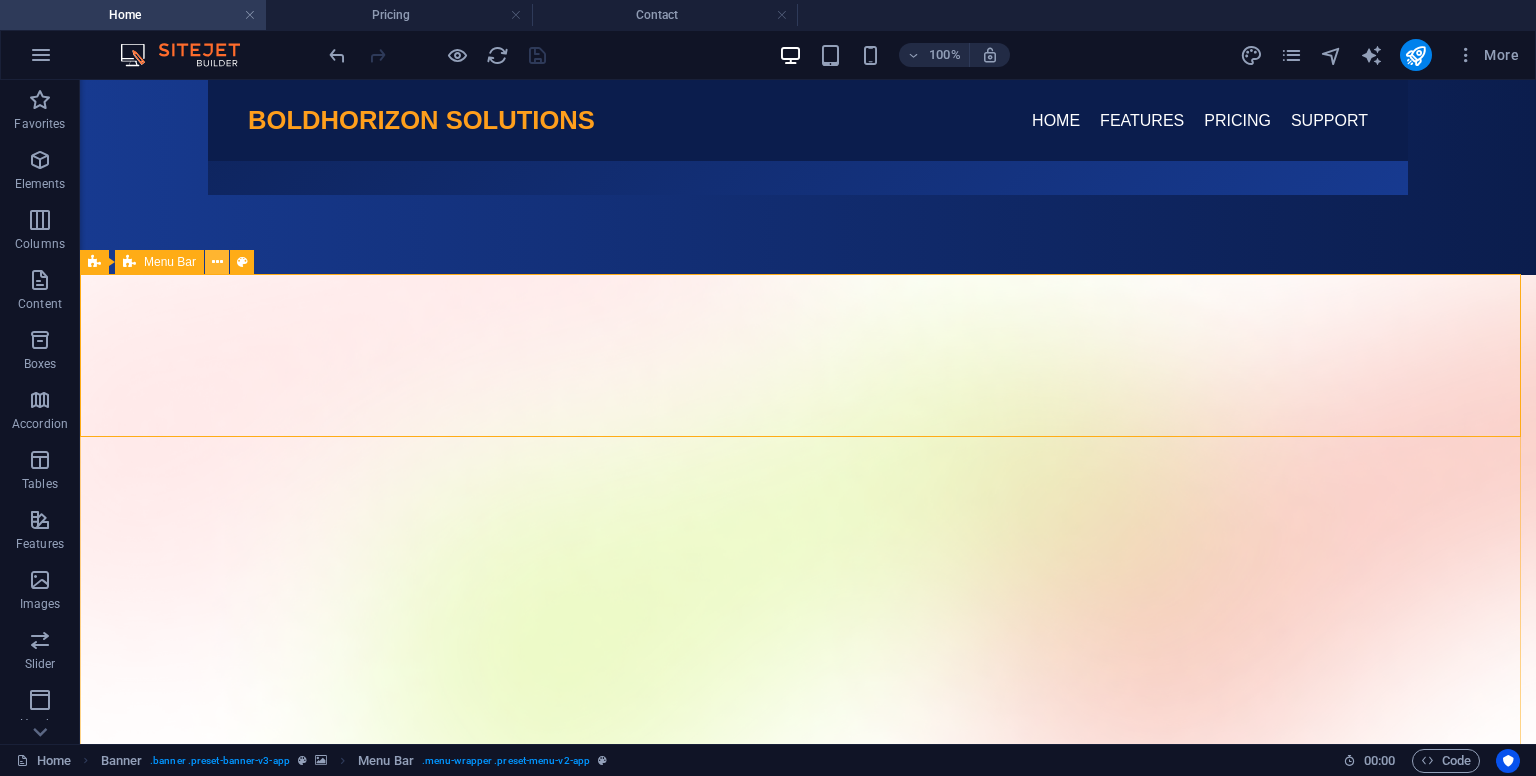 click at bounding box center [217, 262] 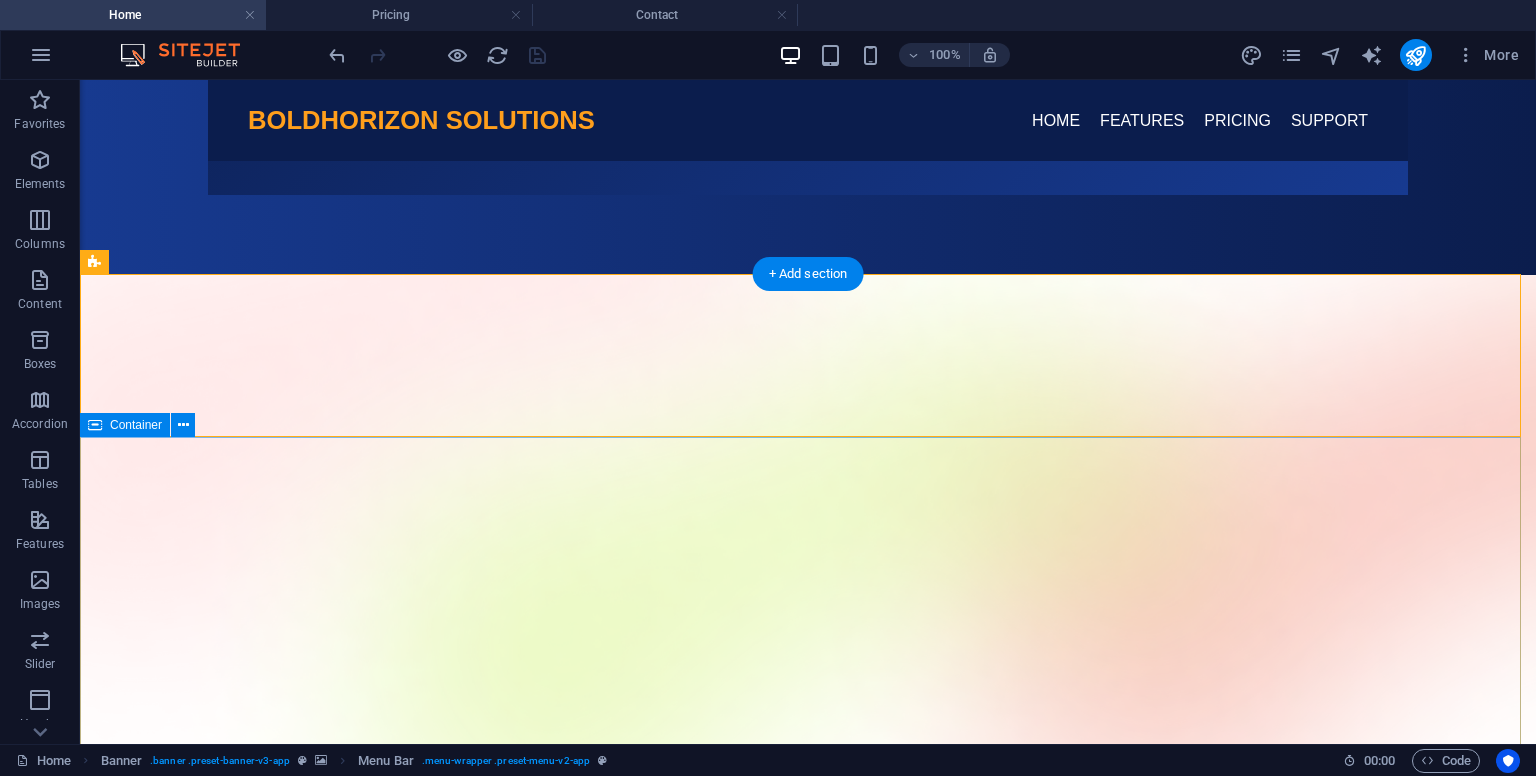 click on "Launch a Website Without Lifting a Finger. We Handle Everything for You. Just Log In, and We'll Bring Your Website to Life — No Technical Skills Needed. Get Started" at bounding box center (808, 1322) 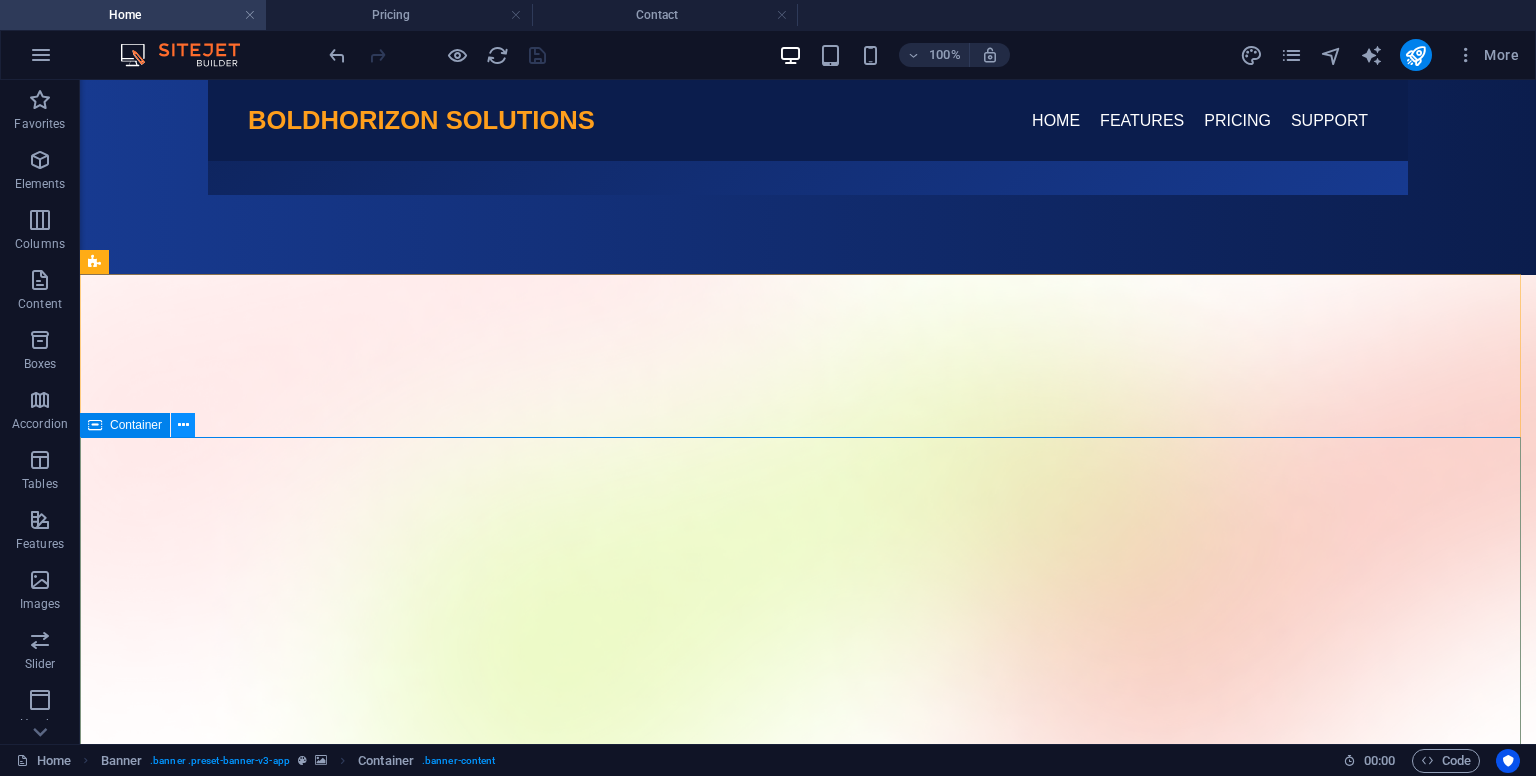 click at bounding box center [183, 425] 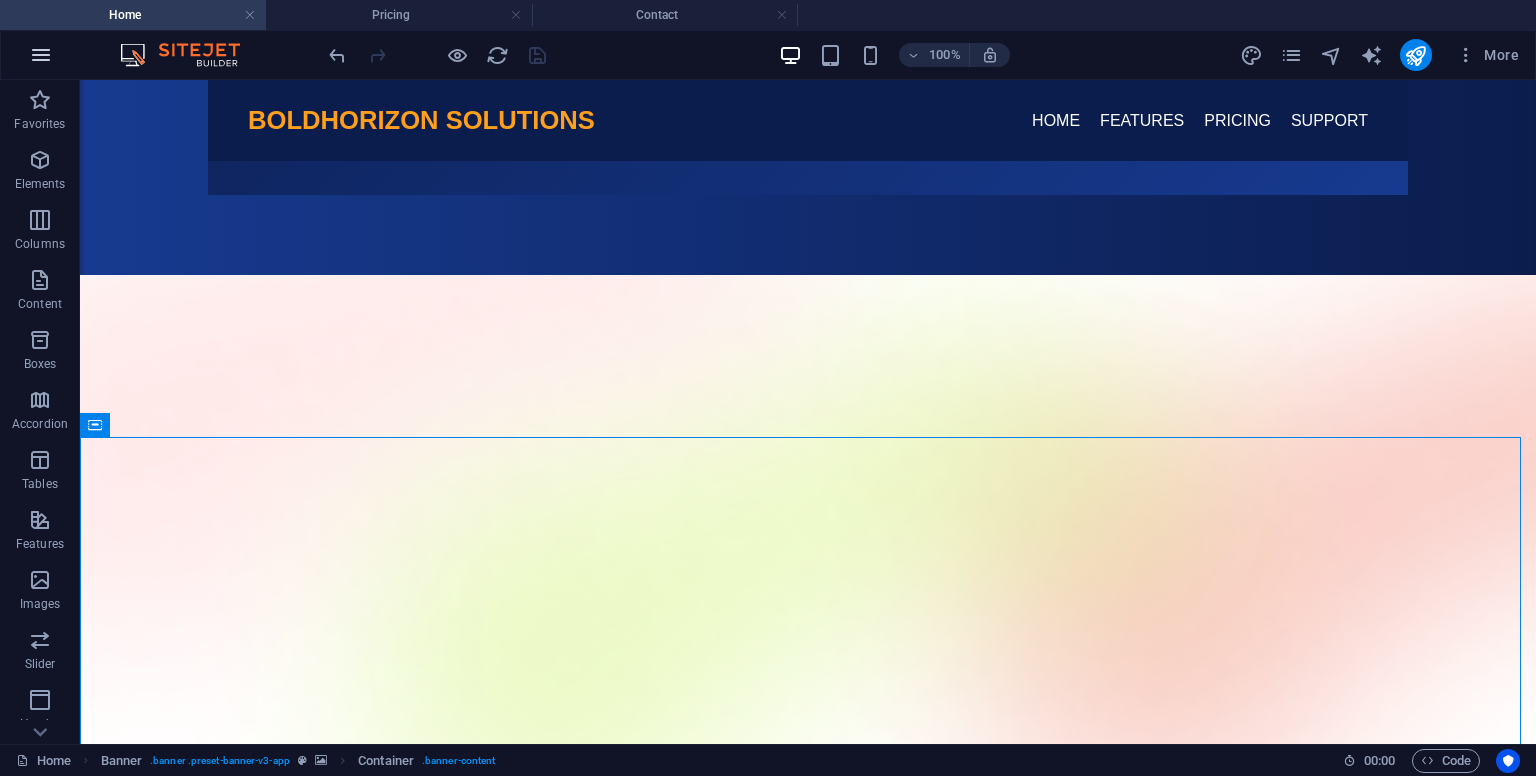 click at bounding box center (41, 55) 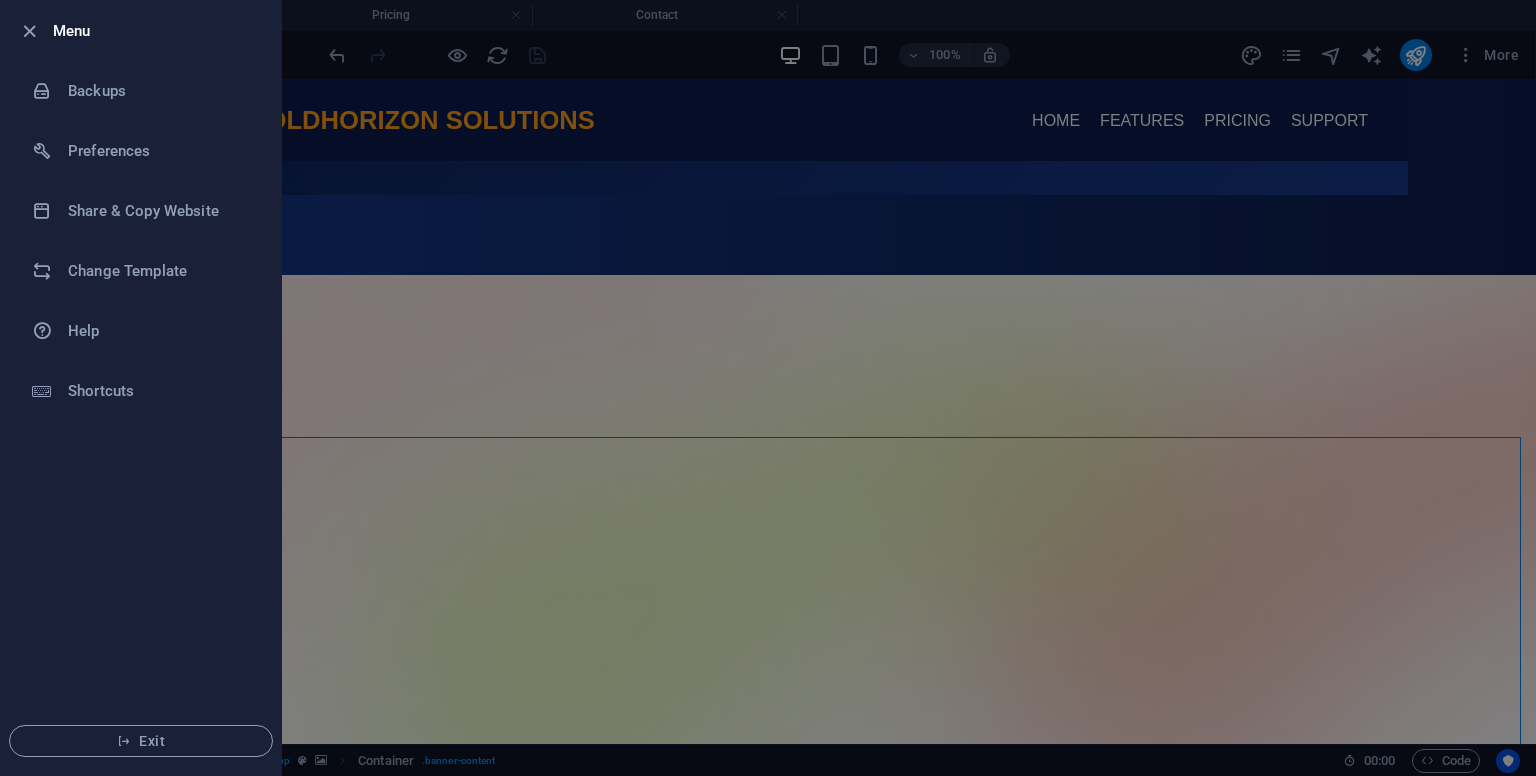 click at bounding box center (768, 388) 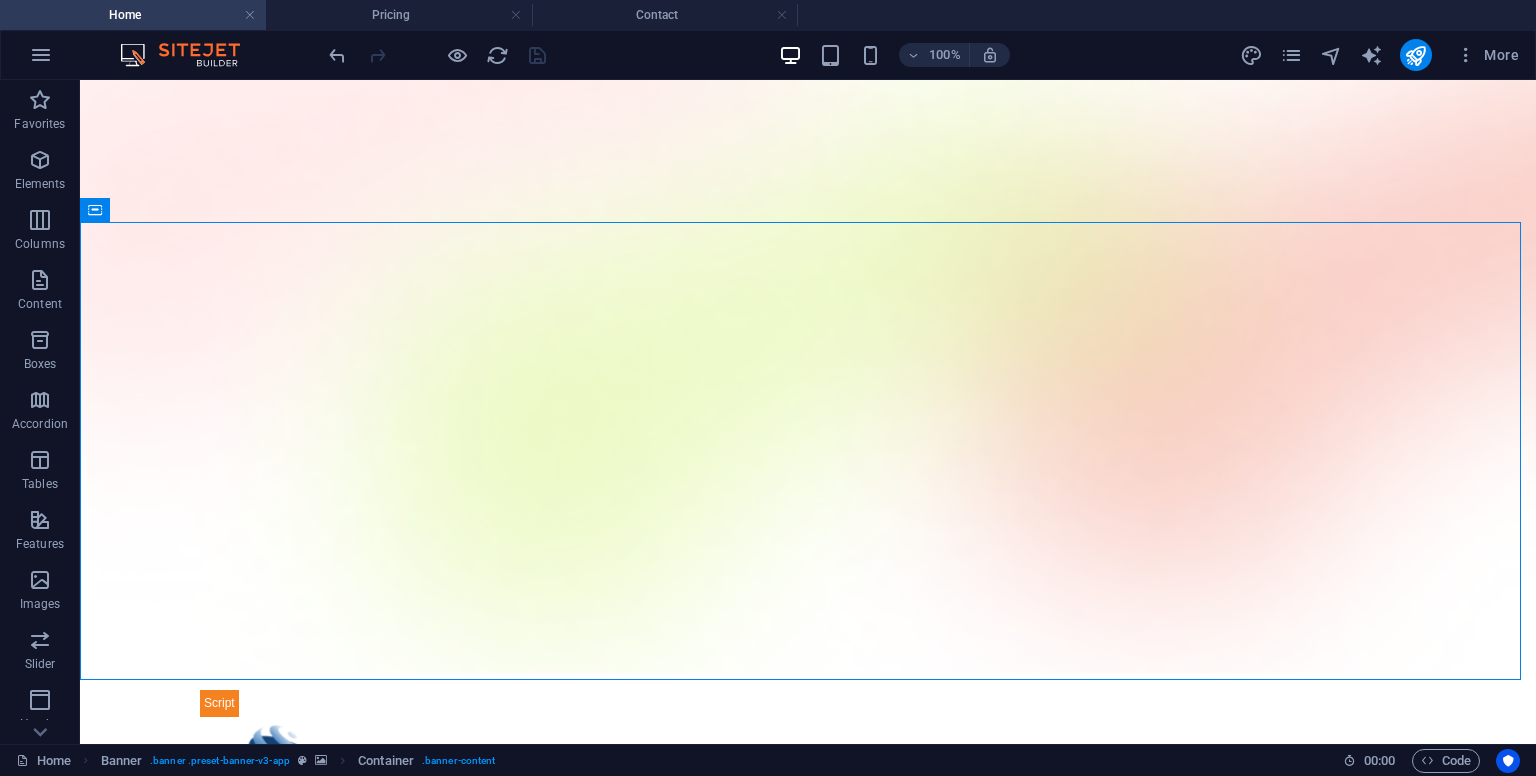 scroll, scrollTop: 811, scrollLeft: 0, axis: vertical 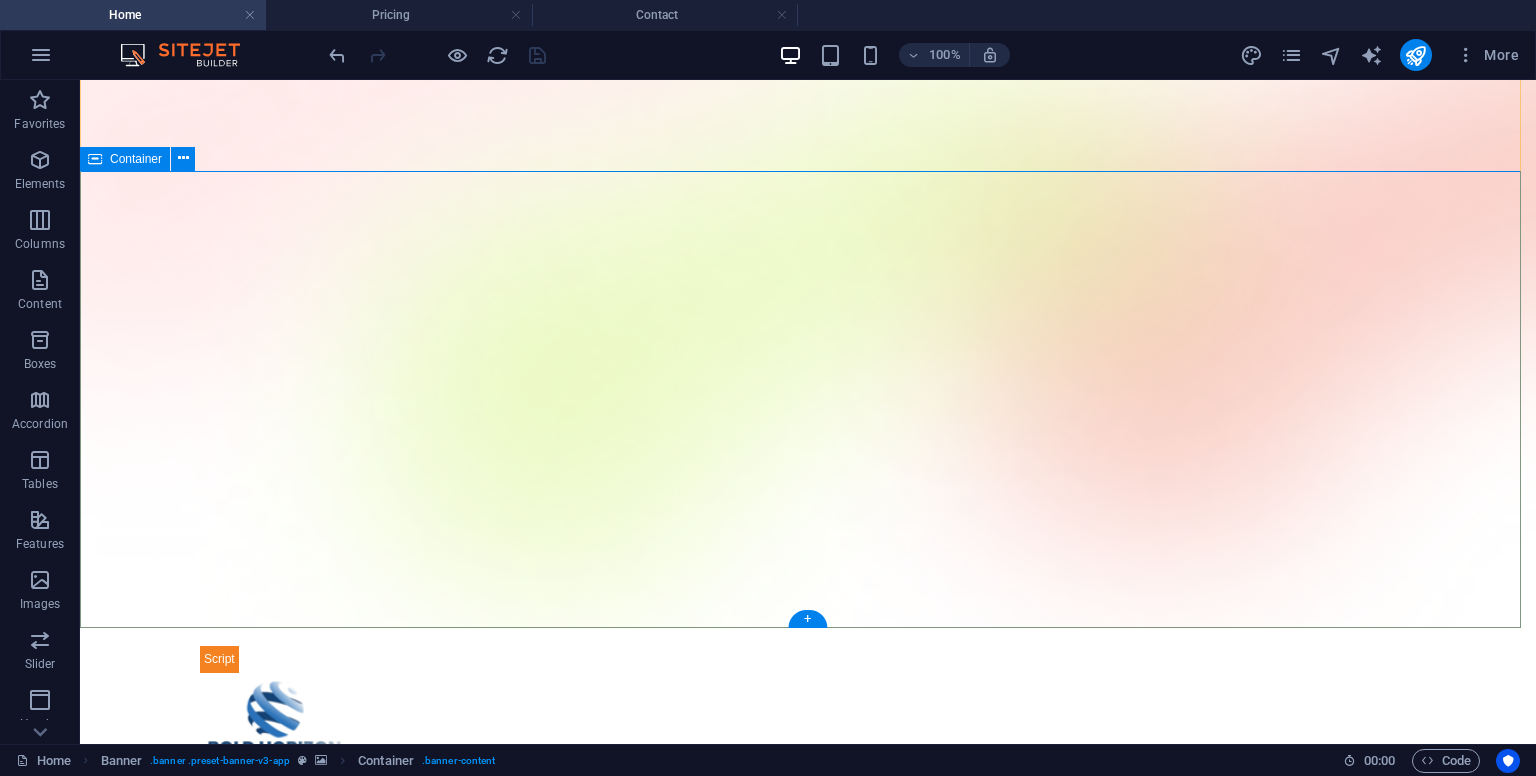click on "Launch a Website Without Lifting a Finger. We Handle Everything for You. Just Log In, and We'll Bring Your Website to Life — No Technical Skills Needed. Get Started" at bounding box center [808, 1055] 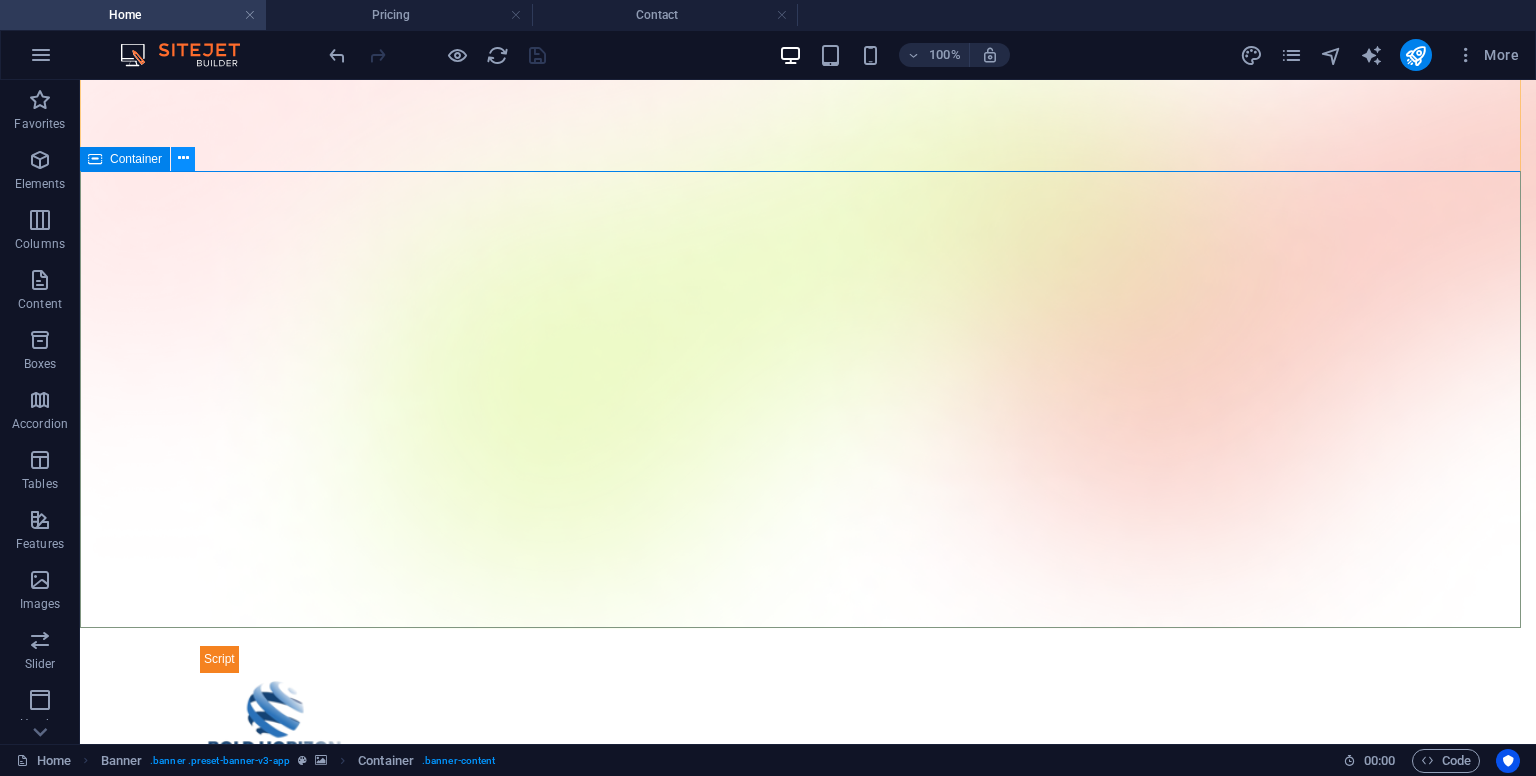 click at bounding box center (183, 158) 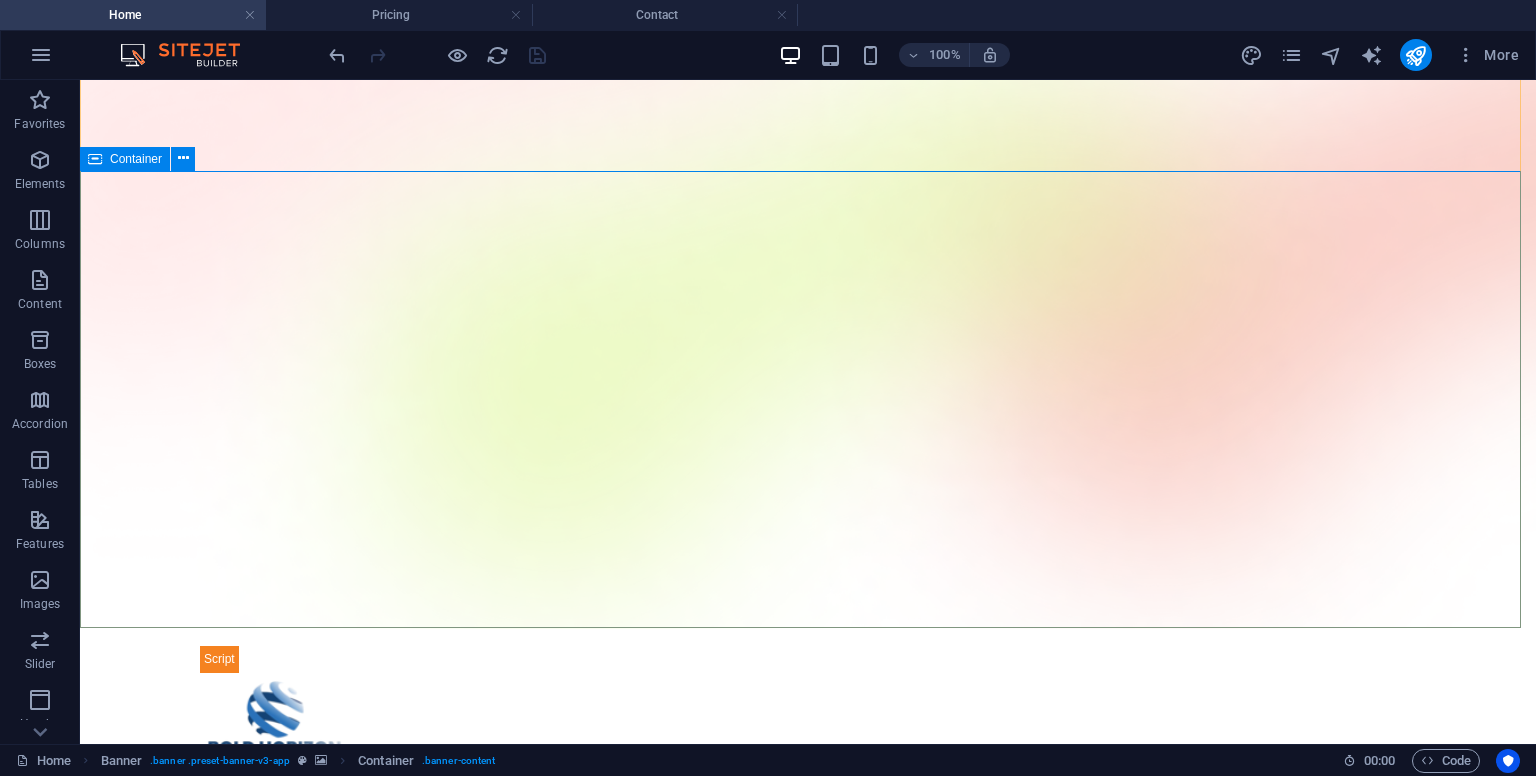 click at bounding box center (95, 159) 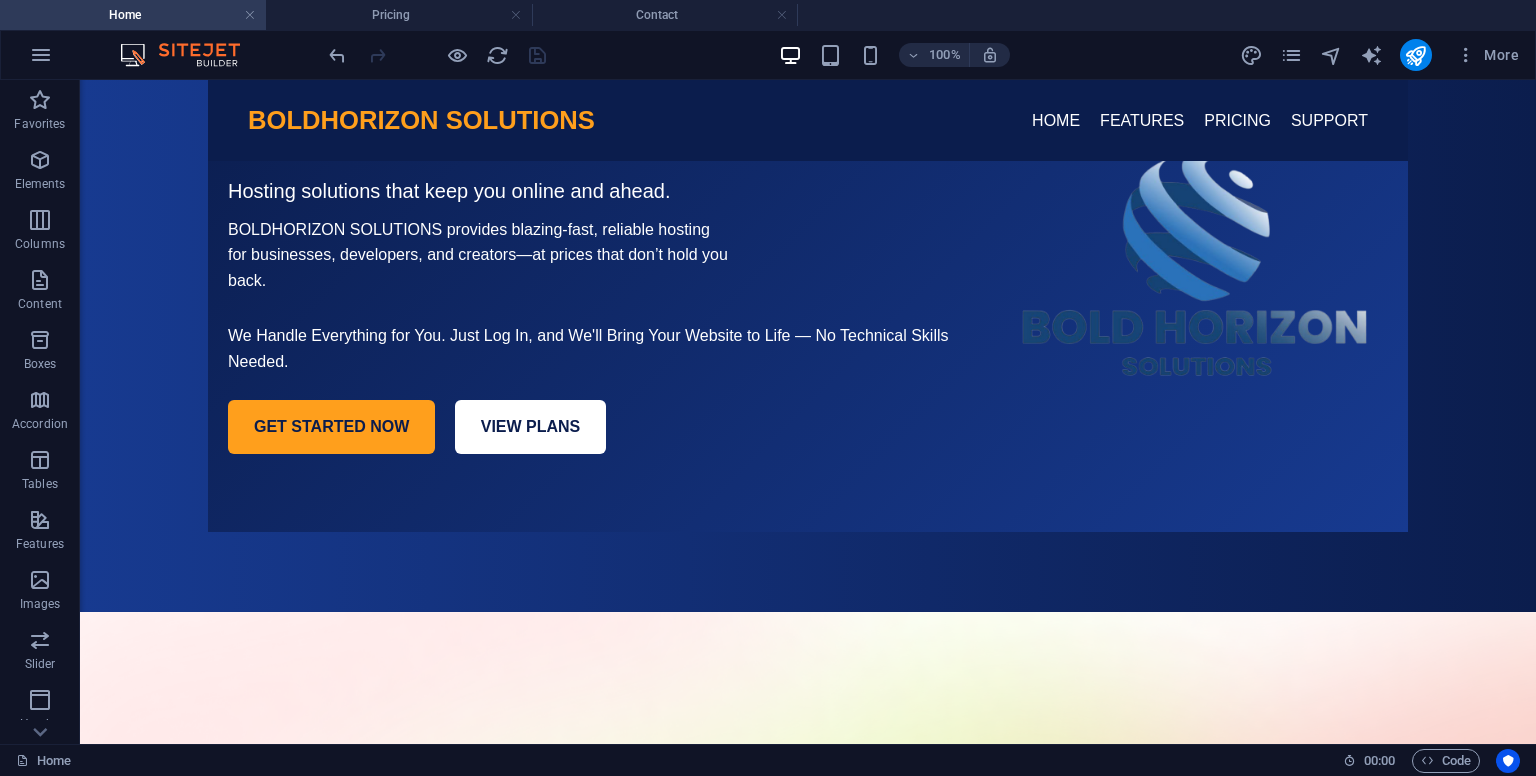 scroll, scrollTop: 272, scrollLeft: 0, axis: vertical 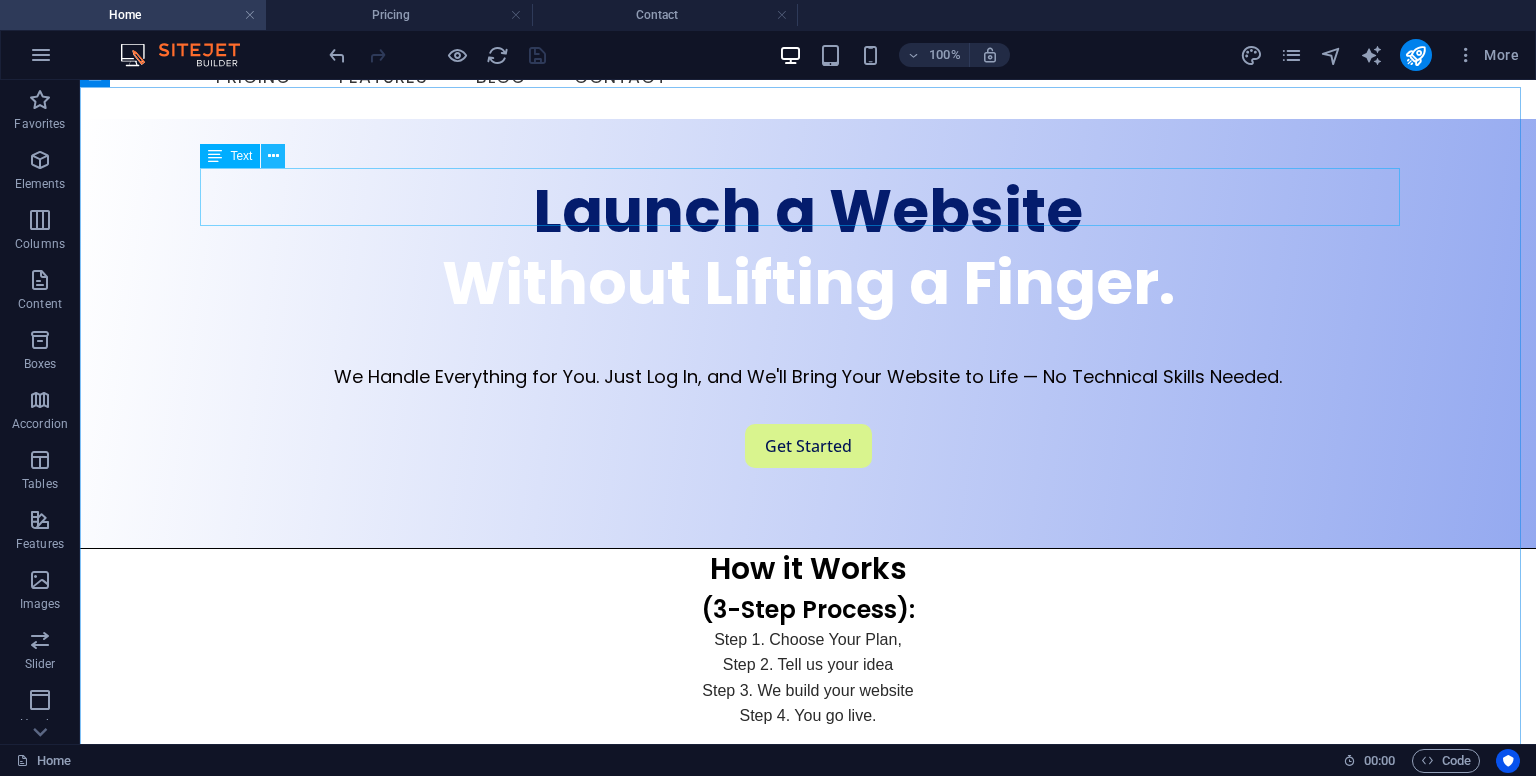 click at bounding box center (273, 156) 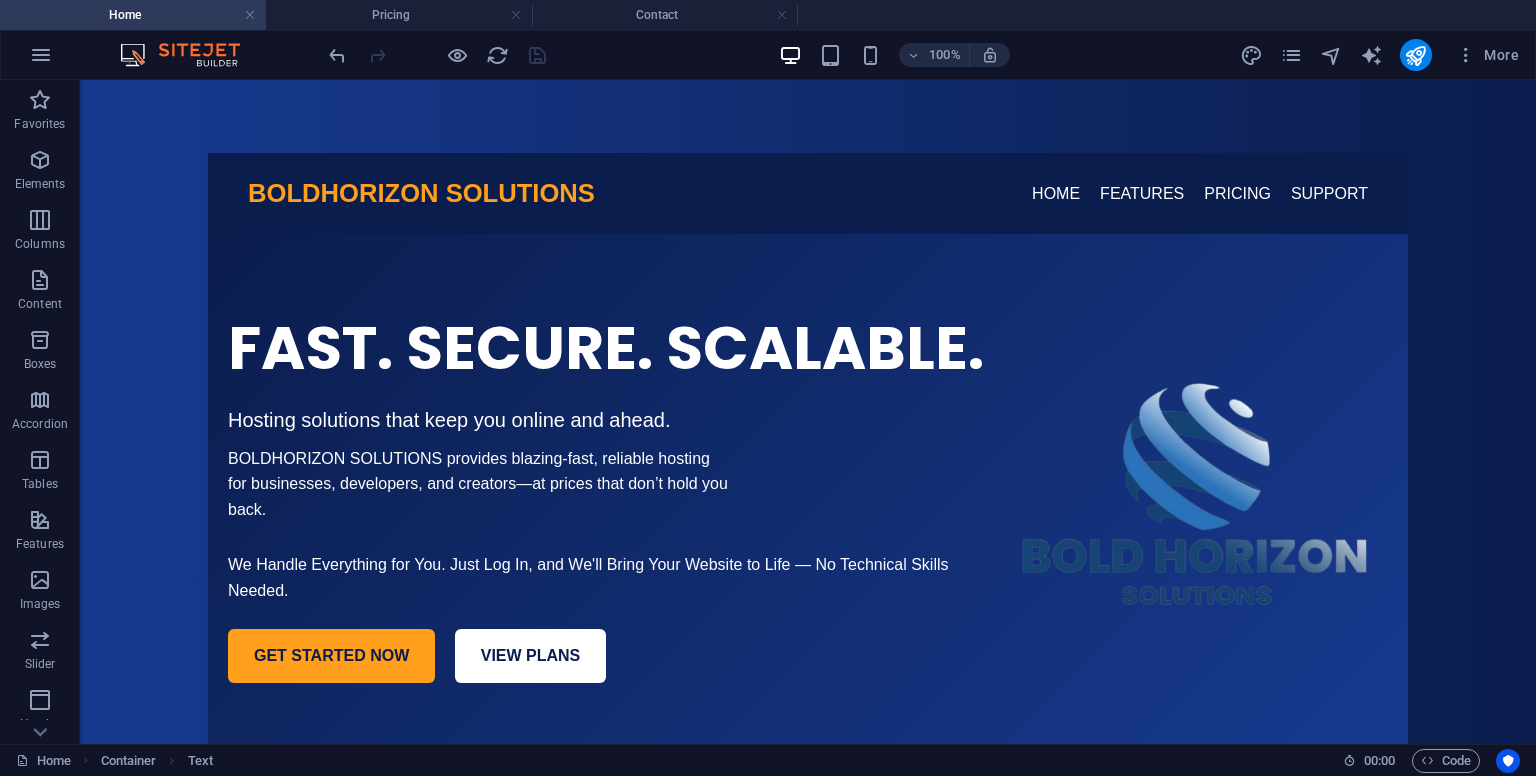 scroll, scrollTop: 0, scrollLeft: 0, axis: both 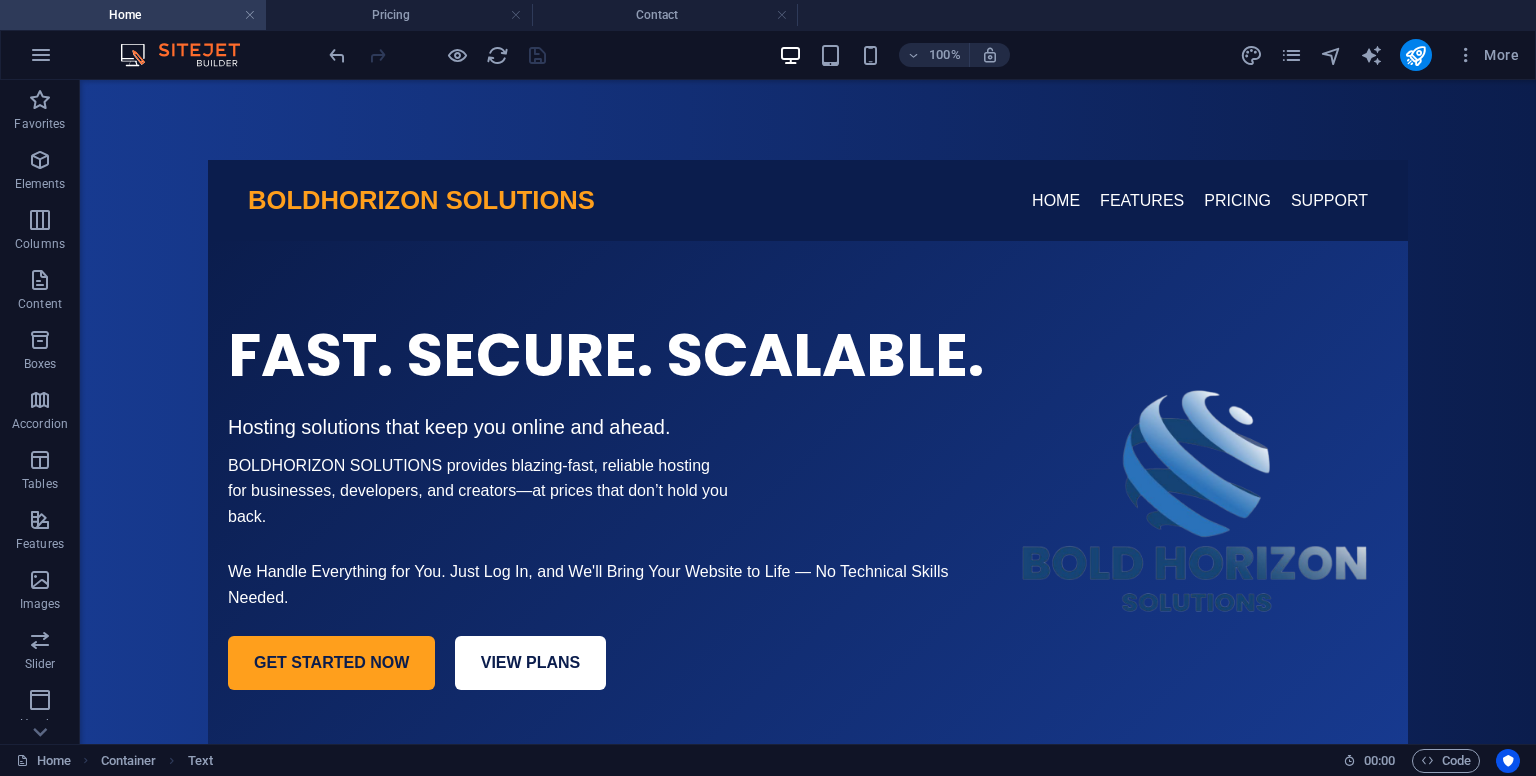 drag, startPoint x: 1532, startPoint y: 302, endPoint x: 1615, endPoint y: 126, distance: 194.58931 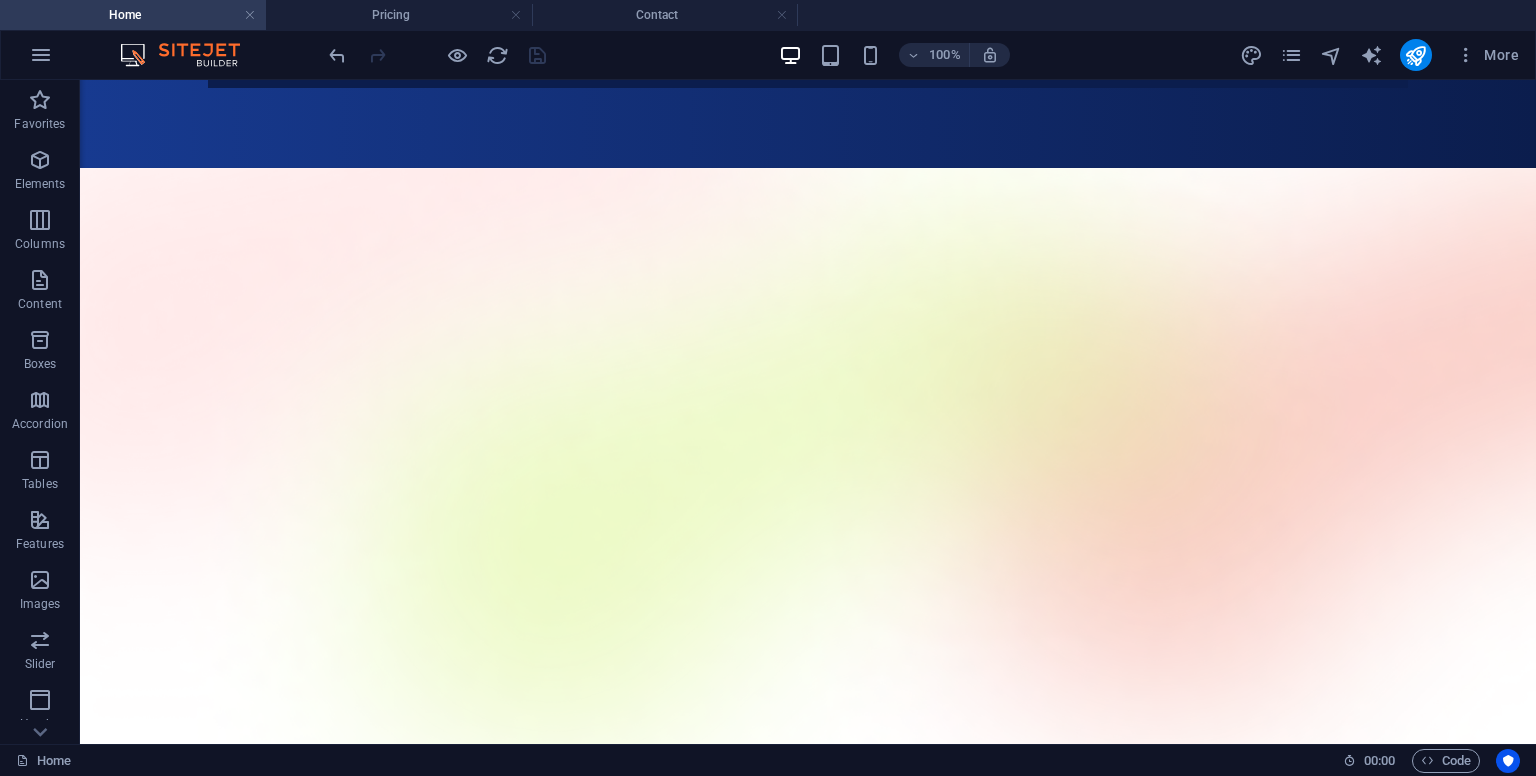 scroll, scrollTop: 687, scrollLeft: 0, axis: vertical 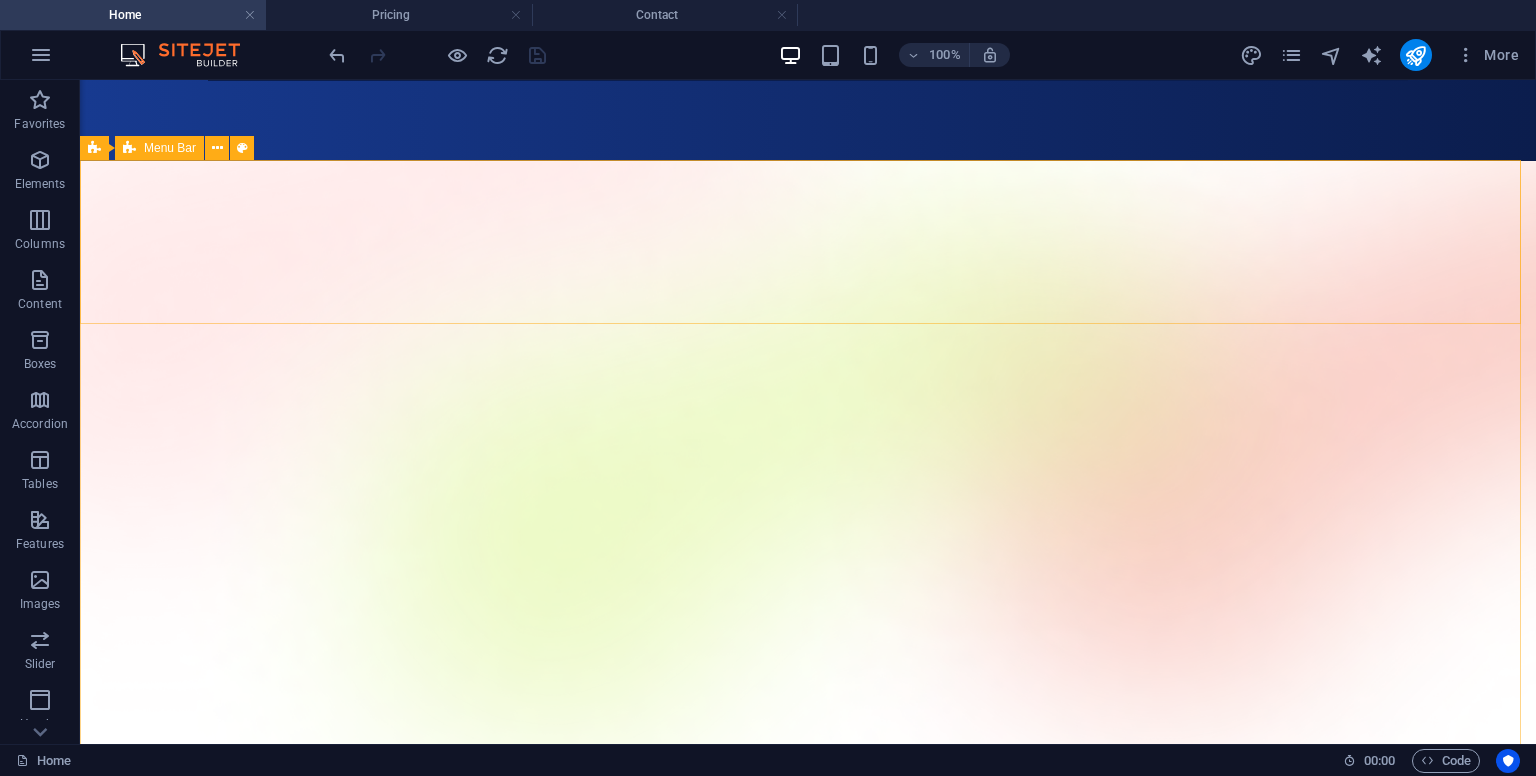 click on "Menu Bar" at bounding box center (170, 148) 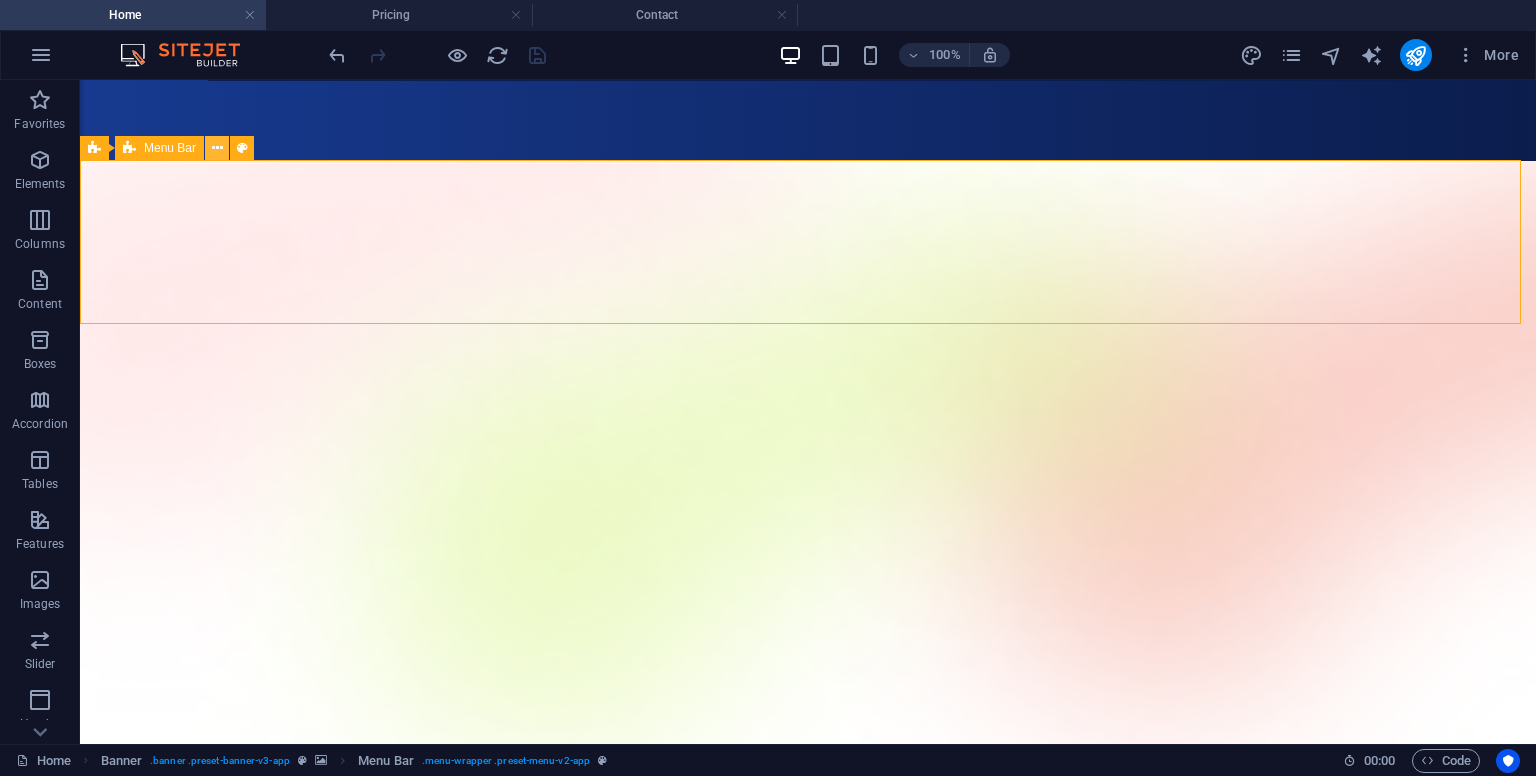 click at bounding box center [217, 148] 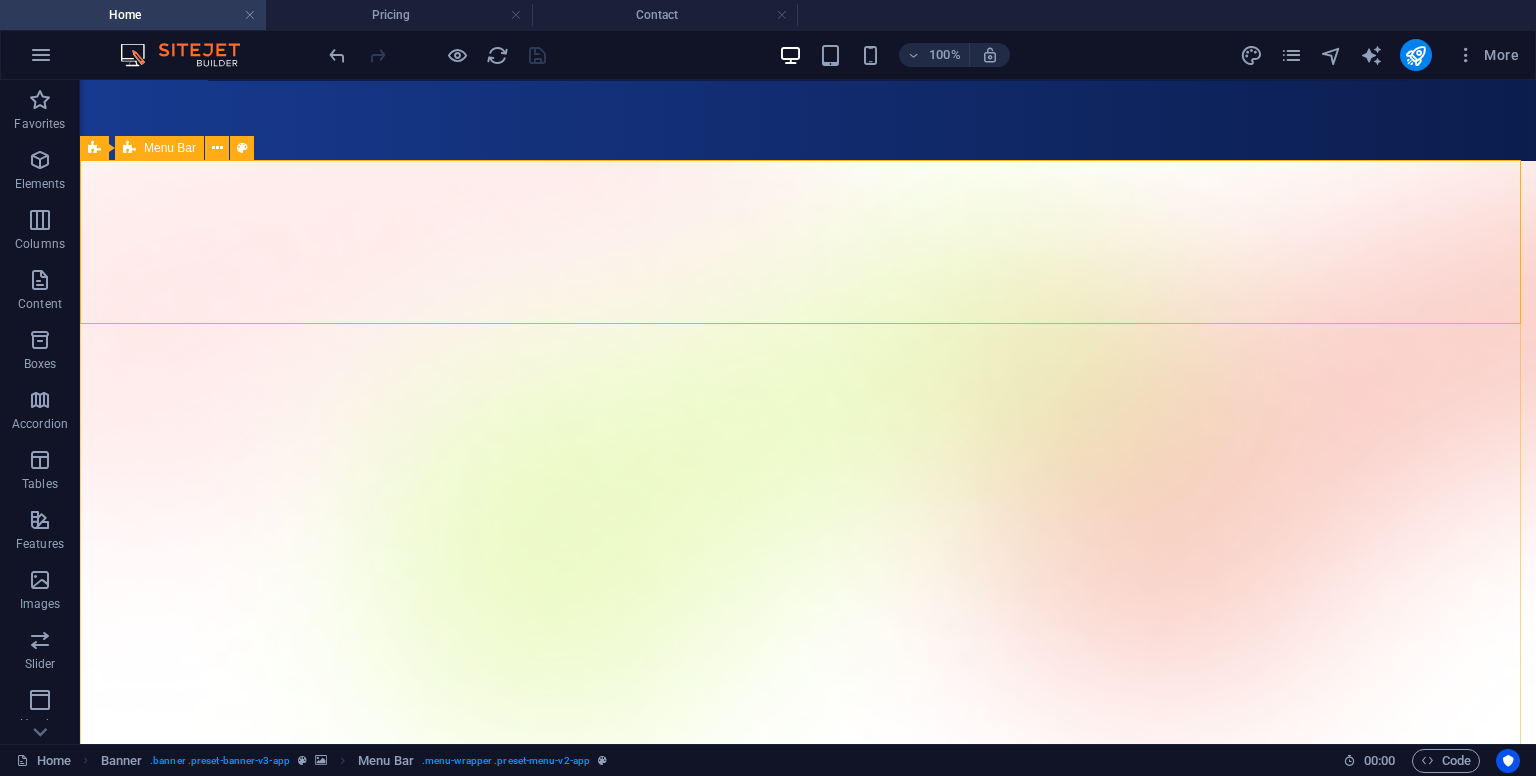 click on "Menu Bar" at bounding box center (170, 148) 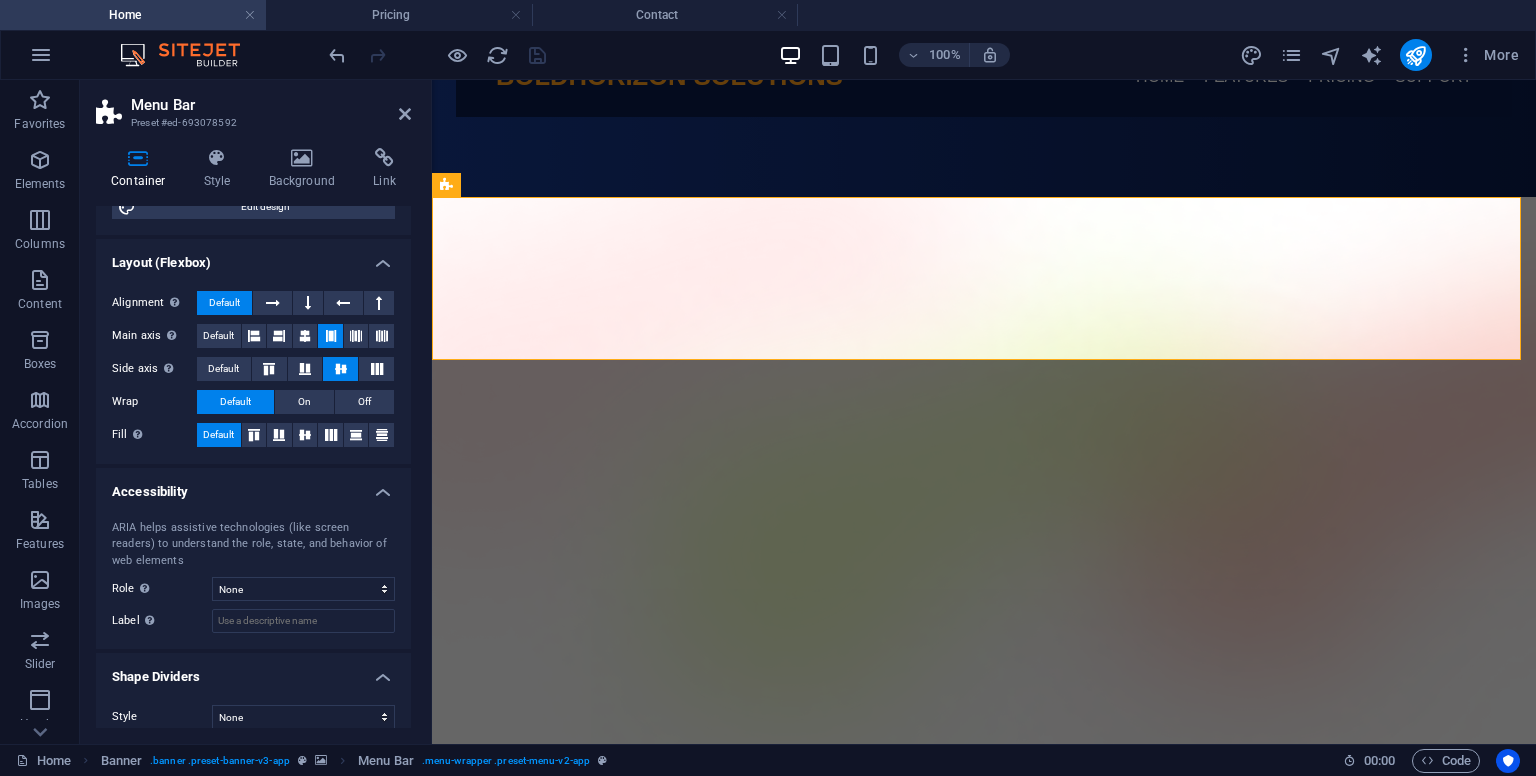 scroll, scrollTop: 252, scrollLeft: 0, axis: vertical 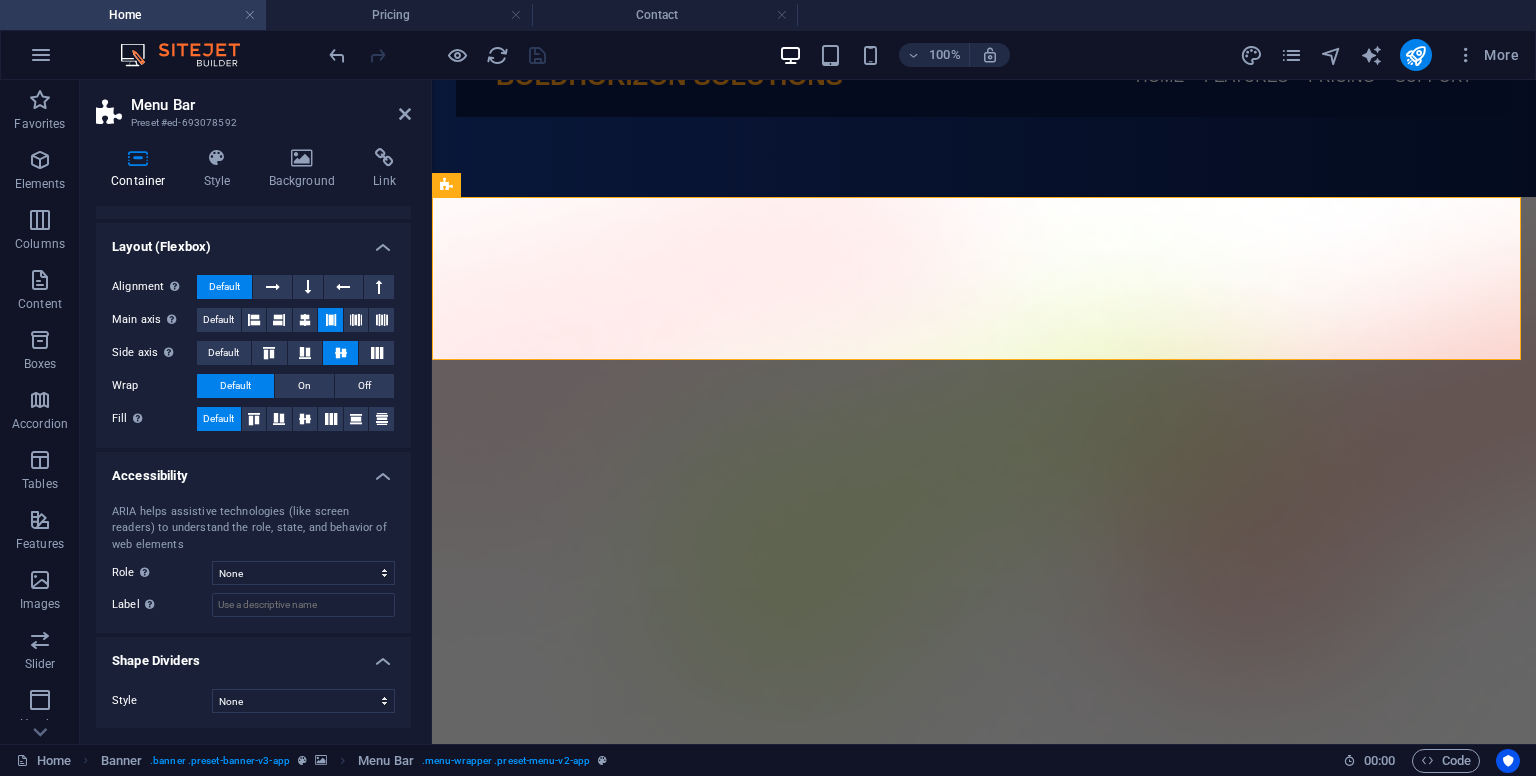 click on "Layout (Flexbox)" at bounding box center [253, 241] 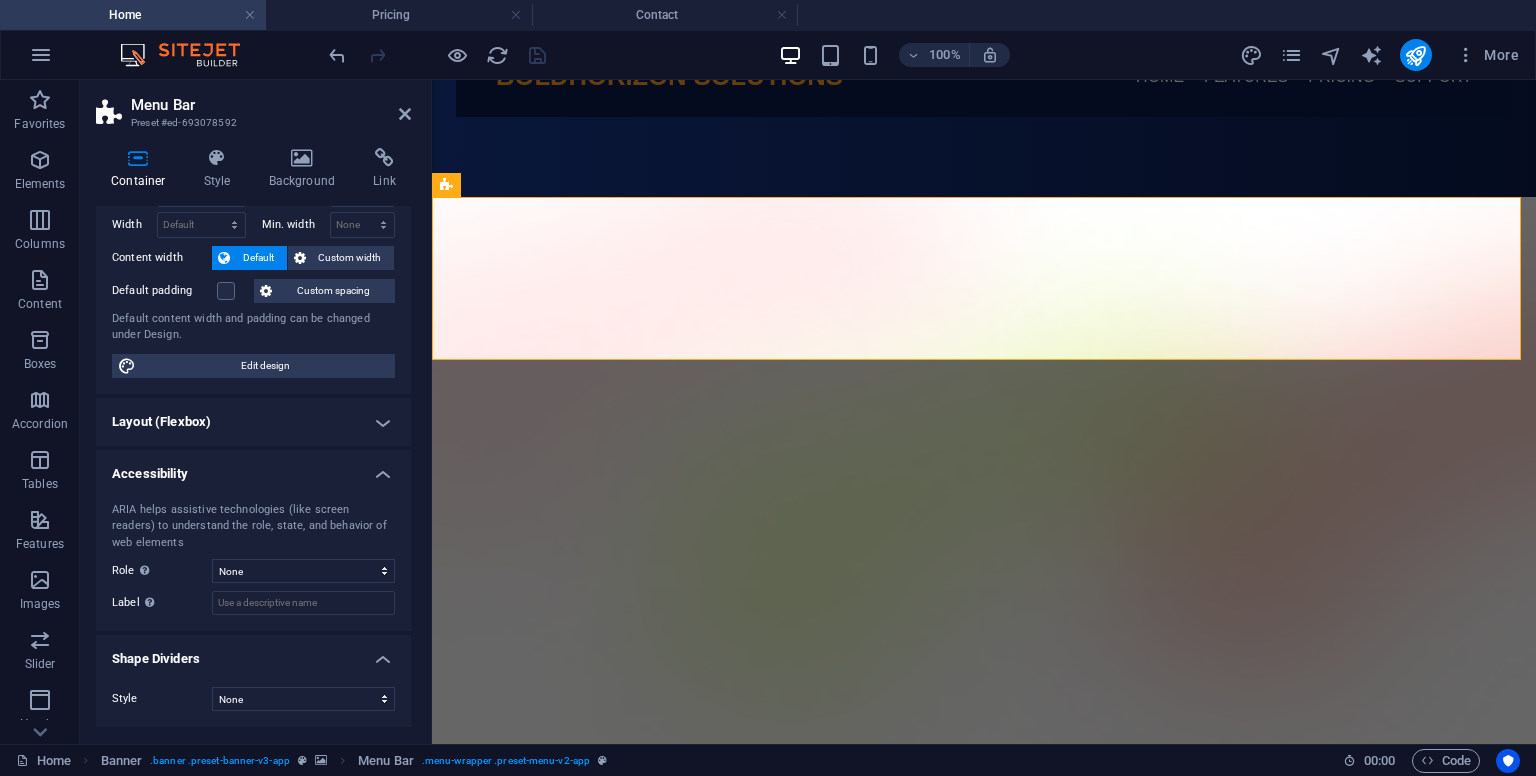 scroll, scrollTop: 75, scrollLeft: 0, axis: vertical 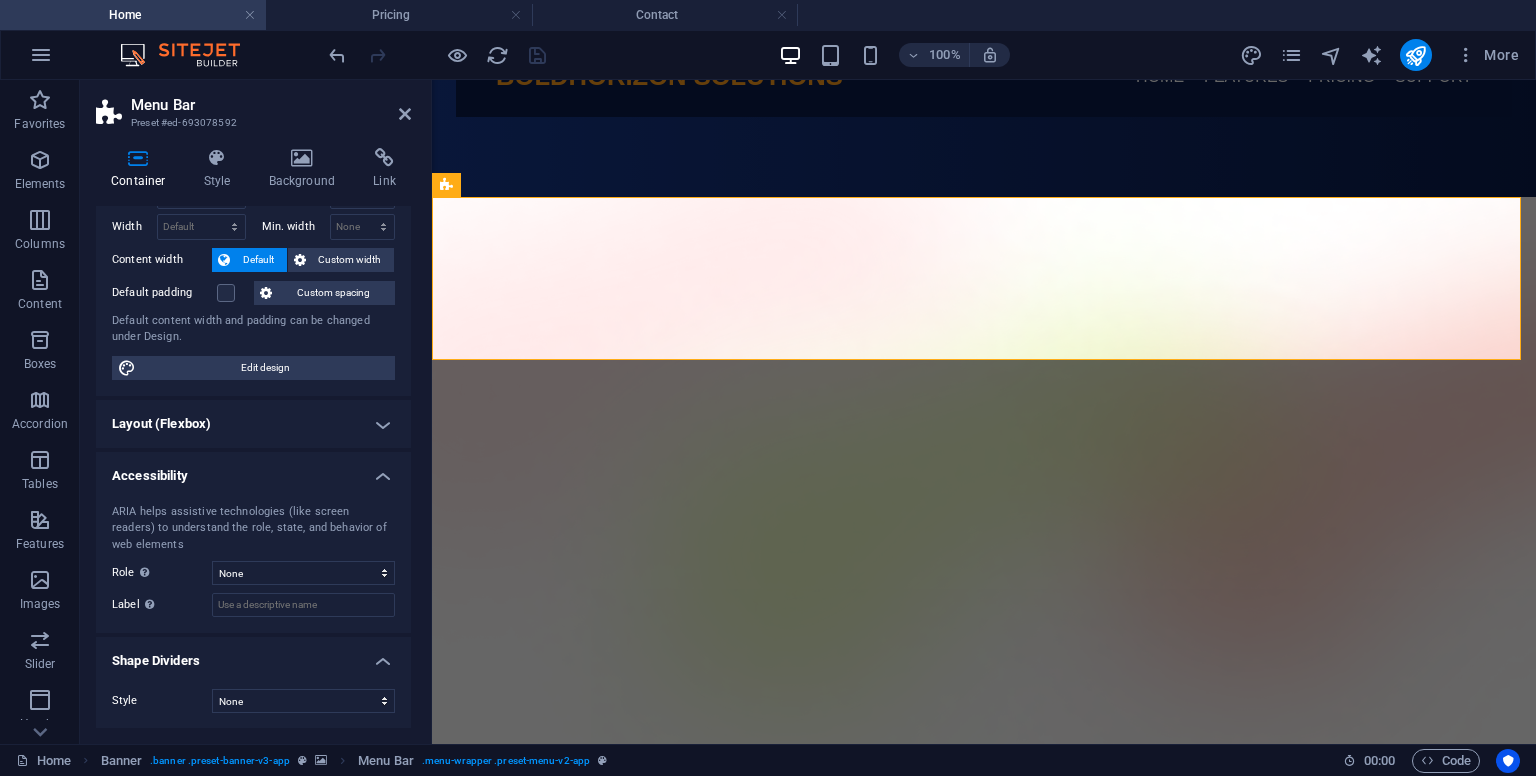 drag, startPoint x: 412, startPoint y: 341, endPoint x: 416, endPoint y: 231, distance: 110.0727 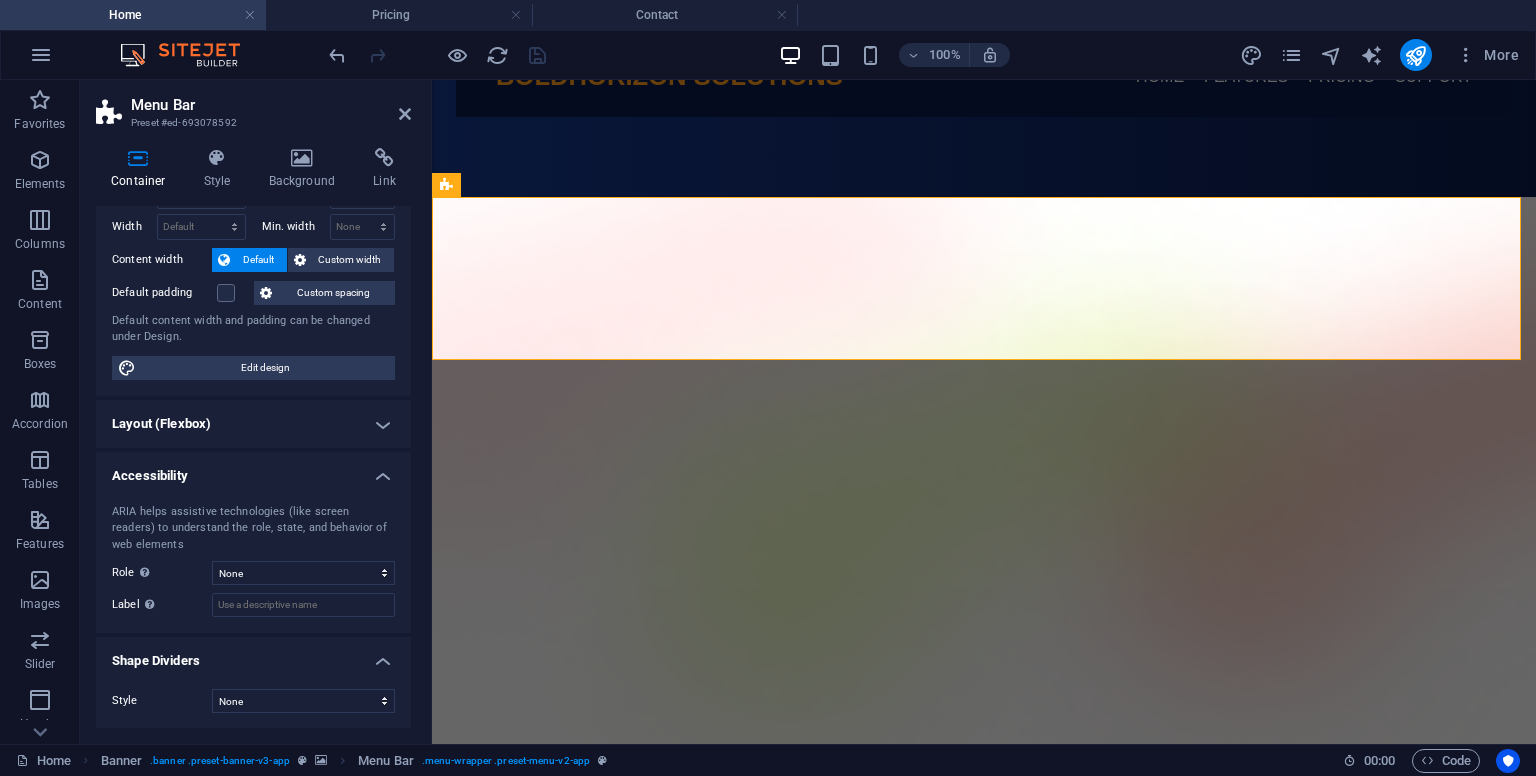 click on "Container Style Background Link Size Height Default px rem % vh vw Min. height None px rem % vh vw Width Default px rem % em vh vw Min. width None px rem % vh vw Content width Default Custom width Width Default px rem % em vh vw Min. width None px rem % vh vw Default padding Custom spacing Default content width and padding can be changed under Design. Edit design Layout (Flexbox) Alignment Determines the flex direction. Default Main axis Determine how elements should behave along the main axis inside this container (justify content). Default Side axis Control the vertical direction of the element inside of the container (align items). Default Wrap Default On Off Fill Controls the distances and direction of elements on the y-axis across several lines (align content). Default Accessibility ARIA helps assistive technologies (like screen readers) to understand the role, state, and behavior of web elements Role The ARIA role defines the purpose of an element.  None Alert Article Banner Comment Fan" at bounding box center [253, 438] 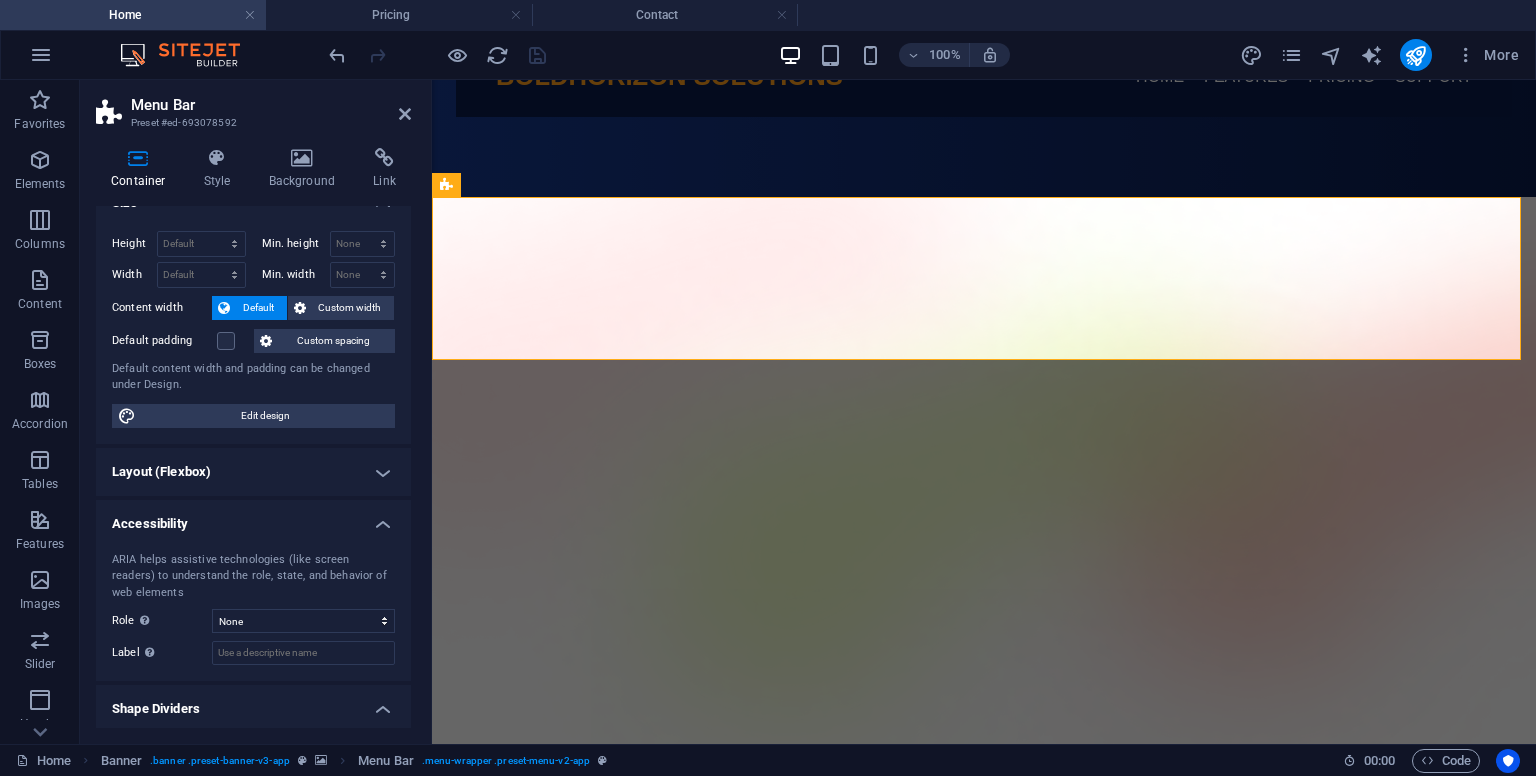 scroll, scrollTop: 0, scrollLeft: 0, axis: both 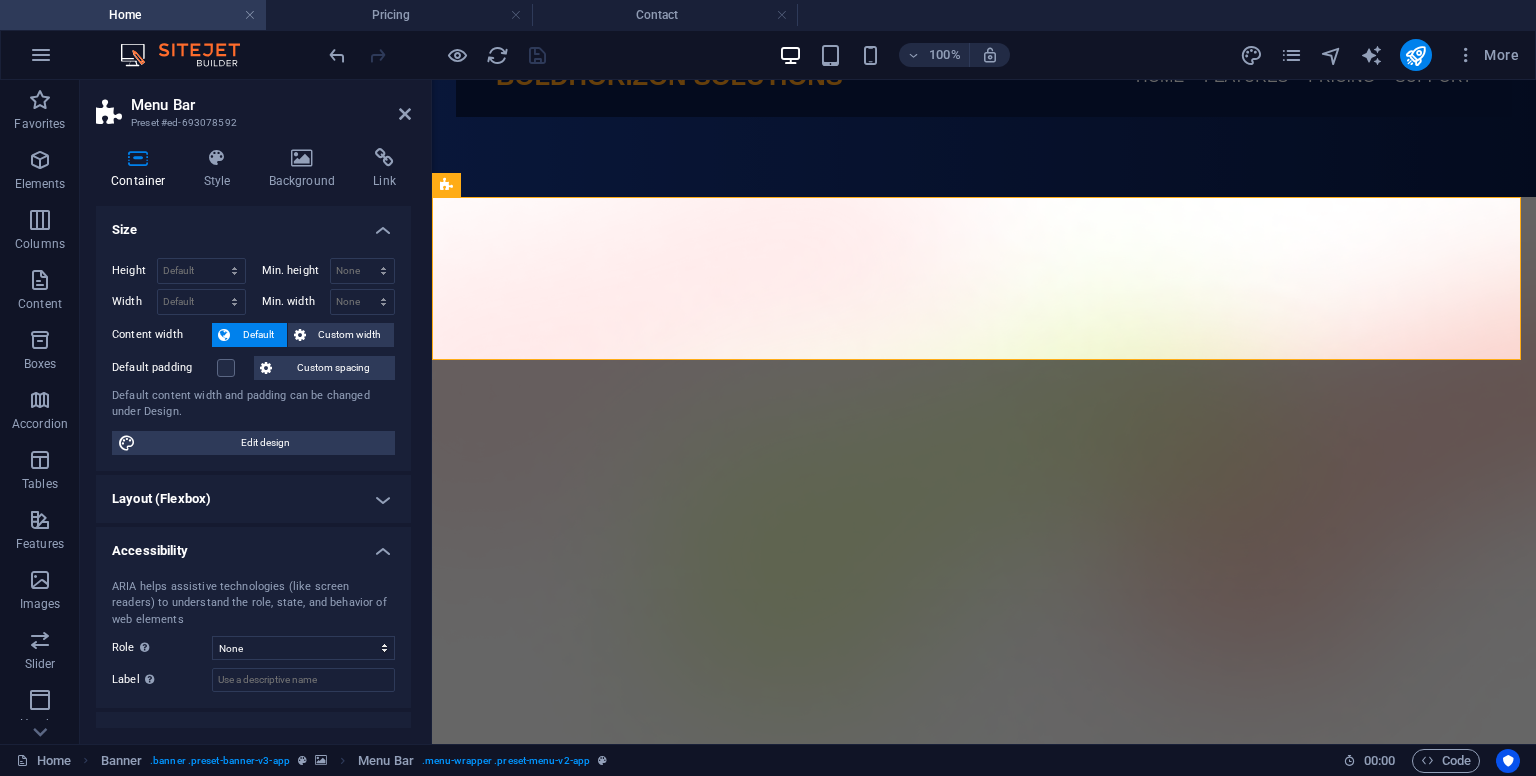 drag, startPoint x: 412, startPoint y: 222, endPoint x: 410, endPoint y: 405, distance: 183.01093 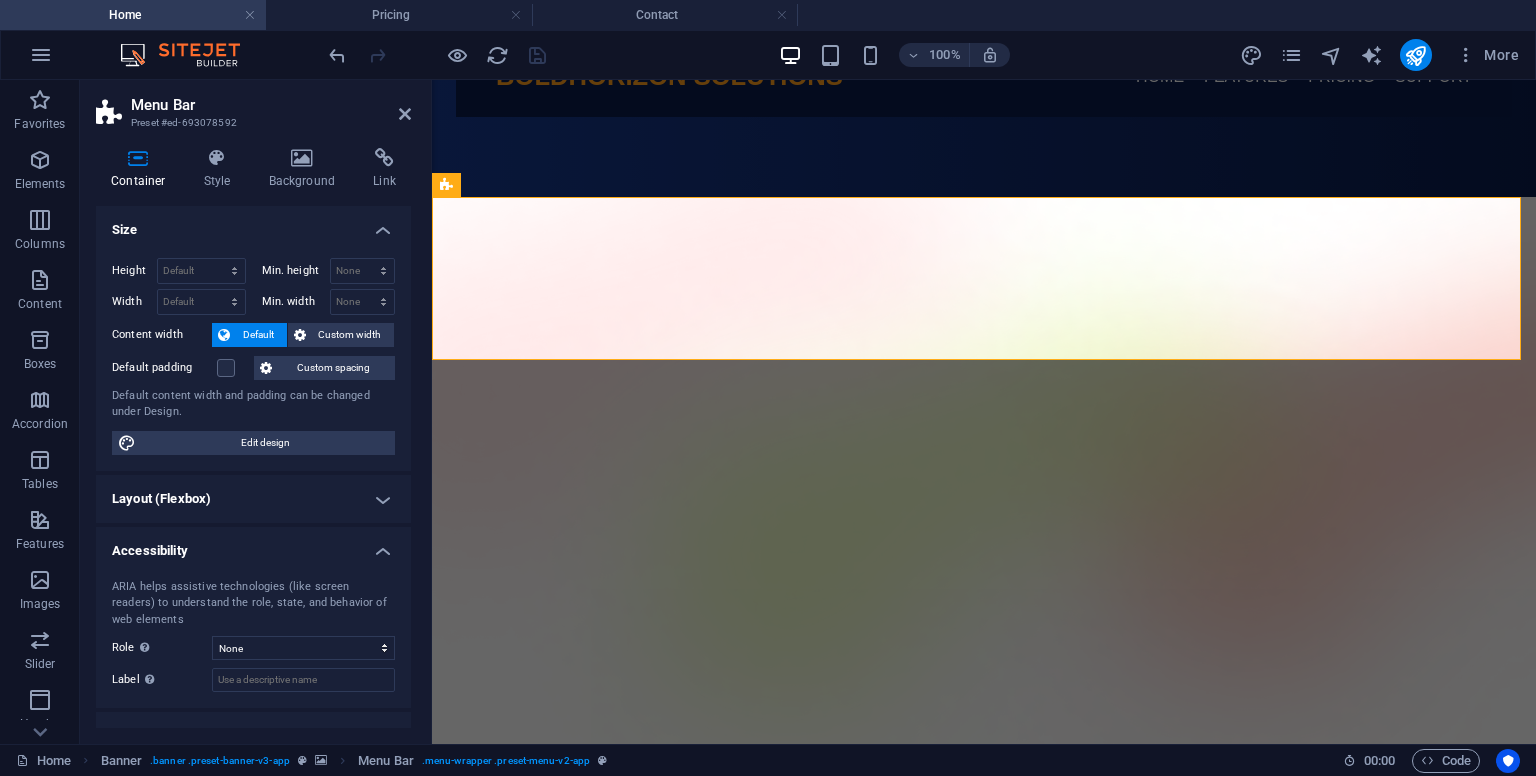 click on "Container Style Background Link Size Height Default px rem % vh vw Min. height None px rem % vh vw Width Default px rem % em vh vw Min. width None px rem % vh vw Content width Default Custom width Width Default px rem % em vh vw Min. width None px rem % vh vw Default padding Custom spacing Default content width and padding can be changed under Design. Edit design Layout (Flexbox) Alignment Determines the flex direction. Default Main axis Determine how elements should behave along the main axis inside this container (justify content). Default Side axis Control the vertical direction of the element inside of the container (align items). Default Wrap Default On Off Fill Controls the distances and direction of elements on the y-axis across several lines (align content). Default Accessibility ARIA helps assistive technologies (like screen readers) to understand the role, state, and behavior of web elements Role The ARIA role defines the purpose of an element.  None Alert Article Banner Comment Fan" at bounding box center [253, 438] 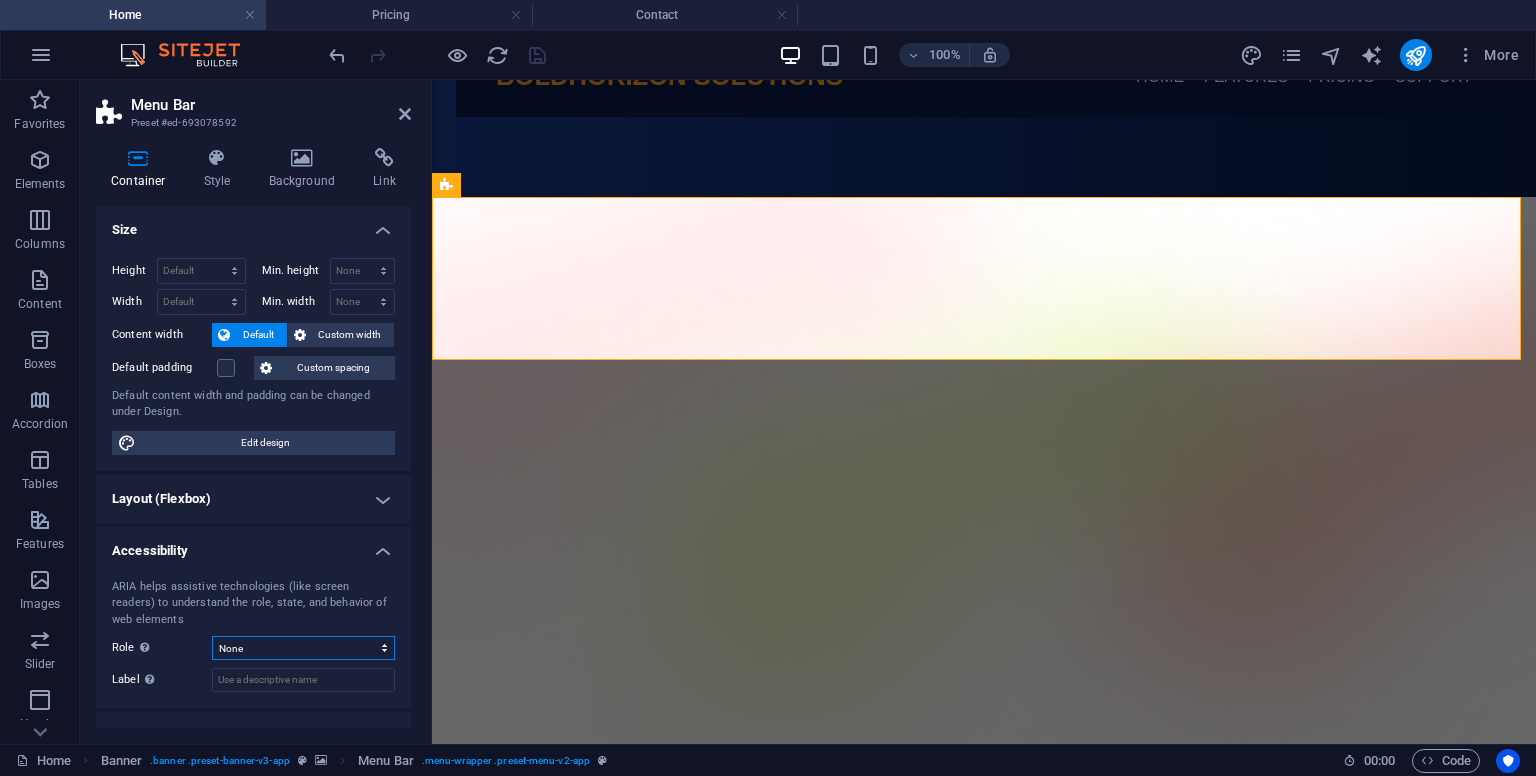 click on "None Alert Article Banner Comment Complementary Dialog Footer Header Marquee Presentation Region Section Separator Status Timer" at bounding box center (303, 648) 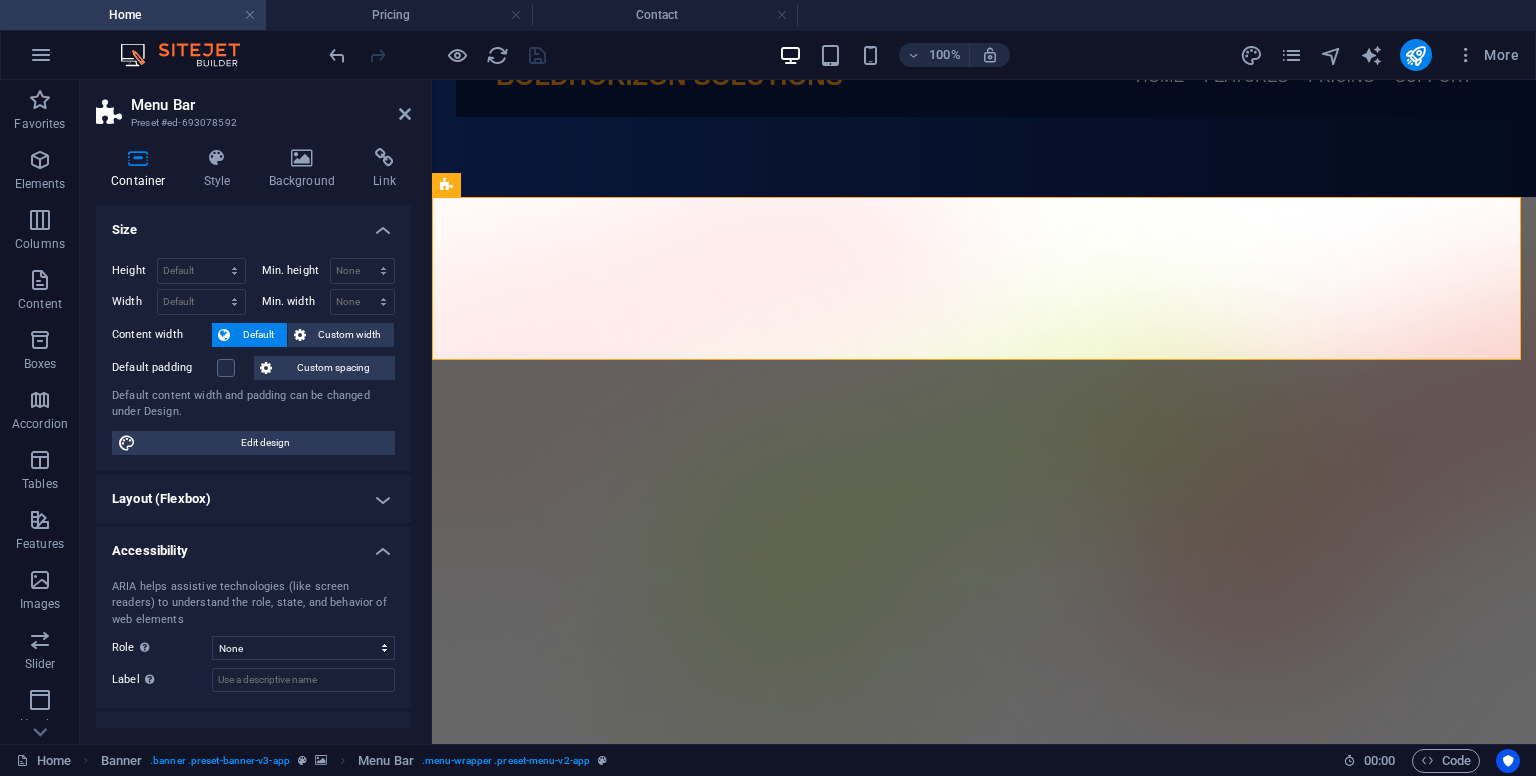 click on "ARIA helps assistive technologies (like screen readers) to understand the role, state, and behavior of web elements Role The ARIA role defines the purpose of an element.  Here you can find all explanations and recommendations None Alert Article Banner Comment Complementary Dialog Footer Header Marquee Presentation Region Section Separator Status Timer Label Use the  ARIA label  to provide a clear and descriptive name for elements that aren not self-explanatory on their own." at bounding box center [253, 636] 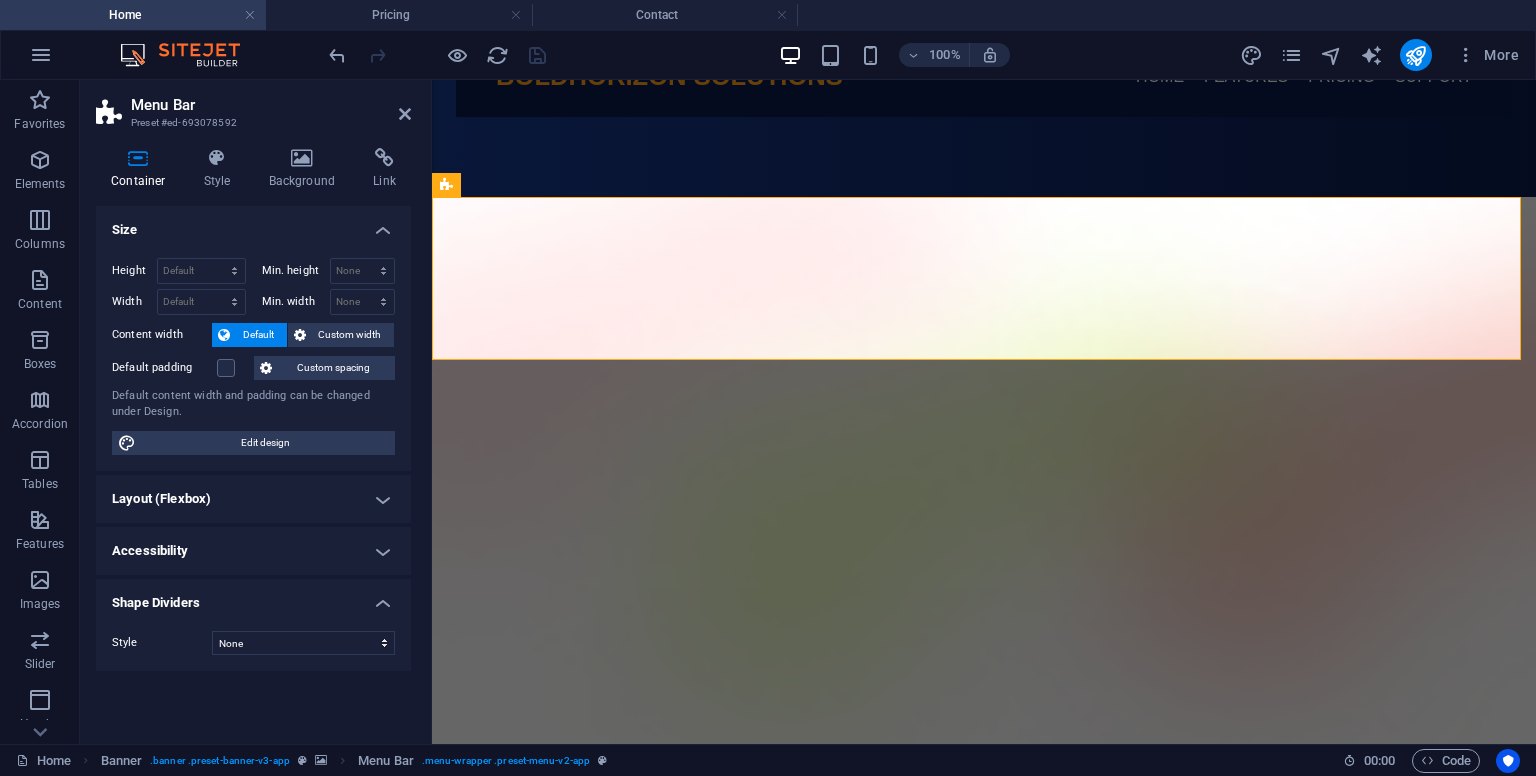 click on "Shape Dividers" at bounding box center (253, 597) 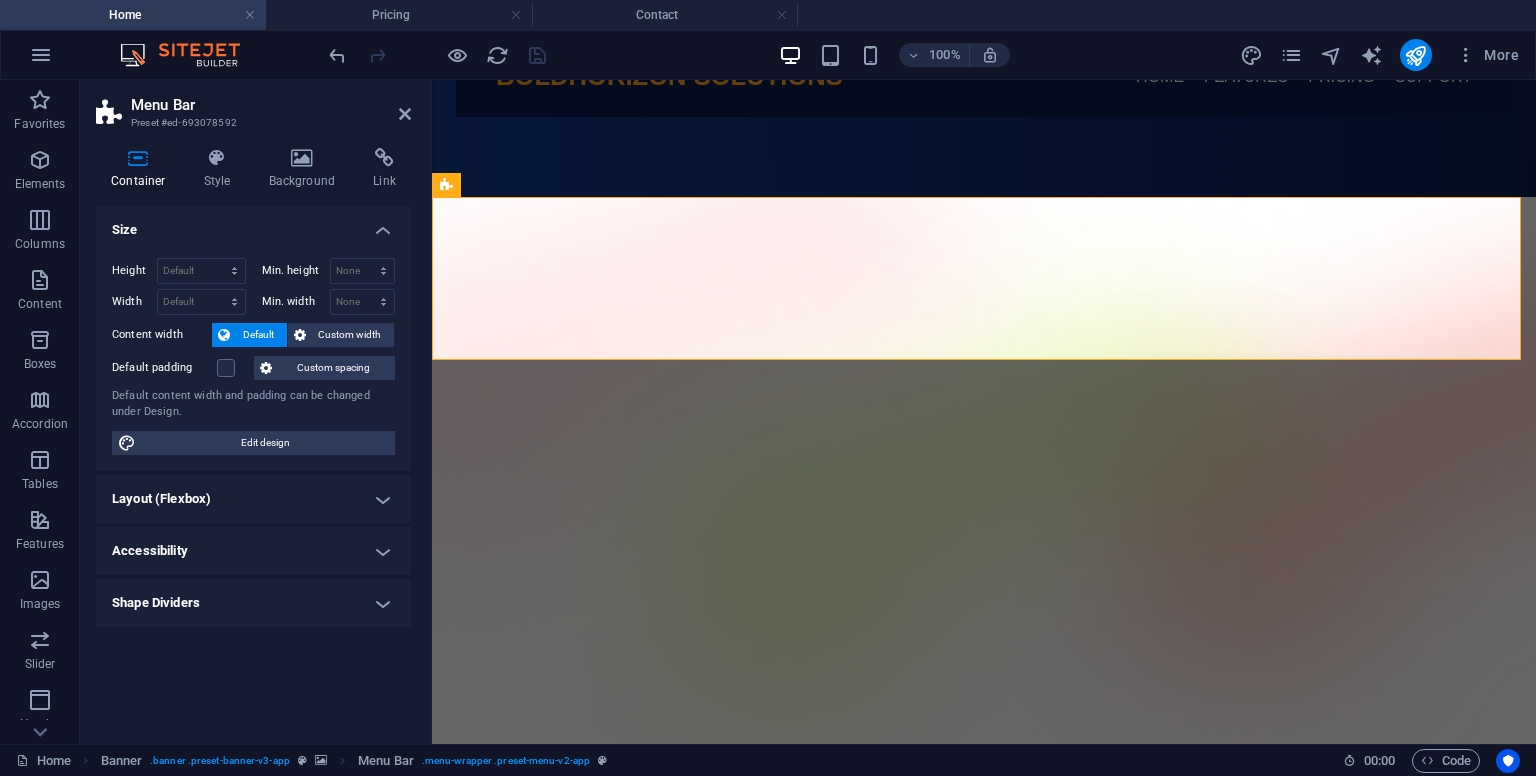 click on "Layout (Flexbox)" at bounding box center [253, 499] 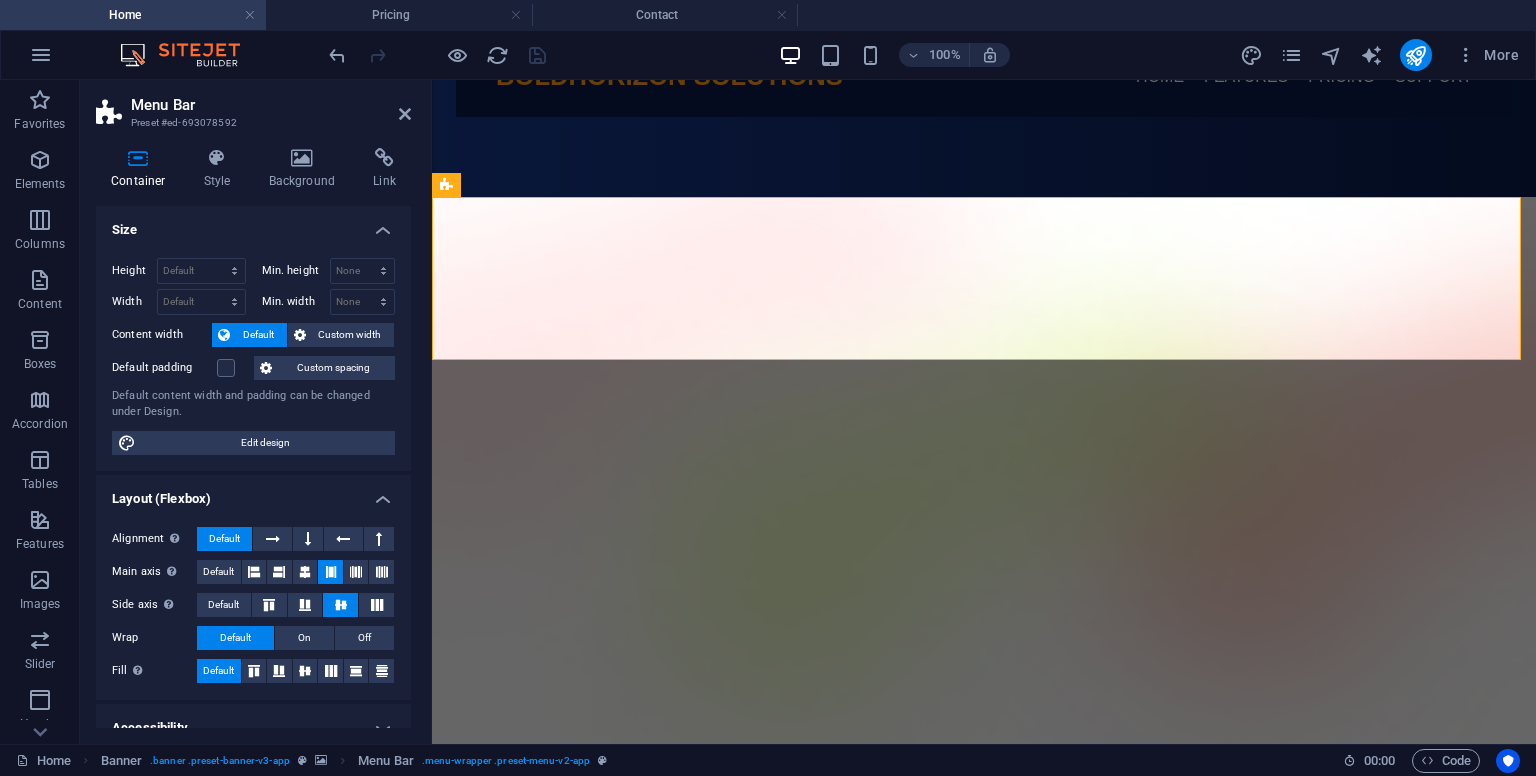 click on "Layout (Flexbox)" at bounding box center [253, 493] 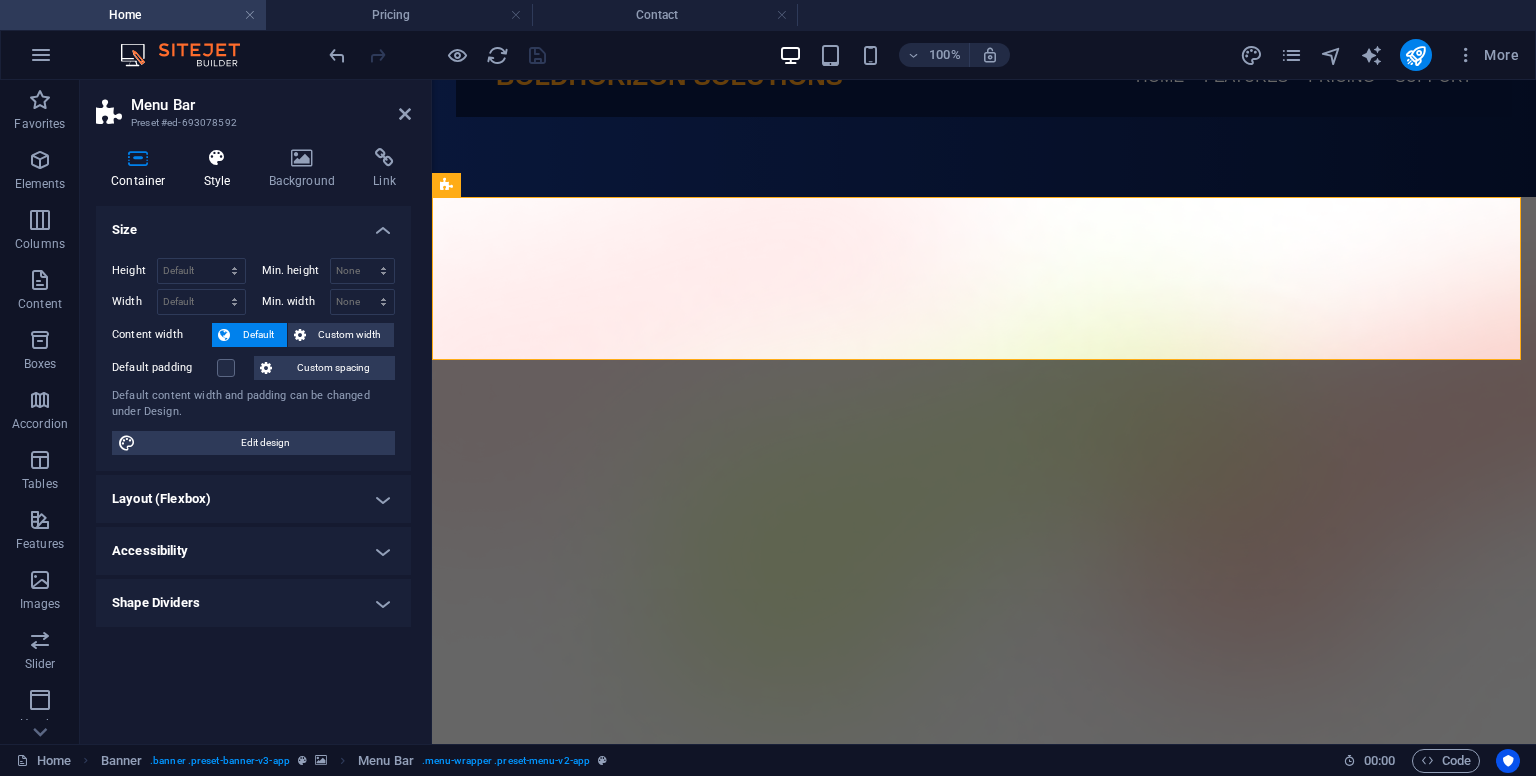click at bounding box center [217, 158] 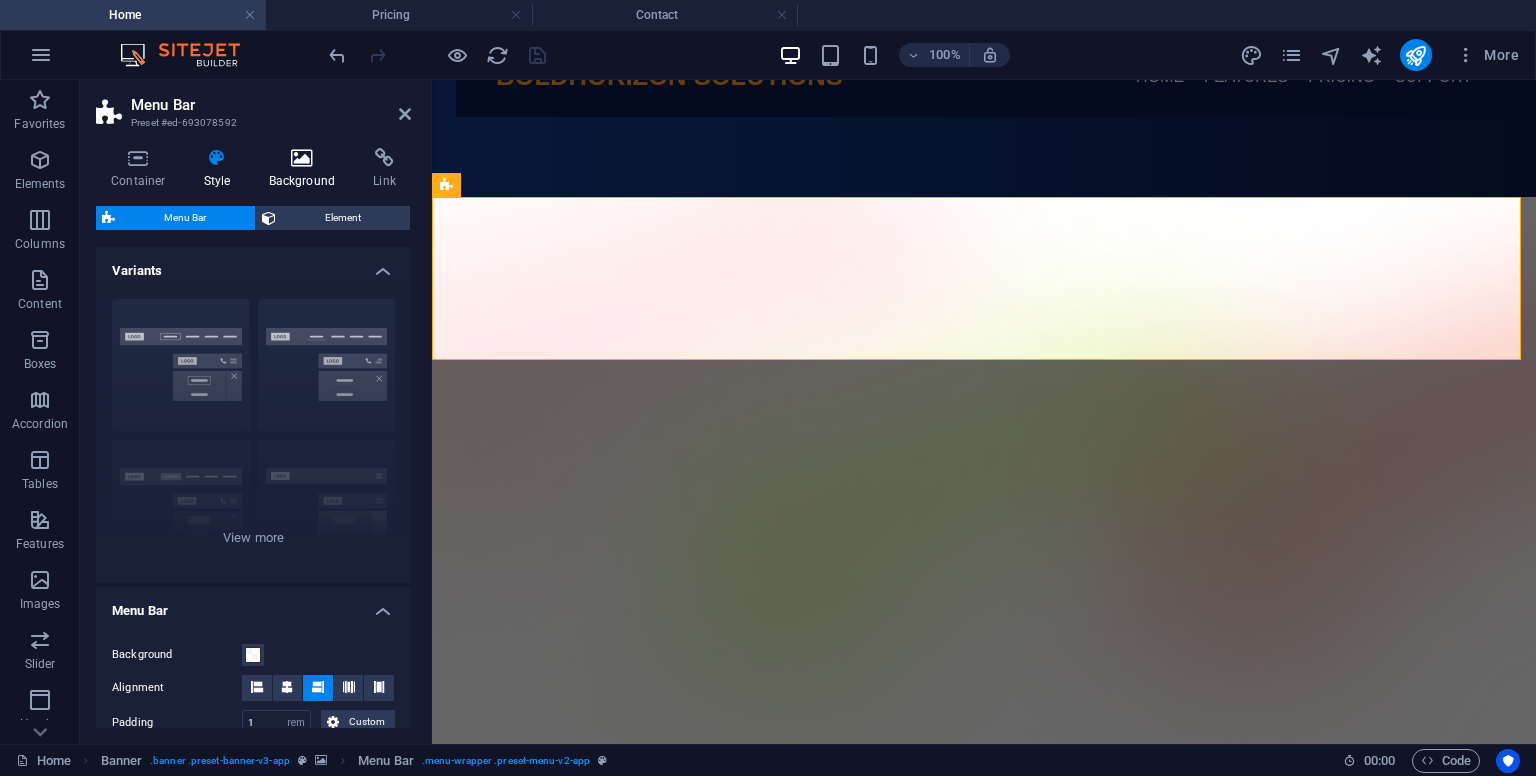 click at bounding box center (302, 158) 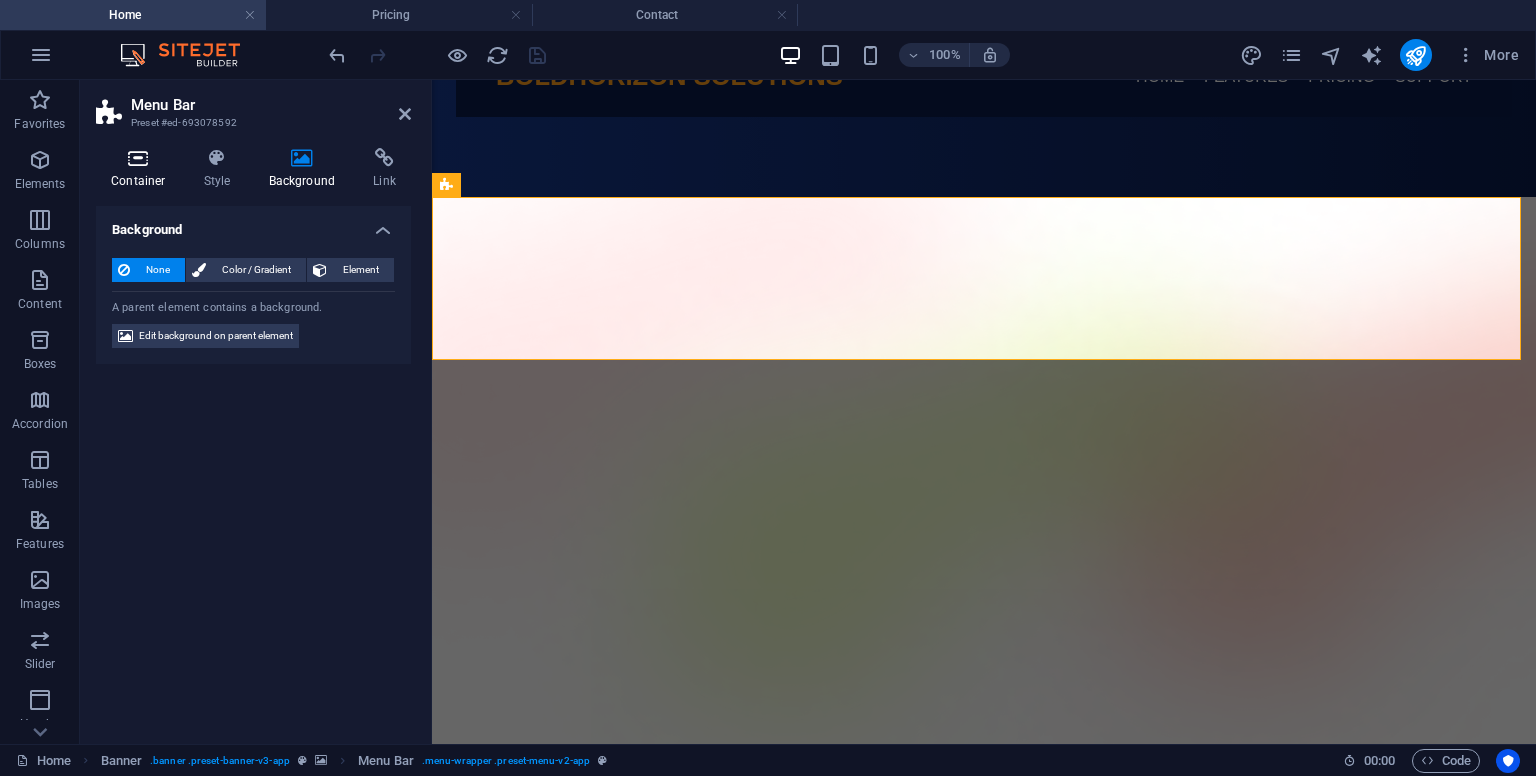 click at bounding box center (138, 158) 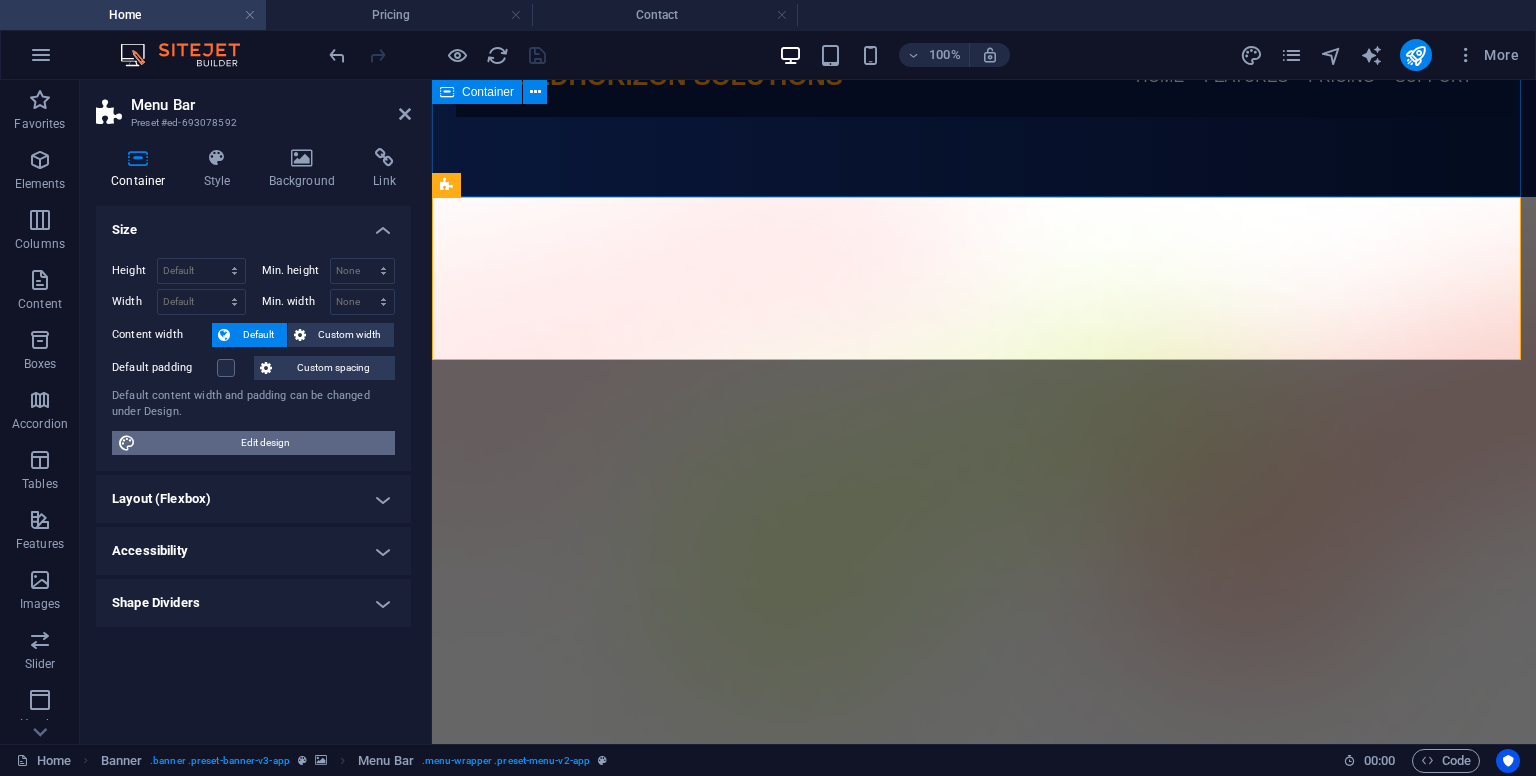 click on "Edit design" at bounding box center (265, 443) 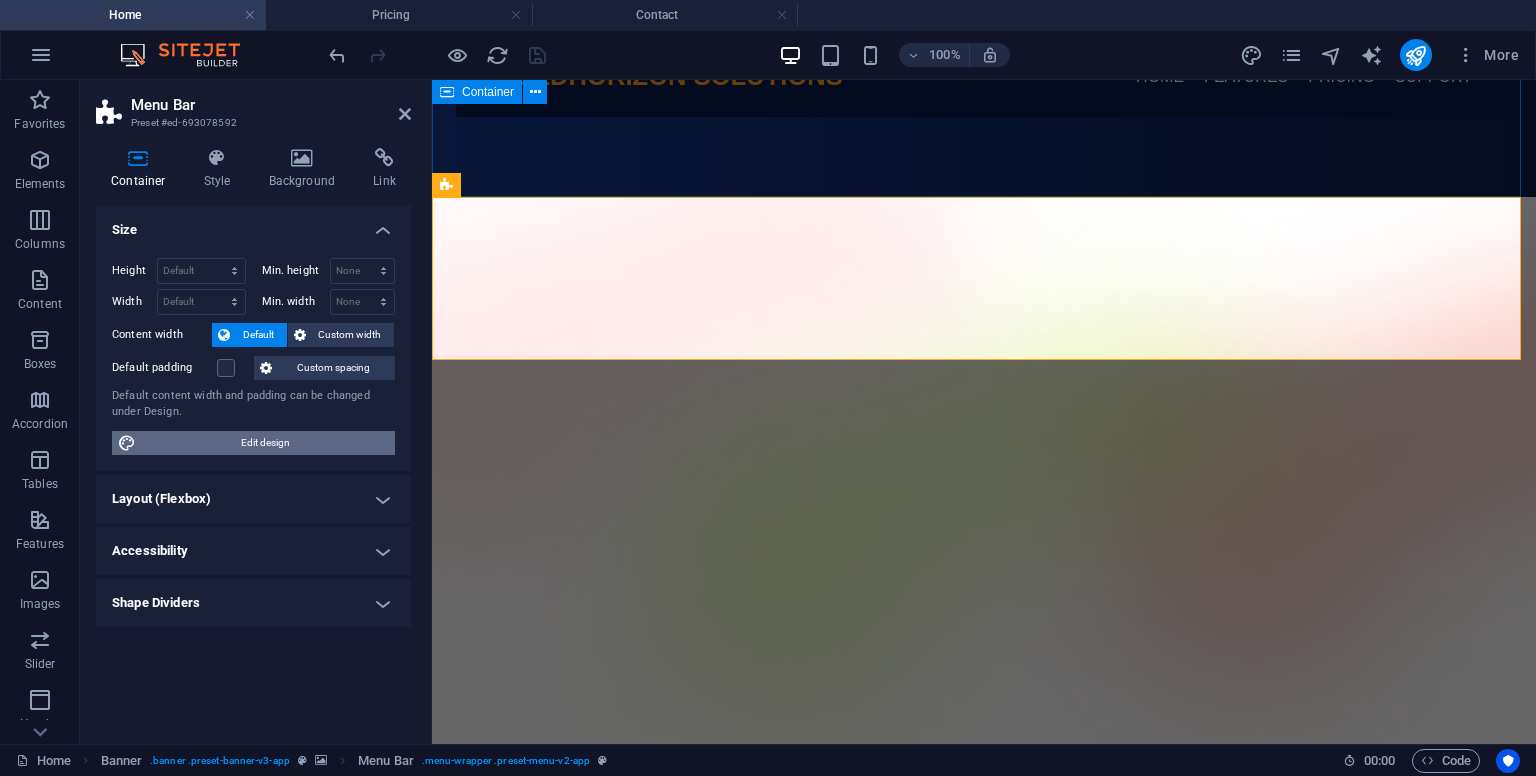 select on "rem" 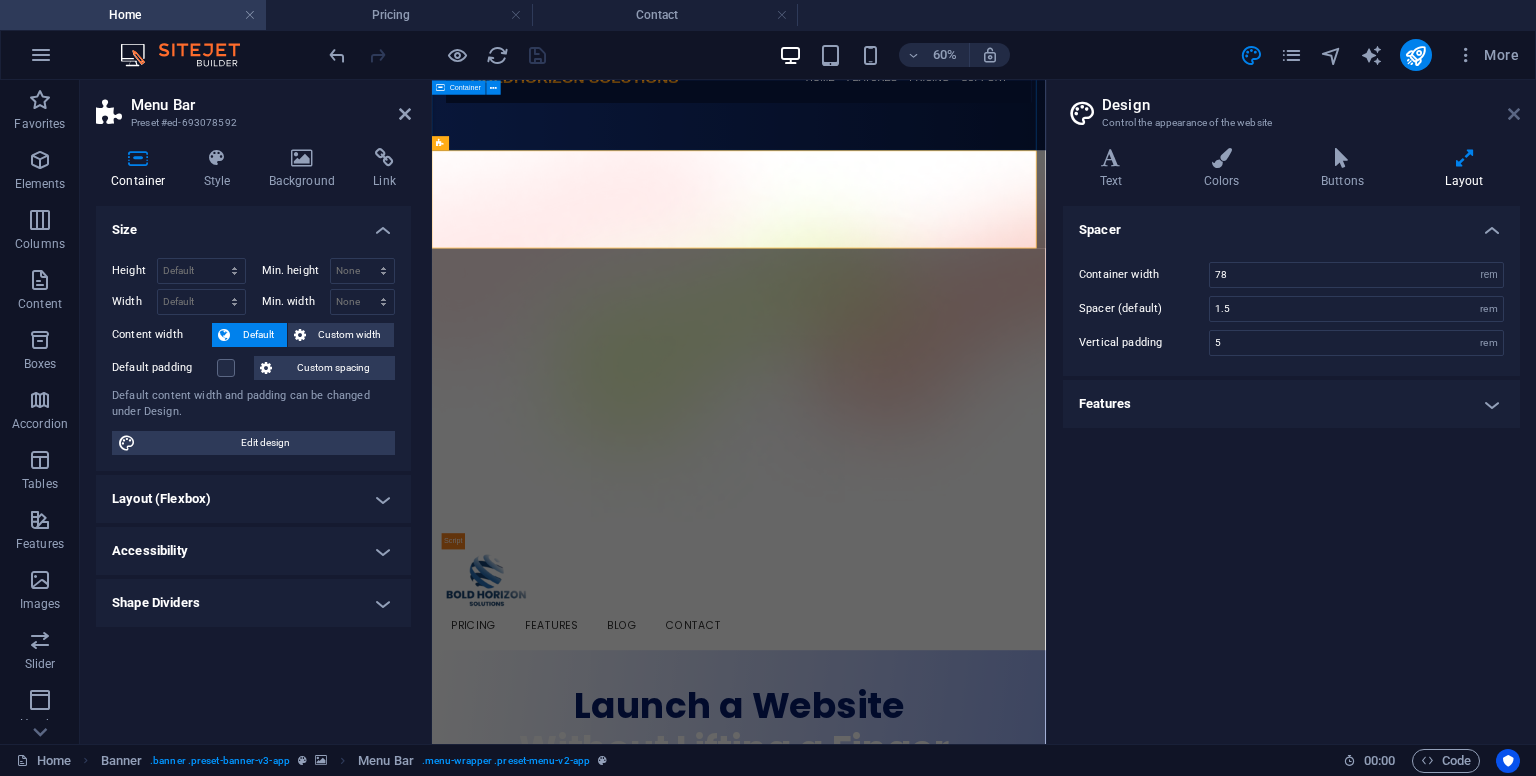 click at bounding box center (1514, 114) 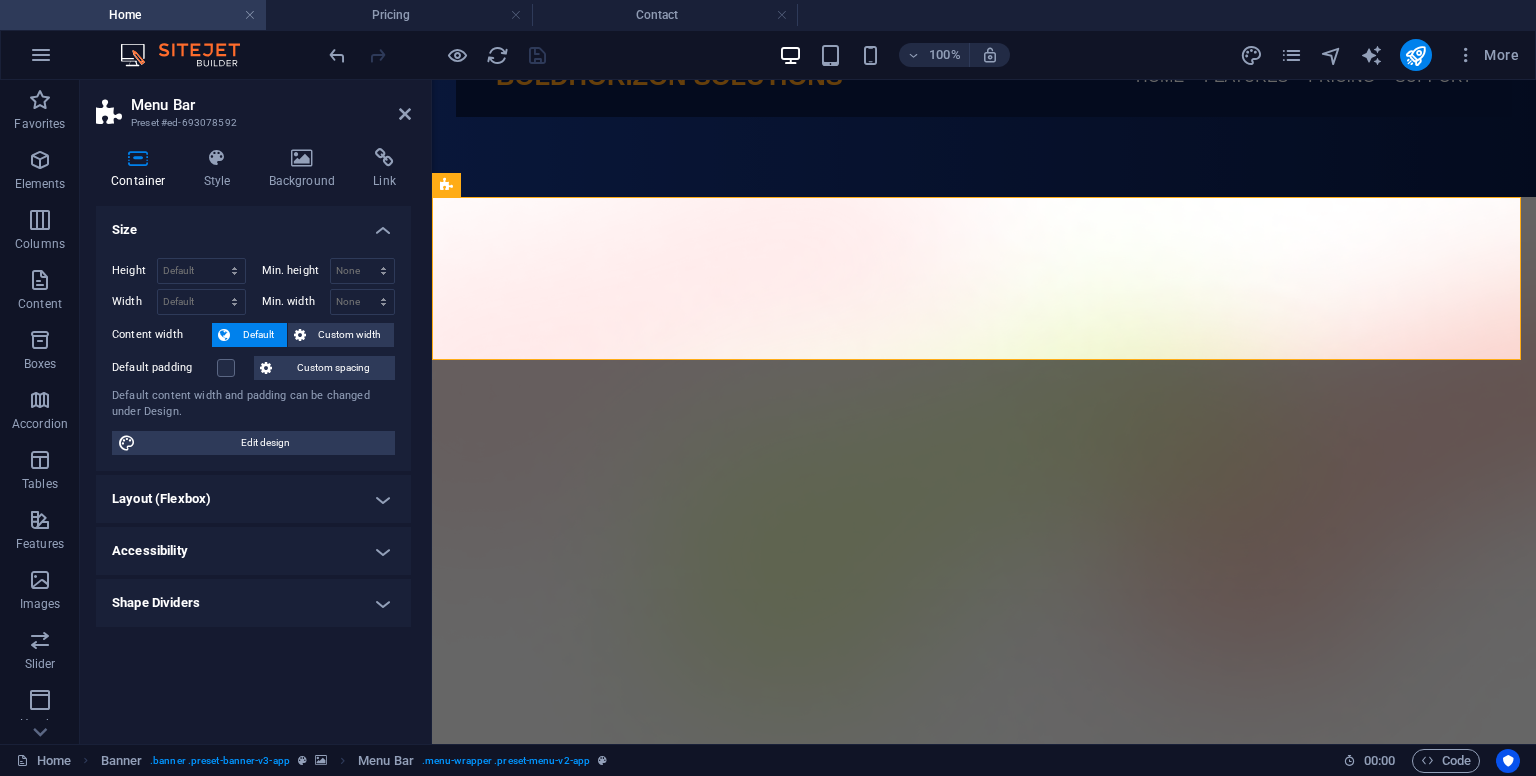 click on "Shape Dividers" at bounding box center [253, 603] 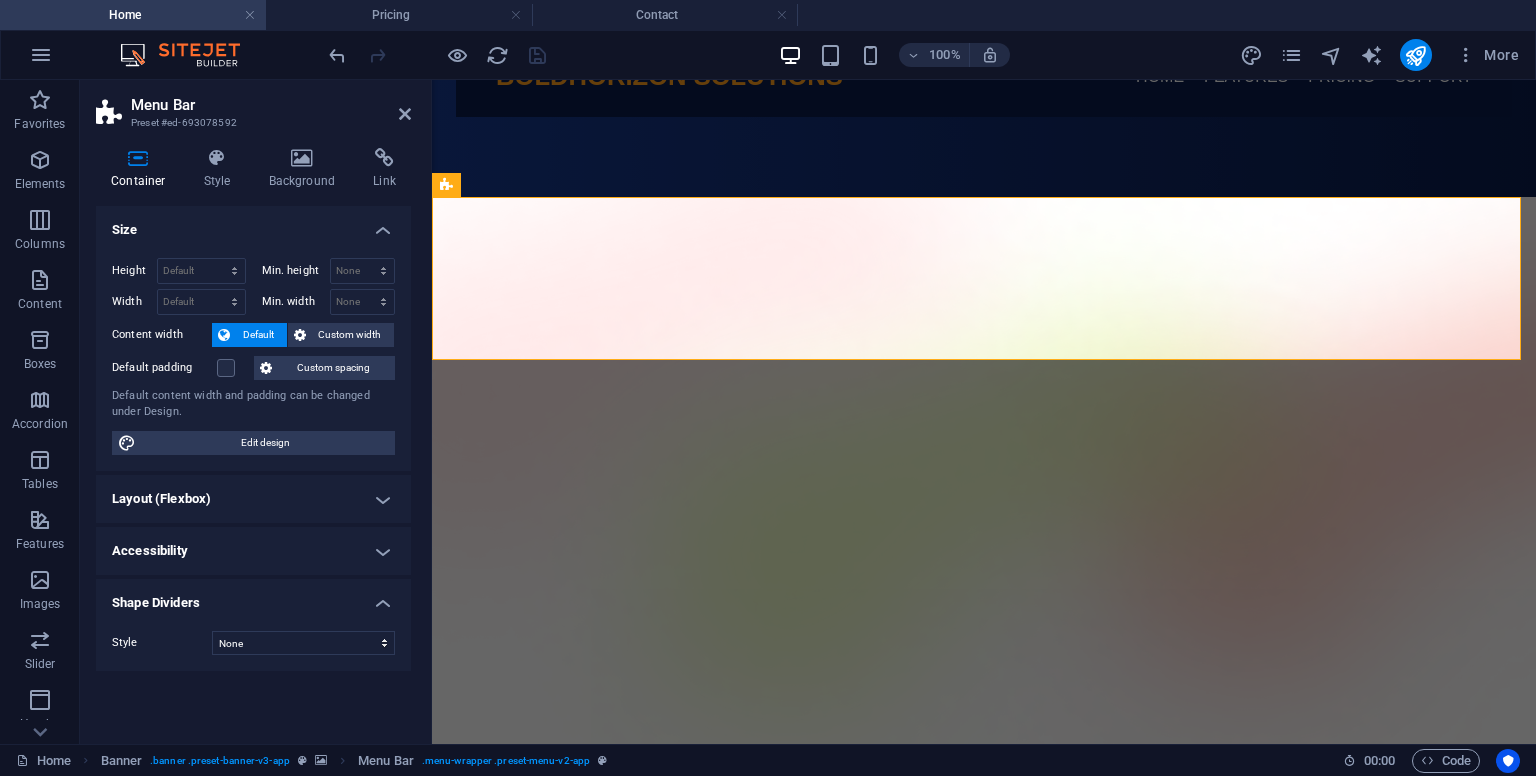click on "Shape Dividers" at bounding box center [253, 597] 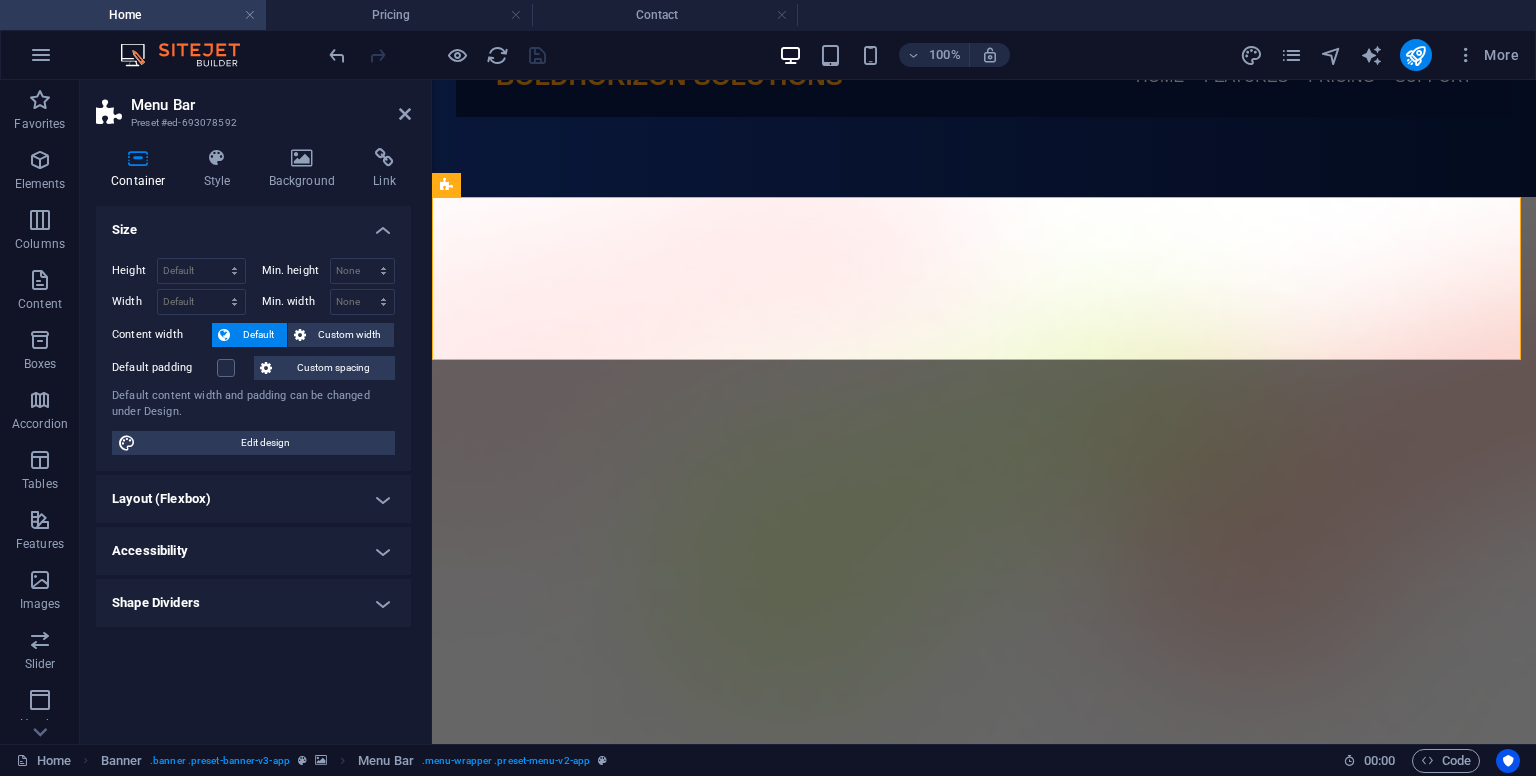 click on "Accessibility" at bounding box center [253, 551] 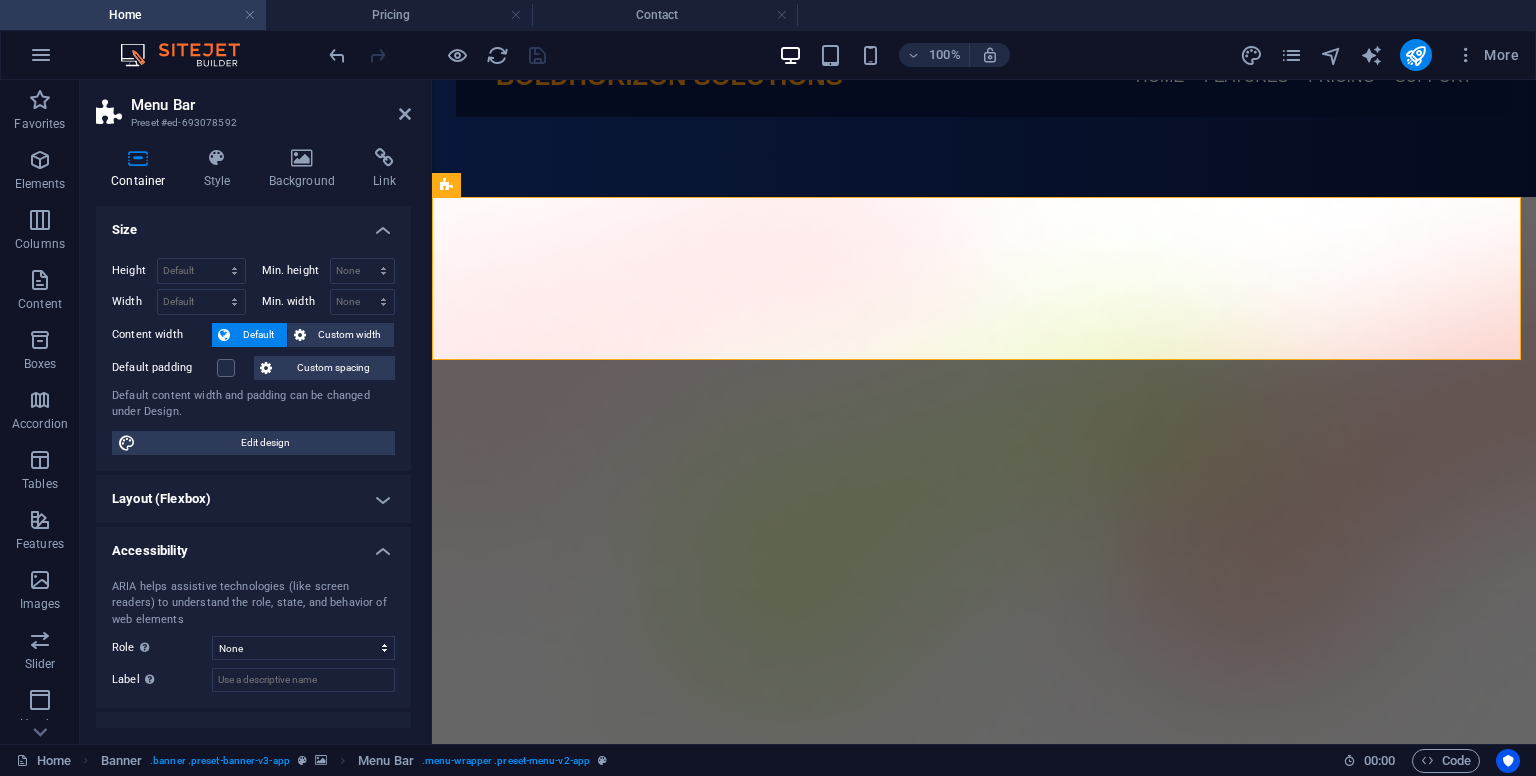 click on "Accessibility" at bounding box center (253, 545) 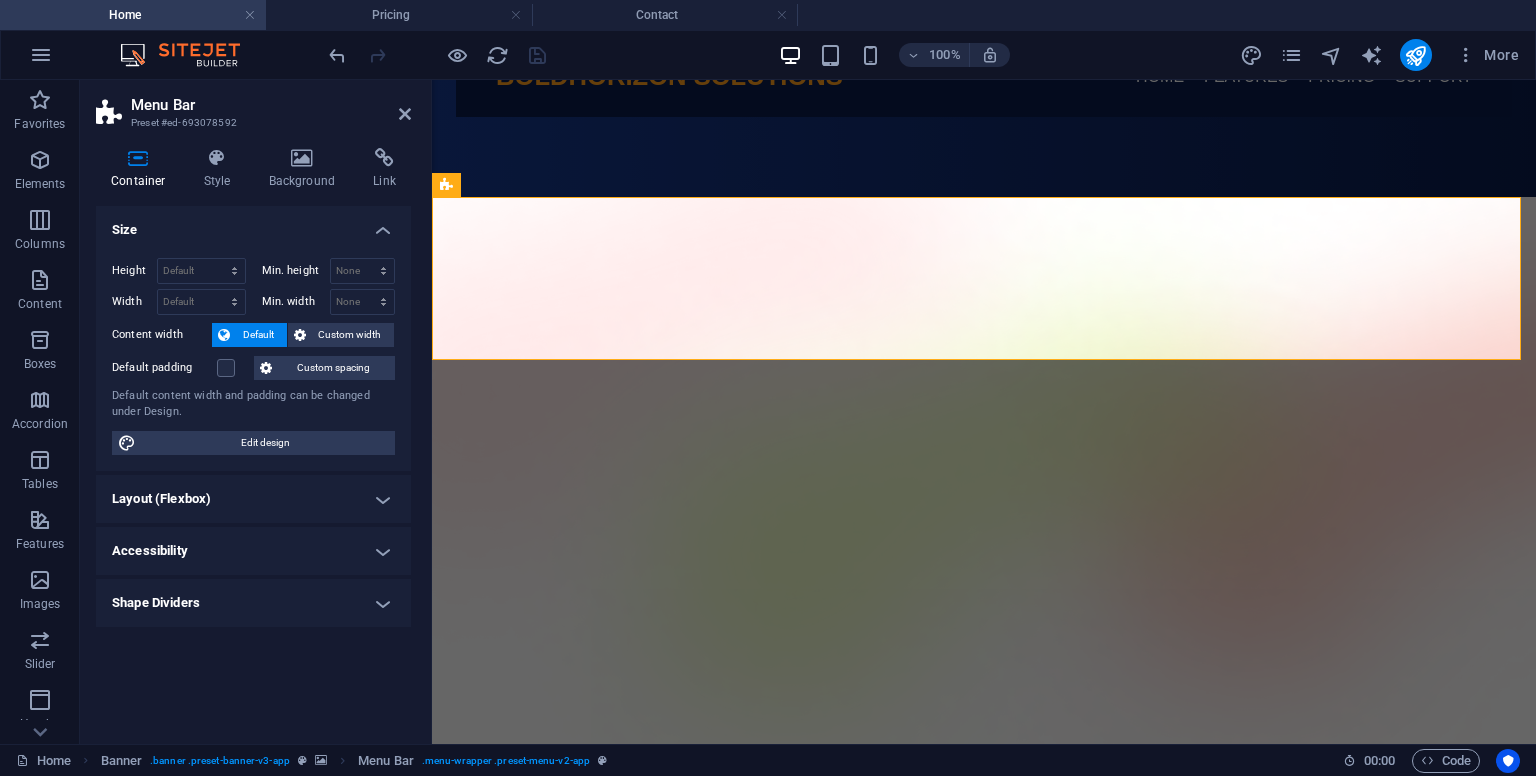 click on "Layout (Flexbox)" at bounding box center (253, 499) 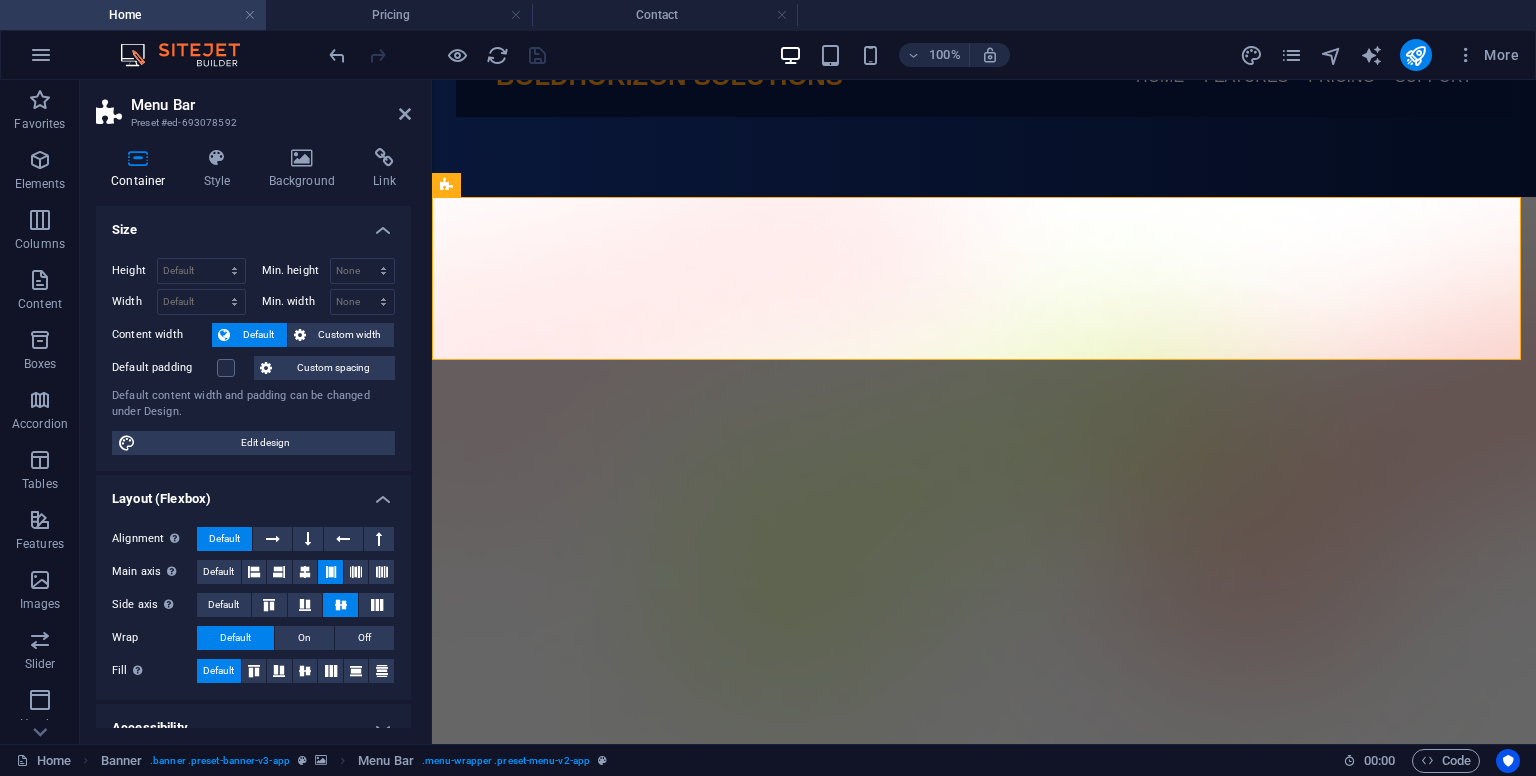 drag, startPoint x: 412, startPoint y: 468, endPoint x: 412, endPoint y: 557, distance: 89 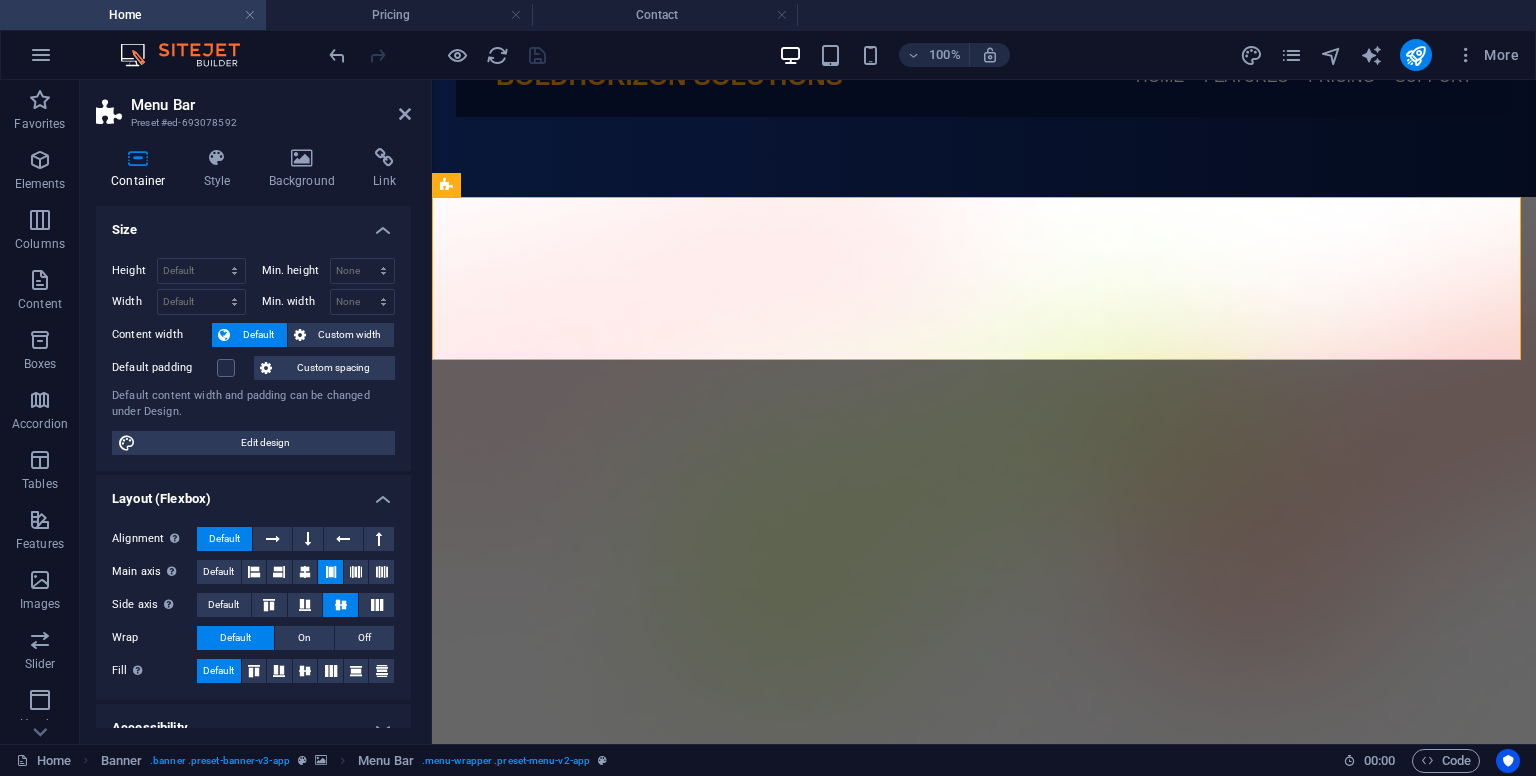 click on "Container Style Background Link Size Height Default px rem % vh vw Min. height None px rem % vh vw Width Default px rem % em vh vw Min. width None px rem % vh vw Content width Default Custom width Width Default px rem % em vh vw Min. width None px rem % vh vw Default padding Custom spacing Default content width and padding can be changed under Design. Edit design Layout (Flexbox) Alignment Determines the flex direction. Default Main axis Determine how elements should behave along the main axis inside this container (justify content). Default Side axis Control the vertical direction of the element inside of the container (align items). Default Wrap Default On Off Fill Controls the distances and direction of elements on the y-axis across several lines (align content). Default Accessibility ARIA helps assistive technologies (like screen readers) to understand the role, state, and behavior of web elements Role The ARIA role defines the purpose of an element.  None Alert Article Banner Comment Fan" at bounding box center [253, 438] 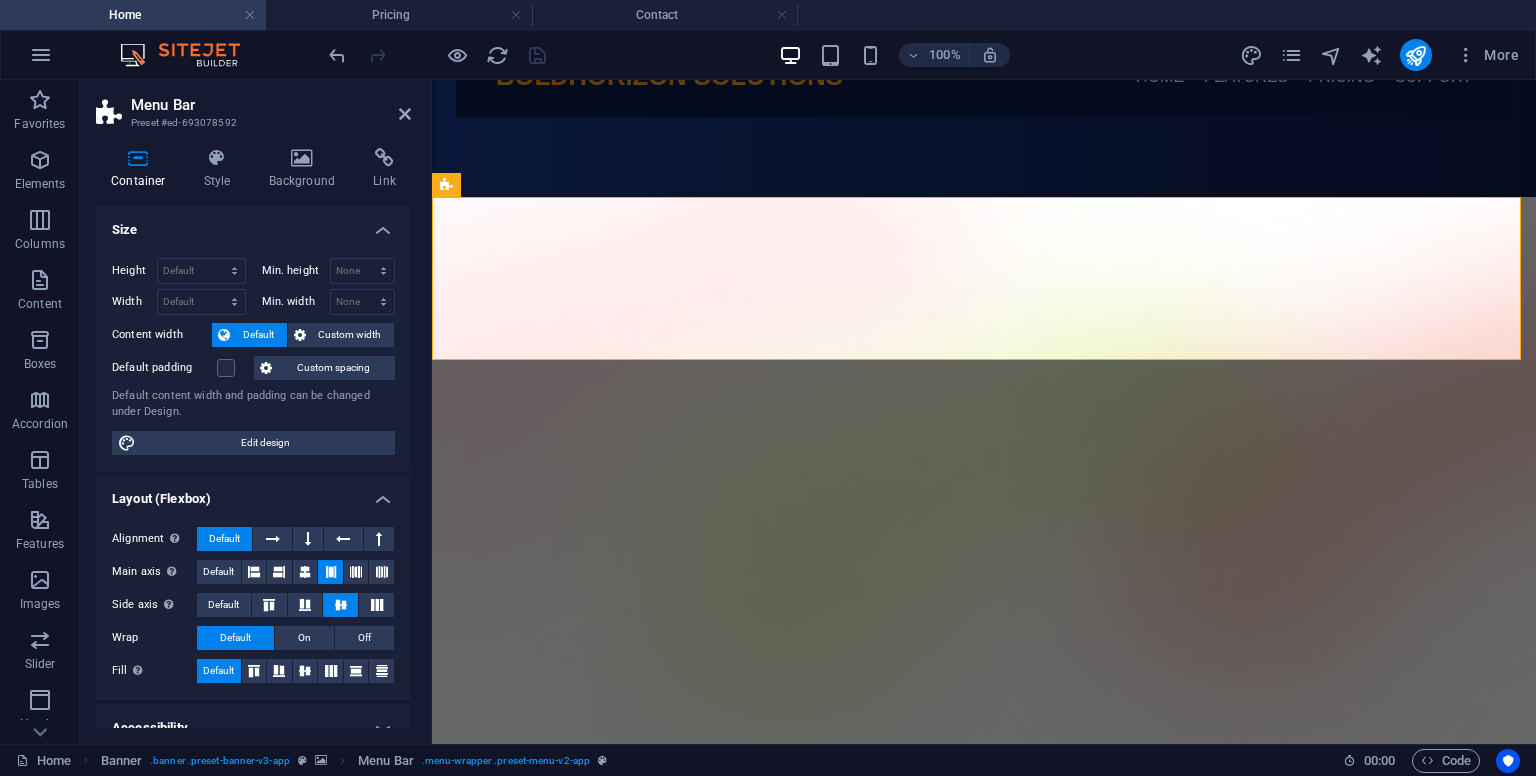 drag, startPoint x: 412, startPoint y: 557, endPoint x: 405, endPoint y: 644, distance: 87.28116 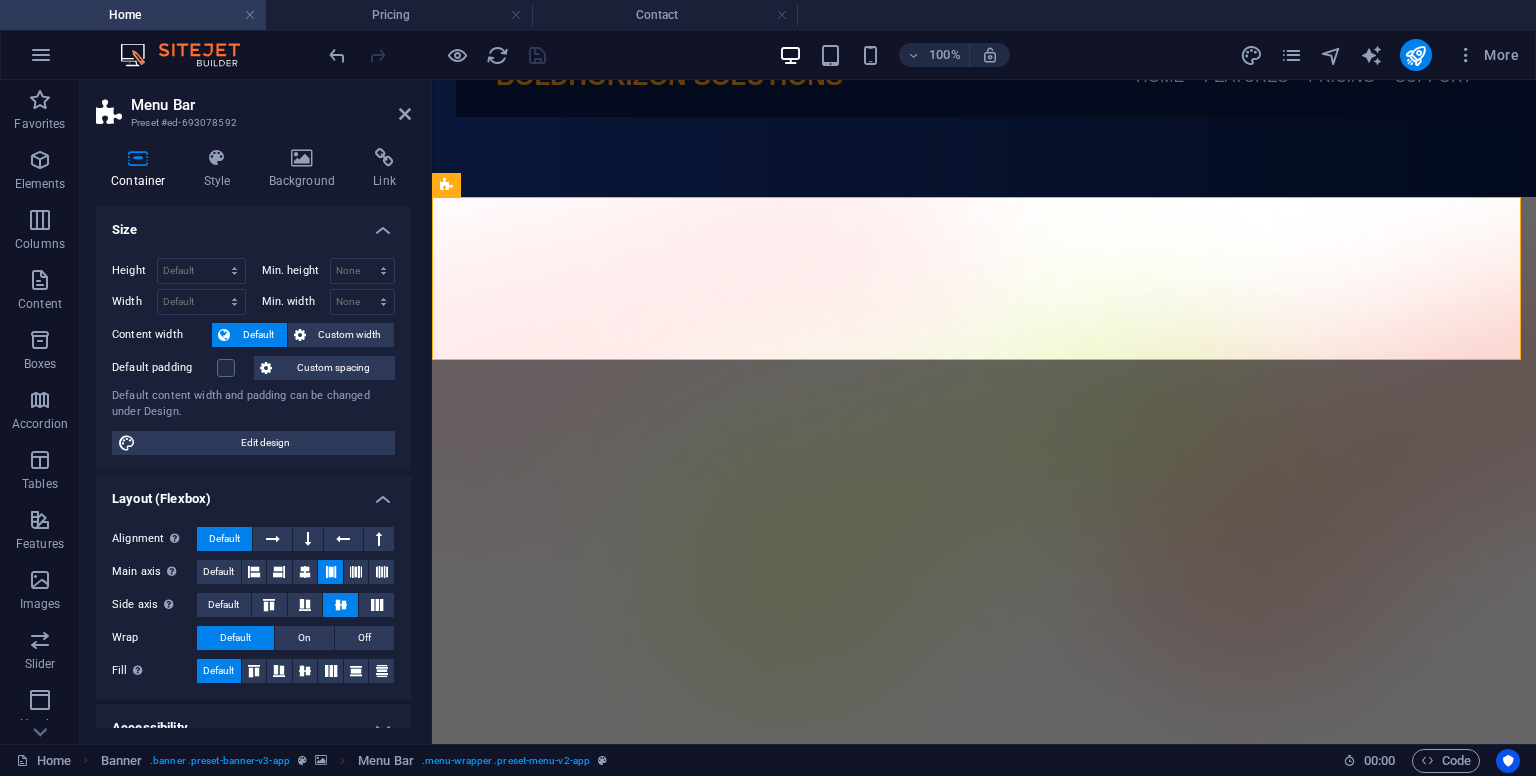 click on "Container Style Background Link Size Height Default px rem % vh vw Min. height None px rem % vh vw Width Default px rem % em vh vw Min. width None px rem % vh vw Content width Default Custom width Width Default px rem % em vh vw Min. width None px rem % vh vw Default padding Custom spacing Default content width and padding can be changed under Design. Edit design Layout (Flexbox) Alignment Determines the flex direction. Default Main axis Determine how elements should behave along the main axis inside this container (justify content). Default Side axis Control the vertical direction of the element inside of the container (align items). Default Wrap Default On Off Fill Controls the distances and direction of elements on the y-axis across several lines (align content). Default Accessibility ARIA helps assistive technologies (like screen readers) to understand the role, state, and behavior of web elements Role The ARIA role defines the purpose of an element.  None Alert Article Banner Comment Fan" at bounding box center (253, 438) 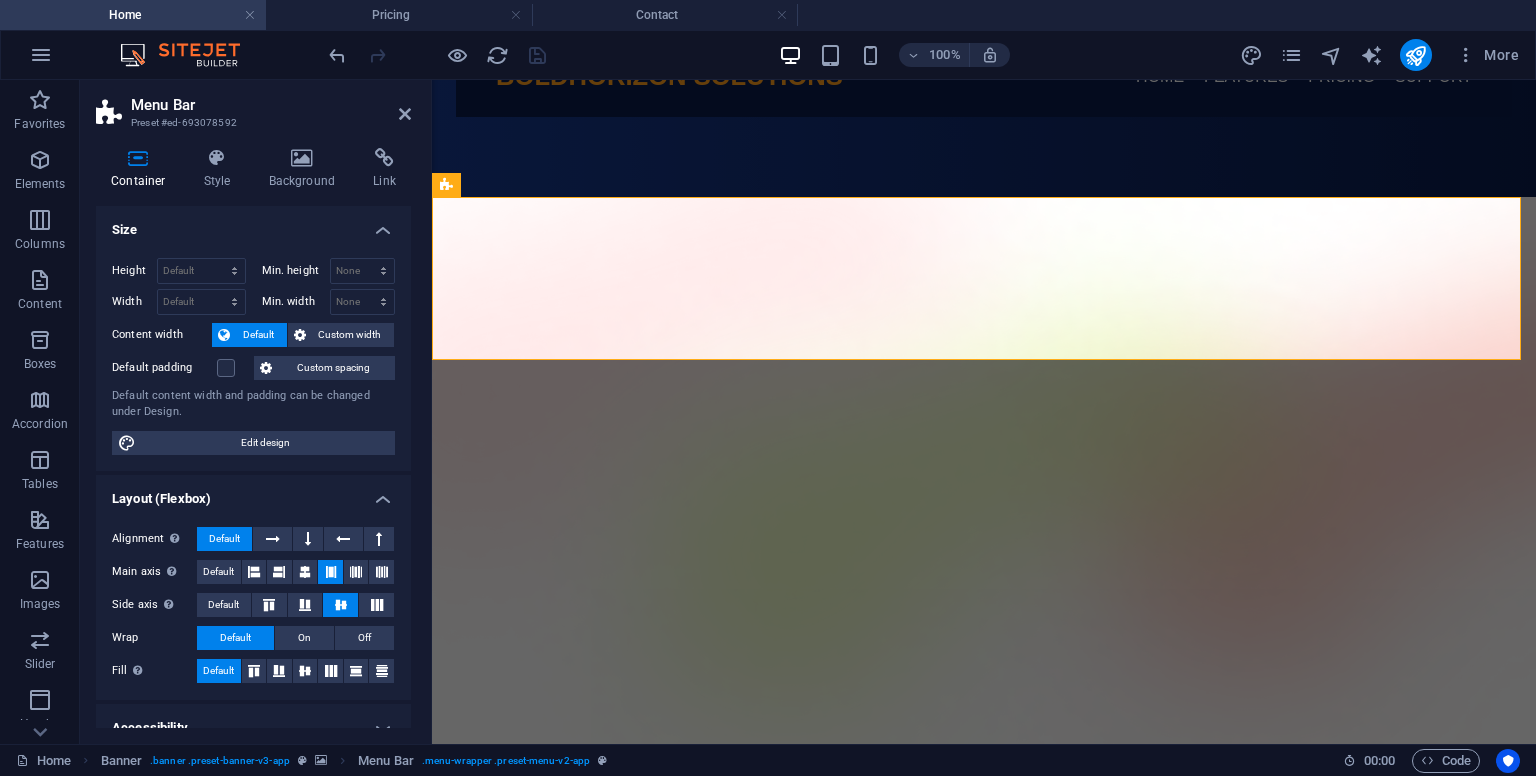 drag, startPoint x: 405, startPoint y: 644, endPoint x: 408, endPoint y: 688, distance: 44.102154 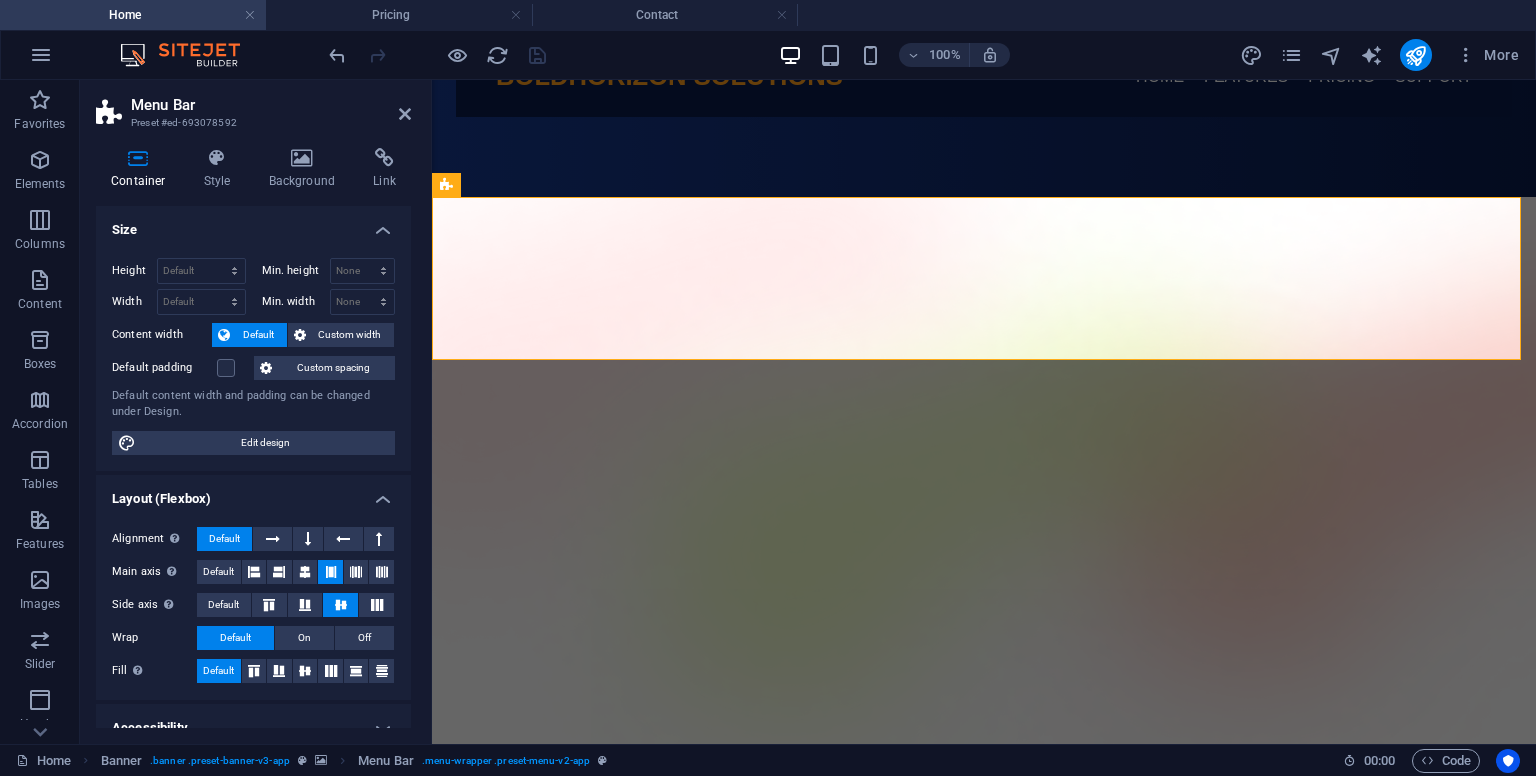 click on "Size Height Default px rem % vh vw Min. height None px rem % vh vw Width Default px rem % em vh vw Min. width None px rem % vh vw Content width Default Custom width Width Default px rem % em vh vw Min. width None px rem % vh vw Default padding Custom spacing Default content width and padding can be changed under Design. Edit design Layout (Flexbox) Alignment Determines the flex direction. Default Main axis Determine how elements should behave along the main axis inside this container (justify content). Default Side axis Control the vertical direction of the element inside of the container (align items). Default Wrap Default On Off Fill Controls the distances and direction of elements on the y-axis across several lines (align content). Default Accessibility ARIA helps assistive technologies (like screen readers) to understand the role, state, and behavior of web elements Role The ARIA role defines the purpose of an element.  Here you can find all explanations and recommendations None Alert Article Banner Timer" at bounding box center (253, 467) 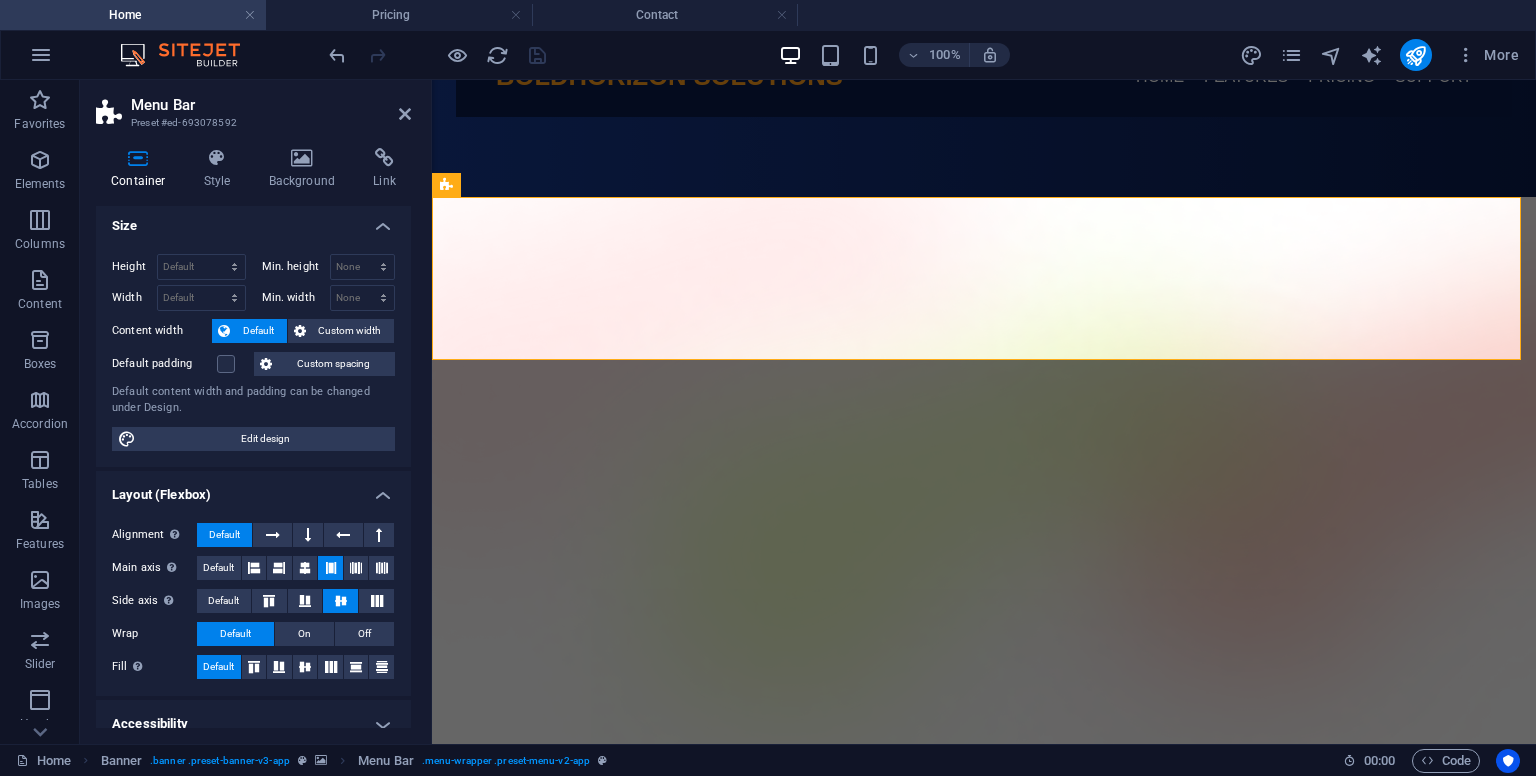 scroll, scrollTop: 0, scrollLeft: 0, axis: both 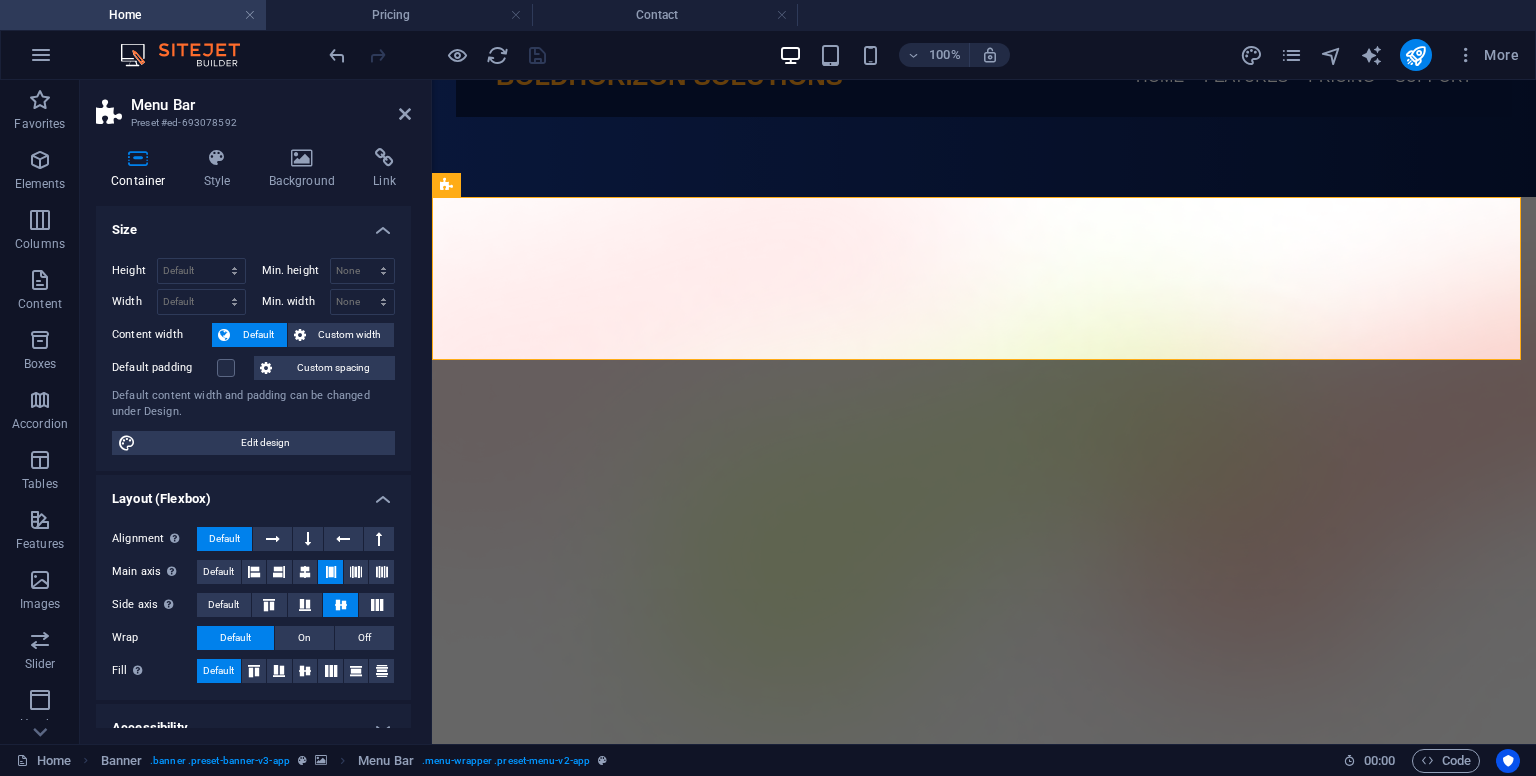 click on "Size" at bounding box center (253, 224) 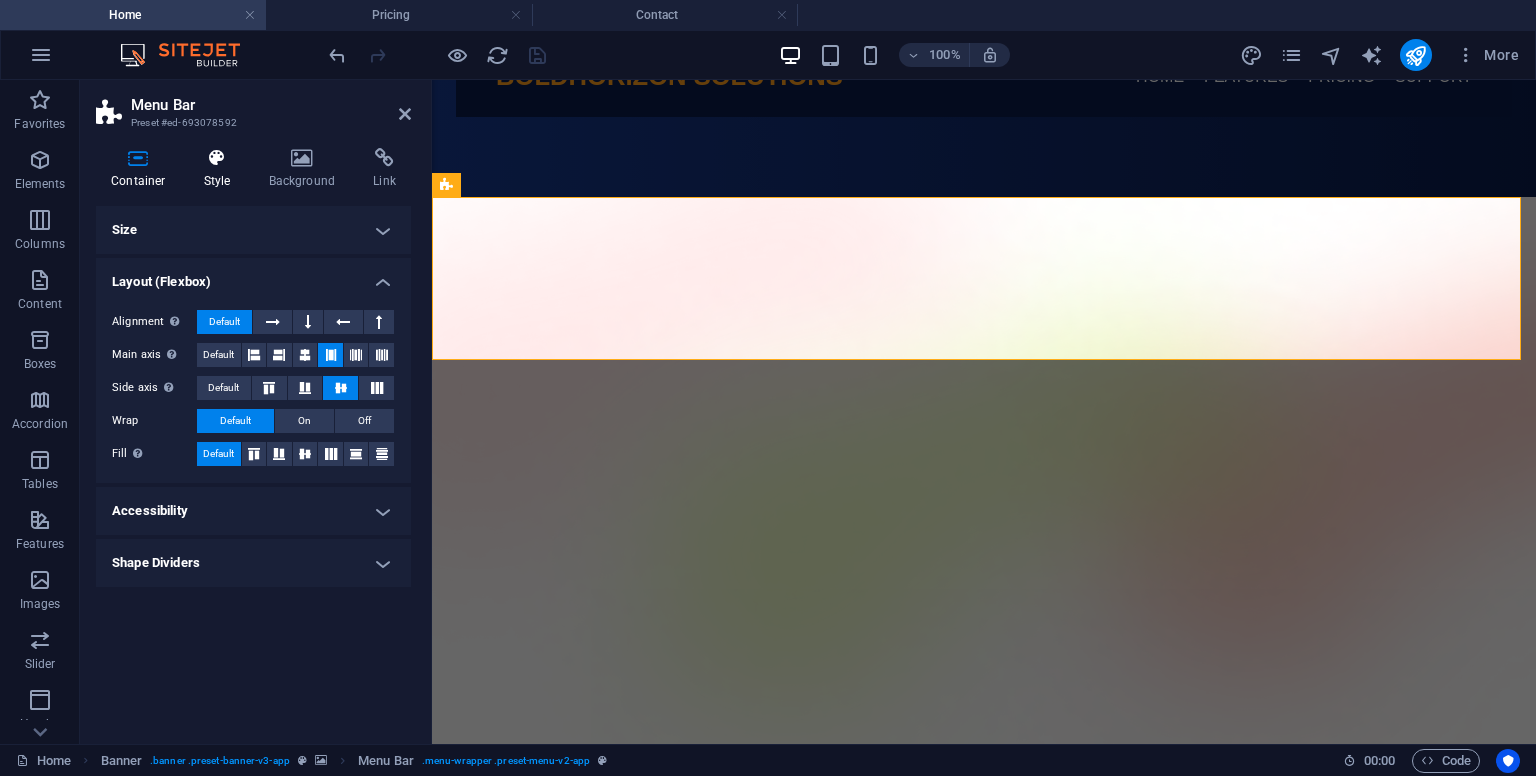 click on "Style" at bounding box center (221, 169) 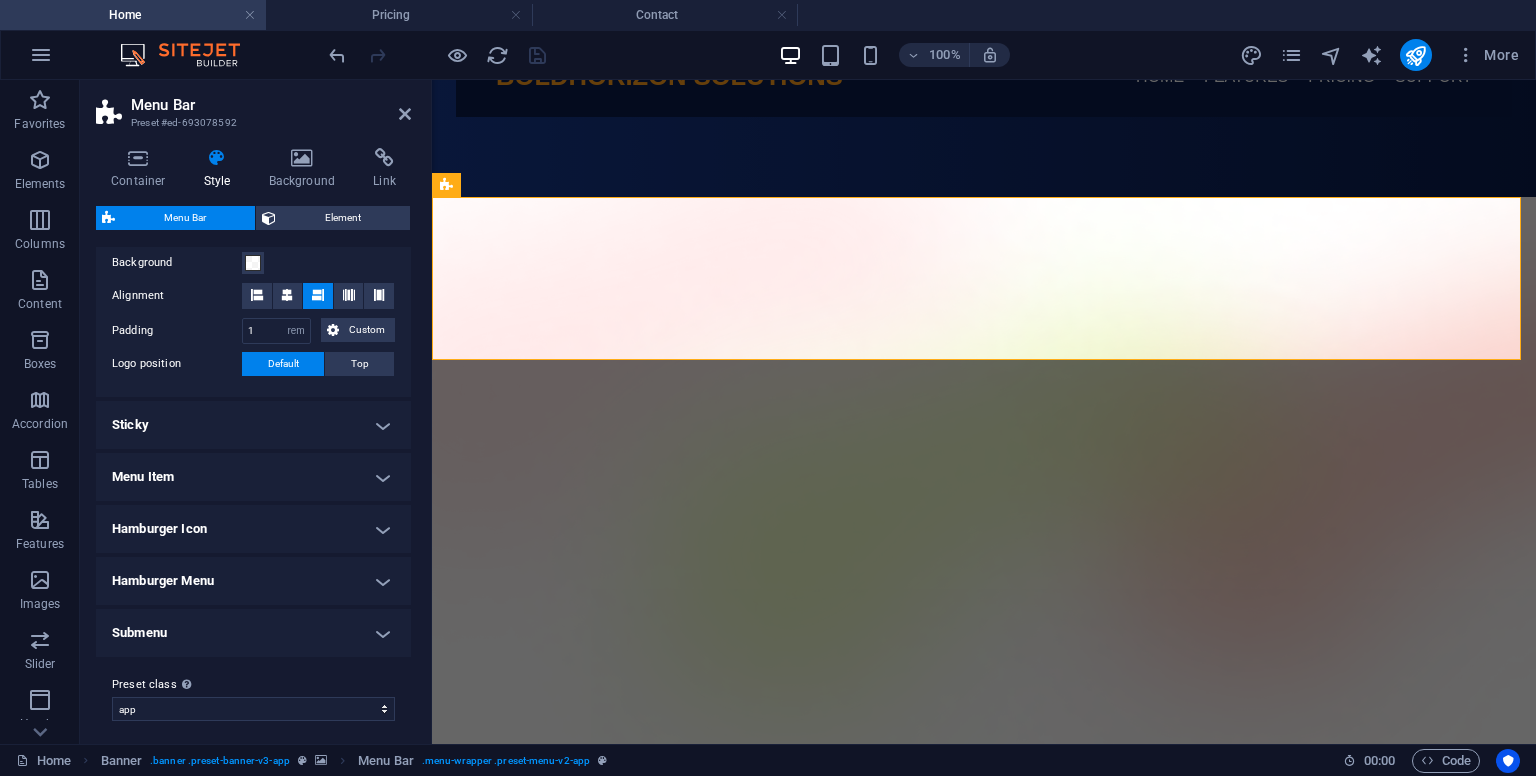 scroll, scrollTop: 400, scrollLeft: 0, axis: vertical 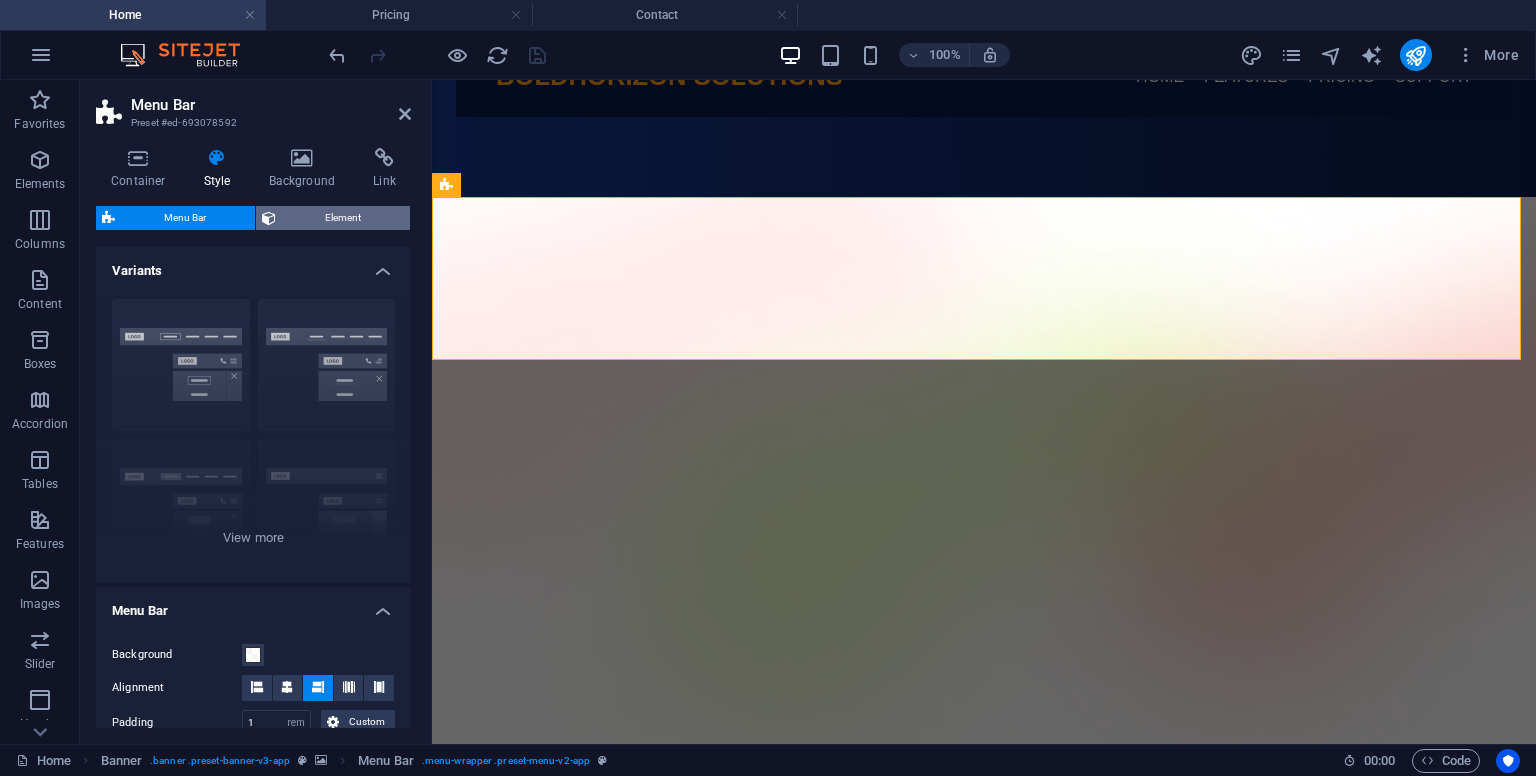 click on "Element" at bounding box center (343, 218) 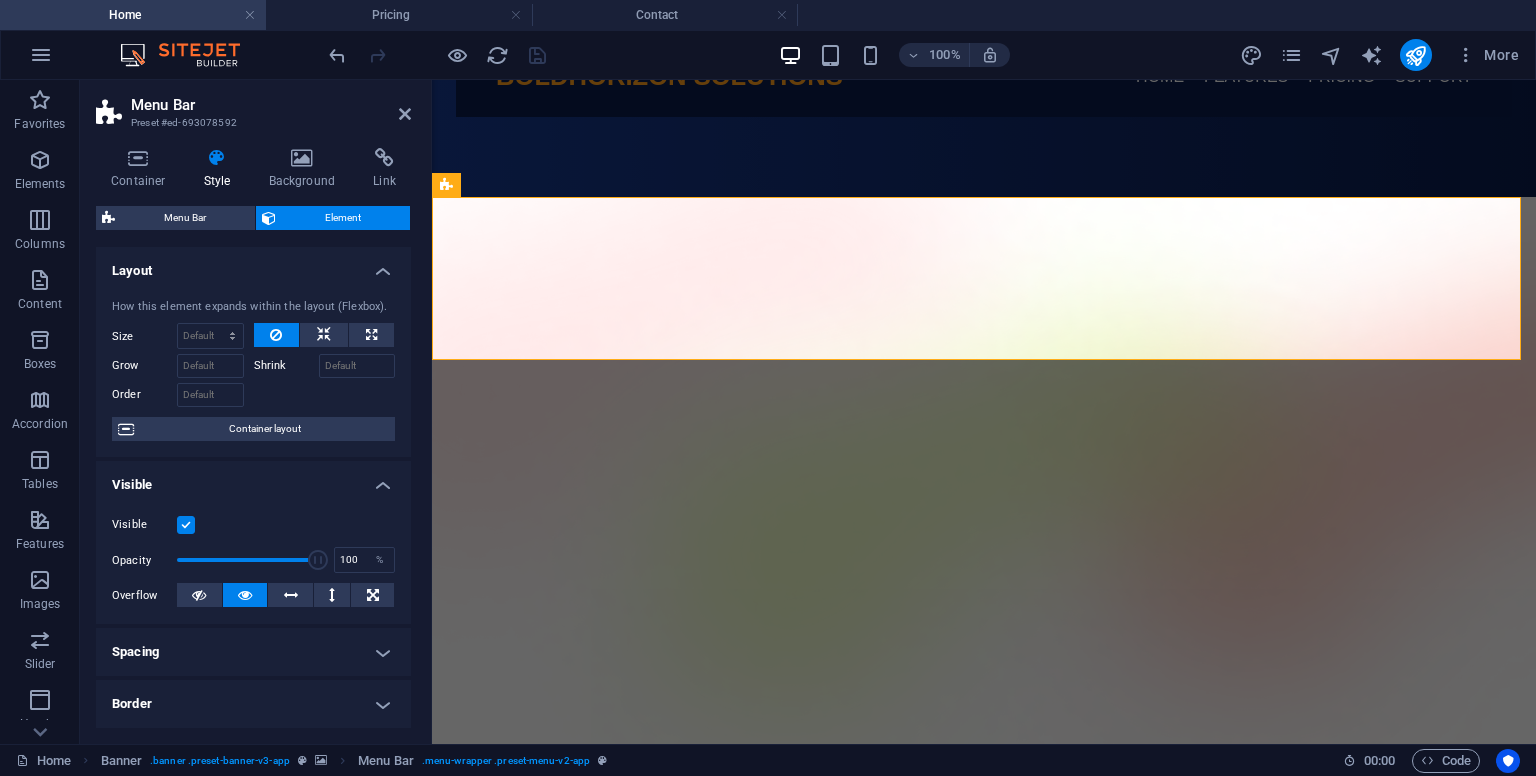 click at bounding box center [186, 525] 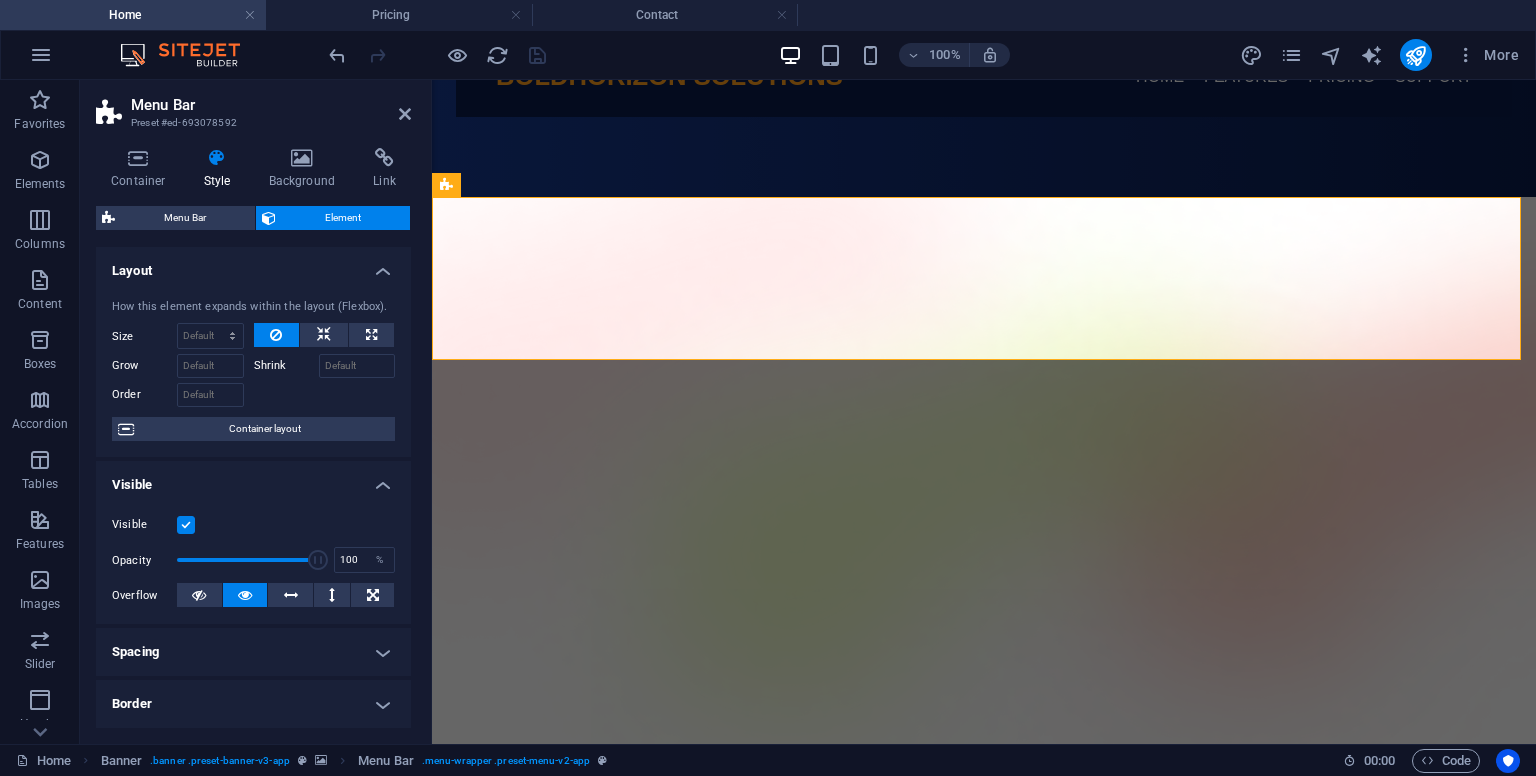 click on "Visible" at bounding box center (0, 0) 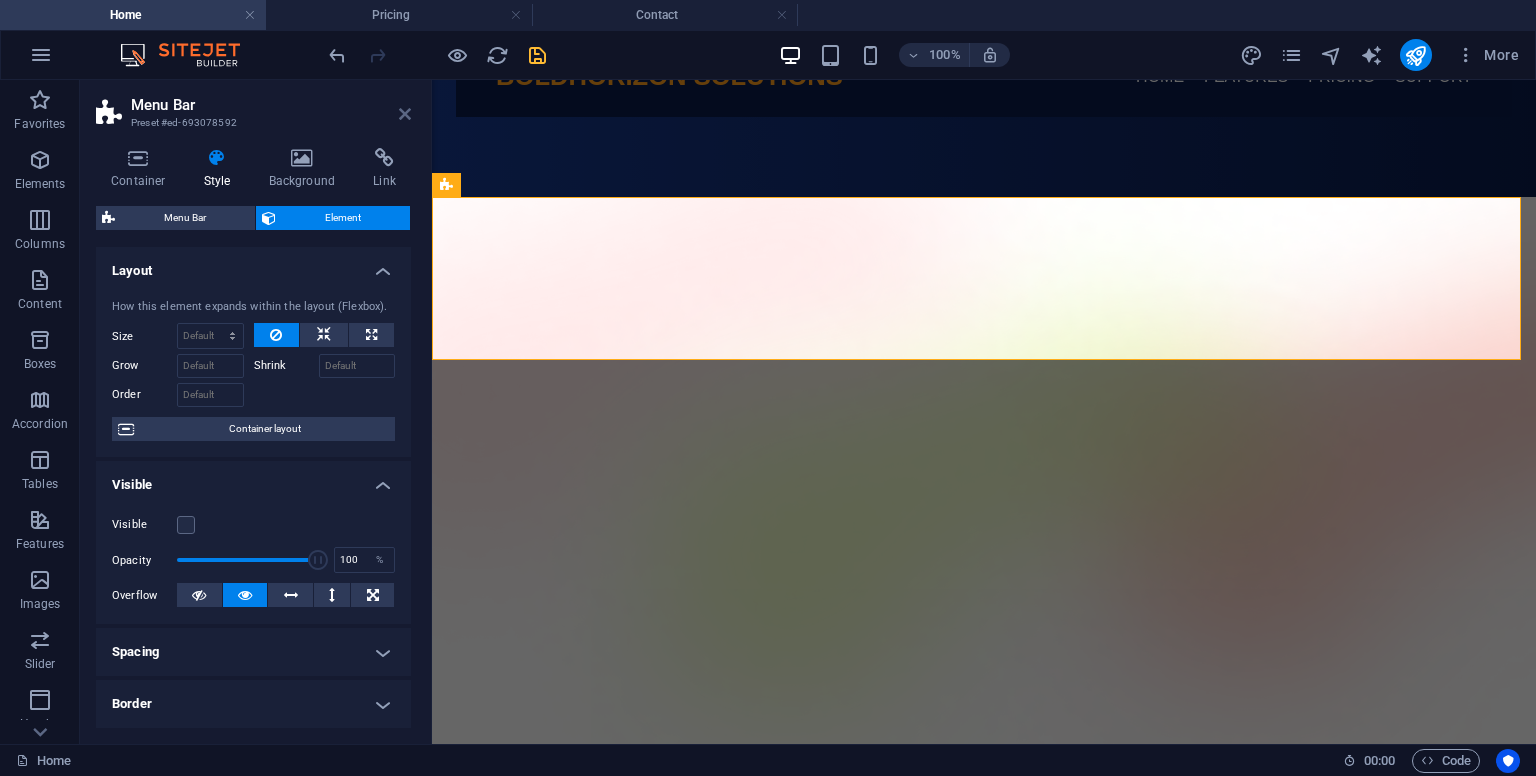 click at bounding box center [405, 114] 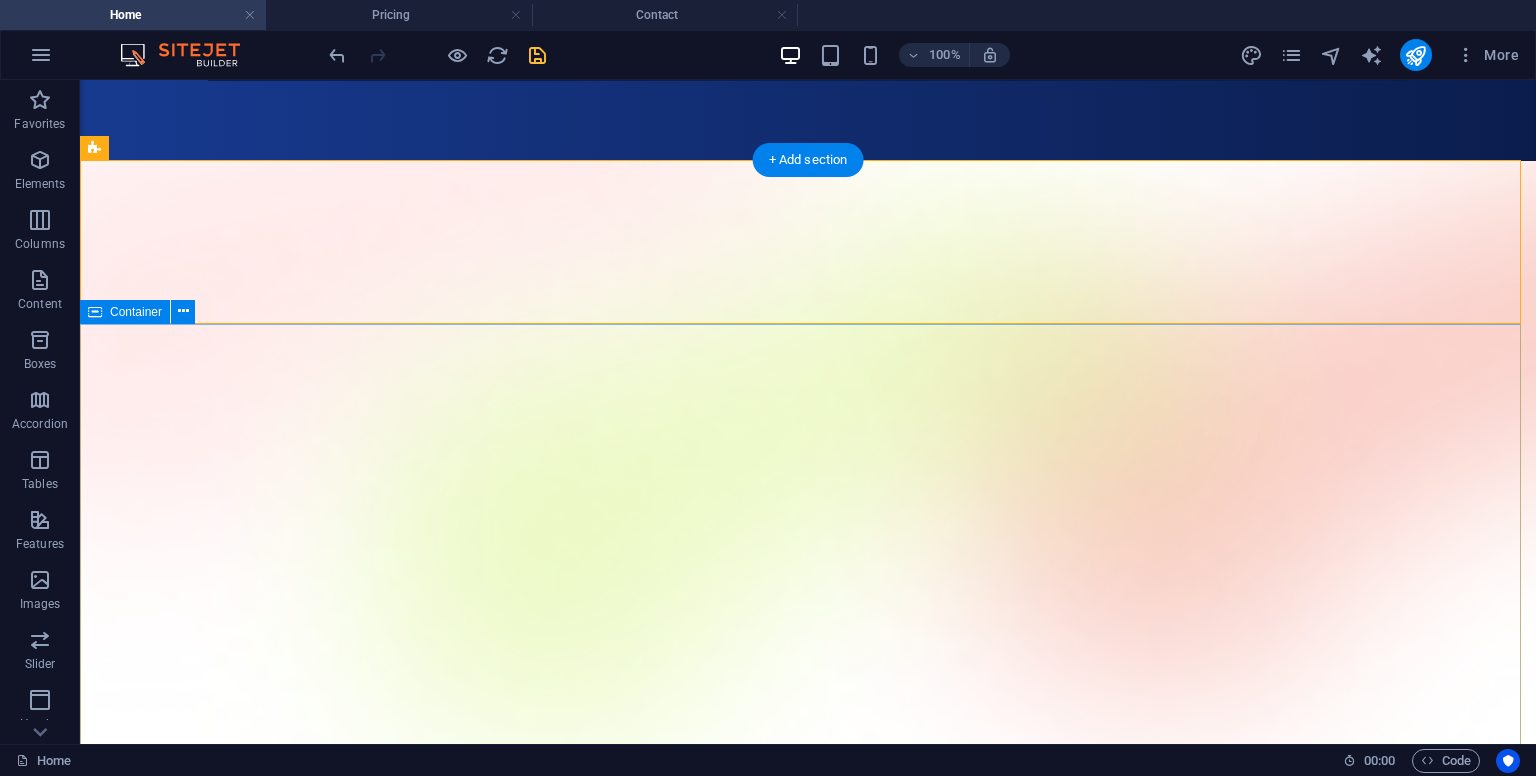 click on "Launch a Website Without Lifting a Finger. We Handle Everything for You. Just Log In, and We'll Bring Your Website to Life — No Technical Skills Needed. Get Started" at bounding box center [808, 1208] 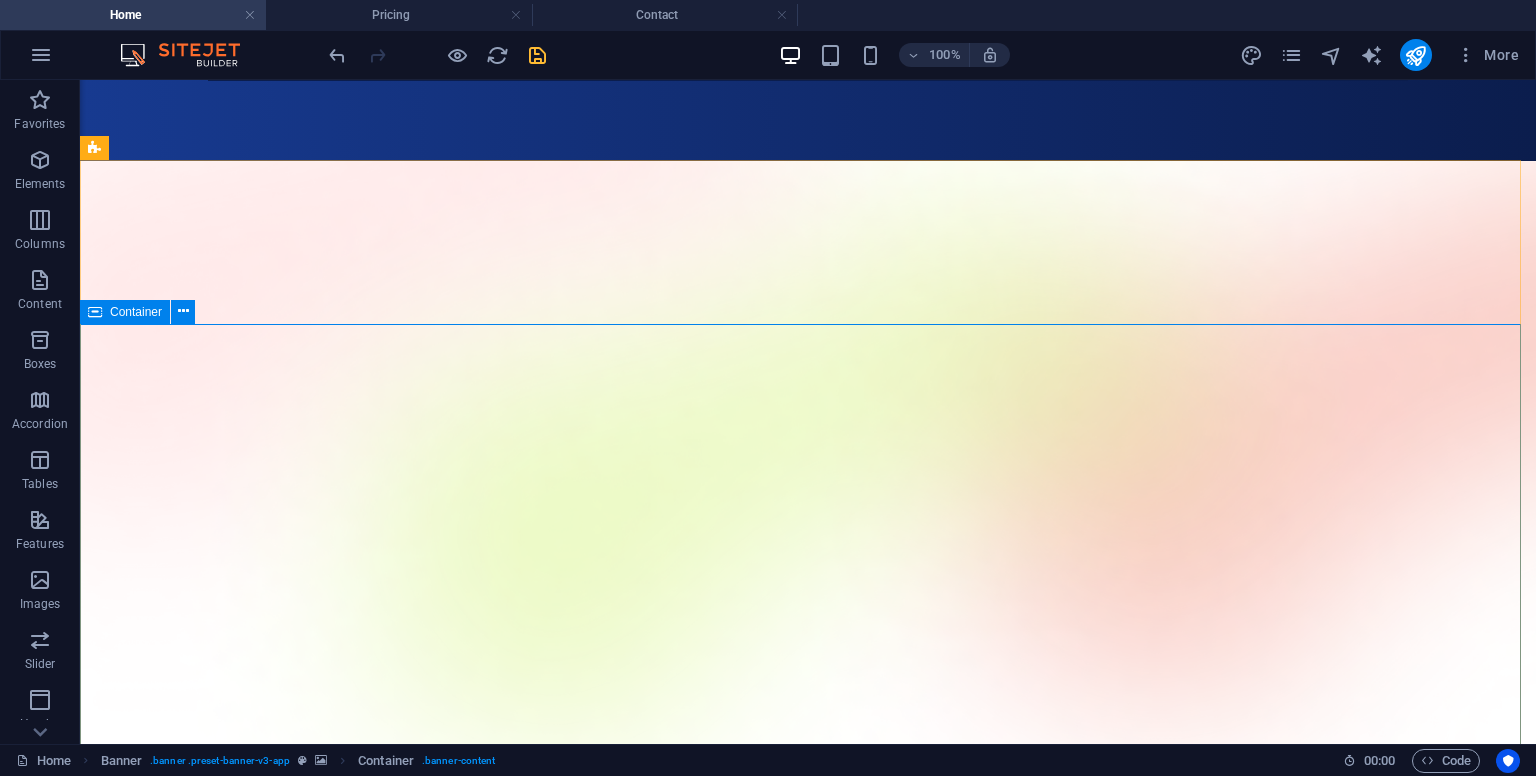 click on "Container" at bounding box center [136, 312] 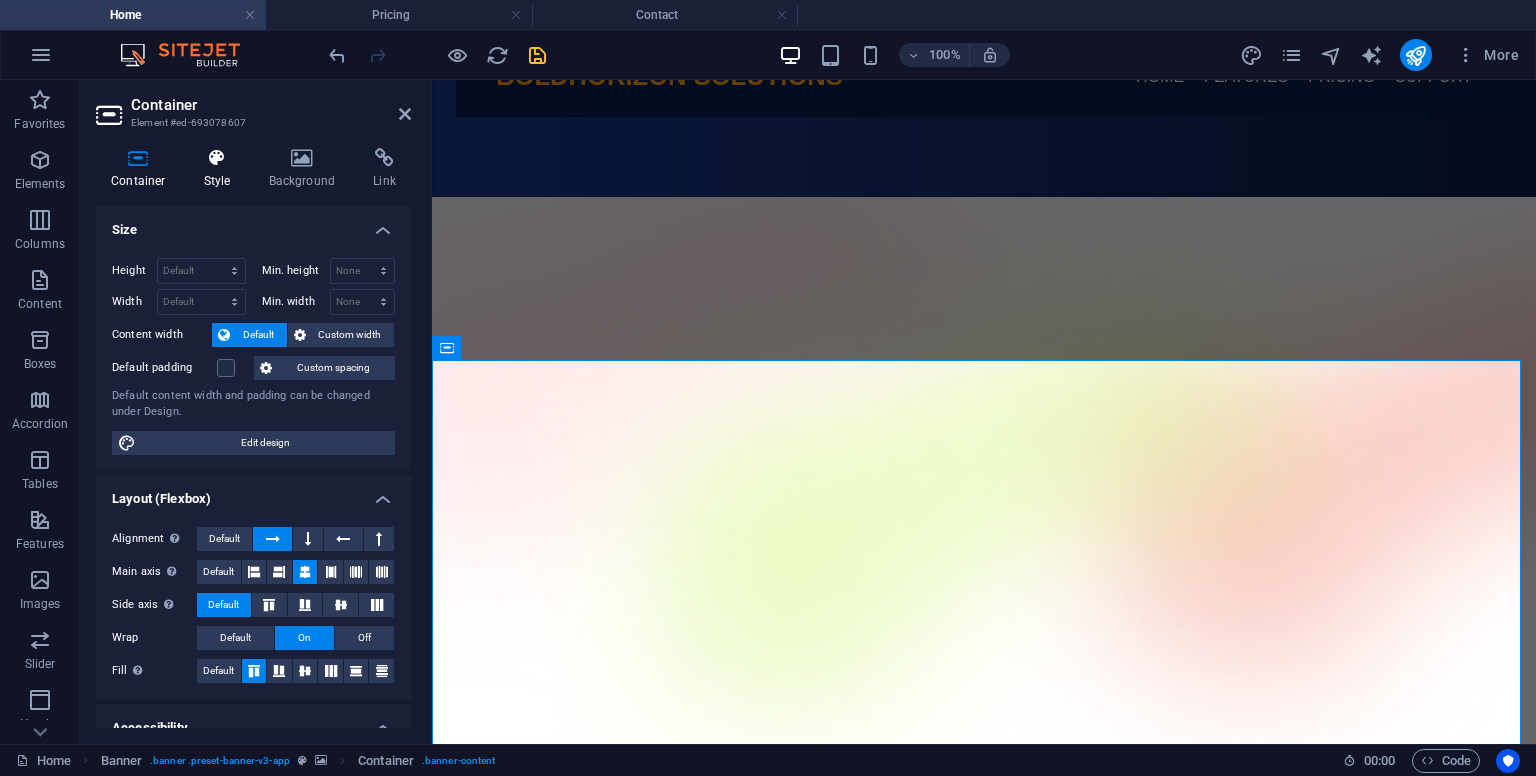 click at bounding box center [217, 158] 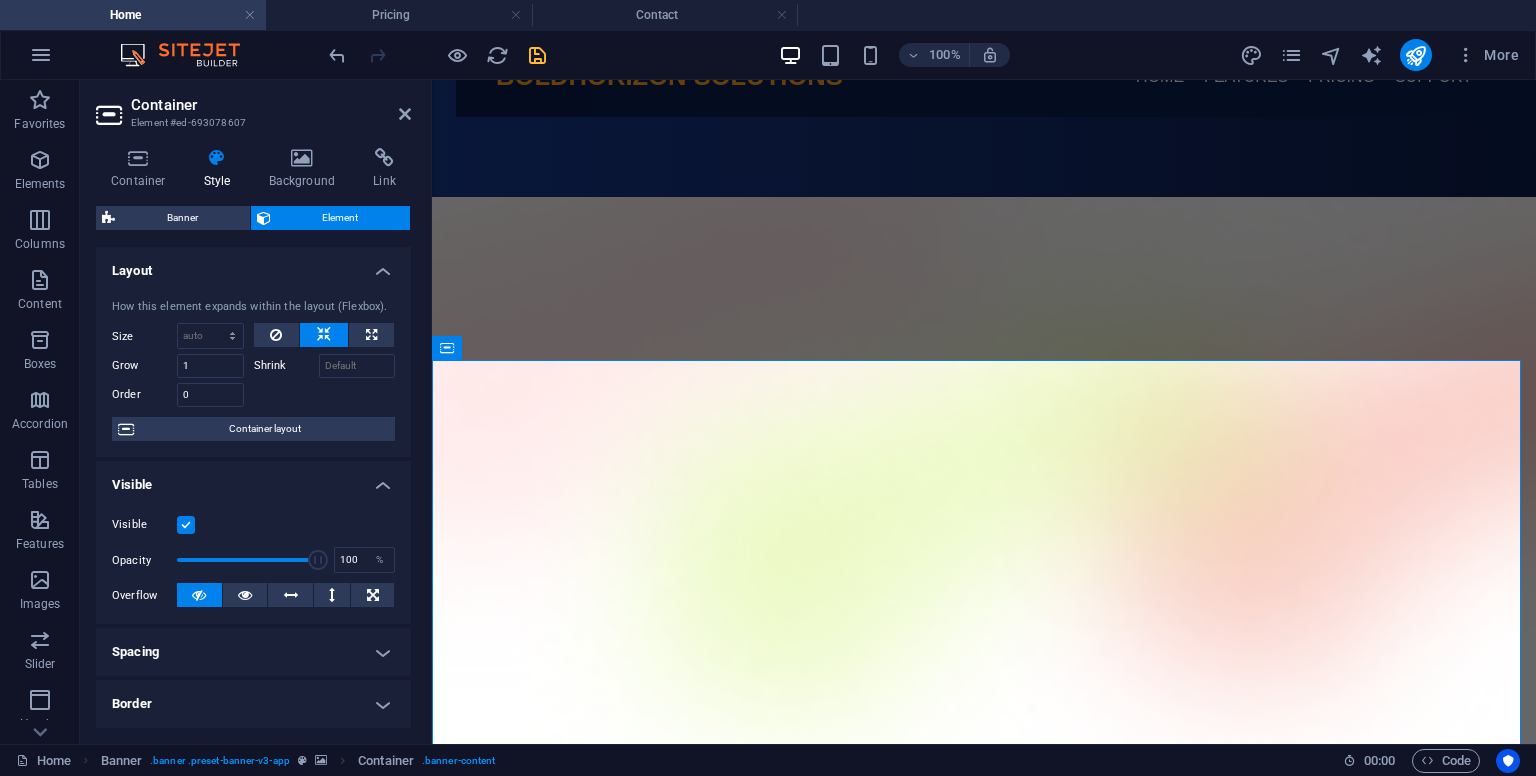 click at bounding box center (186, 525) 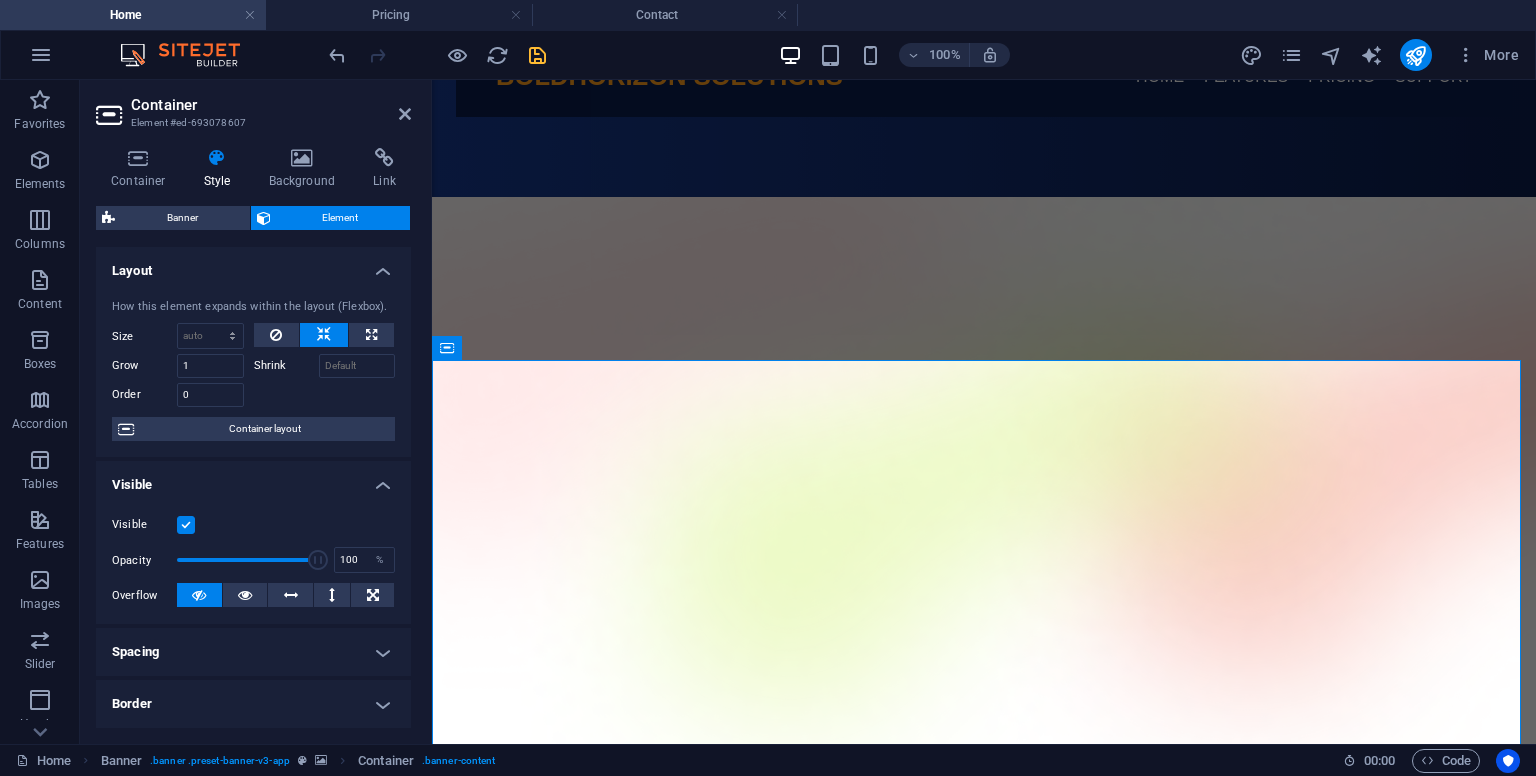 click on "Visible" at bounding box center [0, 0] 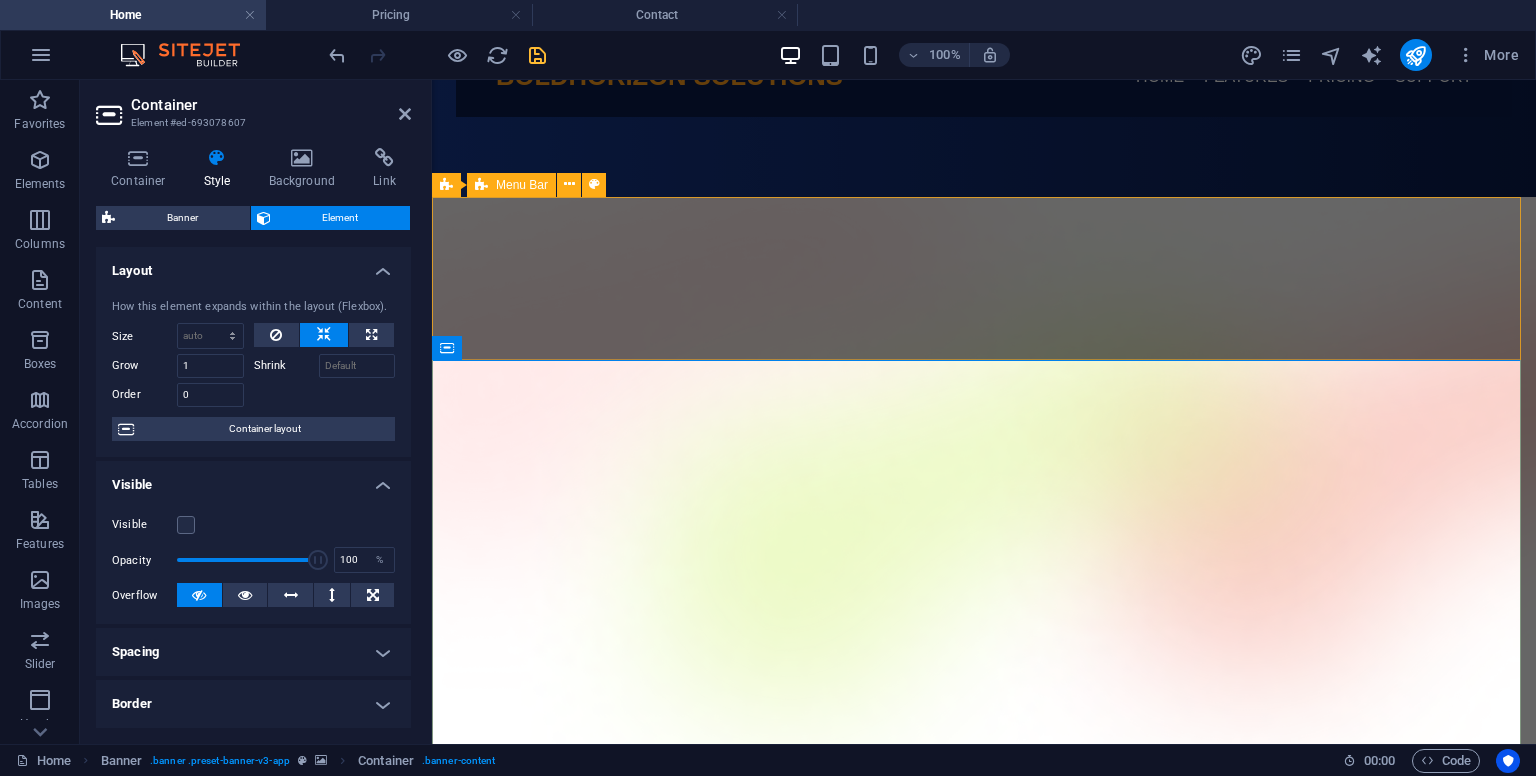 click on "Pricing Features Blog Contact" at bounding box center (984, 924) 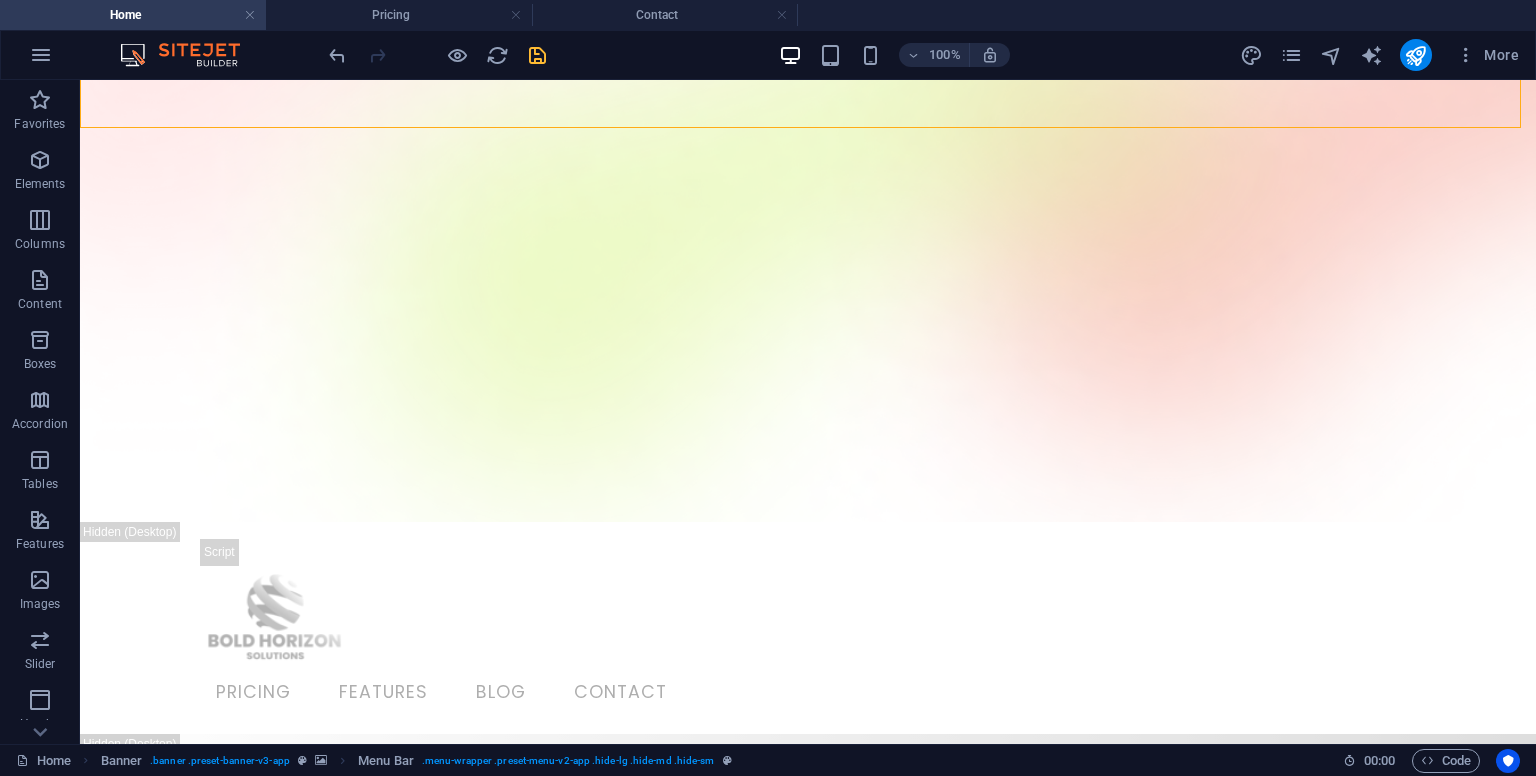 scroll, scrollTop: 818, scrollLeft: 0, axis: vertical 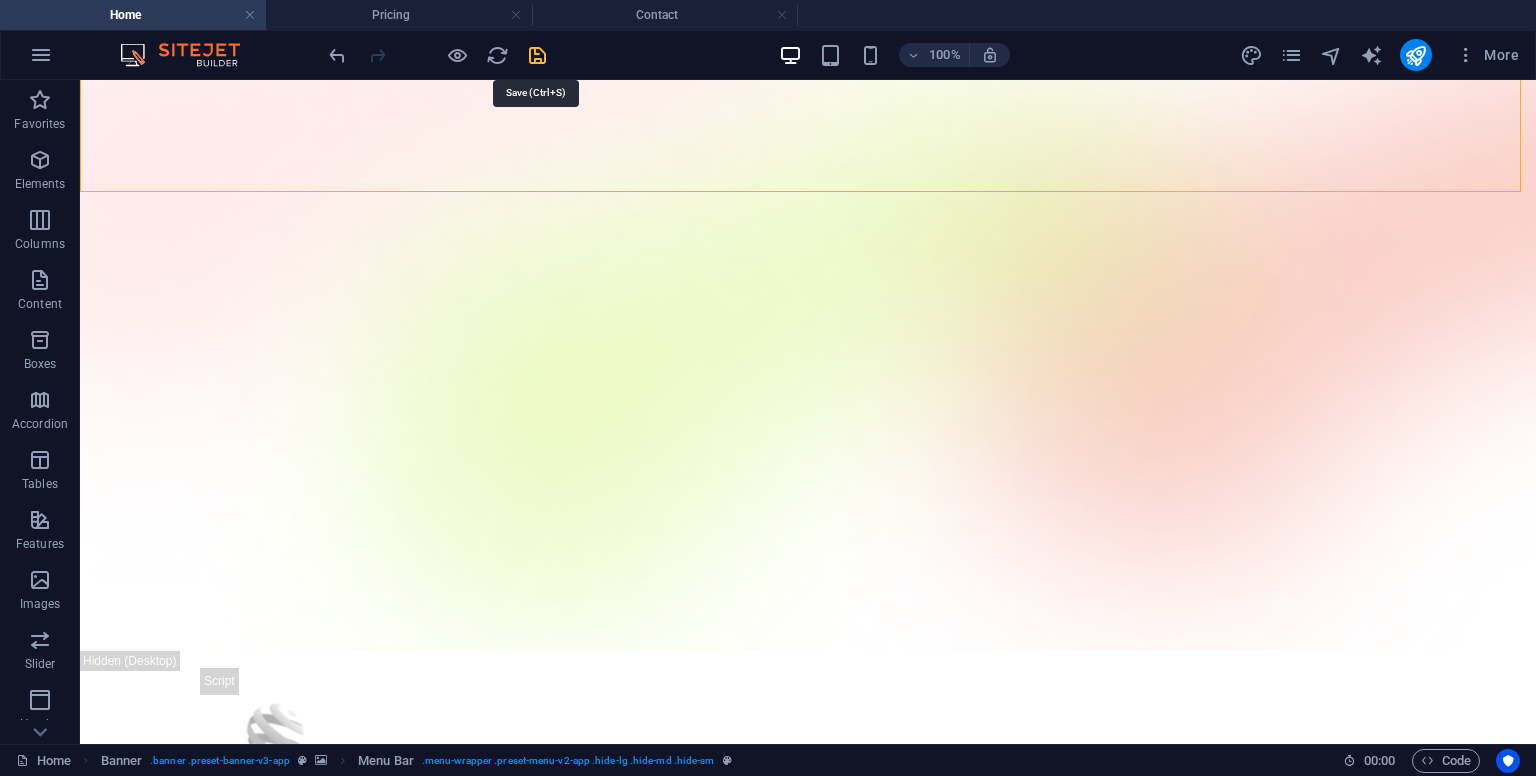 click at bounding box center (537, 55) 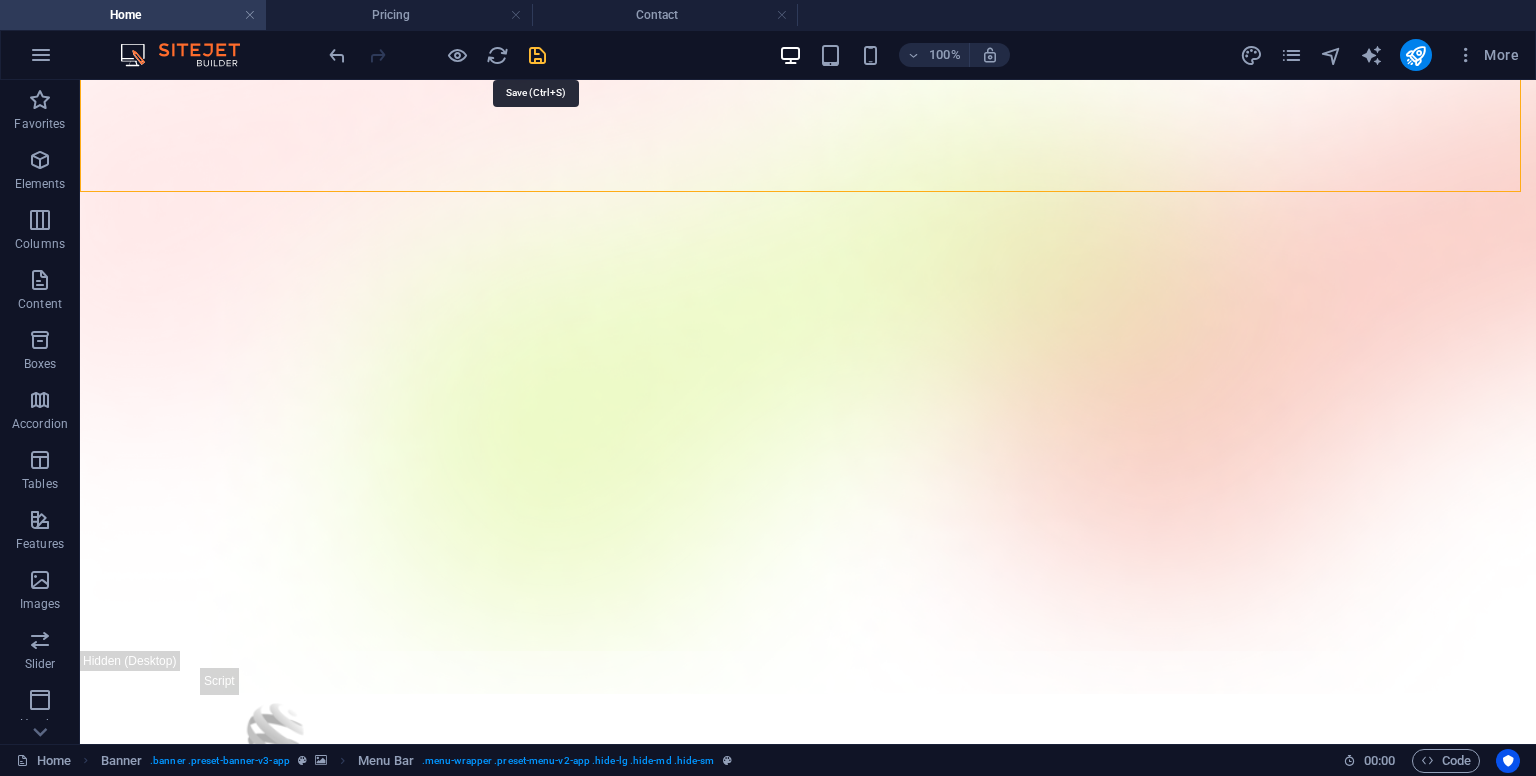 scroll, scrollTop: 235, scrollLeft: 0, axis: vertical 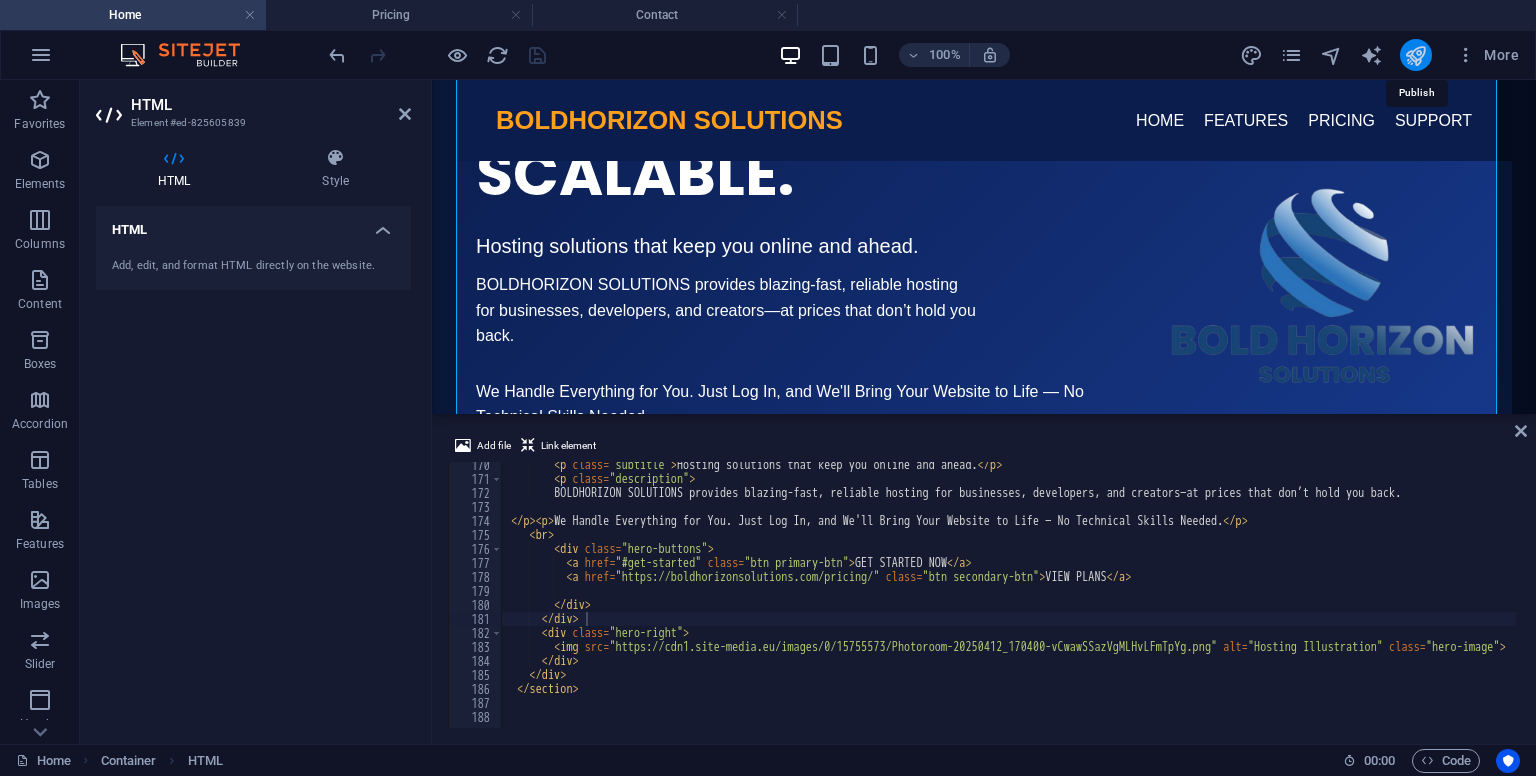 click at bounding box center (1415, 55) 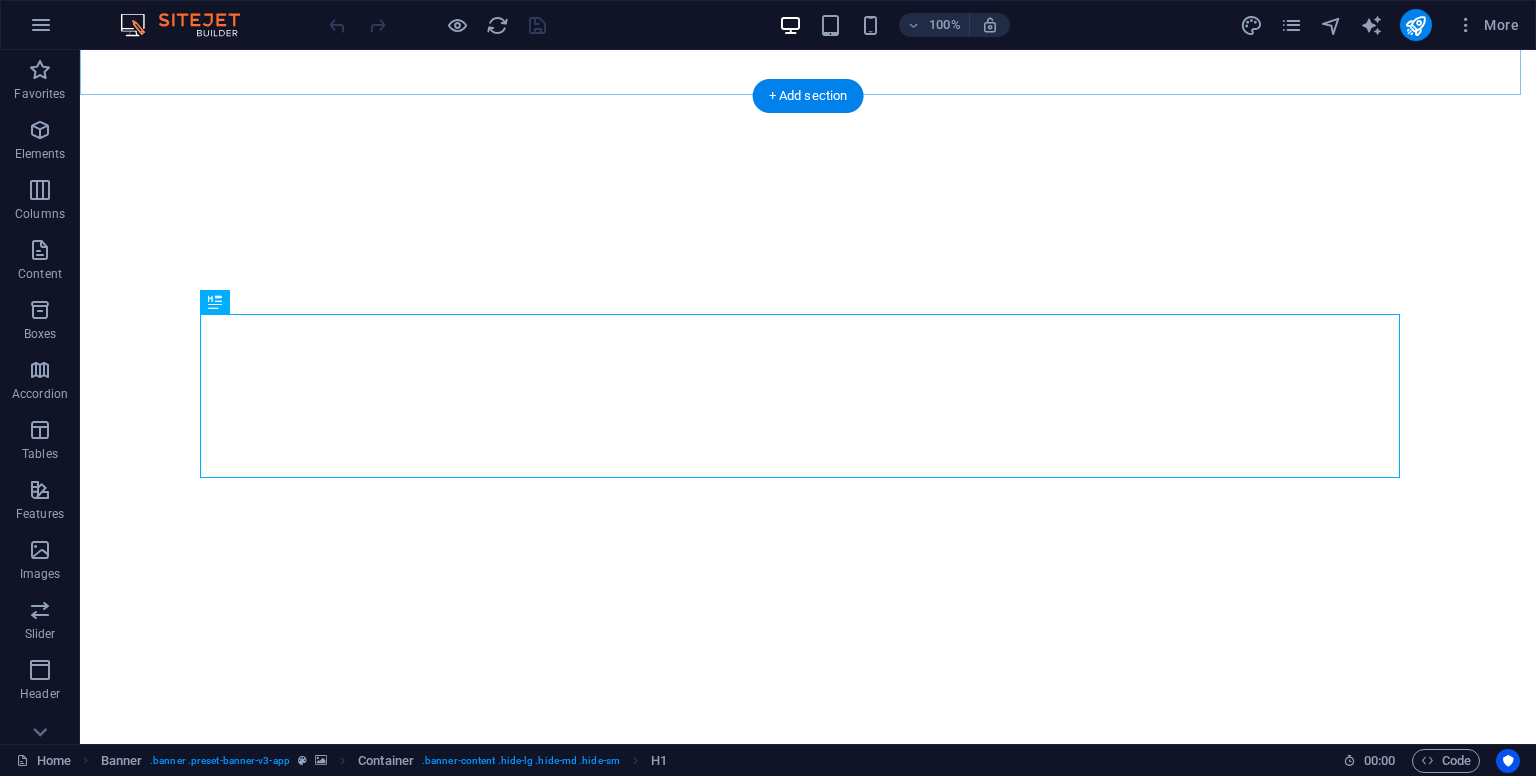 scroll, scrollTop: 0, scrollLeft: 0, axis: both 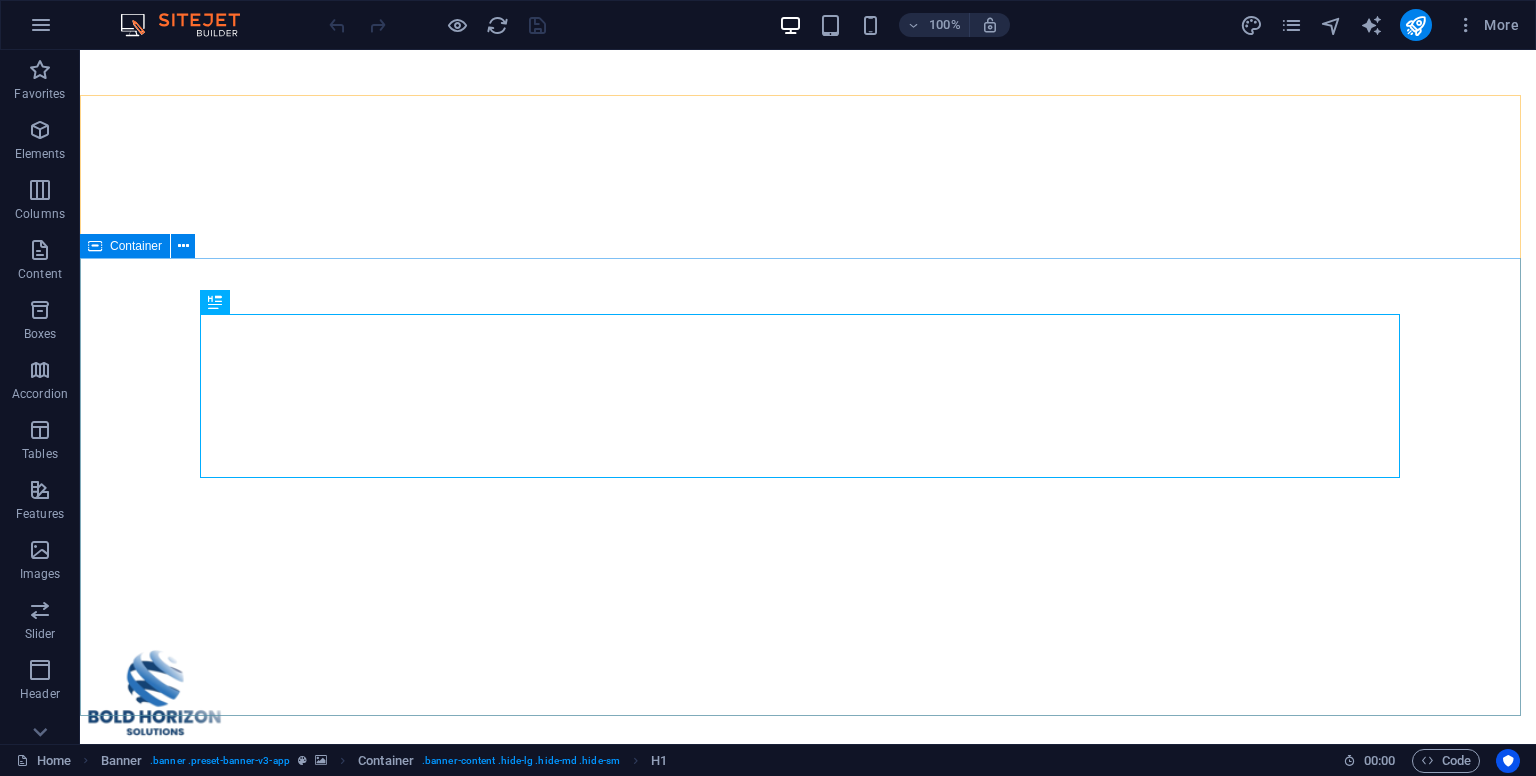 click on "Container" at bounding box center (136, 246) 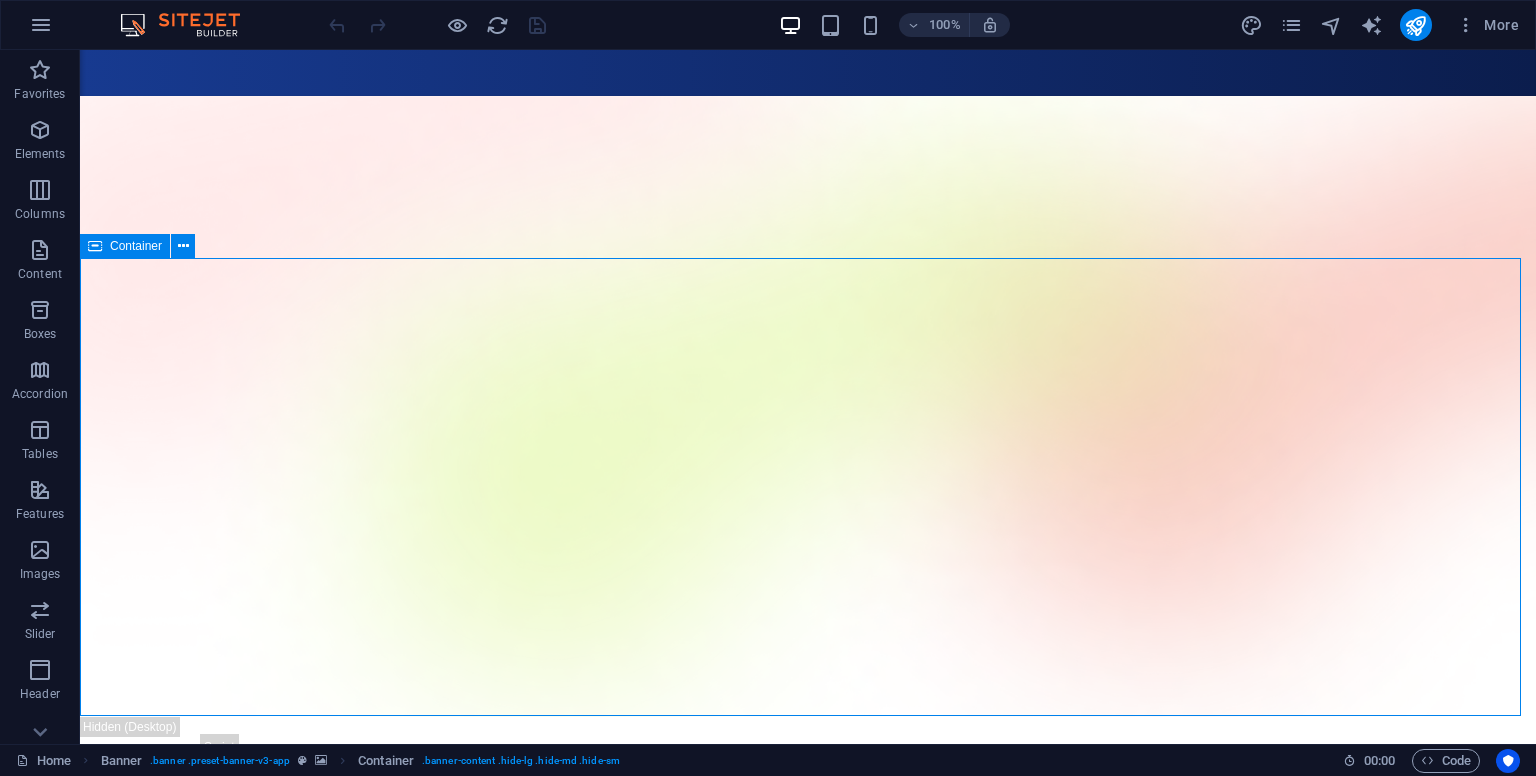 click on "Container" at bounding box center (136, 246) 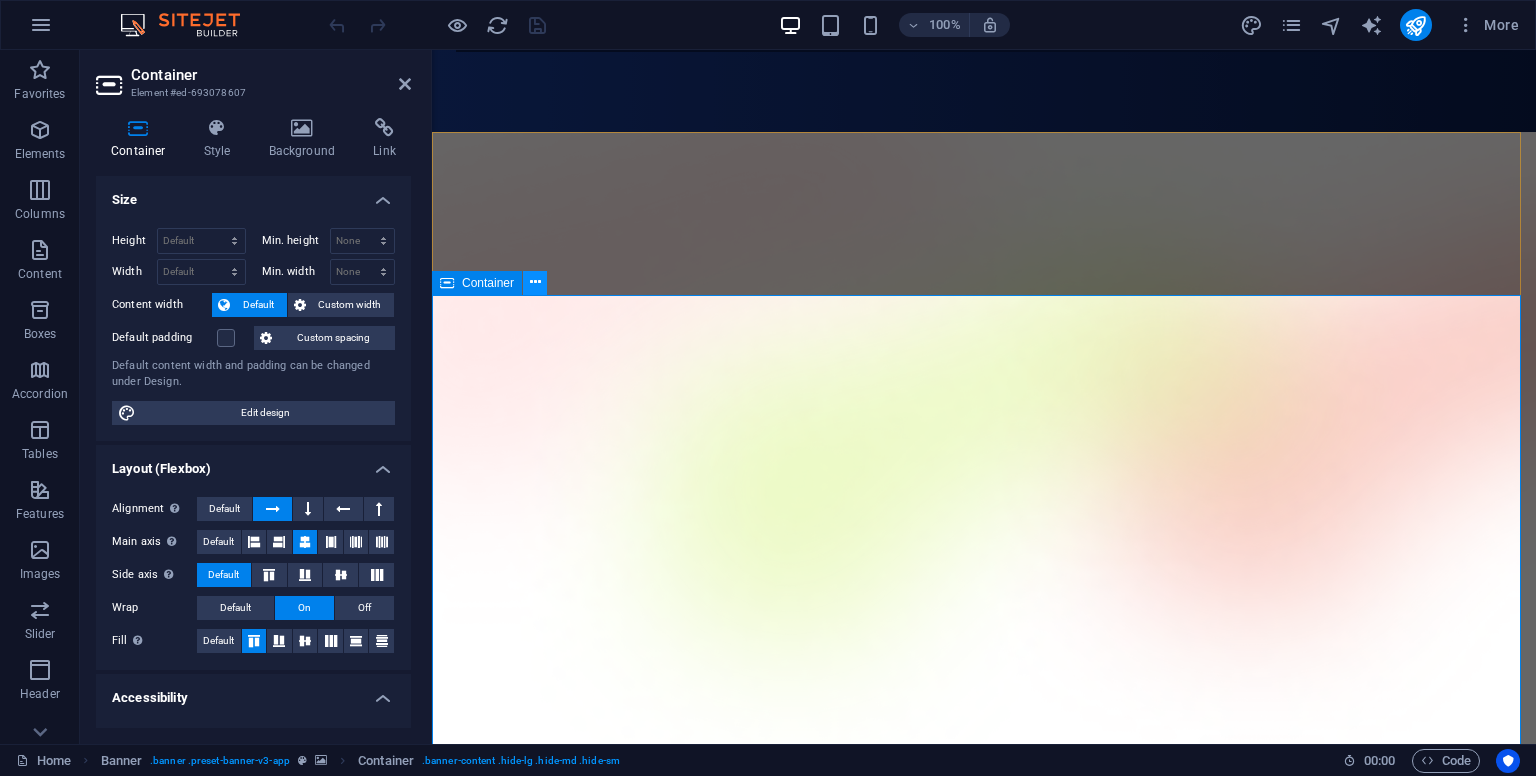 click at bounding box center [535, 282] 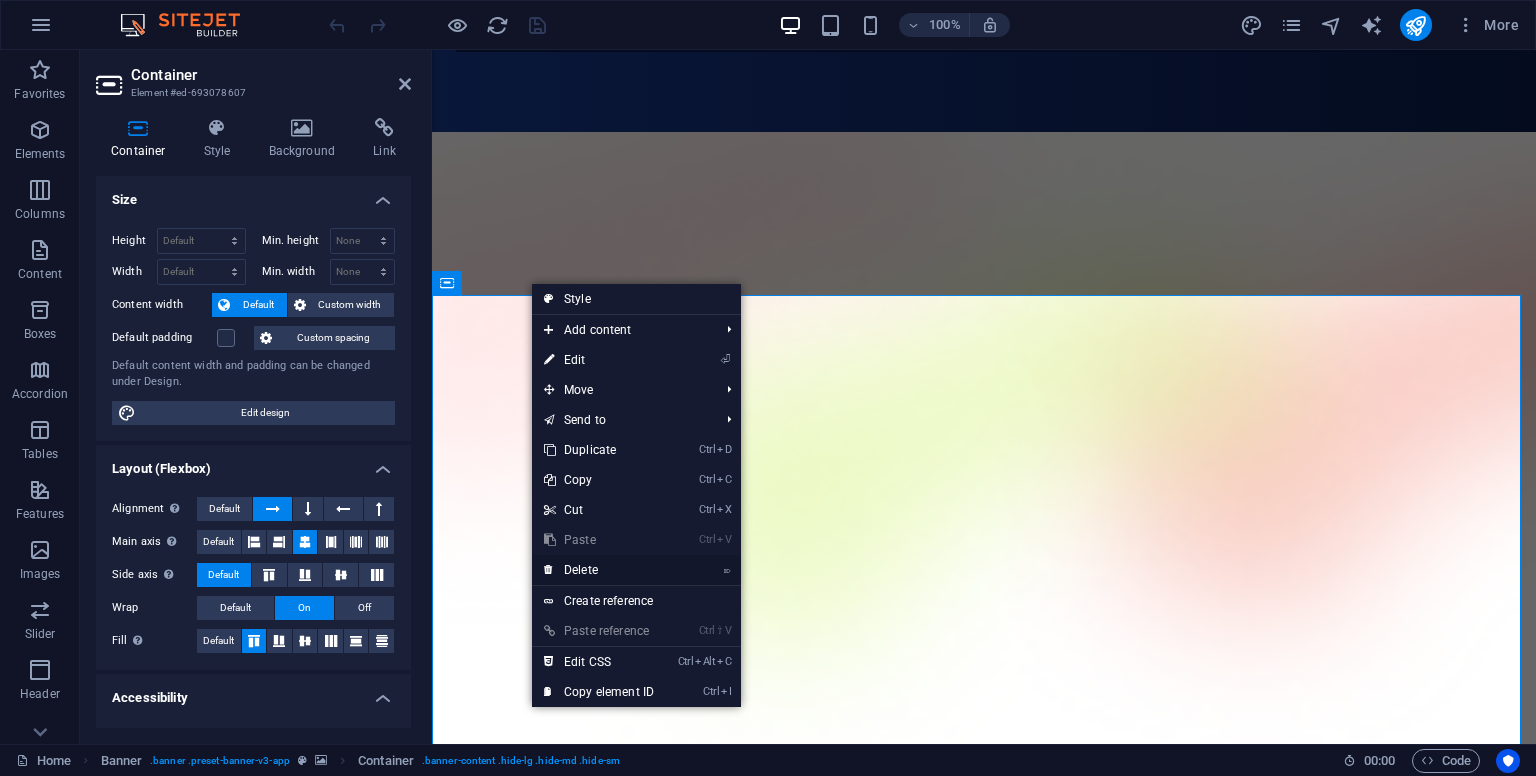 click on "⌦  Delete" at bounding box center (599, 570) 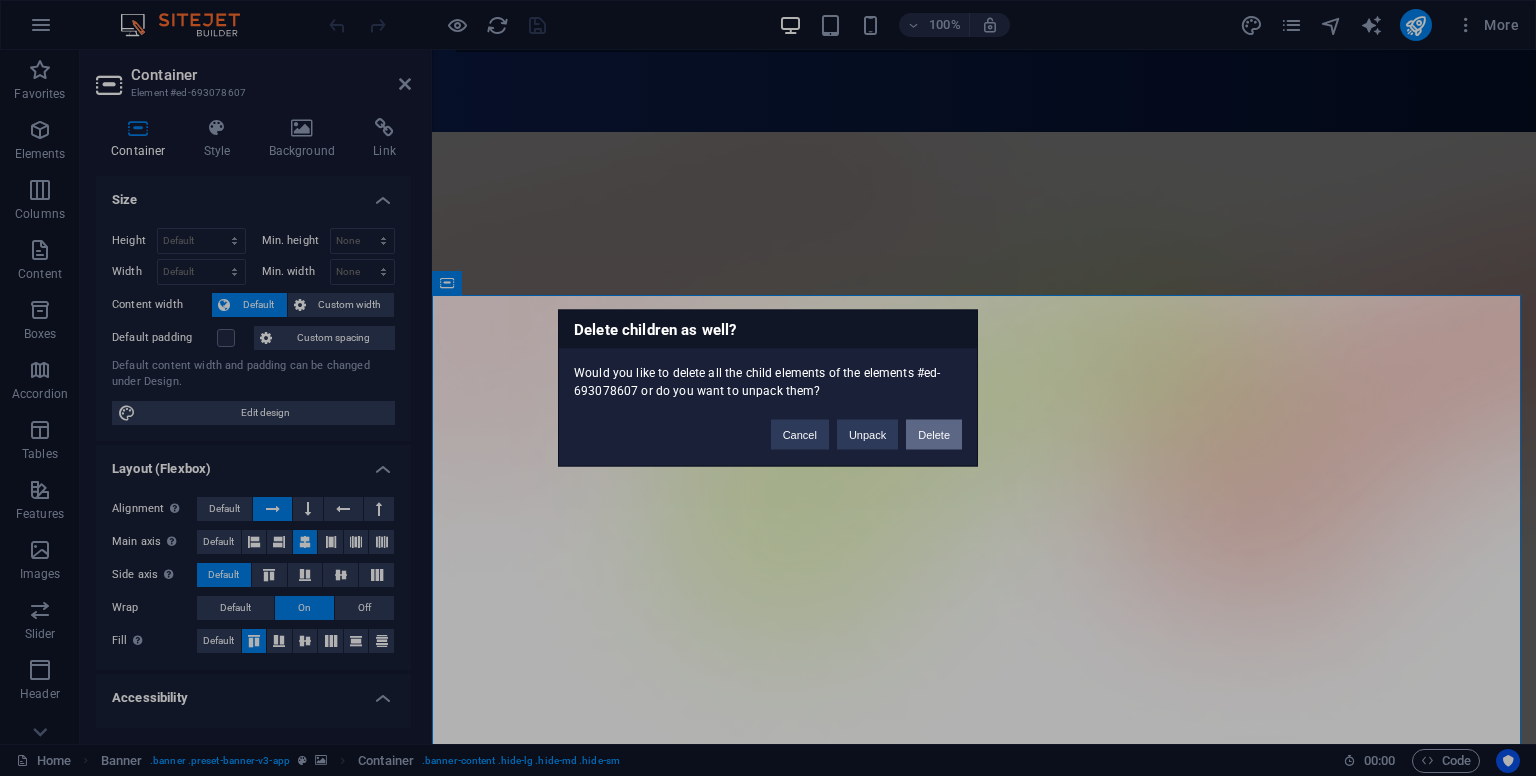 click on "Delete" at bounding box center (934, 435) 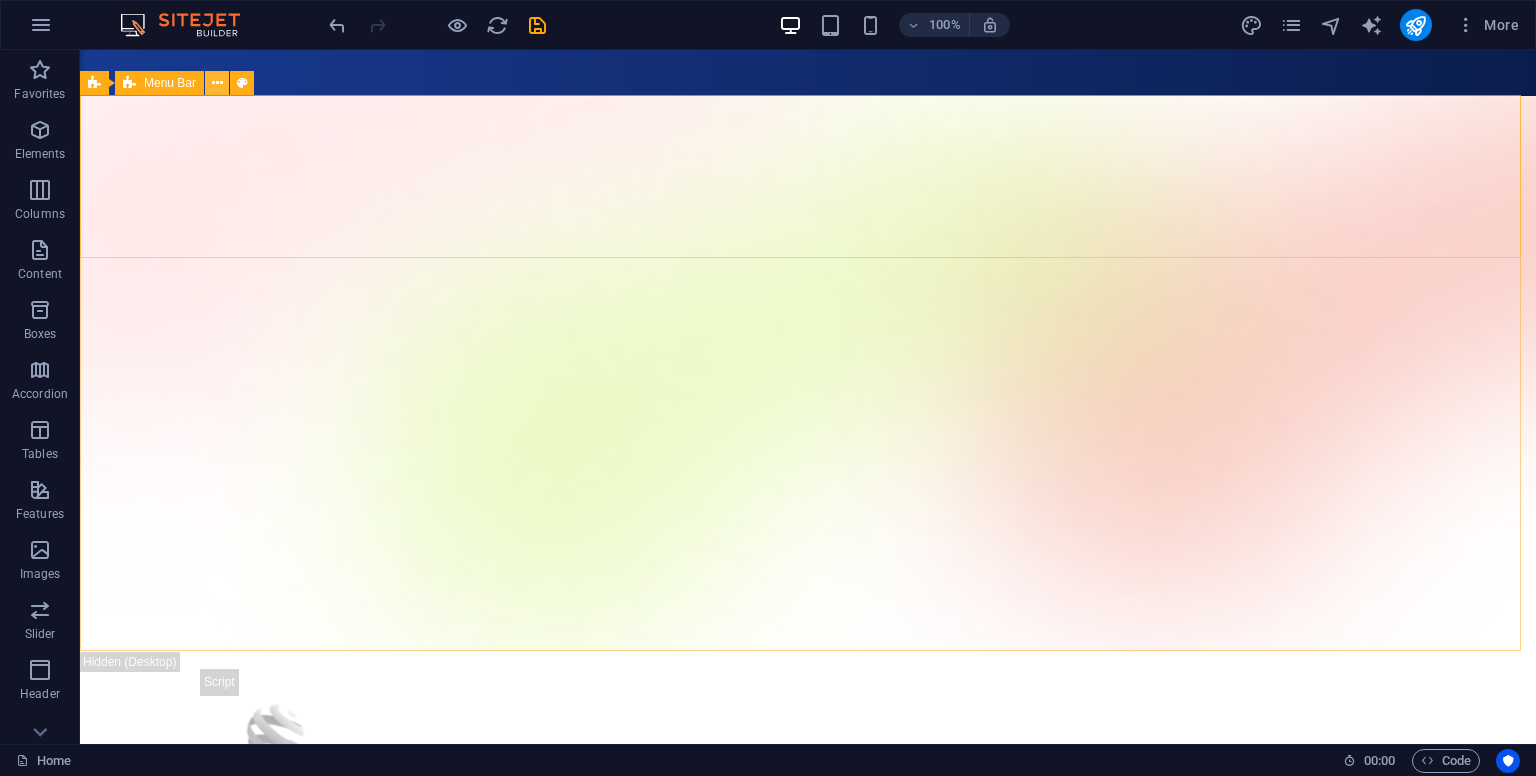 click at bounding box center [217, 83] 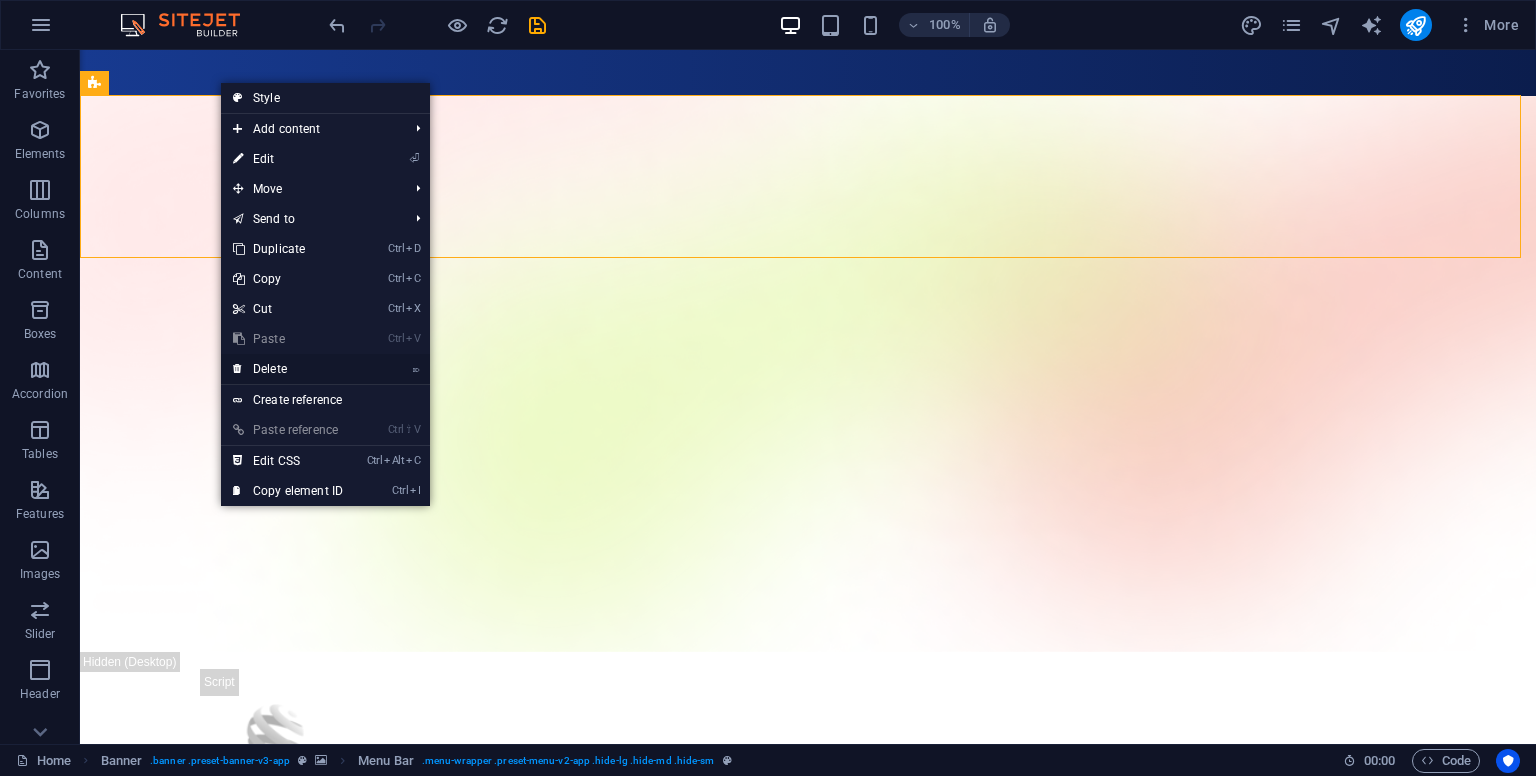 click on "⌦  Delete" at bounding box center (288, 369) 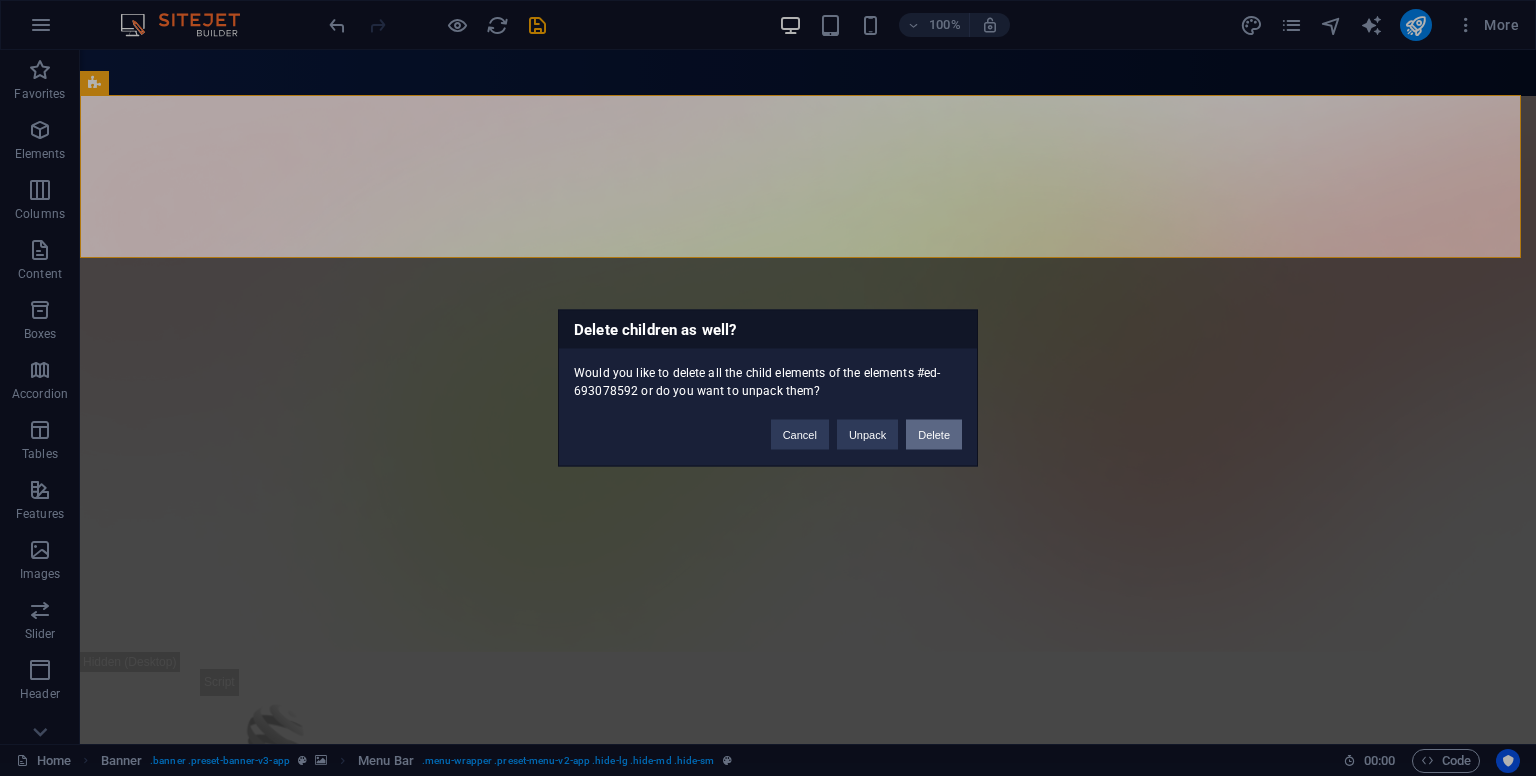 click on "Delete" at bounding box center (934, 435) 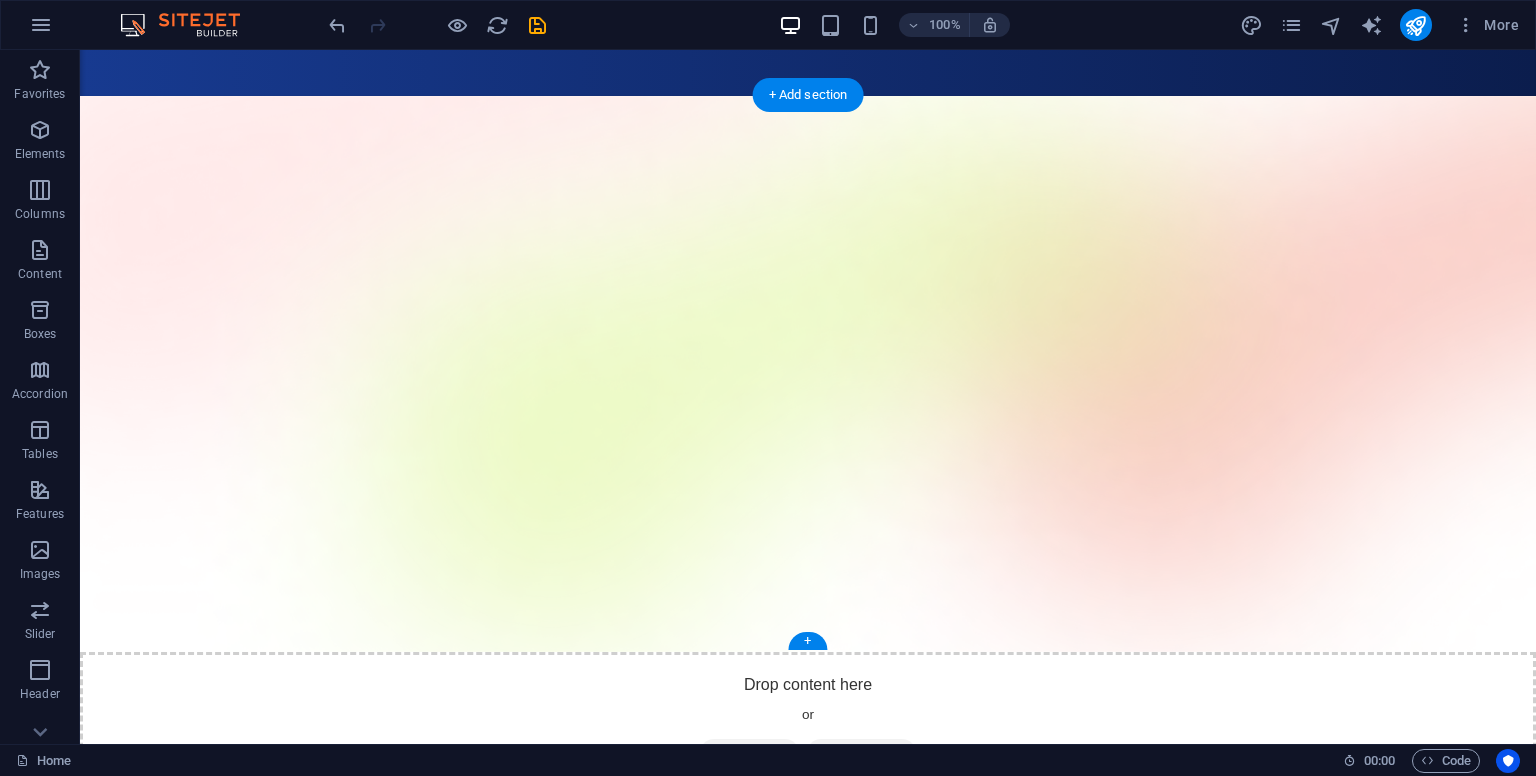 click at bounding box center [808, 374] 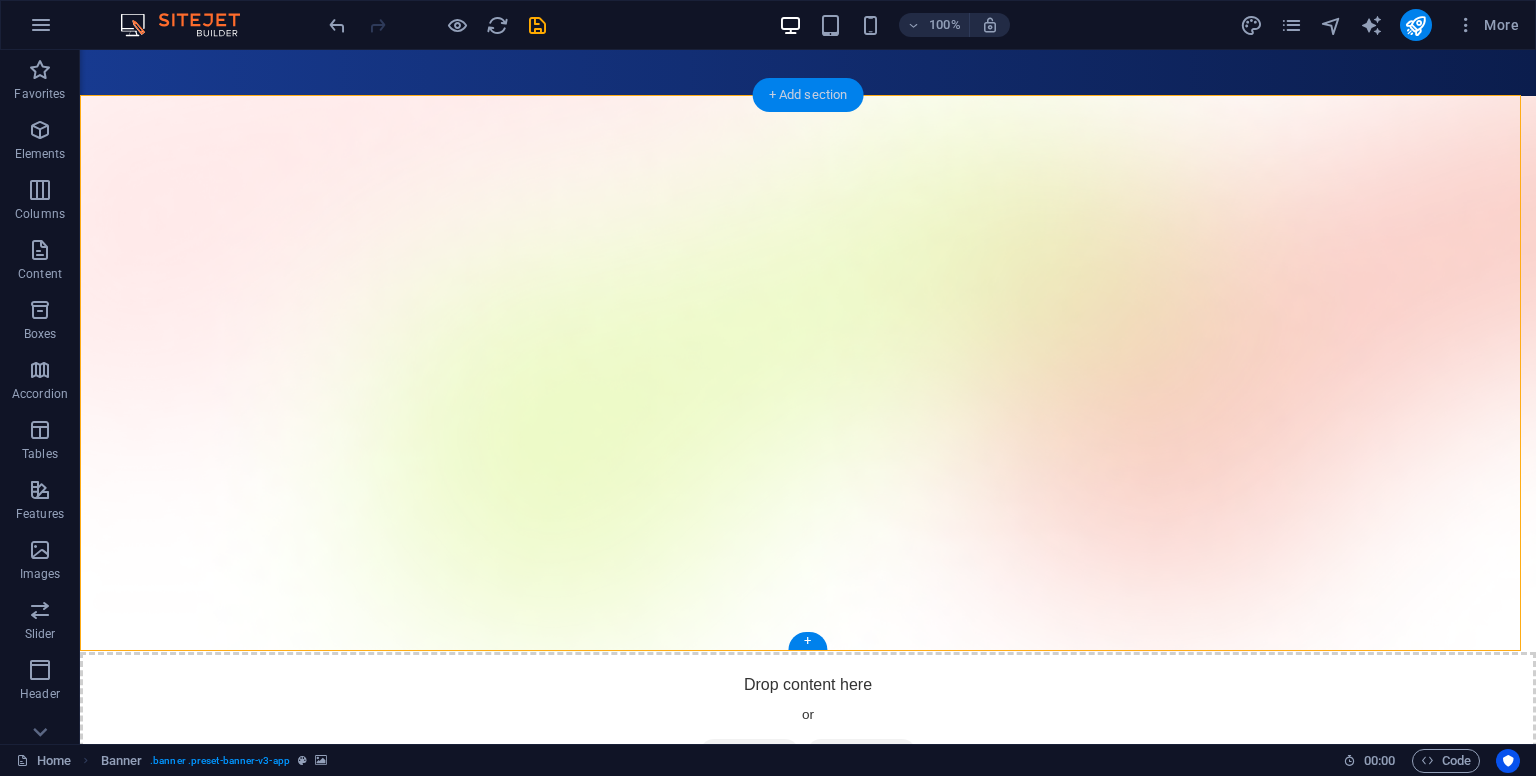 click on "+ Add section" at bounding box center (808, 95) 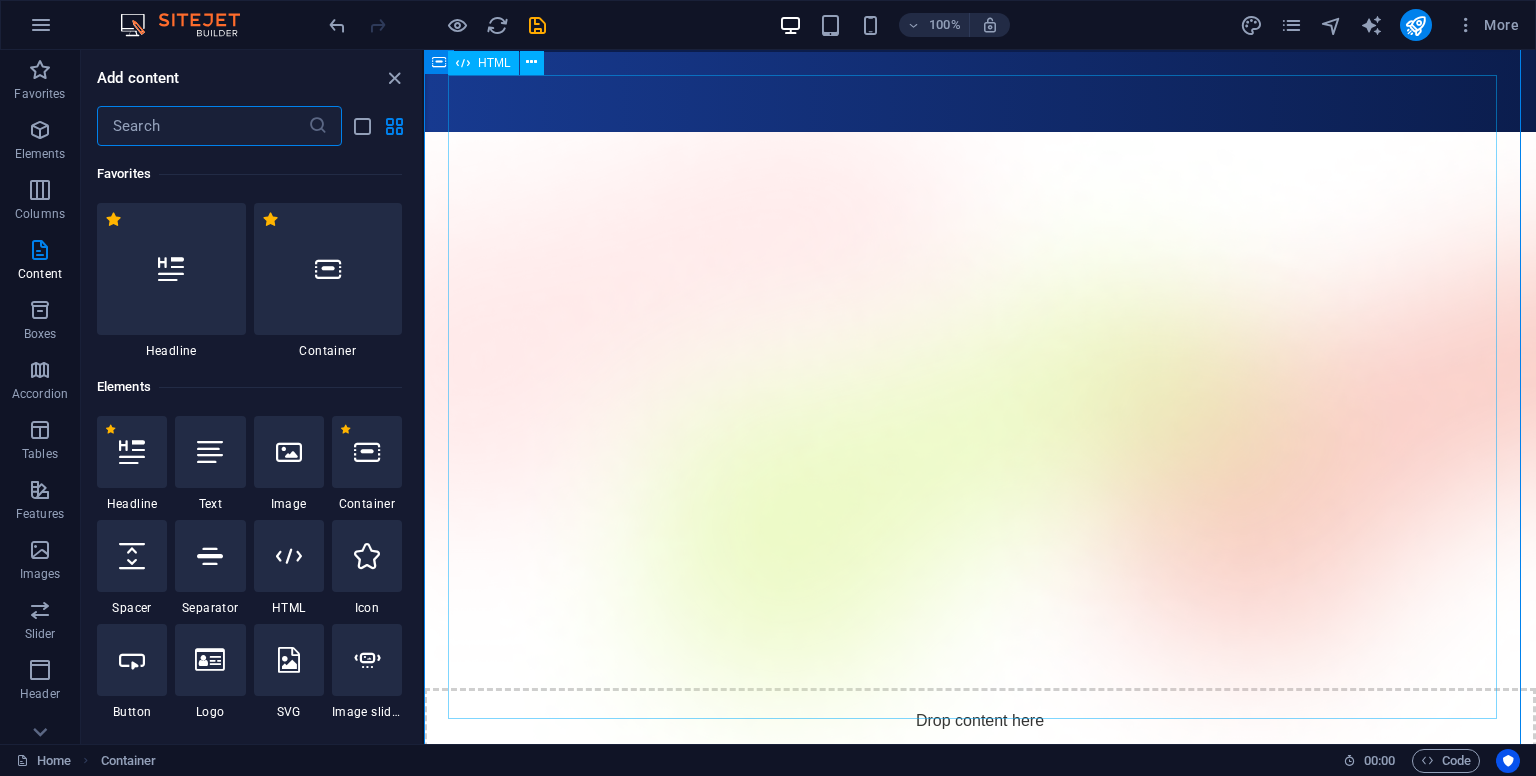 scroll, scrollTop: 55, scrollLeft: 0, axis: vertical 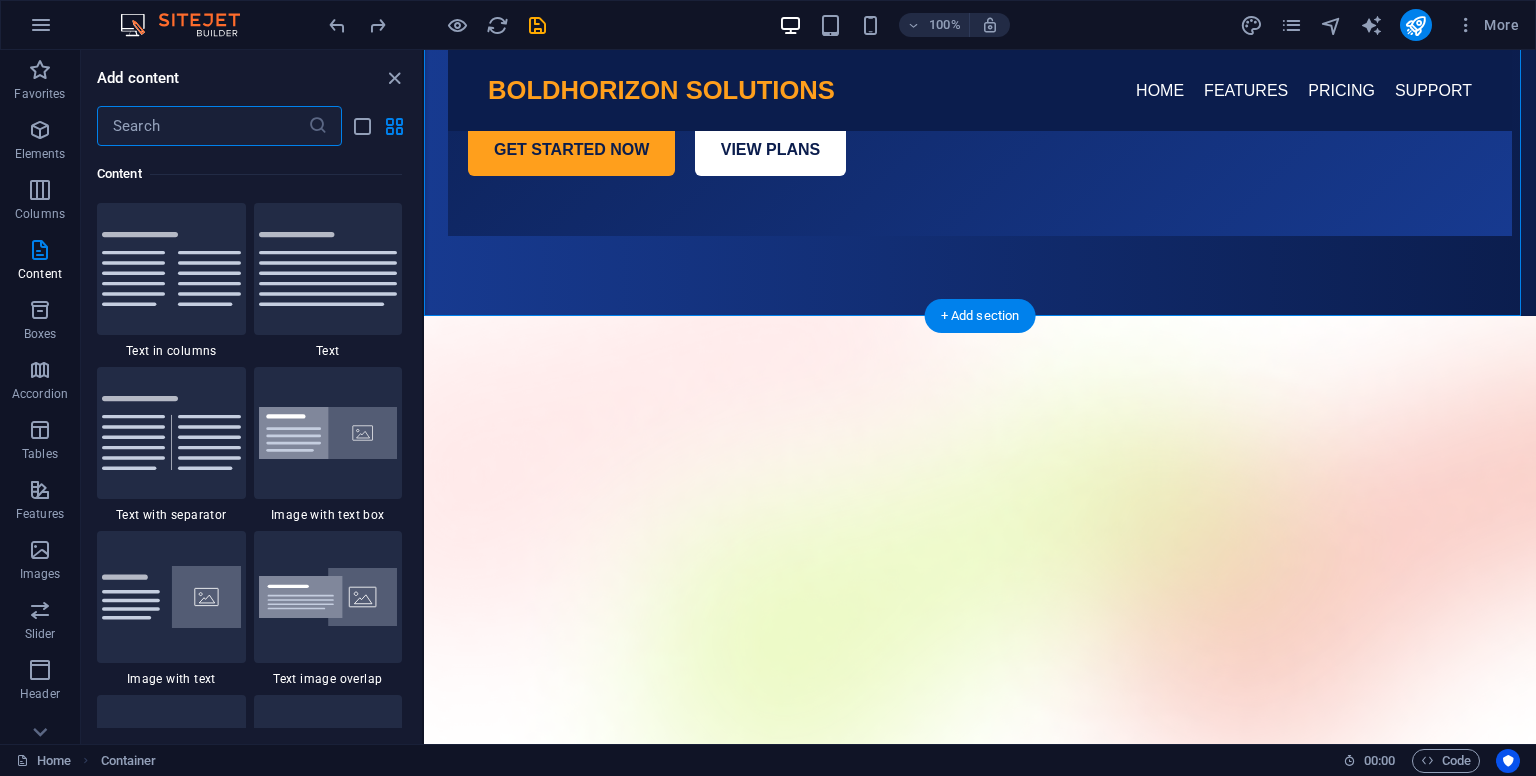 click at bounding box center (980, 594) 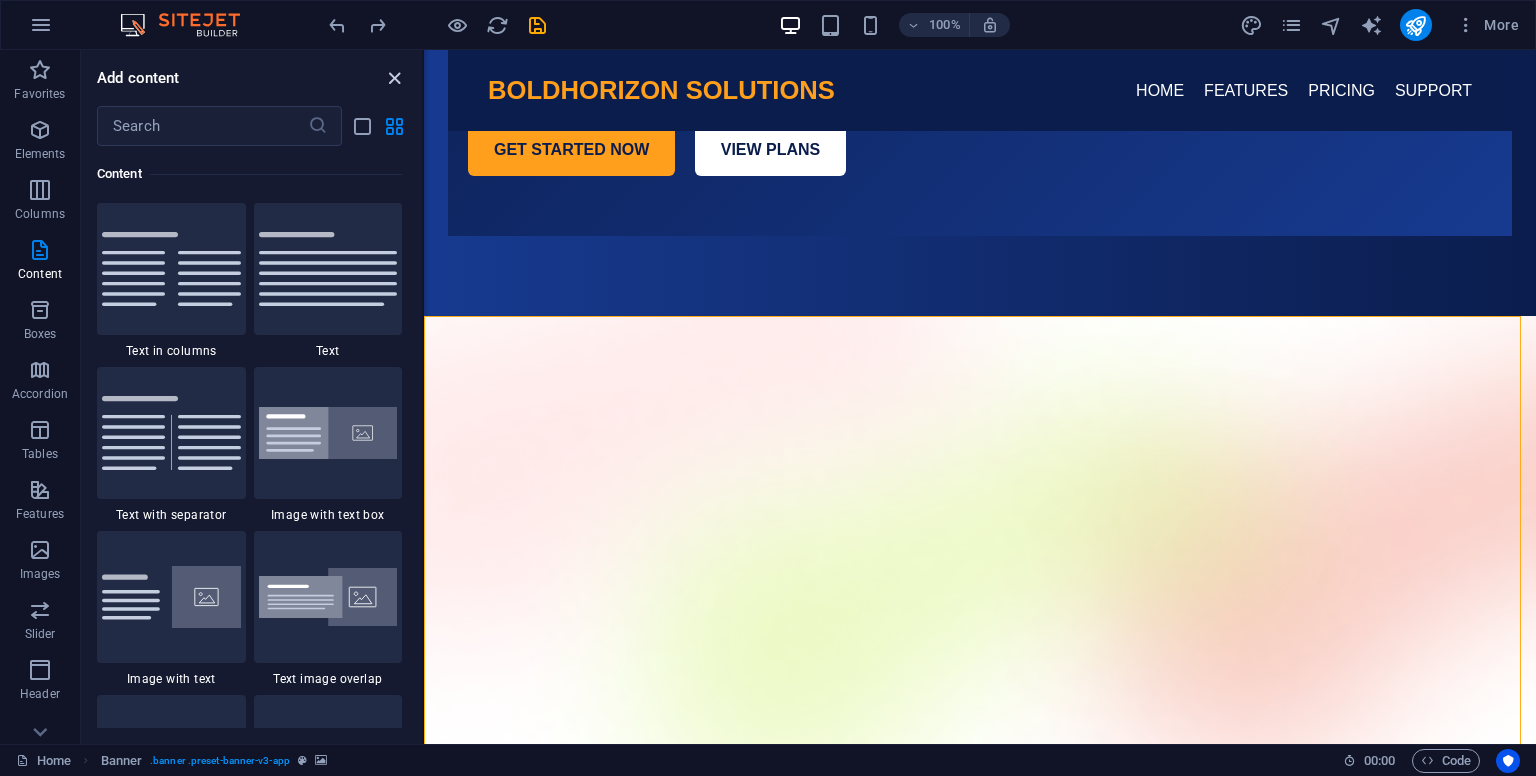 click at bounding box center (394, 78) 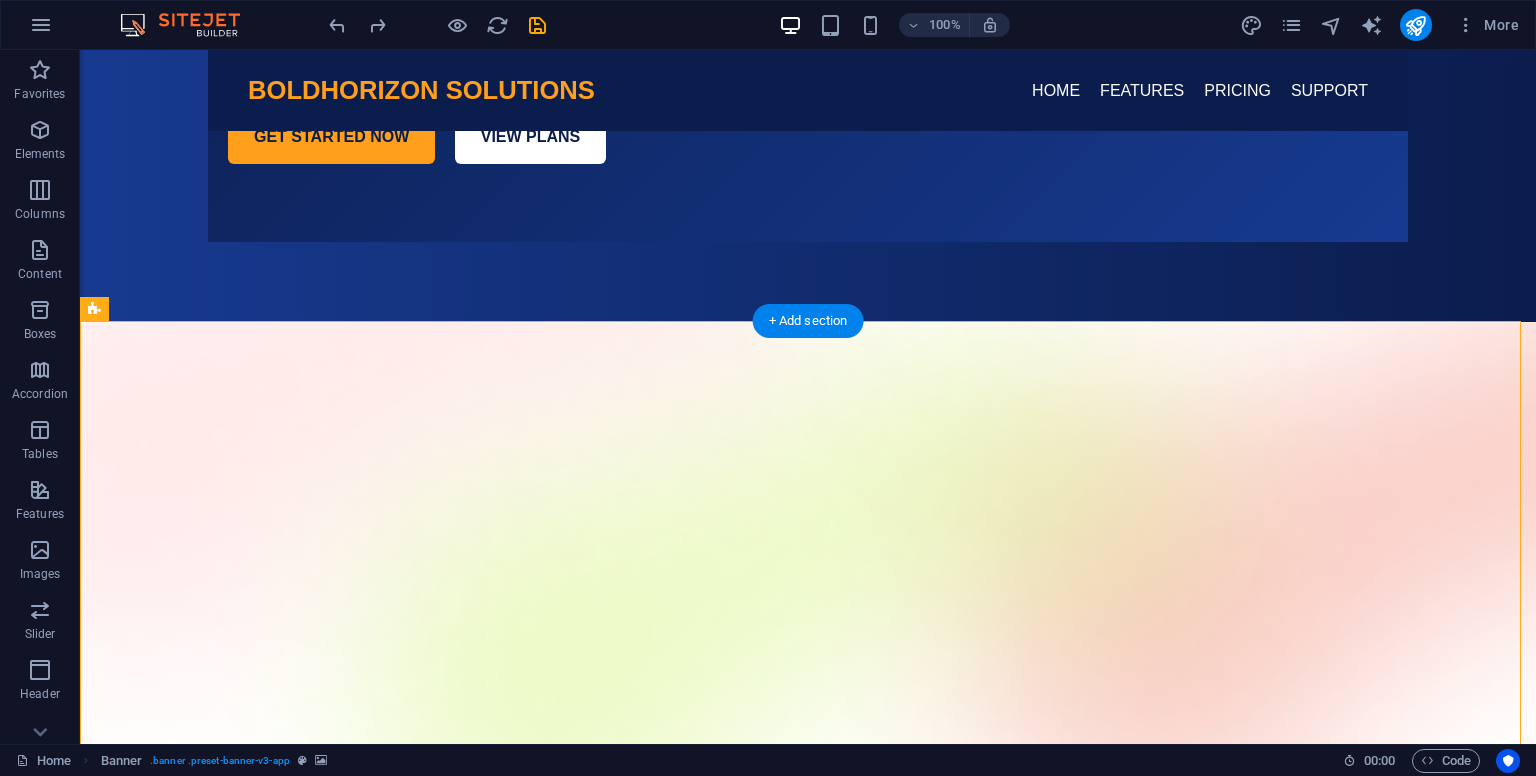 click at bounding box center (808, 600) 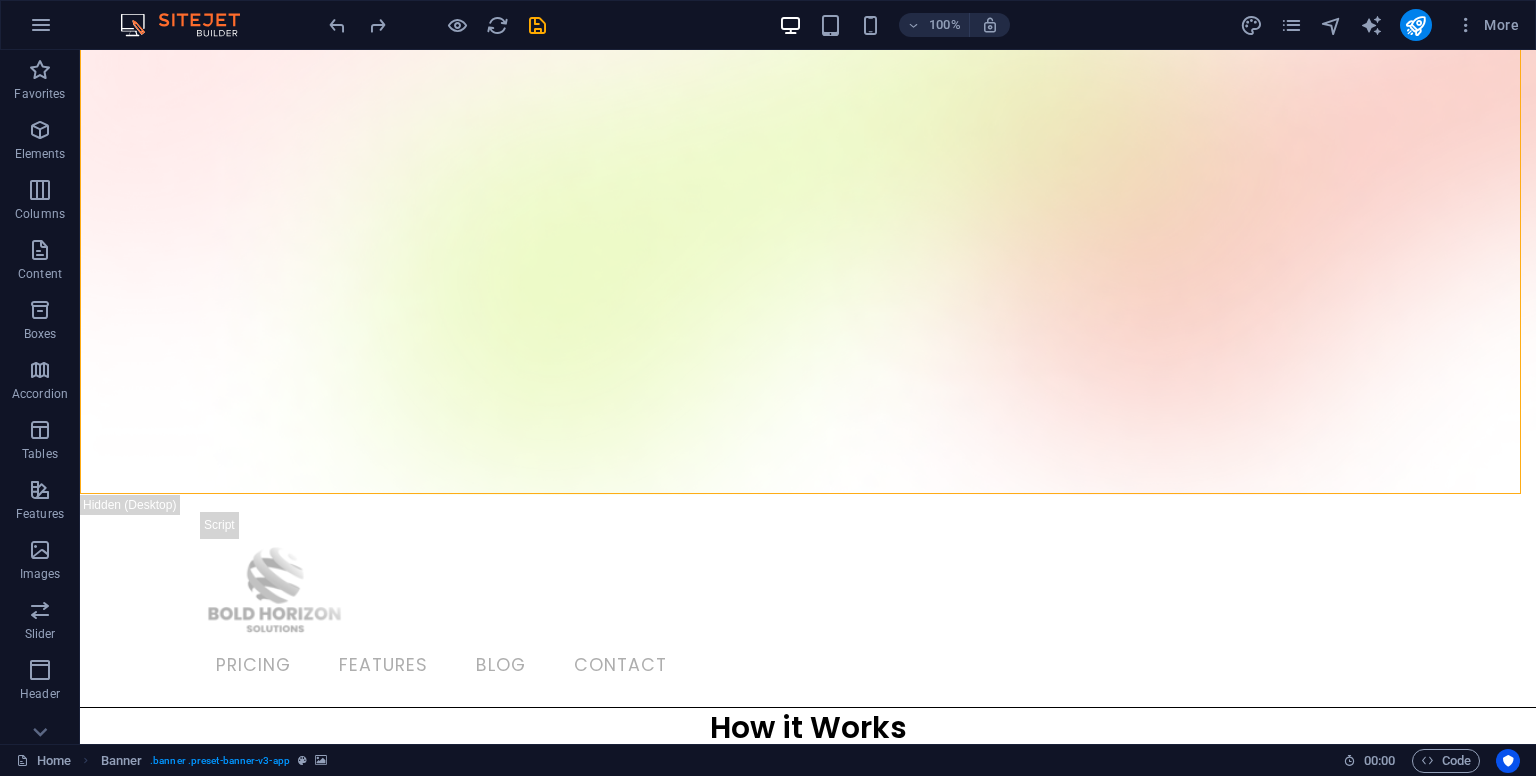 scroll, scrollTop: 872, scrollLeft: 0, axis: vertical 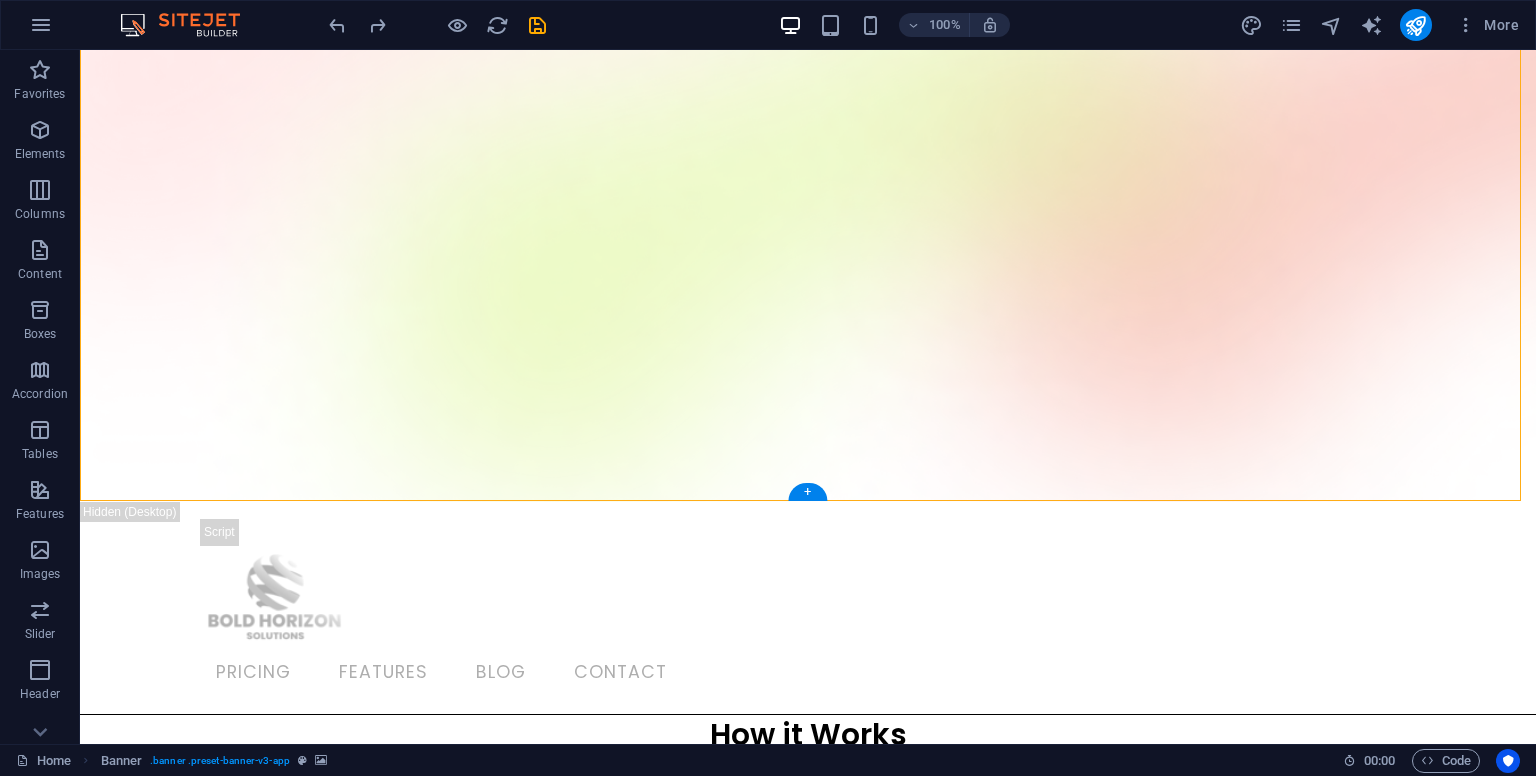 click at bounding box center (808, 224) 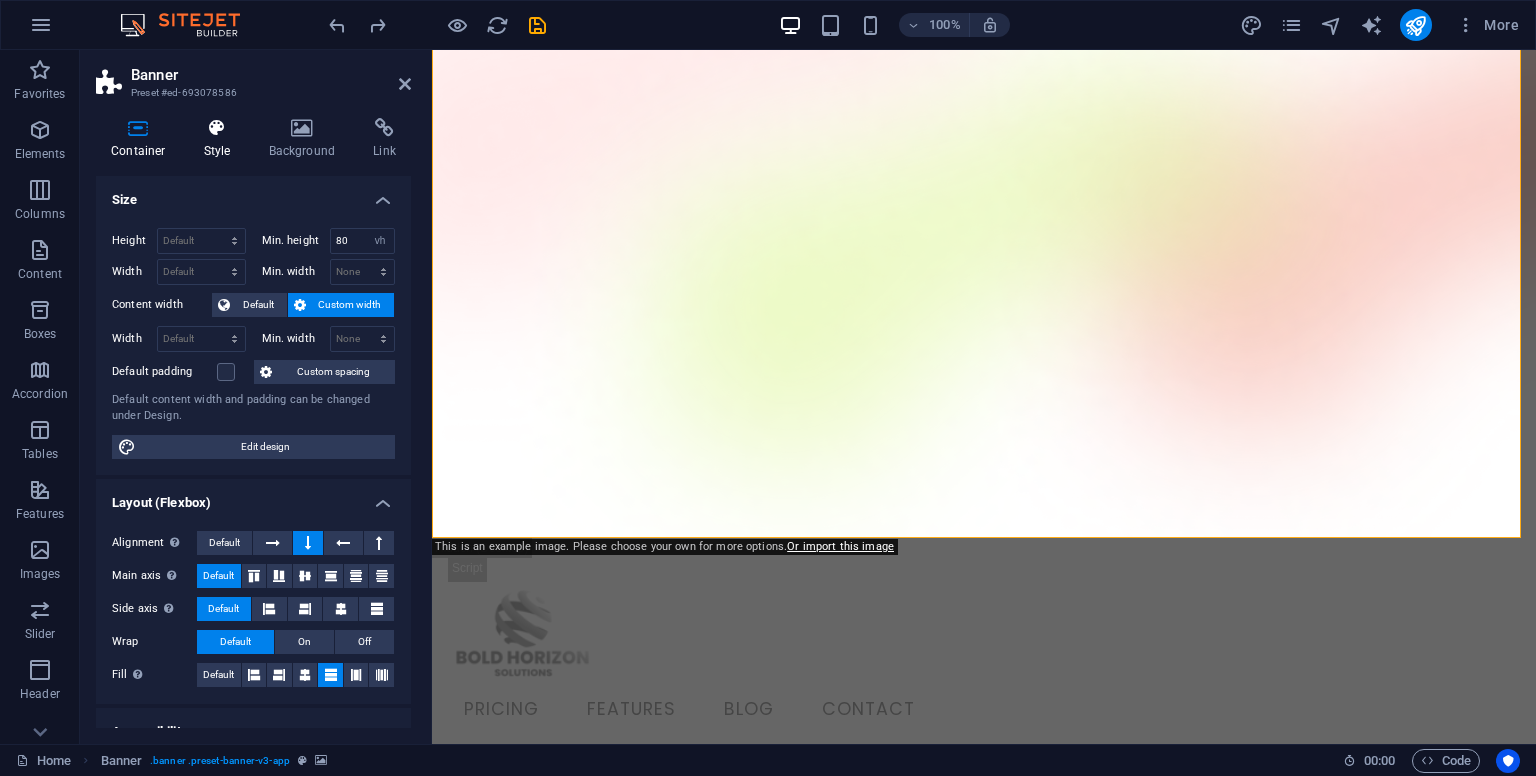 click on "Style" at bounding box center (221, 139) 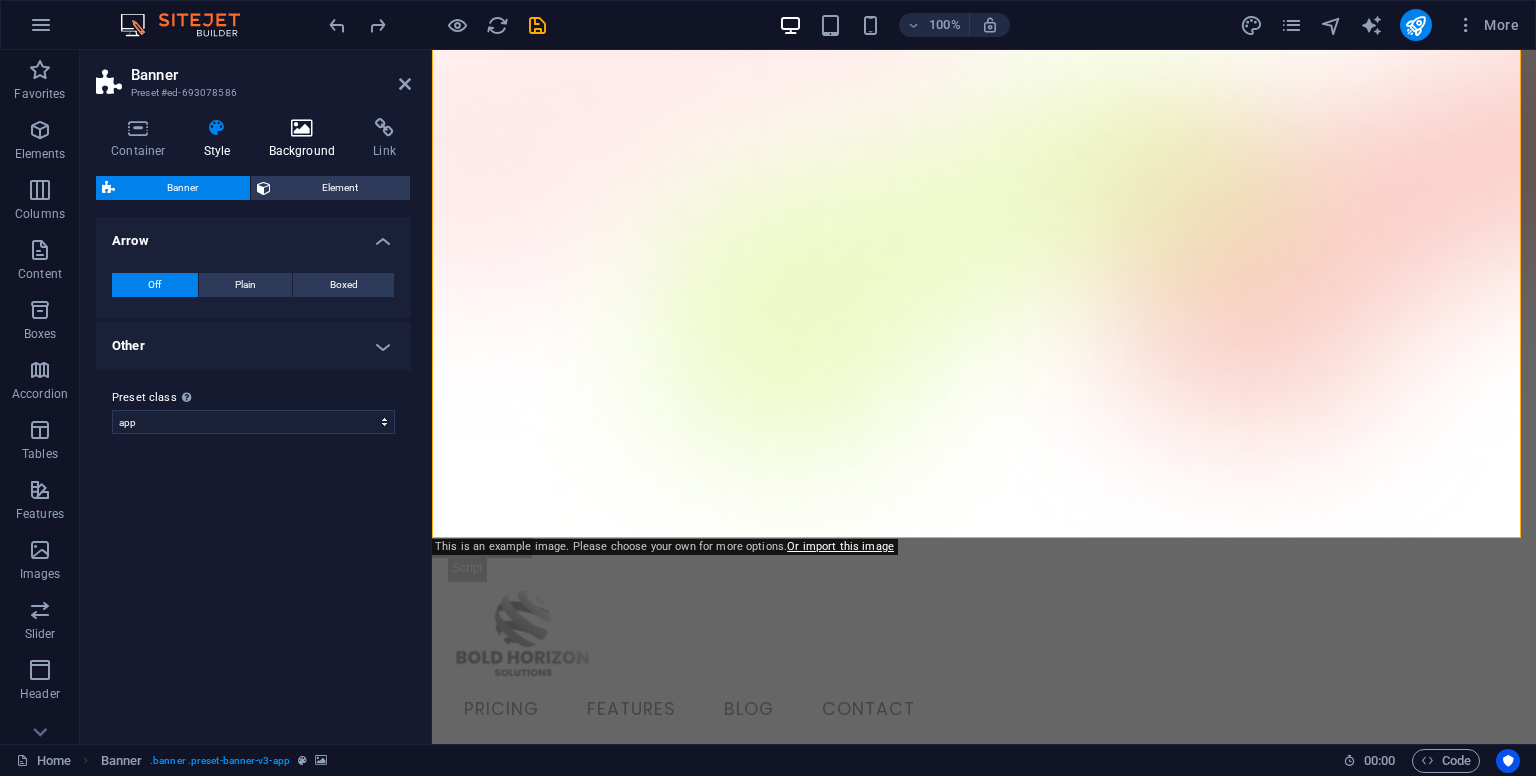 click on "Background" at bounding box center [306, 139] 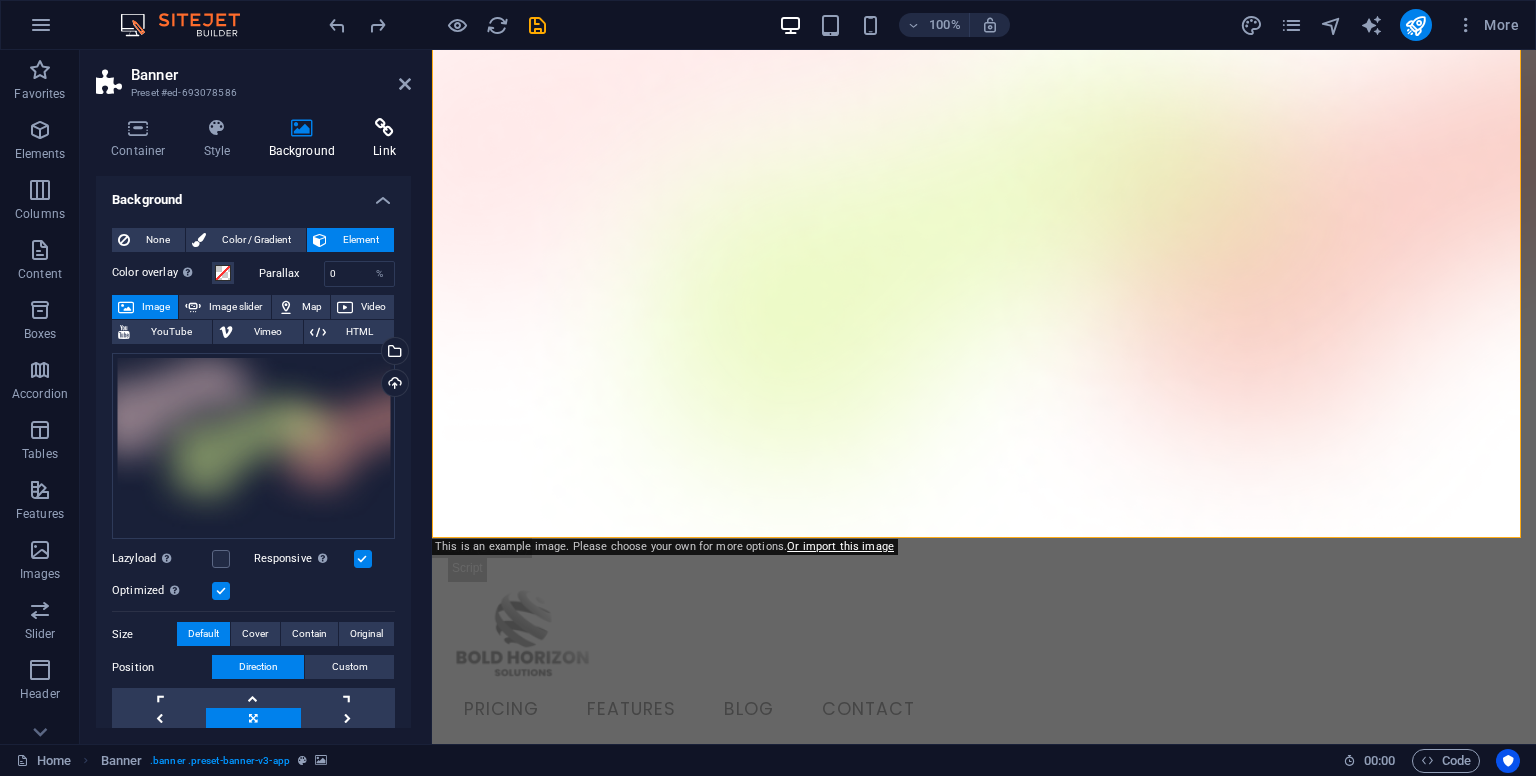 click on "Link" at bounding box center [384, 139] 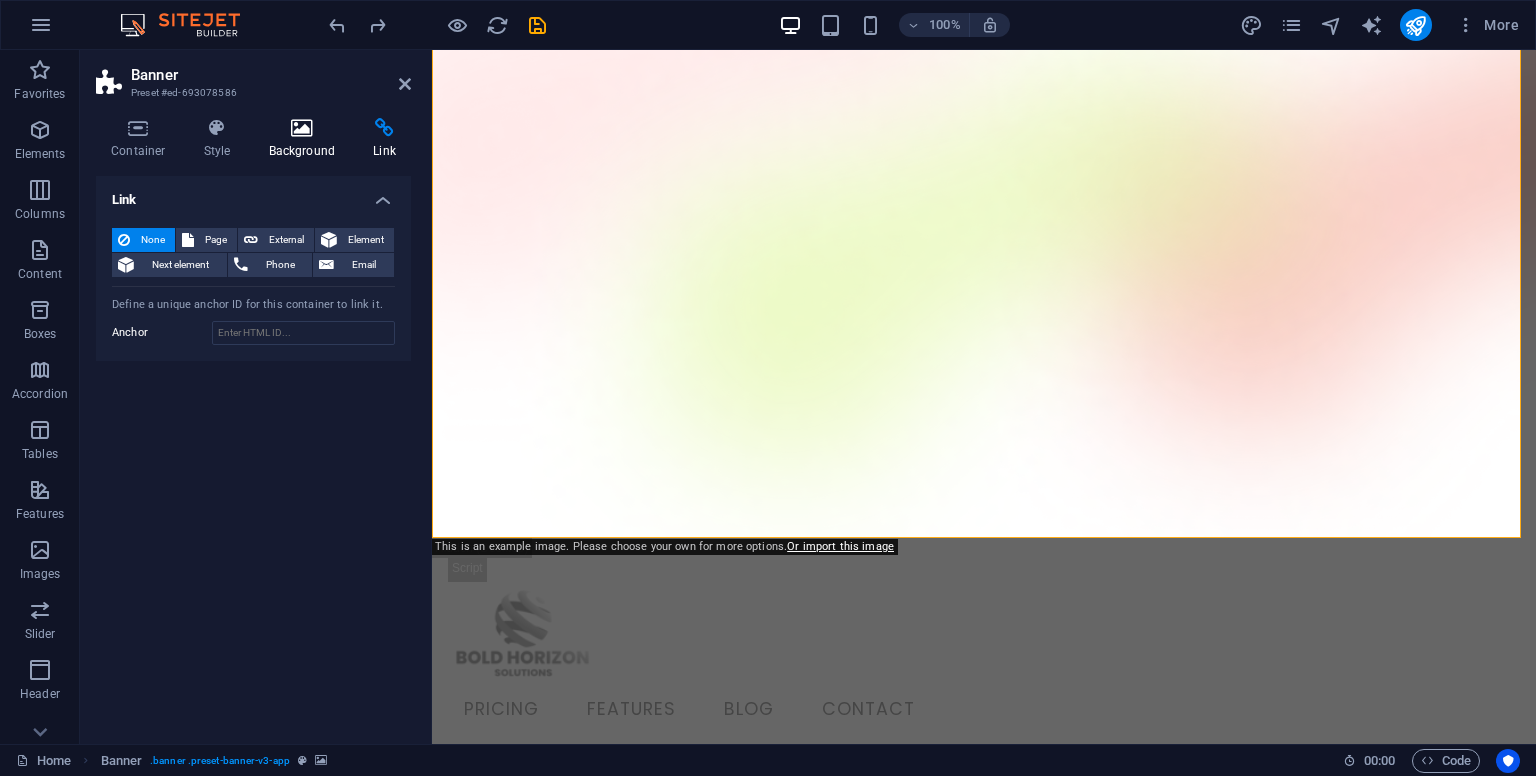 click on "Background" at bounding box center (306, 139) 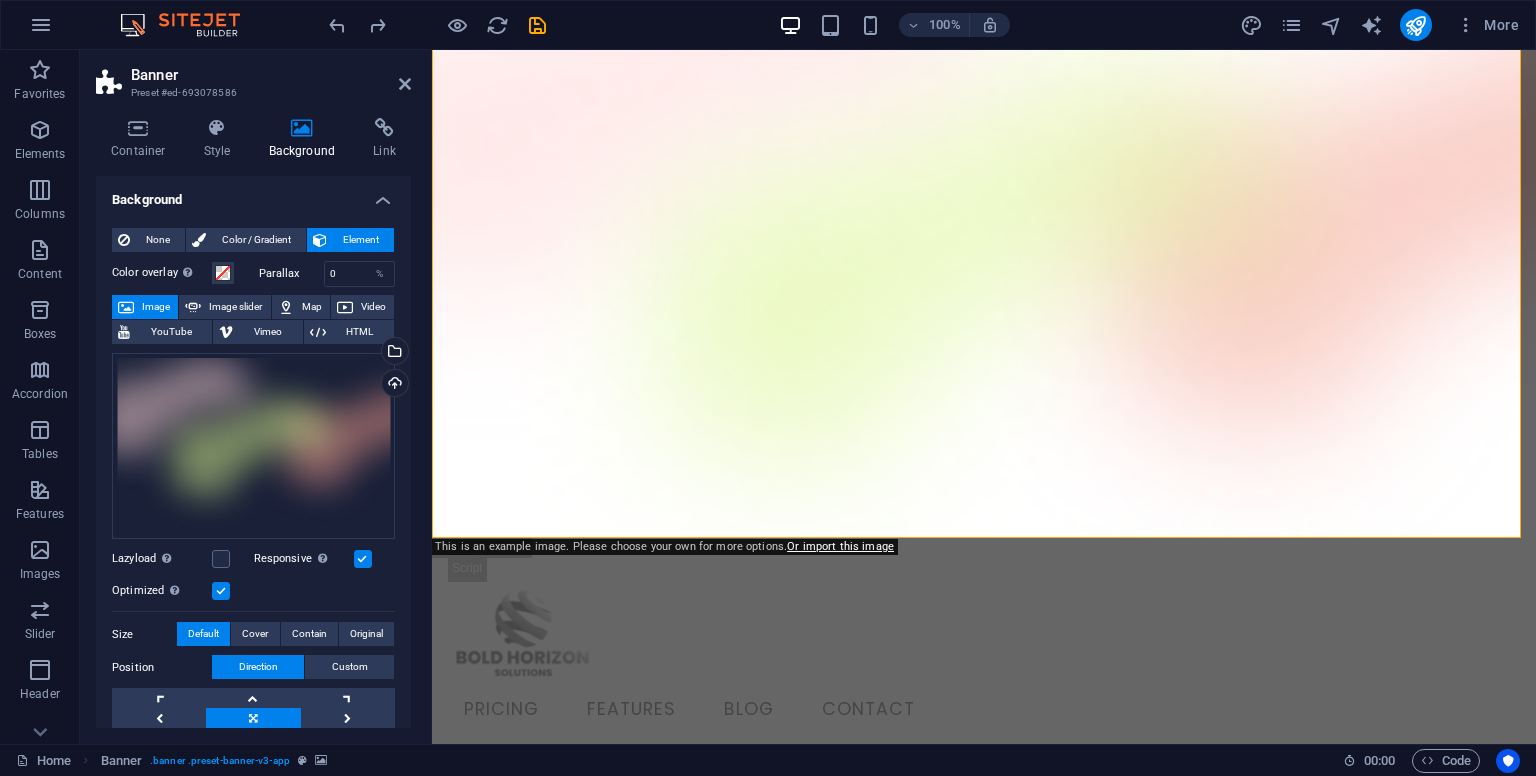 drag, startPoint x: 414, startPoint y: 251, endPoint x: 316, endPoint y: 86, distance: 191.90883 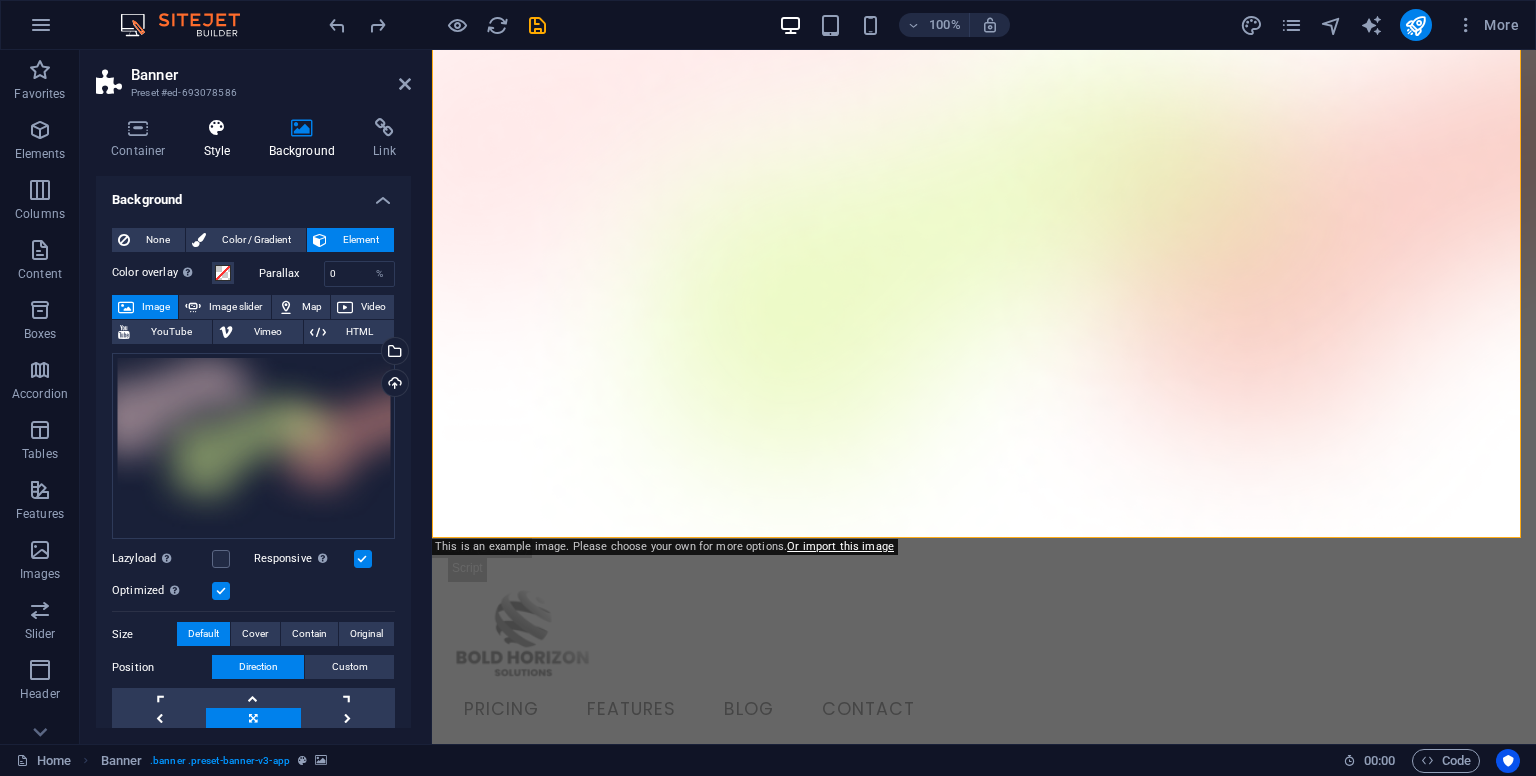 click at bounding box center [217, 128] 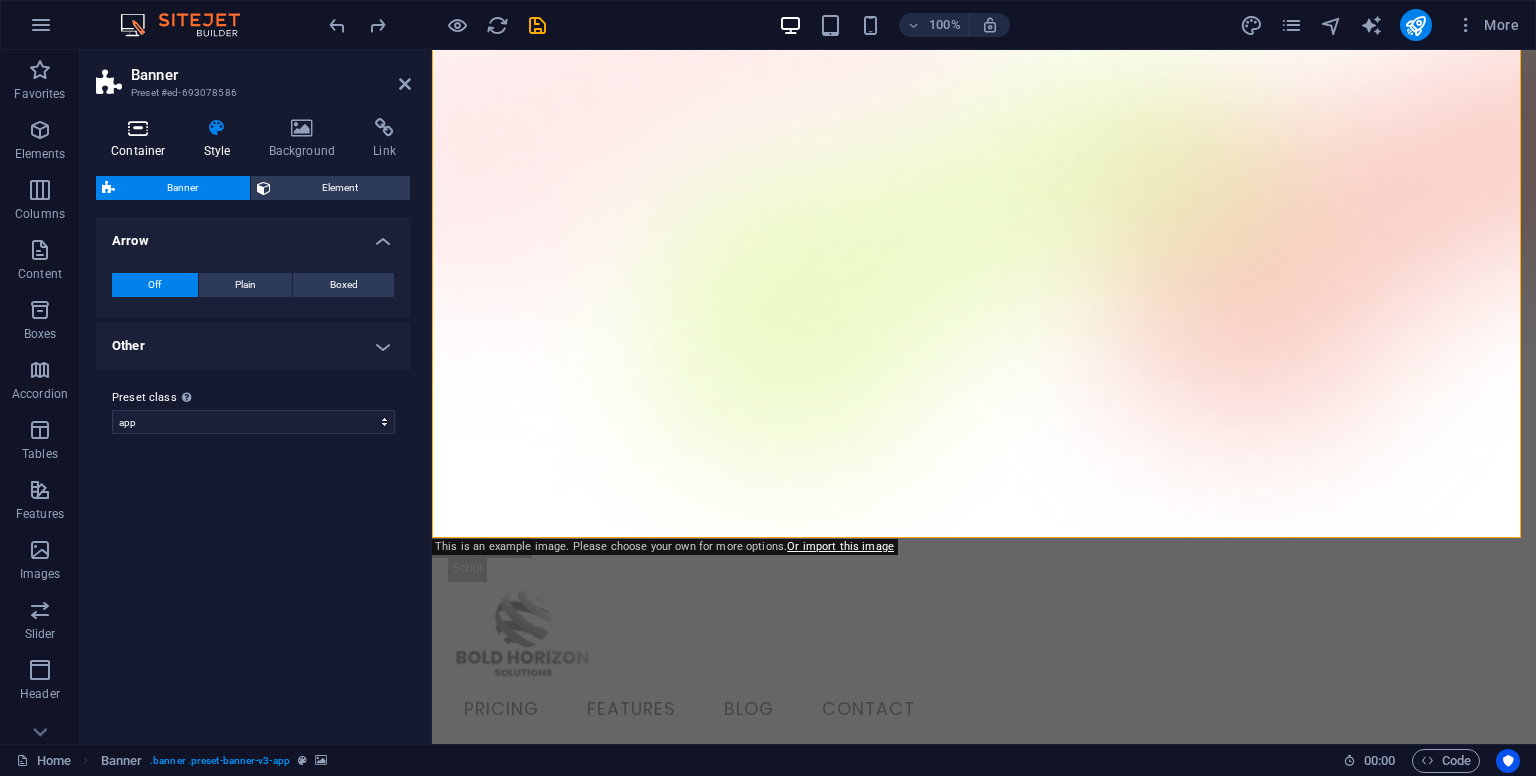 click at bounding box center [138, 128] 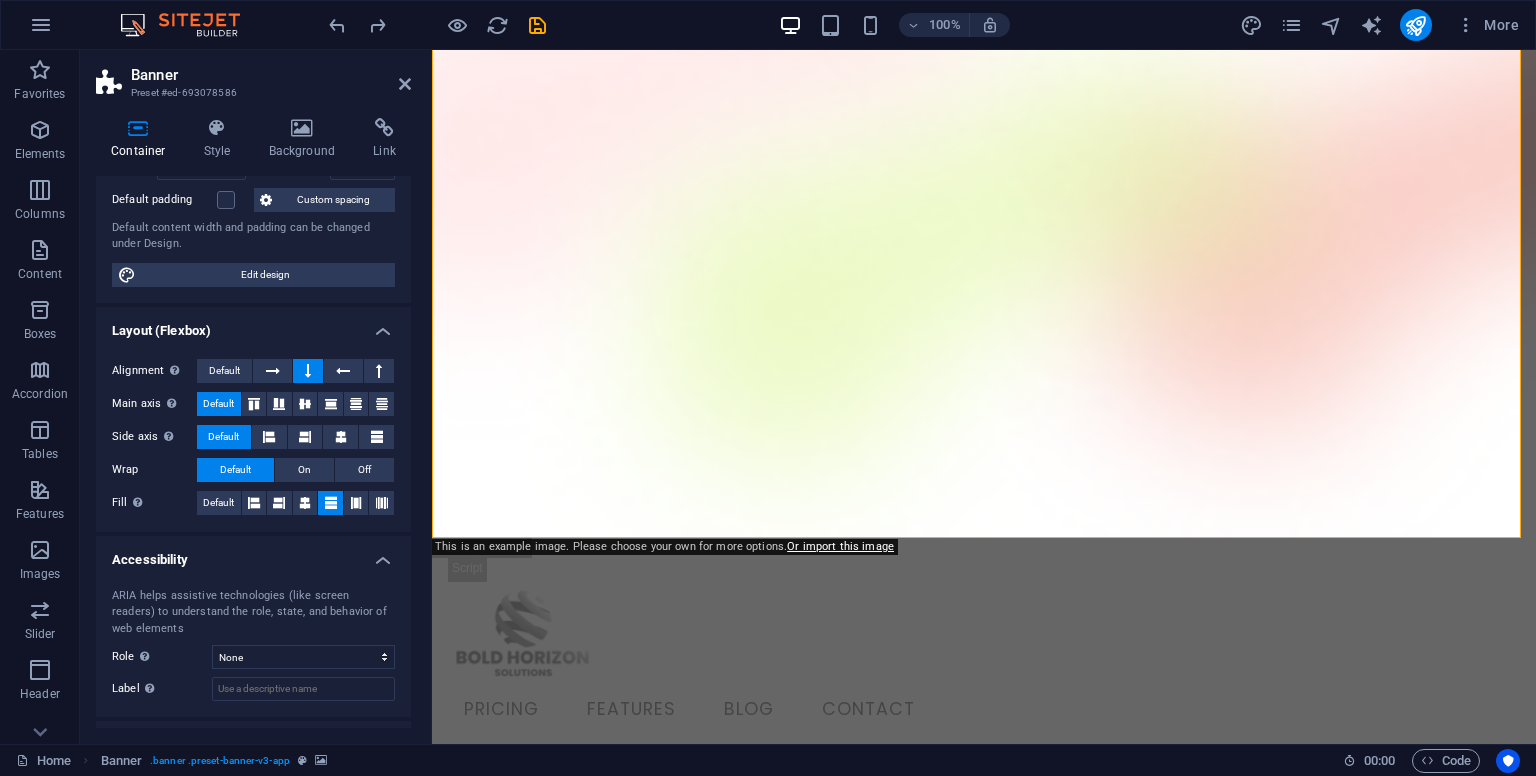 scroll, scrollTop: 0, scrollLeft: 0, axis: both 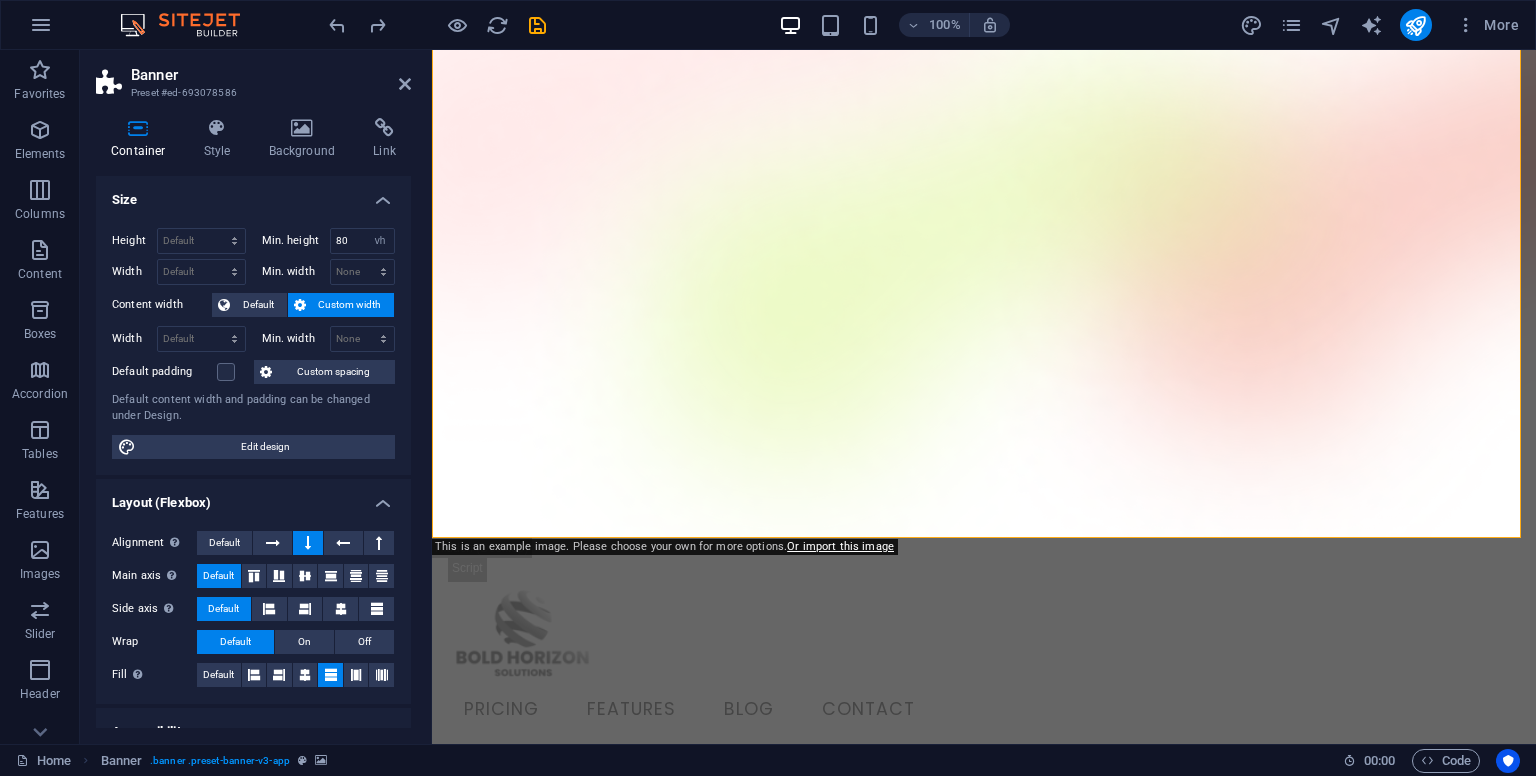 click at bounding box center [984, 260] 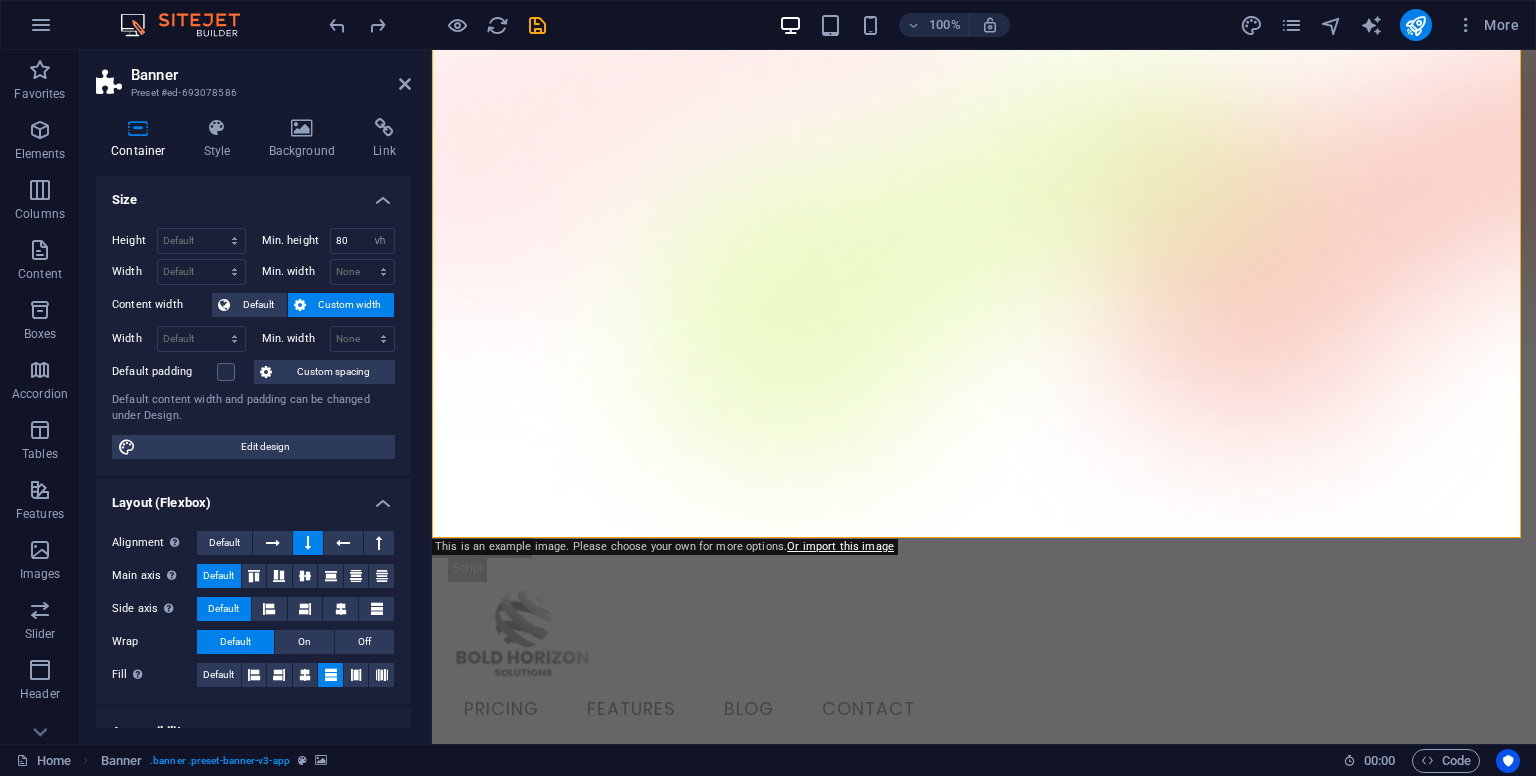 click at bounding box center (984, 260) 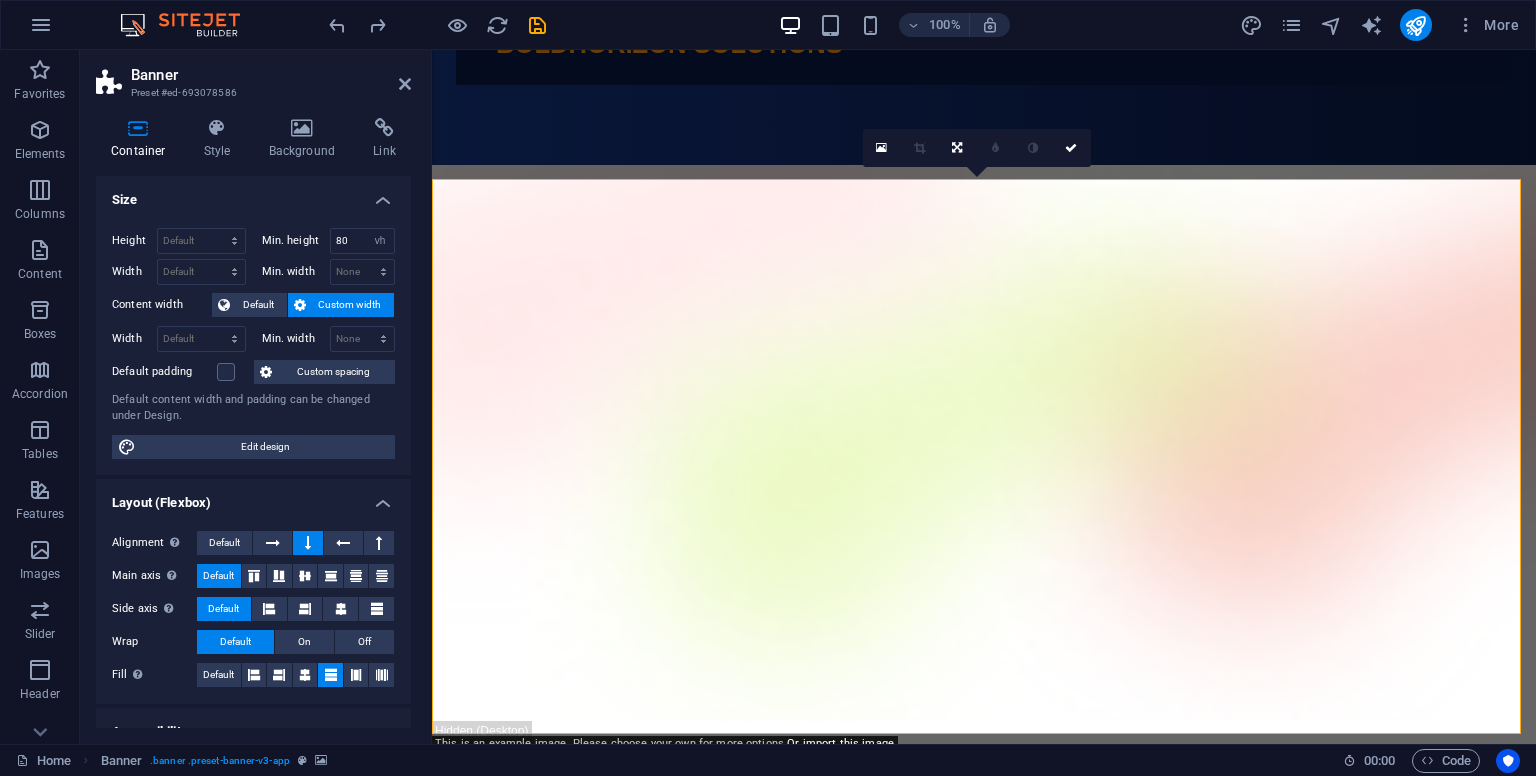 scroll, scrollTop: 675, scrollLeft: 0, axis: vertical 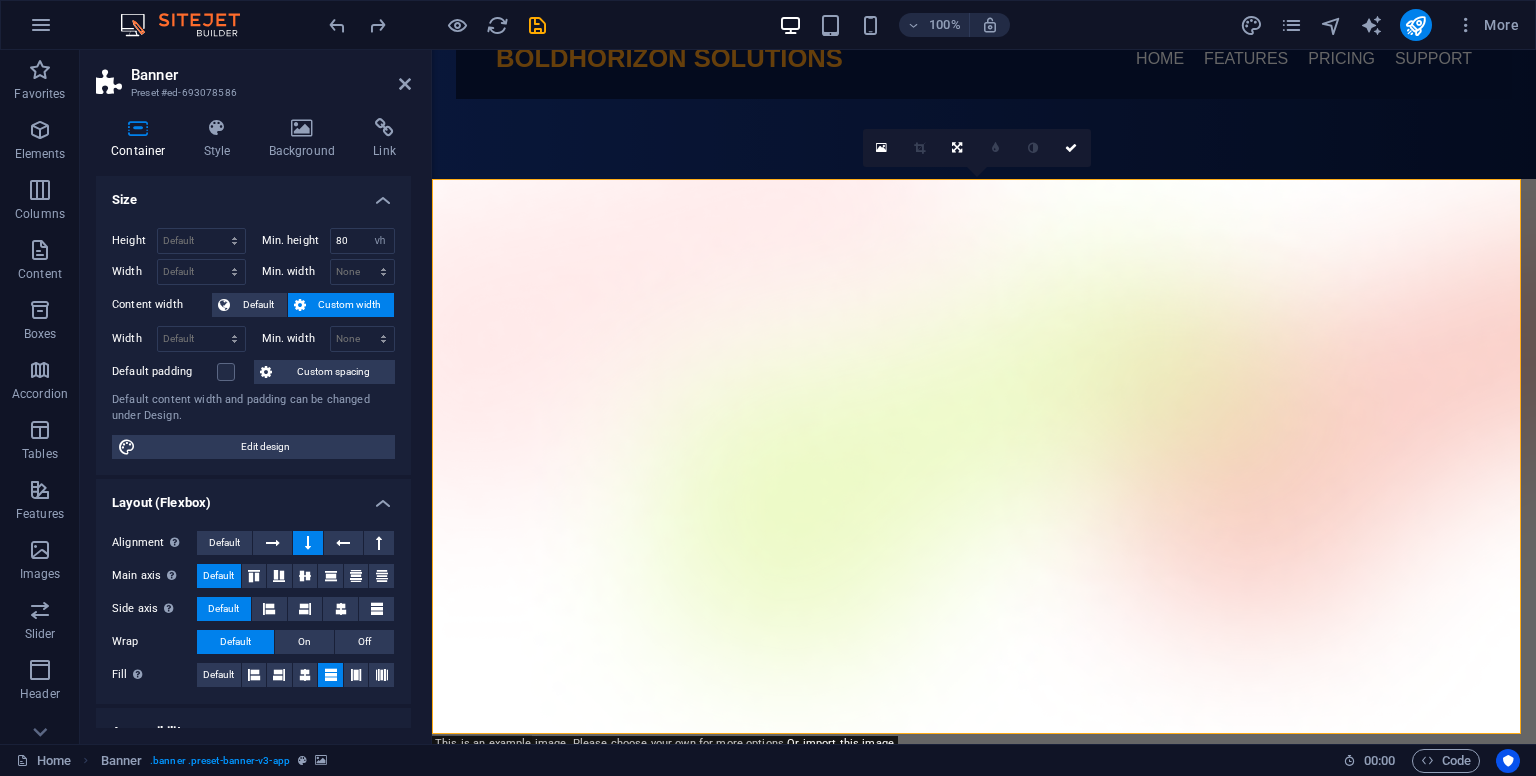 click at bounding box center [984, 457] 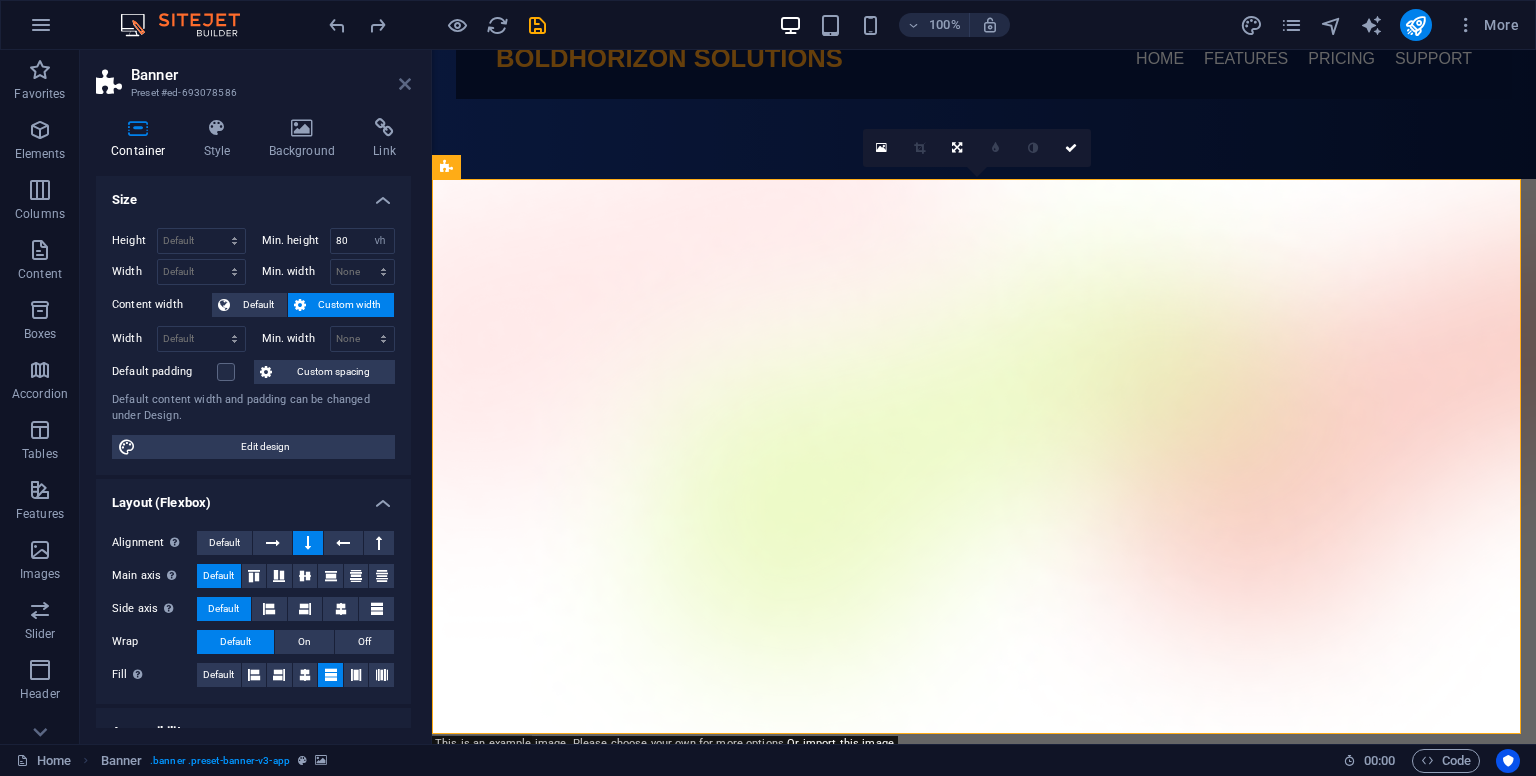 click at bounding box center [405, 84] 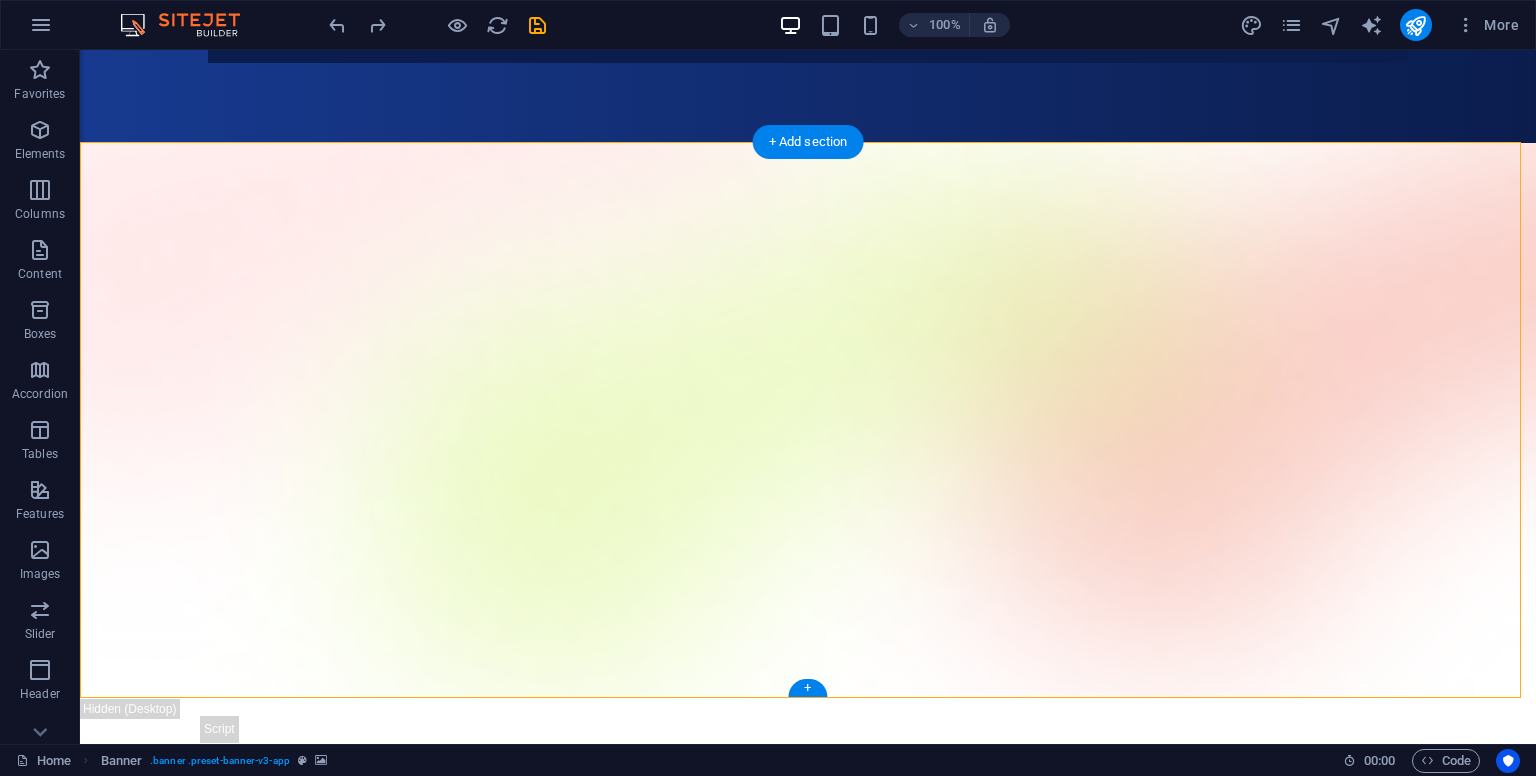 click at bounding box center [808, 421] 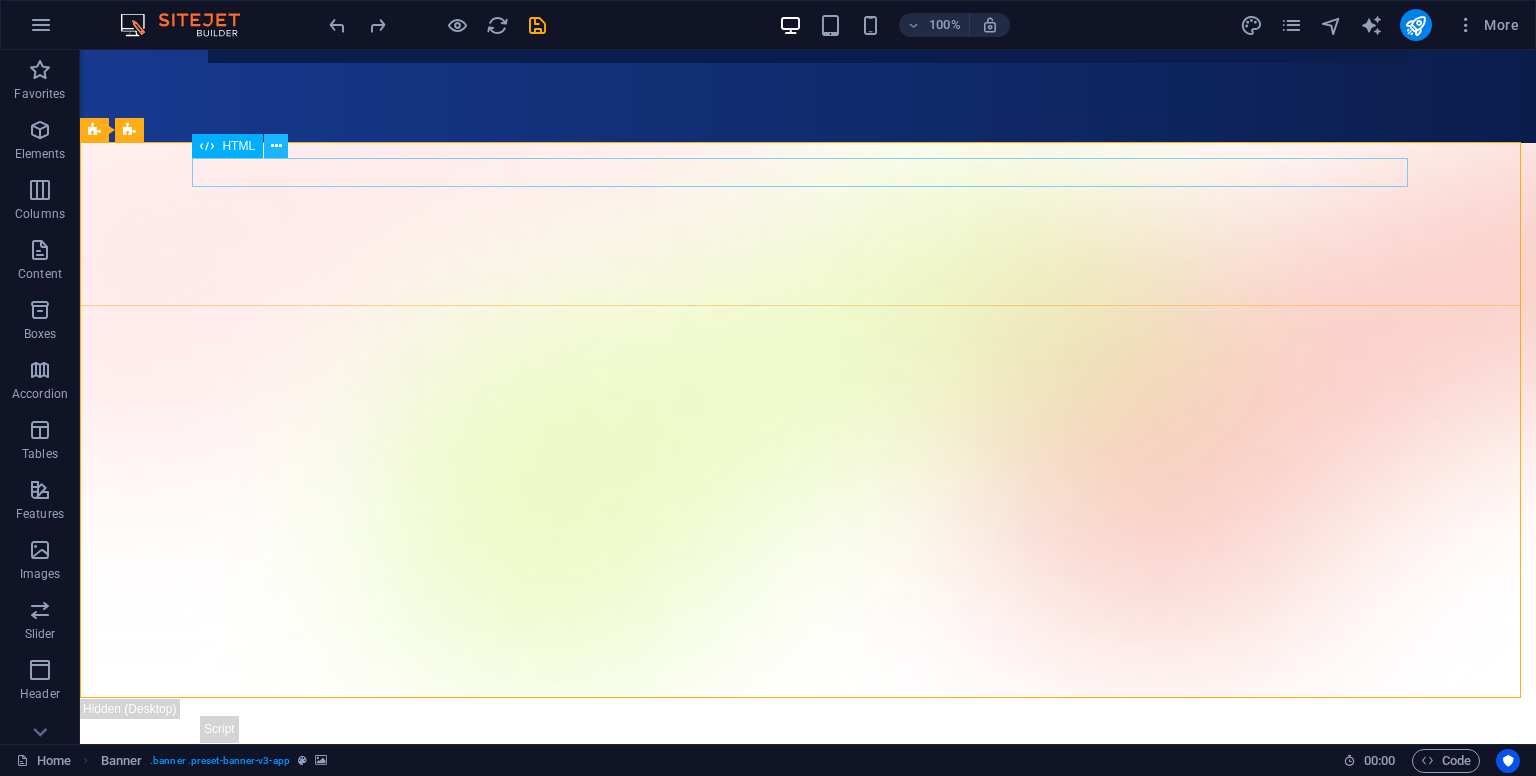 click at bounding box center (276, 146) 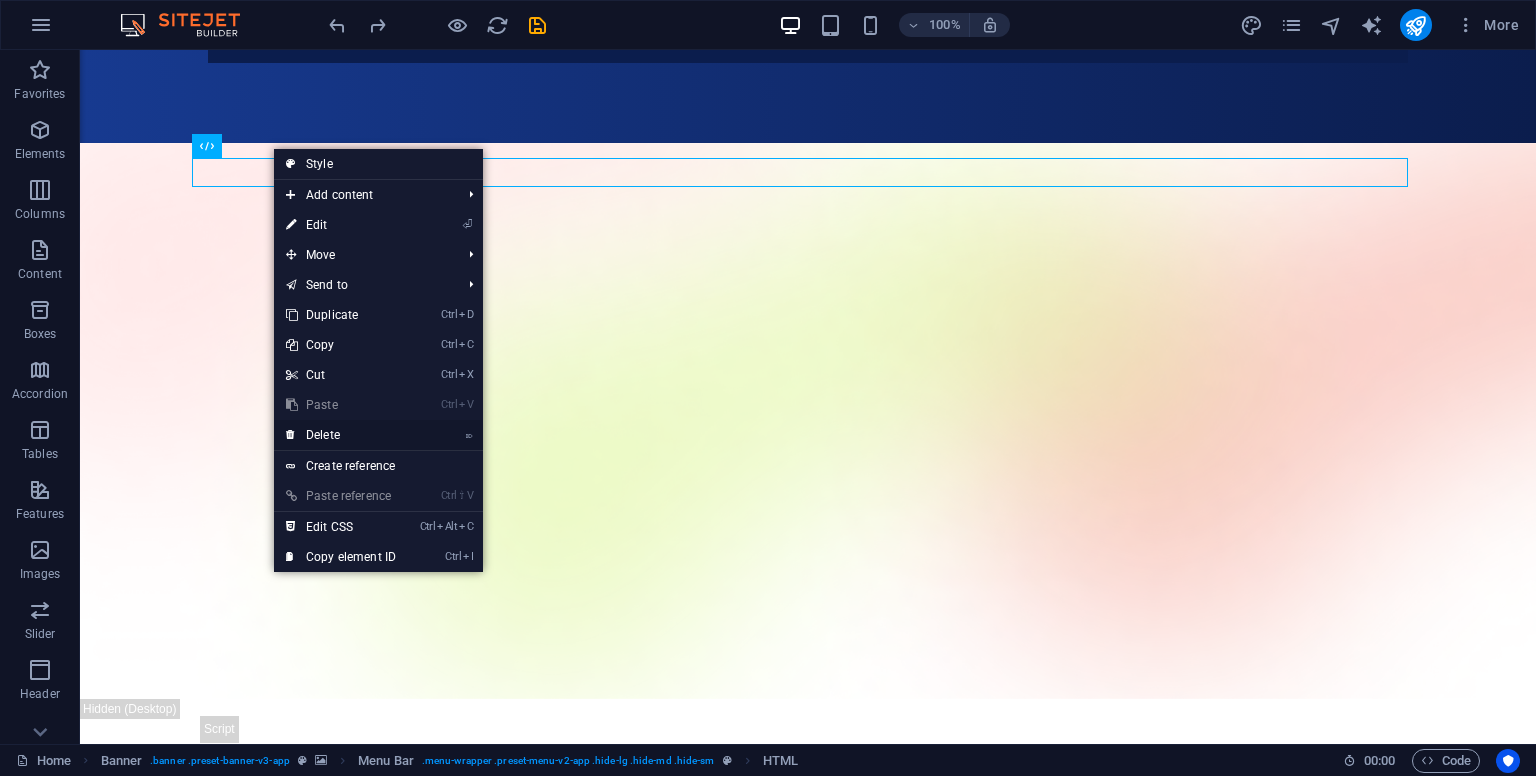 click on "⌦  Delete" at bounding box center [341, 435] 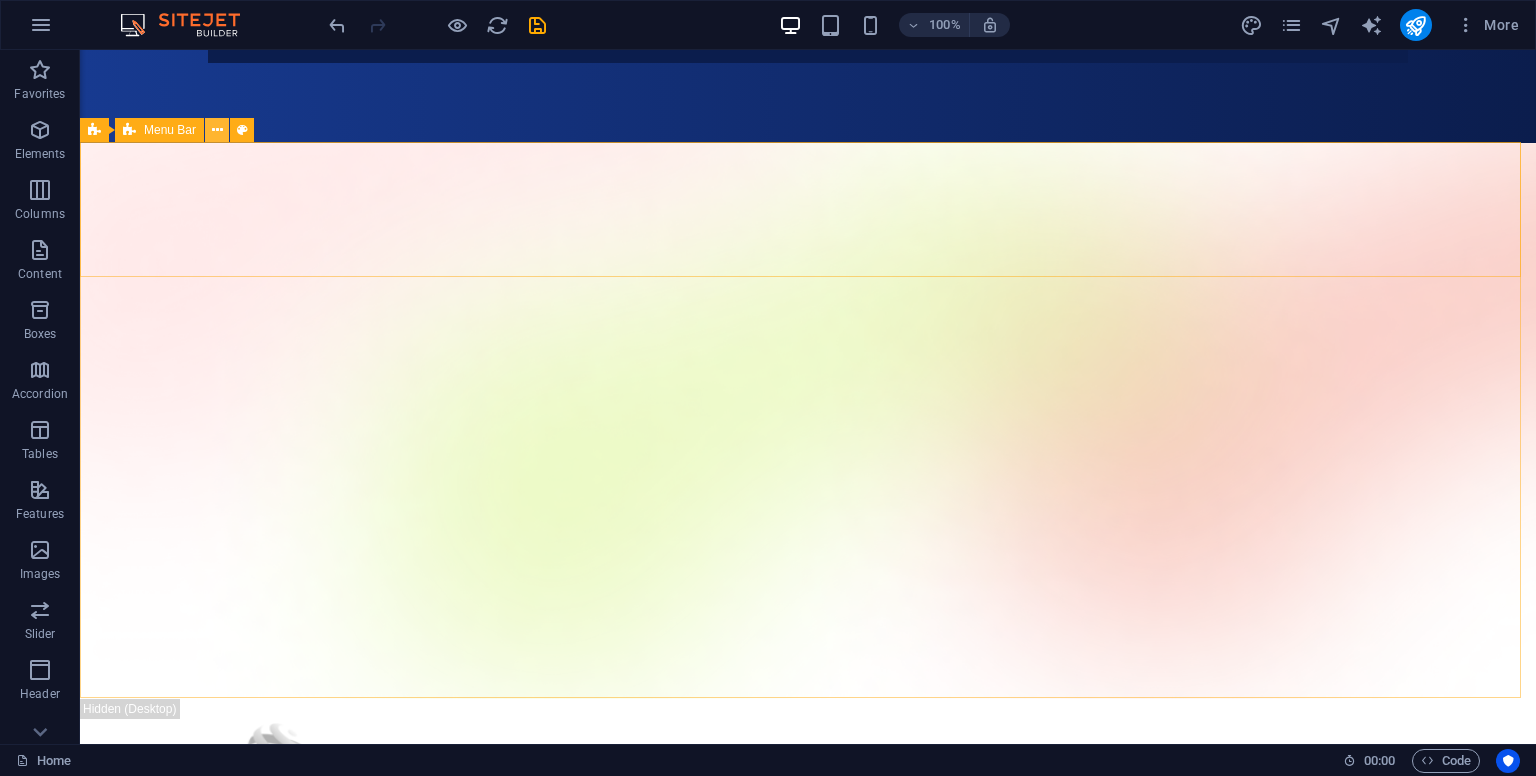 click at bounding box center (217, 130) 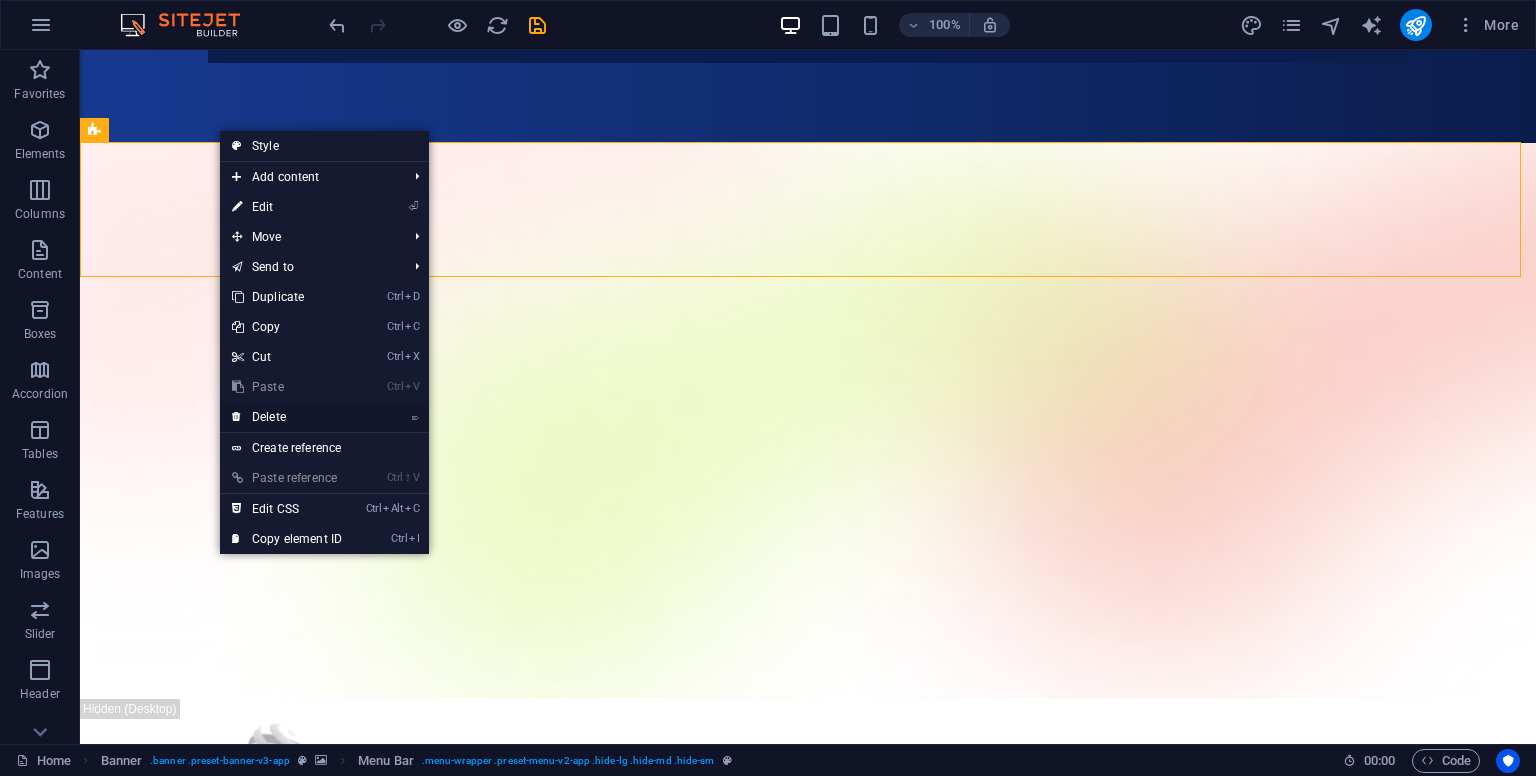click on "⌦  Delete" at bounding box center [287, 417] 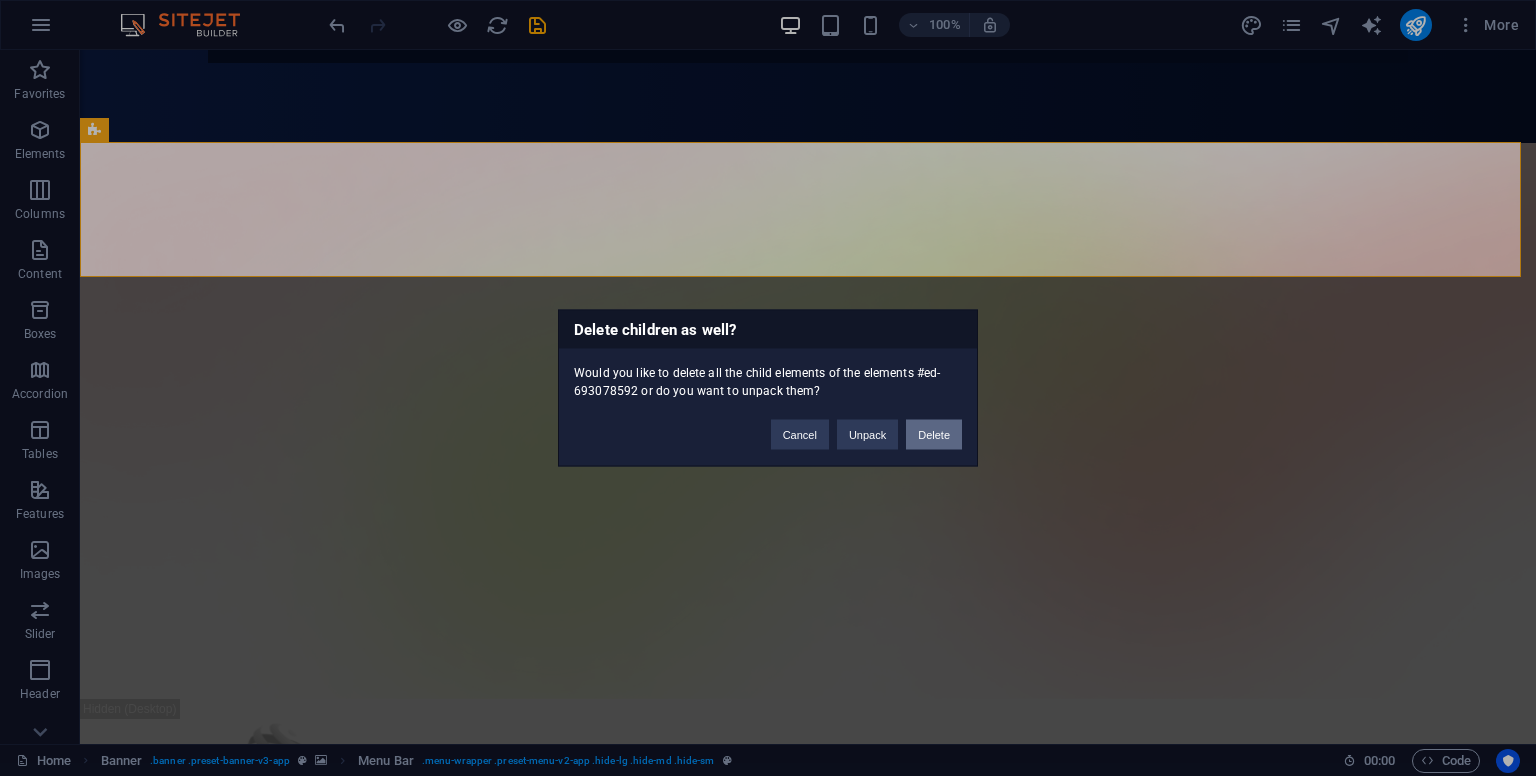 click on "Delete" at bounding box center (934, 435) 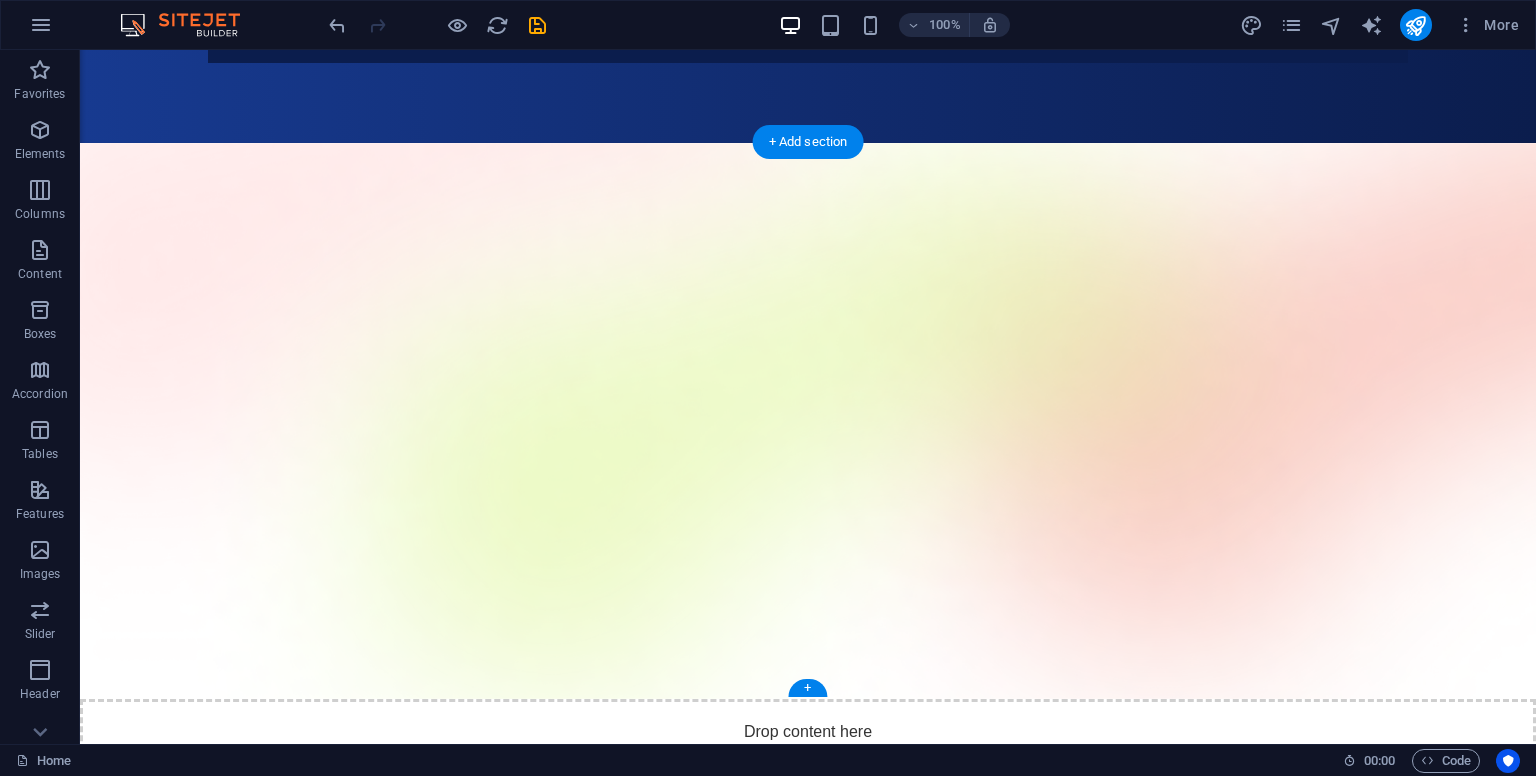 click at bounding box center [808, 421] 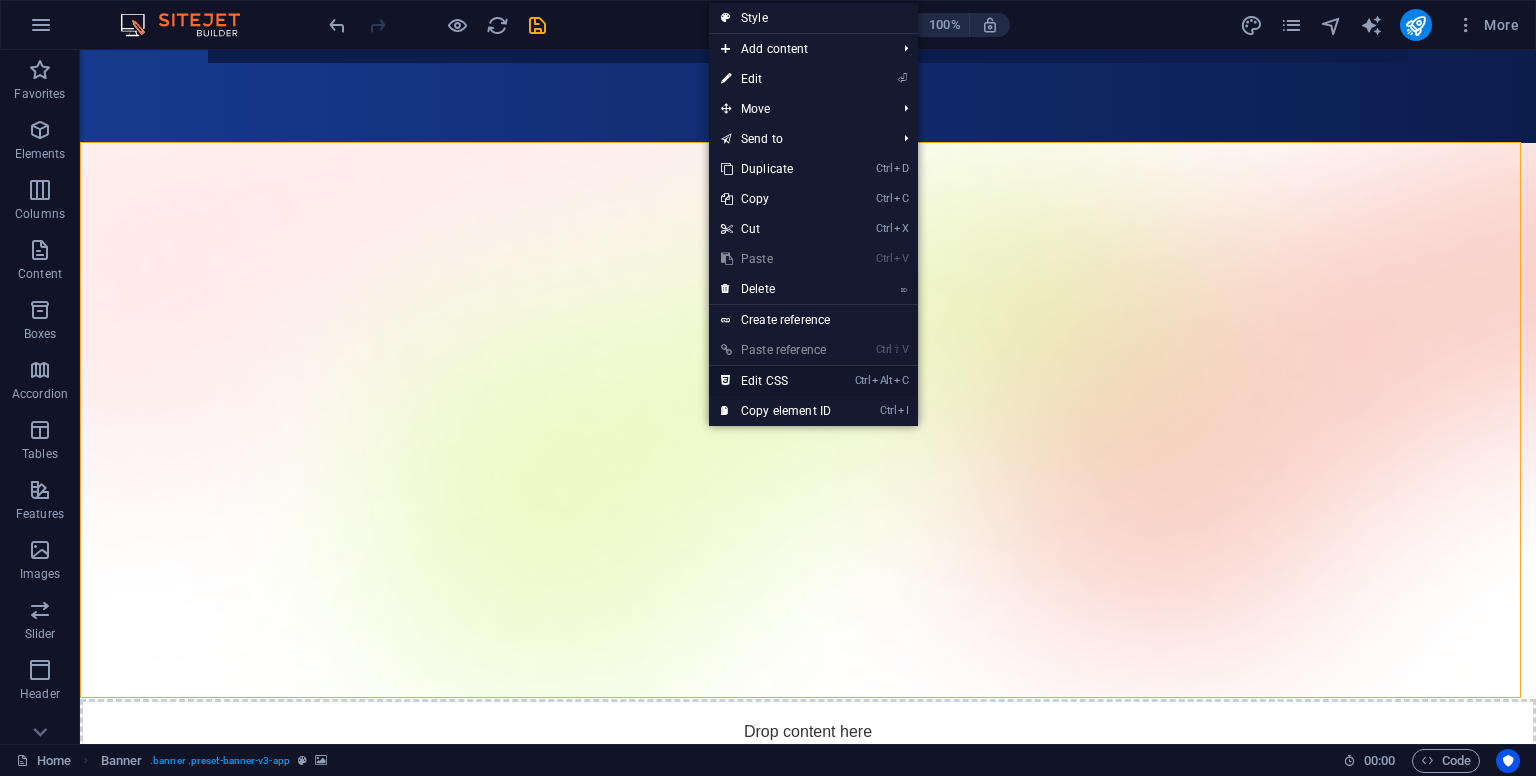 click on "Ctrl Alt C  Edit CSS" at bounding box center [776, 381] 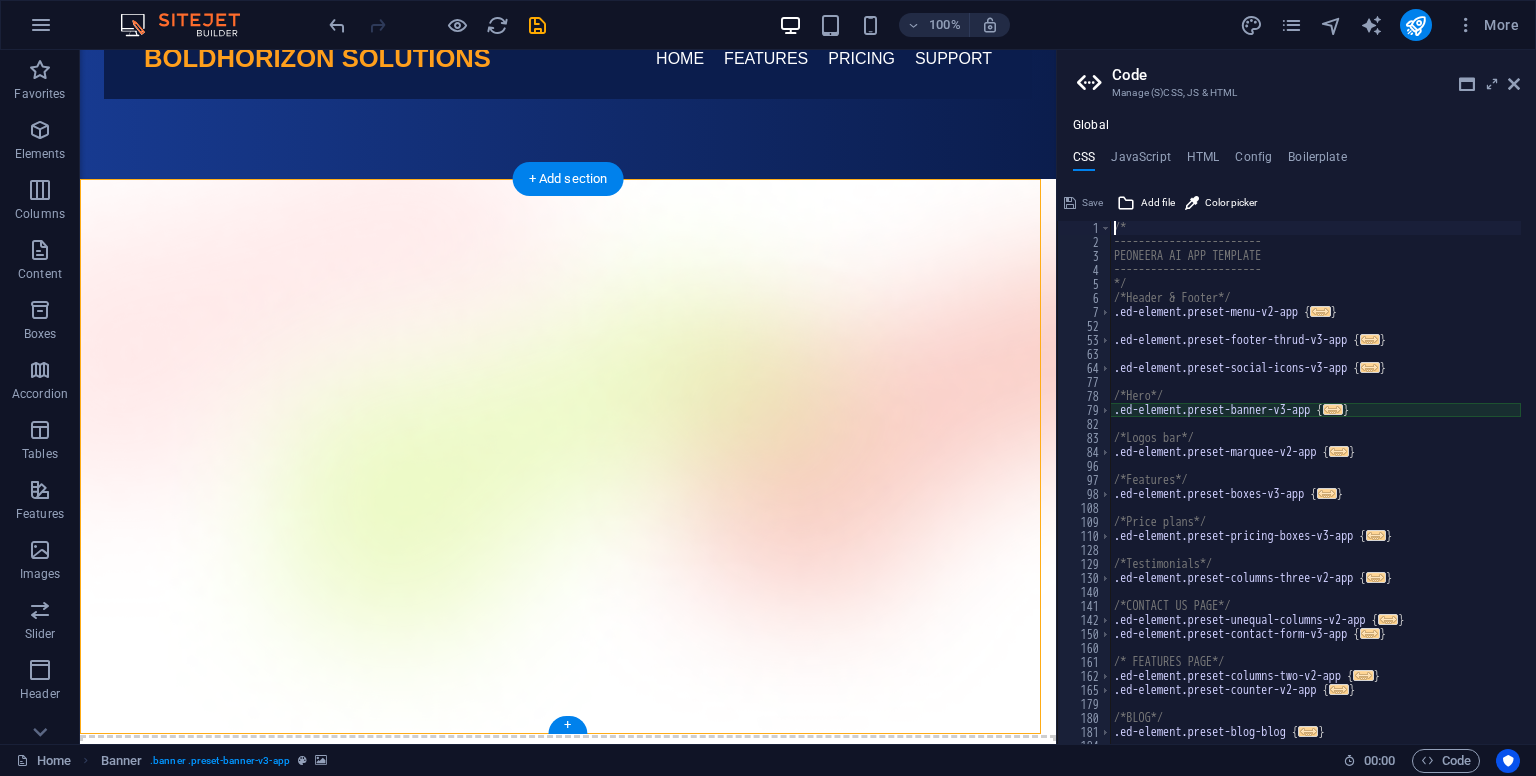 type on "@include banner-v3($arrow_no_label: none_default);" 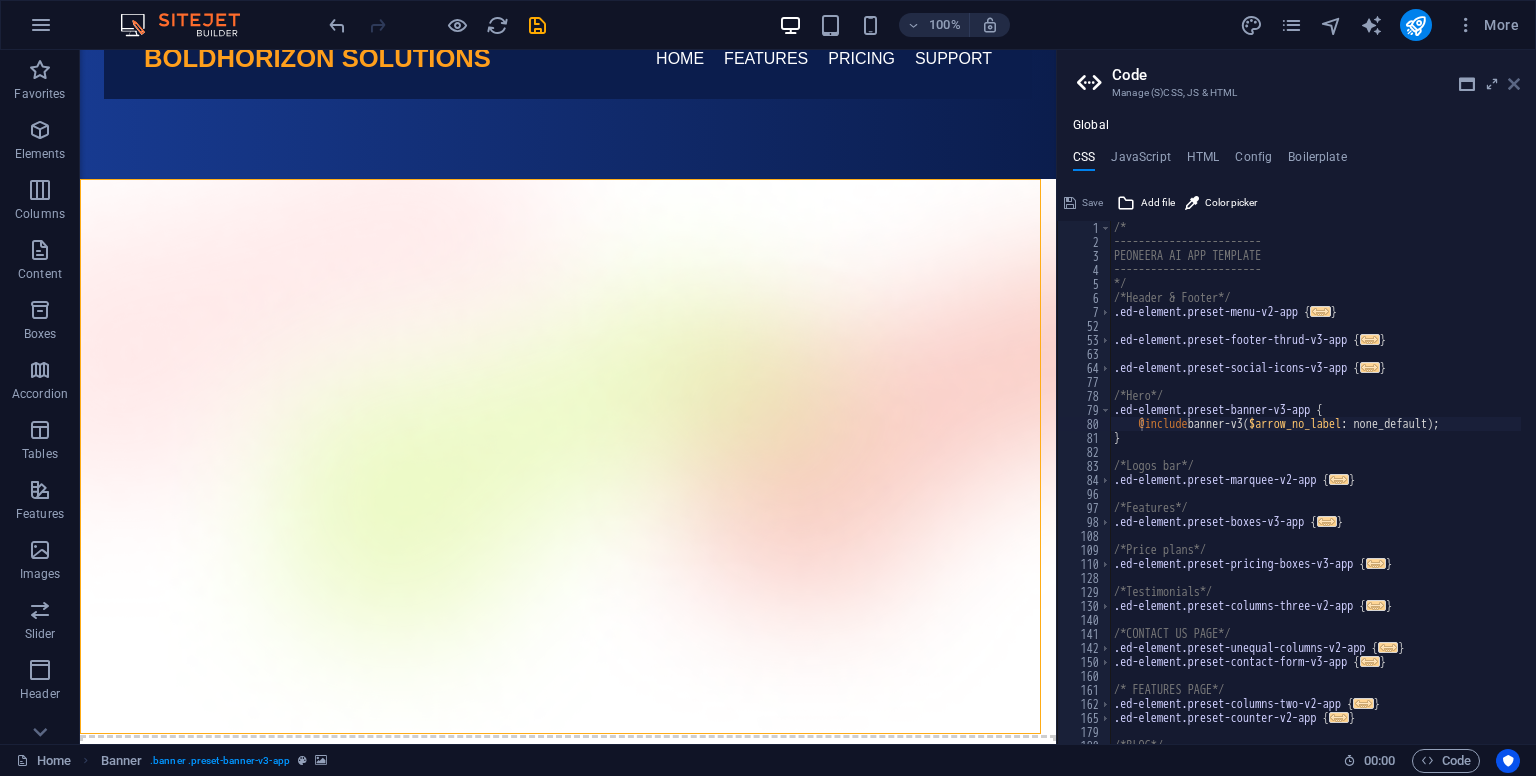 click at bounding box center (1514, 84) 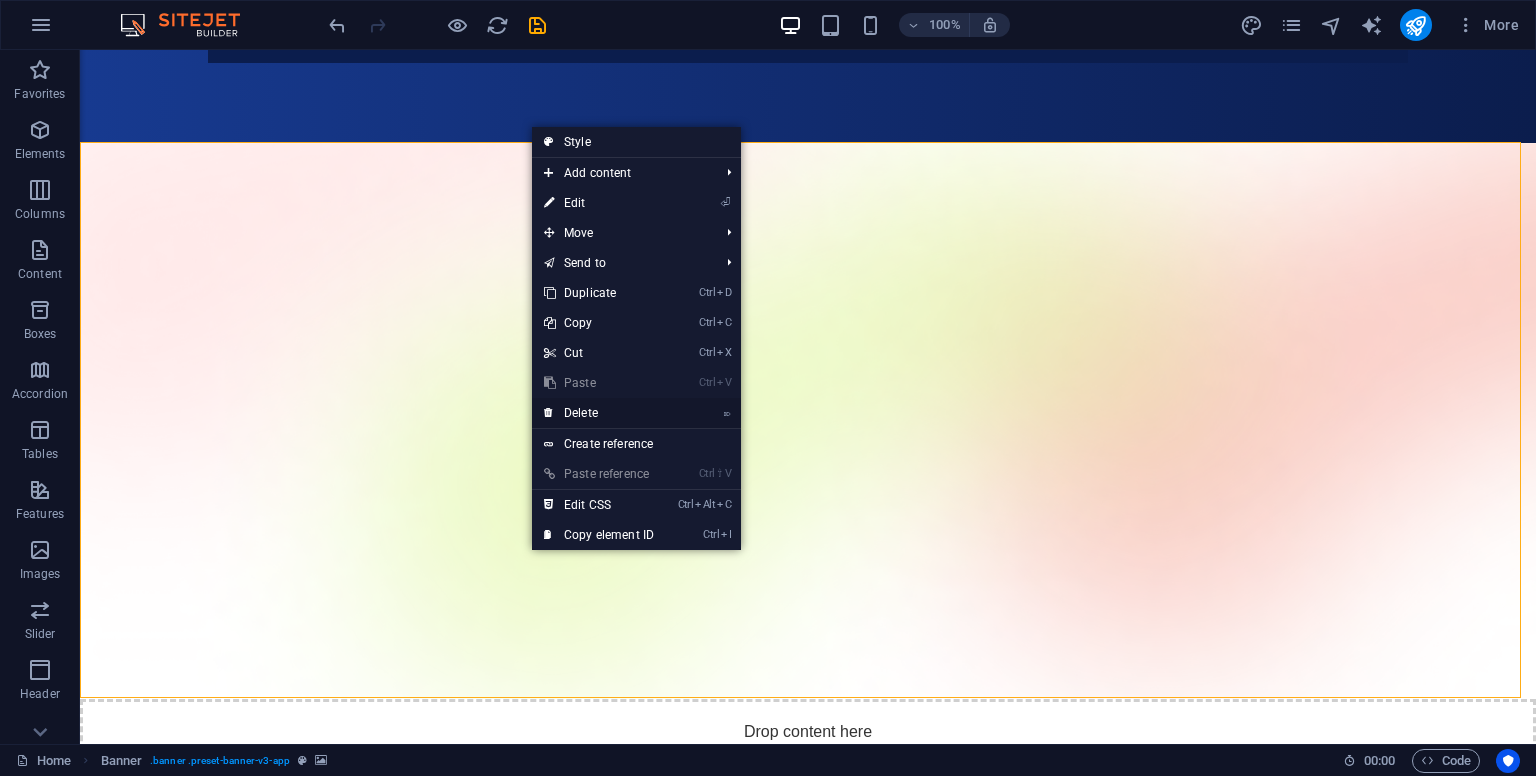 click on "⌦  Delete" at bounding box center [599, 413] 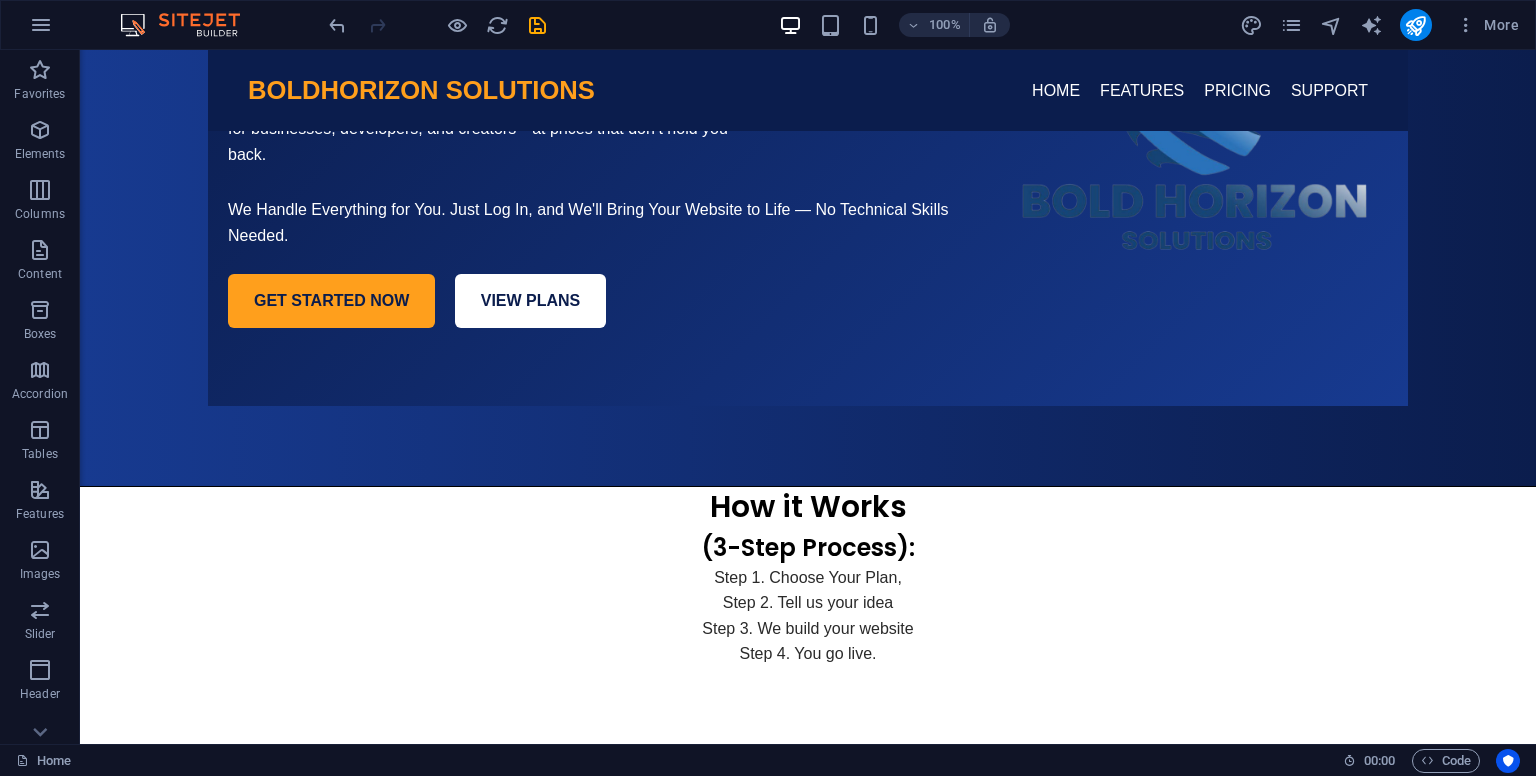 scroll, scrollTop: 338, scrollLeft: 0, axis: vertical 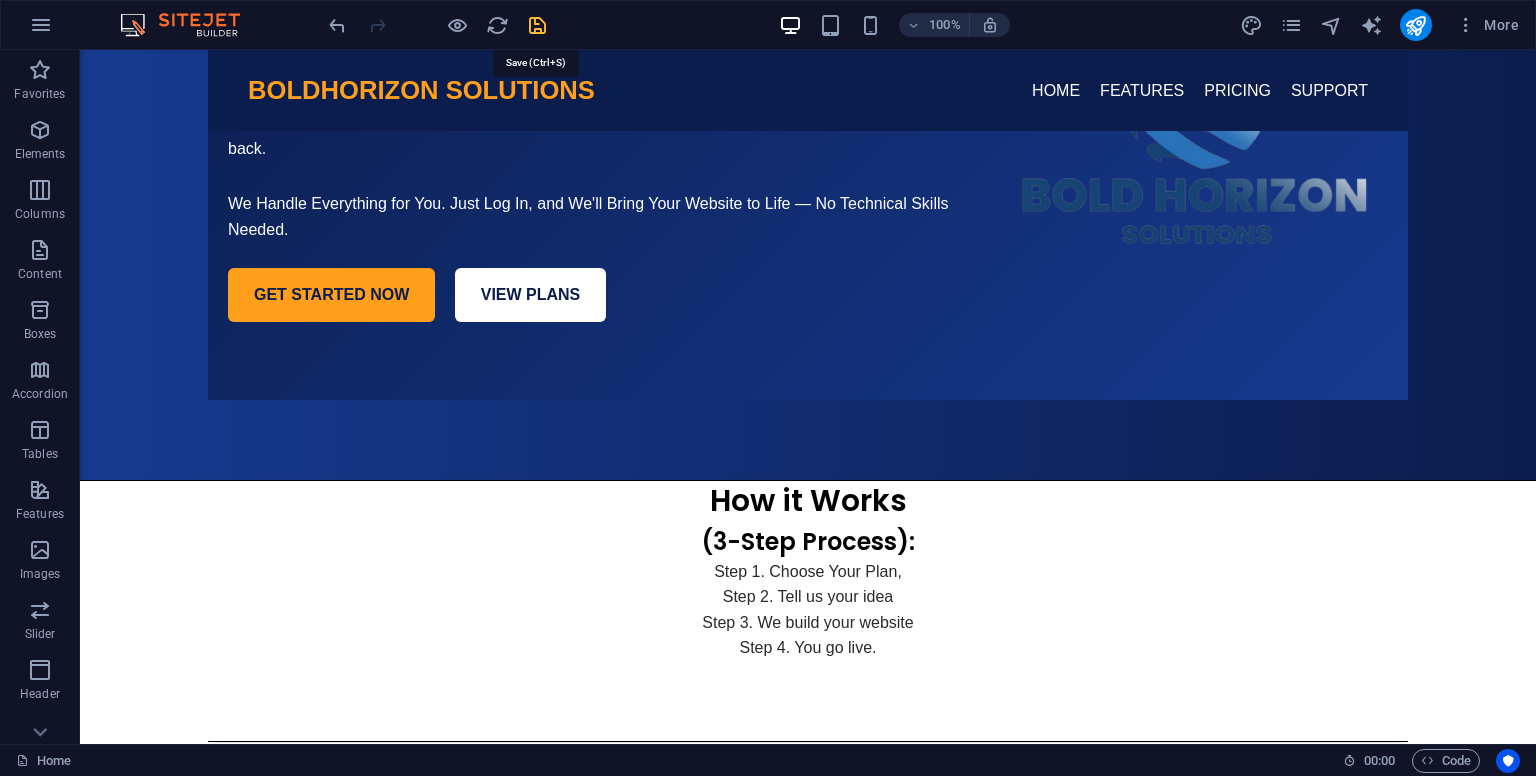 click at bounding box center (537, 25) 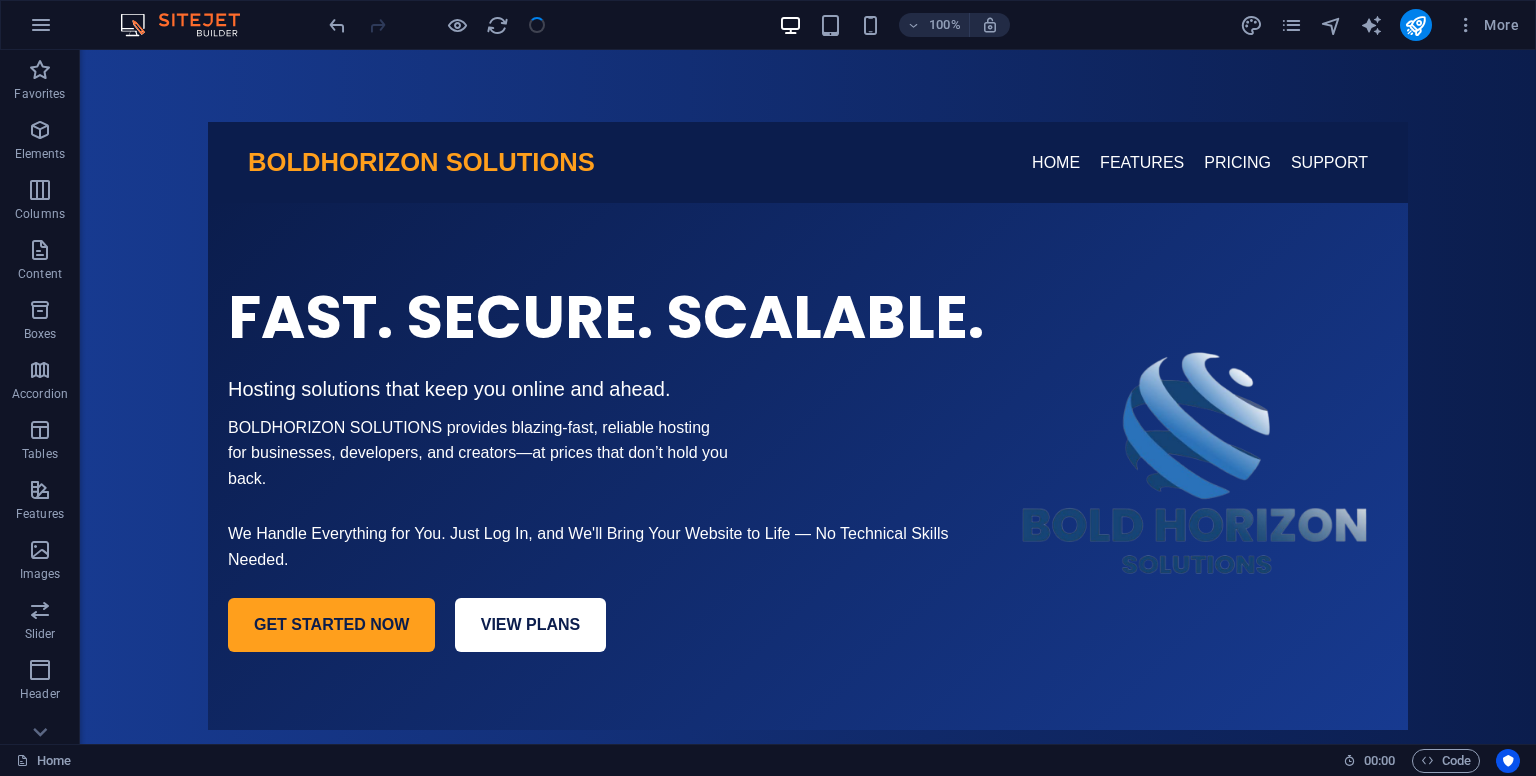 scroll, scrollTop: 0, scrollLeft: 0, axis: both 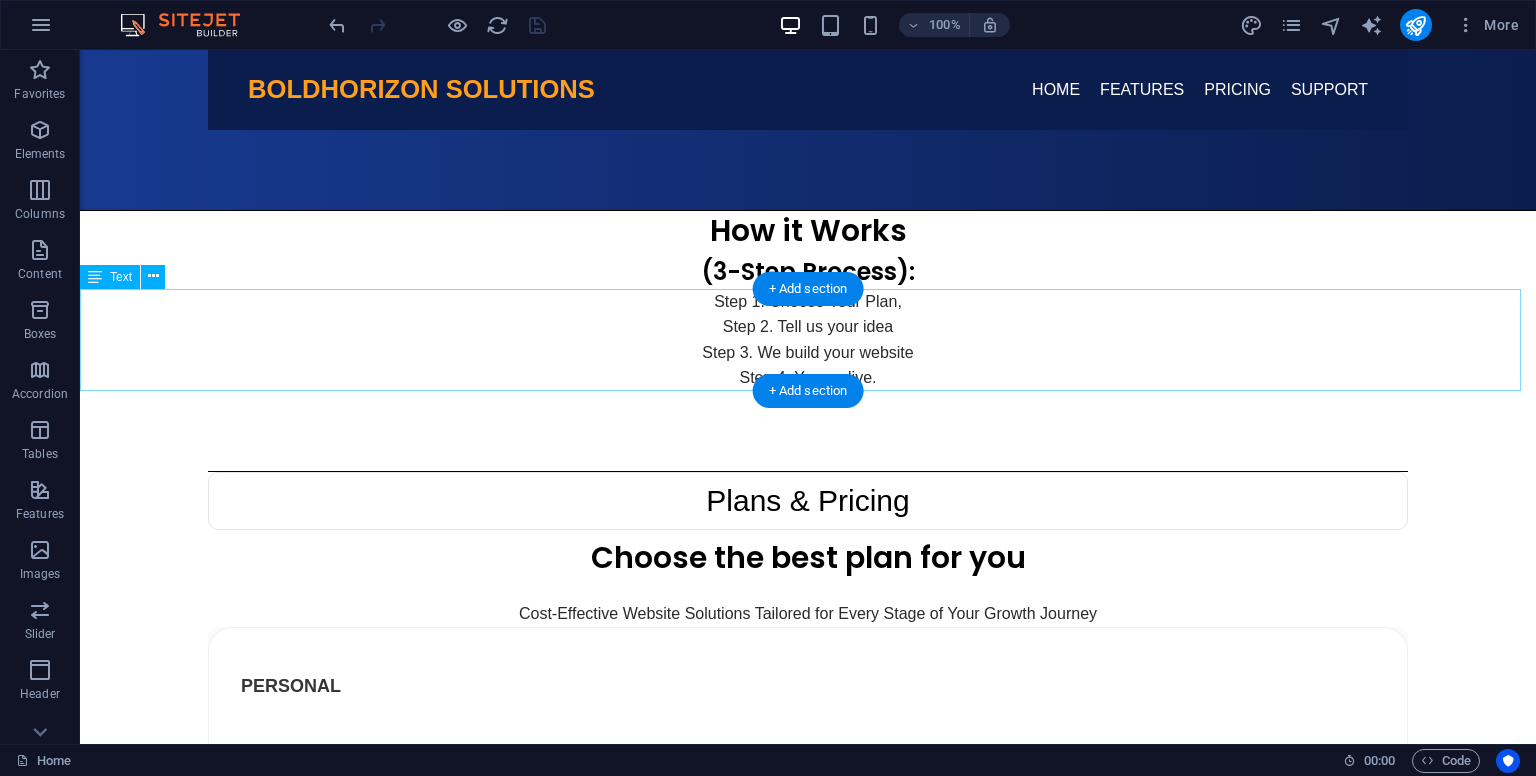 click on "Step 1. Choose Your Plan, Step 2. Tell us your idea Step 3. We build your website Step 4. You go live." at bounding box center [808, 340] 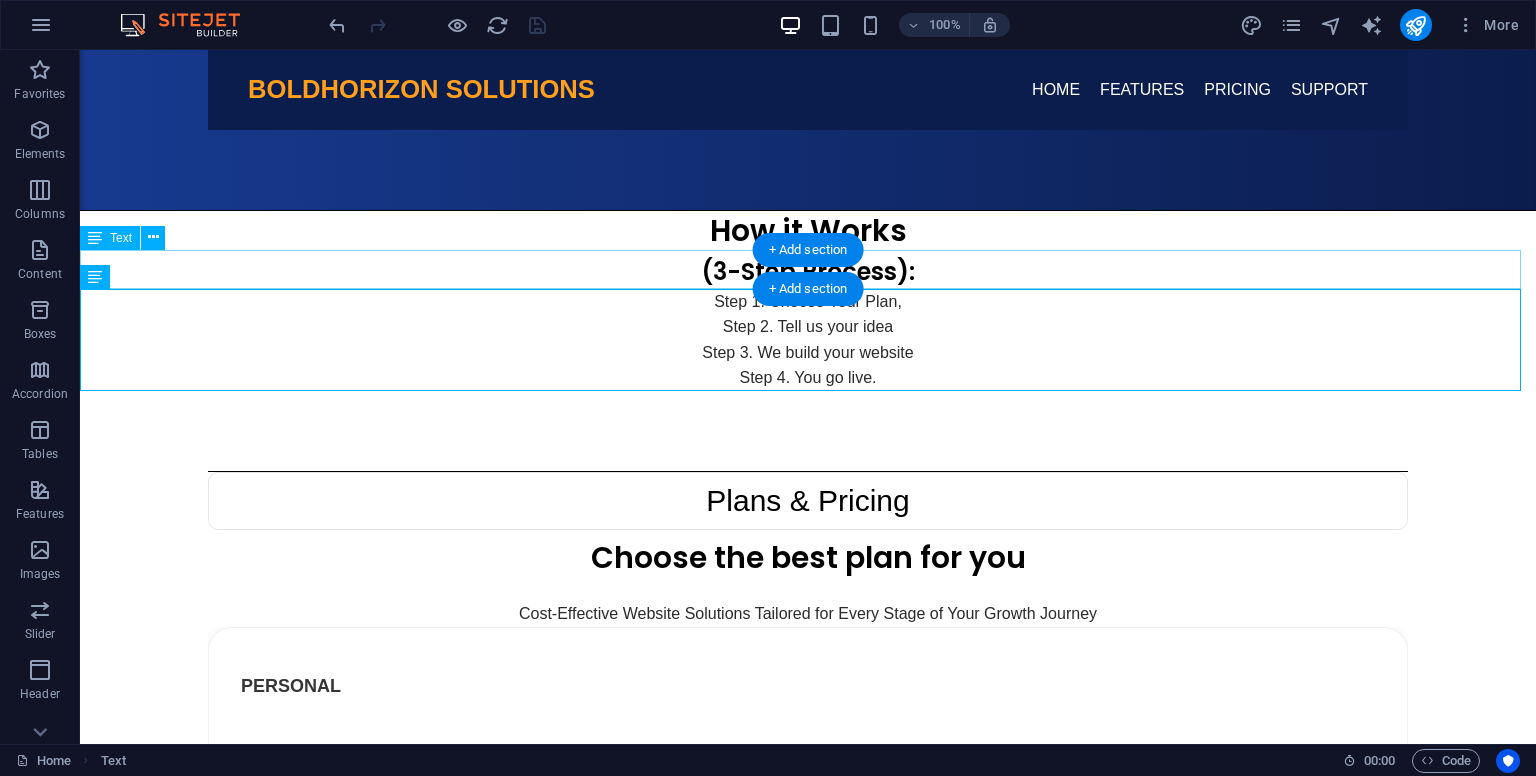 click on "(3-Step Process):" at bounding box center [808, 269] 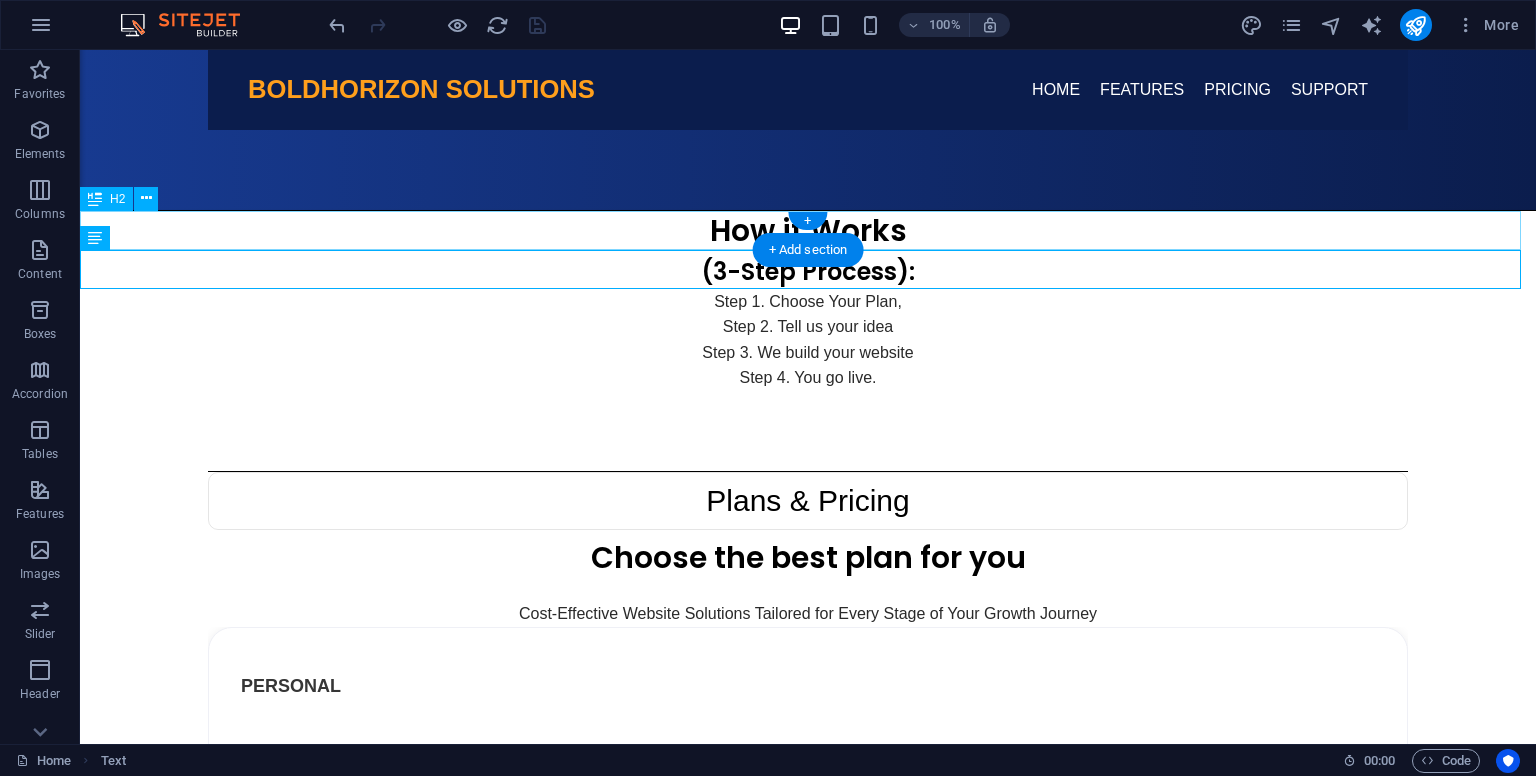 click on "How it Works" at bounding box center (808, 230) 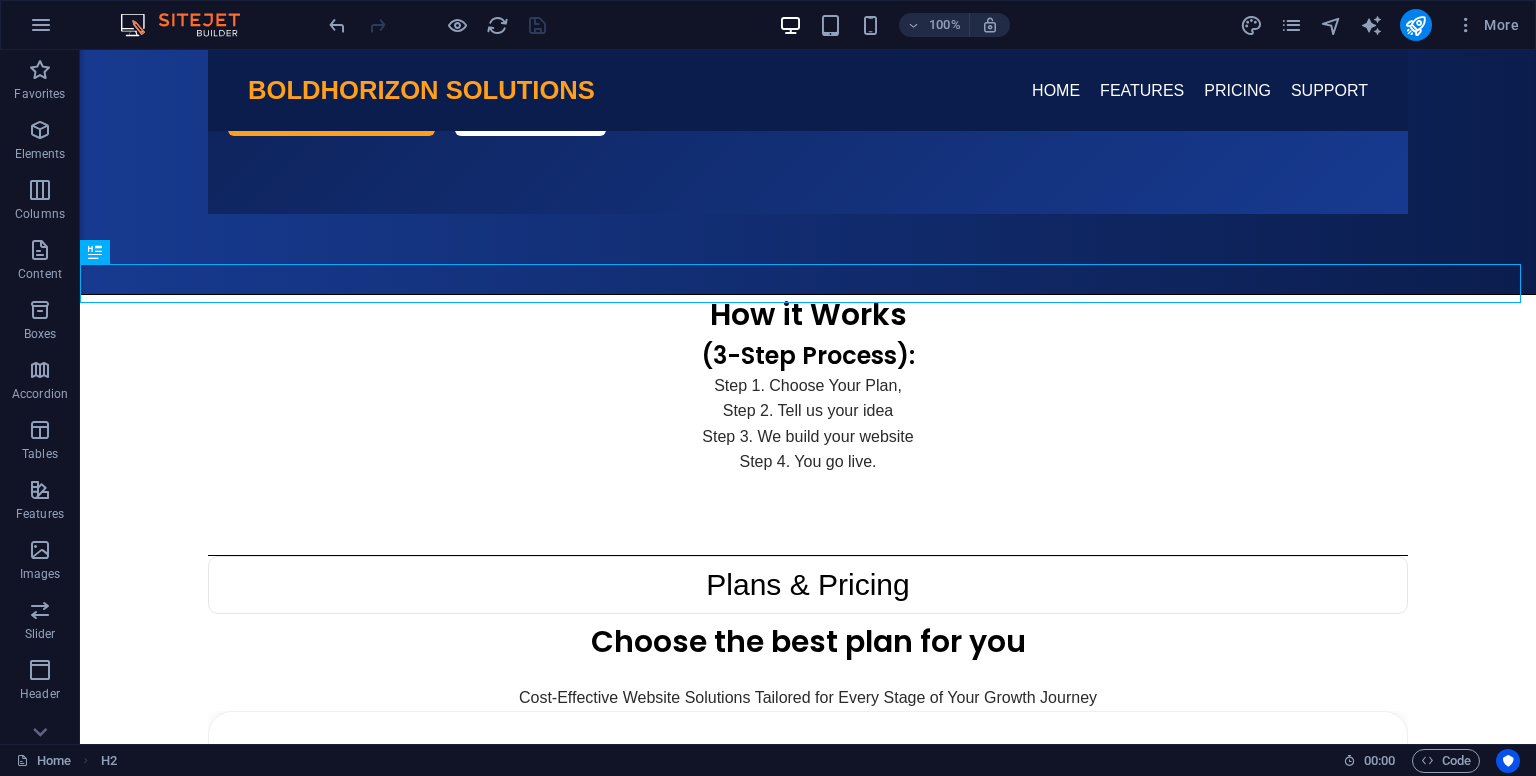 scroll, scrollTop: 554, scrollLeft: 0, axis: vertical 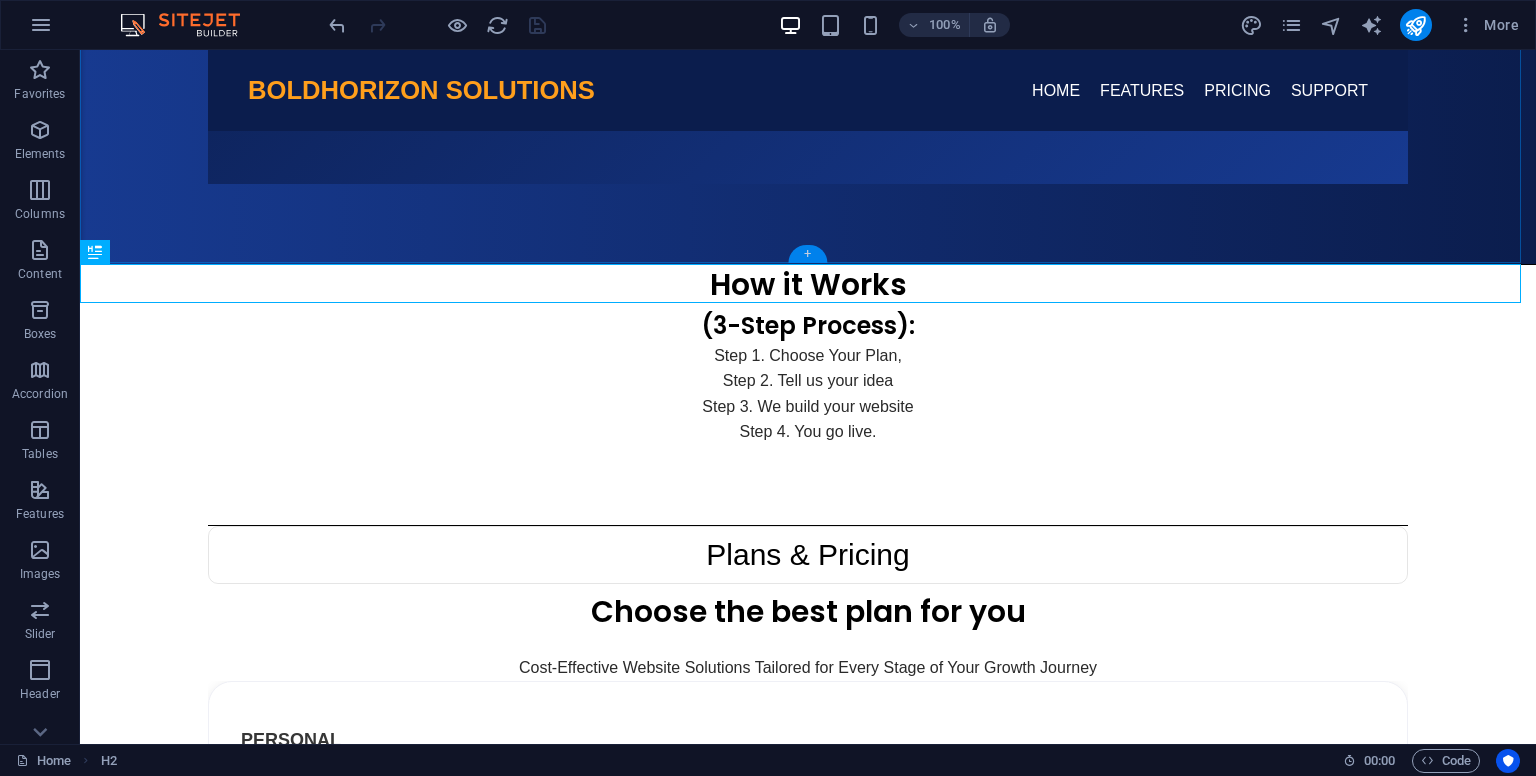 click on "+" at bounding box center [807, 254] 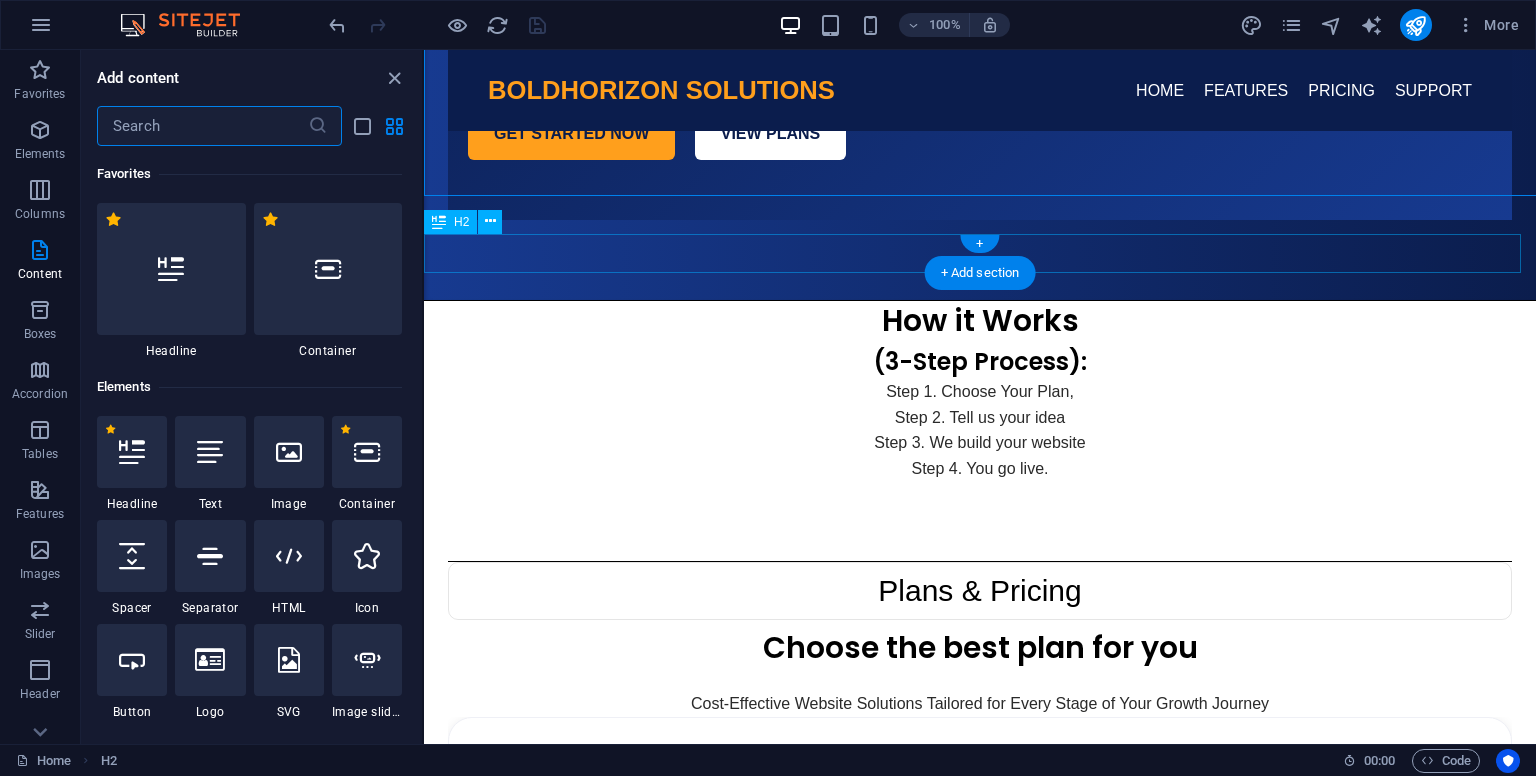 scroll, scrollTop: 621, scrollLeft: 0, axis: vertical 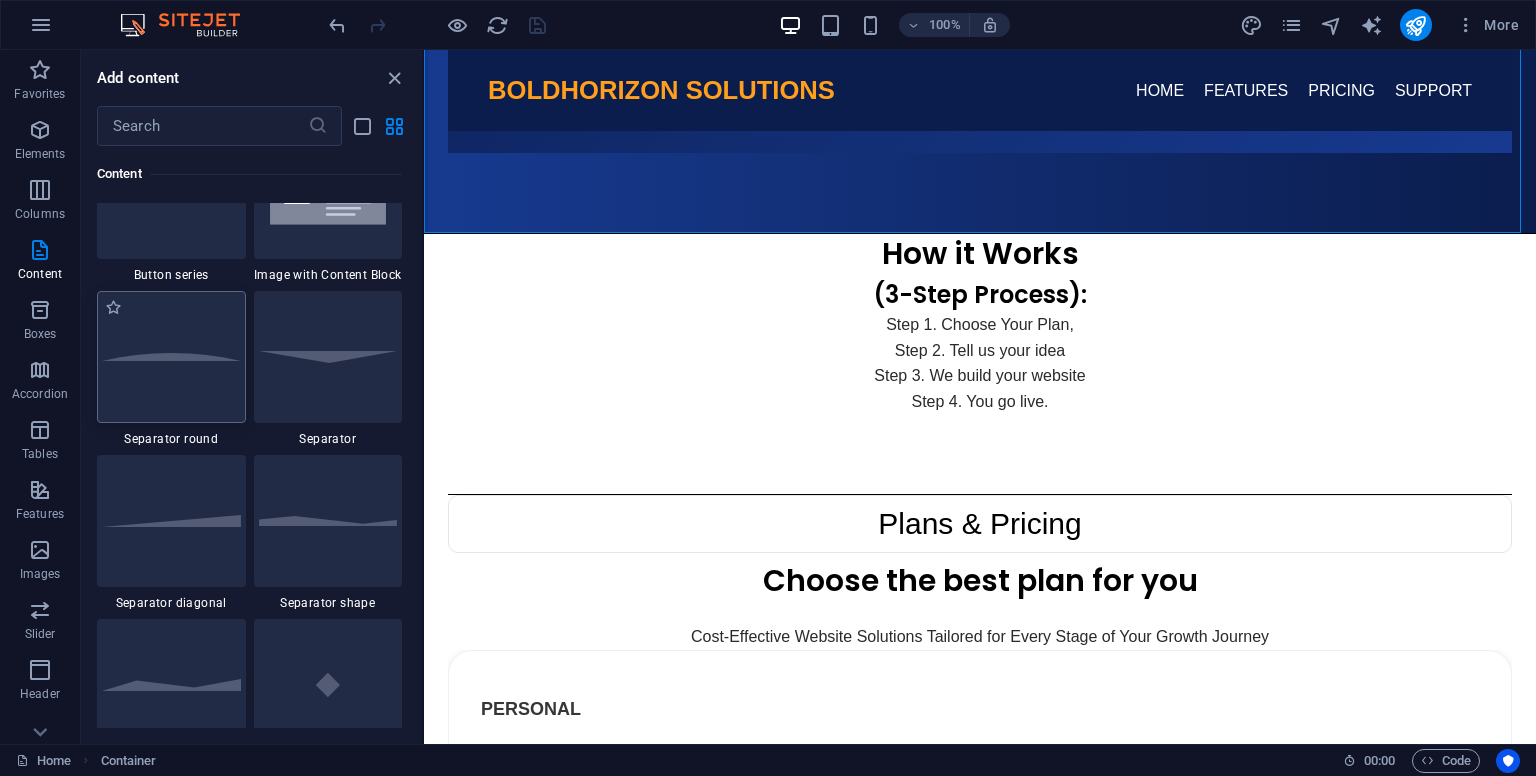 click at bounding box center [171, 357] 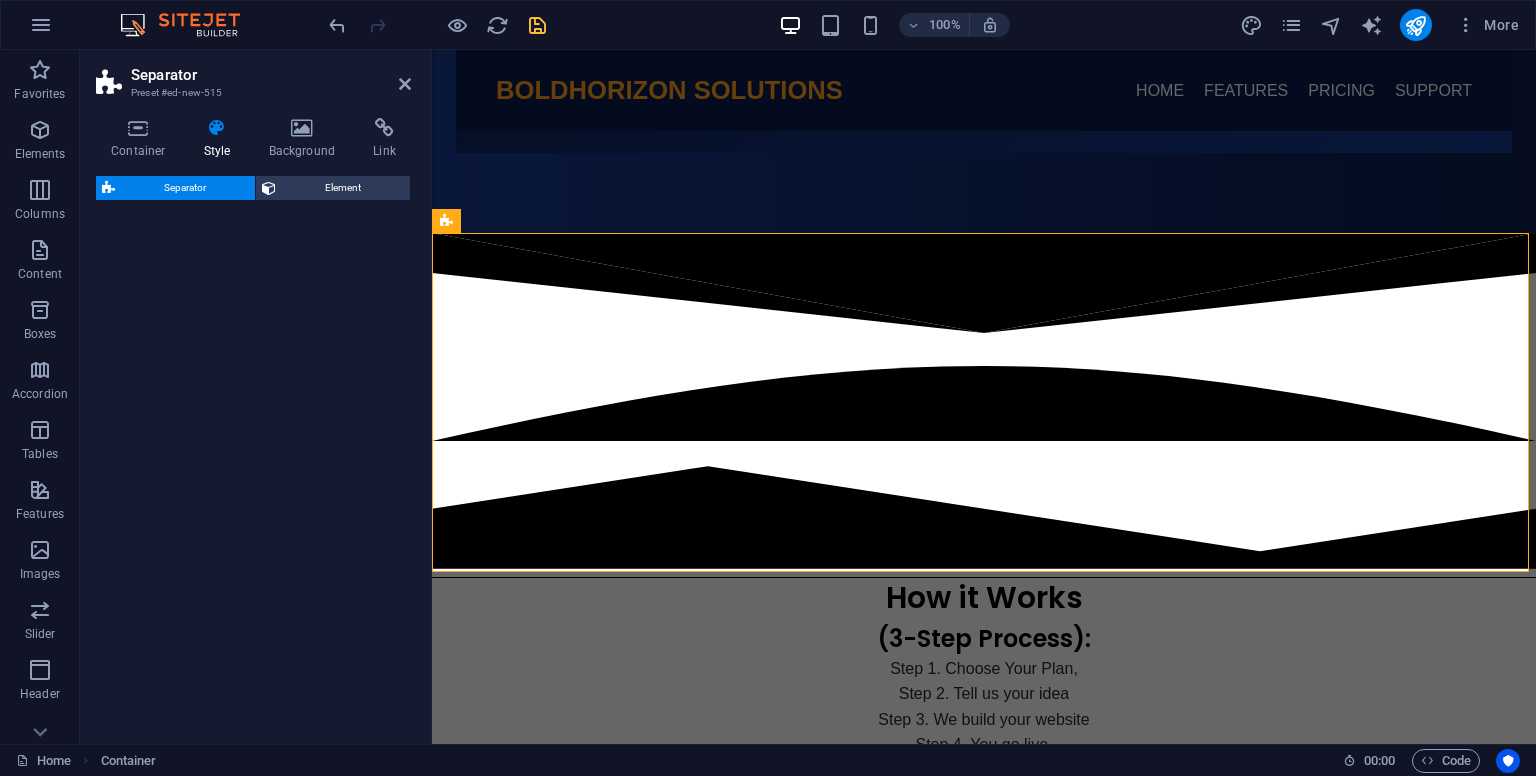 select on "circle" 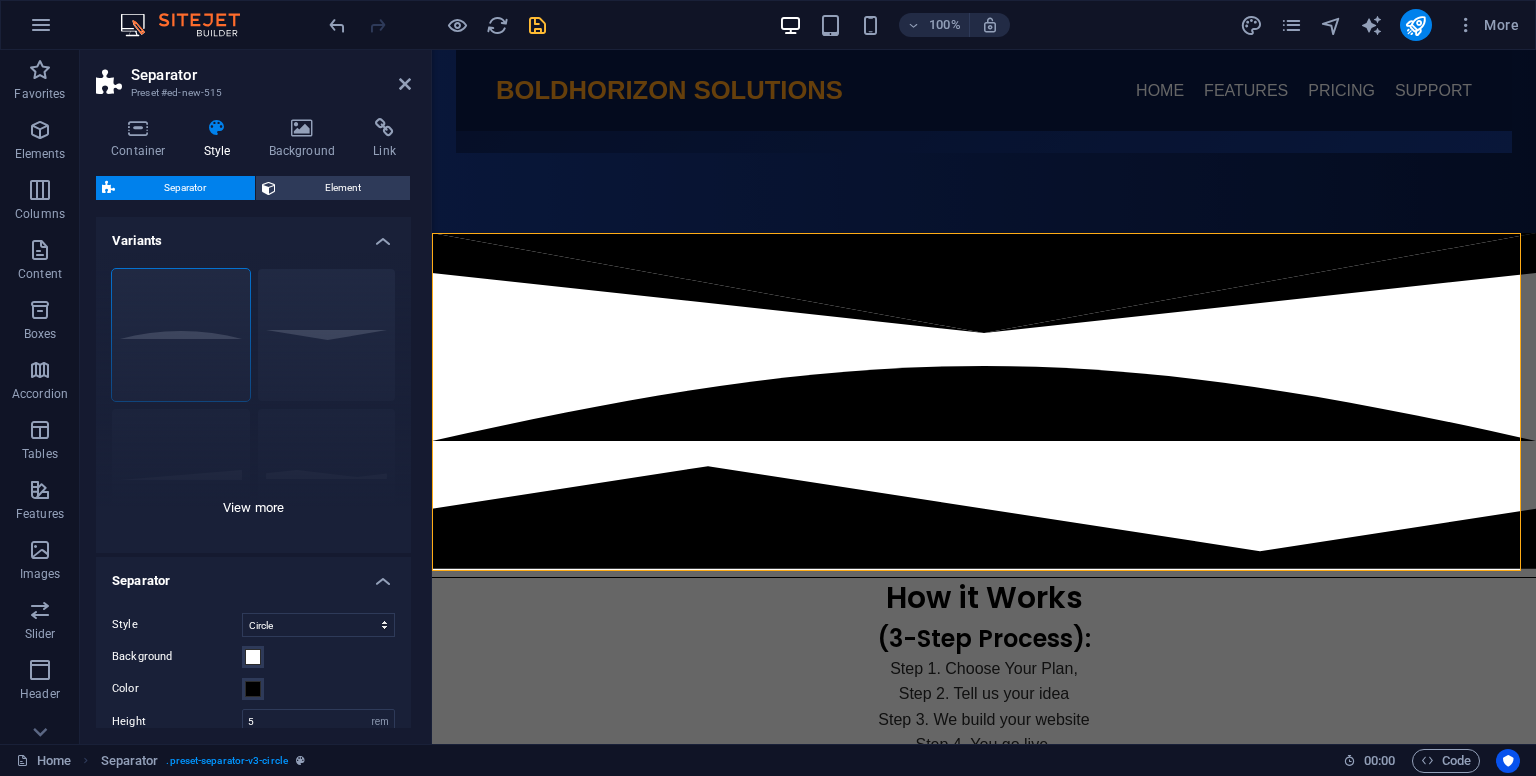 click on "Circle Default Diagonal Polygon 1 Polygon 2 Square Zigzag" at bounding box center [253, 403] 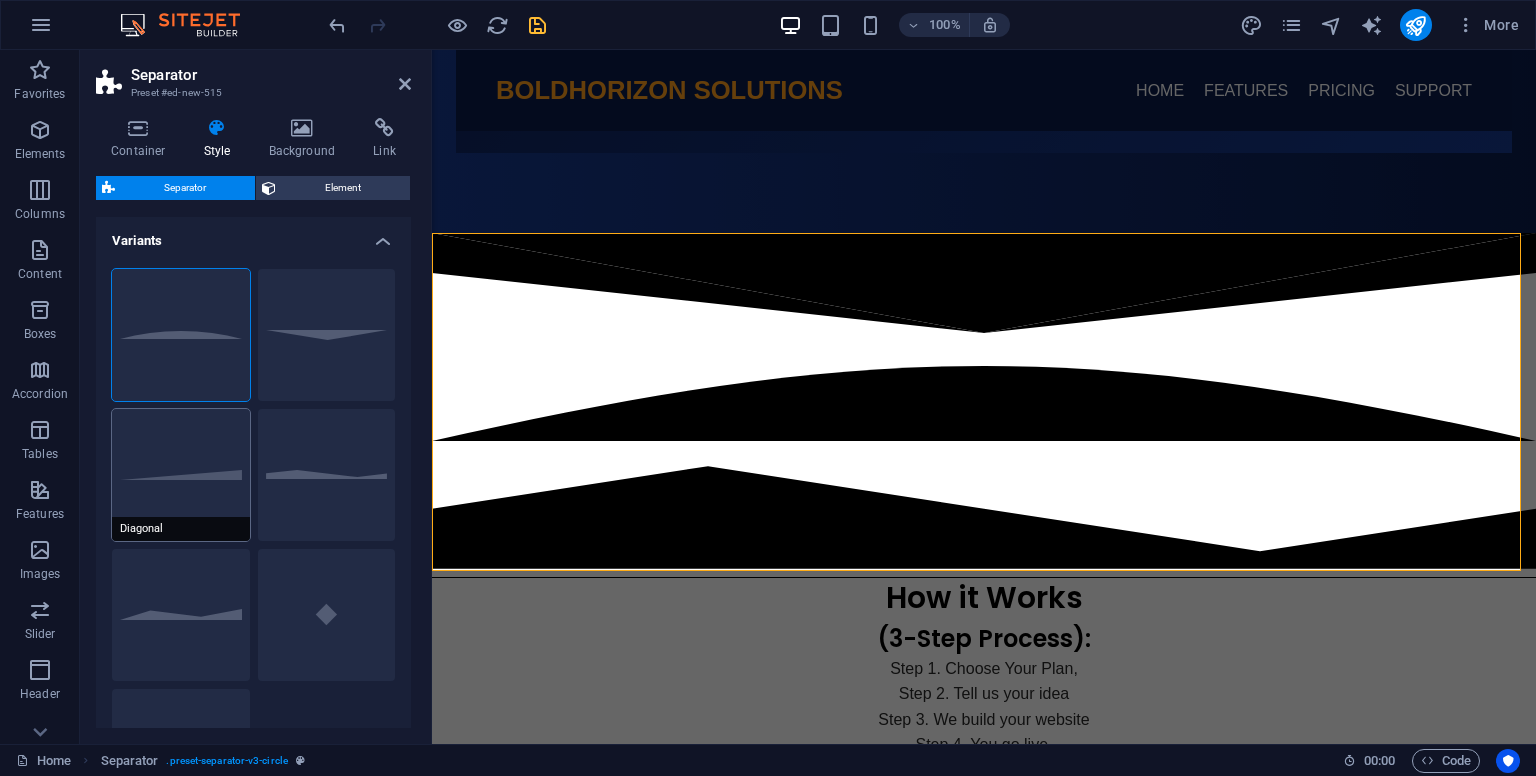 click on "Diagonal" at bounding box center [181, 475] 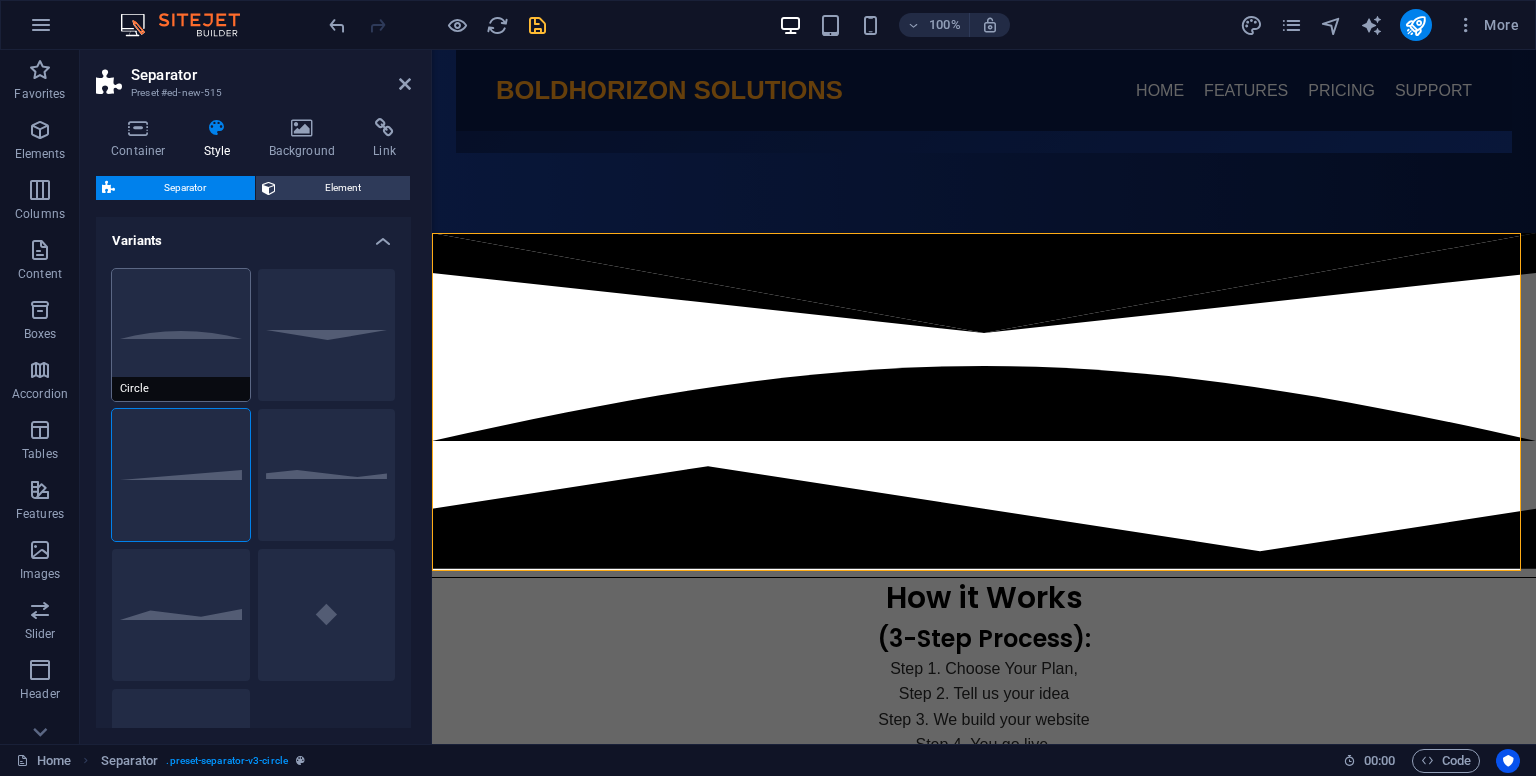 click on "Circle" at bounding box center [181, 335] 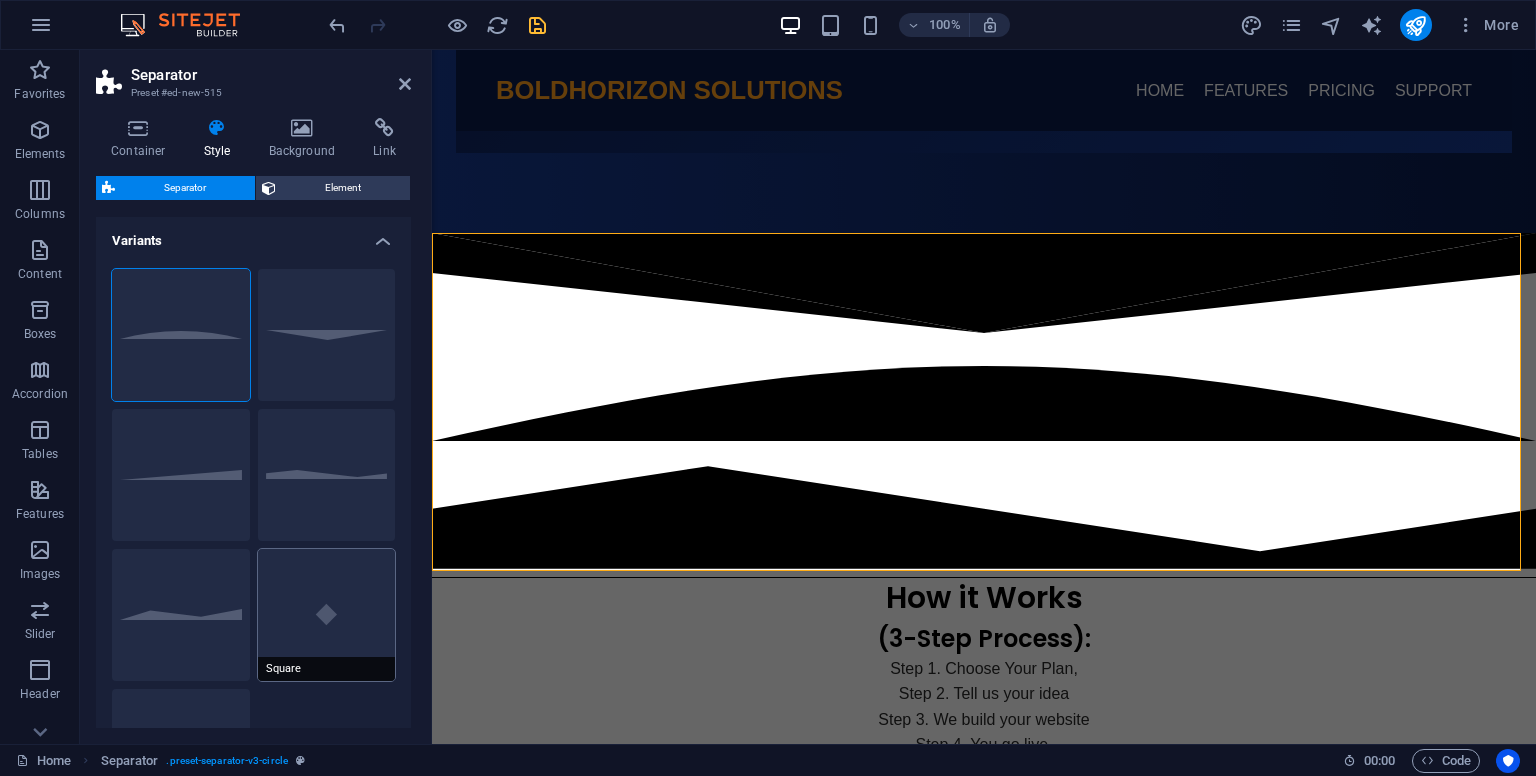click on "Square" at bounding box center [327, 615] 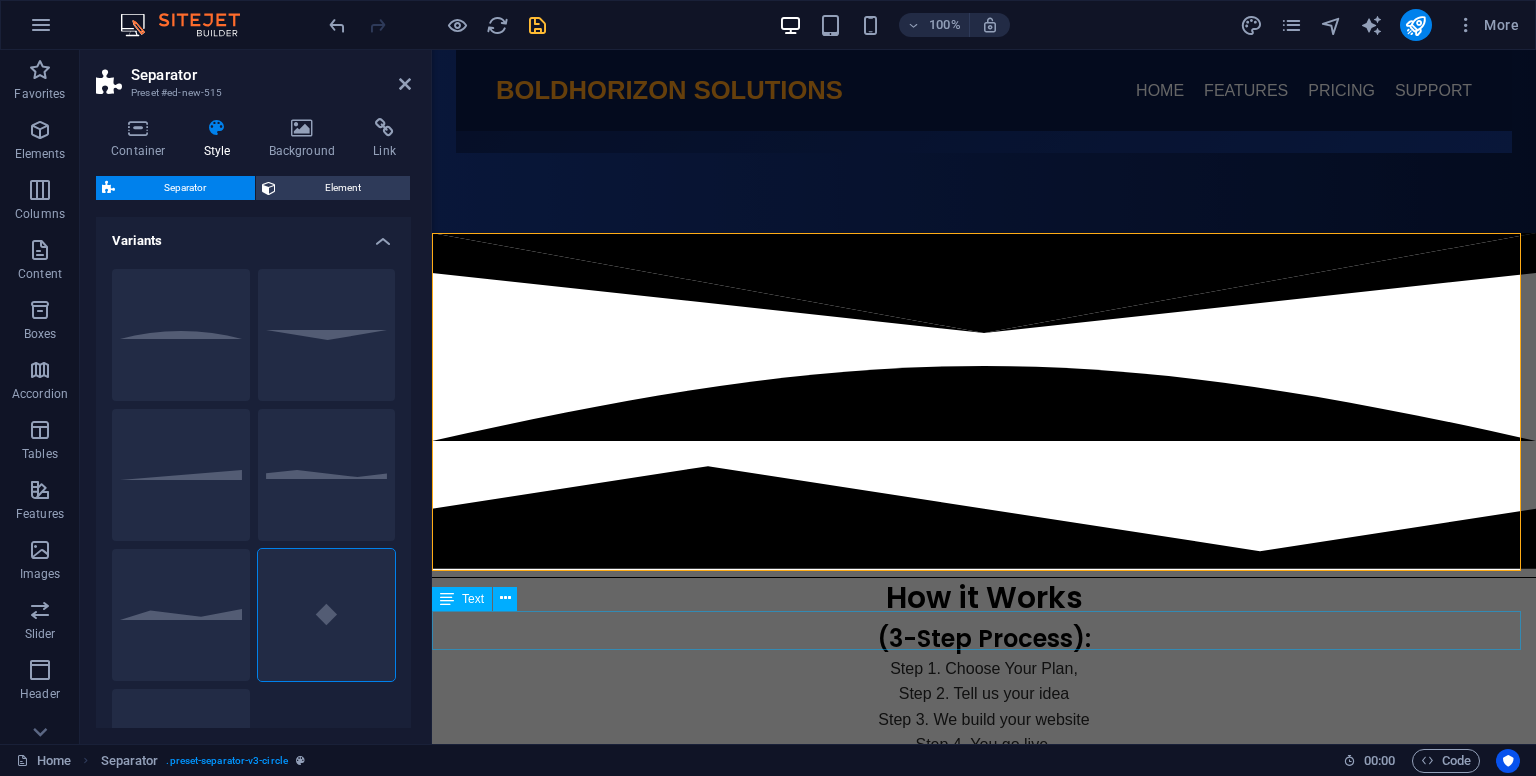 click on "(3-Step Process):" at bounding box center [984, 636] 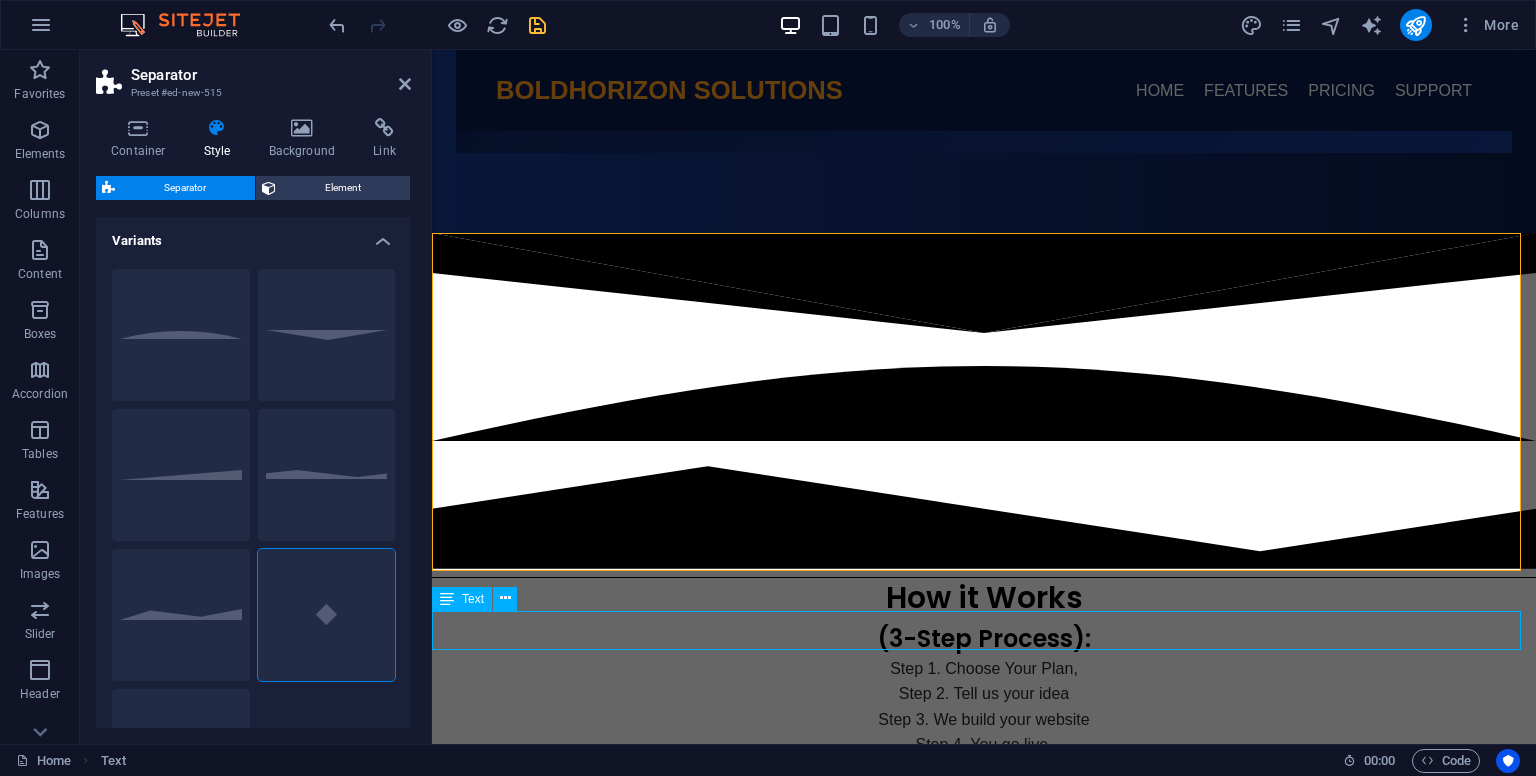 scroll, scrollTop: 554, scrollLeft: 0, axis: vertical 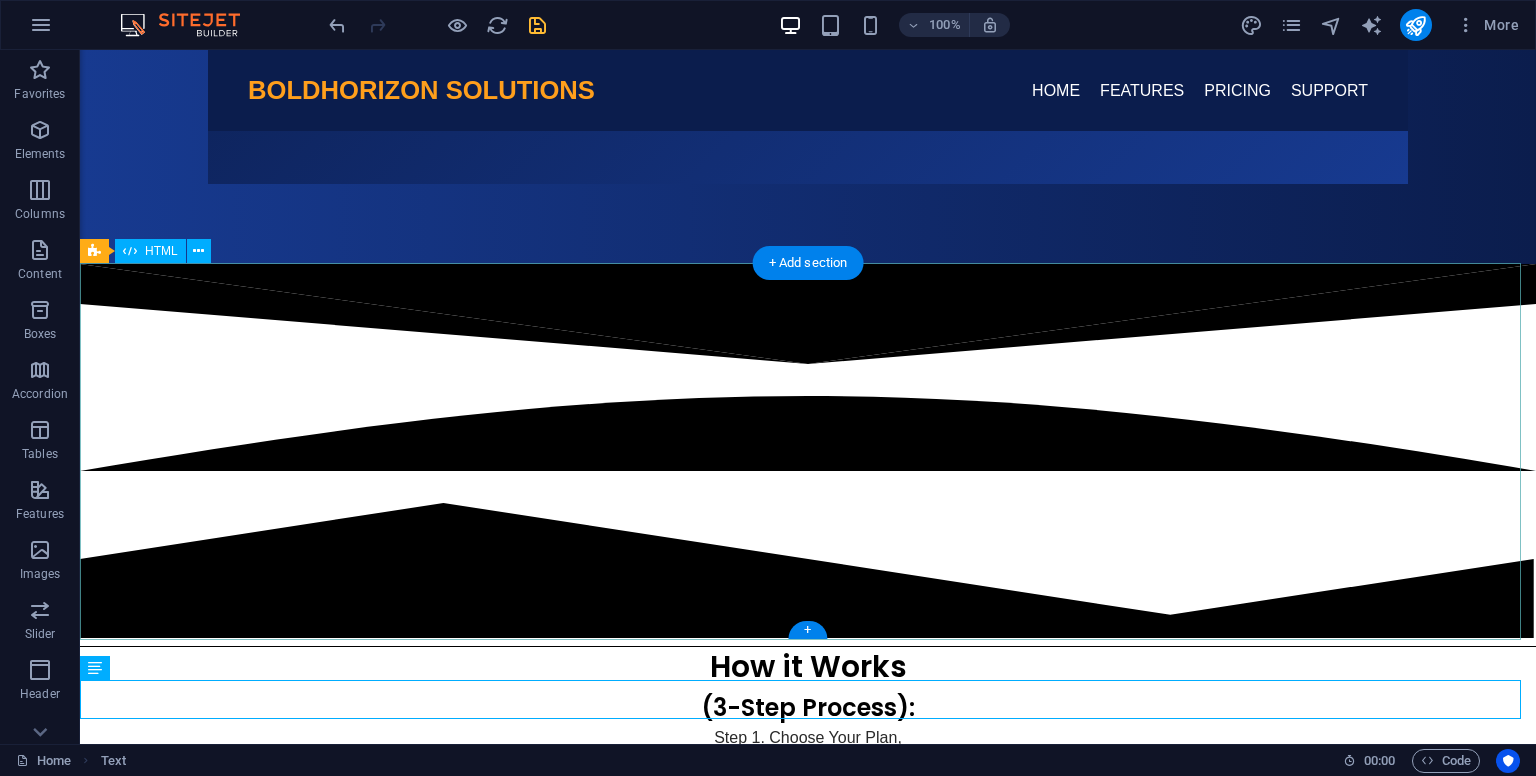 click at bounding box center (808, 455) 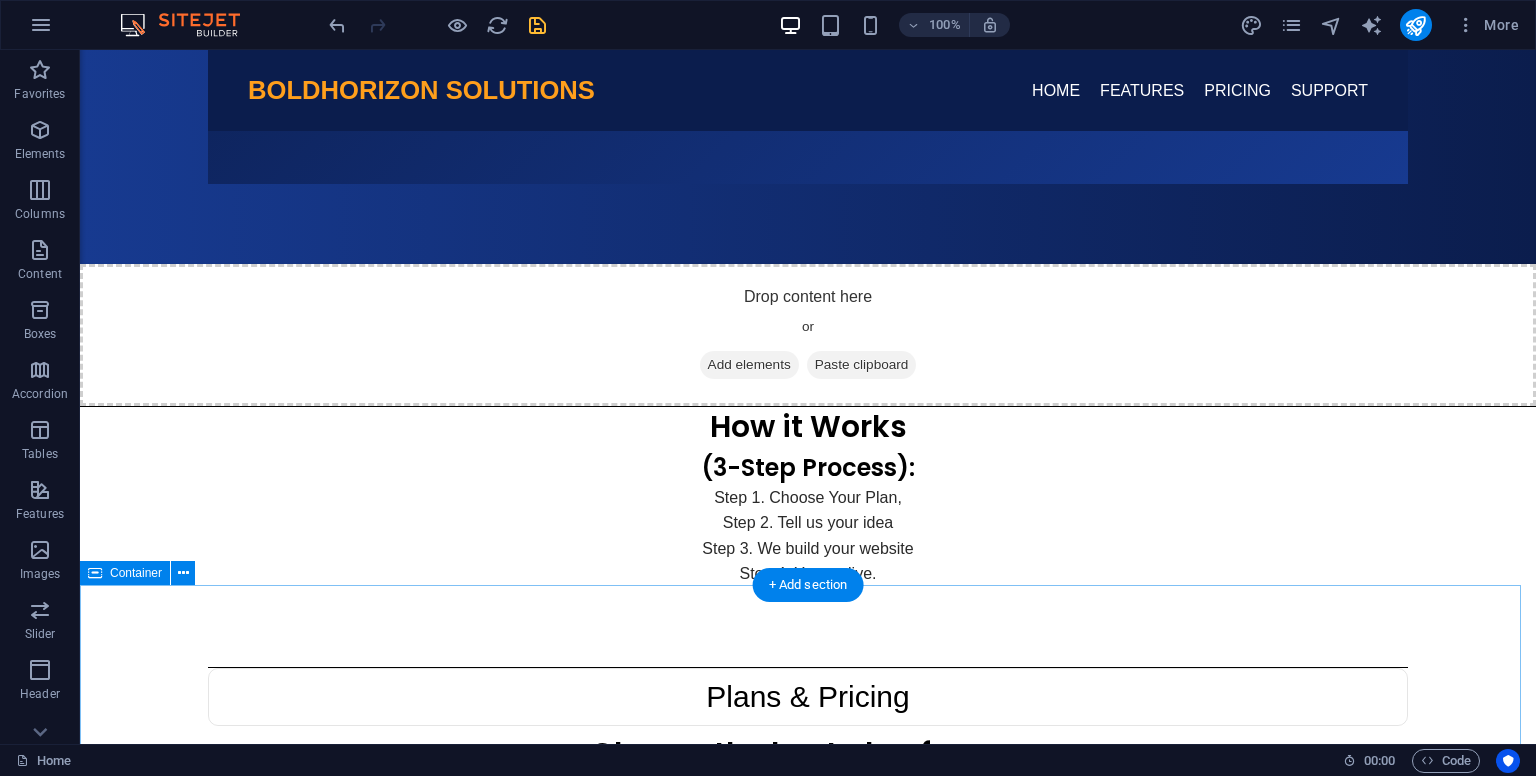 click on "Plans & Pricing Choose the best plan for you Cost-Effective Website Solutions Tailored for Every Stage of Your Growth Journey Personal K99 /month Get Personal Plan       Up to 5 project members       Unlimited tasks and projects       2GB storage       Integrations       Basic support Business K150 /month Get Business Plan       Up to 5 project members       Unlimited tasks and projects       2GB storage       Integrations       Basic support E-commerce most popular K250 /month Get an E-commerce Plan       Up to 50 project members       Unlimited tasks and projects       50GB storage       Integrations       Priority support       Advanced support       Expert support Corporate K300 /month Get Corporate Plan       Up to 100 project members       Unlimited tasks and projects       200GB storage       Integrations and All support types       Dedicated account manager       Custom fields" at bounding box center [808, 19704] 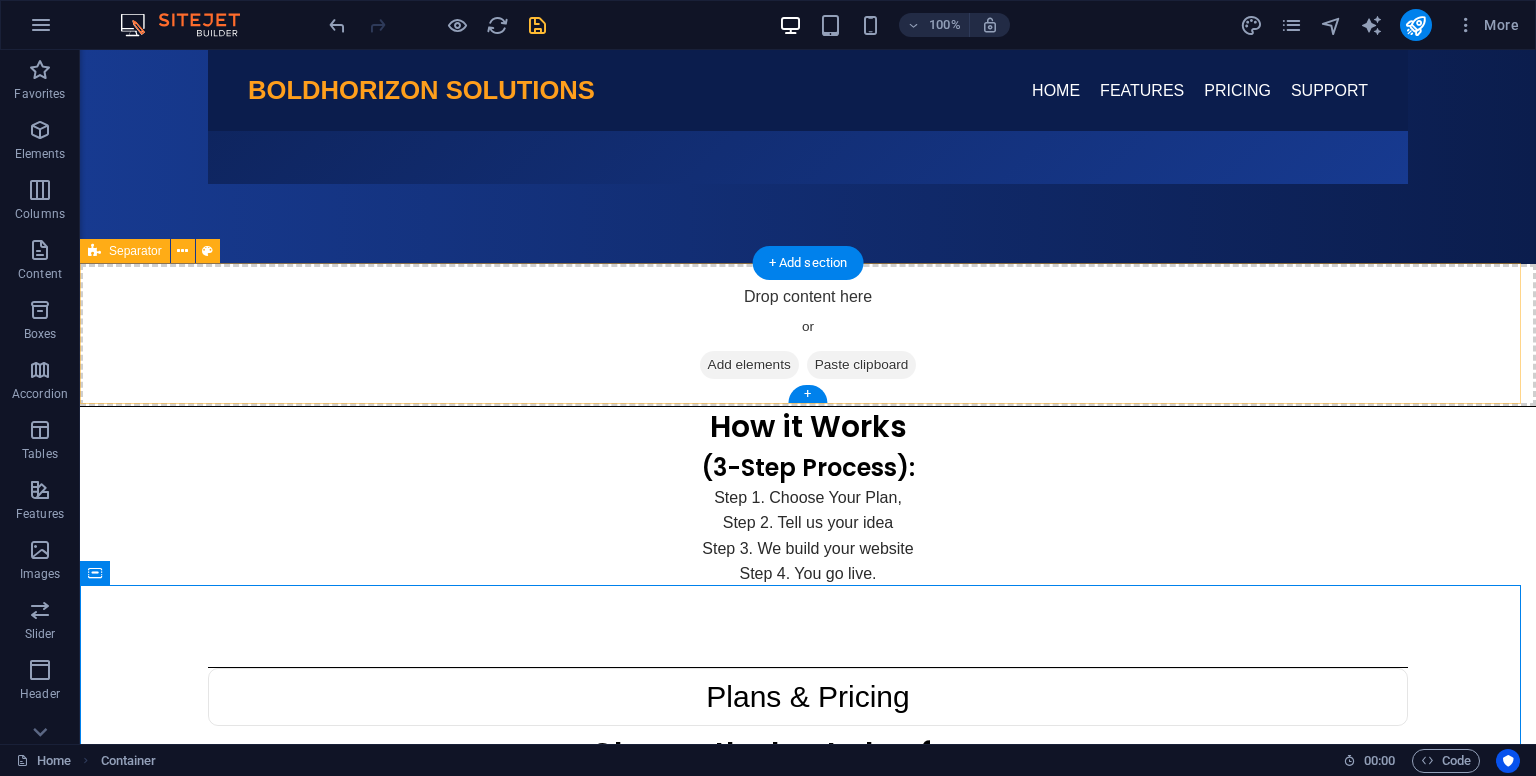 click on "Add elements" at bounding box center [749, 365] 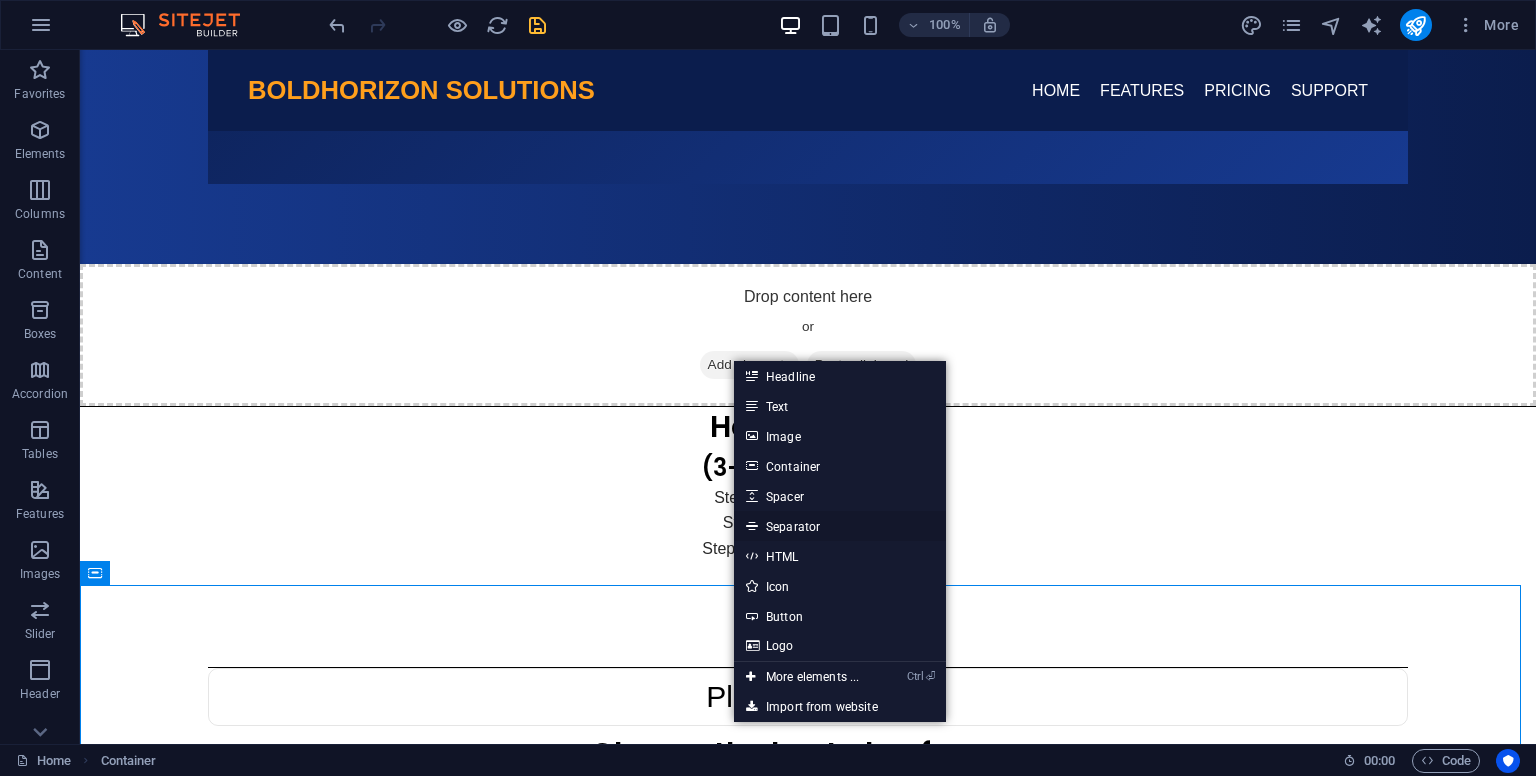 click on "Separator" at bounding box center (840, 526) 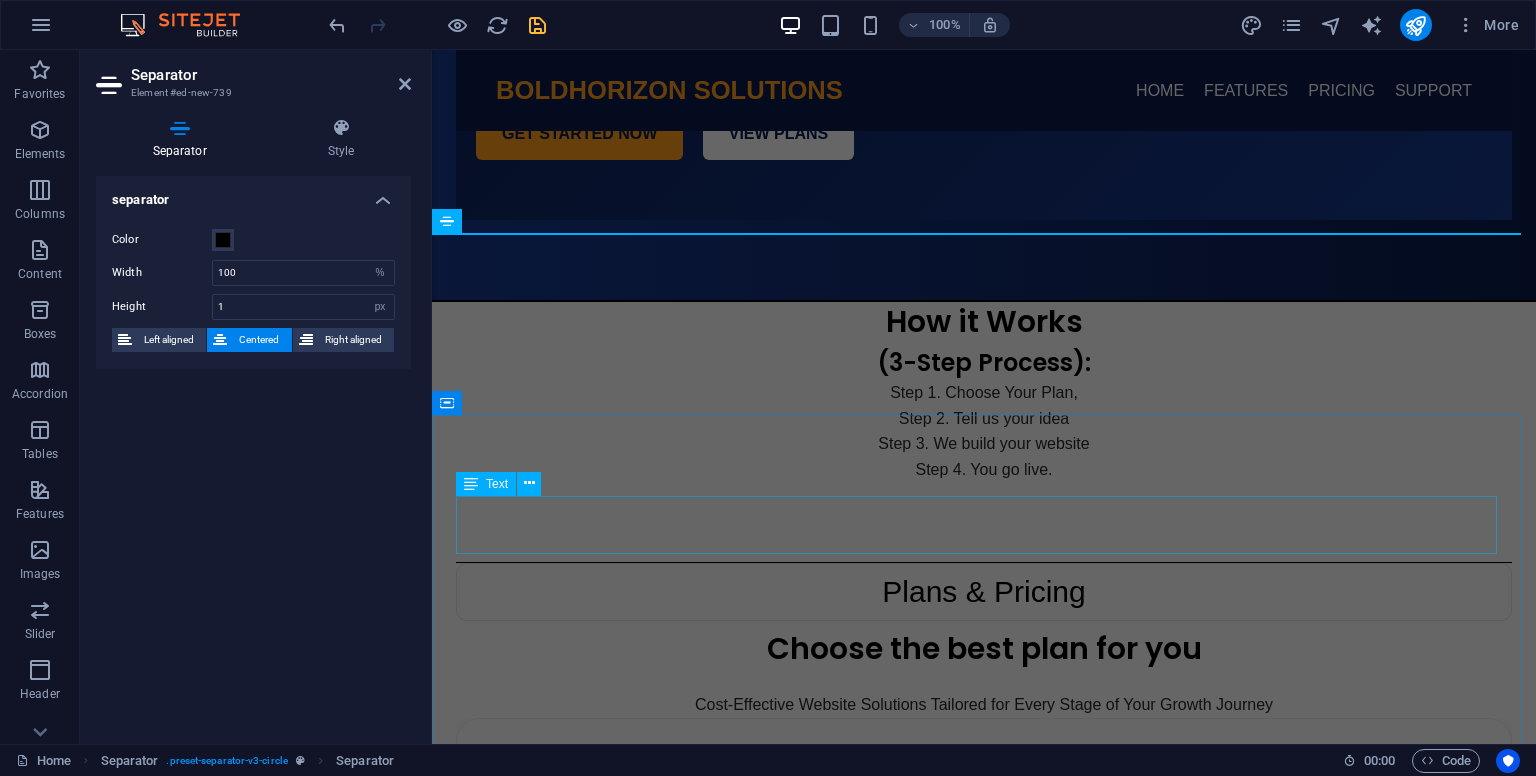 scroll, scrollTop: 621, scrollLeft: 0, axis: vertical 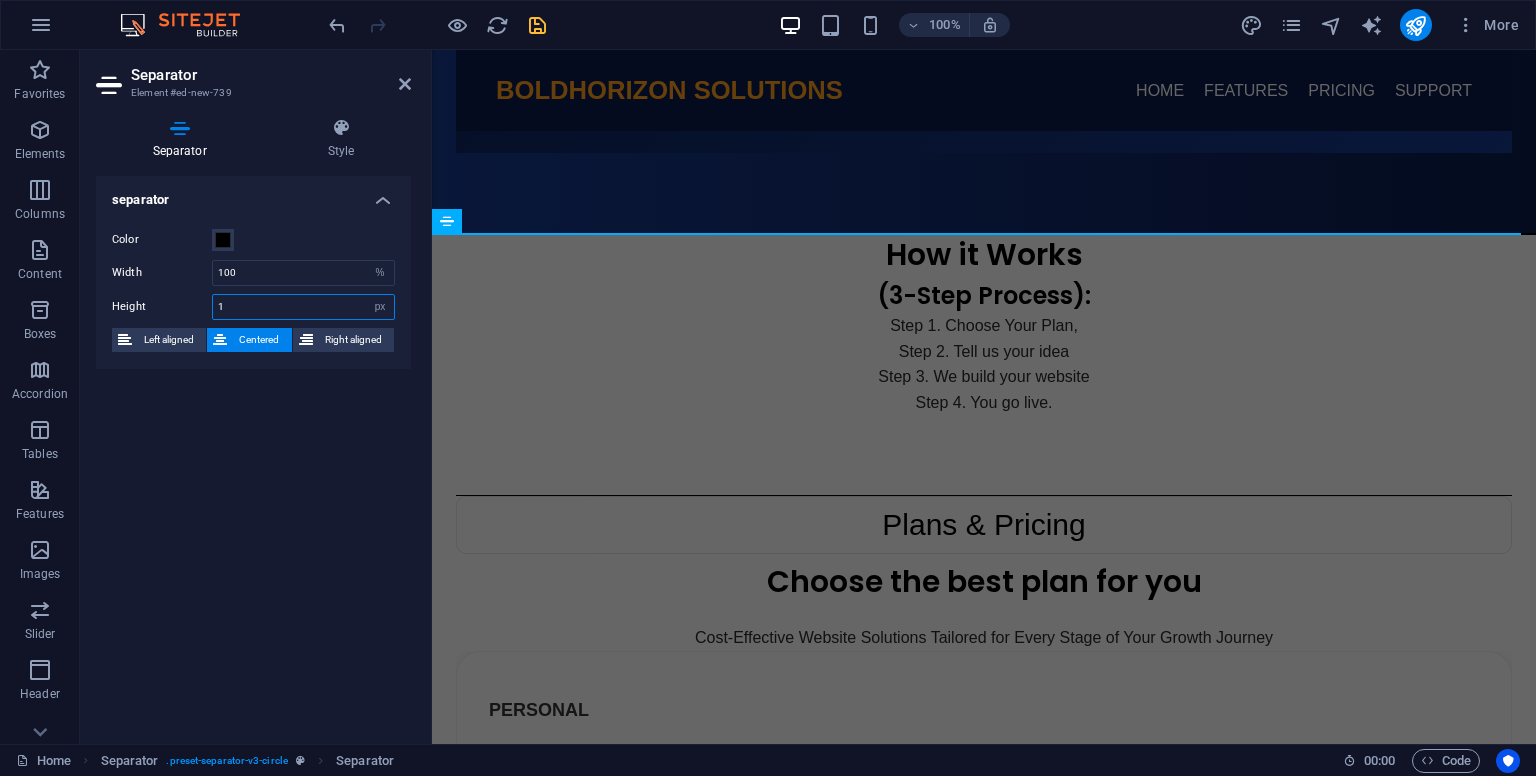 click on "1" at bounding box center [303, 307] 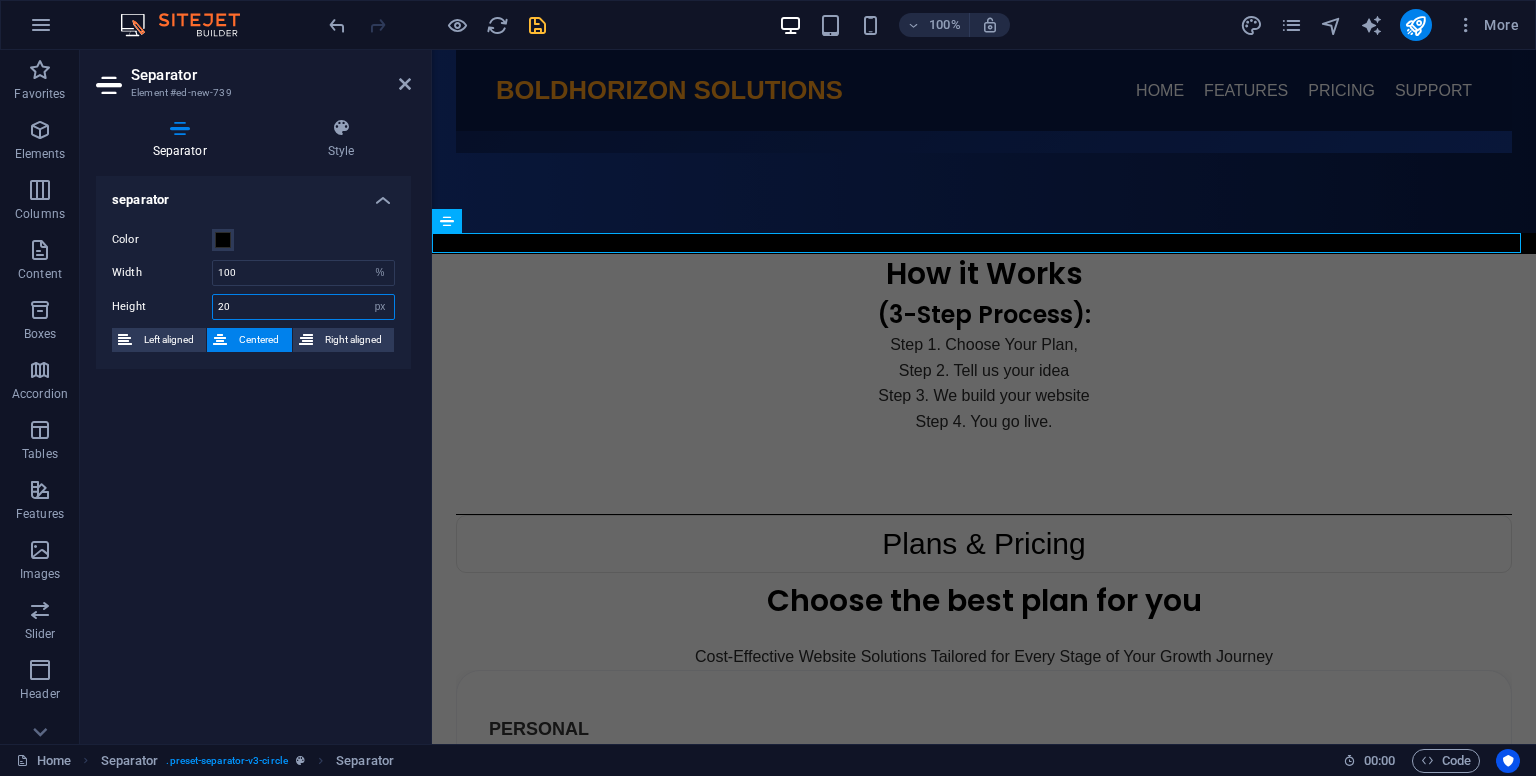 type on "20" 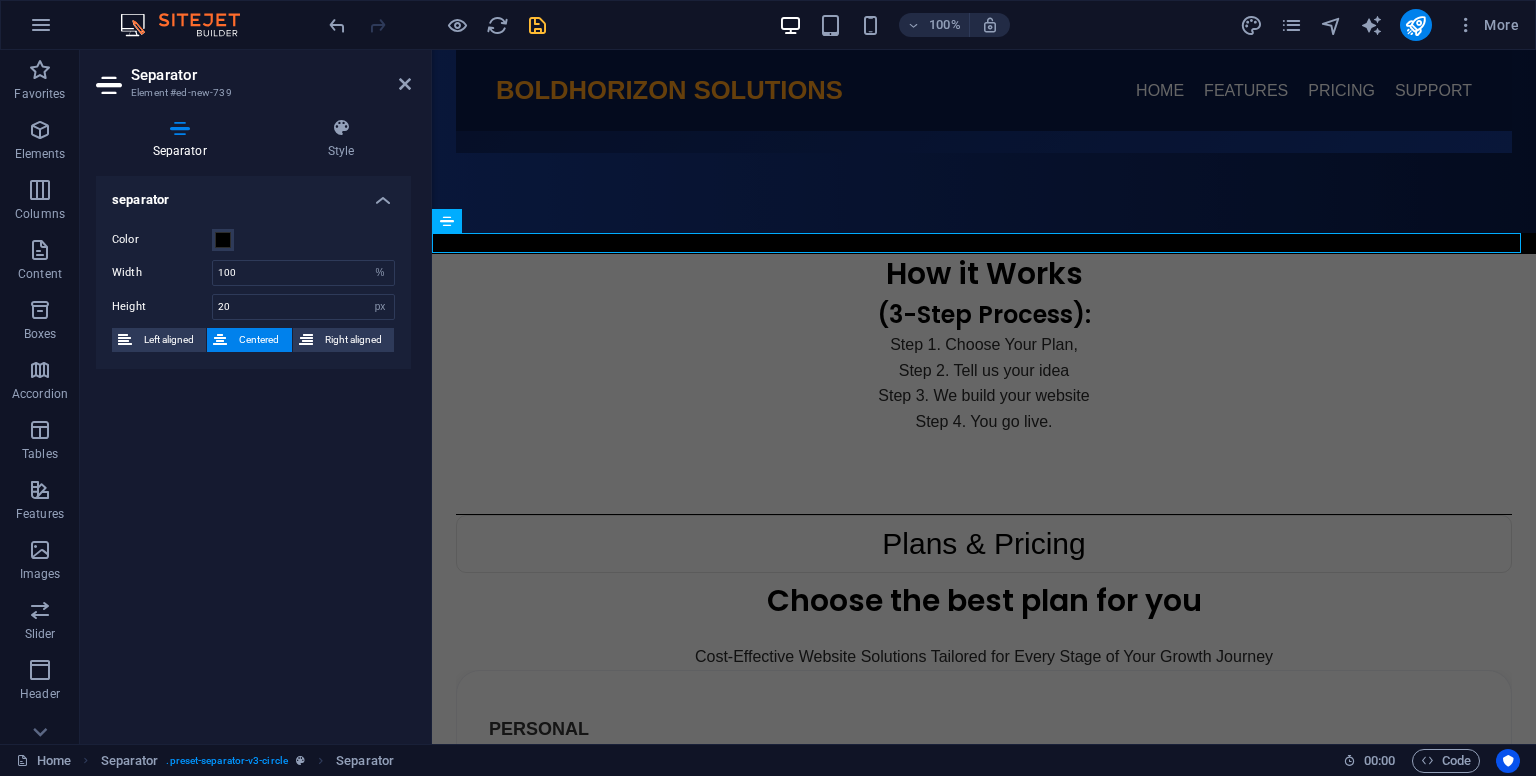 click on "separator Color Width 100 px rem % vh vw Height 20 px rem vh vw Left aligned Centered Right aligned" at bounding box center [253, 452] 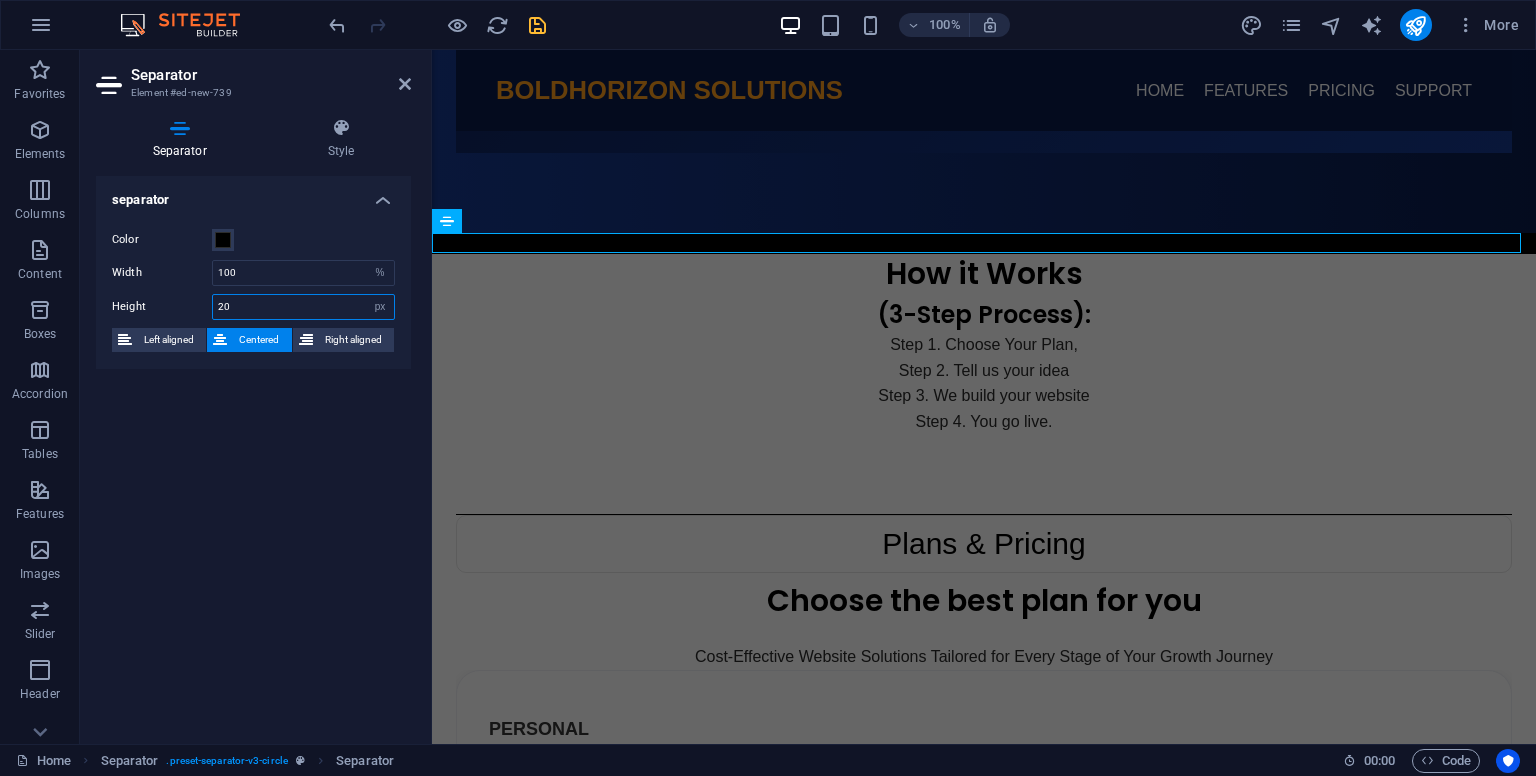 click on "20" at bounding box center (303, 307) 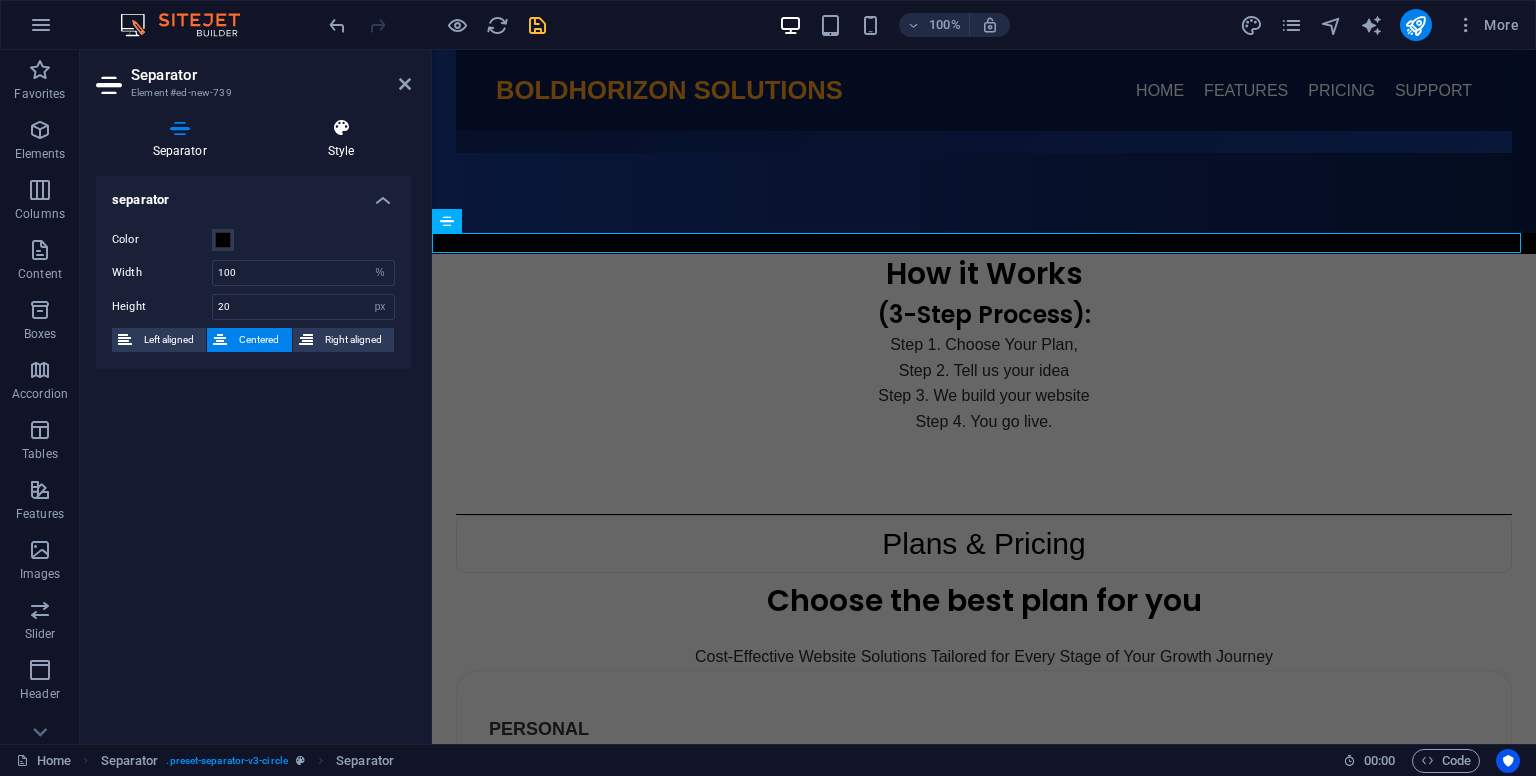 click at bounding box center [341, 128] 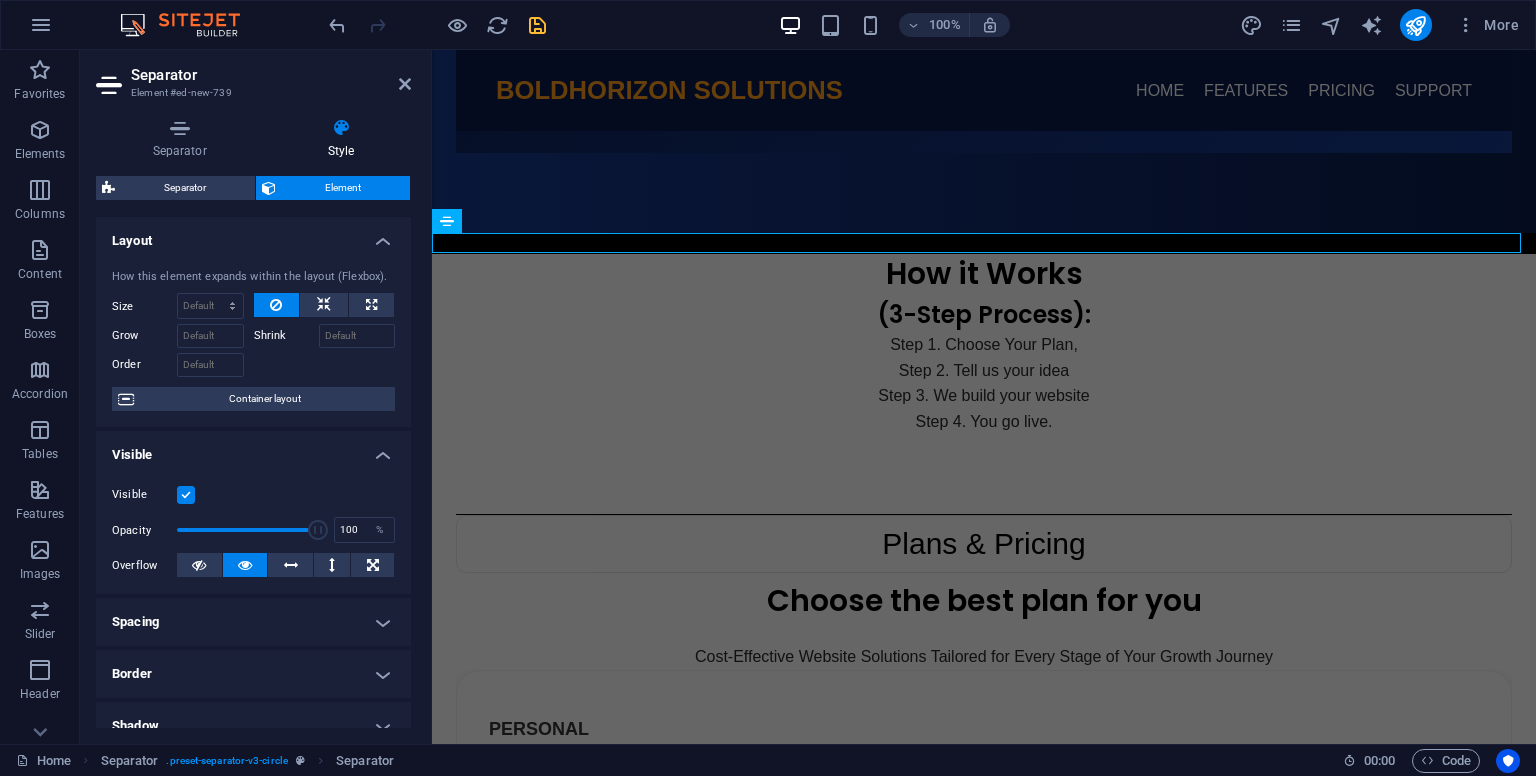 drag, startPoint x: 405, startPoint y: 381, endPoint x: 325, endPoint y: 371, distance: 80.622574 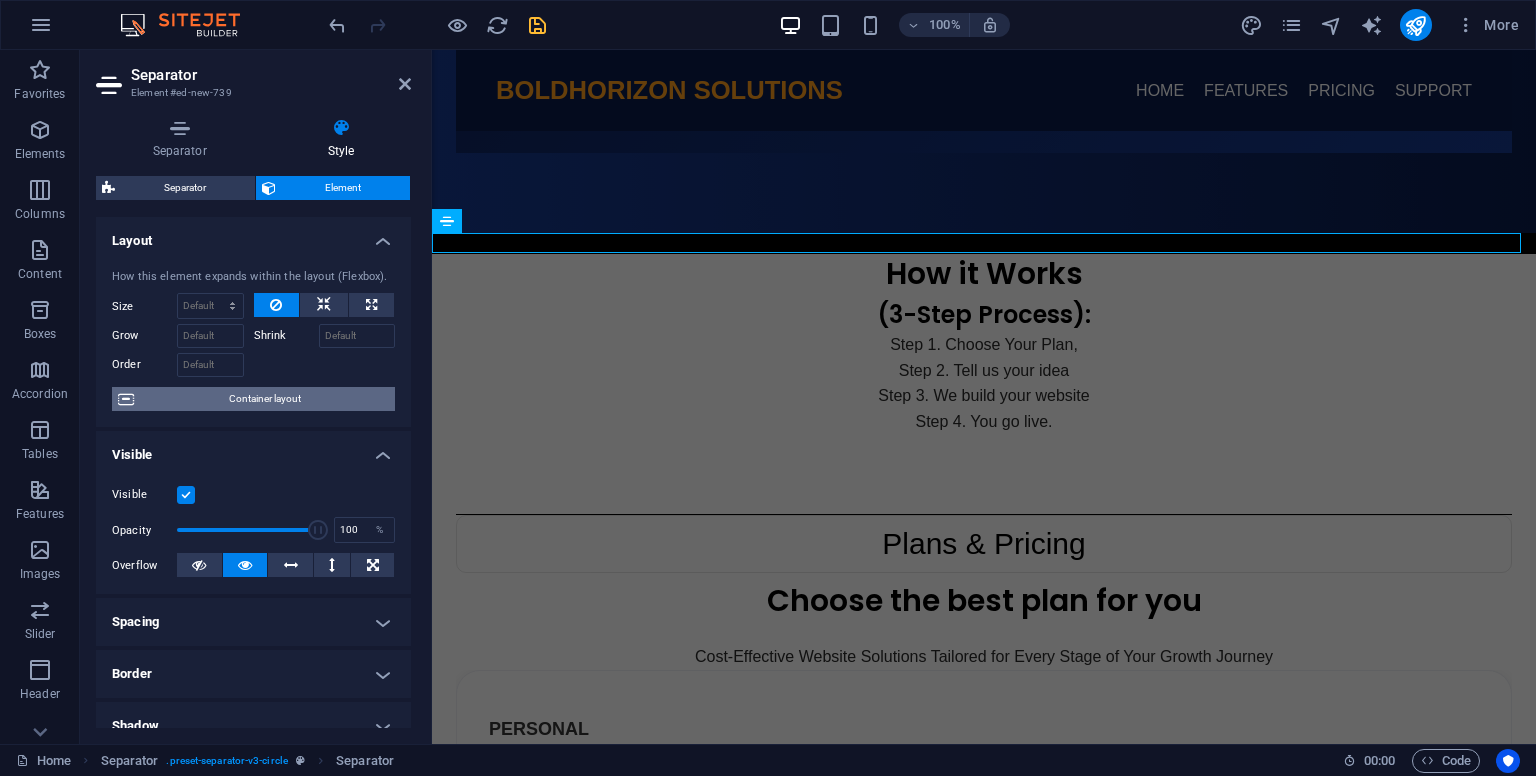 drag, startPoint x: 325, startPoint y: 371, endPoint x: 308, endPoint y: 389, distance: 24.758837 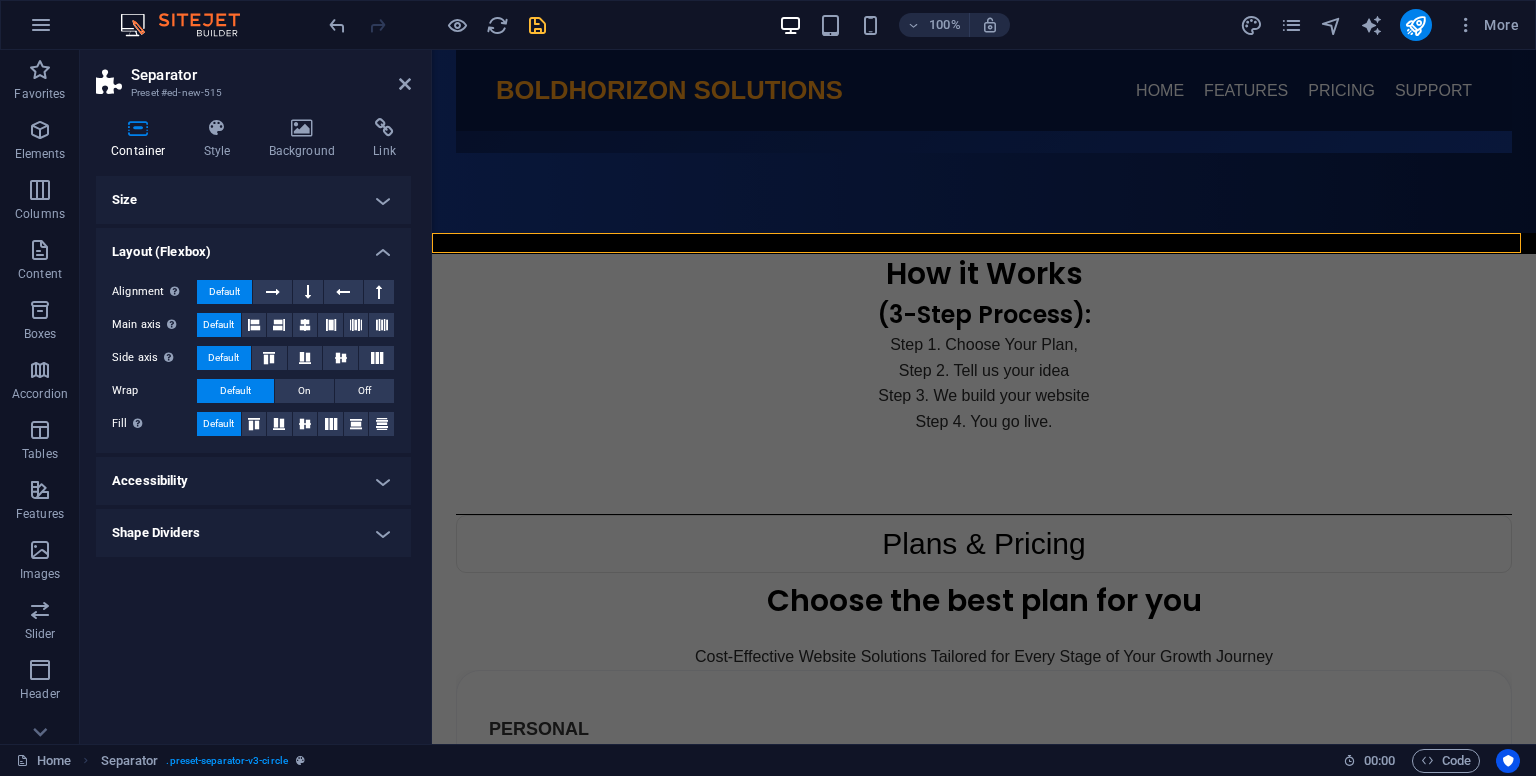click on "Layout (Flexbox)" at bounding box center (253, 246) 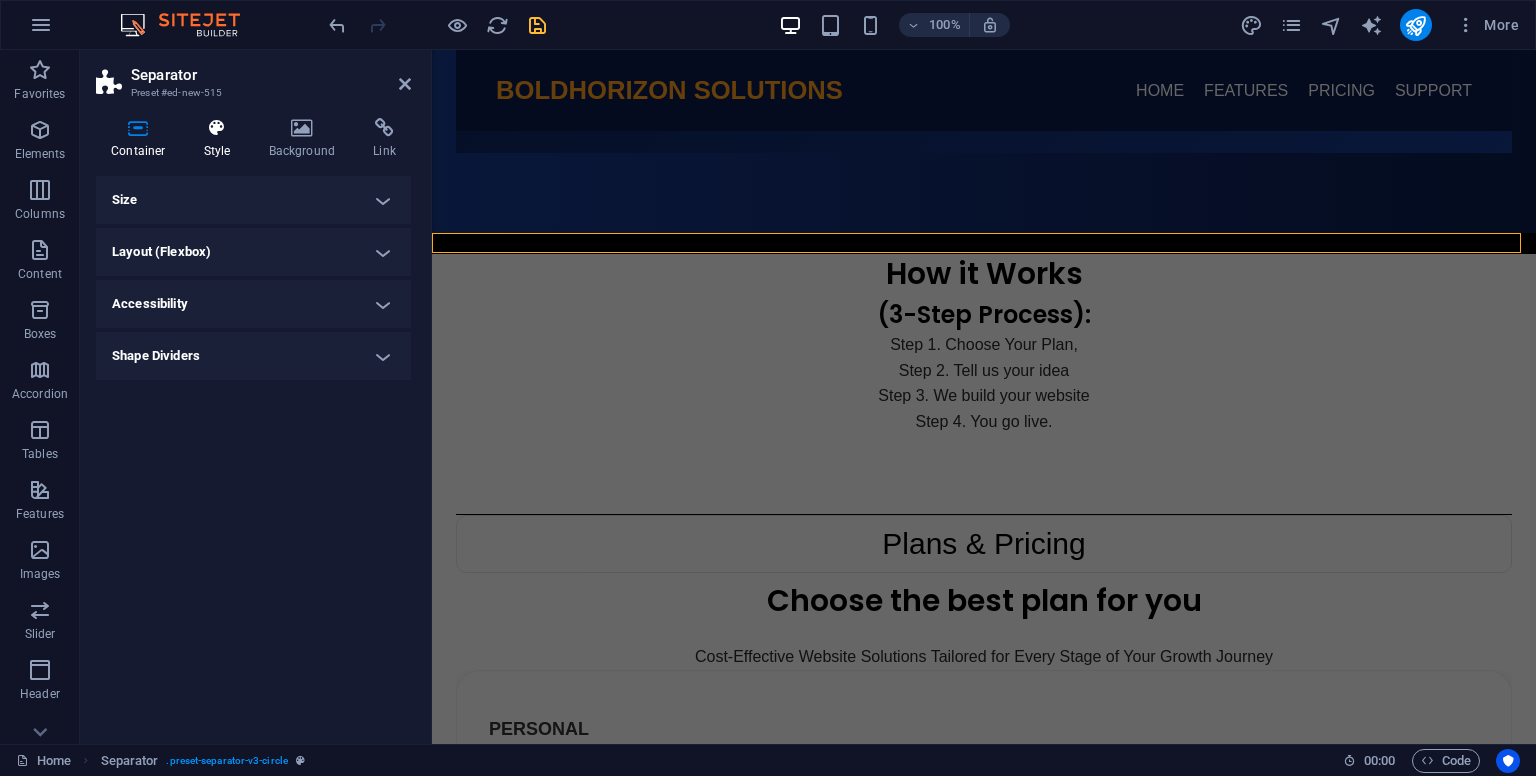 click on "Style" at bounding box center [221, 139] 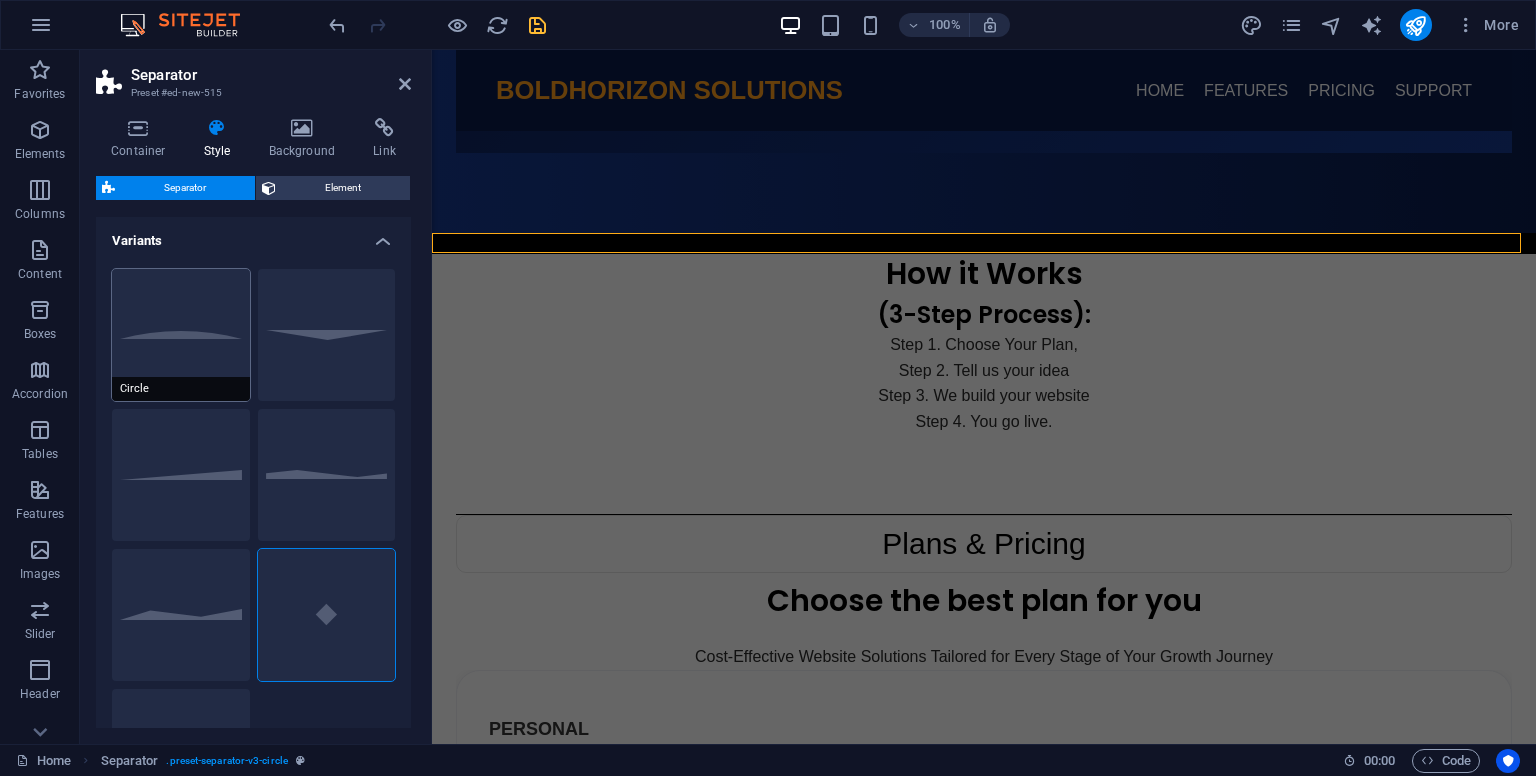 click on "Circle" at bounding box center (181, 335) 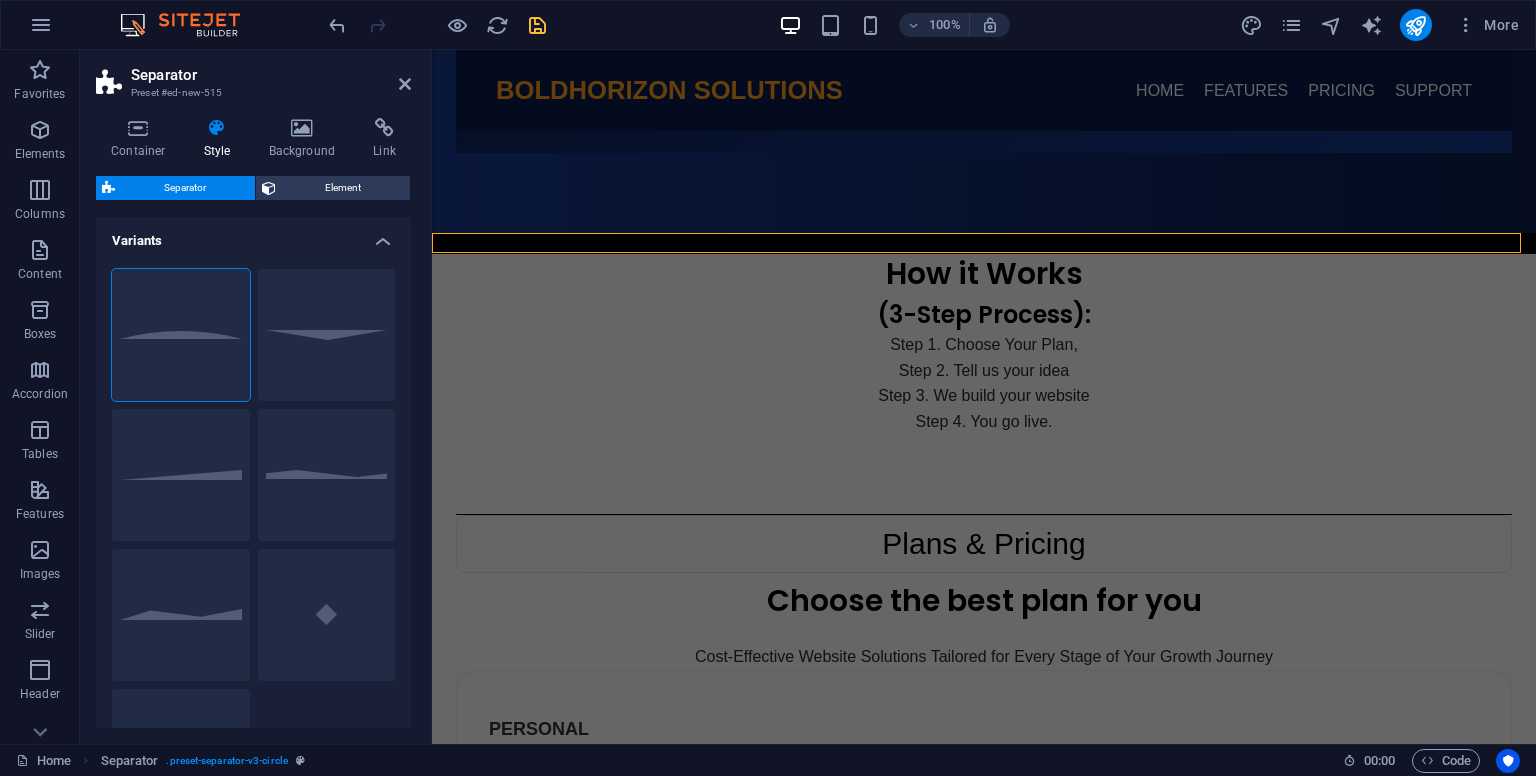 drag, startPoint x: 405, startPoint y: 322, endPoint x: 395, endPoint y: 497, distance: 175.28548 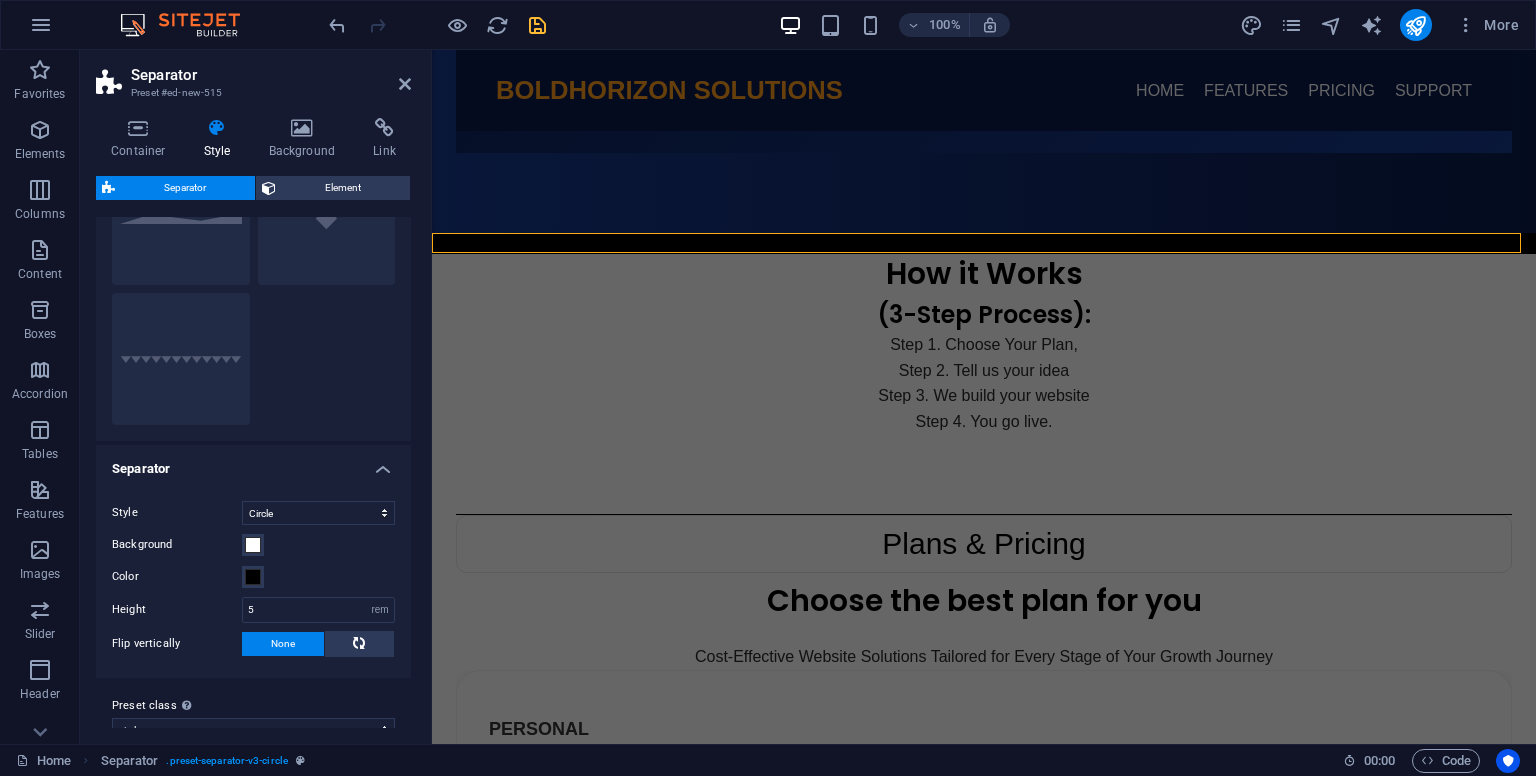 scroll, scrollTop: 400, scrollLeft: 0, axis: vertical 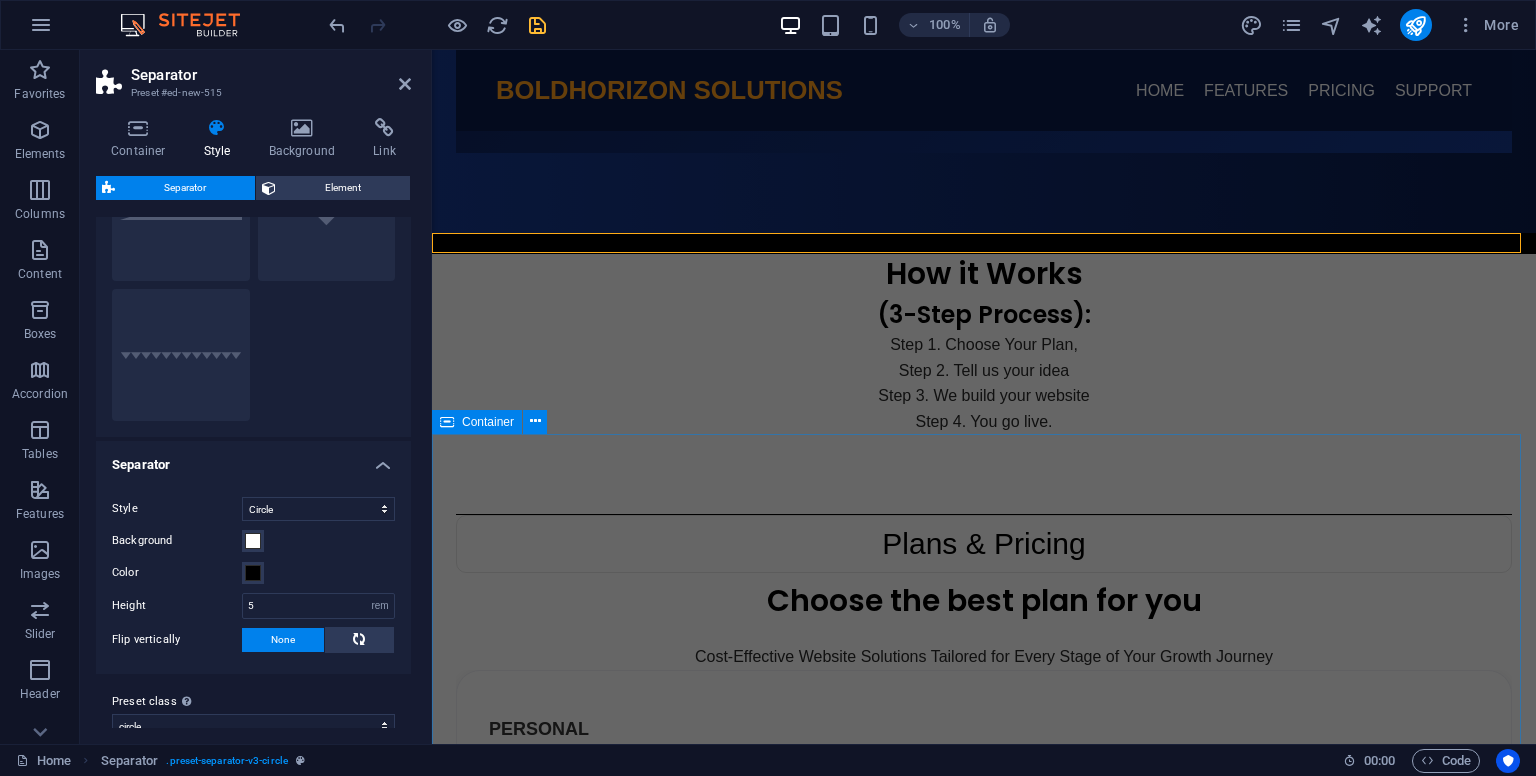 click on "Plans & Pricing Choose the best plan for you Cost-Effective Website Solutions Tailored for Every Stage of Your Growth Journey Personal K99 /month Get Personal Plan       Up to 5 project members       Unlimited tasks and projects       2GB storage       Integrations       Basic support Business K150 /month Get Business Plan       Up to 5 project members       Unlimited tasks and projects       2GB storage       Integrations       Basic support E-commerce most popular K250 /month Get an E-commerce Plan       Up to 50 project members       Unlimited tasks and projects       50GB storage       Integrations       Priority support       Advanced support       Expert support Corporate K300 /month Get Corporate Plan       Up to 100 project members       Unlimited tasks and projects       200GB storage       Integrations and All support types       Dedicated account manager       Custom fields" at bounding box center [984, 17329] 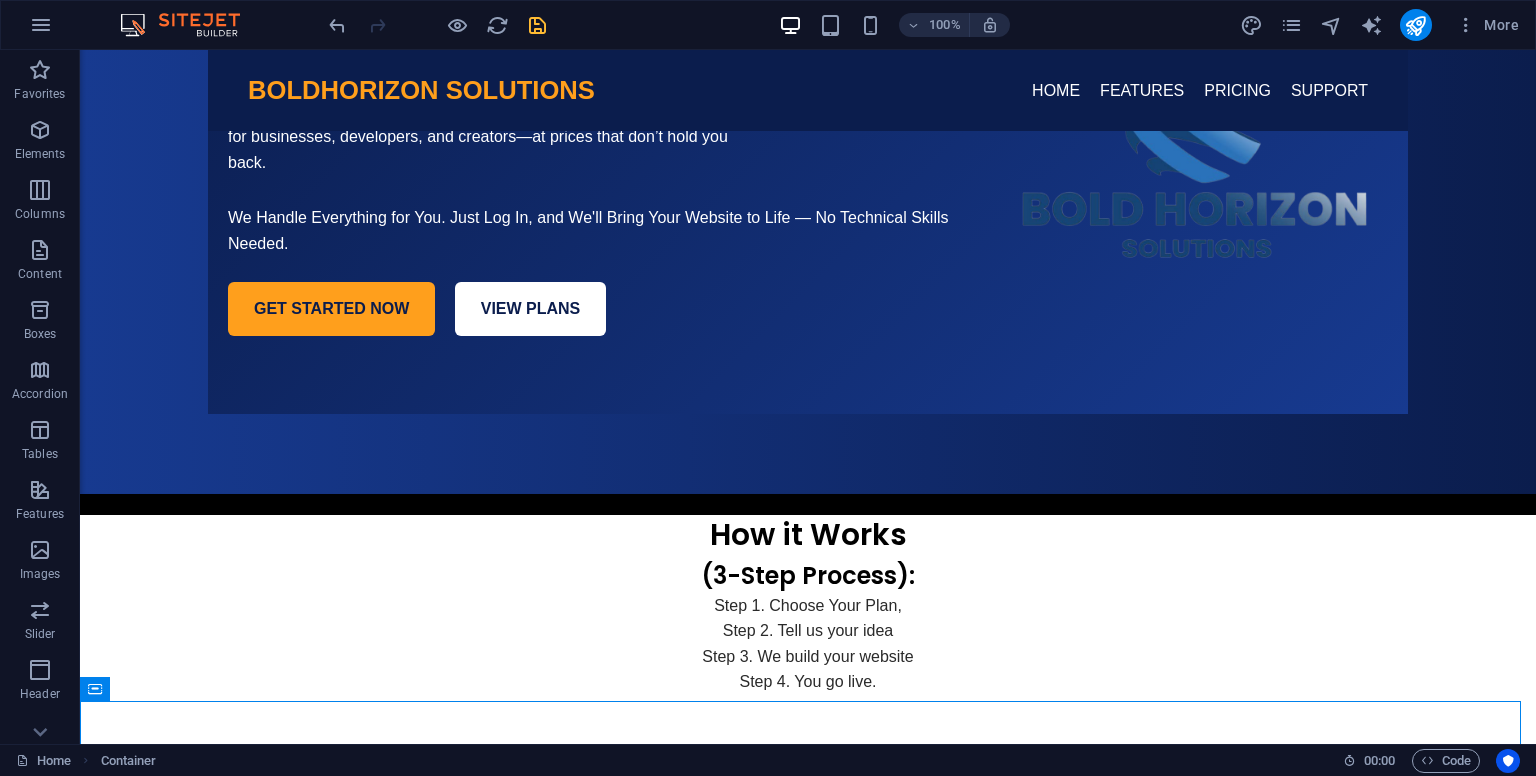 scroll, scrollTop: 330, scrollLeft: 0, axis: vertical 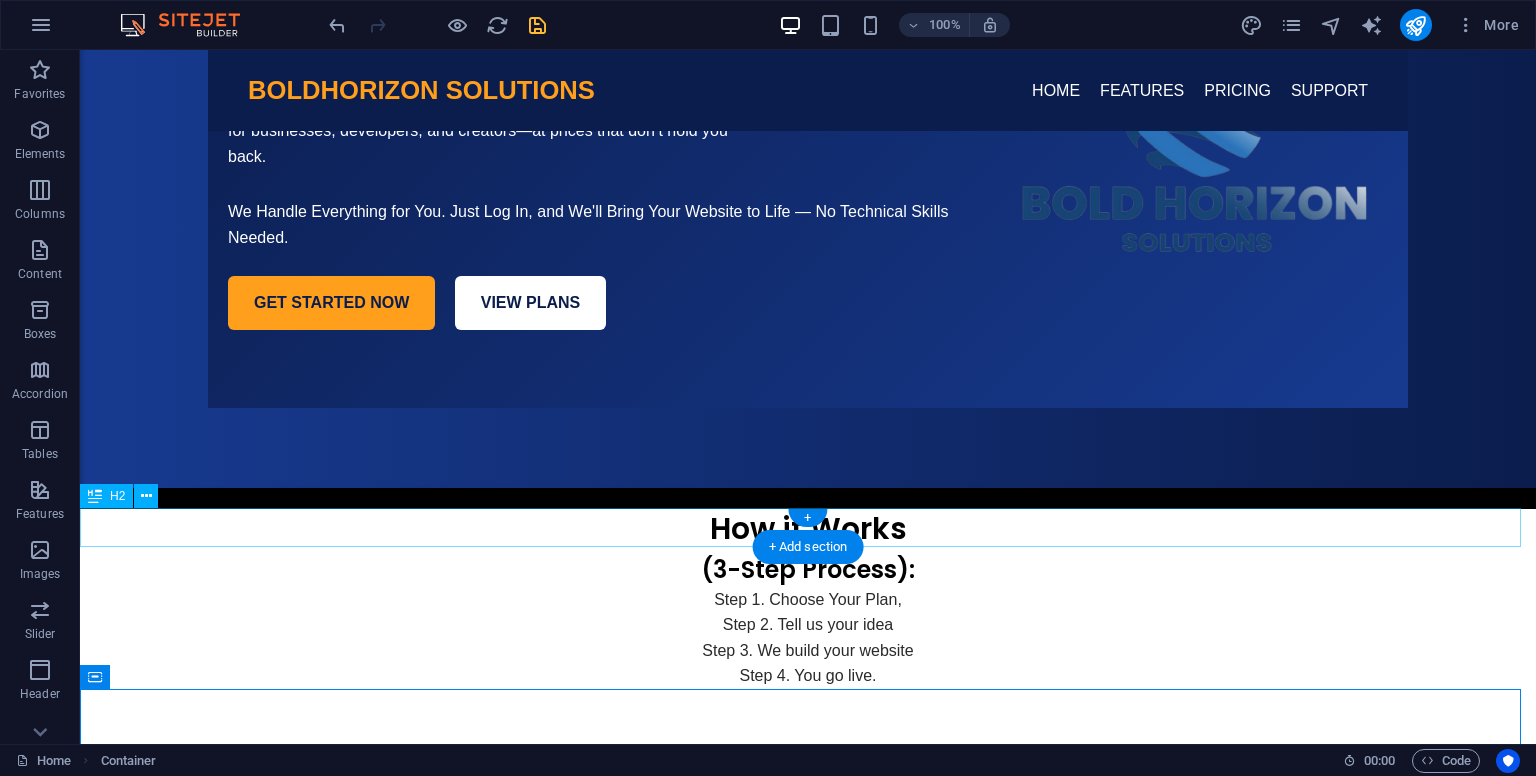 click on "How it Works" at bounding box center (808, 528) 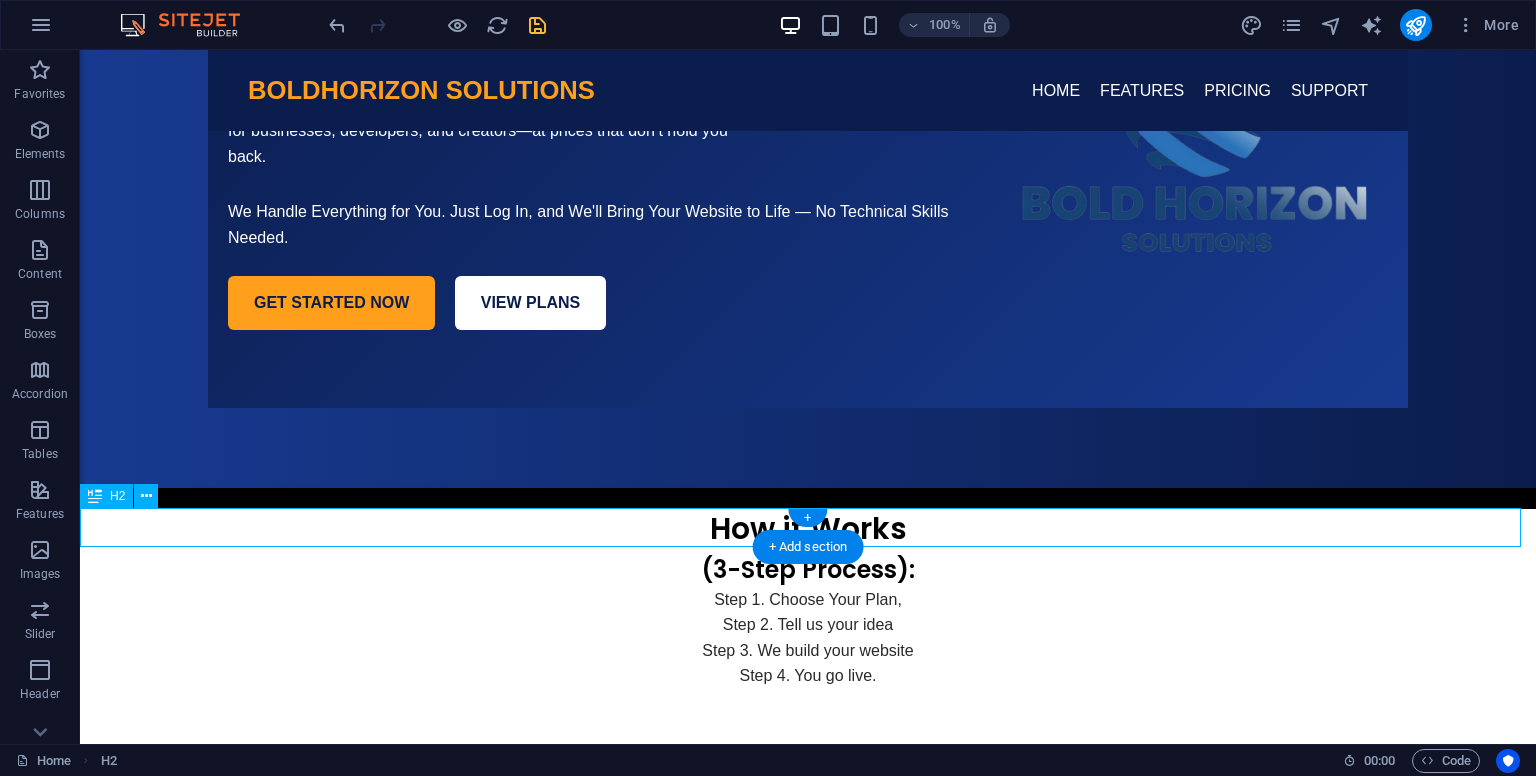 click on "How it Works" at bounding box center (808, 528) 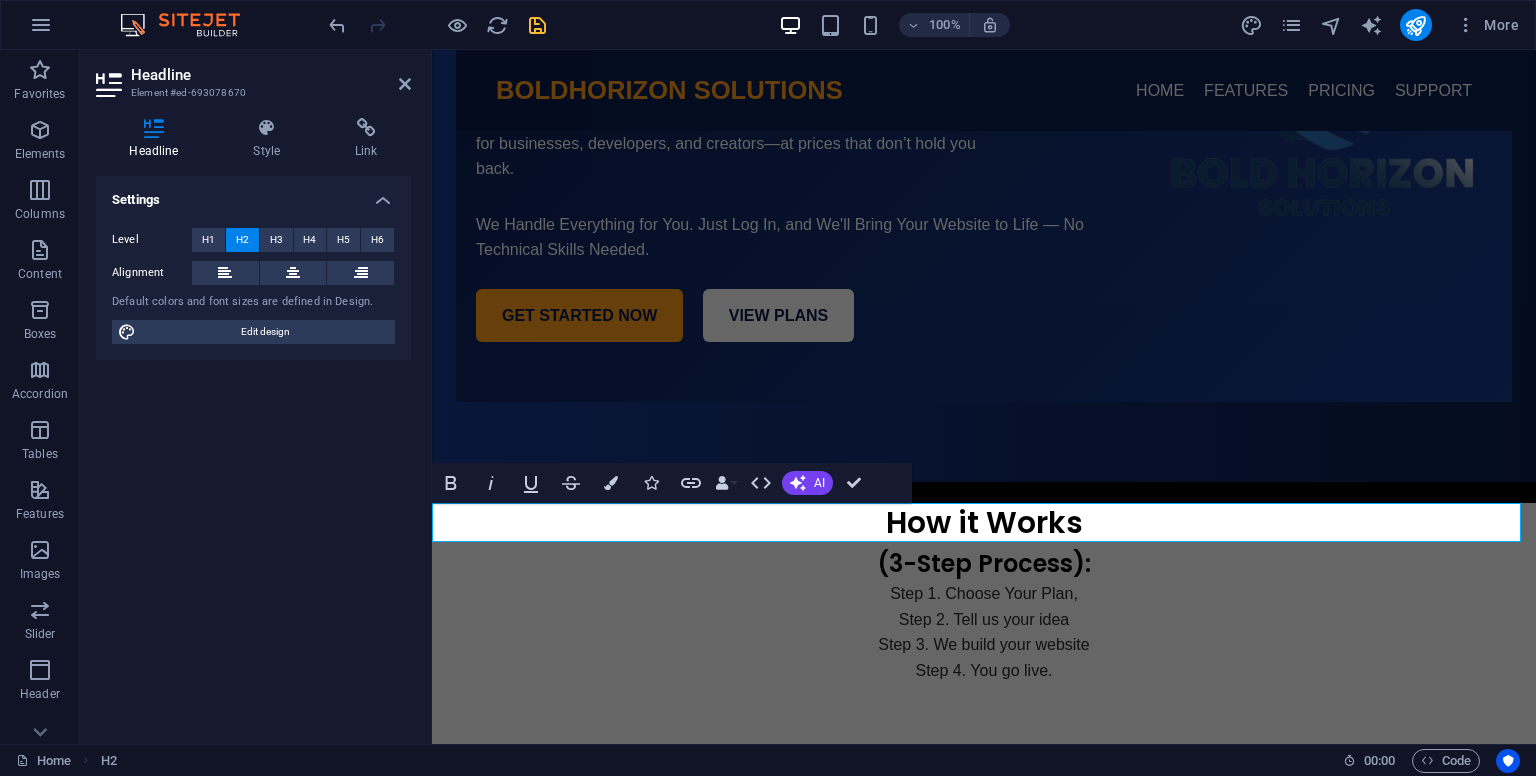 click on "How it Works" at bounding box center (984, 522) 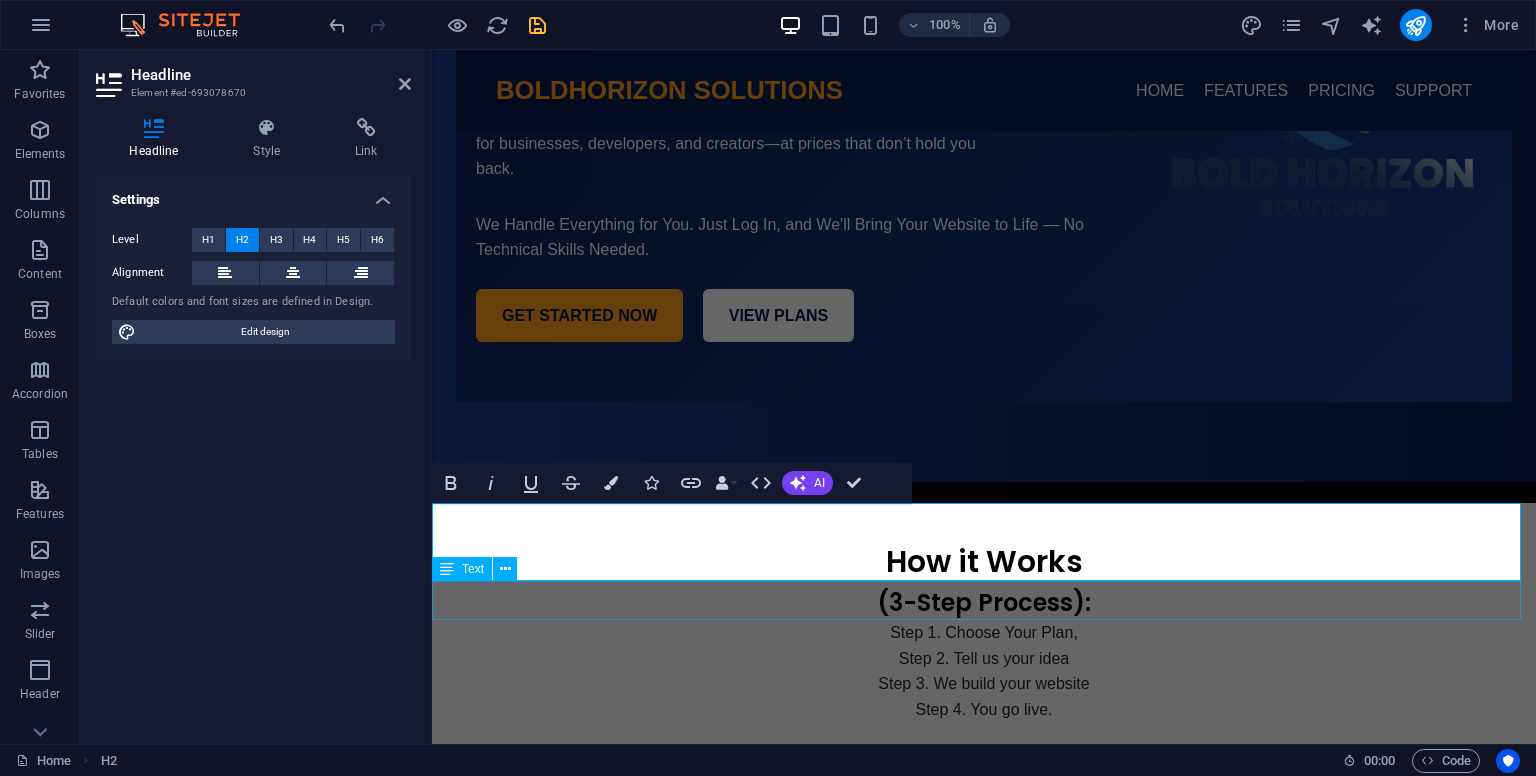 click on "(3-Step Process):" at bounding box center (984, 600) 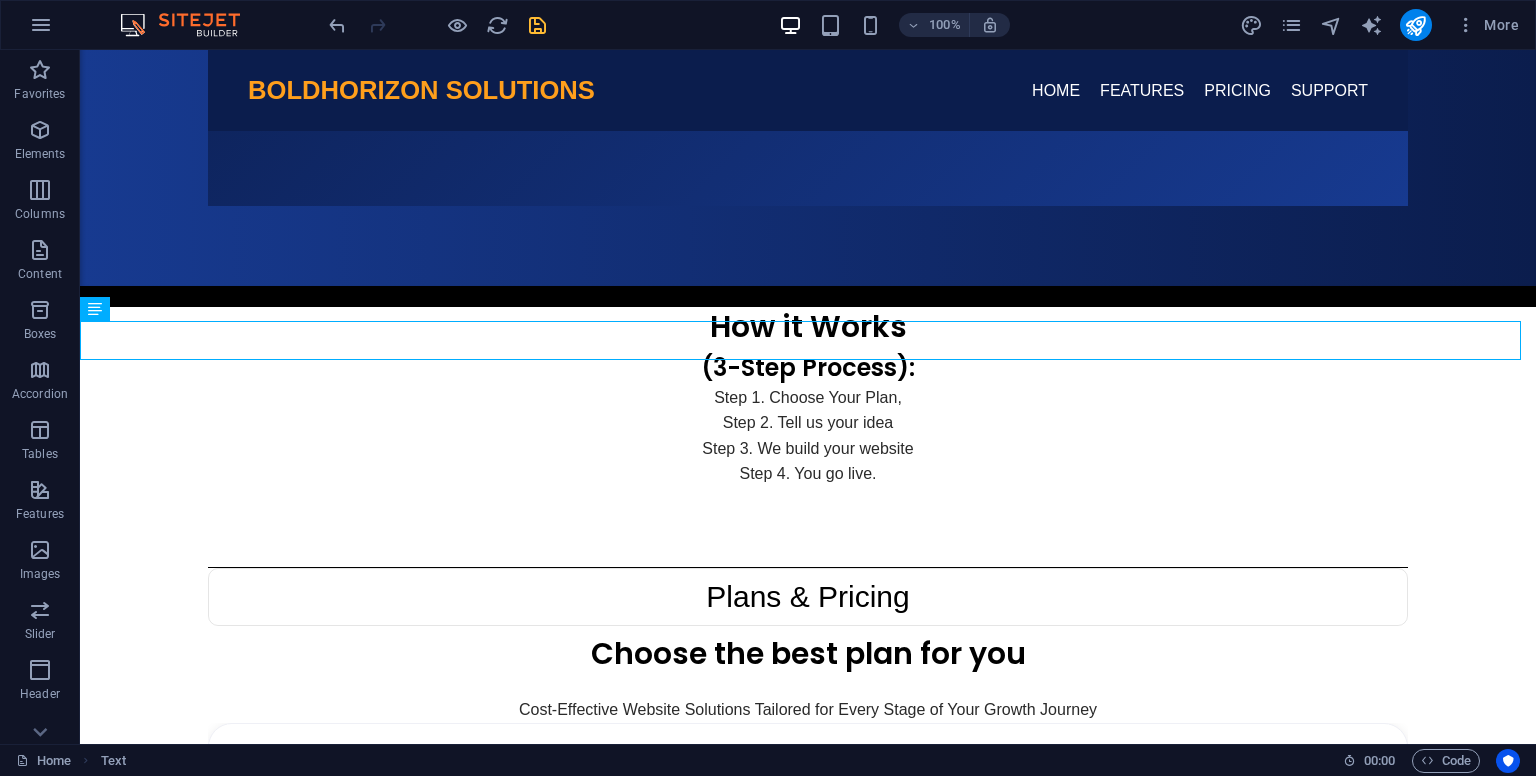 scroll, scrollTop: 495, scrollLeft: 0, axis: vertical 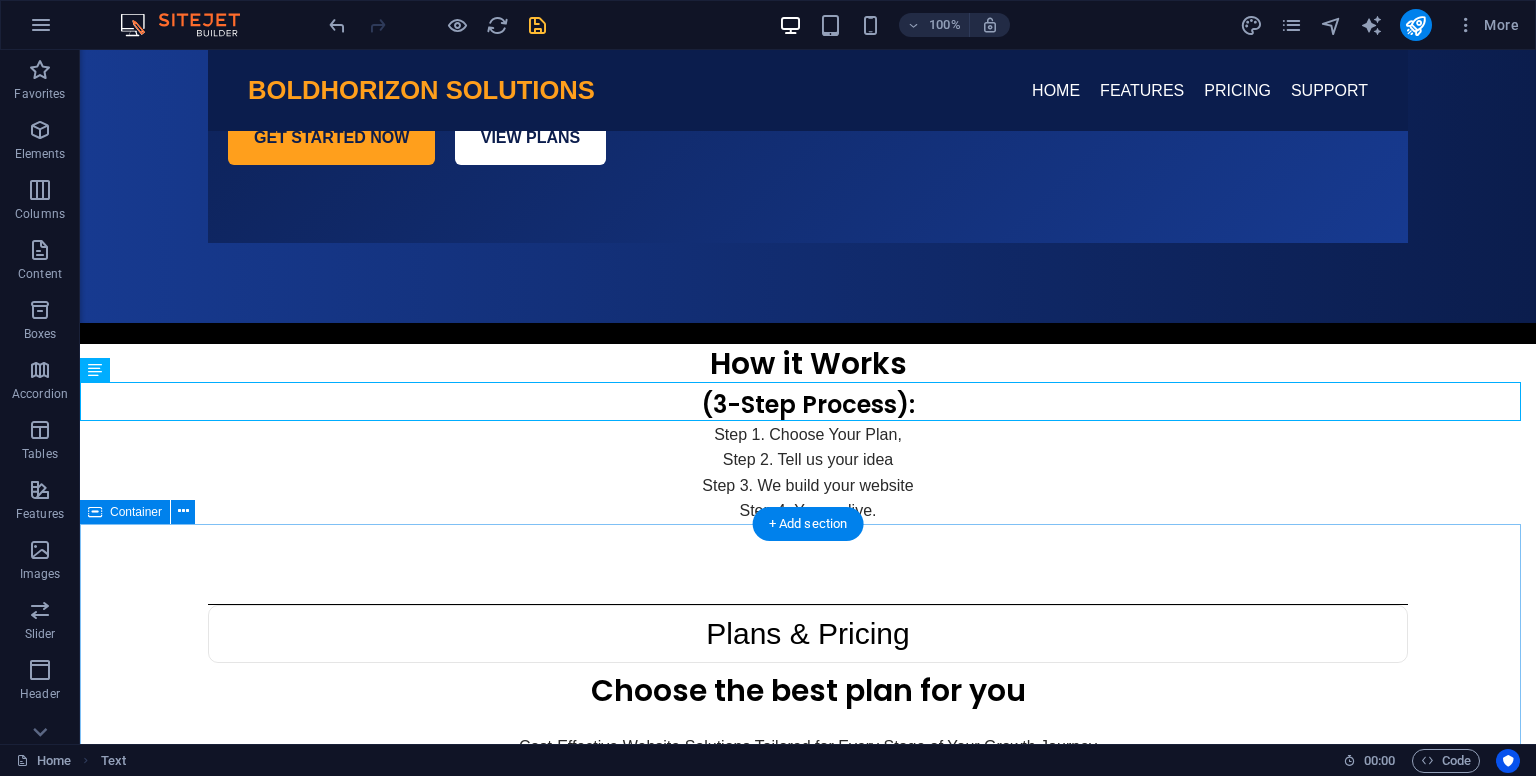 click on "Plans & Pricing Choose the best plan for you Cost-Effective Website Solutions Tailored for Every Stage of Your Growth Journey Personal K99 /month Get Personal Plan       Up to 5 project members       Unlimited tasks and projects       2GB storage       Integrations       Basic support Business K150 /month Get Business Plan       Up to 5 project members       Unlimited tasks and projects       2GB storage       Integrations       Basic support E-commerce most popular K250 /month Get an E-commerce Plan       Up to 50 project members       Unlimited tasks and projects       50GB storage       Integrations       Priority support       Advanced support       Expert support Corporate K300 /month Get Corporate Plan       Up to 100 project members       Unlimited tasks and projects       200GB storage       Integrations and All support types       Dedicated account manager       Custom fields" at bounding box center (808, 19641) 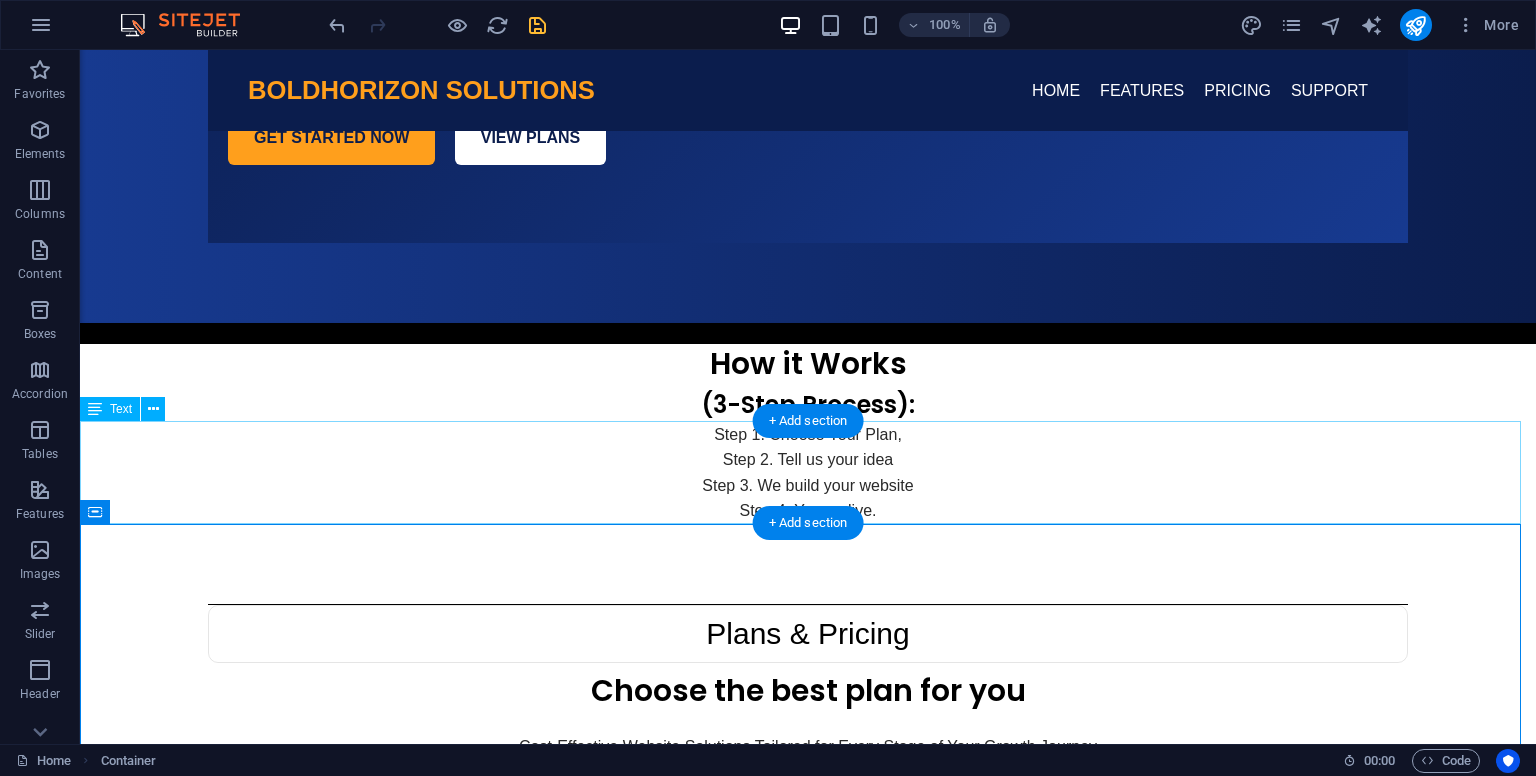click on "Step 1. Choose Your Plan, Step 2. Tell us your idea Step 3. We build your website Step 4. You go live." at bounding box center (808, 473) 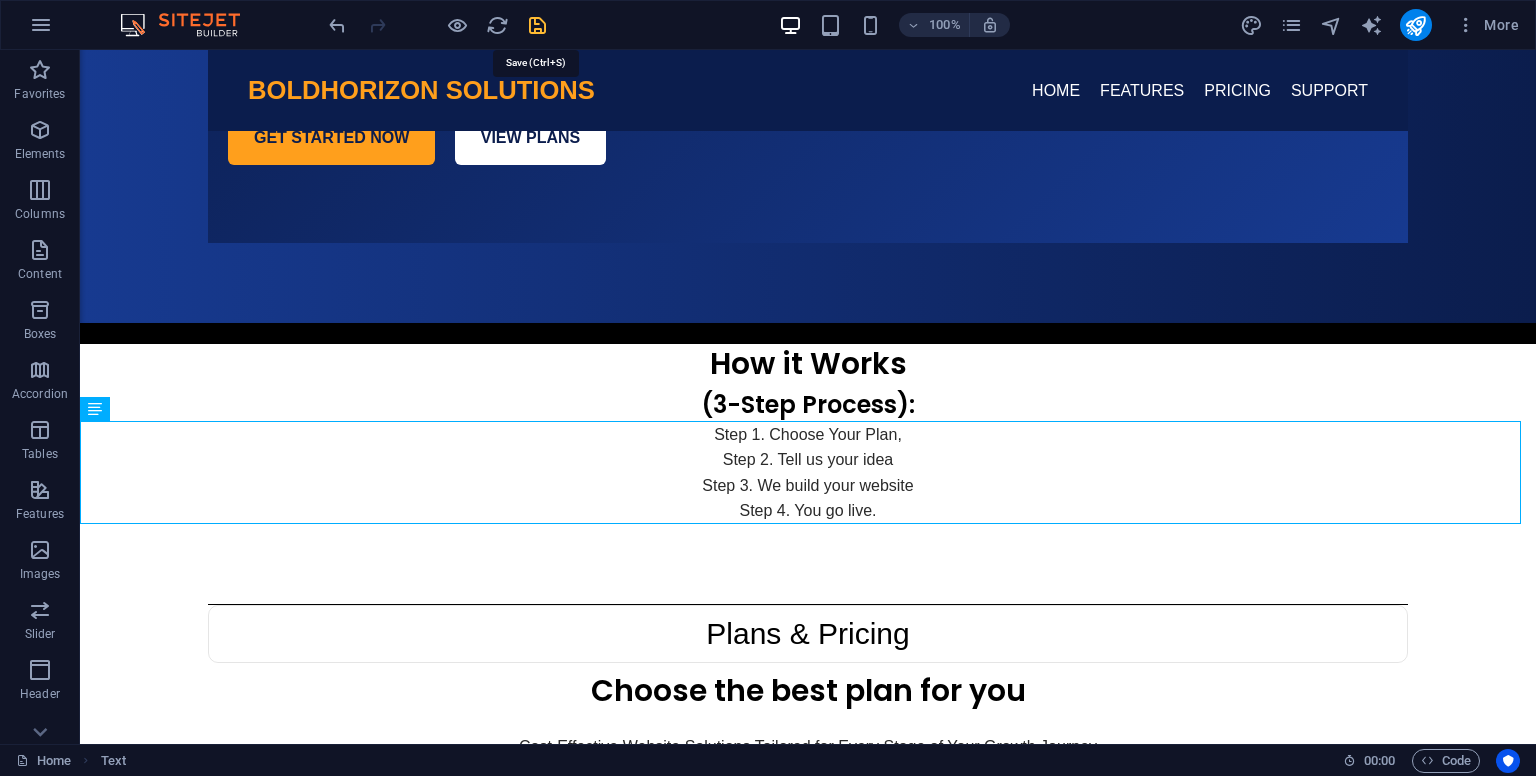 click at bounding box center (537, 25) 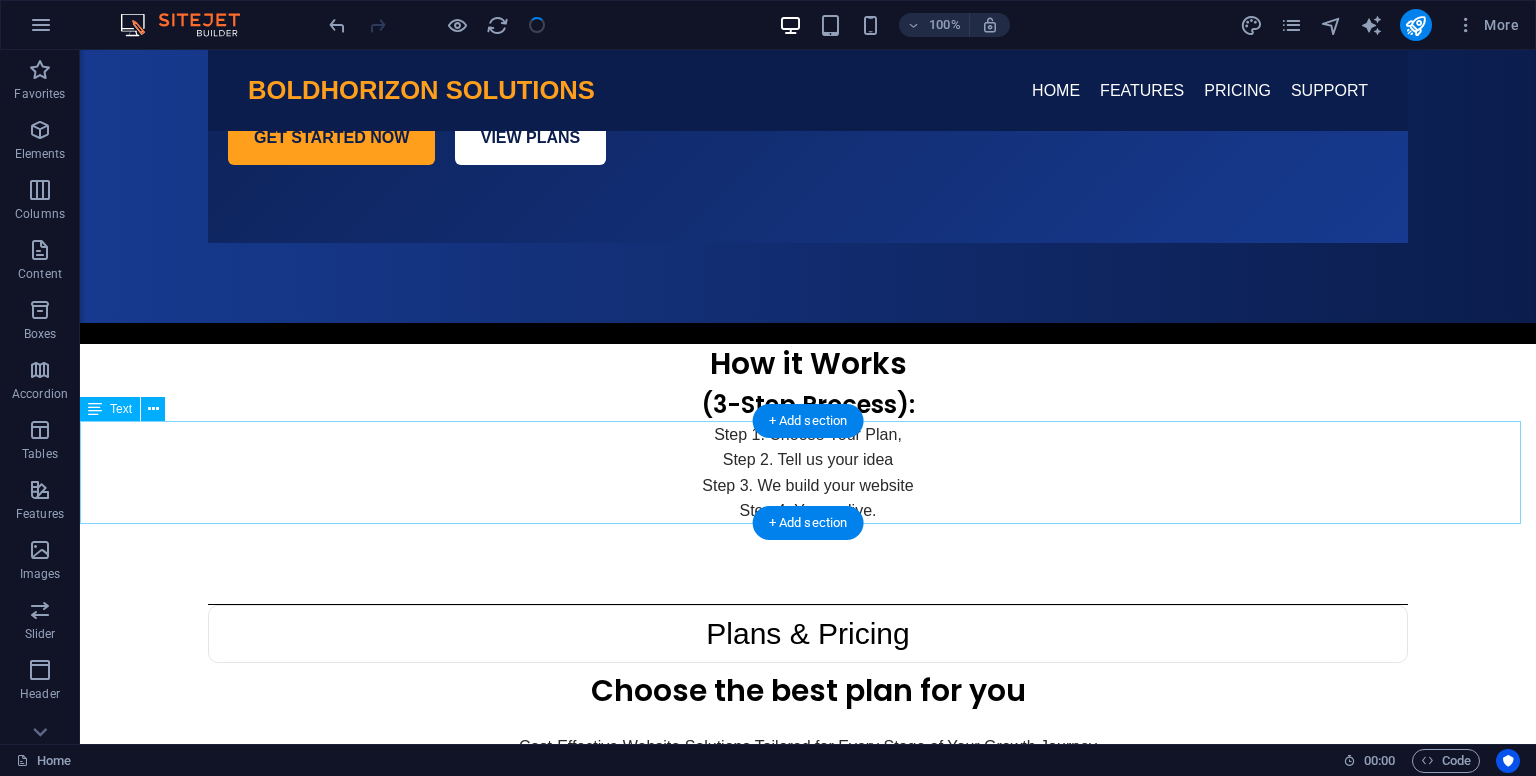click on "Step 1. Choose Your Plan, Step 2. Tell us your idea Step 3. We build your website Step 4. You go live." at bounding box center [808, 473] 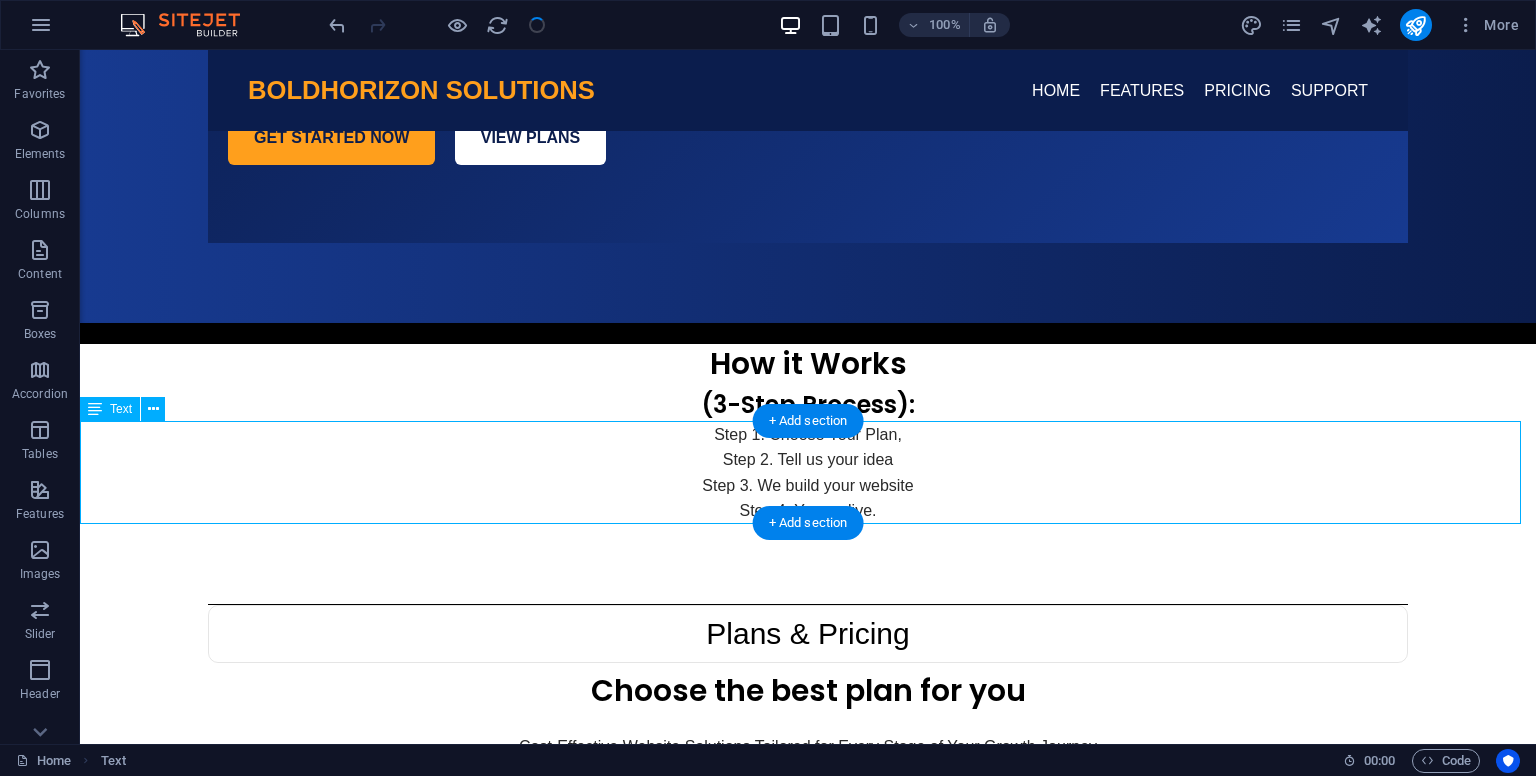 click on "Step 1. Choose Your Plan, Step 2. Tell us your idea Step 3. We build your website Step 4. You go live." at bounding box center [808, 473] 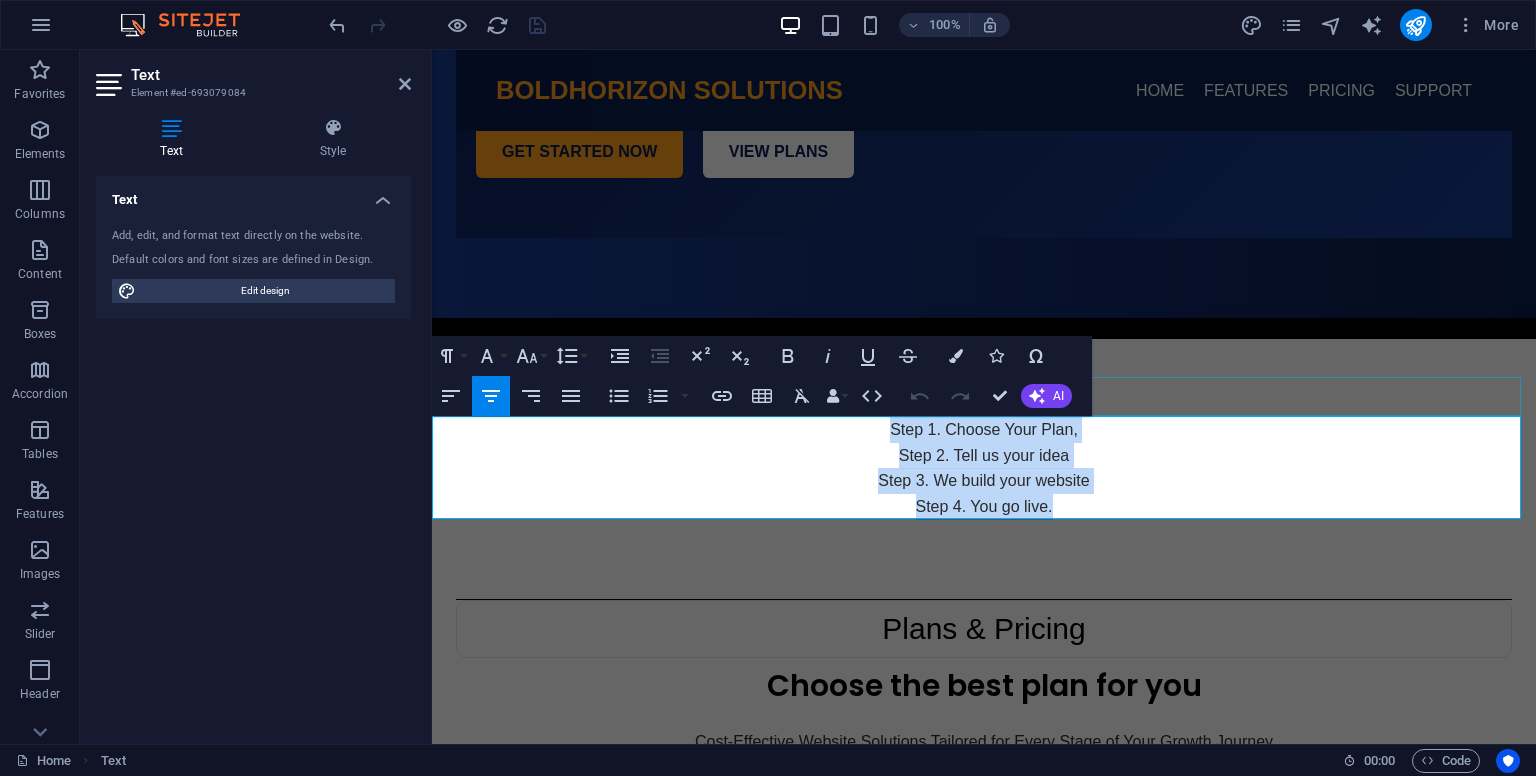 drag, startPoint x: 1062, startPoint y: 511, endPoint x: 875, endPoint y: 412, distance: 211.58922 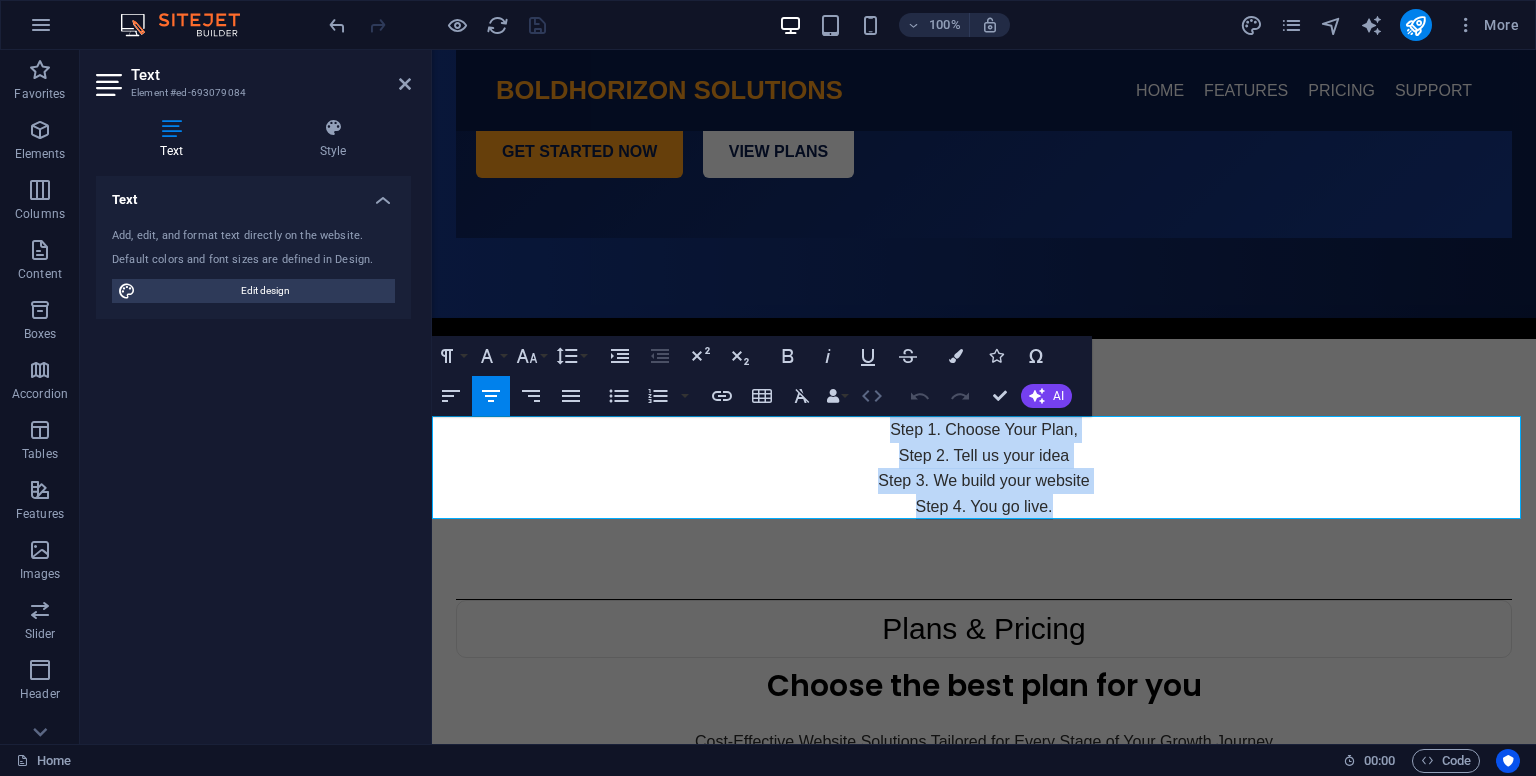 copy on "Step 1. Choose Your Plan, Step 2. Tell us your idea Step 3. We build your website Step 4. You go live." 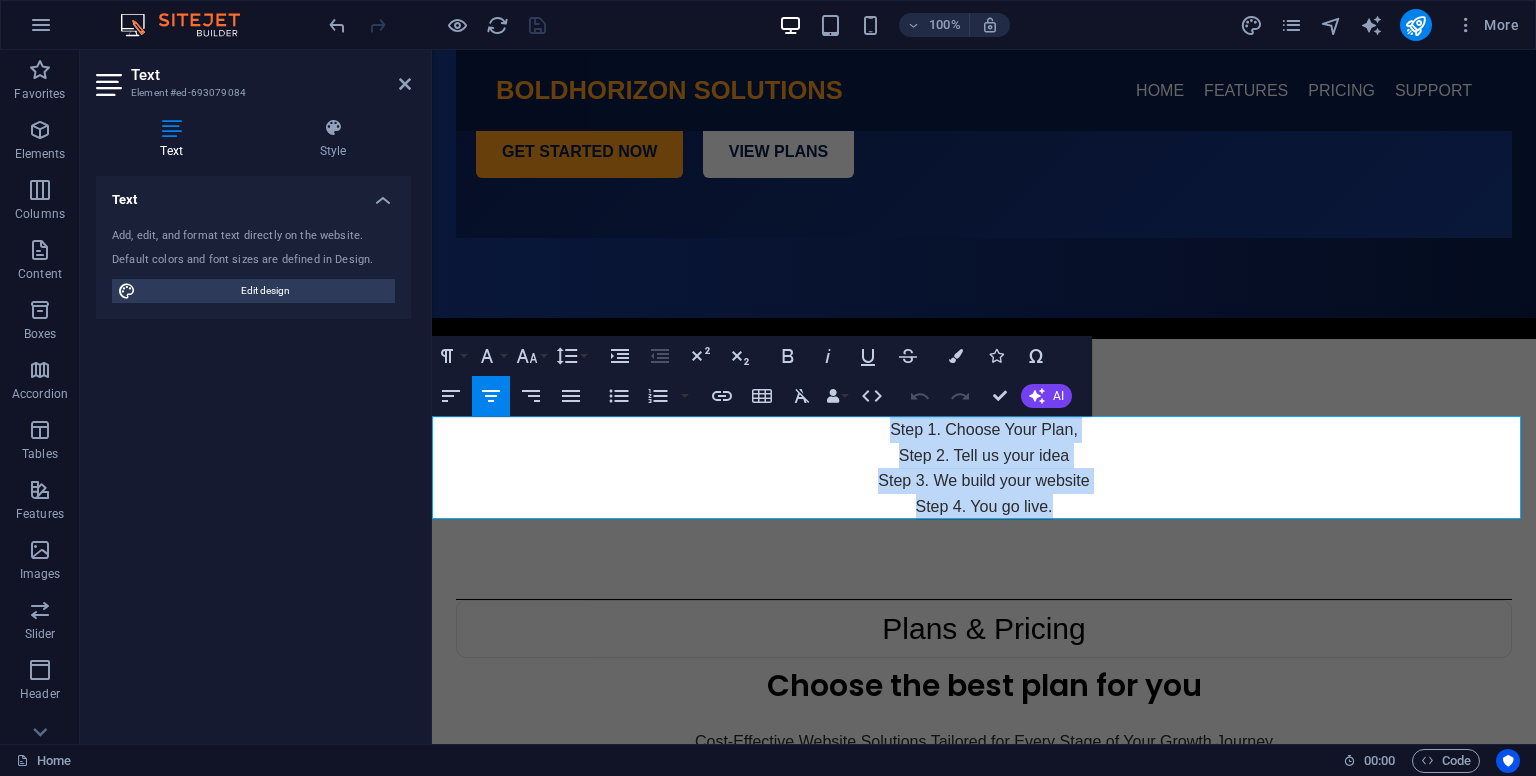 click on "Step [NUMBER]. Tell us your idea" at bounding box center [984, 456] 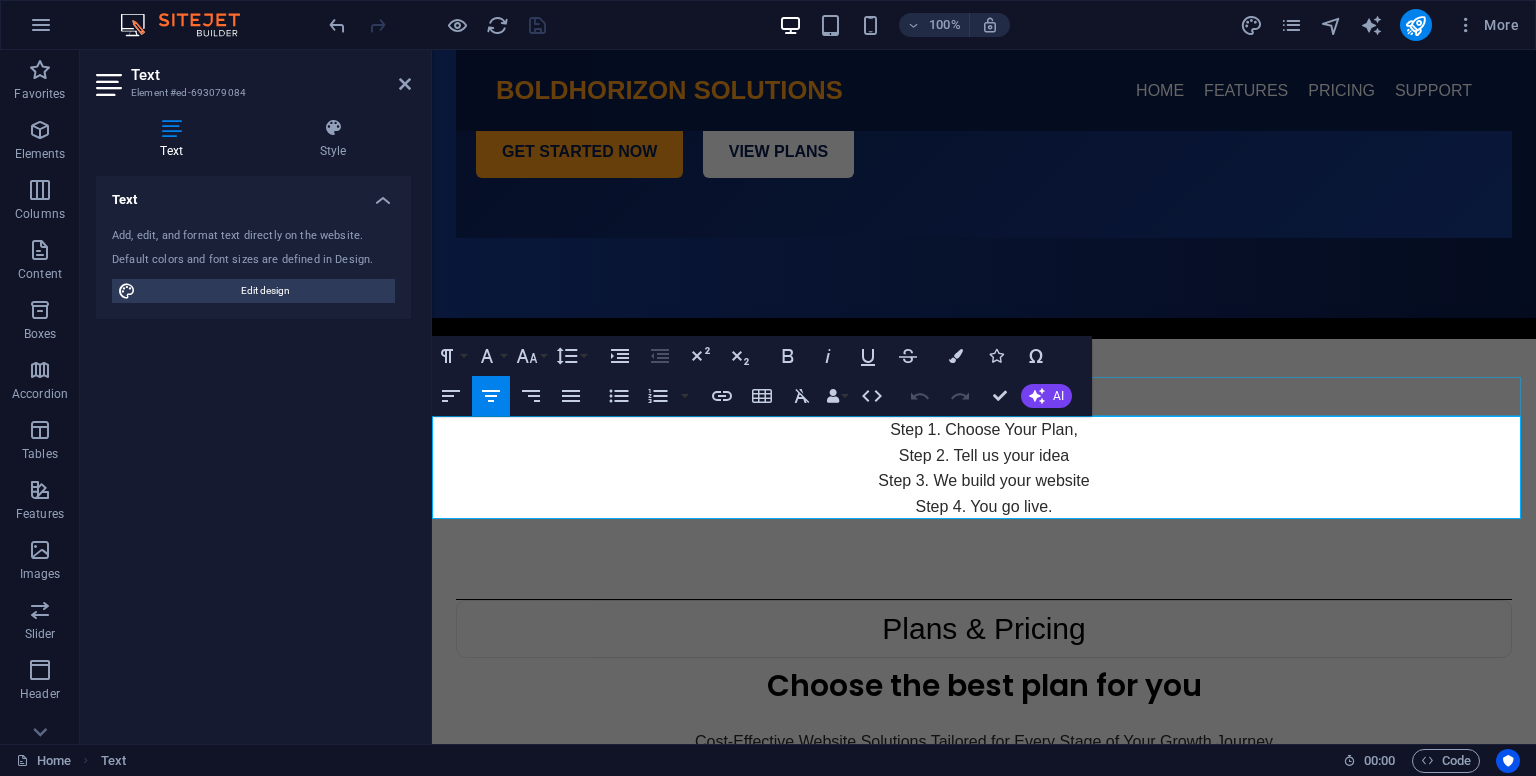click on "(3-Step Process):" at bounding box center [984, 397] 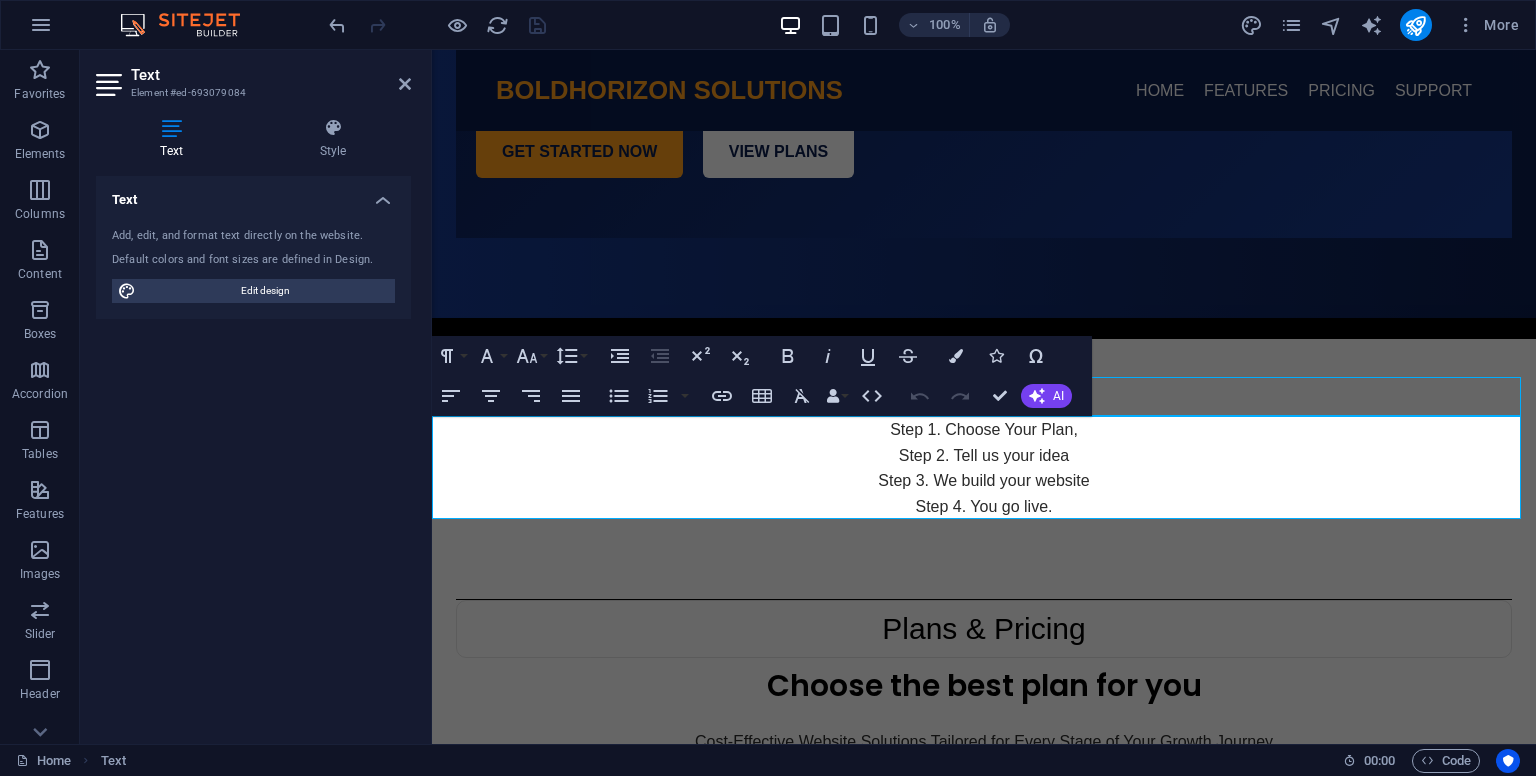 scroll, scrollTop: 495, scrollLeft: 0, axis: vertical 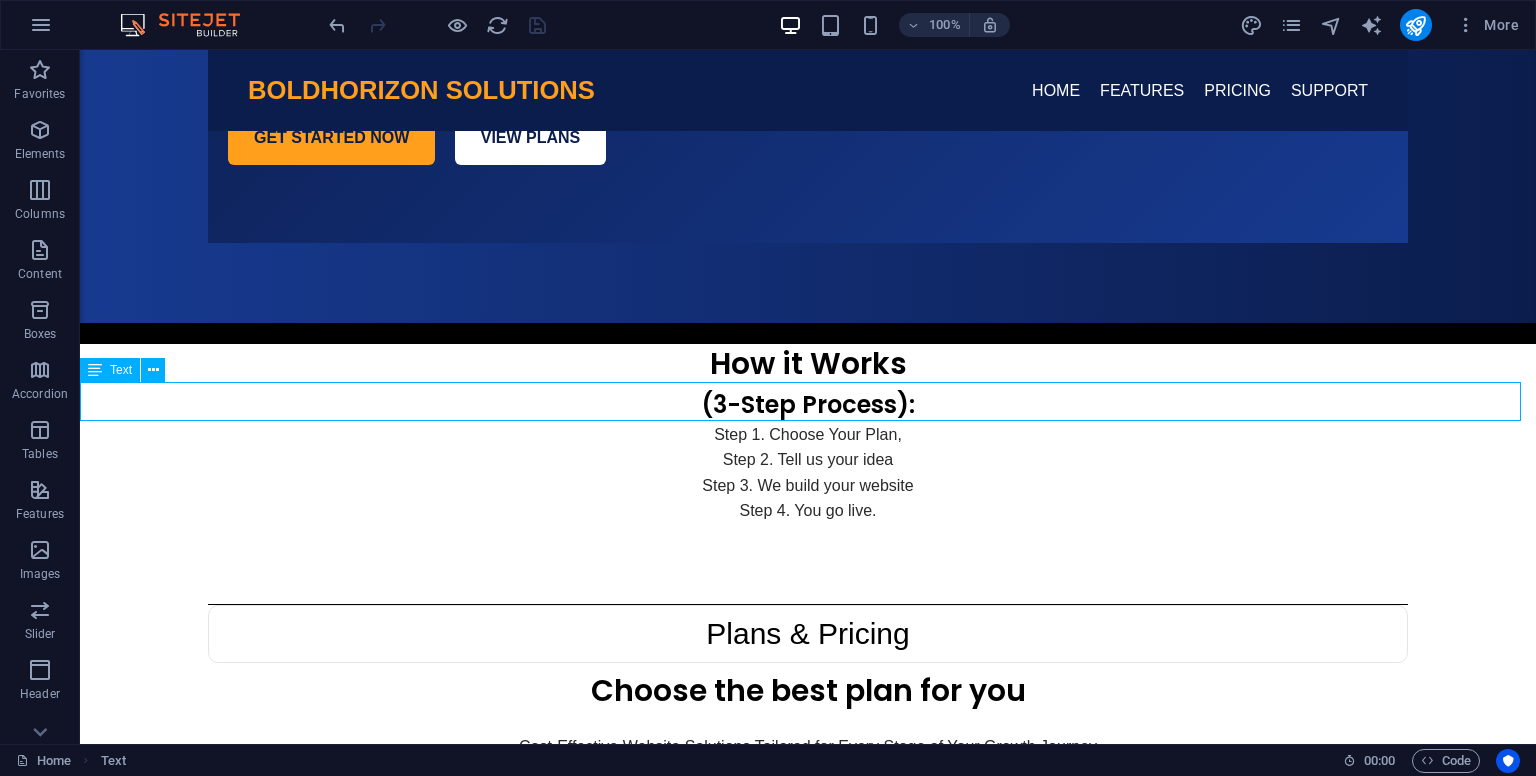 drag, startPoint x: 915, startPoint y: 401, endPoint x: 886, endPoint y: 393, distance: 30.083218 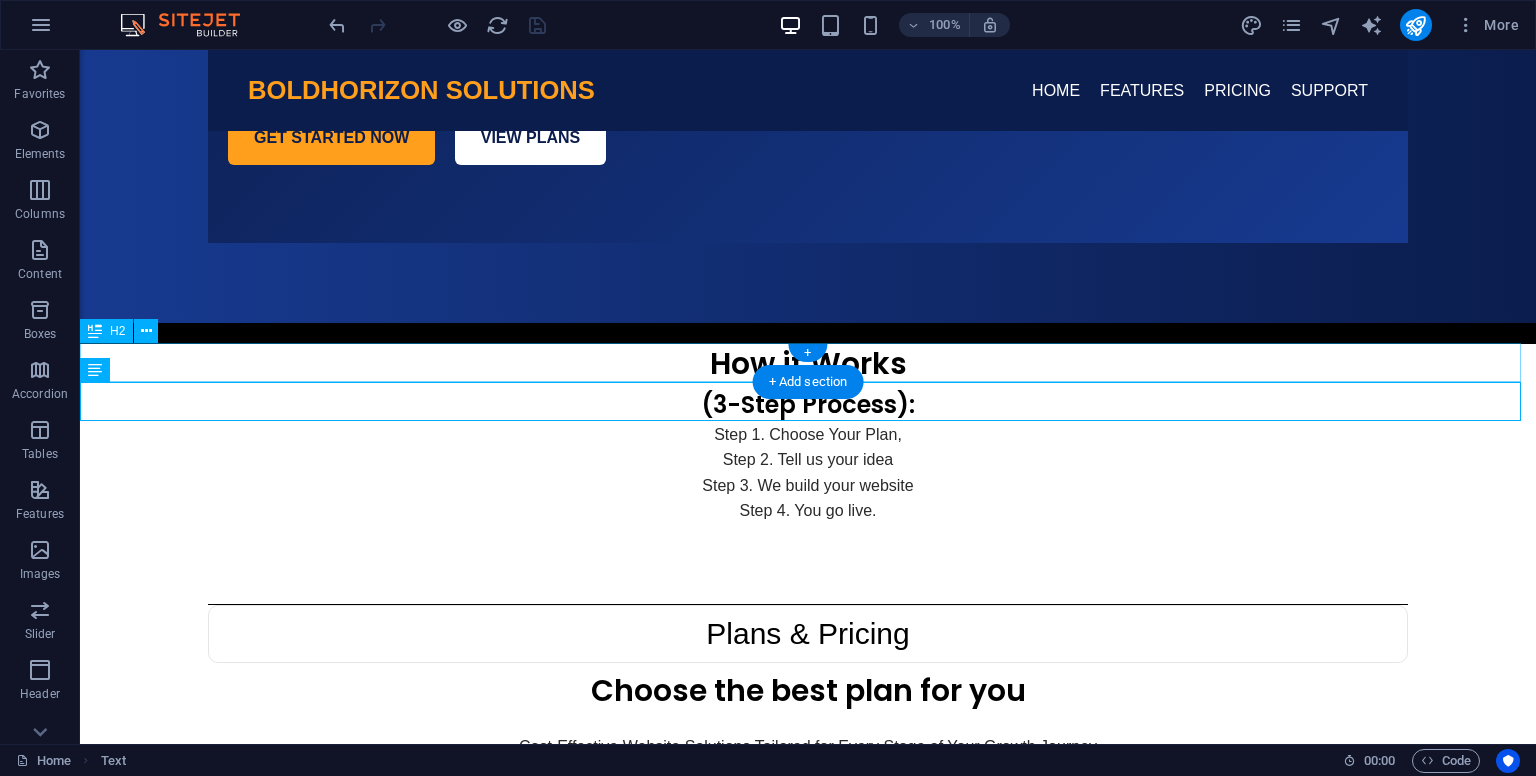 click on "How it Works" at bounding box center (808, 363) 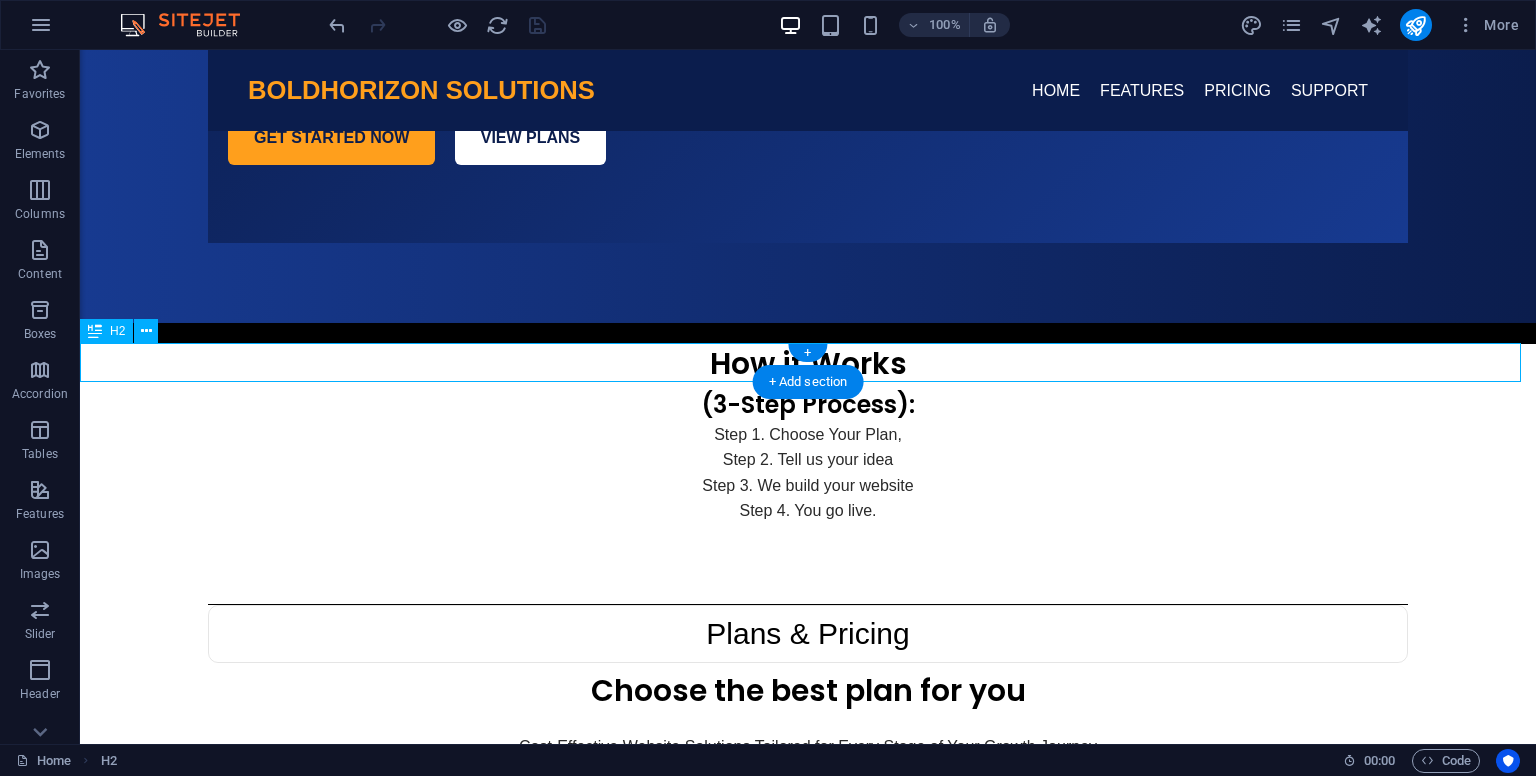 click on "How it Works" at bounding box center [808, 363] 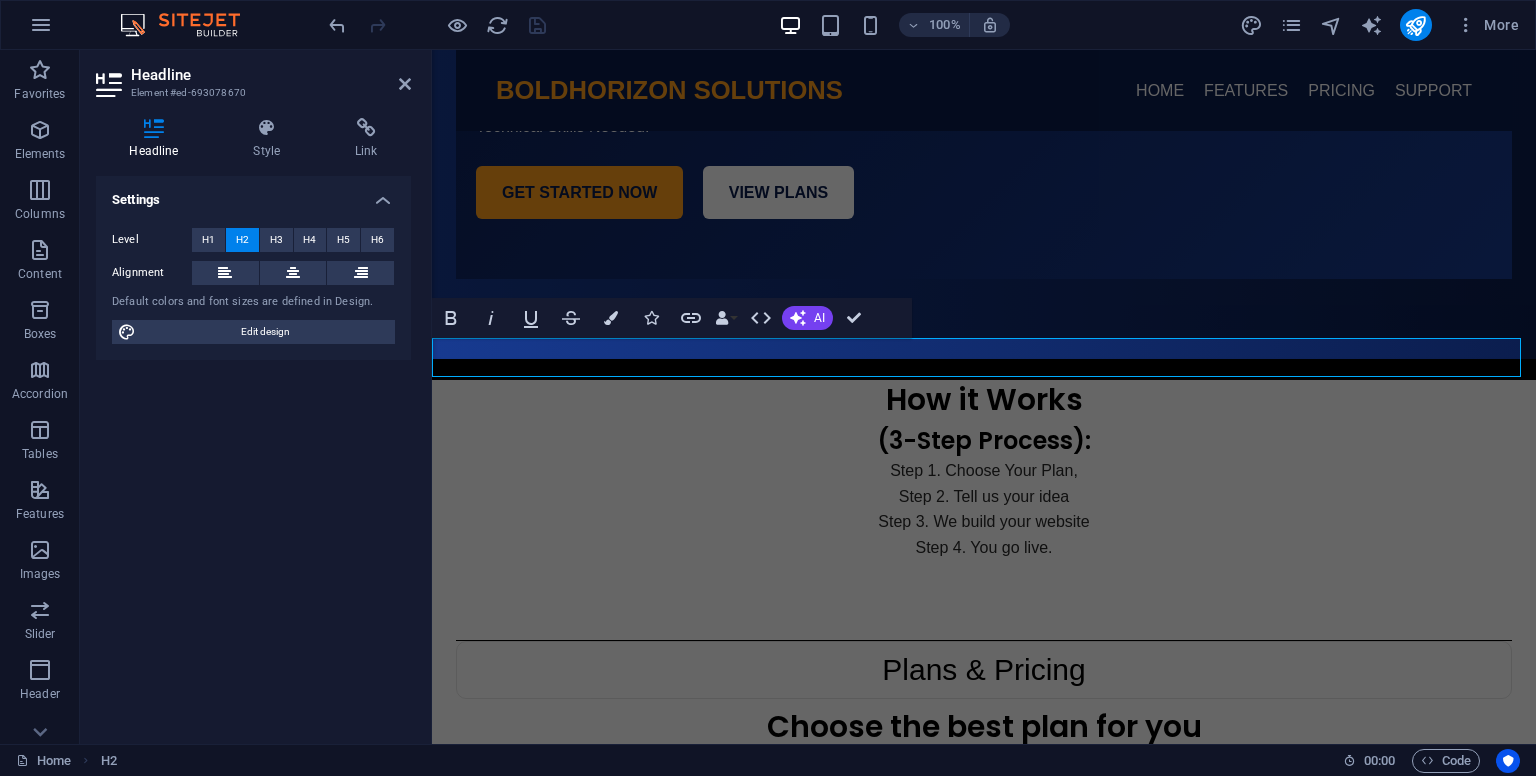 scroll, scrollTop: 536, scrollLeft: 0, axis: vertical 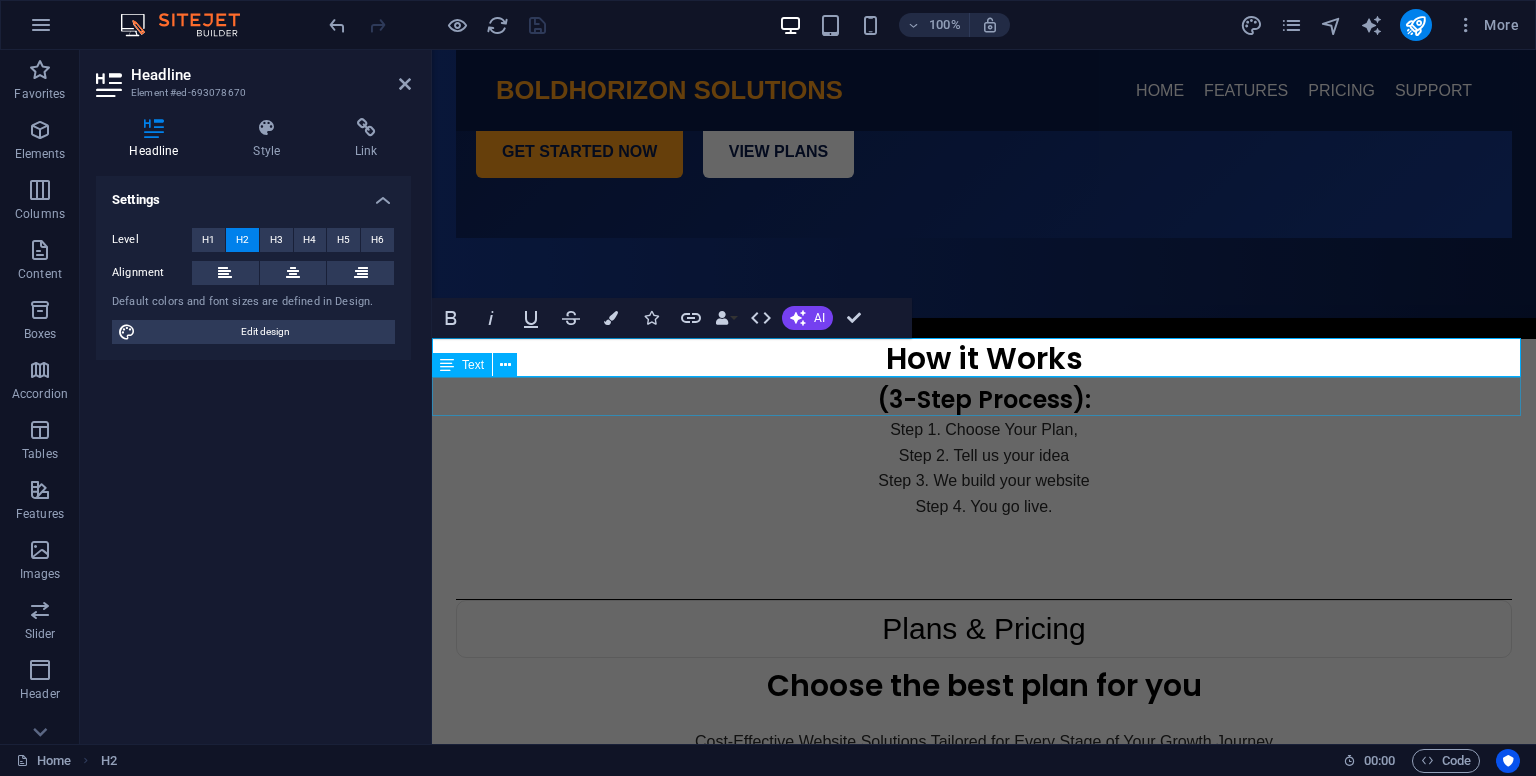 click on "(3-Step Process):" at bounding box center (984, 397) 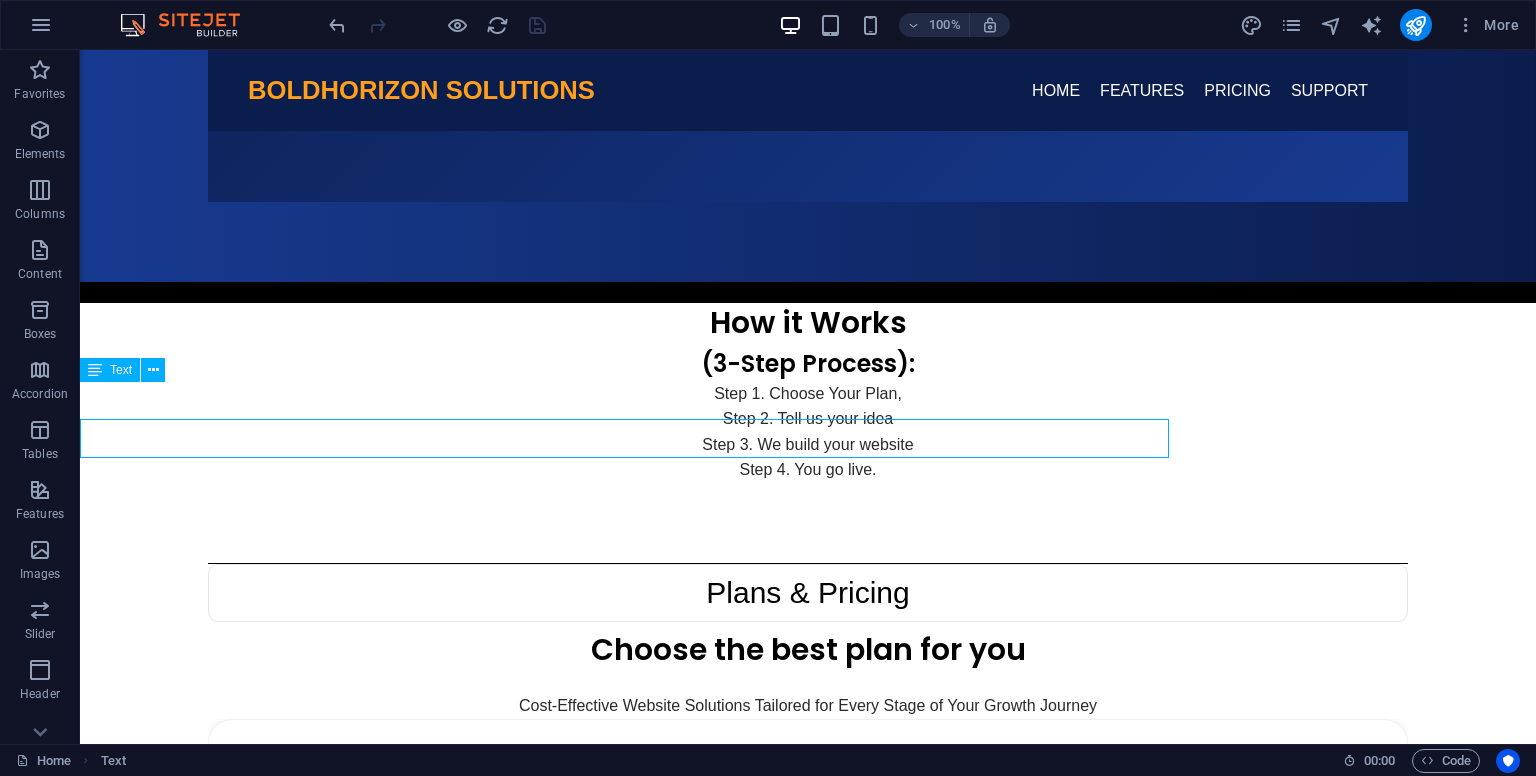 scroll, scrollTop: 495, scrollLeft: 0, axis: vertical 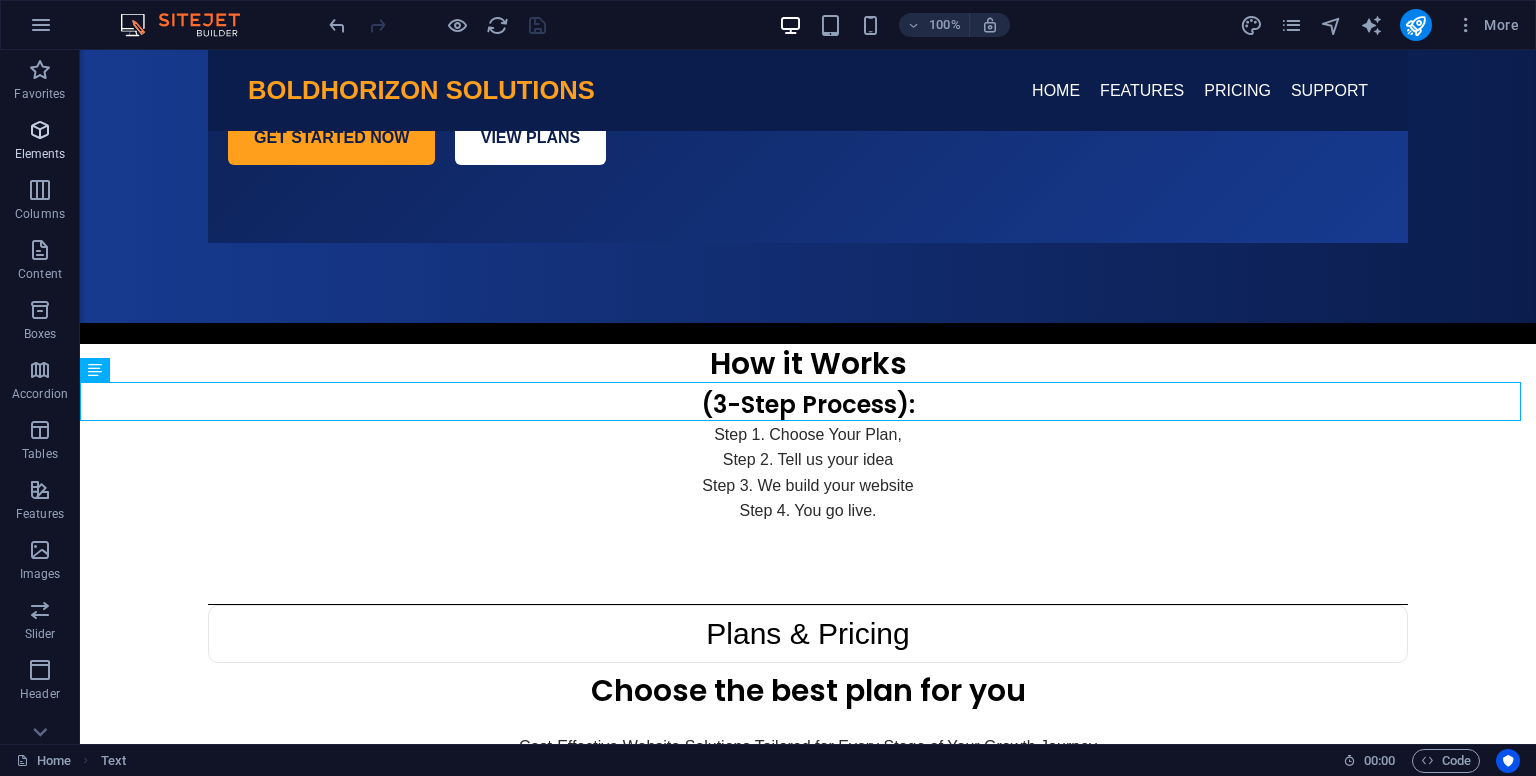 click at bounding box center (40, 130) 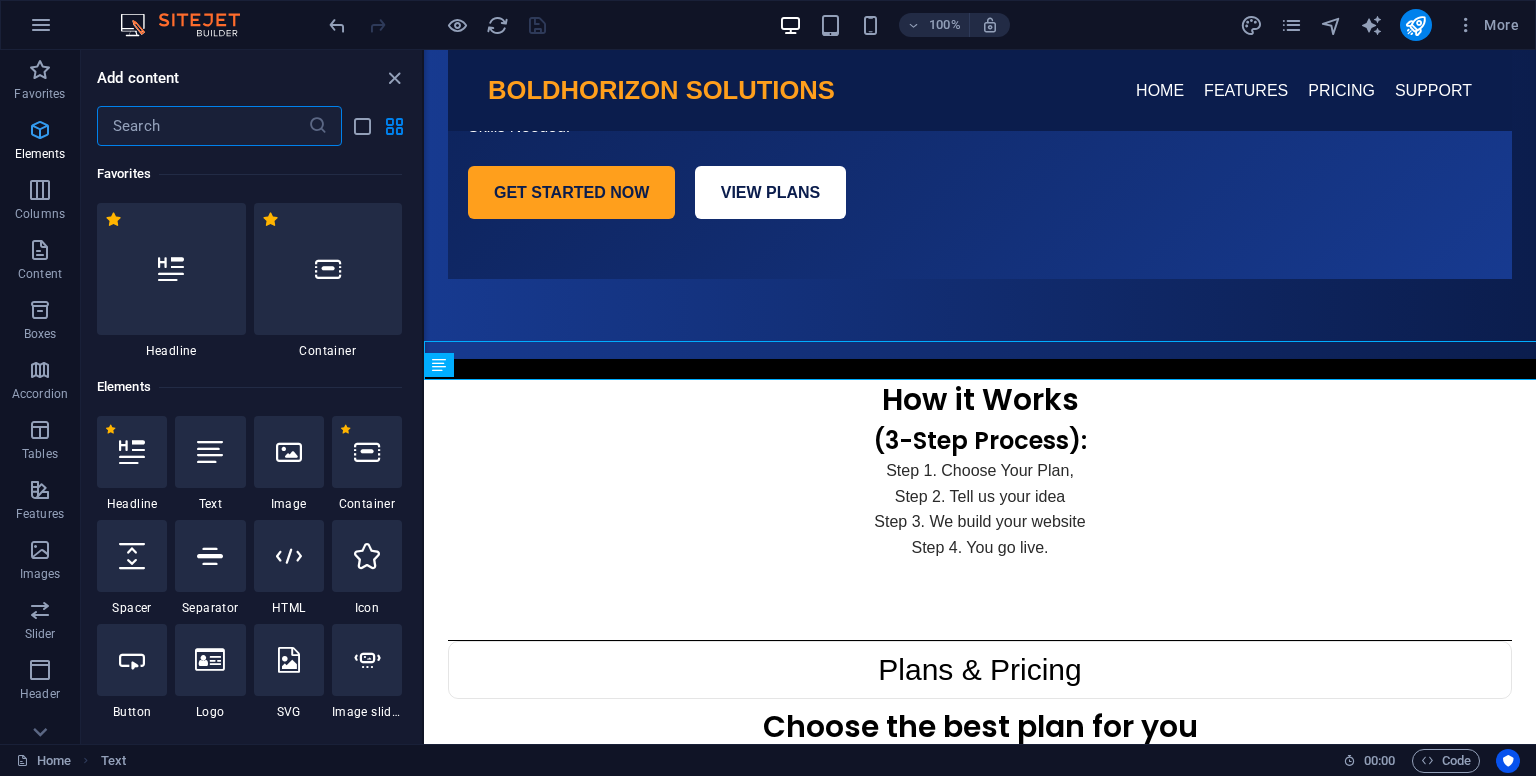 scroll, scrollTop: 536, scrollLeft: 0, axis: vertical 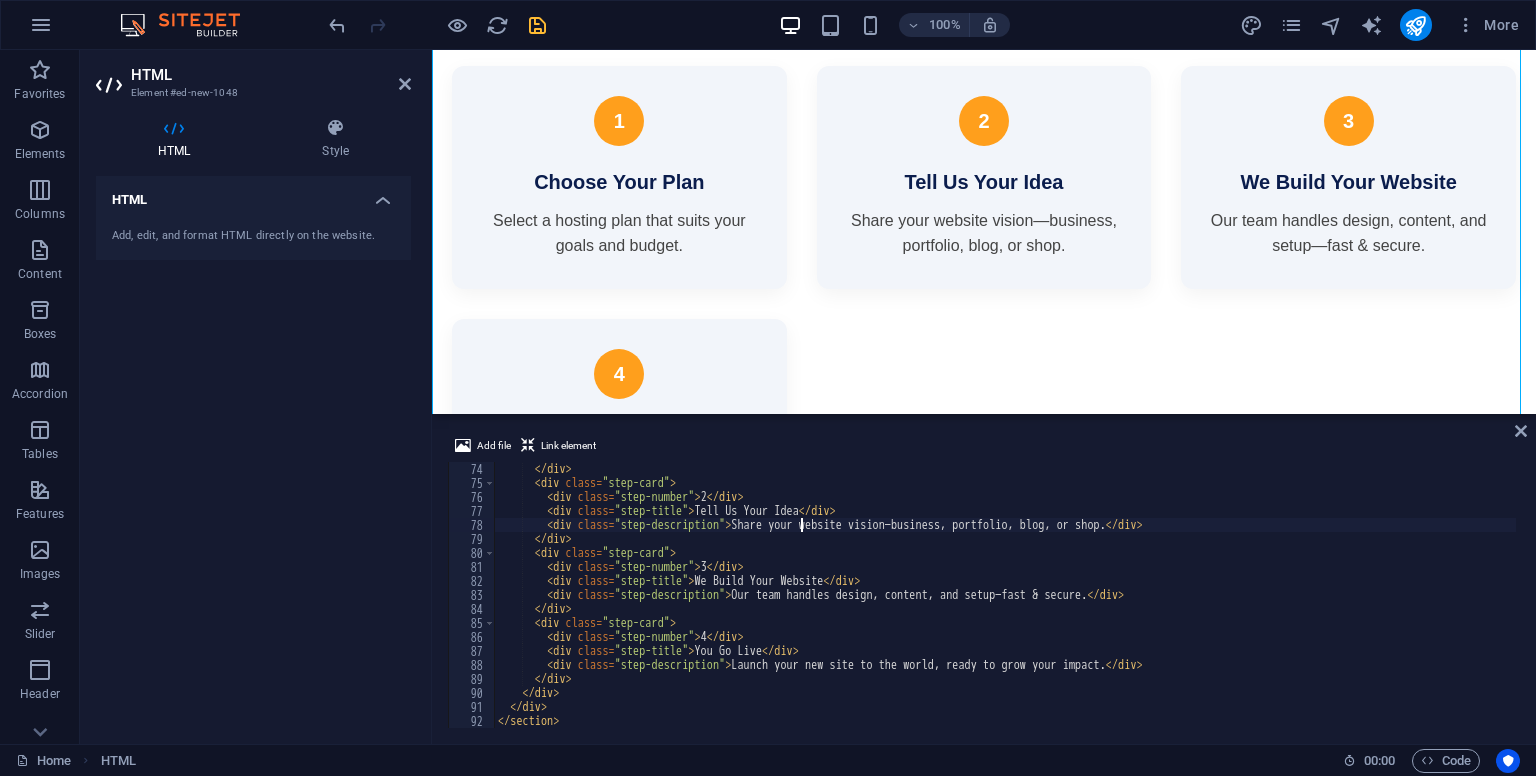 click on "</ div >         < div   class = "step-card" >           < div   class = "step-number" > 2 </ div >           < div   class = "step-title" > Tell Us Your Idea </ div >           < div   class = "step-description" > Share your website vision—business, portfolio, blog, or shop. </ div >         </ div >         < div   class = "step-card" >           < div   class = "step-number" > 3 </ div >           < div   class = "step-title" > We Build Your Website </ div >           < div   class = "step-description" > Our team handles design, content, and setup—fast & secure. </ div >         </ div >         < div   class = "step-card" >           < div   class = "step-number" > 4 </ div >           < div   class = "step-title" > You Go Live </ div >           < div   class = "step-description" > Launch your new site to the world, ready to grow your impact. </ div >         </ div >      </ div >    </ div > </ section >" at bounding box center [1005, 609] 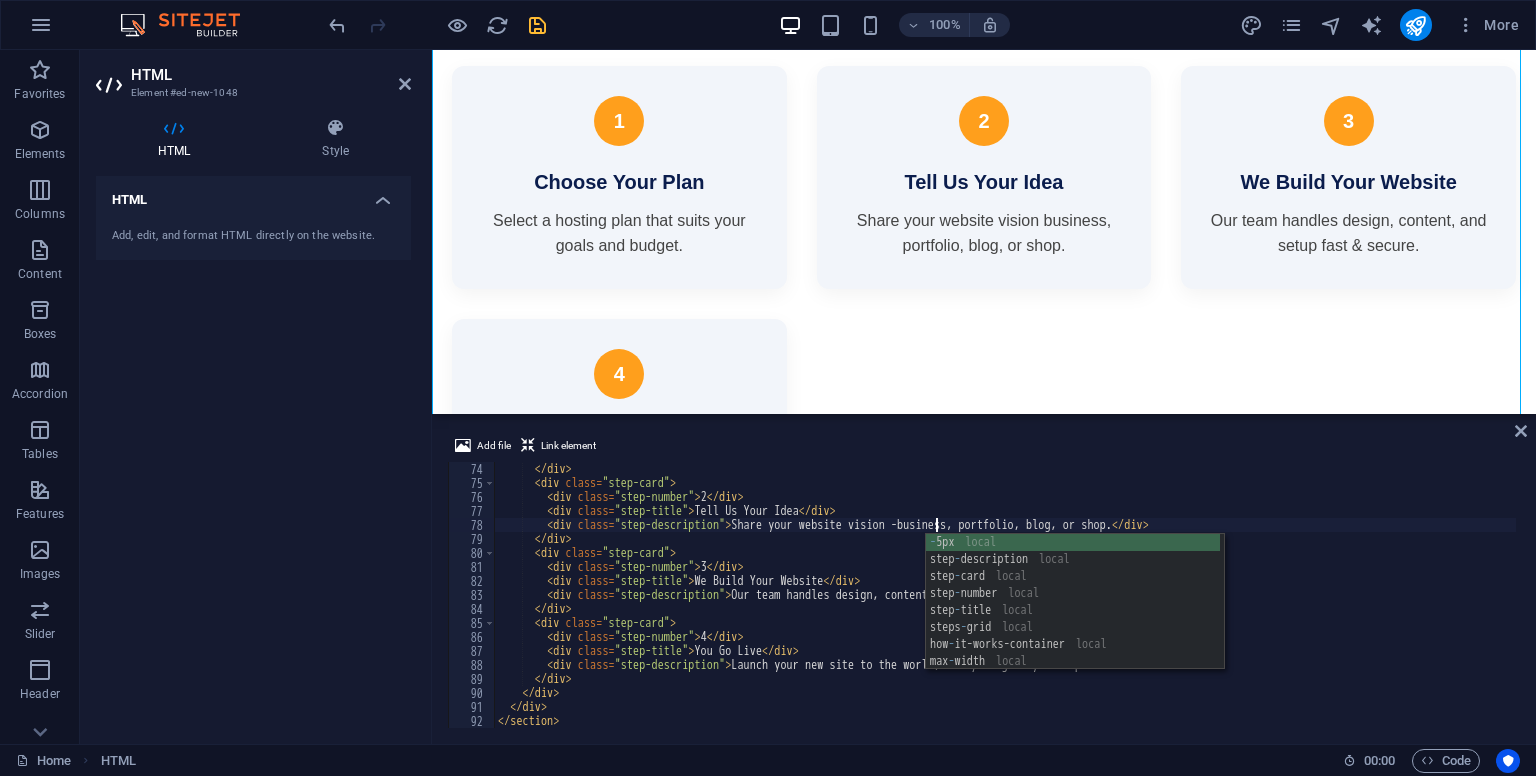 scroll, scrollTop: 0, scrollLeft: 36, axis: horizontal 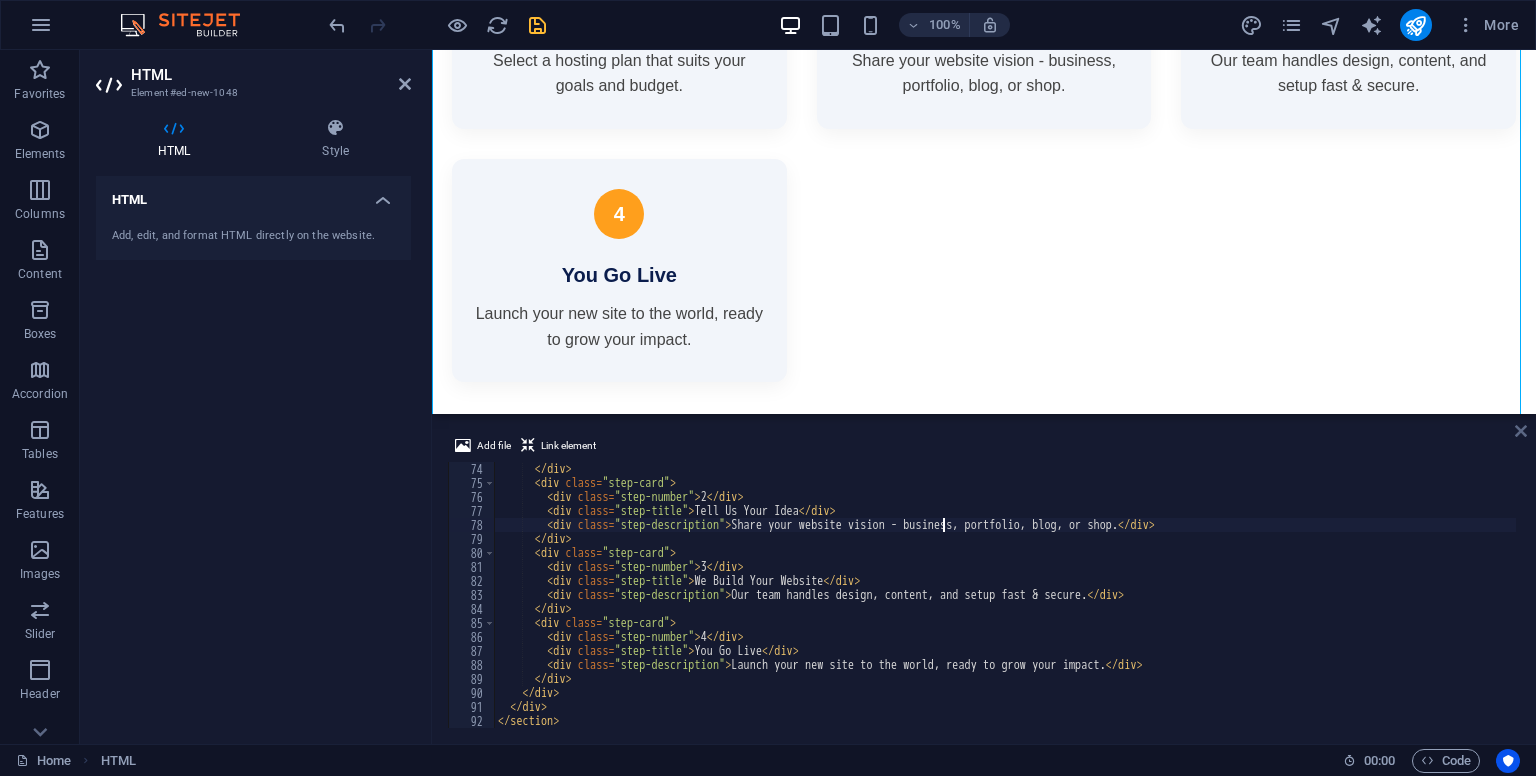 type on "<div class="step-description">Share your website vision - business, portfolio, blog, or shop.</div>" 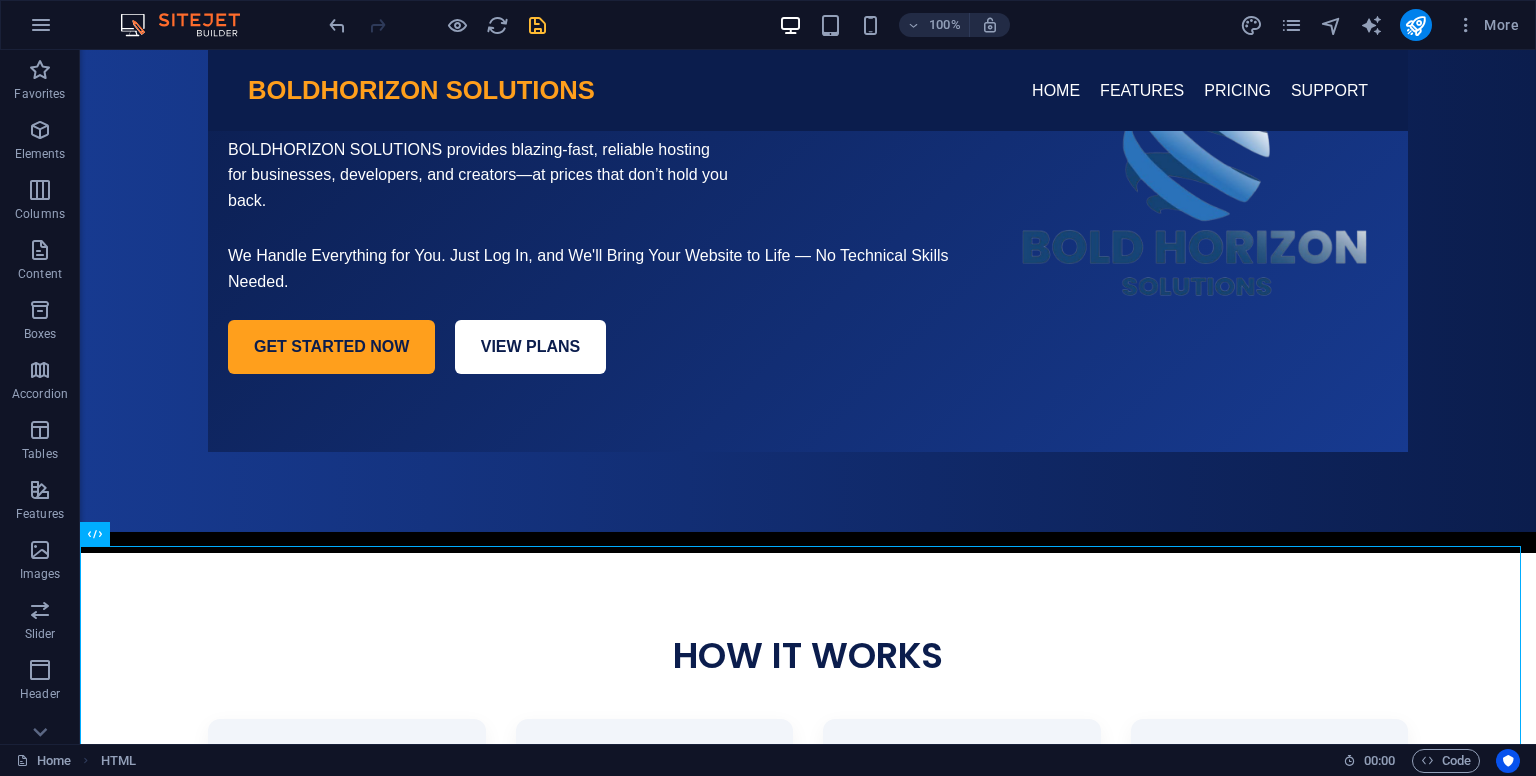 scroll, scrollTop: 279, scrollLeft: 0, axis: vertical 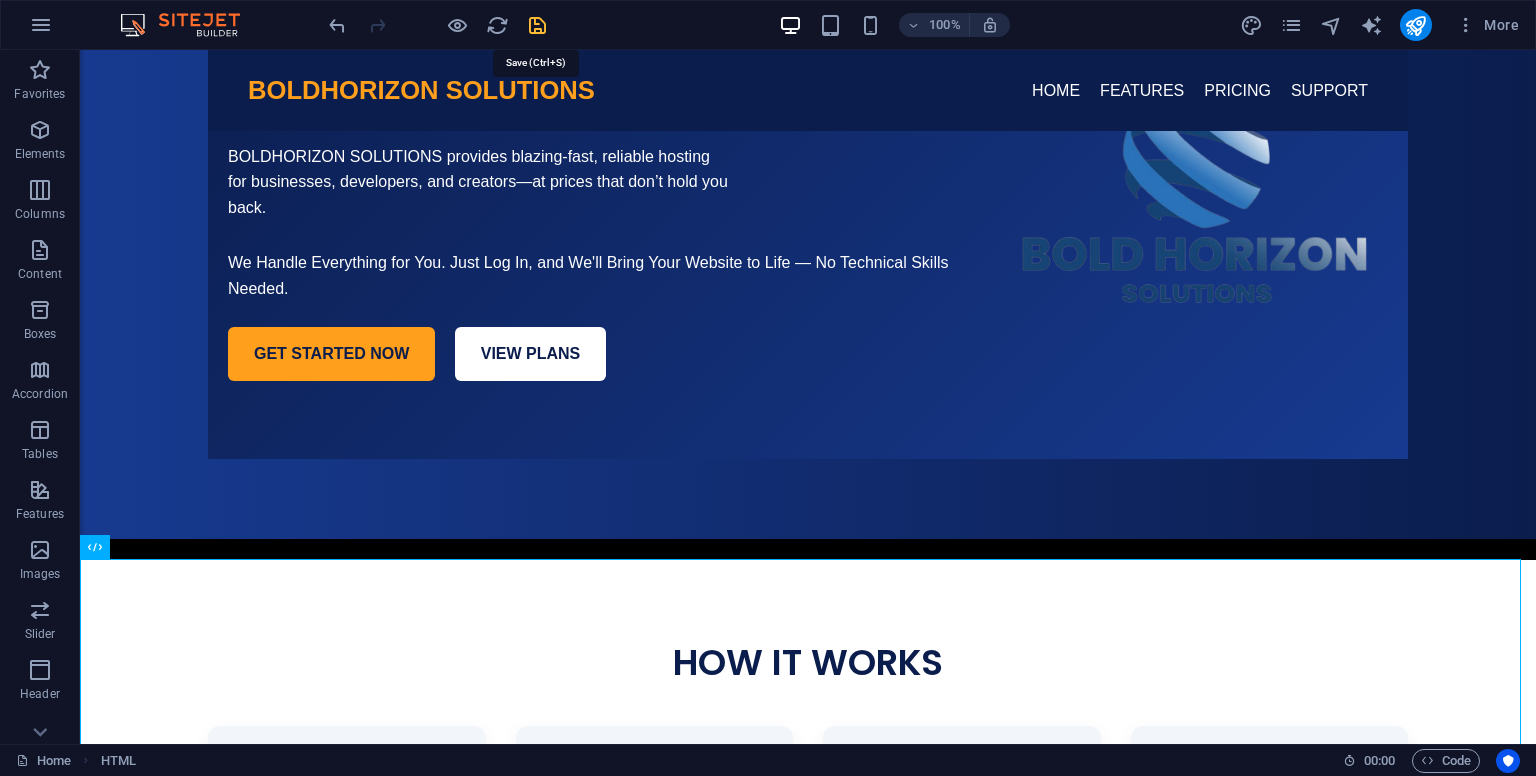 click at bounding box center [537, 25] 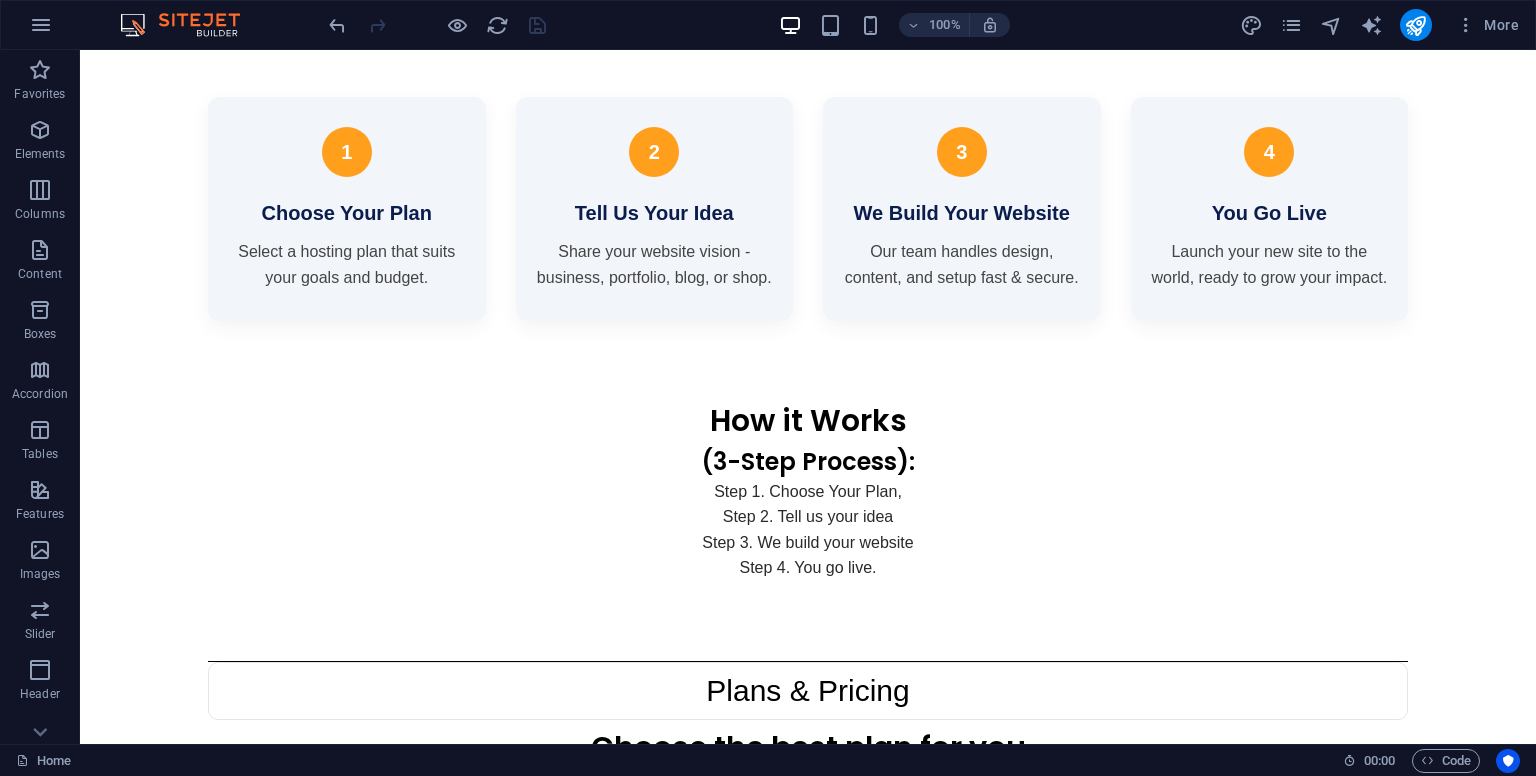 scroll, scrollTop: 949, scrollLeft: 0, axis: vertical 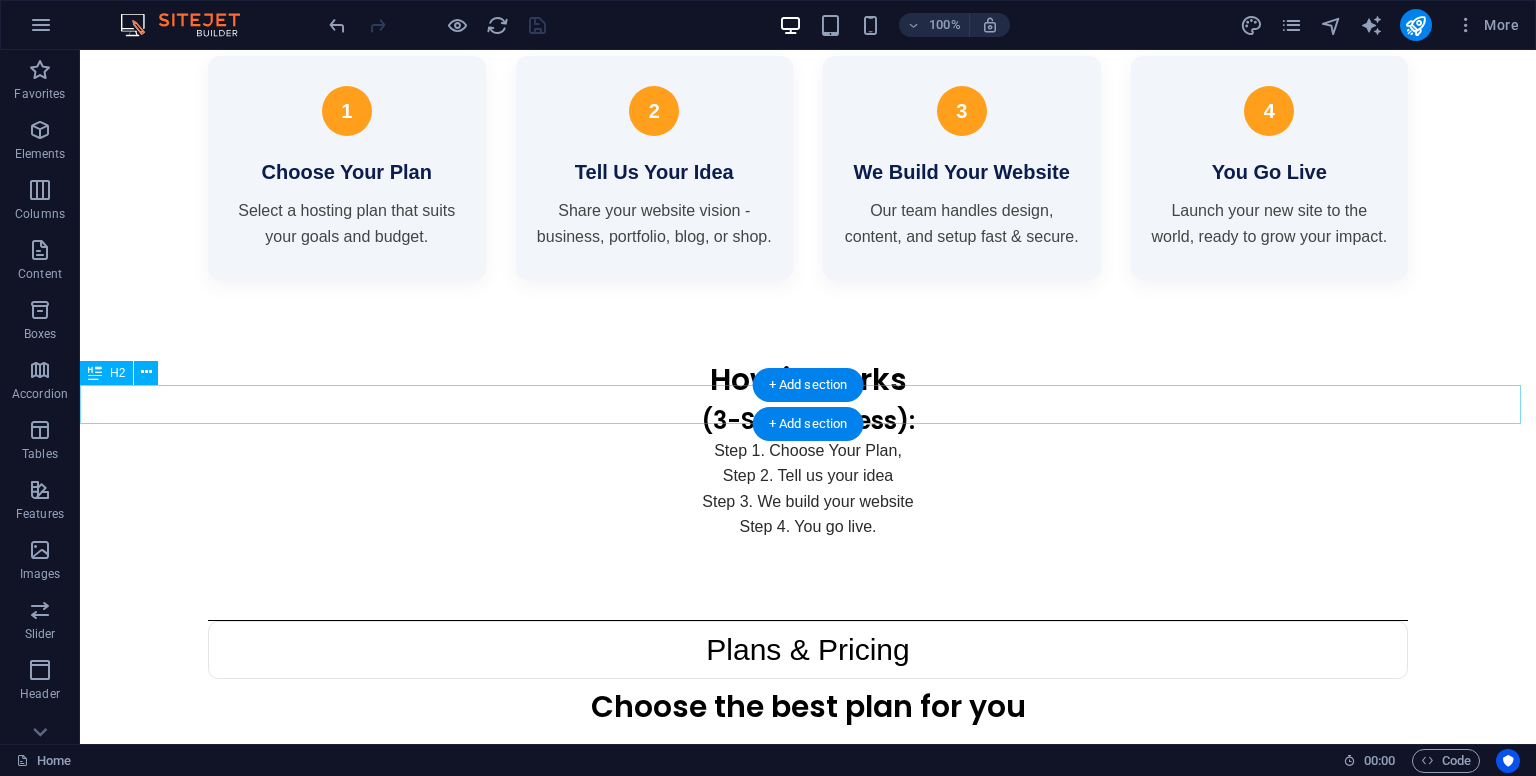 click on "How it Works" at bounding box center (808, 379) 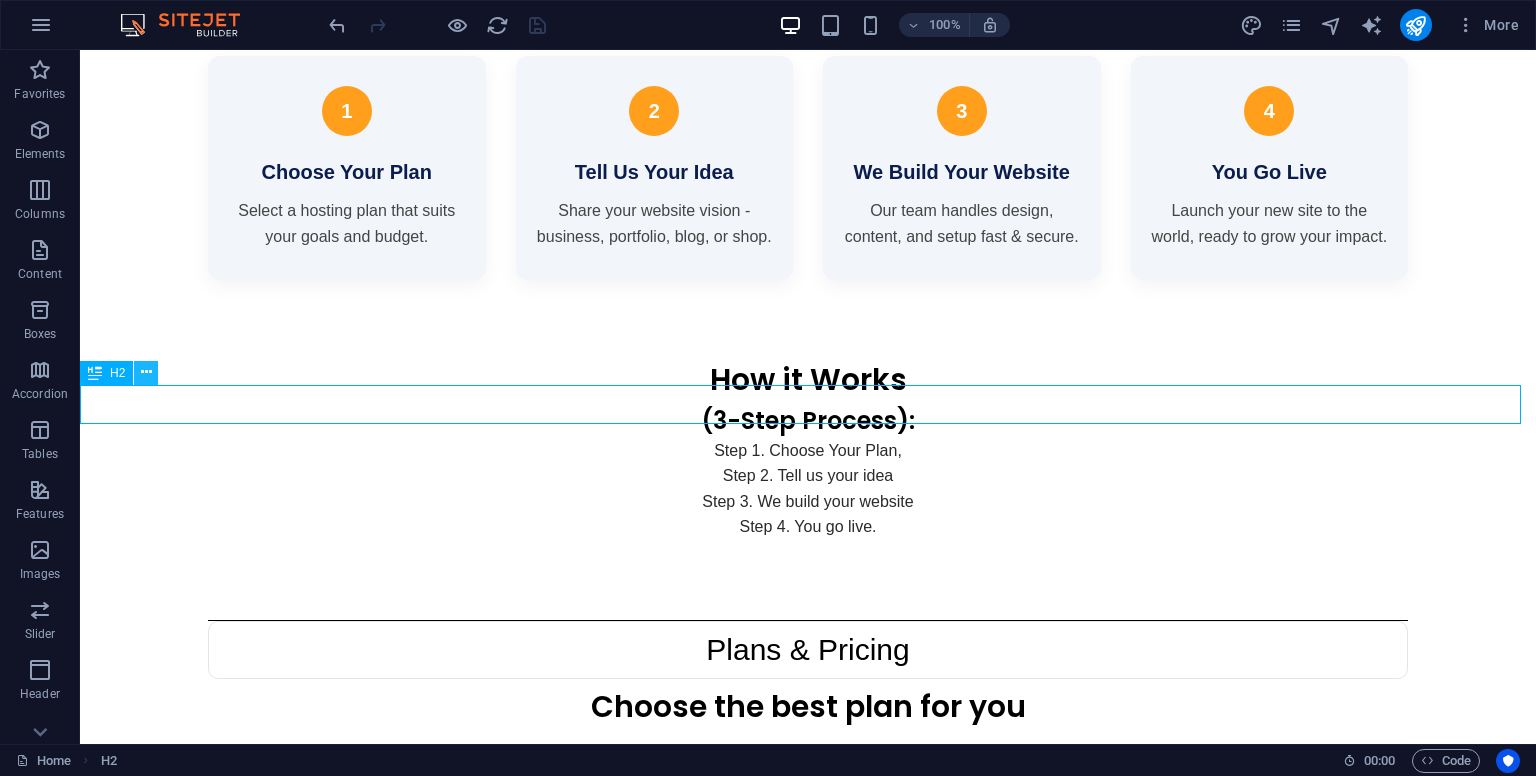 click at bounding box center [146, 372] 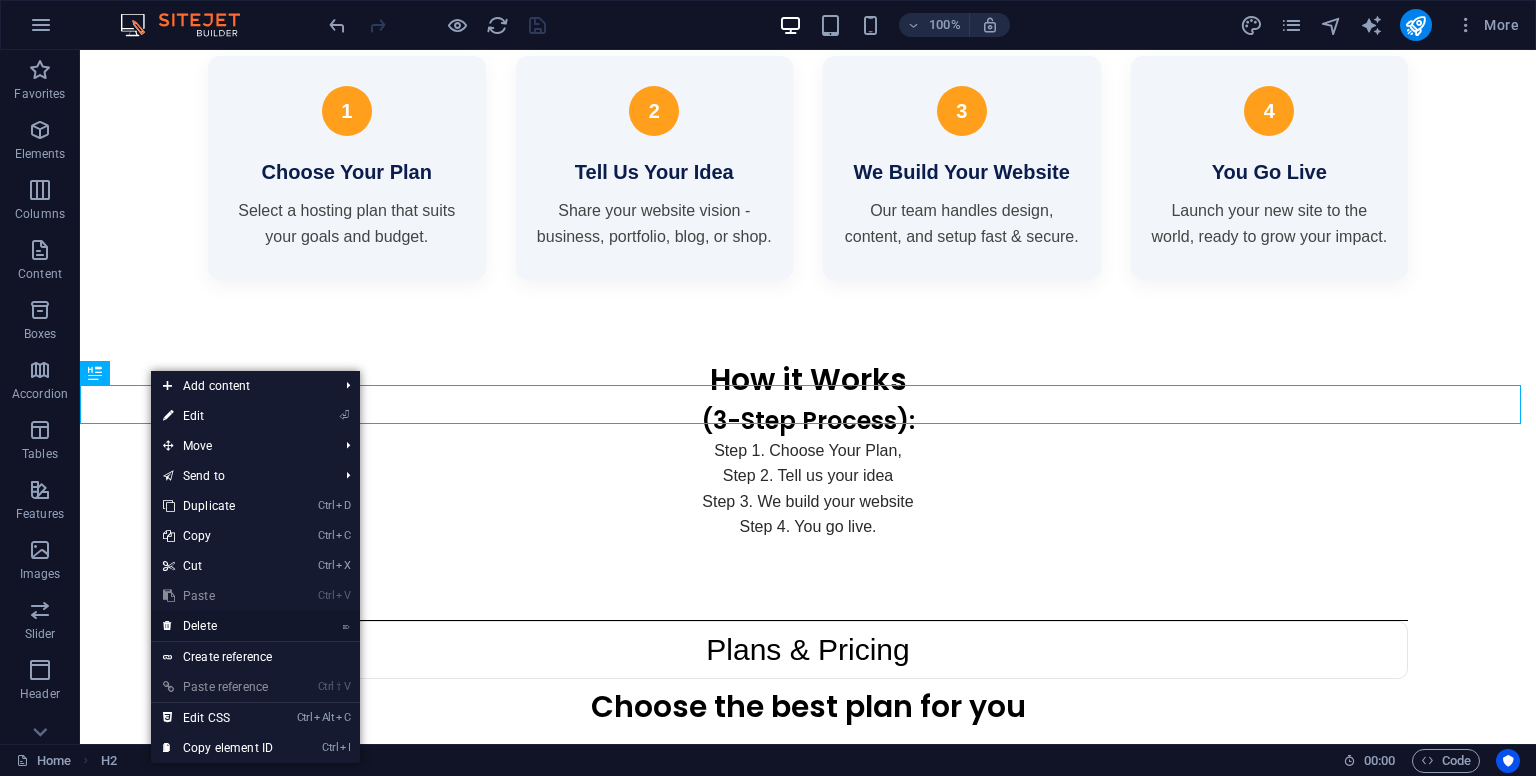 click on "⌦  Delete" at bounding box center (218, 626) 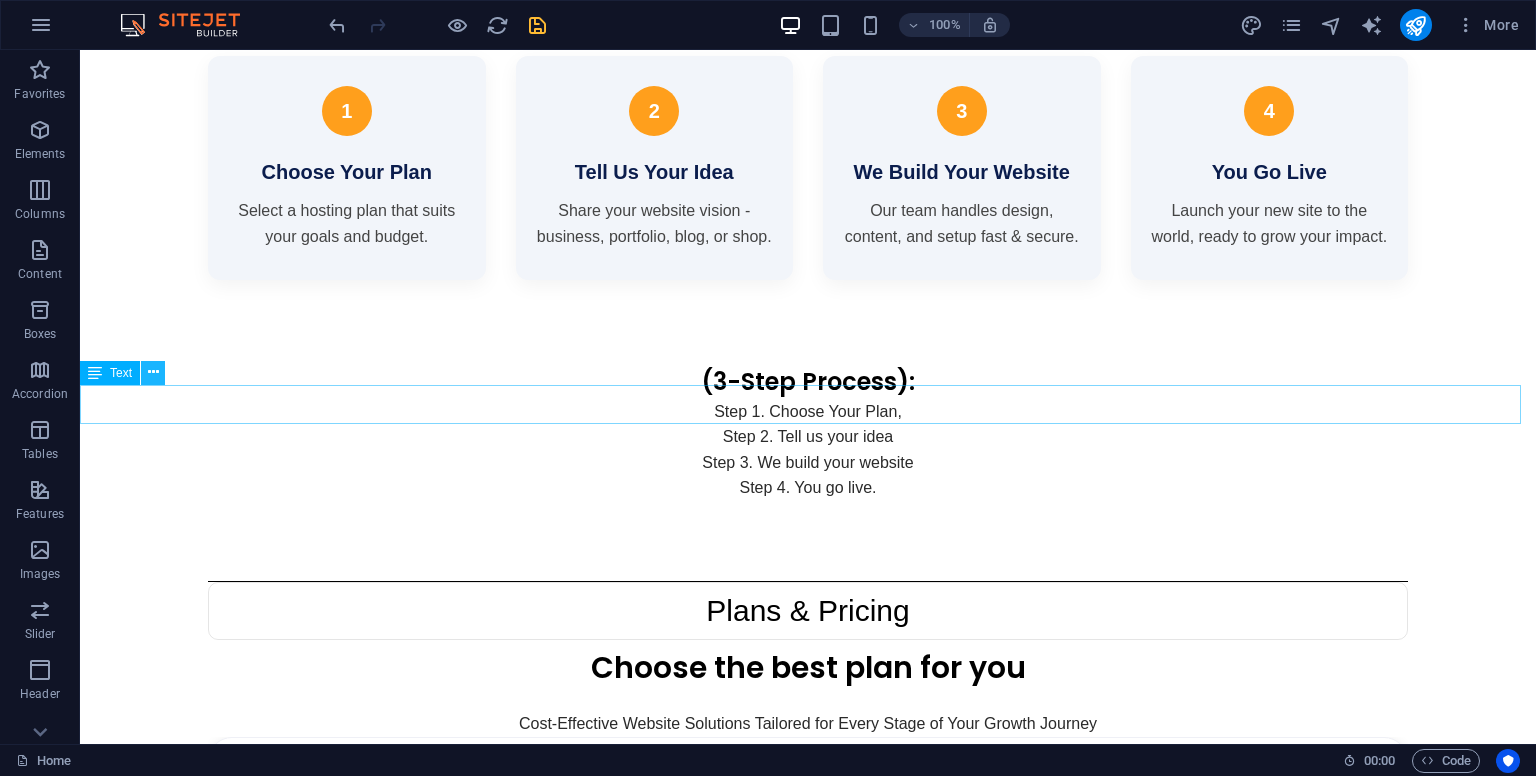 click at bounding box center (153, 372) 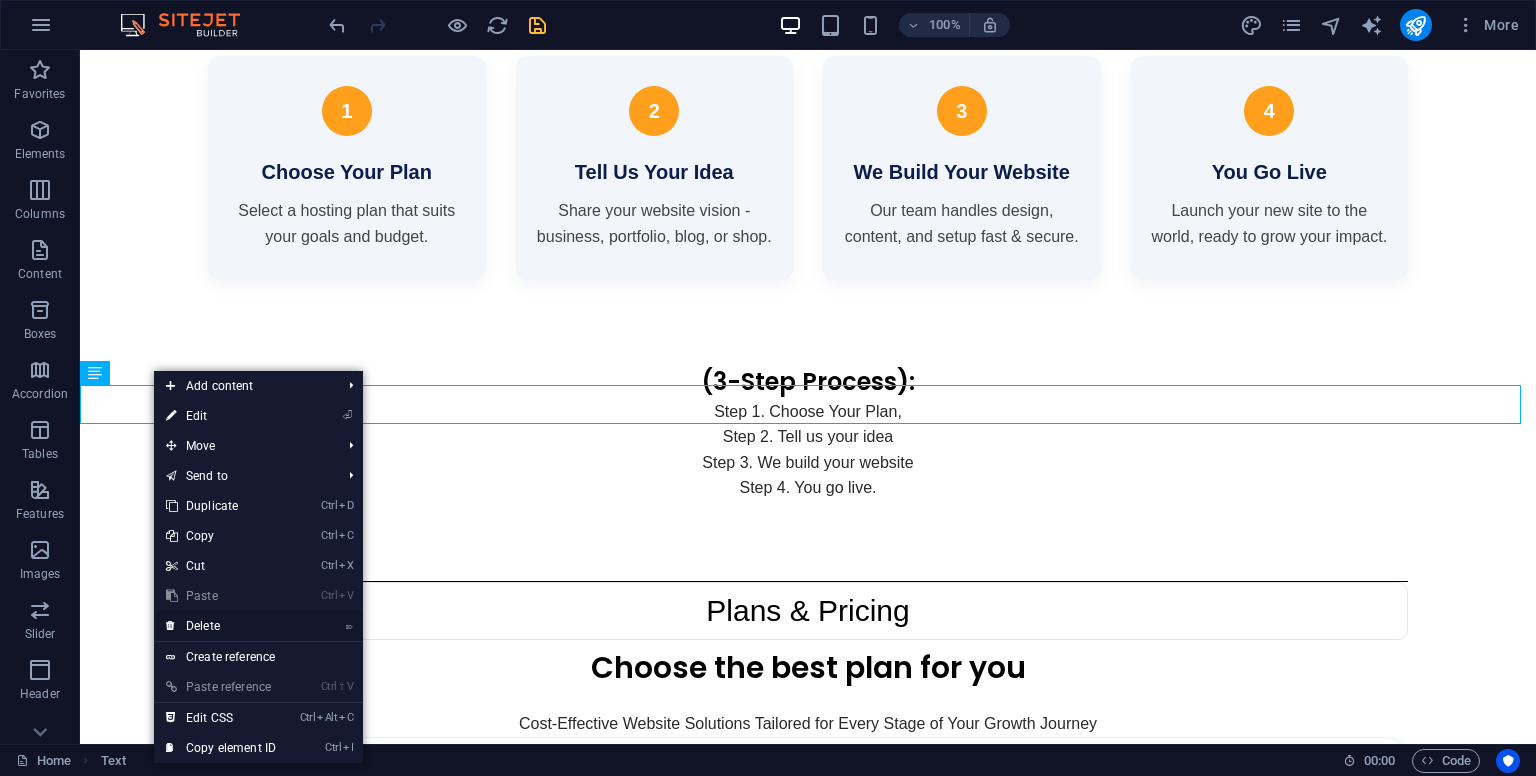 click on "⌦  Delete" at bounding box center (221, 626) 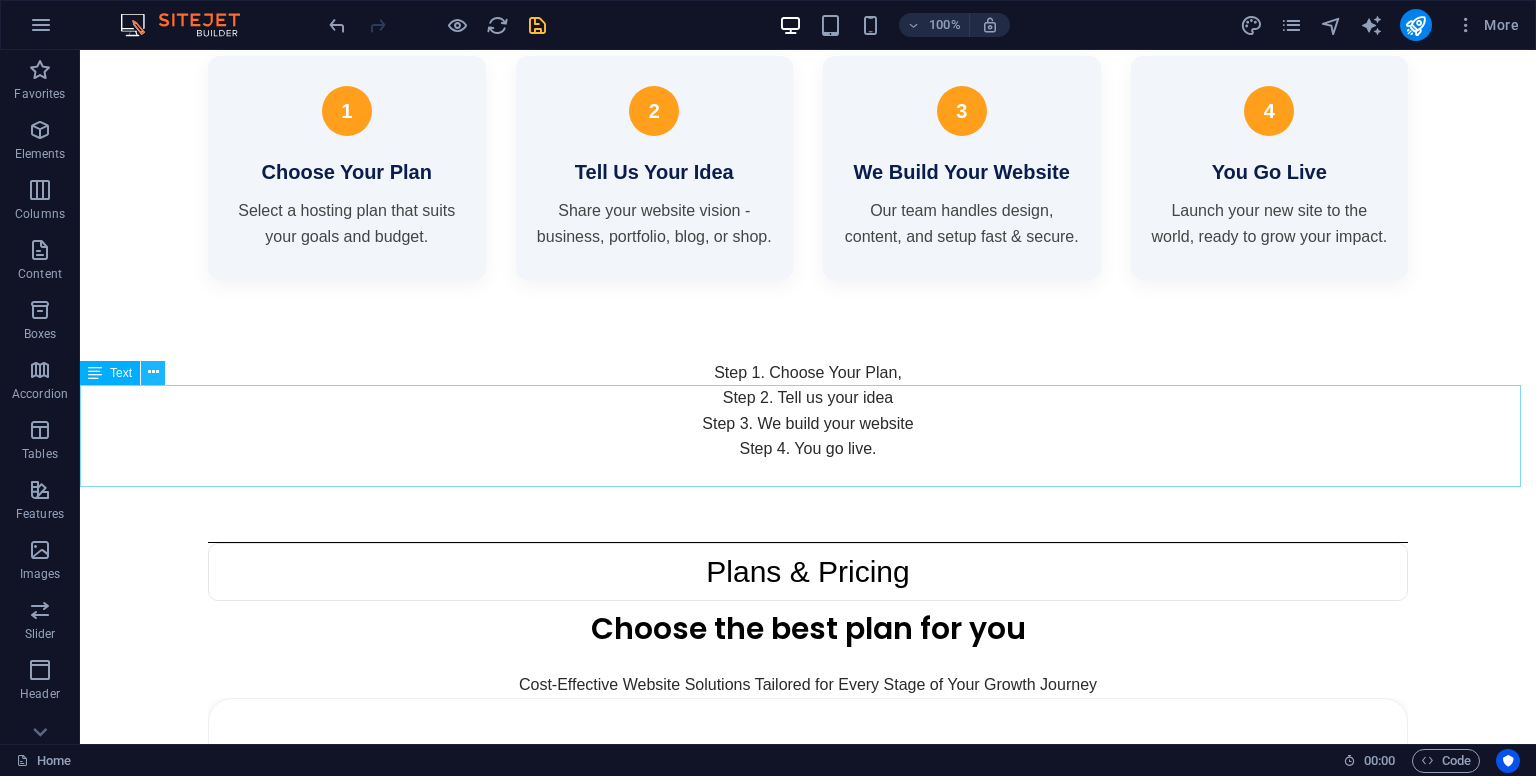click at bounding box center [153, 372] 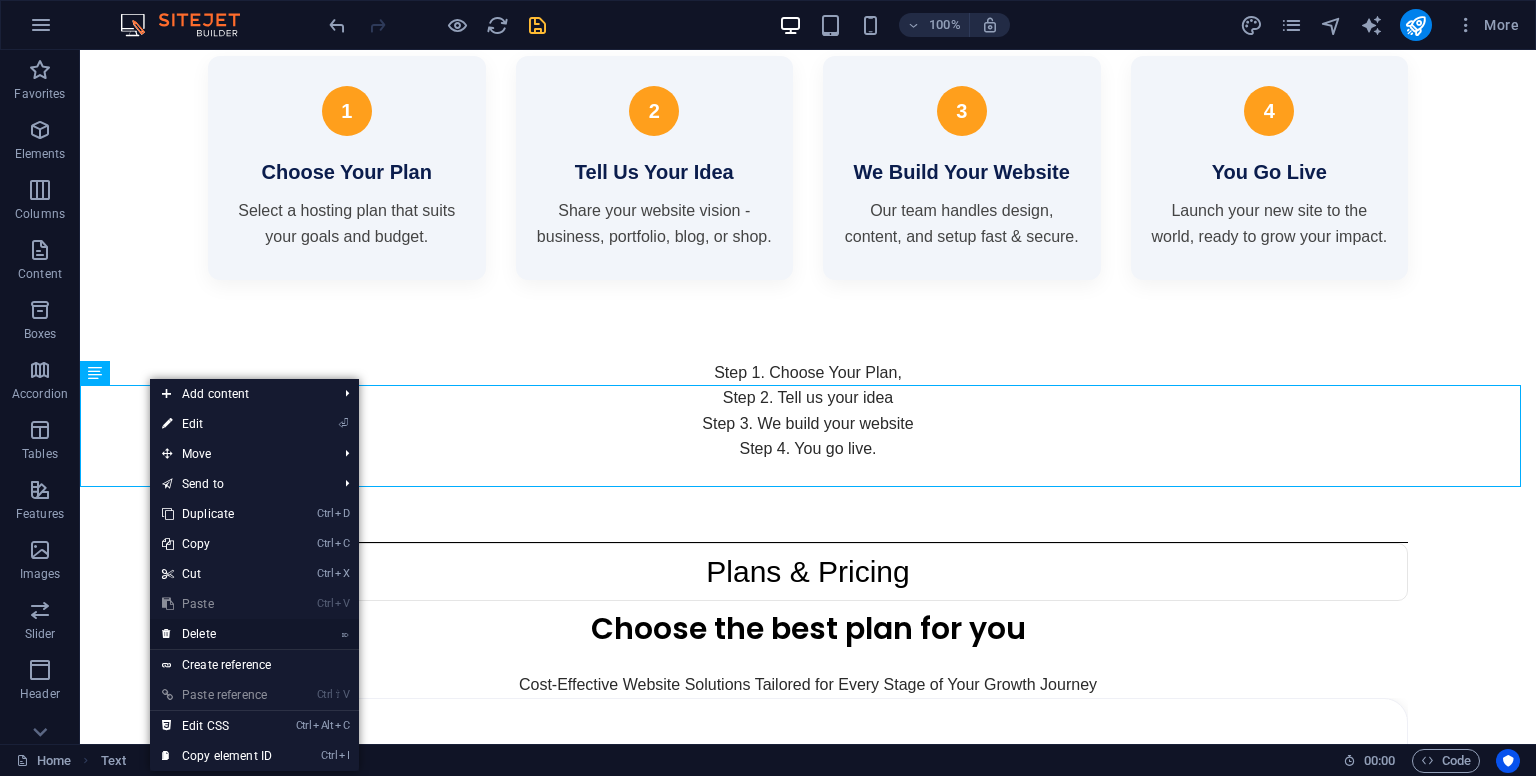 click on "⌦  Delete" at bounding box center [217, 634] 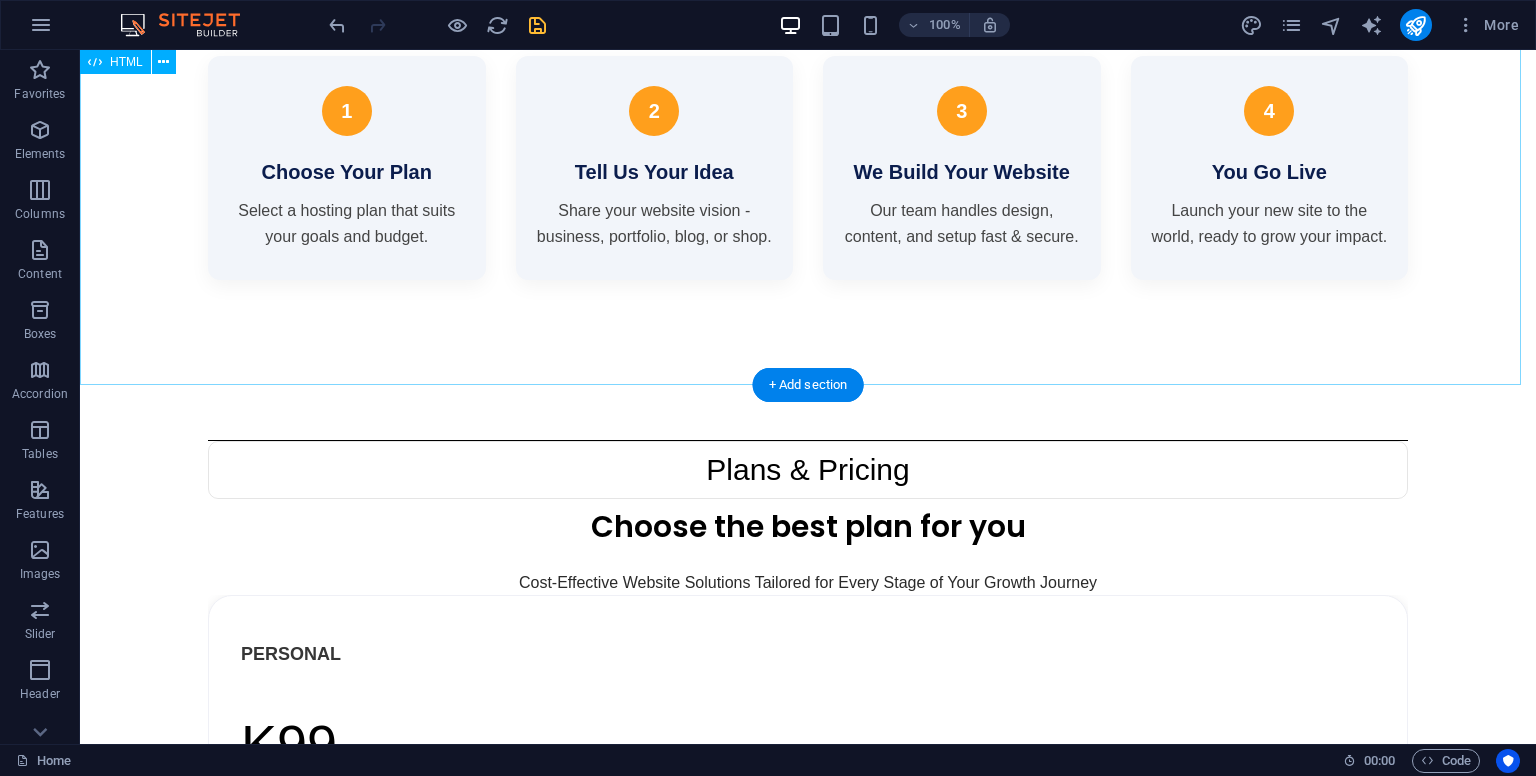 click on "HOW IT WORKS
1
Choose Your Plan
Select a hosting plan that suits your goals and budget.
2
Tell Us Your Idea
Share your website vision - business, portfolio, blog, or shop.
3
We Build Your Website
Our team handles design, content, and setup fast & secure.
4
You Go Live
Launch your new site to the world, ready to grow your impact." at bounding box center [808, 125] 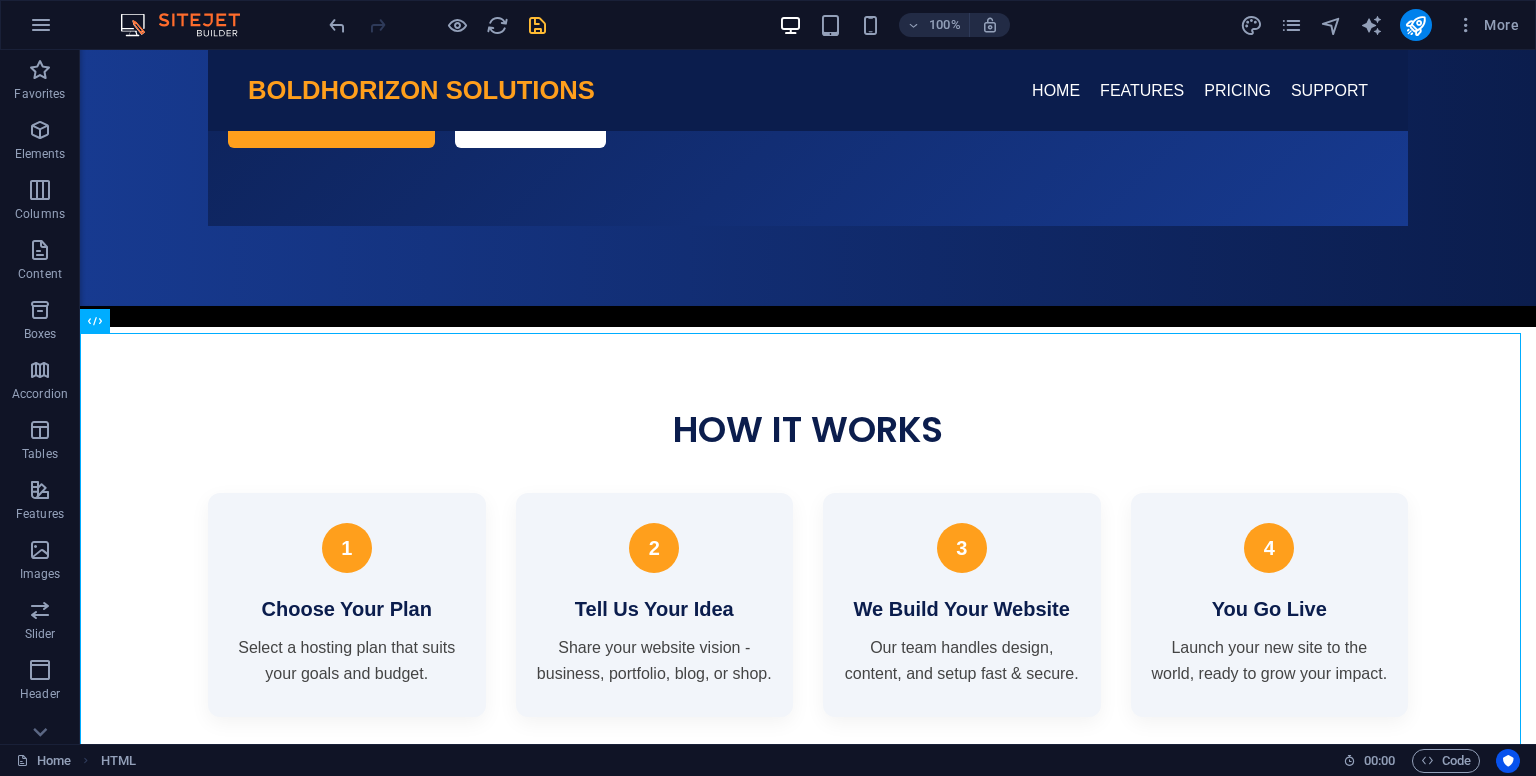 scroll, scrollTop: 505, scrollLeft: 0, axis: vertical 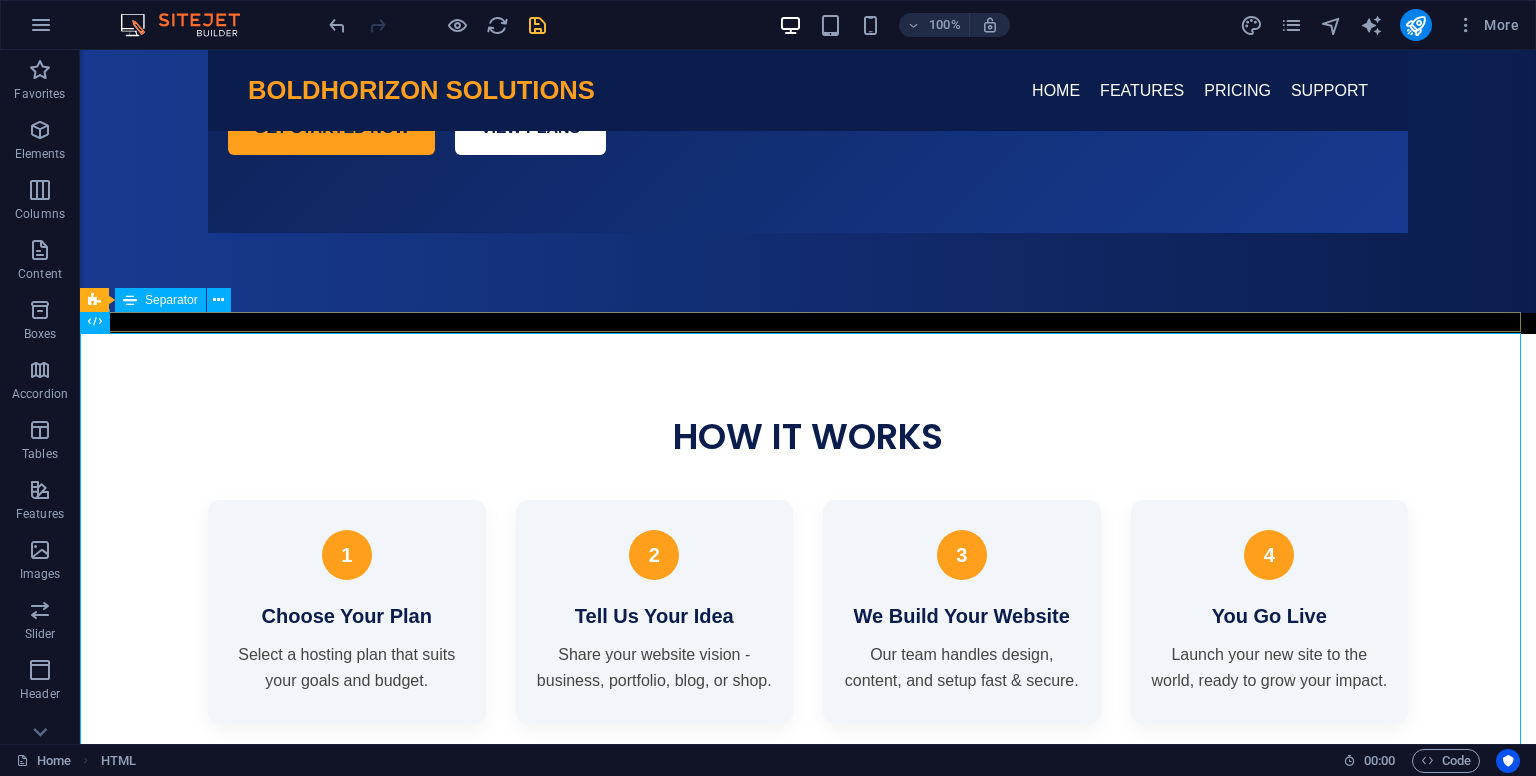 click at bounding box center (808, 323) 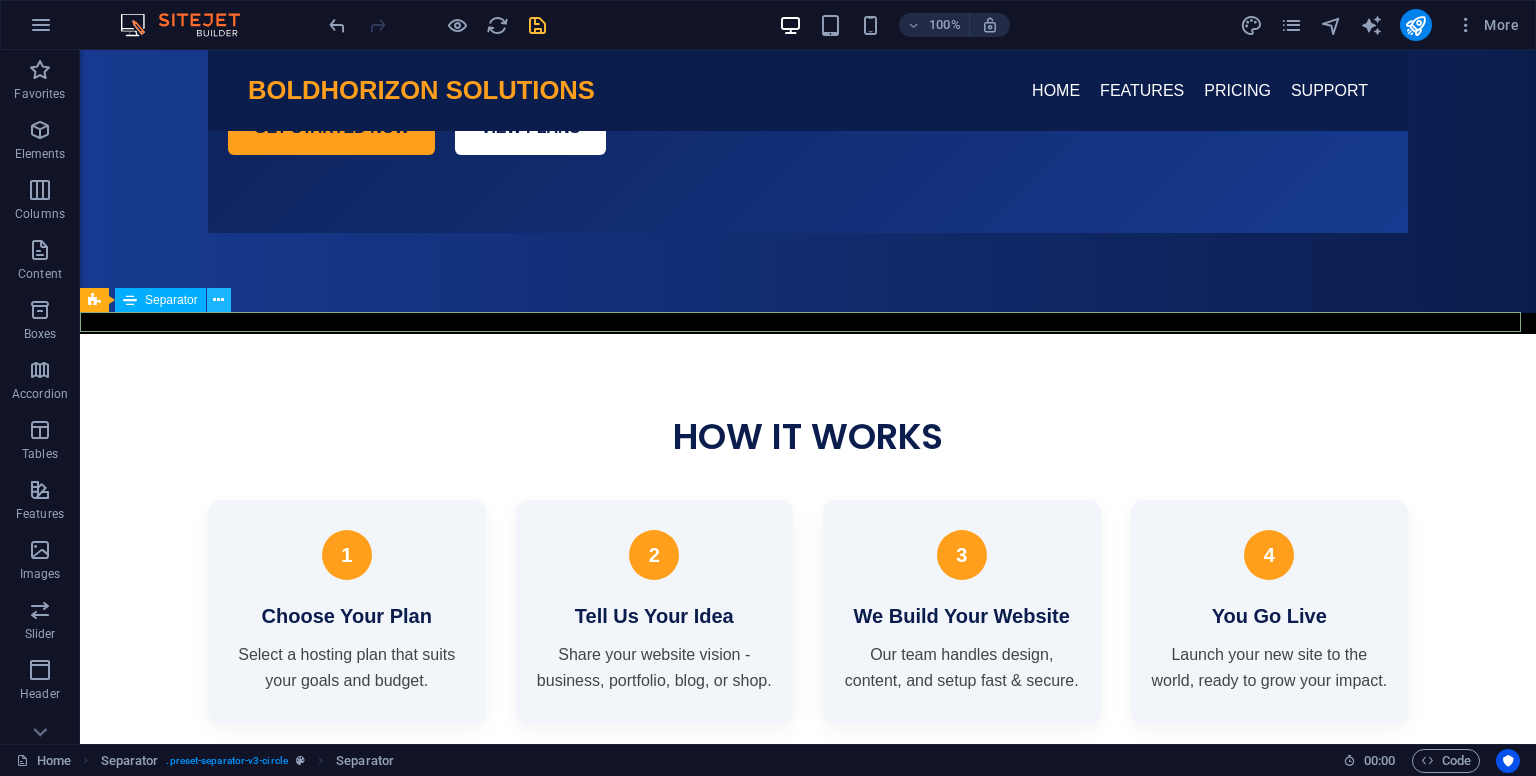 click at bounding box center (218, 300) 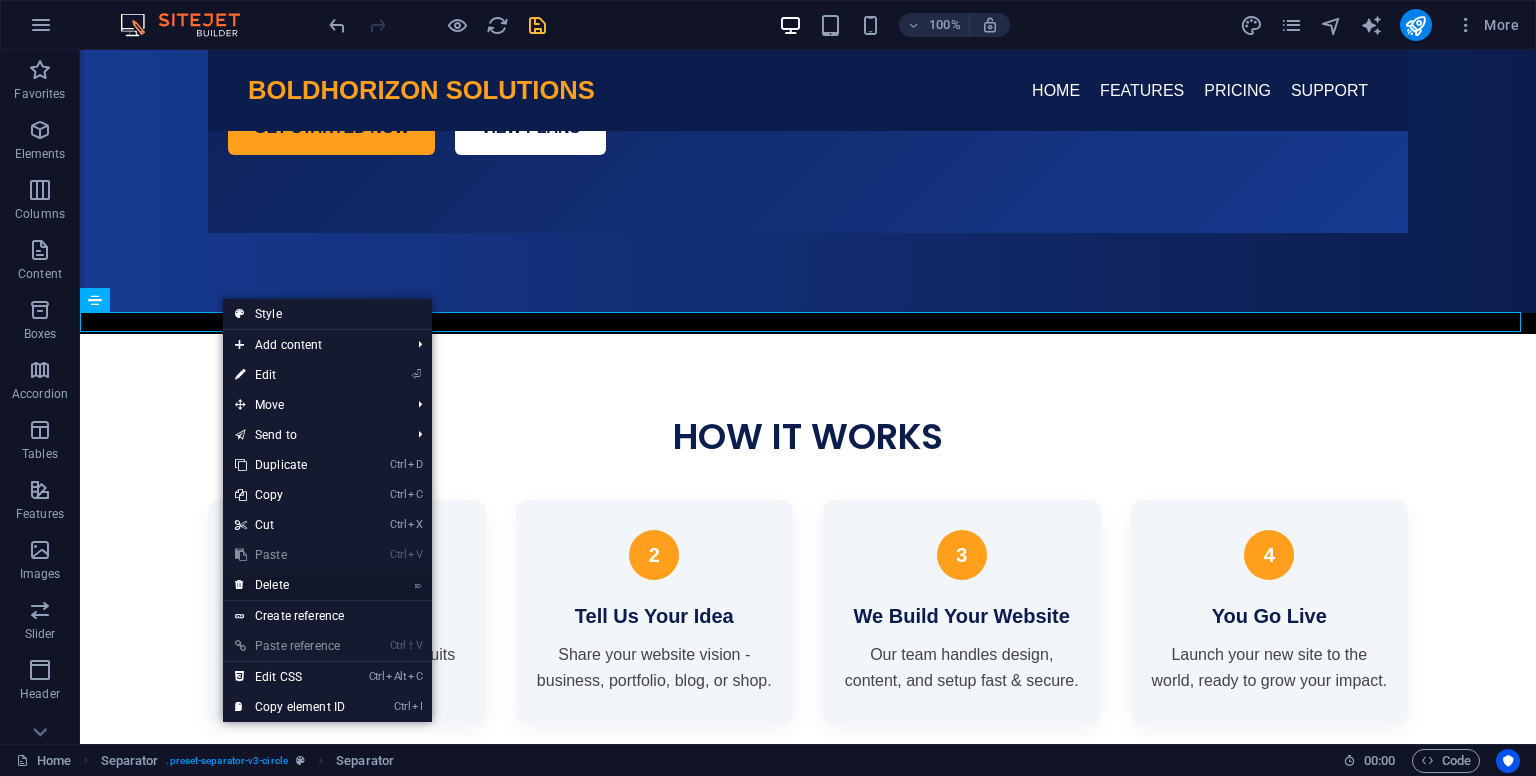 click on "⌦  Delete" at bounding box center (290, 585) 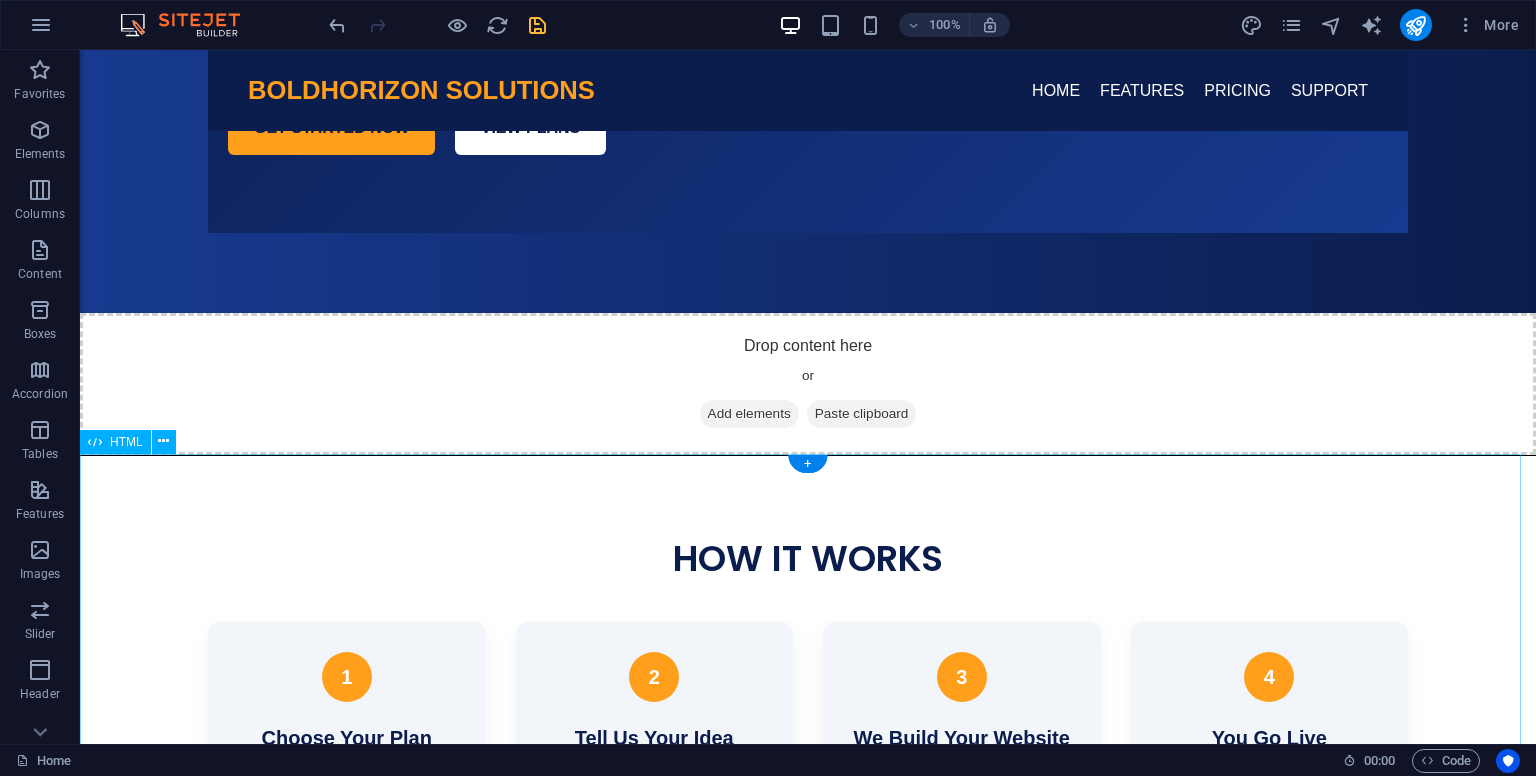 click on "HOW IT WORKS
1
Choose Your Plan
Select a hosting plan that suits your goals and budget.
2
Tell Us Your Idea
Share your website vision - business, portfolio, blog, or shop.
3
We Build Your Website
Our team handles design, content, and setup fast & secure.
4
You Go Live
Launch your new site to the world, ready to grow your impact." at bounding box center [808, 691] 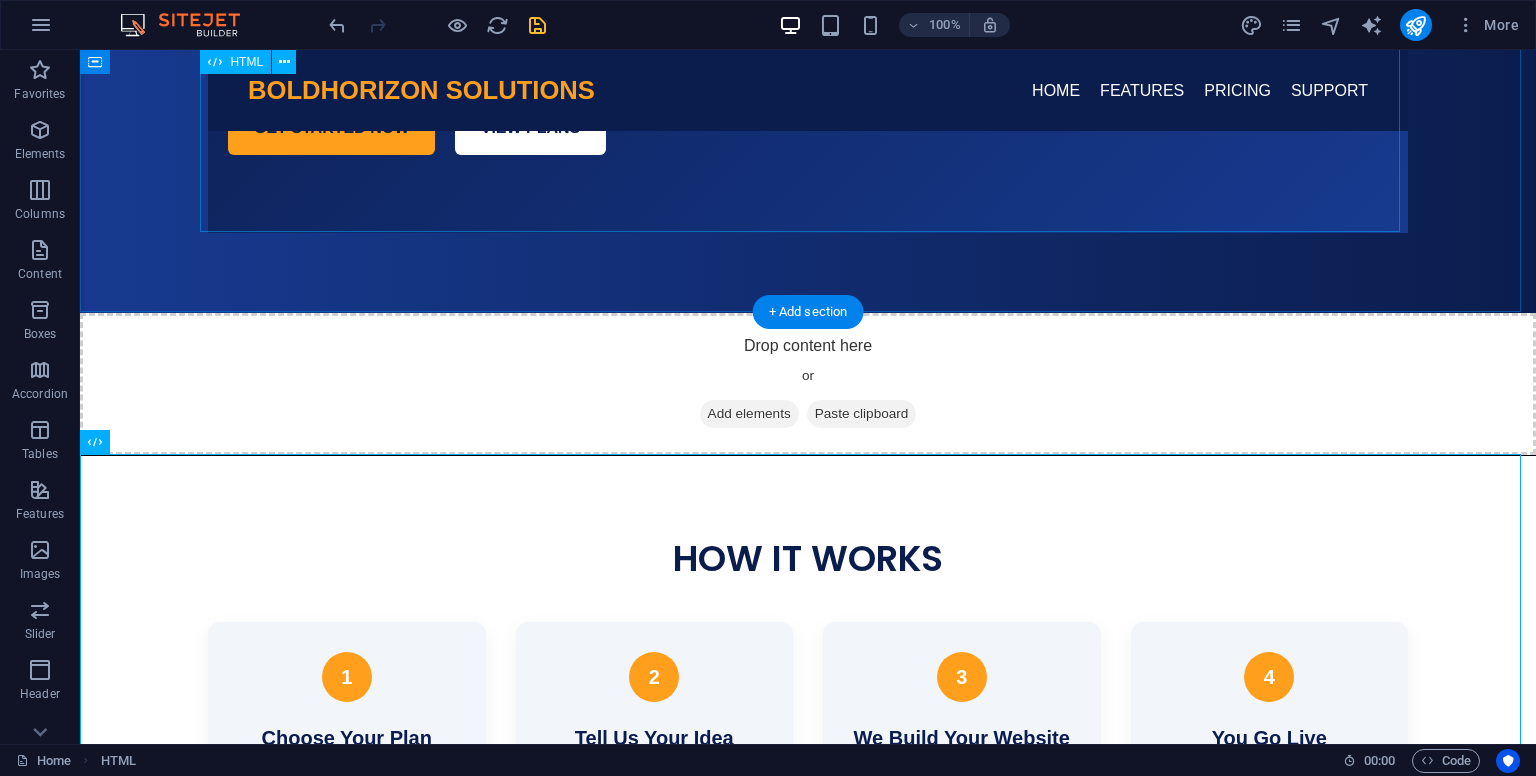 click on "BOLDHORIZON Solution
BOLDHORIZON SOLUTIONS
HOME
FEATURES
PRICING
SUPPORT
FAST. SECURE. SCALABLE.
Hosting solutions that keep you online and ahead.
BOLDHORIZON SOLUTIONS provides blazing-fast, reliable hosting for businesses, developers, and creators—at prices that don’t hold you back.
We Handle Everything for You. Just Log In, and We'll Bring Your Website to Life — No Technical Skills Needed.
GET STARTED NOW
VIEW PLANS" at bounding box center [808, -71] 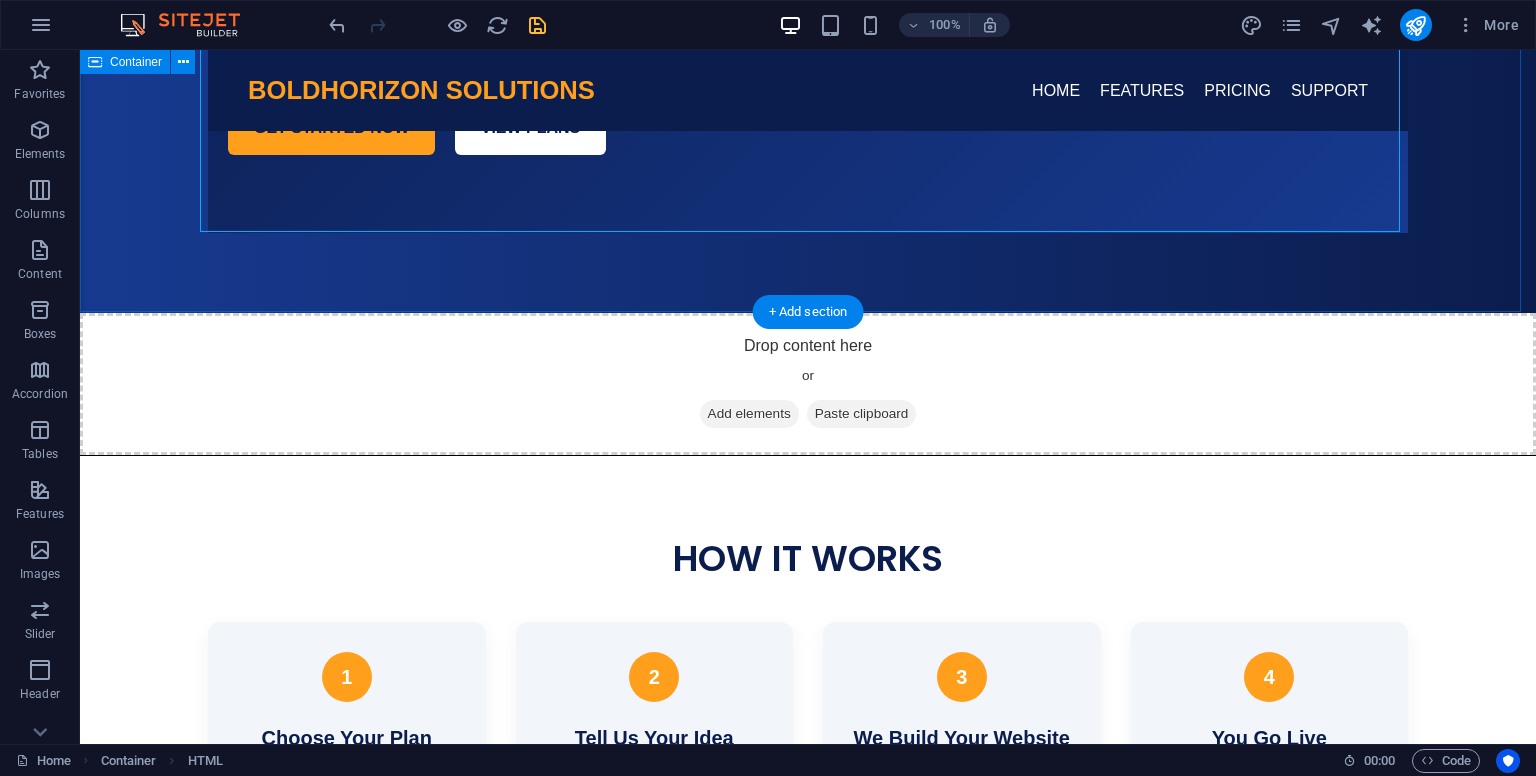 click on "BOLDHORIZON Solution
BOLDHORIZON SOLUTIONS
HOME
FEATURES
PRICING
SUPPORT
FAST. SECURE. SCALABLE.
Hosting solutions that keep you online and ahead.
BOLDHORIZON SOLUTIONS provides blazing-fast, reliable hosting for businesses, developers, and creators—at prices that don’t hold you back.
We Handle Everything for You. Just Log In, and We'll Bring Your Website to Life — No Technical Skills Needed.
GET STARTED NOW
VIEW PLANS" at bounding box center [808, -71] 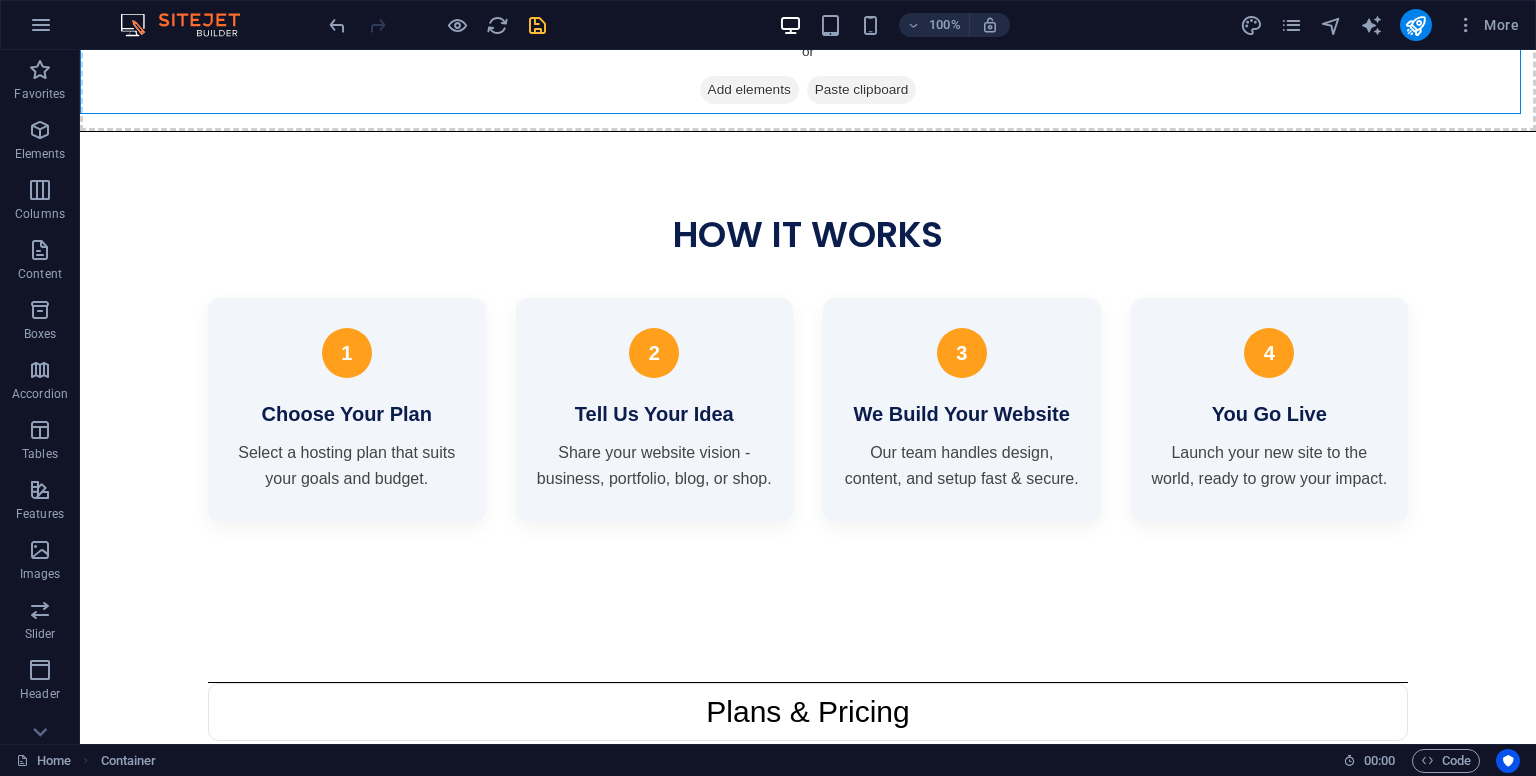 scroll, scrollTop: 968, scrollLeft: 0, axis: vertical 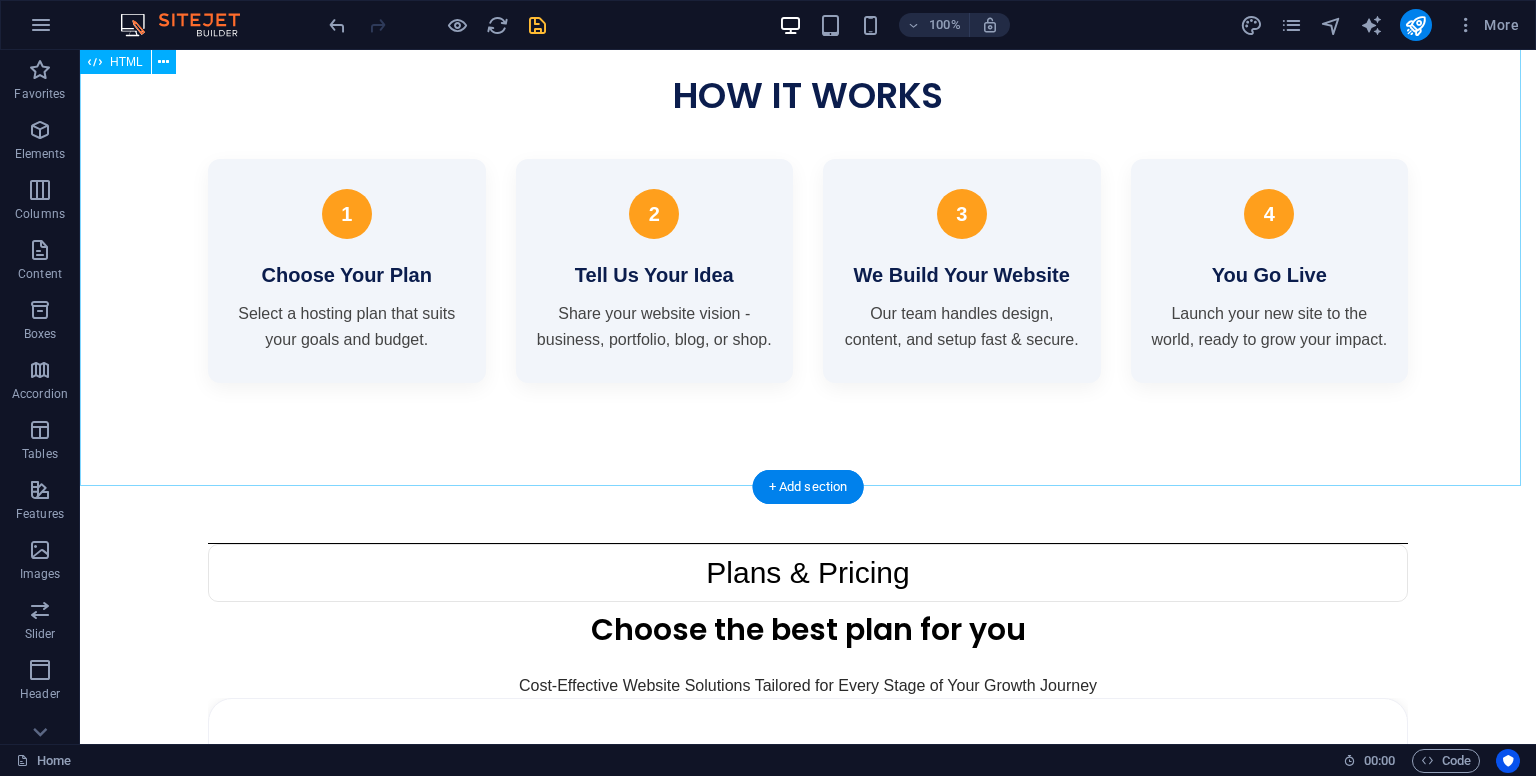 click on "HOW IT WORKS
1
Choose Your Plan
Select a hosting plan that suits your goals and budget.
2
Tell Us Your Idea
Share your website vision - business, portfolio, blog, or shop.
3
We Build Your Website
Our team handles design, content, and setup fast & secure.
4
You Go Live
Launch your new site to the world, ready to grow your impact." at bounding box center [808, 228] 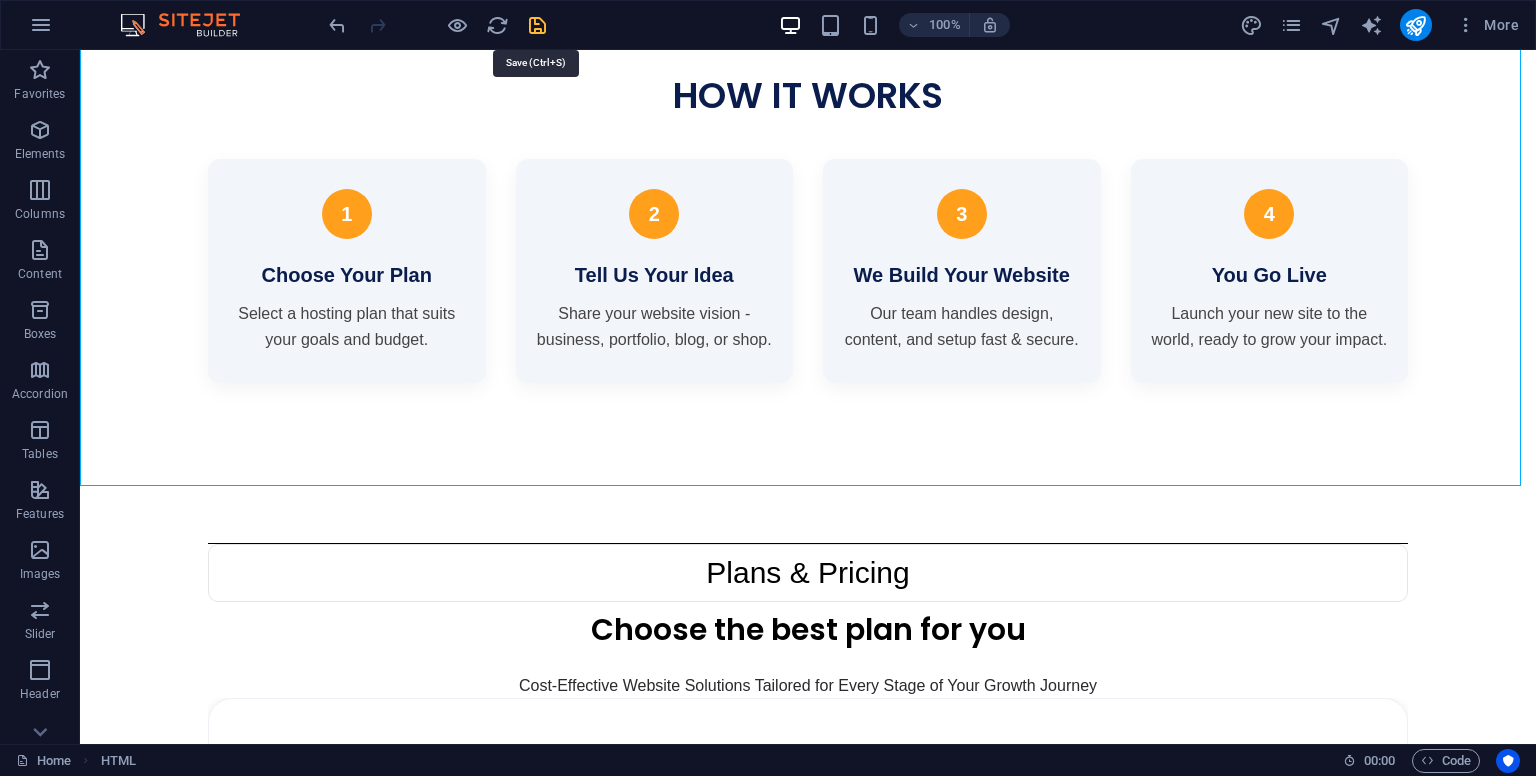 click at bounding box center (537, 25) 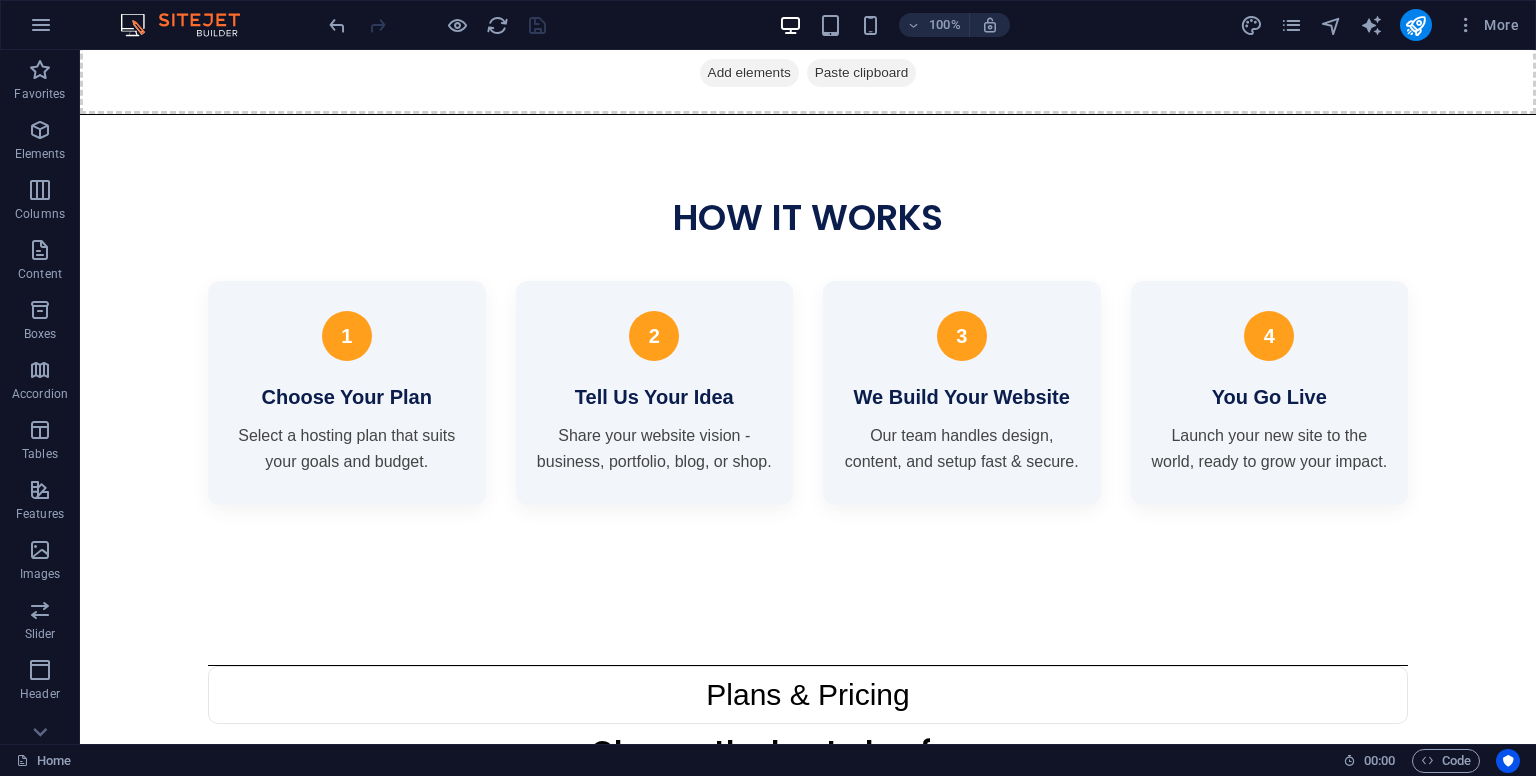 scroll, scrollTop: 839, scrollLeft: 0, axis: vertical 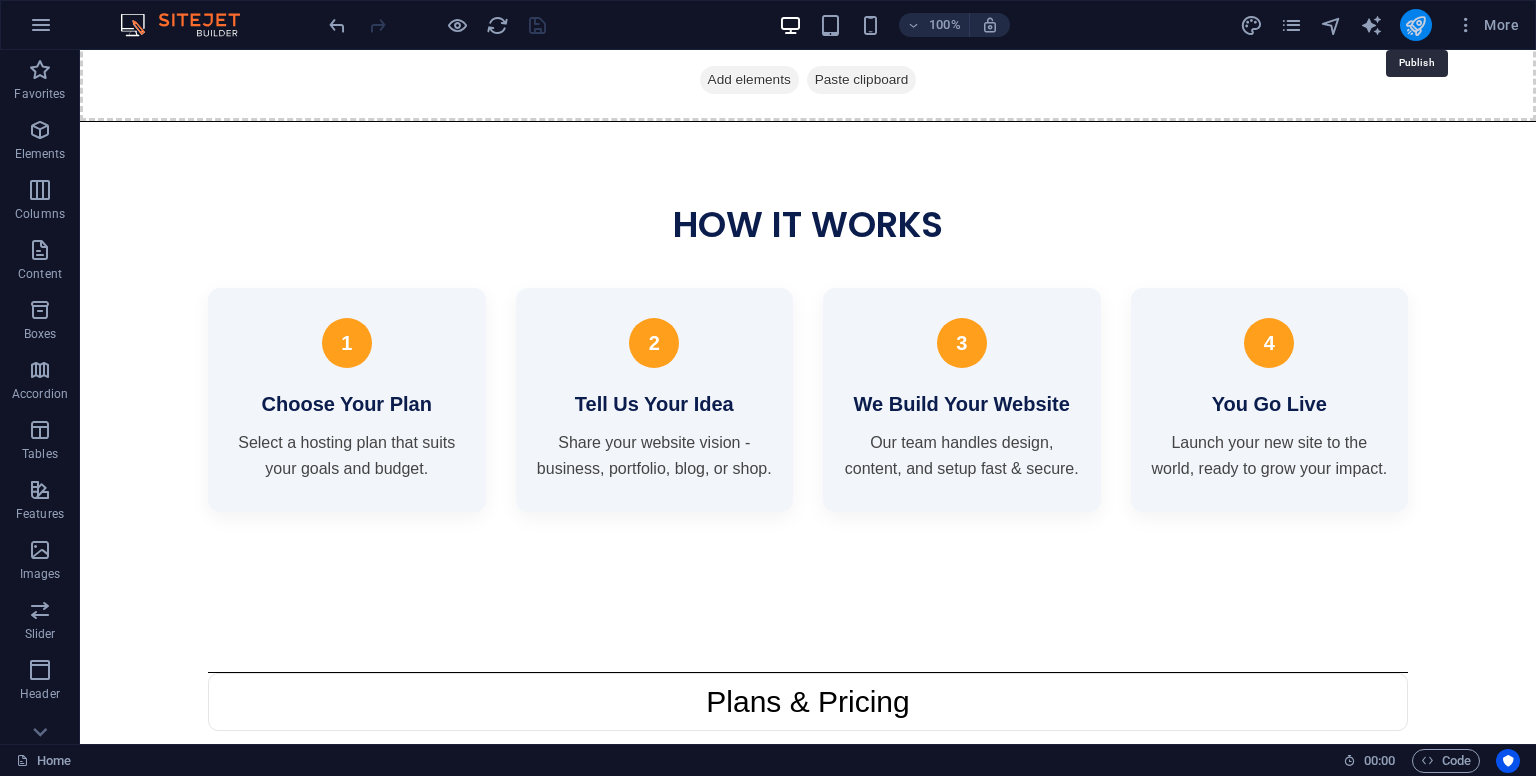 click at bounding box center (1415, 25) 